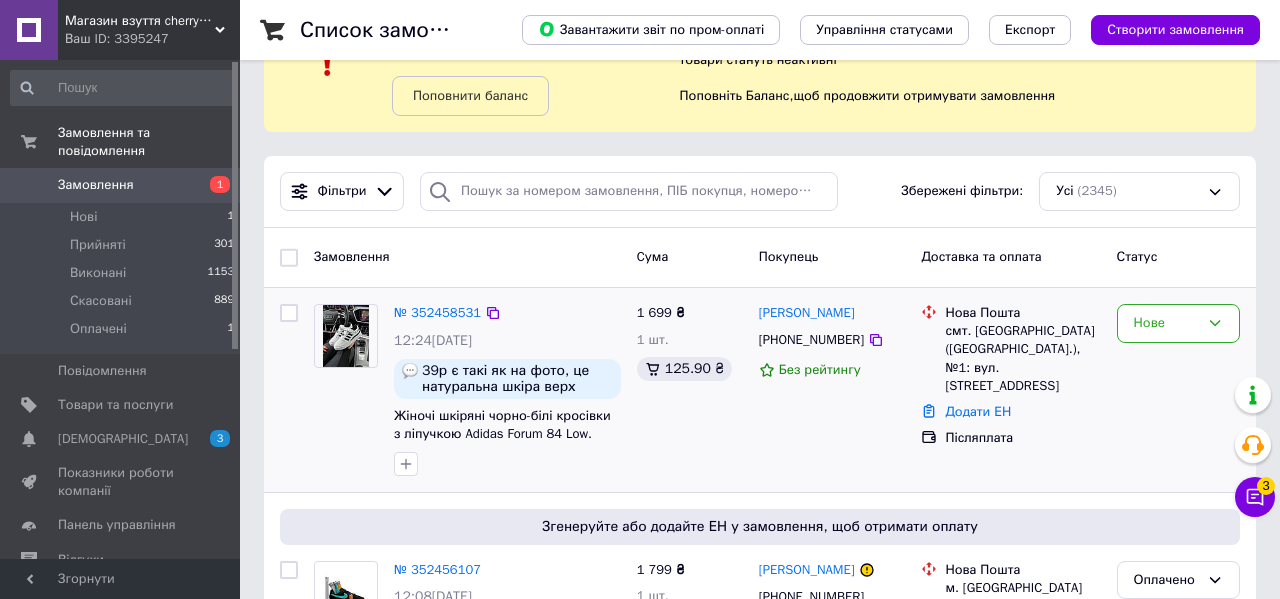 scroll, scrollTop: 104, scrollLeft: 0, axis: vertical 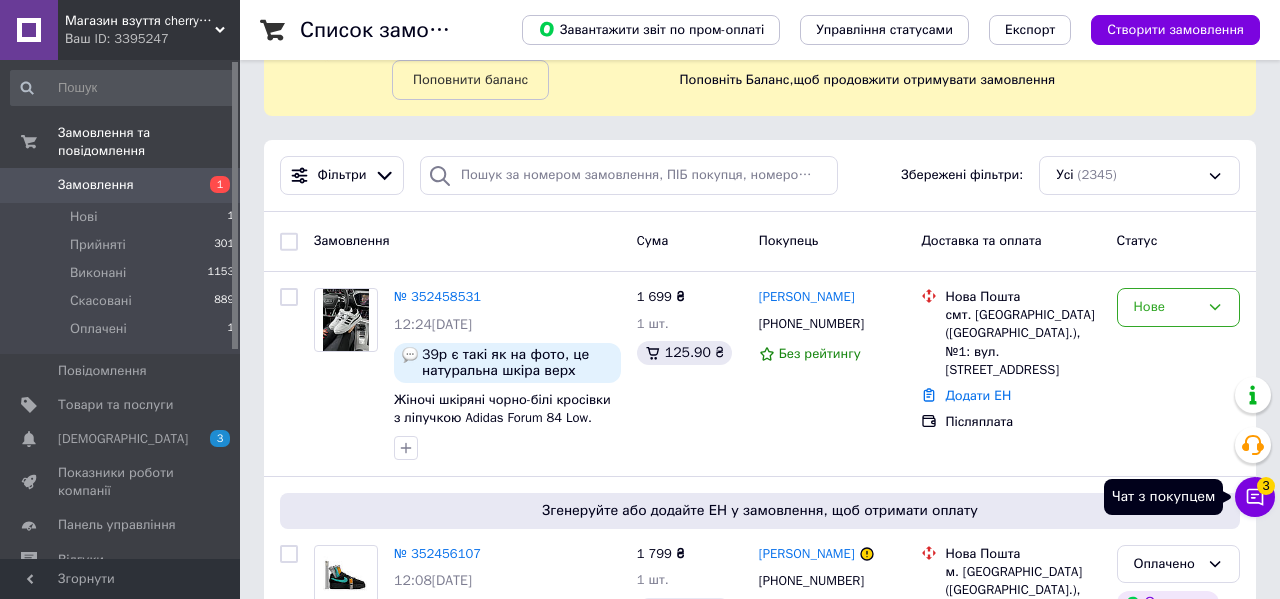 click 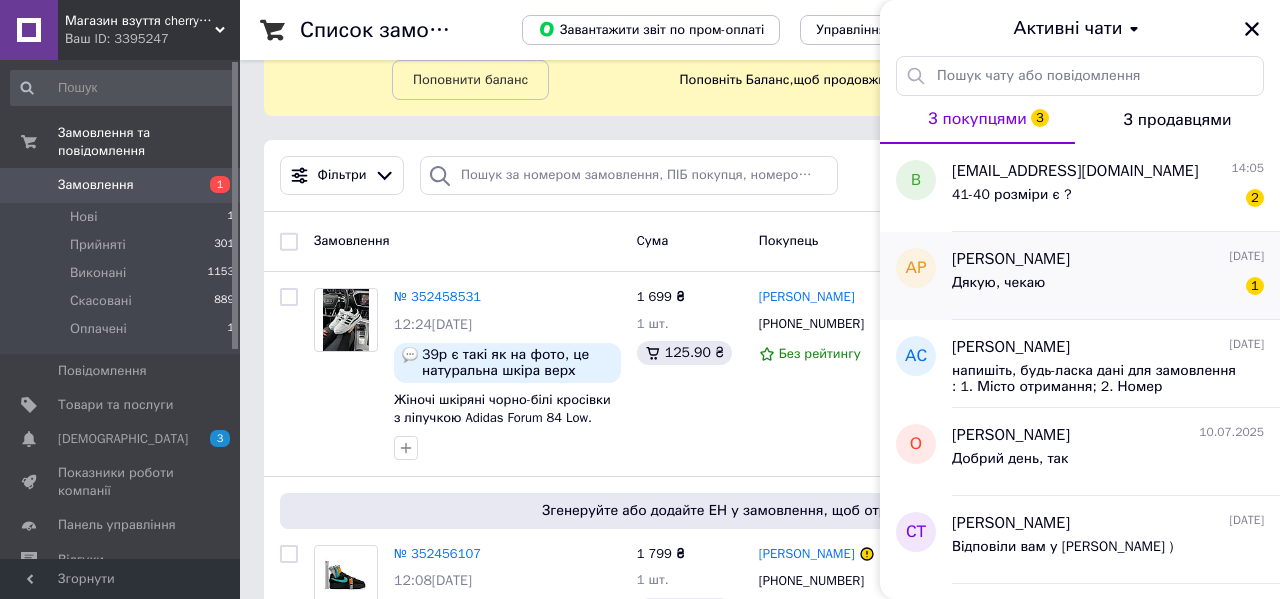 click on "Дякую,  чекаю 1" at bounding box center (1108, 287) 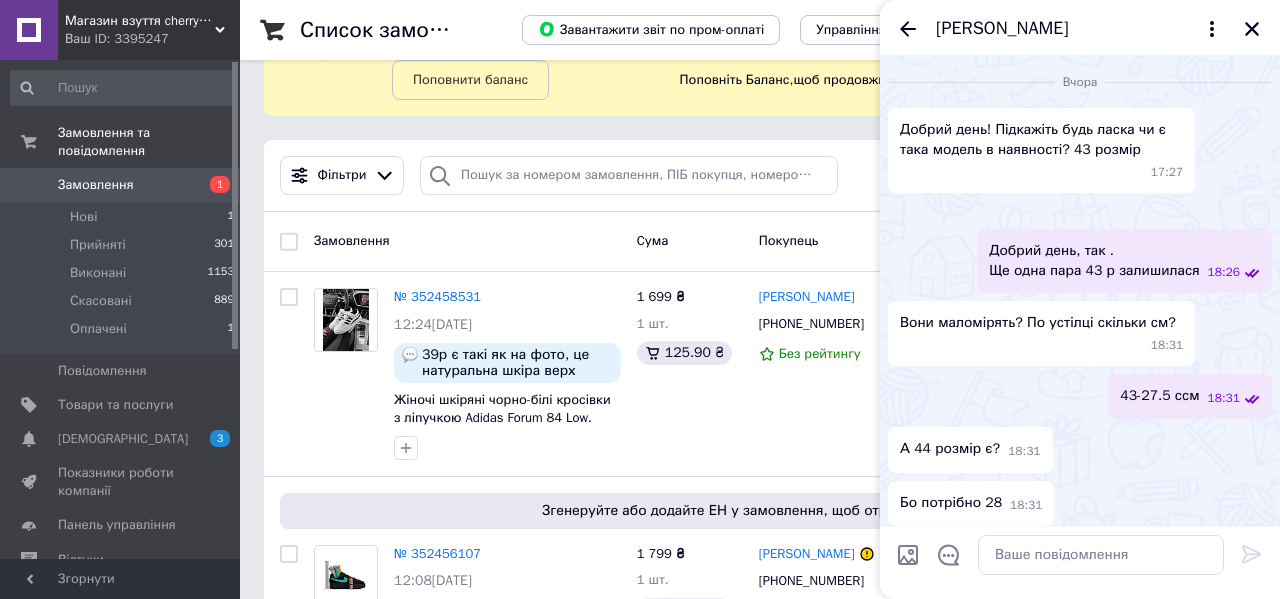 scroll, scrollTop: 1895, scrollLeft: 0, axis: vertical 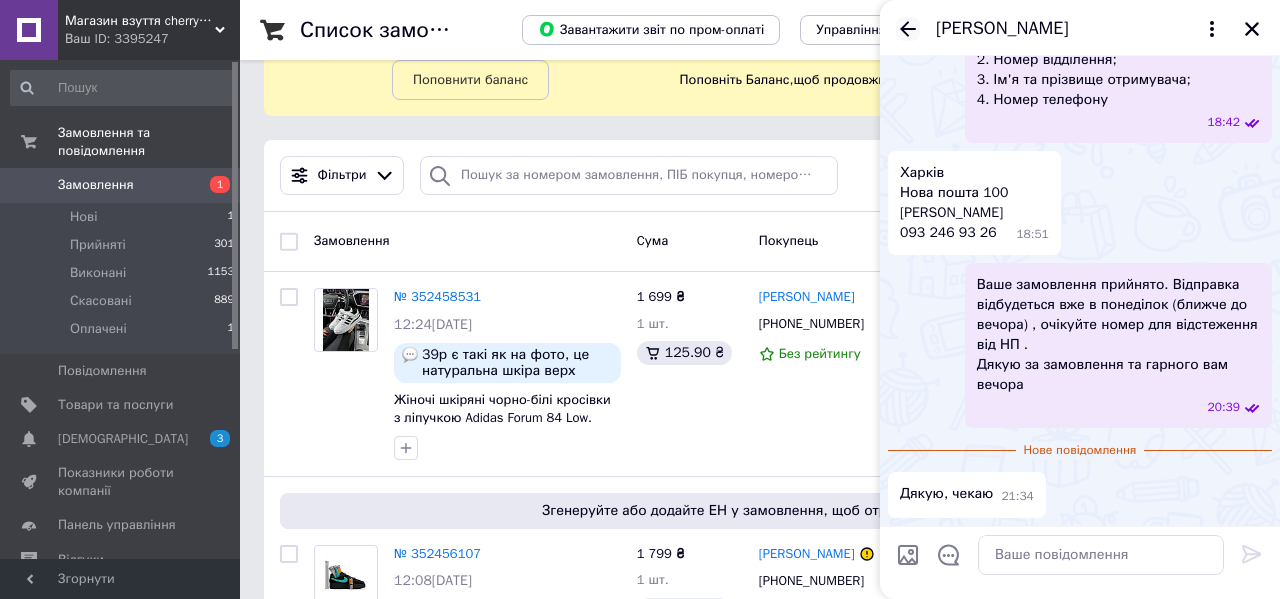 click 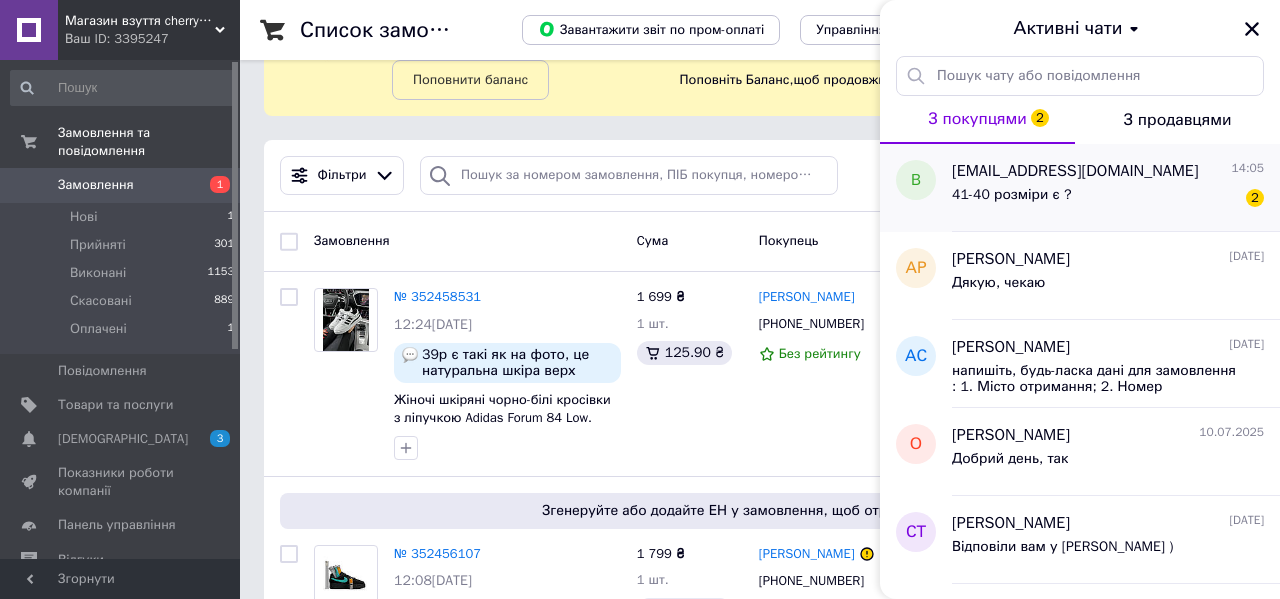 click on "[EMAIL_ADDRESS][DOMAIN_NAME] 14:05 41-40 розміри є ? 2" at bounding box center [1116, 188] 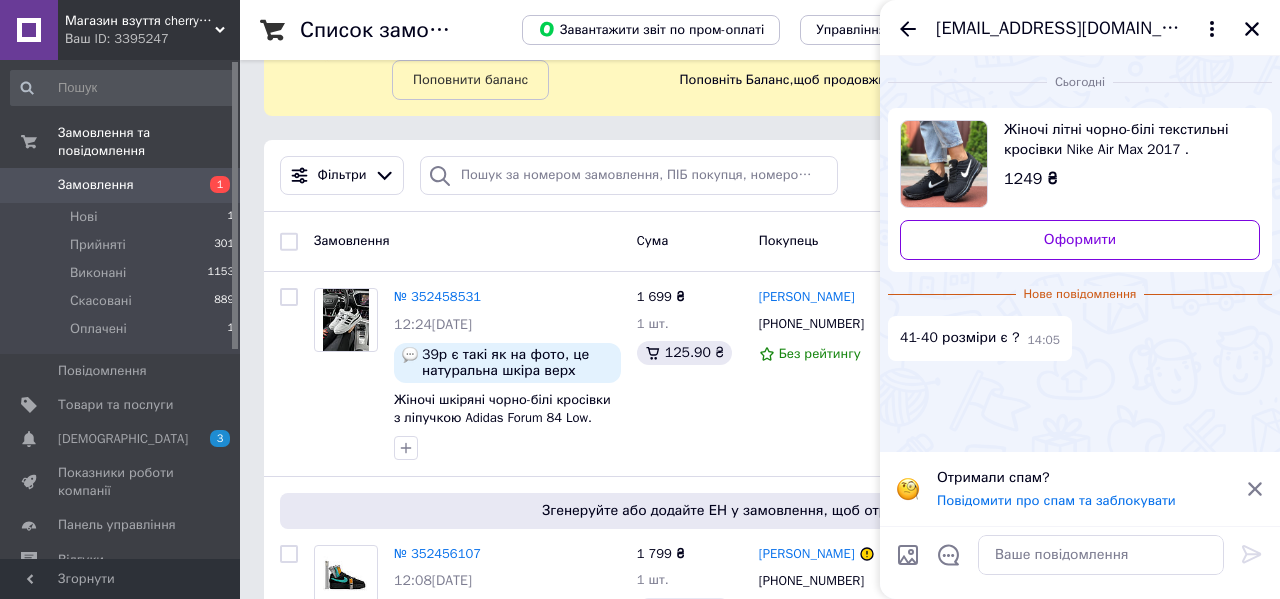 click on "Жіночі літні чорно-білі текстильні кросівки Nike Air Max 2017 . Кросівки найк аир [PERSON_NAME]" at bounding box center (1124, 140) 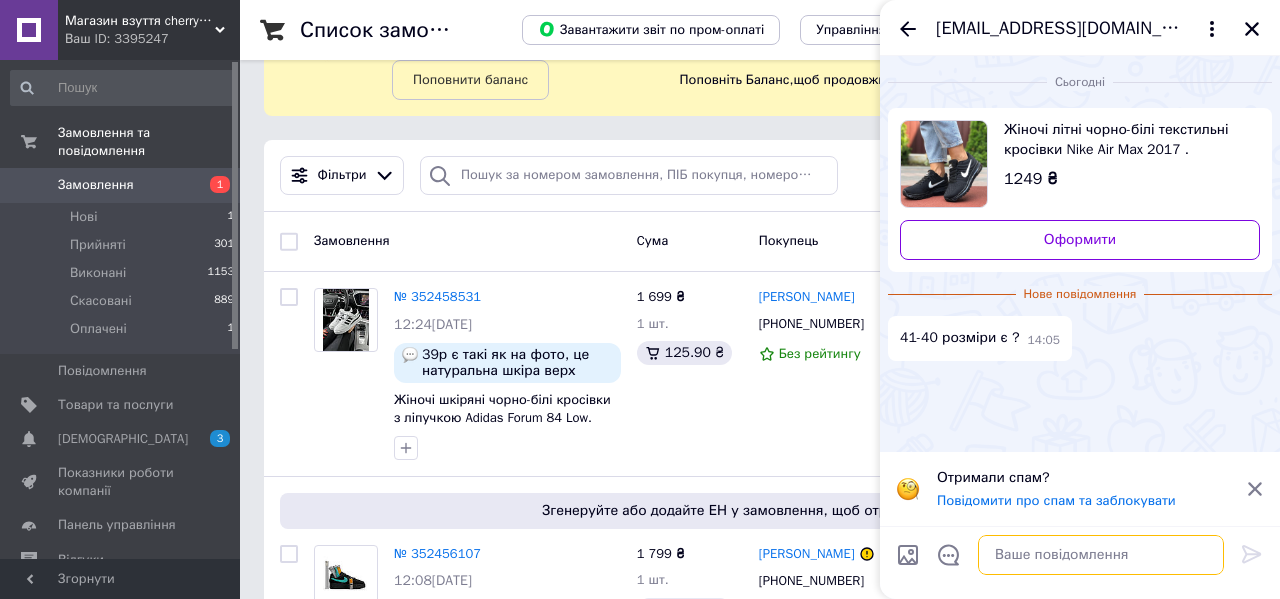 click at bounding box center [1101, 555] 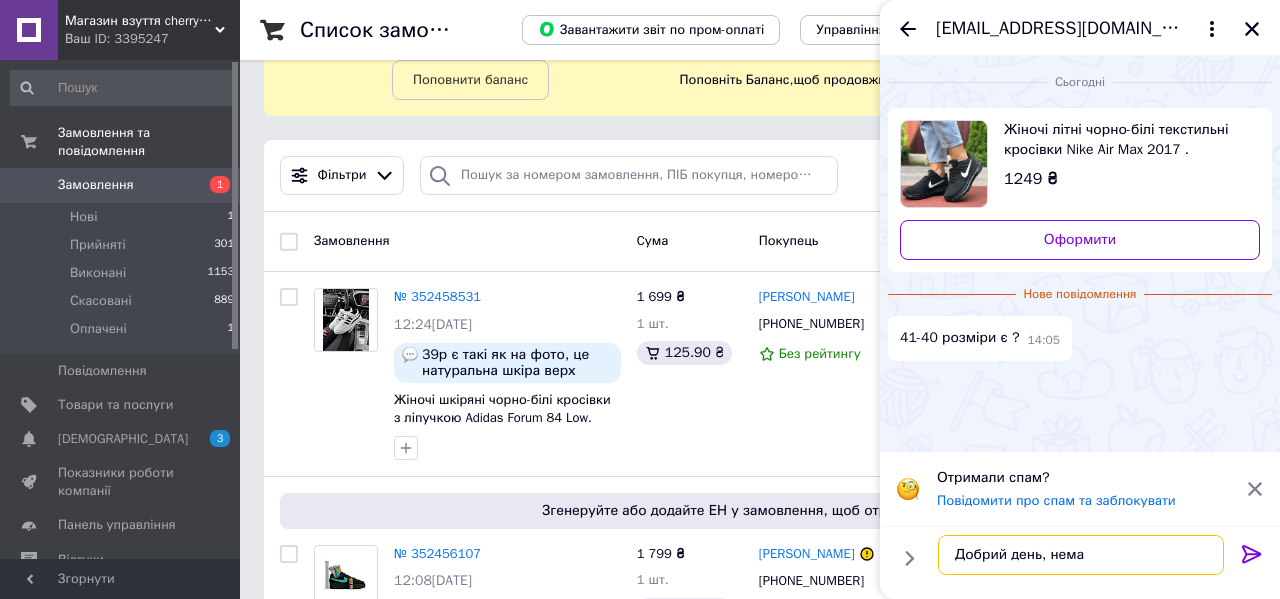 type on "Добрий день, немає" 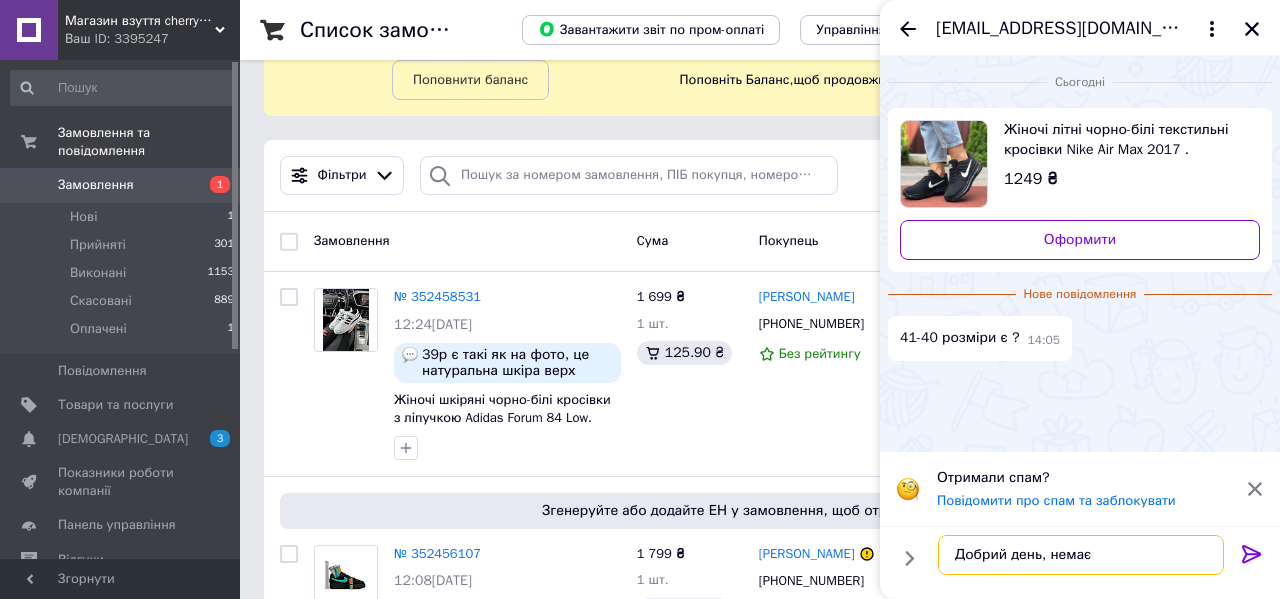 type 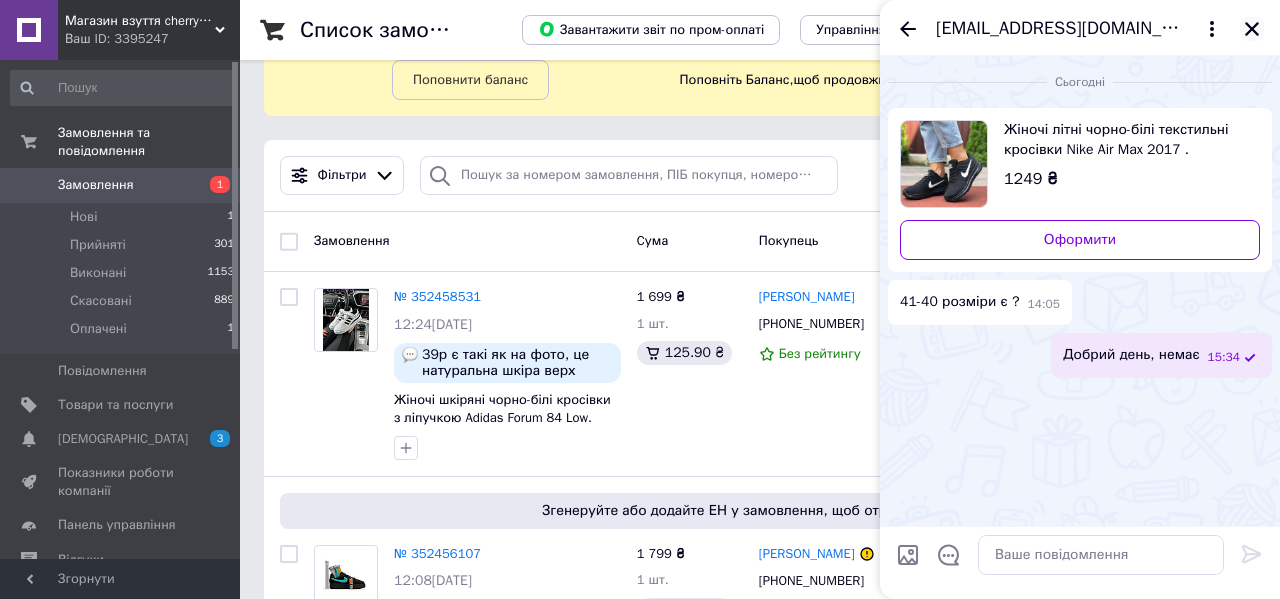 click 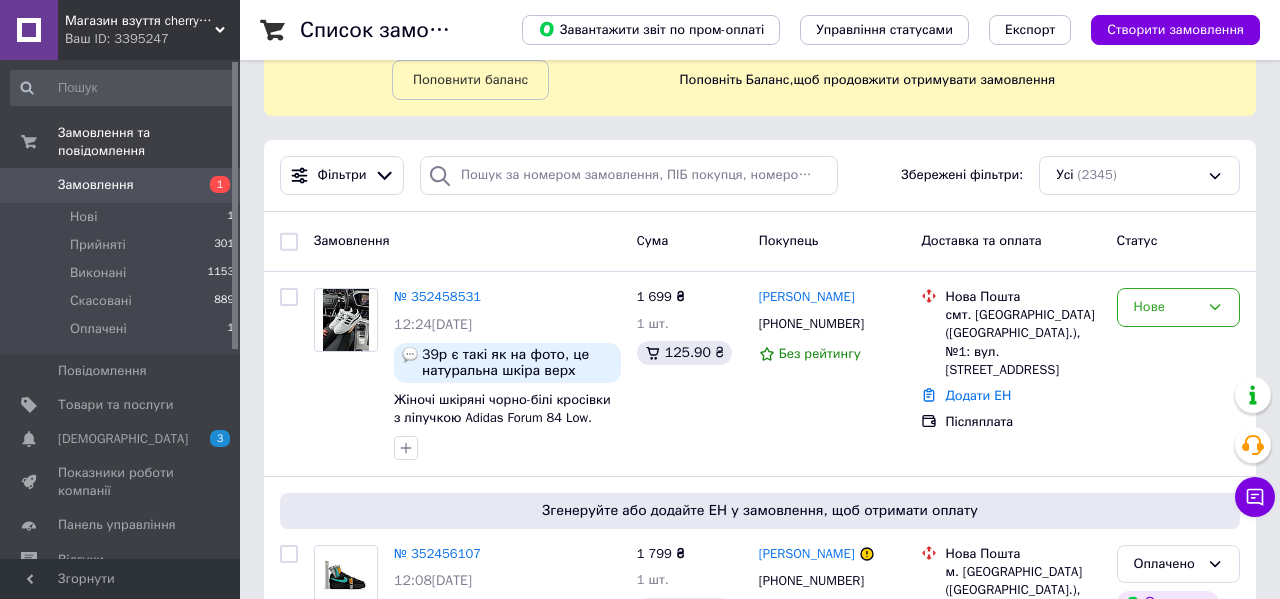 click on "№ 352458531" at bounding box center [437, 296] 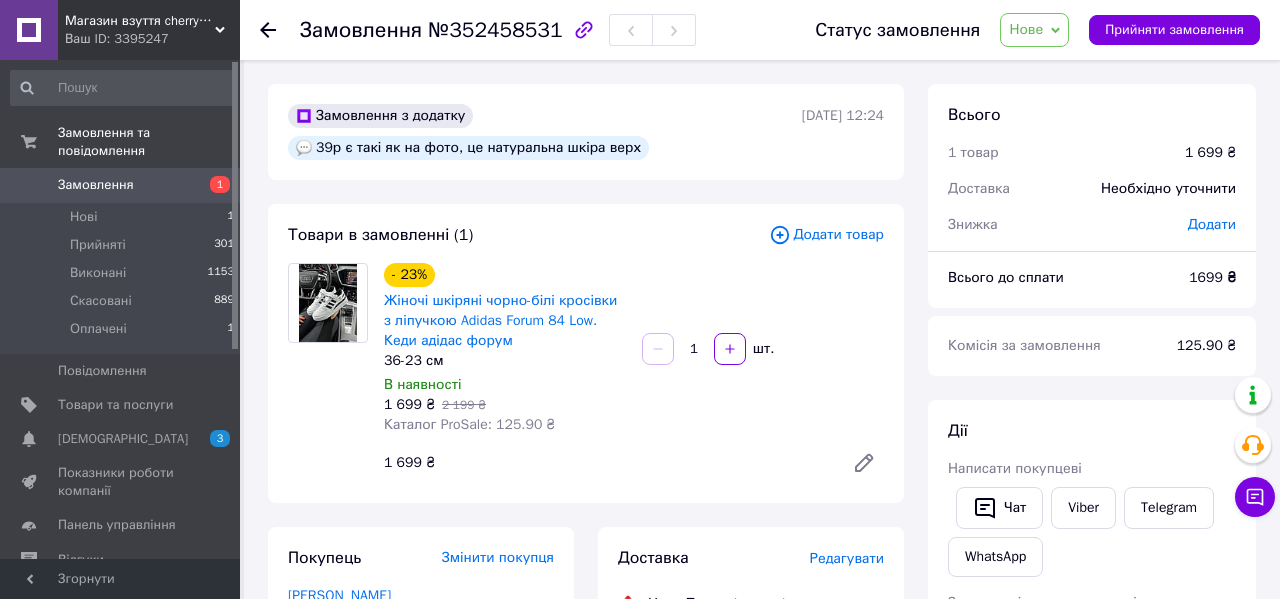 scroll, scrollTop: 33, scrollLeft: 0, axis: vertical 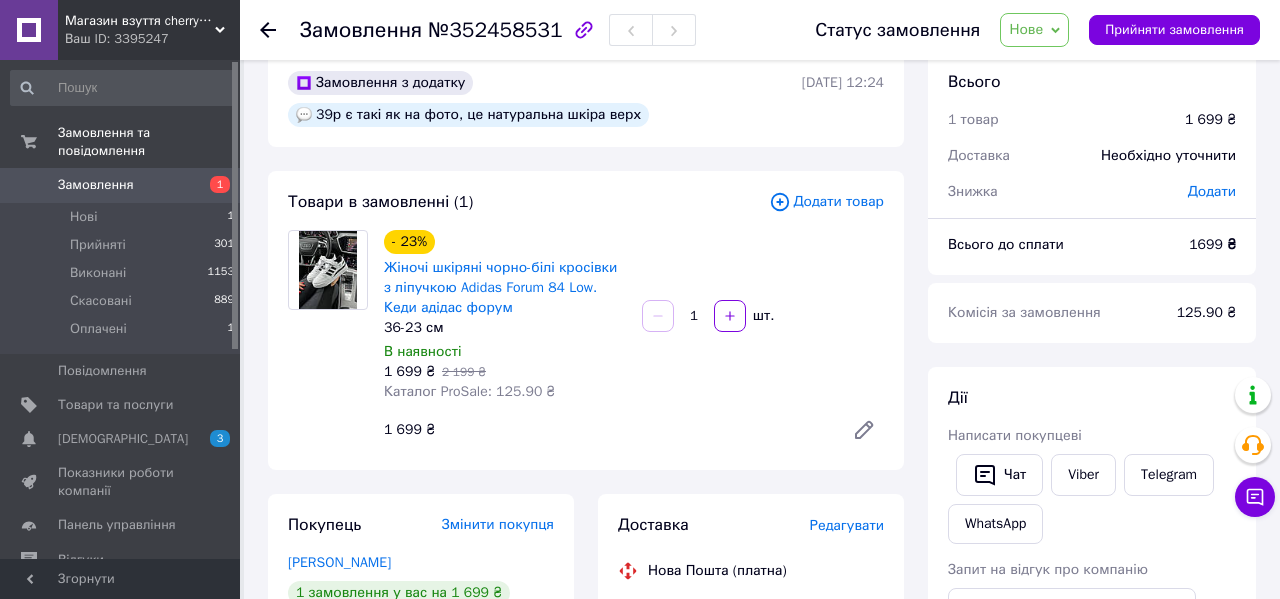 click on "Замовлення 1" at bounding box center [123, 185] 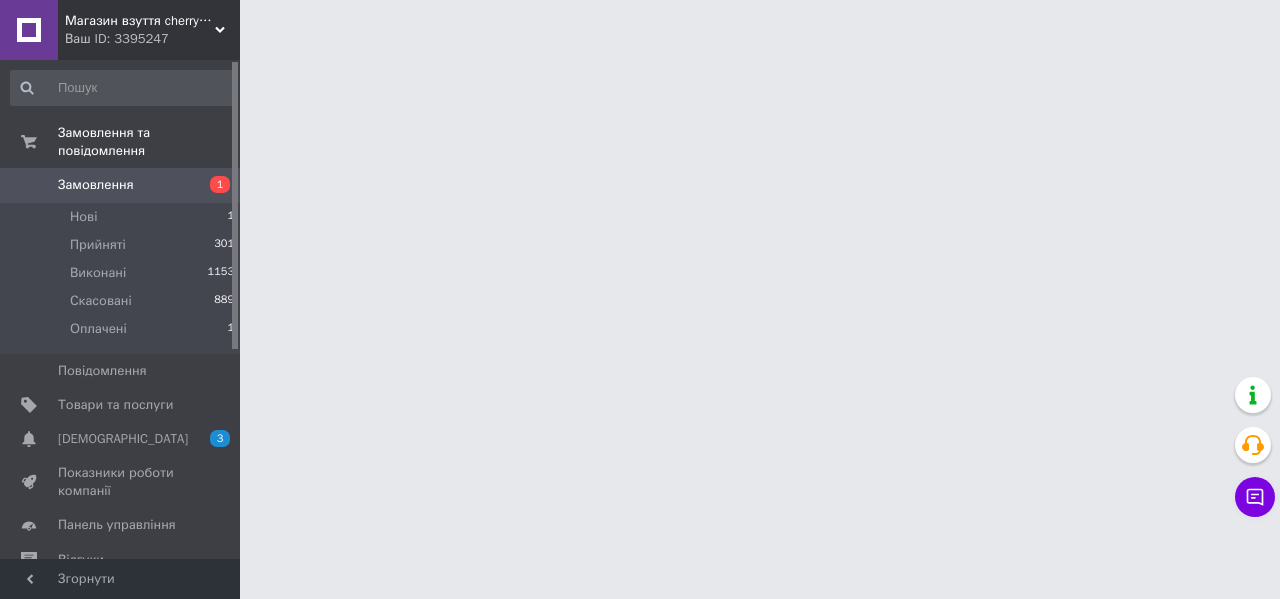 scroll, scrollTop: 0, scrollLeft: 0, axis: both 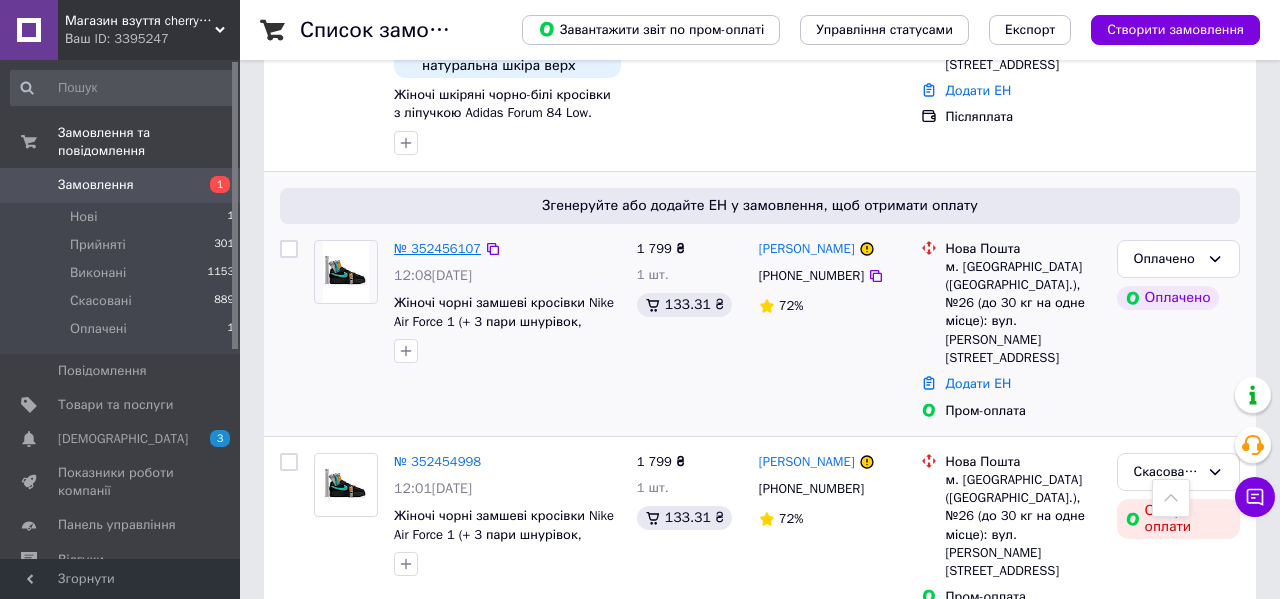 click on "№ 352456107" at bounding box center [437, 248] 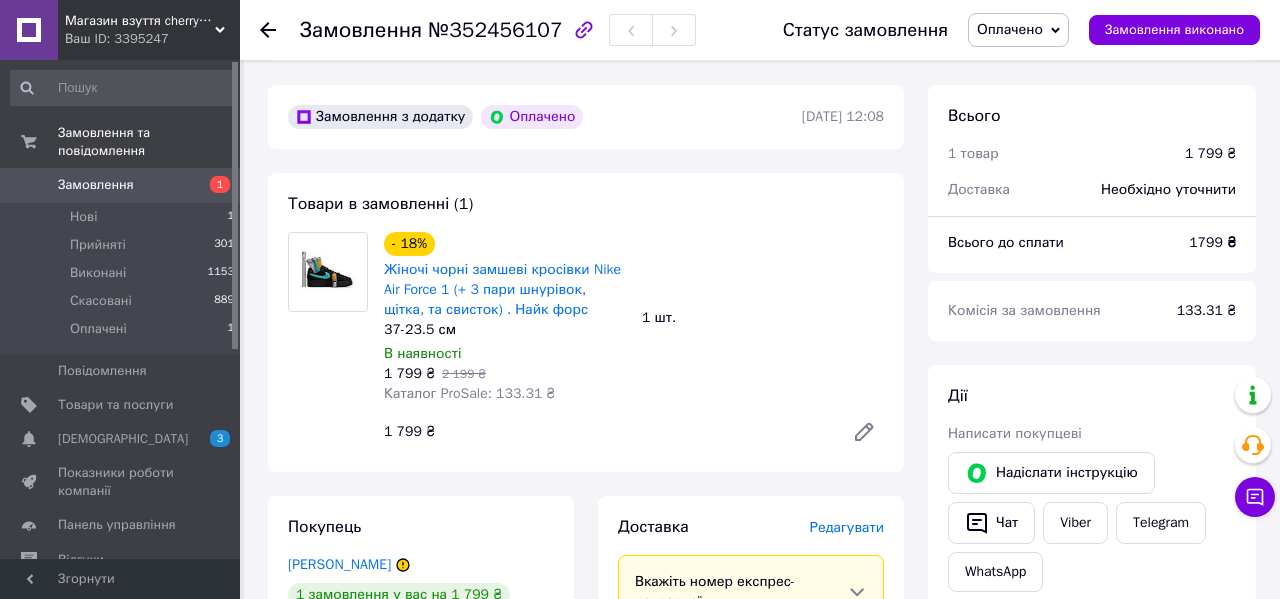 scroll, scrollTop: 646, scrollLeft: 0, axis: vertical 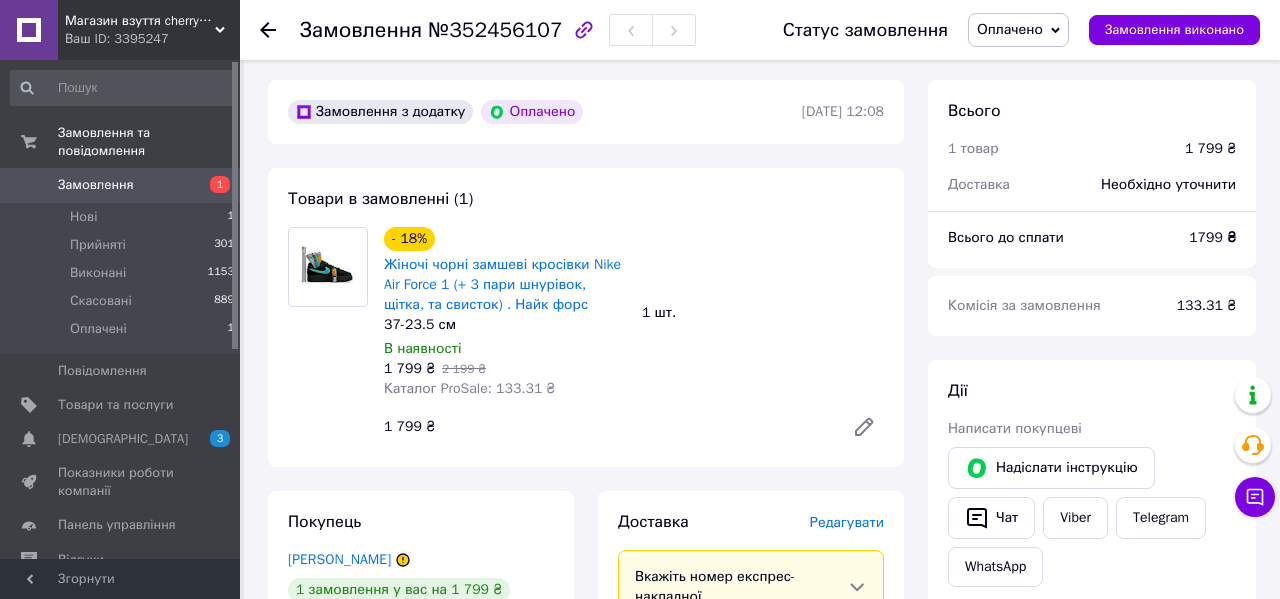 click on "Замовлення" at bounding box center (96, 185) 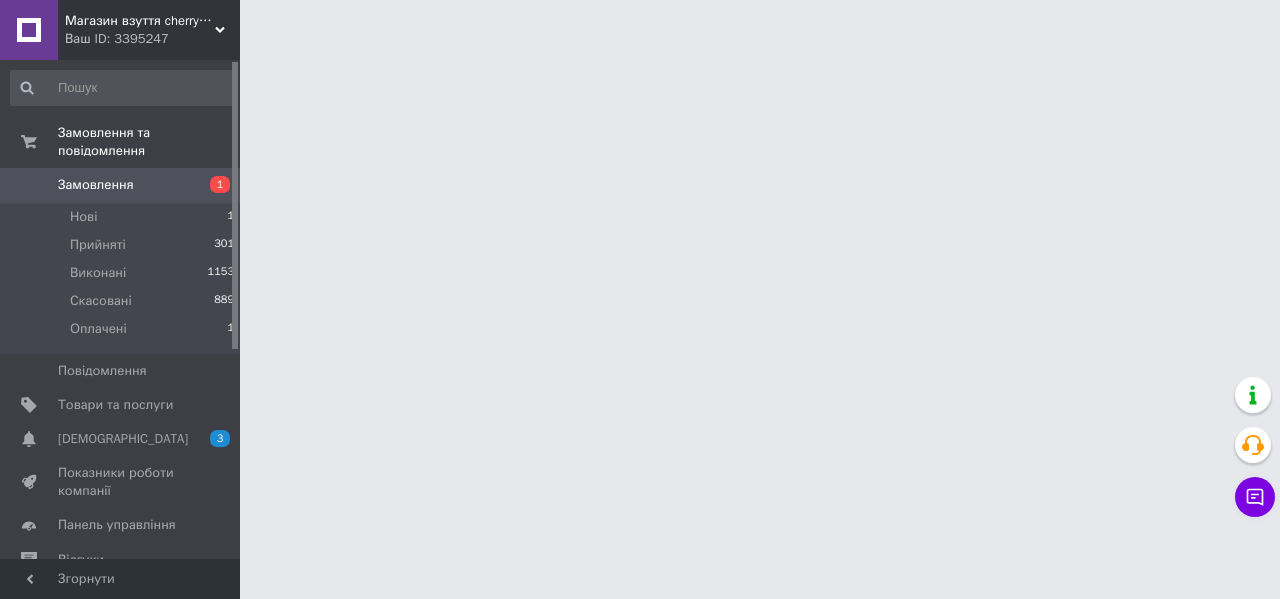scroll, scrollTop: 0, scrollLeft: 0, axis: both 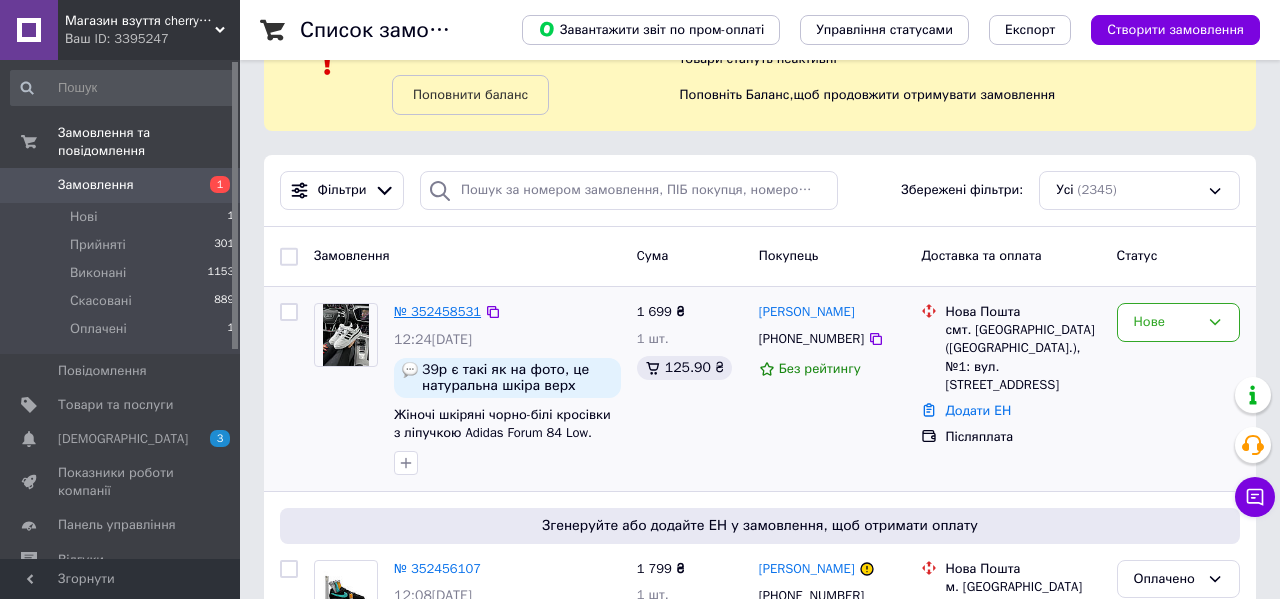 click on "№ 352458531" at bounding box center [437, 311] 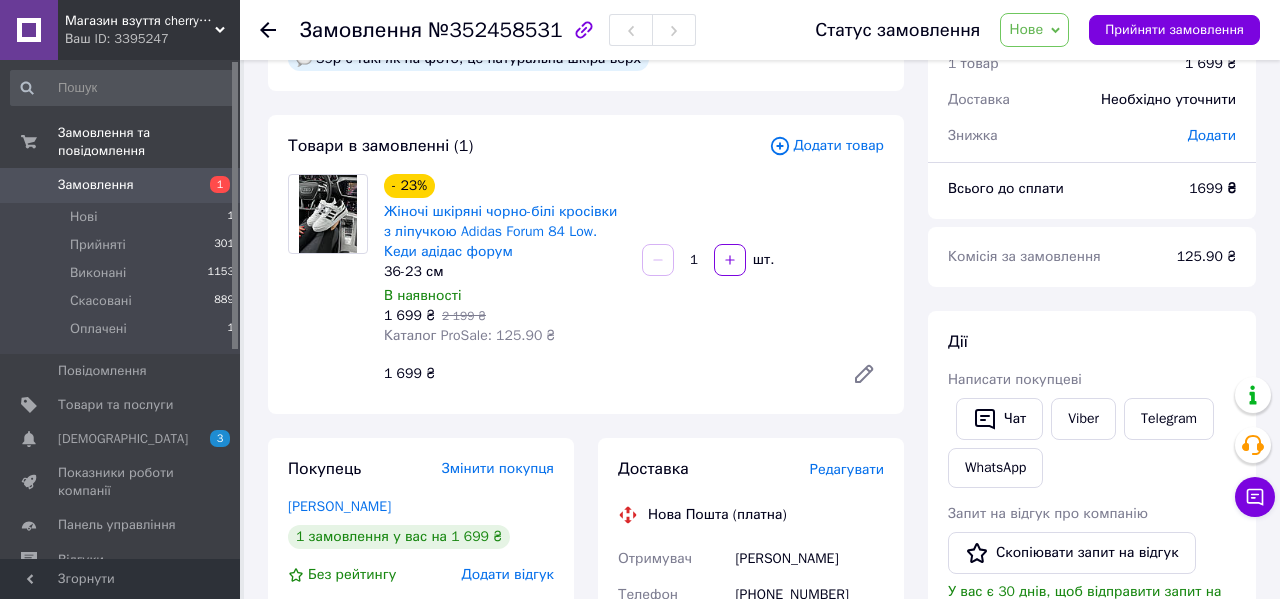 click 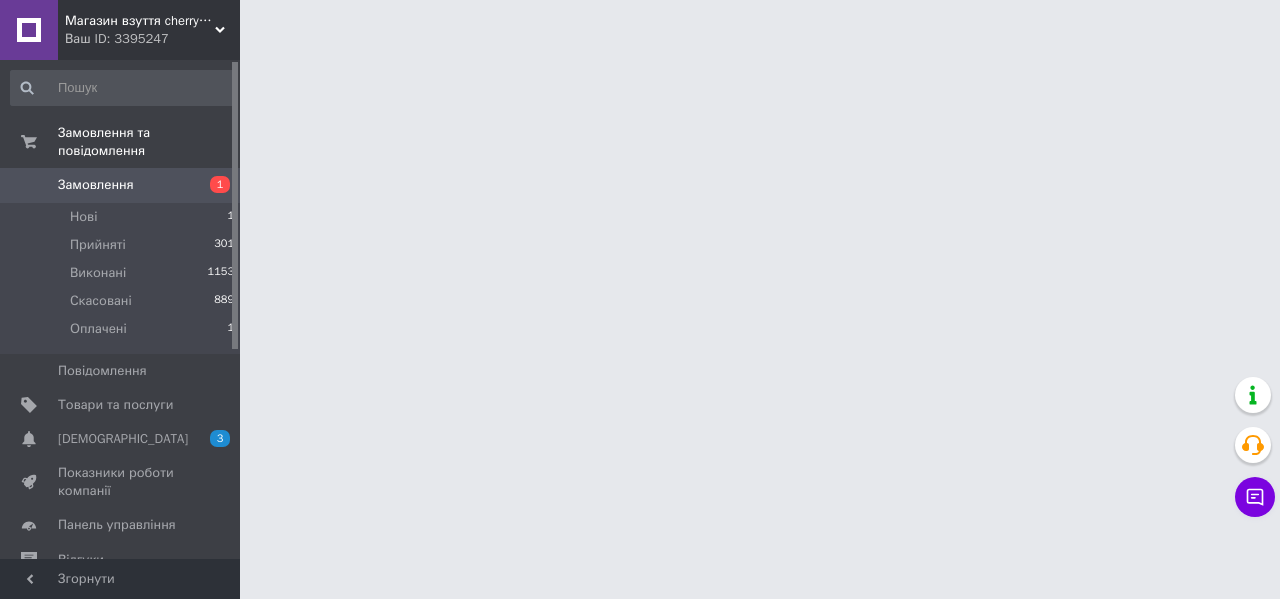 scroll, scrollTop: 0, scrollLeft: 0, axis: both 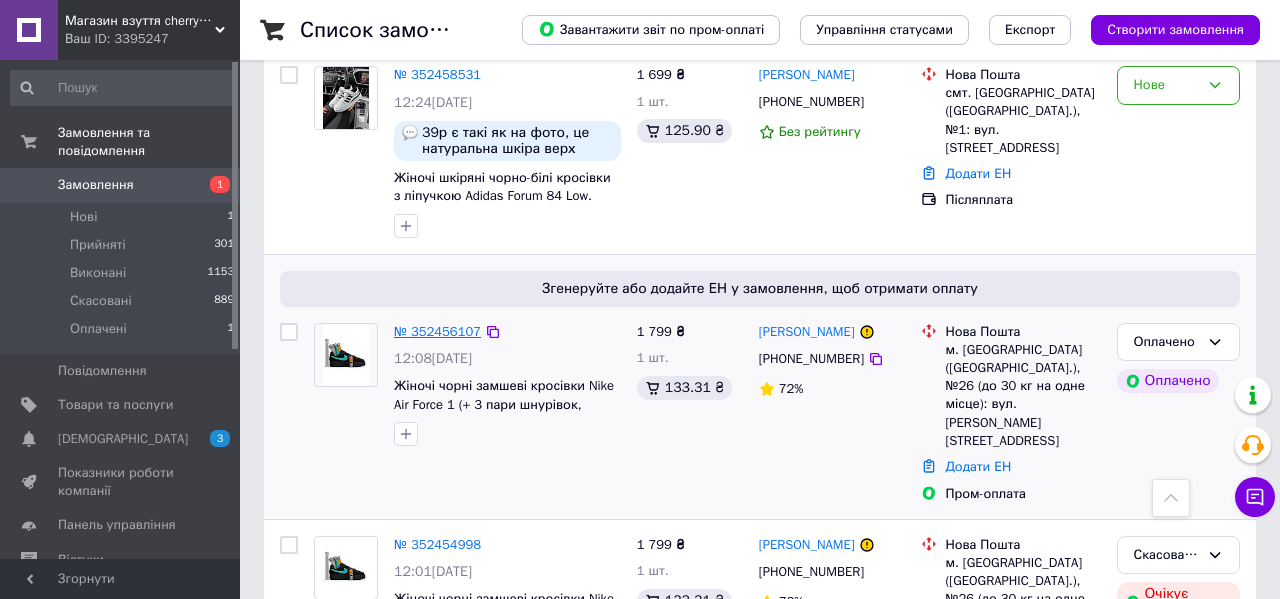click on "№ 352456107" at bounding box center [437, 331] 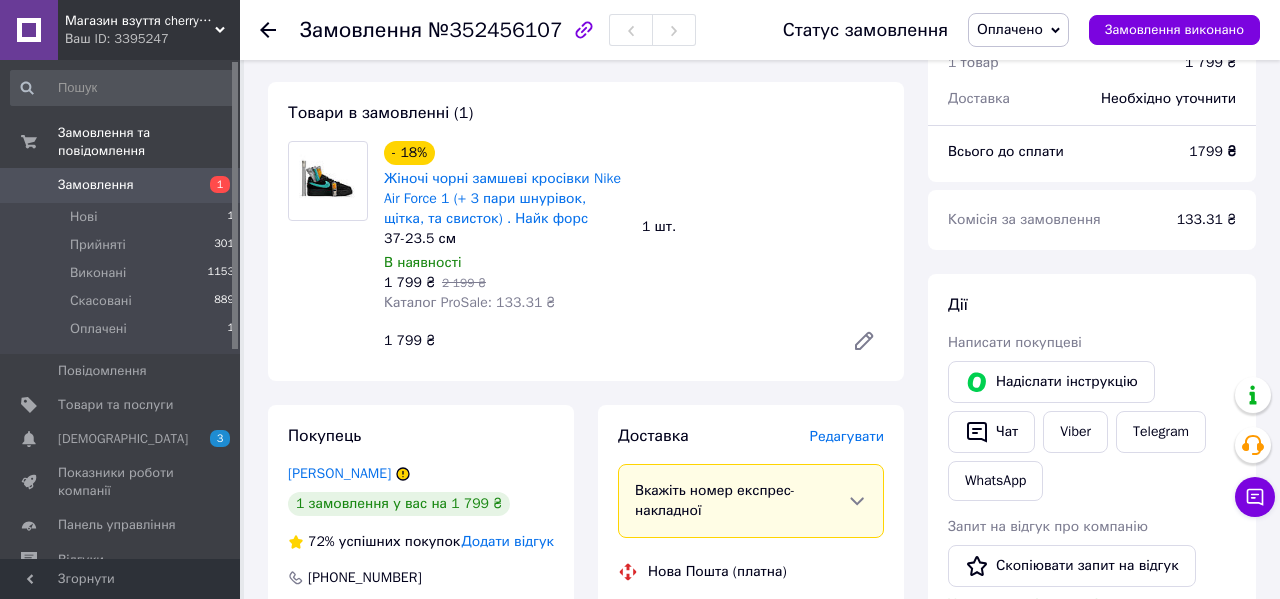 scroll, scrollTop: 734, scrollLeft: 0, axis: vertical 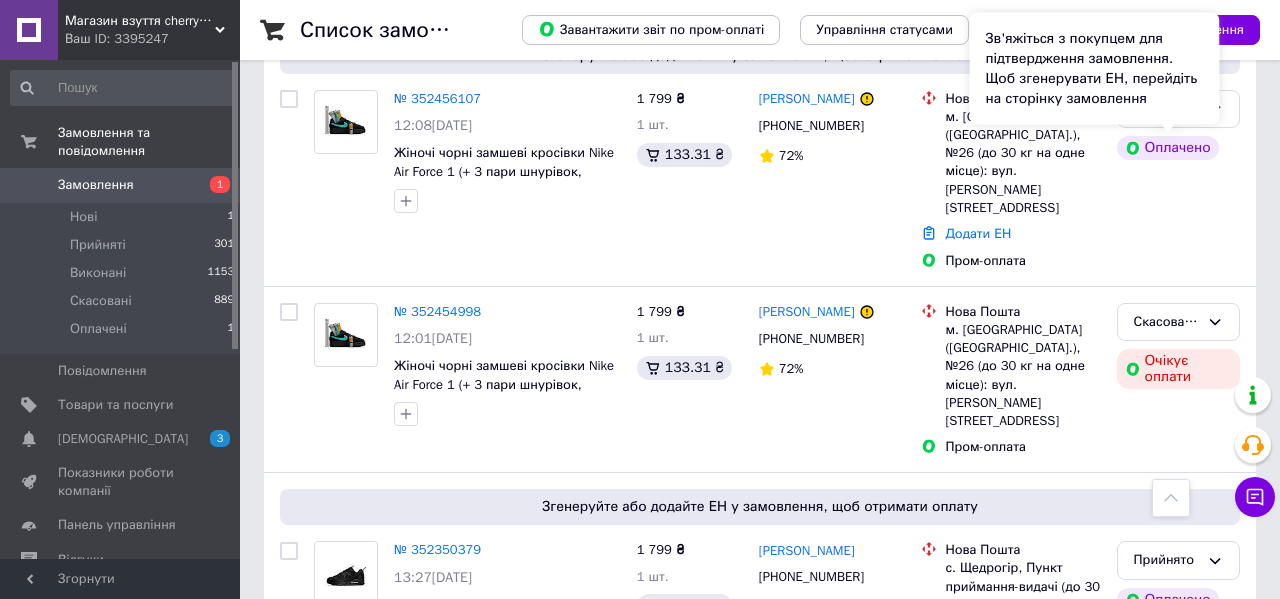 click on "Зв'яжіться з покупцем для підтвердження замовлення.
Щоб згенерувати ЕН, перейдіть на сторінку замовлення" at bounding box center (1095, 69) 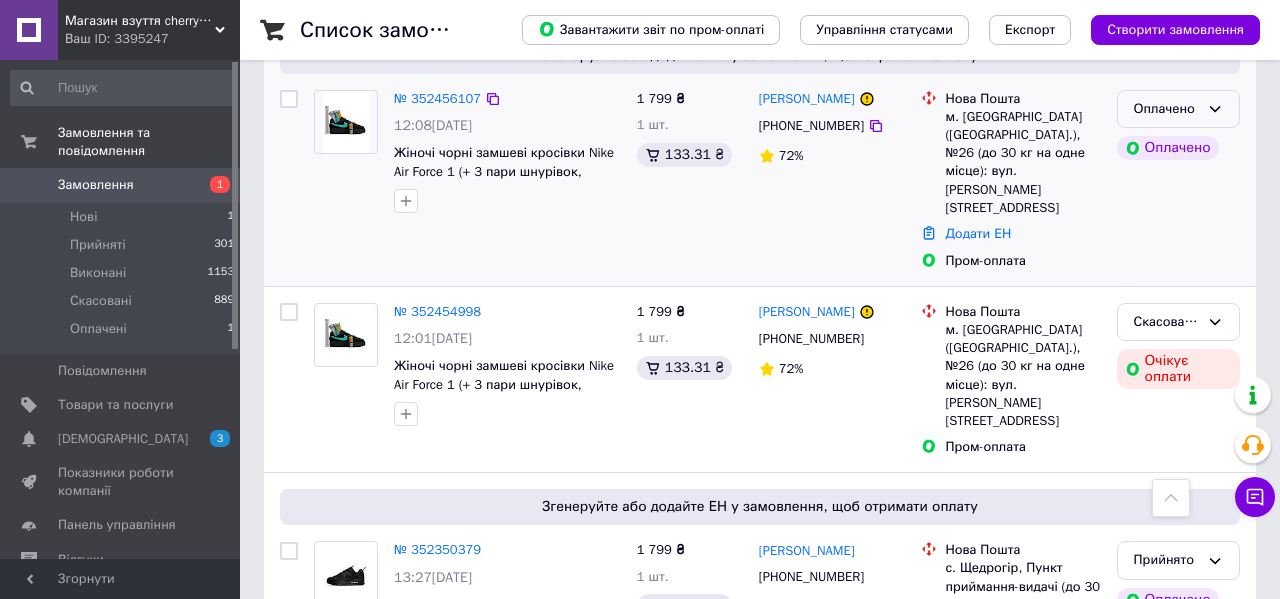 click on "Оплачено" at bounding box center [1178, 109] 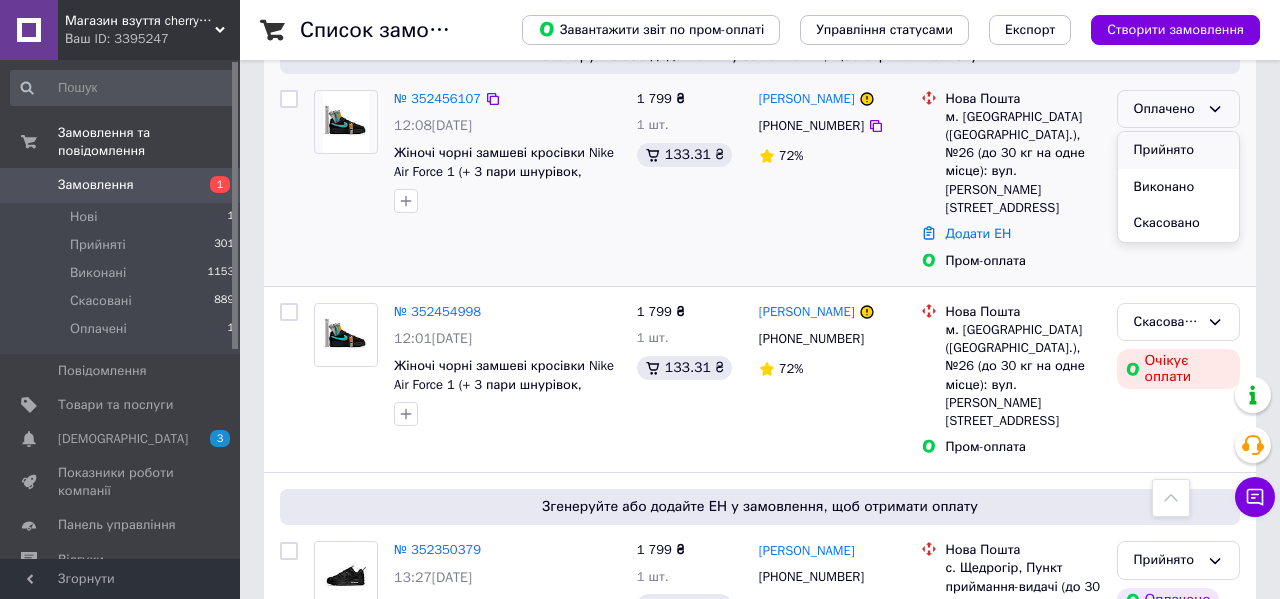 click on "Прийнято" at bounding box center [1178, 150] 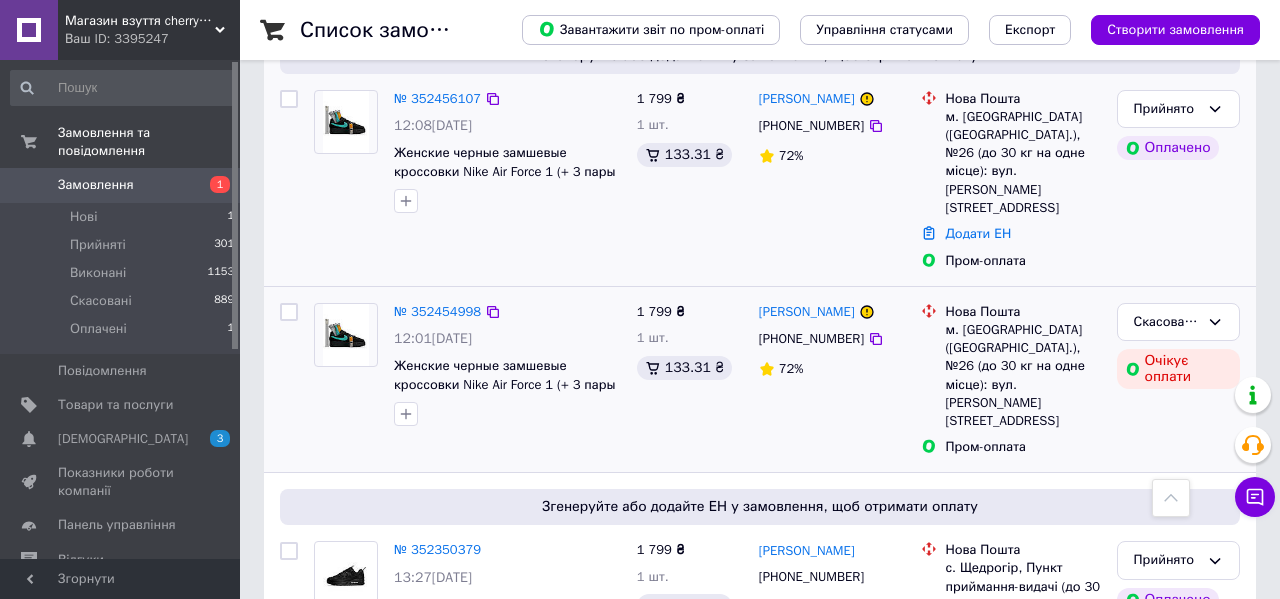 click on "№ 352454998" at bounding box center (437, 312) 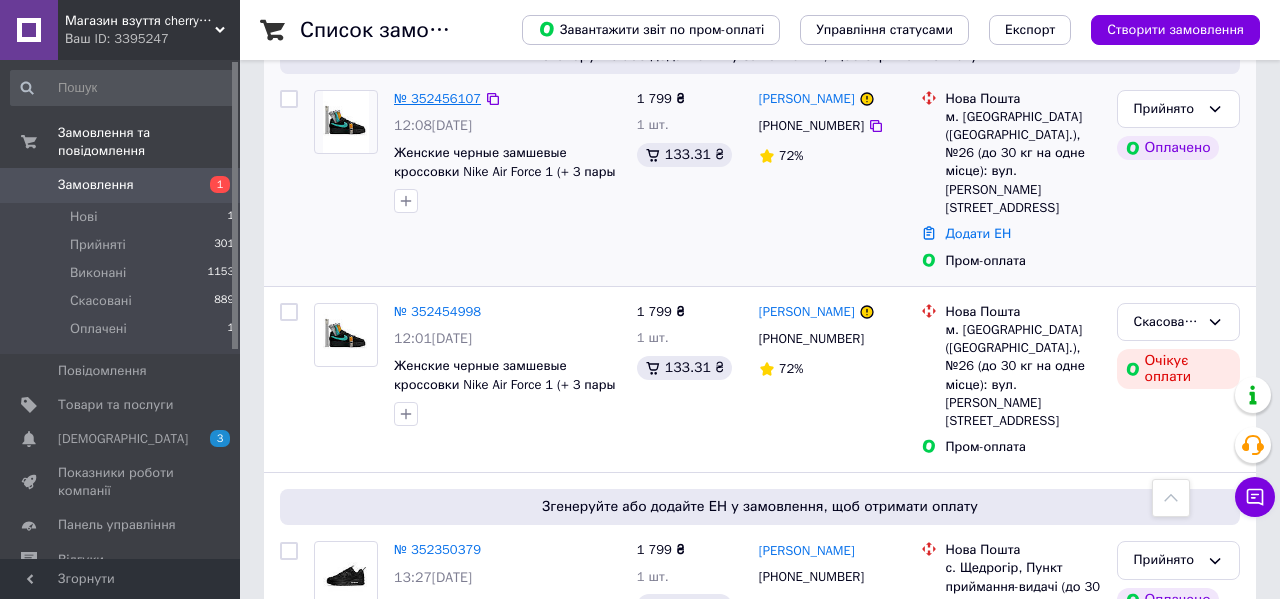 click on "№ 352456107" at bounding box center (437, 98) 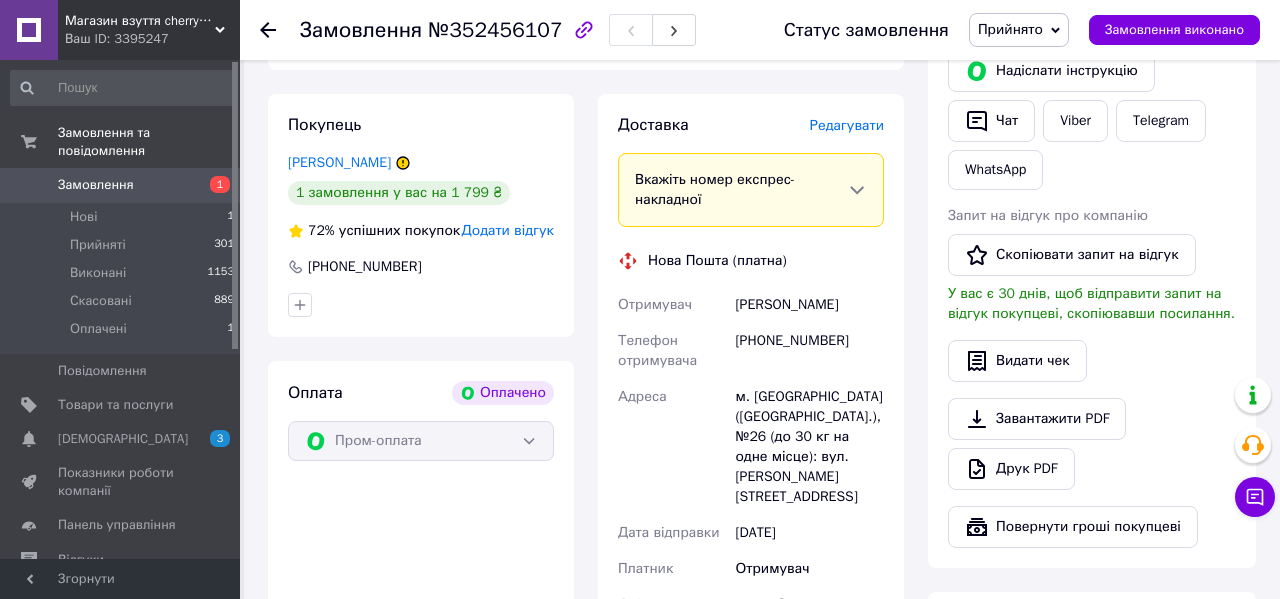 scroll, scrollTop: 1073, scrollLeft: 0, axis: vertical 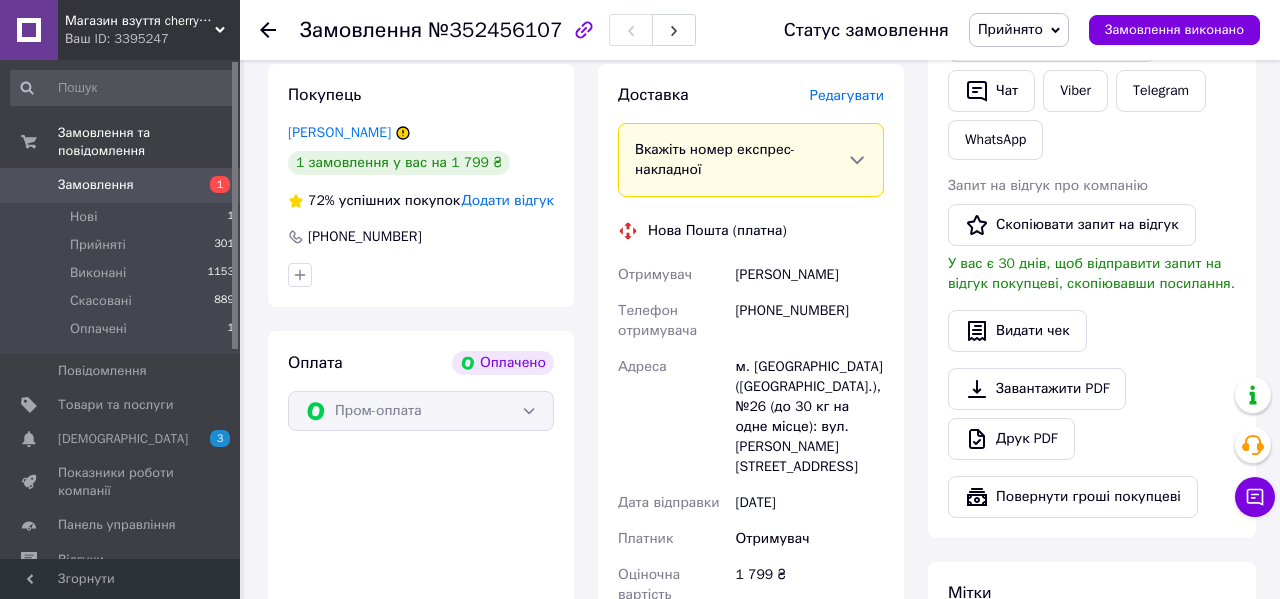 drag, startPoint x: 878, startPoint y: 280, endPoint x: 727, endPoint y: 277, distance: 151.0298 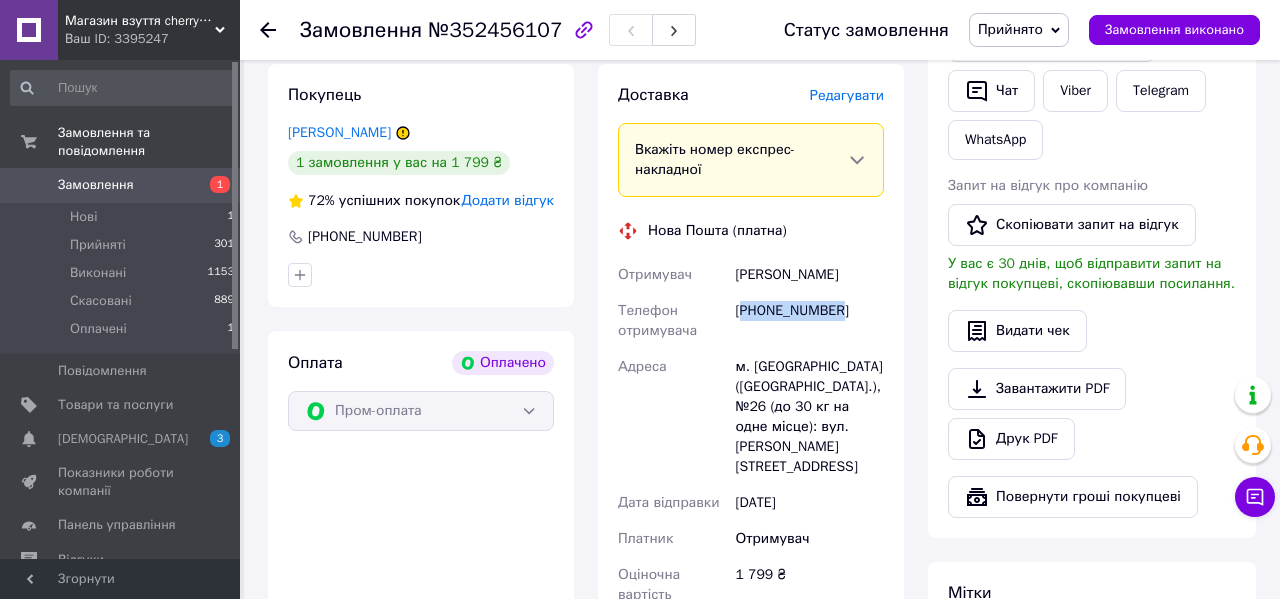 click on "[PHONE_NUMBER]" at bounding box center (809, 321) 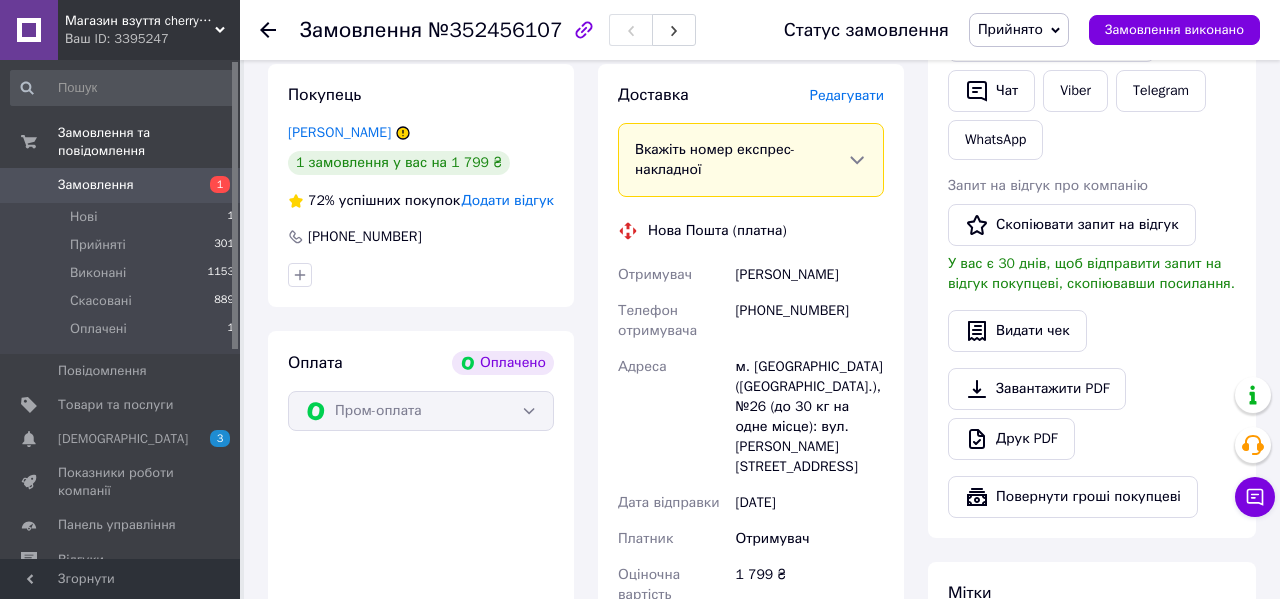 click on "м. [GEOGRAPHIC_DATA] ([GEOGRAPHIC_DATA].), №26 (до 30 кг на одне місце): вул. [PERSON_NAME][STREET_ADDRESS]" at bounding box center [809, 417] 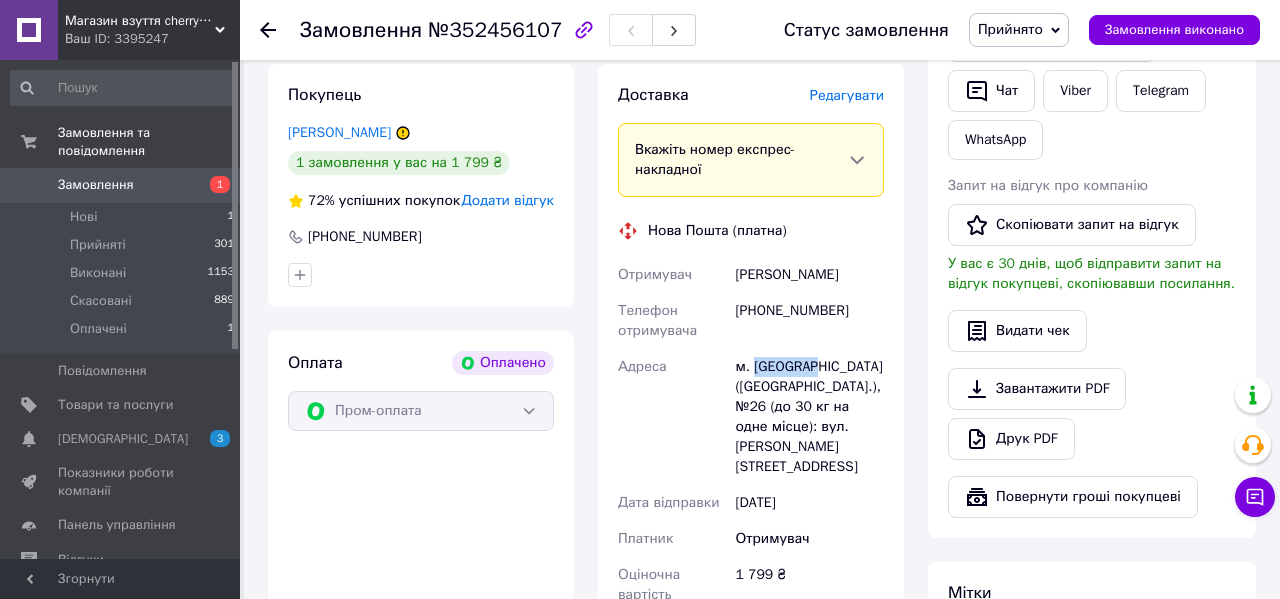 click on "м. [GEOGRAPHIC_DATA] ([GEOGRAPHIC_DATA].), №26 (до 30 кг на одне місце): вул. [PERSON_NAME][STREET_ADDRESS]" at bounding box center (809, 417) 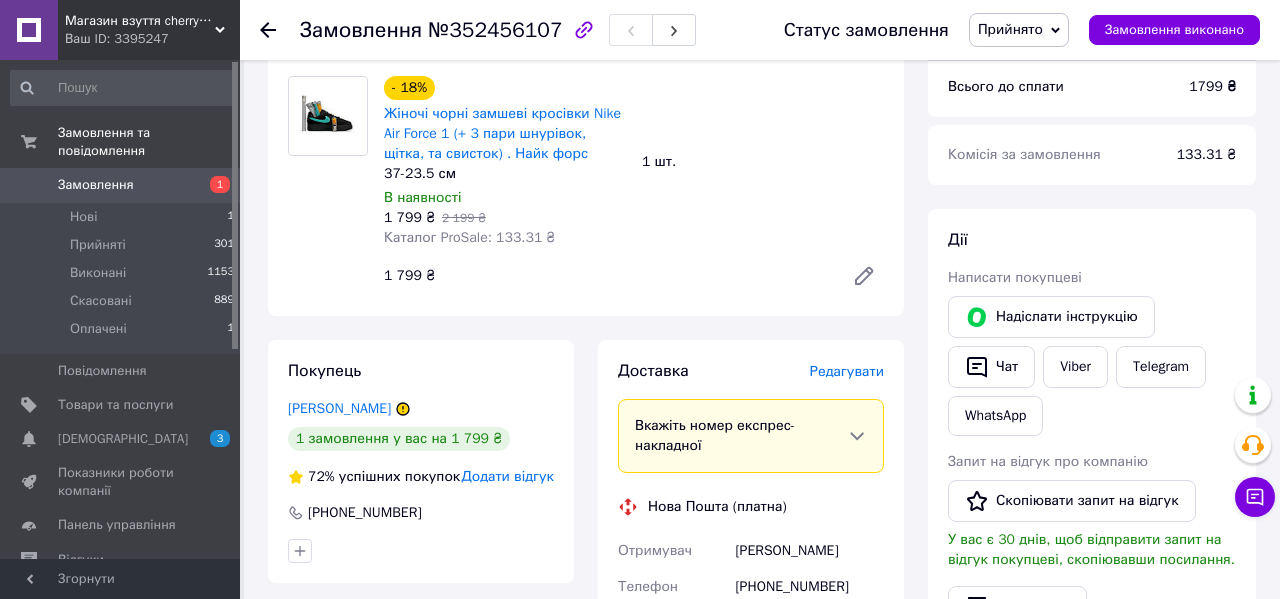 scroll, scrollTop: 868, scrollLeft: 0, axis: vertical 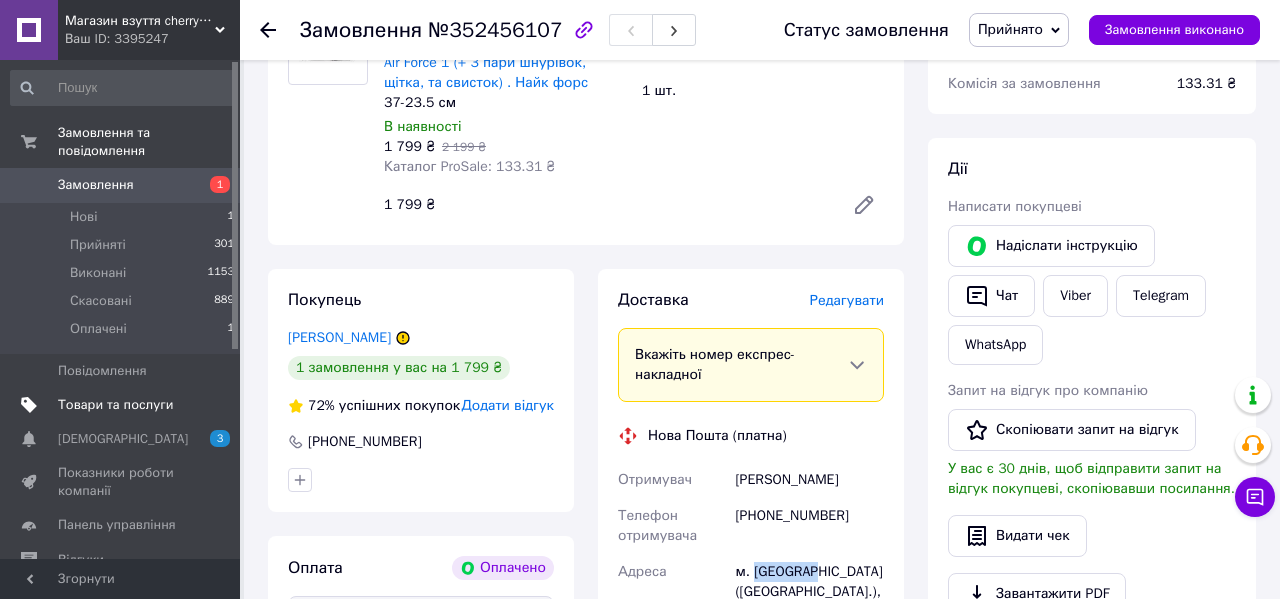 click on "Товари та послуги" at bounding box center [115, 405] 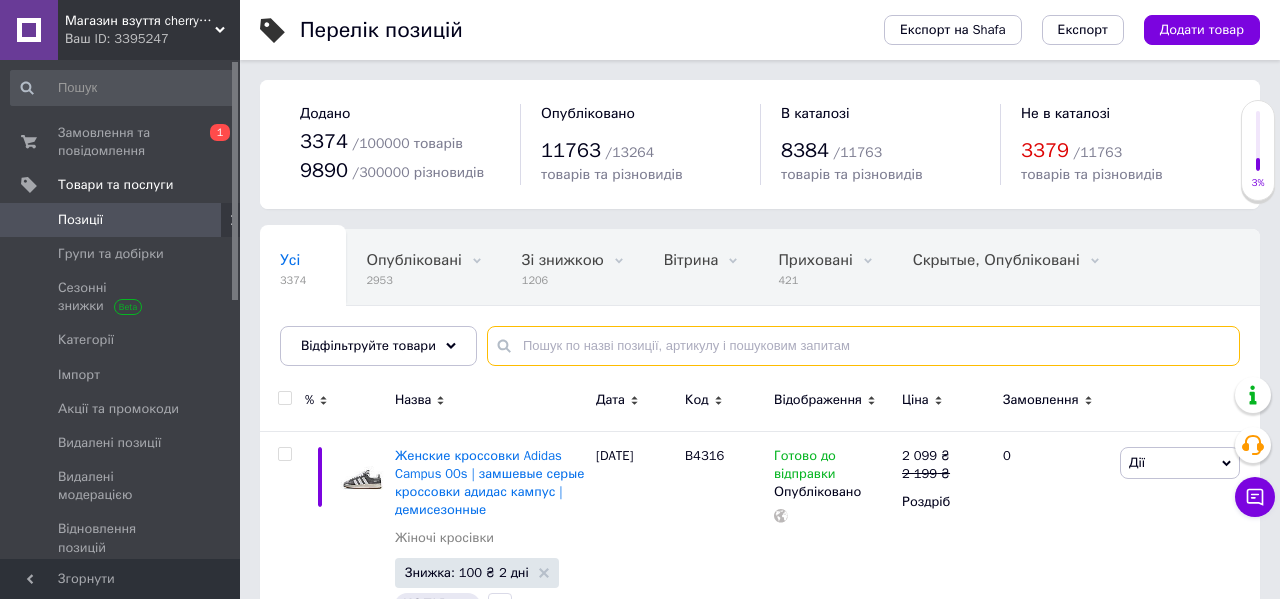 click at bounding box center (863, 346) 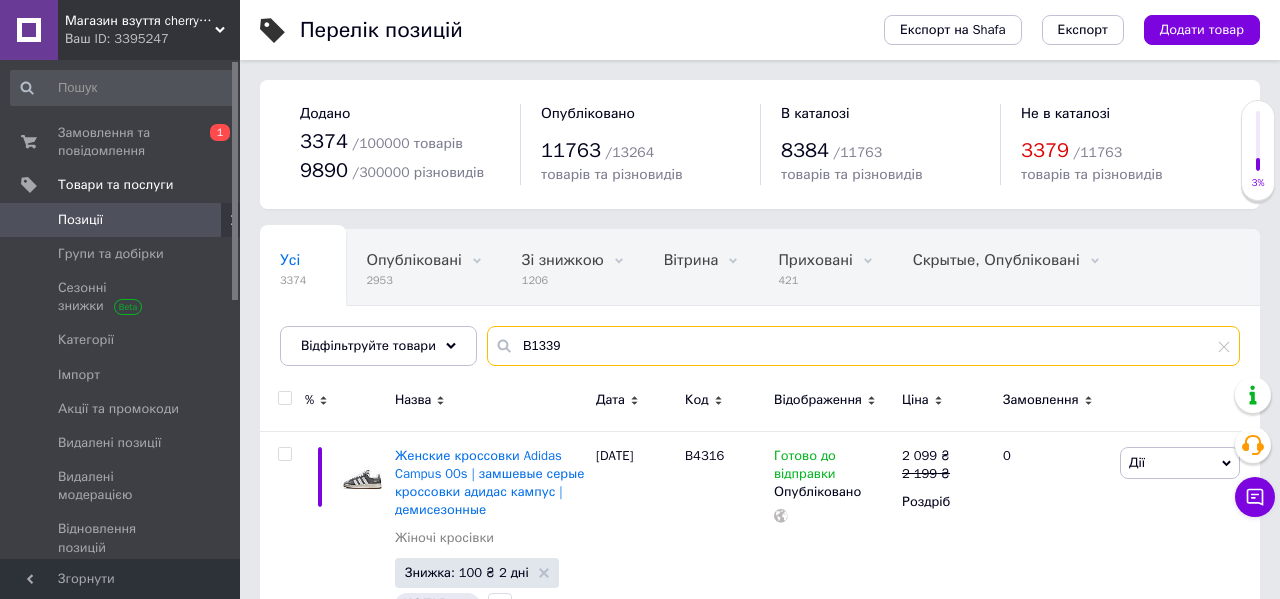 type on "B1339" 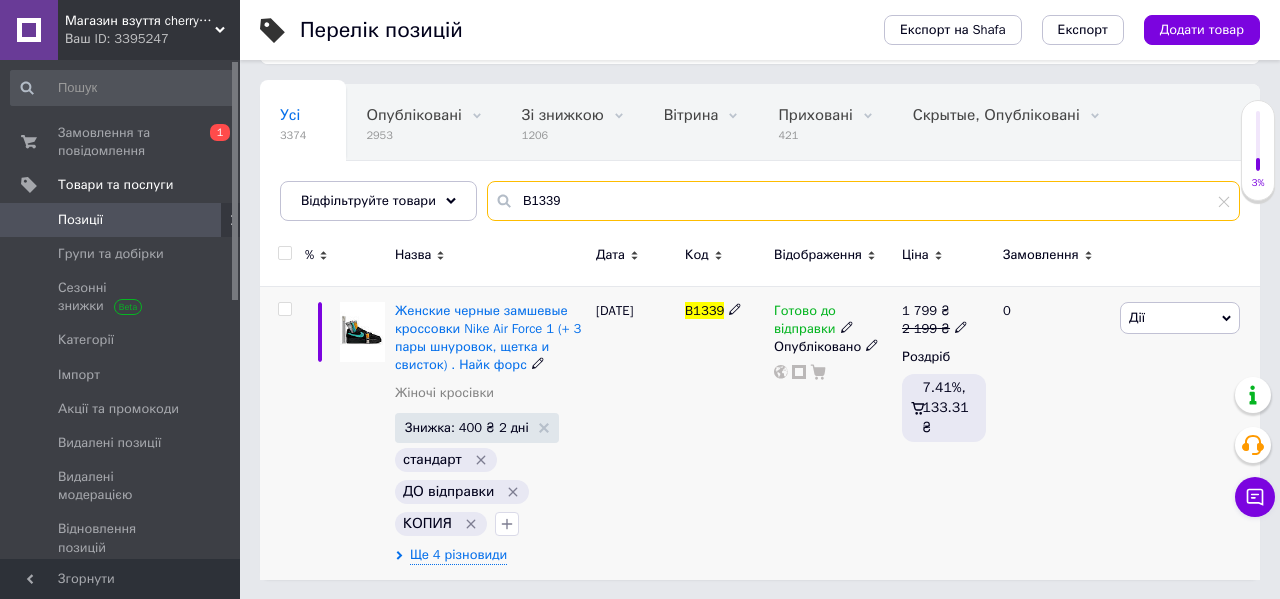 scroll, scrollTop: 146, scrollLeft: 0, axis: vertical 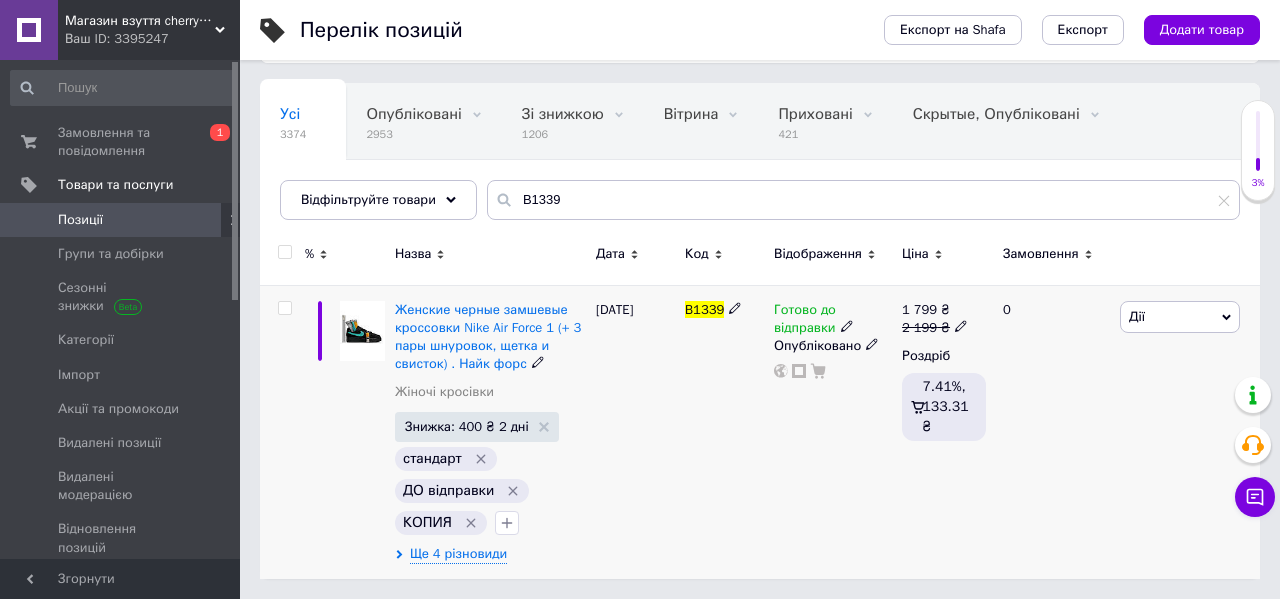 click on "Готово до відправки" at bounding box center (805, 321) 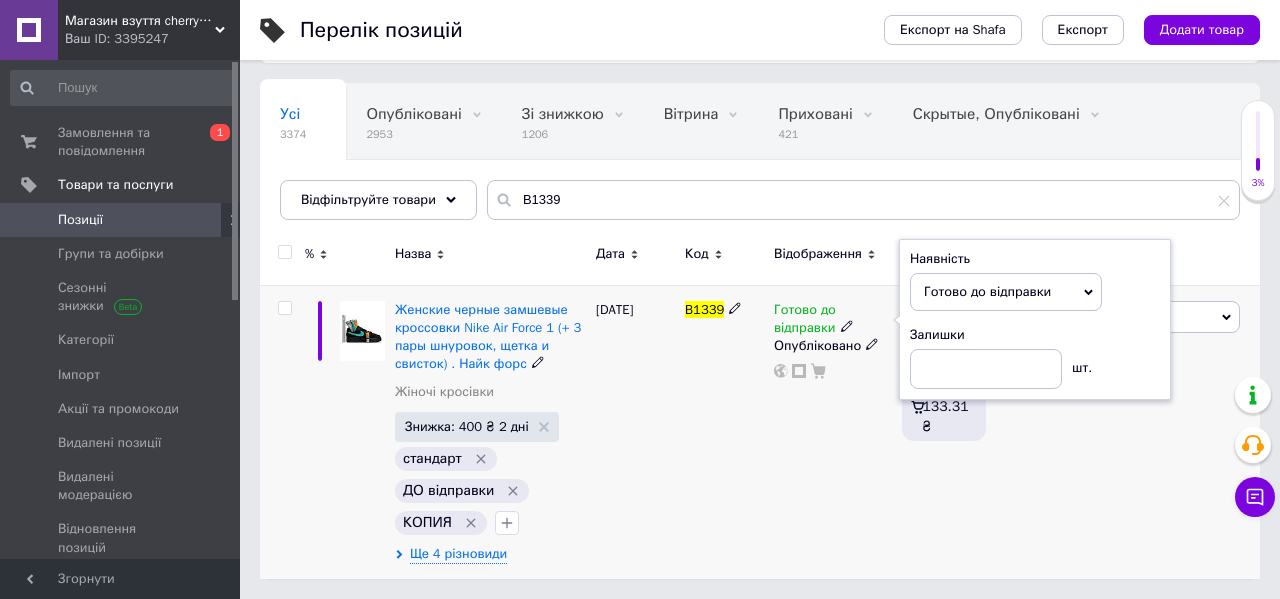 click on "B1339" at bounding box center [724, 432] 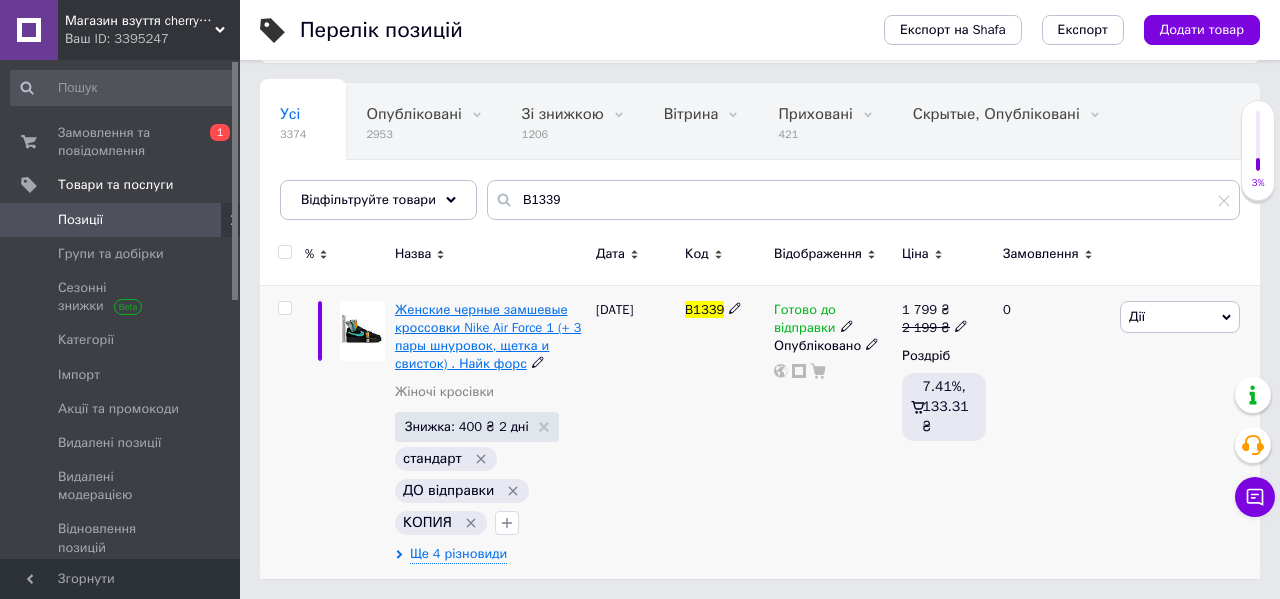 click on "Женские черные замшевые кроссовки Nike Air Force 1 (+ 3 пары шнуровок, щетка и свисток)  .  Найк форс" at bounding box center [488, 337] 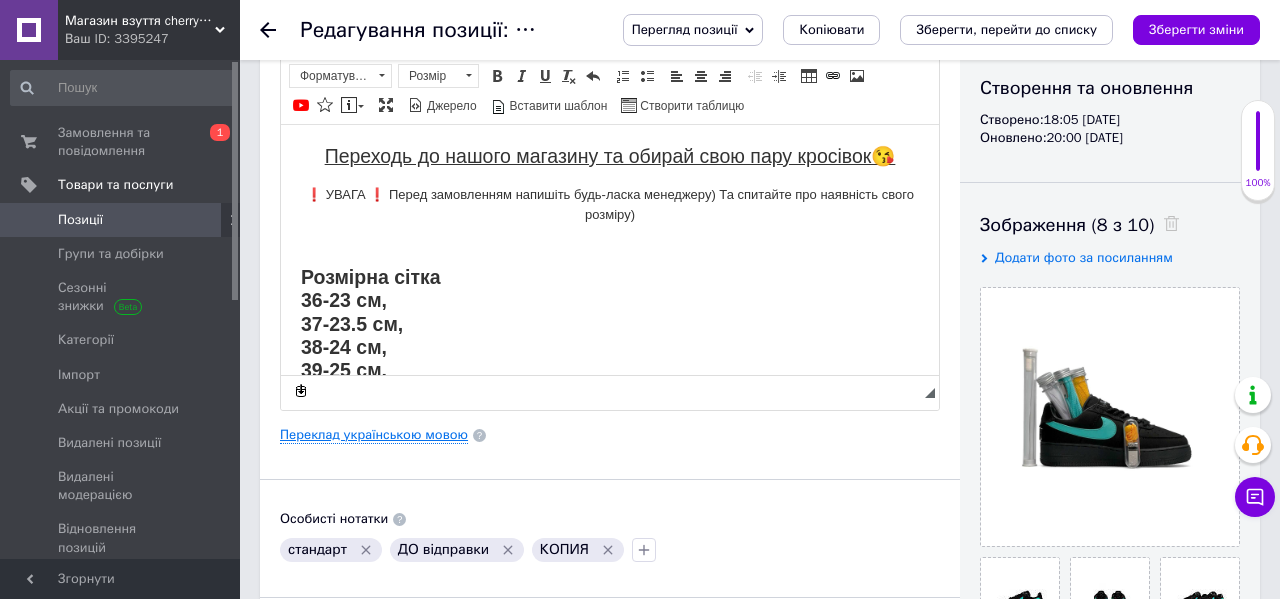 scroll, scrollTop: 0, scrollLeft: 0, axis: both 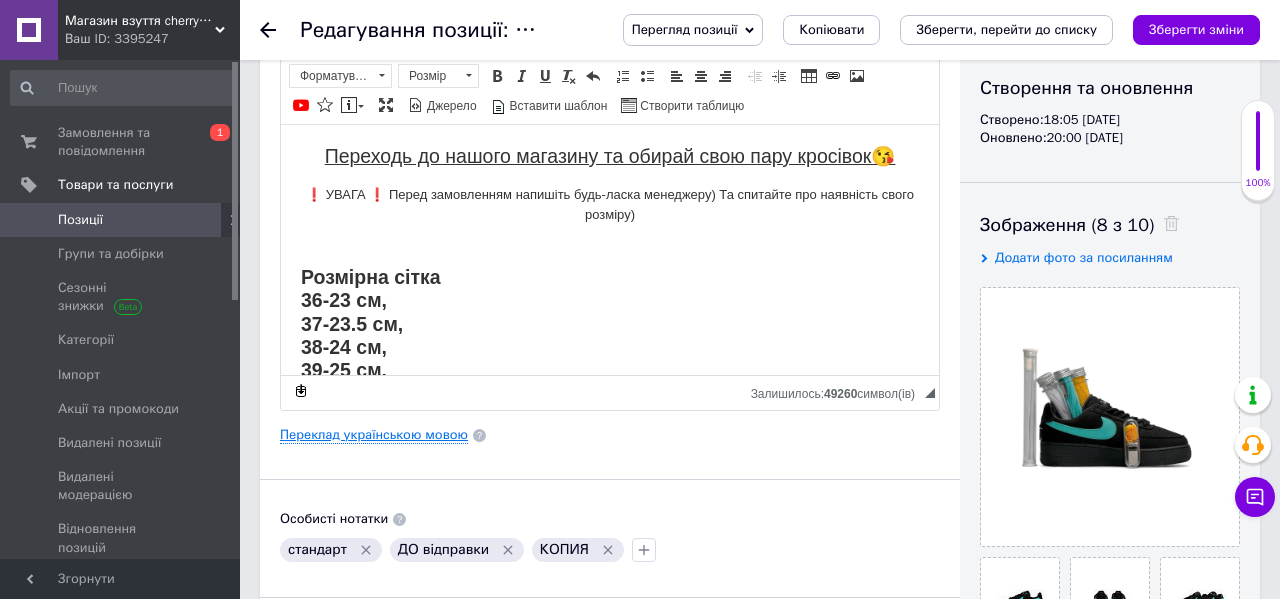 click on "Переклад українською мовою" at bounding box center (374, 435) 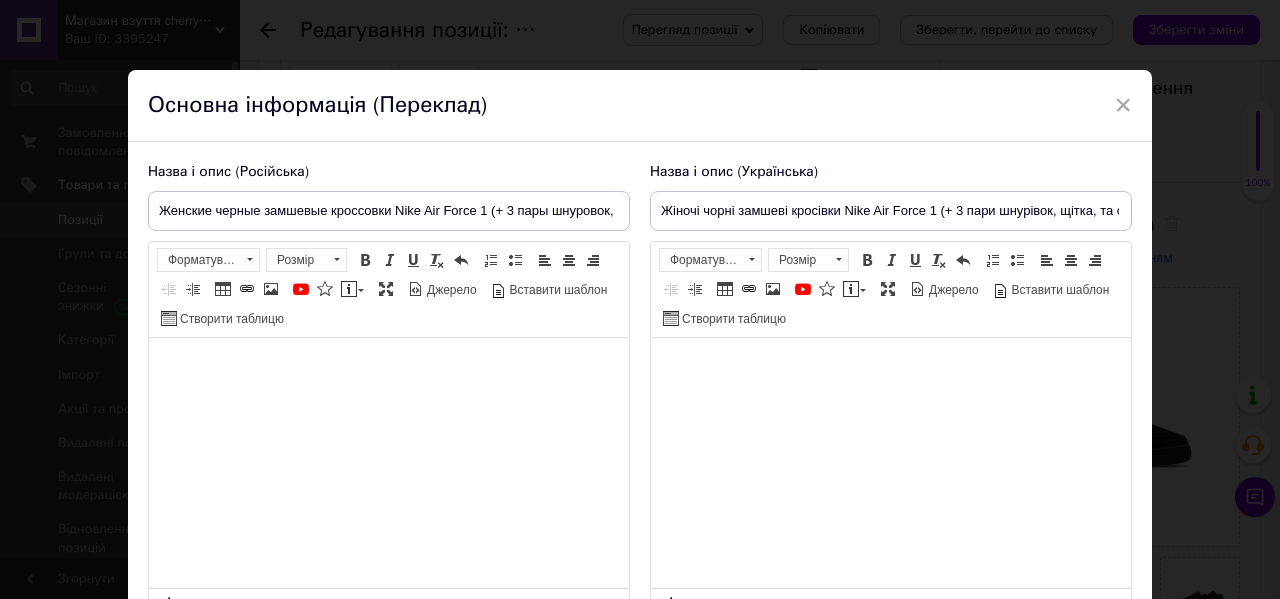 type on "Жіночі чорні замшеві кросівки Nike Air Force 1 (+ 3 пари шнурівок, щітка, та свисток) . Найк форс" 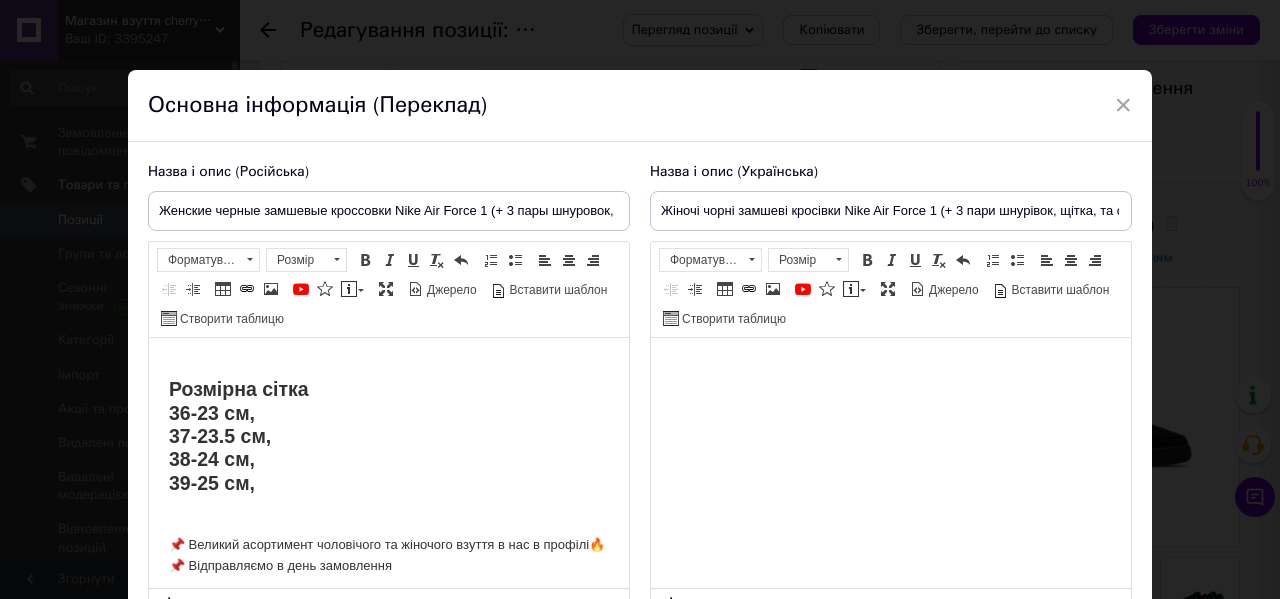 scroll, scrollTop: 126, scrollLeft: 0, axis: vertical 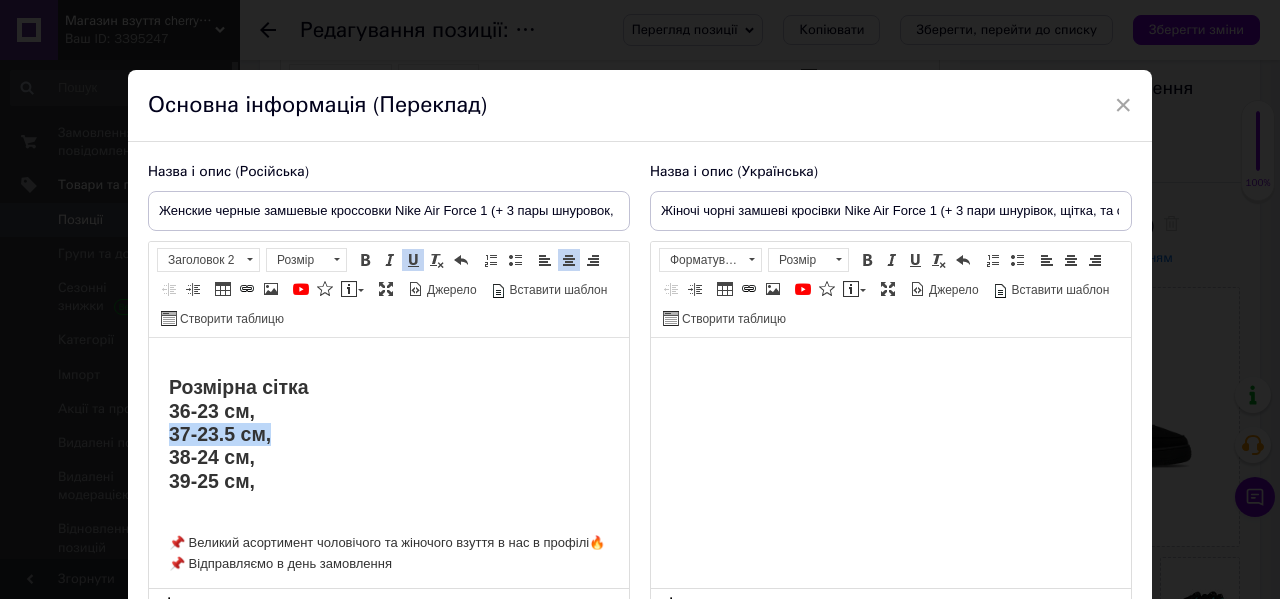 drag, startPoint x: 286, startPoint y: 438, endPoint x: 100, endPoint y: 438, distance: 186 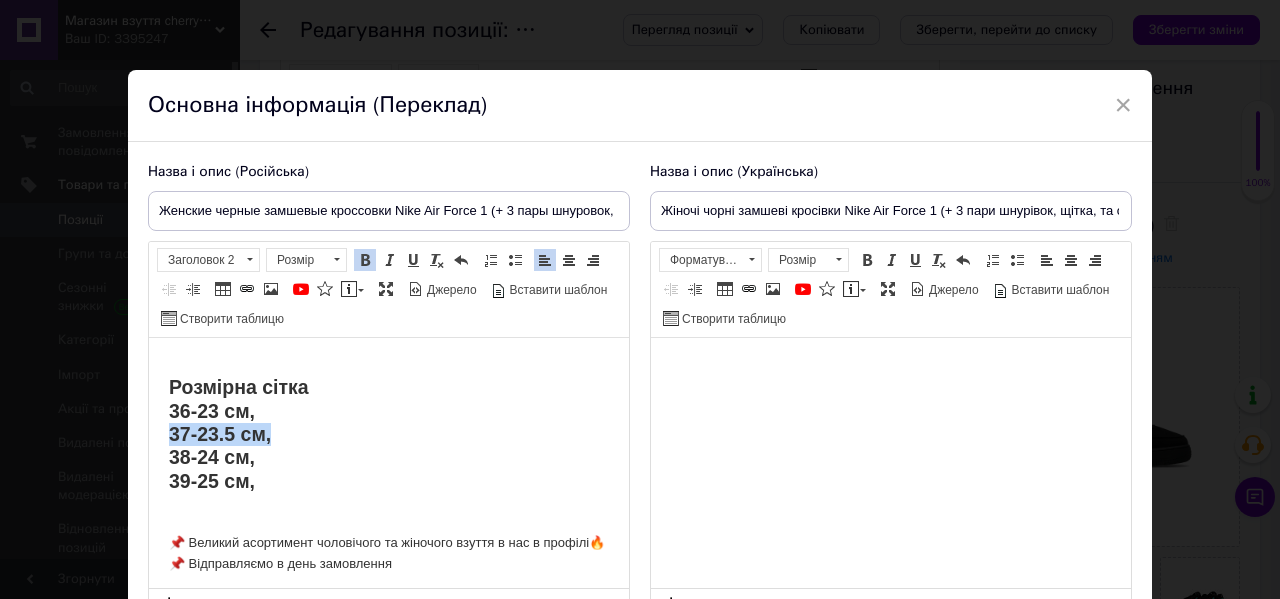 type 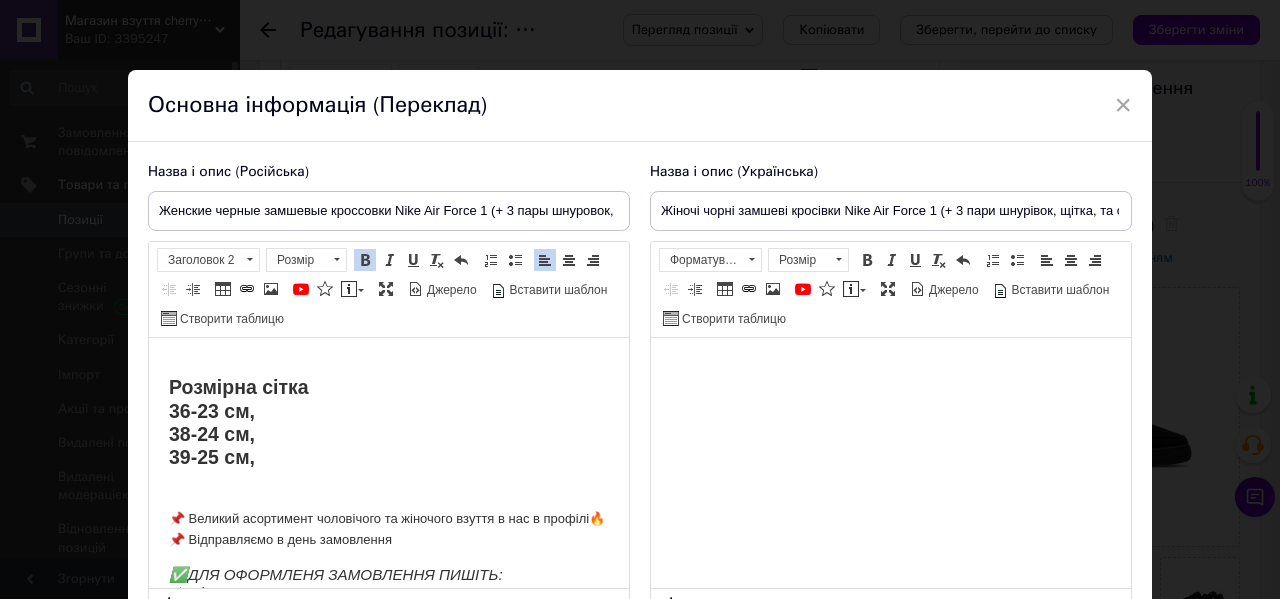 scroll, scrollTop: 6, scrollLeft: 0, axis: vertical 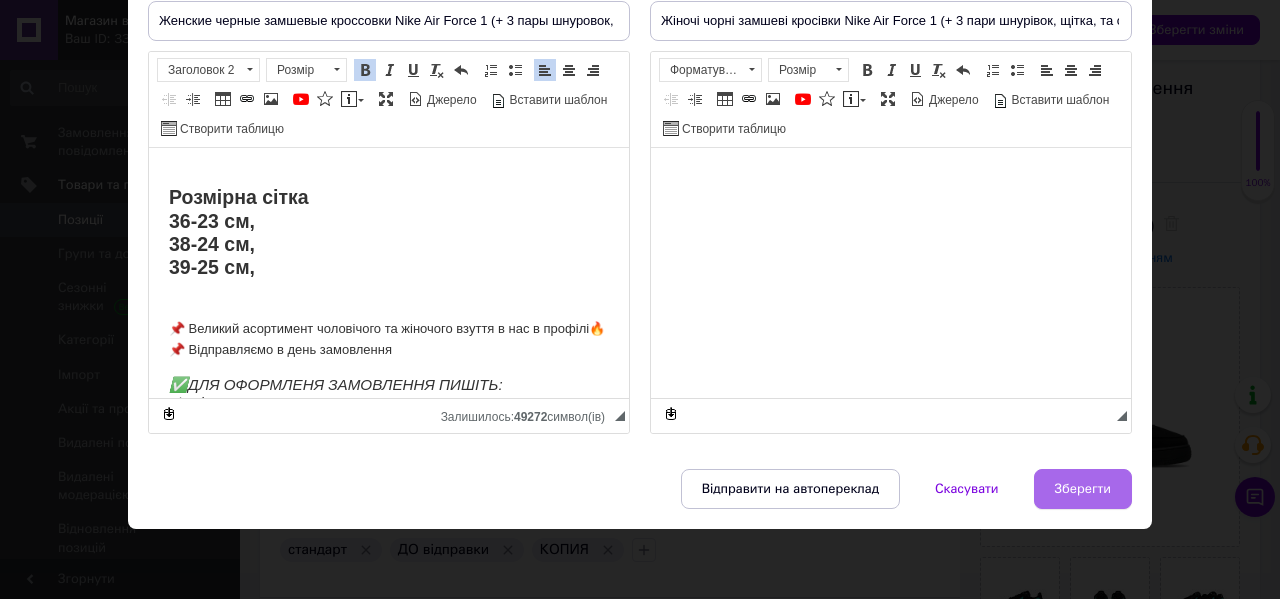 click on "Зберегти" at bounding box center [1083, 489] 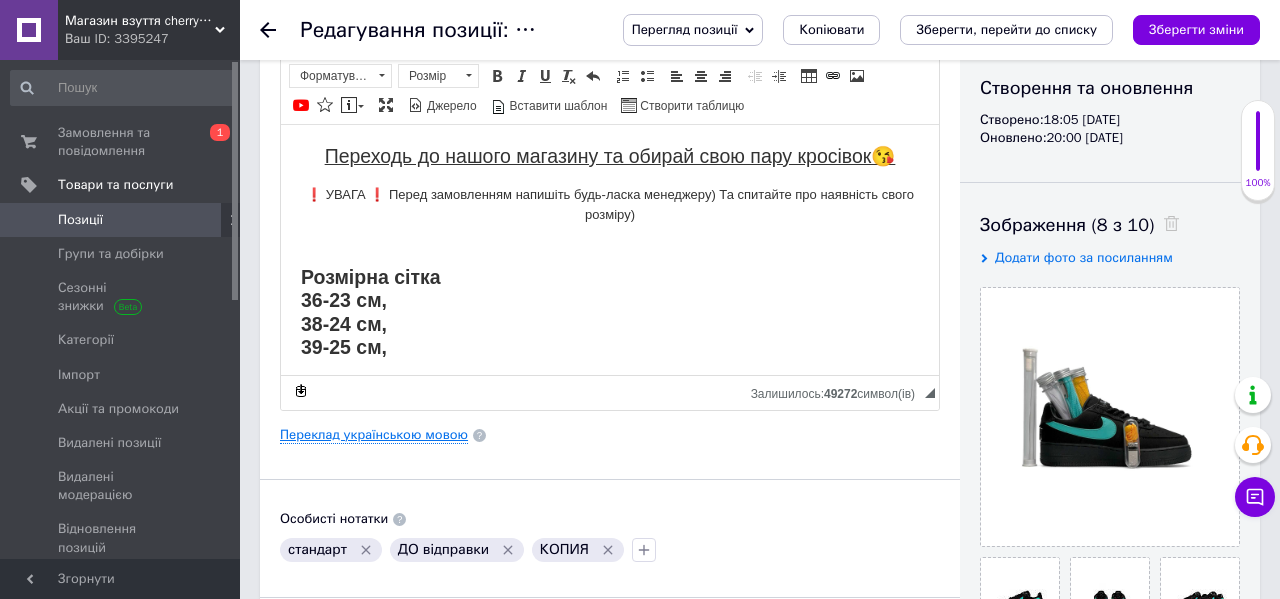 click on "Переклад українською мовою" at bounding box center (374, 435) 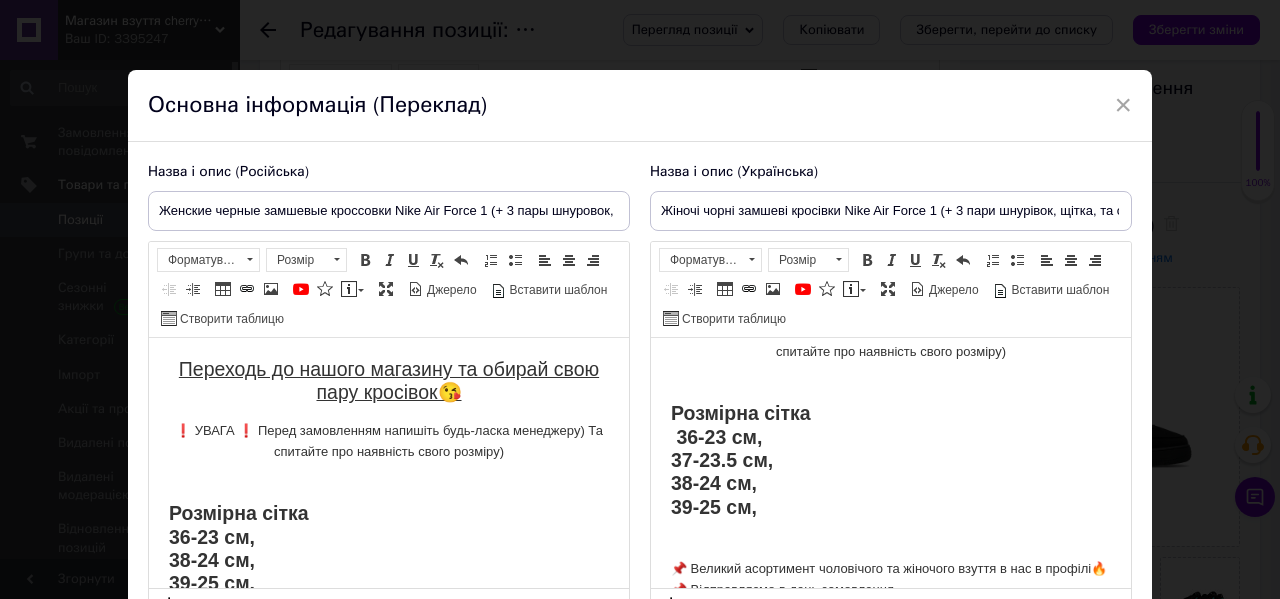 scroll, scrollTop: 116, scrollLeft: 0, axis: vertical 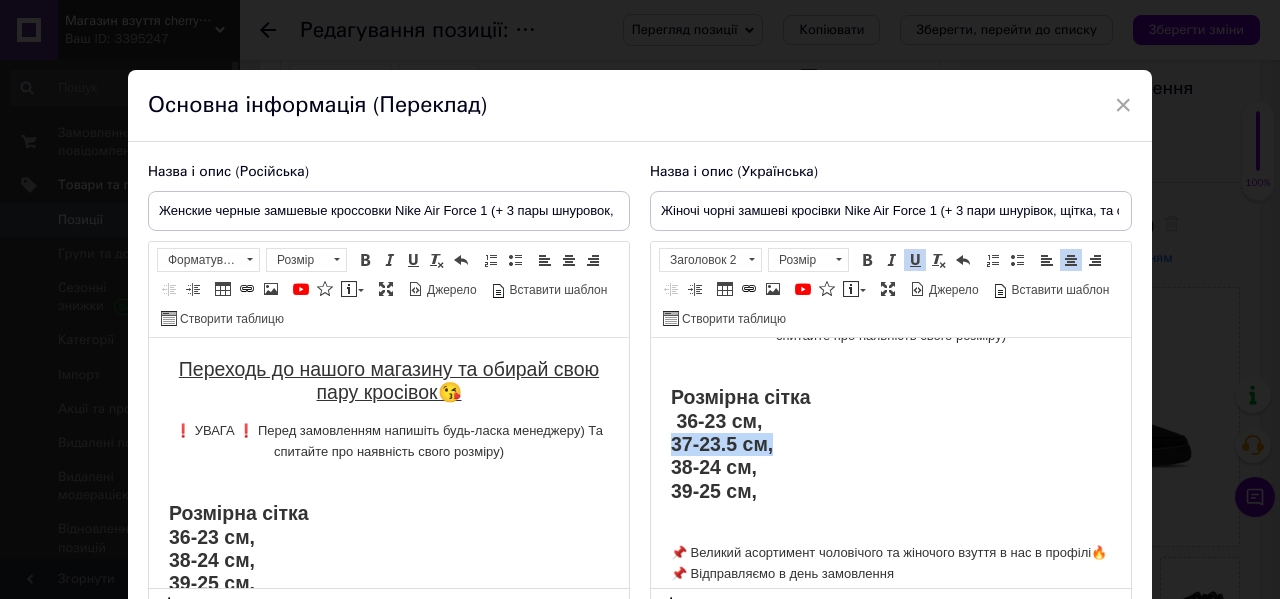 drag, startPoint x: 785, startPoint y: 438, endPoint x: 646, endPoint y: 448, distance: 139.35925 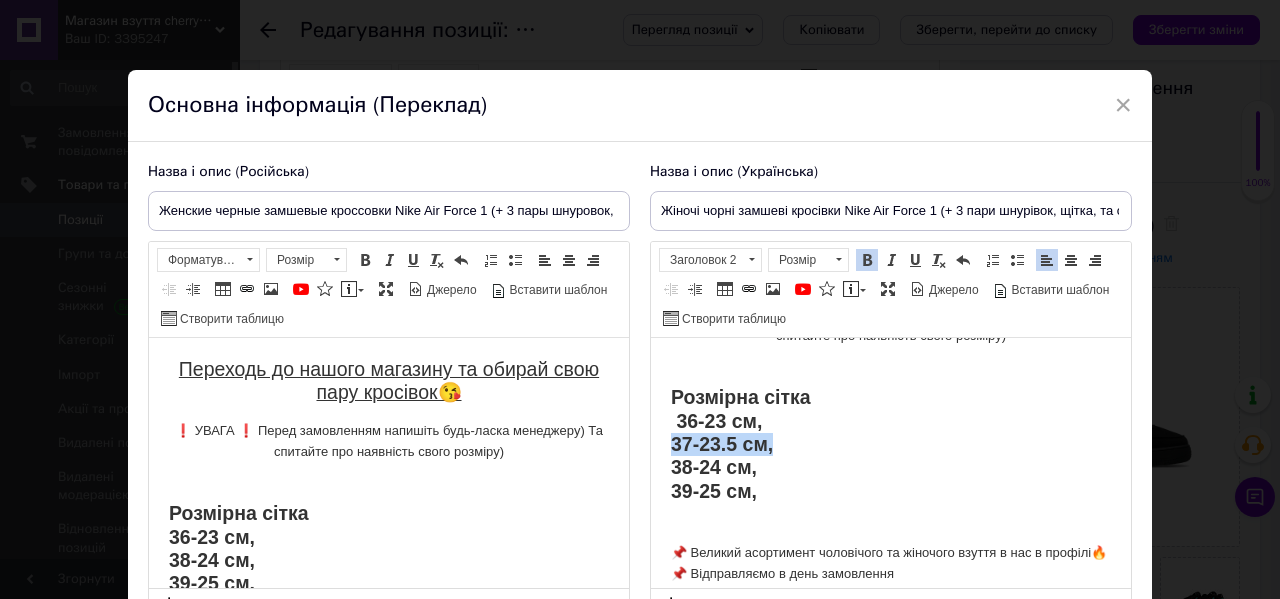 type 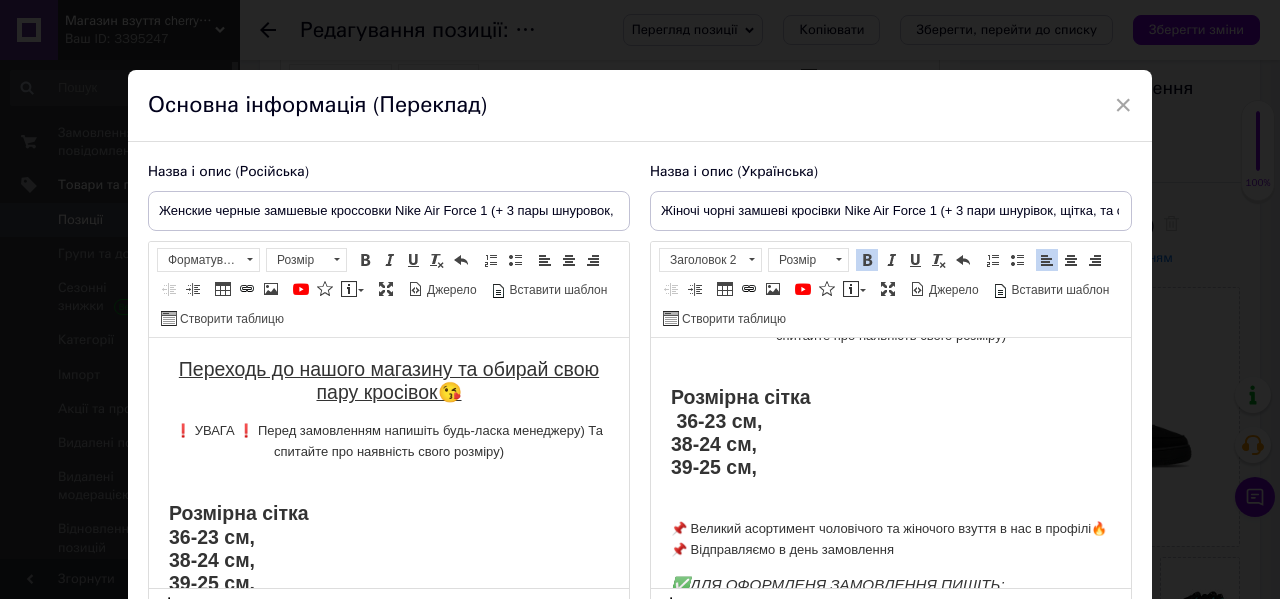 scroll, scrollTop: 190, scrollLeft: 0, axis: vertical 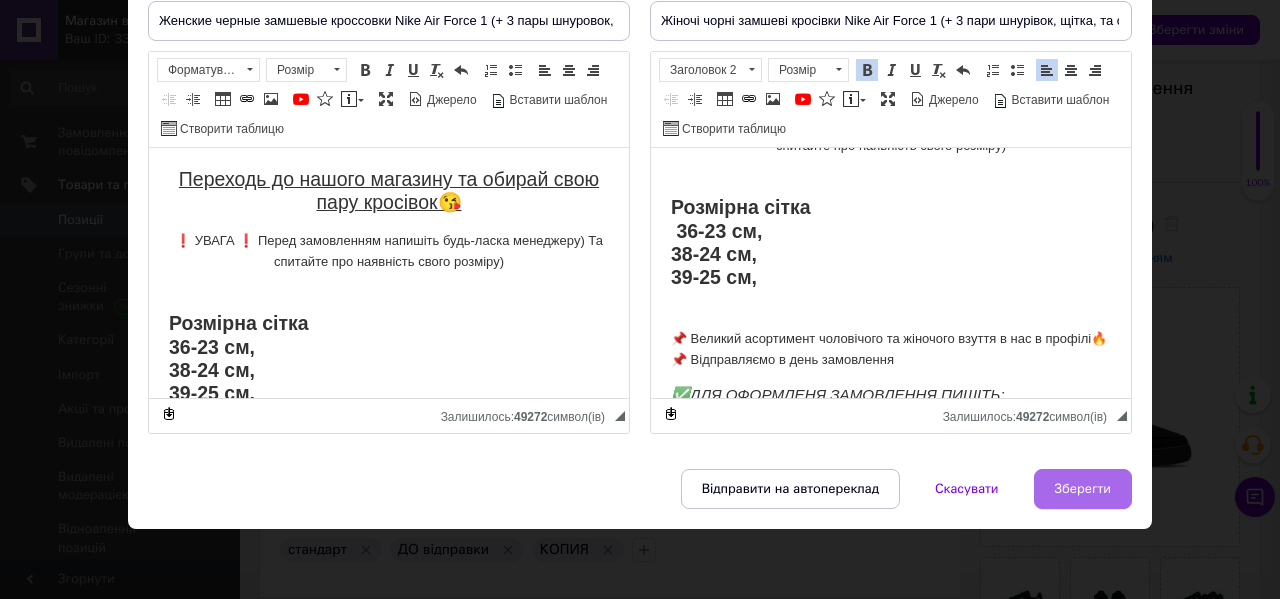 click on "Зберегти" at bounding box center [1083, 489] 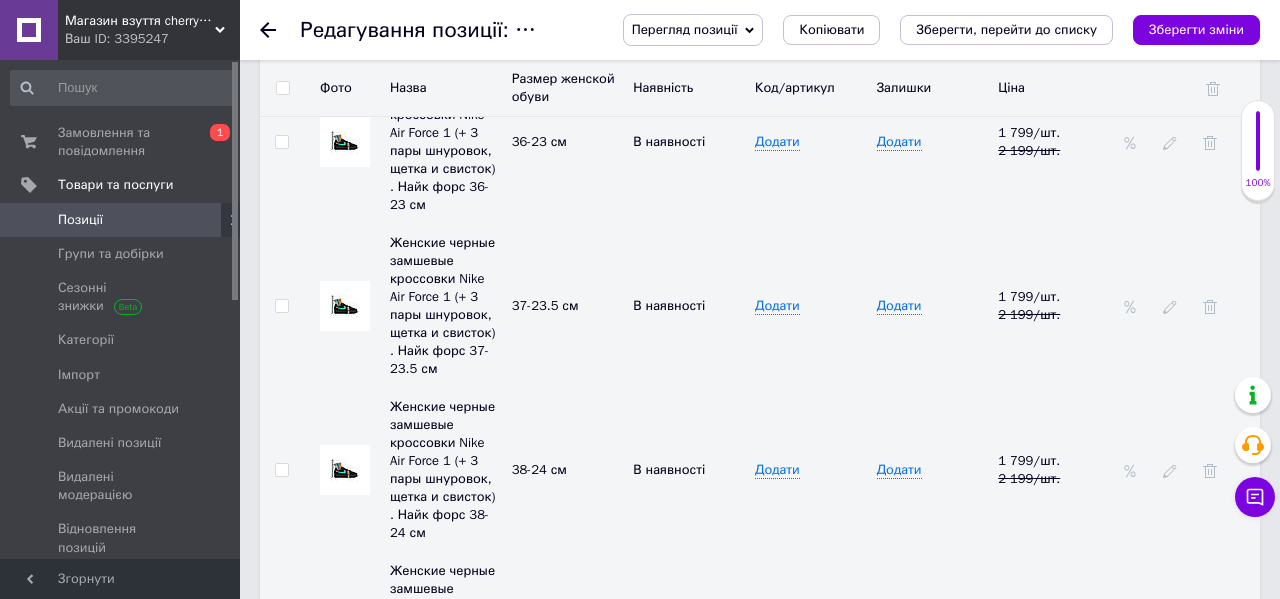 scroll, scrollTop: 3339, scrollLeft: 0, axis: vertical 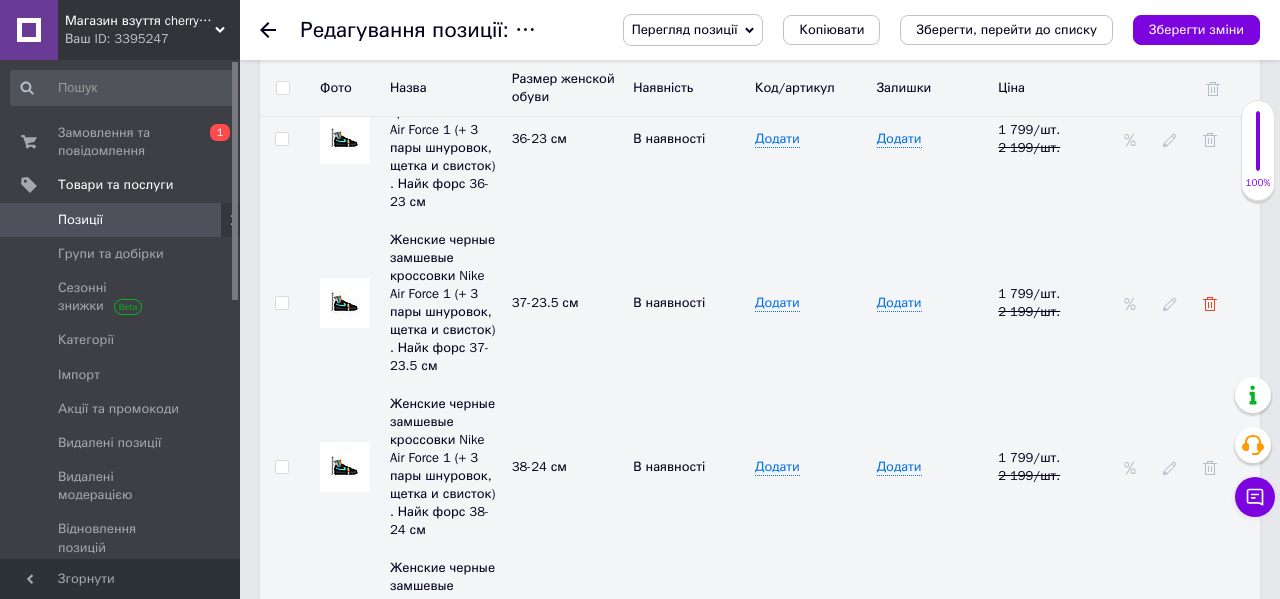 click 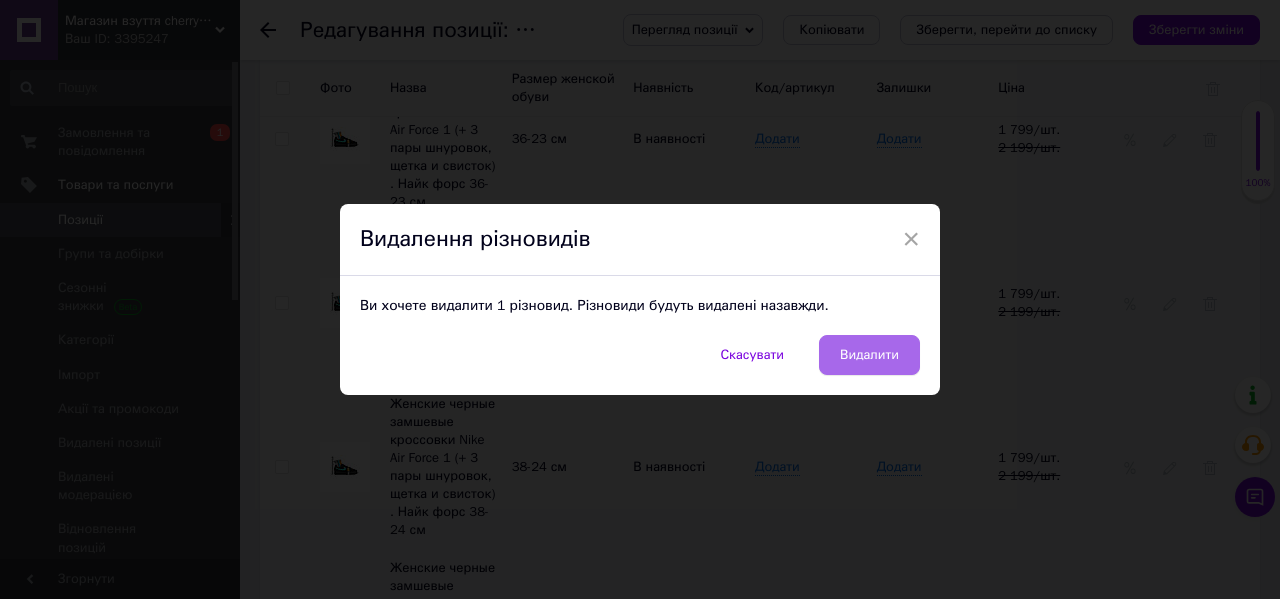 click on "Видалити" at bounding box center [869, 355] 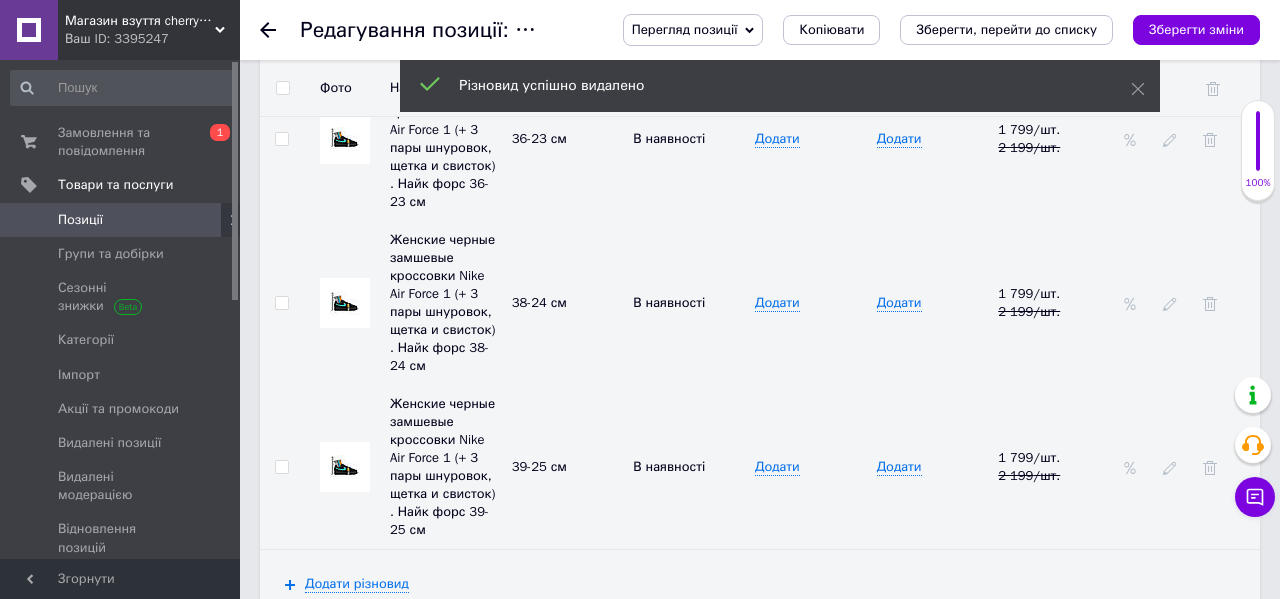 click on "Зберегти зміни" at bounding box center (1196, 29) 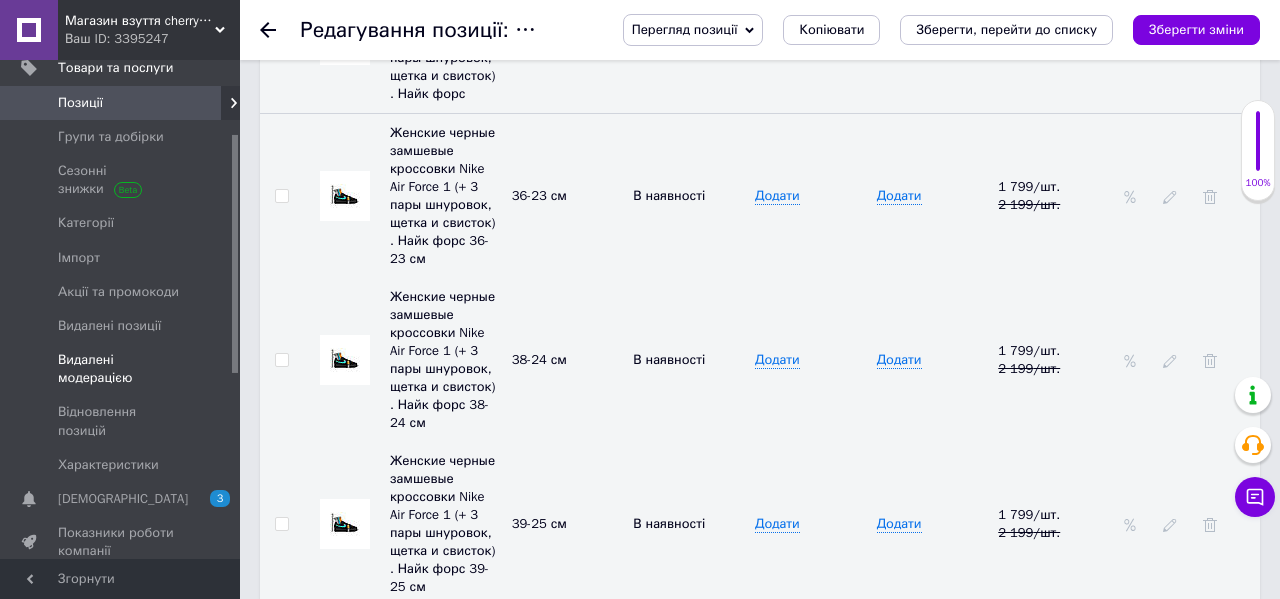 scroll, scrollTop: 159, scrollLeft: 0, axis: vertical 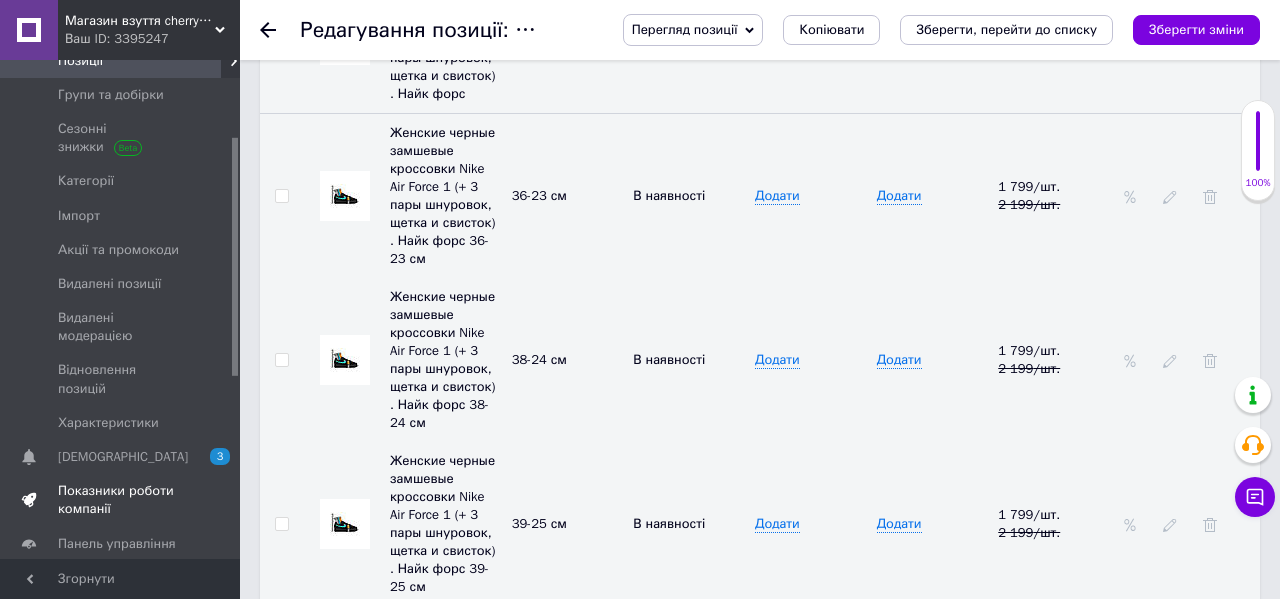click on "Показники роботи компанії" at bounding box center (121, 500) 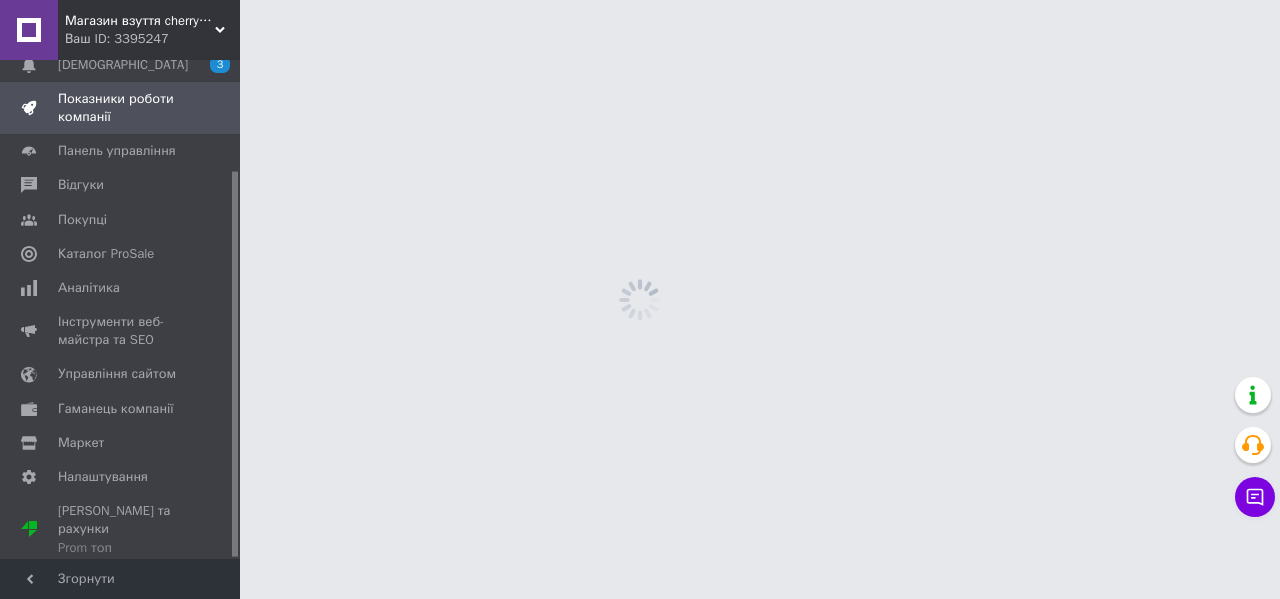 scroll, scrollTop: 0, scrollLeft: 0, axis: both 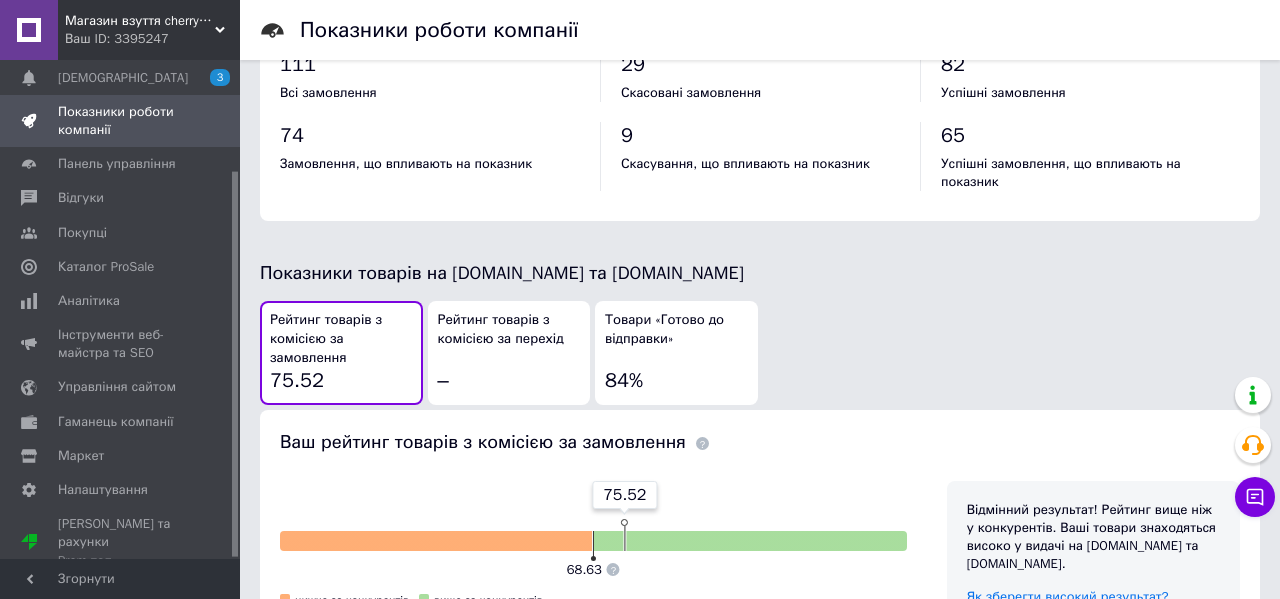 click on "Товари «Готово до відправки» 84%" at bounding box center (676, 353) 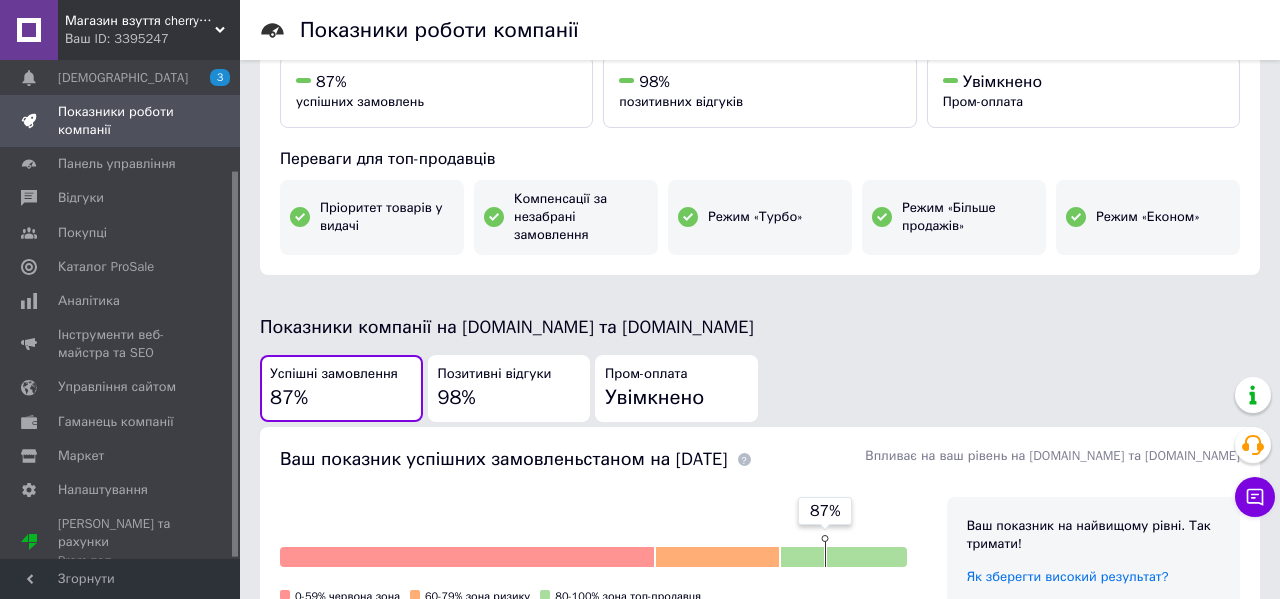 scroll, scrollTop: 0, scrollLeft: 0, axis: both 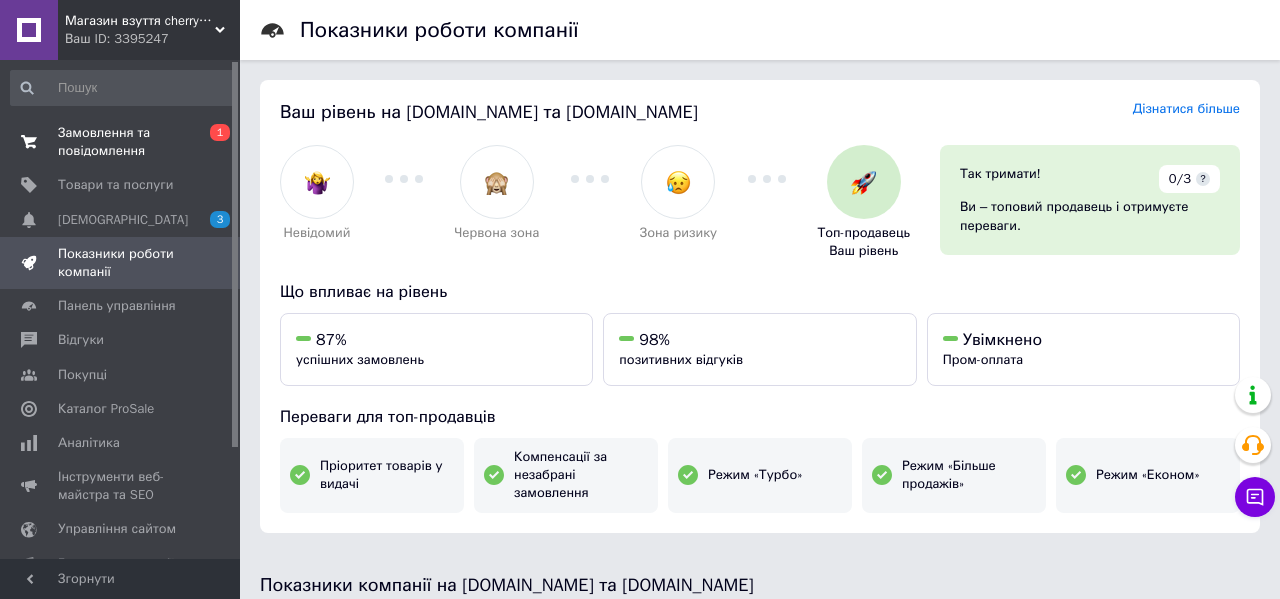 click on "Замовлення та повідомлення" at bounding box center [121, 142] 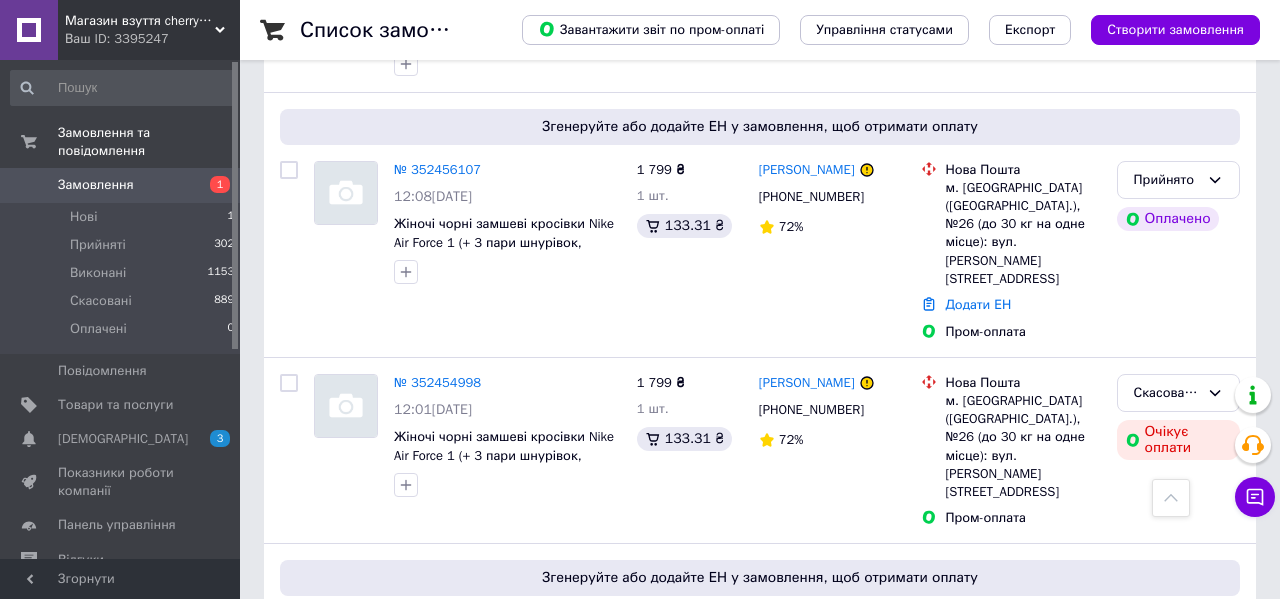 scroll, scrollTop: 510, scrollLeft: 0, axis: vertical 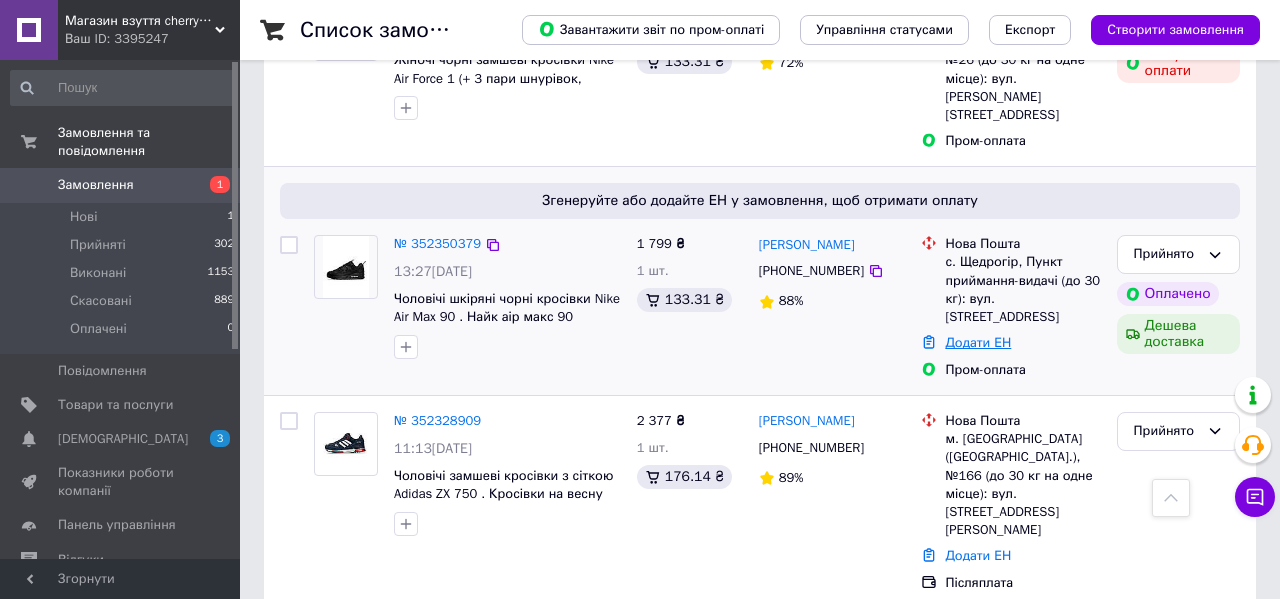click on "Додати ЕН" at bounding box center [978, 342] 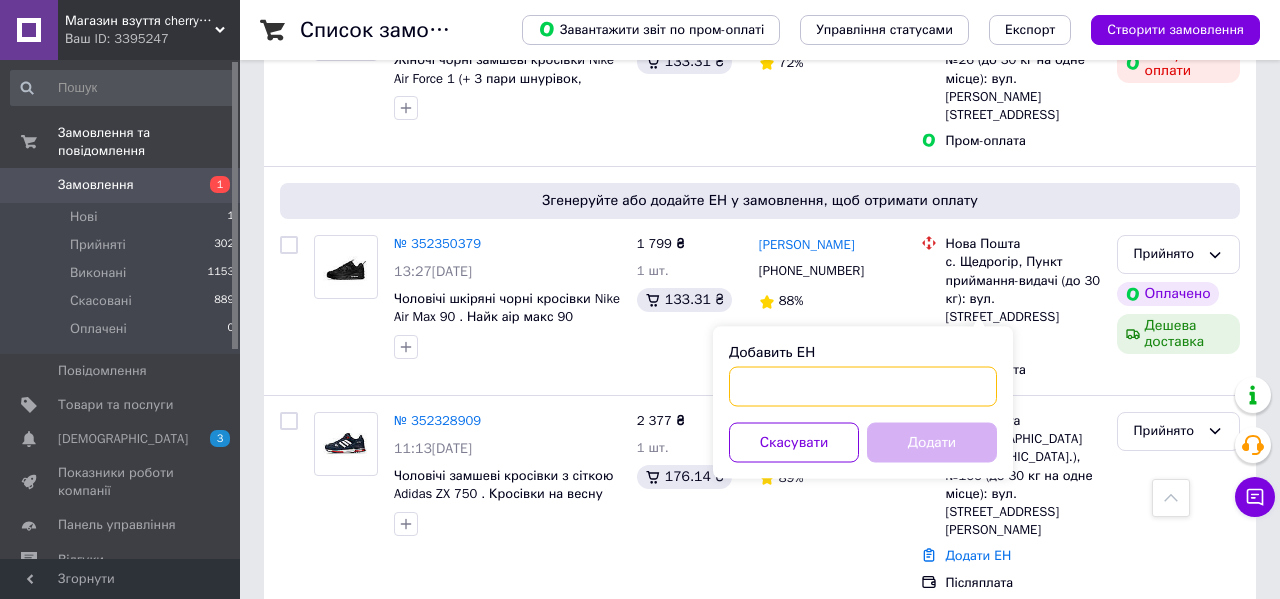 click on "Добавить ЕН" at bounding box center (863, 387) 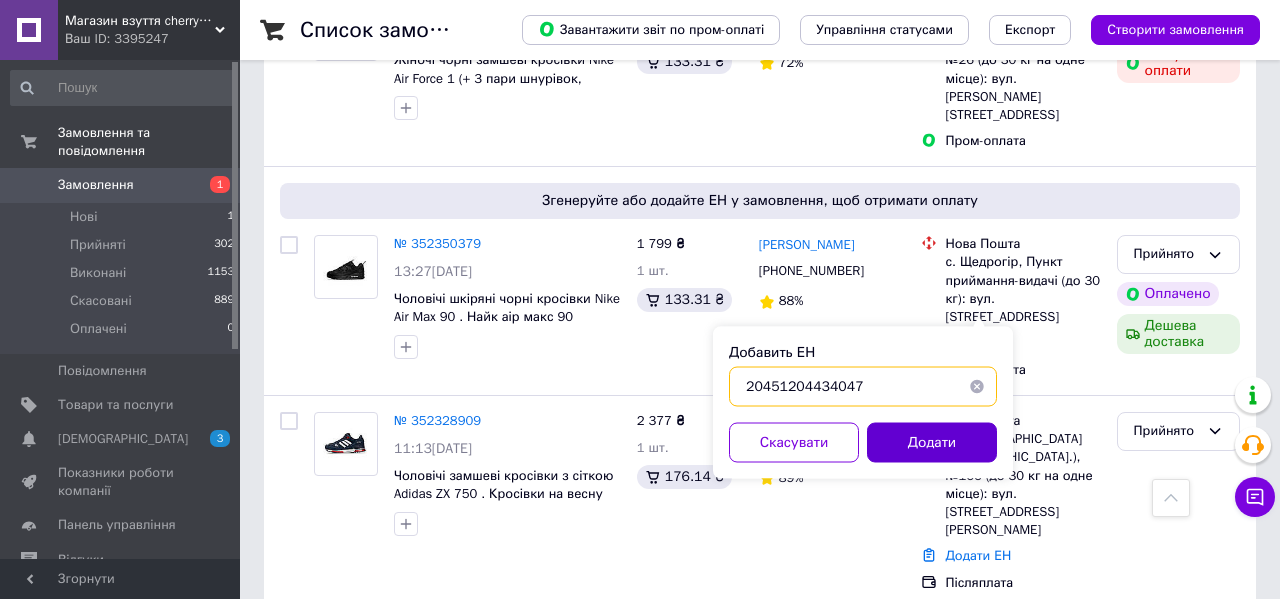 type on "20451204434047" 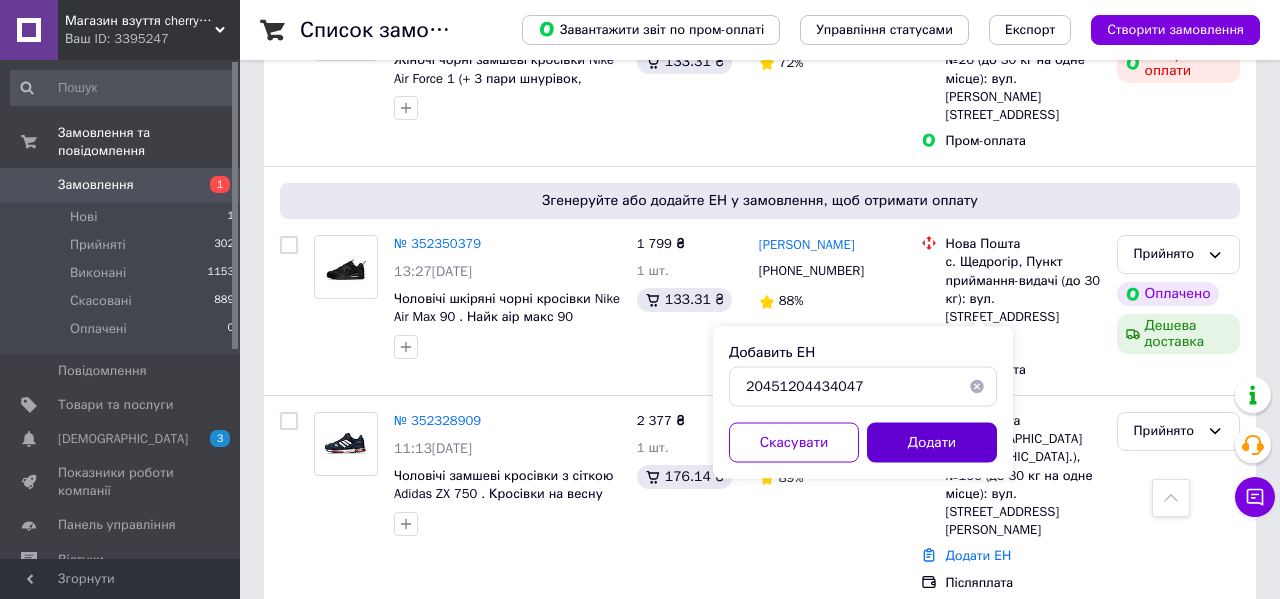 click on "Додати" at bounding box center [932, 443] 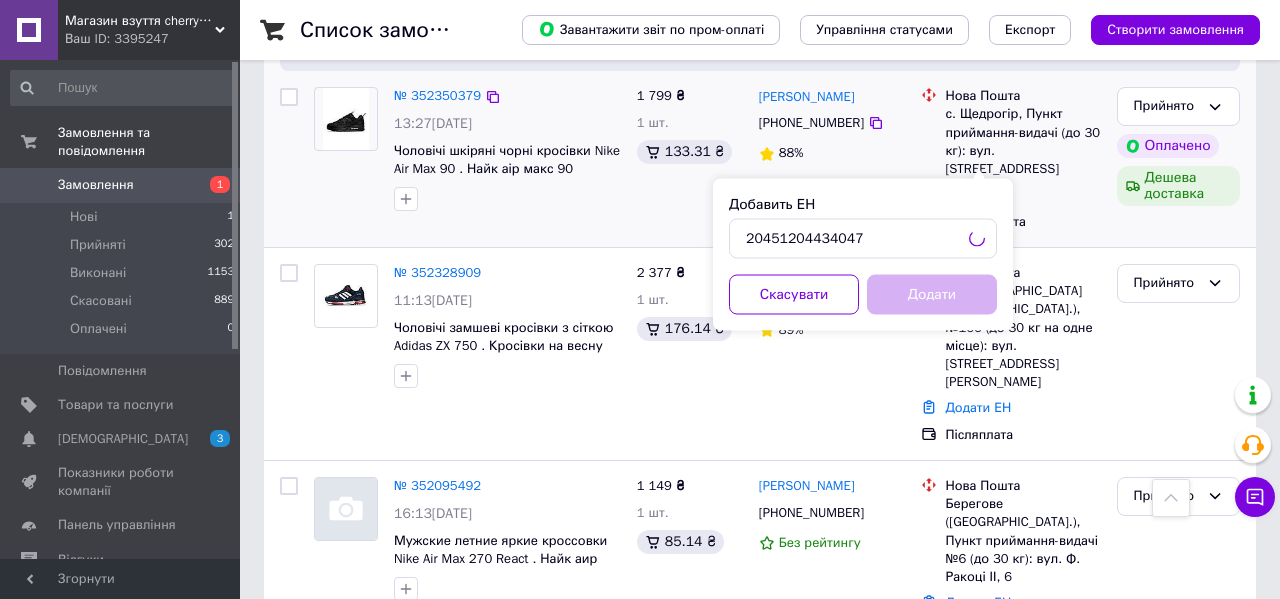 scroll, scrollTop: 1017, scrollLeft: 0, axis: vertical 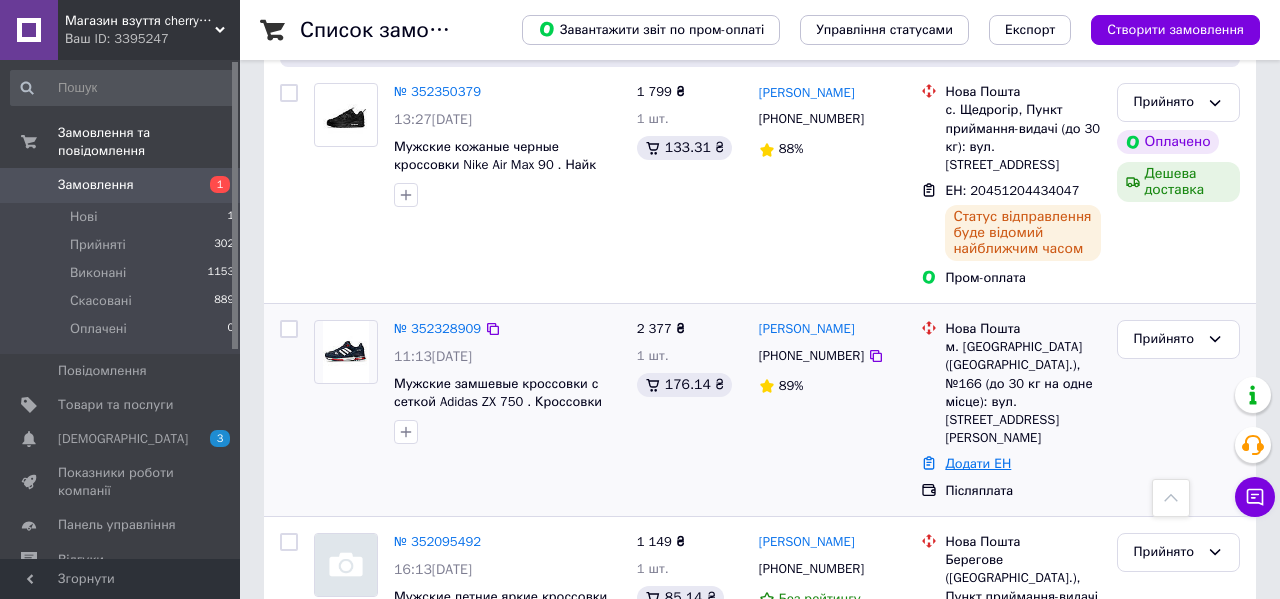 click on "Додати ЕН" at bounding box center (978, 463) 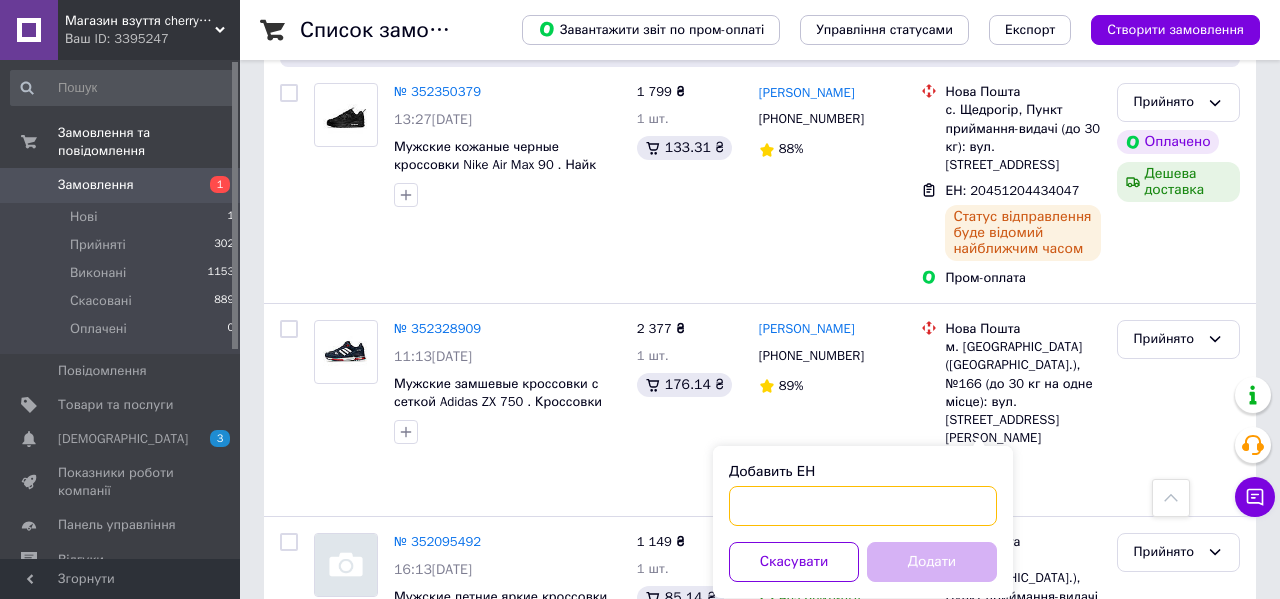 click on "Добавить ЕН" at bounding box center [863, 506] 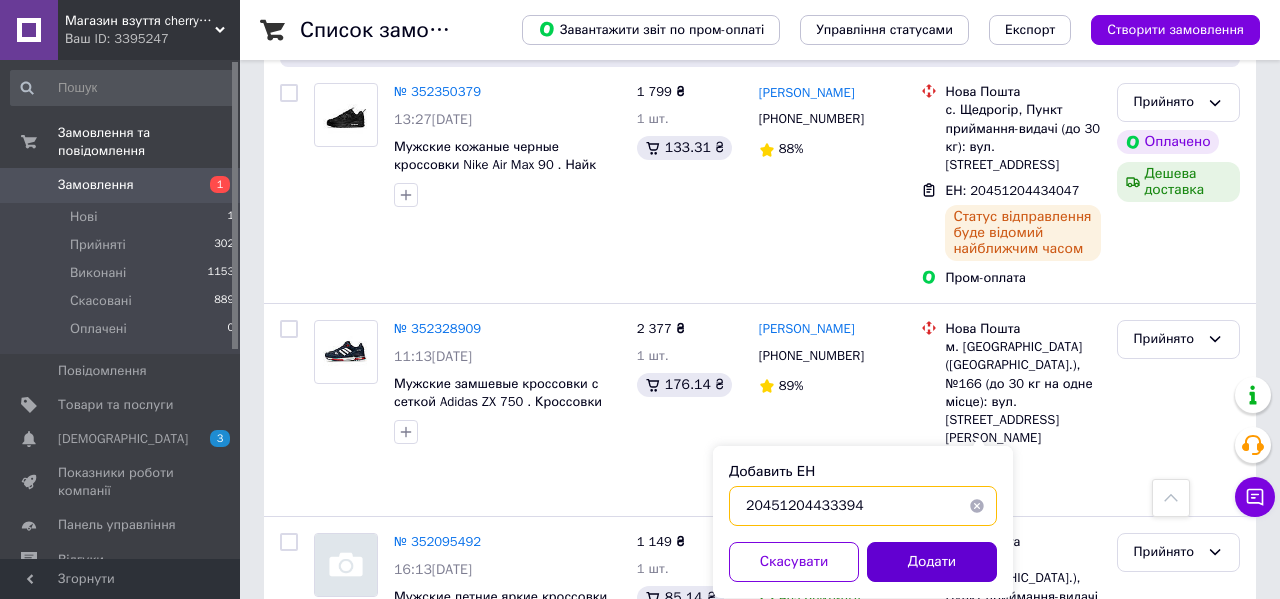 type on "20451204433394" 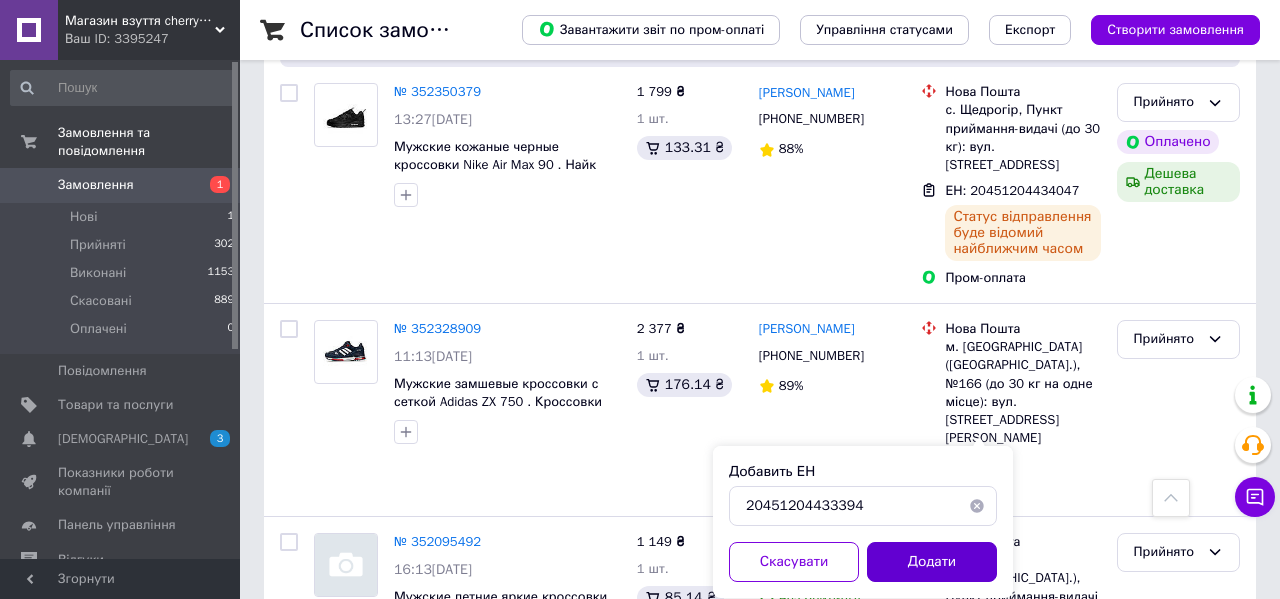 click on "Додати" at bounding box center [932, 562] 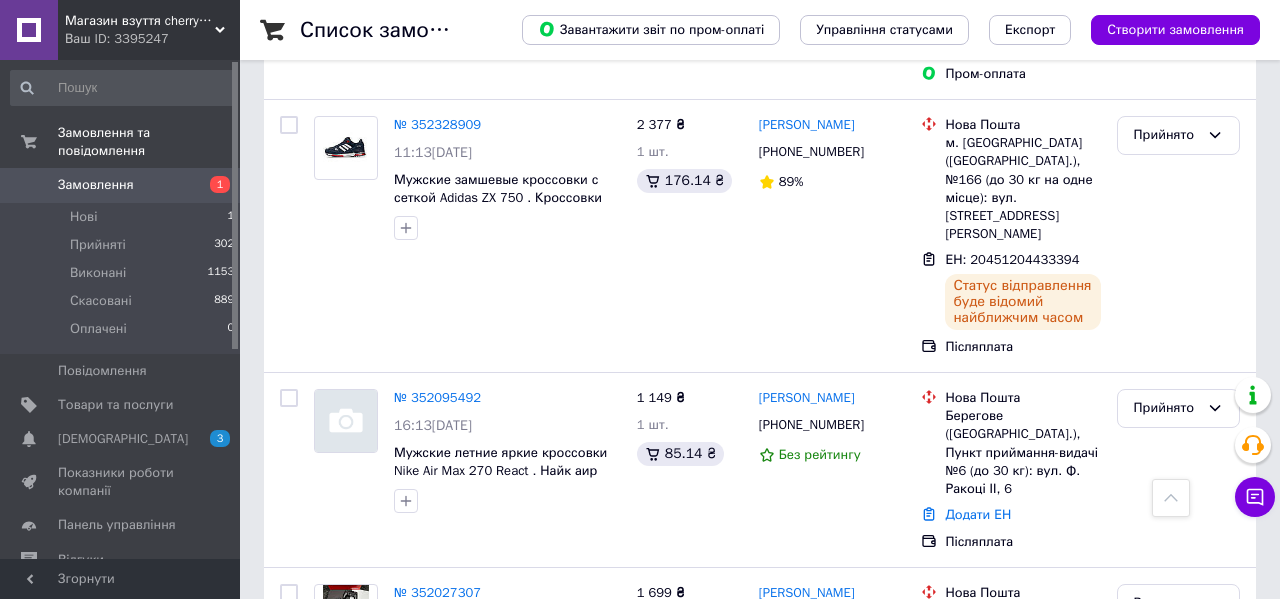 scroll, scrollTop: 1273, scrollLeft: 0, axis: vertical 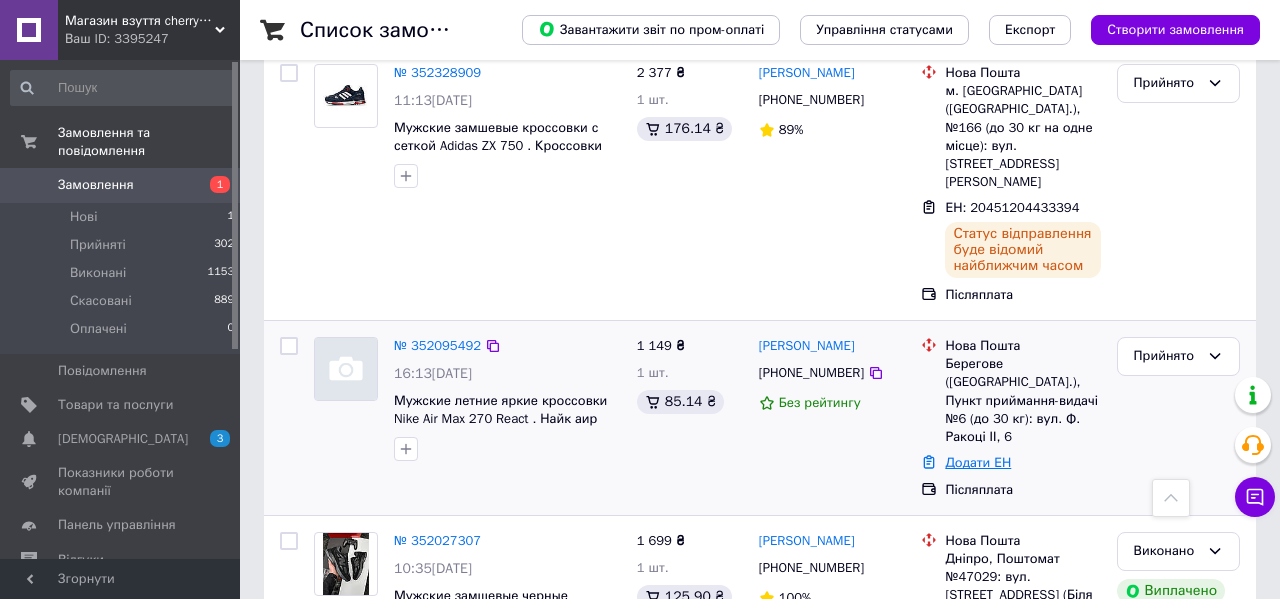 click on "Додати ЕН" at bounding box center [978, 462] 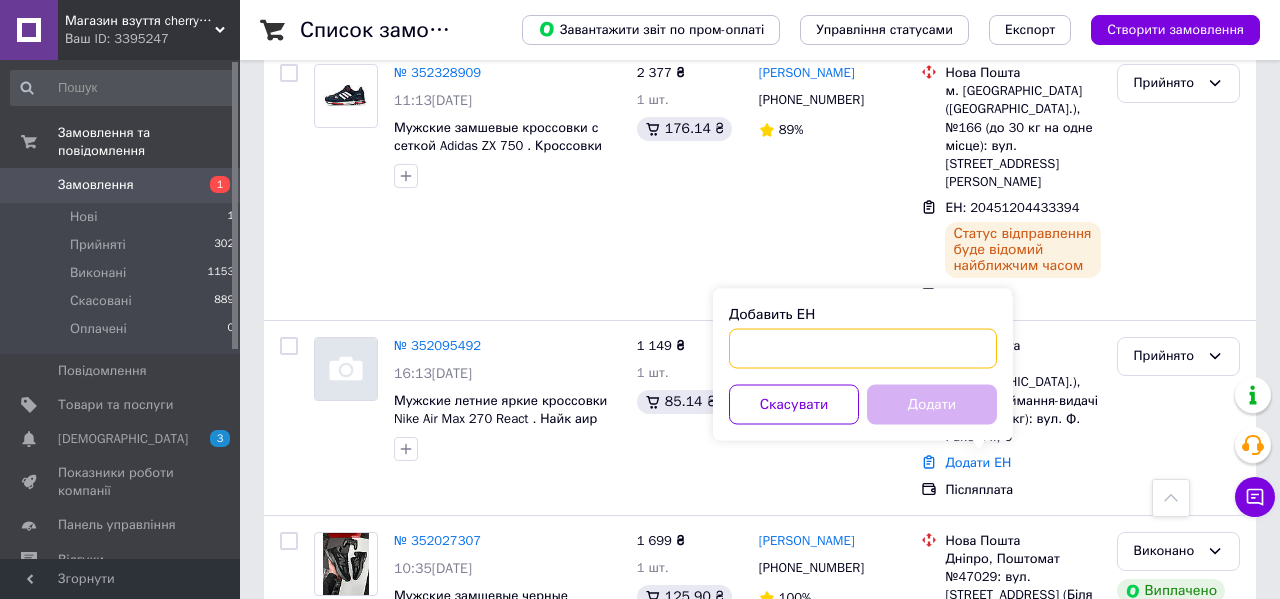click on "Добавить ЕН" at bounding box center [863, 349] 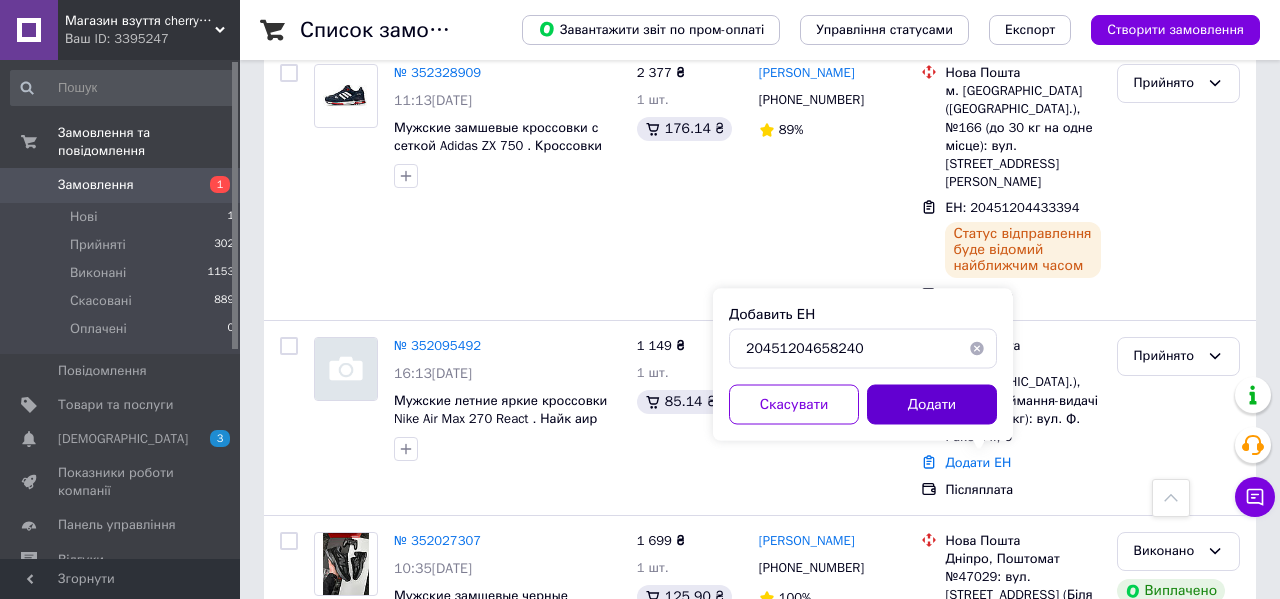 click on "Додати" at bounding box center [932, 405] 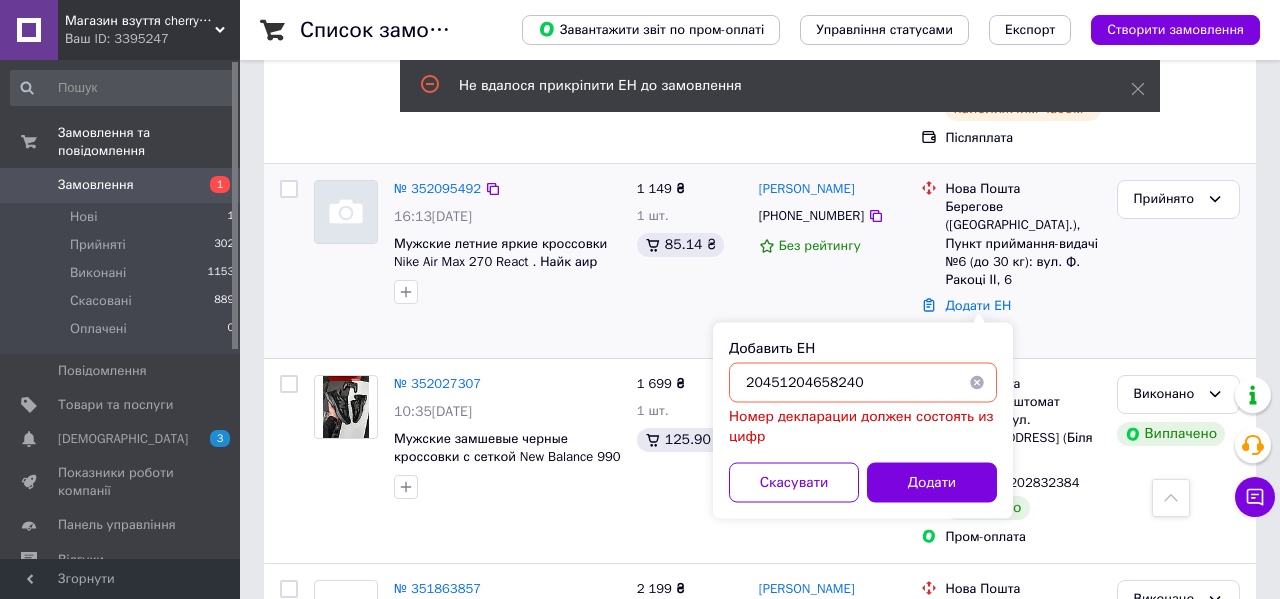 scroll, scrollTop: 1431, scrollLeft: 0, axis: vertical 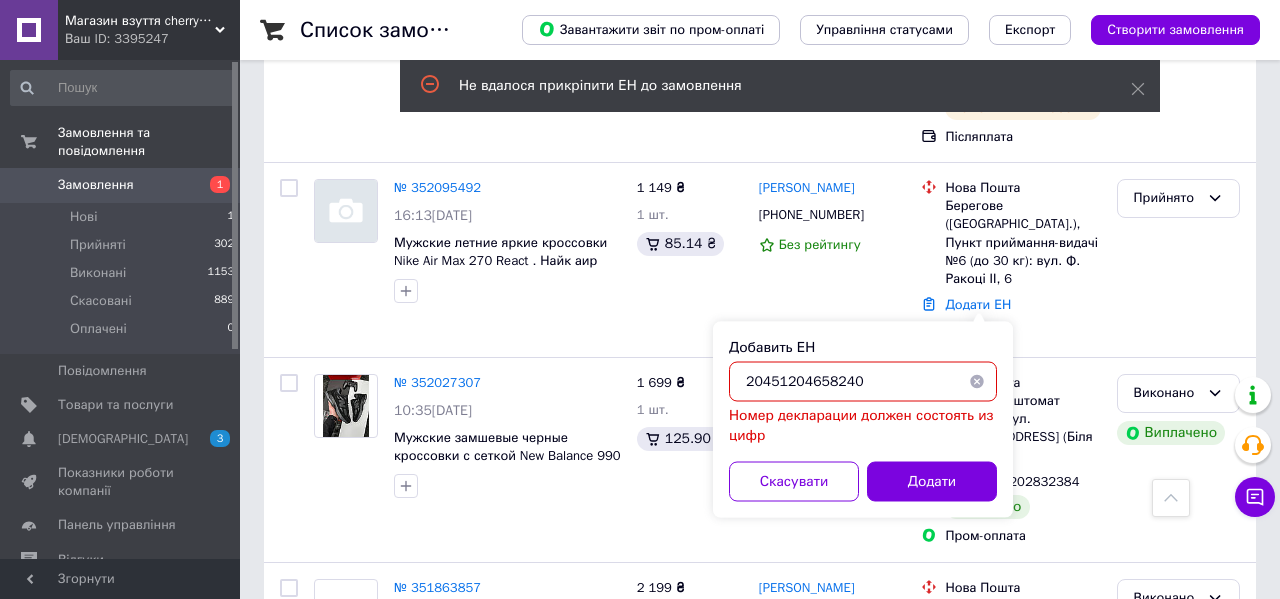 click on "20451204658240" at bounding box center (863, 382) 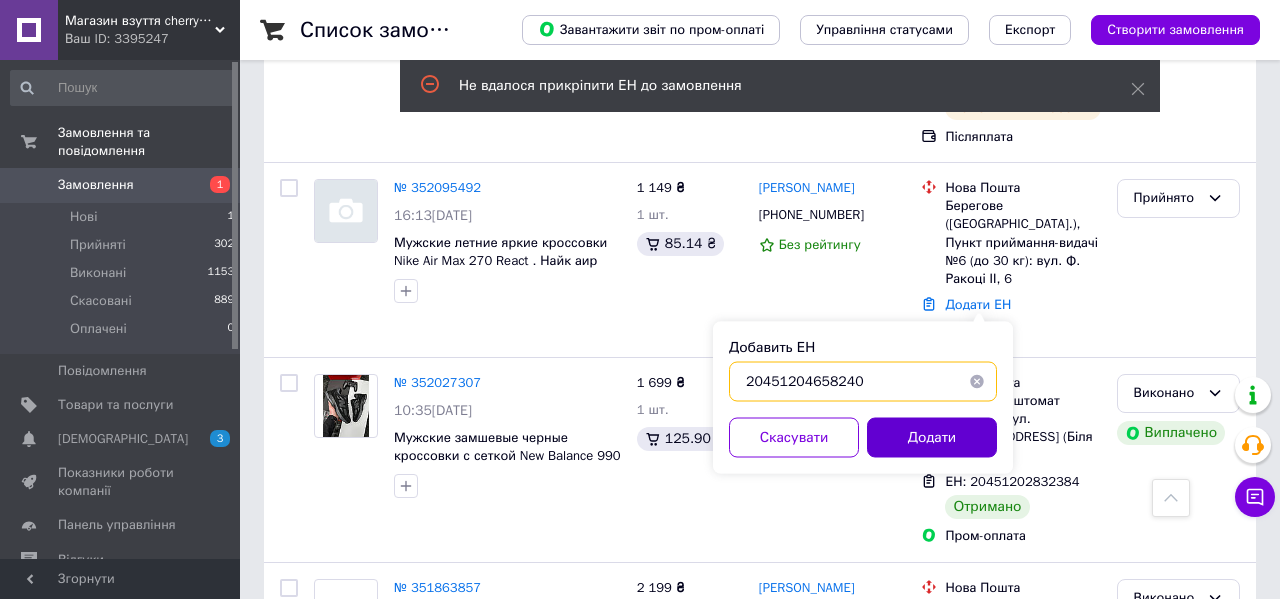 type on "20451204658240" 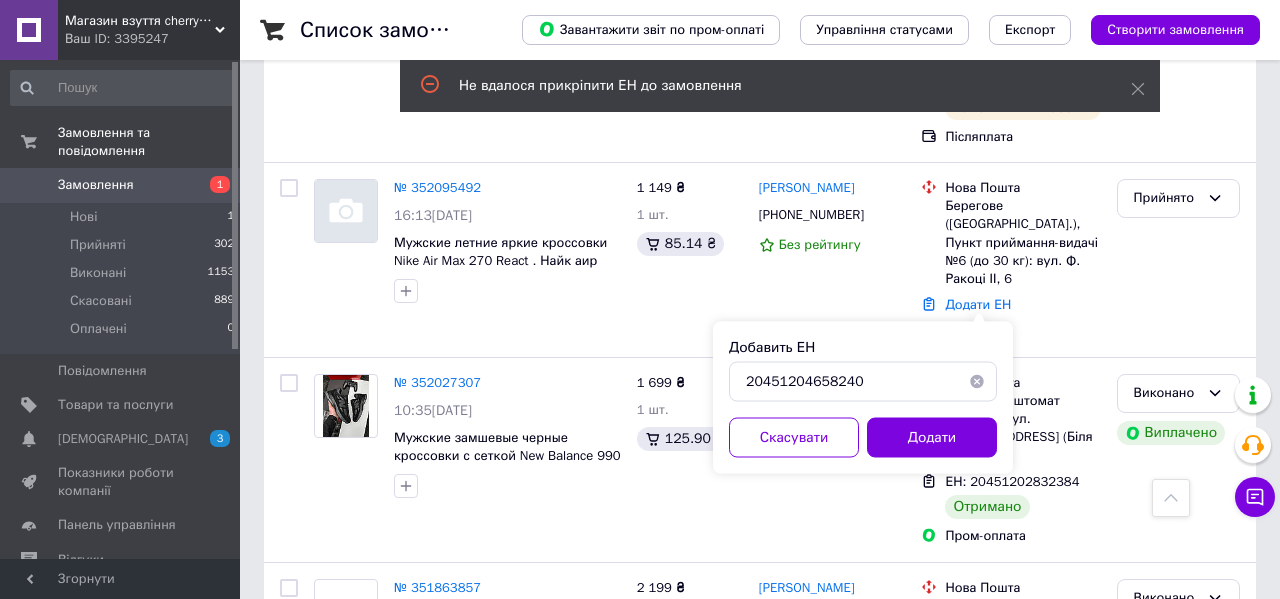 click on "Додати" at bounding box center [932, 438] 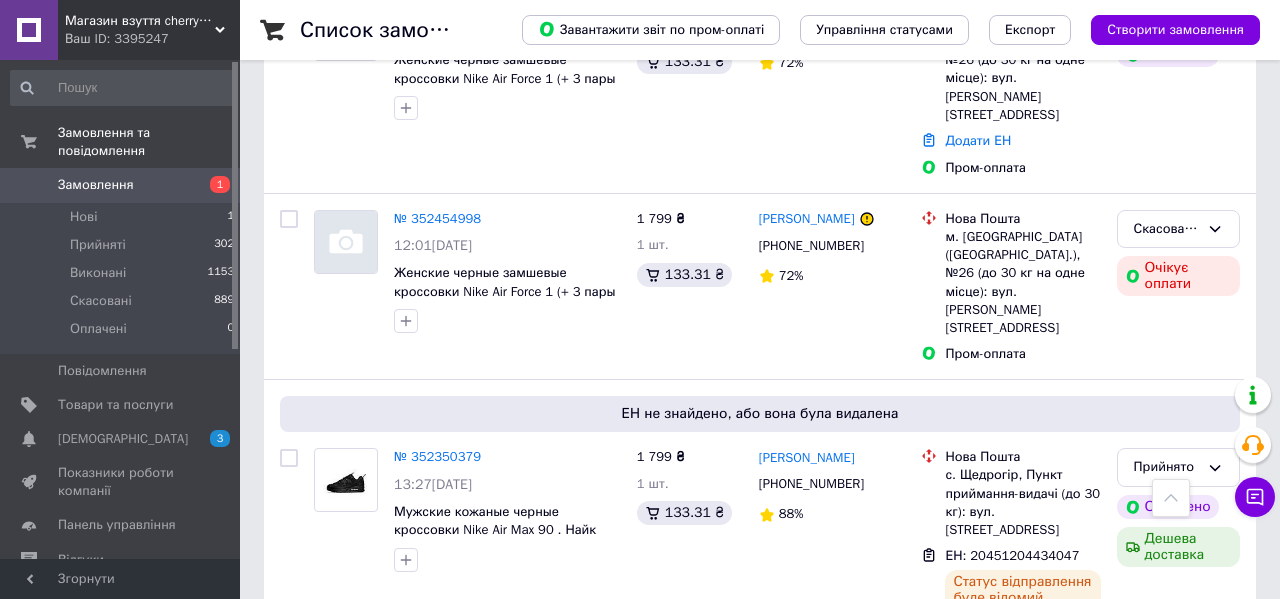 scroll, scrollTop: 0, scrollLeft: 0, axis: both 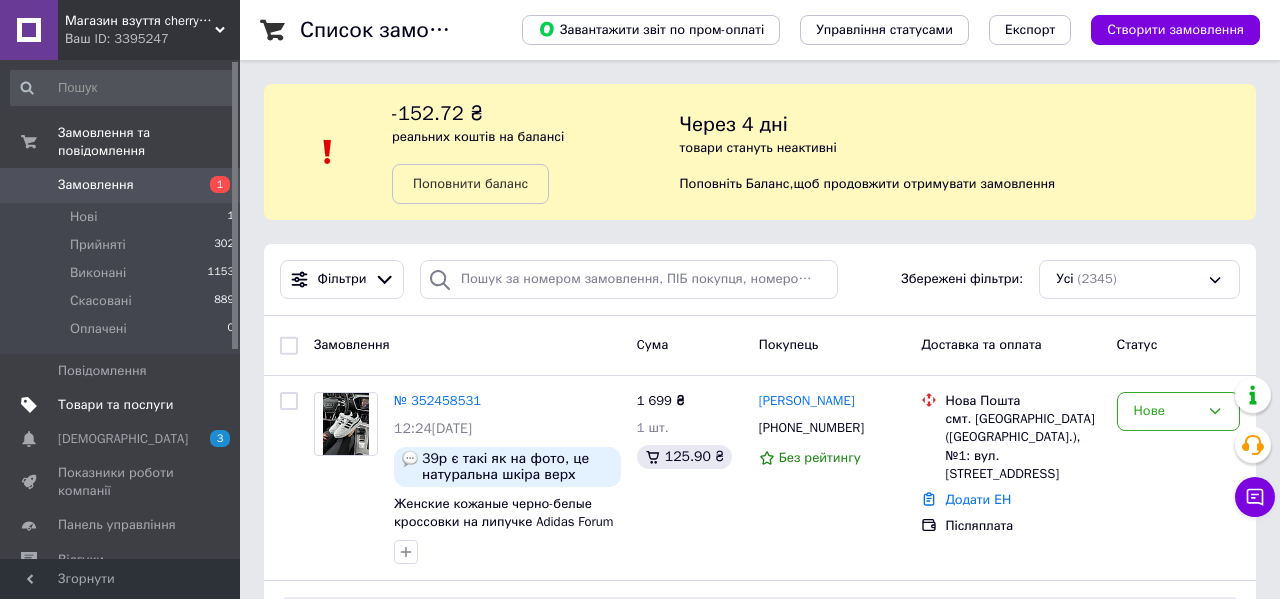 click on "Товари та послуги" at bounding box center (115, 405) 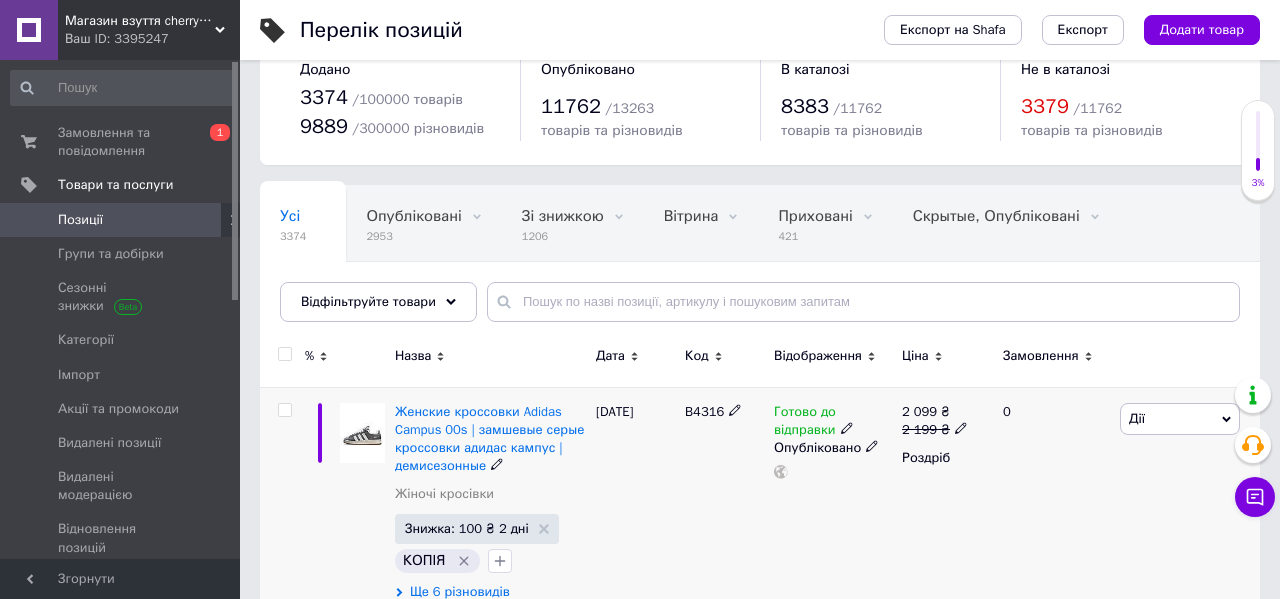 scroll, scrollTop: 58, scrollLeft: 0, axis: vertical 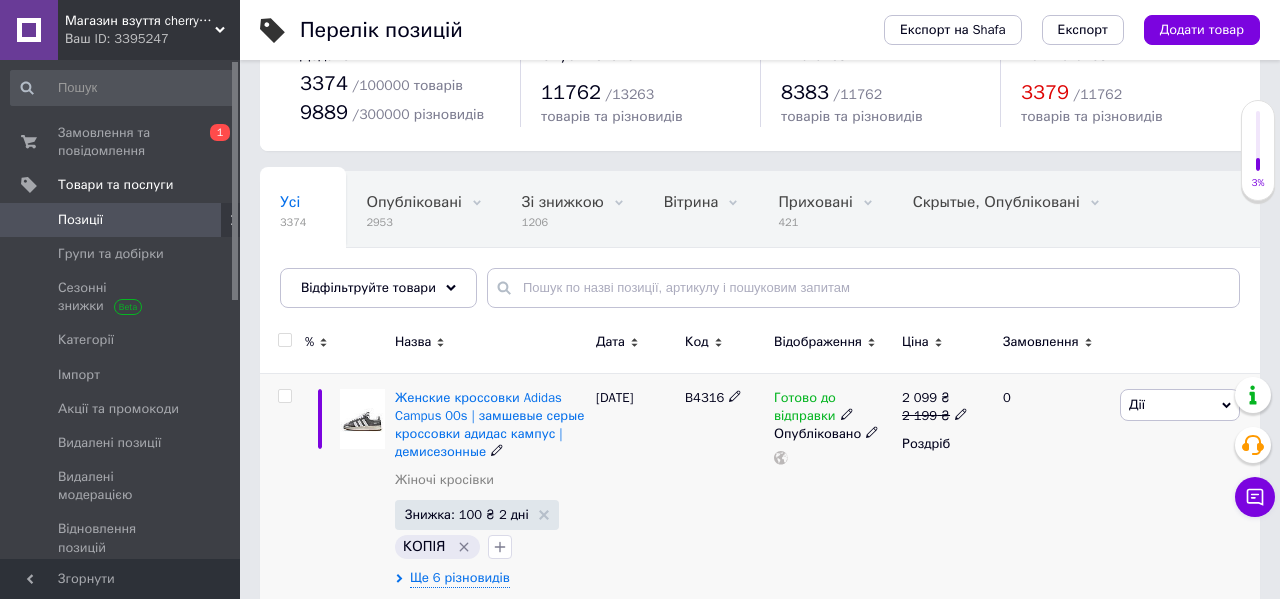 click on "Готово до відправки" at bounding box center [805, 409] 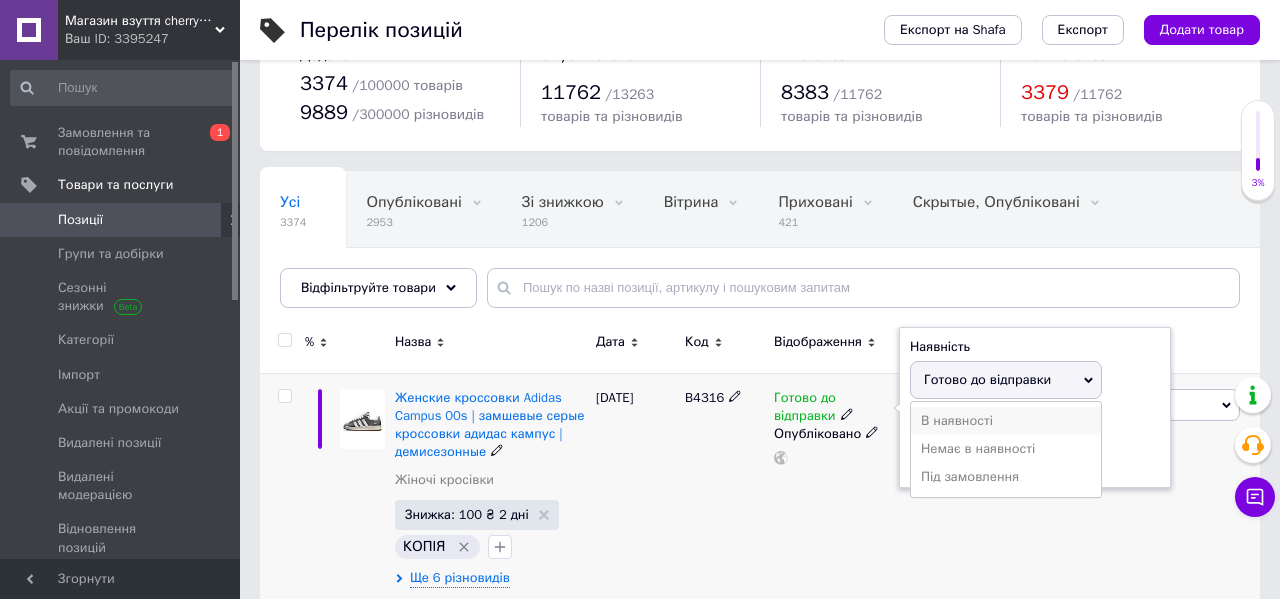 click on "В наявності" at bounding box center (1006, 421) 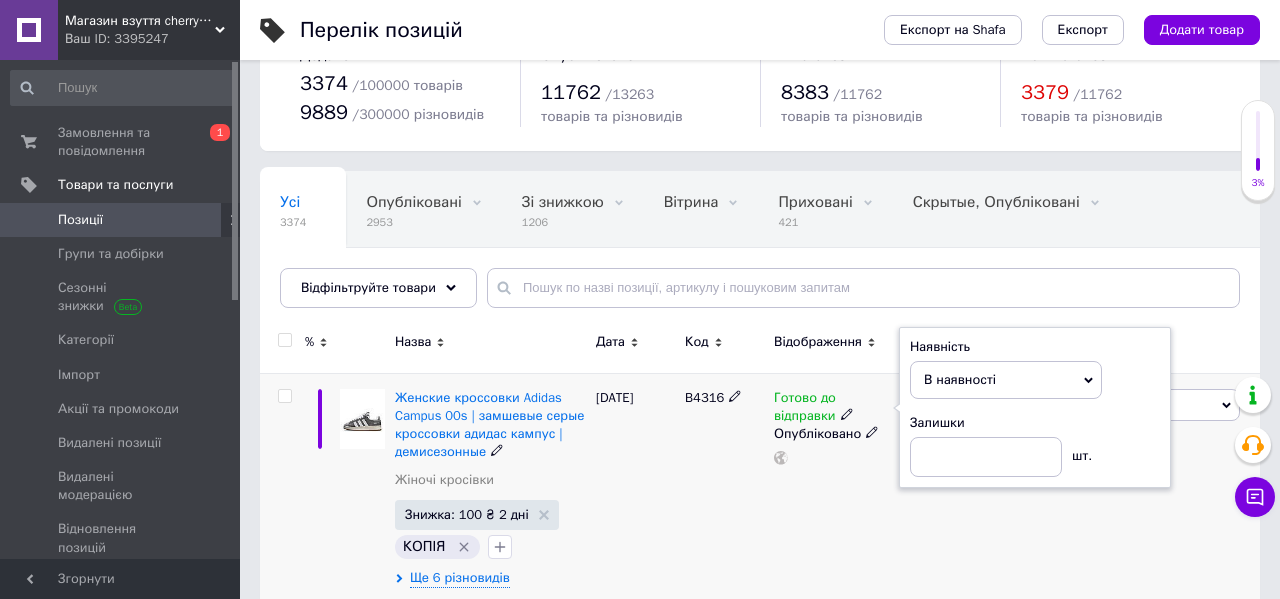 click on "Готово до відправки Наявність В наявності Немає в наявності Під замовлення Готово до відправки Залишки шт. Опубліковано" at bounding box center [833, 488] 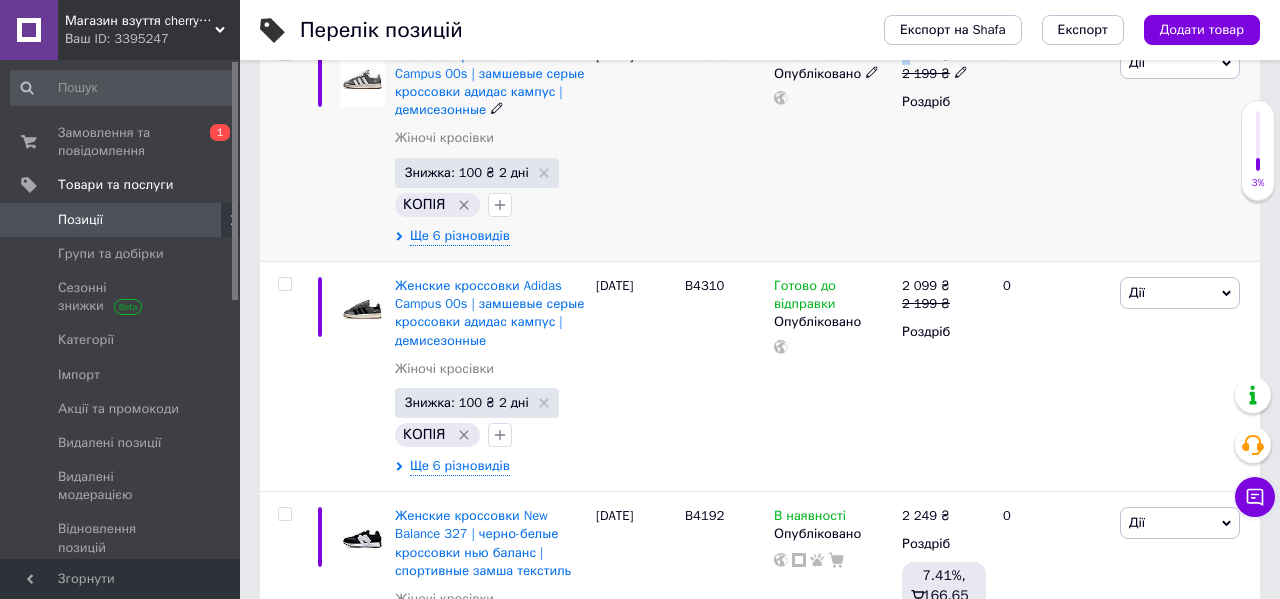 scroll, scrollTop: 423, scrollLeft: 0, axis: vertical 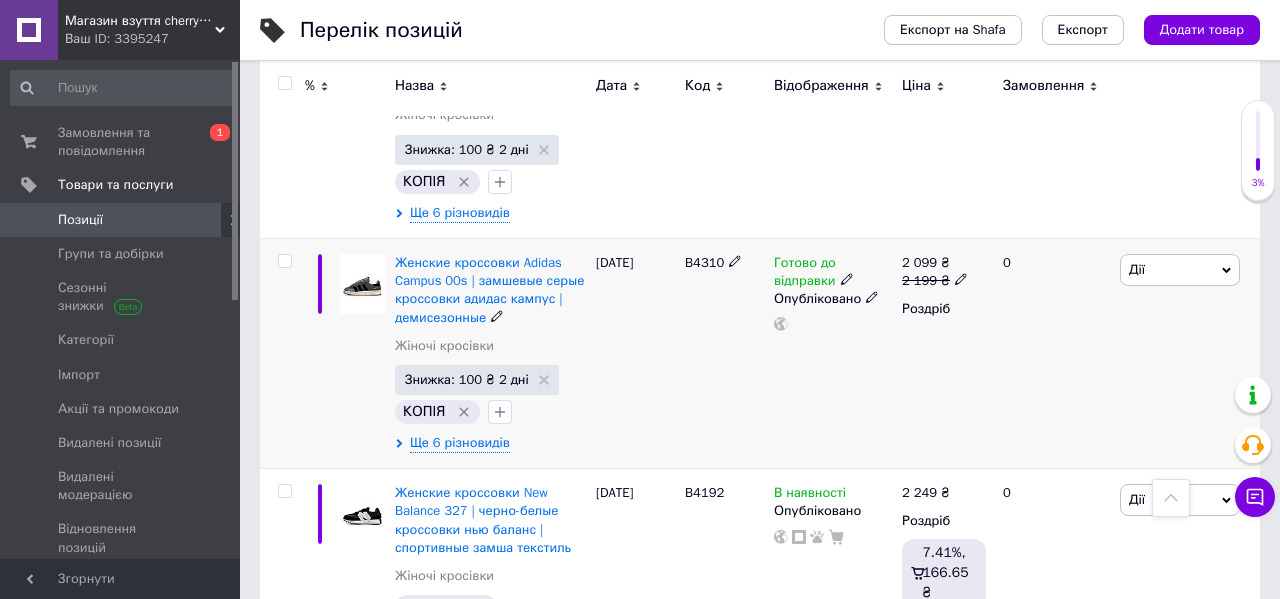 click on "Готово до відправки" at bounding box center [805, 274] 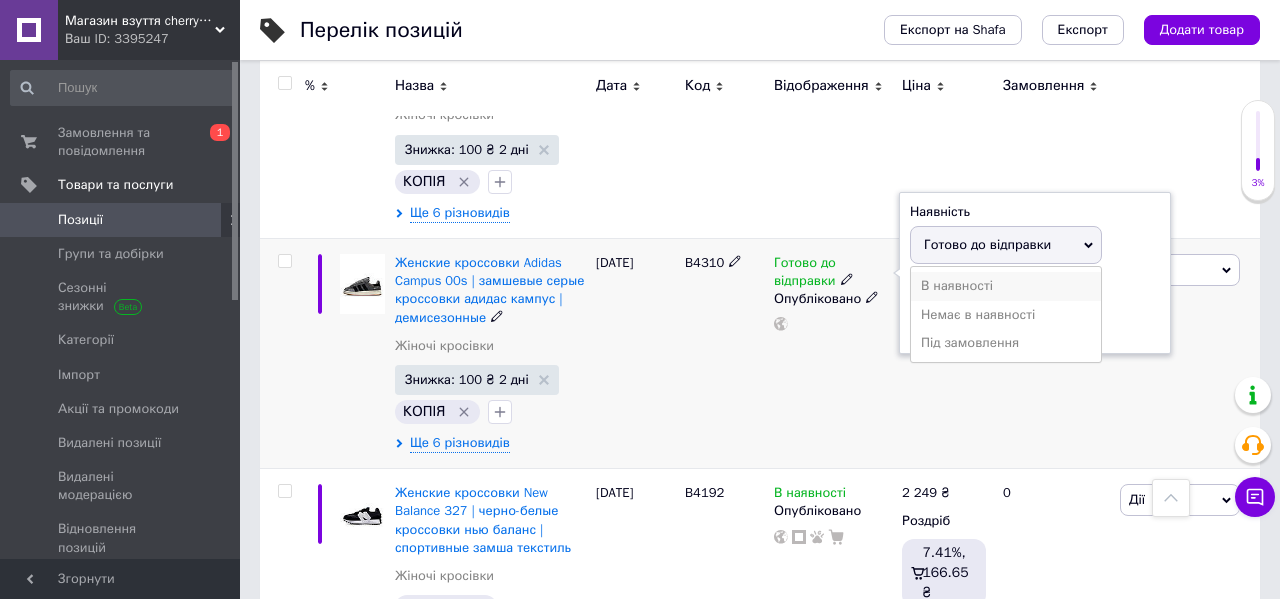 click on "В наявності" at bounding box center (1006, 286) 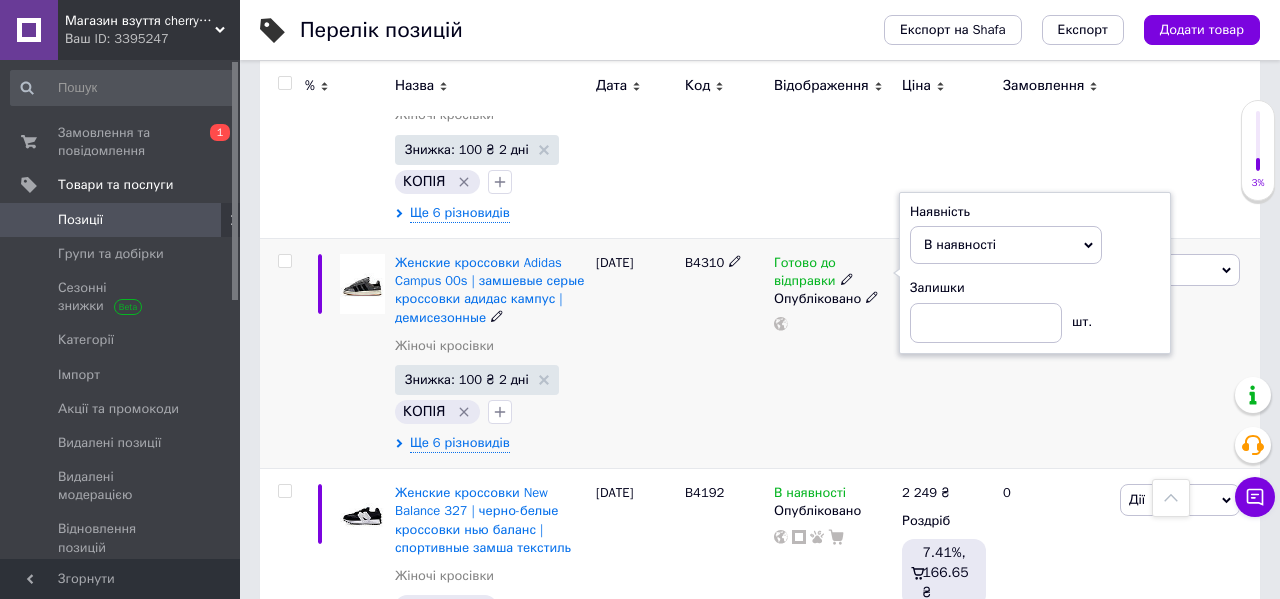 click on "B4310" at bounding box center [724, 353] 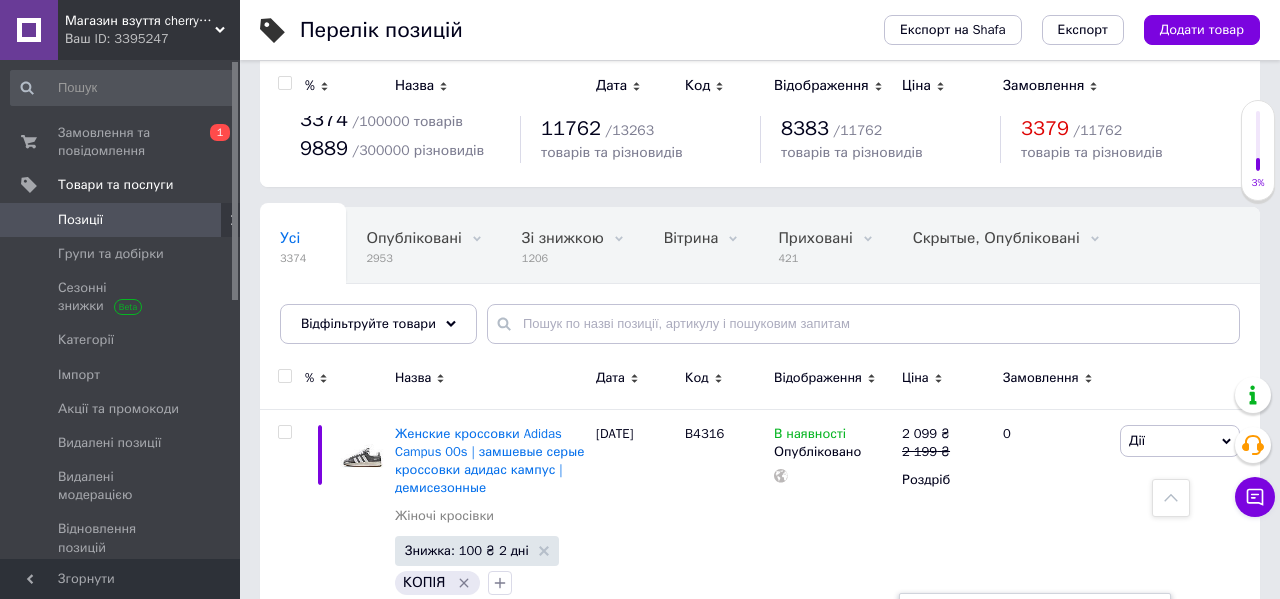 scroll, scrollTop: 1, scrollLeft: 0, axis: vertical 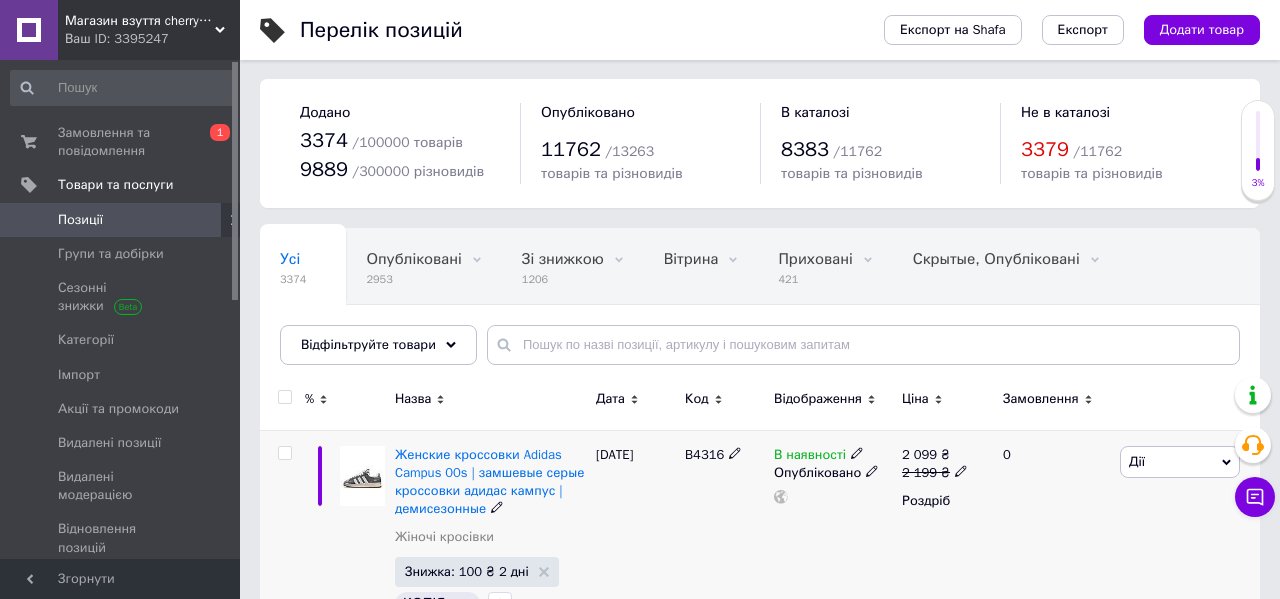 click on "B4316" at bounding box center (704, 454) 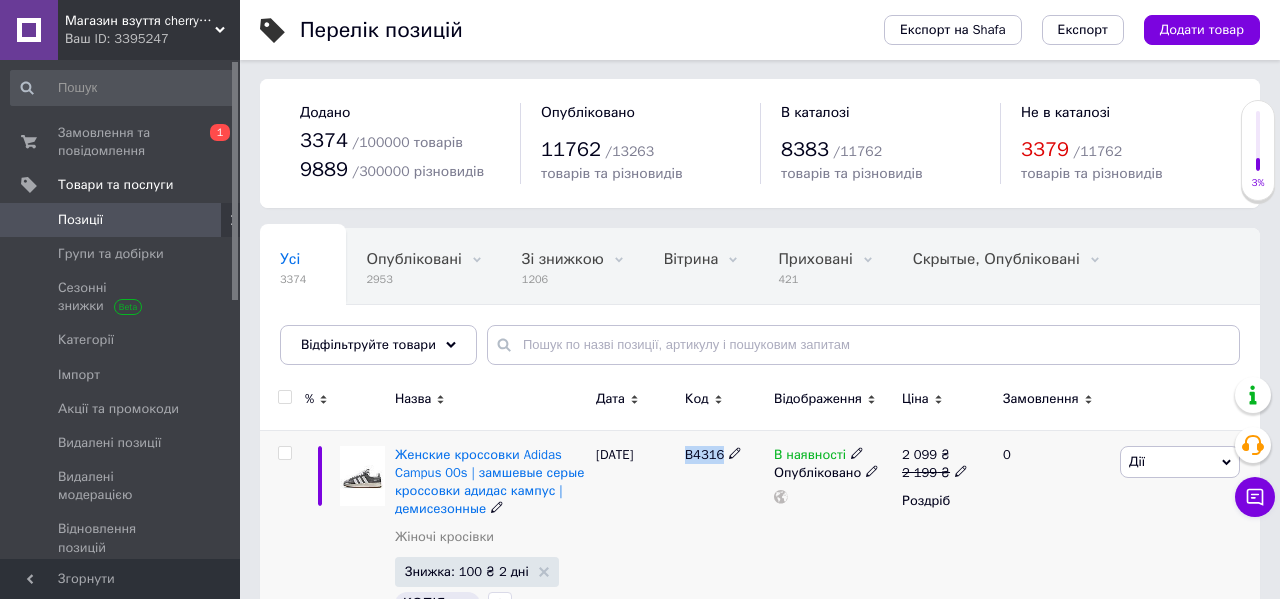 click on "B4316" at bounding box center (704, 454) 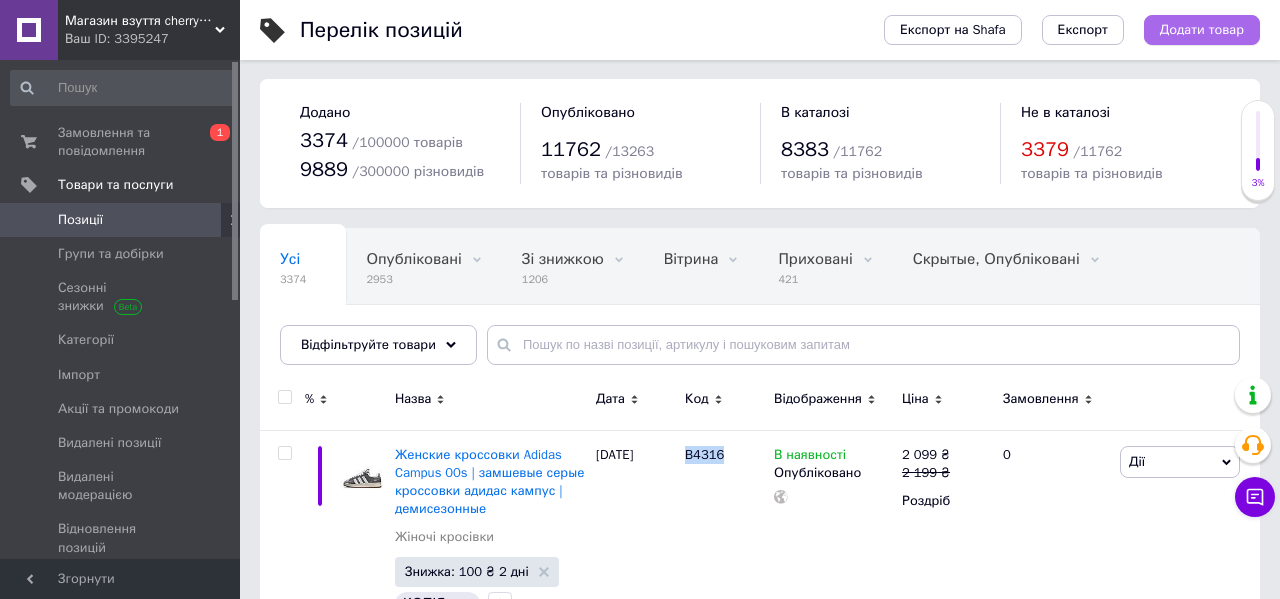 click on "Додати товар" at bounding box center (1202, 30) 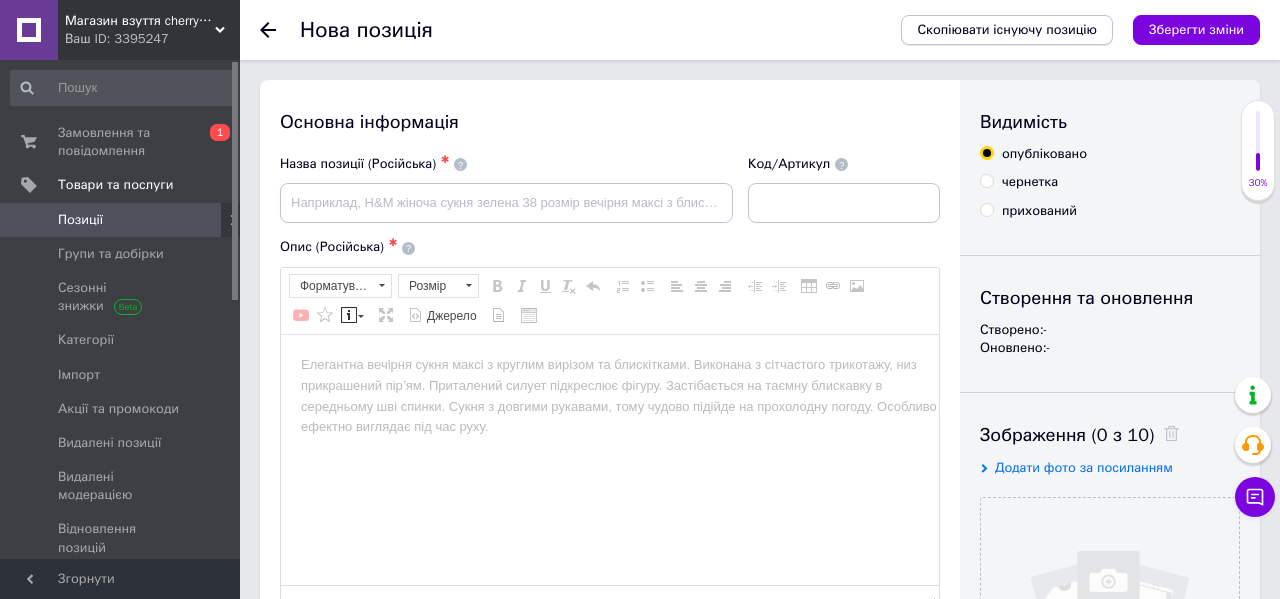 scroll, scrollTop: 0, scrollLeft: 0, axis: both 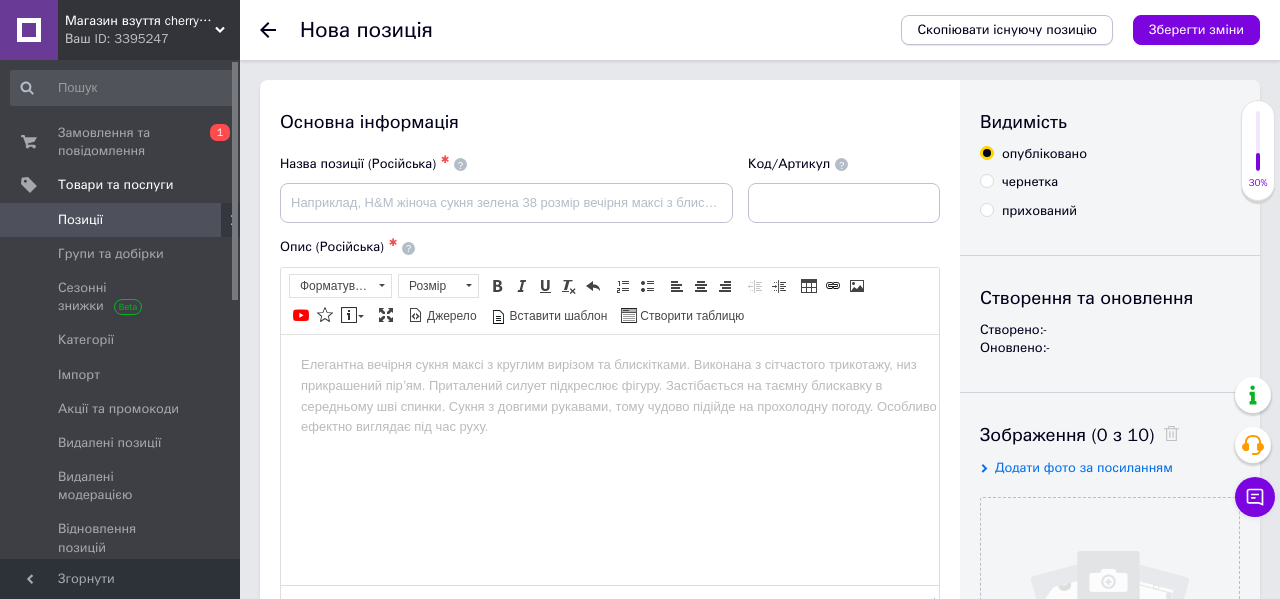 click on "Скопіювати існуючу позицію" at bounding box center (1007, 30) 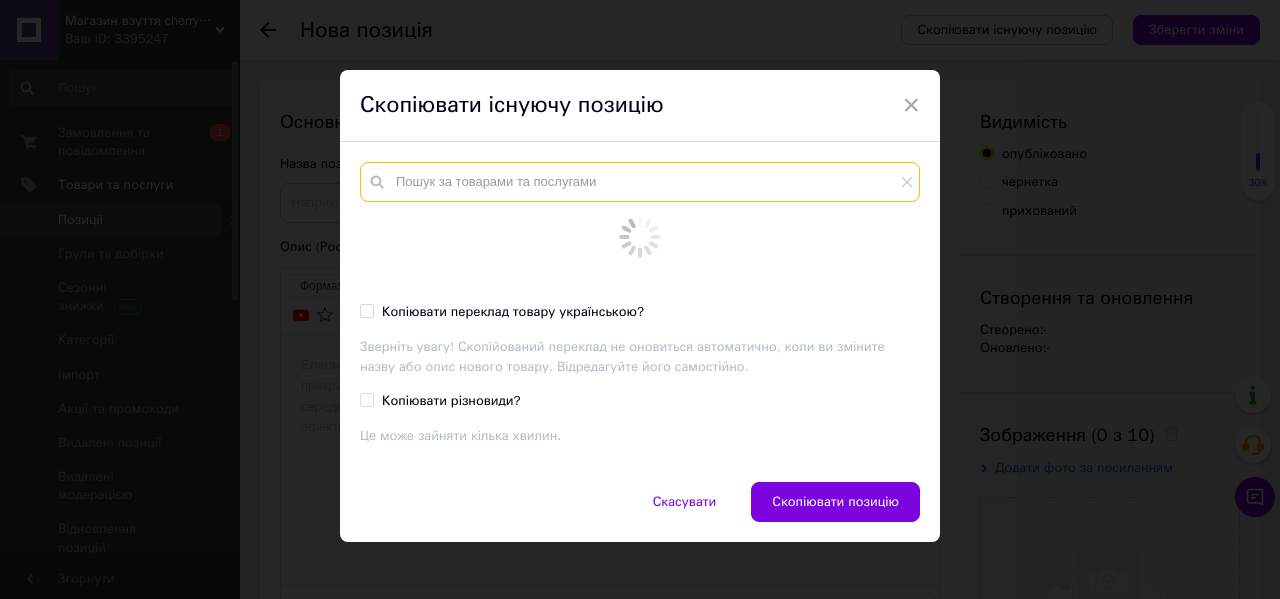 click at bounding box center [640, 182] 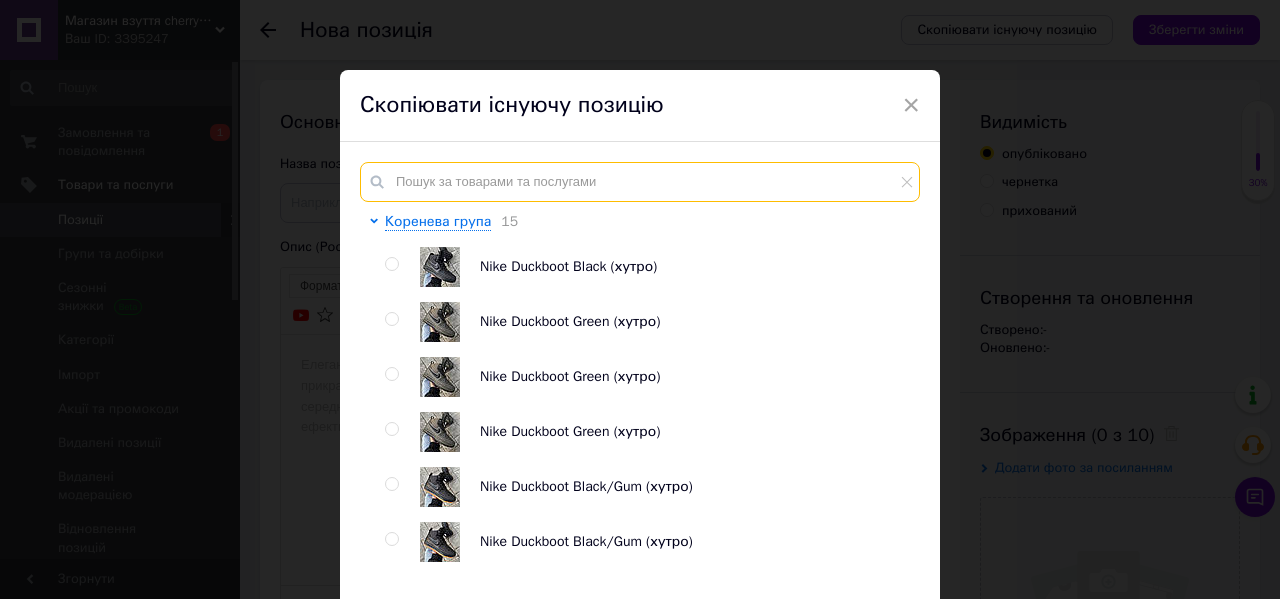 paste on "B4316" 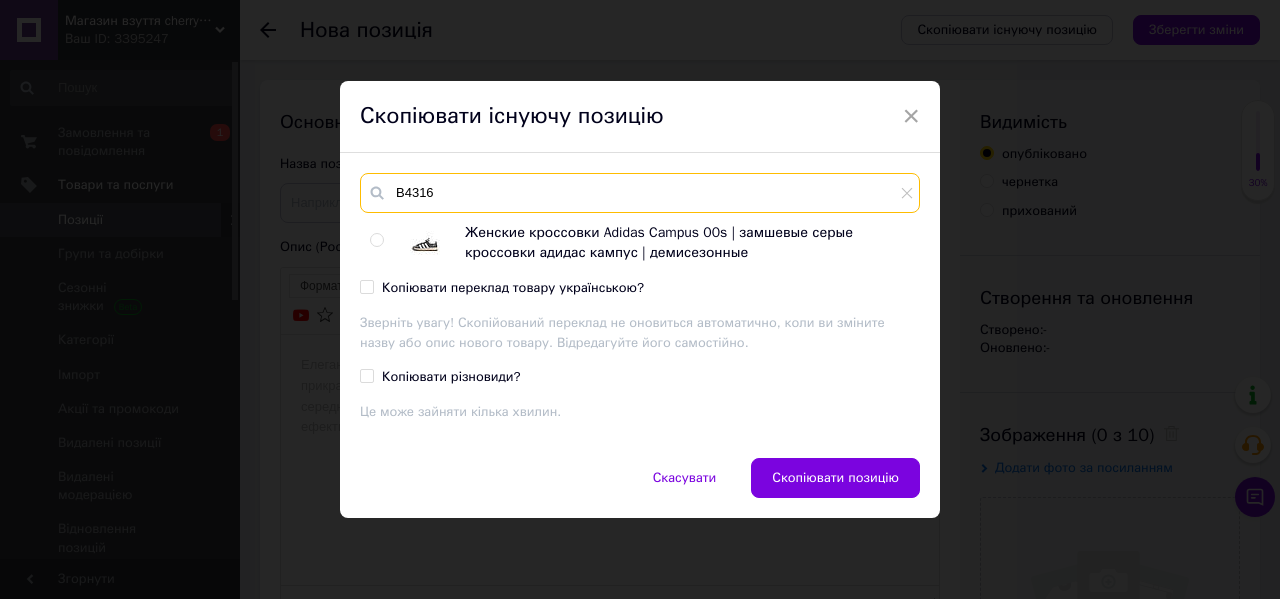 type on "B4316" 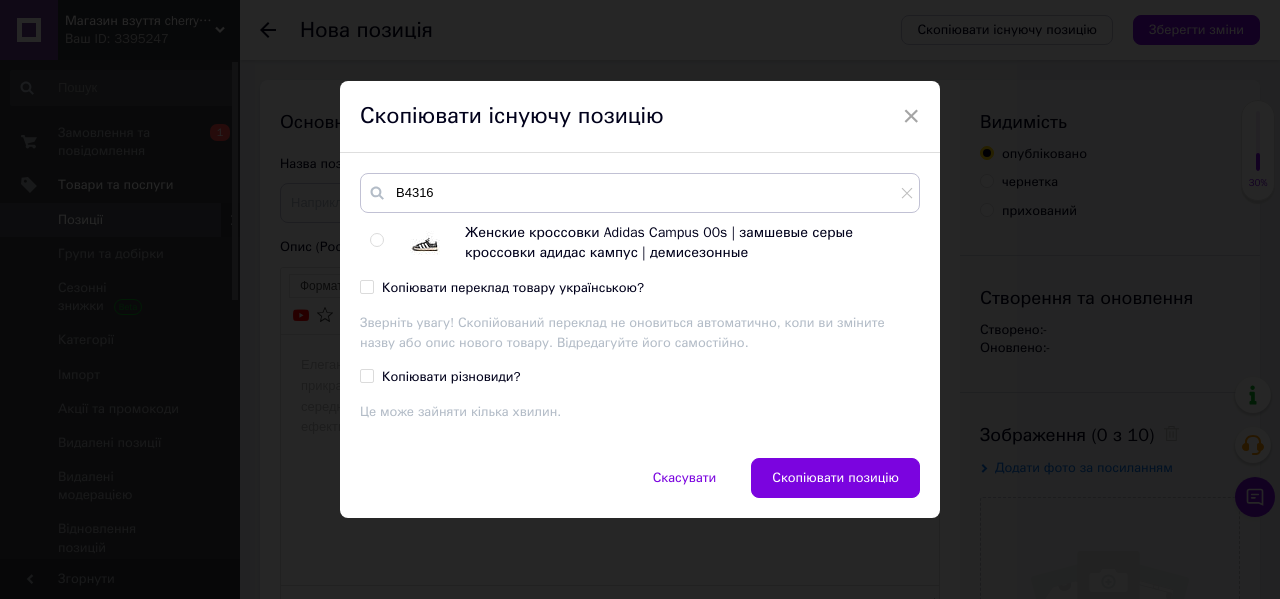 click at bounding box center [376, 240] 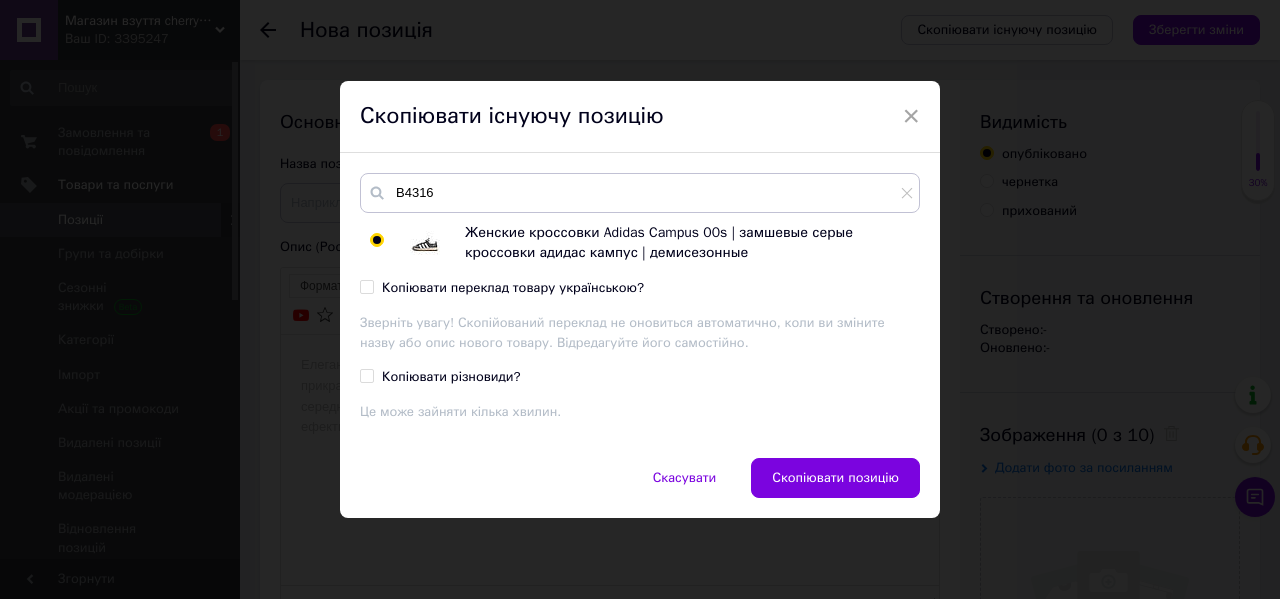 radio on "true" 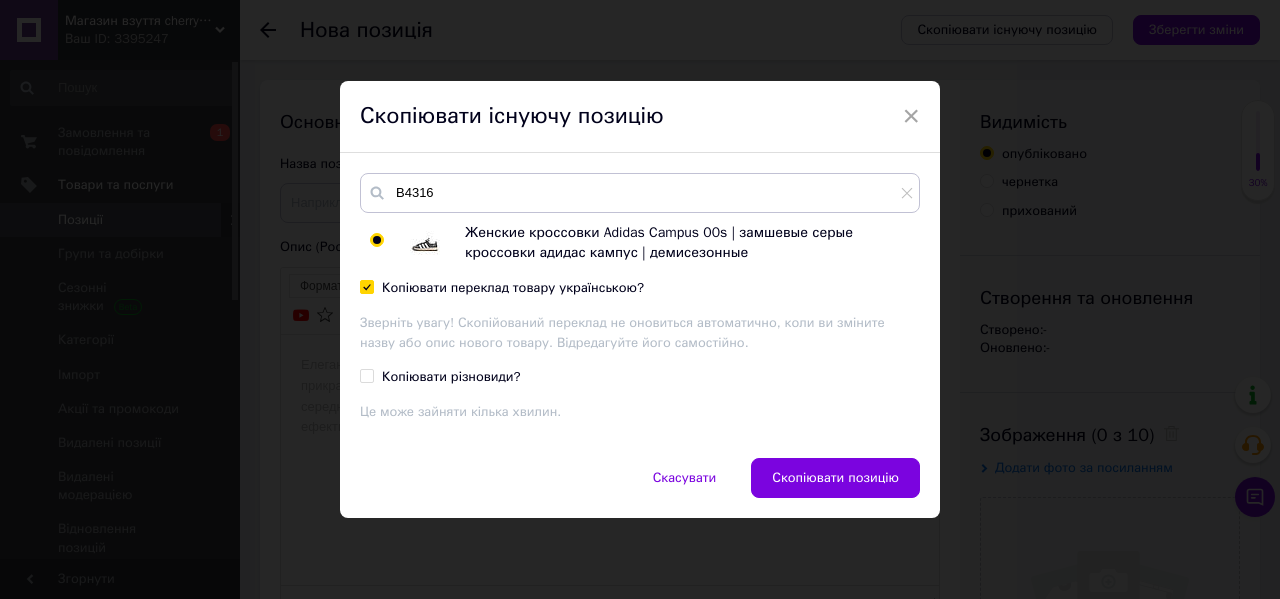 checkbox on "true" 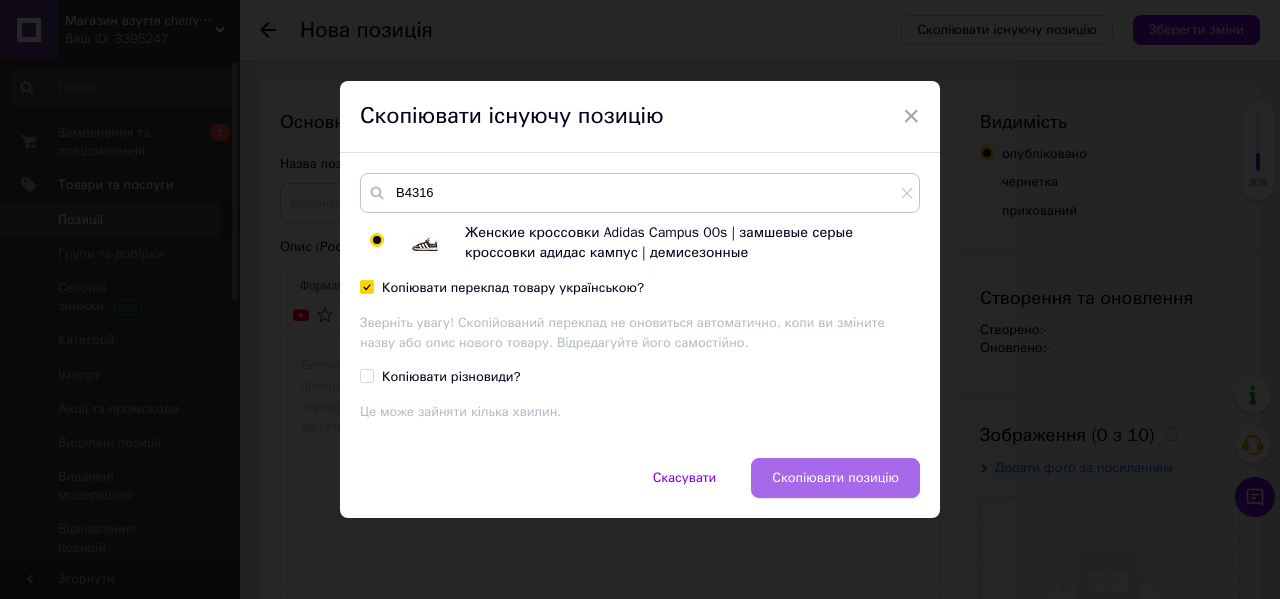 click on "Скопіювати позицію" at bounding box center (835, 478) 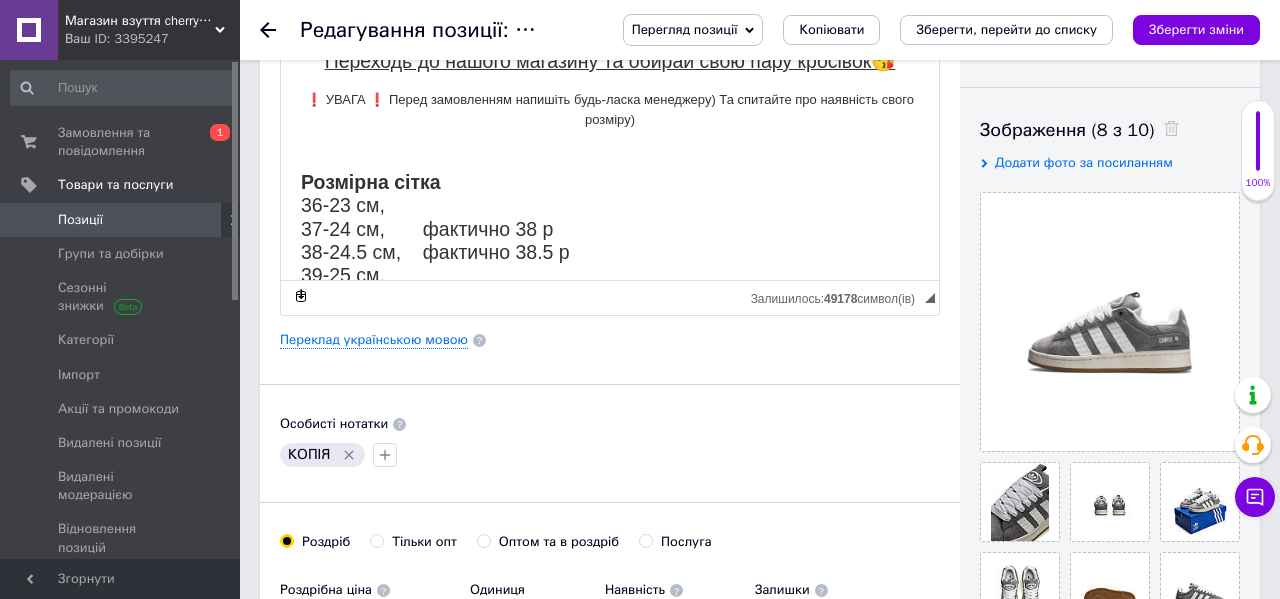 scroll, scrollTop: 331, scrollLeft: 0, axis: vertical 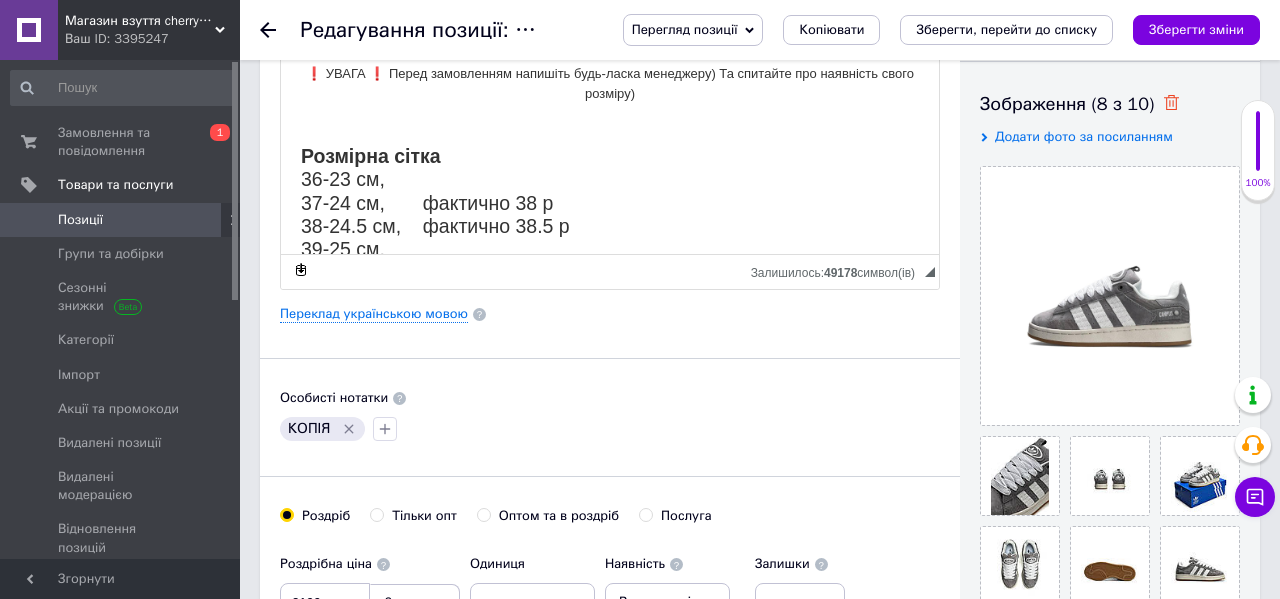 click 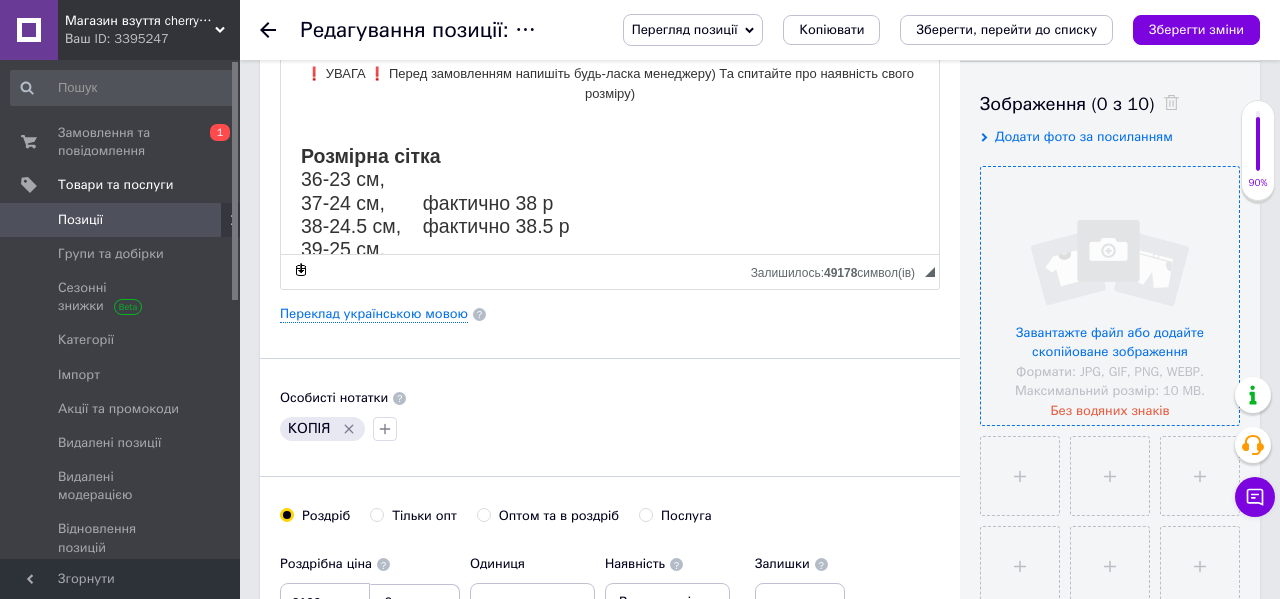 click at bounding box center [1110, 296] 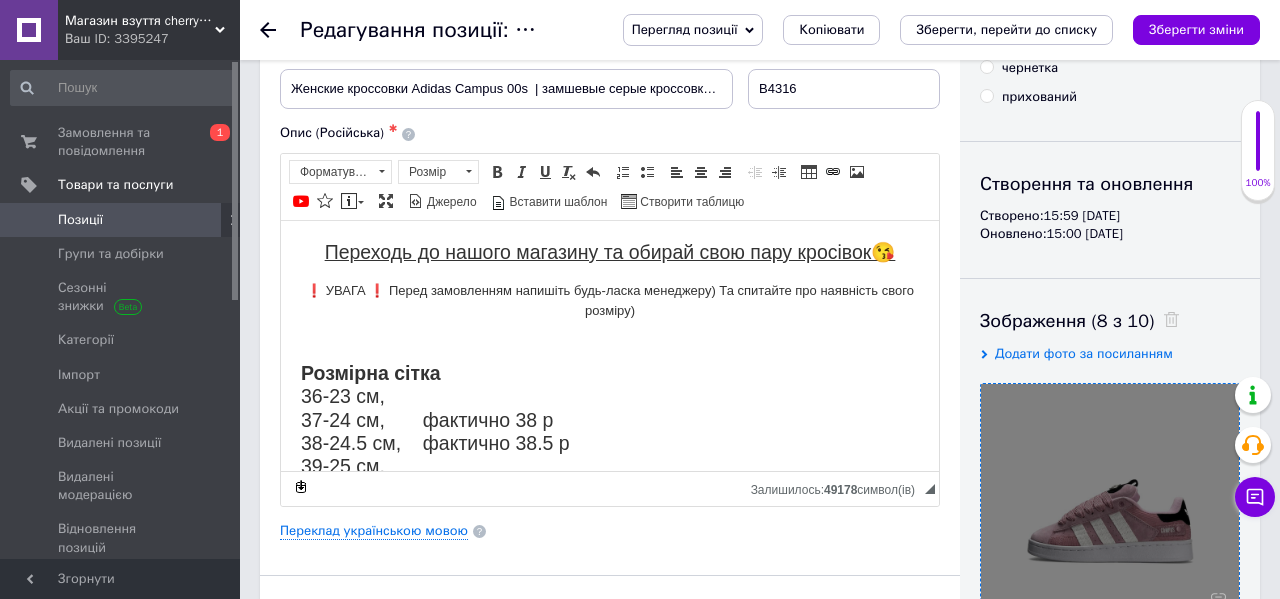 scroll, scrollTop: 90, scrollLeft: 0, axis: vertical 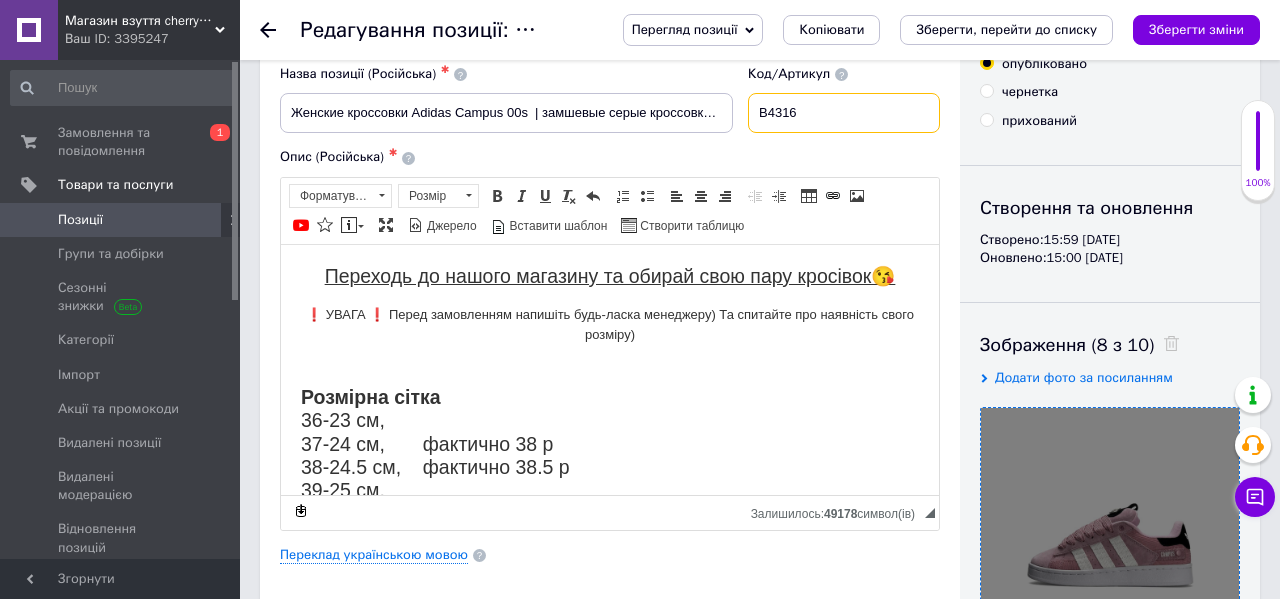 click on "B4316" at bounding box center [844, 113] 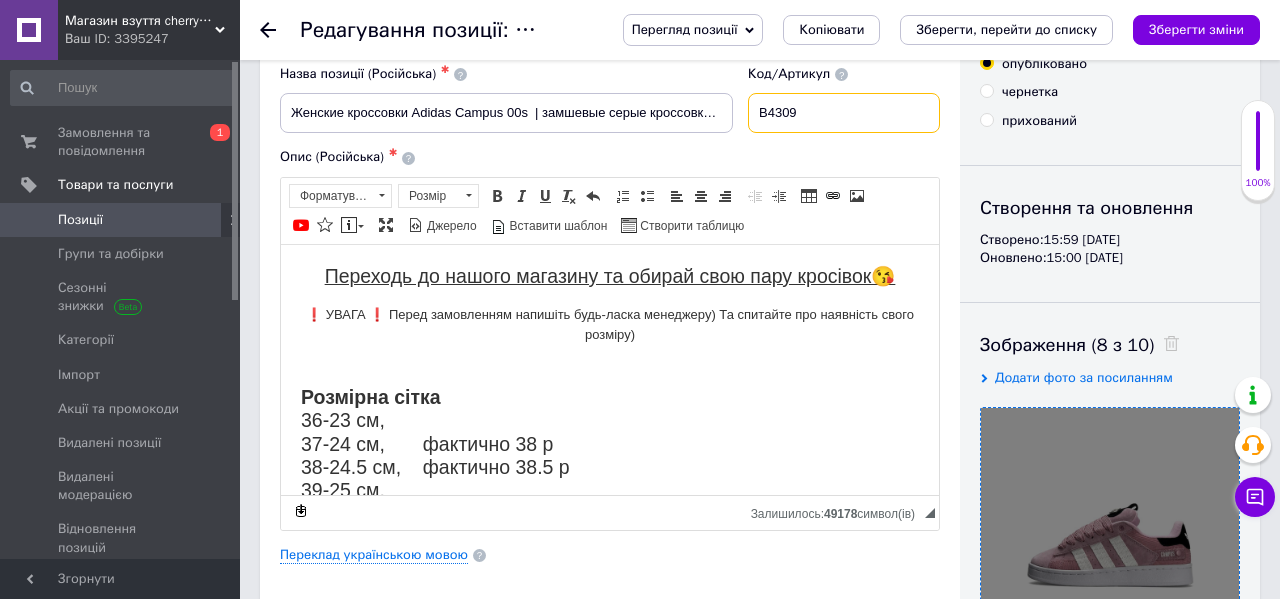 type on "B4309" 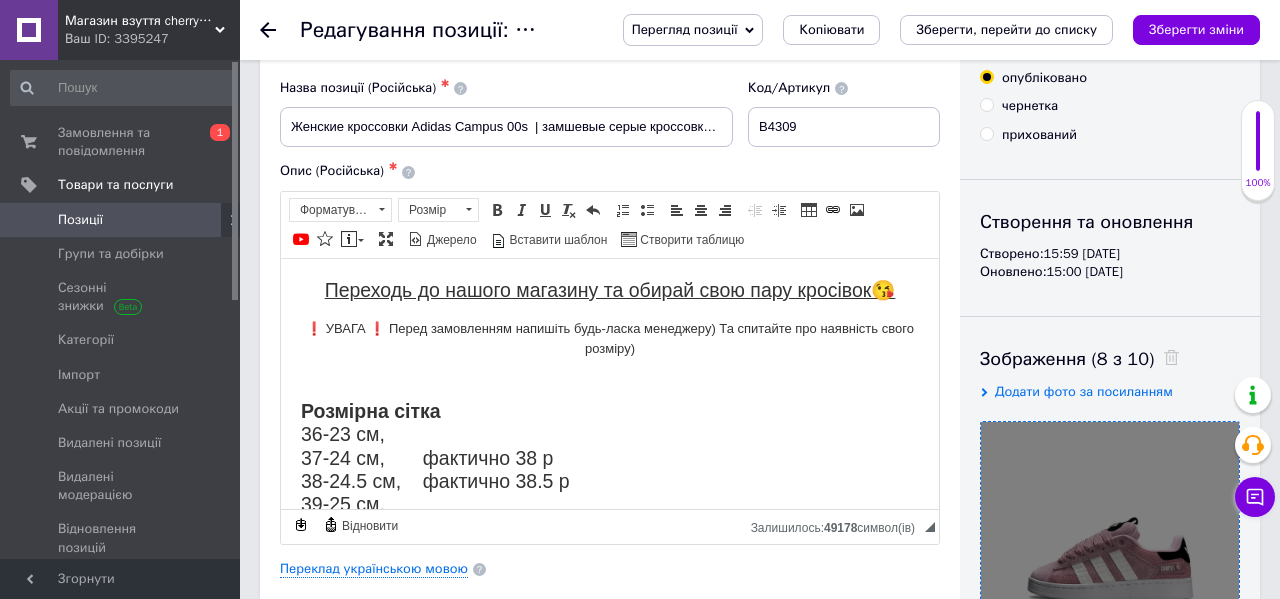 scroll, scrollTop: 83, scrollLeft: 0, axis: vertical 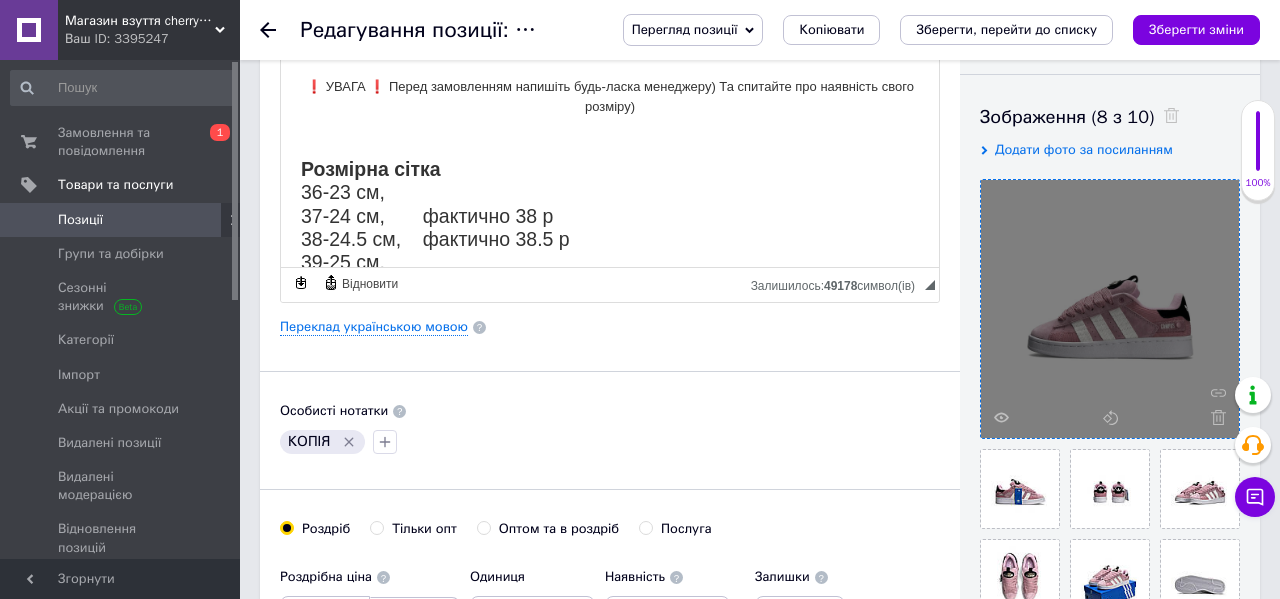 click on "Основна інформація Назва позиції (Російська) ✱ Женские кроссовки Adidas Campus 00s  | замшевые серые кроссовки адидас кампус | демисезонные Код/Артикул B4309 Опис (Російська) ✱ Переходь до нашого магазину та обирай свою пару кросівок😘
❗️ УВАГА ❗️ Перед замовленням напишіть будь-ласка менеджеру) Та спитайте про наявність свого розміру)
Розмірна сітка
36-23 см,
37-24 см,       фактично 38 р
38-24.5 см,    фактично 38.5 р
39-25 см,
40-25.5 см,
41-26.5 см    фактично 42 р
📌 Великий асортимент чоловічого та жіночого взуття в нас в профілі🔥
📌 Відправляємо в день замовлення" at bounding box center [610, 320] 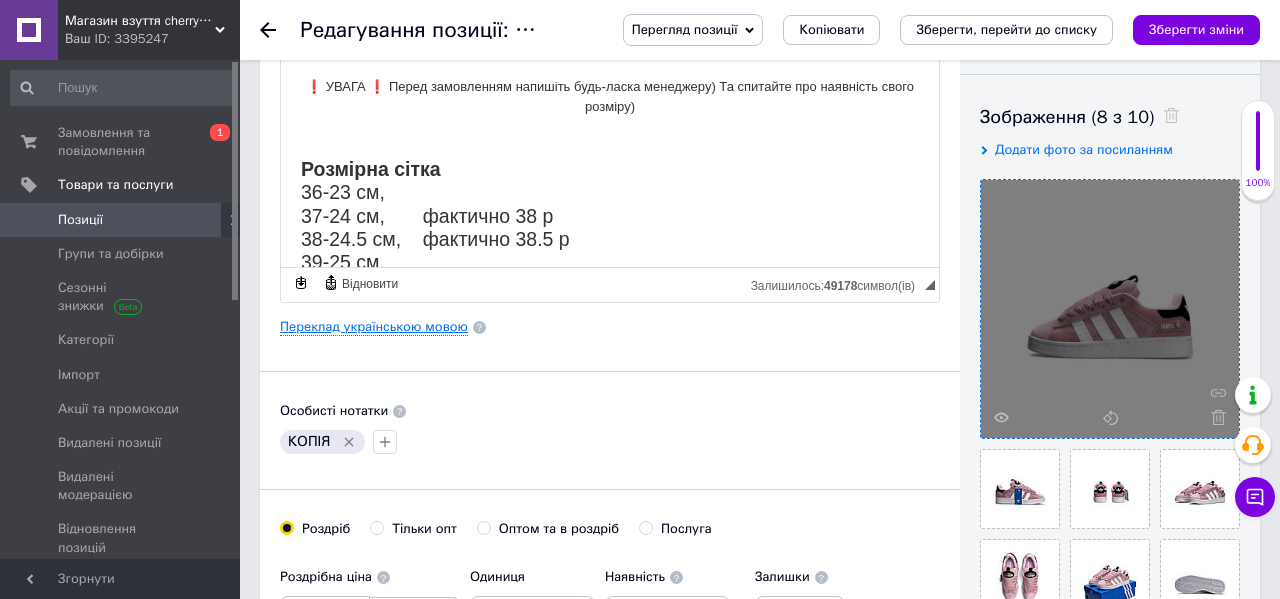 click on "Переклад українською мовою" at bounding box center (374, 327) 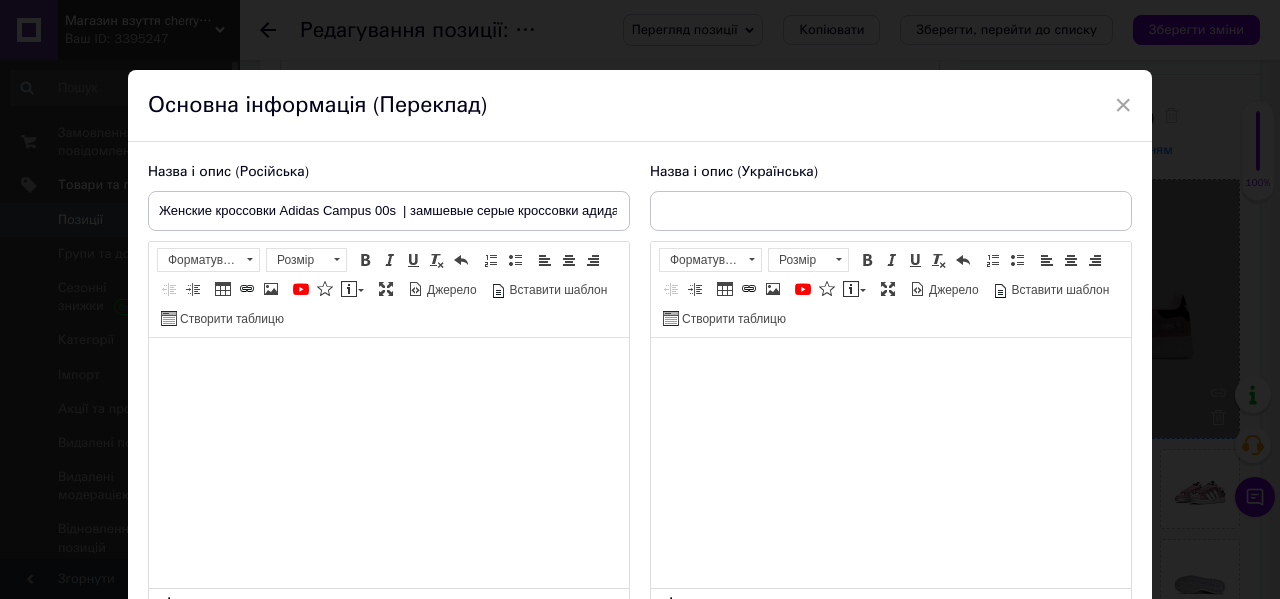 type on "Жіночі кросівки Adidas Campus 00s  | сірі замшеві кросівки [PERSON_NAME] | [GEOGRAPHIC_DATA]" 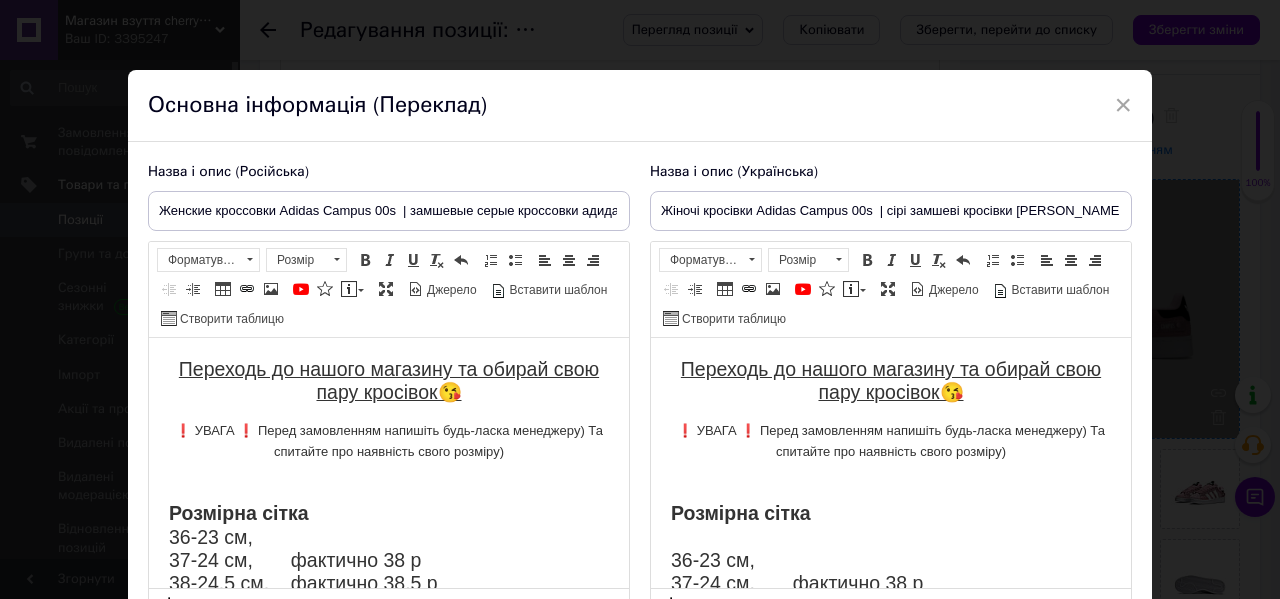 scroll, scrollTop: 0, scrollLeft: 0, axis: both 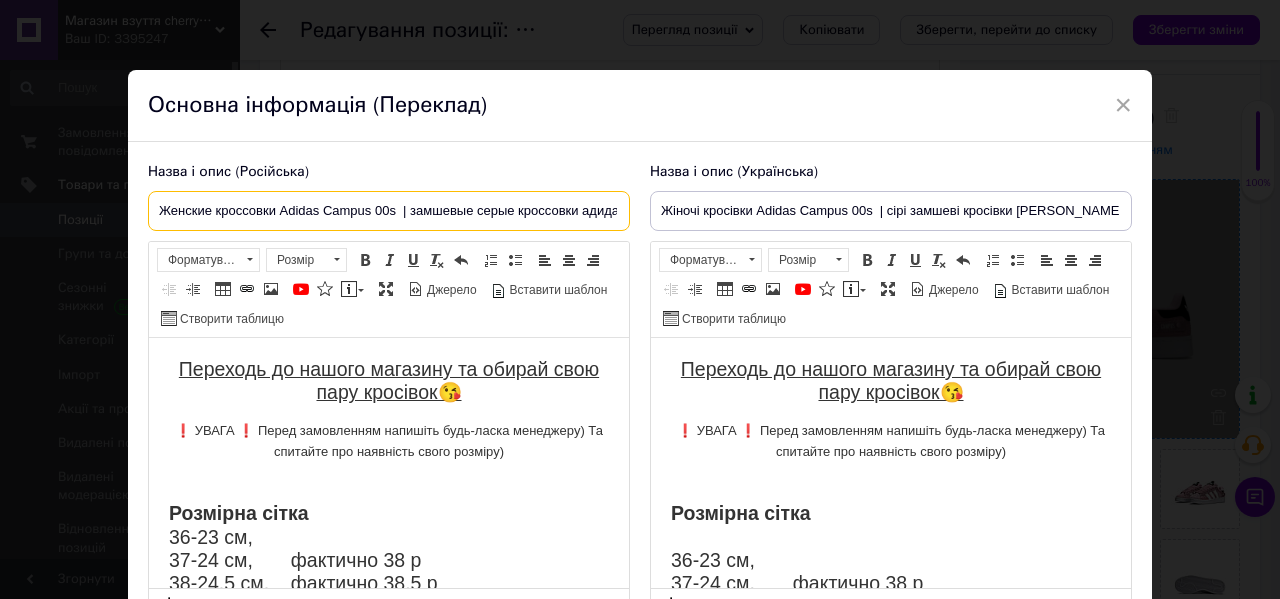 click on "Женские кроссовки Adidas Campus 00s  | замшевые серые кроссовки адидас кампус | демисезонные" at bounding box center (389, 211) 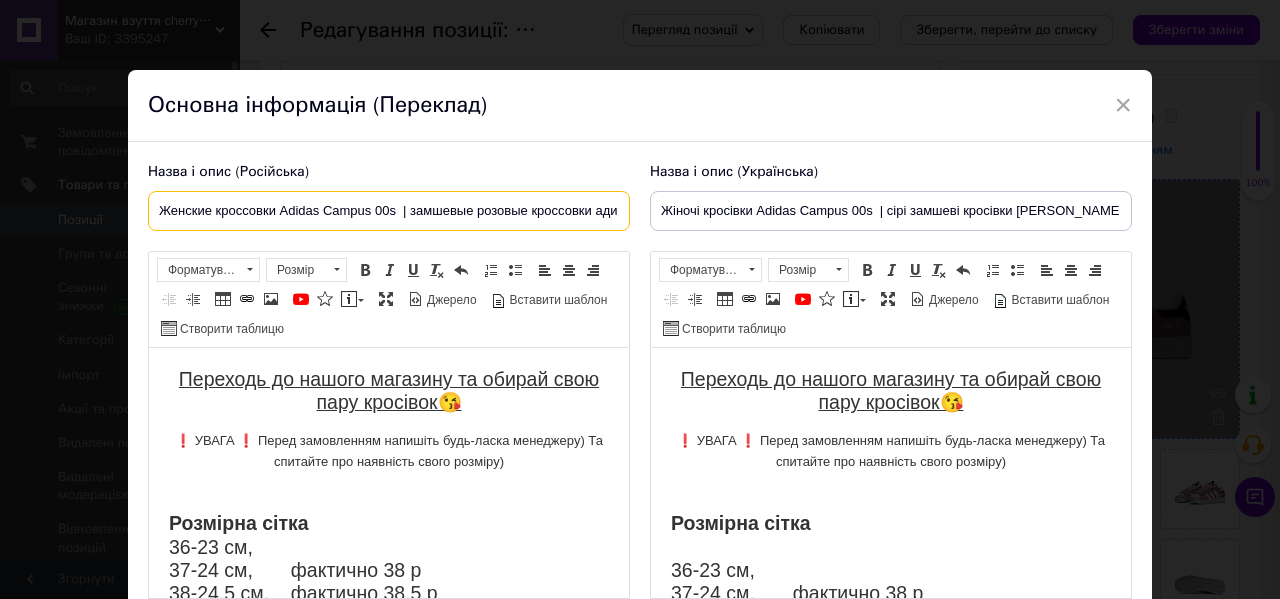 type on "Женские кроссовки Adidas Campus 00s  | замшевые розовые кроссовки адидас кампус | демисезонные" 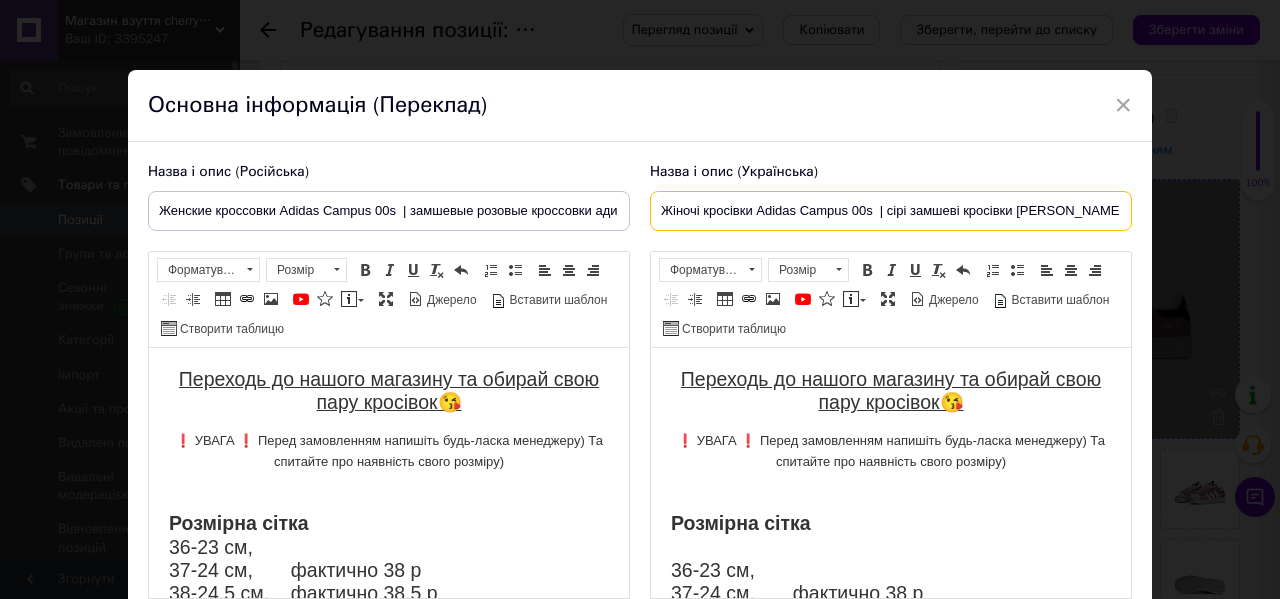 click on "Жіночі кросівки Adidas Campus 00s  | сірі замшеві кросівки [PERSON_NAME] | [GEOGRAPHIC_DATA]" at bounding box center [891, 211] 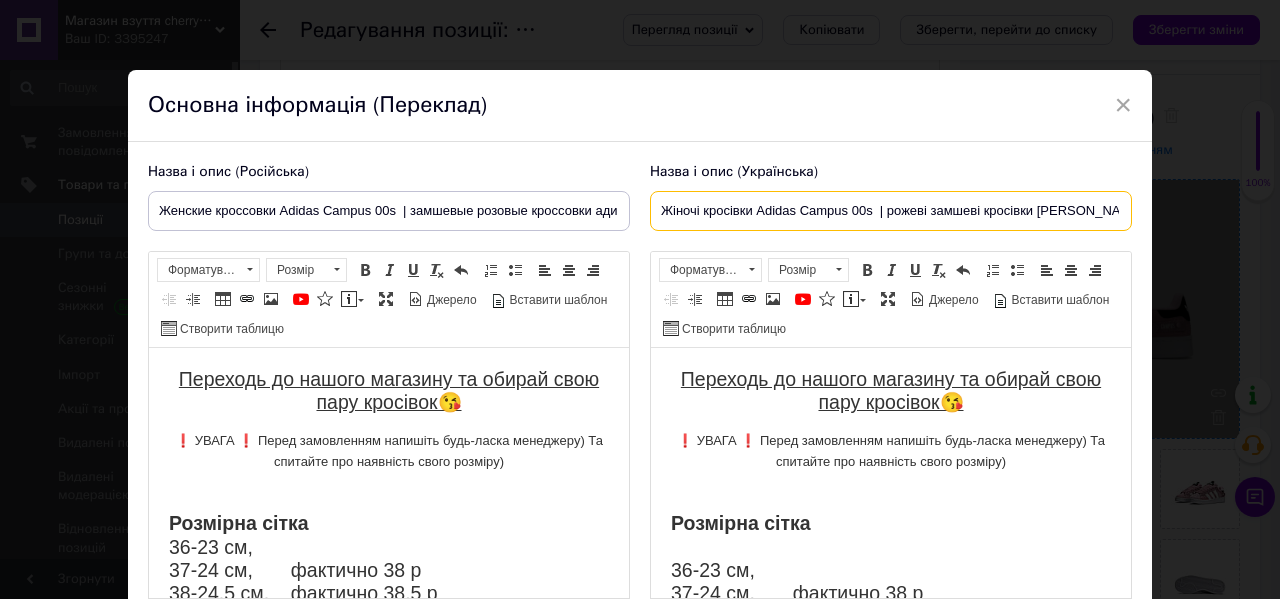 scroll, scrollTop: 200, scrollLeft: 0, axis: vertical 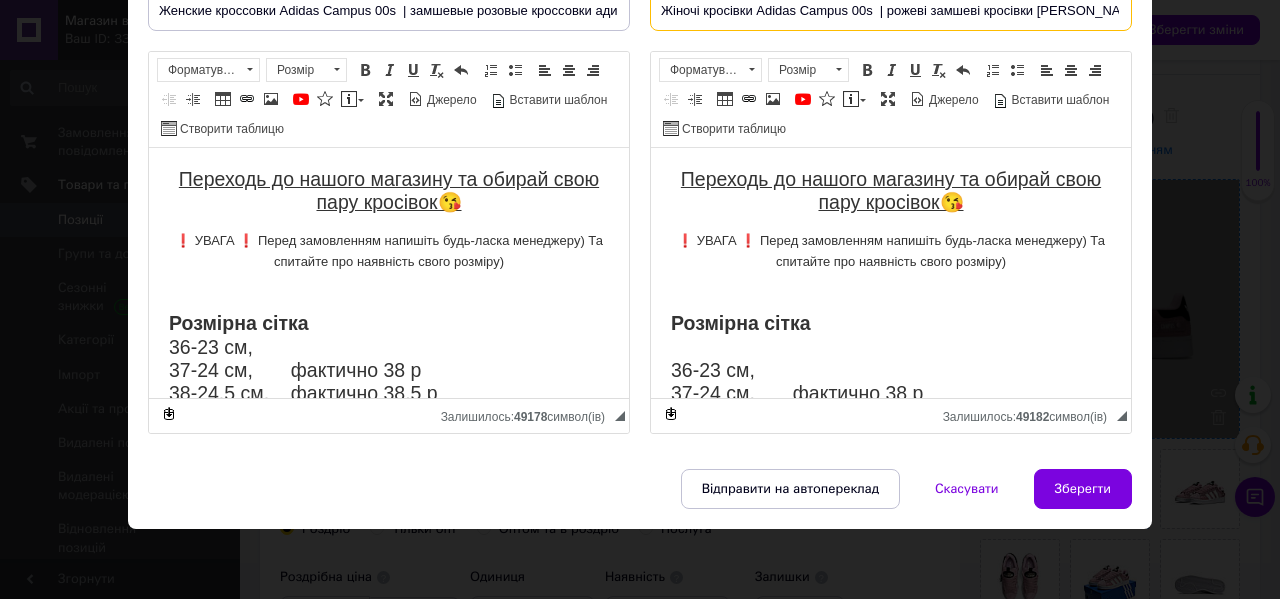 type on "Жіночі кросівки Adidas Campus 00s  | рожеві замшеві кросівки [PERSON_NAME] | демісезонні" 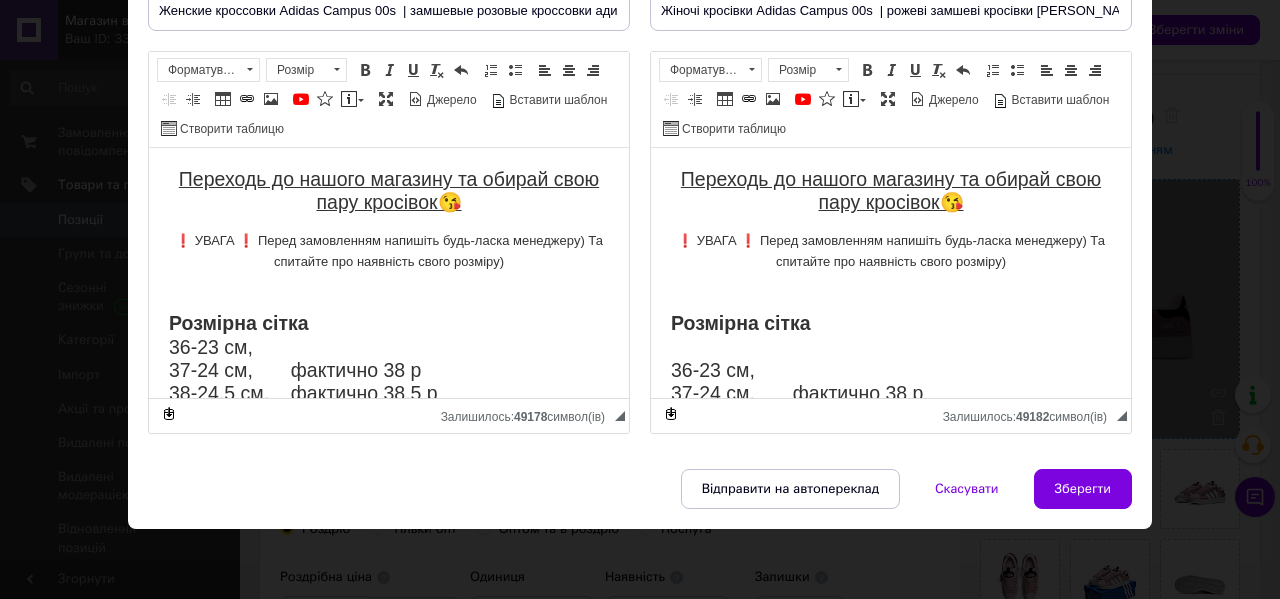 click on "Зберегти" at bounding box center (1083, 489) 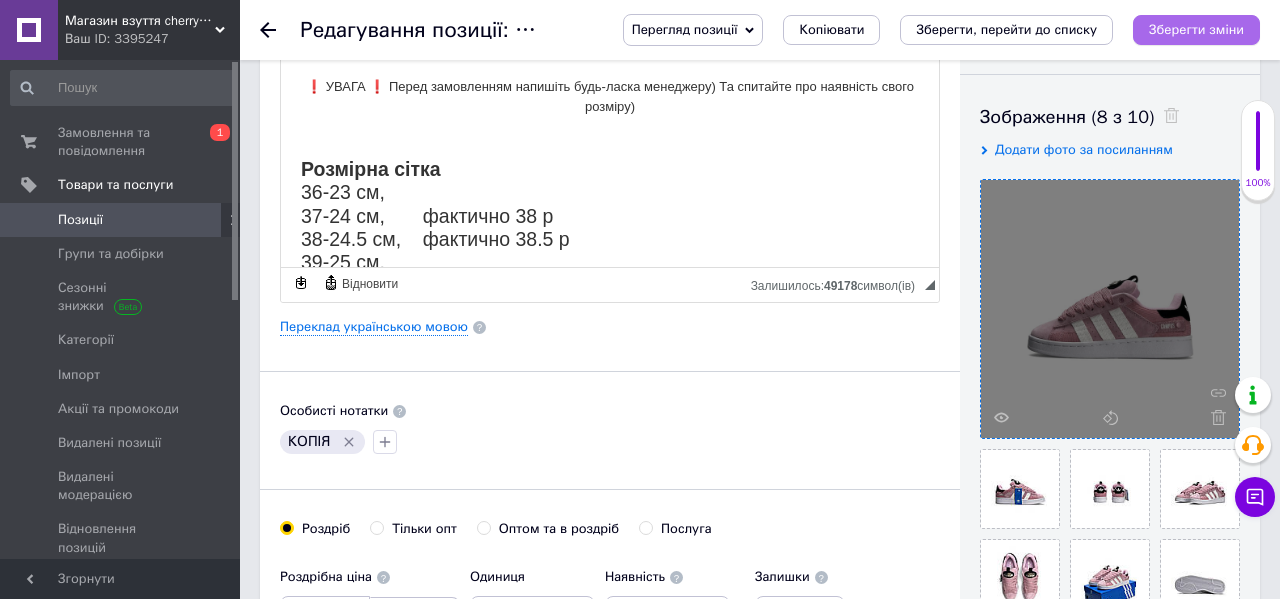 click on "Зберегти зміни" at bounding box center (1196, 29) 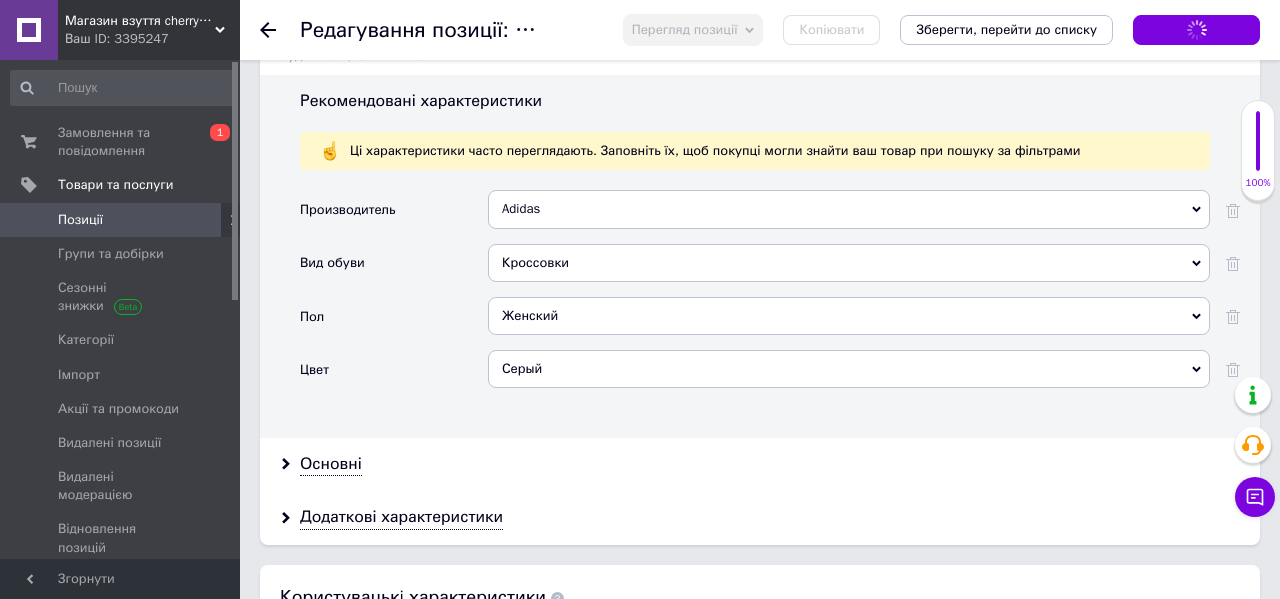 scroll, scrollTop: 2083, scrollLeft: 0, axis: vertical 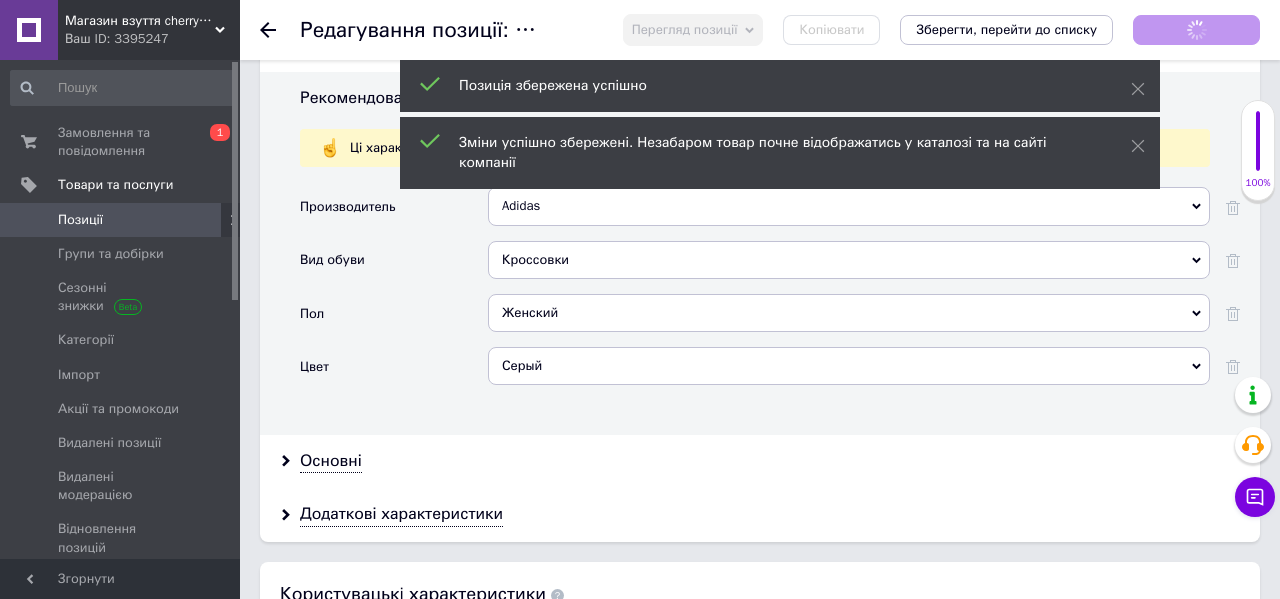 click on "Серый" at bounding box center (849, 366) 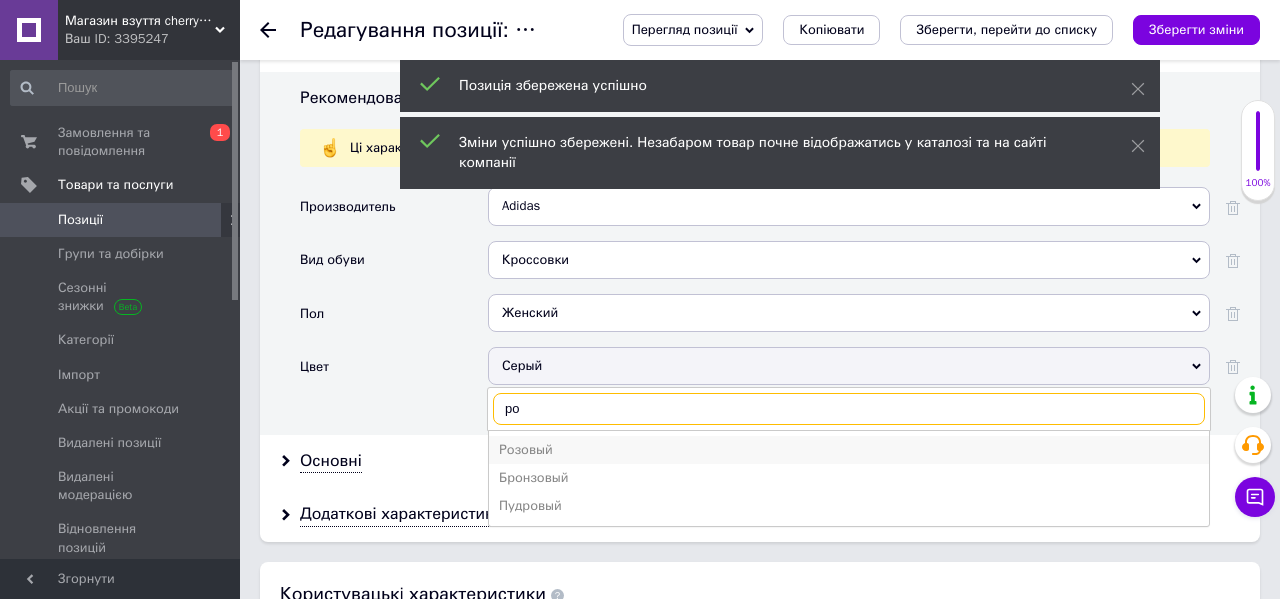 type on "ро" 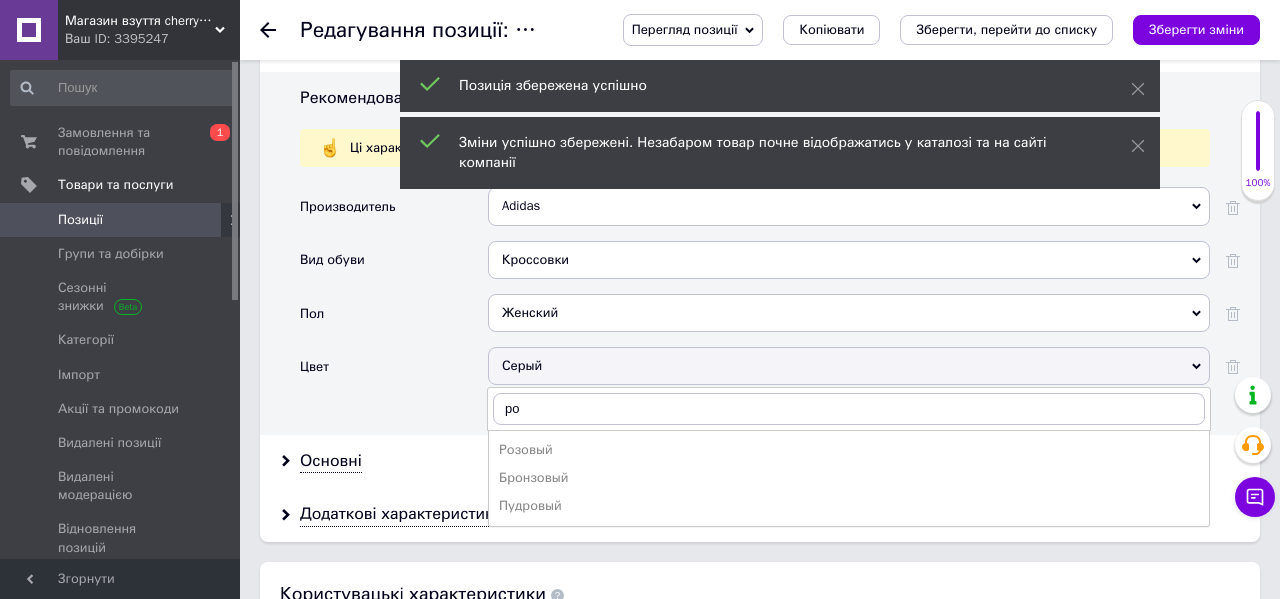 click on "Розовый" at bounding box center [849, 450] 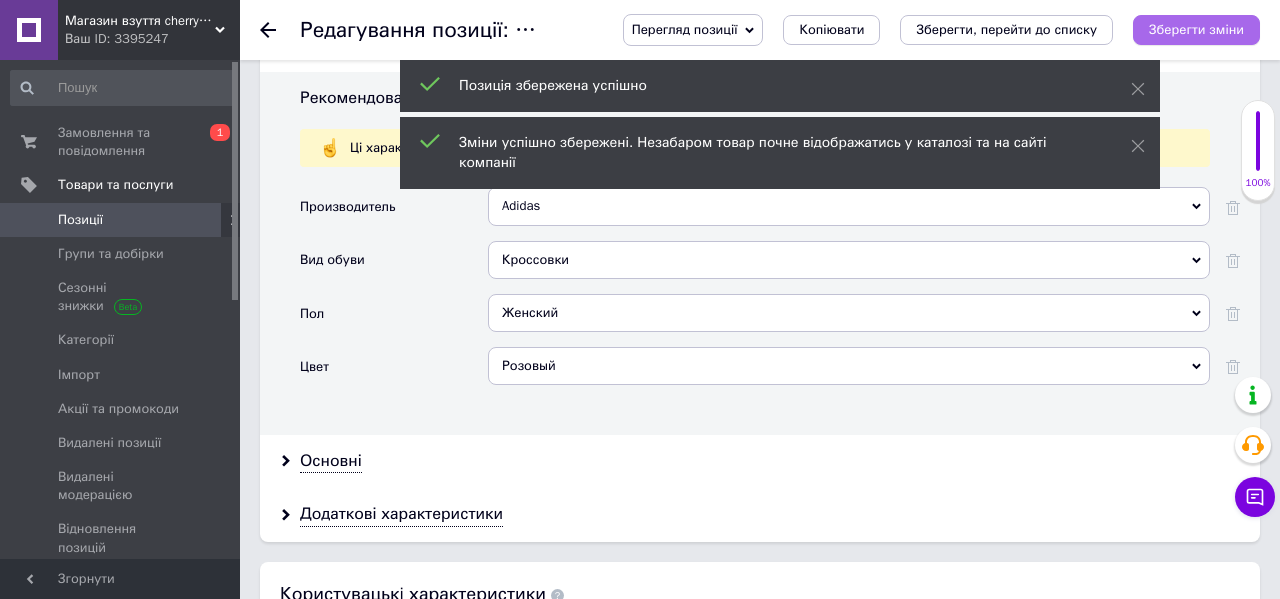 click on "Зберегти зміни" at bounding box center [1196, 30] 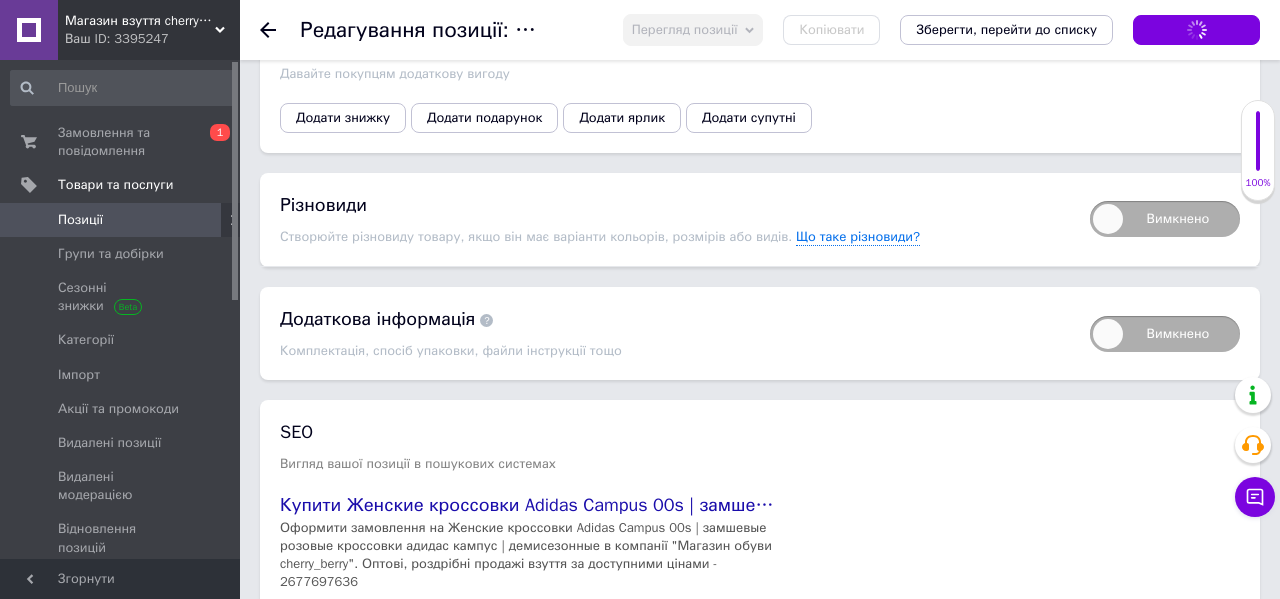 scroll, scrollTop: 3052, scrollLeft: 0, axis: vertical 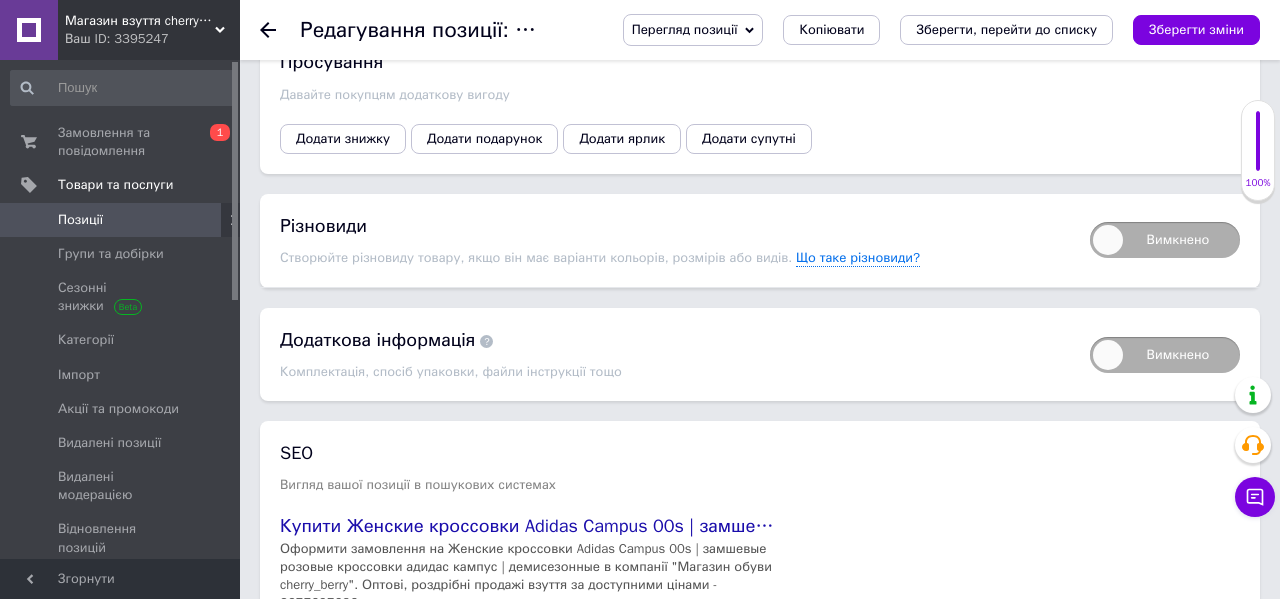click on "Вимкнено" at bounding box center (1165, 240) 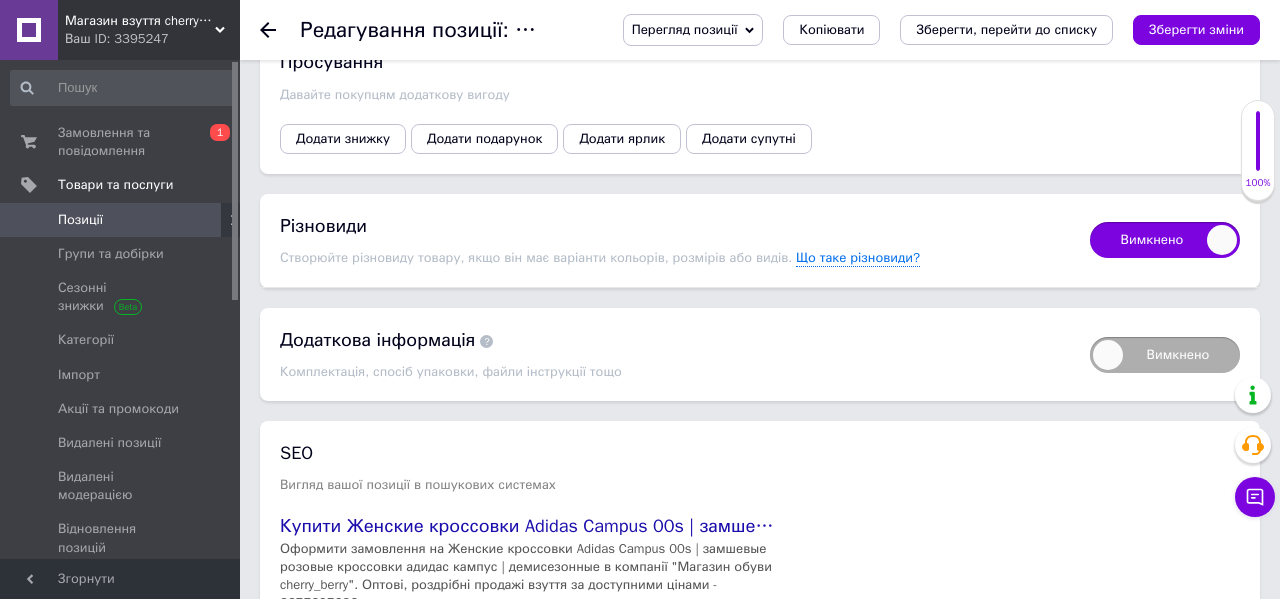 checkbox on "true" 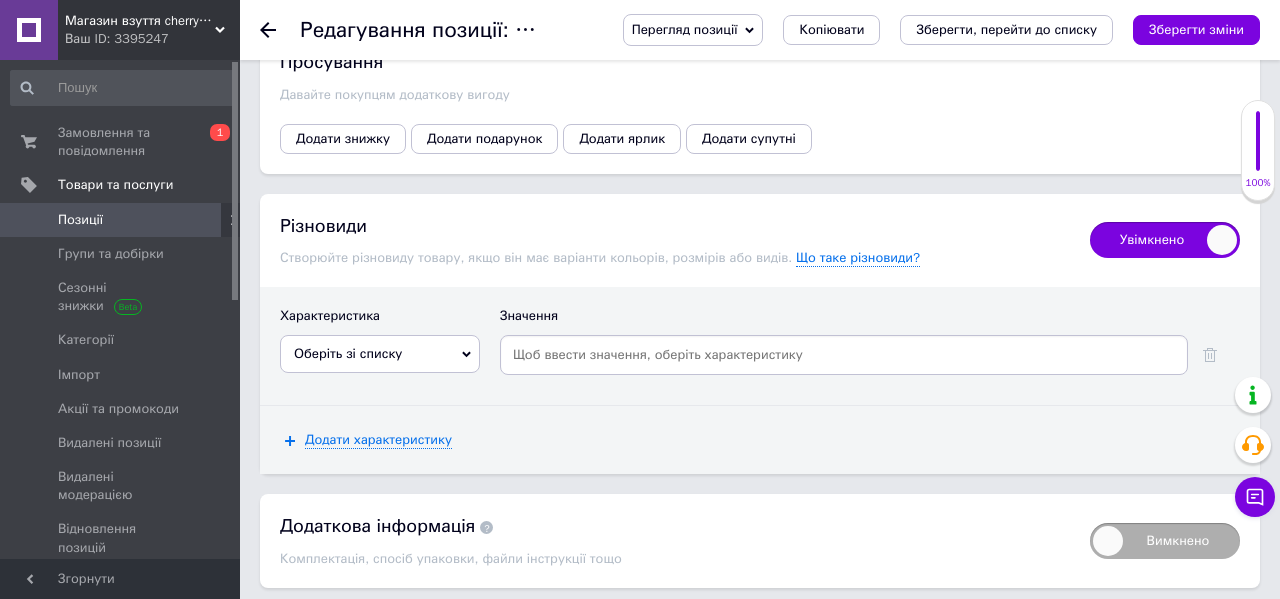 click on "Оберіть зі списку" at bounding box center (380, 354) 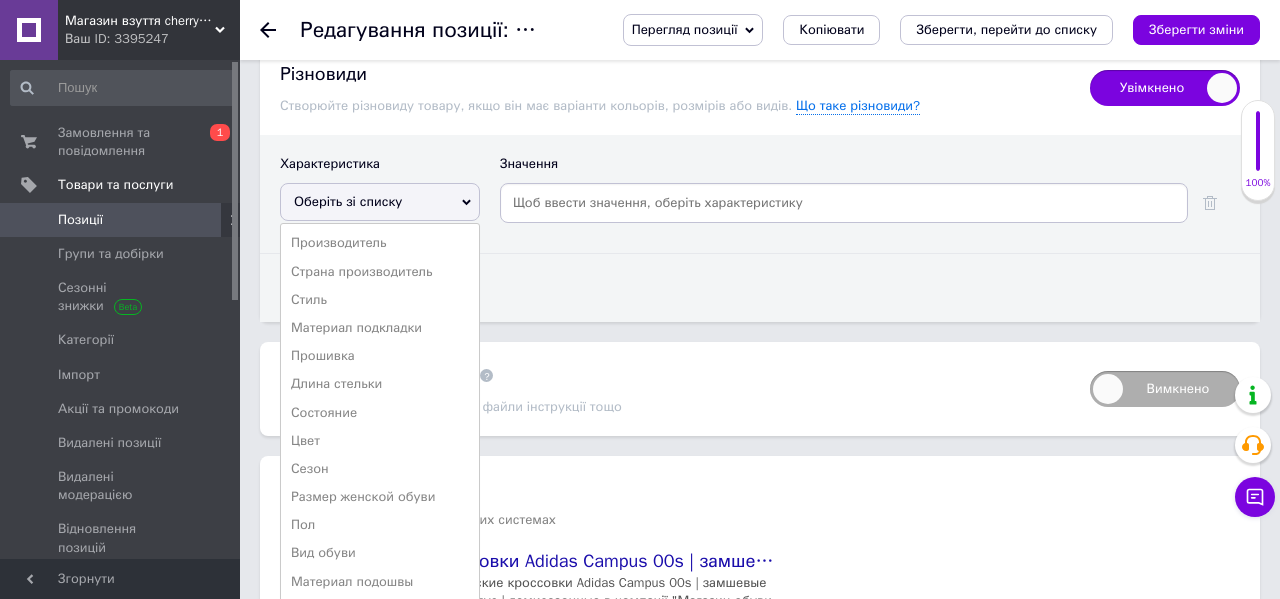 scroll, scrollTop: 3236, scrollLeft: 0, axis: vertical 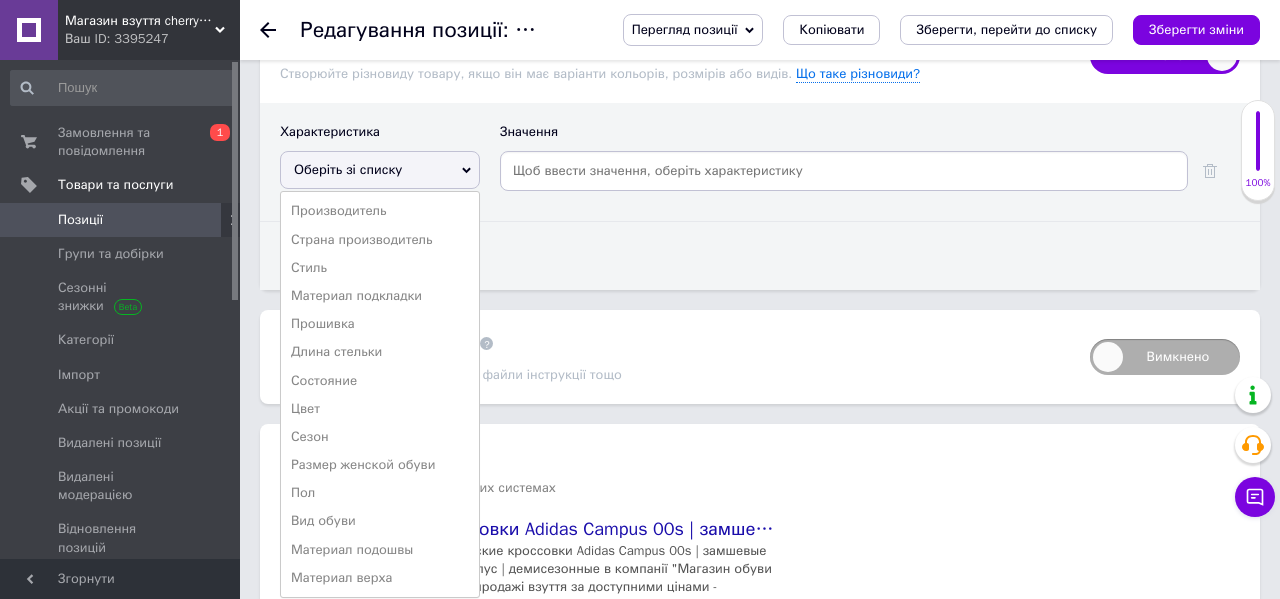 click on "Размер женской обуви" at bounding box center (380, 465) 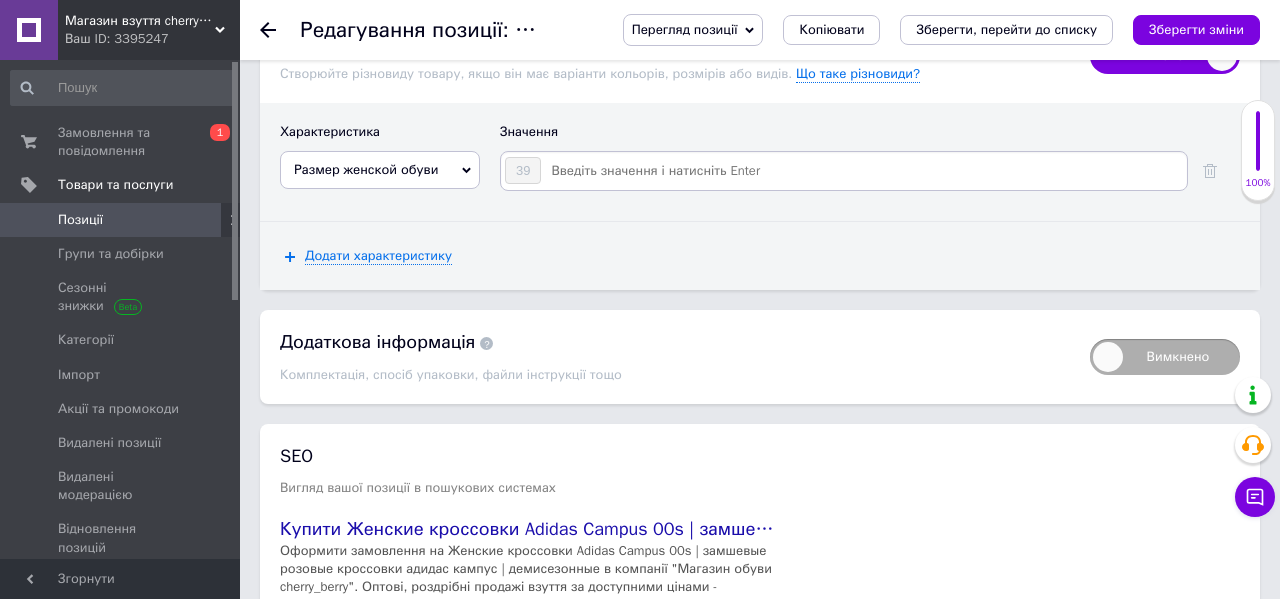 click at bounding box center [863, 171] 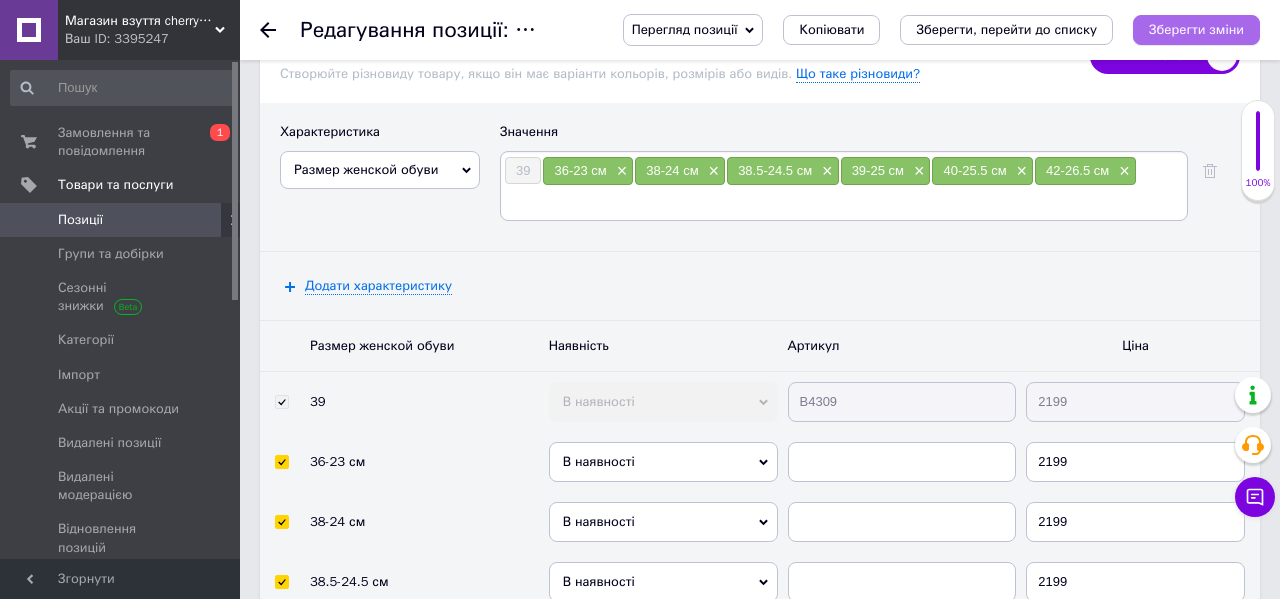 click on "Зберегти зміни" at bounding box center (1196, 29) 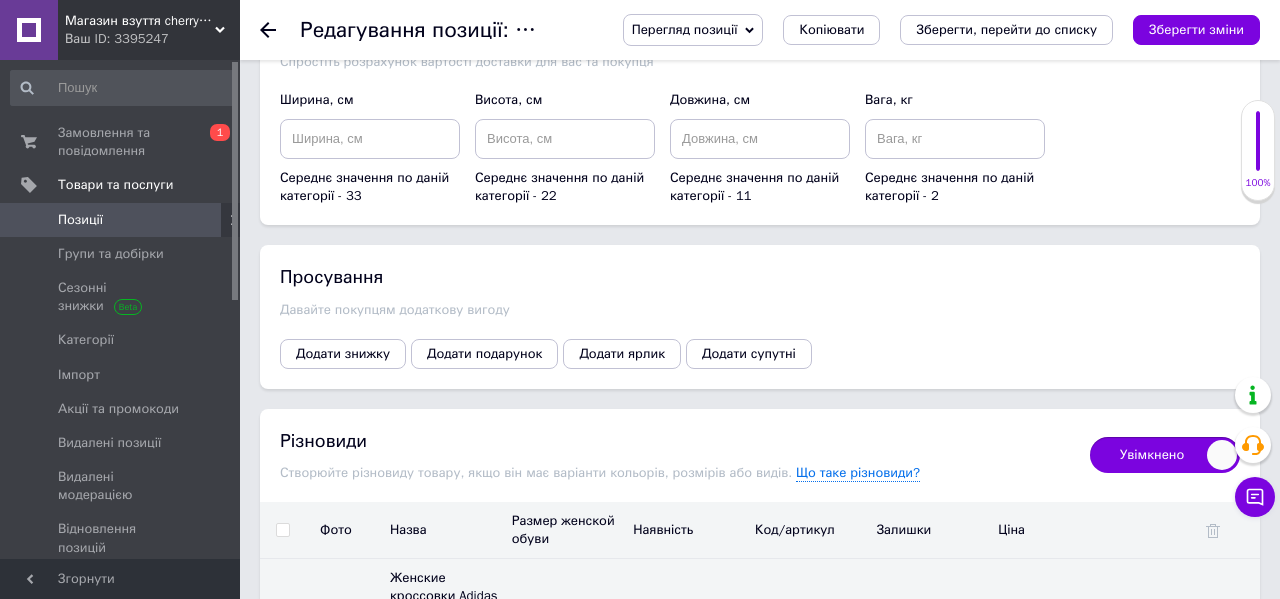 scroll, scrollTop: 2848, scrollLeft: 0, axis: vertical 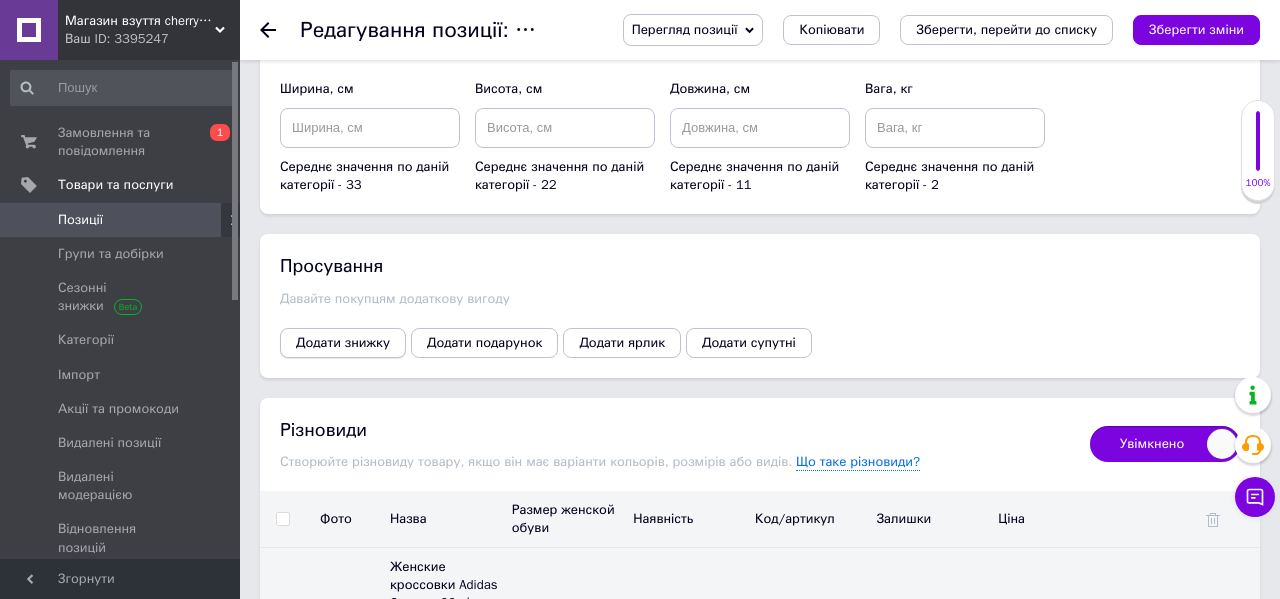 click on "Додати знижку" at bounding box center [343, 343] 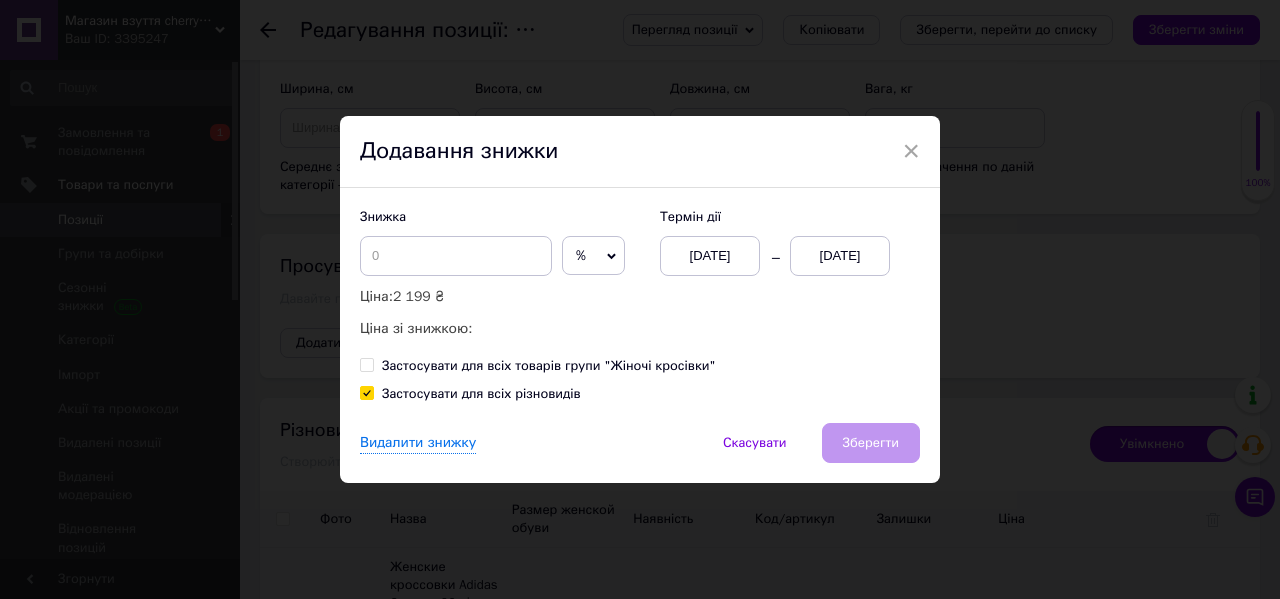 click on "%" at bounding box center (593, 256) 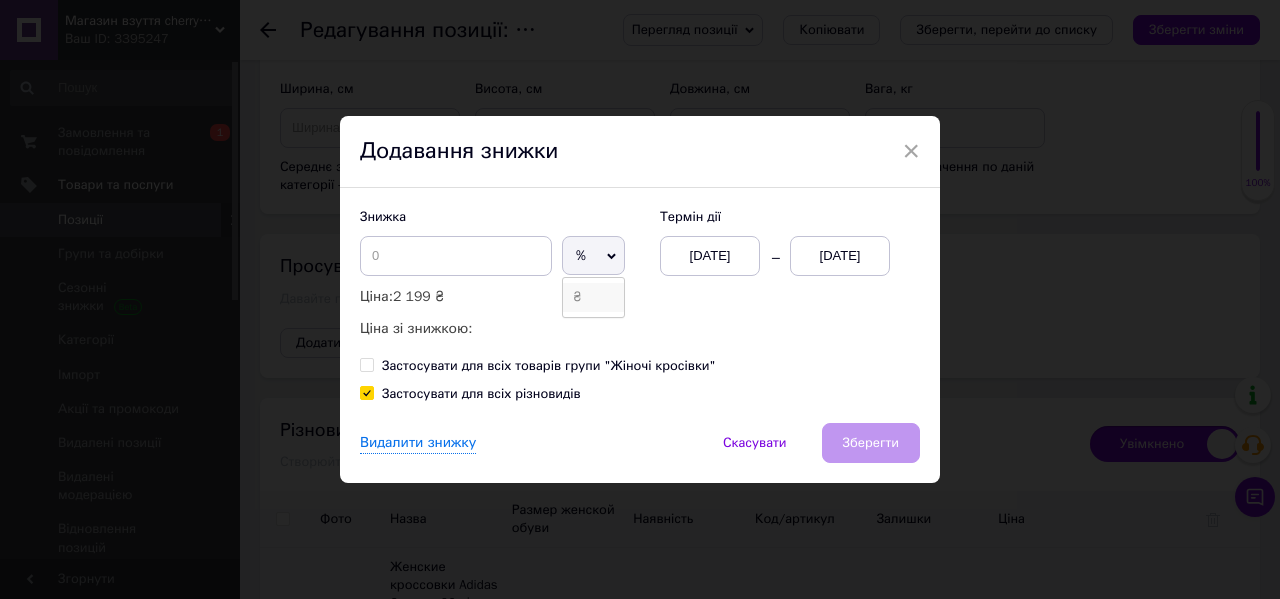 click on "₴" at bounding box center (593, 297) 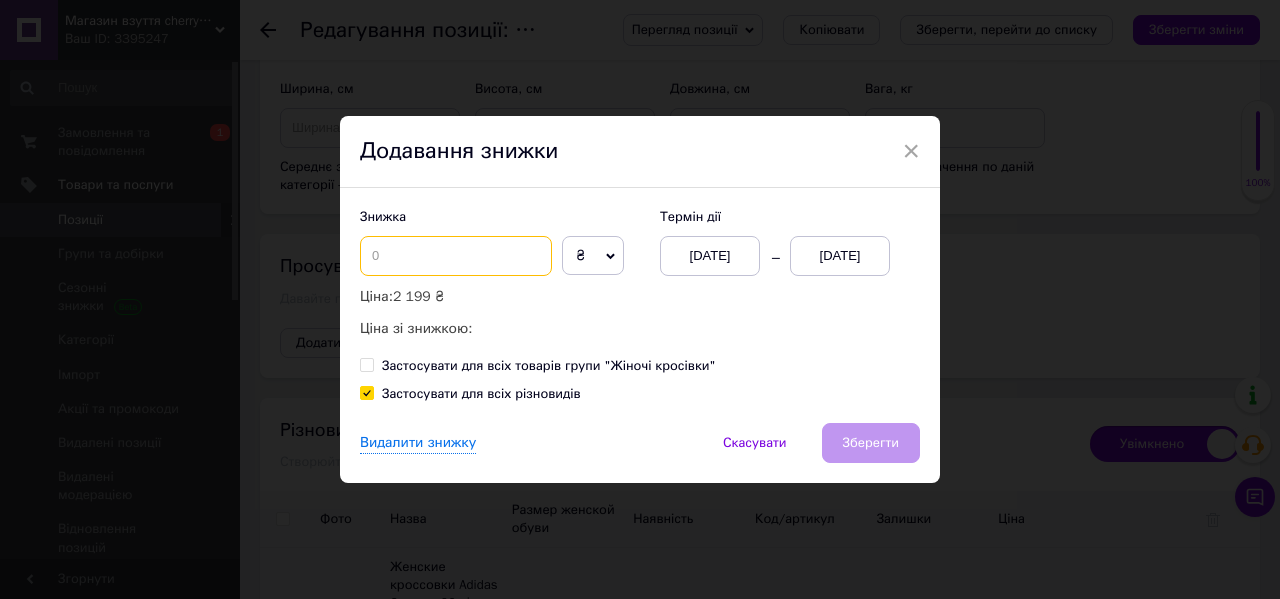 click at bounding box center (456, 256) 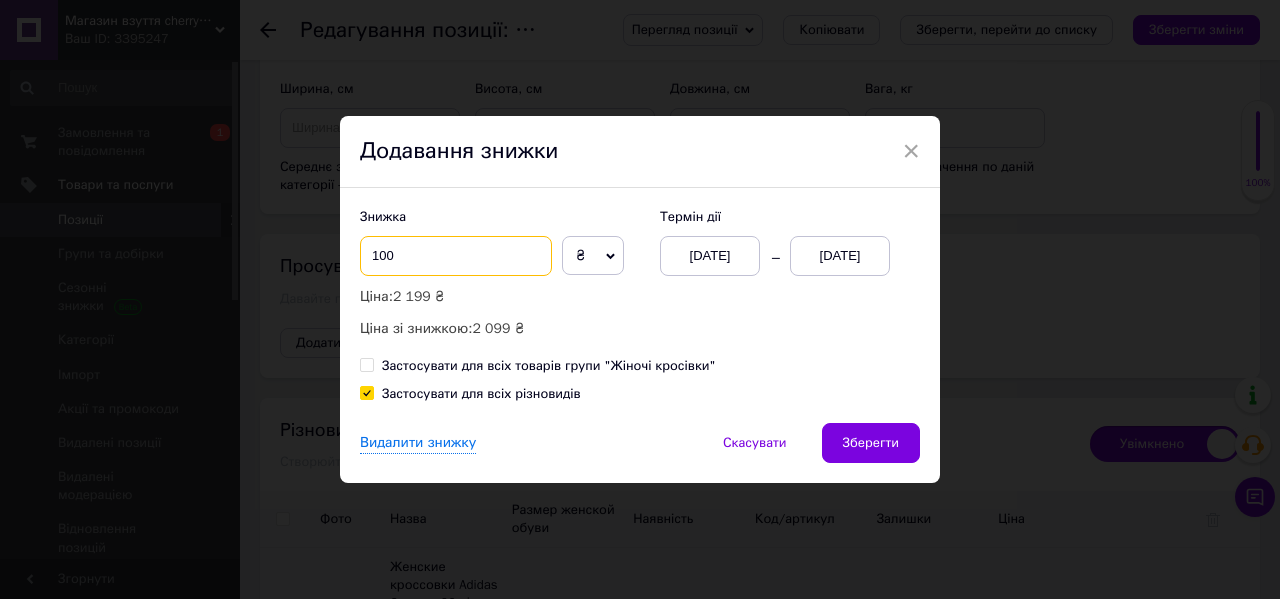 type on "100" 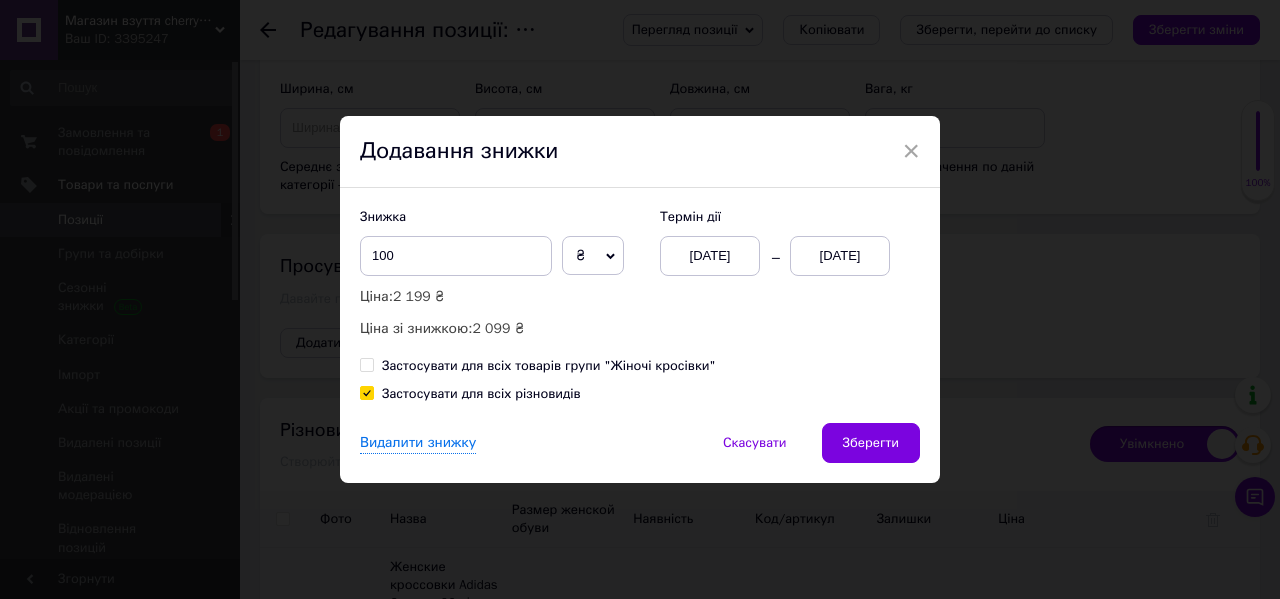 click on "[DATE]" at bounding box center [840, 256] 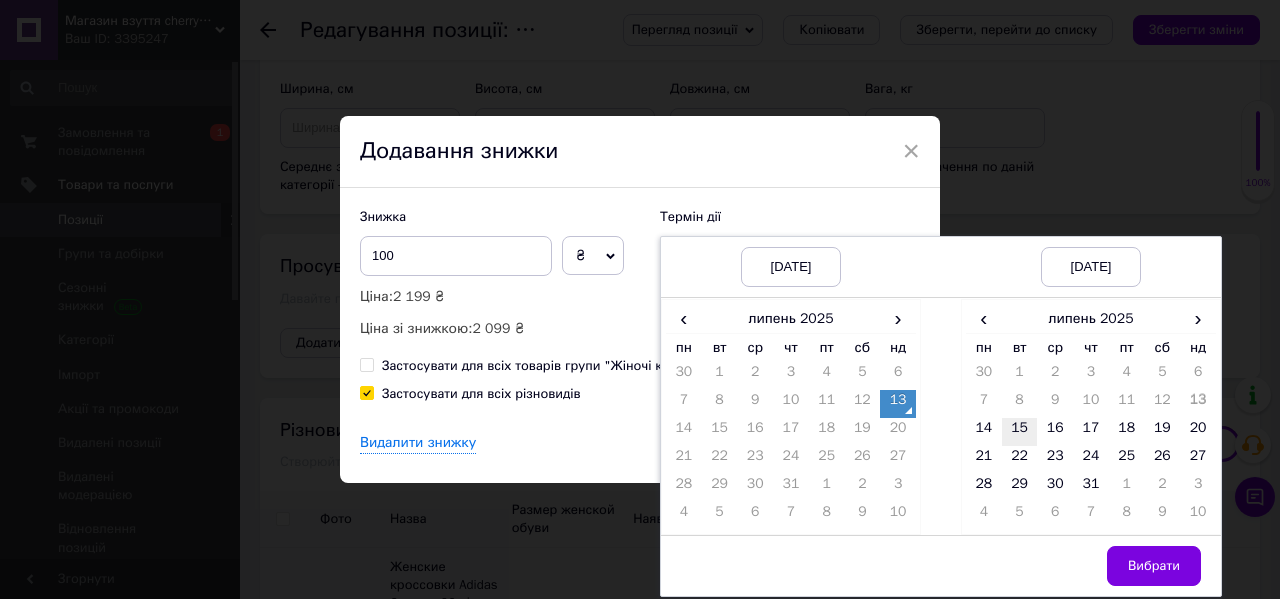 click on "15" at bounding box center (1020, 432) 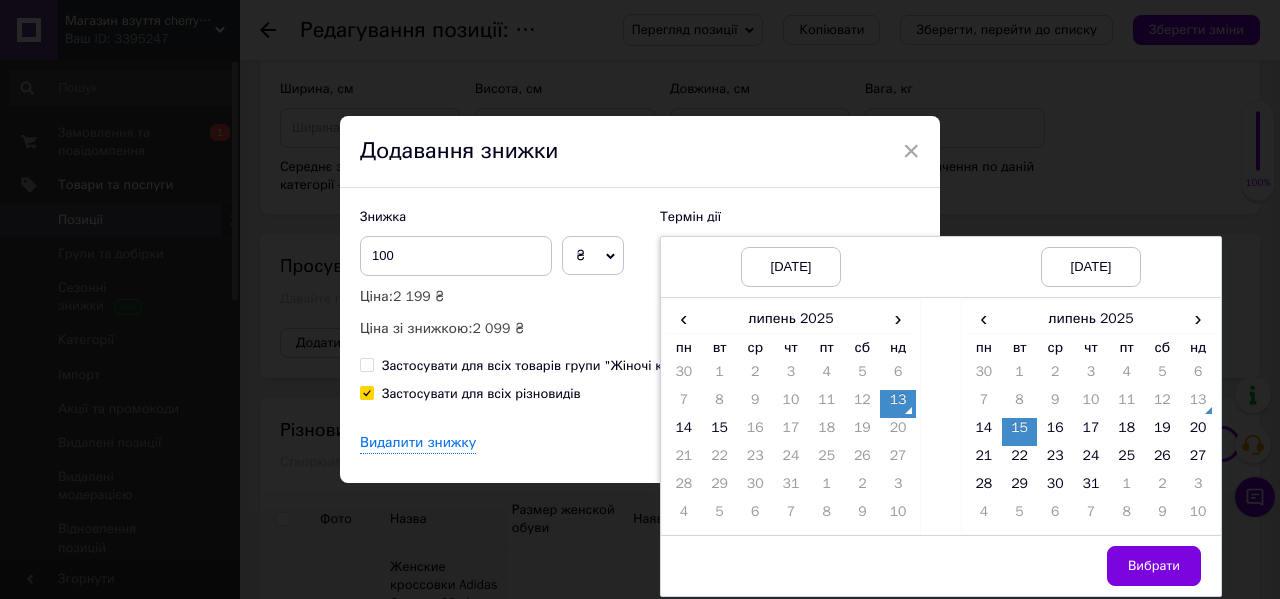 click on "Вибрати" at bounding box center (1154, 566) 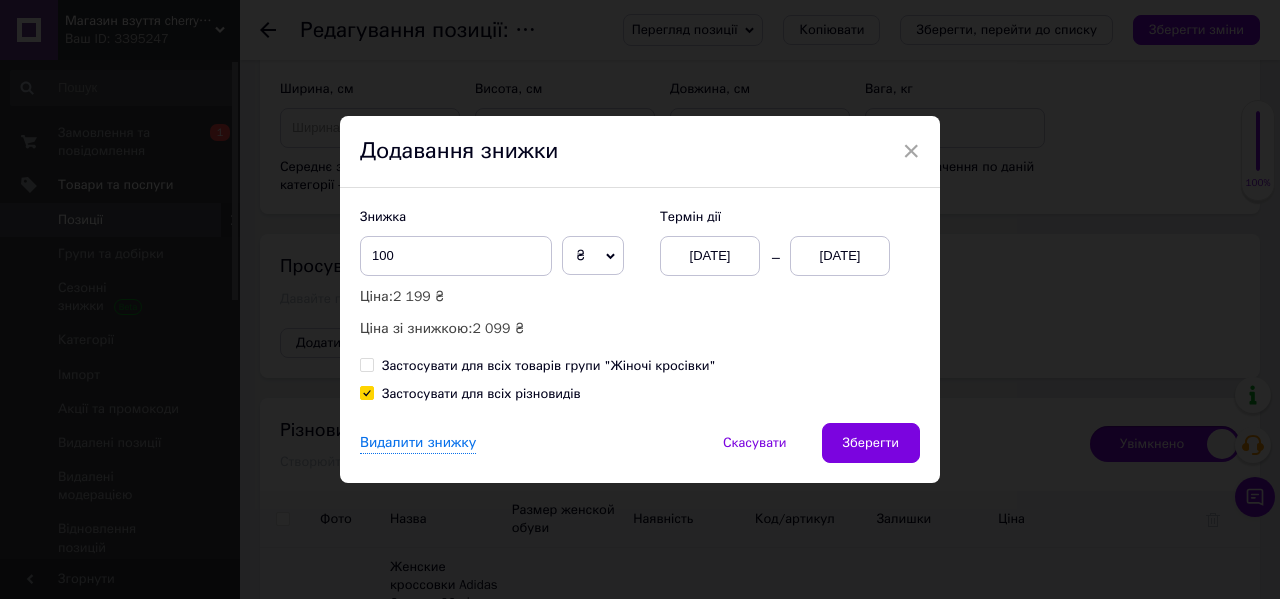 click on "Зберегти" at bounding box center [871, 443] 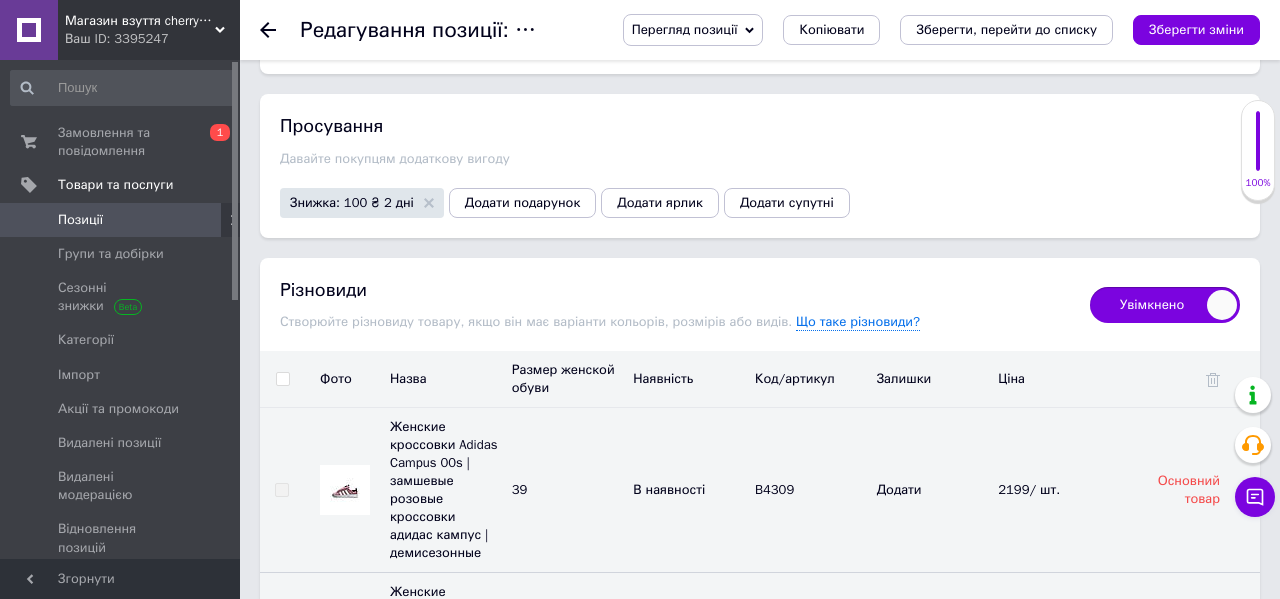 scroll, scrollTop: 3036, scrollLeft: 0, axis: vertical 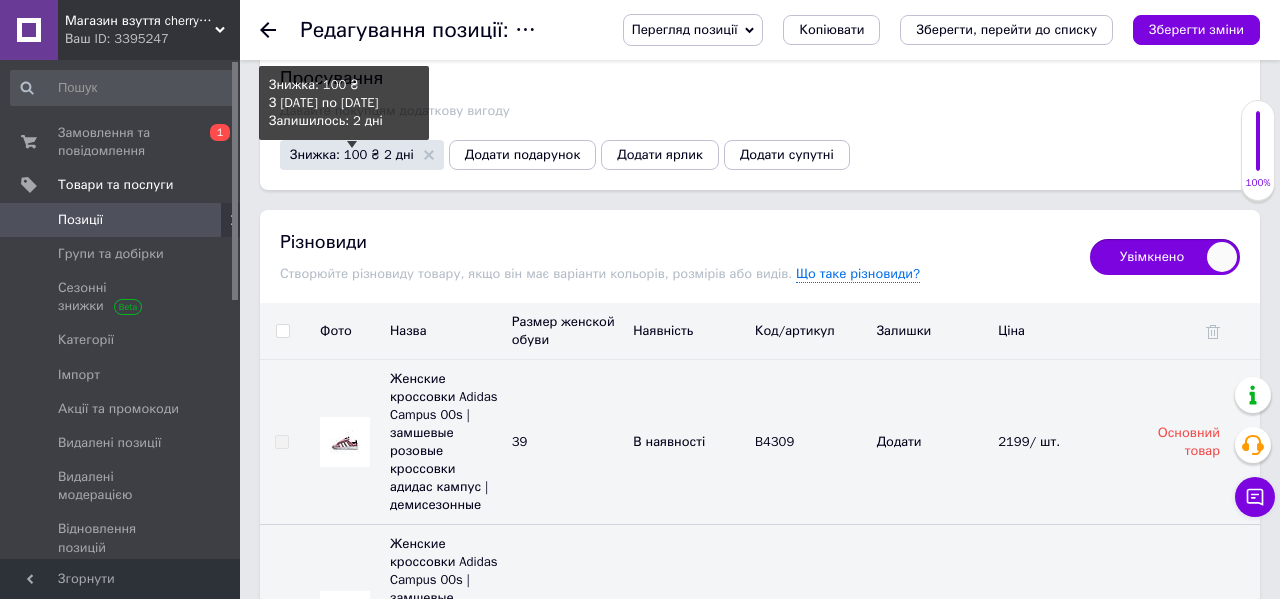 click on "Знижка: 100 ₴ 2 дні" at bounding box center [352, 154] 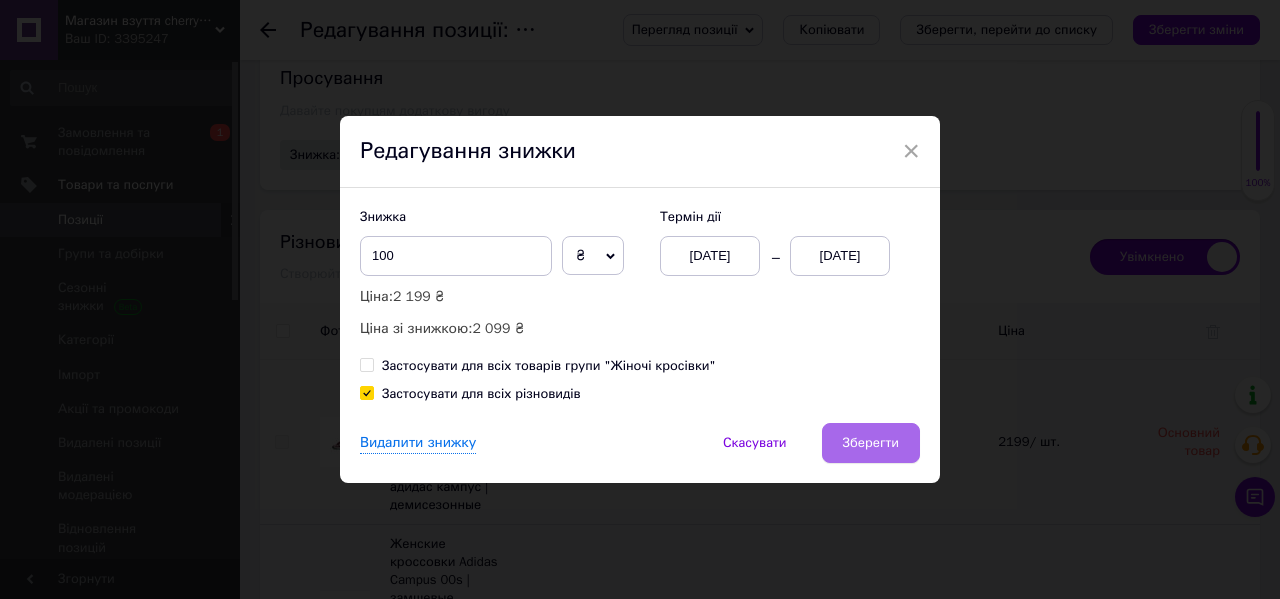 click on "Зберегти" at bounding box center (871, 443) 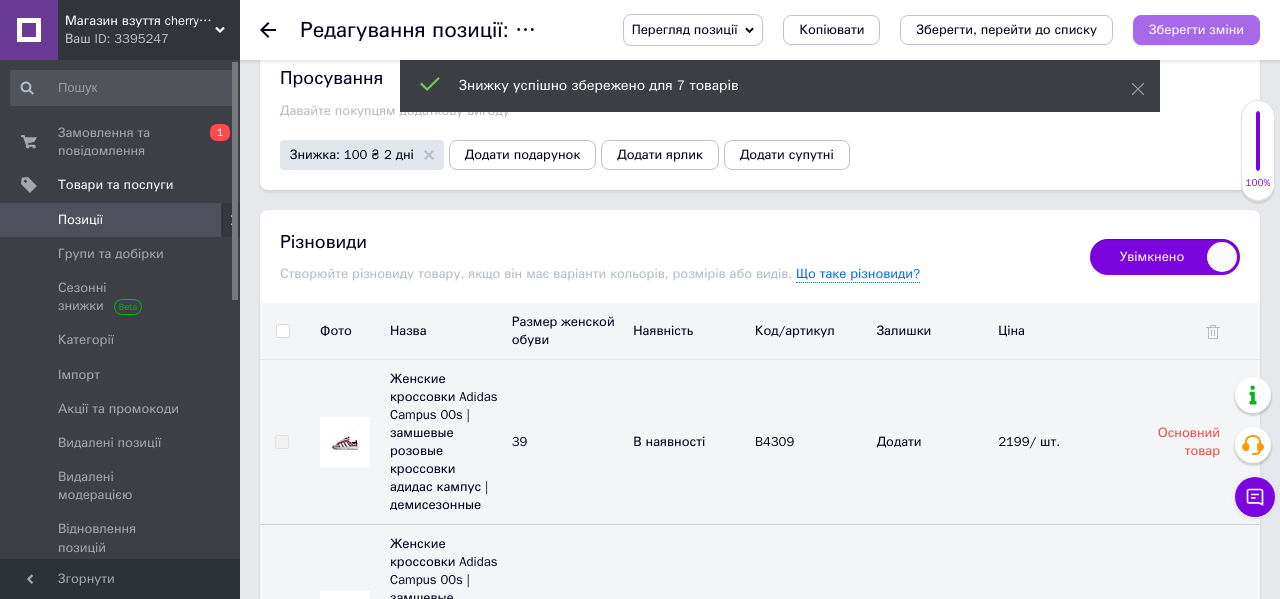 click on "Зберегти зміни" at bounding box center [1196, 30] 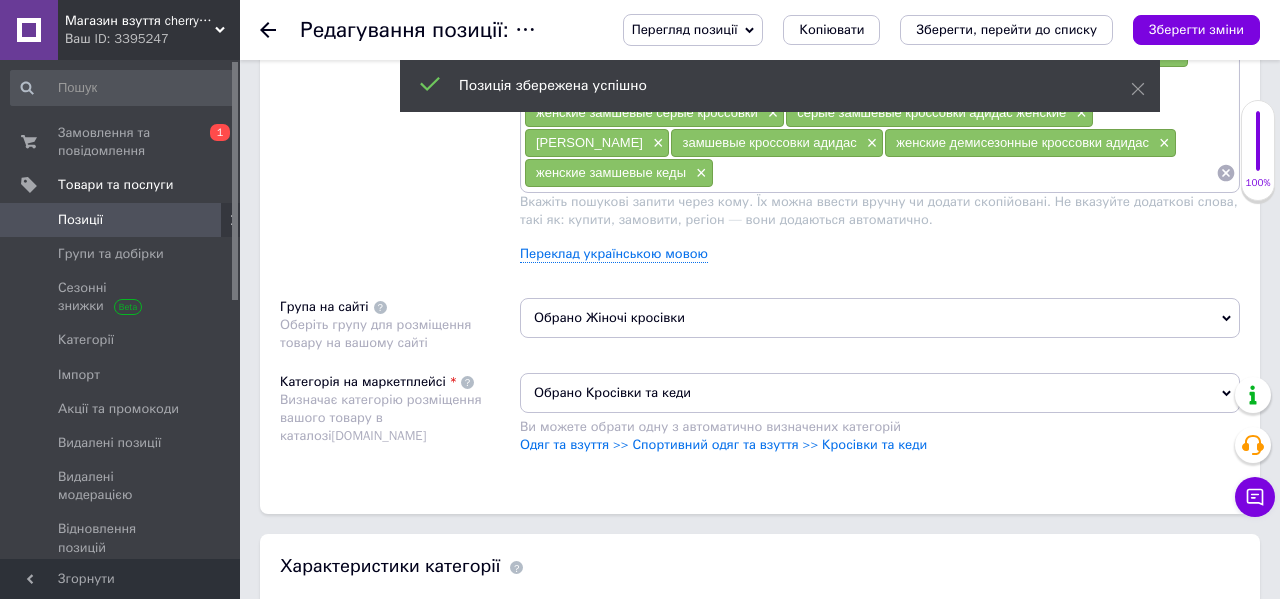 scroll, scrollTop: 1547, scrollLeft: 0, axis: vertical 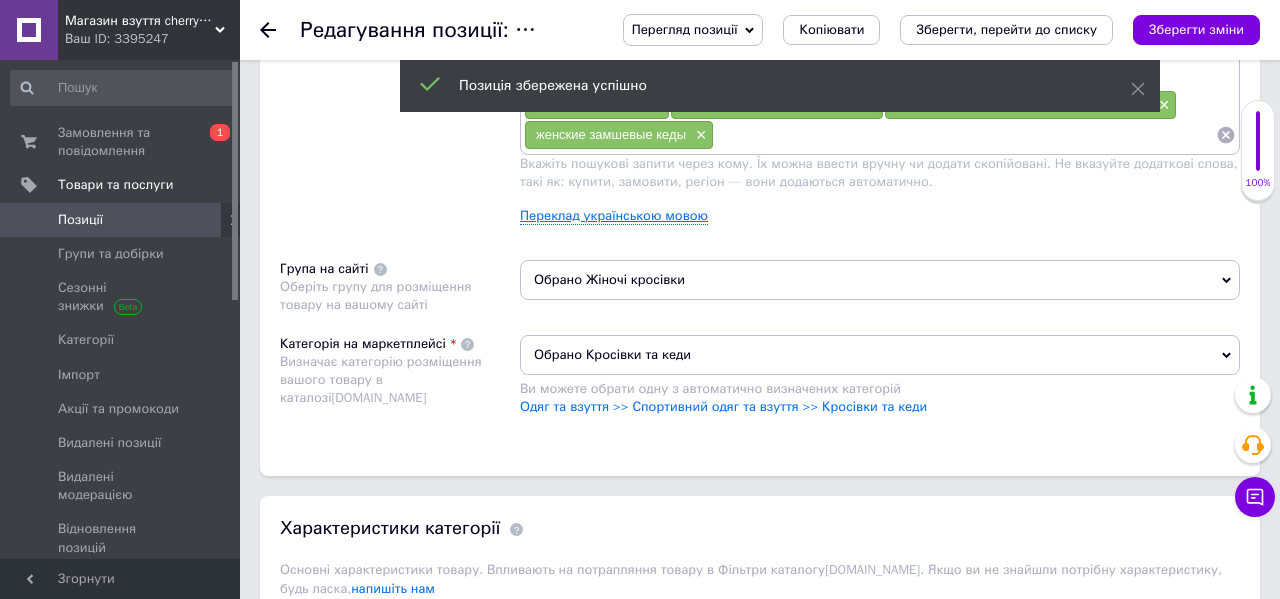 click on "Переклад українською мовою" at bounding box center (614, 216) 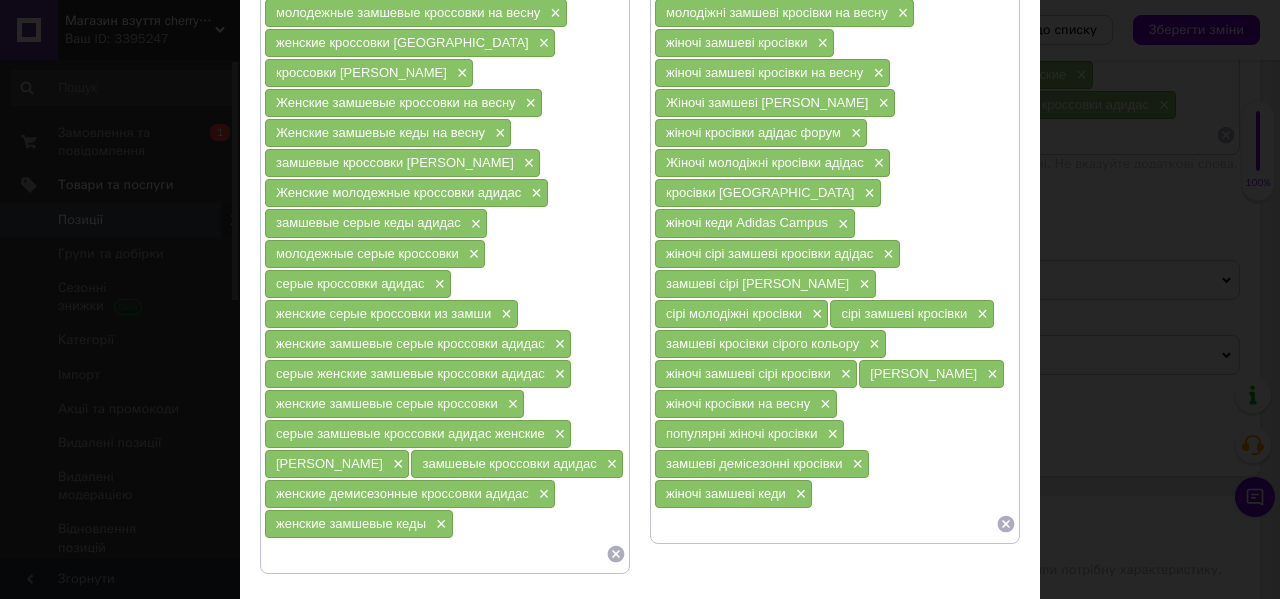 scroll, scrollTop: 500, scrollLeft: 0, axis: vertical 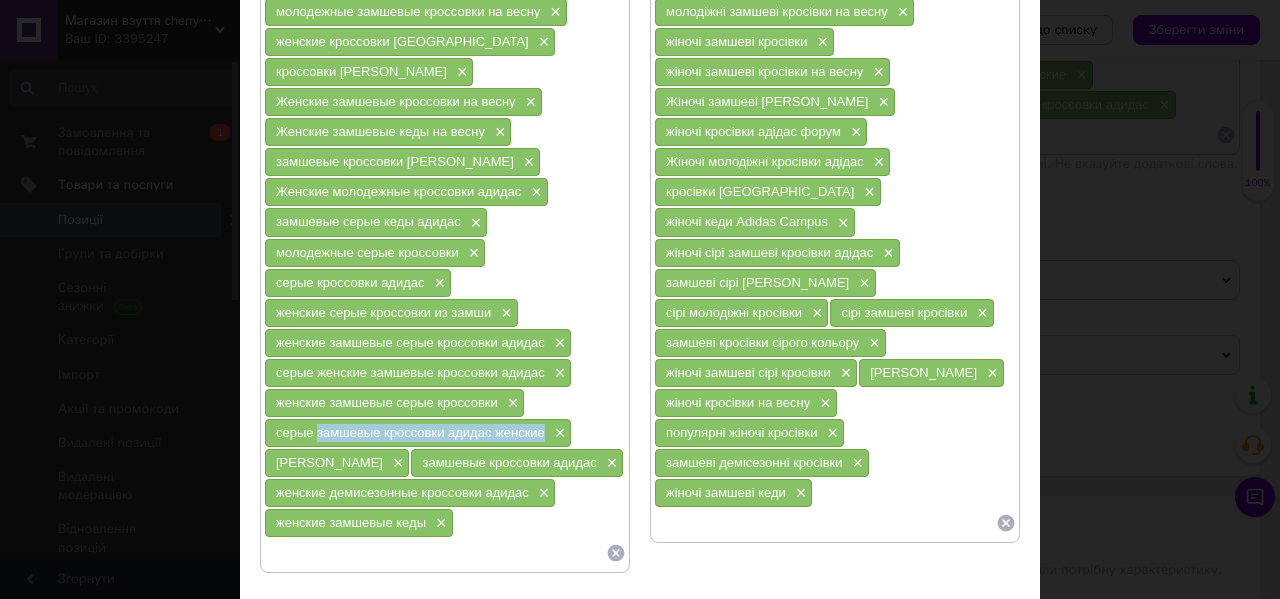 drag, startPoint x: 544, startPoint y: 434, endPoint x: 313, endPoint y: 435, distance: 231.00217 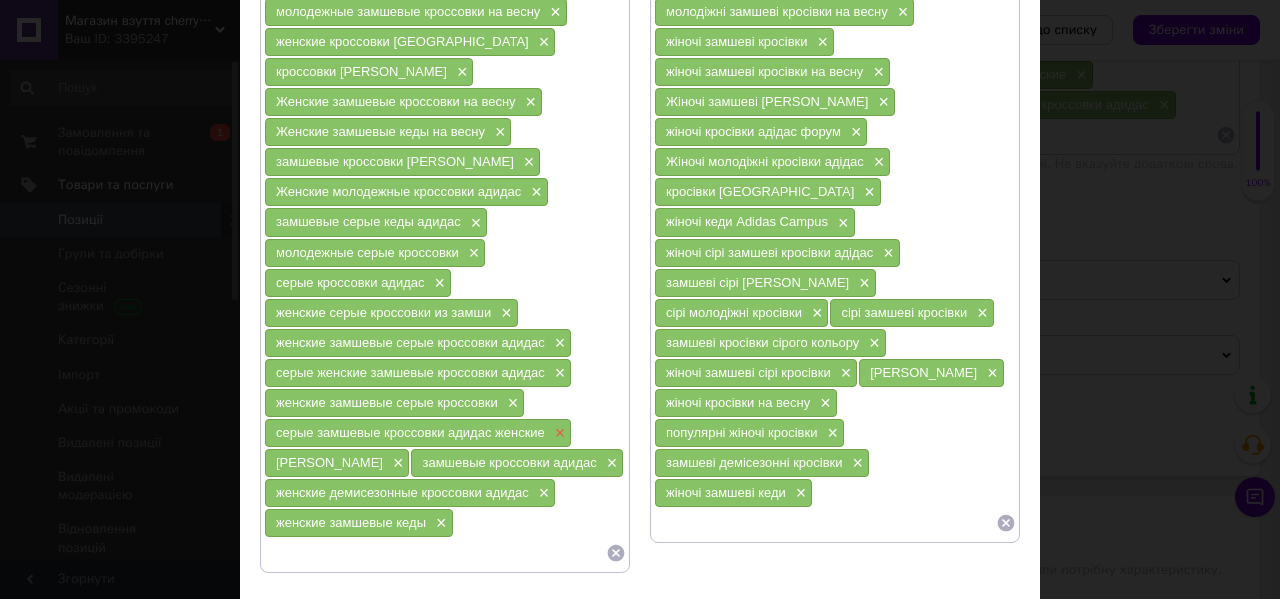 click on "×" at bounding box center [558, 433] 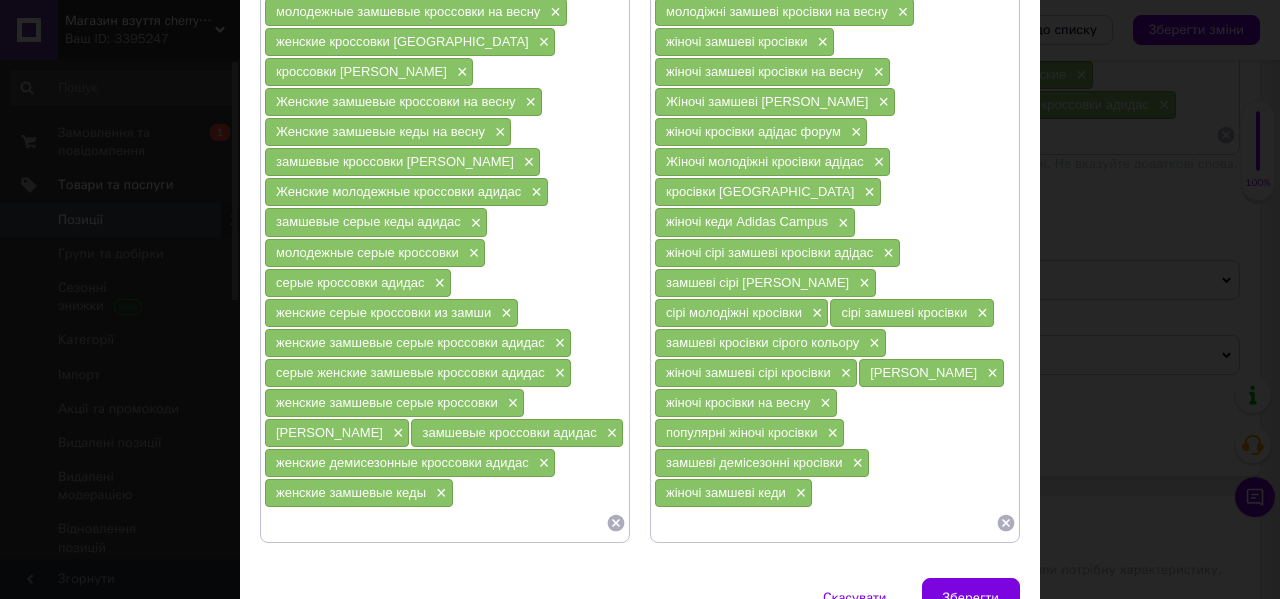 click on "женские замшевые кеды ×" at bounding box center (359, 493) 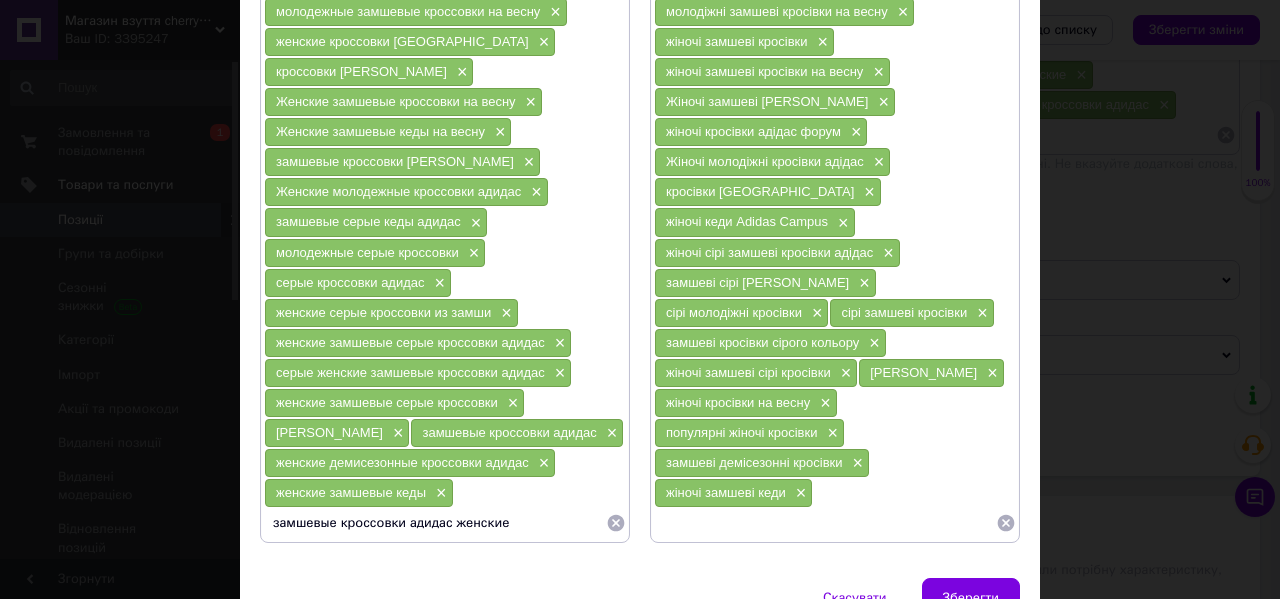click on "замшевые кроссовки адидас женские" at bounding box center (435, 523) 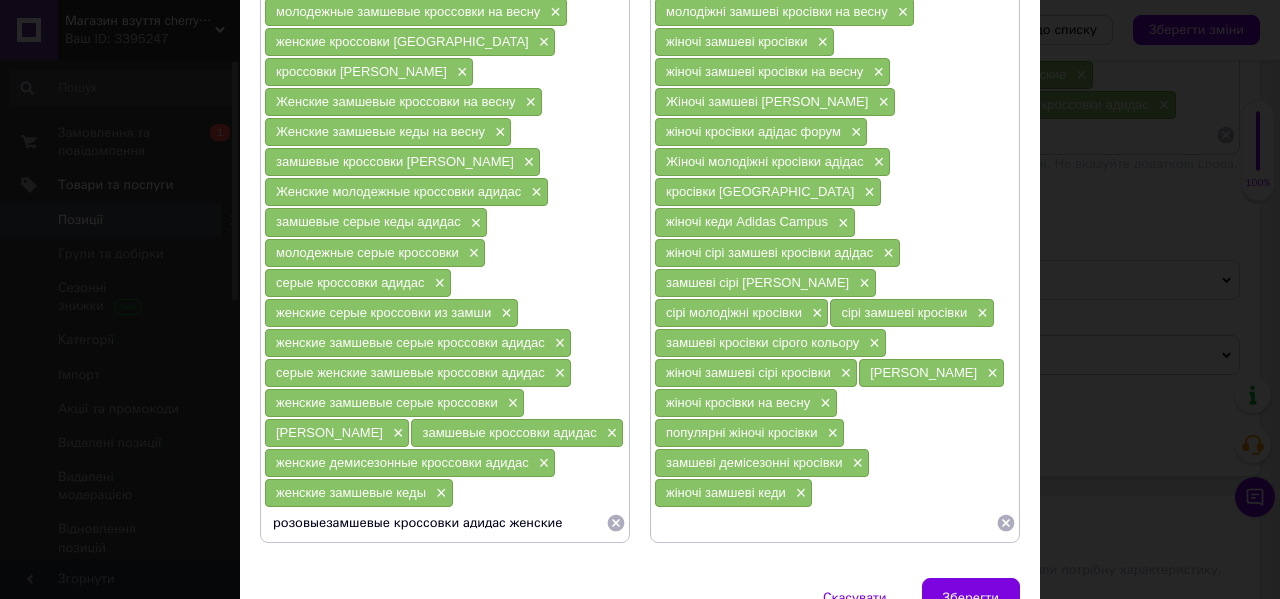 type on "розовые замшевые кроссовки адидас женские" 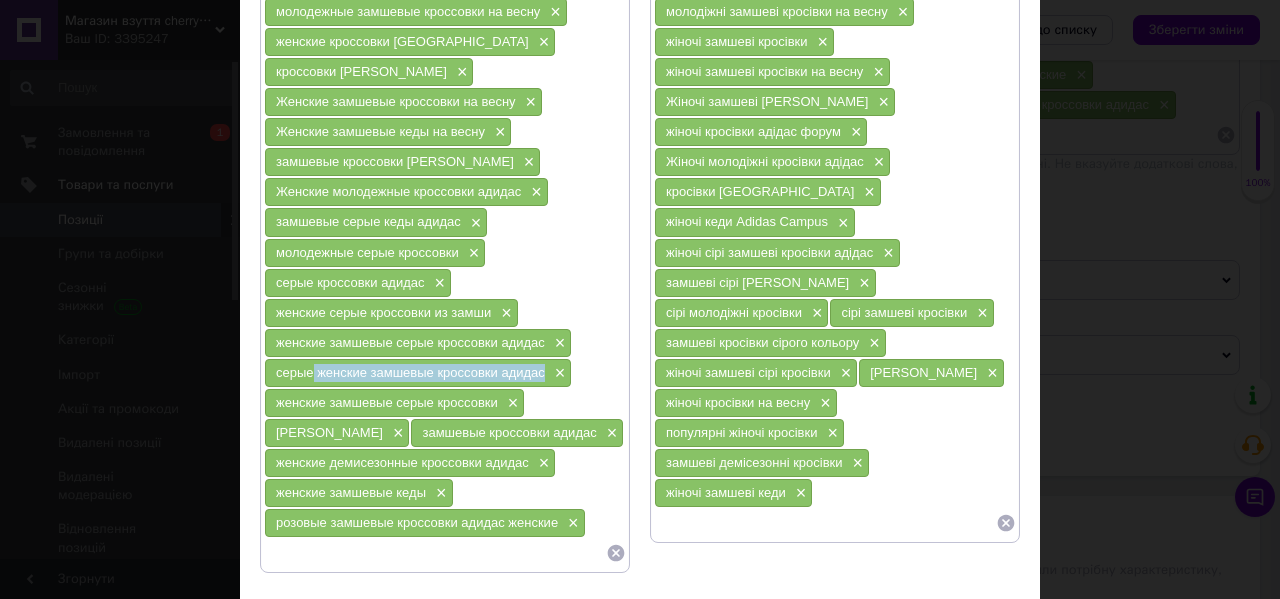 drag, startPoint x: 546, startPoint y: 379, endPoint x: 314, endPoint y: 377, distance: 232.00862 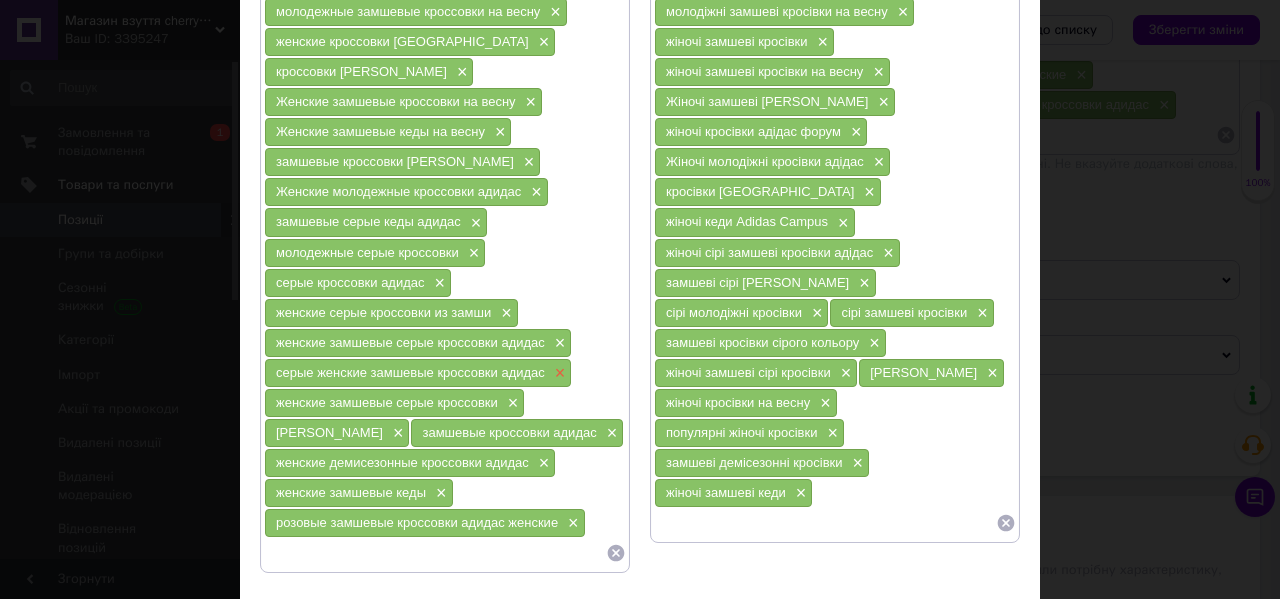 click on "×" at bounding box center [558, 373] 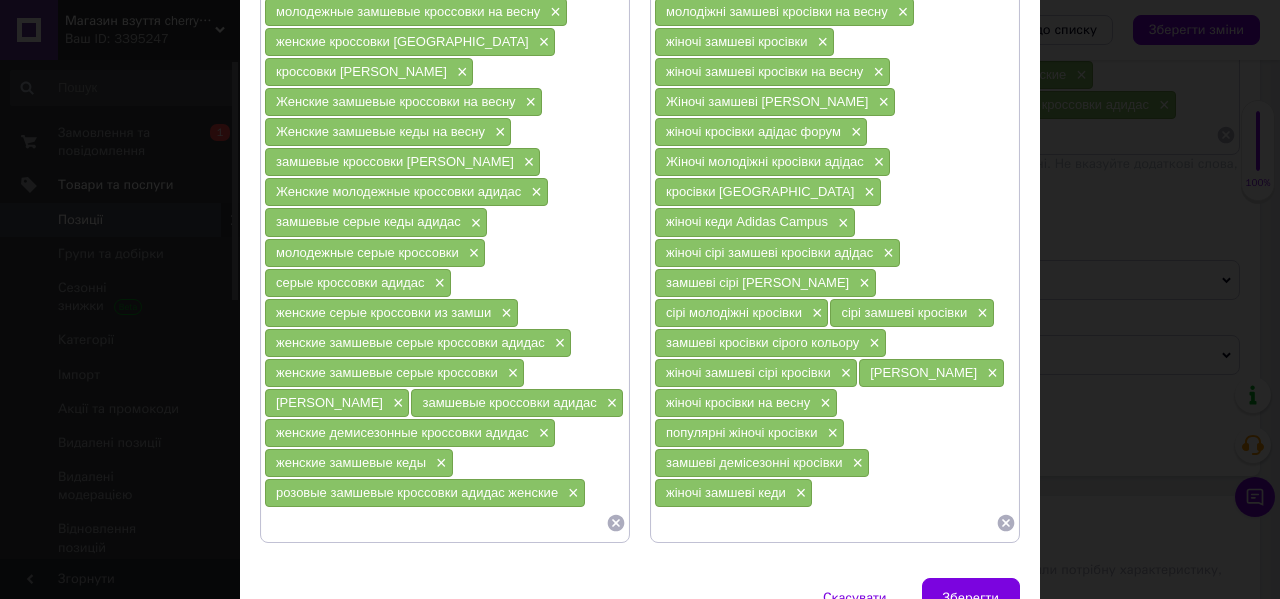 click at bounding box center [435, 523] 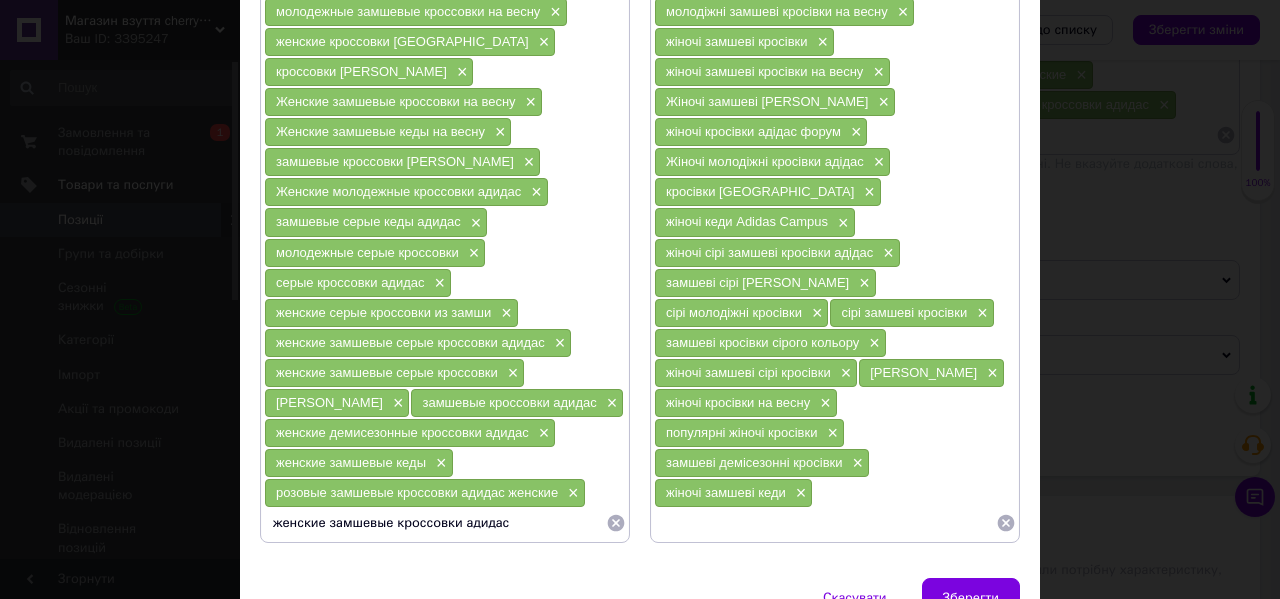 click on "розовые замшевые кроссовки адидас женские" at bounding box center (417, 492) 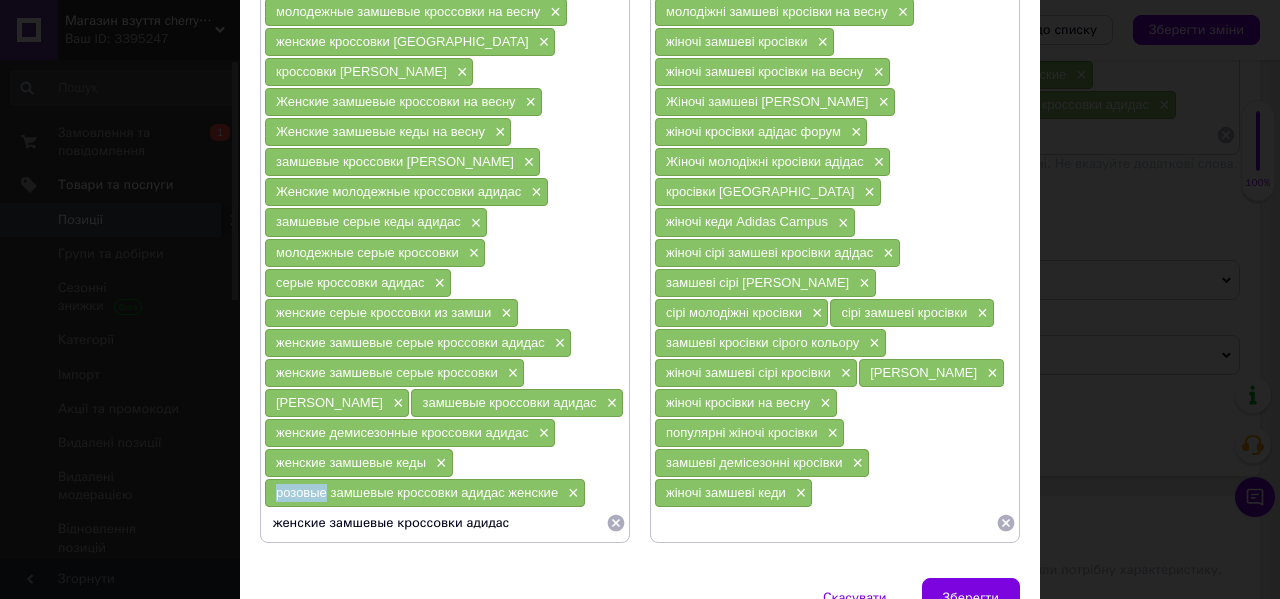 click on "розовые замшевые кроссовки адидас женские" at bounding box center (417, 492) 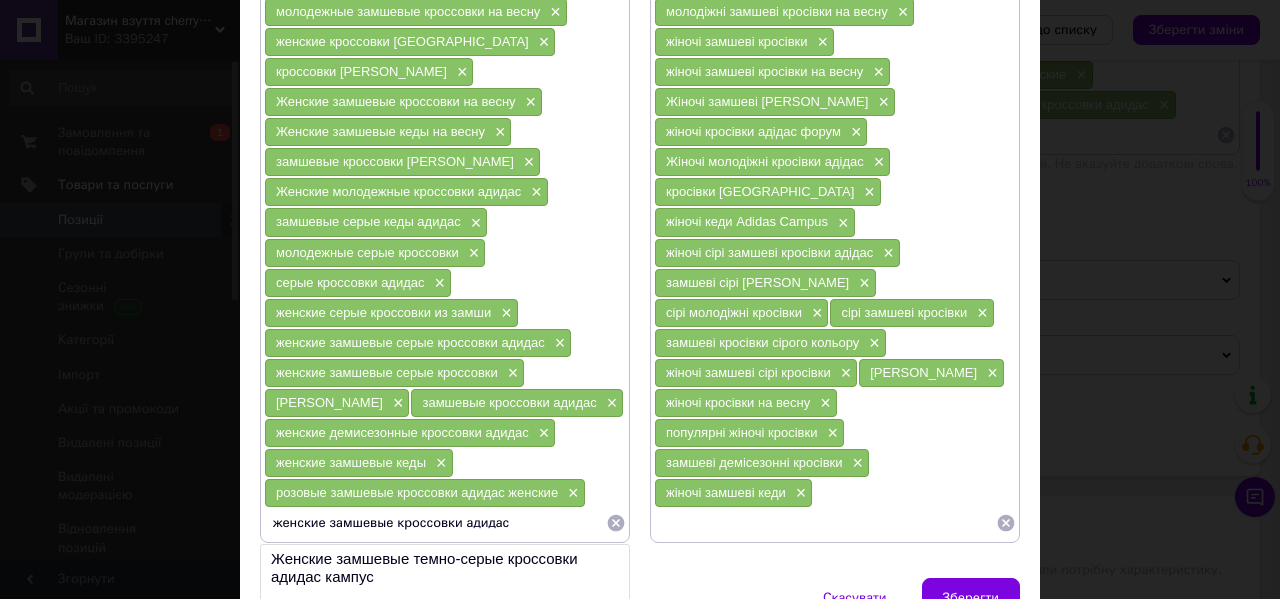 click on "женские замшевые кроссовки адидас" at bounding box center [435, 523] 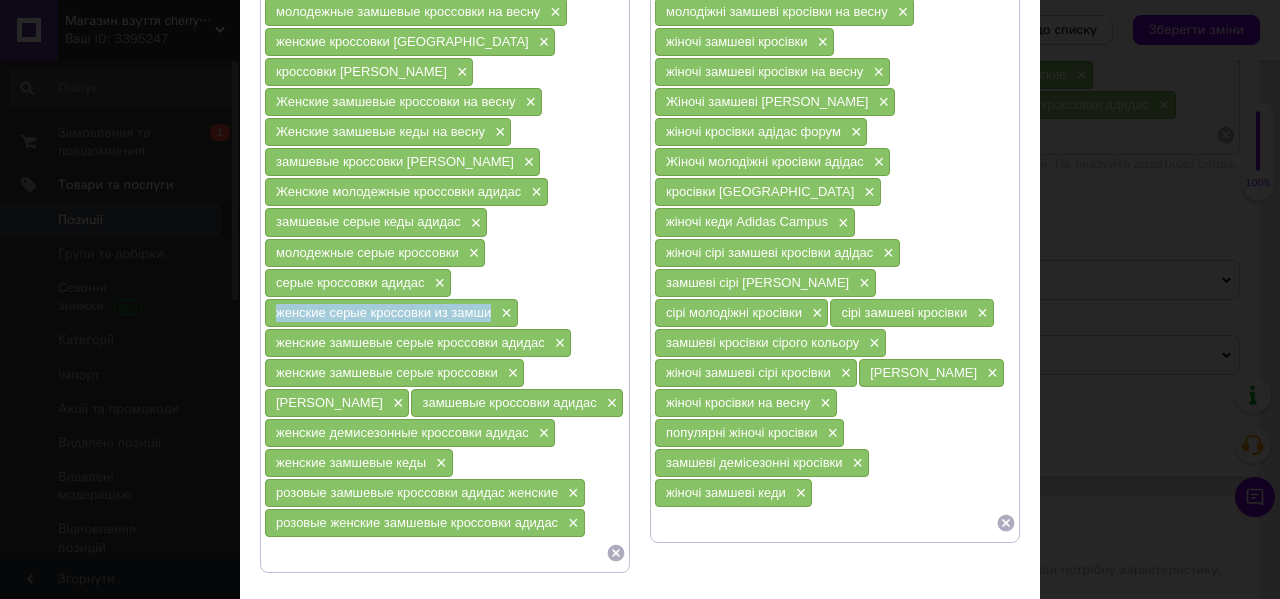 drag, startPoint x: 490, startPoint y: 319, endPoint x: 270, endPoint y: 316, distance: 220.02045 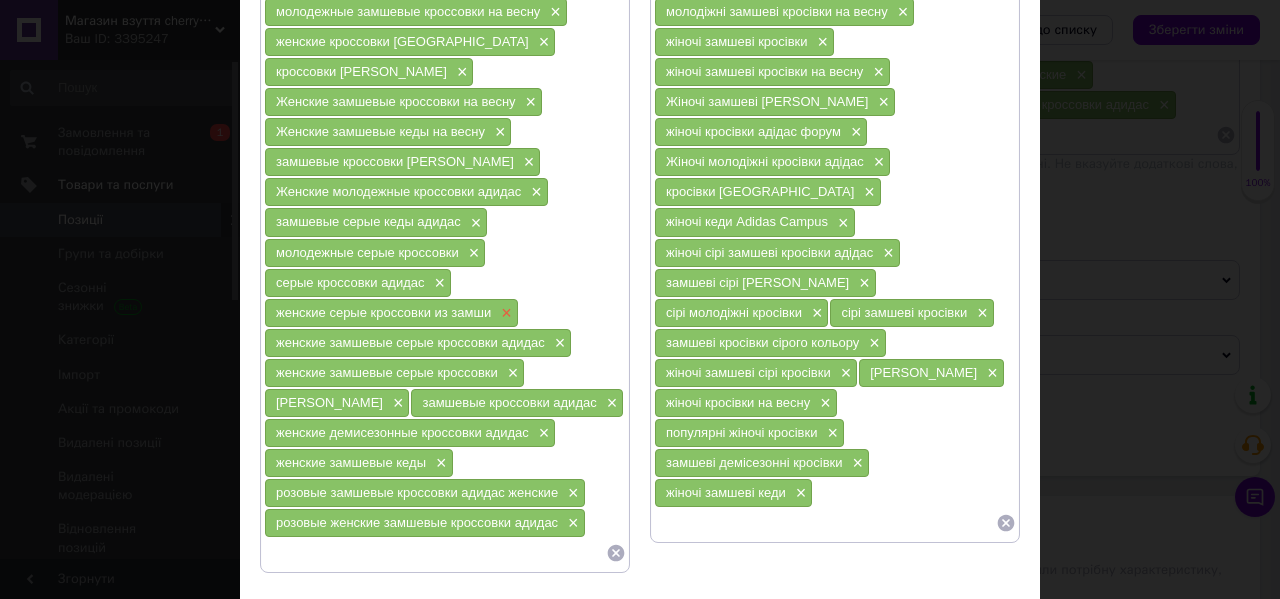 click on "×" at bounding box center [504, 313] 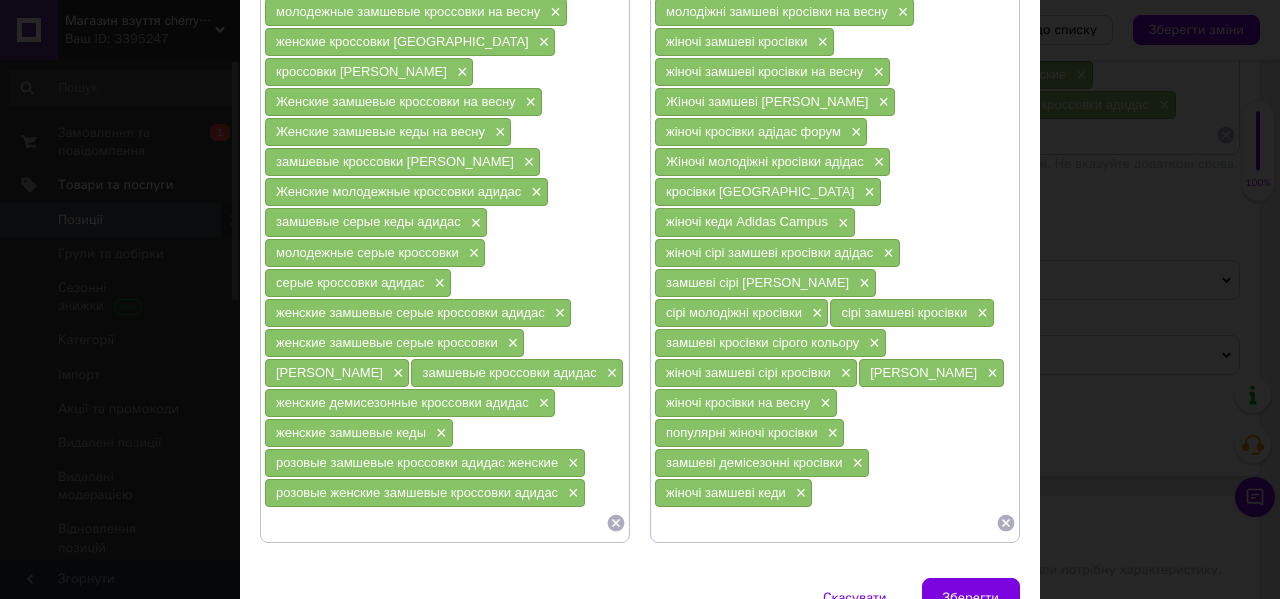 click on "розовые женские замшевые кроссовки адидас ×" at bounding box center [425, 493] 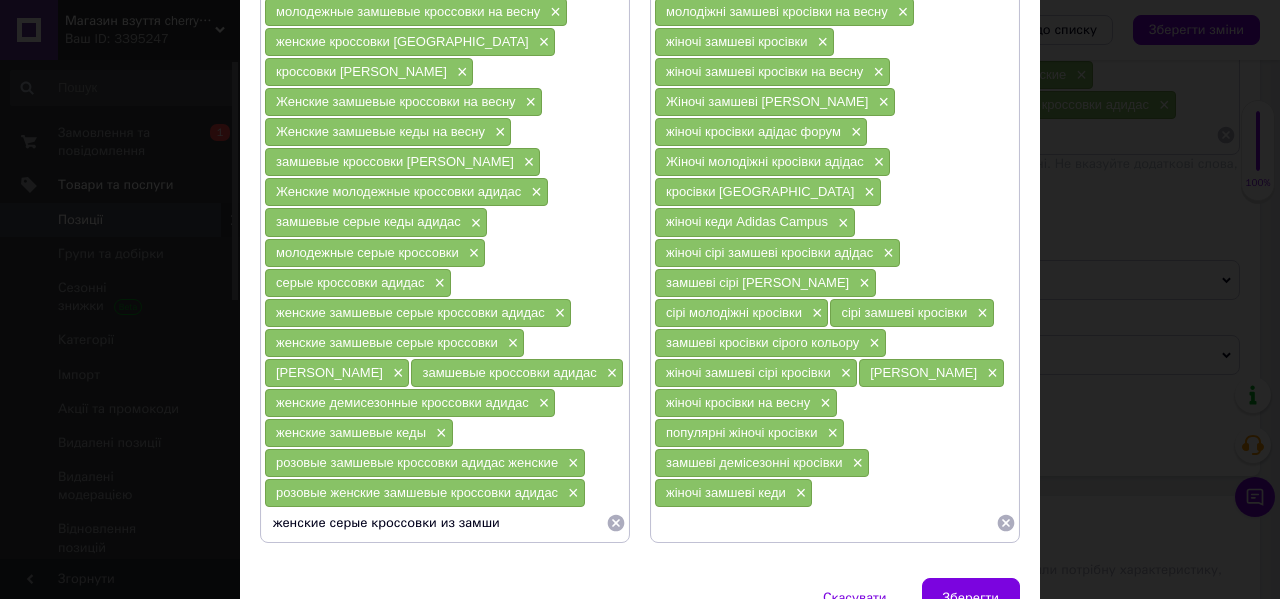 click on "розовые женские замшевые кроссовки адидас" at bounding box center (417, 492) 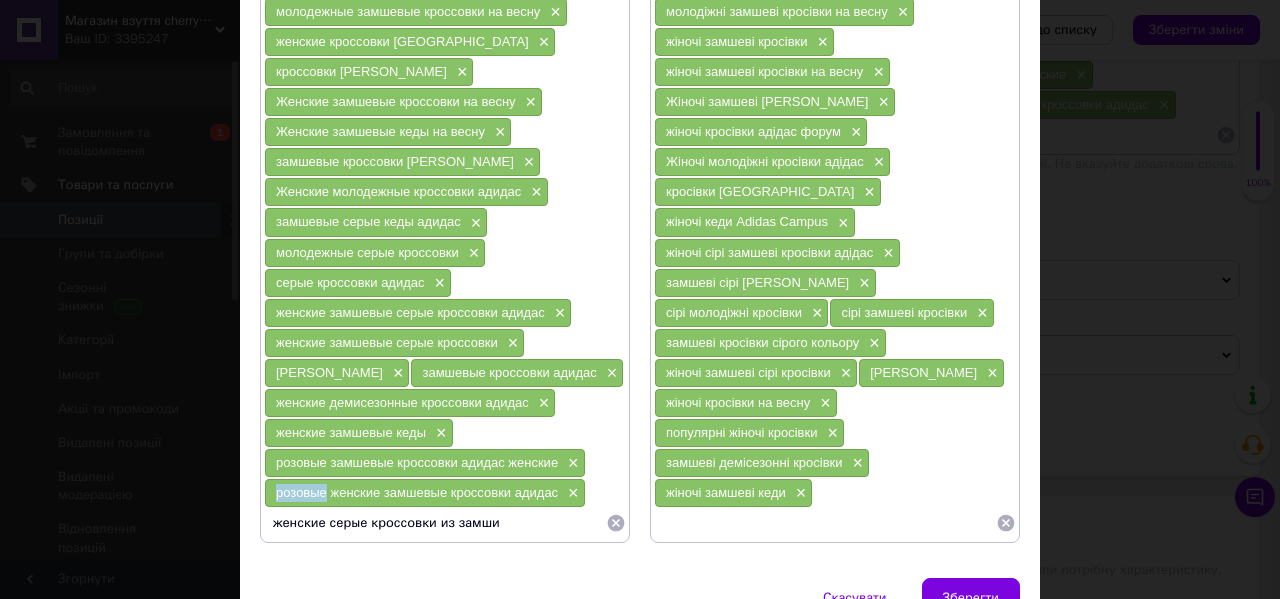 click on "розовые женские замшевые кроссовки адидас" at bounding box center (417, 492) 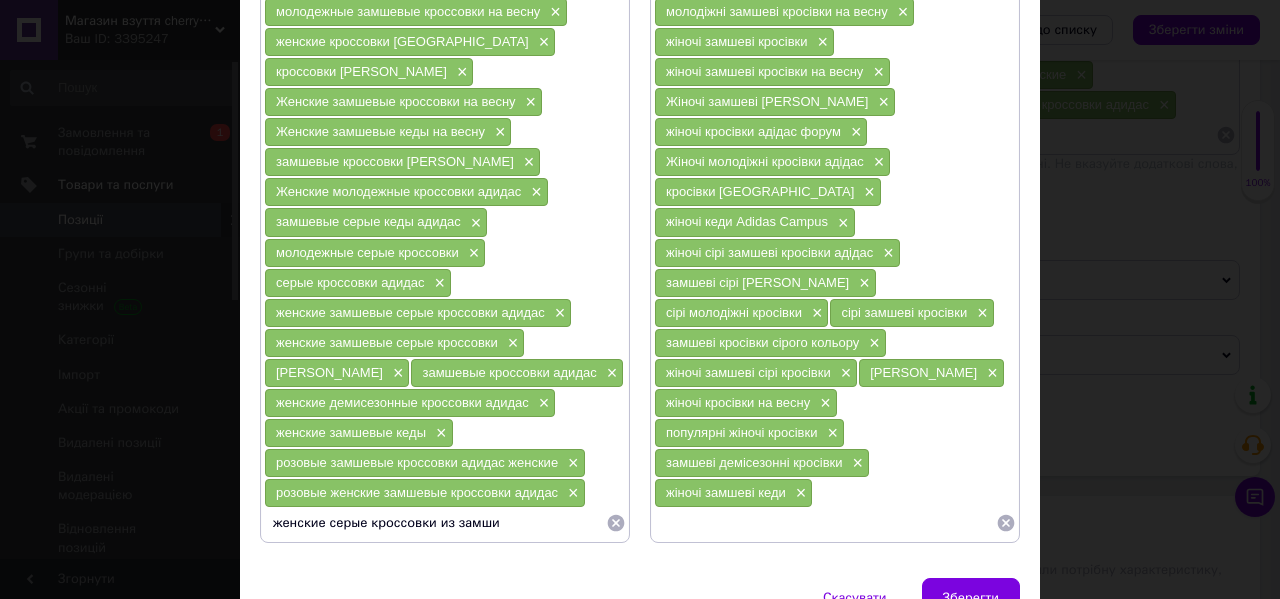 click on "женские серые кроссовки из замши" at bounding box center (435, 523) 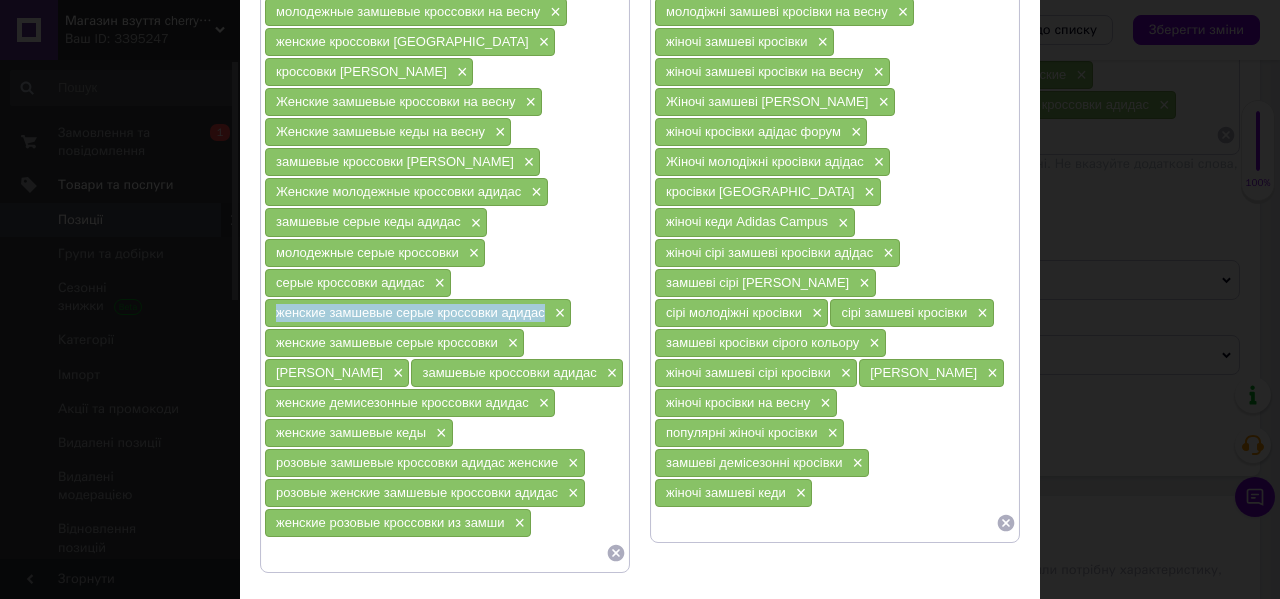 drag, startPoint x: 547, startPoint y: 320, endPoint x: 272, endPoint y: 315, distance: 275.04544 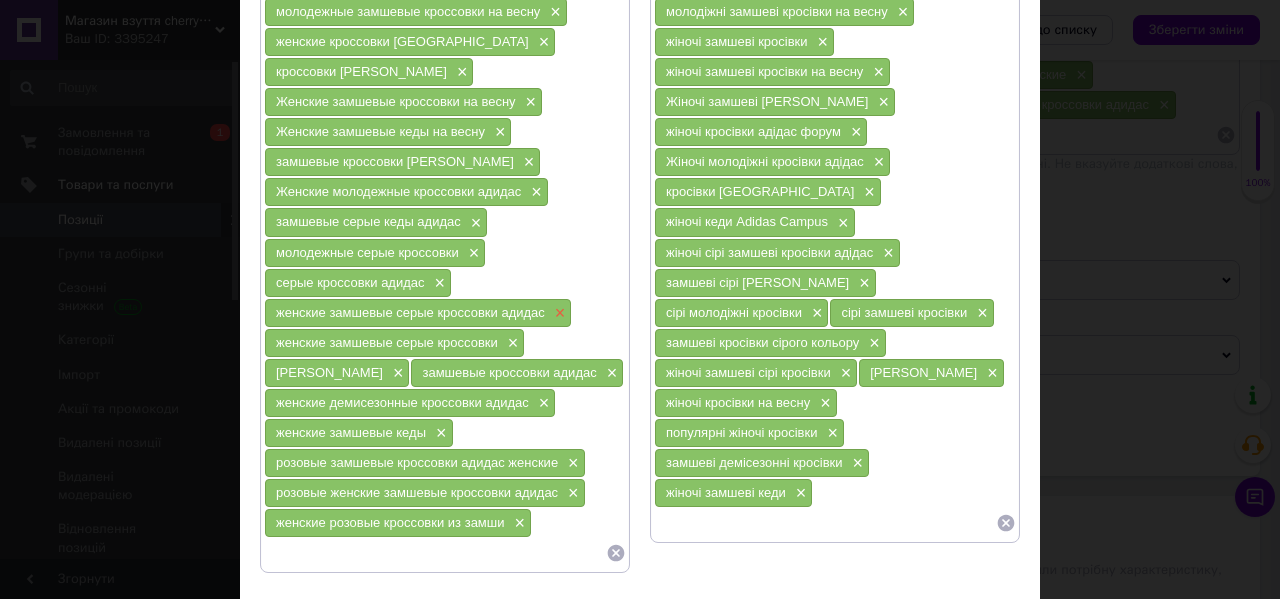 click on "×" at bounding box center [558, 313] 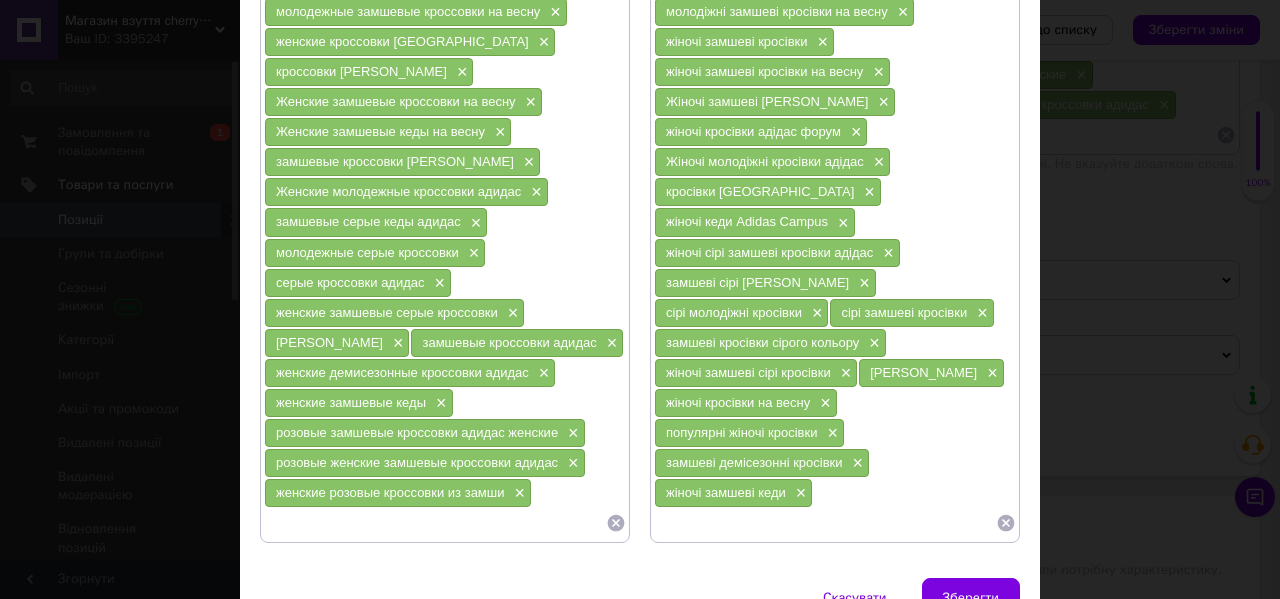 click at bounding box center (435, 523) 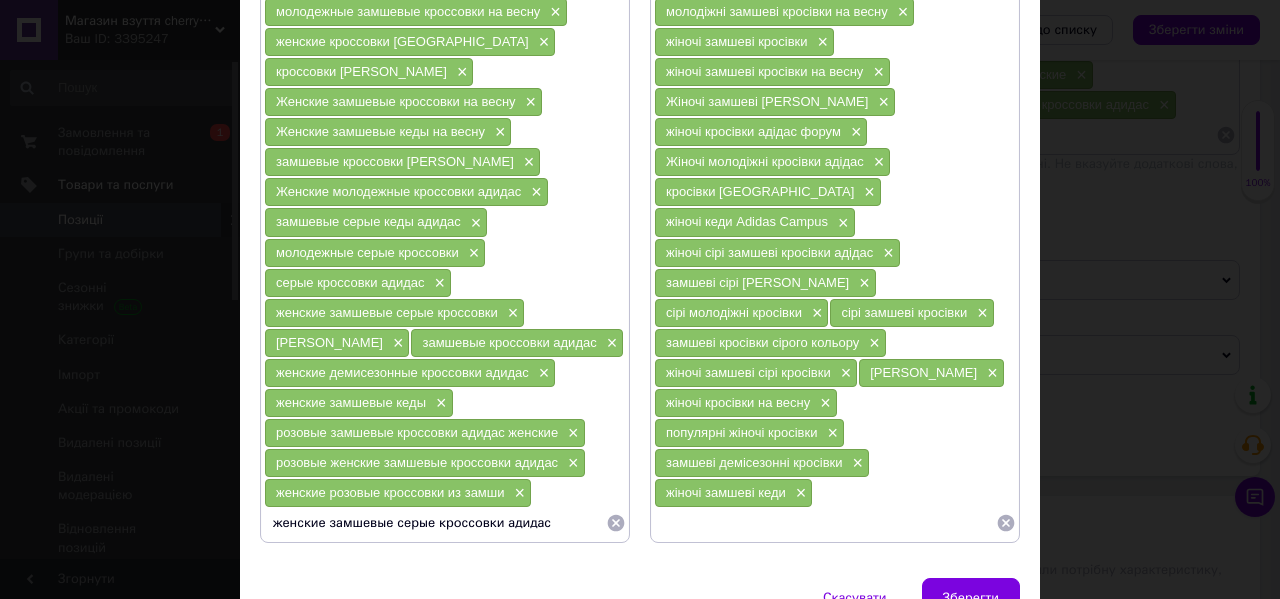 click on "женские розовые кроссовки из замши" at bounding box center (390, 492) 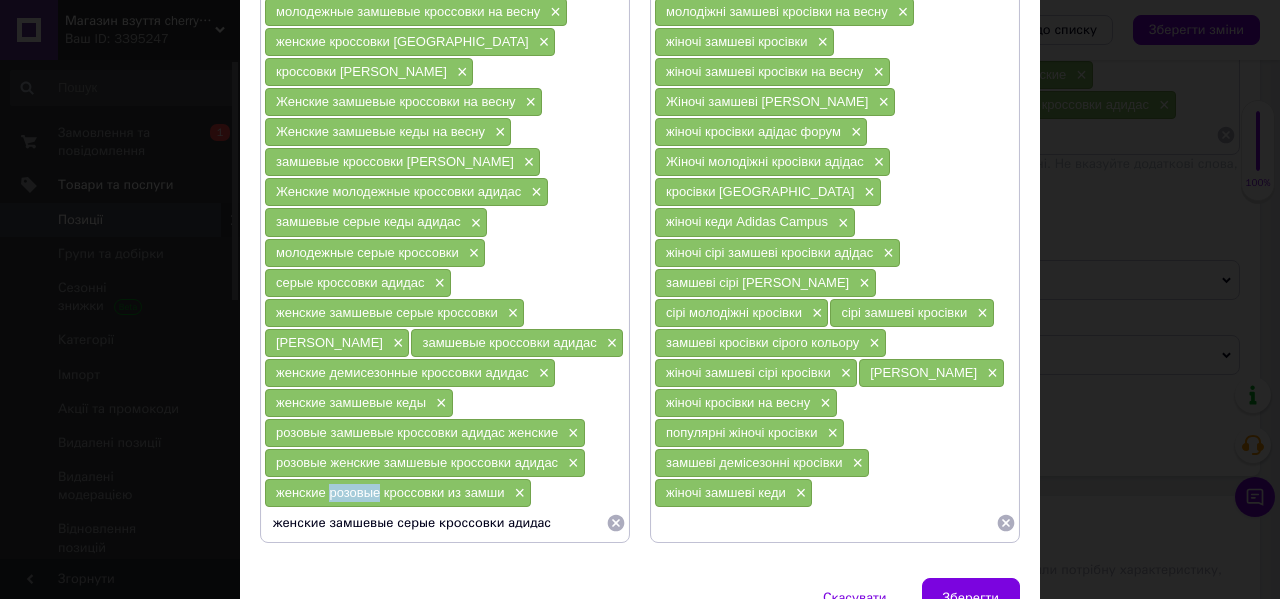 click on "женские розовые кроссовки из замши" at bounding box center (390, 492) 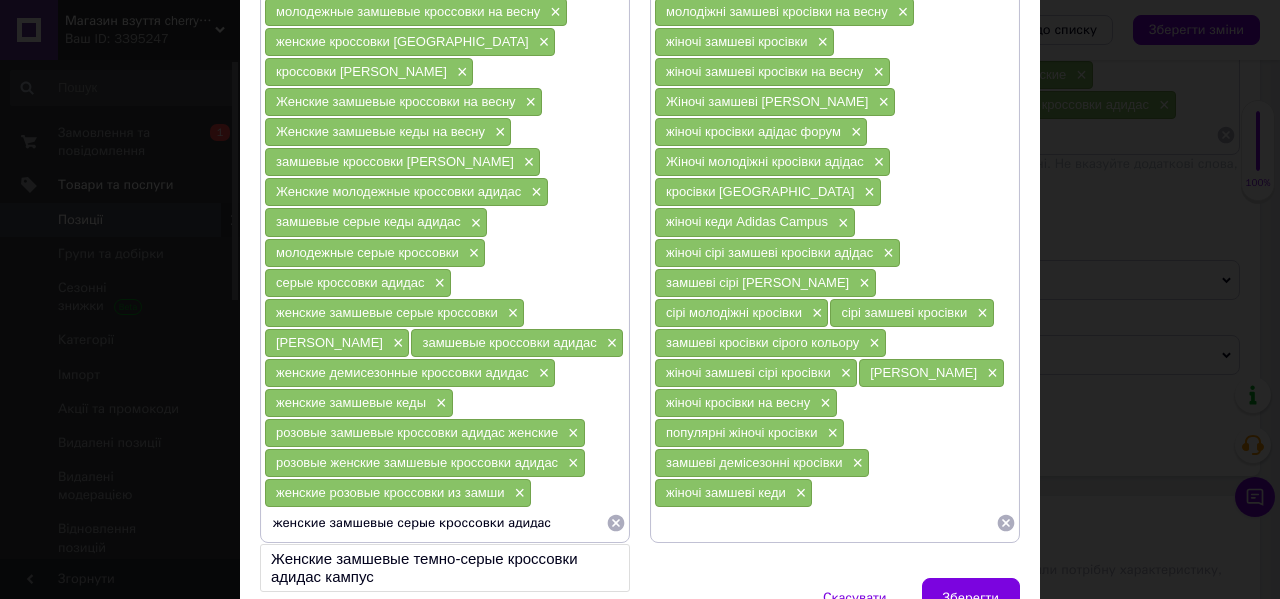 click on "женские замшевые серые кроссовки адидас" at bounding box center [435, 523] 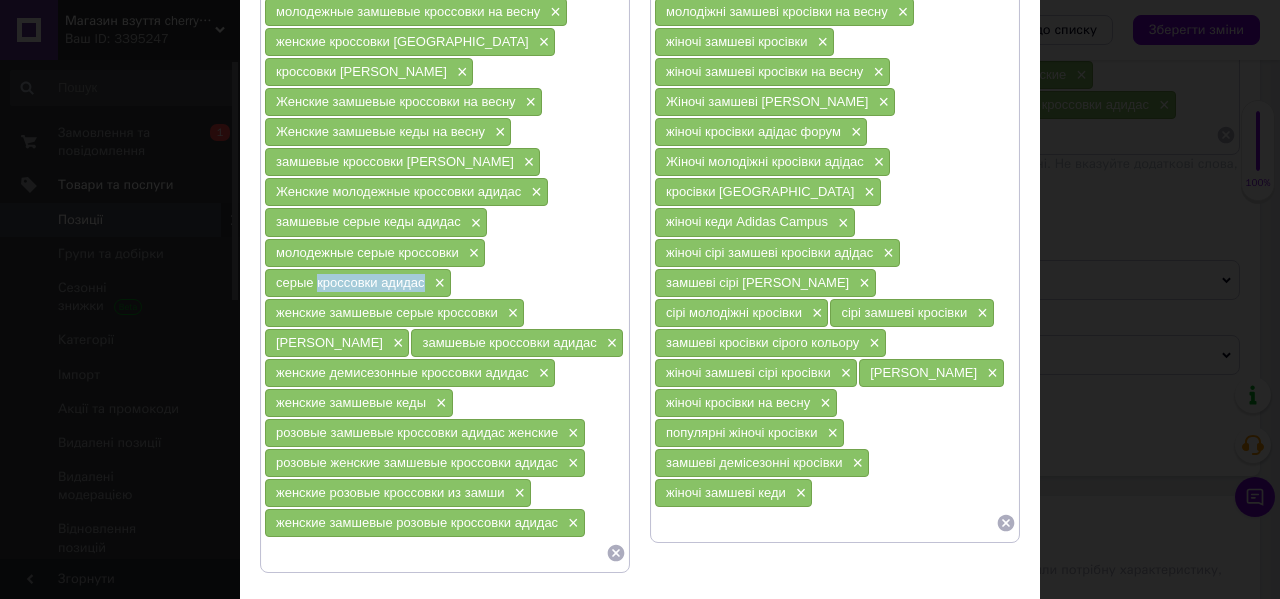 drag, startPoint x: 426, startPoint y: 283, endPoint x: 314, endPoint y: 283, distance: 112 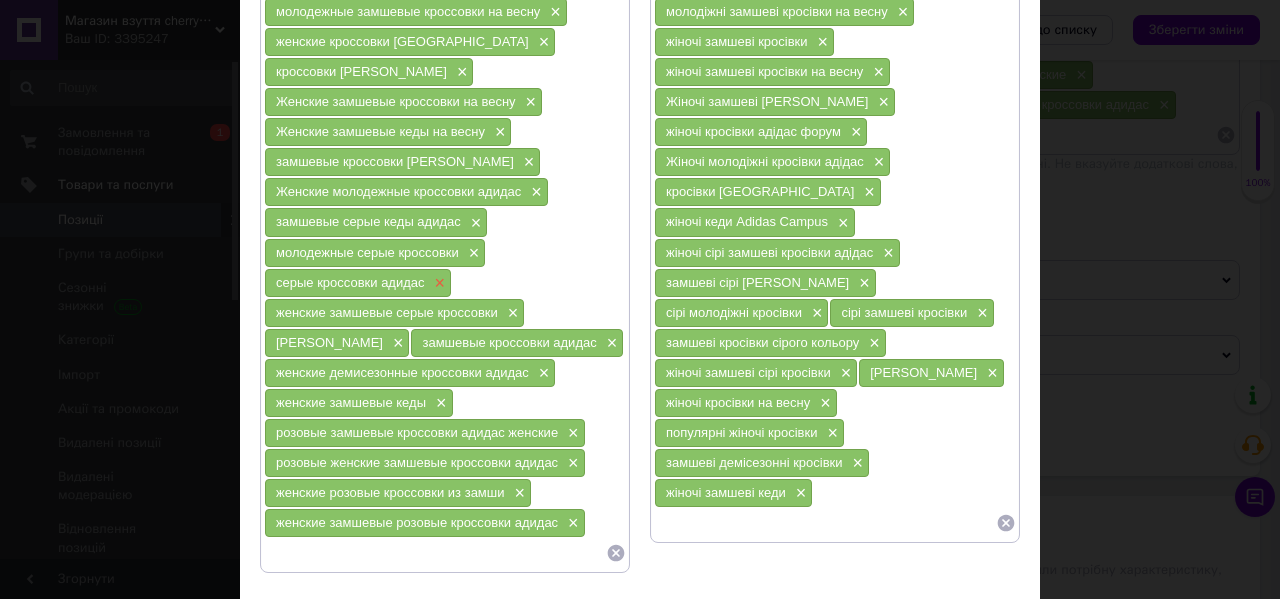 click on "×" at bounding box center (438, 283) 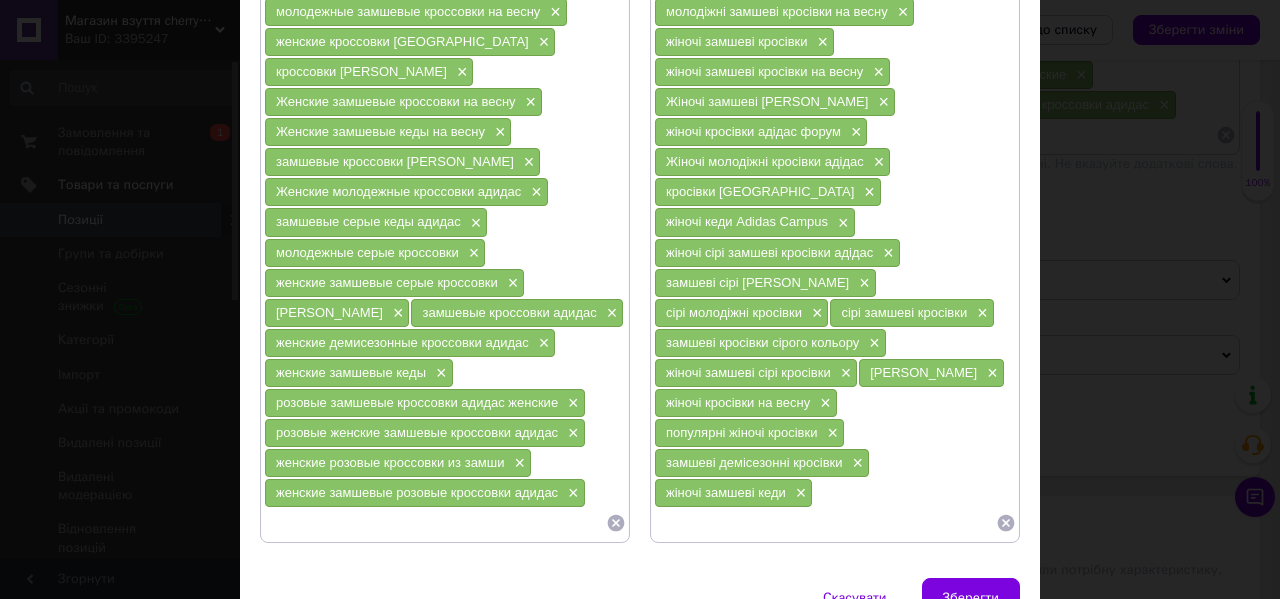 click at bounding box center [435, 523] 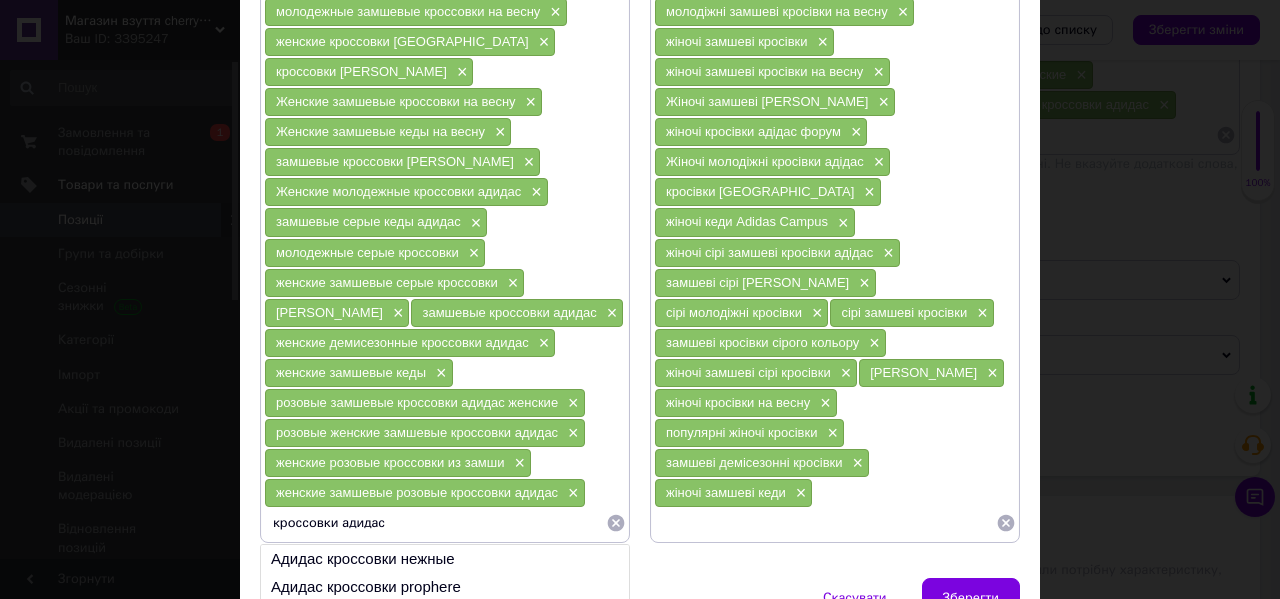 click on "женские замшевые розовые кроссовки адидас" at bounding box center (417, 492) 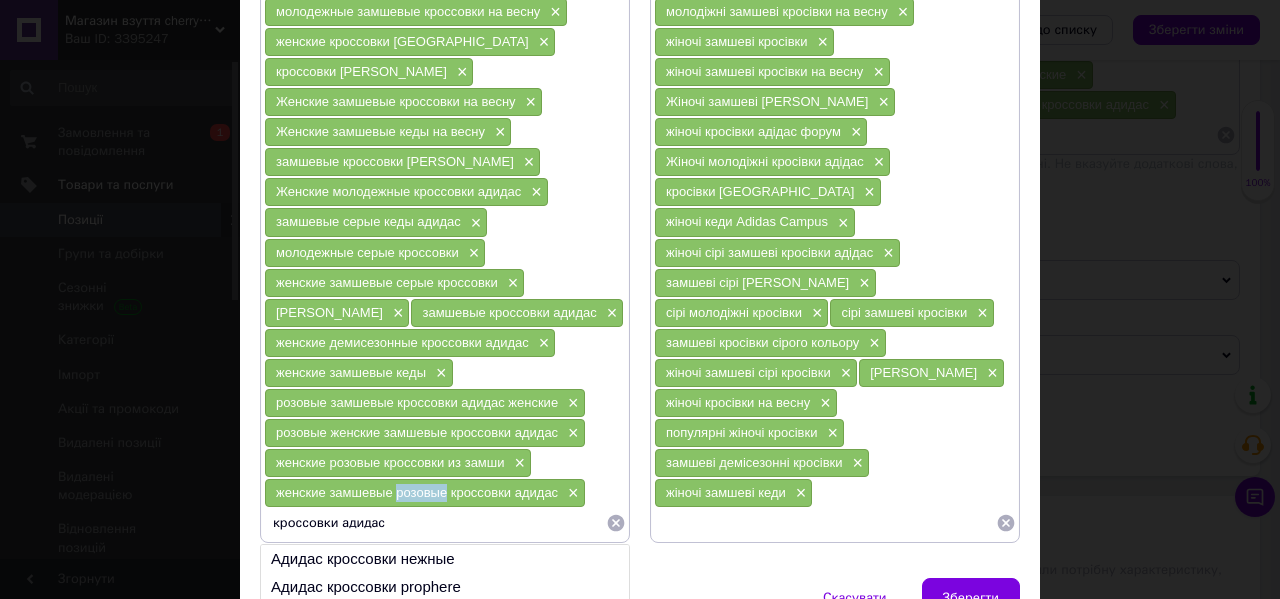 click on "женские замшевые розовые кроссовки адидас" at bounding box center (417, 492) 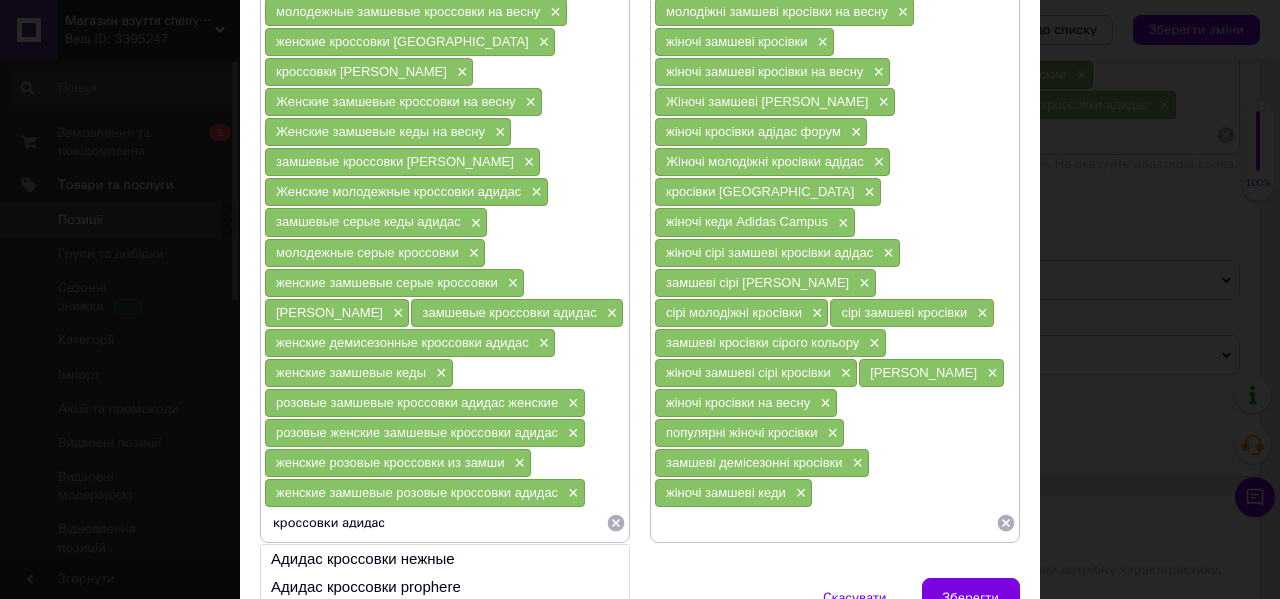 click on "кроссовки адидас" at bounding box center [435, 523] 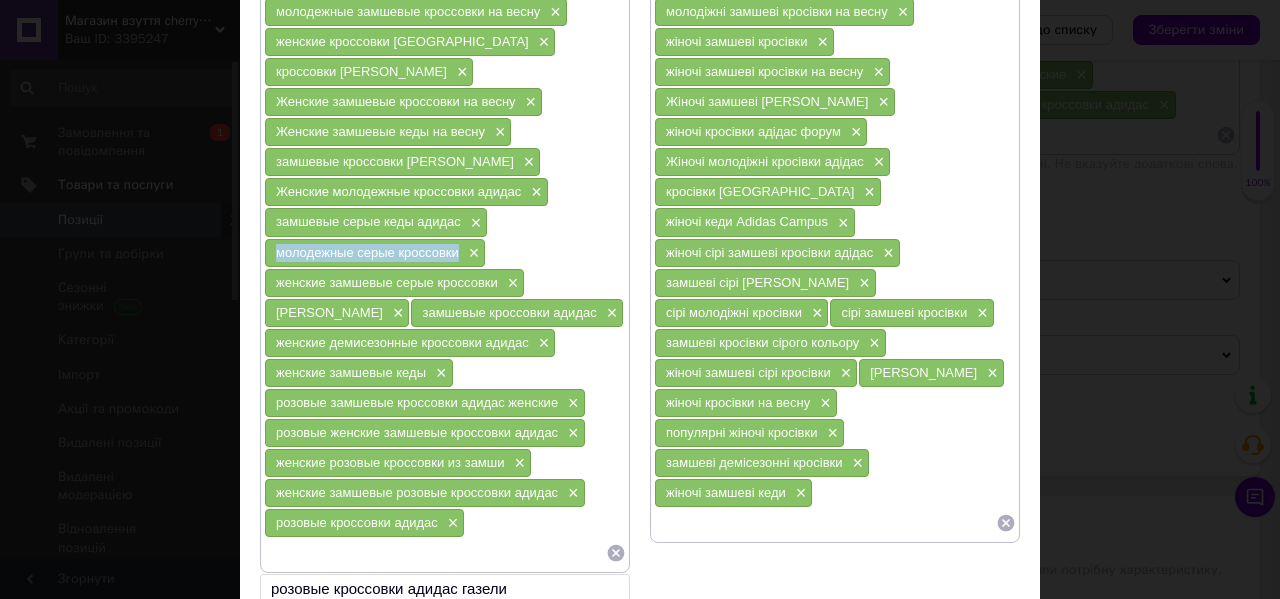 drag, startPoint x: 458, startPoint y: 258, endPoint x: 267, endPoint y: 254, distance: 191.04189 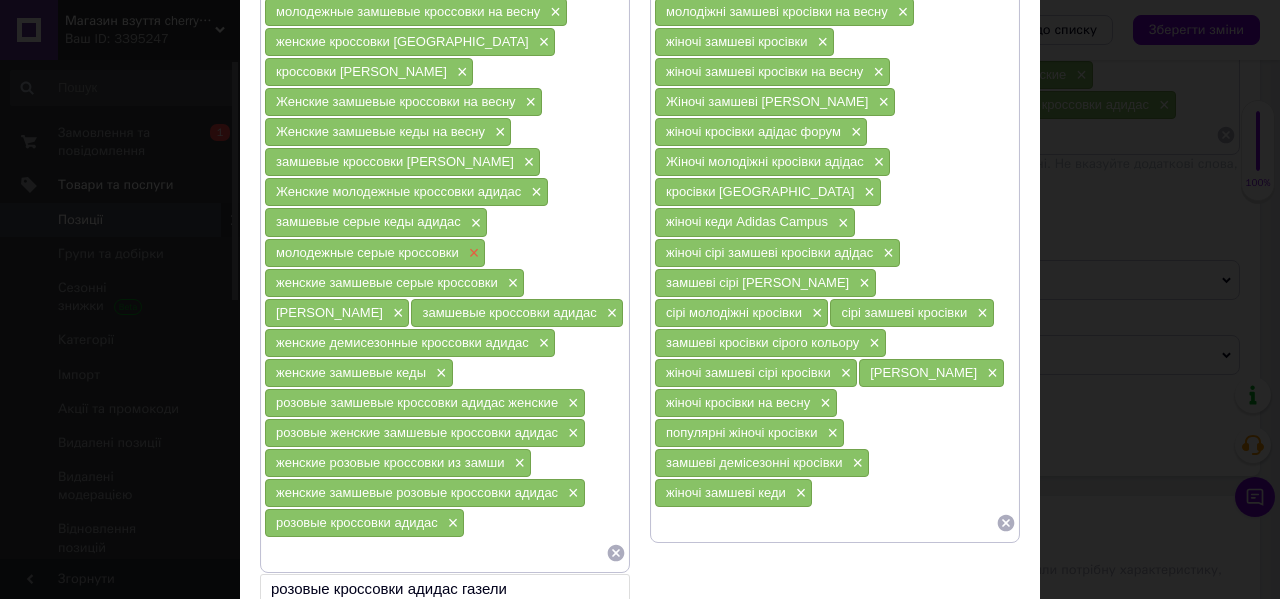 click on "×" at bounding box center [472, 253] 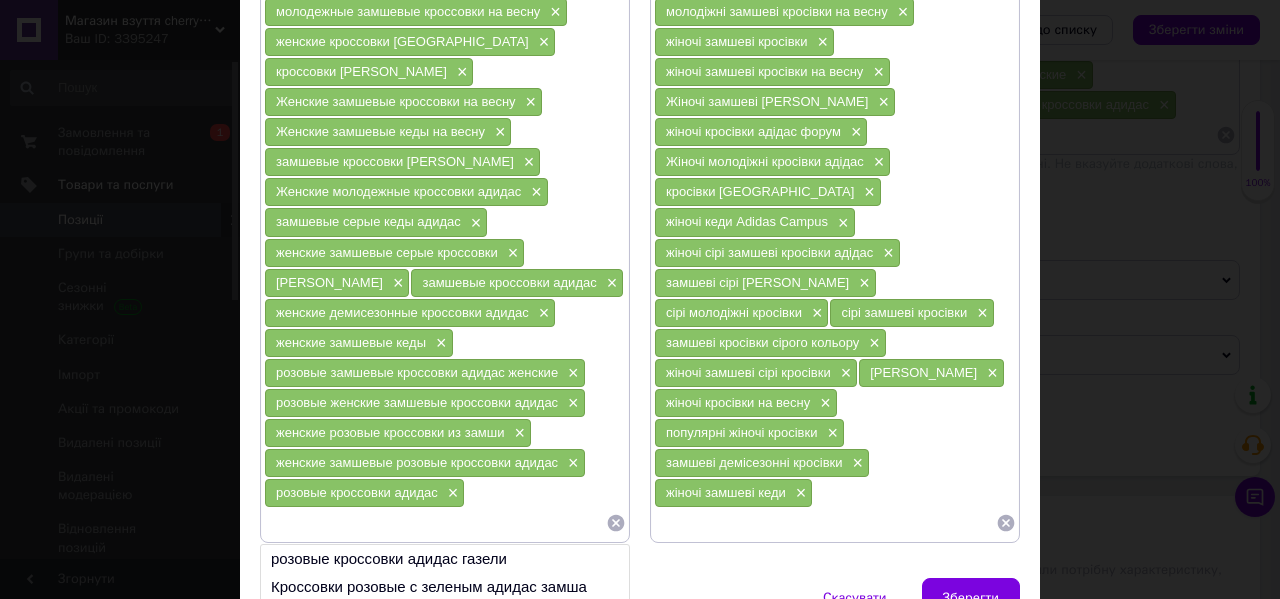 click at bounding box center [435, 523] 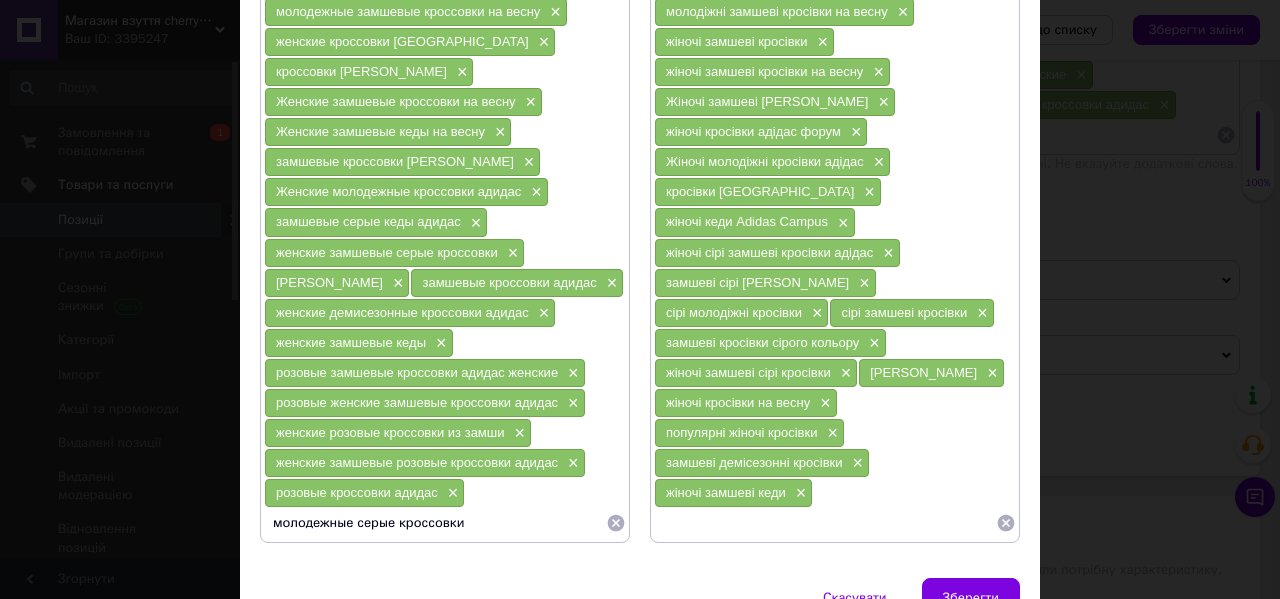 click on "розовые кроссовки адидас" at bounding box center [357, 492] 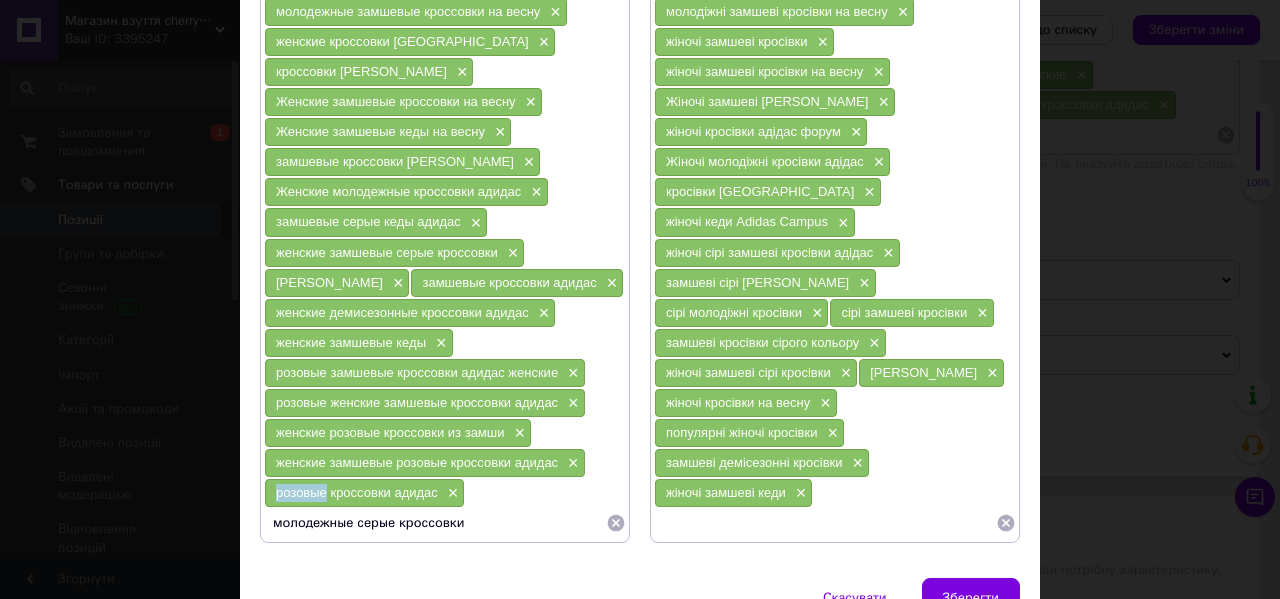 click on "розовые кроссовки адидас" at bounding box center (357, 492) 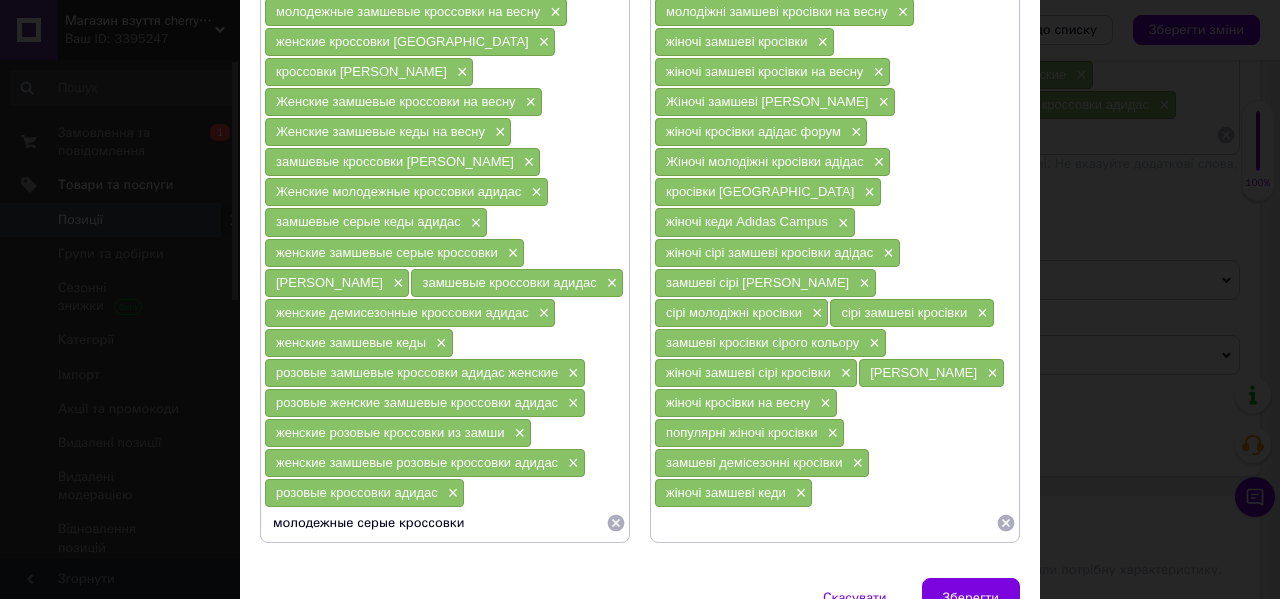 click on "молодежные серые кроссовки" at bounding box center (435, 523) 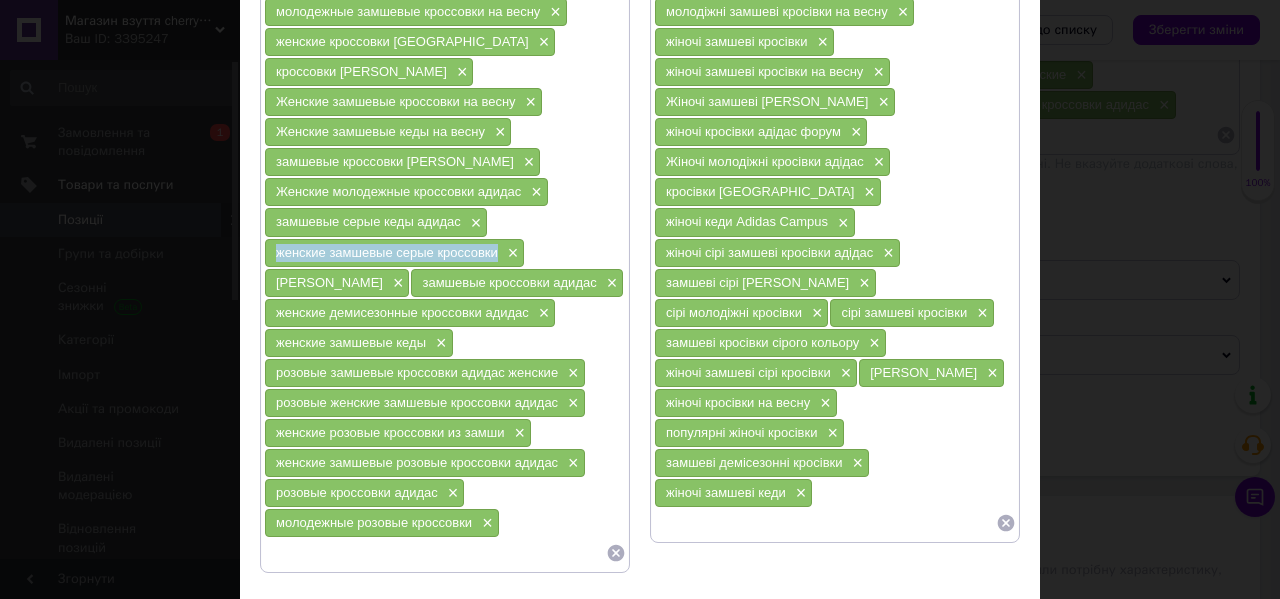 drag, startPoint x: 499, startPoint y: 255, endPoint x: 271, endPoint y: 254, distance: 228.0022 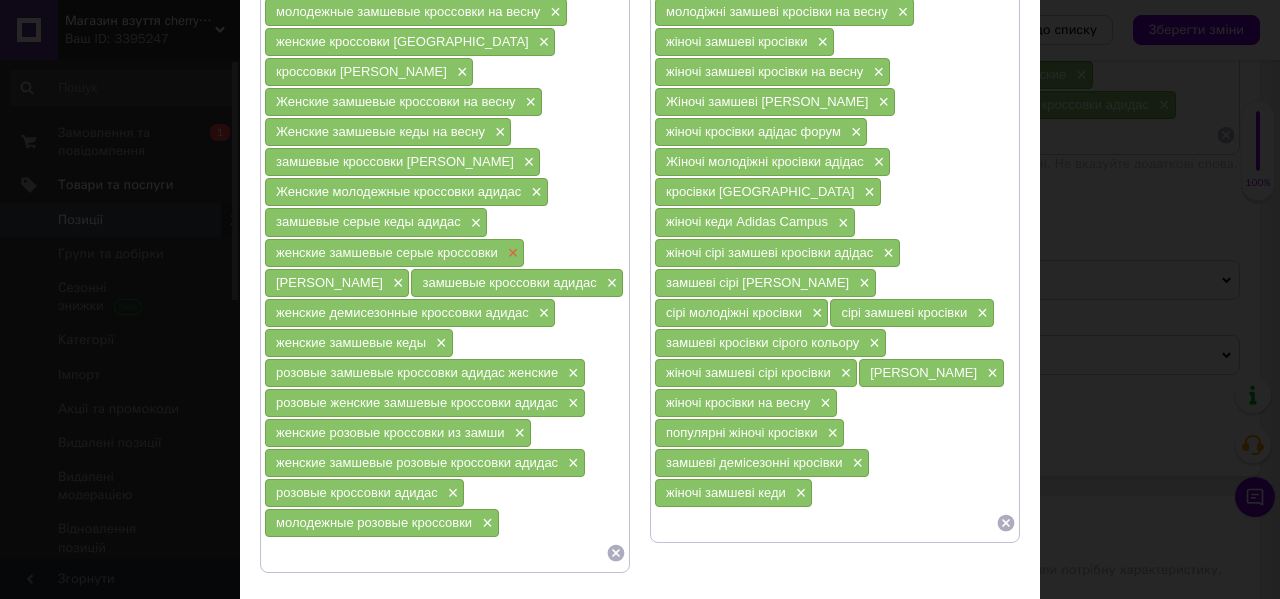 click on "×" at bounding box center [511, 253] 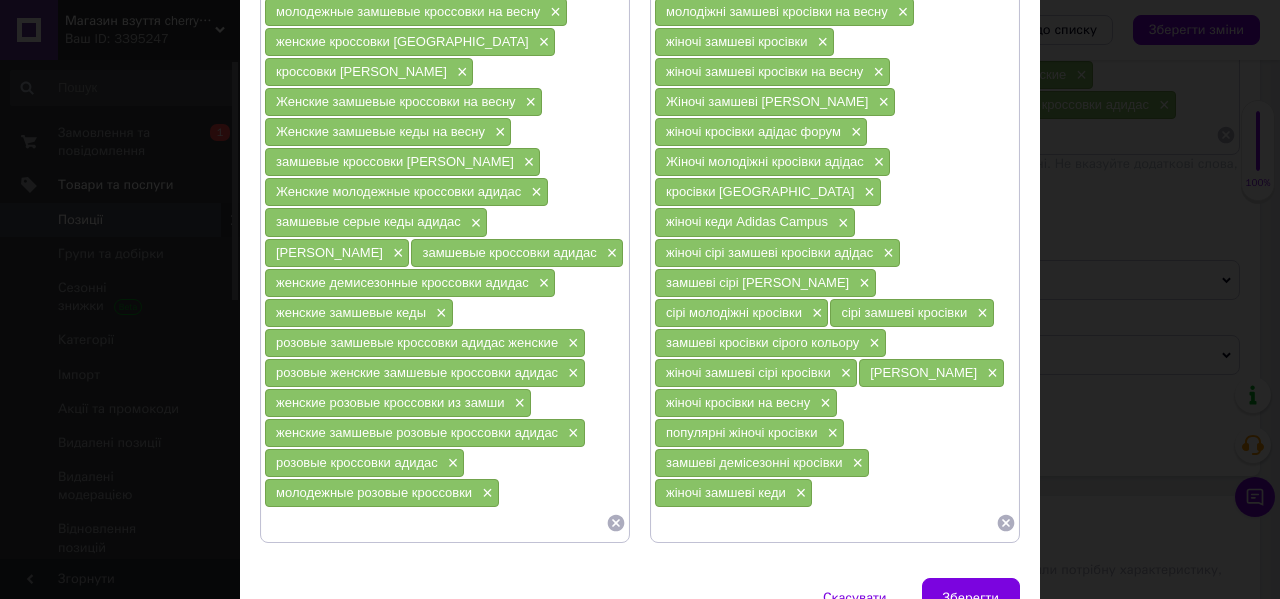 click at bounding box center (435, 523) 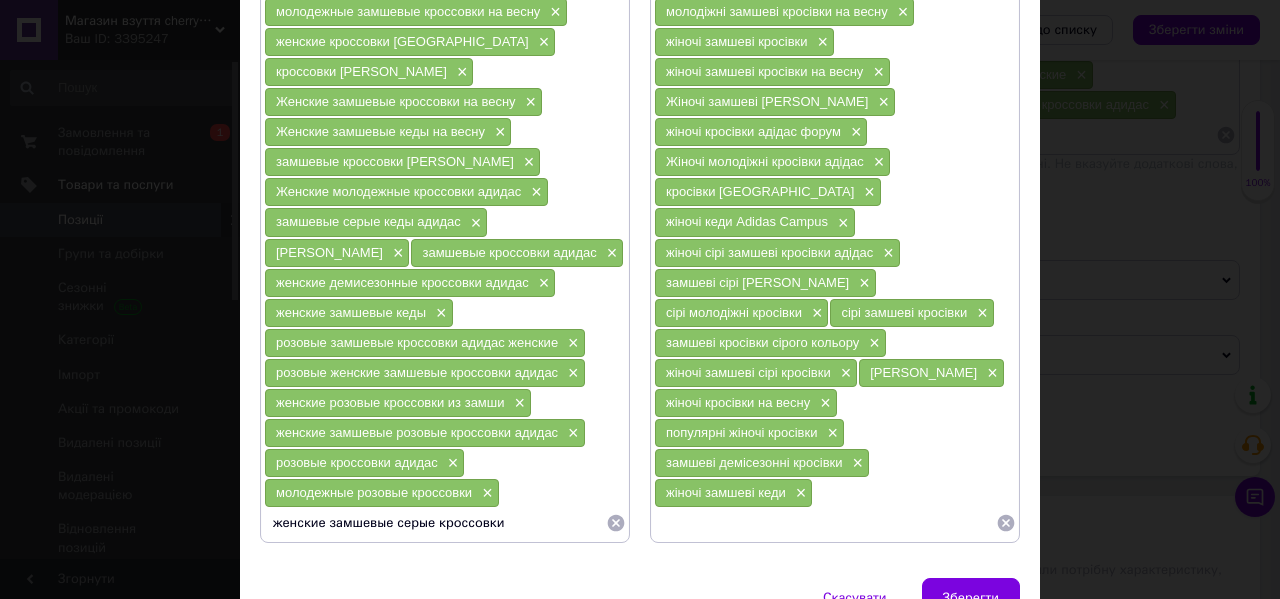 click on "молодежные розовые кроссовки" at bounding box center (374, 492) 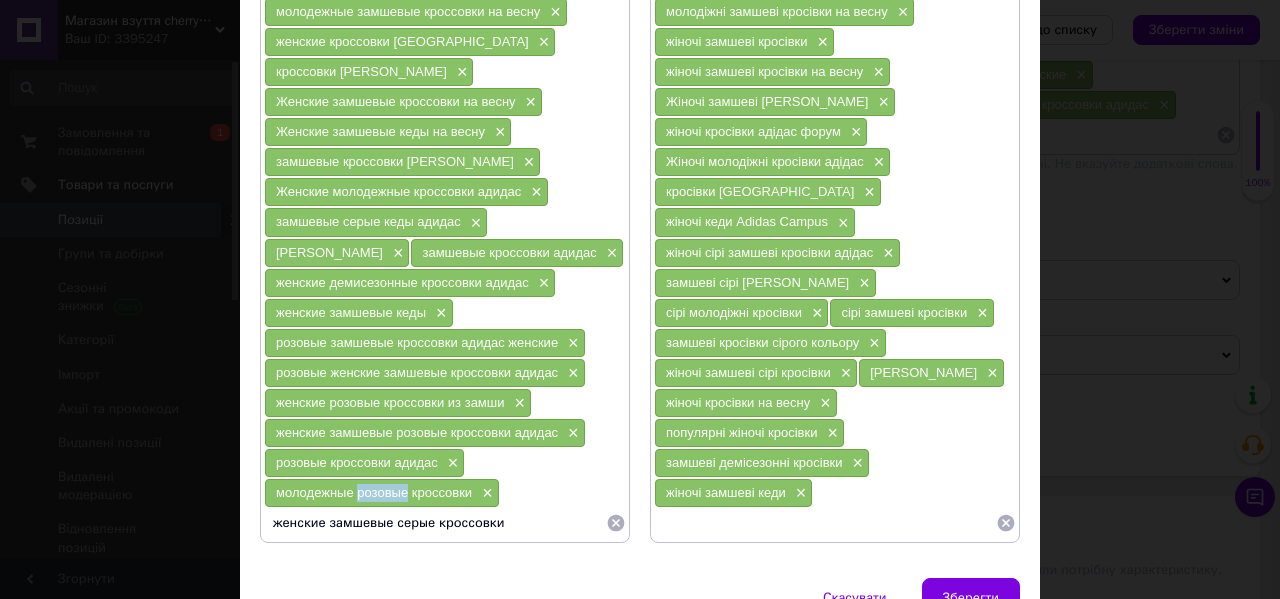 click on "молодежные розовые кроссовки" at bounding box center [374, 492] 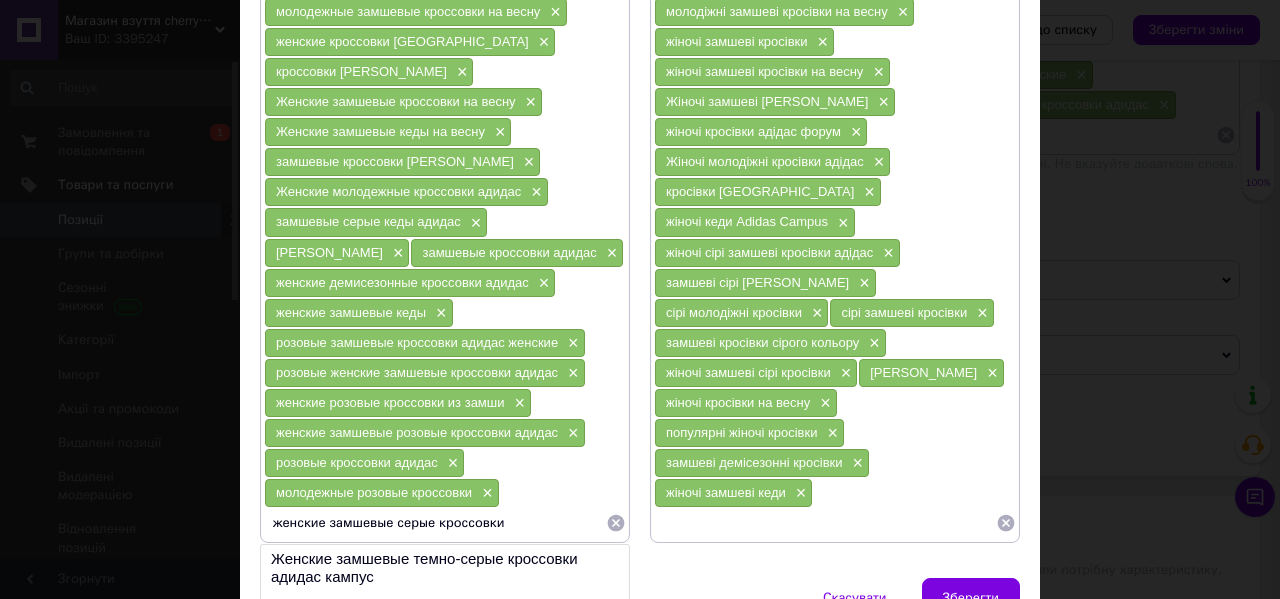 click on "женские замшевые серые кроссовки" at bounding box center [435, 523] 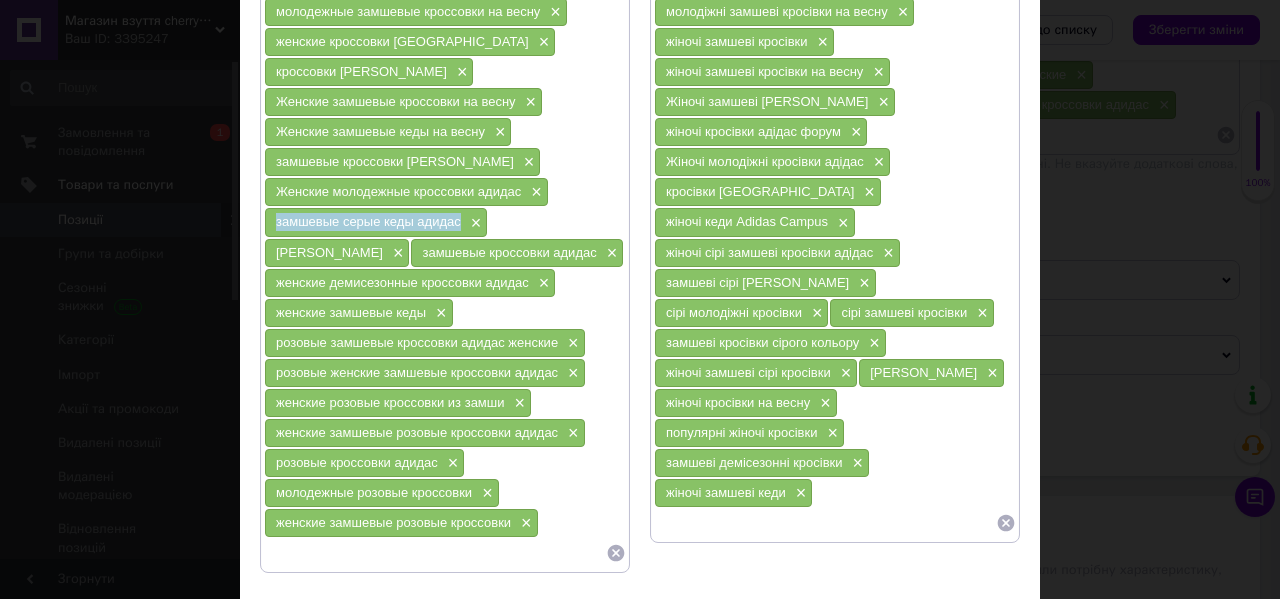 drag, startPoint x: 462, startPoint y: 225, endPoint x: 272, endPoint y: 218, distance: 190.1289 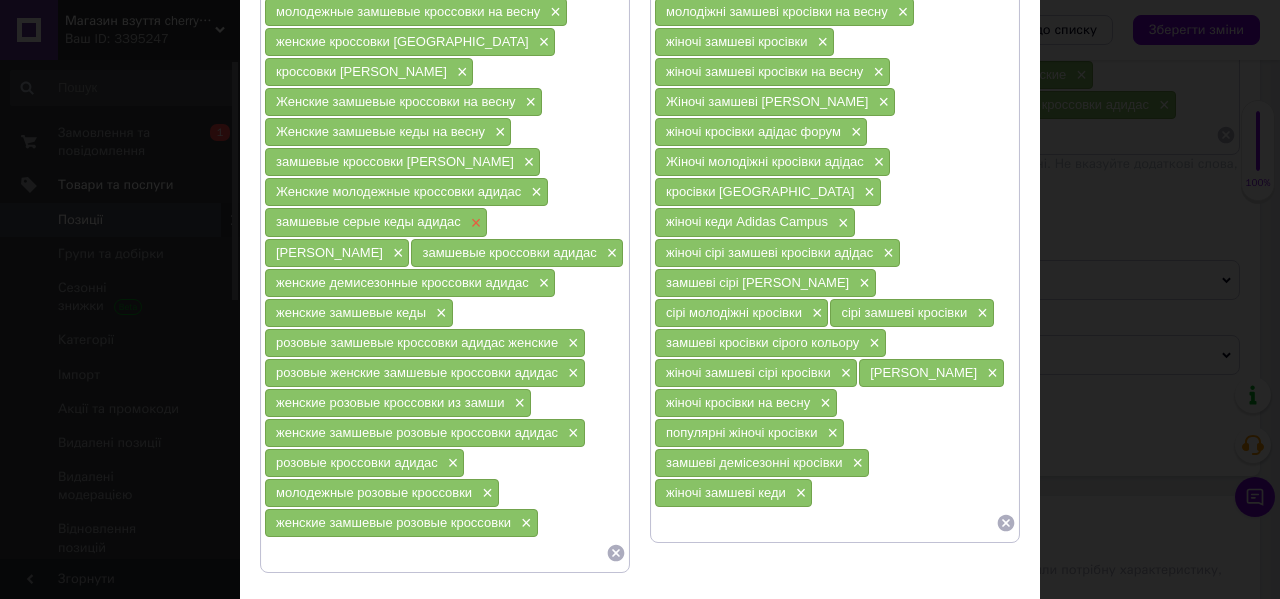 click on "×" at bounding box center (474, 223) 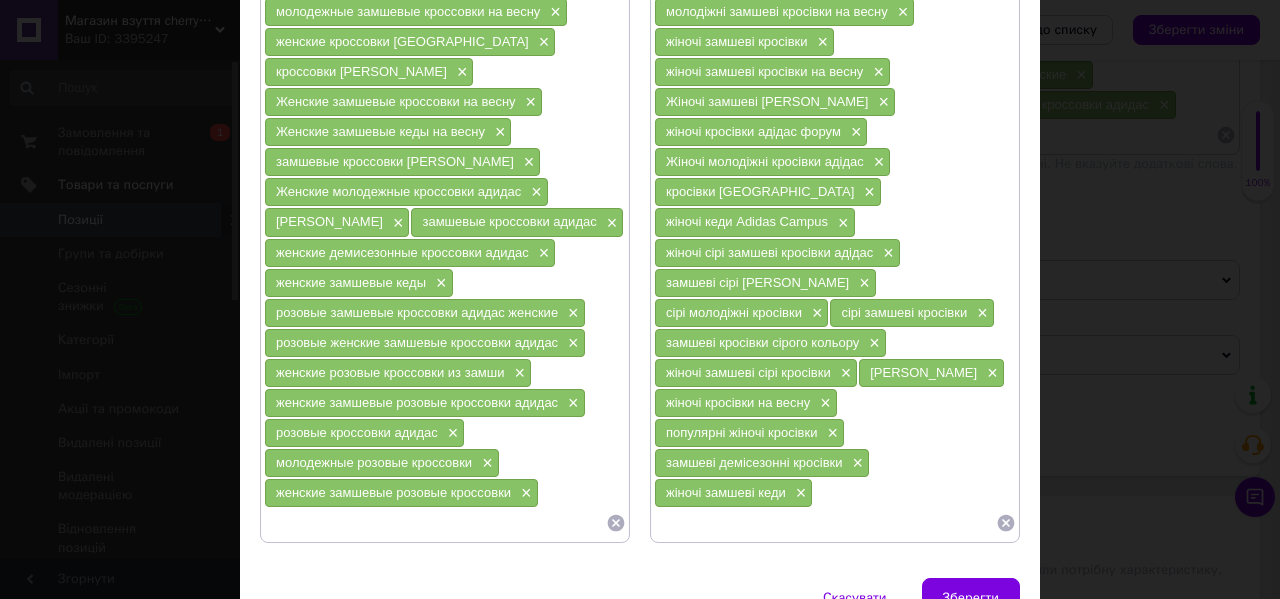 click at bounding box center (435, 523) 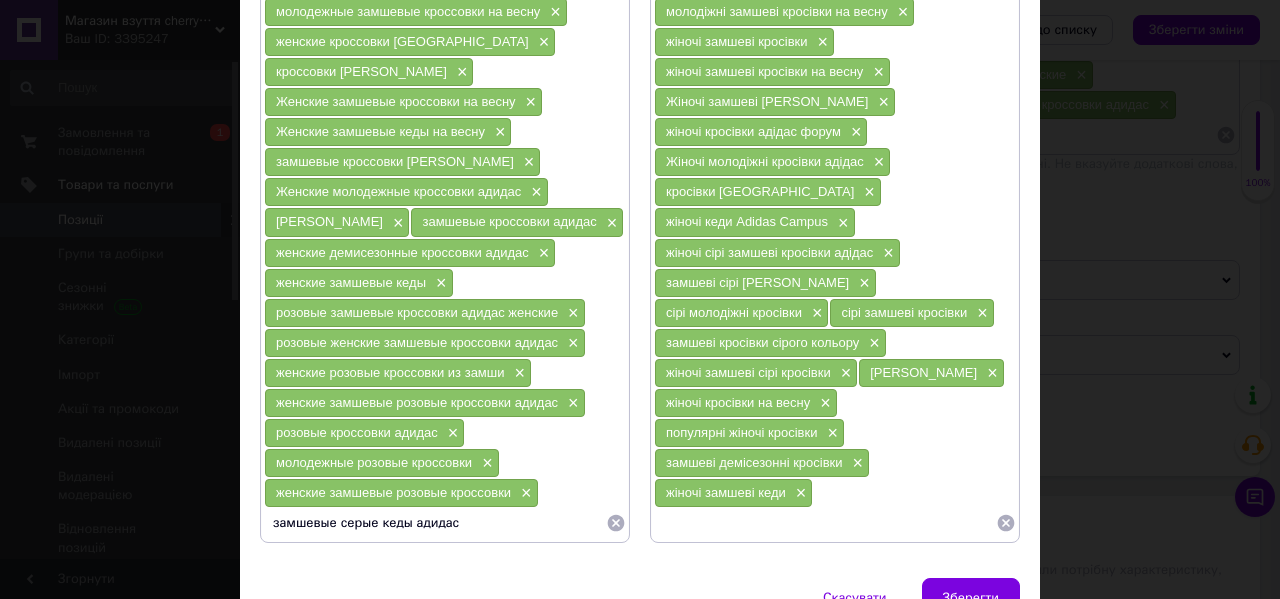 click on "женские замшевые розовые кроссовки" at bounding box center [393, 492] 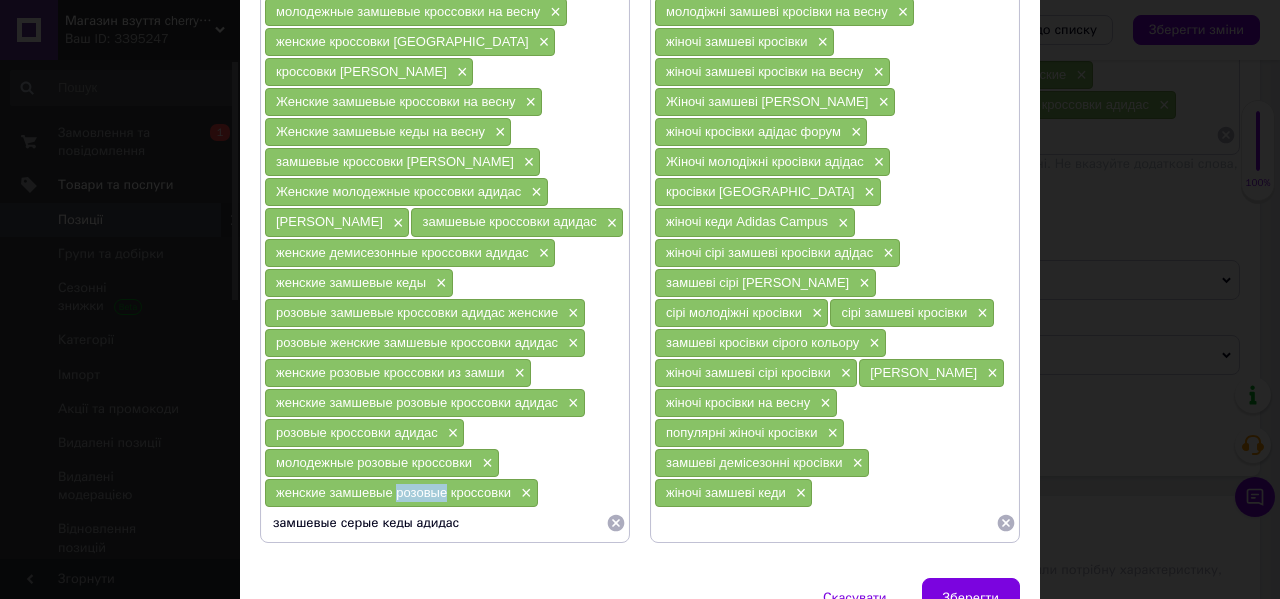 click on "женские замшевые розовые кроссовки" at bounding box center (393, 492) 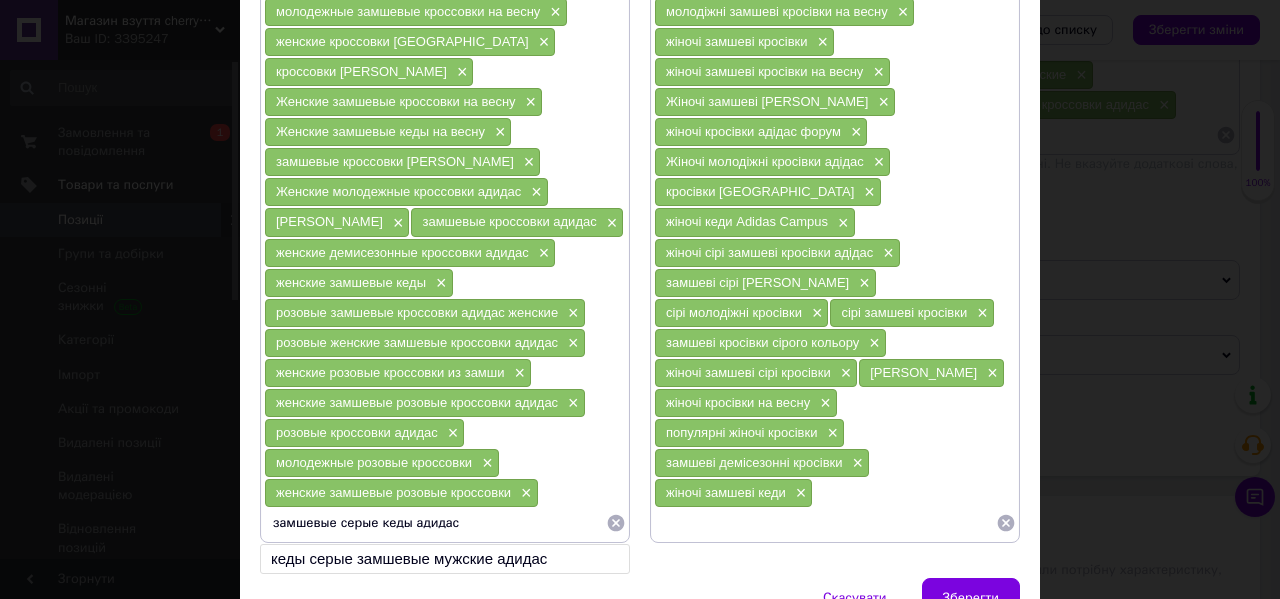 click on "замшевые серые кеды адидас" at bounding box center [435, 523] 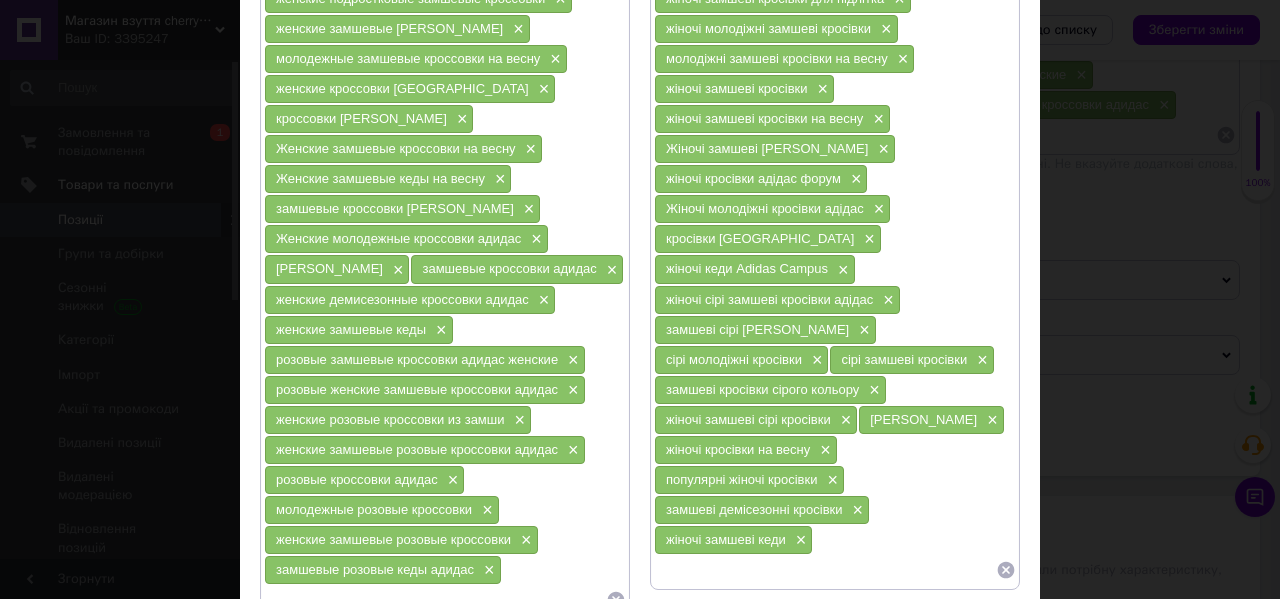 scroll, scrollTop: 641, scrollLeft: 0, axis: vertical 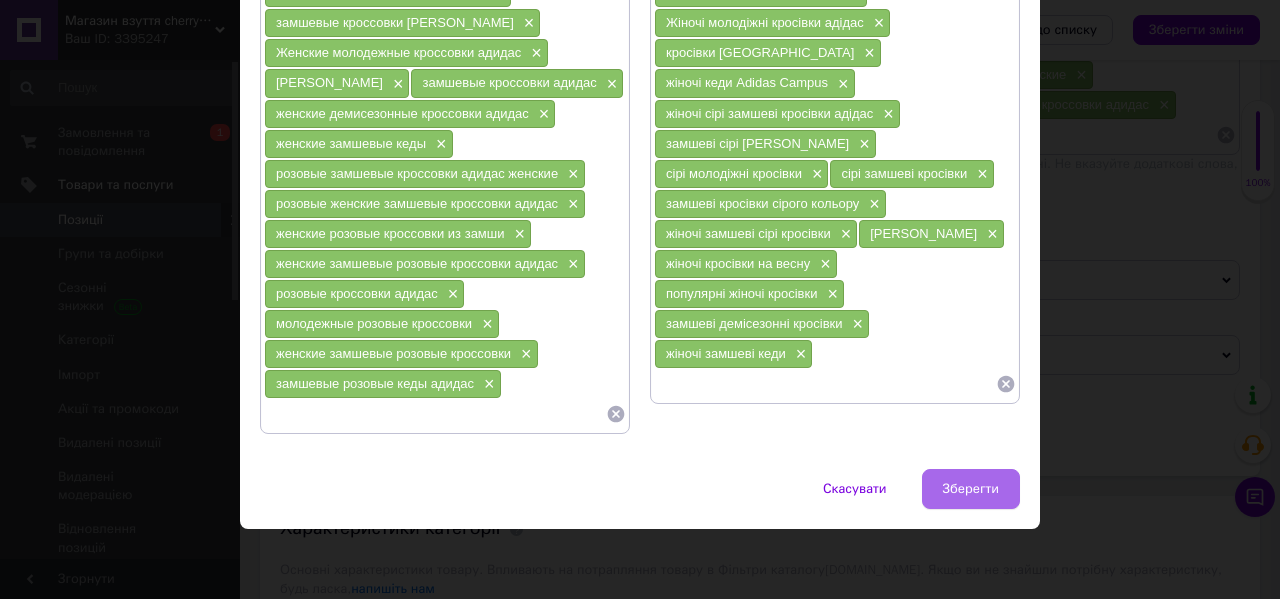 type 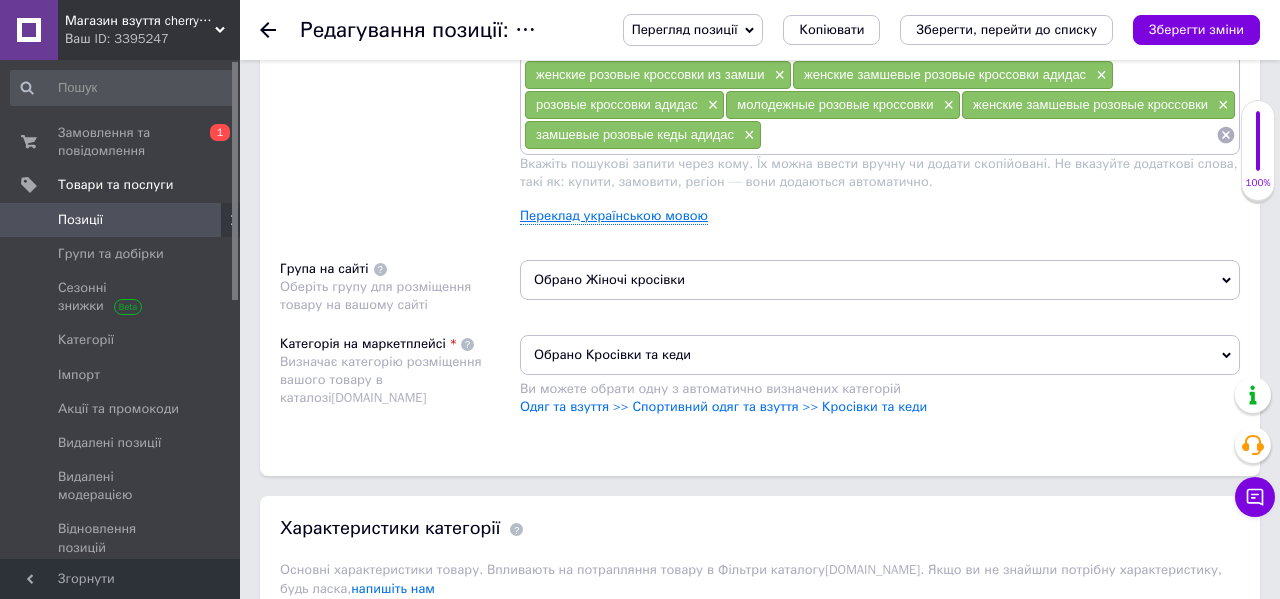 click on "Переклад українською мовою" at bounding box center (614, 216) 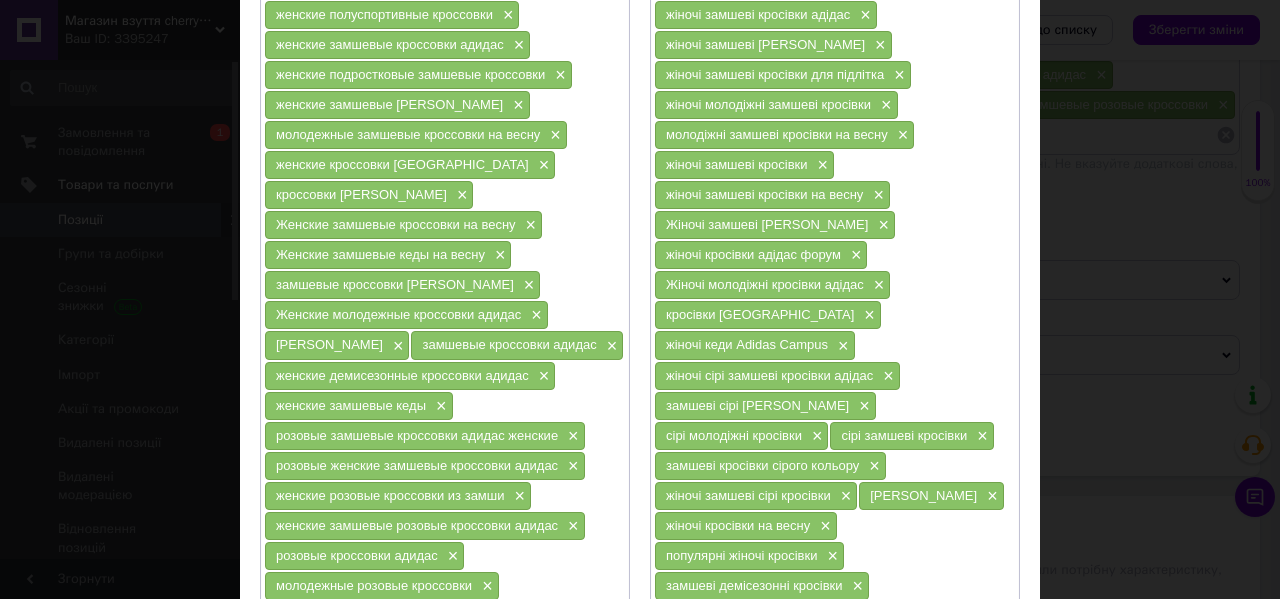 scroll, scrollTop: 641, scrollLeft: 0, axis: vertical 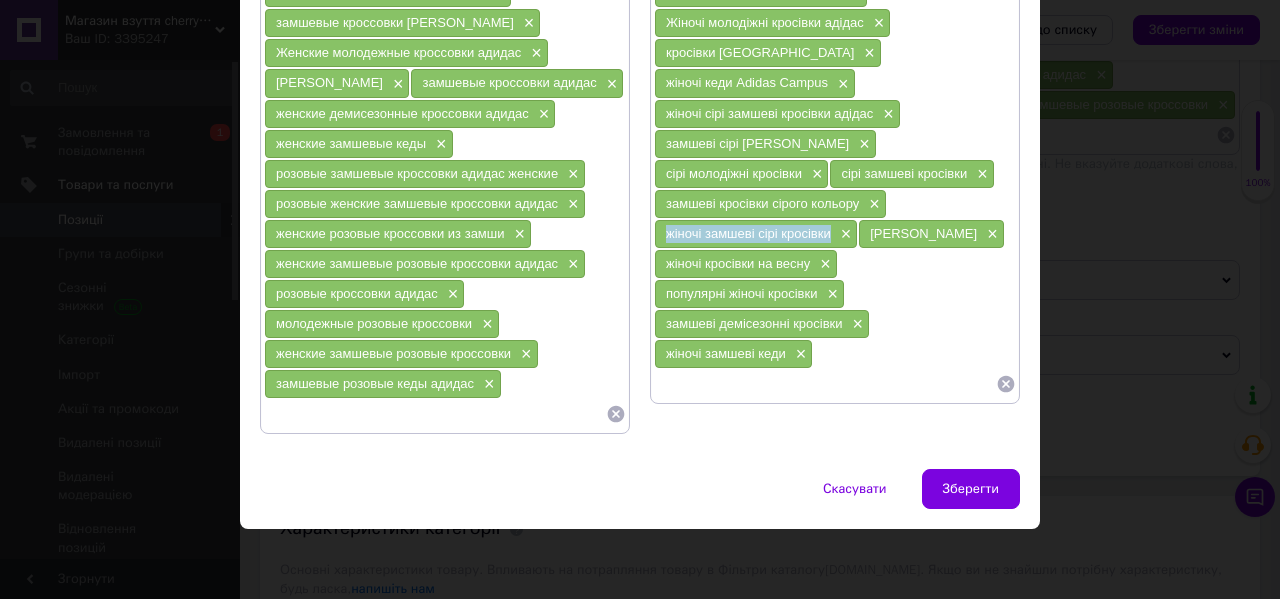 drag, startPoint x: 830, startPoint y: 232, endPoint x: 656, endPoint y: 233, distance: 174.00287 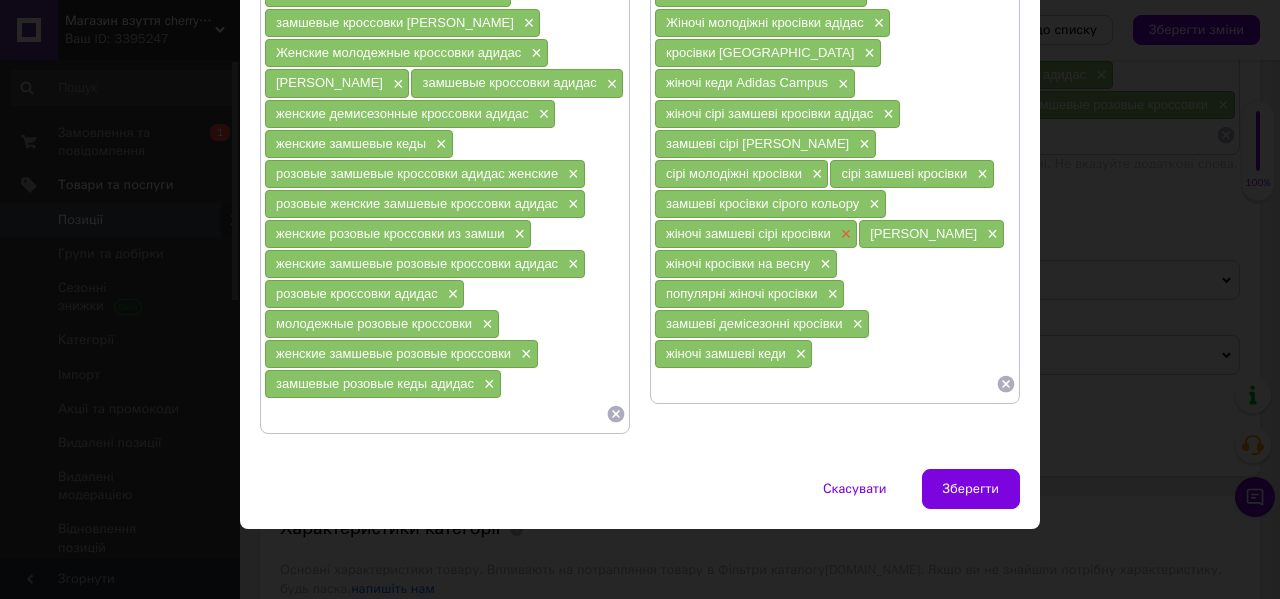 click on "×" at bounding box center [844, 234] 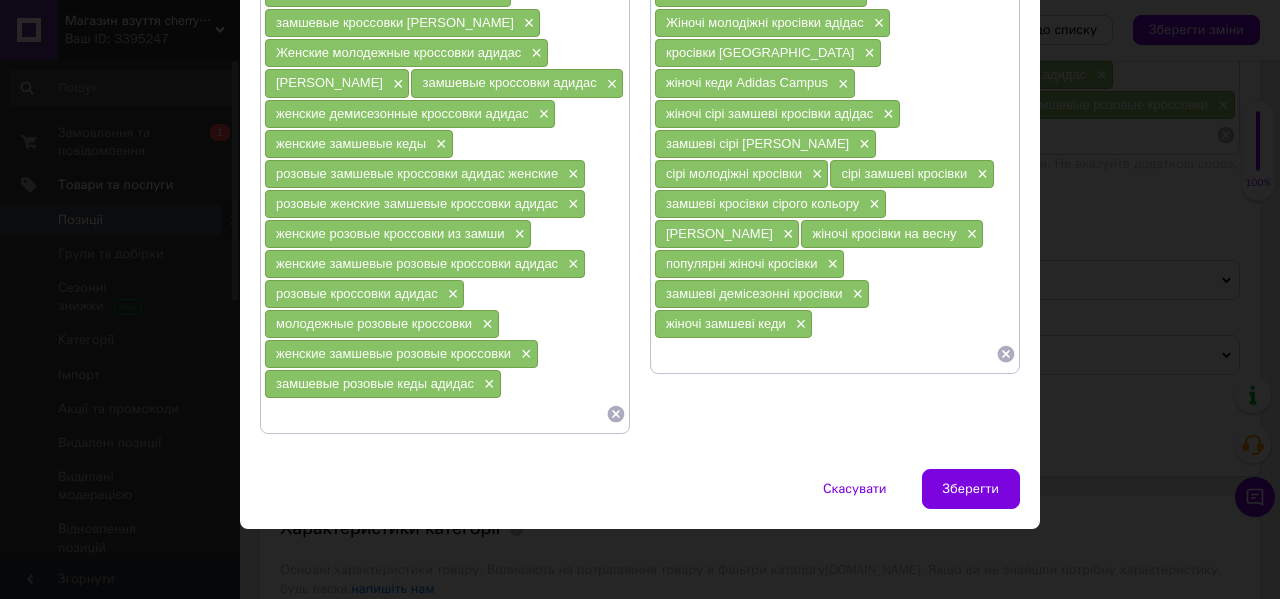 click at bounding box center [825, 354] 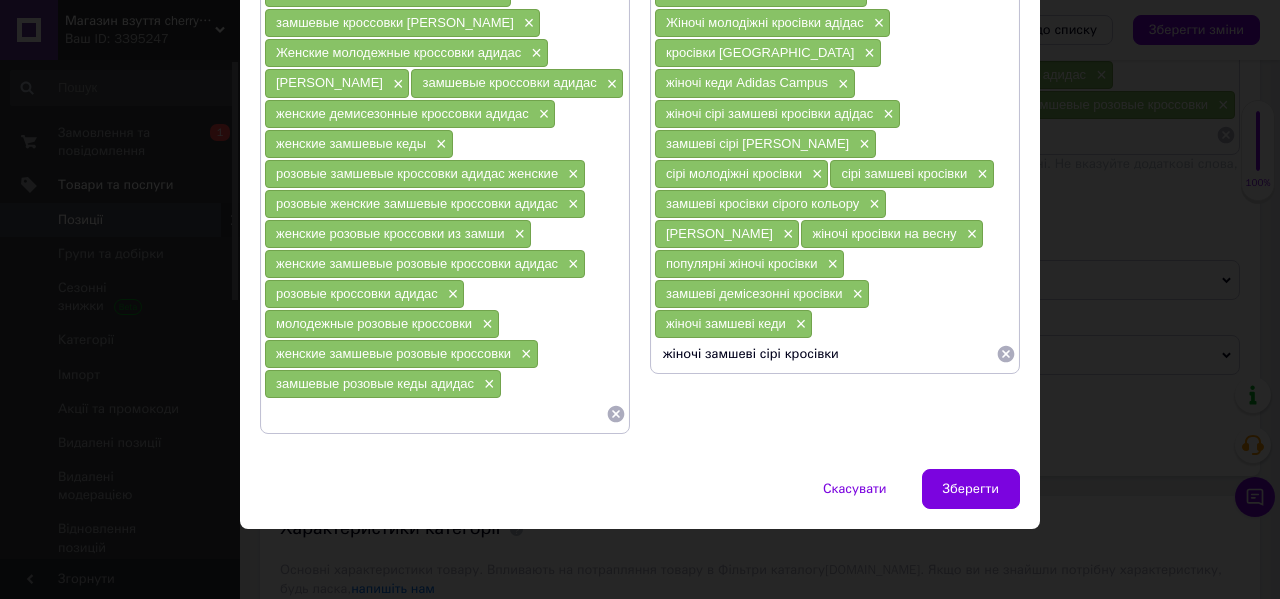 click on "жіночі замшеві сірі кросівки" at bounding box center [825, 354] 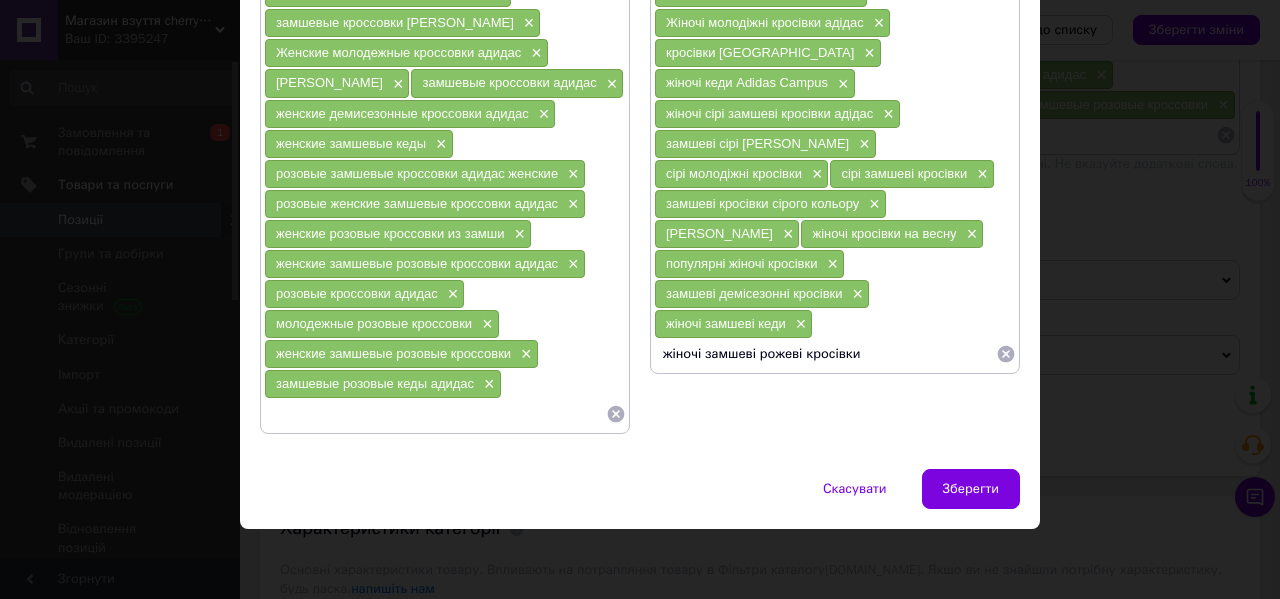 type on "жіночі замшеві рожеві  кросівки" 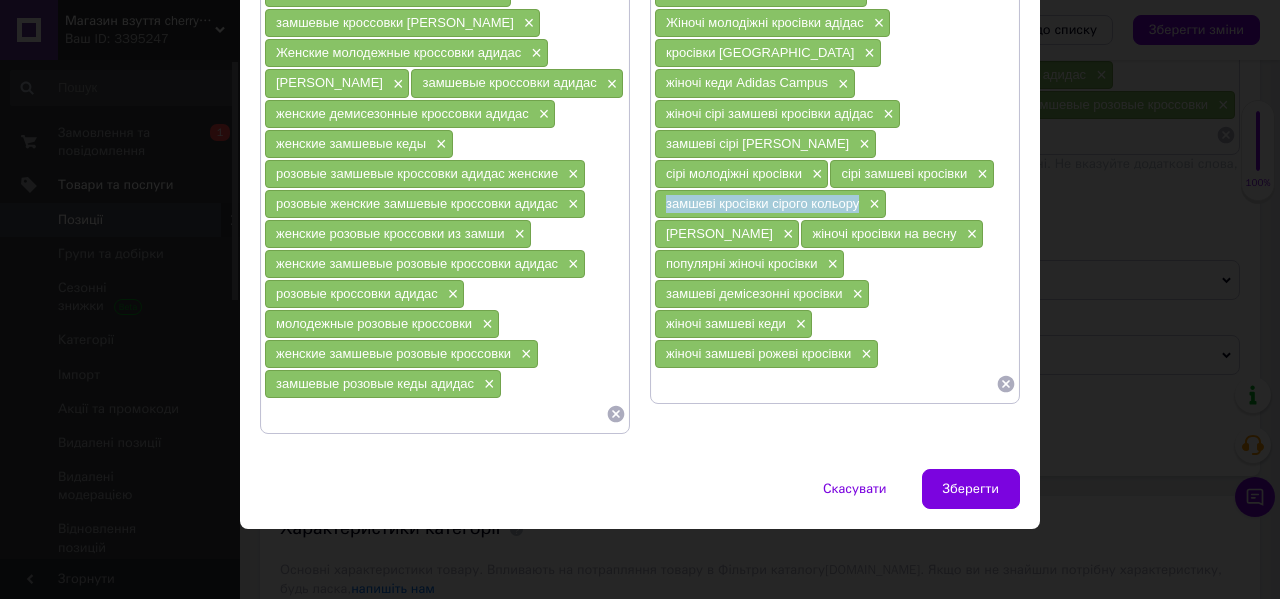 drag, startPoint x: 863, startPoint y: 202, endPoint x: 658, endPoint y: 203, distance: 205.00244 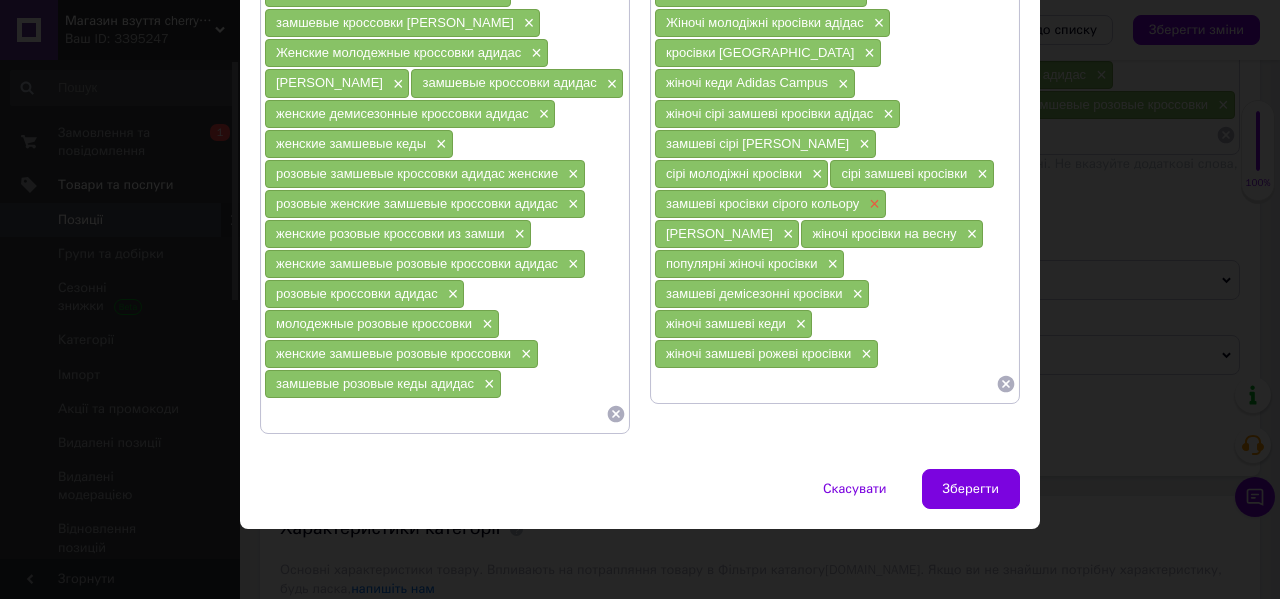 click on "×" at bounding box center (872, 204) 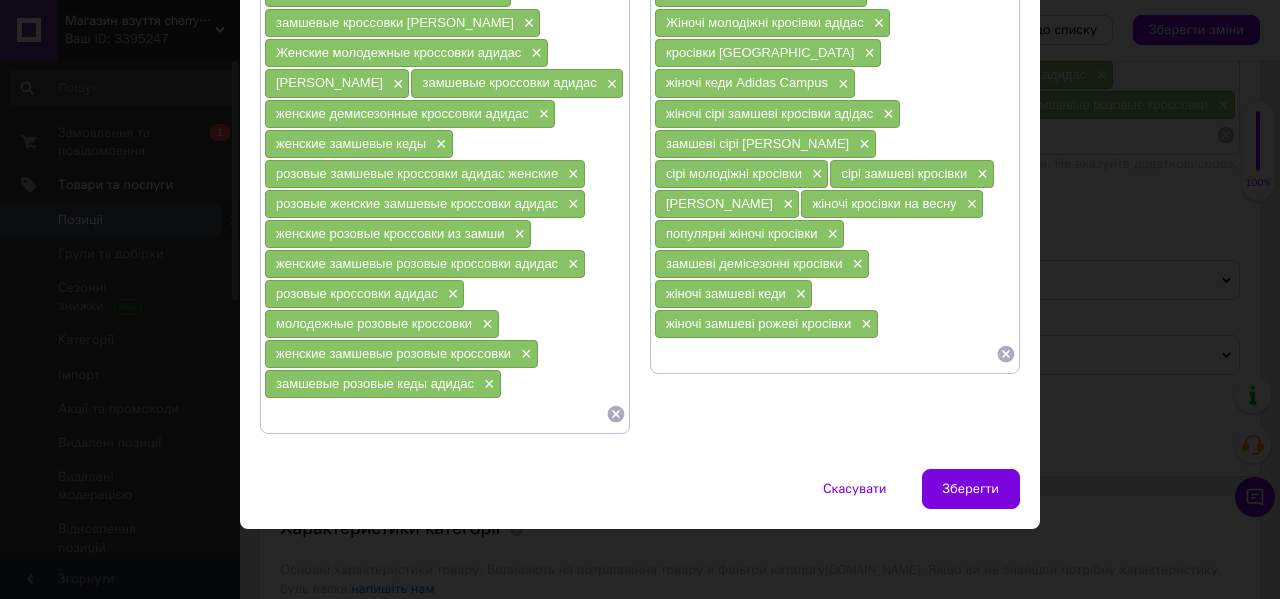 click at bounding box center (825, 354) 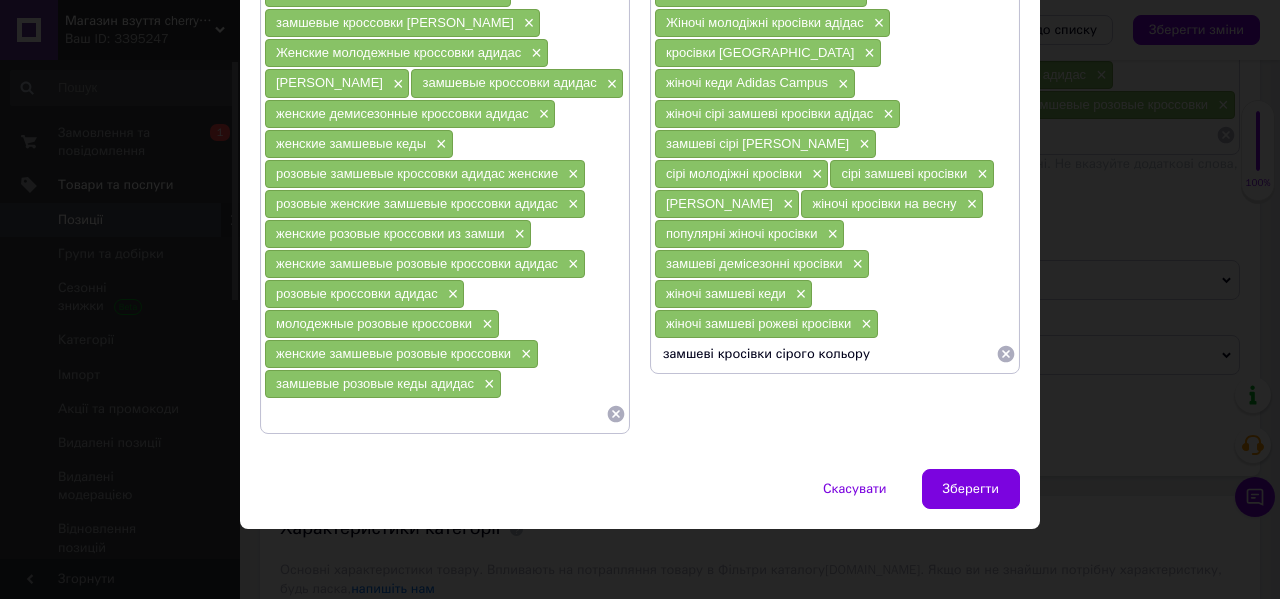 click on "замшеві кросівки сірого кольору" at bounding box center [825, 354] 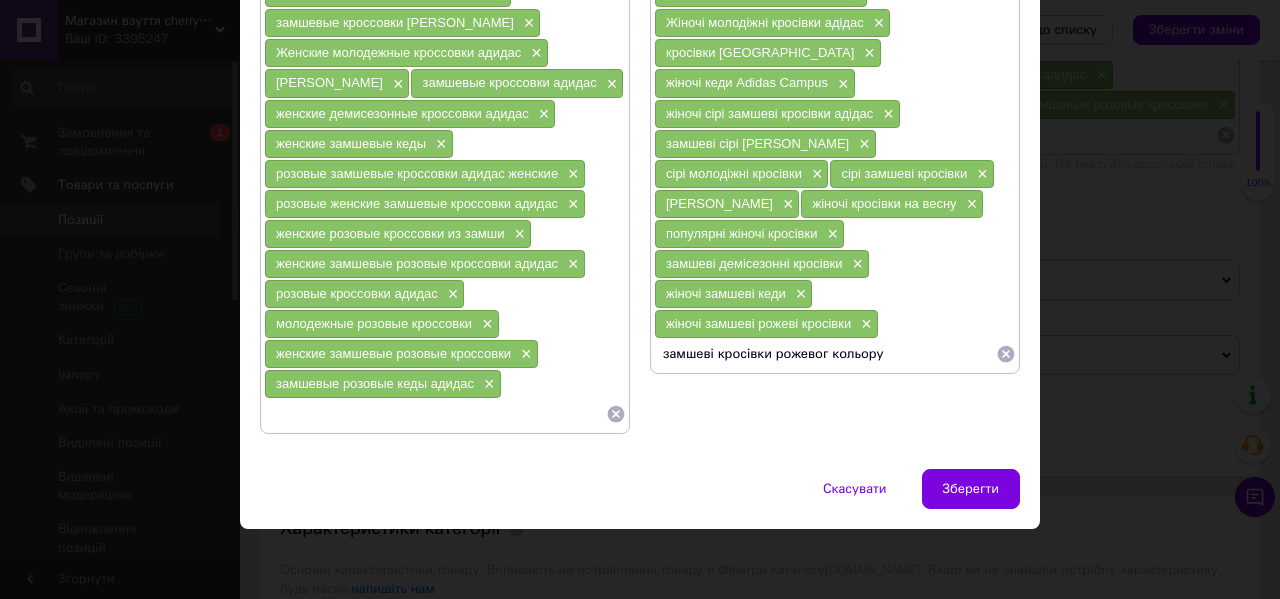 type on "замшеві кросівки рожевого кольору" 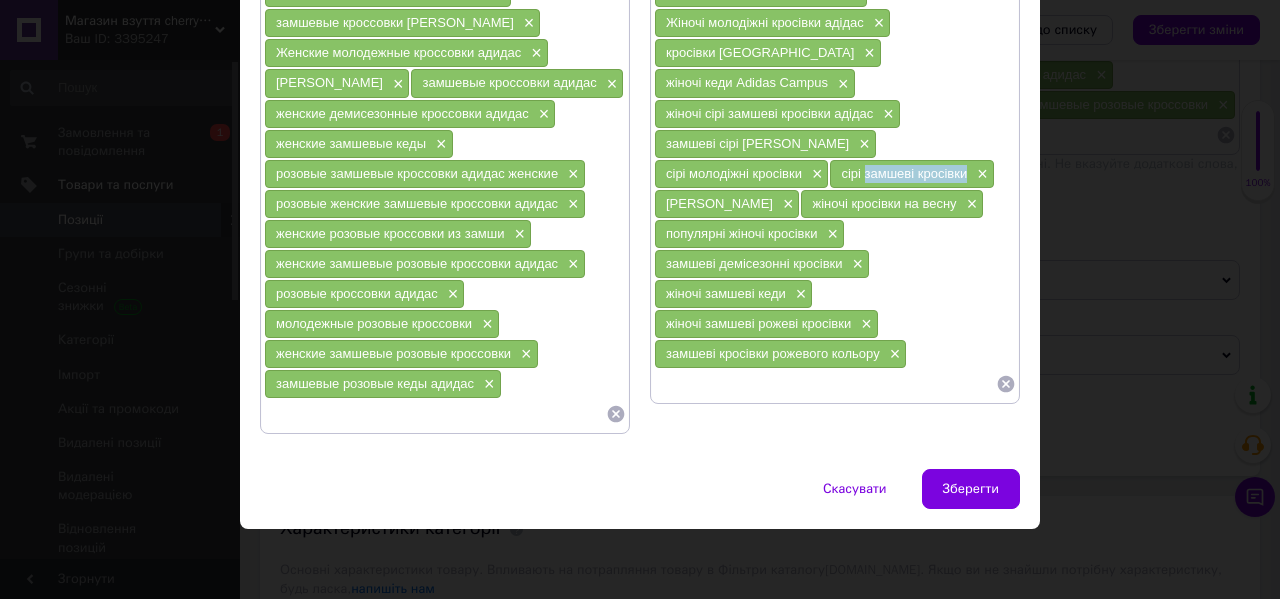 drag, startPoint x: 794, startPoint y: 173, endPoint x: 688, endPoint y: 177, distance: 106.07545 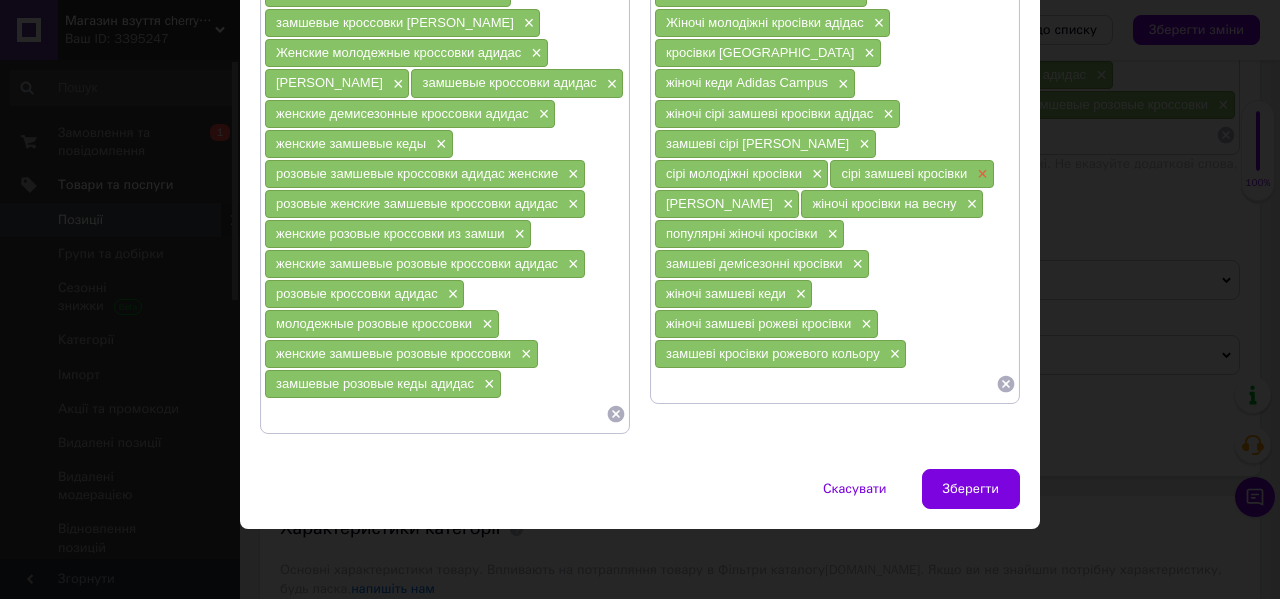 click on "×" at bounding box center (980, 174) 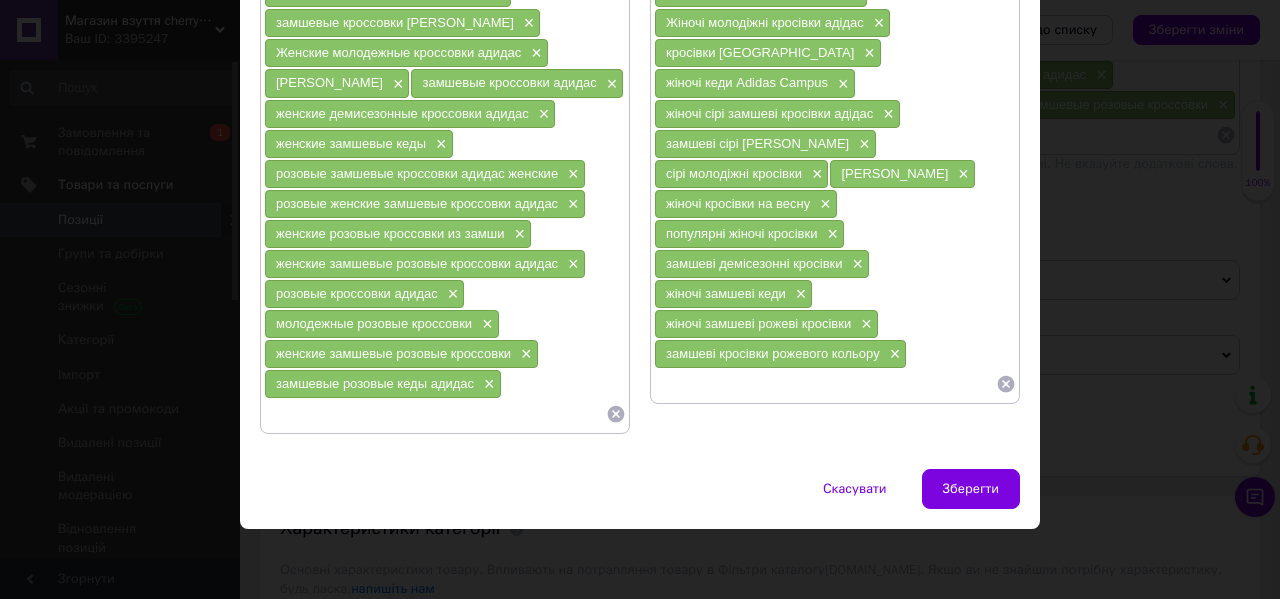 click at bounding box center [825, 384] 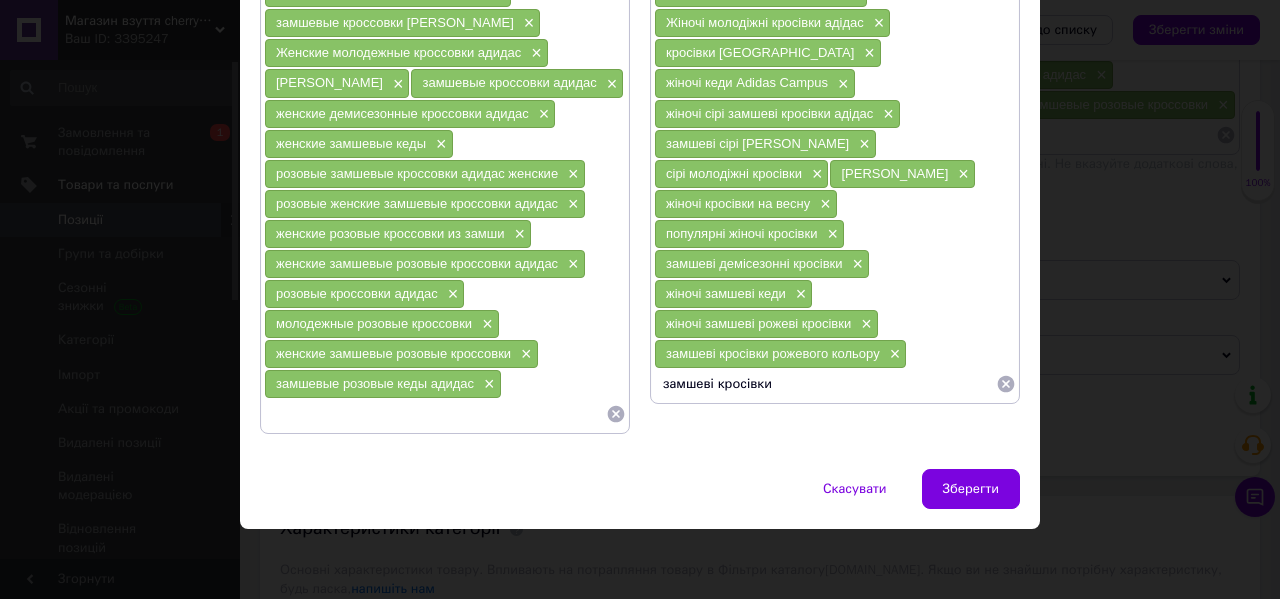 click on "жіночі замшеві рожеві  кросівки" at bounding box center (758, 323) 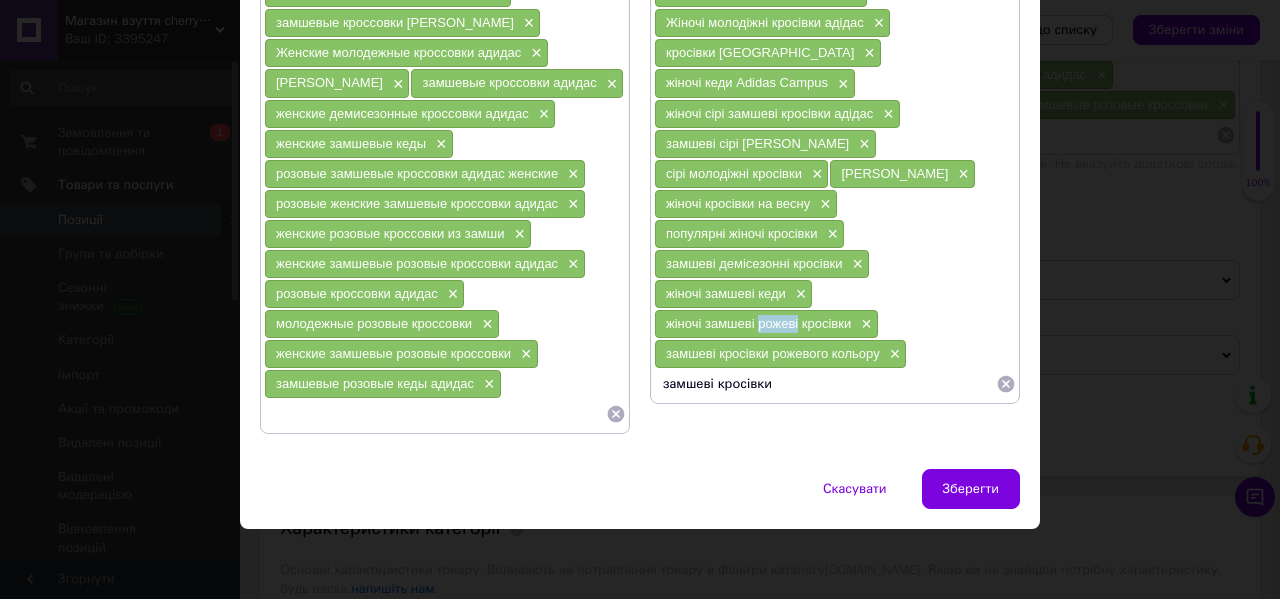 click on "жіночі замшеві рожеві  кросівки" at bounding box center [758, 323] 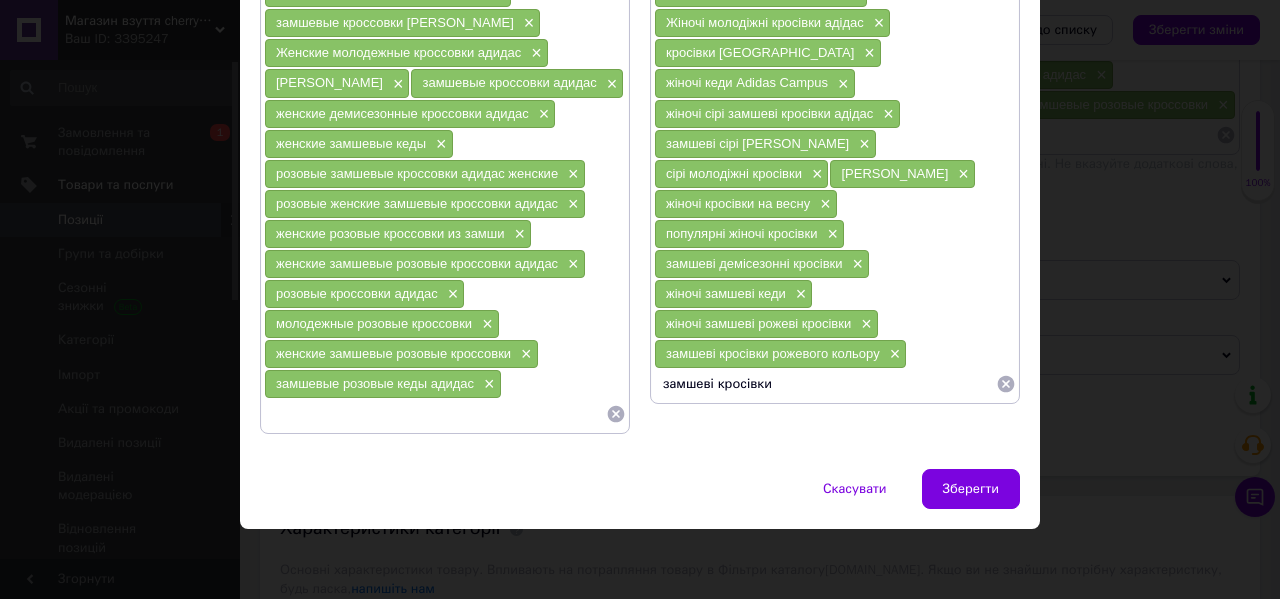 click on "замшеві кросівки" at bounding box center [825, 384] 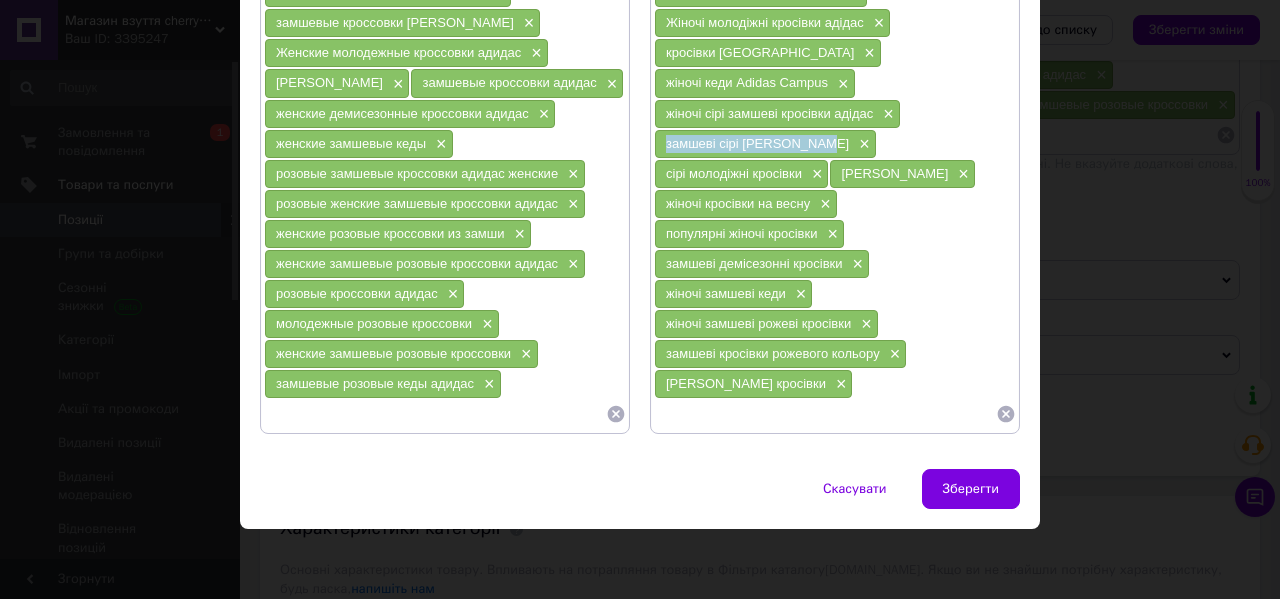 drag, startPoint x: 816, startPoint y: 143, endPoint x: 660, endPoint y: 142, distance: 156.0032 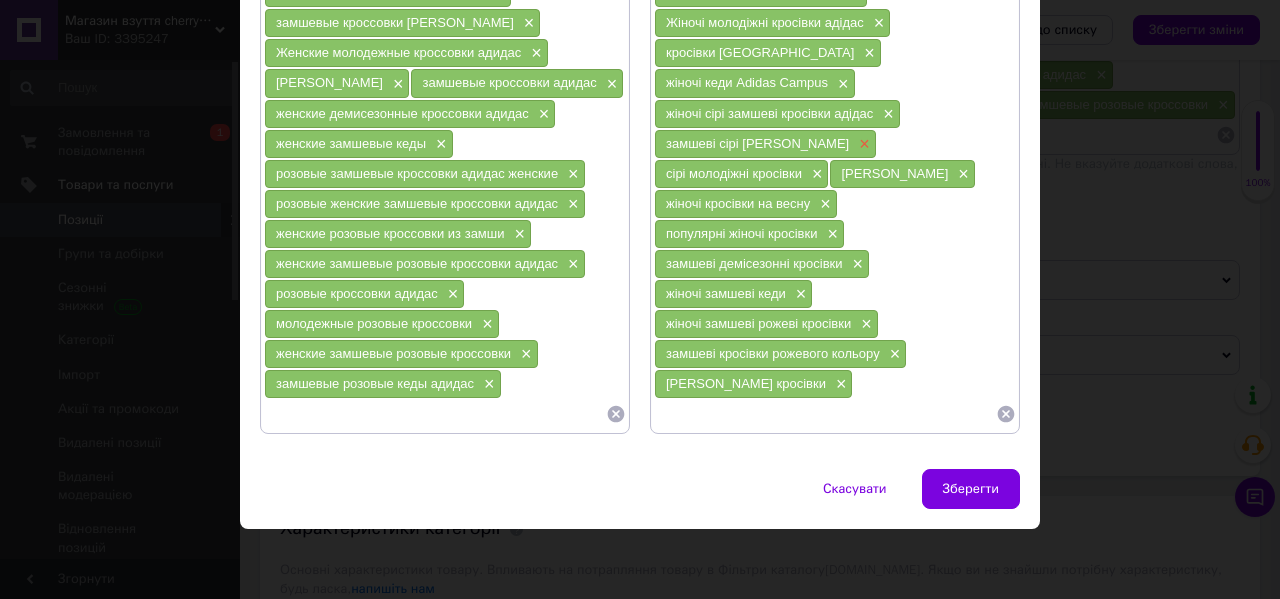 click on "×" at bounding box center (862, 144) 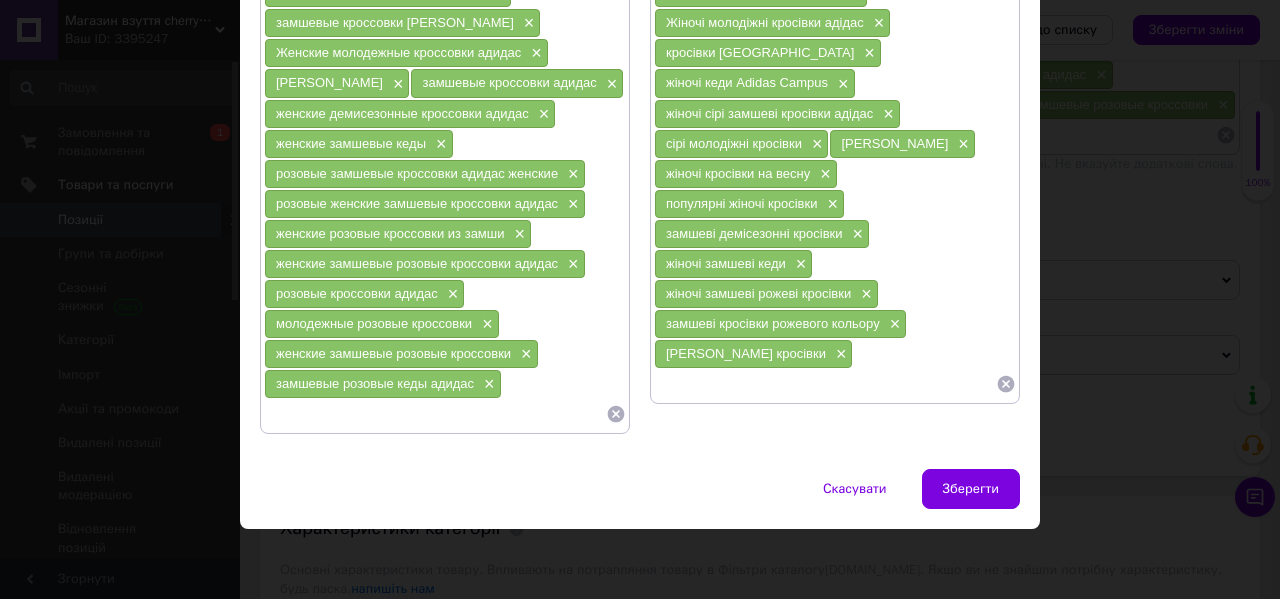 click at bounding box center [825, 384] 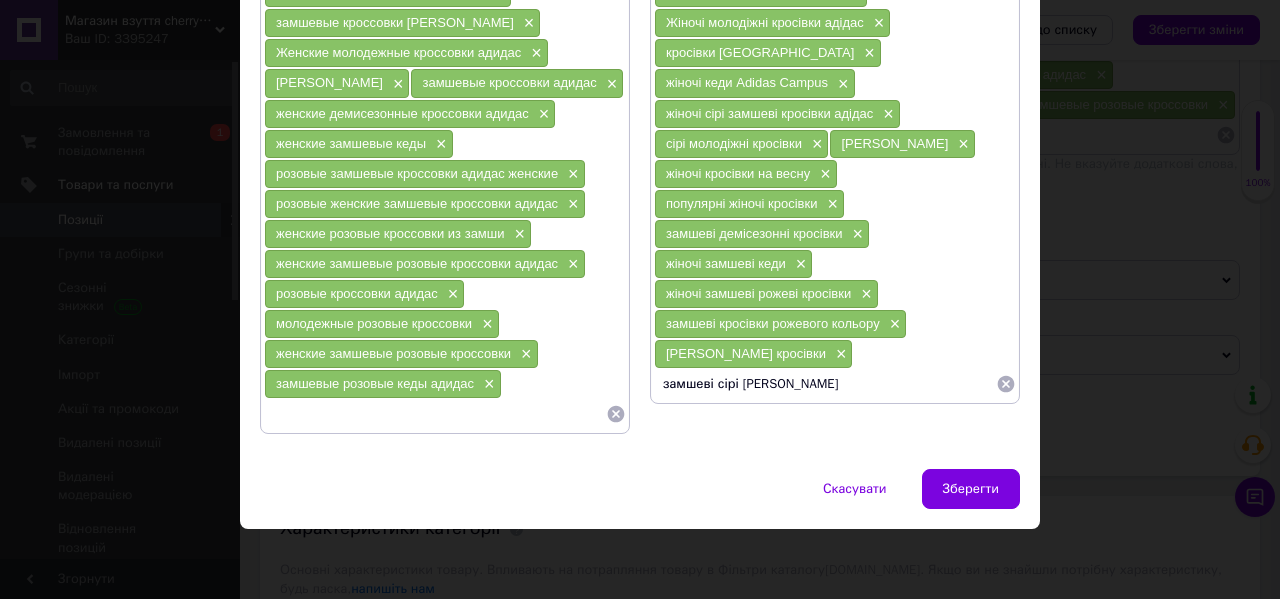 click on "[PERSON_NAME] кросівки" at bounding box center [746, 353] 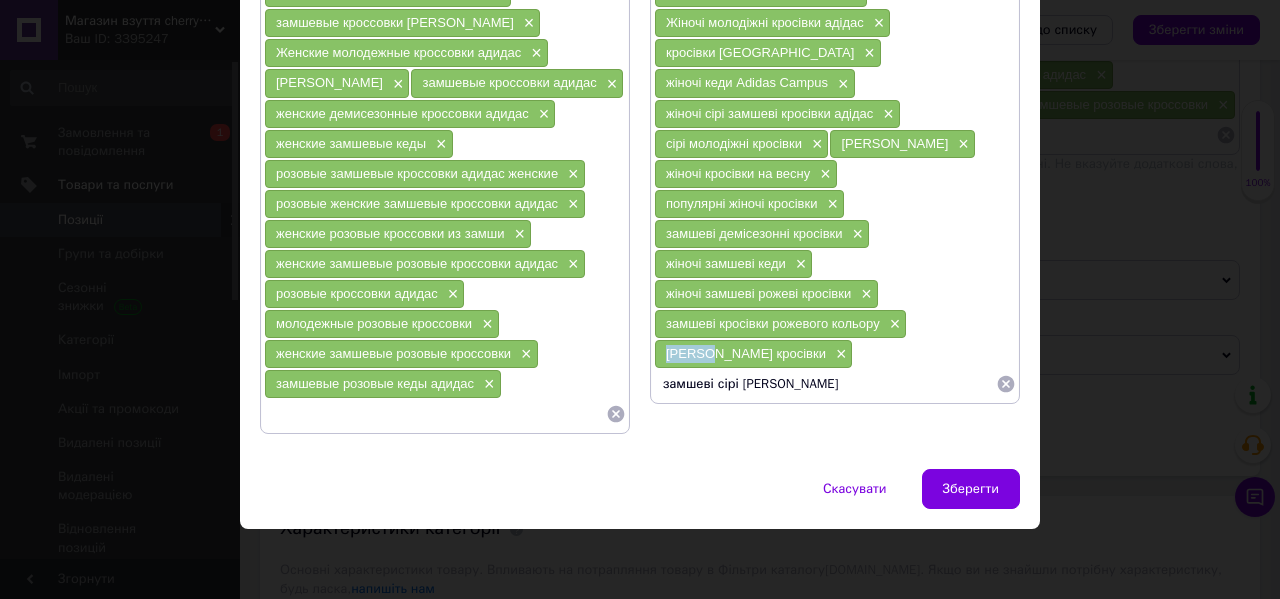 click on "[PERSON_NAME] кросівки" at bounding box center [746, 353] 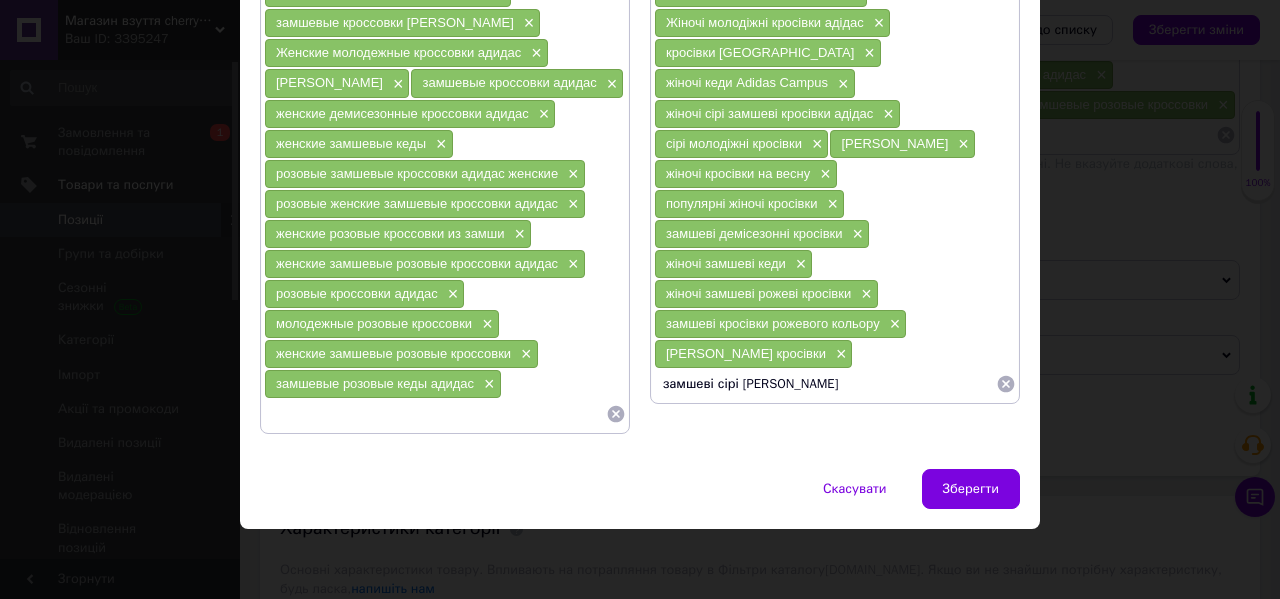 click on "замшеві сірі [PERSON_NAME]" at bounding box center (825, 384) 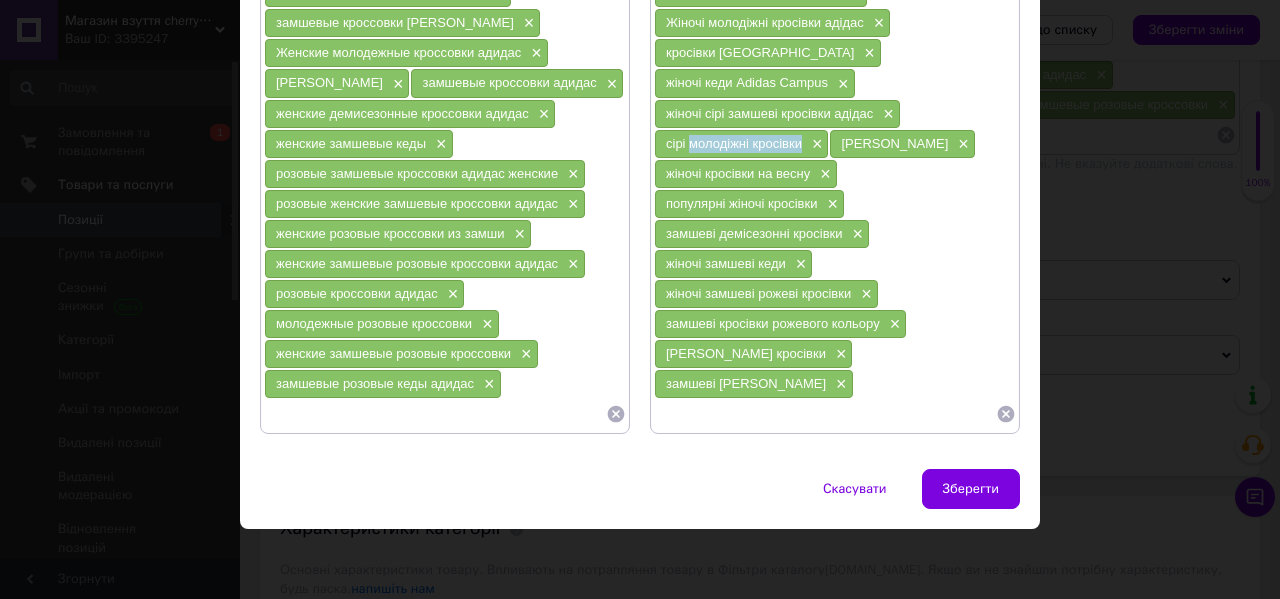 drag, startPoint x: 803, startPoint y: 144, endPoint x: 684, endPoint y: 144, distance: 119 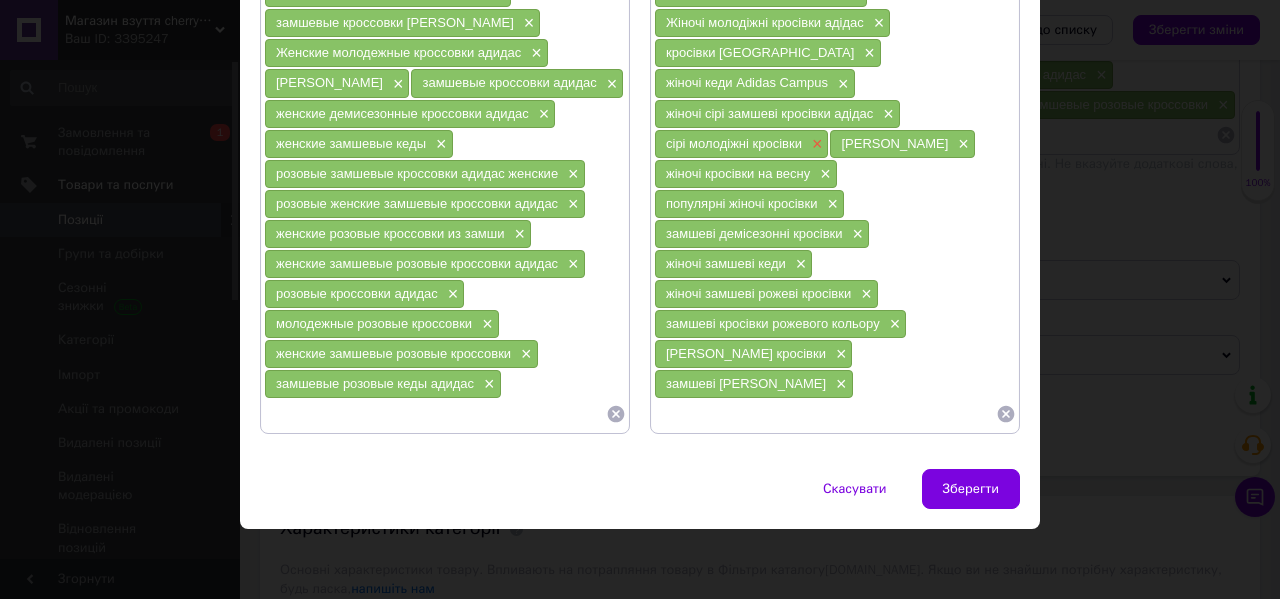 click on "×" at bounding box center [815, 144] 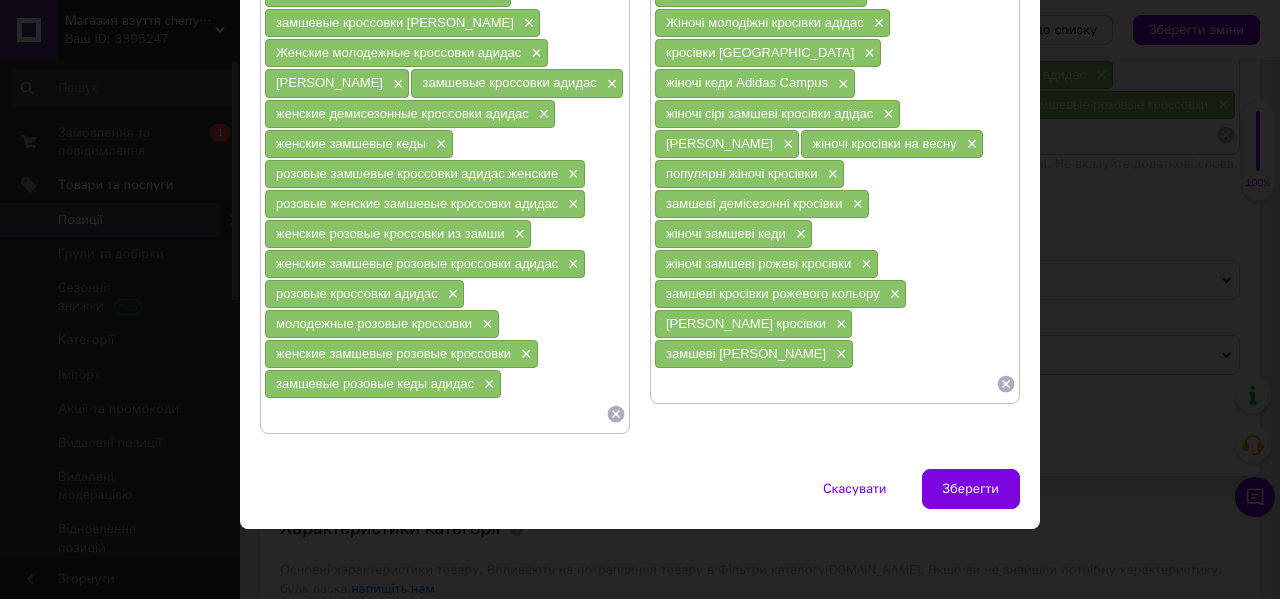 click at bounding box center [825, 384] 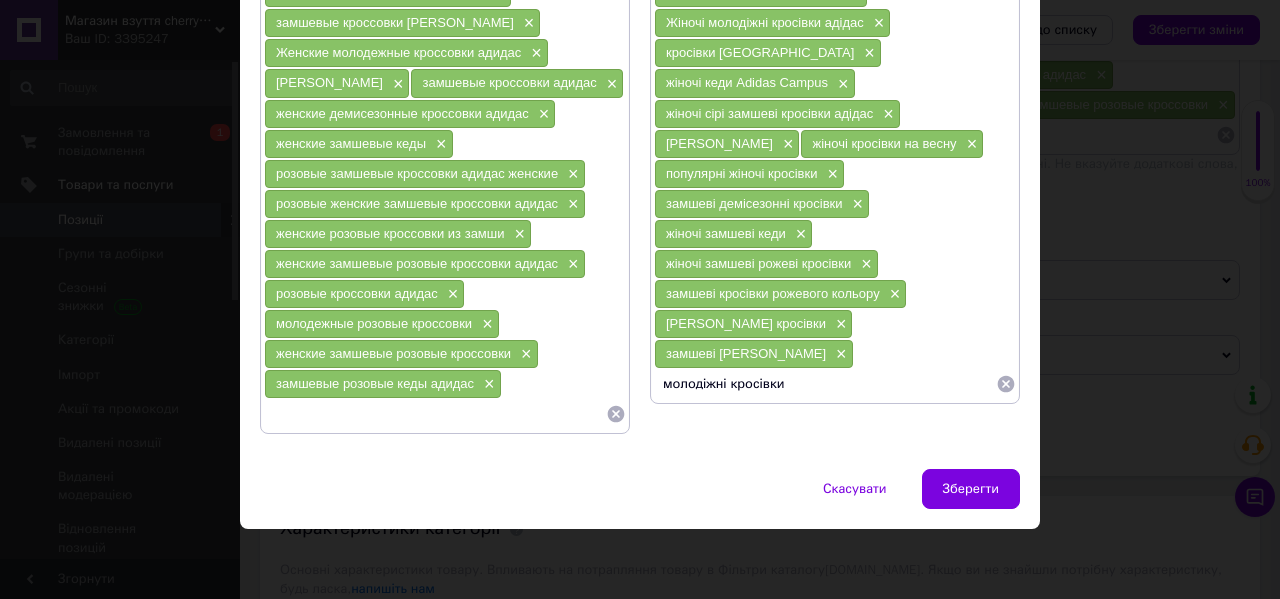 click on "замшеві [PERSON_NAME]" at bounding box center [746, 353] 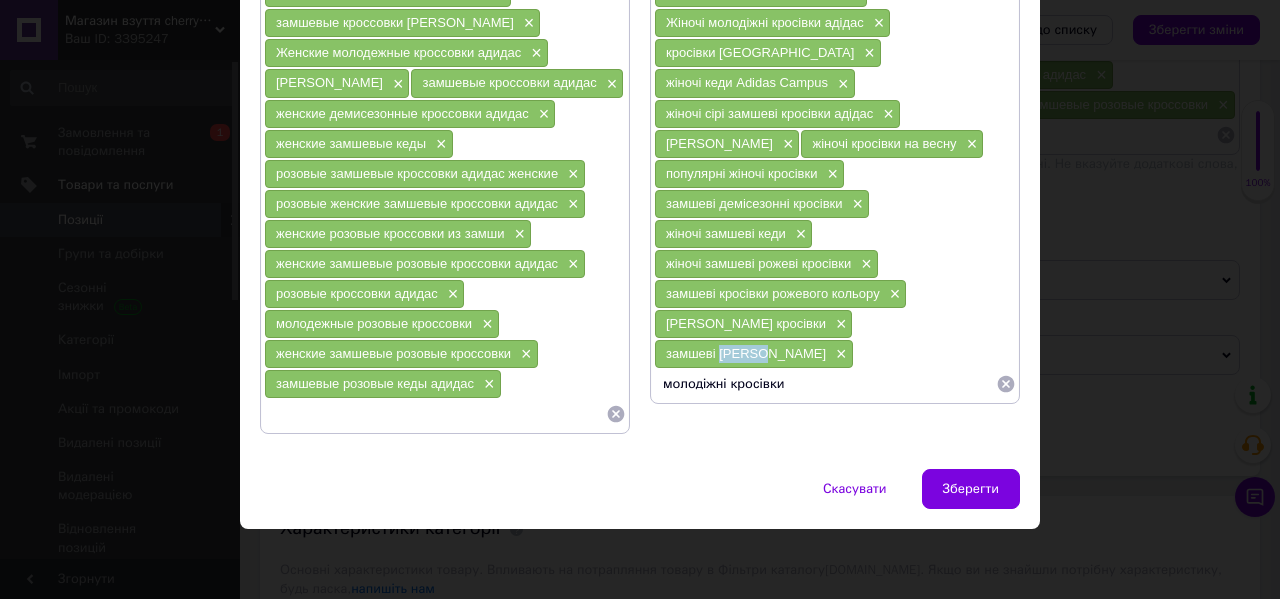 click on "замшеві [PERSON_NAME]" at bounding box center [746, 353] 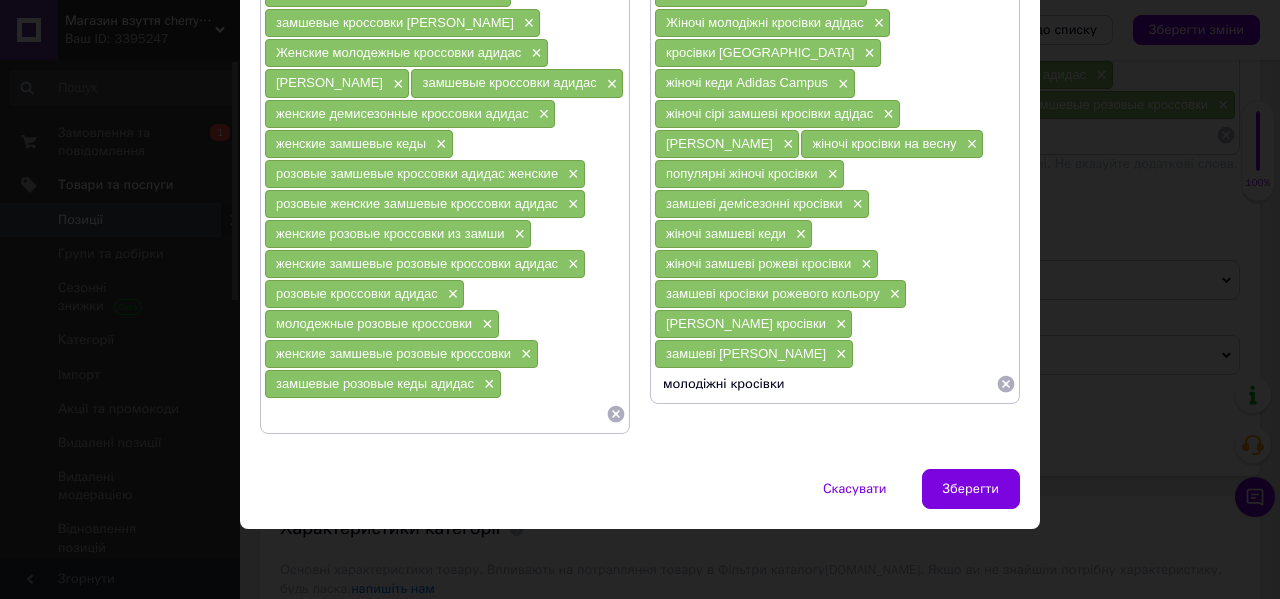 click on "молодіжні кросівки" at bounding box center [825, 384] 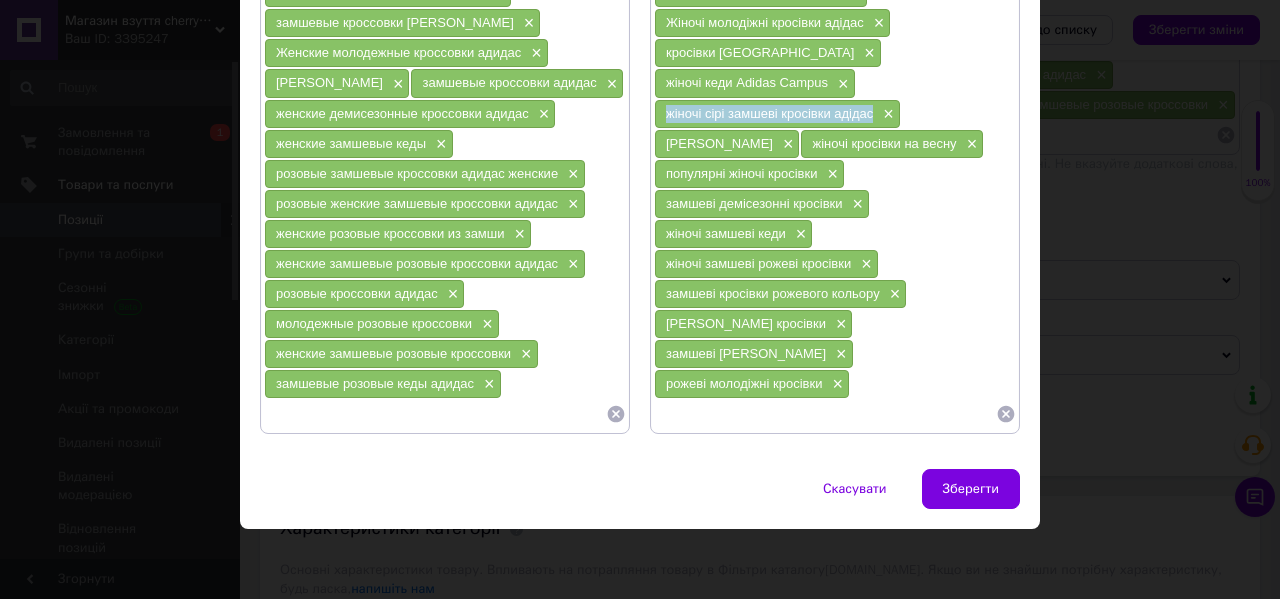 drag, startPoint x: 869, startPoint y: 110, endPoint x: 655, endPoint y: 112, distance: 214.00934 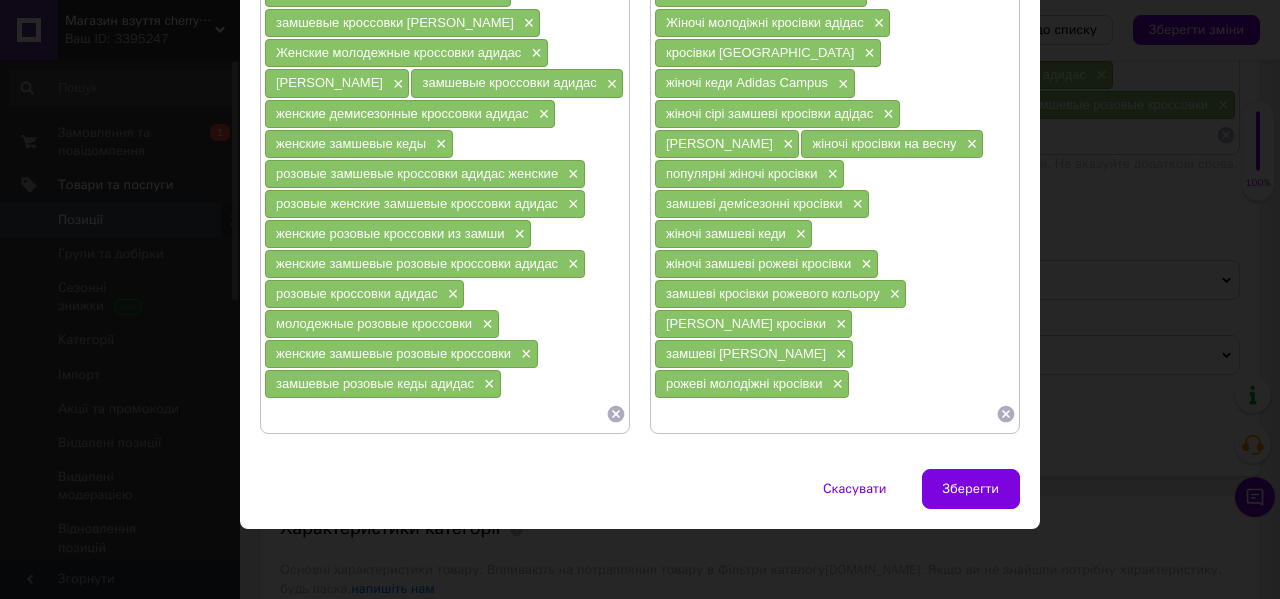 click on "×" at bounding box center (886, 114) 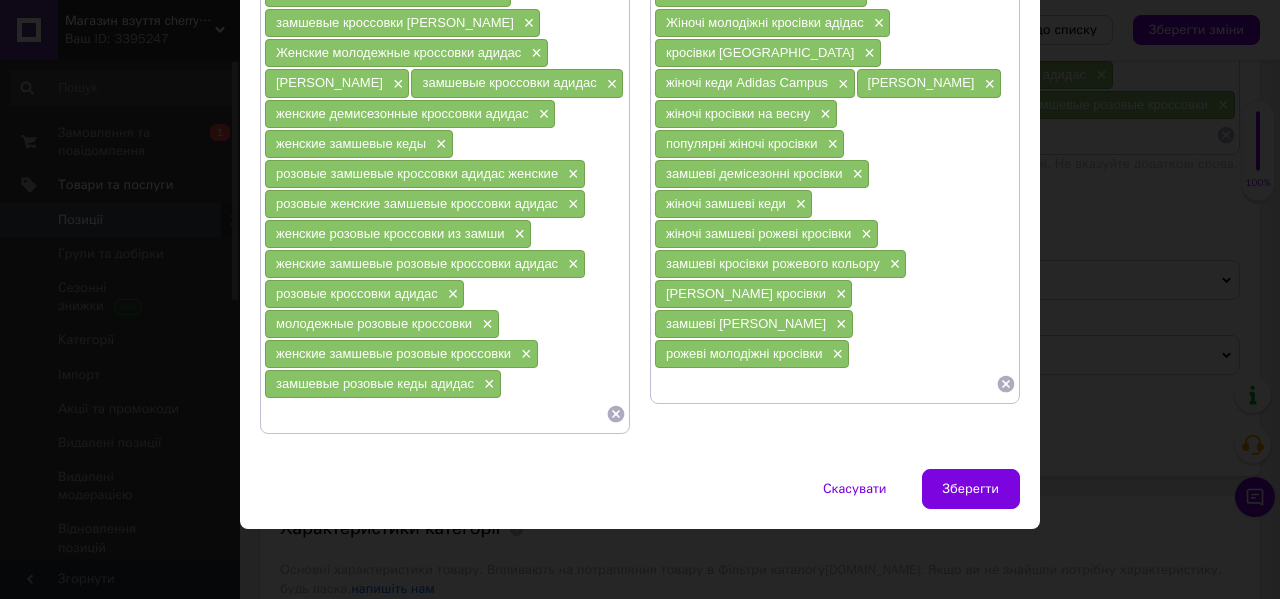 click at bounding box center (825, 384) 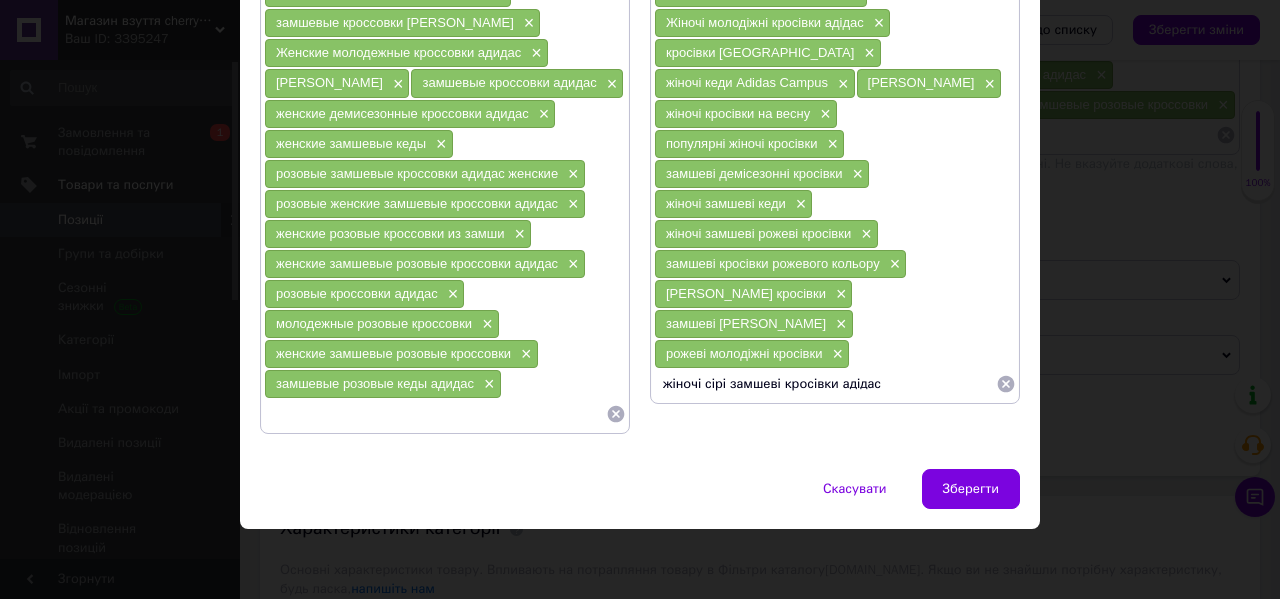 click on "рожеві молодіжні кросівки" at bounding box center (744, 353) 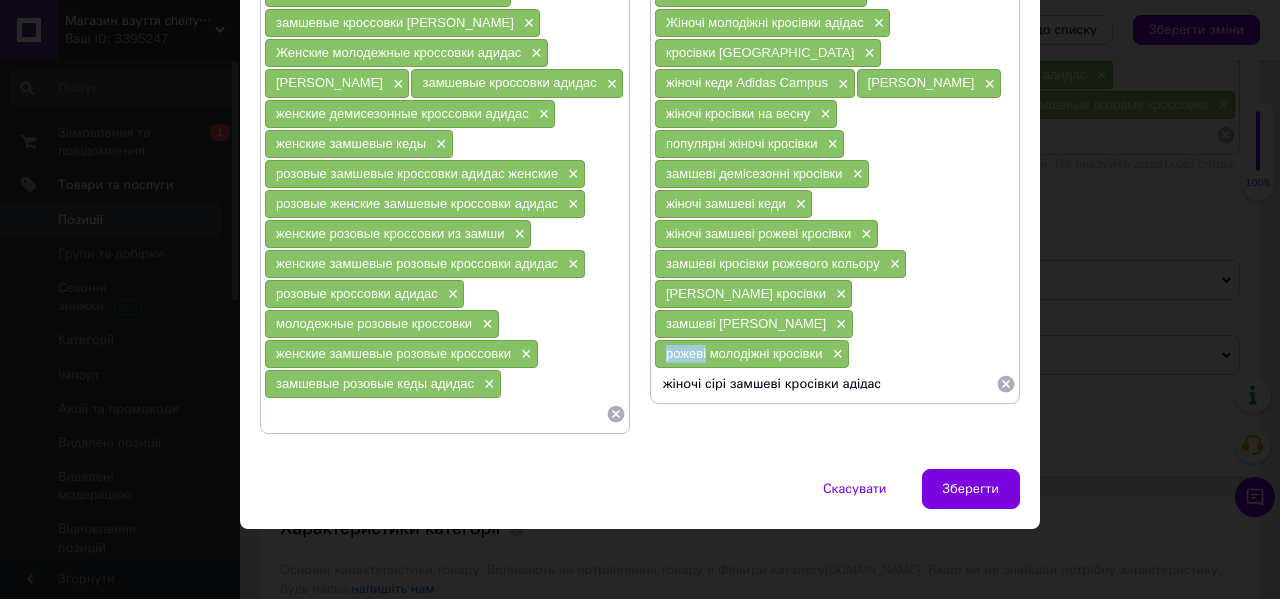 click on "рожеві молодіжні кросівки" at bounding box center (744, 353) 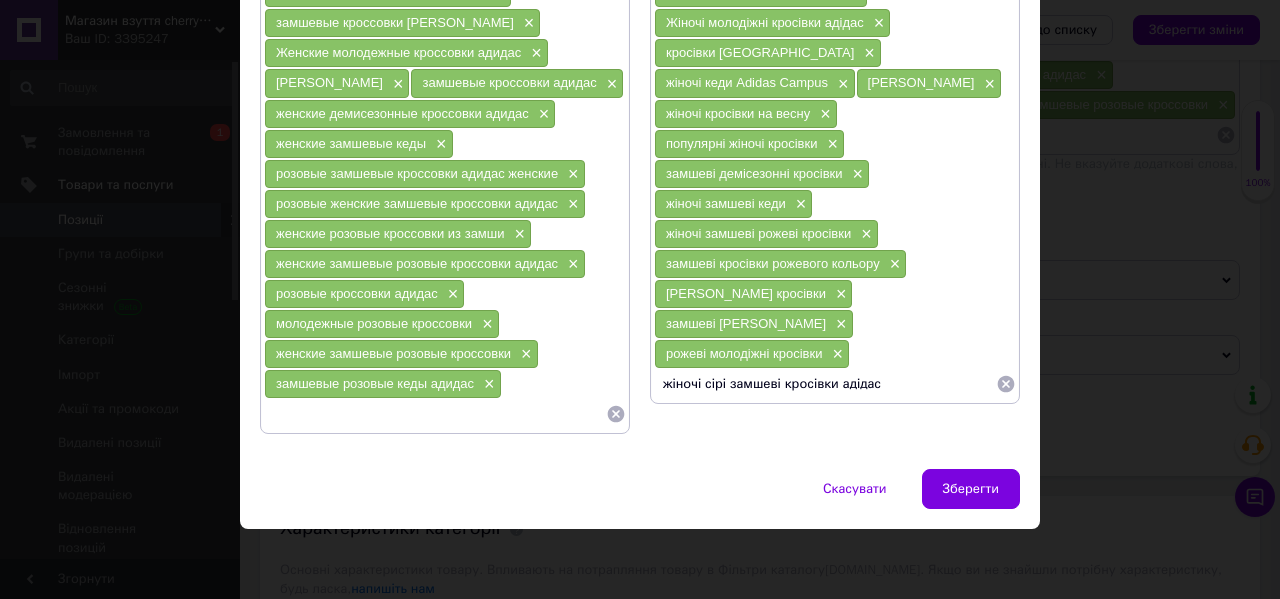 click on "жіночі сірі замшеві кросівки адідас" at bounding box center (825, 384) 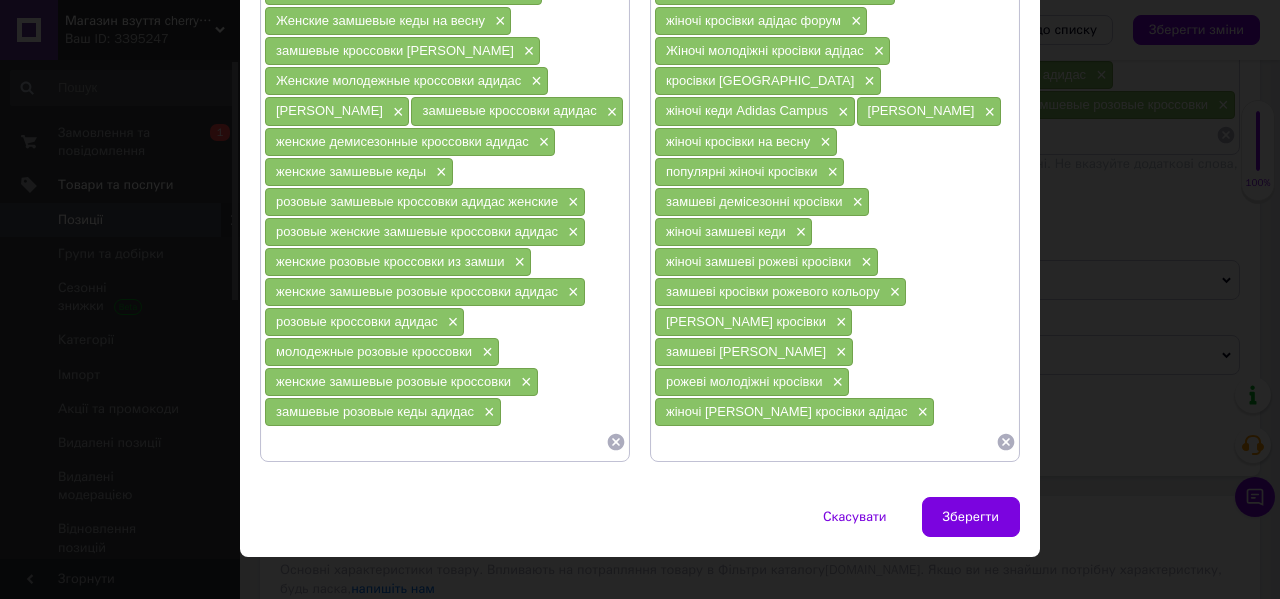 scroll, scrollTop: 614, scrollLeft: 0, axis: vertical 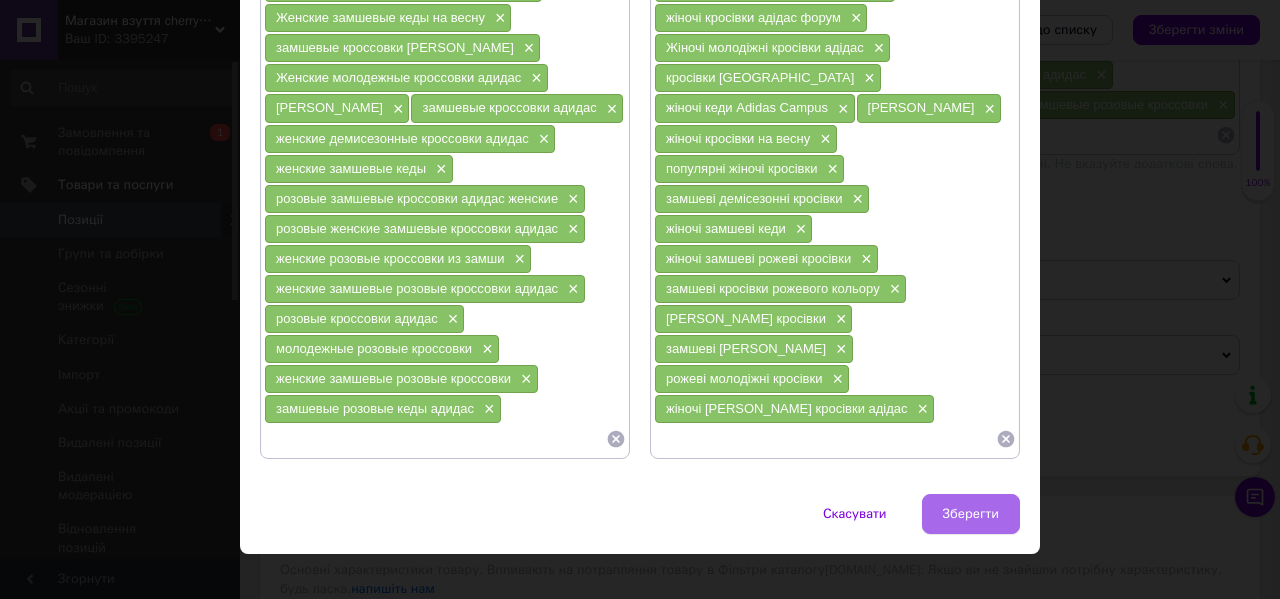 type 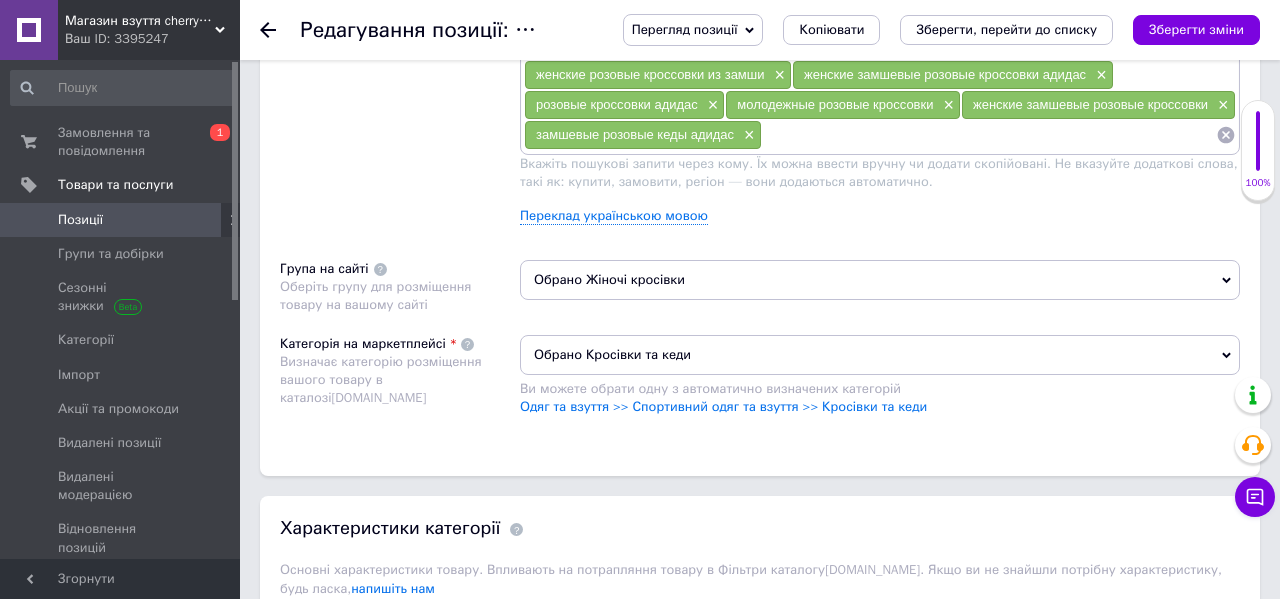 click on "Зберегти зміни" at bounding box center [1196, 29] 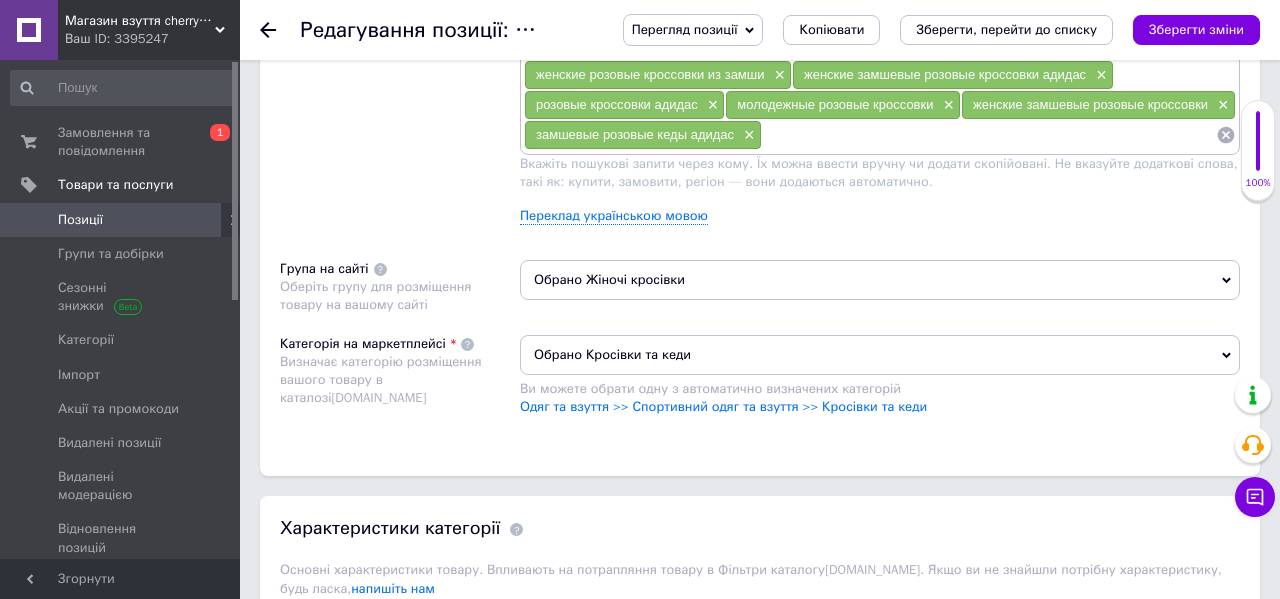 scroll, scrollTop: 0, scrollLeft: 0, axis: both 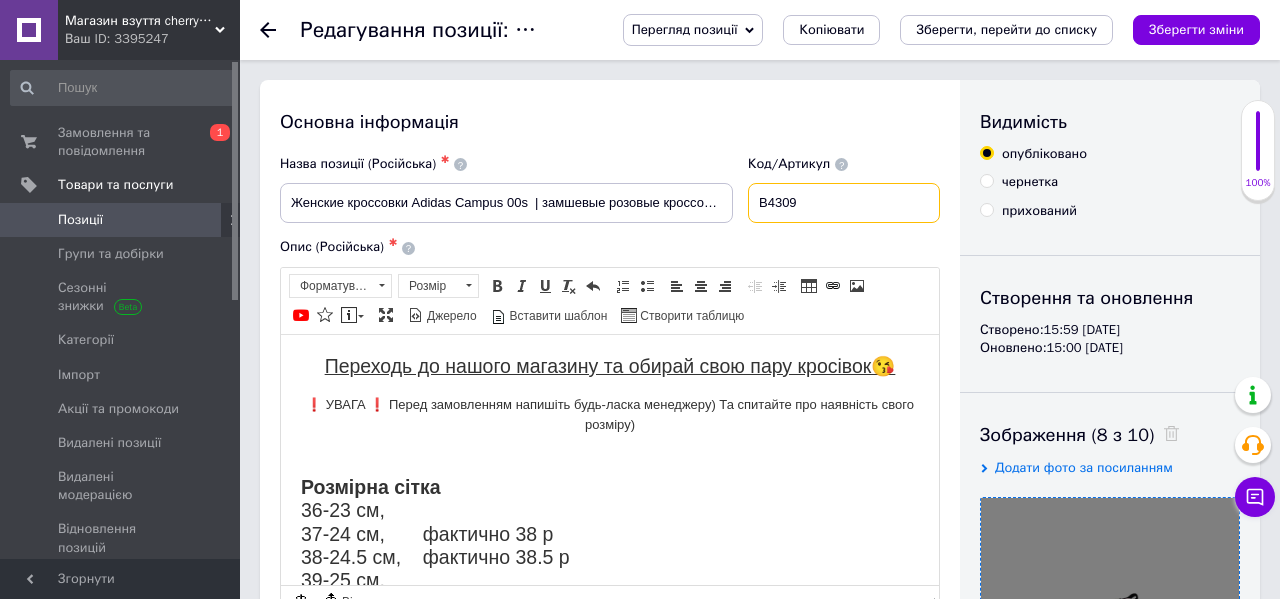 click on "B4309" at bounding box center (844, 203) 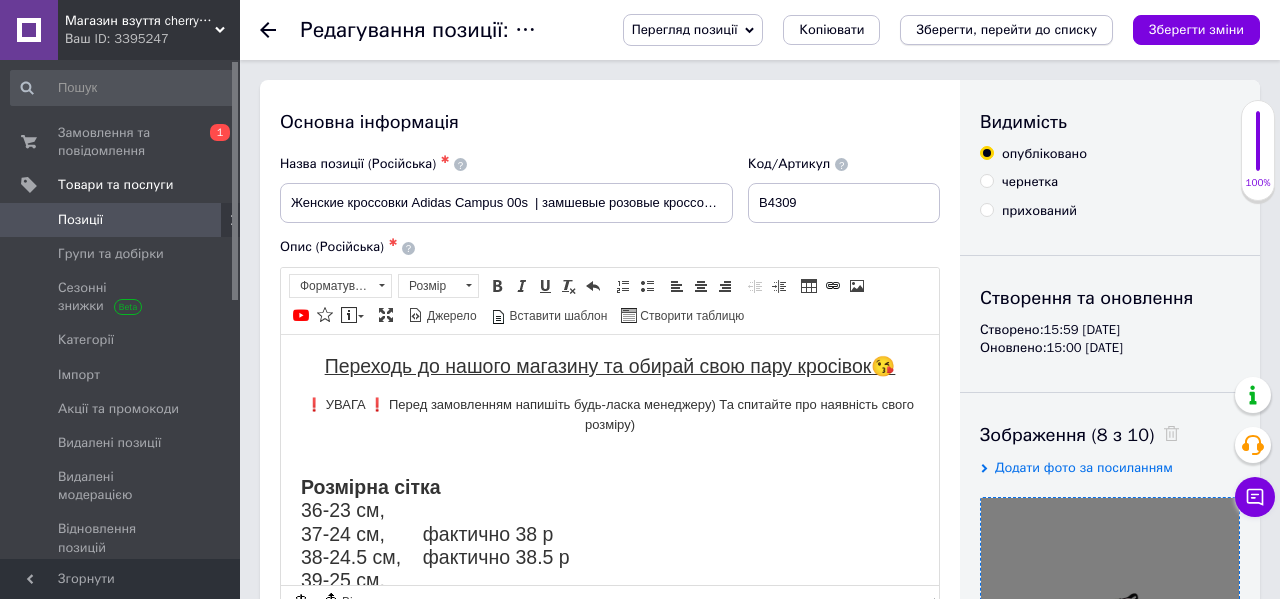 click on "Зберегти, перейти до списку" at bounding box center (1006, 29) 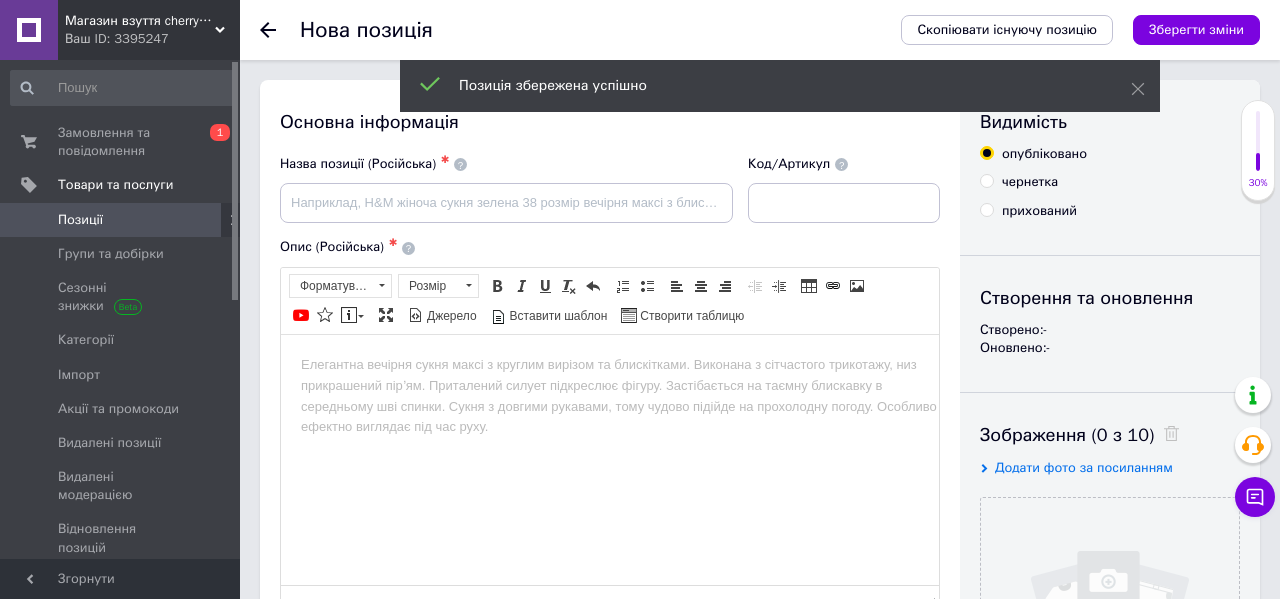 scroll, scrollTop: 0, scrollLeft: 0, axis: both 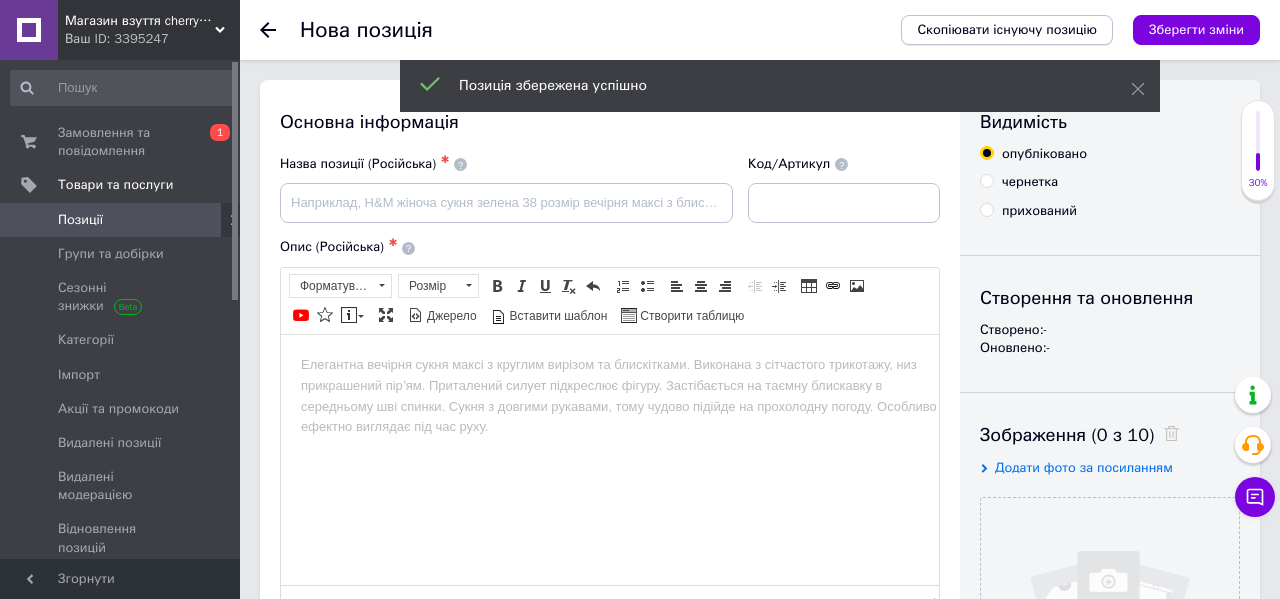 click on "Скопіювати існуючу позицію" at bounding box center [1007, 30] 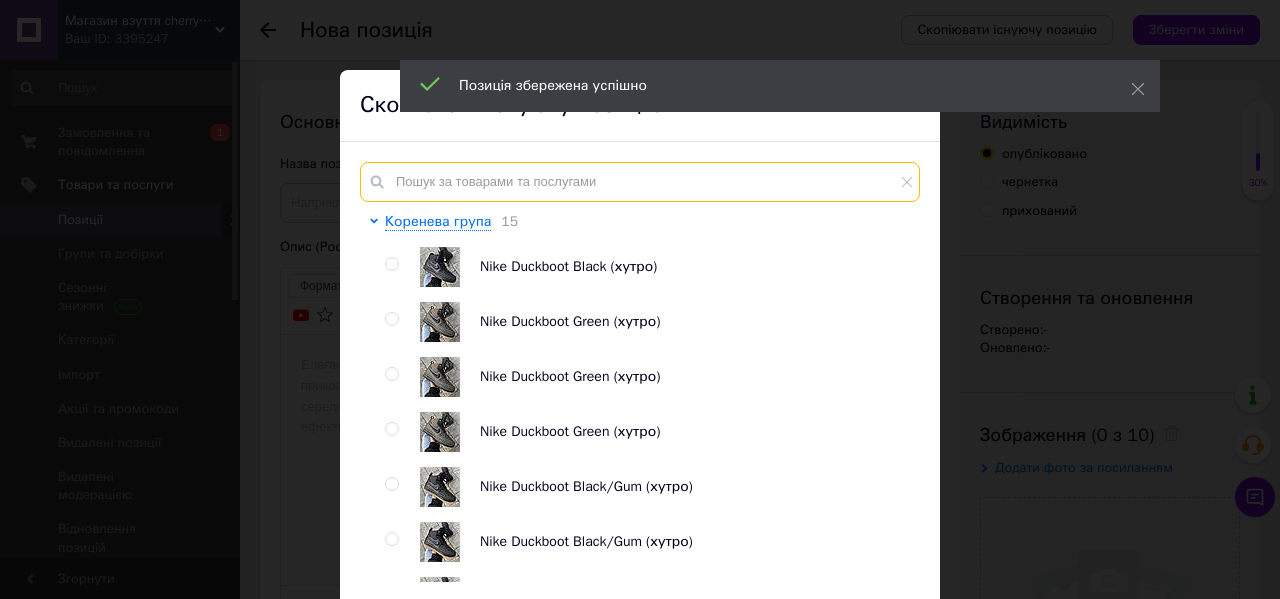 click at bounding box center (640, 182) 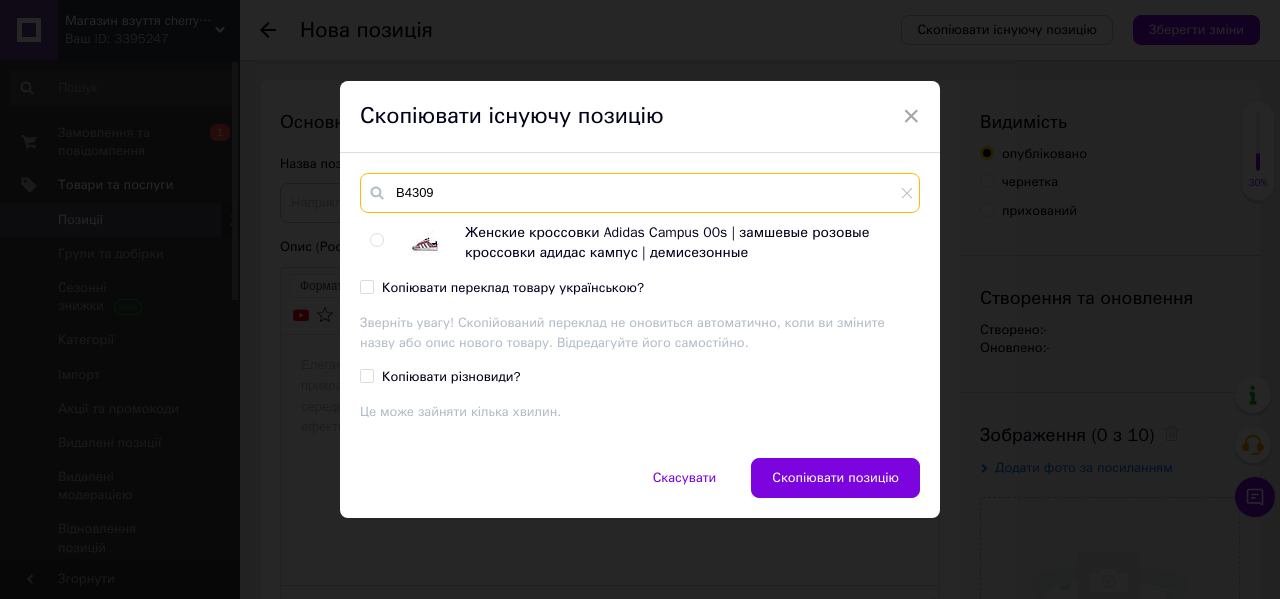 type on "B4309" 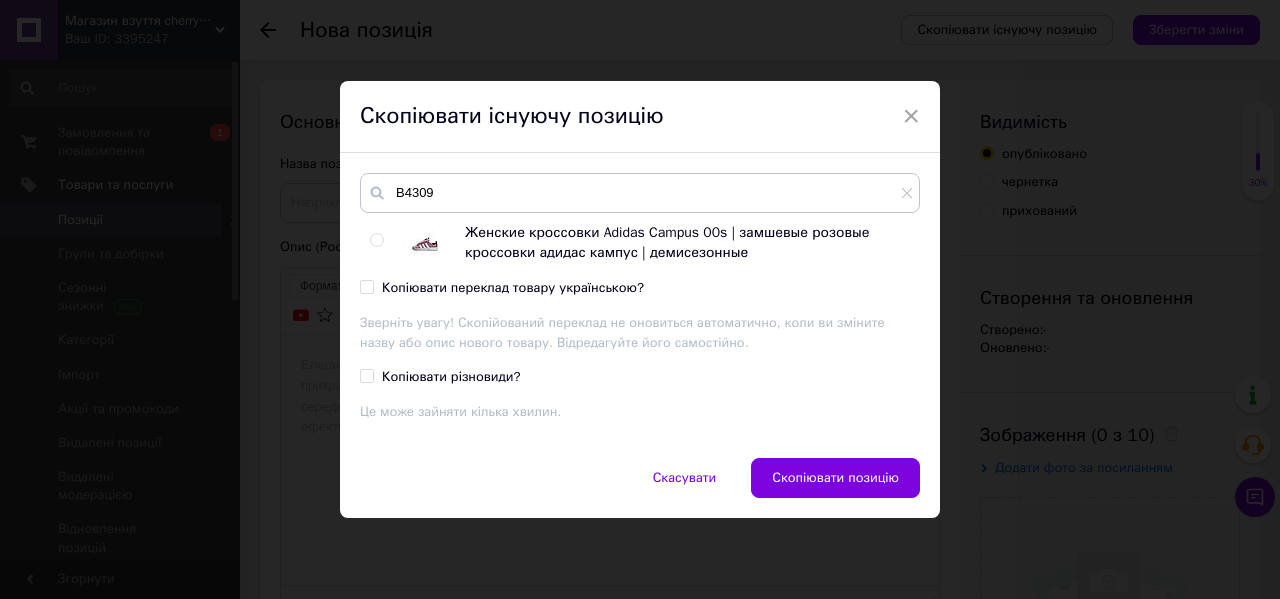 click at bounding box center [380, 243] 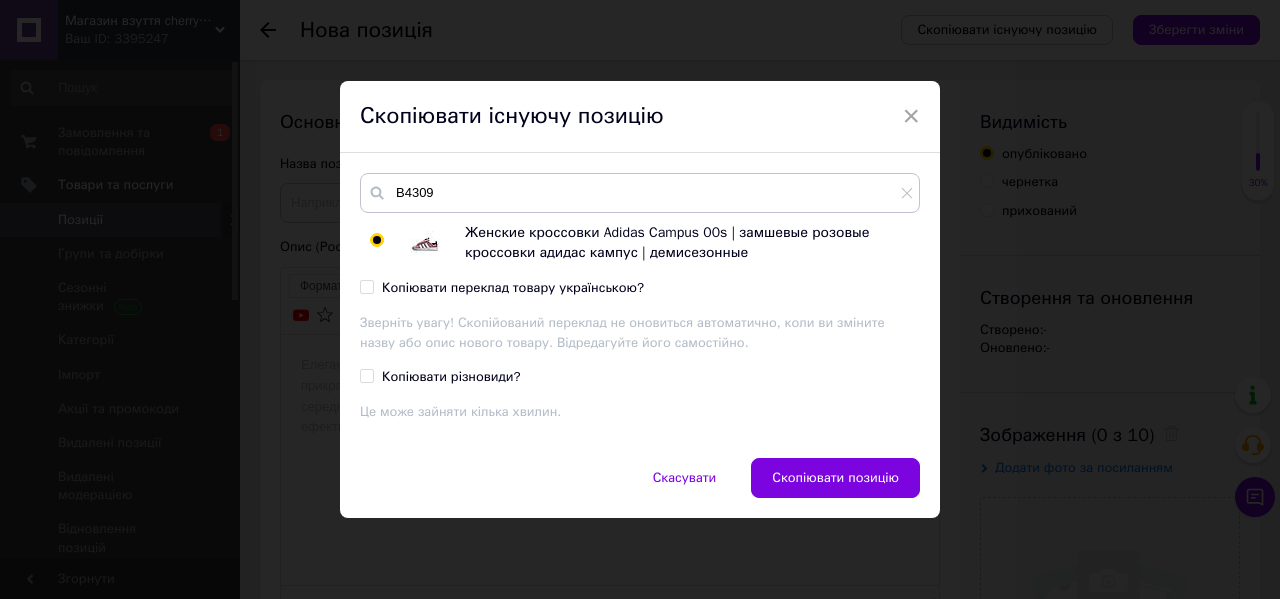 radio on "true" 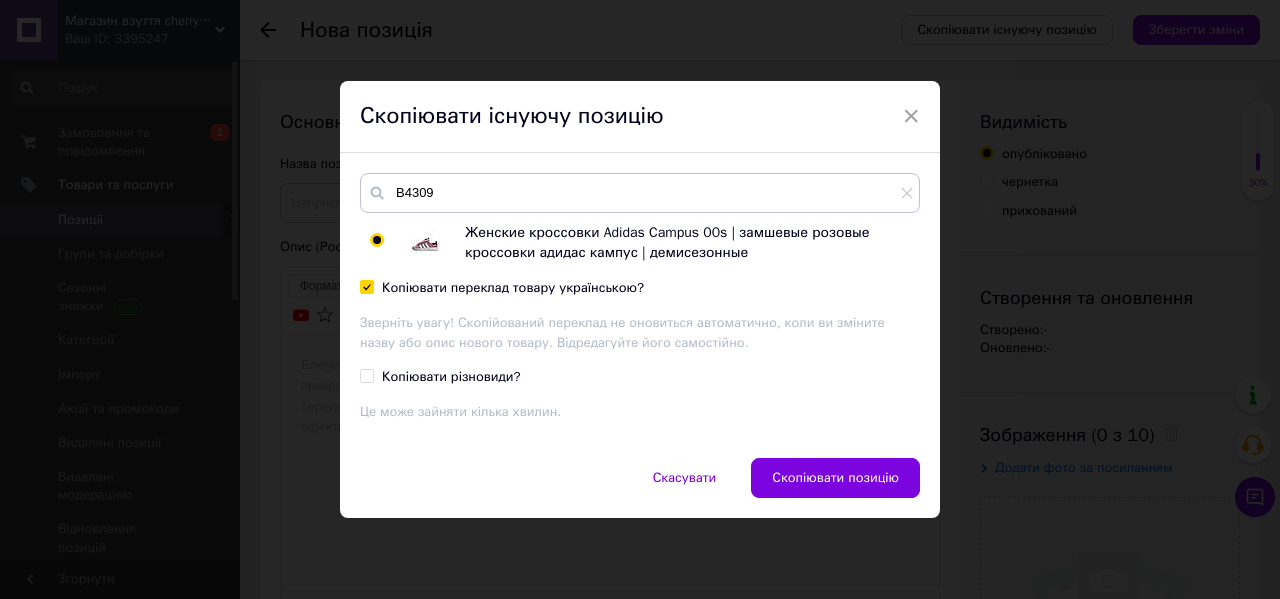 checkbox on "true" 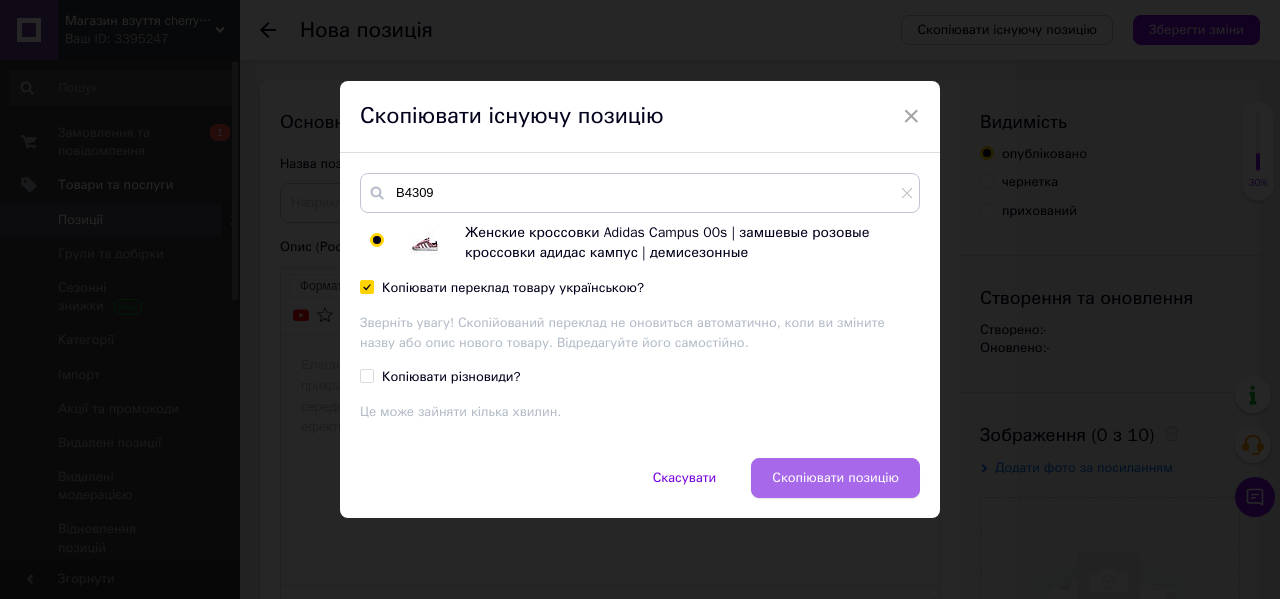 click on "Скопіювати позицію" at bounding box center (835, 478) 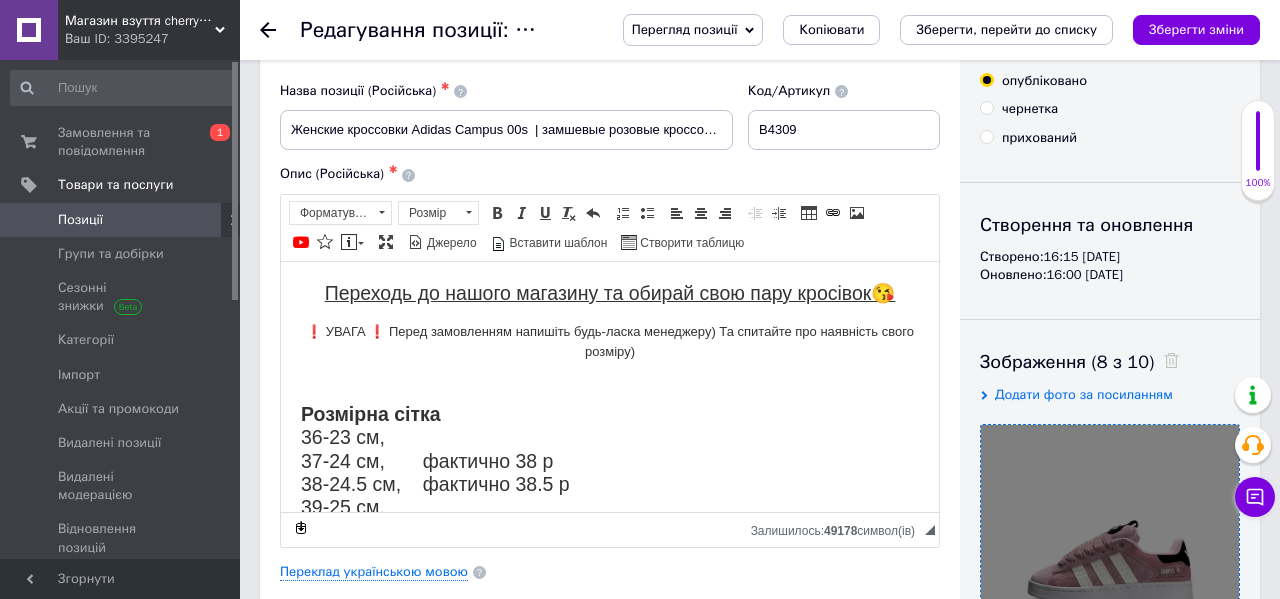 scroll, scrollTop: 84, scrollLeft: 0, axis: vertical 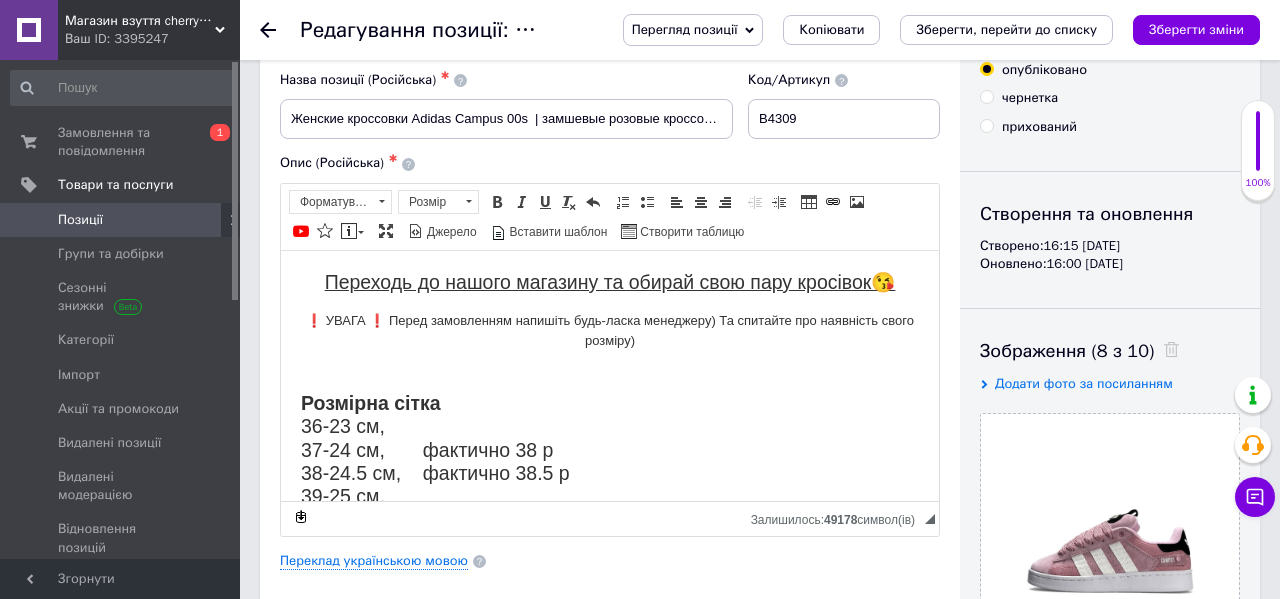 click at bounding box center [1166, 351] 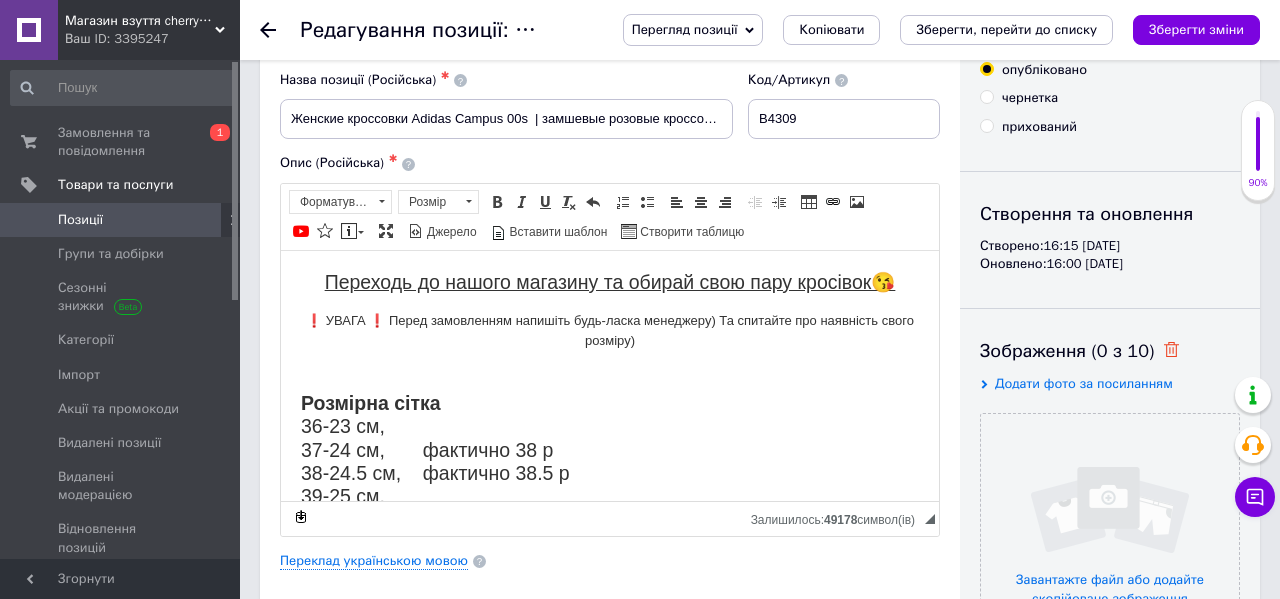 click 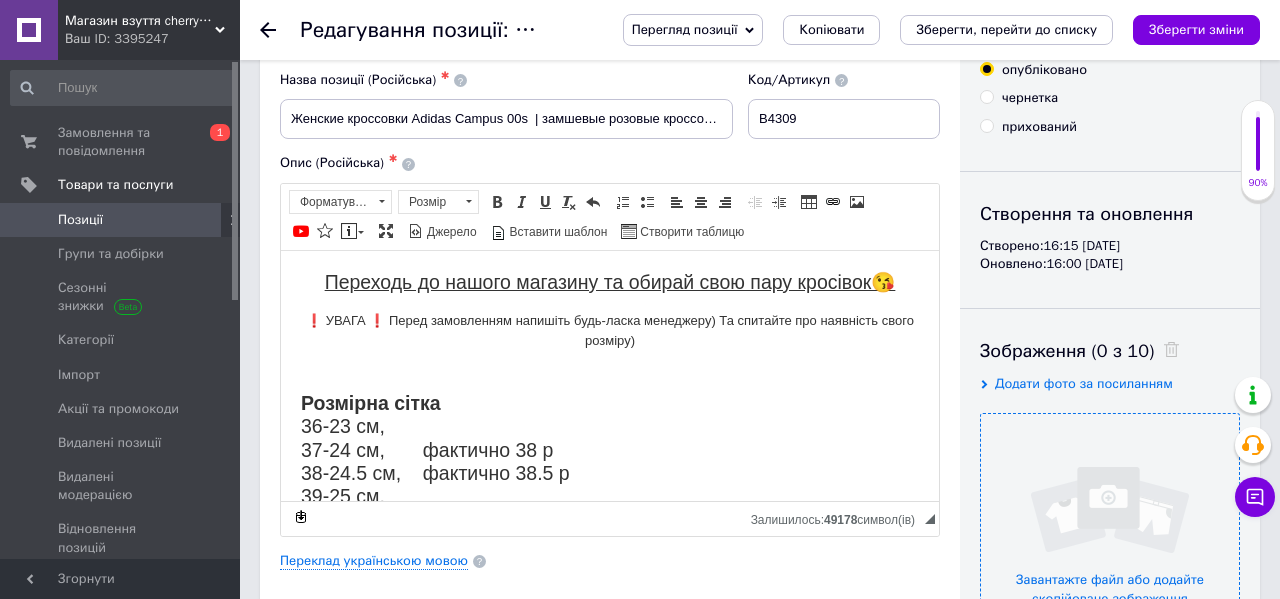 click at bounding box center (1110, 543) 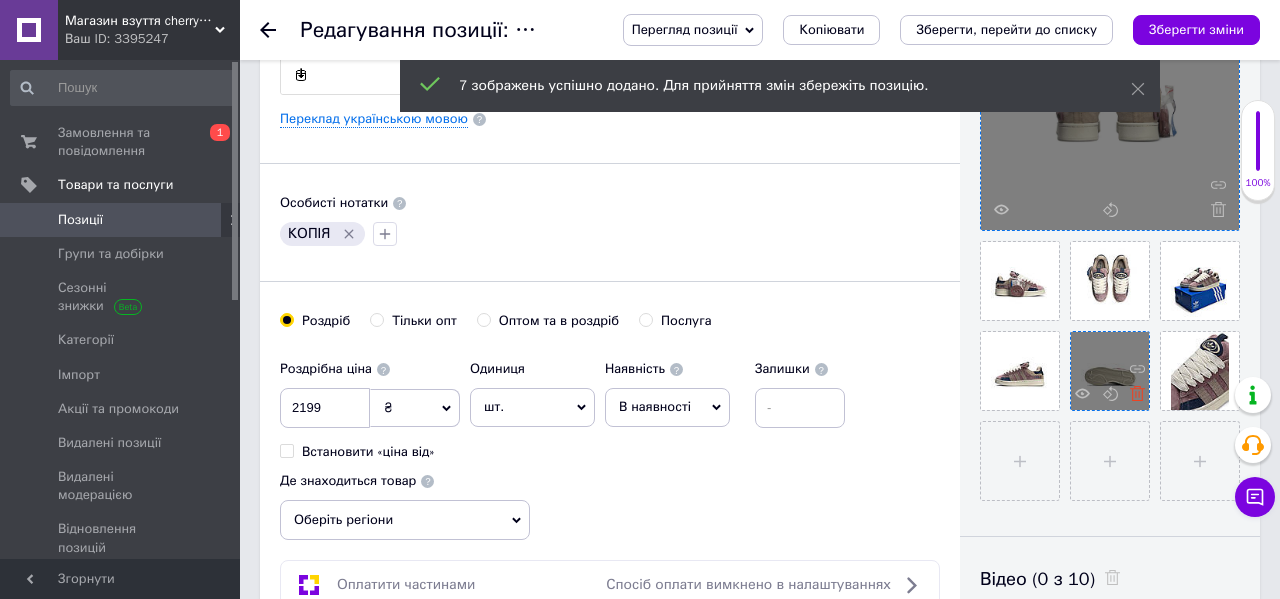 scroll, scrollTop: 525, scrollLeft: 0, axis: vertical 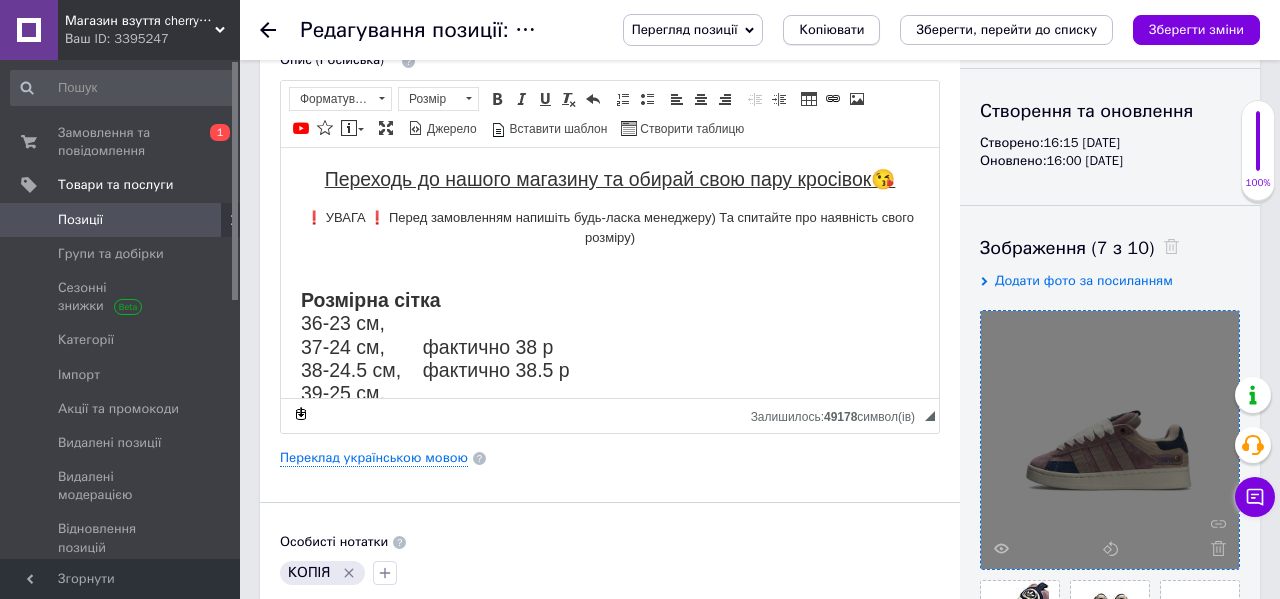 drag, startPoint x: 1097, startPoint y: 398, endPoint x: 779, endPoint y: 28, distance: 487.87704 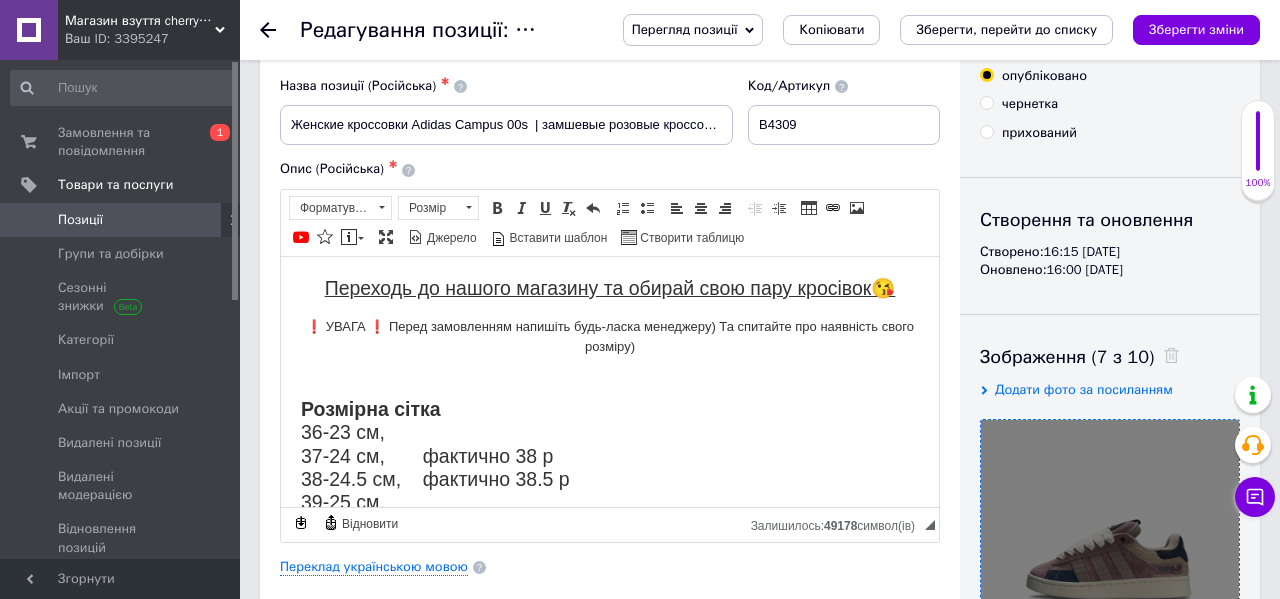 scroll, scrollTop: 64, scrollLeft: 0, axis: vertical 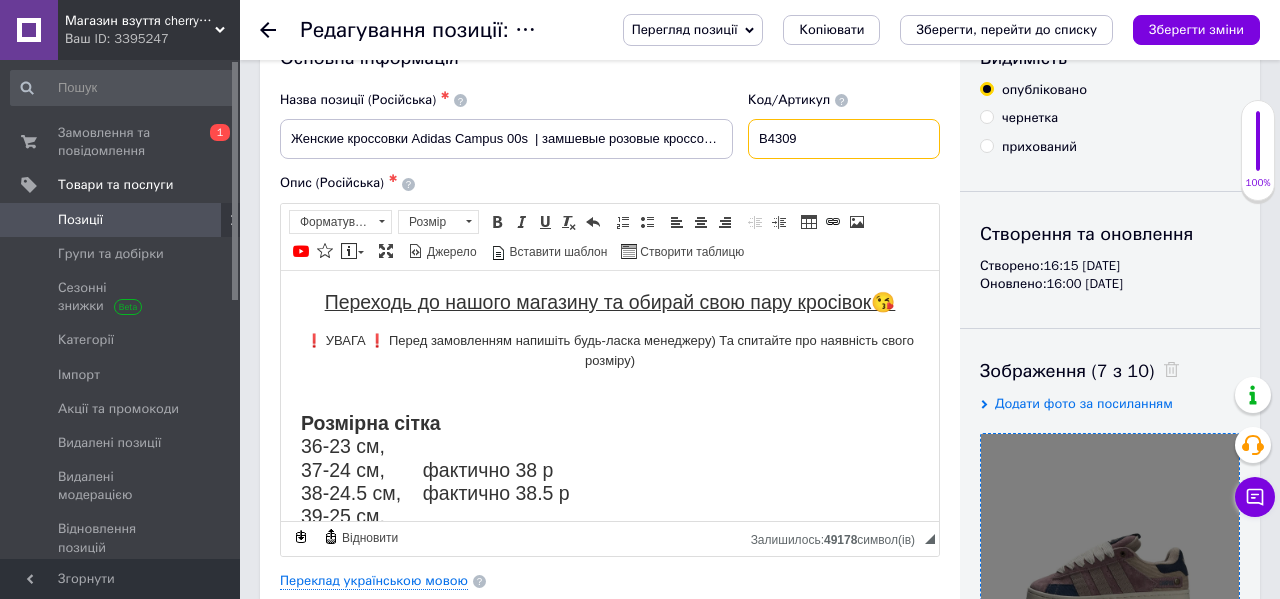 click on "B4309" at bounding box center (844, 139) 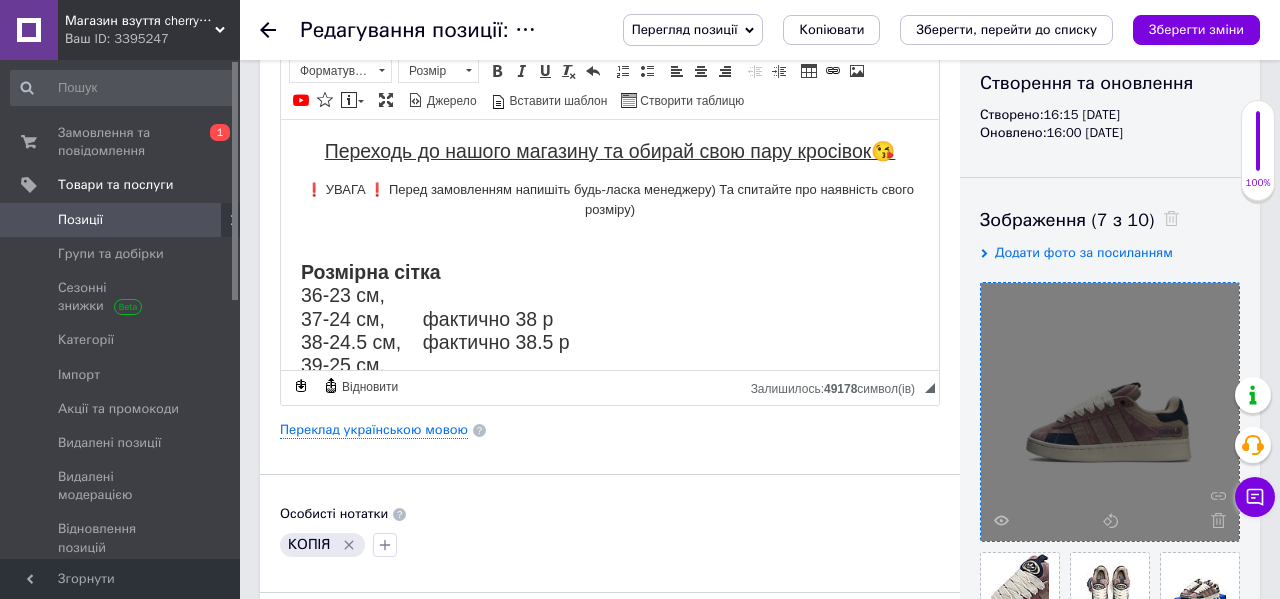 scroll, scrollTop: 238, scrollLeft: 0, axis: vertical 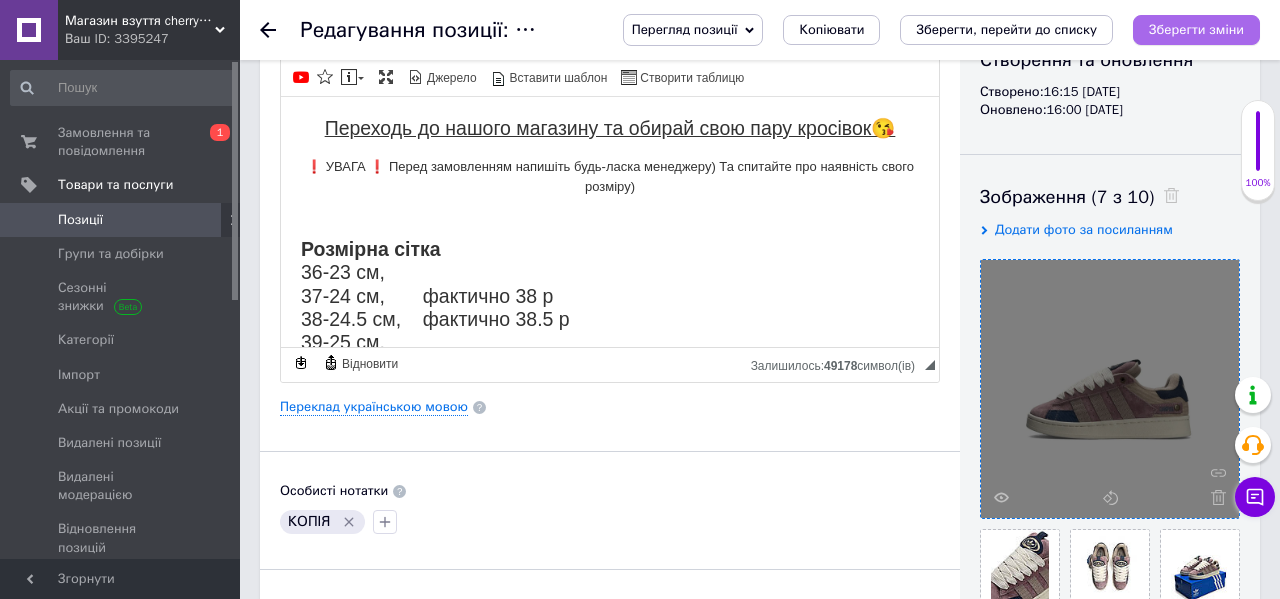 type on "B4315" 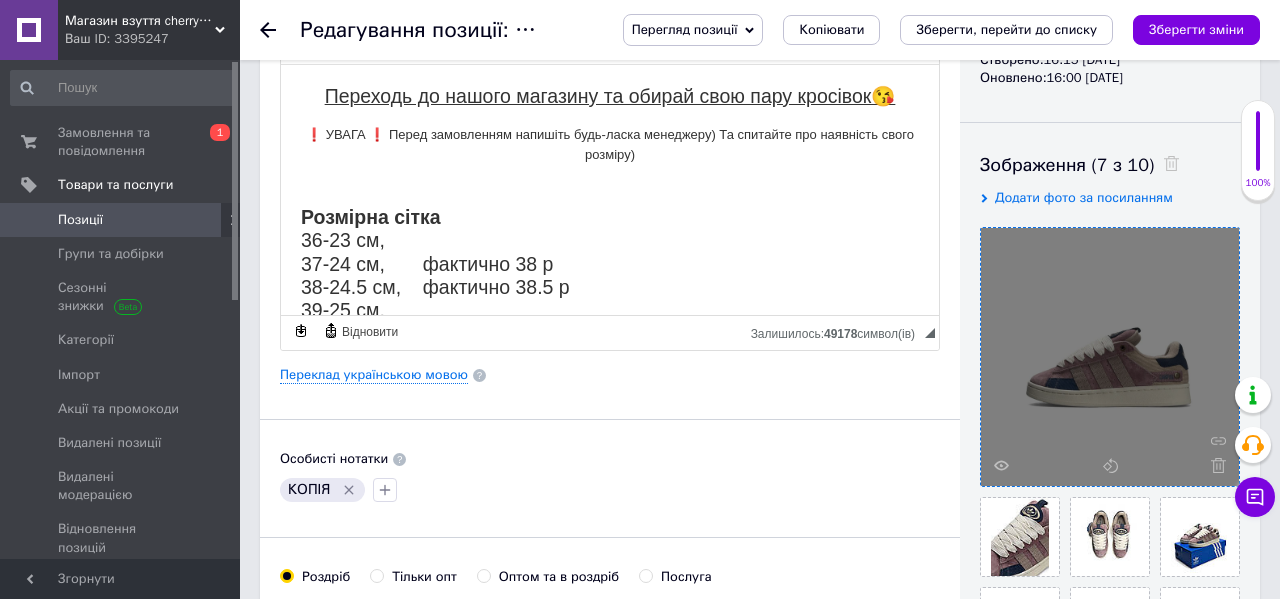 scroll, scrollTop: 346, scrollLeft: 0, axis: vertical 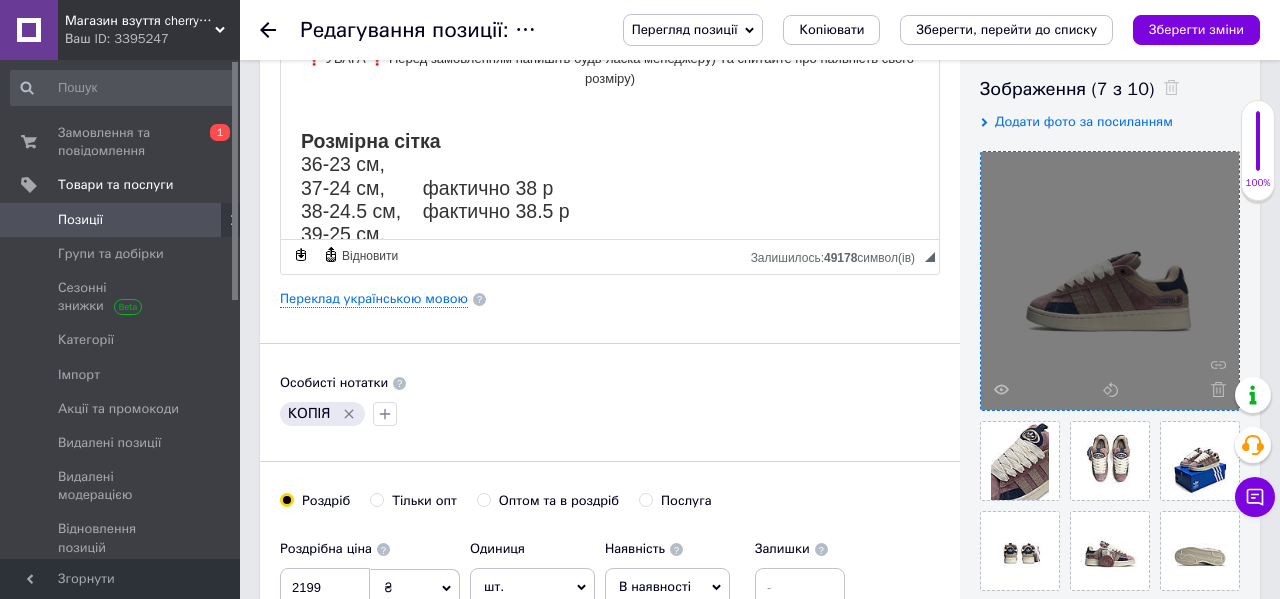 click on "Основна інформація Назва позиції (Російська) ✱ Женские кроссовки Adidas Campus 00s  | замшевые розовые кроссовки адидас кампус | демисезонные Код/Артикул B4315 Опис (Російська) ✱ Переходь до нашого магазину та обирай свою пару кросівок😘
❗️ УВАГА ❗️ Перед замовленням напишіть будь-ласка менеджеру) Та спитайте про наявність свого розміру)
Розмірна сітка
36-23 см,
37-24 см,       фактично 38 р
38-24.5 см,    фактично 38.5 р
39-25 см,
40-25.5 см,
41-26.5 см    фактично 42 р
📌 Великий асортимент чоловічого та жіночого взуття в нас в профілі🔥
✔Прізвище та Ім'я" at bounding box center (610, 292) 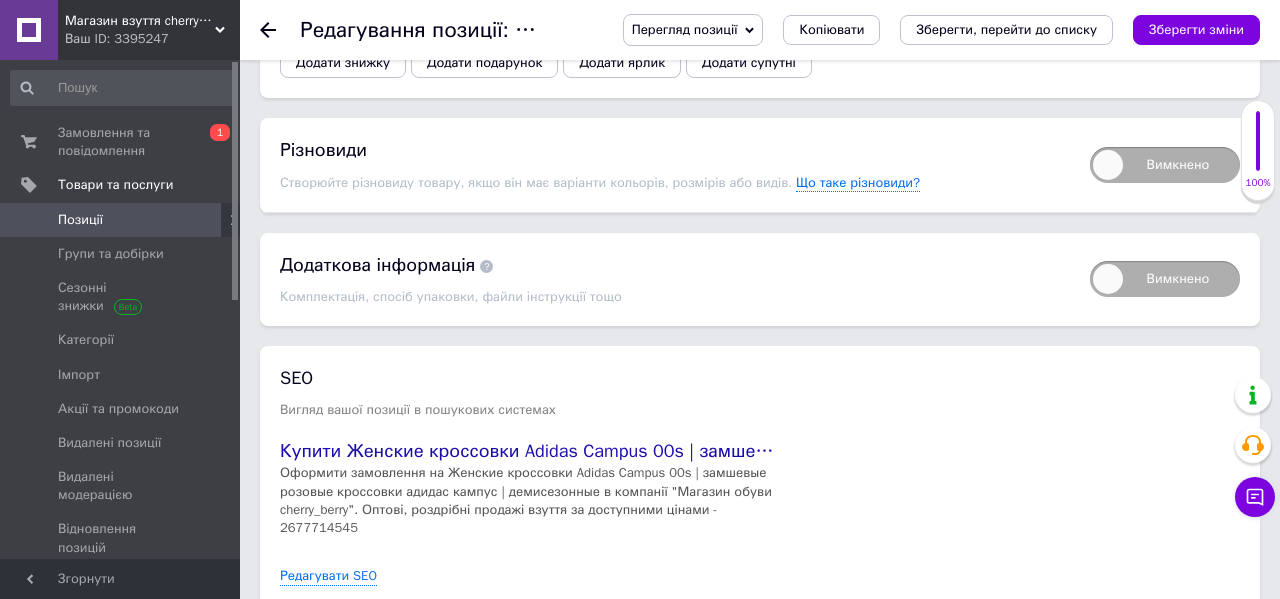 scroll, scrollTop: 3092, scrollLeft: 0, axis: vertical 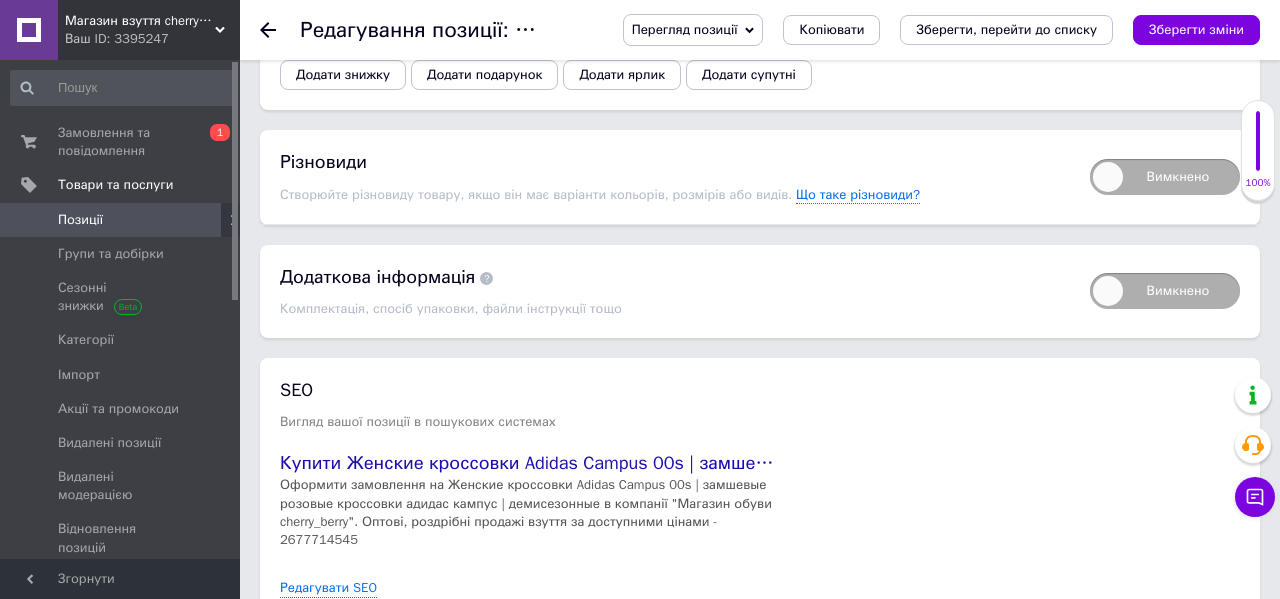 click on "Вимкнено" at bounding box center [1165, 177] 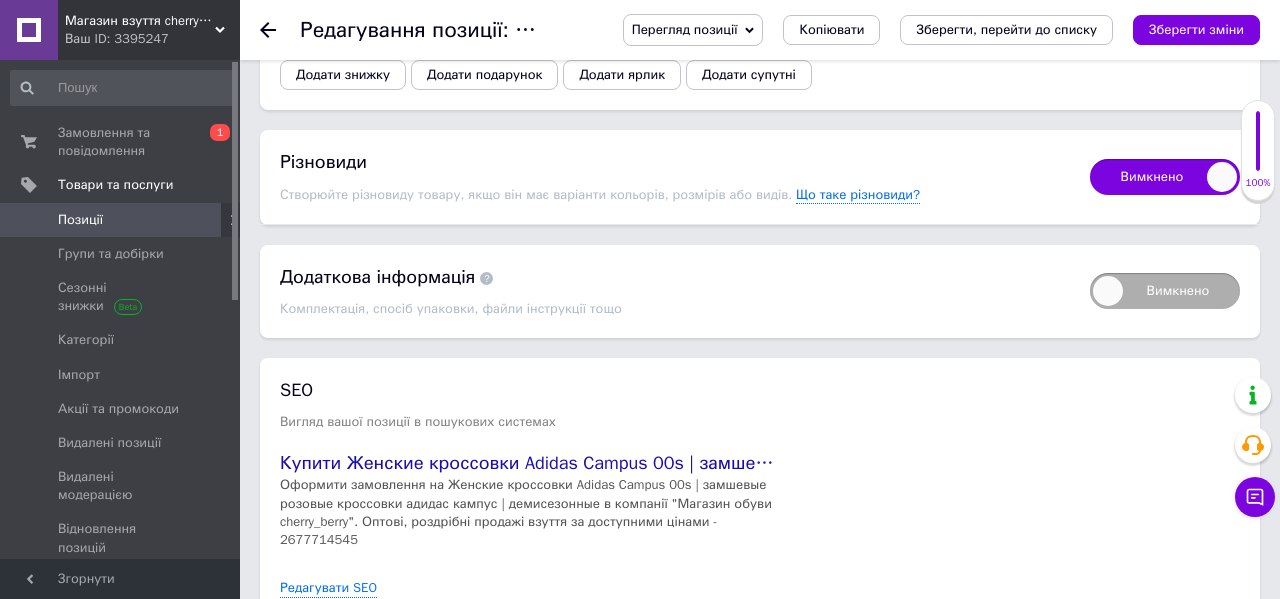 checkbox on "true" 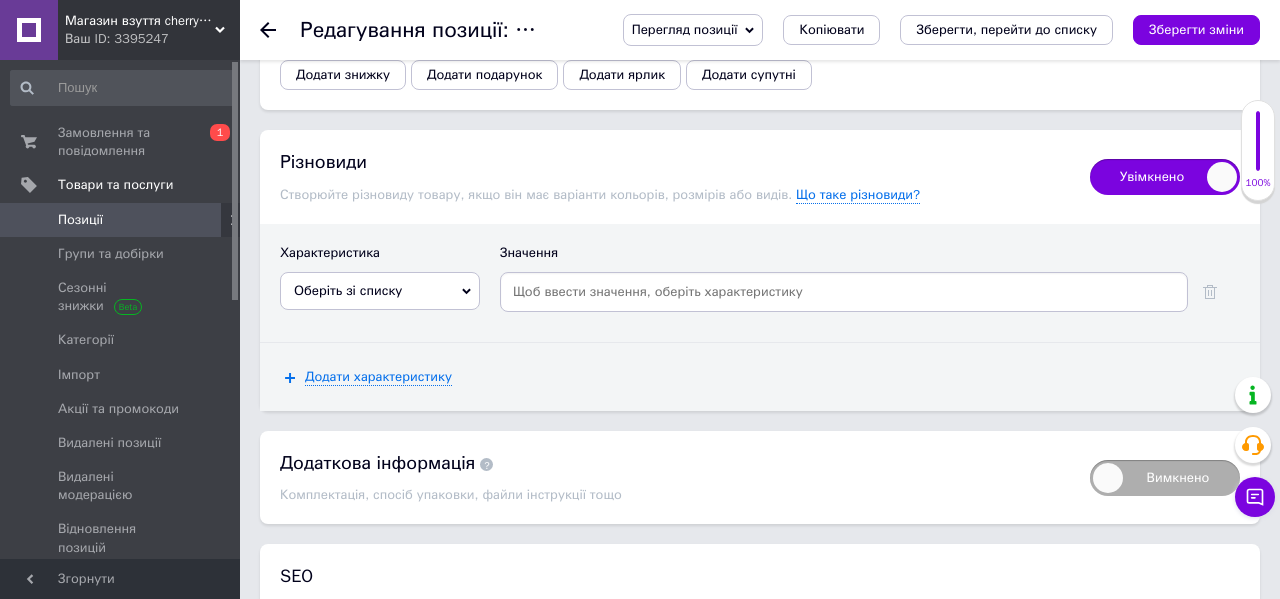 click on "Оберіть зі списку" at bounding box center [380, 291] 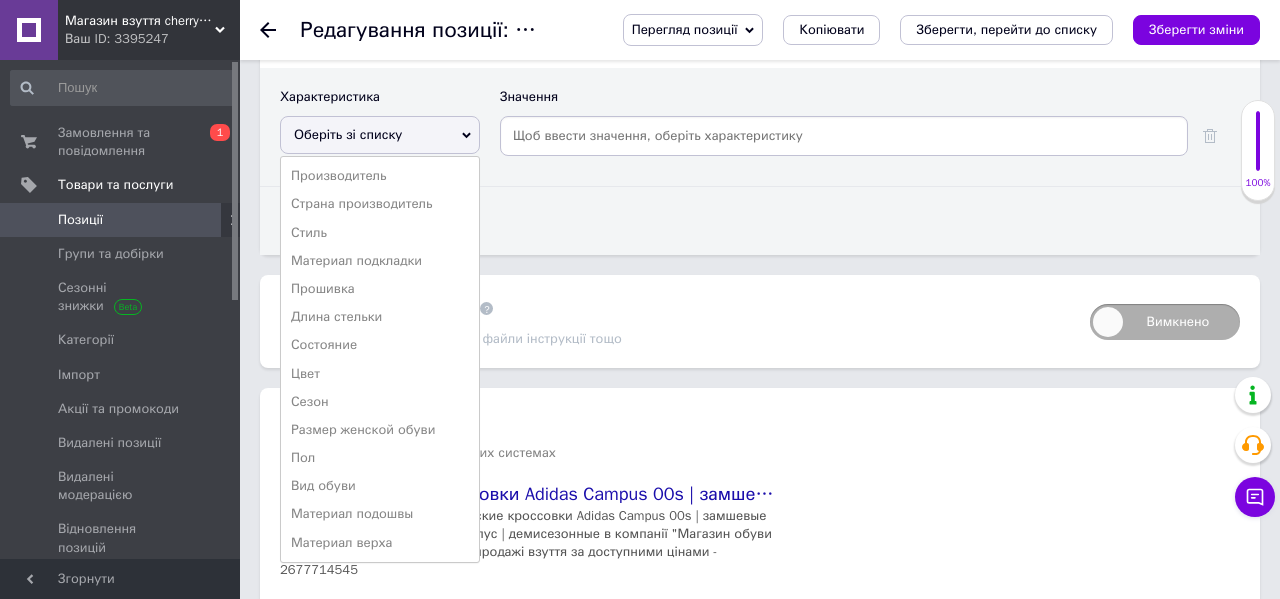 scroll, scrollTop: 3259, scrollLeft: 0, axis: vertical 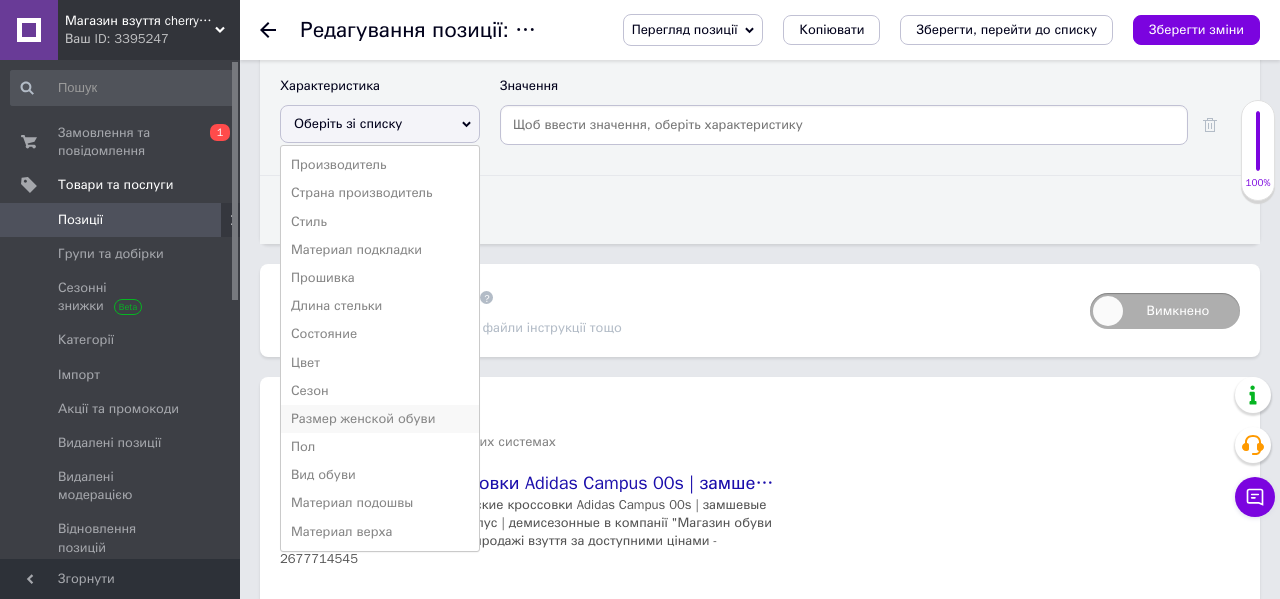 click on "Размер женской обуви" at bounding box center [380, 419] 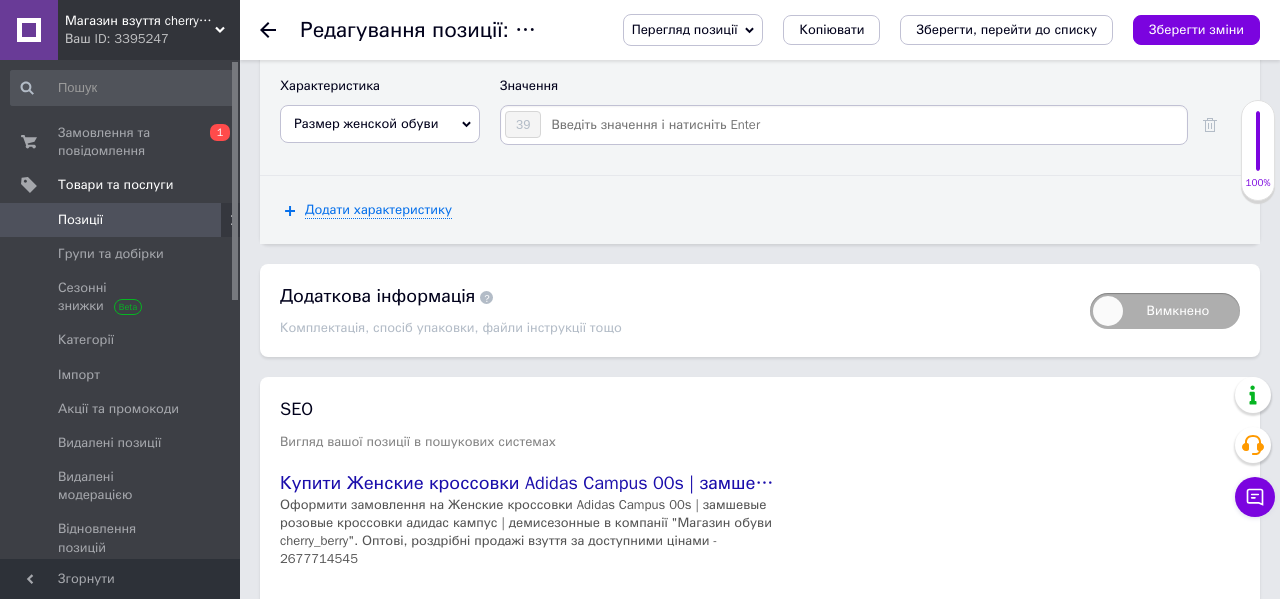 scroll, scrollTop: 3199, scrollLeft: 0, axis: vertical 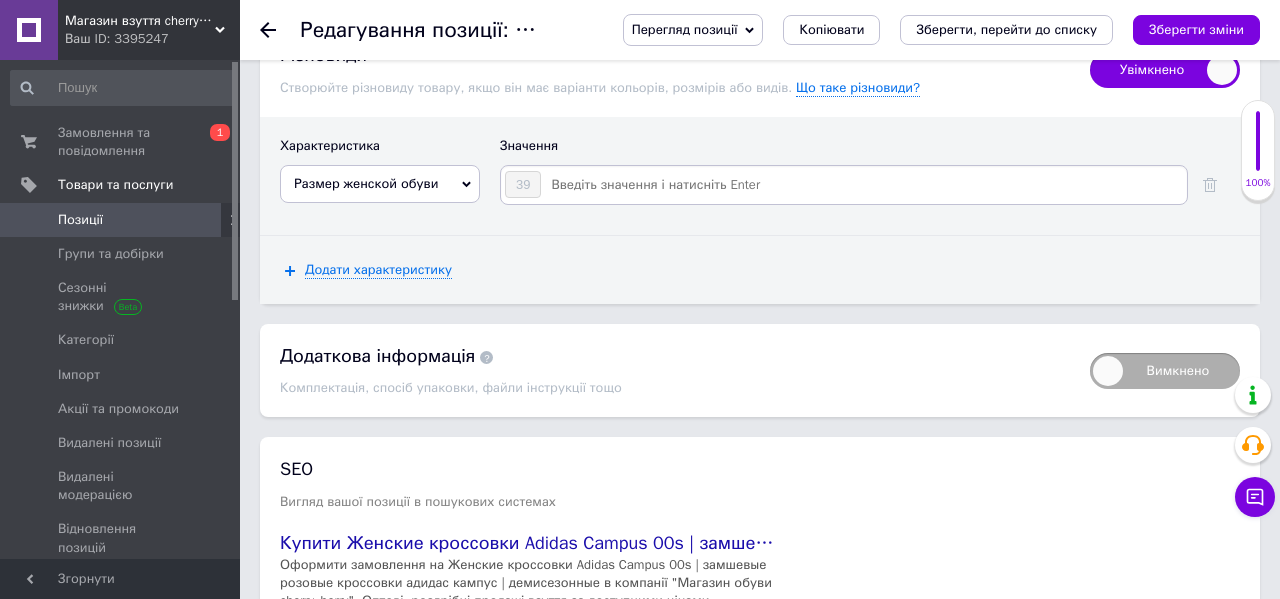 click at bounding box center (863, 185) 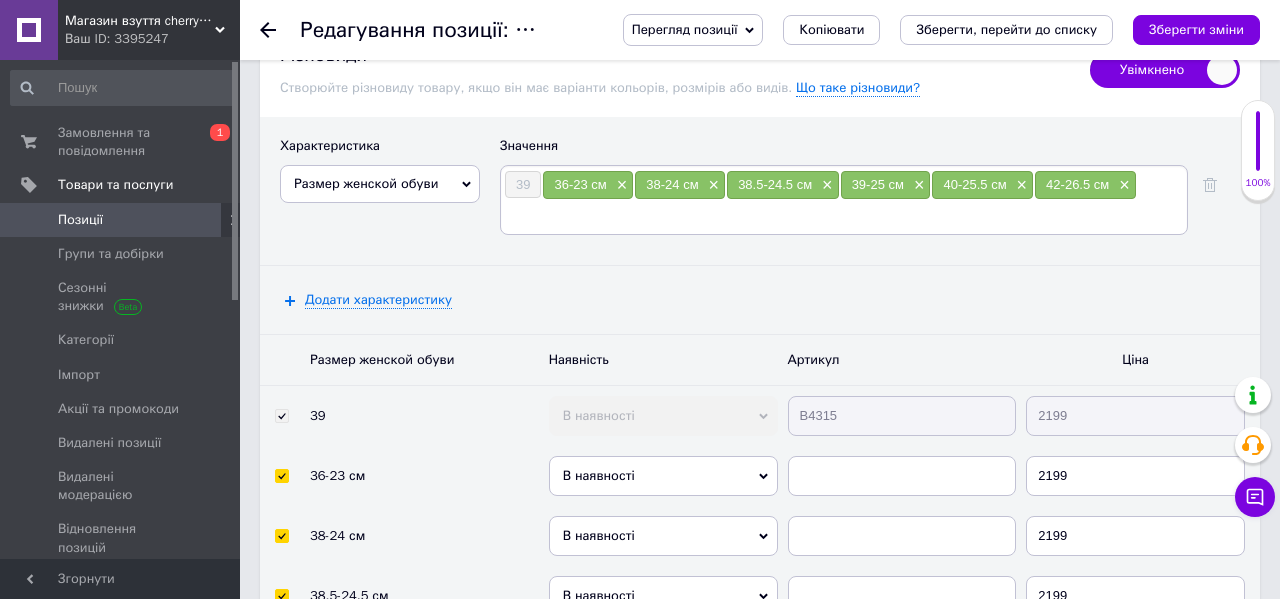 click on "Перегляд позиції Зберегти та переглянути на сайті Зберегти та переглянути на маркетплейсі Копіювати Зберегти, перейти до списку Зберегти зміни" at bounding box center (931, 30) 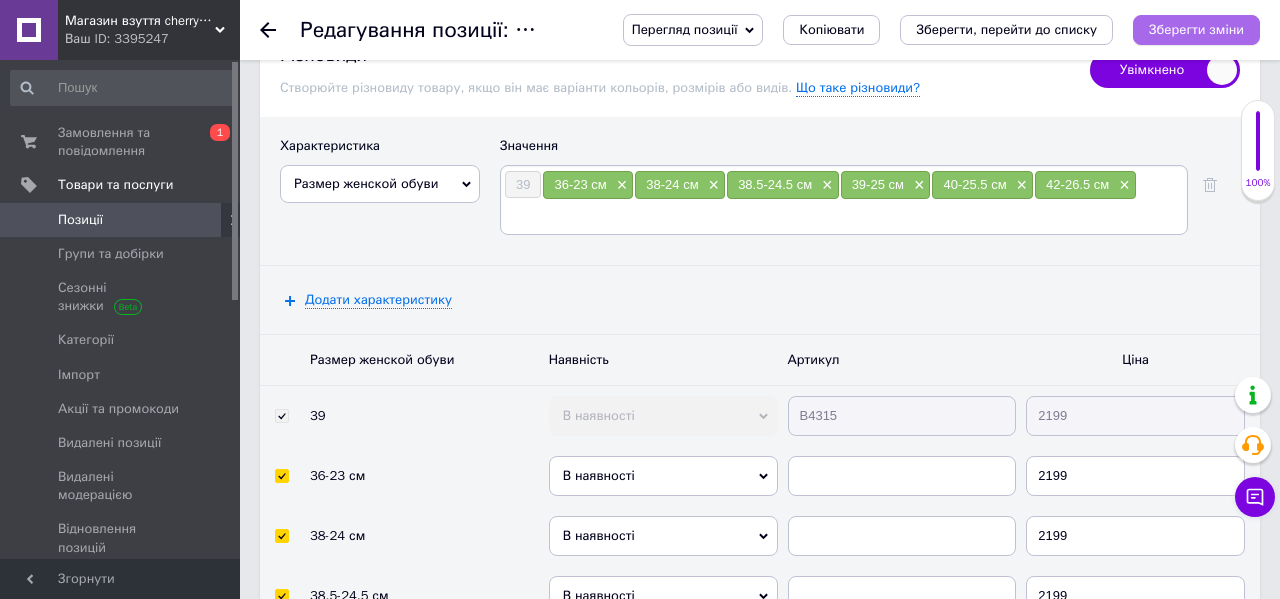 click on "Зберегти зміни" at bounding box center [1196, 30] 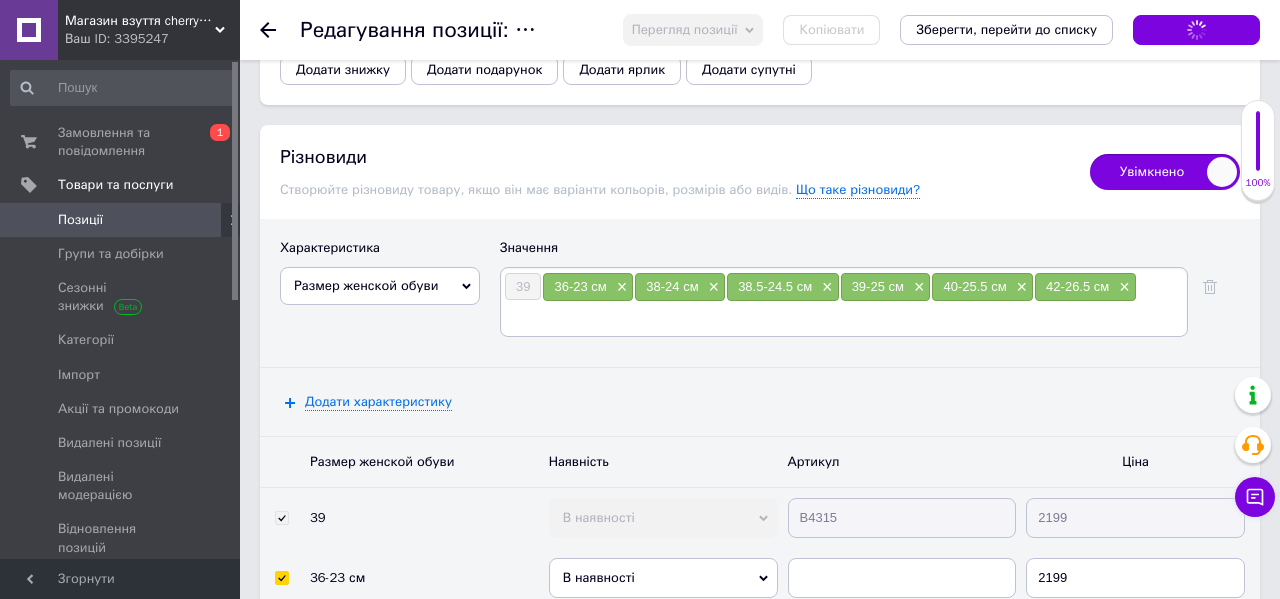 scroll, scrollTop: 3075, scrollLeft: 0, axis: vertical 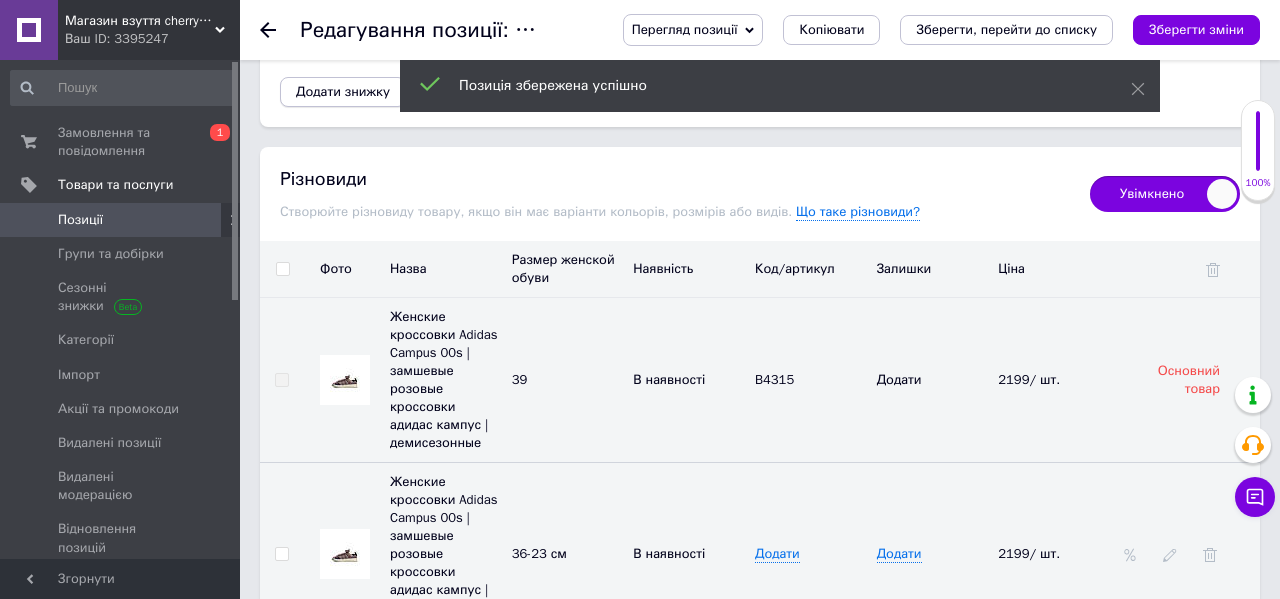 click on "Додати знижку" at bounding box center [343, 92] 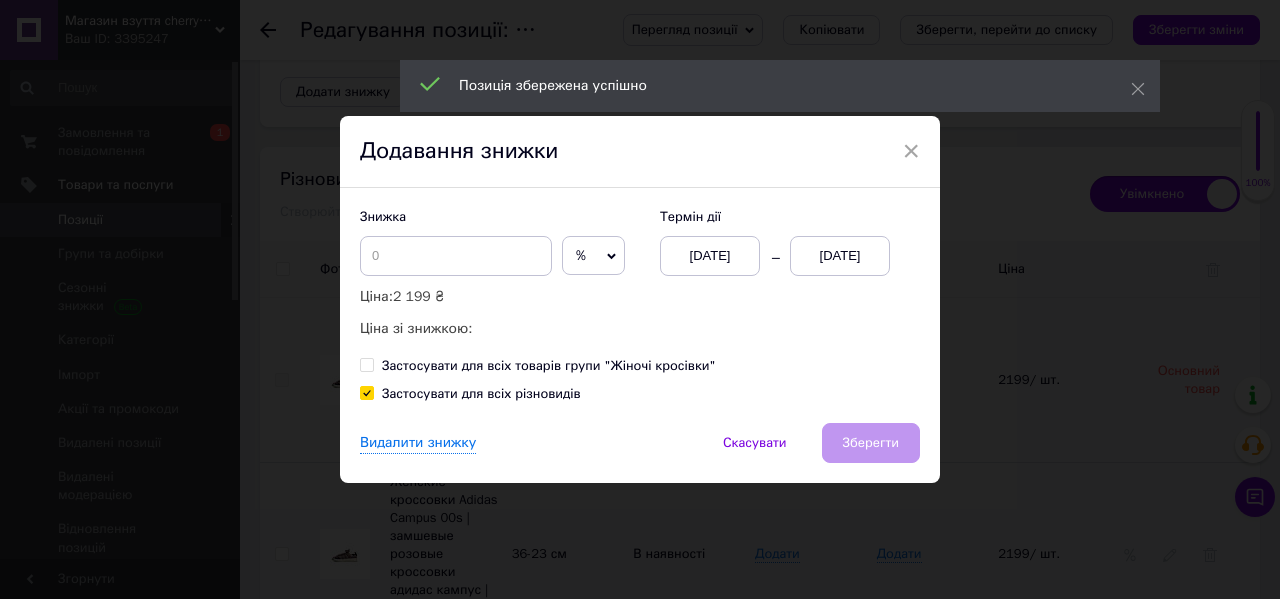 click on "%" at bounding box center (593, 256) 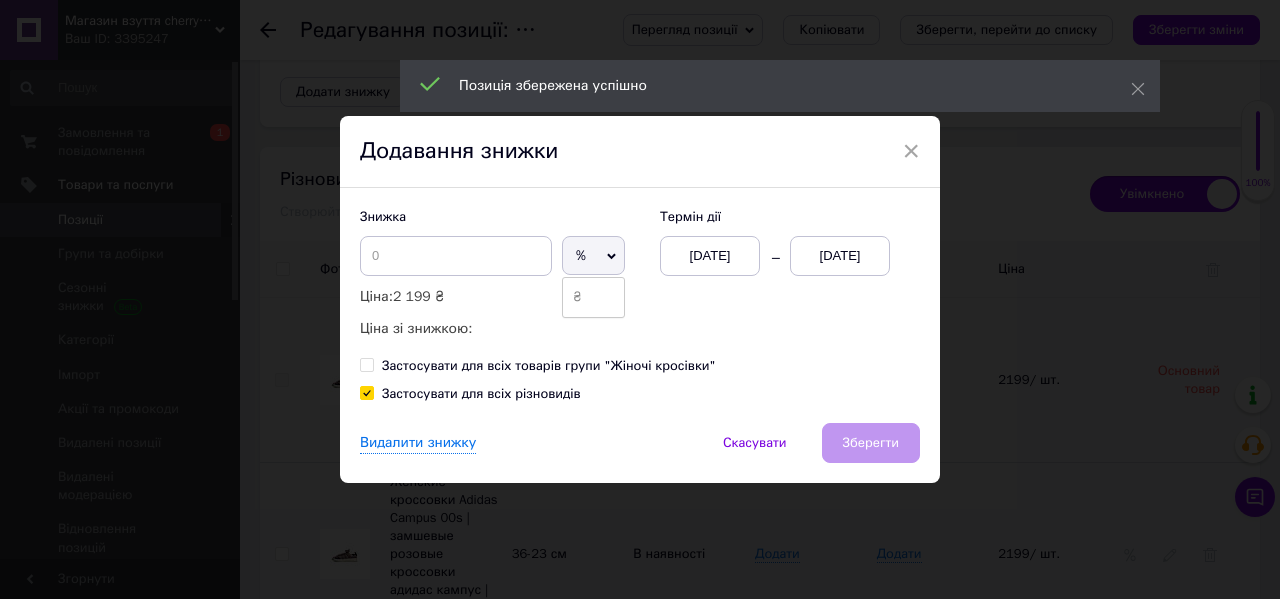 click on "₴" at bounding box center [593, 297] 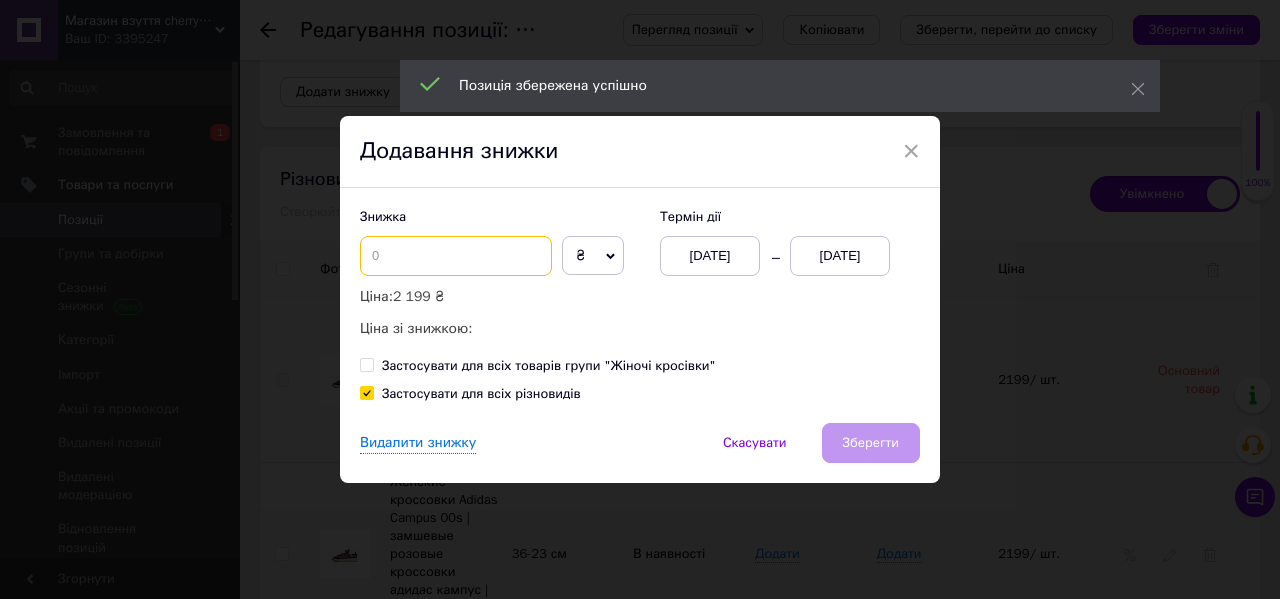 click at bounding box center (456, 256) 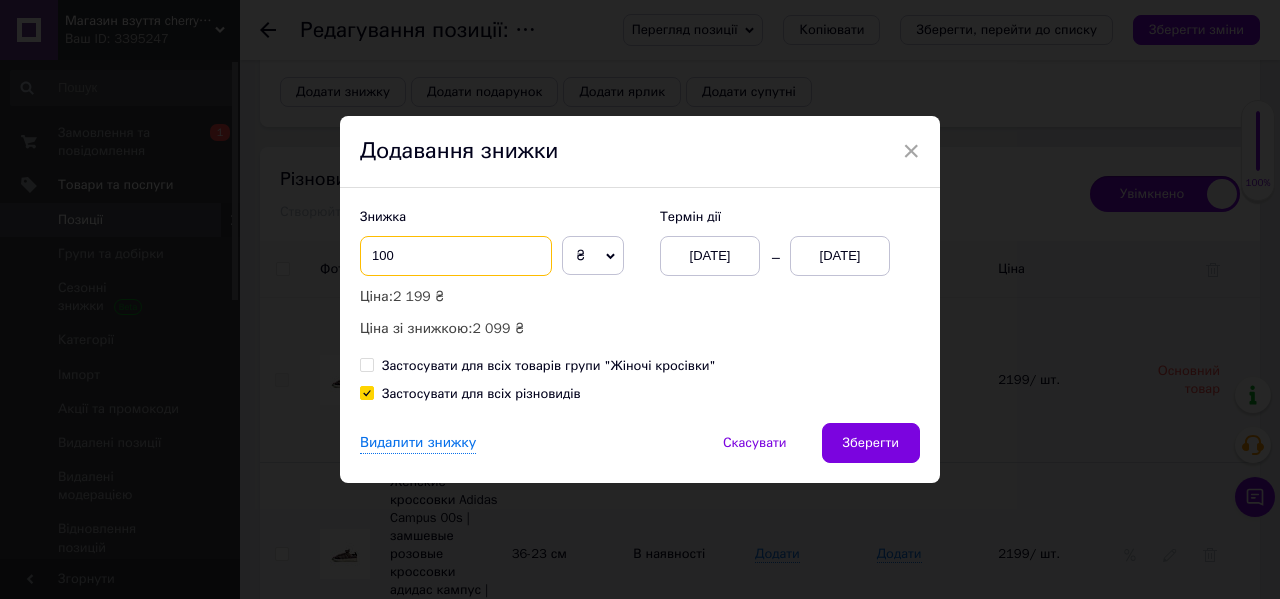type on "100" 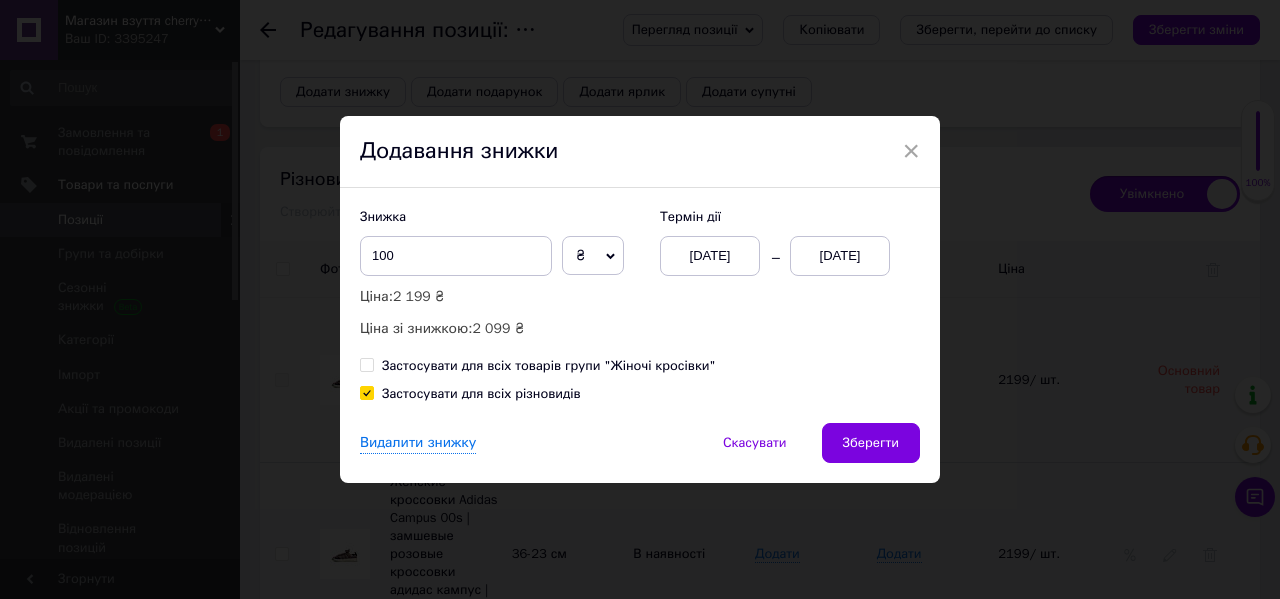 click on "[DATE]" at bounding box center (840, 256) 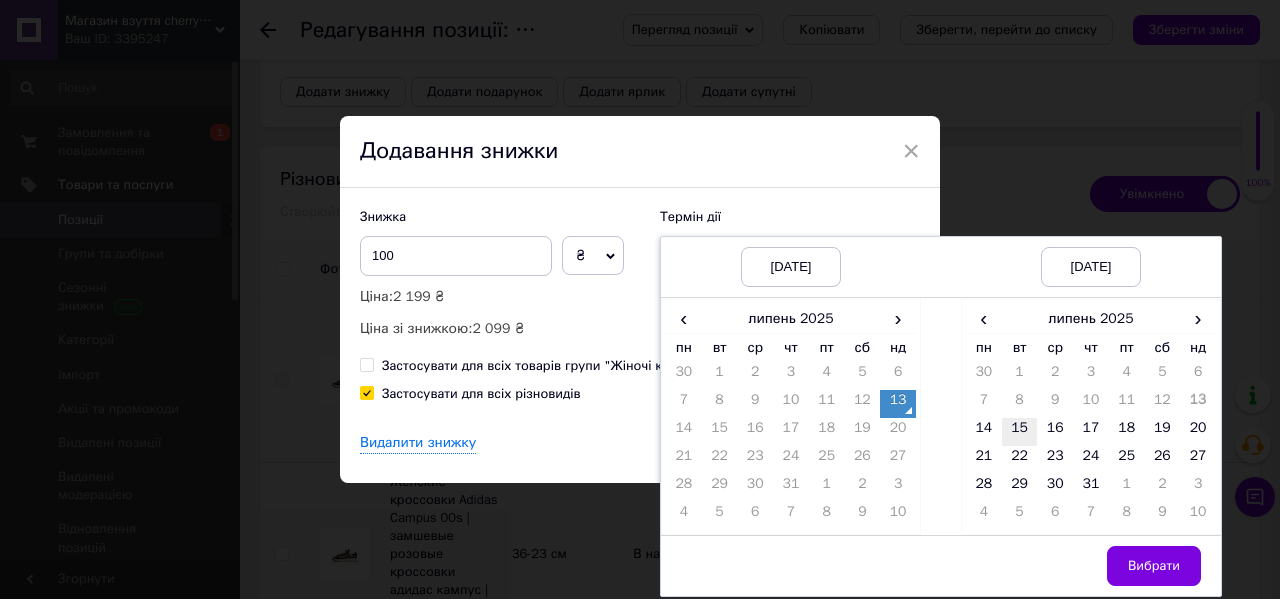 click on "15" at bounding box center (1020, 432) 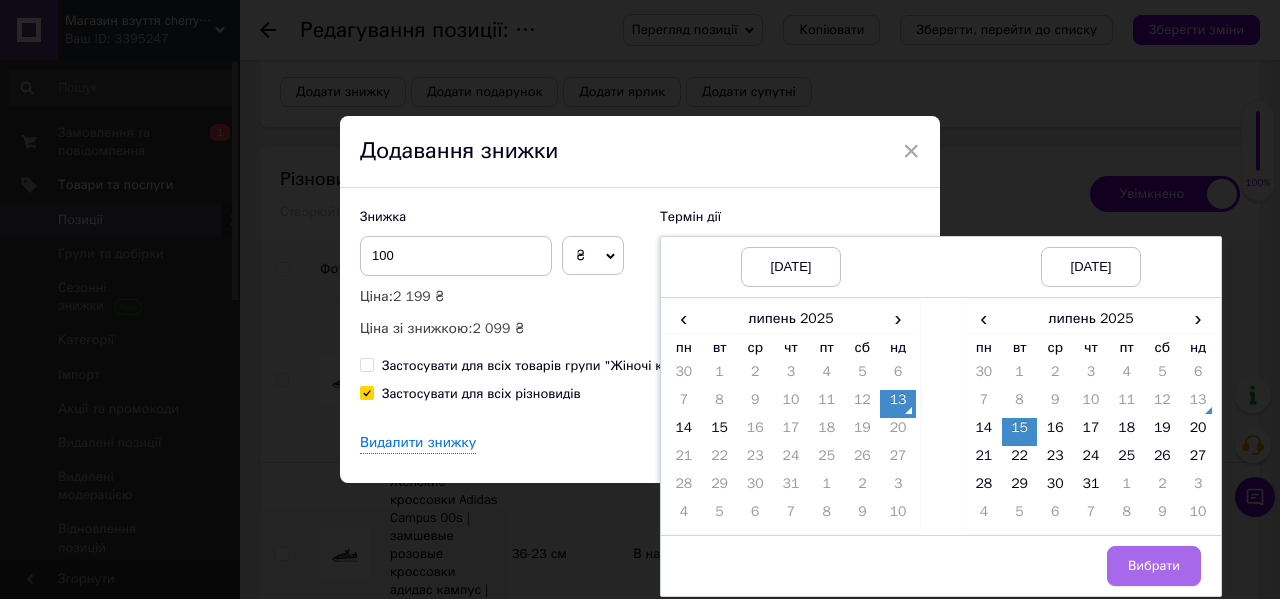 click on "Вибрати" at bounding box center [1154, 566] 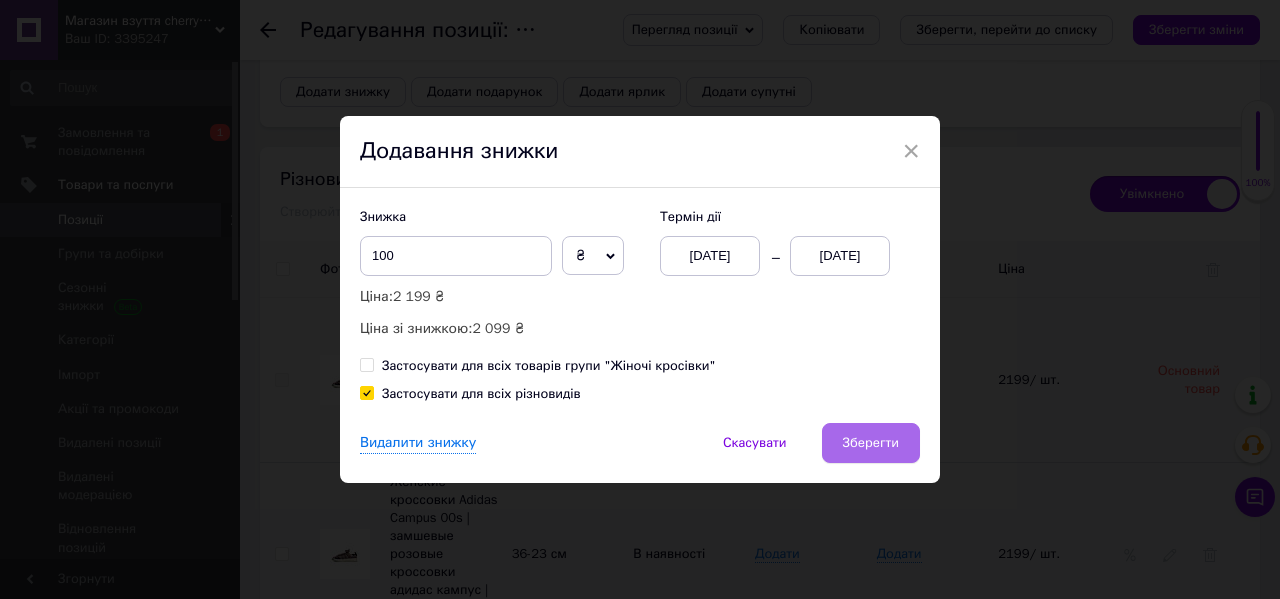 click on "Зберегти" at bounding box center [871, 443] 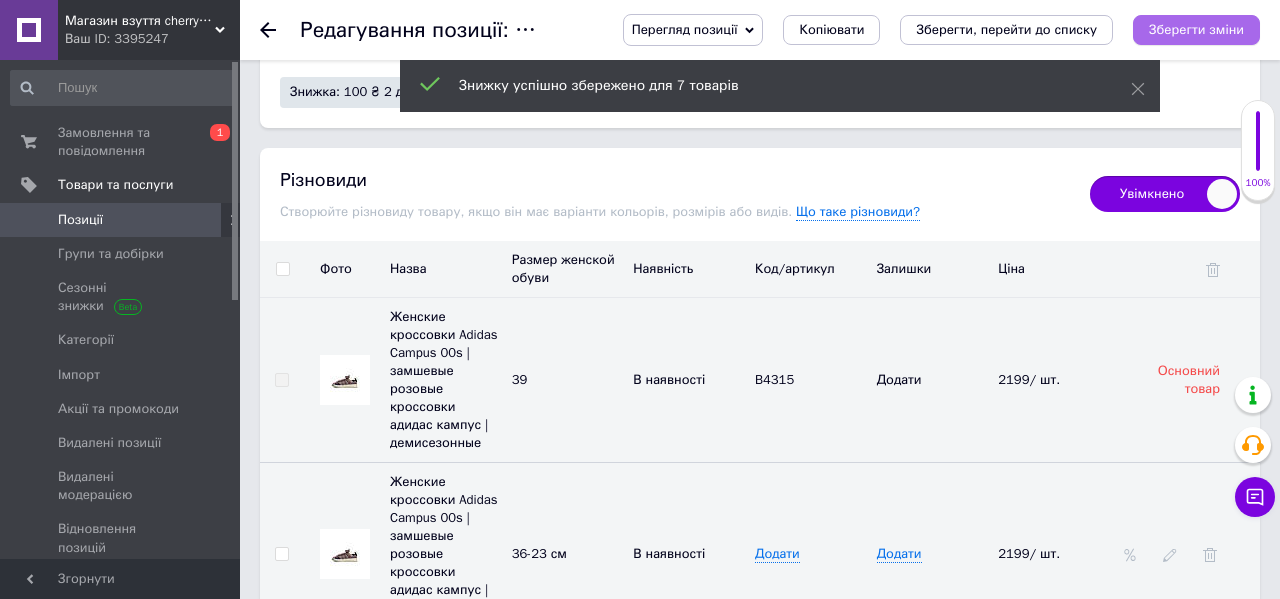 click on "Зберегти зміни" at bounding box center (1196, 29) 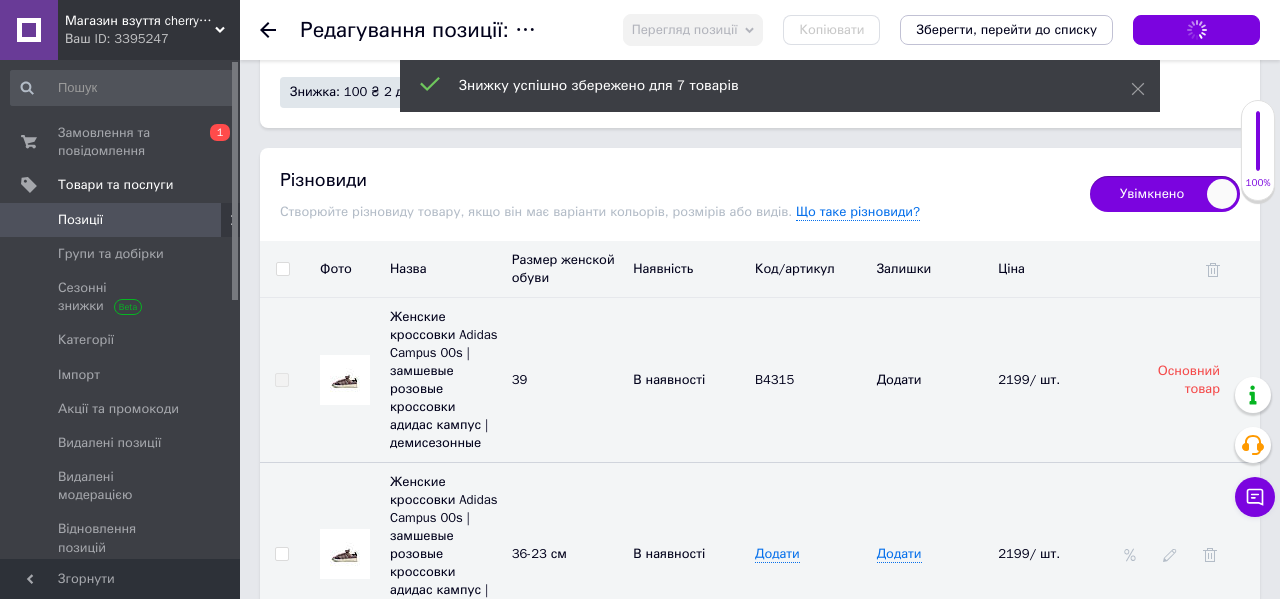 scroll, scrollTop: 3183, scrollLeft: 0, axis: vertical 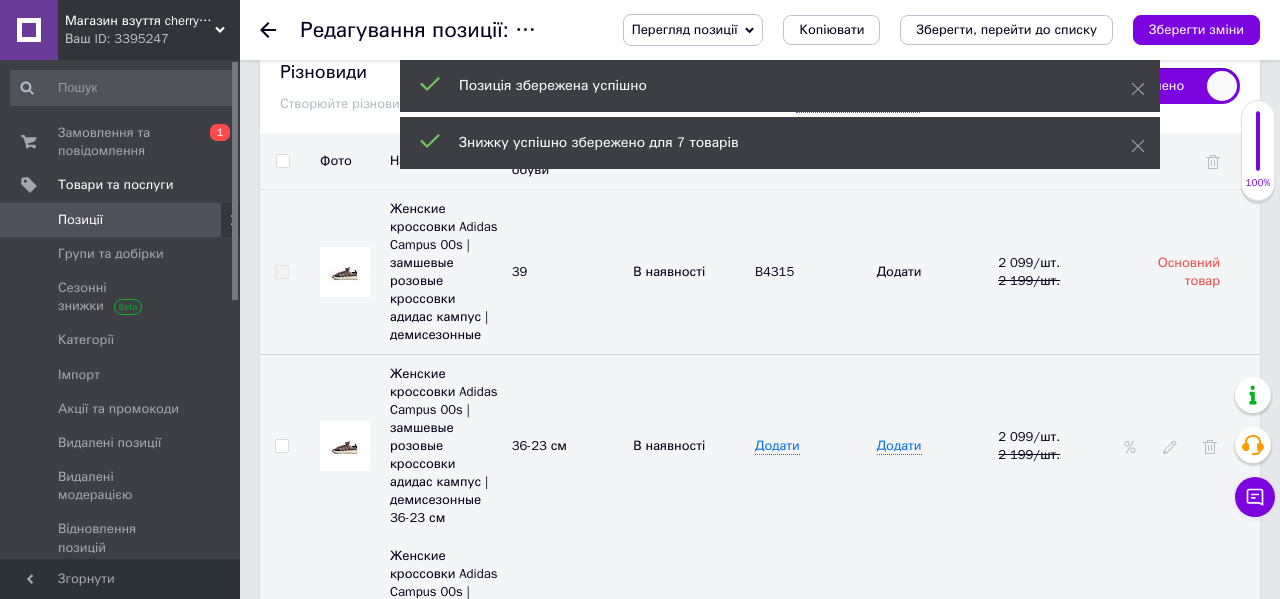 click on "Зберегти зміни" at bounding box center [1196, 30] 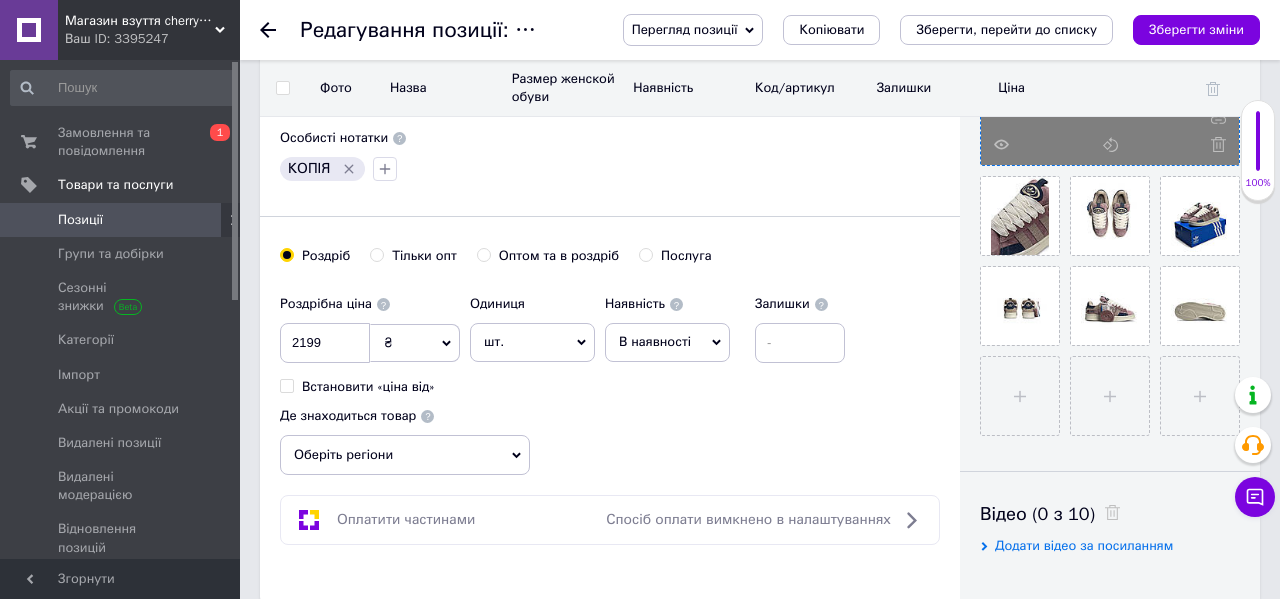 scroll, scrollTop: 0, scrollLeft: 0, axis: both 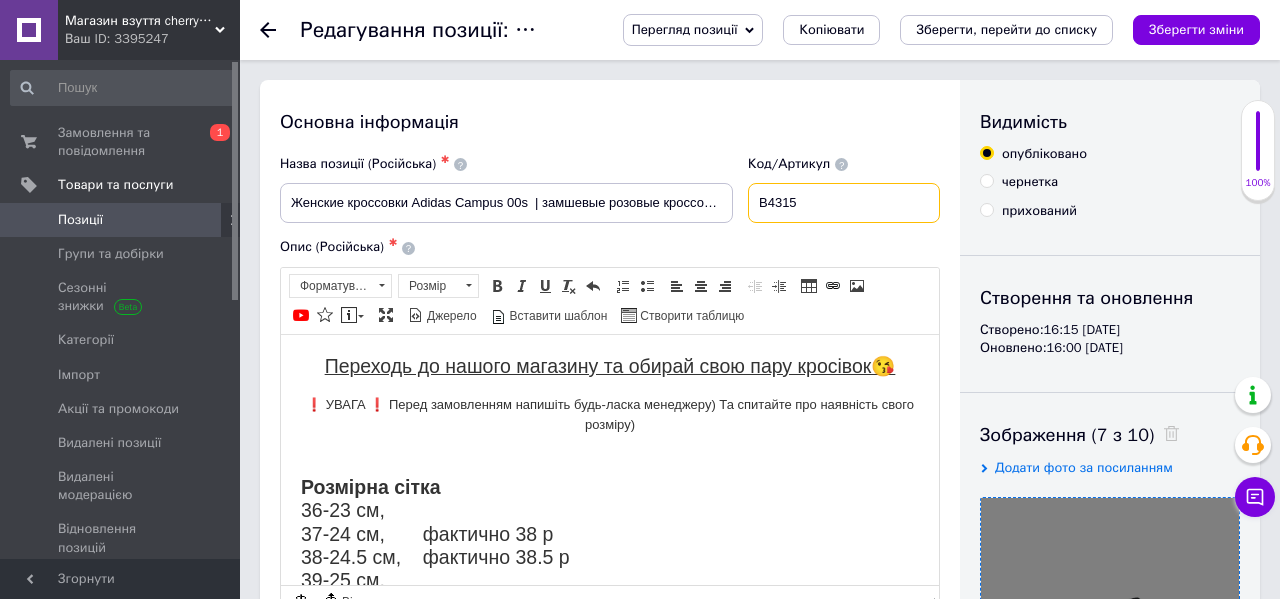 click on "B4315" at bounding box center [844, 203] 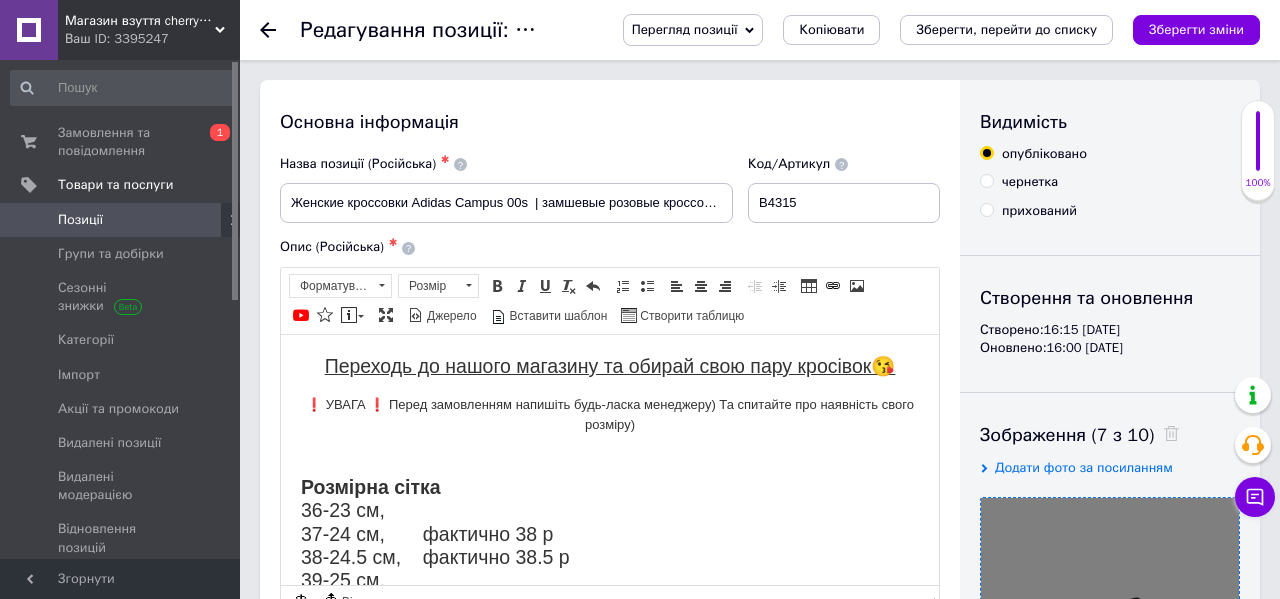 click on "Перегляд позиції Зберегти та переглянути на сайті Зберегти та переглянути на маркетплейсі Копіювати Зберегти, перейти до списку Зберегти зміни" at bounding box center (931, 30) 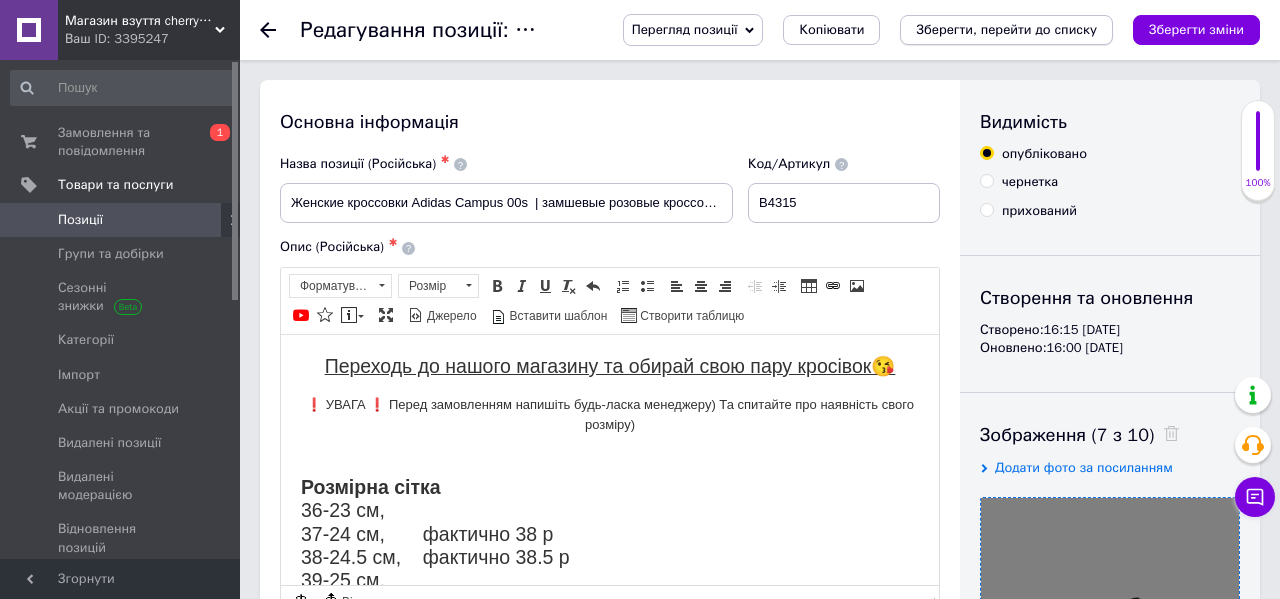 click on "Зберегти, перейти до списку" at bounding box center [1006, 29] 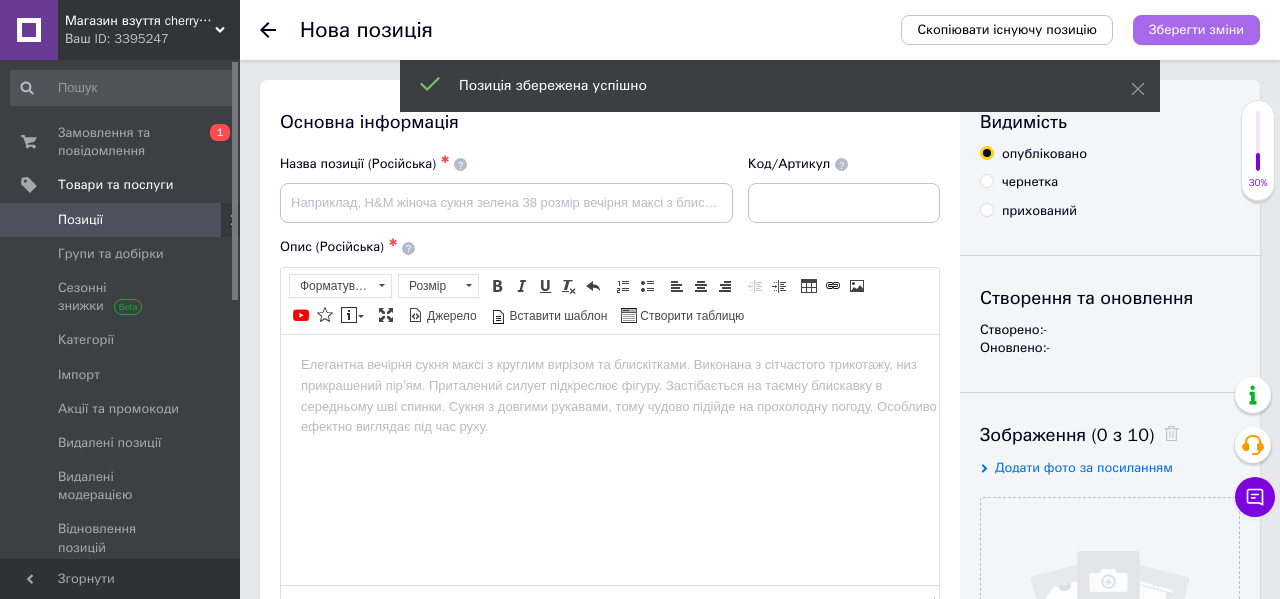 scroll, scrollTop: 0, scrollLeft: 0, axis: both 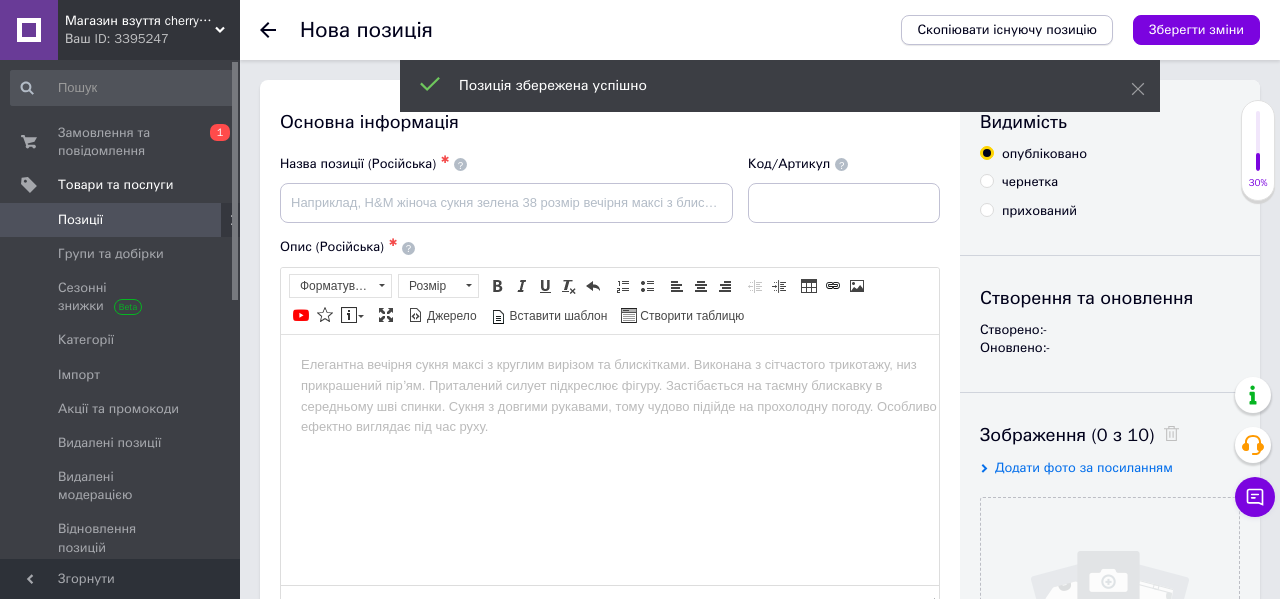 click on "Скопіювати існуючу позицію" at bounding box center [1007, 30] 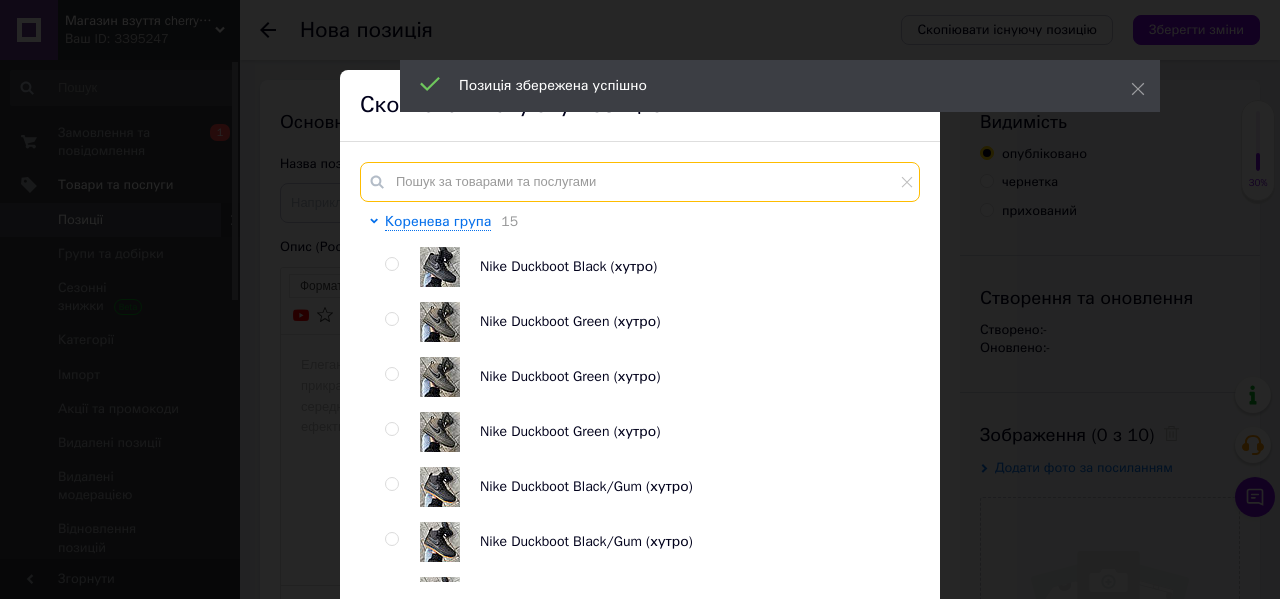 click at bounding box center (640, 182) 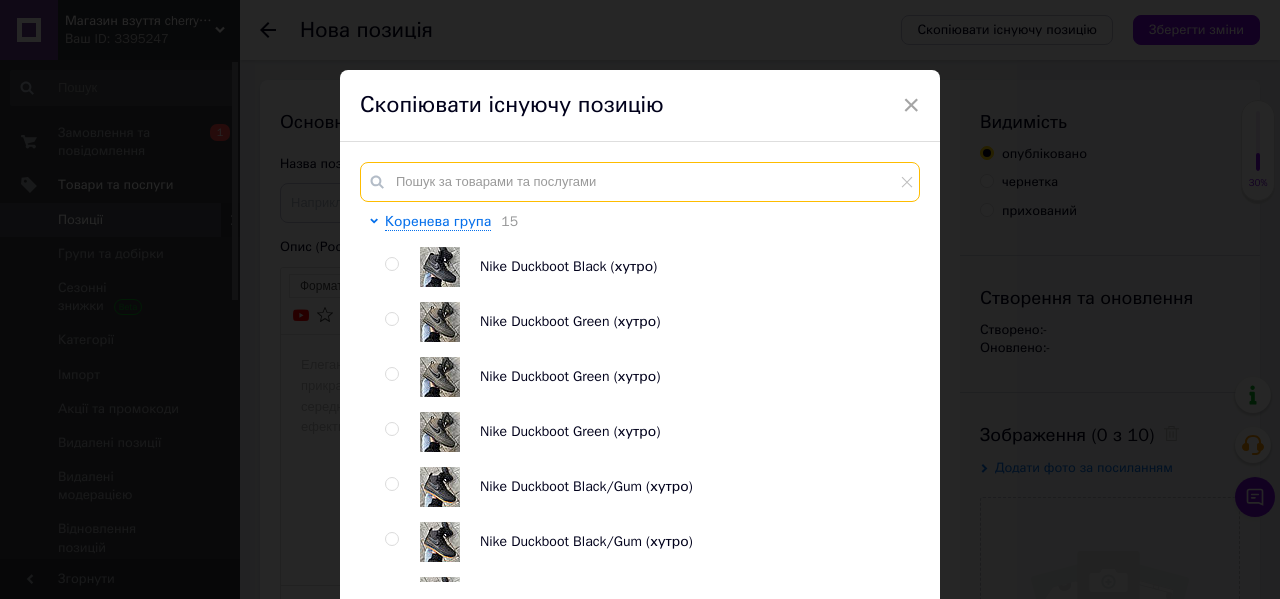 paste on "B4315" 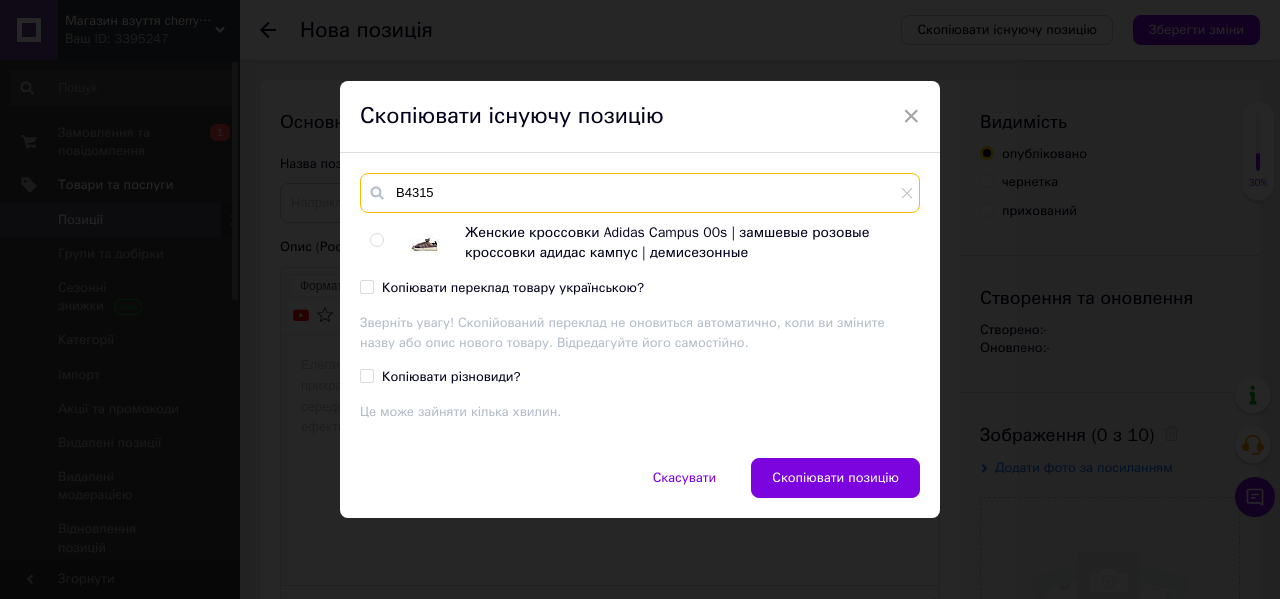 type on "B4315" 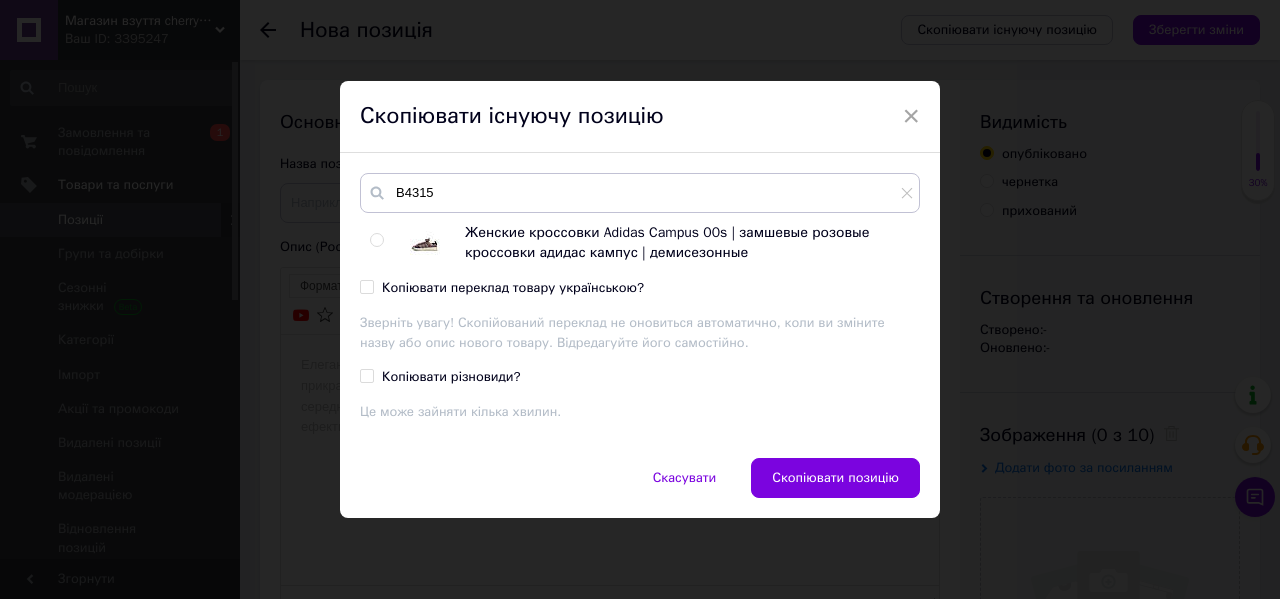 click at bounding box center (377, 240) 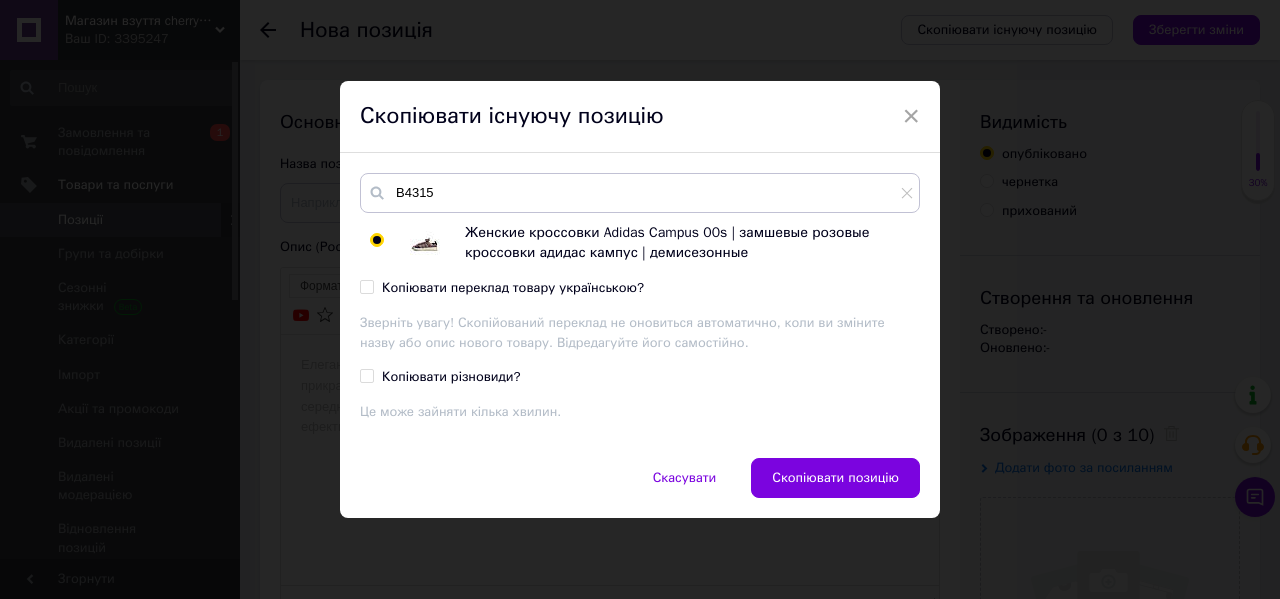 radio on "true" 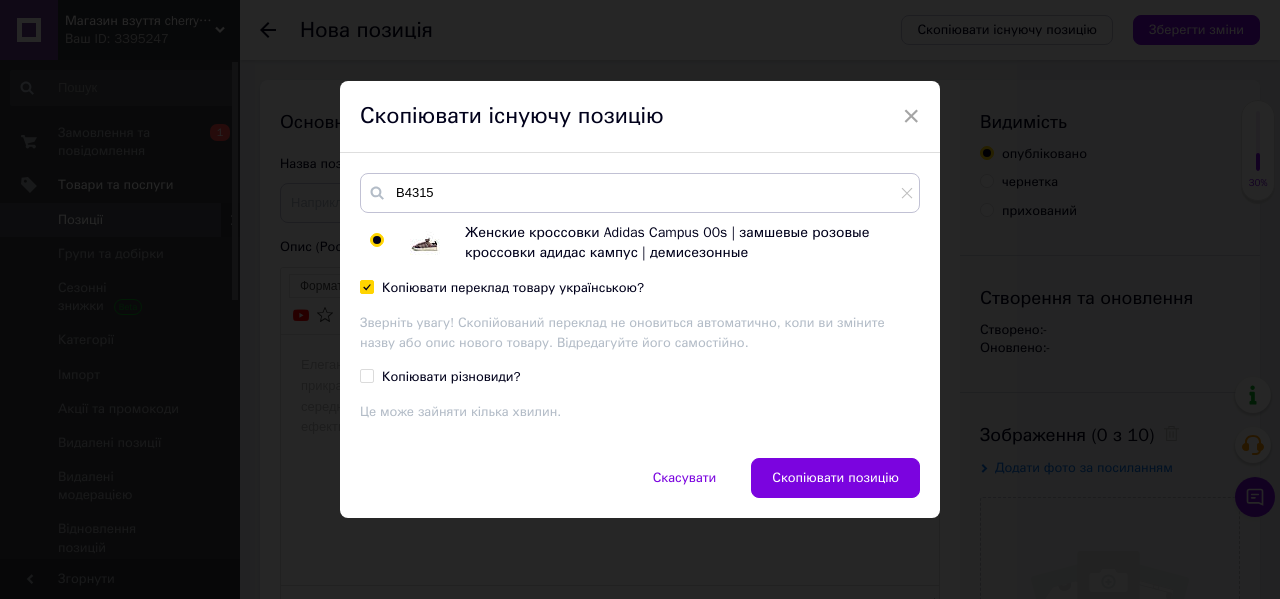 checkbox on "true" 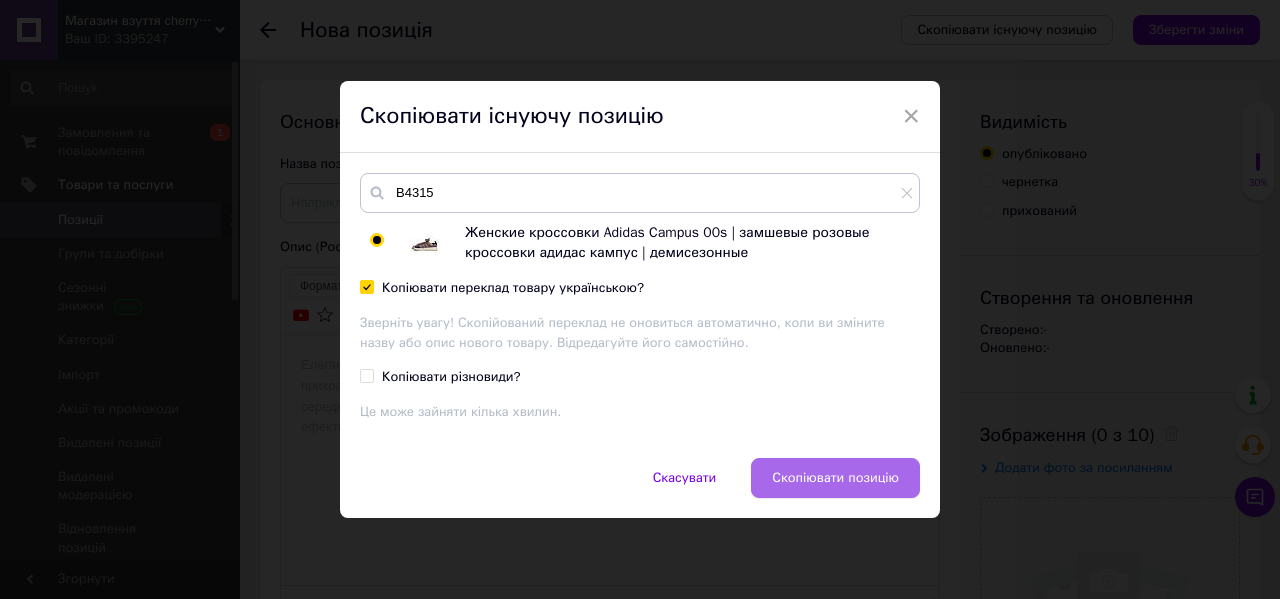 click on "Скопіювати позицію" at bounding box center [835, 478] 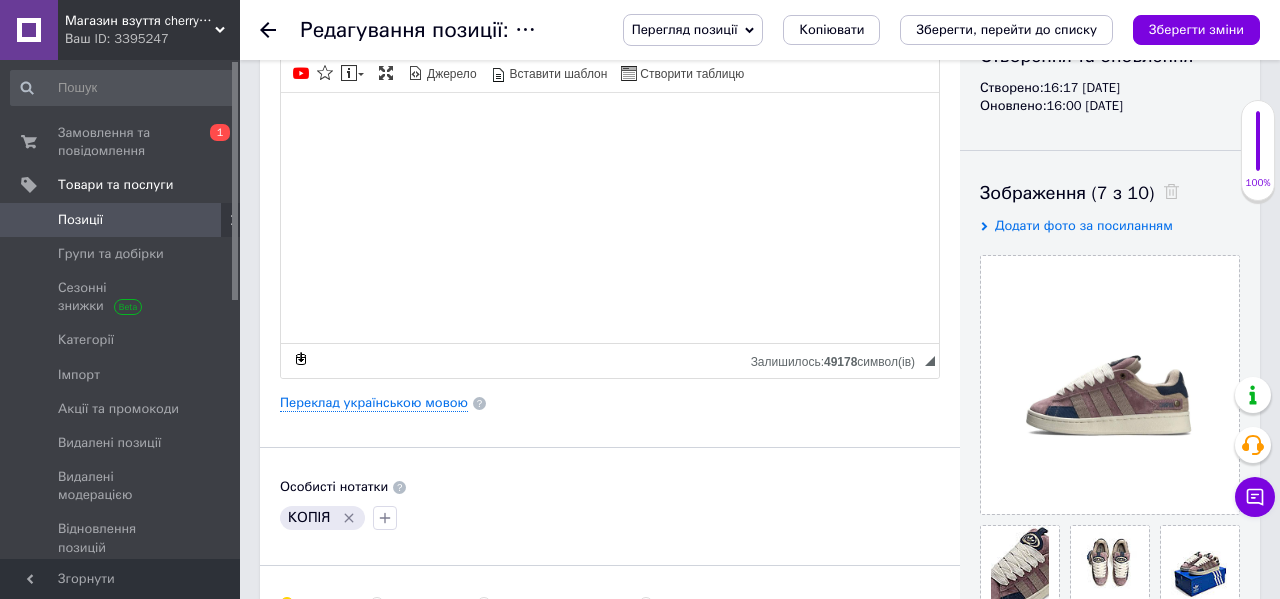 scroll, scrollTop: 247, scrollLeft: 0, axis: vertical 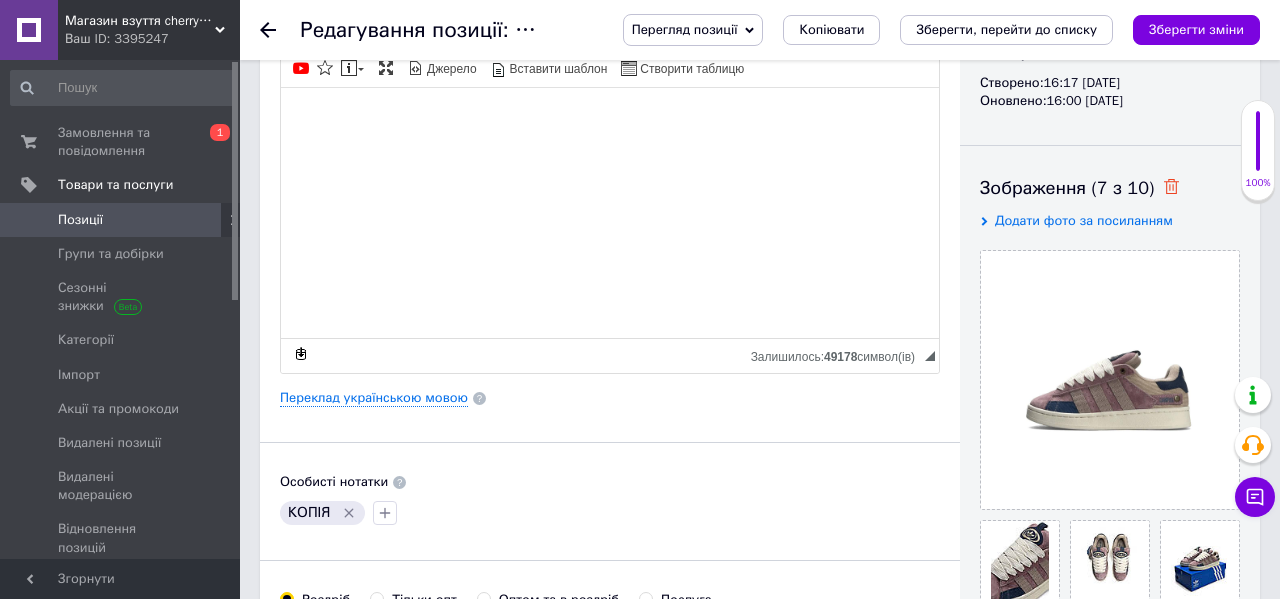 click 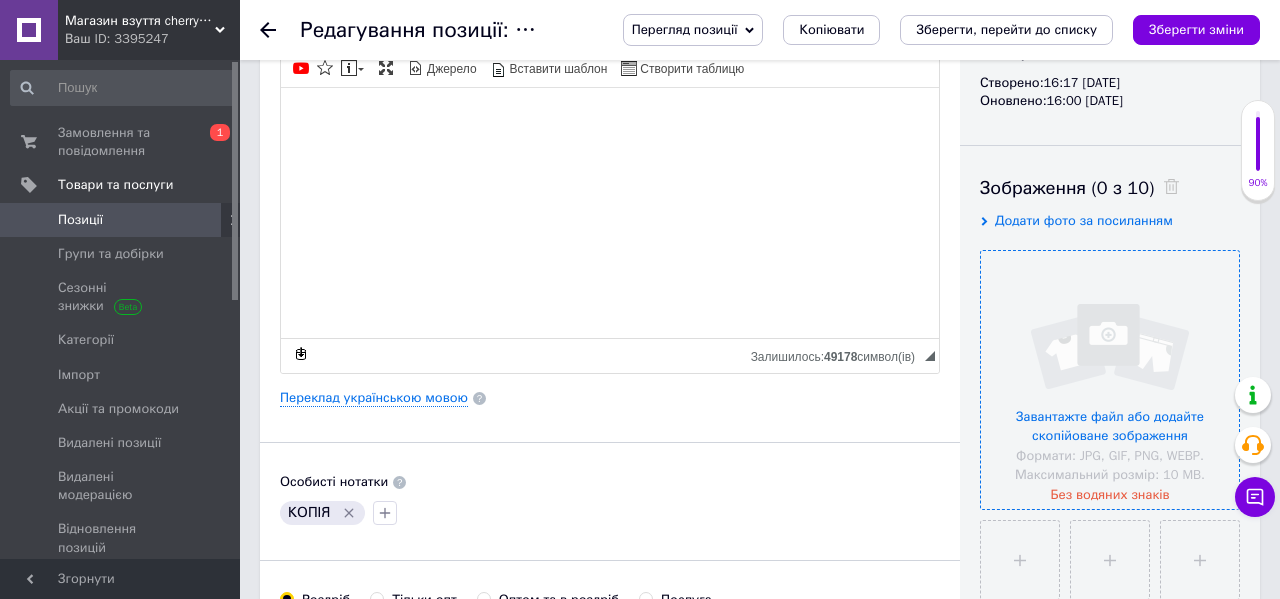 click at bounding box center (1110, 380) 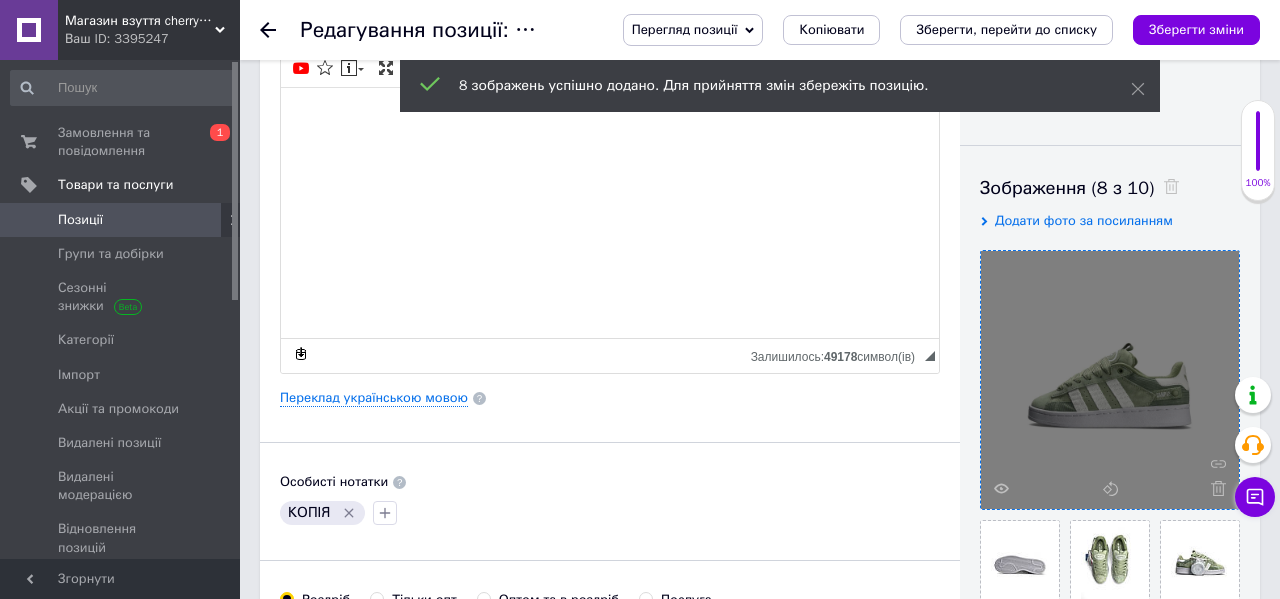 scroll, scrollTop: 0, scrollLeft: 0, axis: both 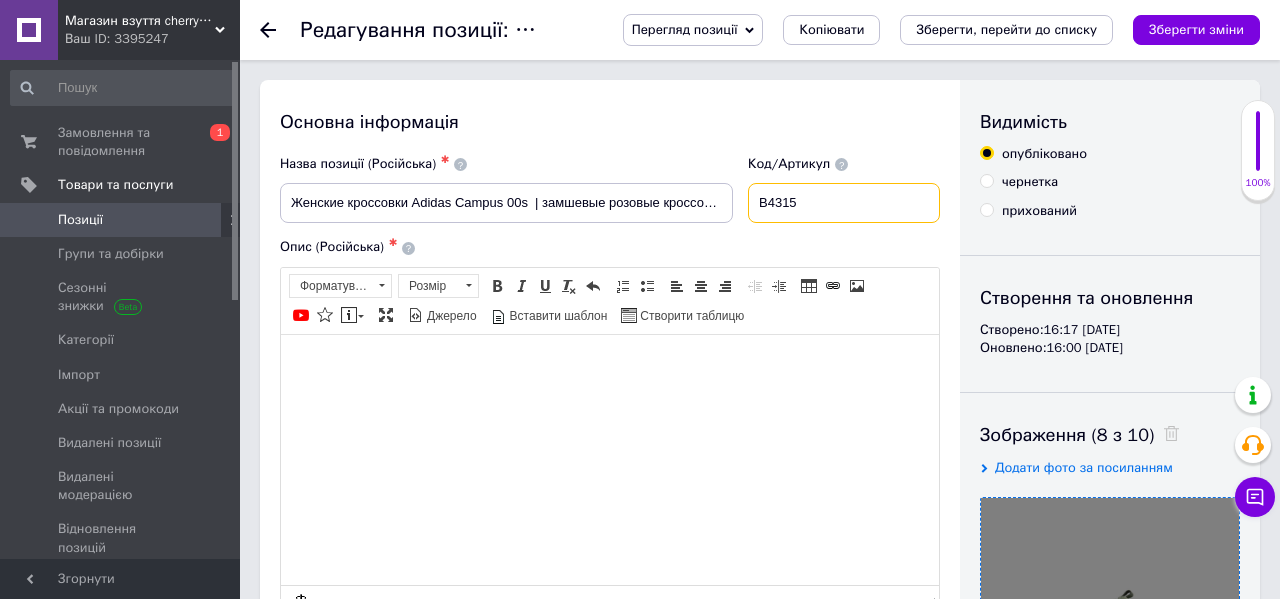 click on "B4315" at bounding box center [844, 203] 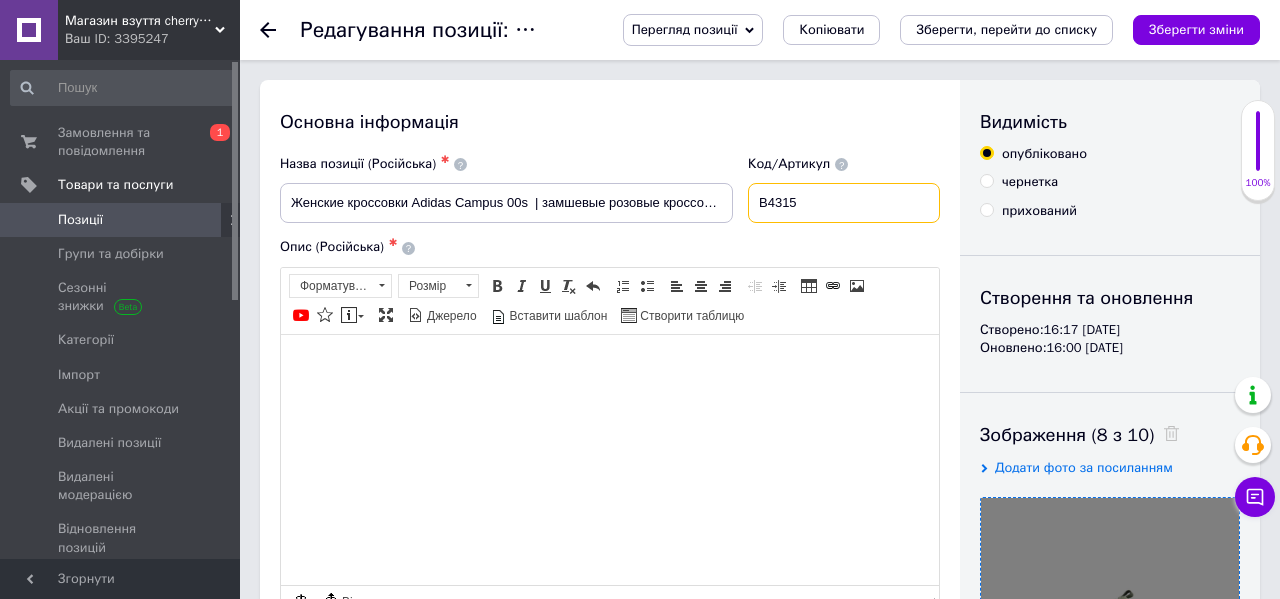 click on "B4315" at bounding box center (844, 203) 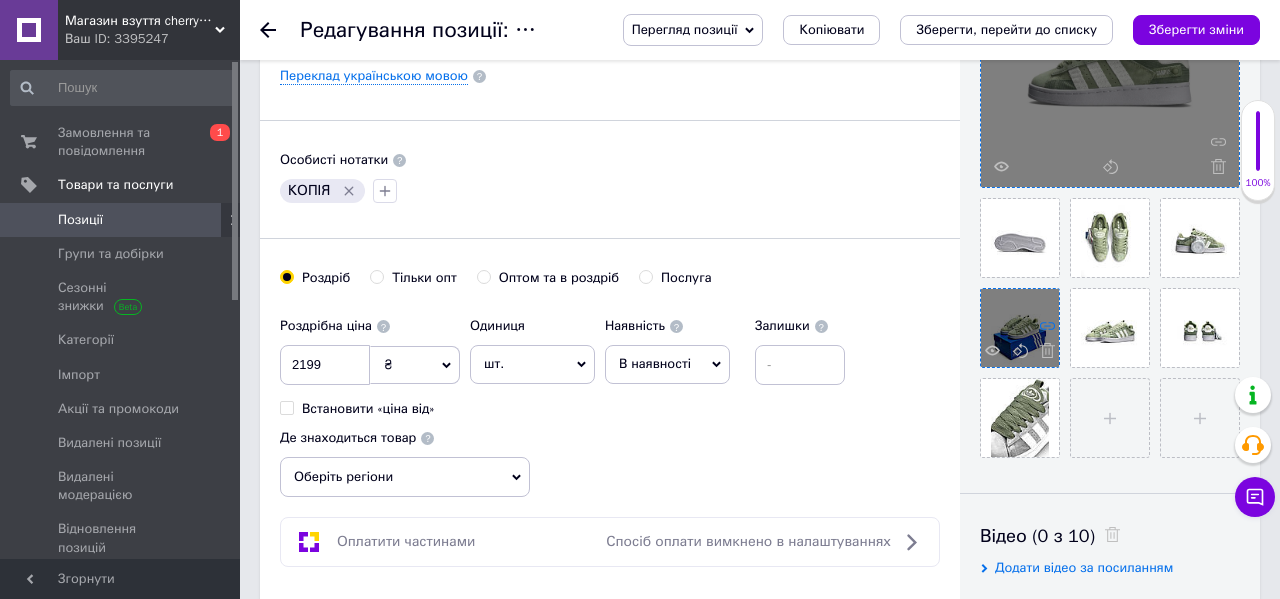 scroll, scrollTop: 508, scrollLeft: 0, axis: vertical 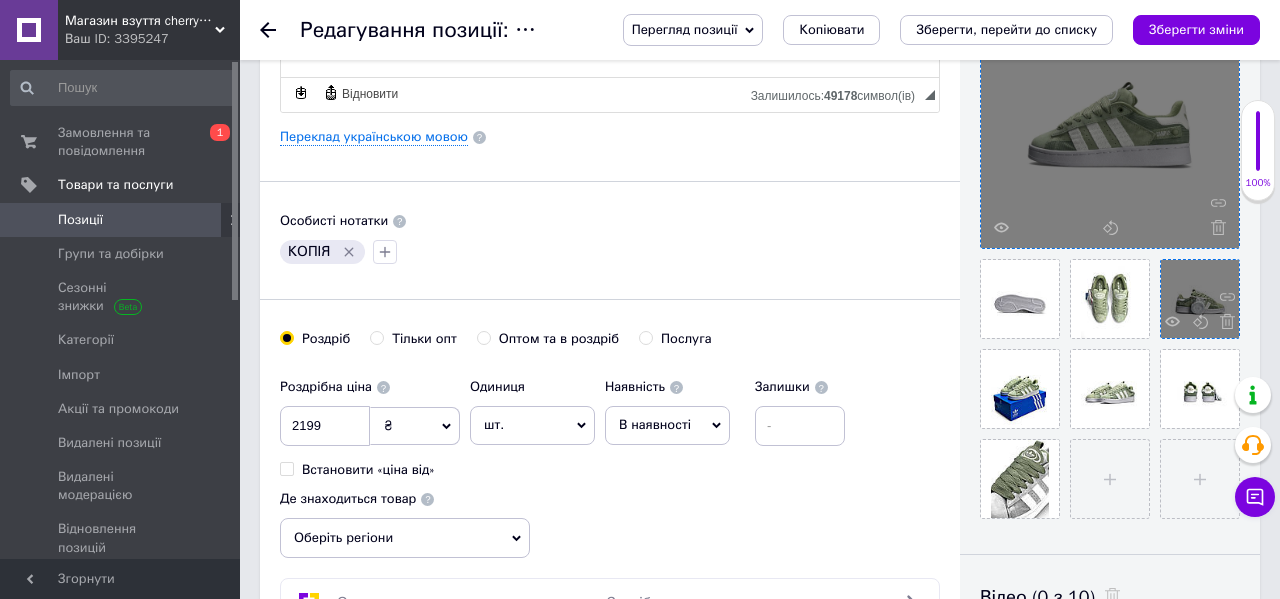 type on "B4314" 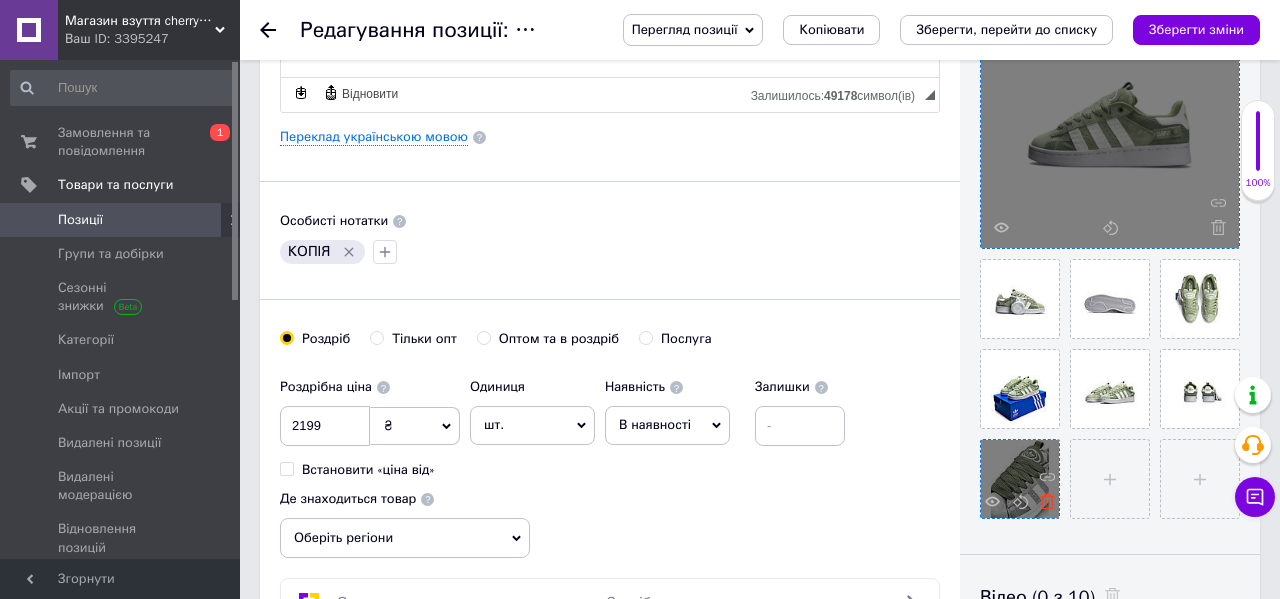 click 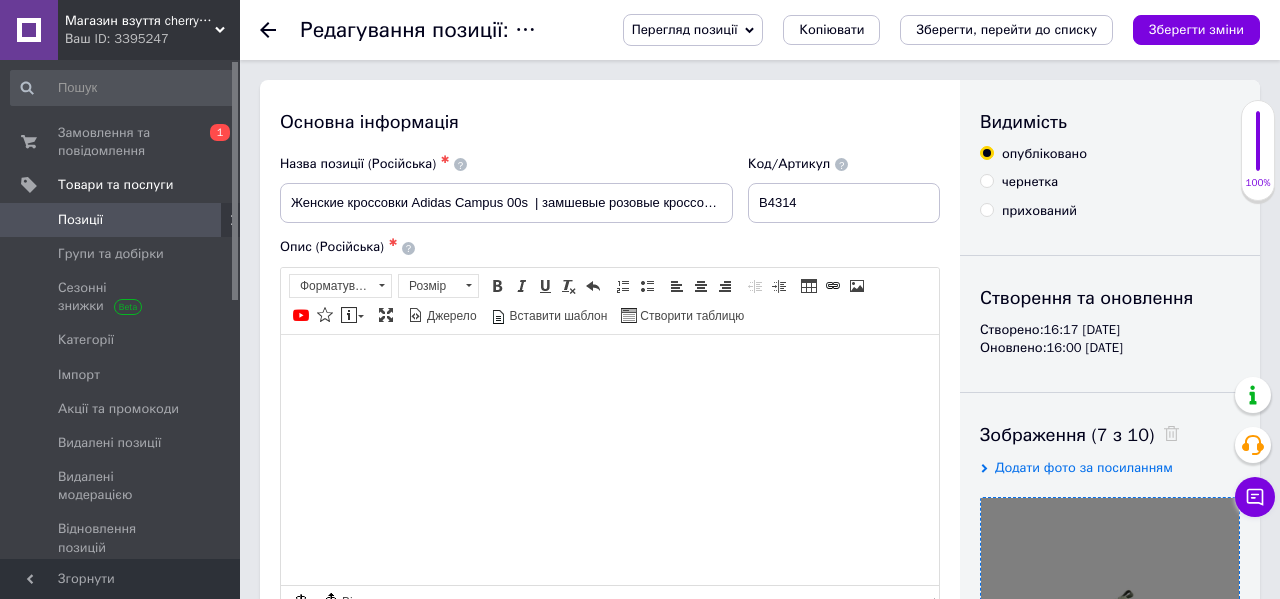 scroll, scrollTop: 101, scrollLeft: 0, axis: vertical 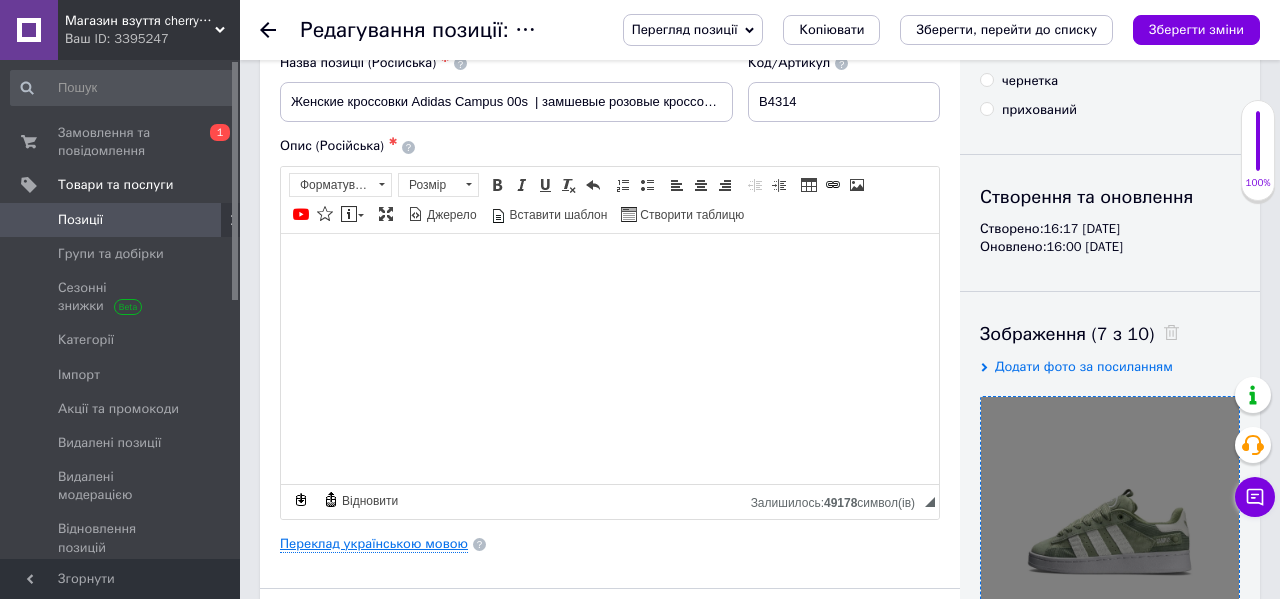 click on "Переклад українською мовою" at bounding box center [374, 544] 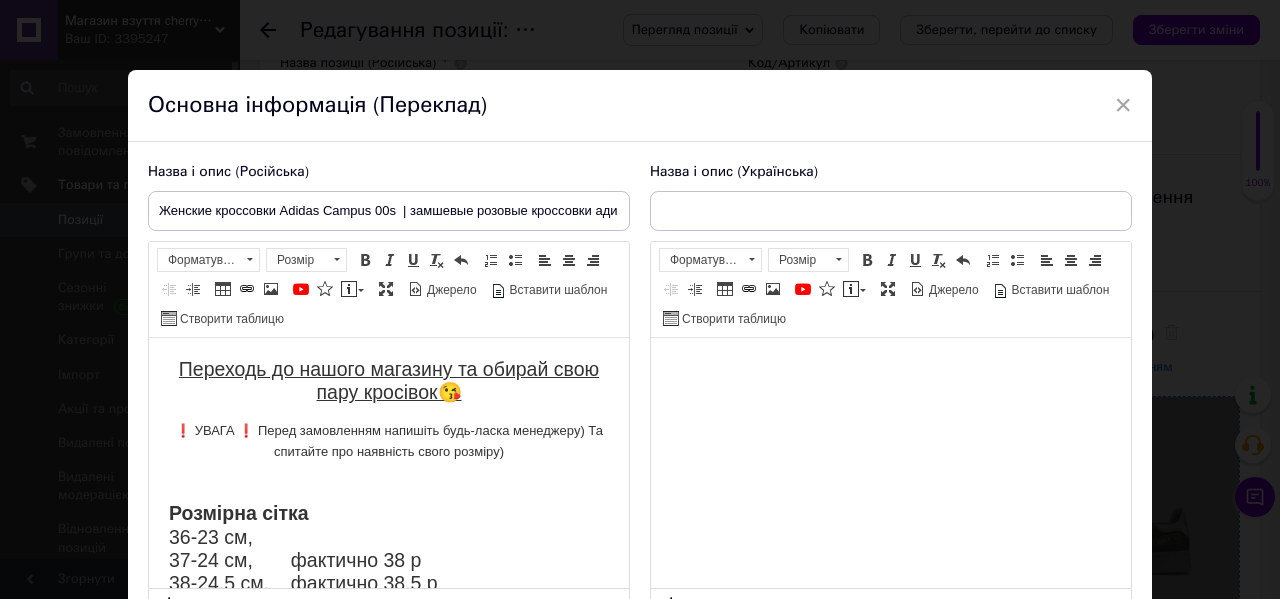 scroll, scrollTop: 0, scrollLeft: 0, axis: both 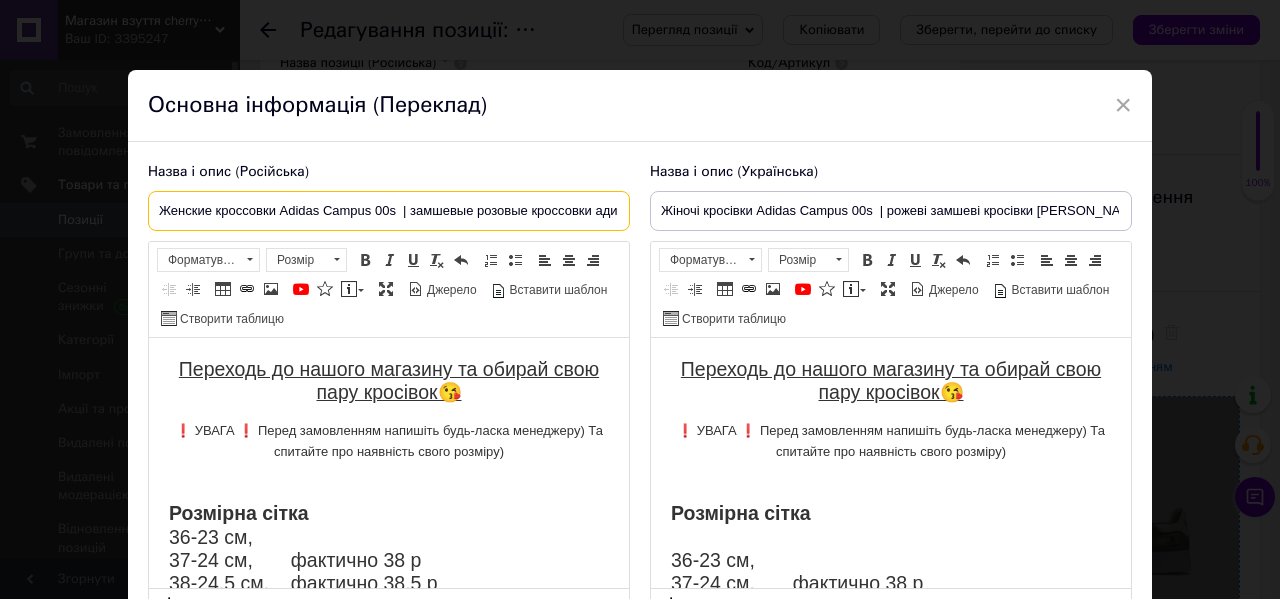 click on "Женские кроссовки Adidas Campus 00s  | замшевые розовые кроссовки адидас кампус | демисезонные" at bounding box center (389, 211) 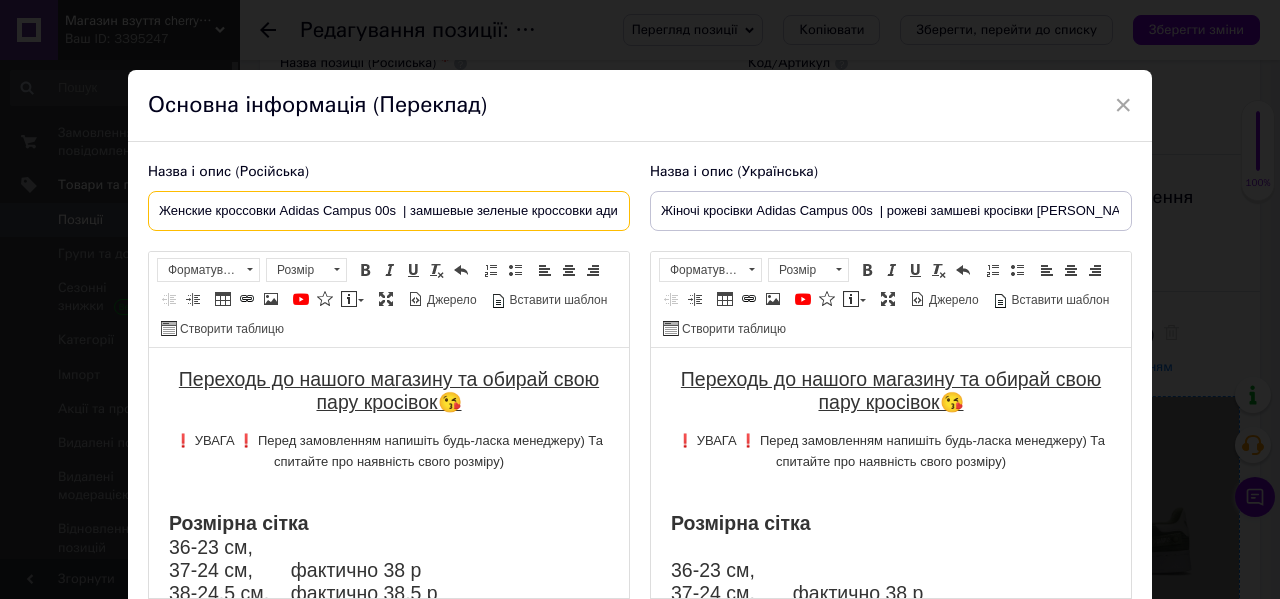type on "Женские кроссовки Adidas Campus 00s  | замшевые зеленые кроссовки адидас кампус | демисезонные" 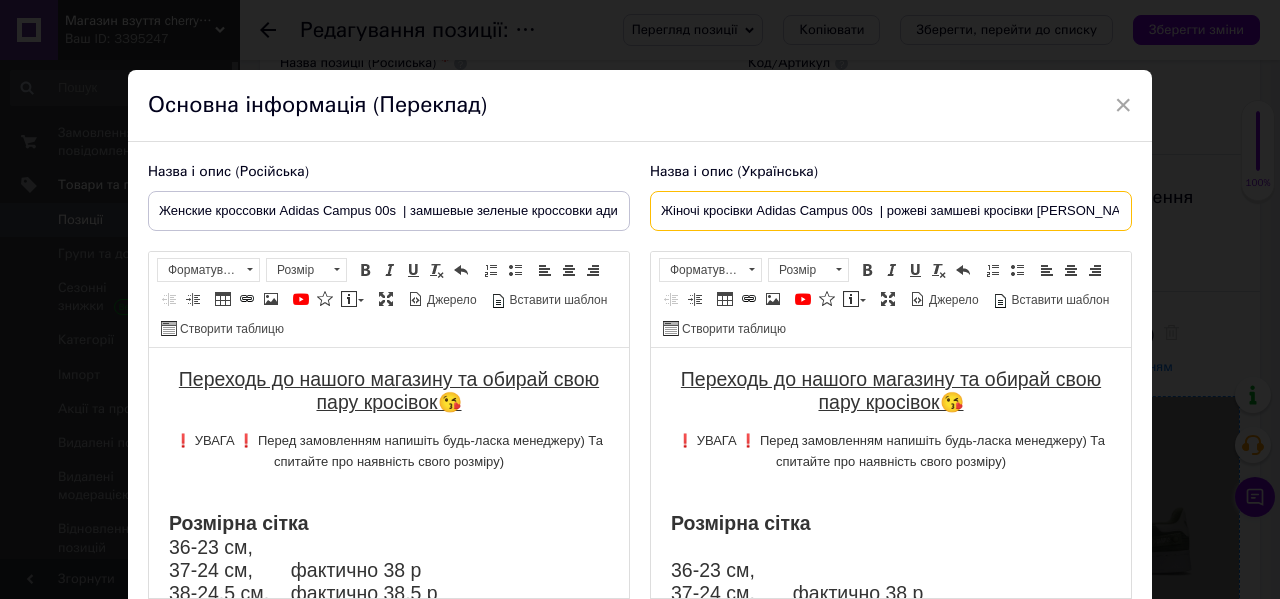 click on "Жіночі кросівки Adidas Campus 00s  | рожеві замшеві кросівки [PERSON_NAME] | демісезонні" at bounding box center (891, 211) 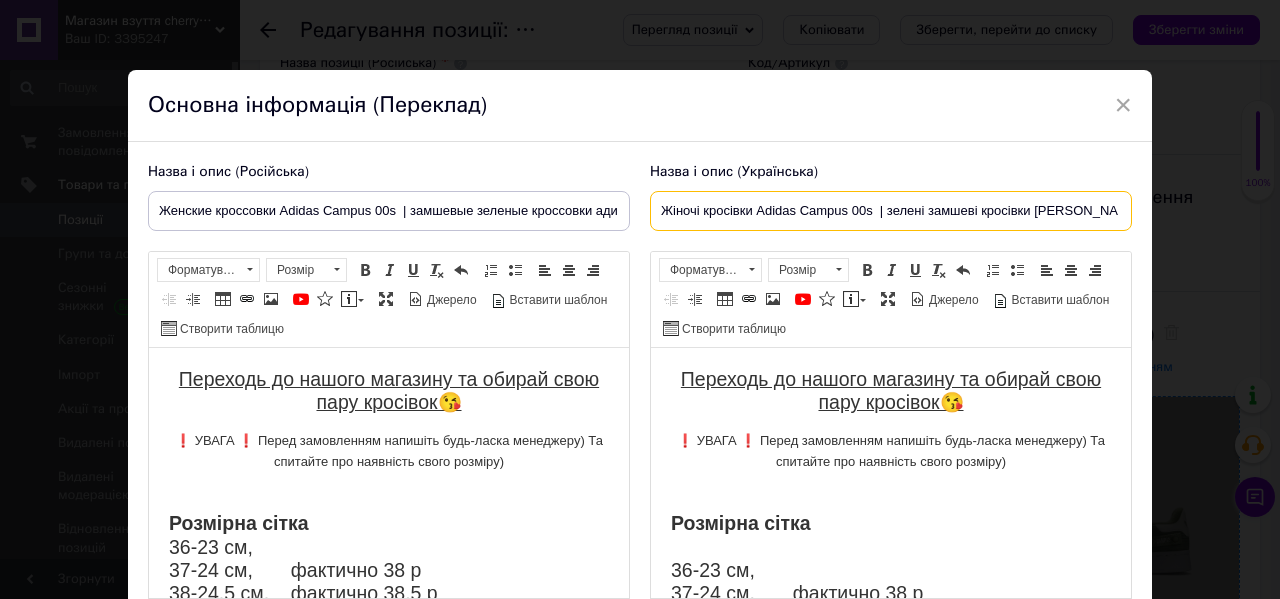 scroll, scrollTop: 200, scrollLeft: 0, axis: vertical 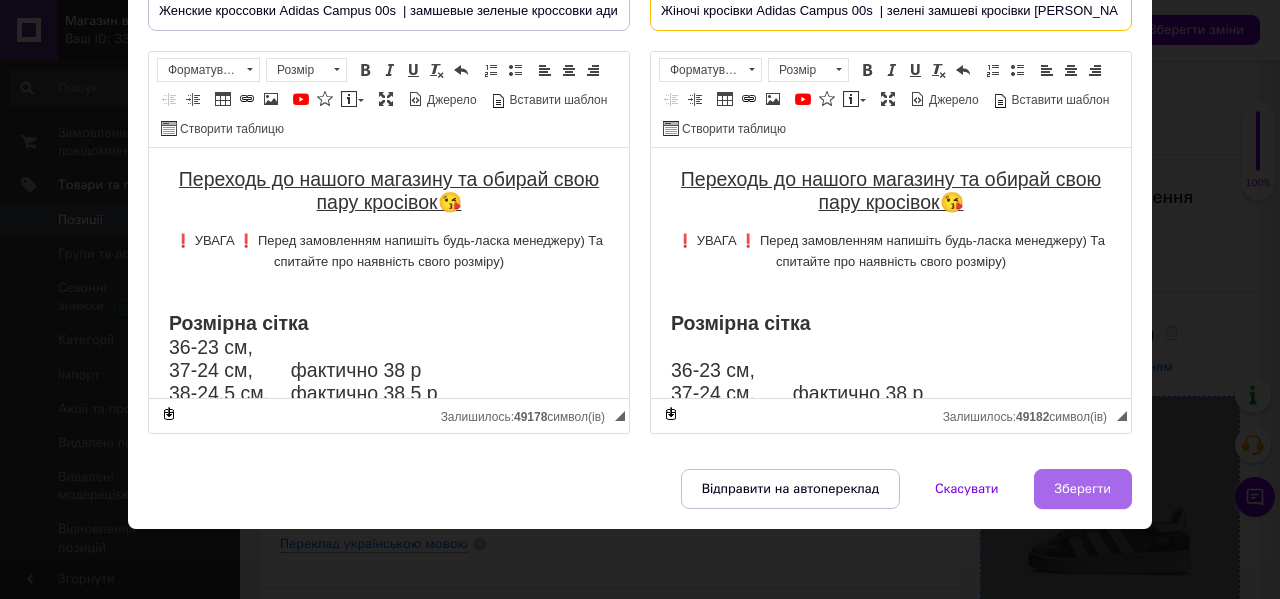 type on "Жіночі кросівки Adidas Campus 00s  | зелені замшеві кросівки [PERSON_NAME] | демісезонні" 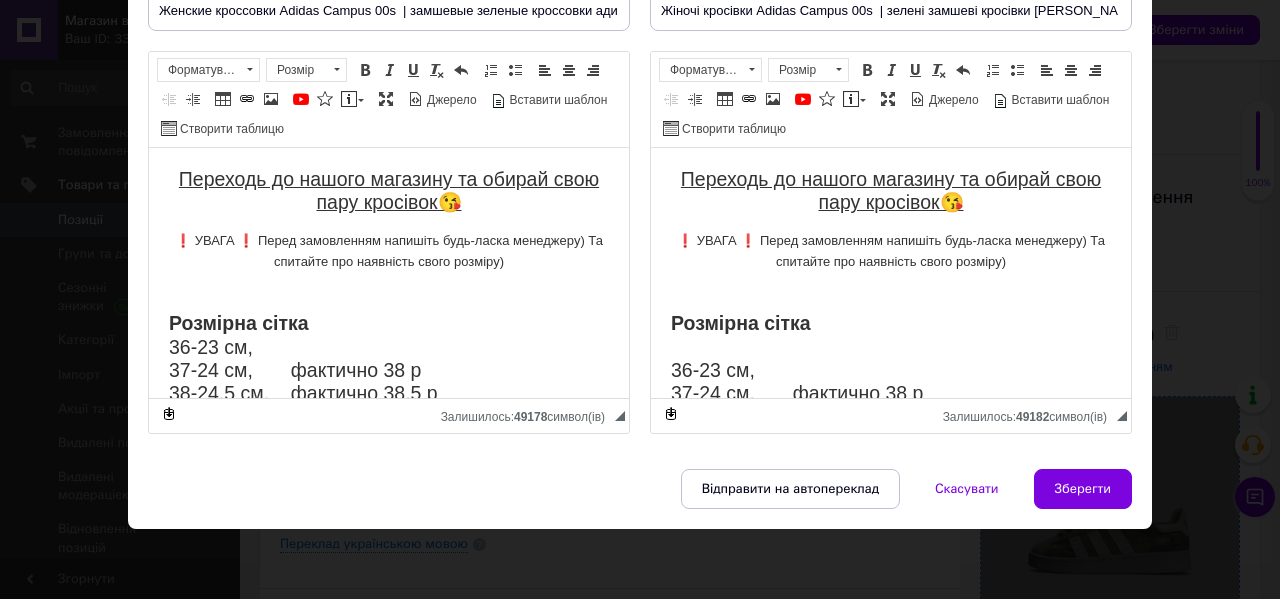 click on "Зберегти" at bounding box center [1083, 489] 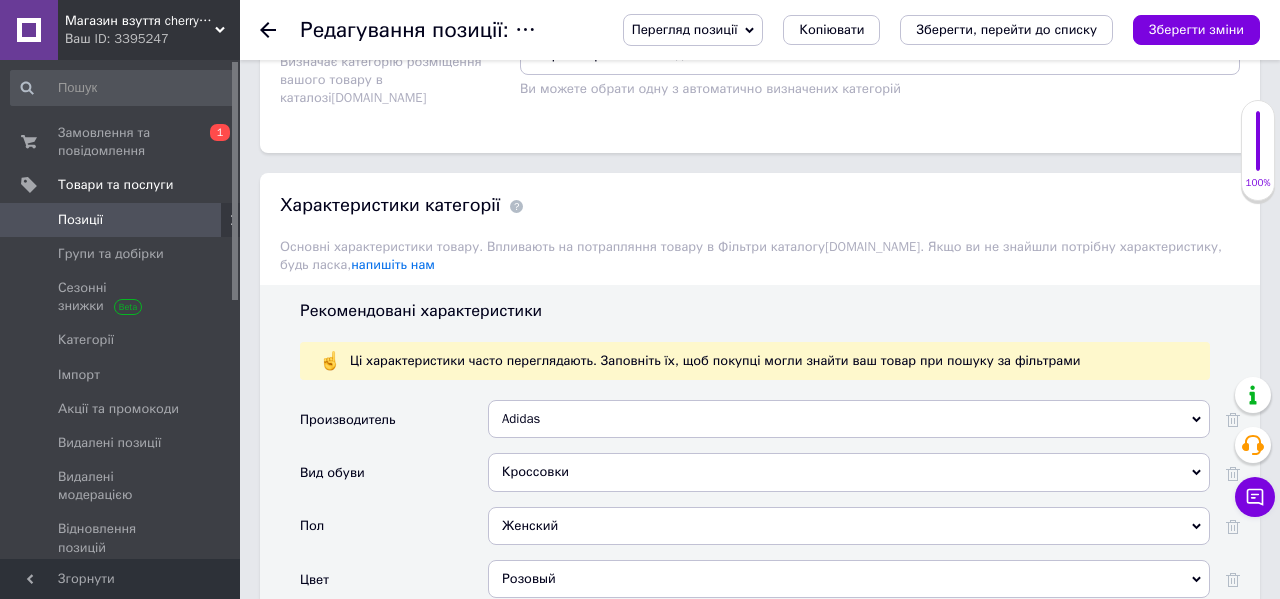 scroll, scrollTop: 2409, scrollLeft: 0, axis: vertical 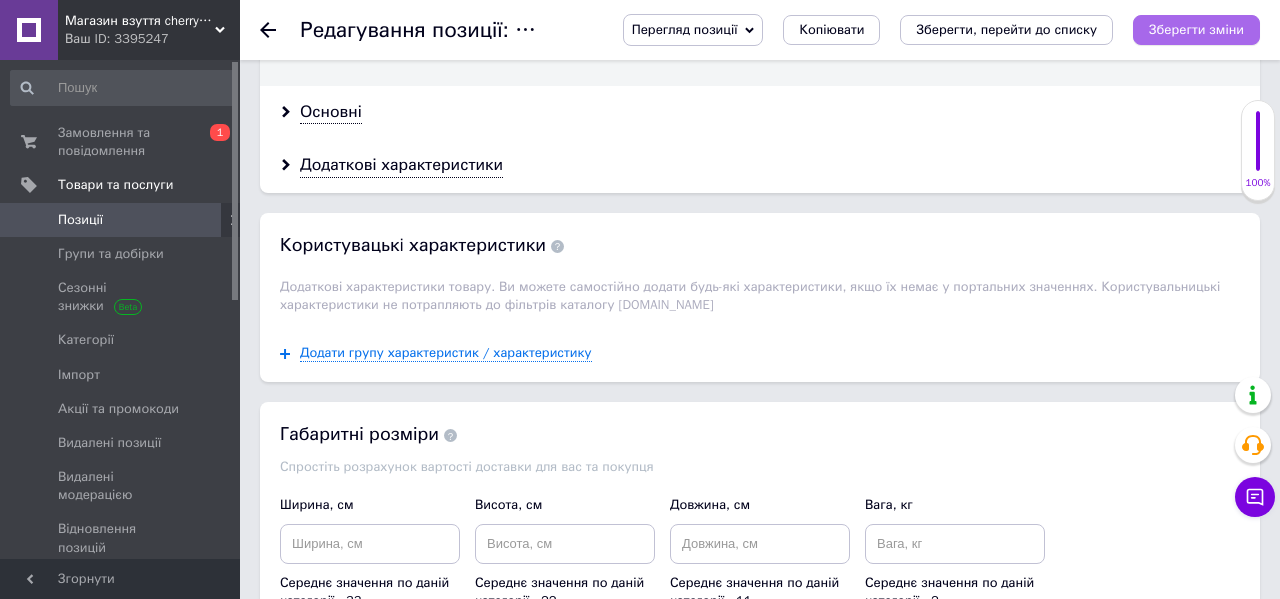 click on "Зберегти зміни" at bounding box center (1196, 30) 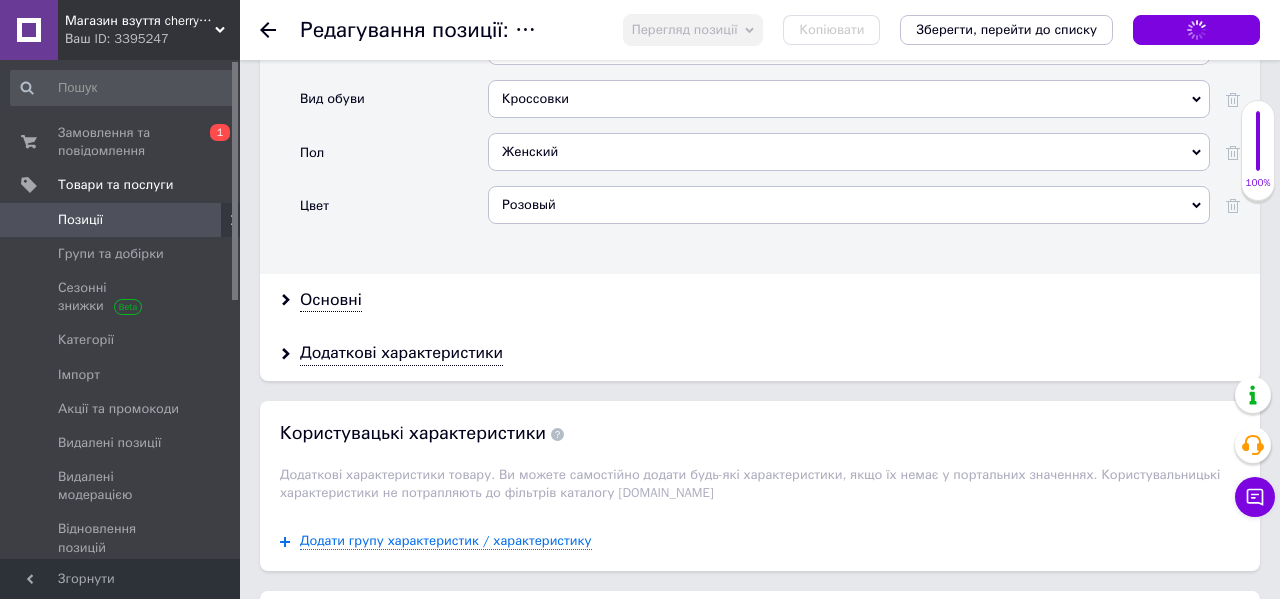 scroll, scrollTop: 2236, scrollLeft: 0, axis: vertical 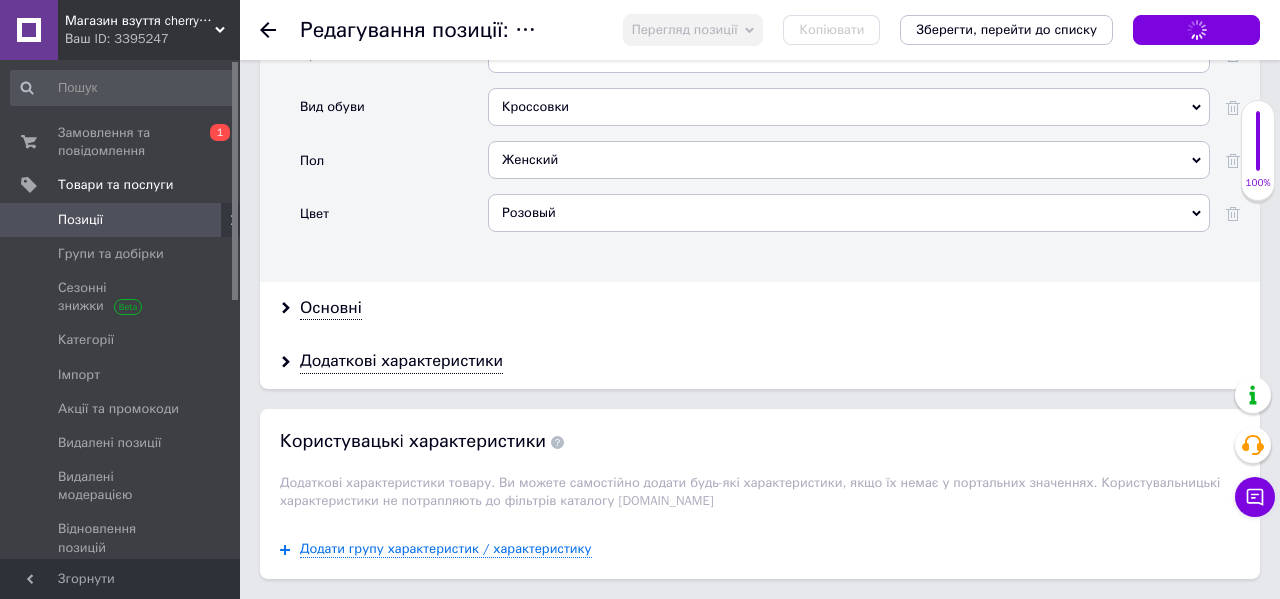 click on "Розовый" at bounding box center (849, 213) 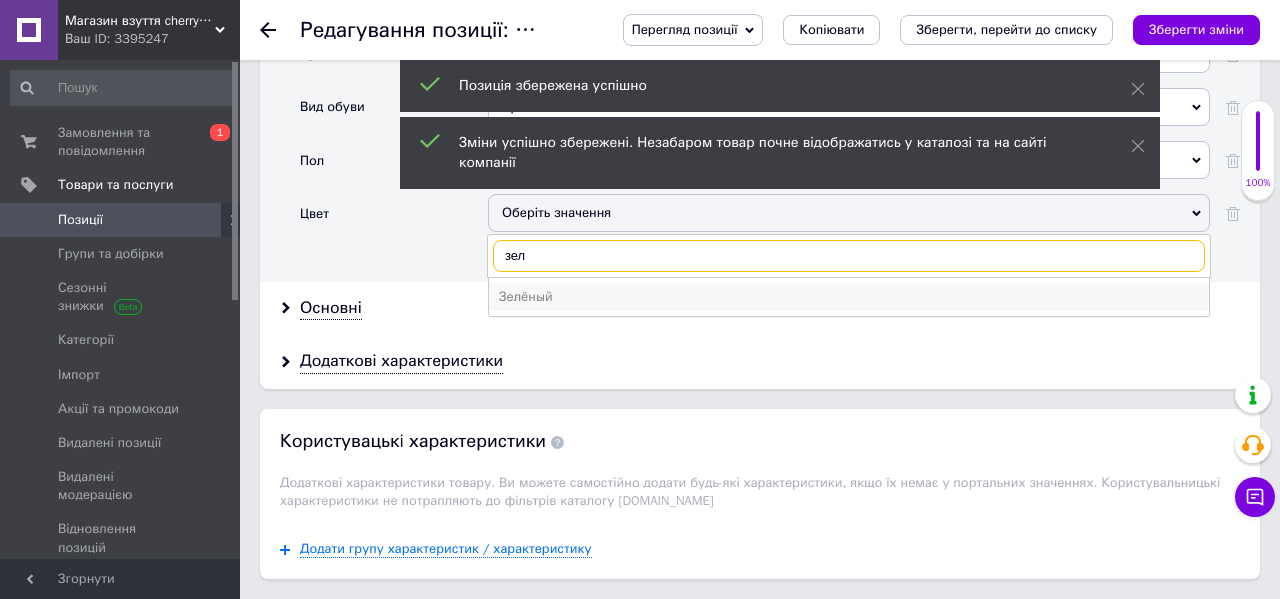 type on "зел" 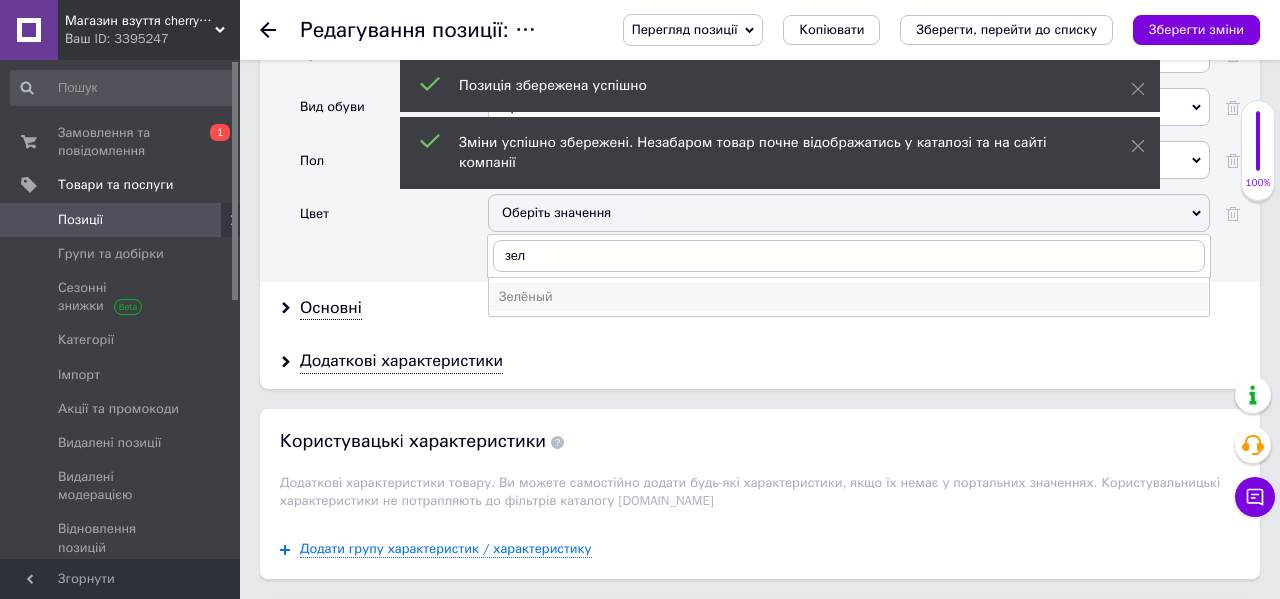 click on "Зелёный" at bounding box center [849, 297] 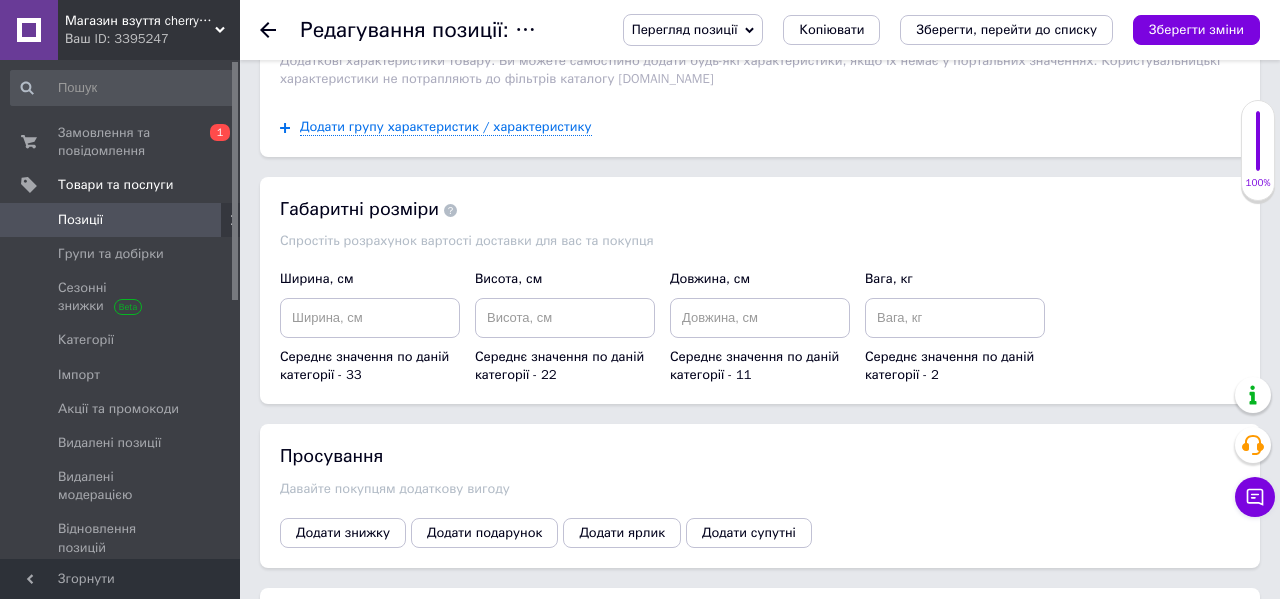 scroll, scrollTop: 2840, scrollLeft: 0, axis: vertical 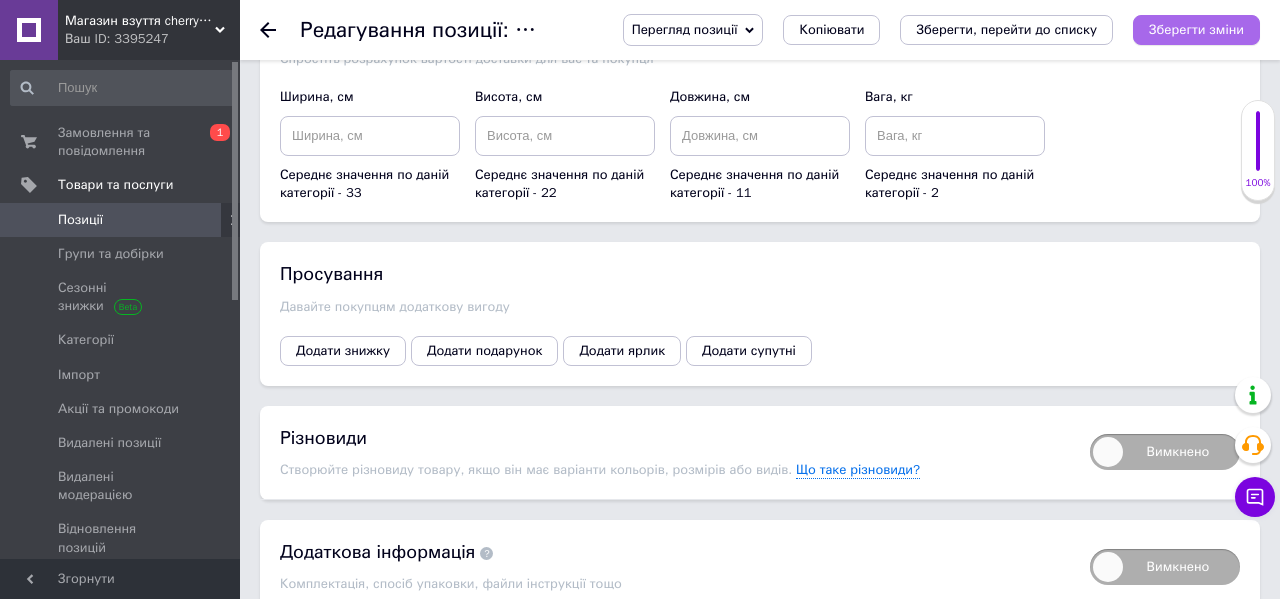 click on "Зберегти зміни" at bounding box center (1196, 30) 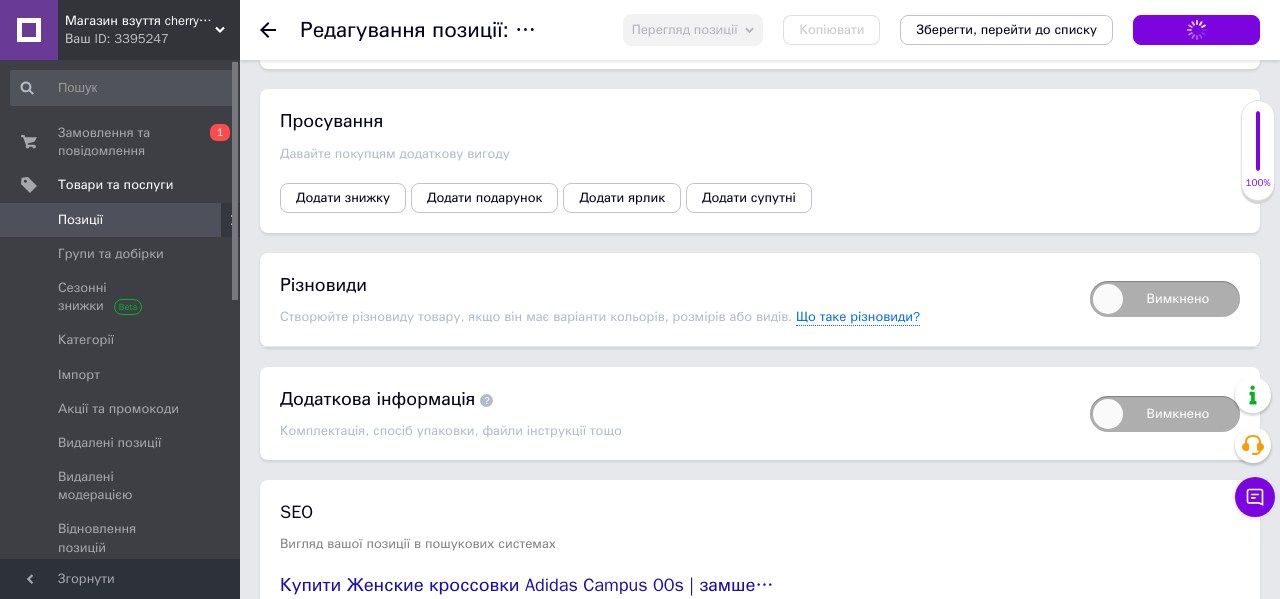 scroll, scrollTop: 3014, scrollLeft: 0, axis: vertical 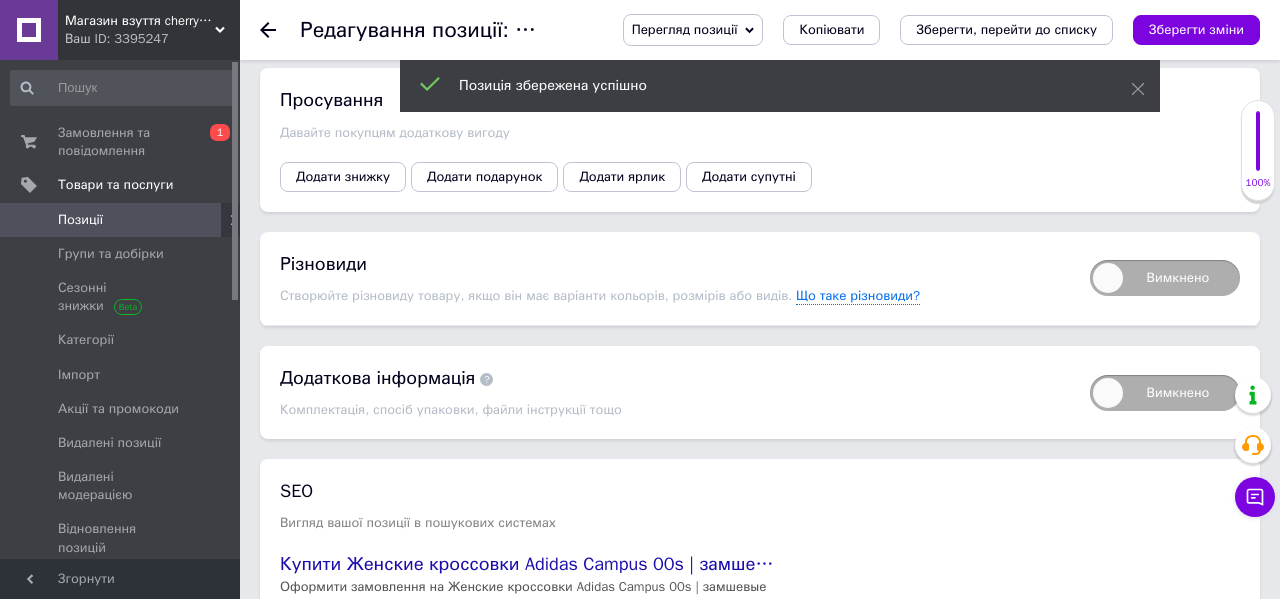click on "Вимкнено" at bounding box center (1165, 278) 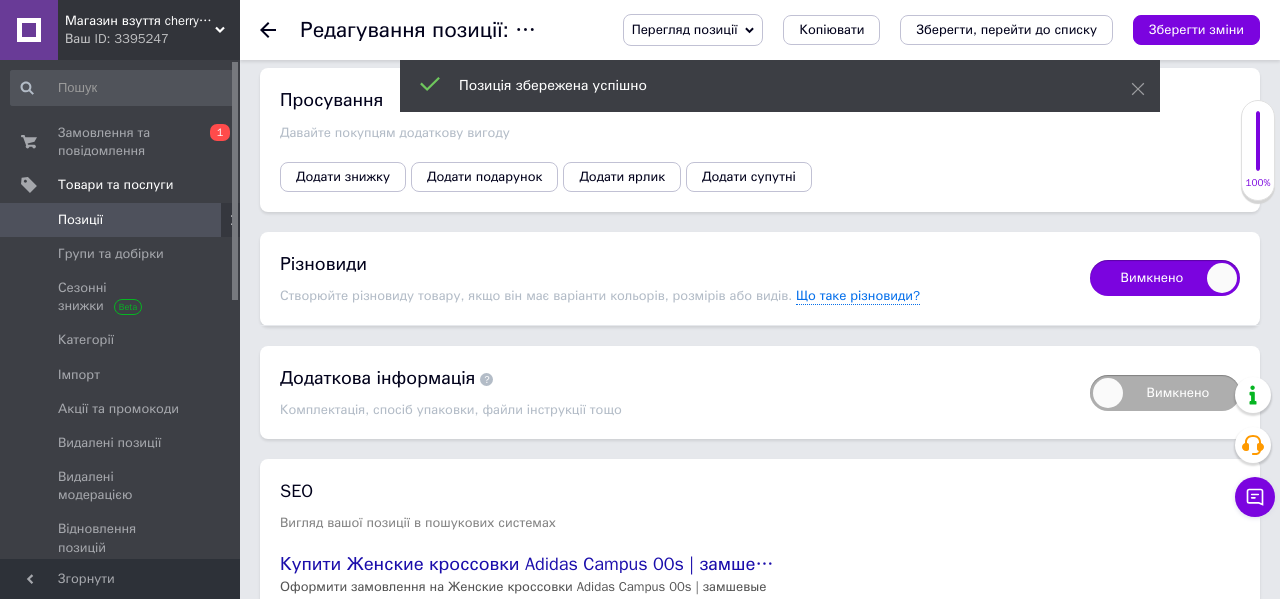 checkbox on "true" 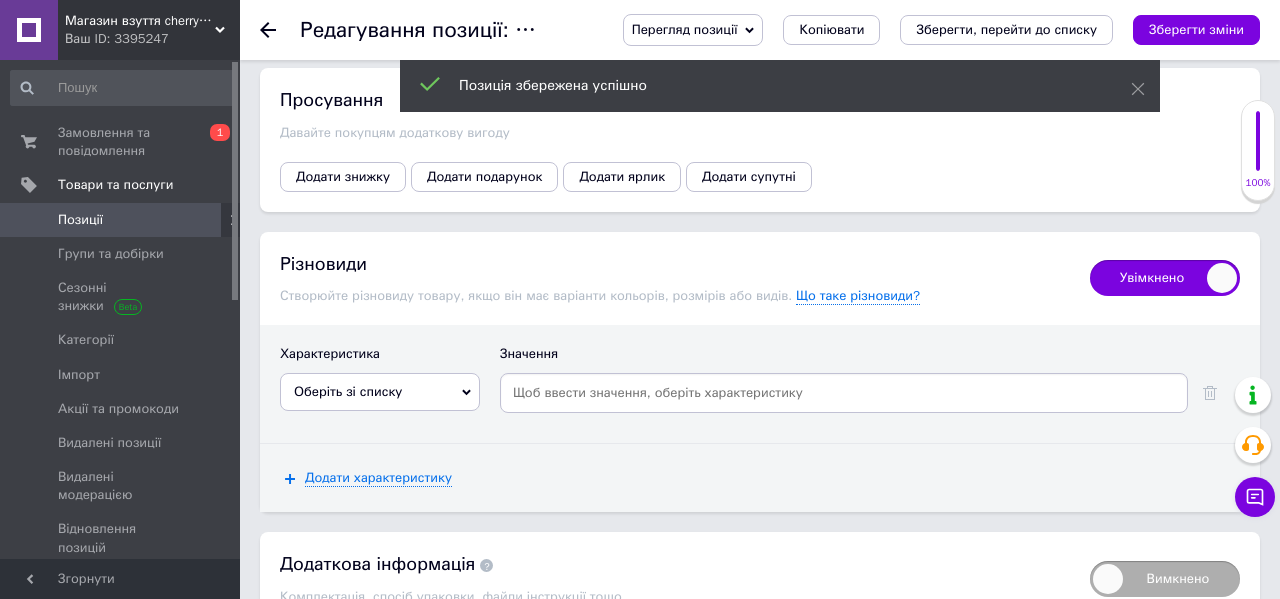 click on "Оберіть зі списку" at bounding box center [380, 392] 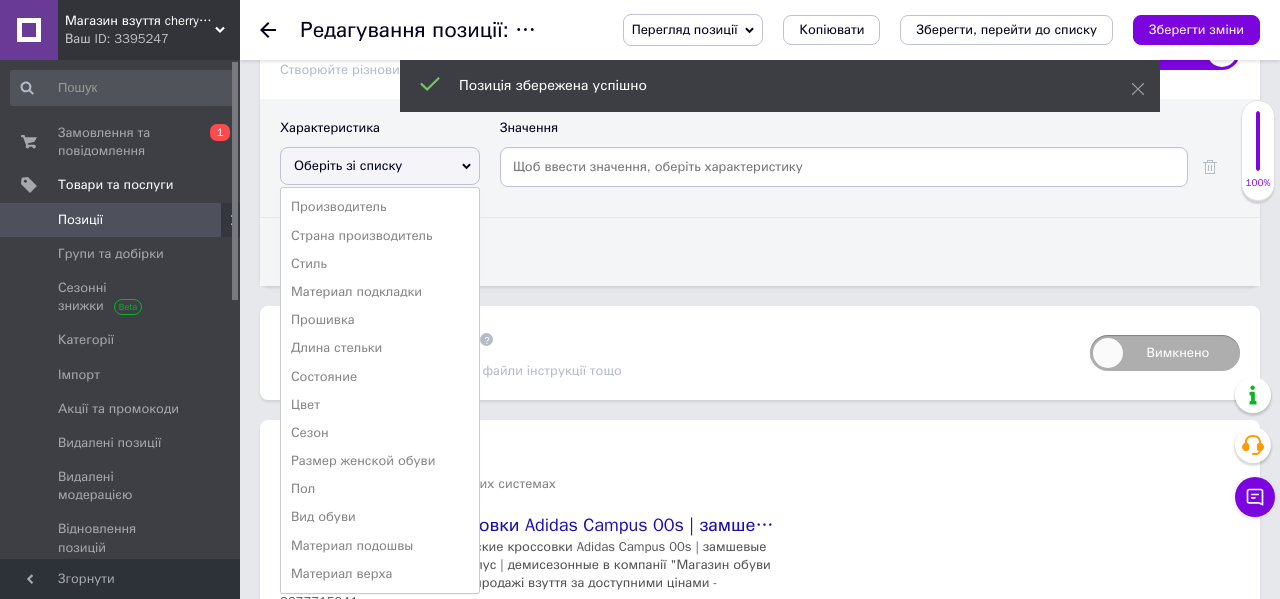 scroll, scrollTop: 3241, scrollLeft: 0, axis: vertical 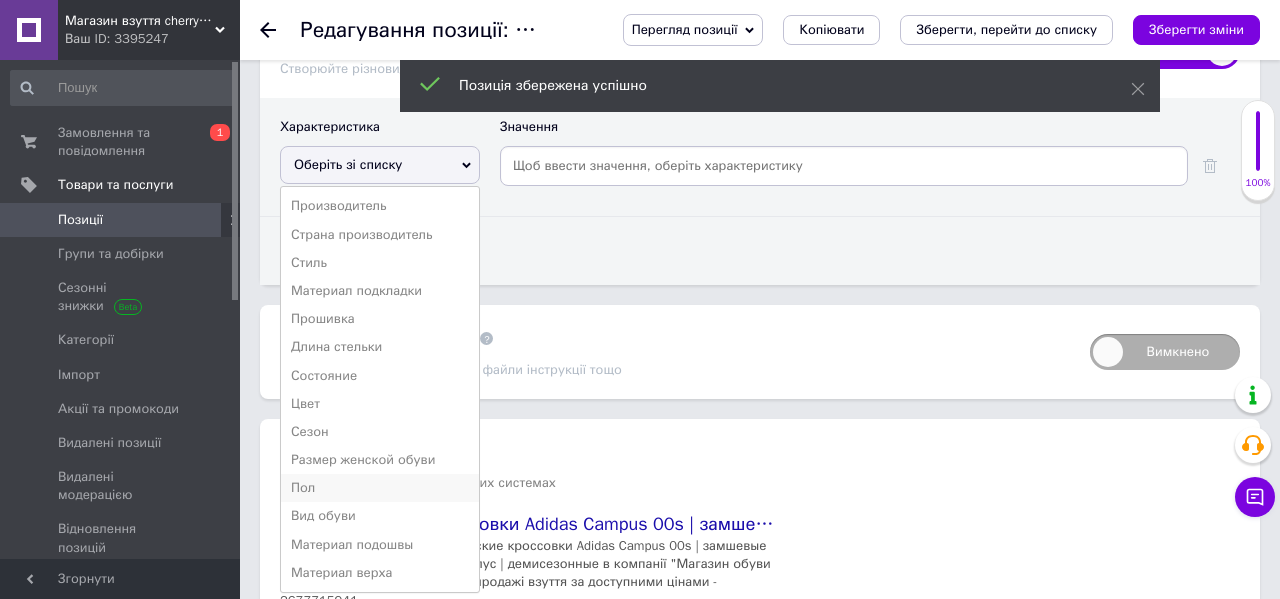 click on "Пол" at bounding box center [380, 488] 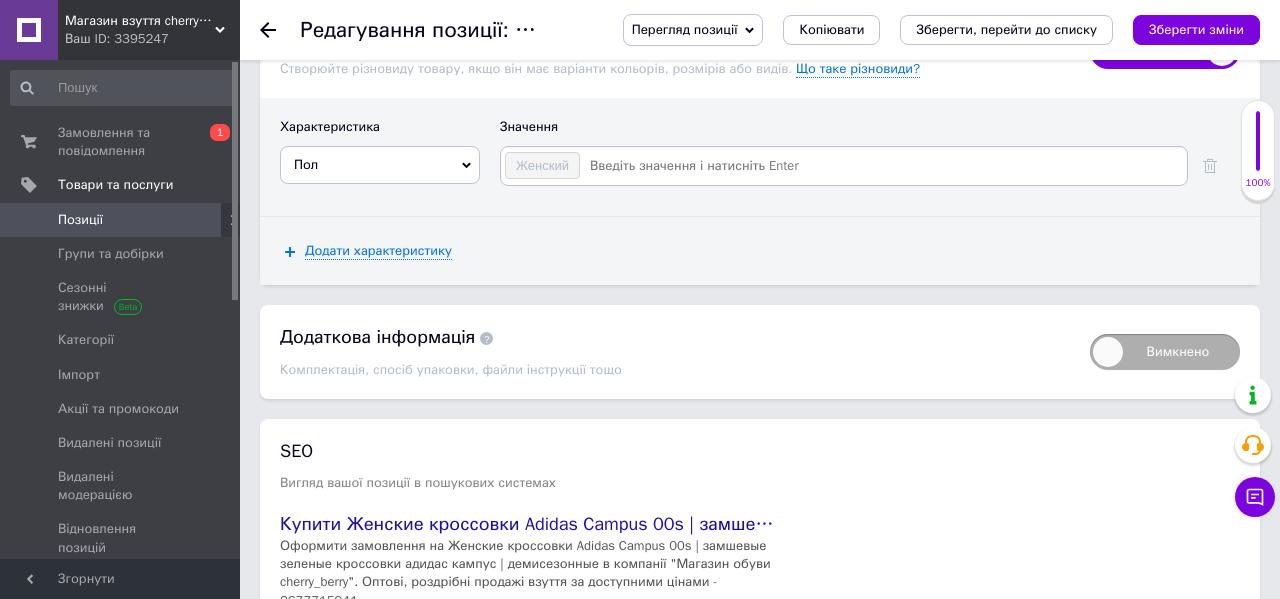 click on "Пол" at bounding box center (380, 165) 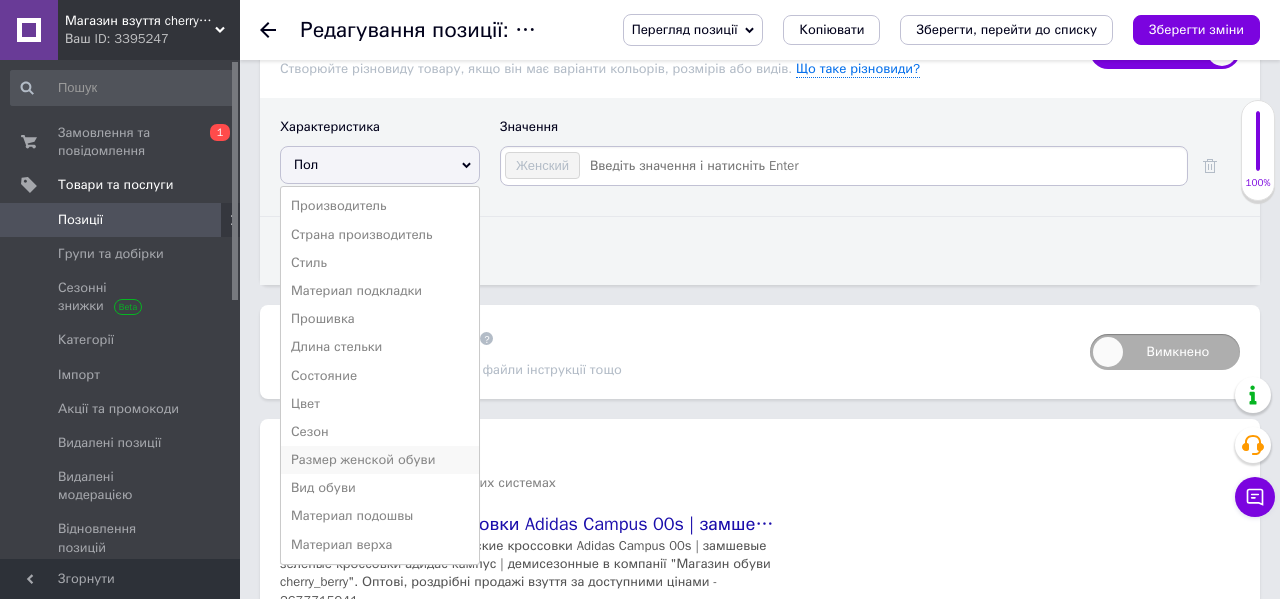click on "Размер женской обуви" at bounding box center (380, 460) 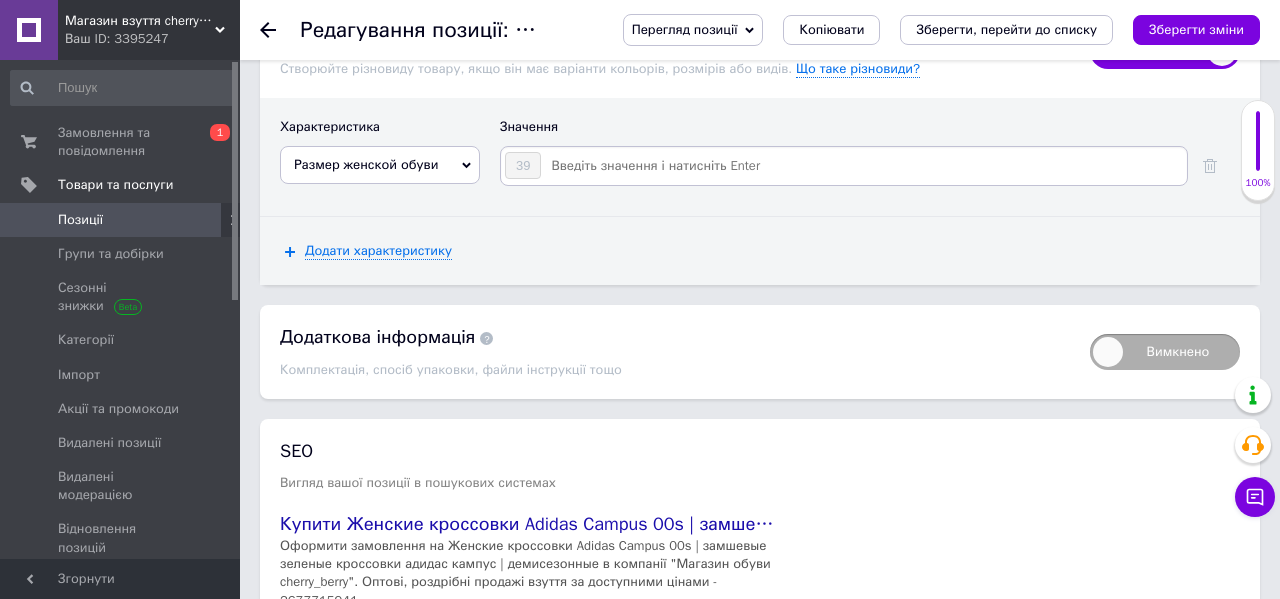 click at bounding box center [863, 166] 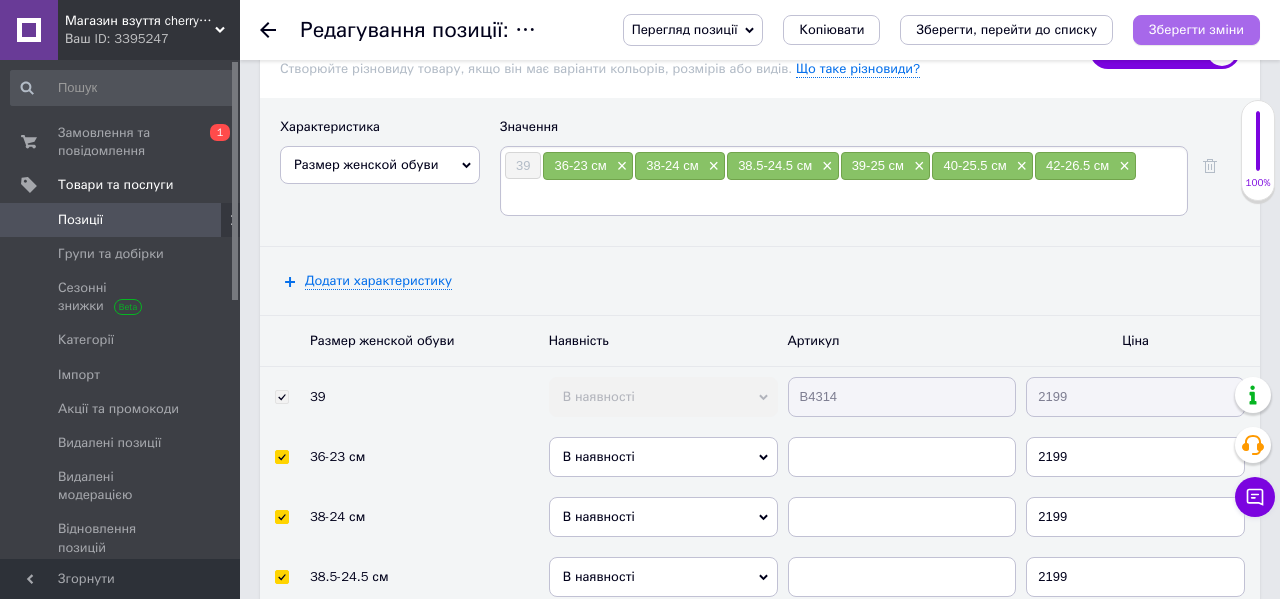 click on "Зберегти зміни" at bounding box center (1196, 29) 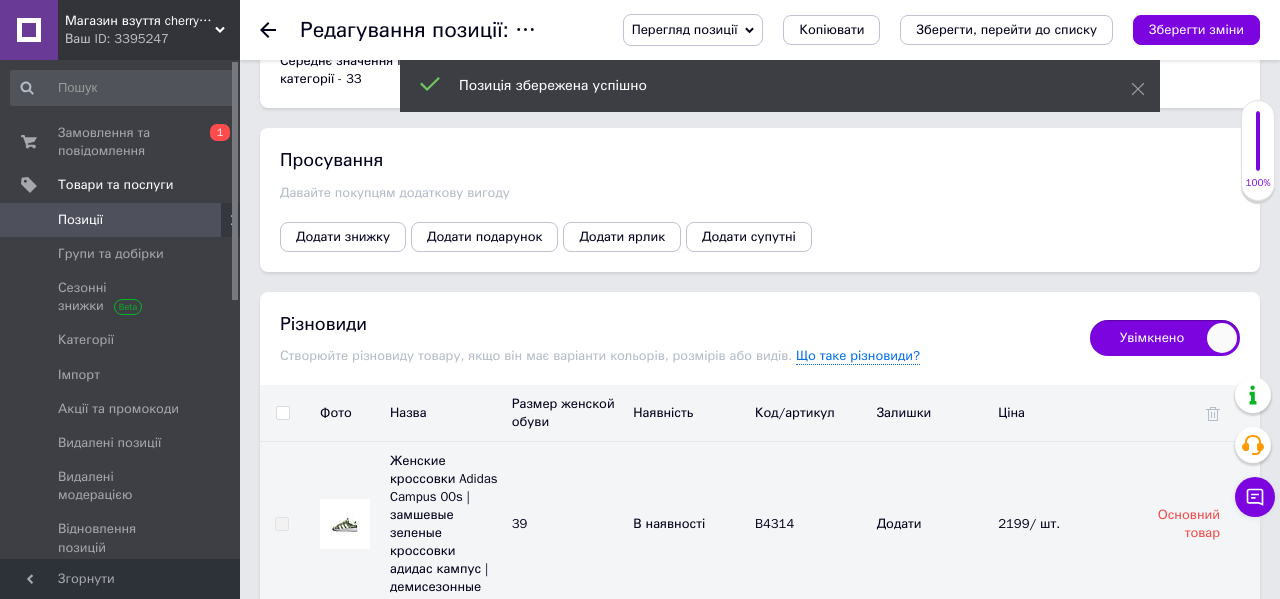 scroll, scrollTop: 2932, scrollLeft: 0, axis: vertical 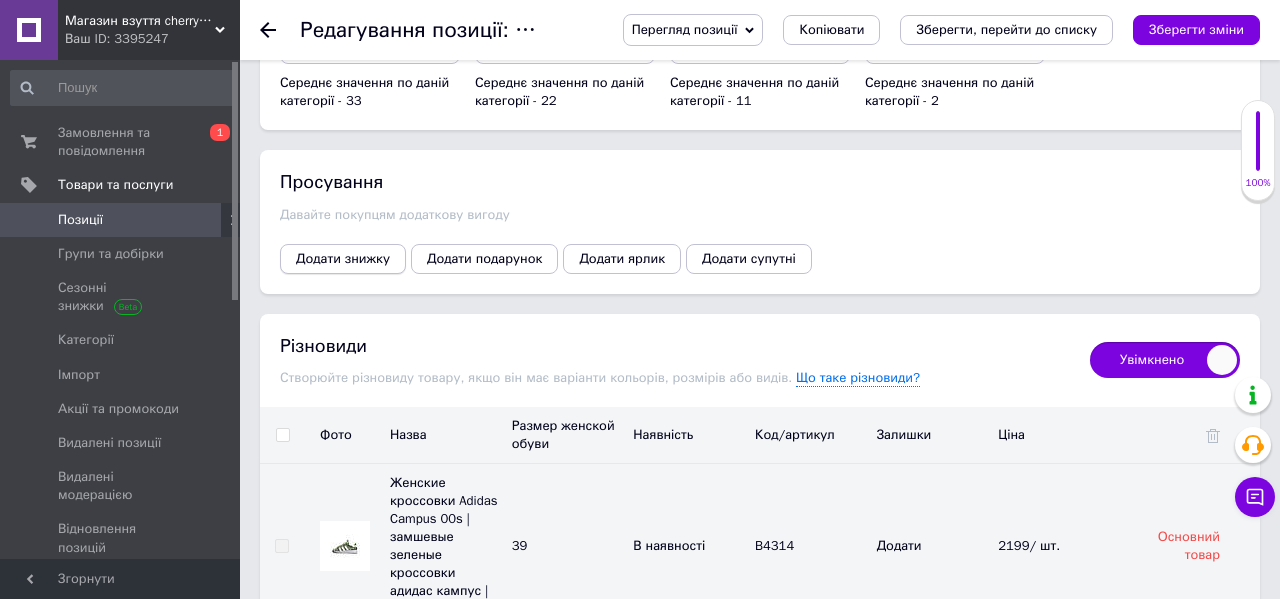 click on "Додати знижку" at bounding box center (343, 259) 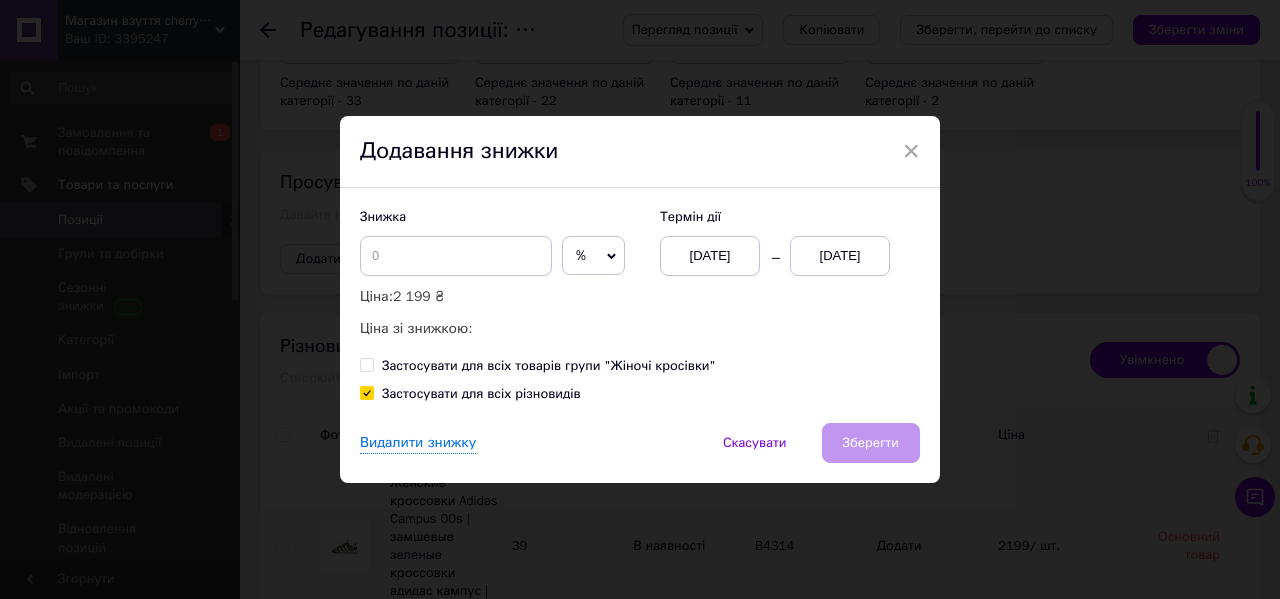 click on "%" at bounding box center [593, 256] 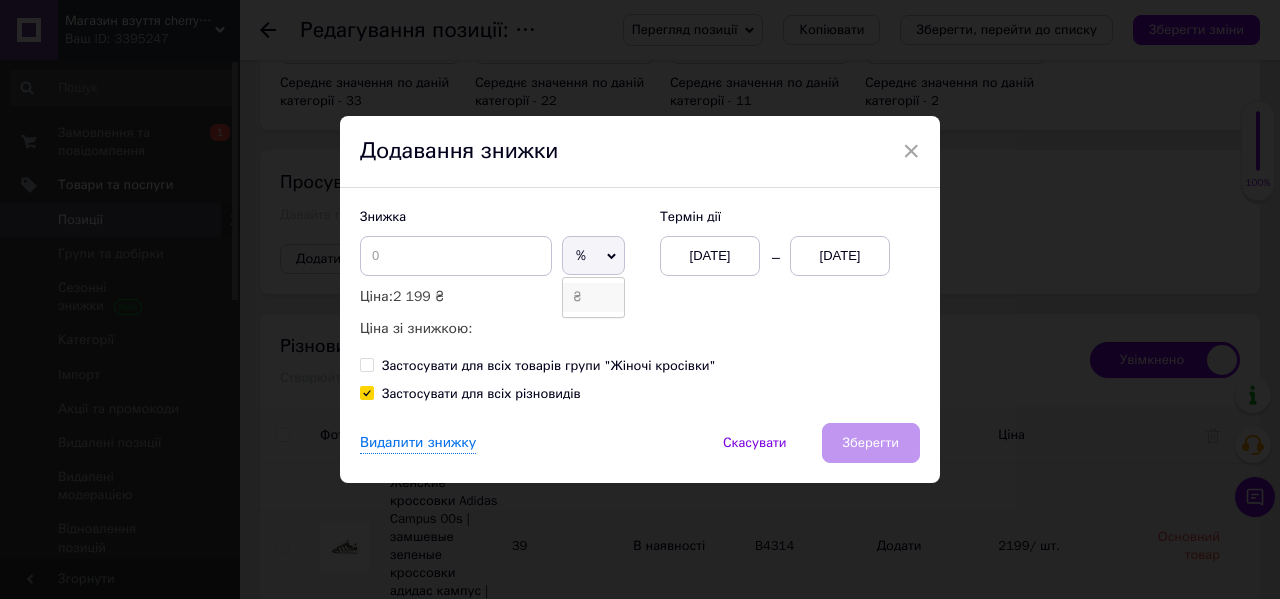 click on "₴" at bounding box center (593, 297) 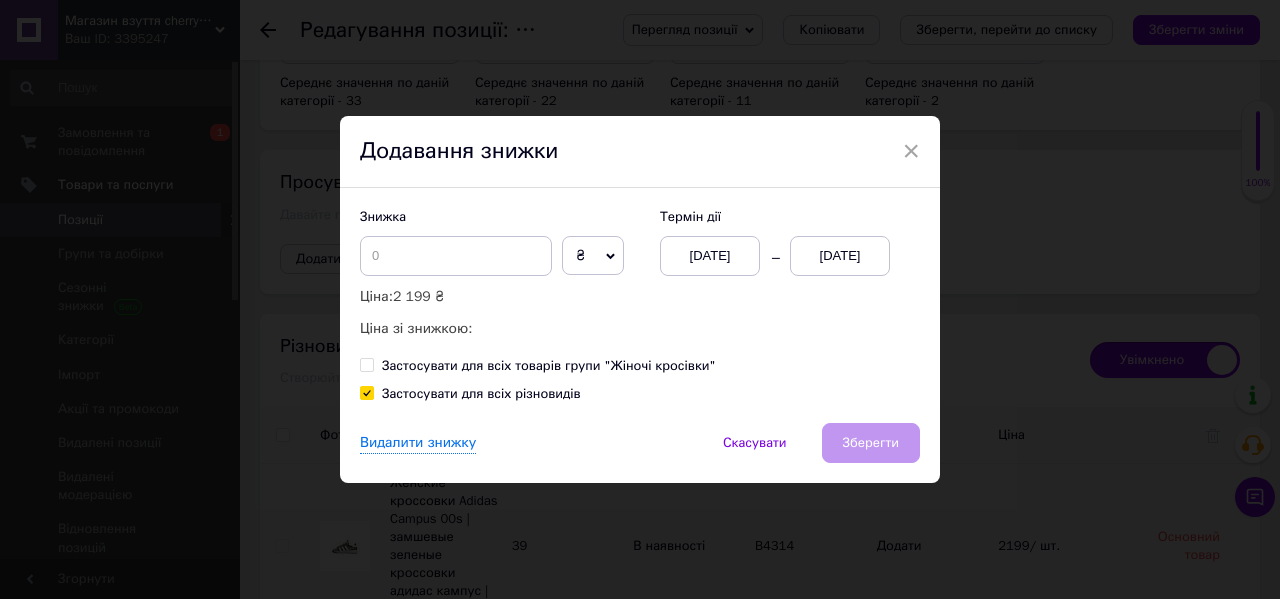 click on "Знижка ₴ % Ціна:  2 199   ₴ Ціна зі знижкою:" at bounding box center (500, 274) 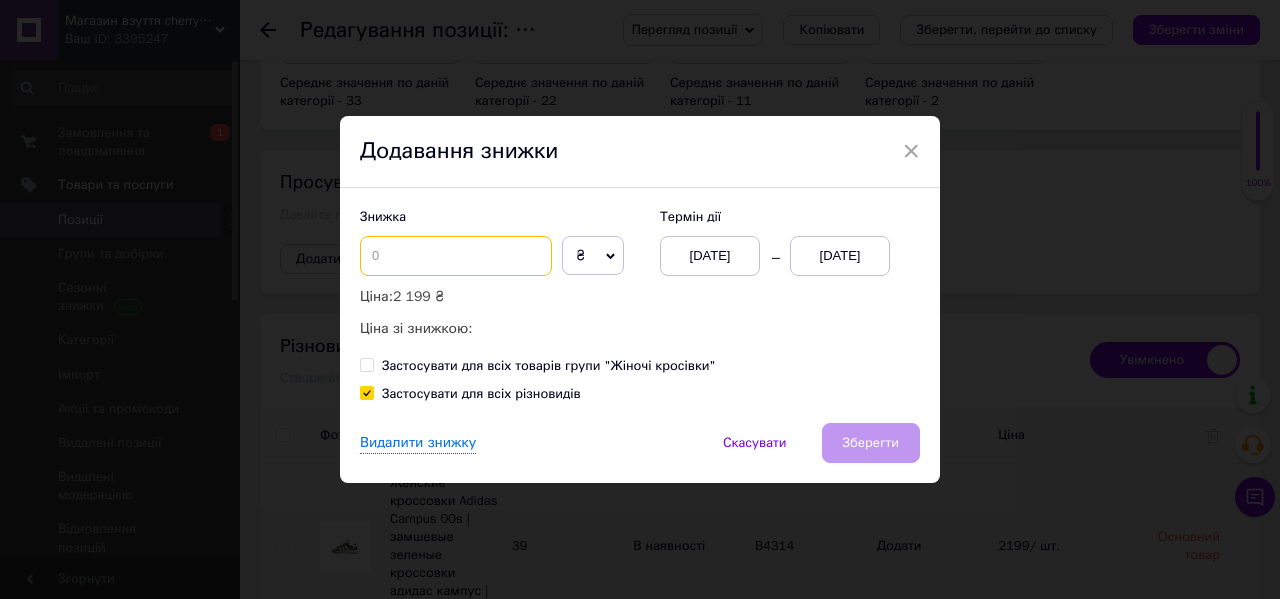 click at bounding box center [456, 256] 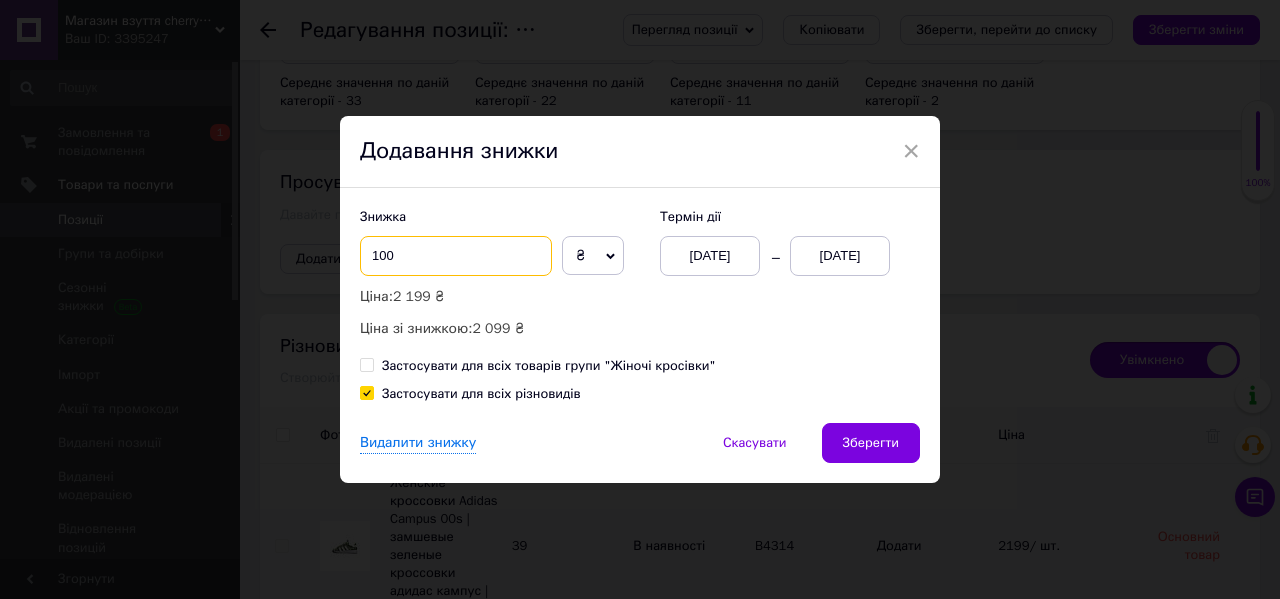 type on "100" 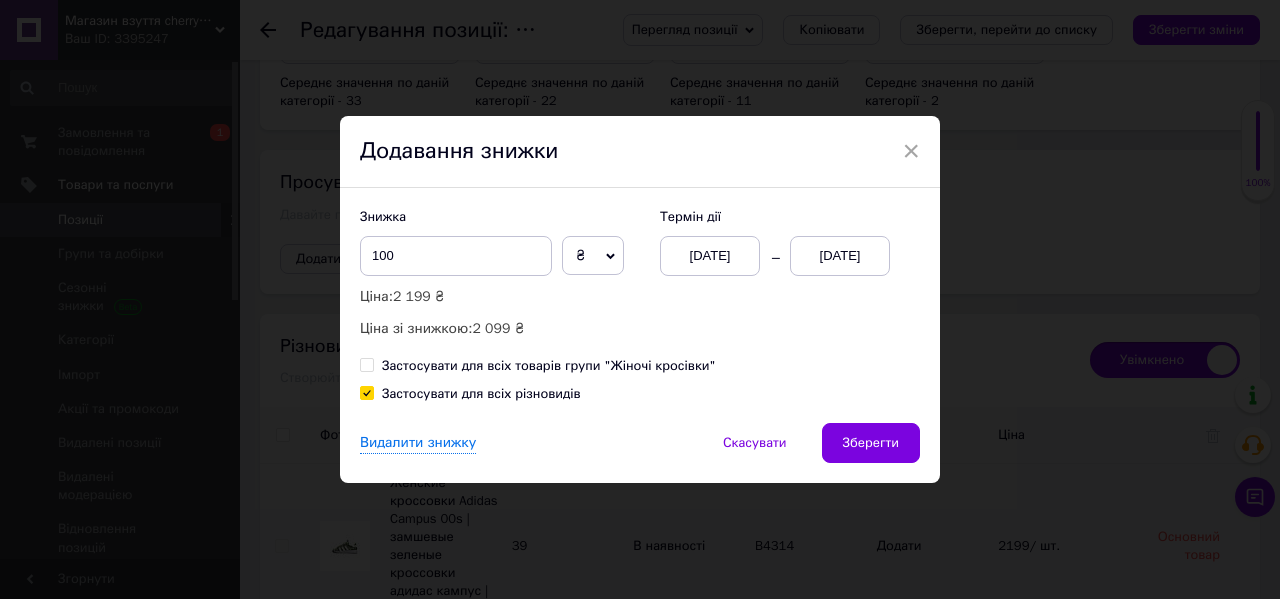 click on "[DATE]" at bounding box center [840, 256] 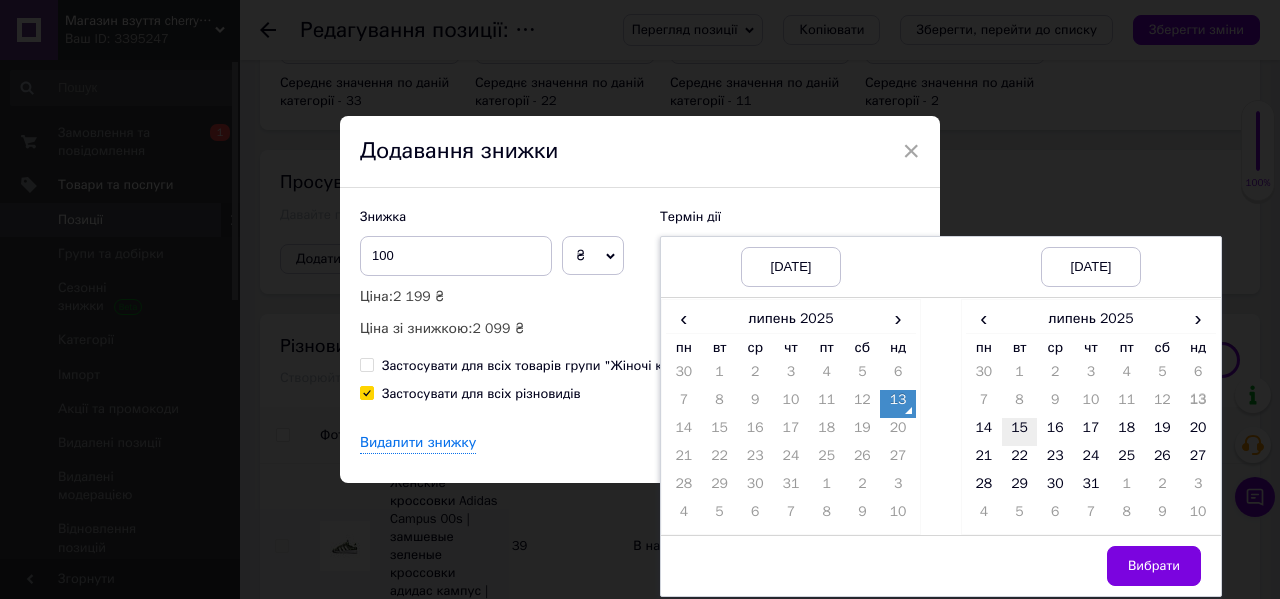 click on "15" at bounding box center [1020, 432] 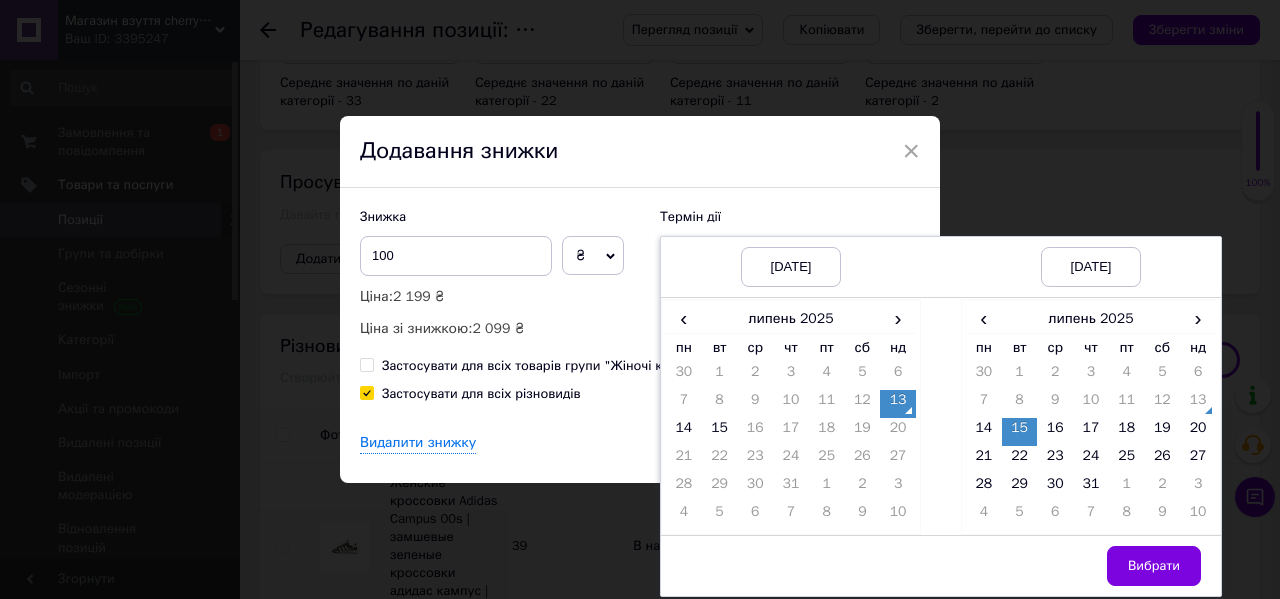 click on "Вибрати" at bounding box center (1154, 566) 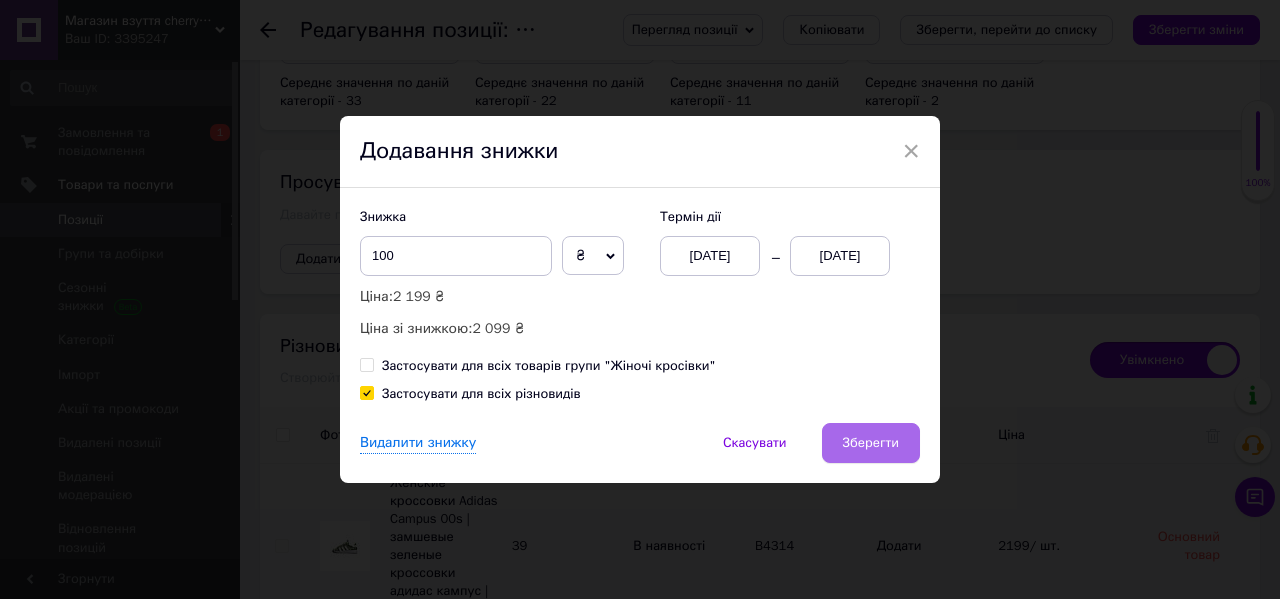 click on "Зберегти" at bounding box center (871, 443) 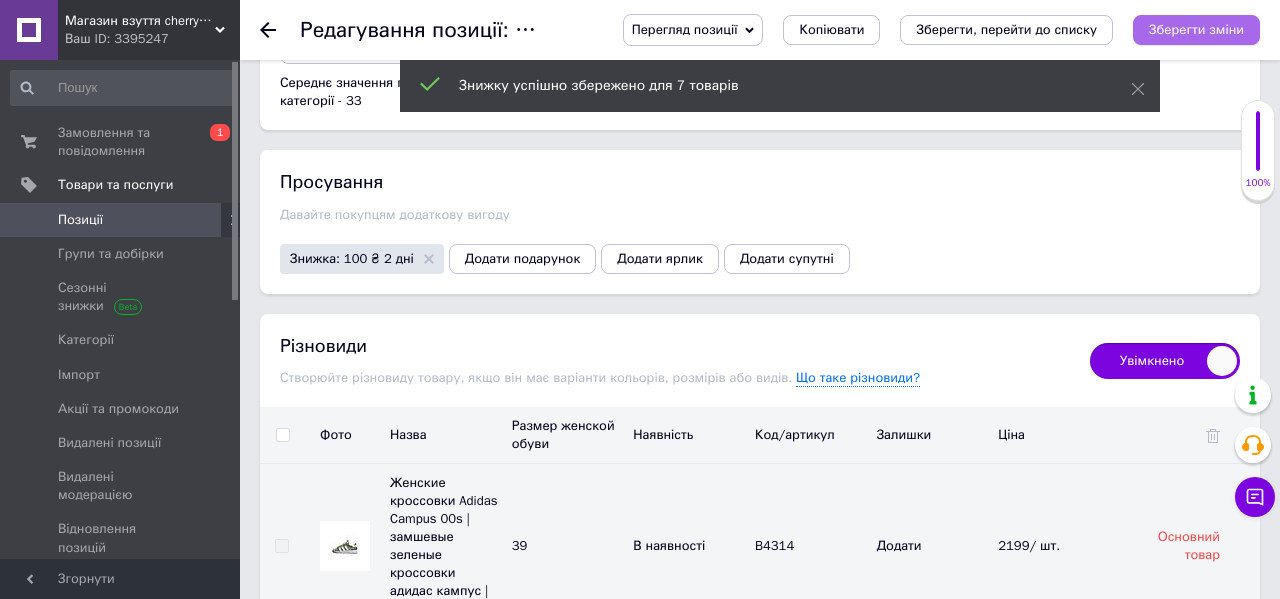 click on "Зберегти зміни" at bounding box center (1196, 30) 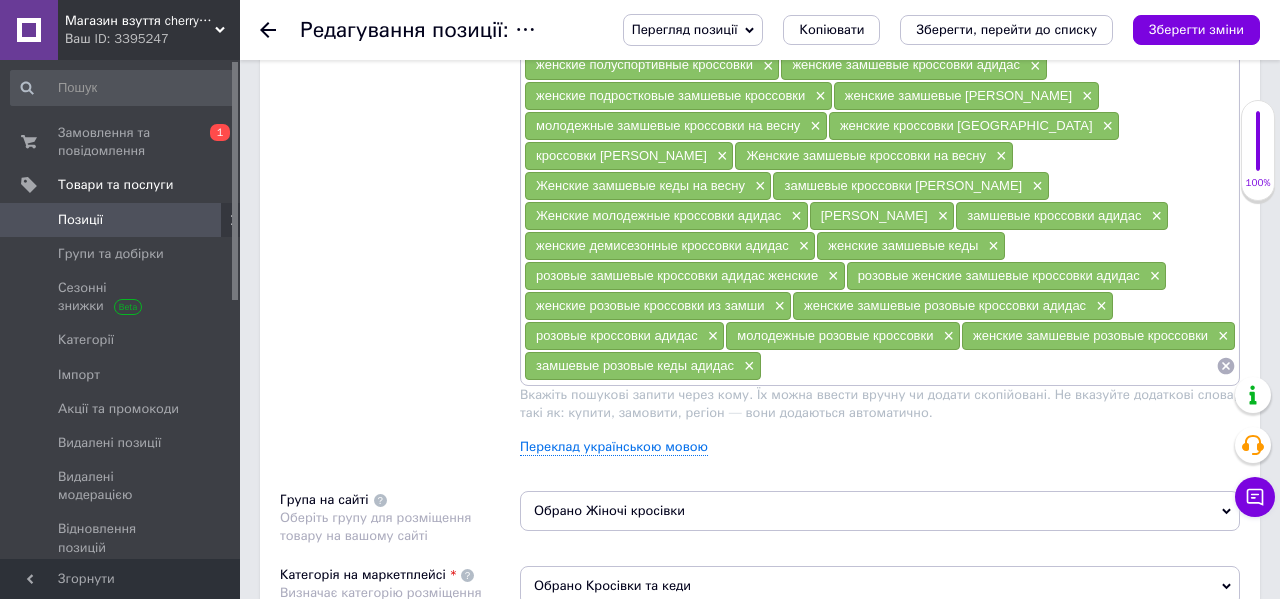 scroll, scrollTop: 1325, scrollLeft: 0, axis: vertical 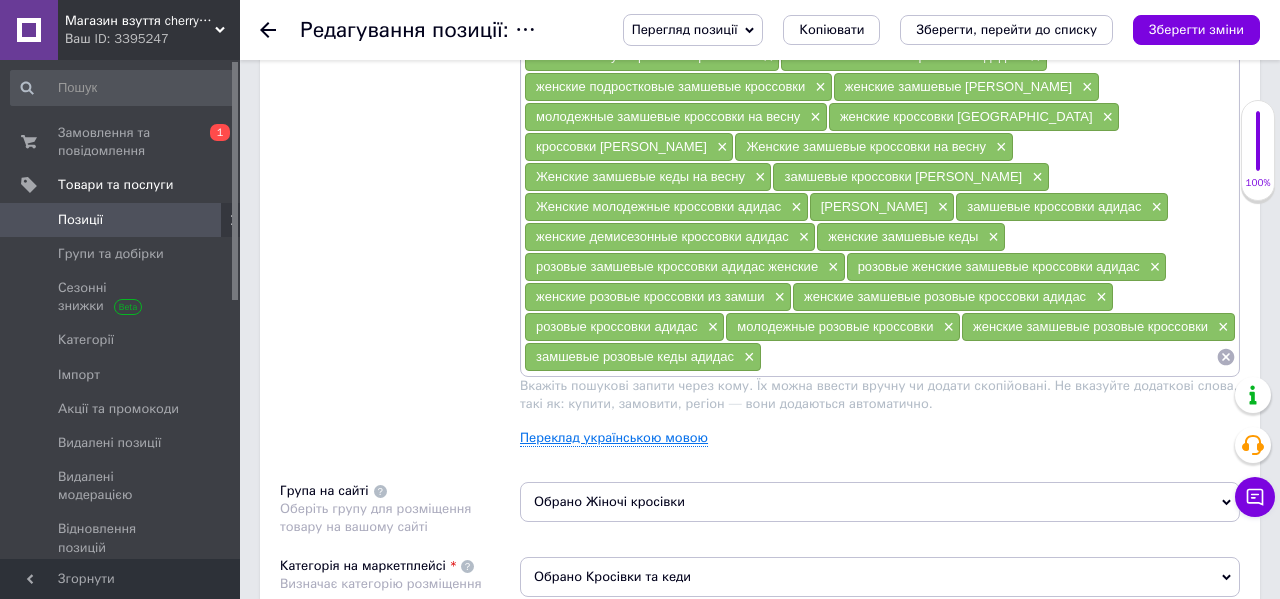click on "Переклад українською мовою" at bounding box center [614, 438] 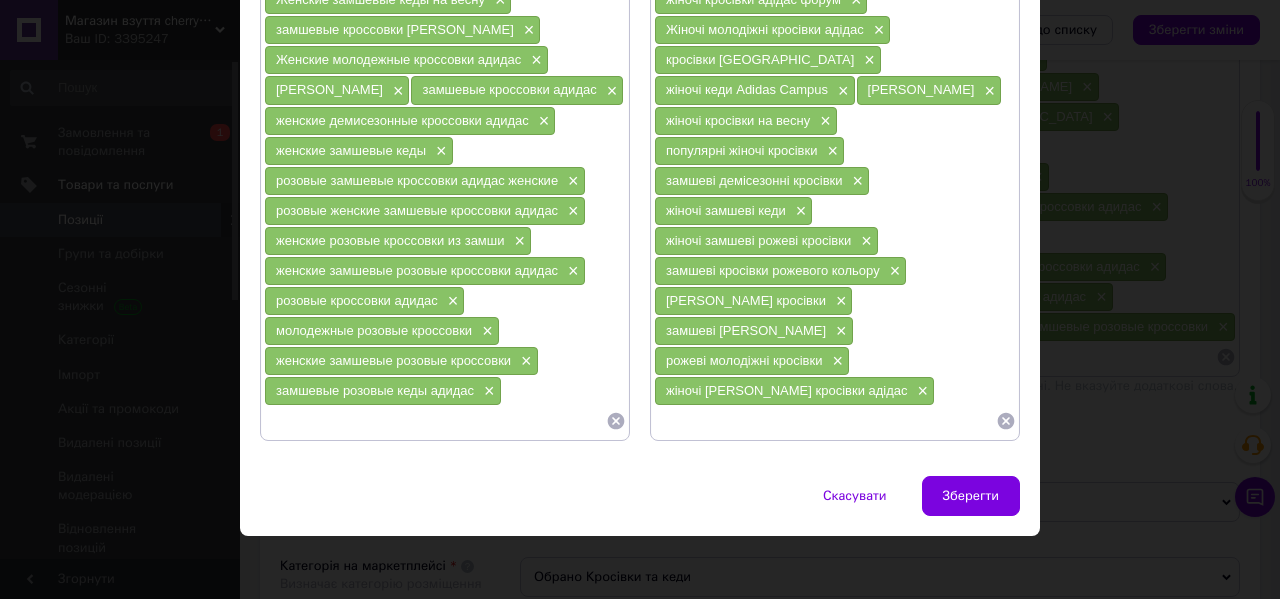 scroll, scrollTop: 641, scrollLeft: 0, axis: vertical 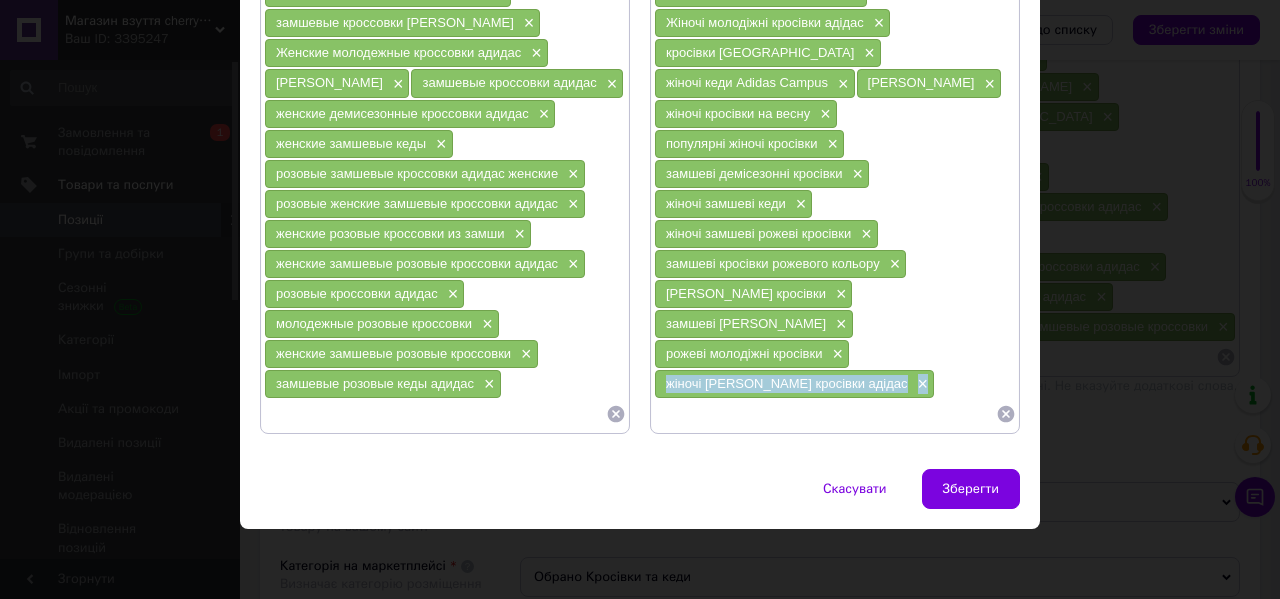 drag, startPoint x: 898, startPoint y: 394, endPoint x: 661, endPoint y: 389, distance: 237.05273 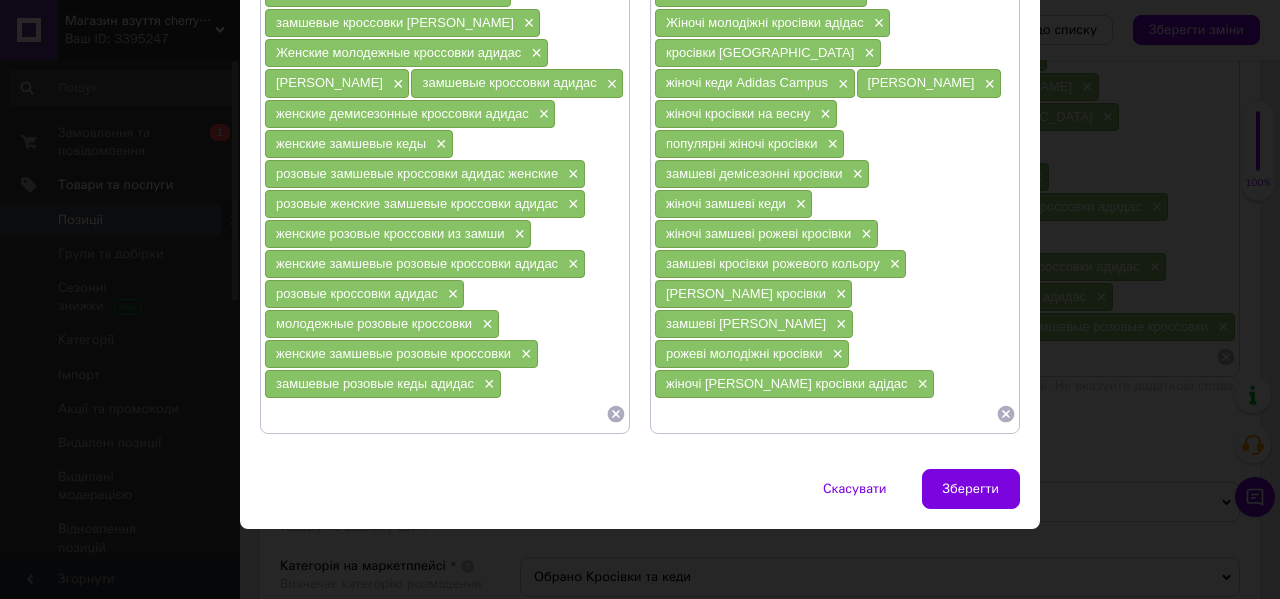 click on "×" at bounding box center (921, 384) 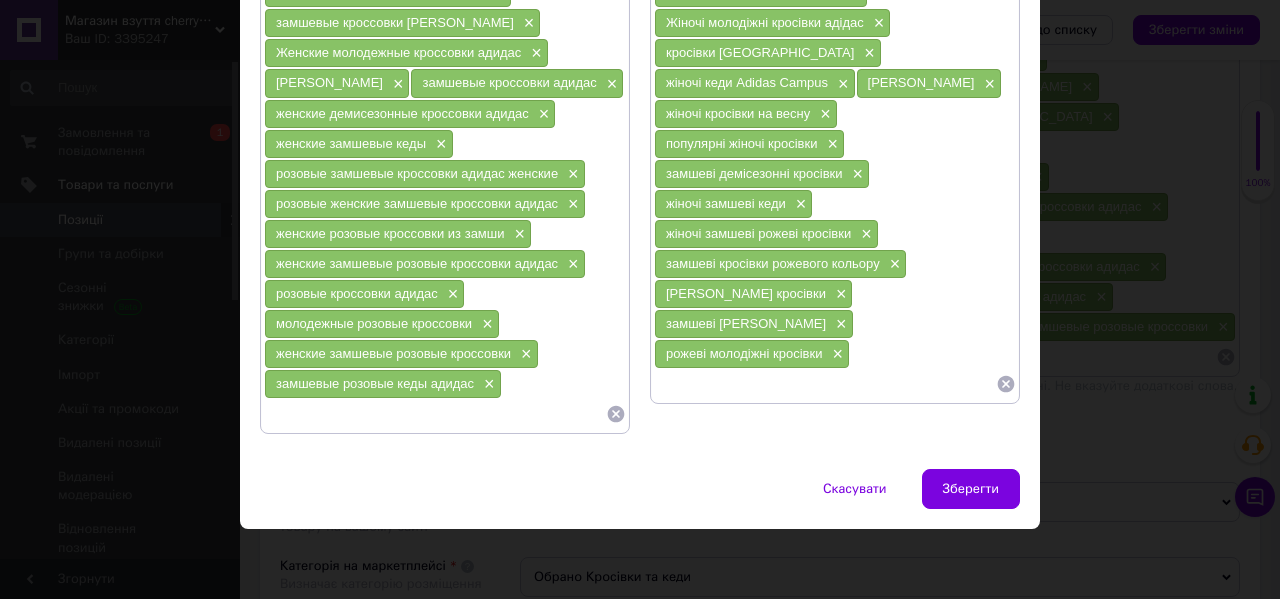click at bounding box center (825, 384) 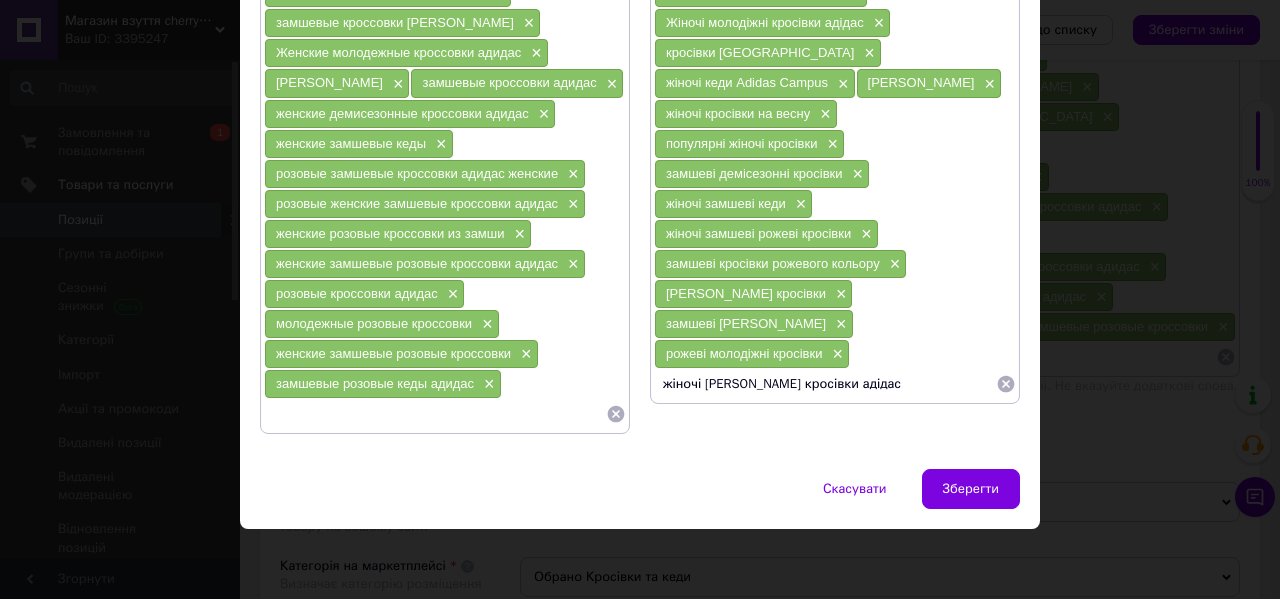 click on "жіночі [PERSON_NAME] кросівки адідас" at bounding box center (825, 384) 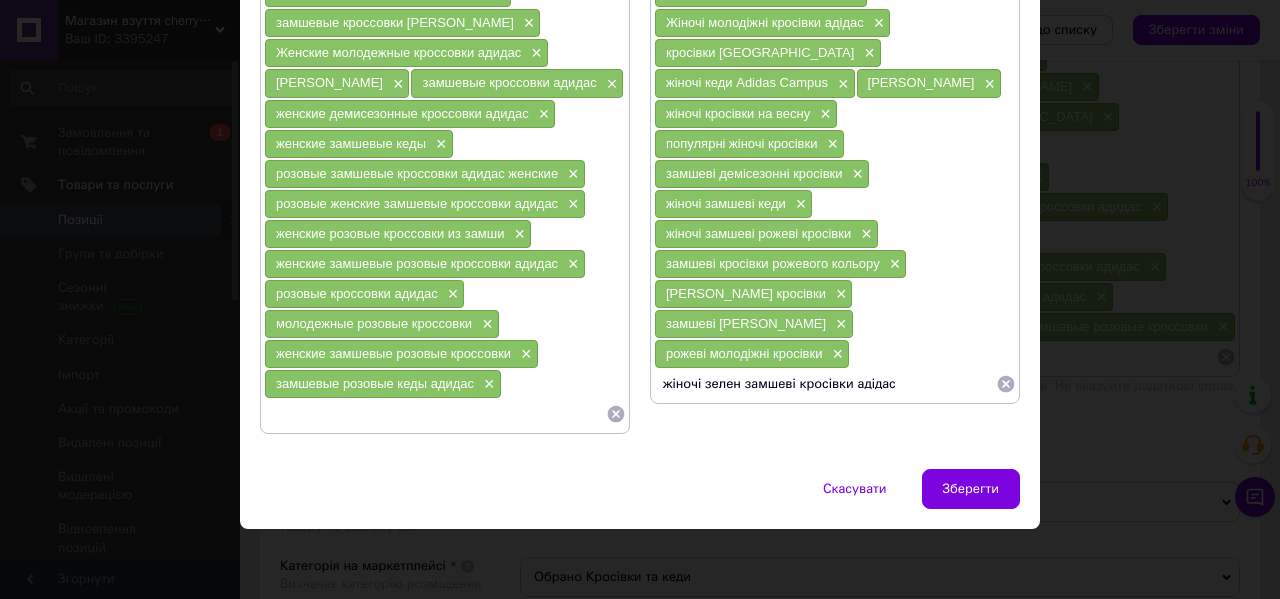 type on "жіночі зелені замшеві кросівки адідас" 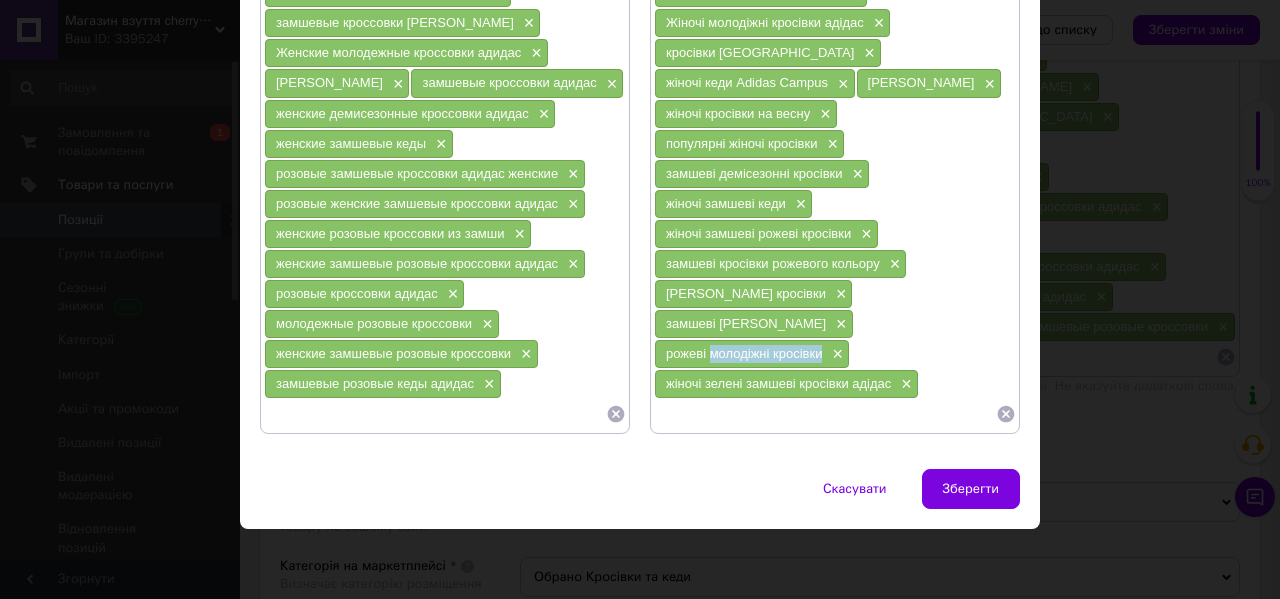 drag, startPoint x: 819, startPoint y: 354, endPoint x: 706, endPoint y: 354, distance: 113 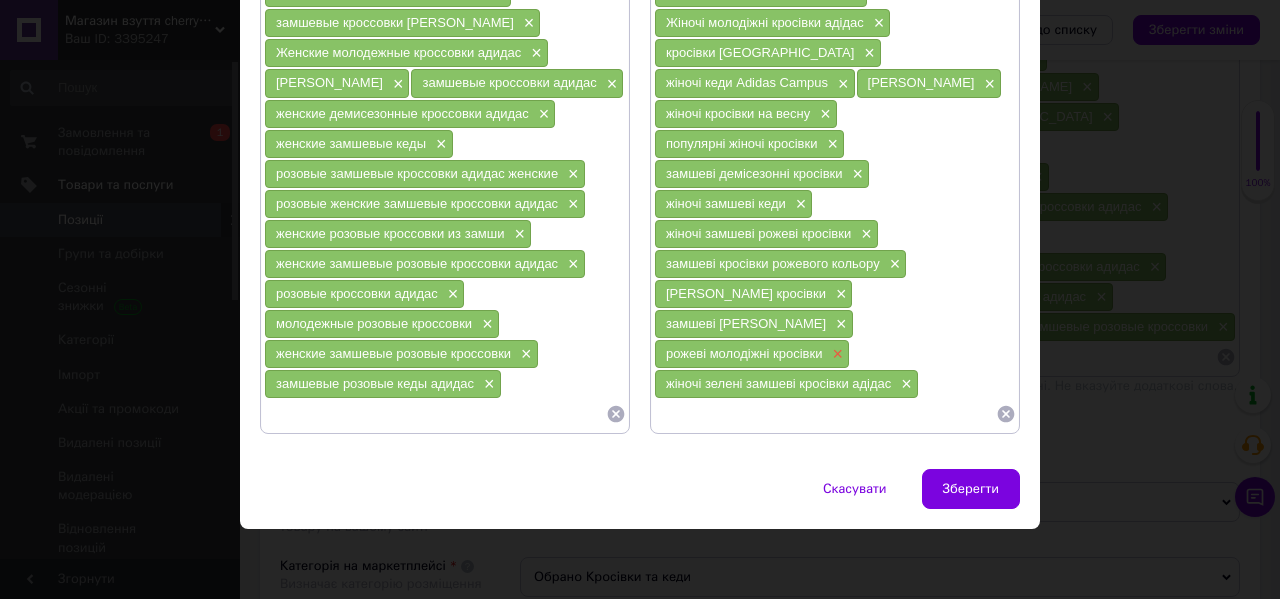 click on "×" at bounding box center (835, 354) 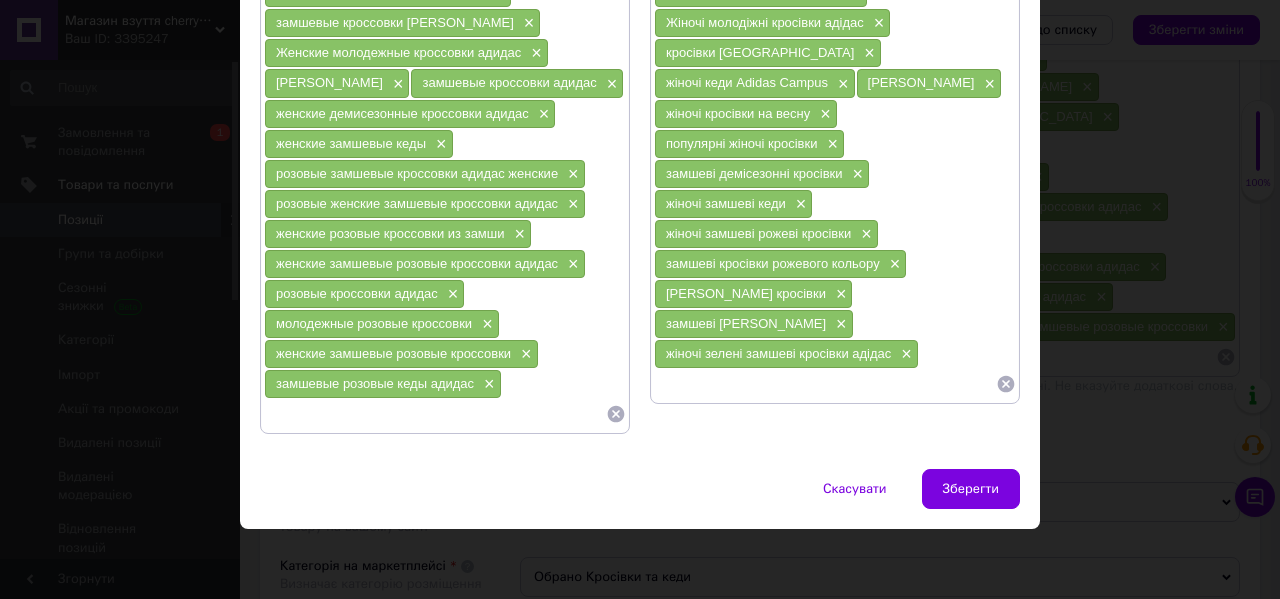 click on "жіночі кросівки адідас × жіночі кросівки × кросівки для підлітка × кросівки демісезонні × жіночі кросівки адідас на весну × жіночі весняні кросівки адідас × жіночі кросівки весна × жіночі молодіжні кросівки адідас × жіночі замшеві кросівки адідас × жіночі замшеві [PERSON_NAME] × жіночі замшеві кросівки для підлітка × жіночі молодіжні замшеві кросівки × молодіжні замшеві кросівки на весну × жіночі замшеві кросівки × жіночі замшеві кросівки на весну × Жіночі замшеві [PERSON_NAME] × жіночі кросівки адідас форум × Жіночі молодіжні кросівки адідас × × × × × ×" at bounding box center [835, -22] 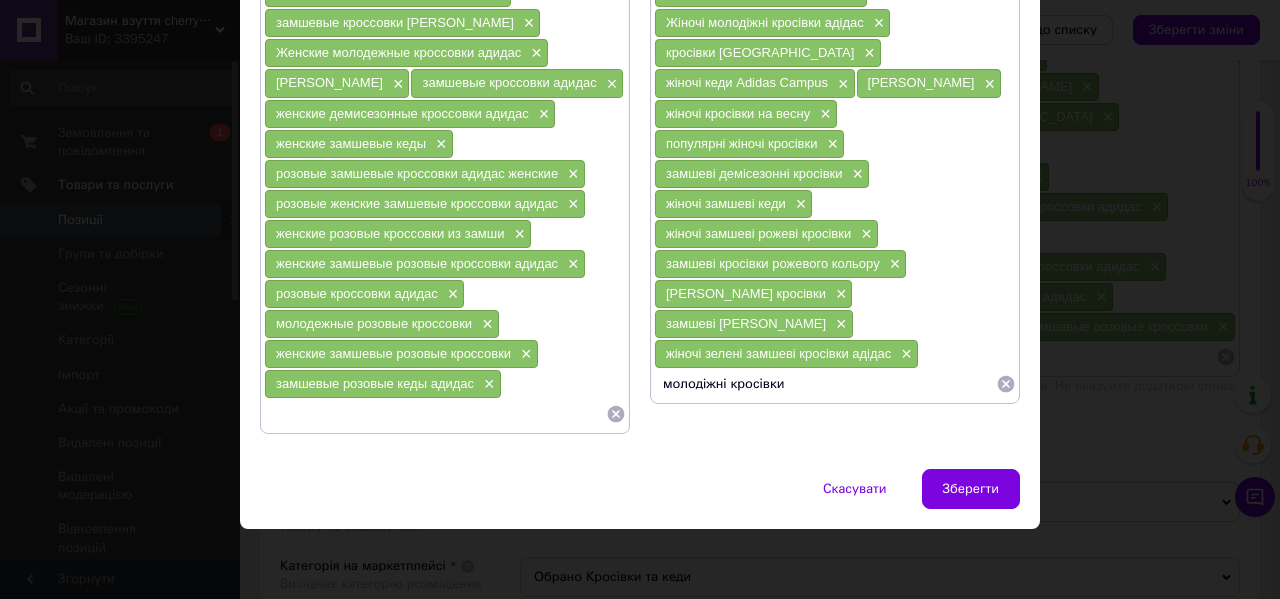 click on "жіночі зелені замшеві кросівки адідас" at bounding box center [778, 353] 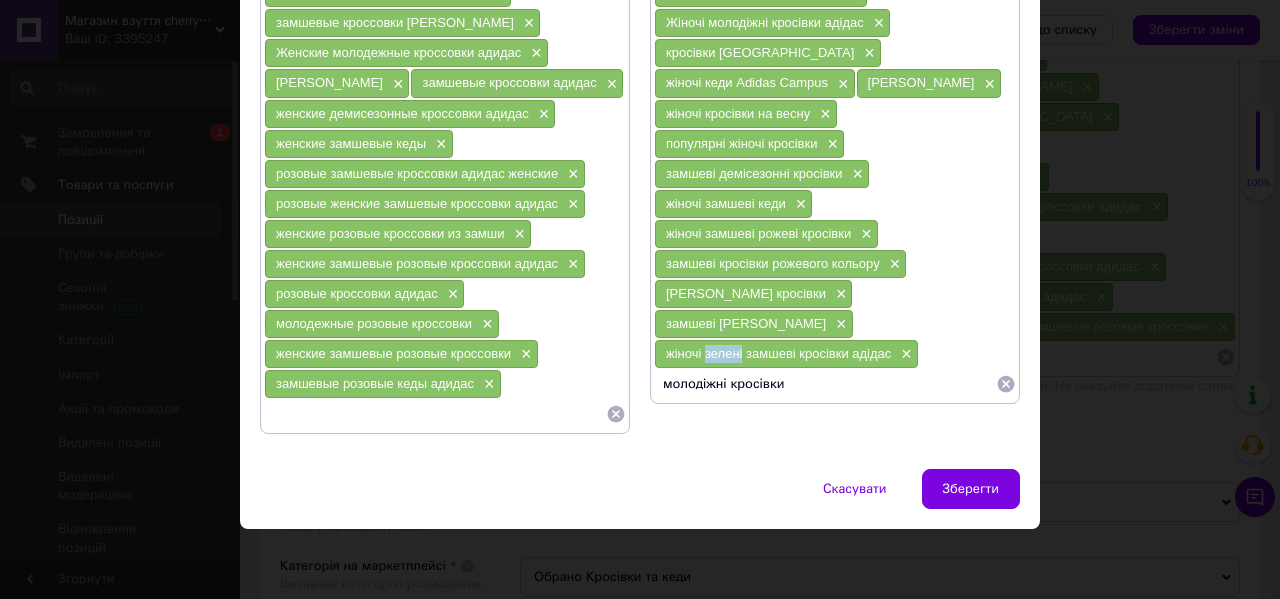 click on "жіночі зелені замшеві кросівки адідас" at bounding box center (778, 353) 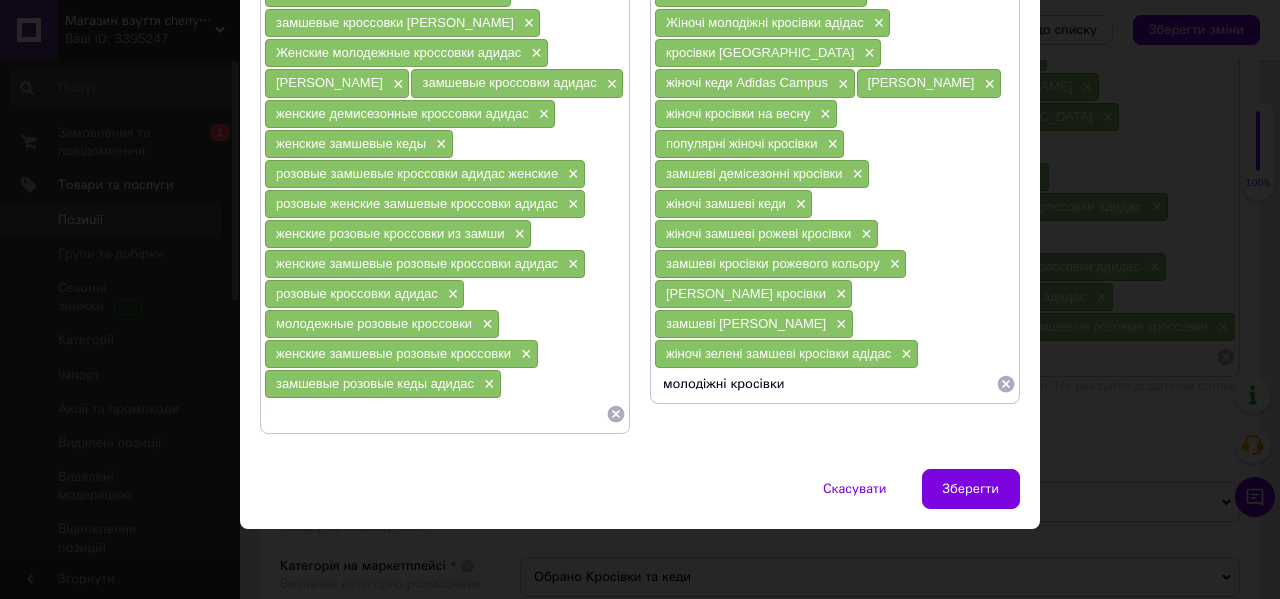 click on "молодіжні кросівки" at bounding box center (825, 384) 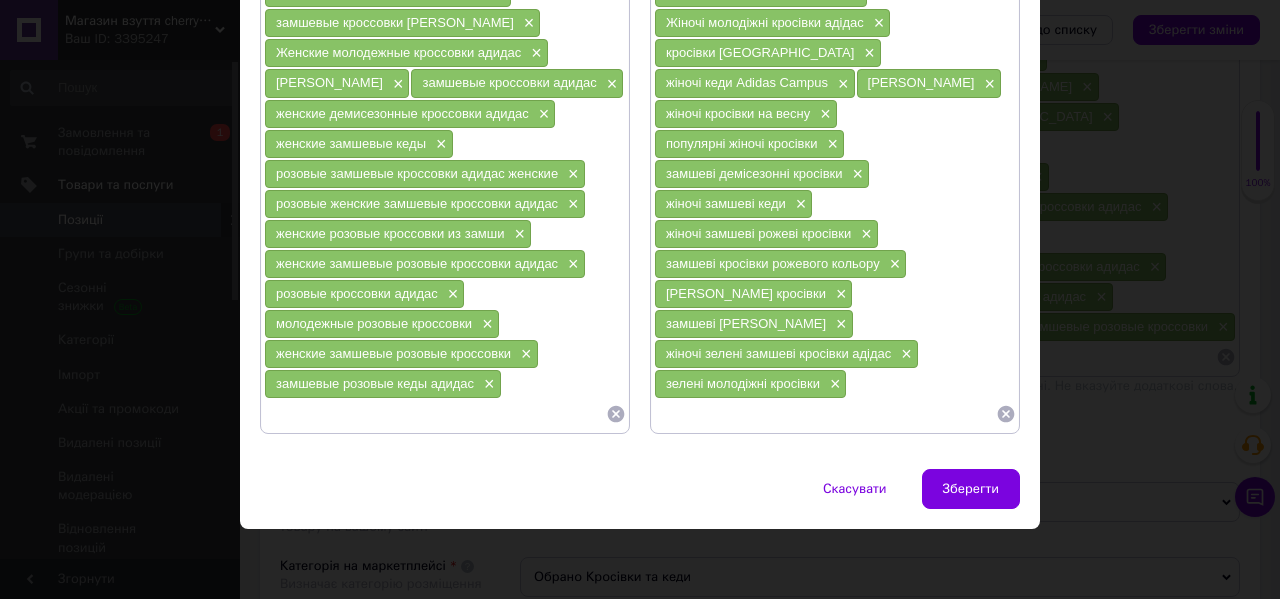 drag, startPoint x: 836, startPoint y: 325, endPoint x: 660, endPoint y: 323, distance: 176.01137 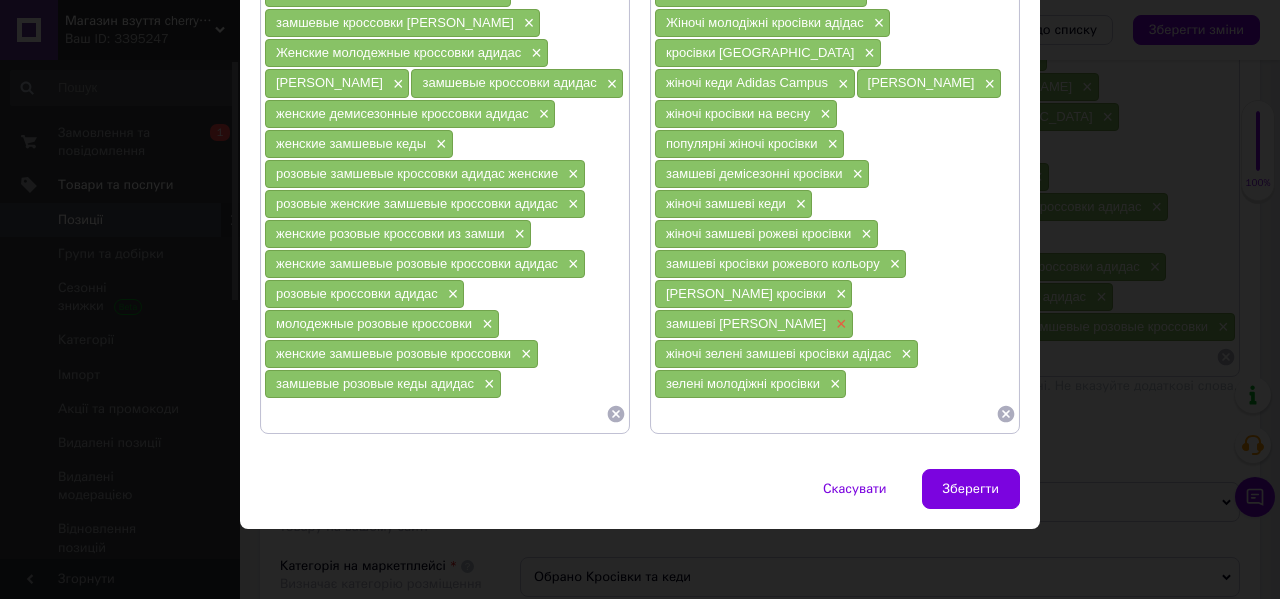 click on "×" at bounding box center [839, 324] 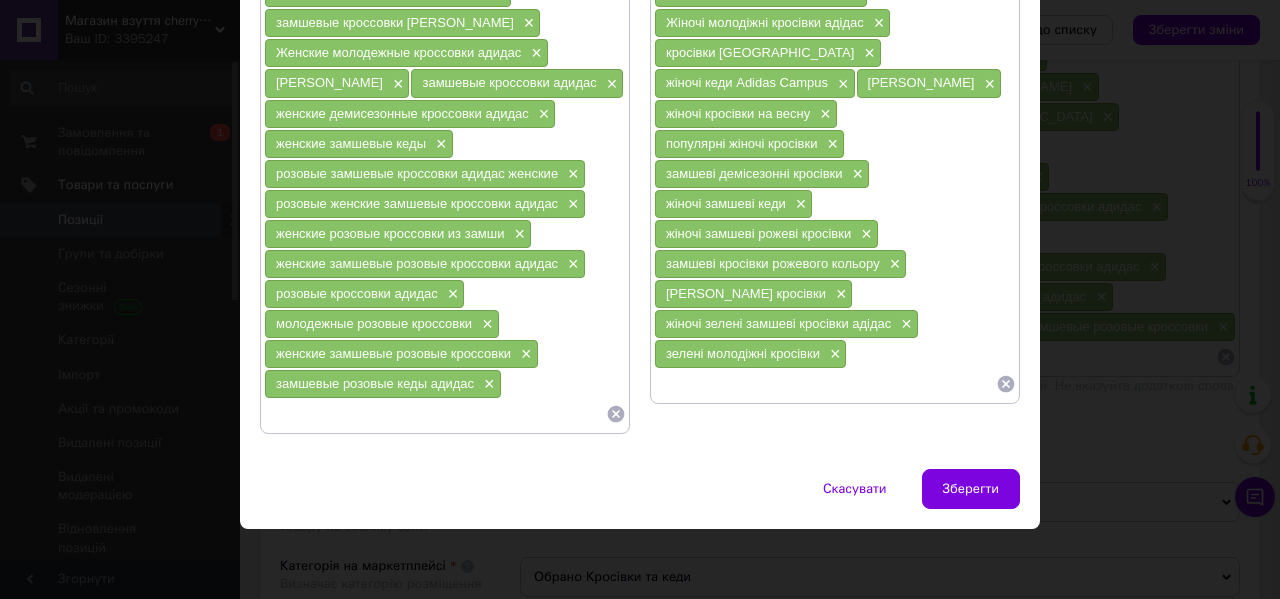 click at bounding box center [825, 384] 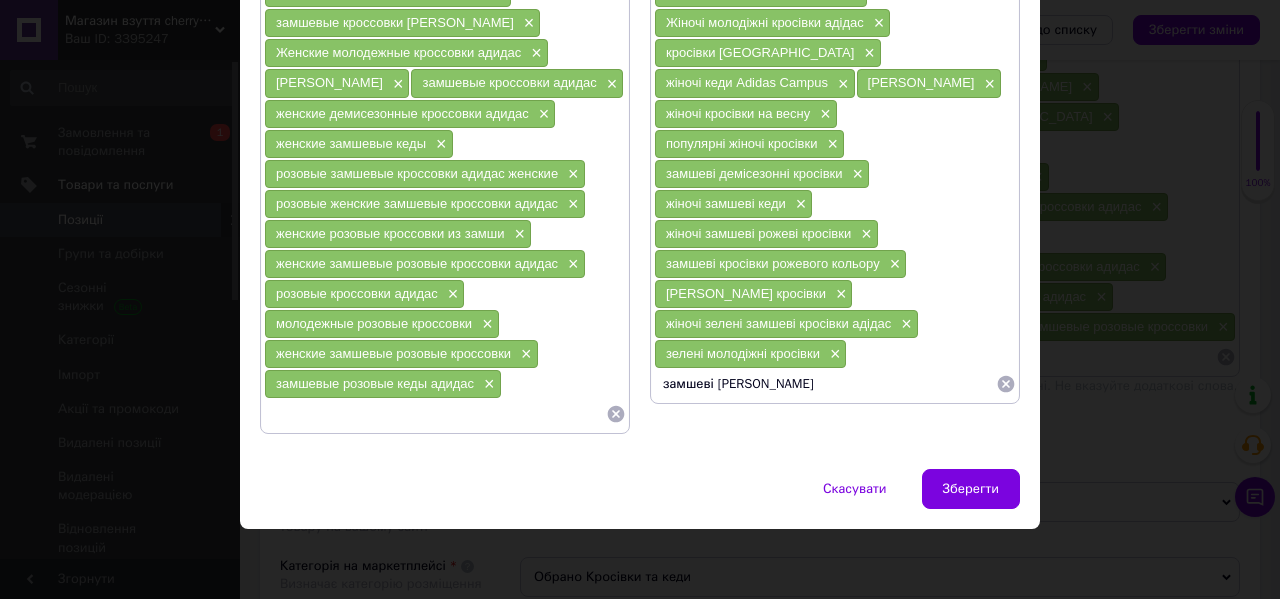 click on "зелені молодіжні кросівки" at bounding box center (743, 353) 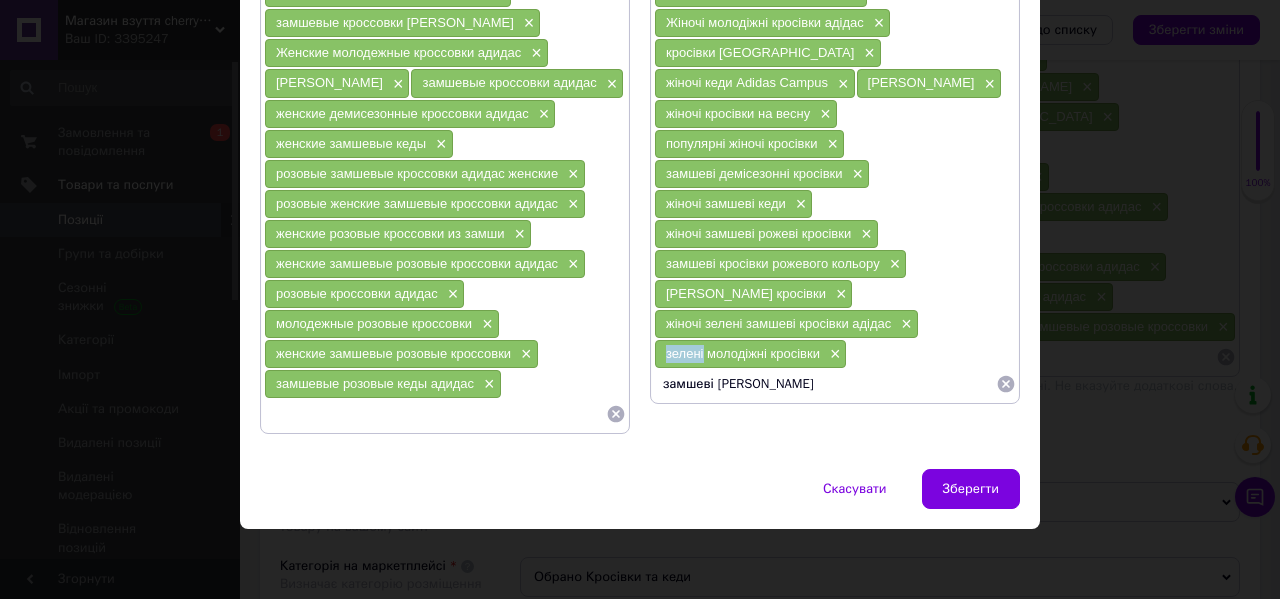 click on "зелені молодіжні кросівки" at bounding box center (743, 353) 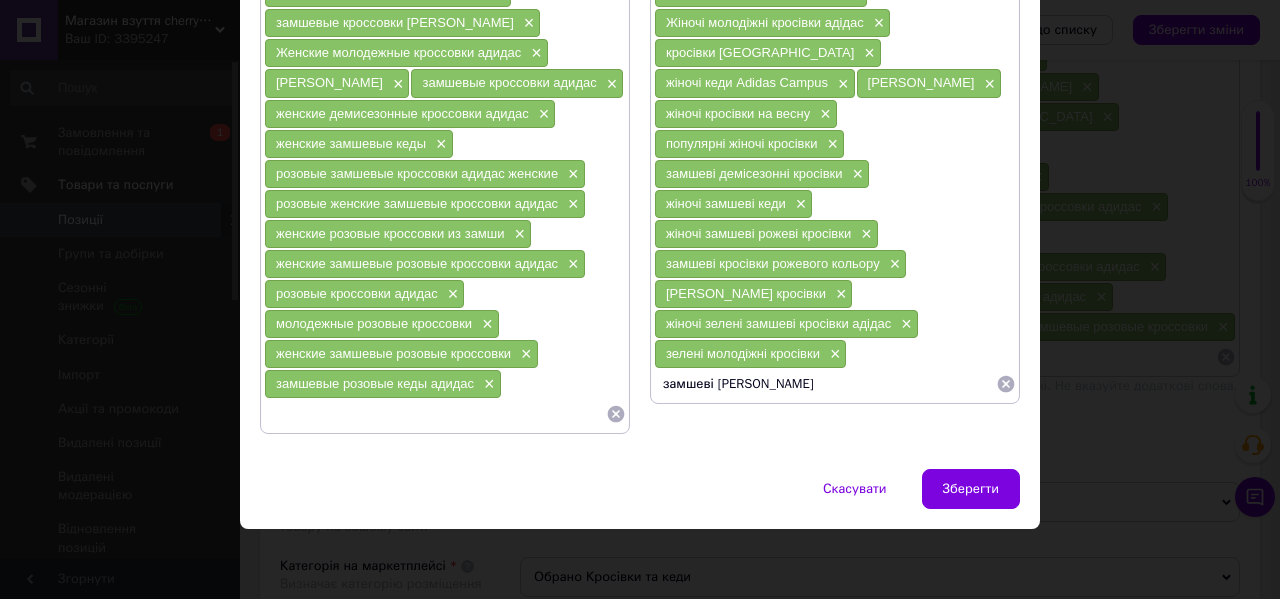 click on "замшеві [PERSON_NAME]" at bounding box center [825, 384] 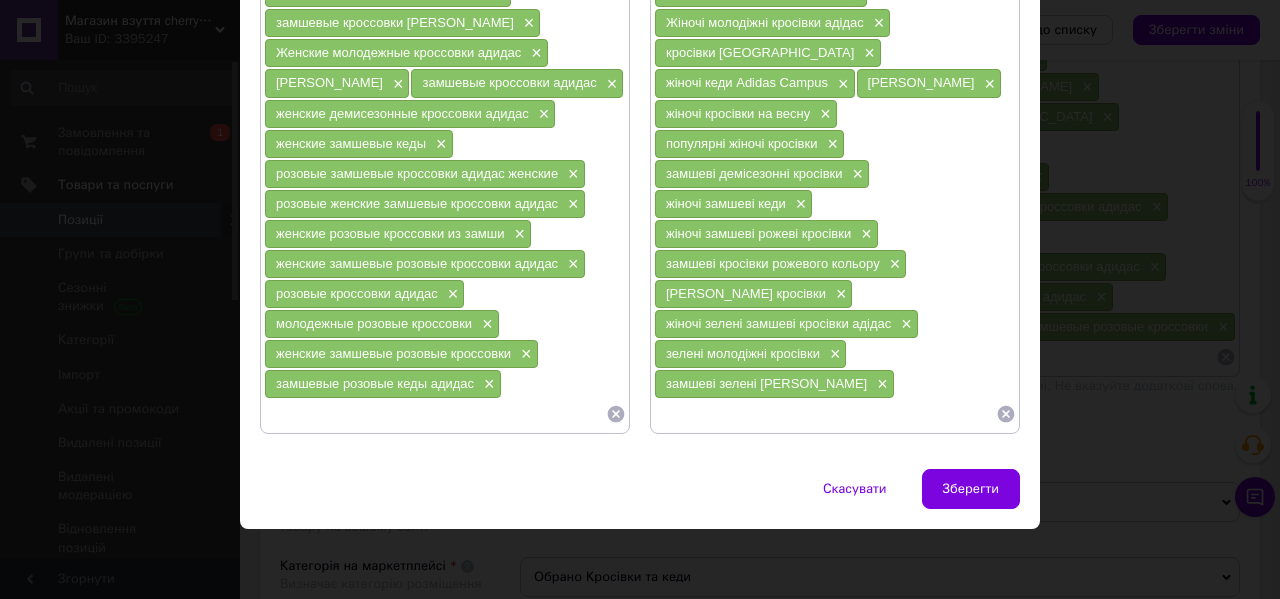 drag, startPoint x: 817, startPoint y: 294, endPoint x: 657, endPoint y: 294, distance: 160 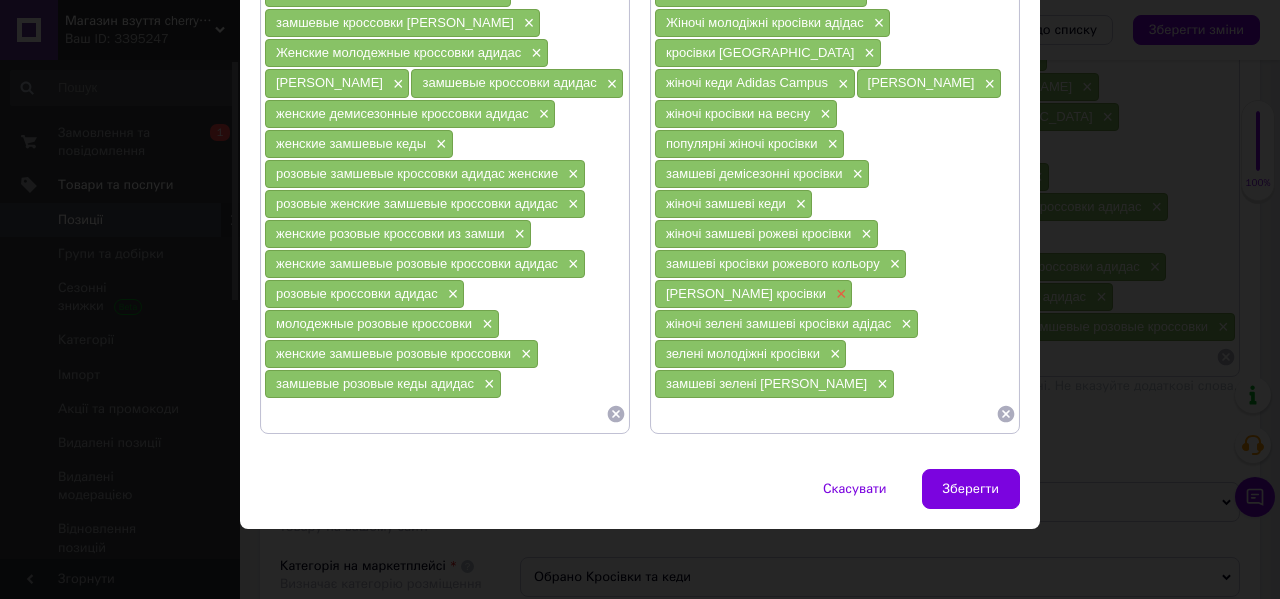 click on "×" at bounding box center (839, 294) 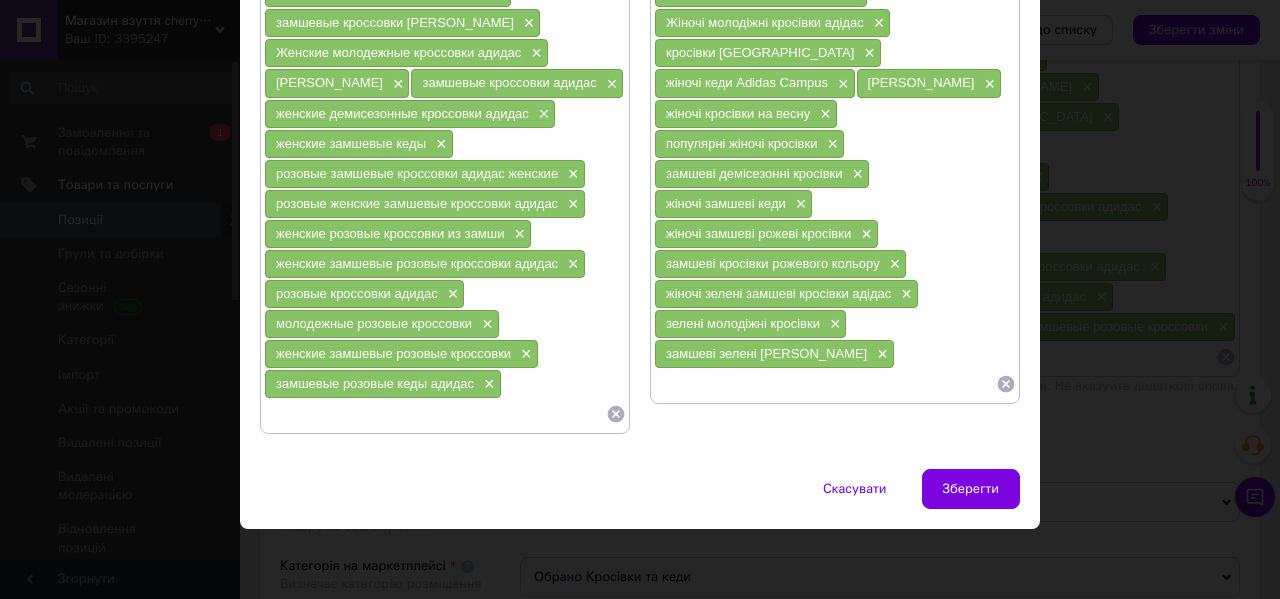 click at bounding box center [825, 384] 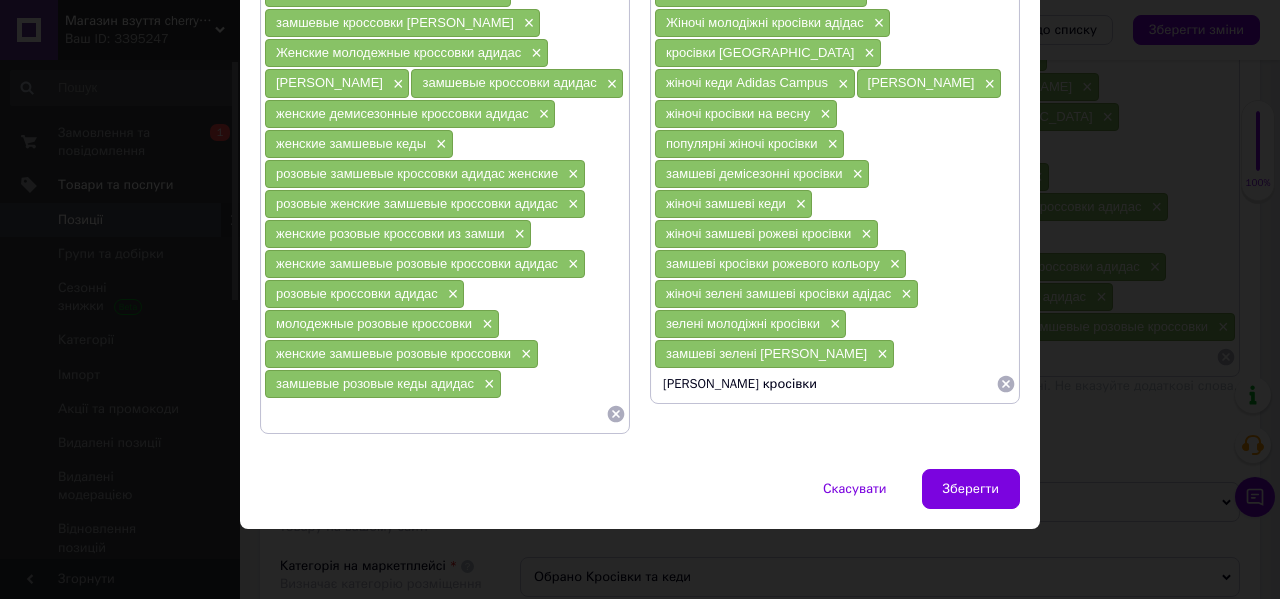click on "замшеві зелені [PERSON_NAME]" at bounding box center (766, 353) 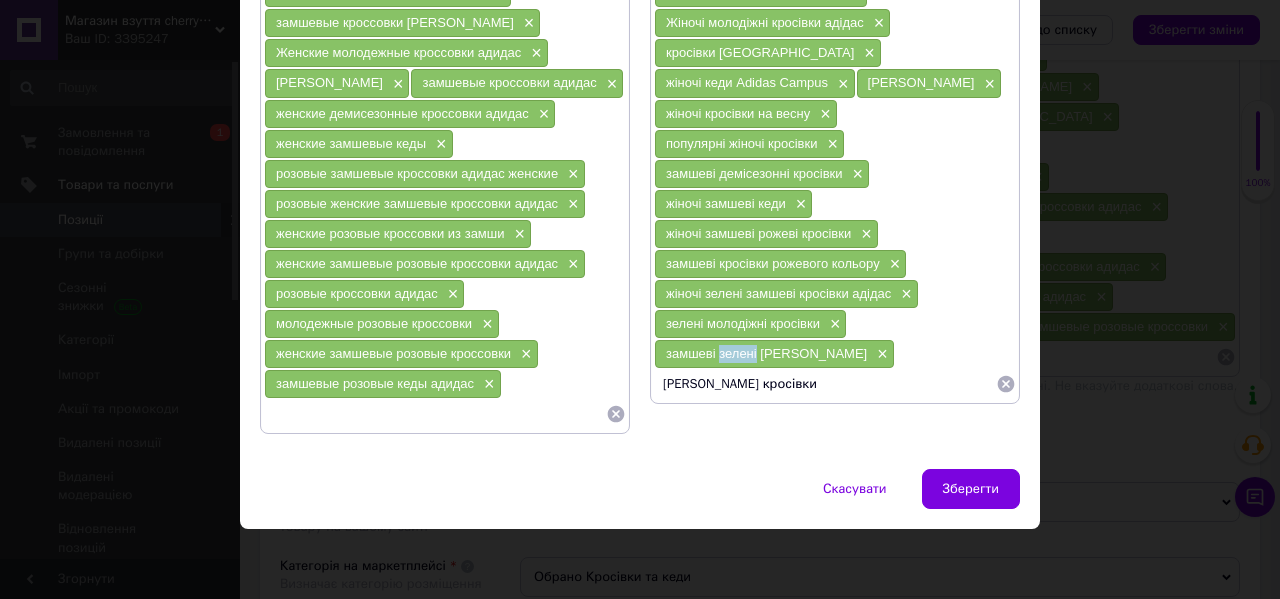 click on "замшеві зелені [PERSON_NAME]" at bounding box center (766, 353) 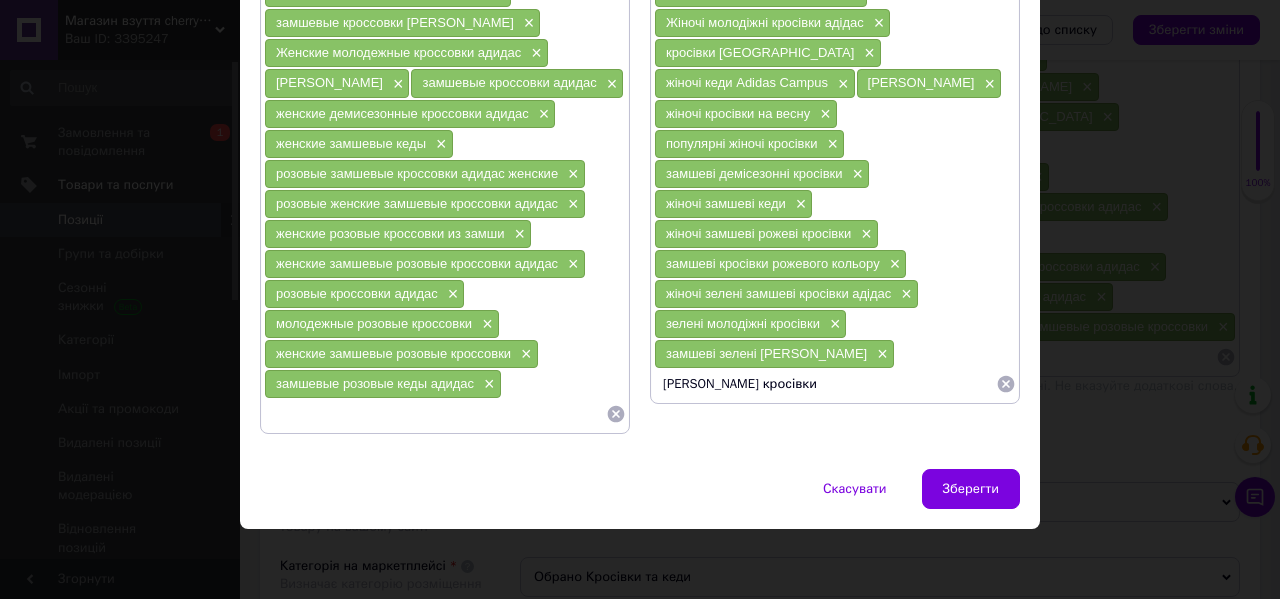 click on "[PERSON_NAME] кросівки" at bounding box center (825, 384) 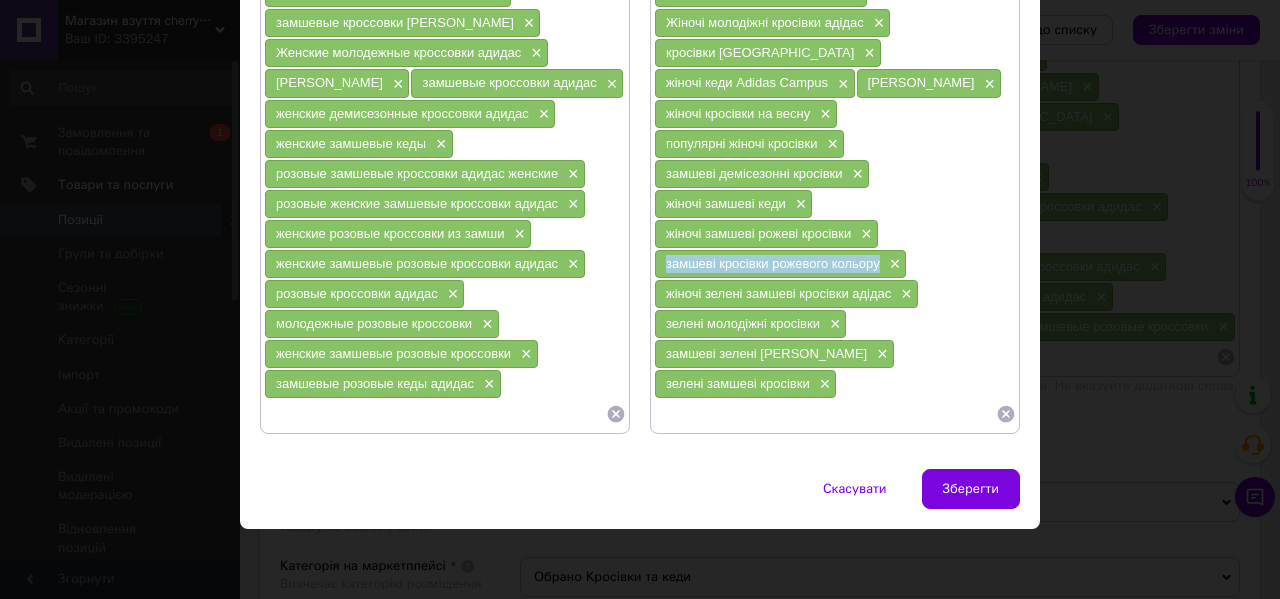 drag, startPoint x: 878, startPoint y: 264, endPoint x: 658, endPoint y: 263, distance: 220.00227 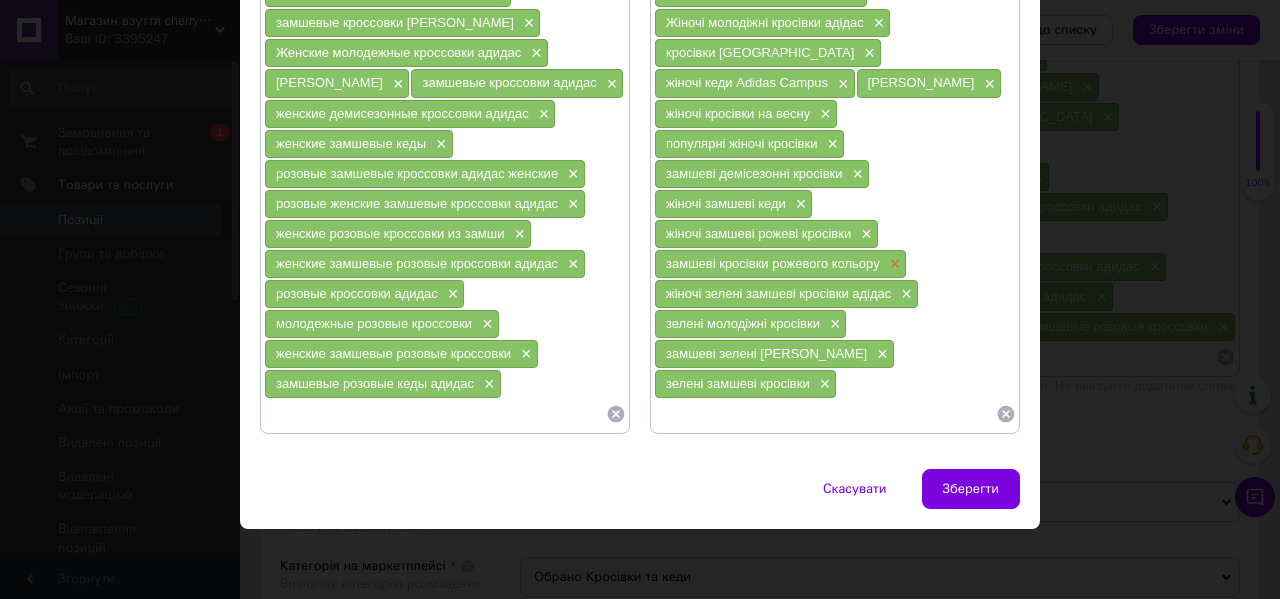 click on "×" at bounding box center (893, 264) 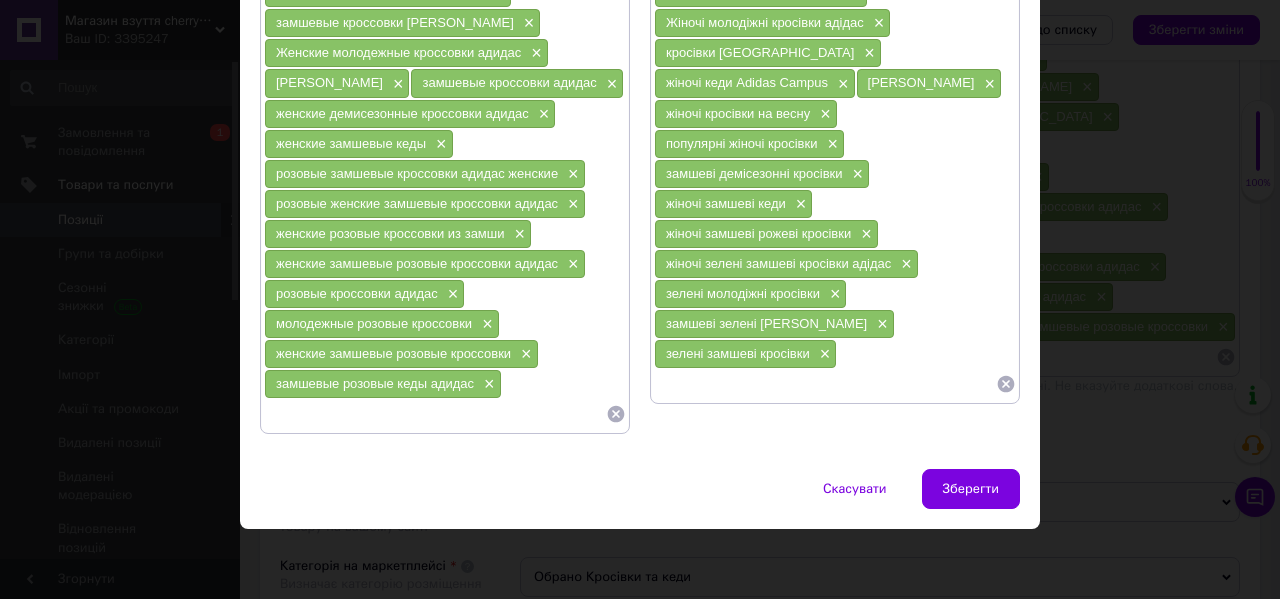 click at bounding box center (825, 384) 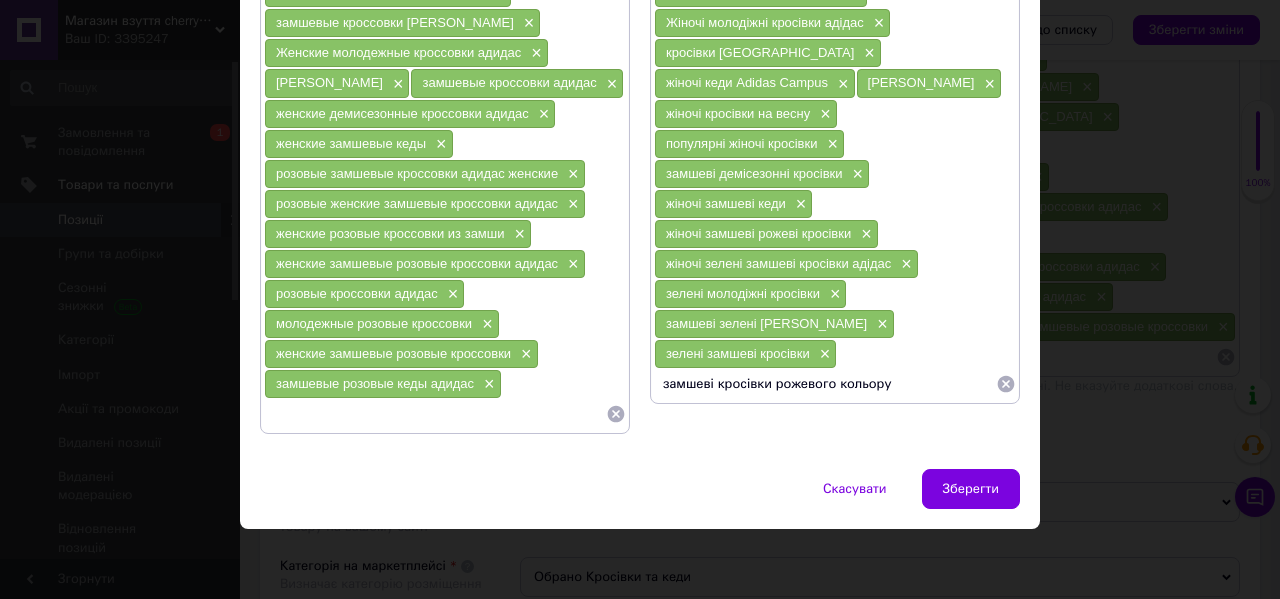 click on "зелені замшеві кросівки" at bounding box center (738, 353) 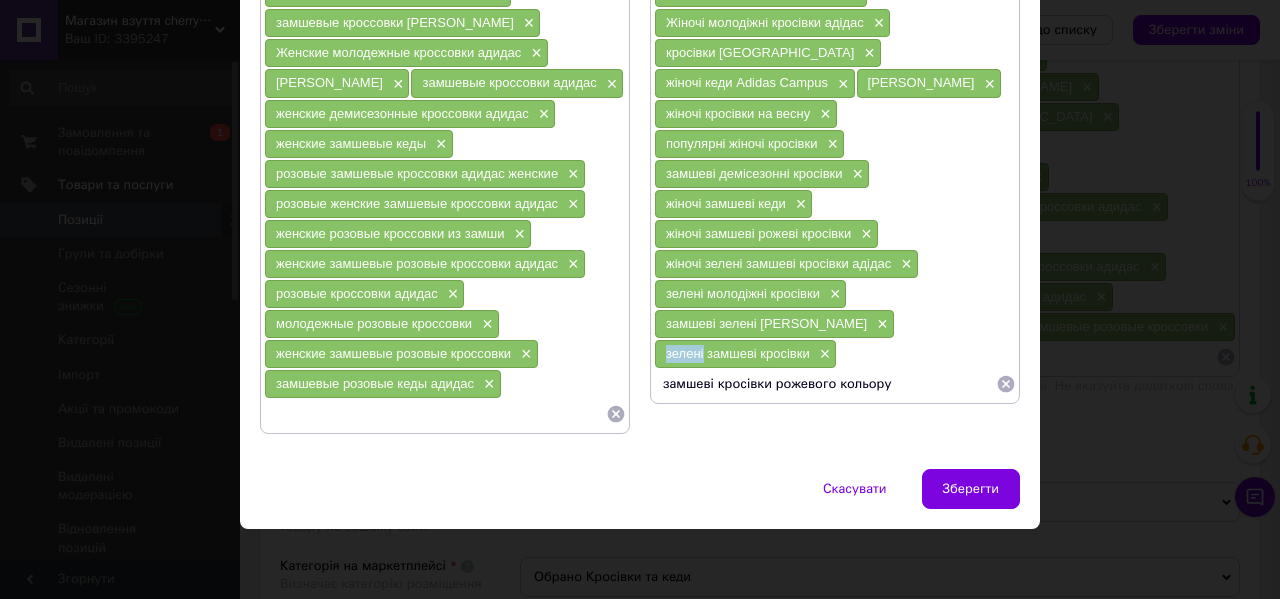 click on "зелені замшеві кросівки" at bounding box center [738, 353] 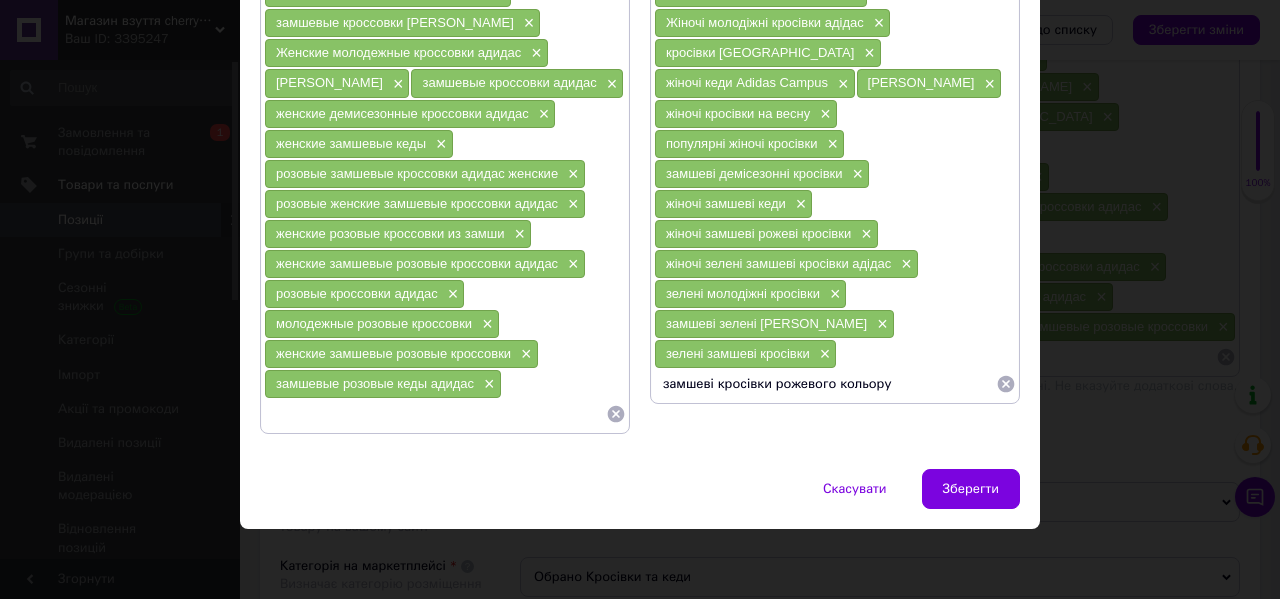 click on "замшеві кросівки рожевого кольору" at bounding box center [825, 384] 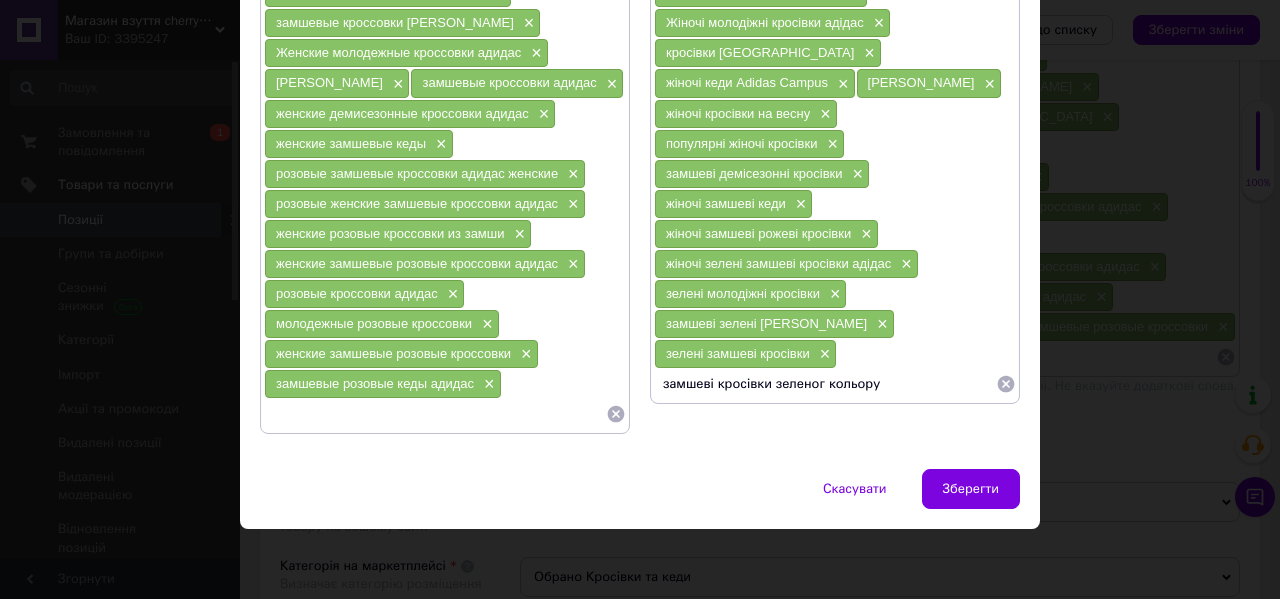 type on "замшеві кросівки зеленого кольору" 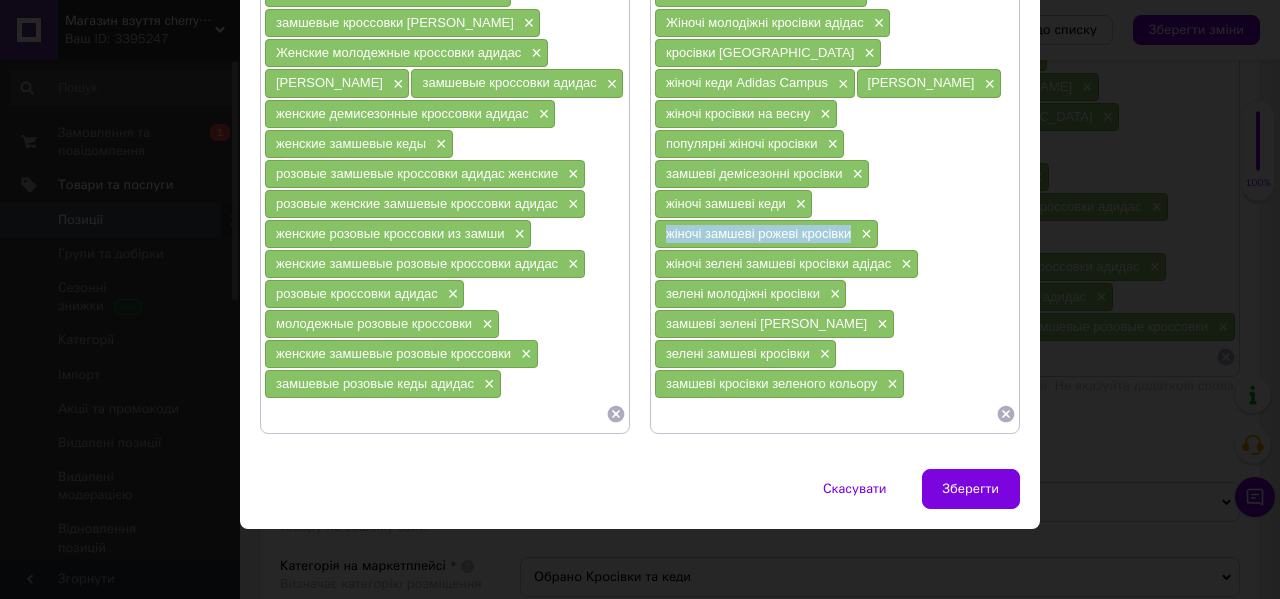 drag, startPoint x: 852, startPoint y: 239, endPoint x: 660, endPoint y: 232, distance: 192.12756 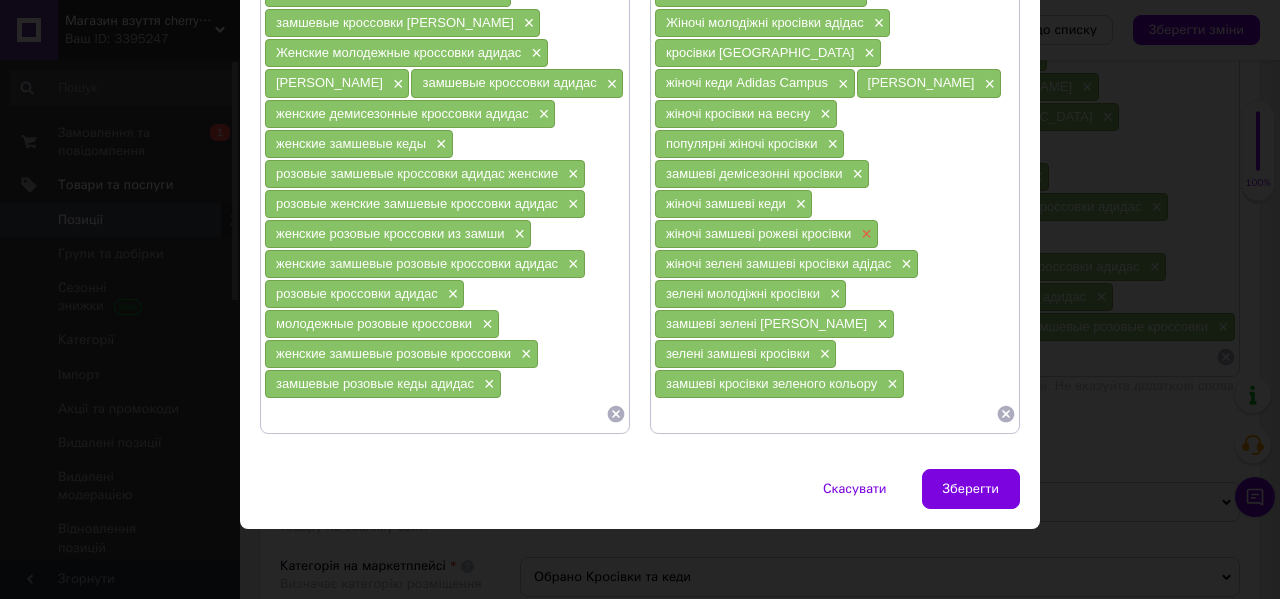 click on "×" at bounding box center [864, 234] 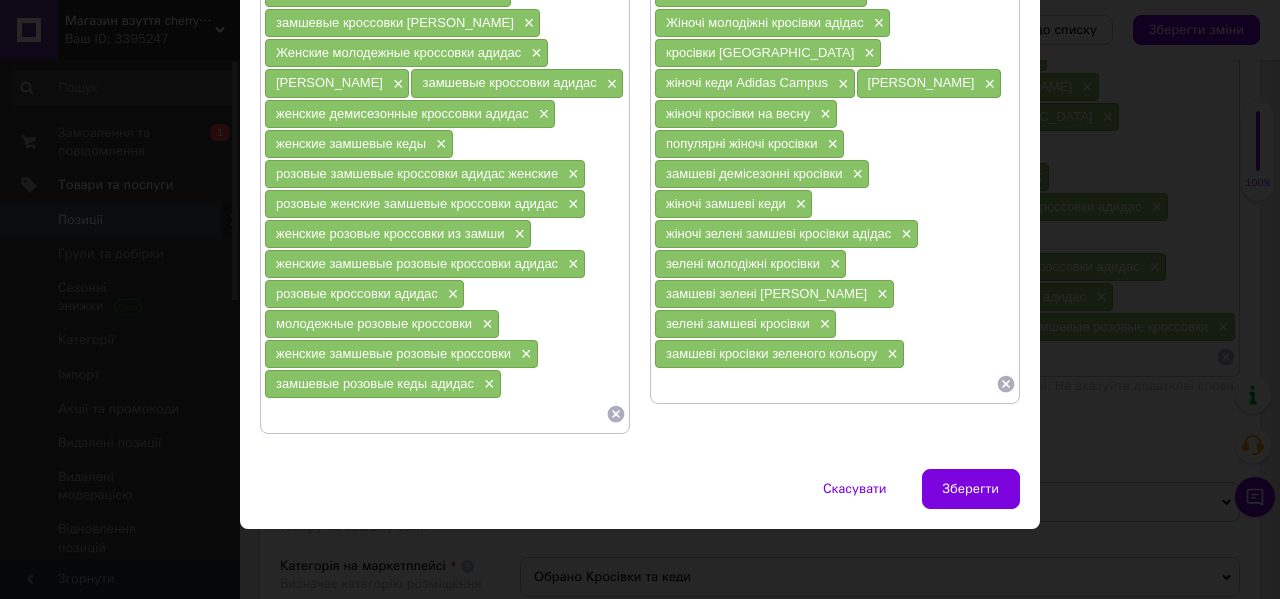 click at bounding box center (825, 384) 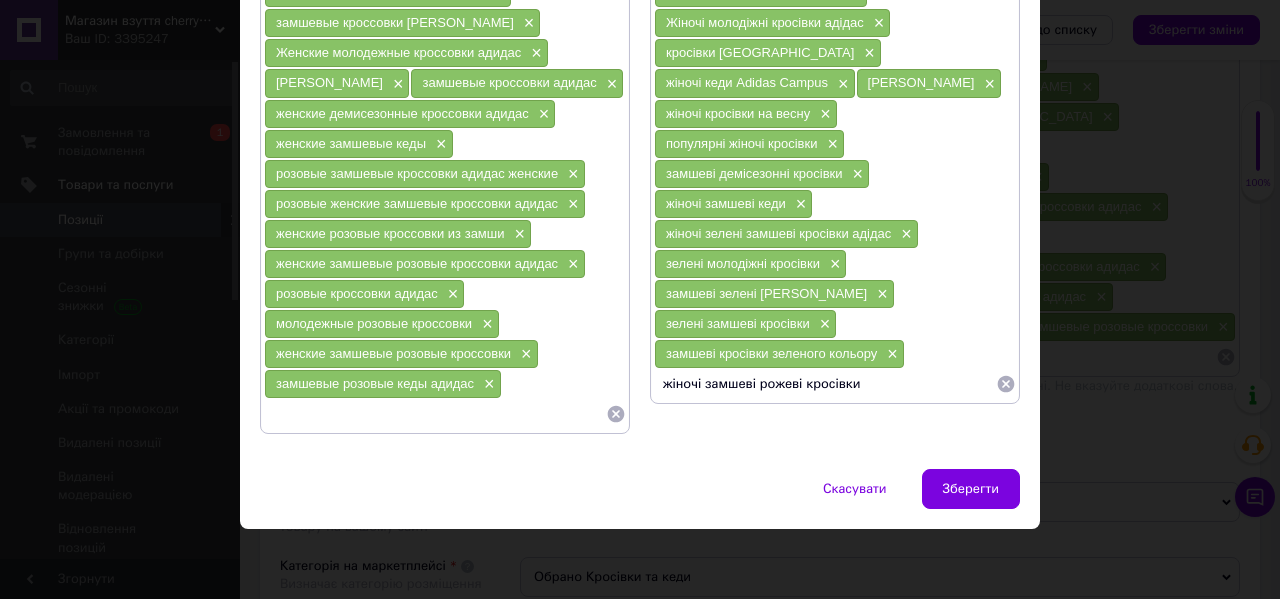 click on "зелені замшеві кросівки" at bounding box center (738, 323) 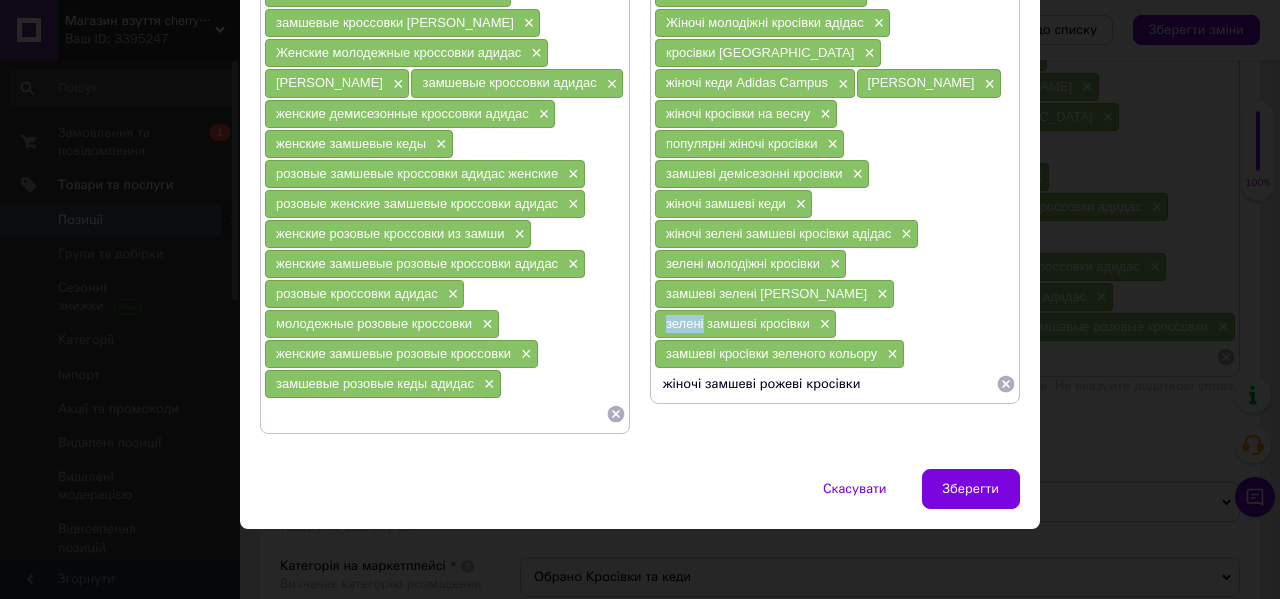 click on "зелені замшеві кросівки" at bounding box center (738, 323) 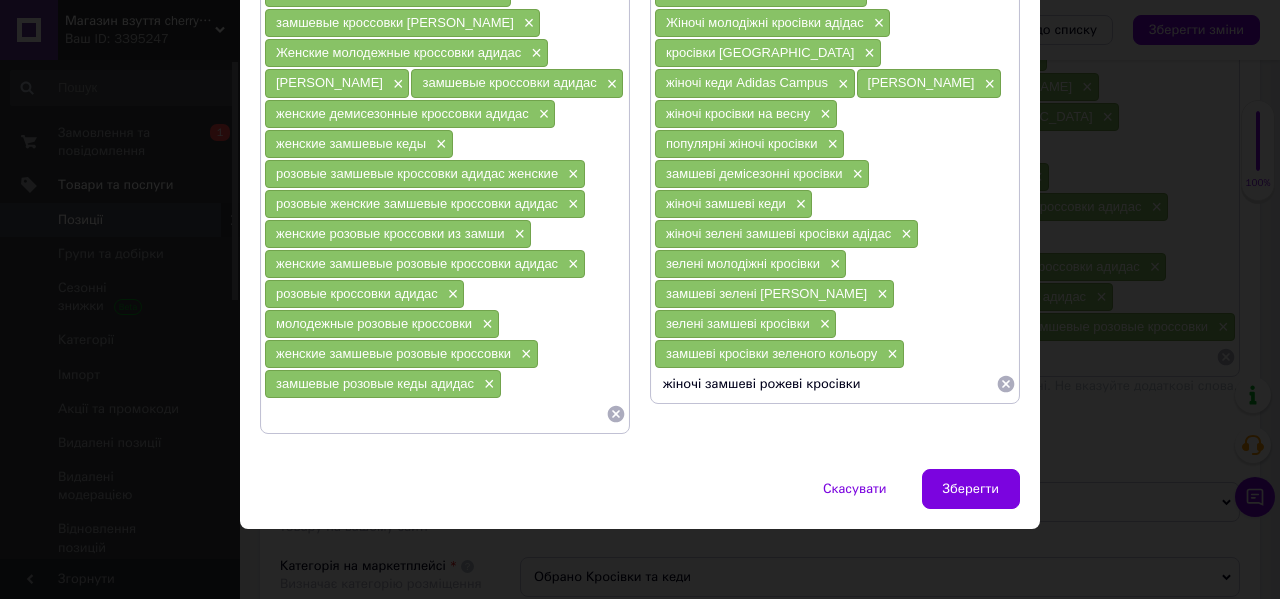 click on "жіночі замшеві рожеві кросівки" at bounding box center [825, 384] 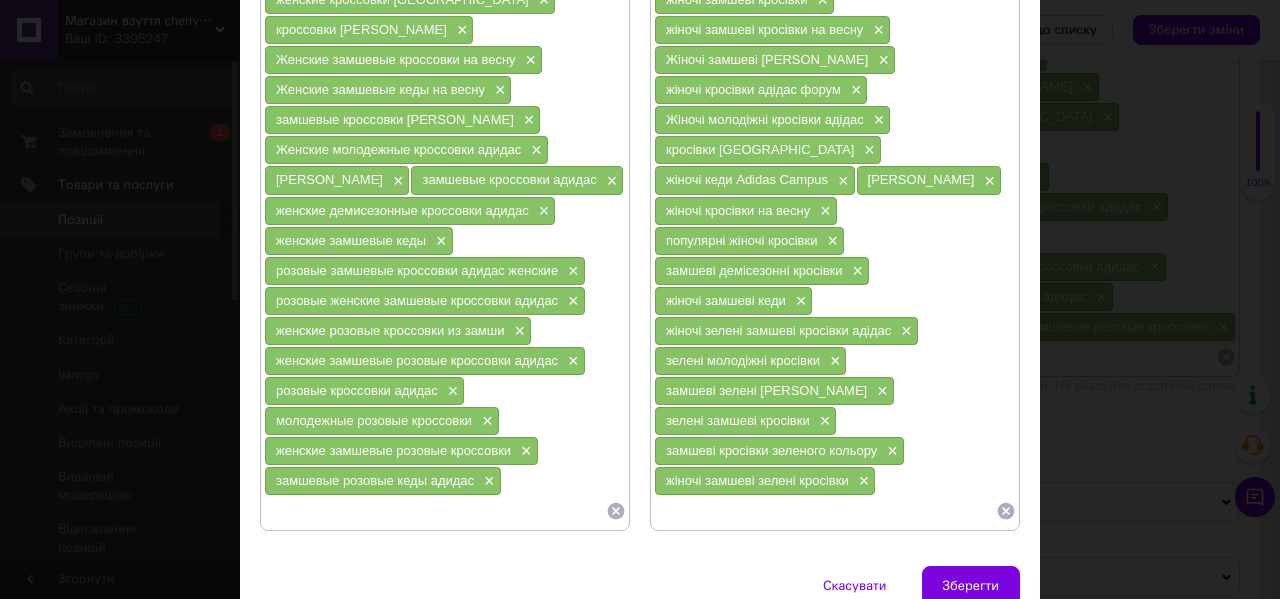 scroll, scrollTop: 560, scrollLeft: 0, axis: vertical 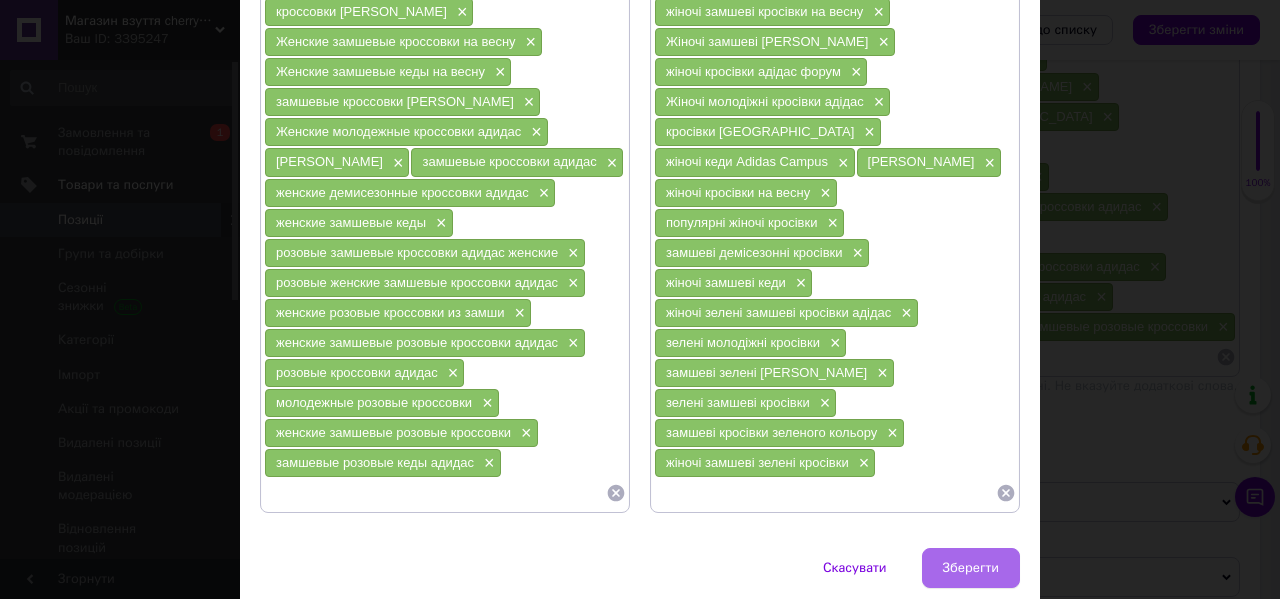 type 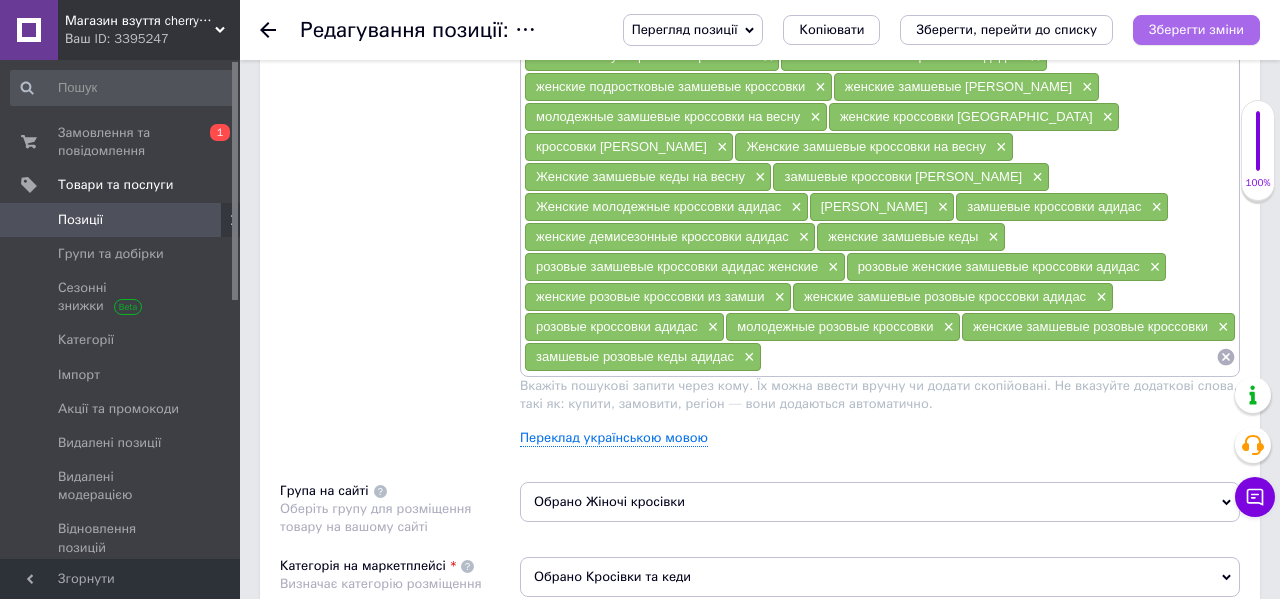 click on "Зберегти зміни" at bounding box center (1196, 29) 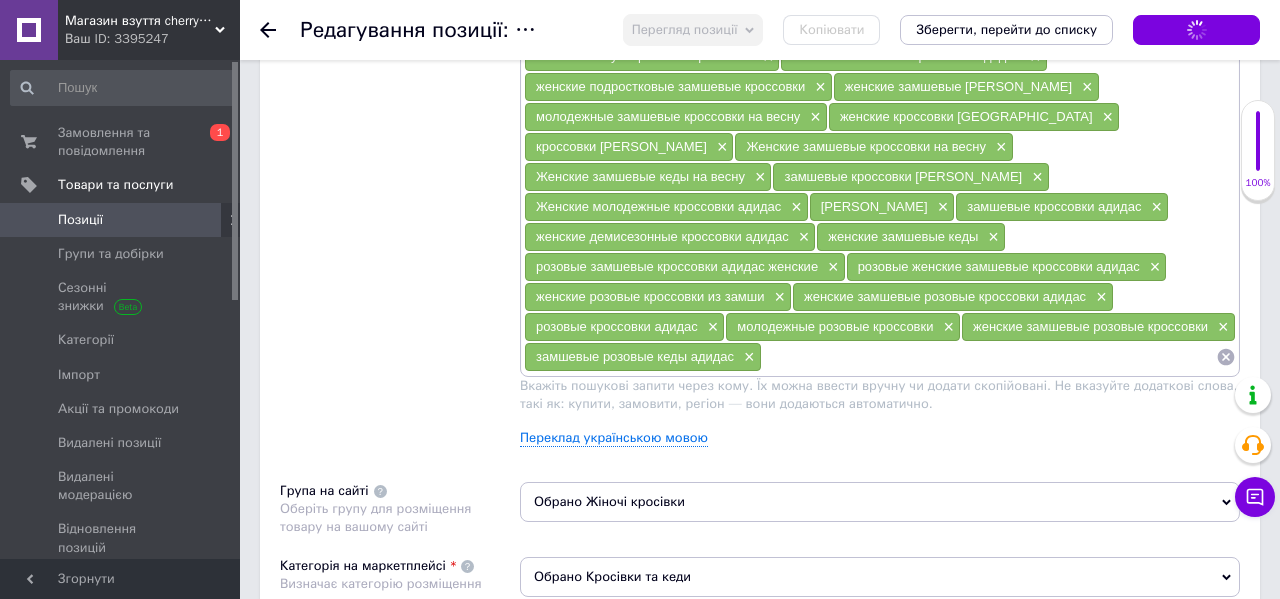 scroll, scrollTop: 1575, scrollLeft: 0, axis: vertical 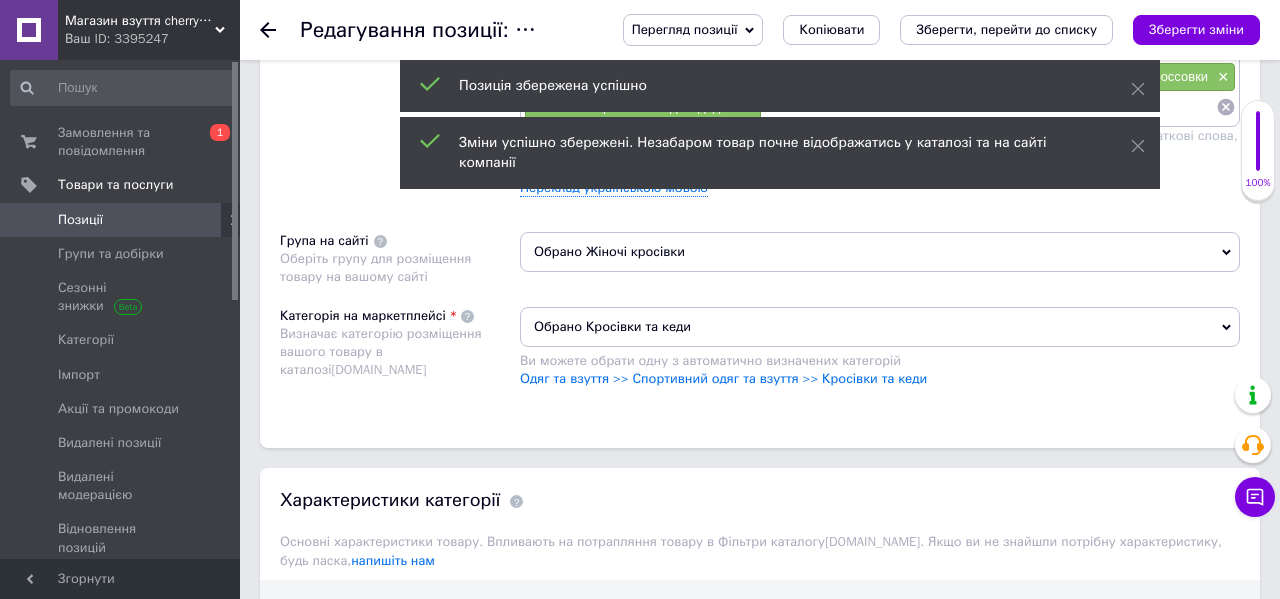 click on "Зміни успішно збережені. Незабаром товар почне відображатись у каталозі та на сайті компанії" at bounding box center (780, 153) 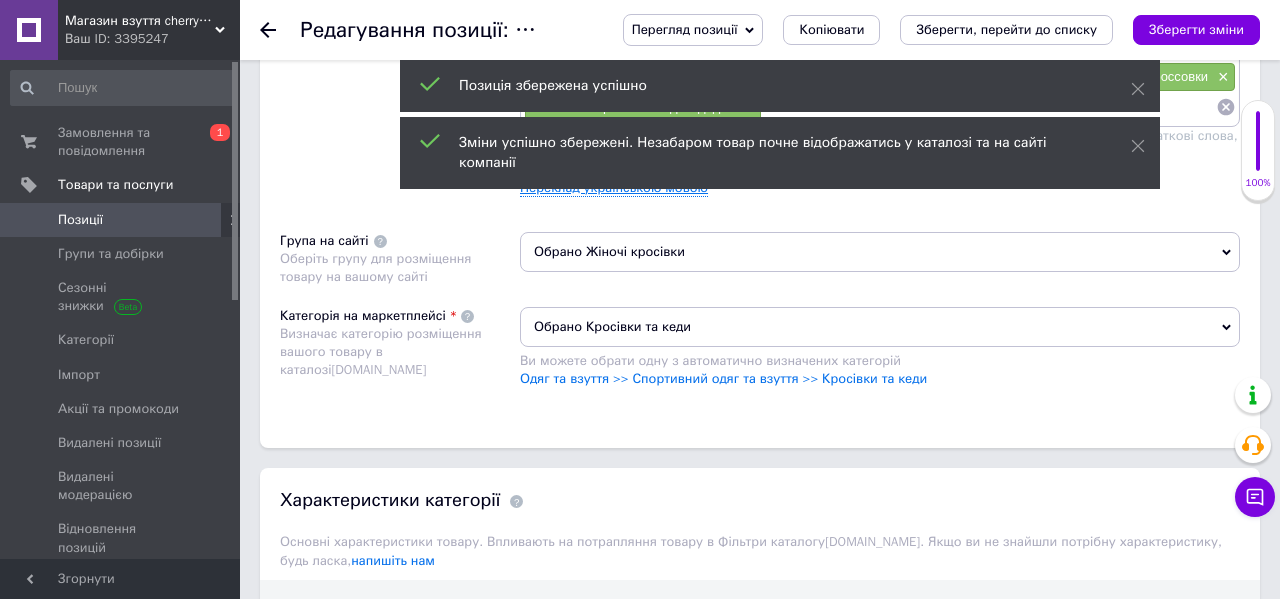 click on "Переклад українською мовою" at bounding box center [614, 188] 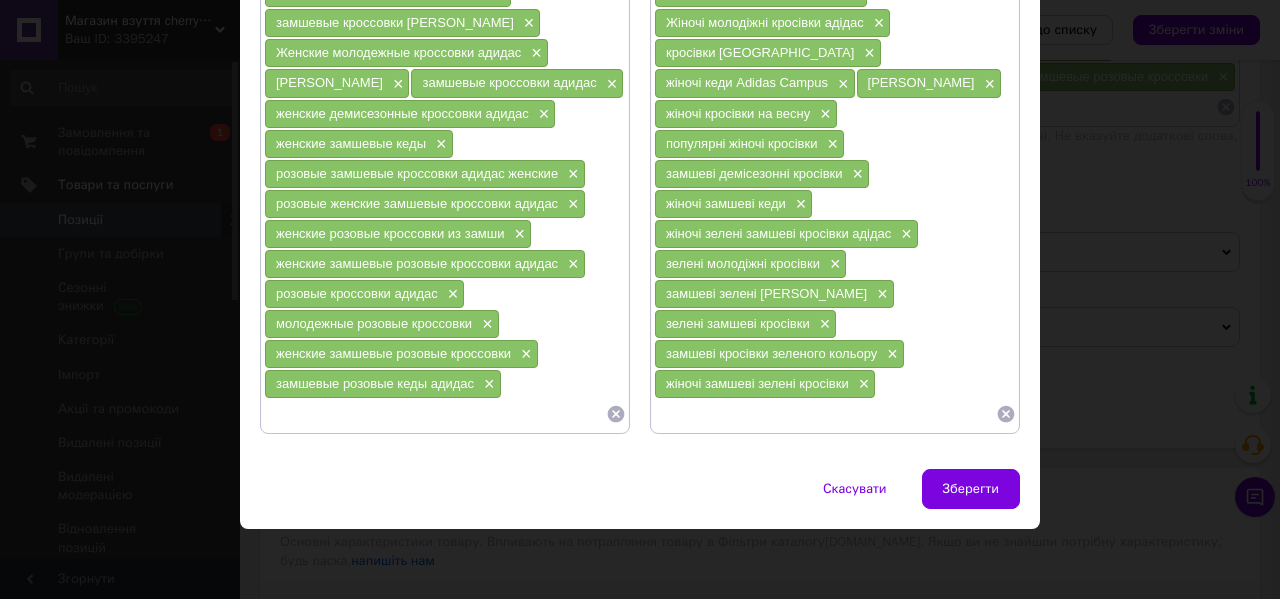 scroll, scrollTop: 634, scrollLeft: 0, axis: vertical 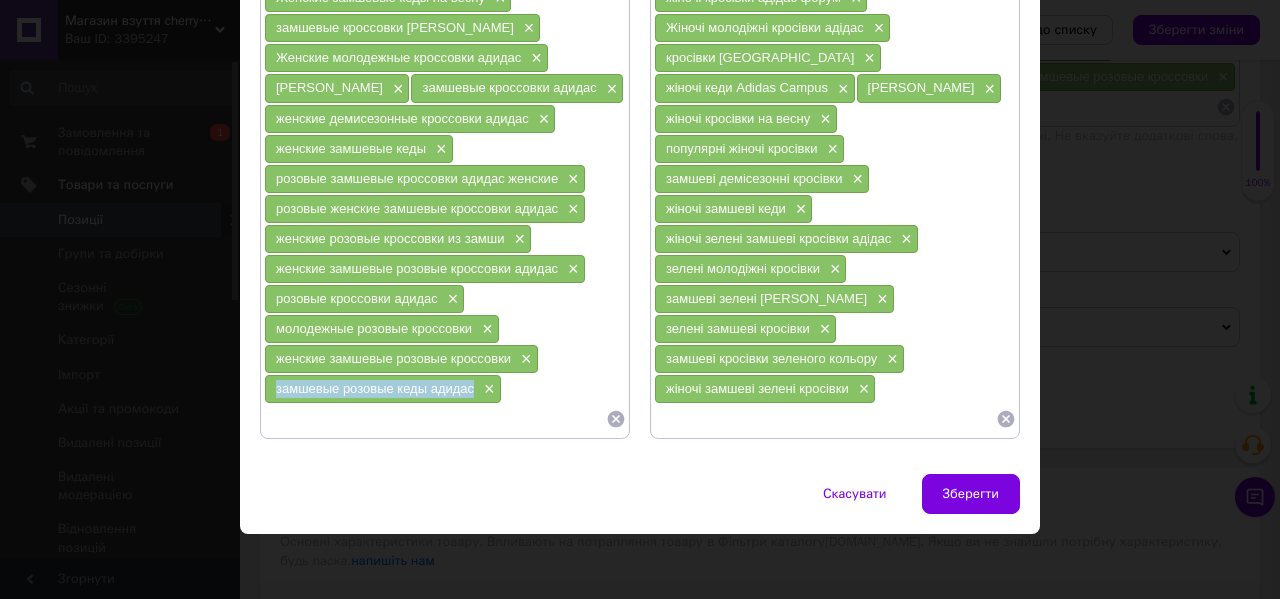 drag, startPoint x: 475, startPoint y: 398, endPoint x: 257, endPoint y: 391, distance: 218.11235 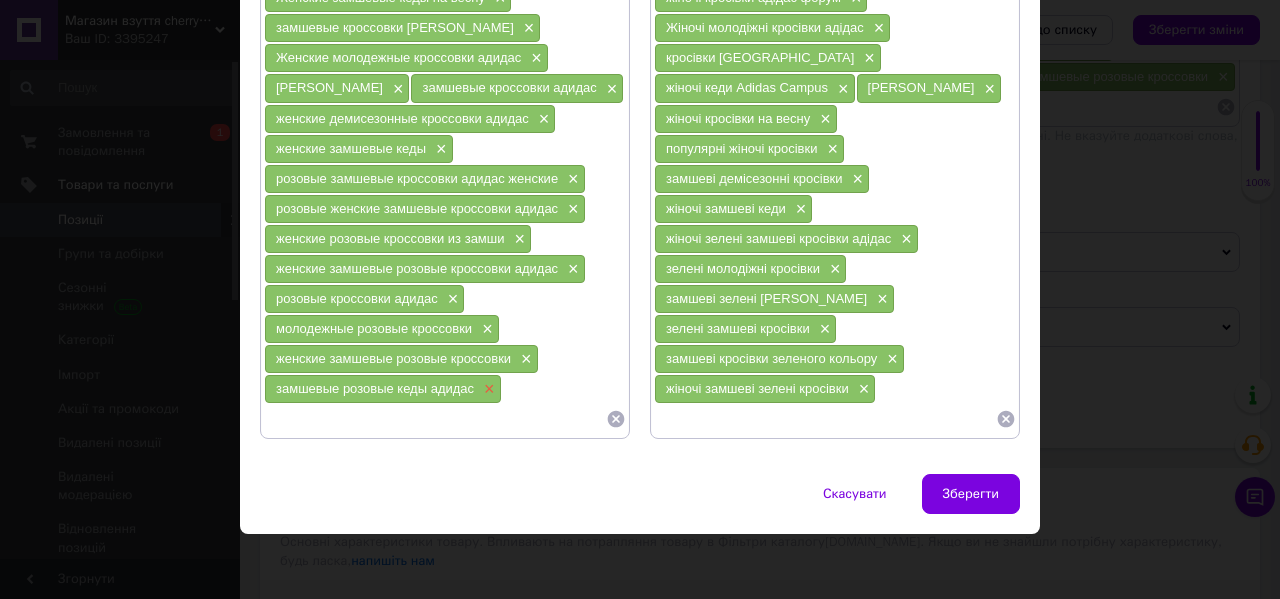 click on "×" at bounding box center (487, 389) 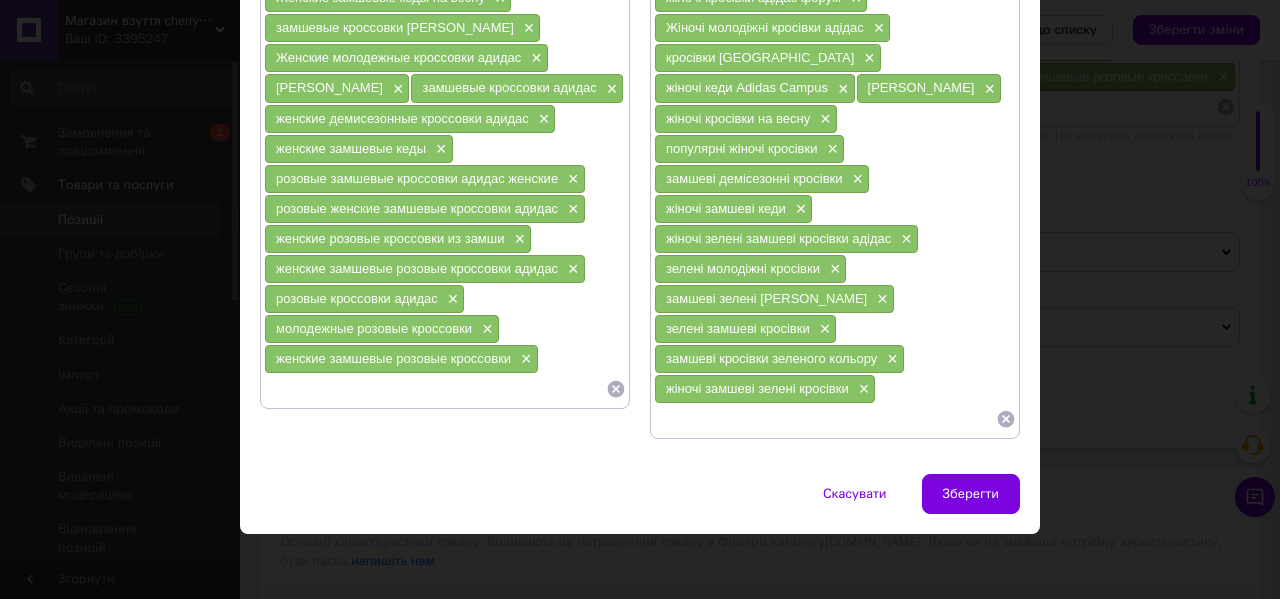 click at bounding box center [435, 389] 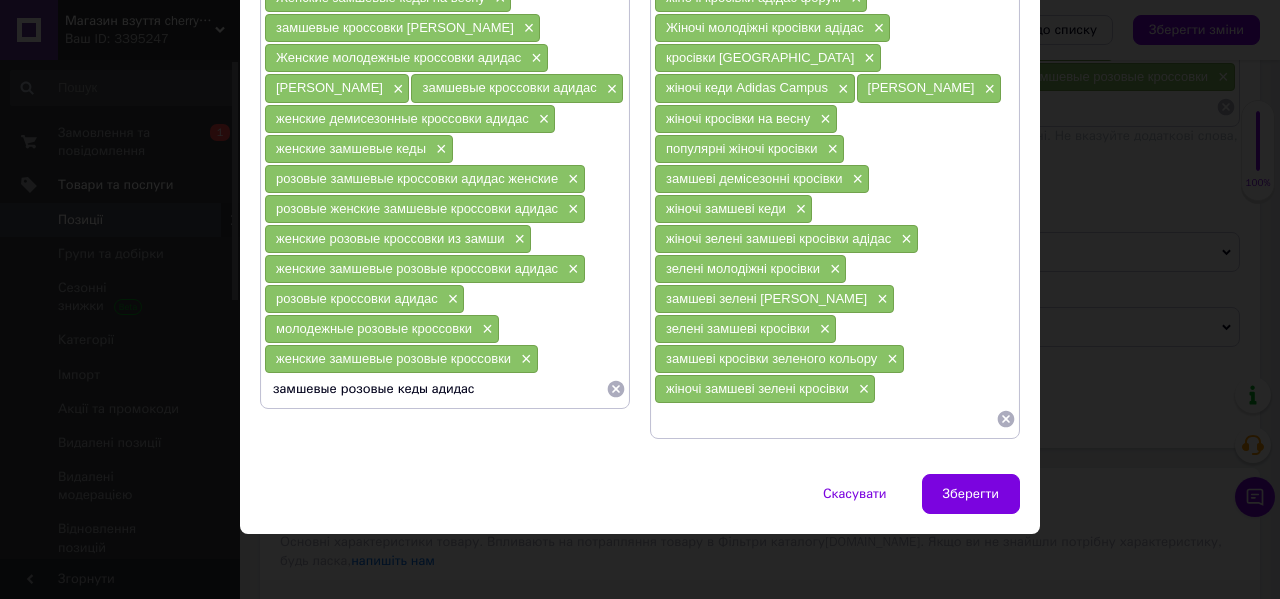 click on "замшевые розовые кеды адидас" at bounding box center (435, 389) 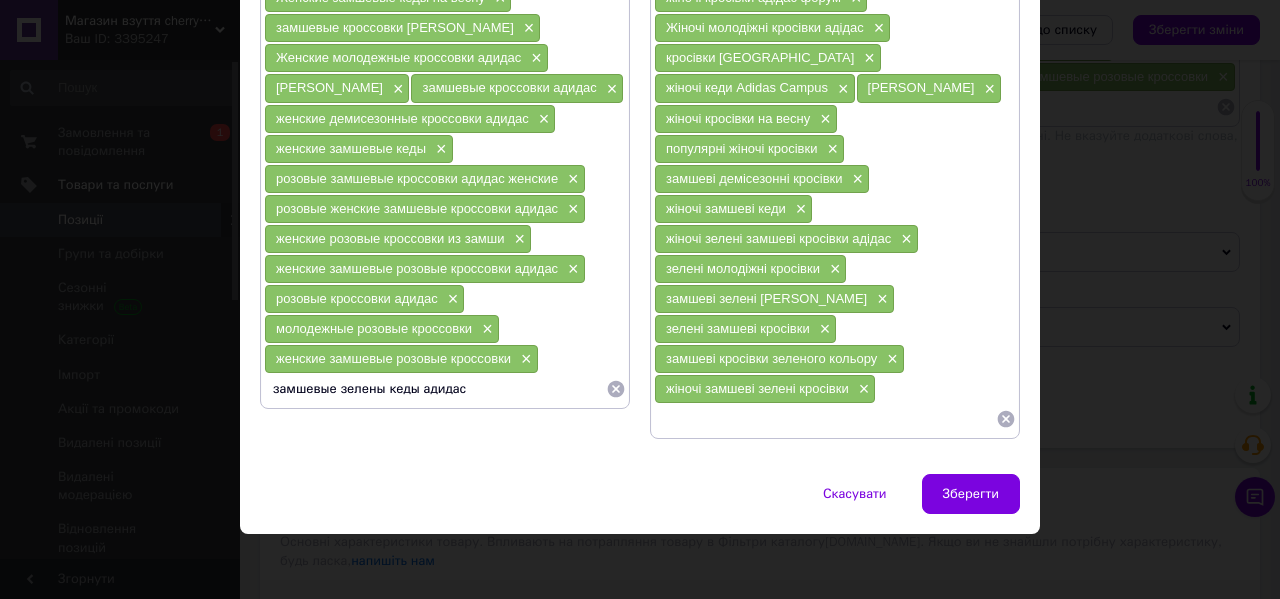 type on "замшевые зеленые кеды адидас" 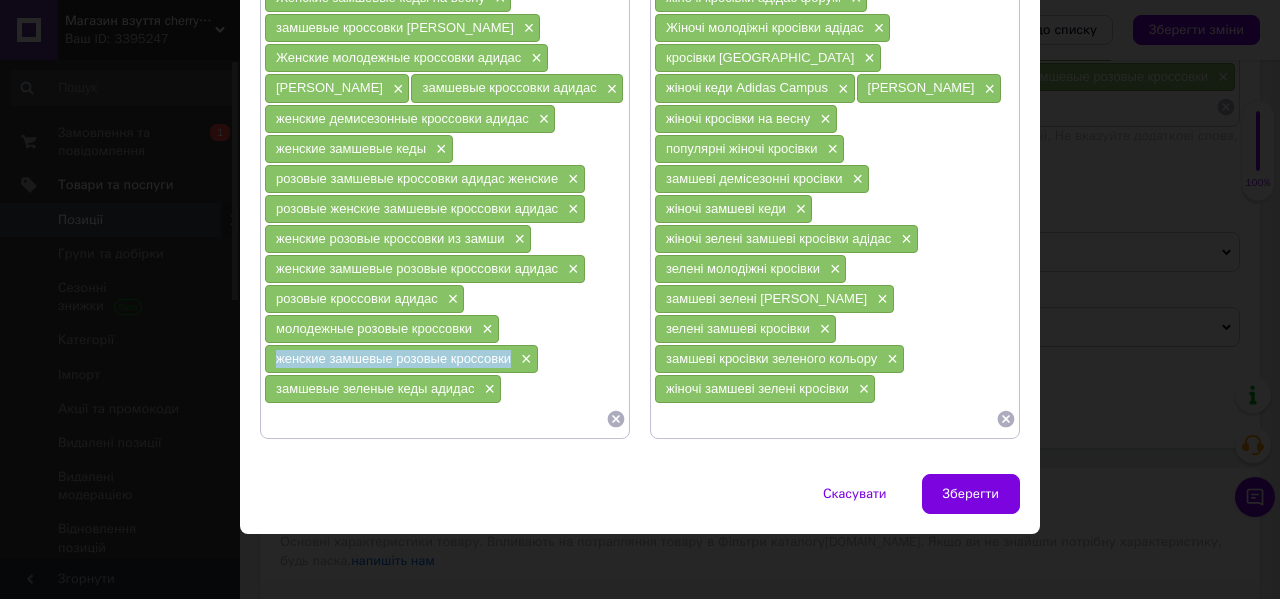 drag, startPoint x: 510, startPoint y: 364, endPoint x: 267, endPoint y: 361, distance: 243.01852 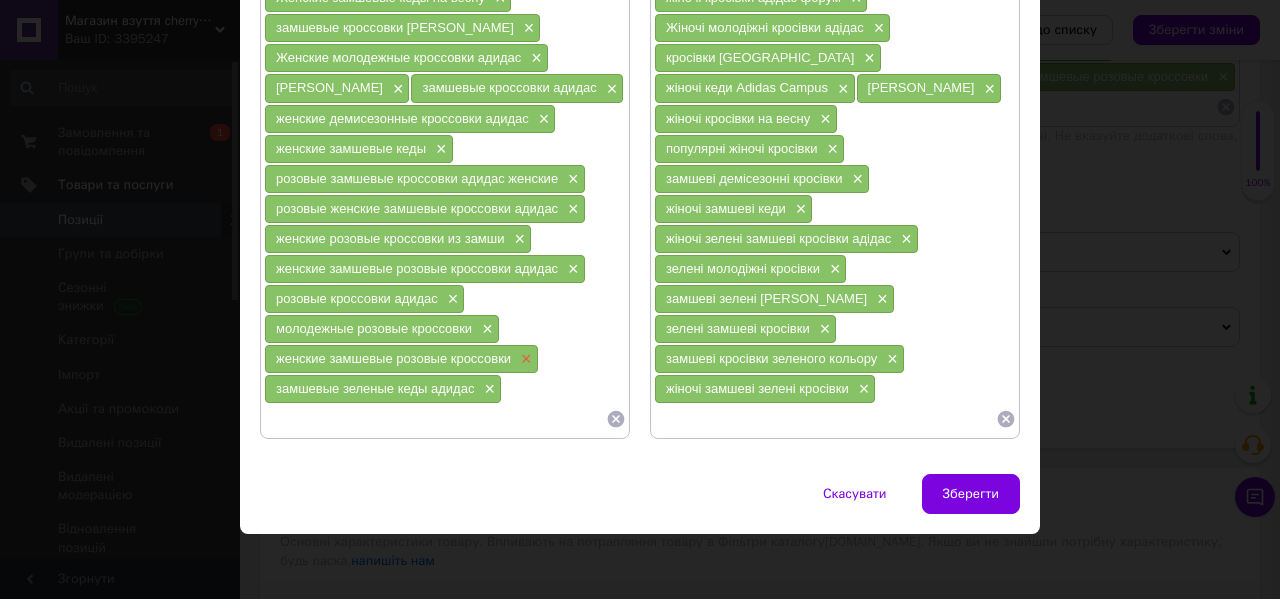 click on "×" at bounding box center (524, 359) 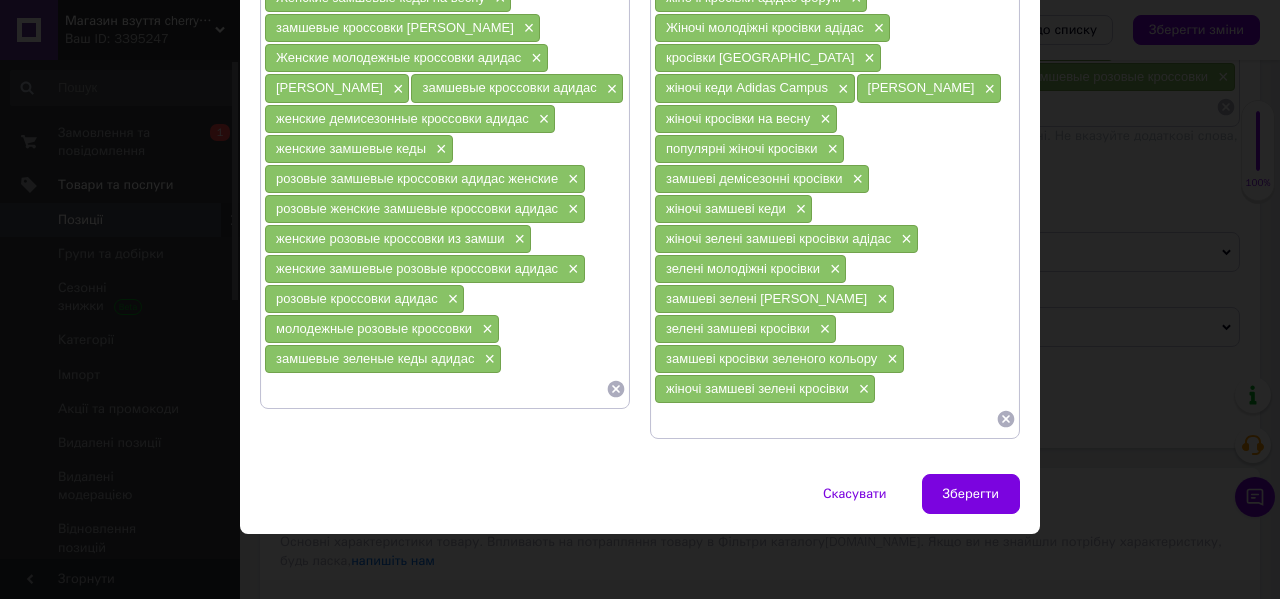 click at bounding box center [435, 389] 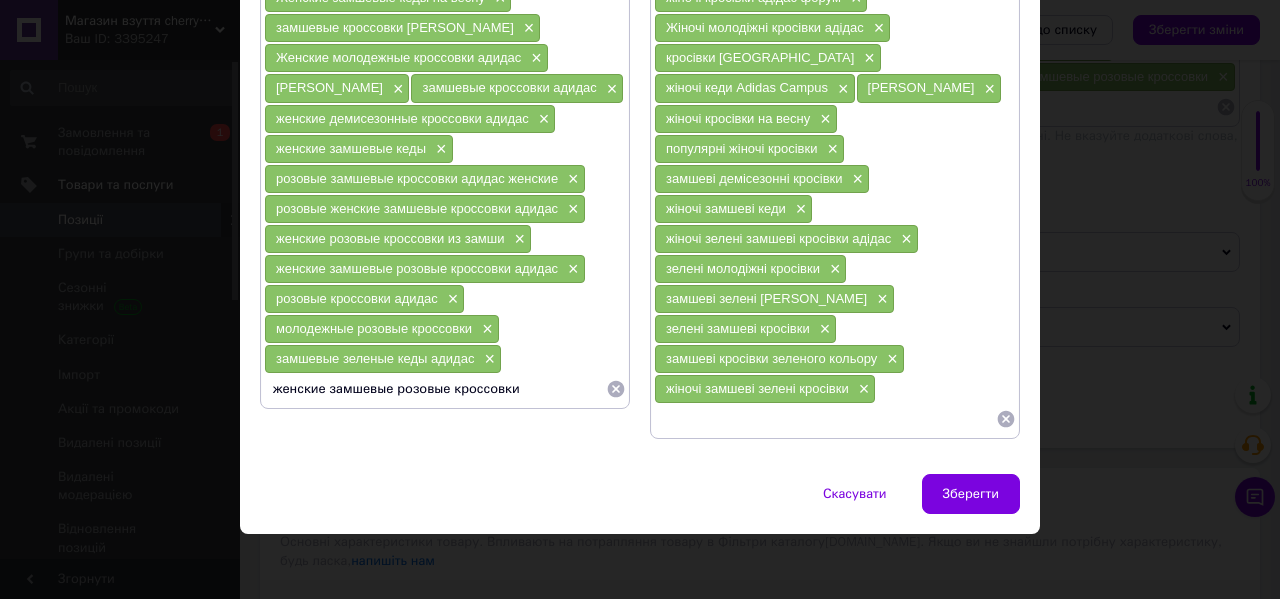click on "замшевые зеленые кеды адидас ×" at bounding box center [383, 359] 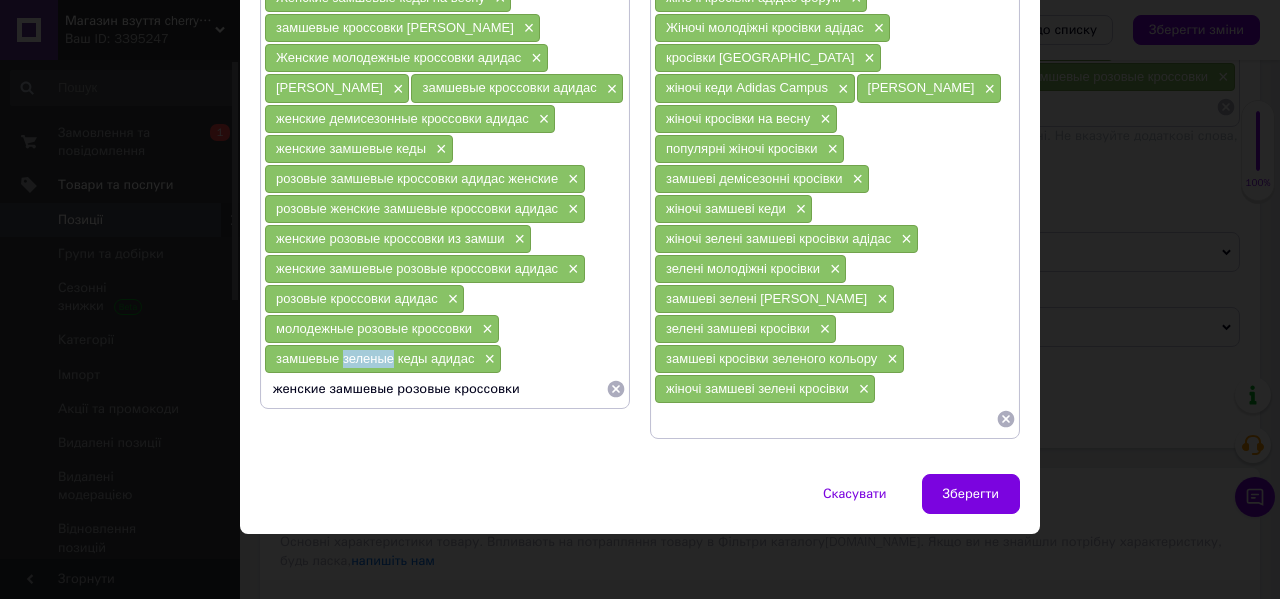 click on "замшевые зеленые кеды адидас" at bounding box center (375, 358) 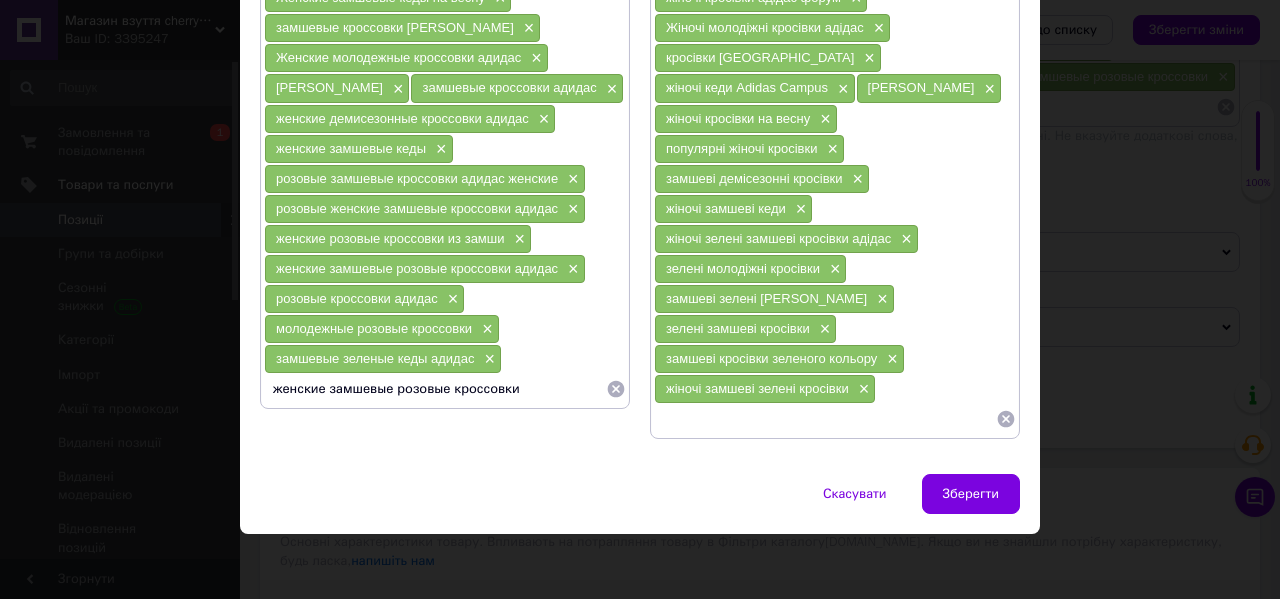 click on "женские замшевые розовые кроссовки" at bounding box center [435, 389] 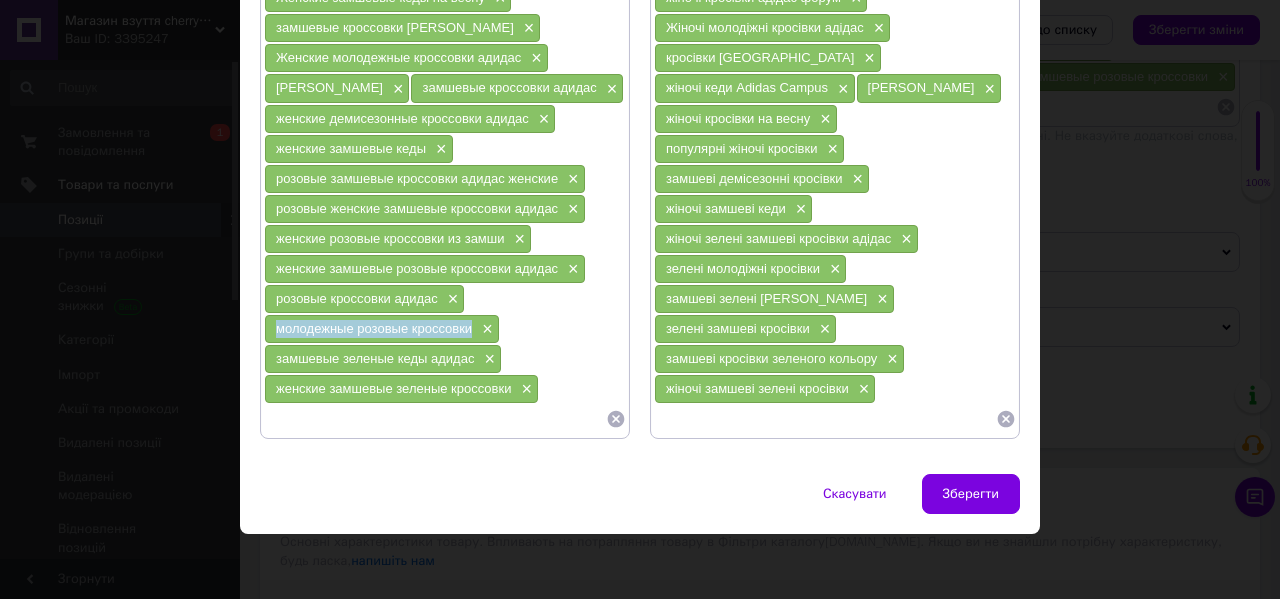 drag, startPoint x: 471, startPoint y: 335, endPoint x: 262, endPoint y: 331, distance: 209.03827 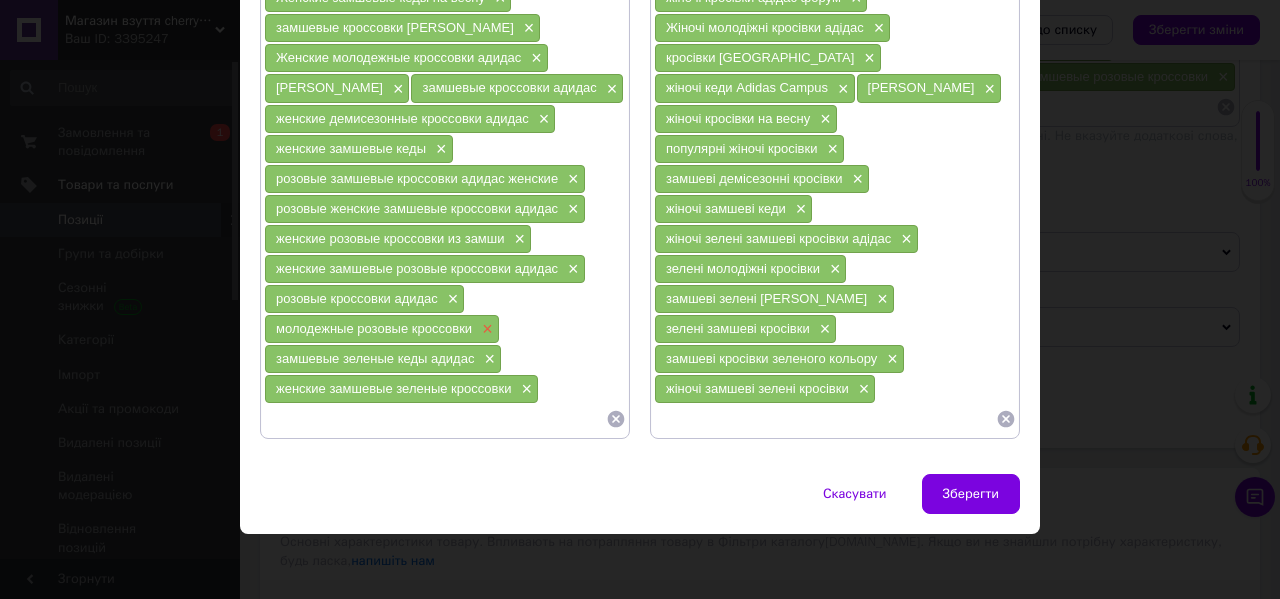 click on "×" at bounding box center (485, 329) 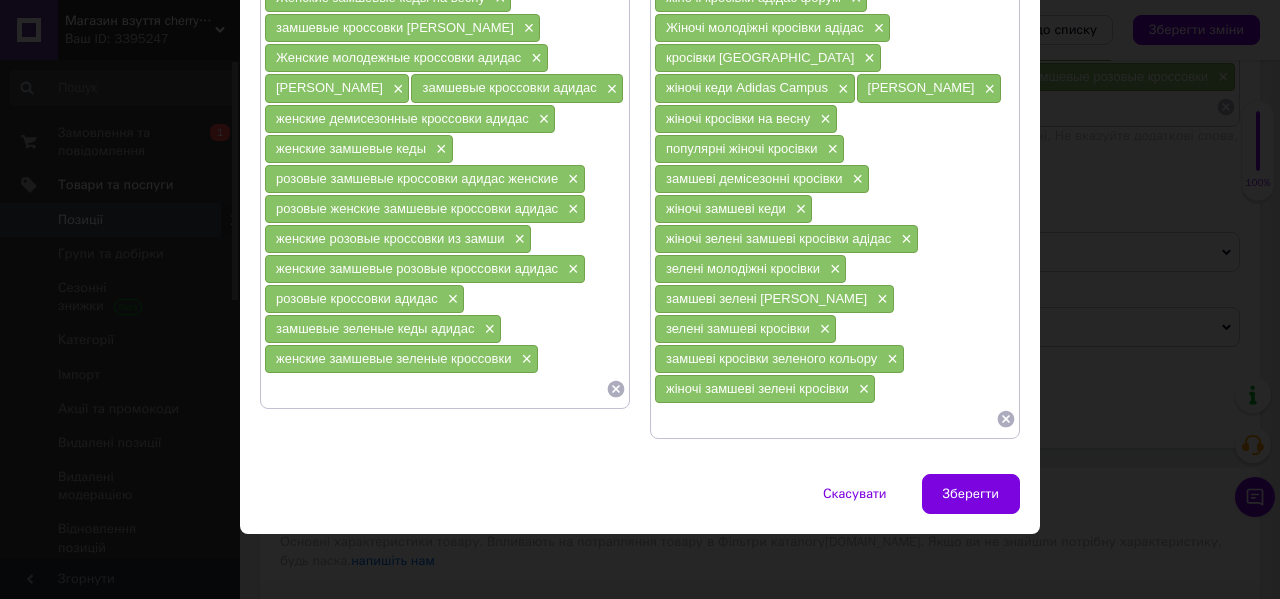 click at bounding box center [435, 389] 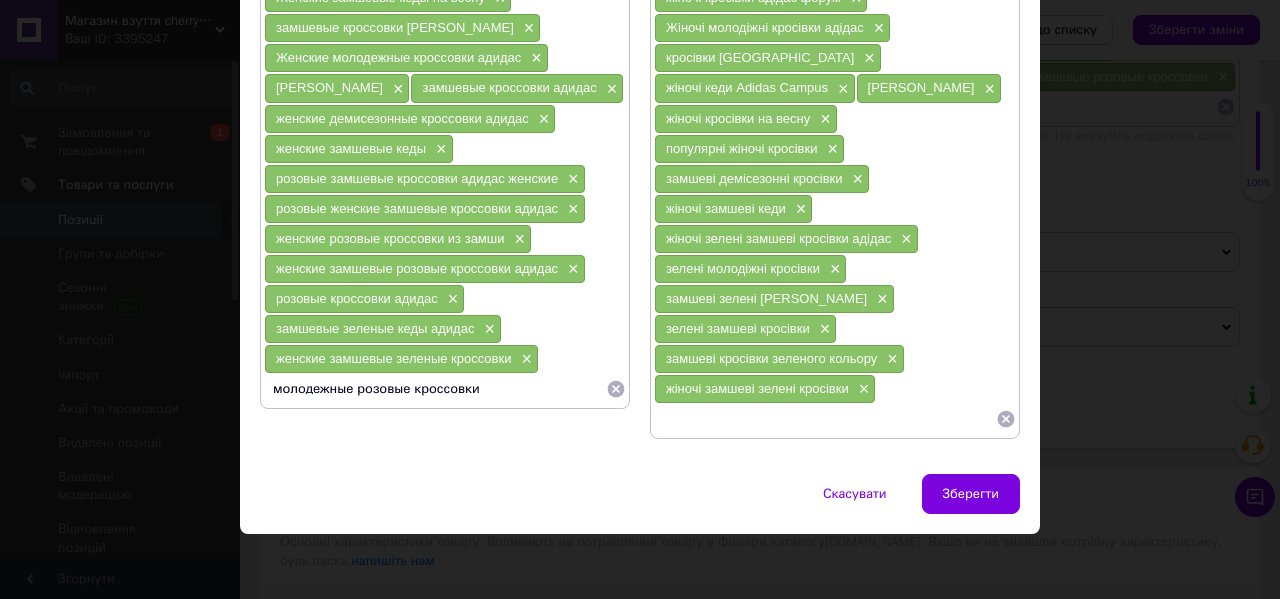 click on "женские замшевые зеленые кроссовки" at bounding box center (393, 358) 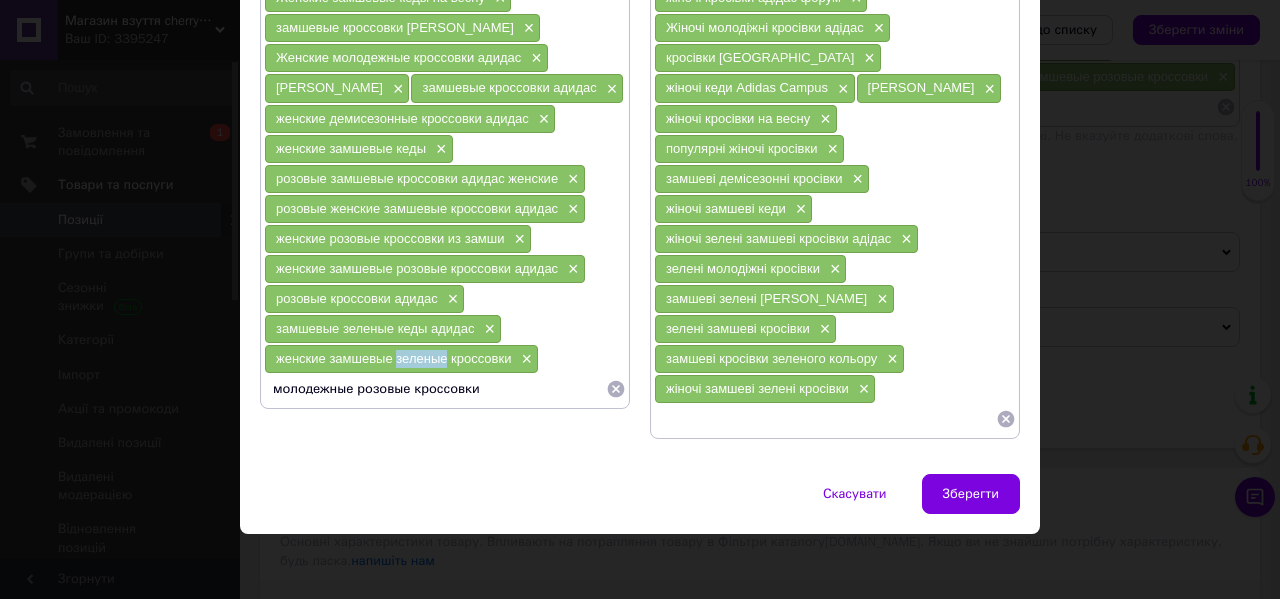 click on "женские замшевые зеленые кроссовки" at bounding box center (393, 358) 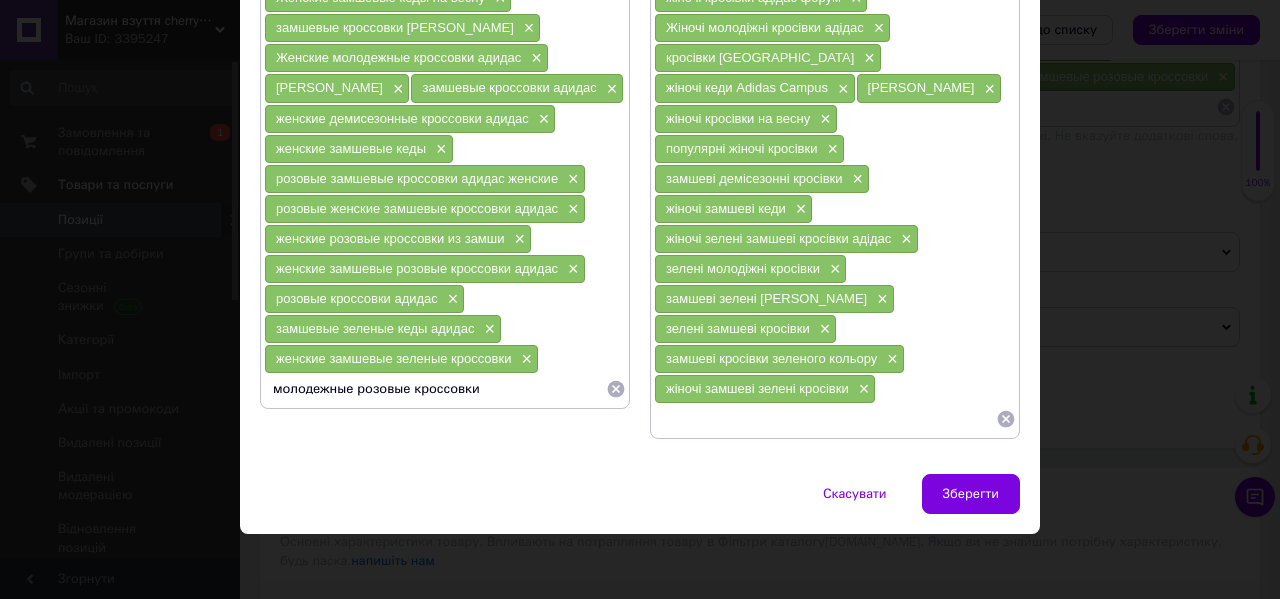 click on "молодежные розовые кроссовки" at bounding box center (435, 389) 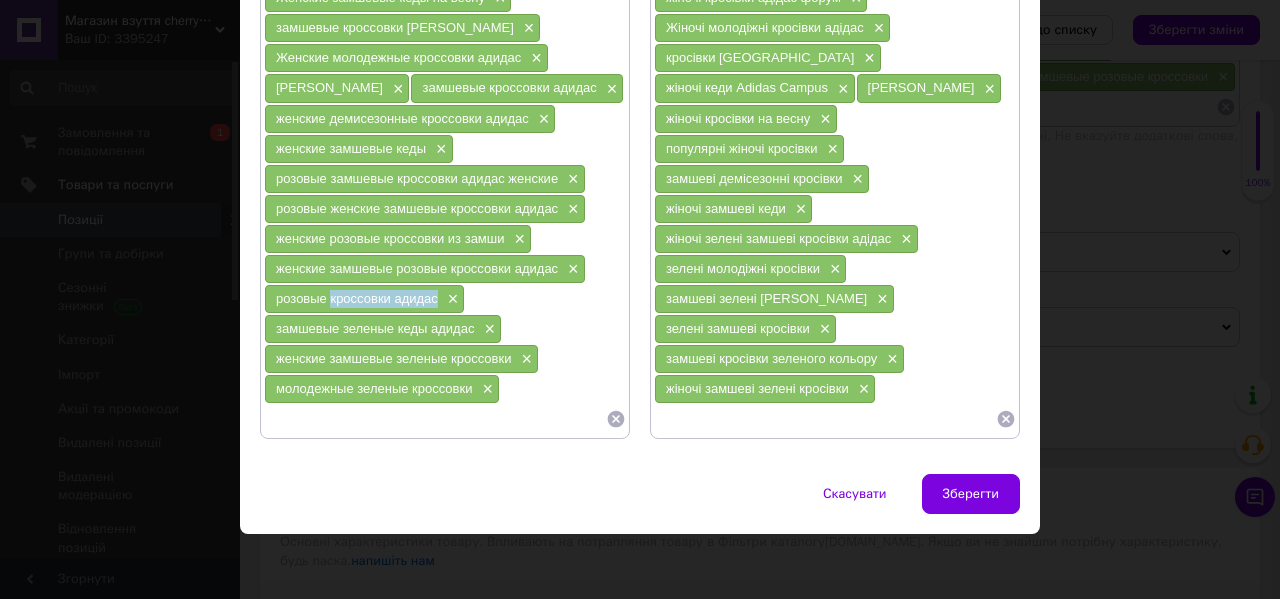 drag, startPoint x: 438, startPoint y: 302, endPoint x: 326, endPoint y: 303, distance: 112.00446 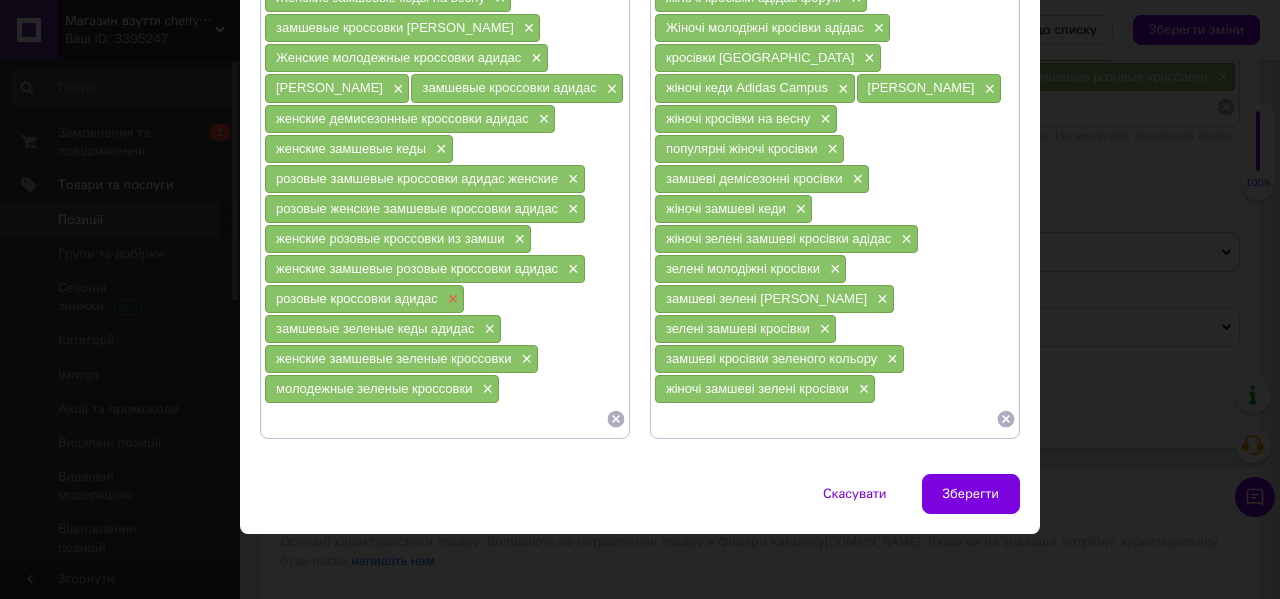 click on "×" at bounding box center [451, 299] 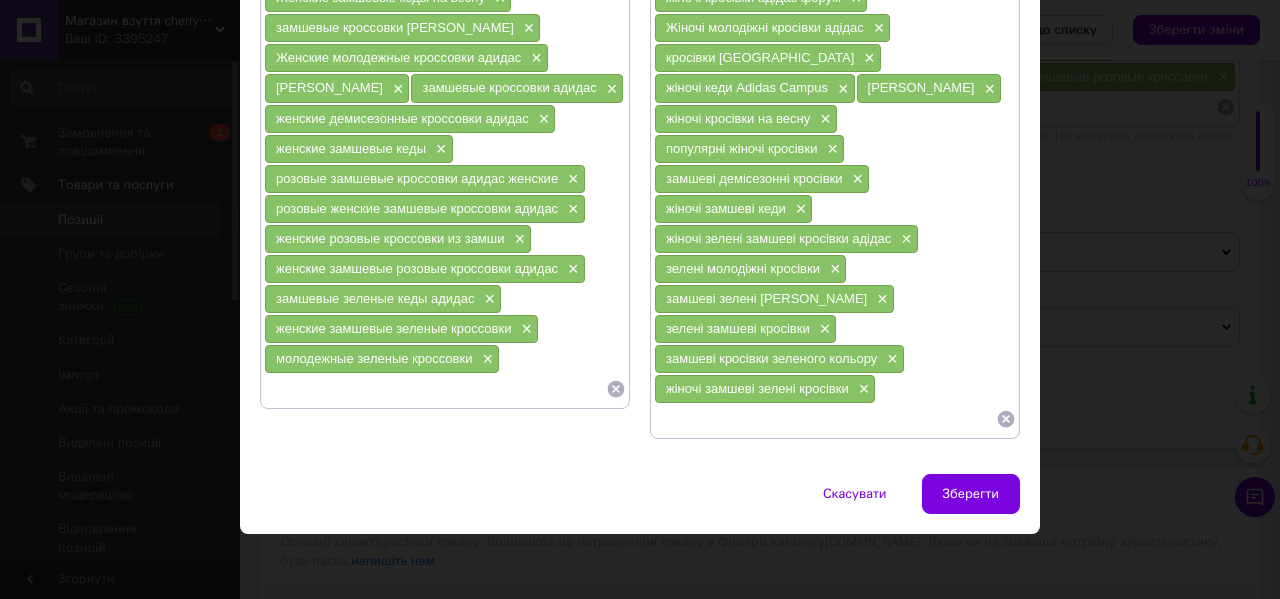 click at bounding box center [435, 389] 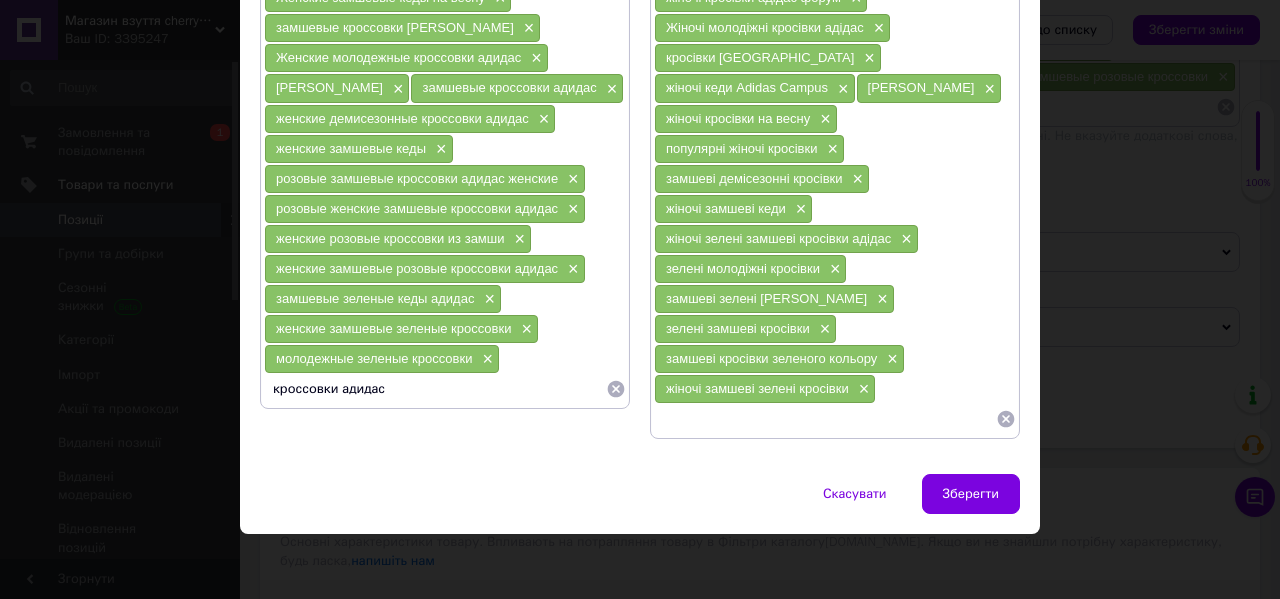 click on "молодежные зеленые кроссовки" at bounding box center (374, 358) 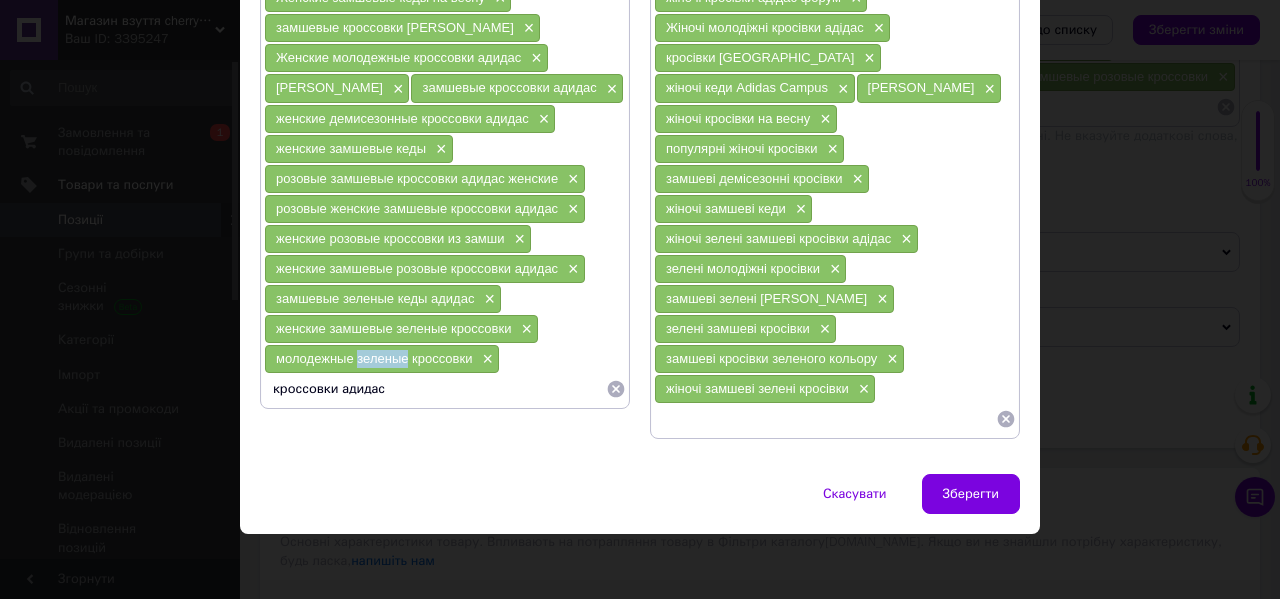 click on "молодежные зеленые кроссовки" at bounding box center (374, 358) 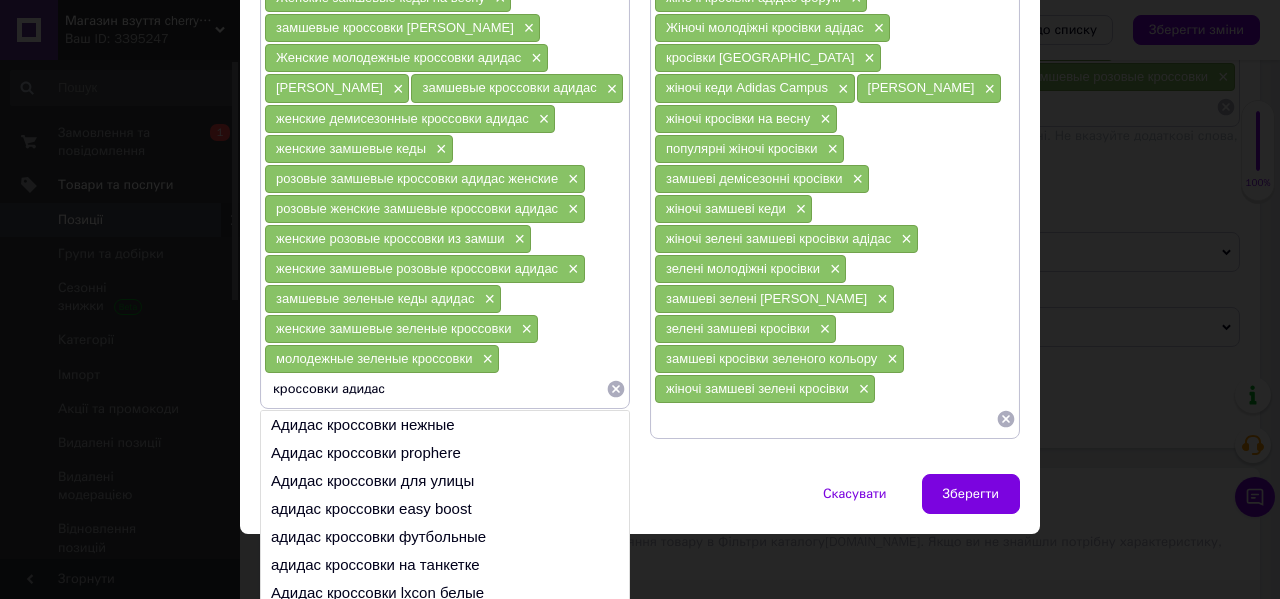 click on "кроссовки адидас" at bounding box center (435, 389) 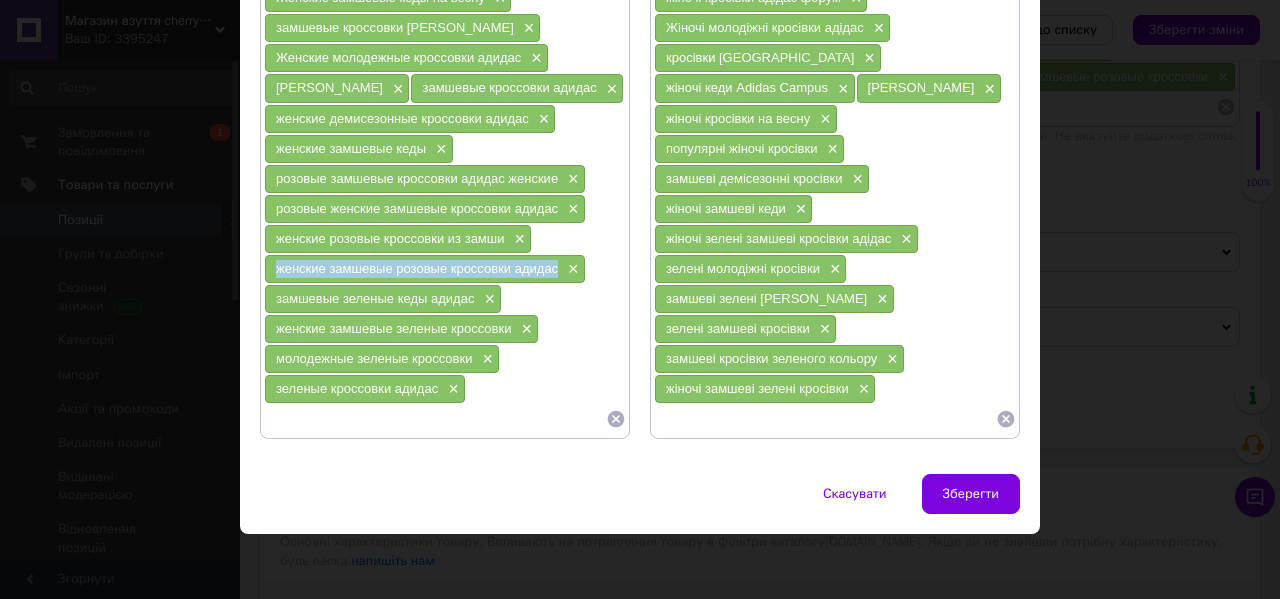 drag, startPoint x: 559, startPoint y: 272, endPoint x: 269, endPoint y: 270, distance: 290.0069 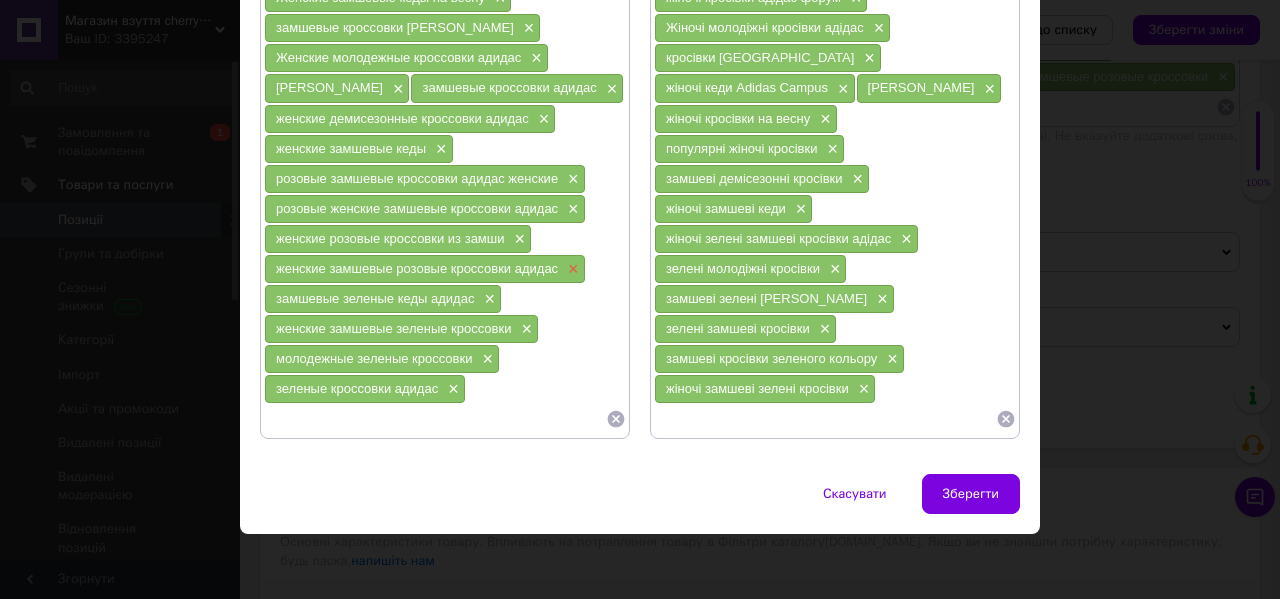 click on "×" at bounding box center [571, 269] 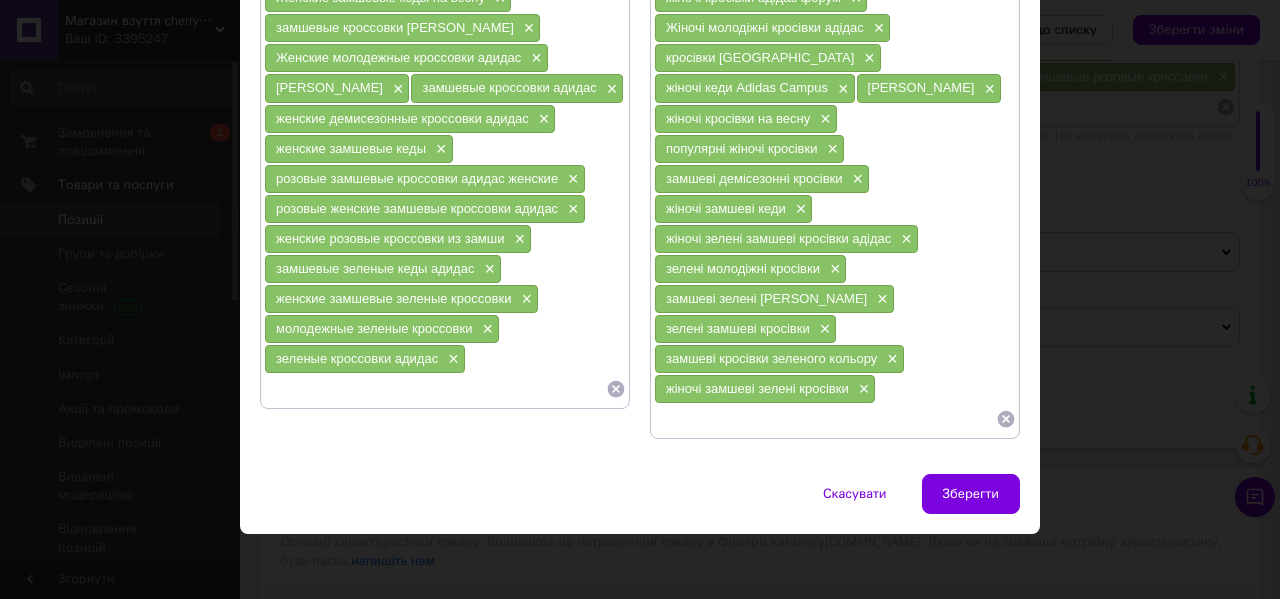 click at bounding box center (435, 389) 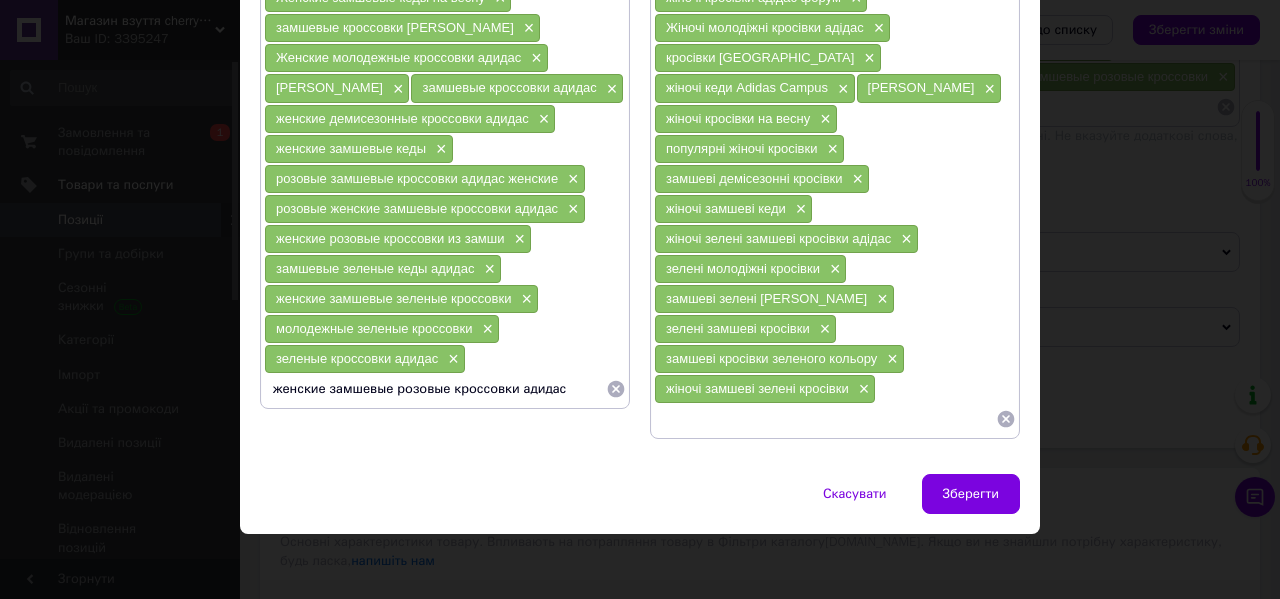 click on "зеленые кроссовки адидас ×" at bounding box center (365, 359) 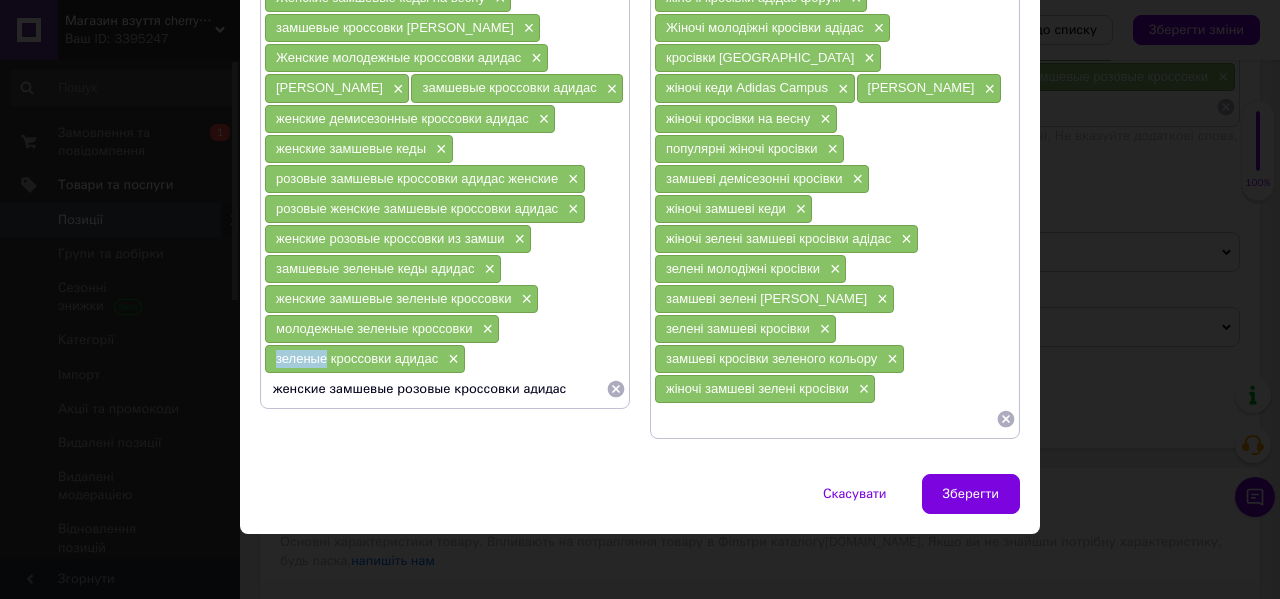 click on "зеленые кроссовки адидас" at bounding box center [357, 358] 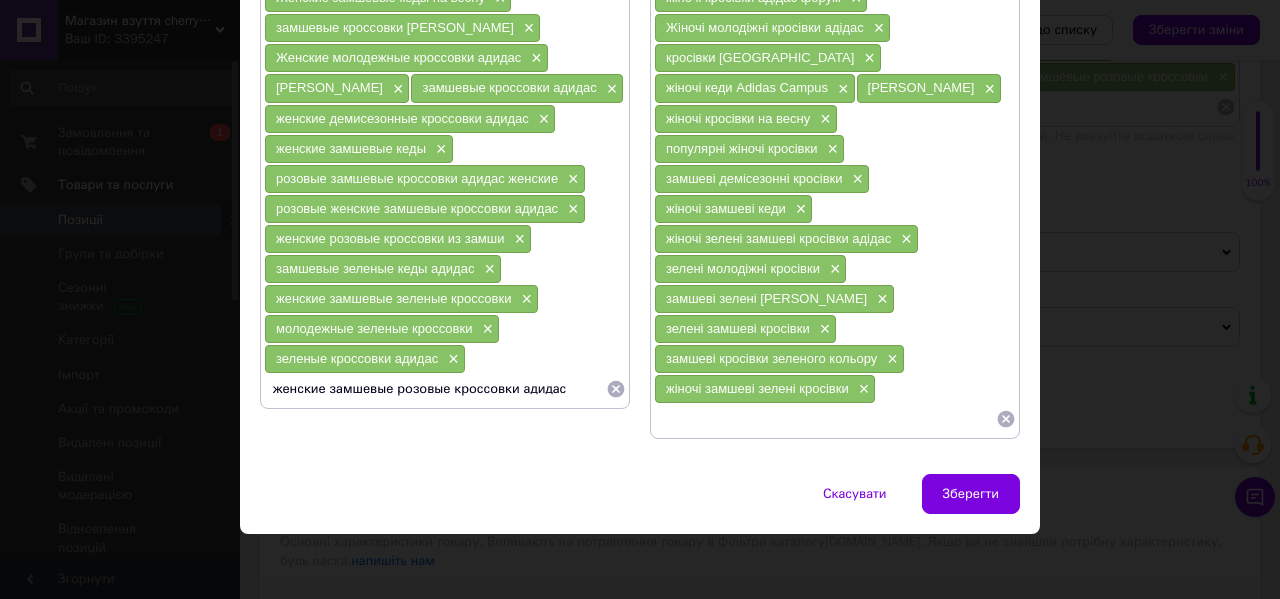 click on "женские замшевые розовые кроссовки адидас" at bounding box center [435, 389] 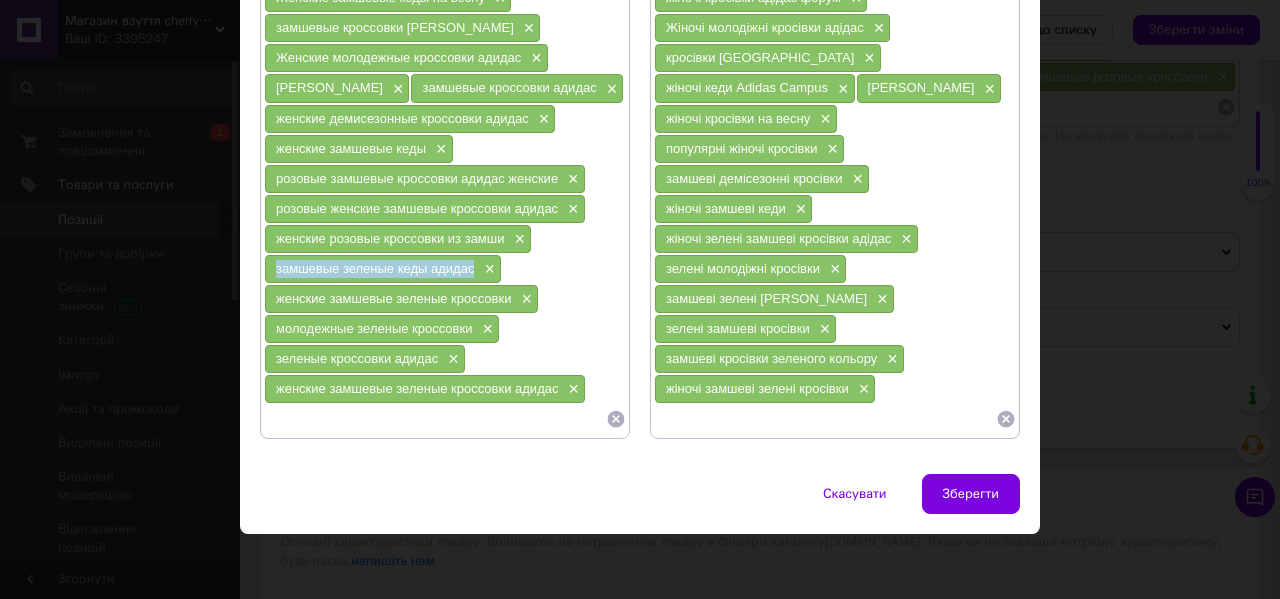 drag, startPoint x: 476, startPoint y: 269, endPoint x: 266, endPoint y: 270, distance: 210.00238 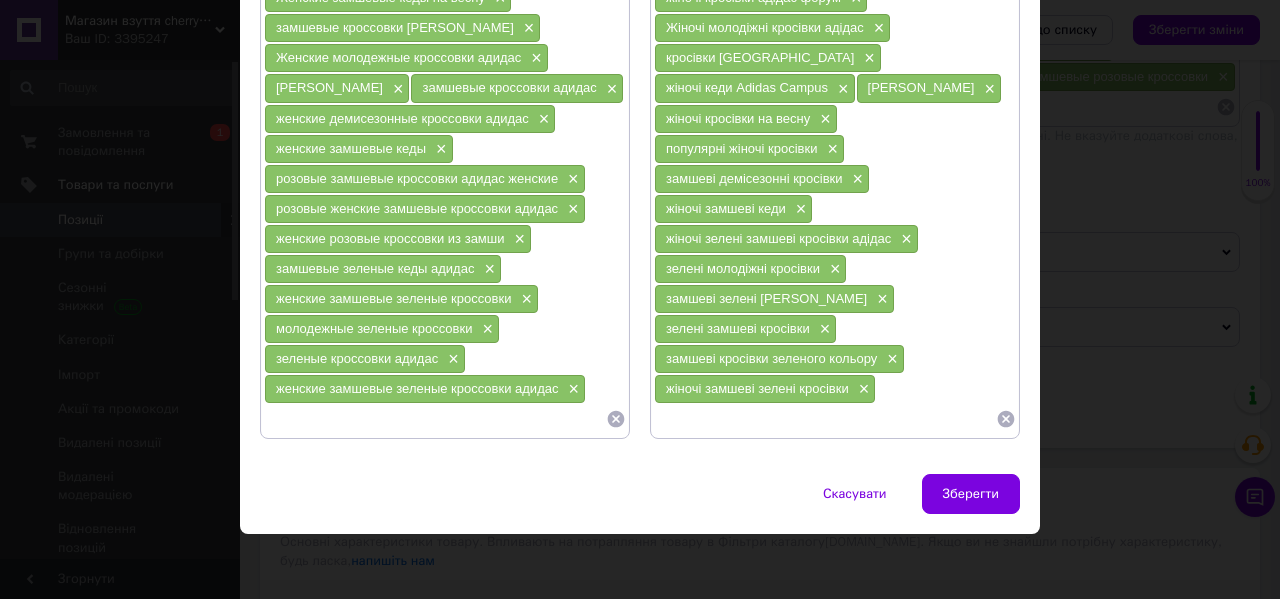 click on "замшевые зеленые кеды адидас ×" at bounding box center [383, 269] 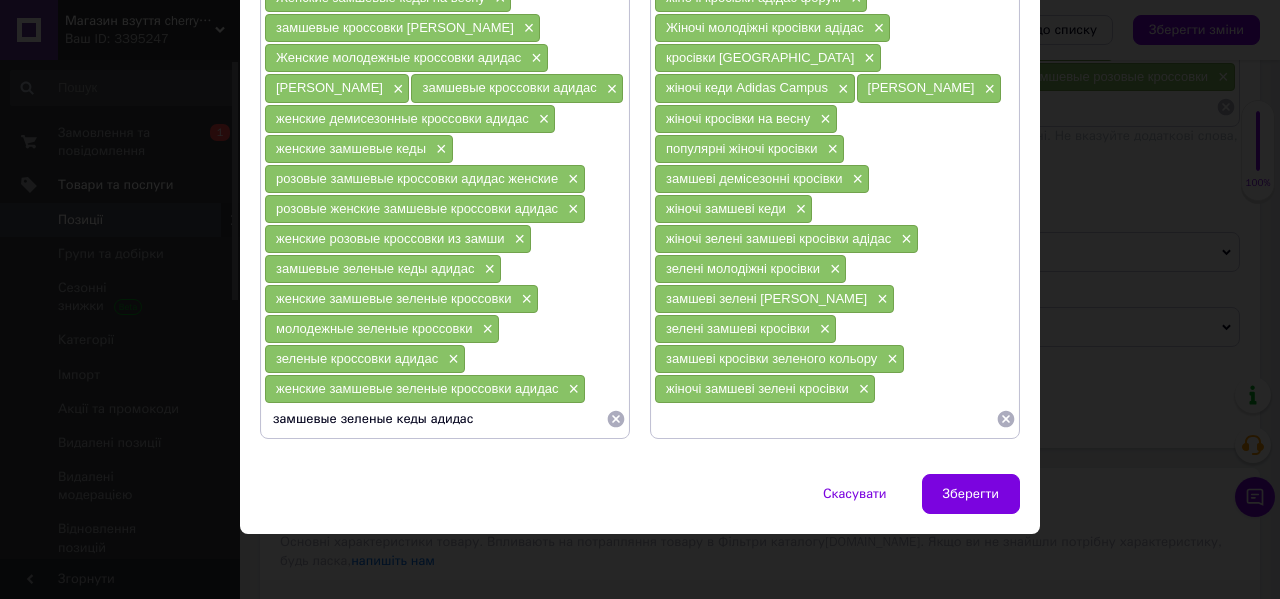 type on "замшевые зеленые кеды адидас" 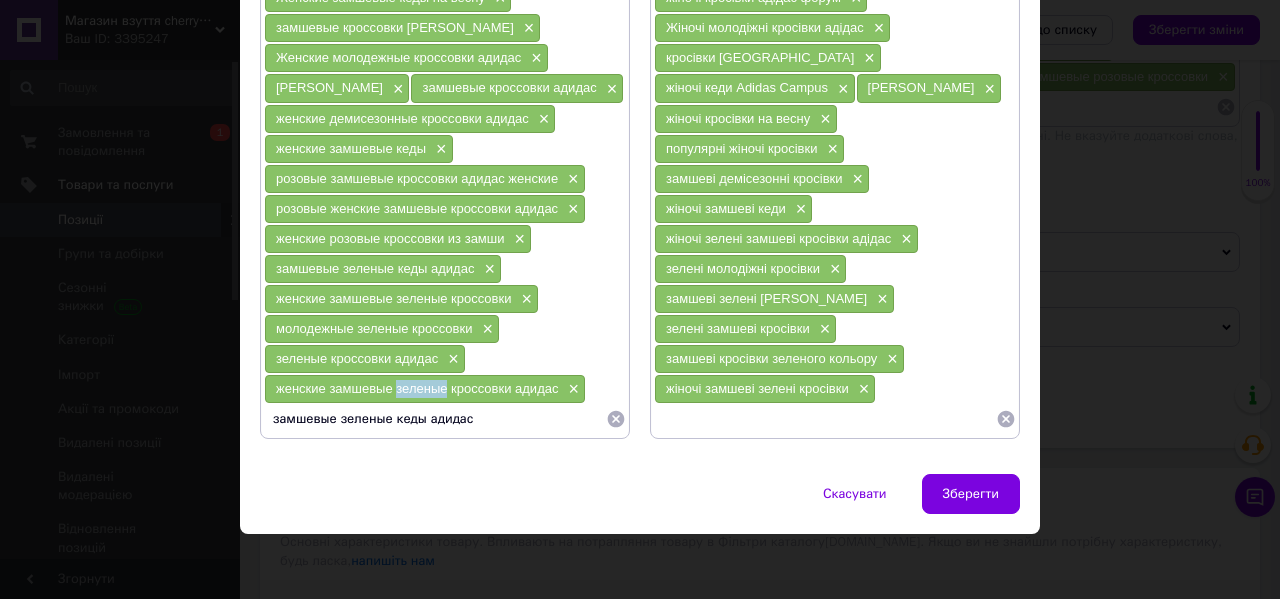 click on "женские замшевые зеленые кроссовки адидас" at bounding box center (417, 388) 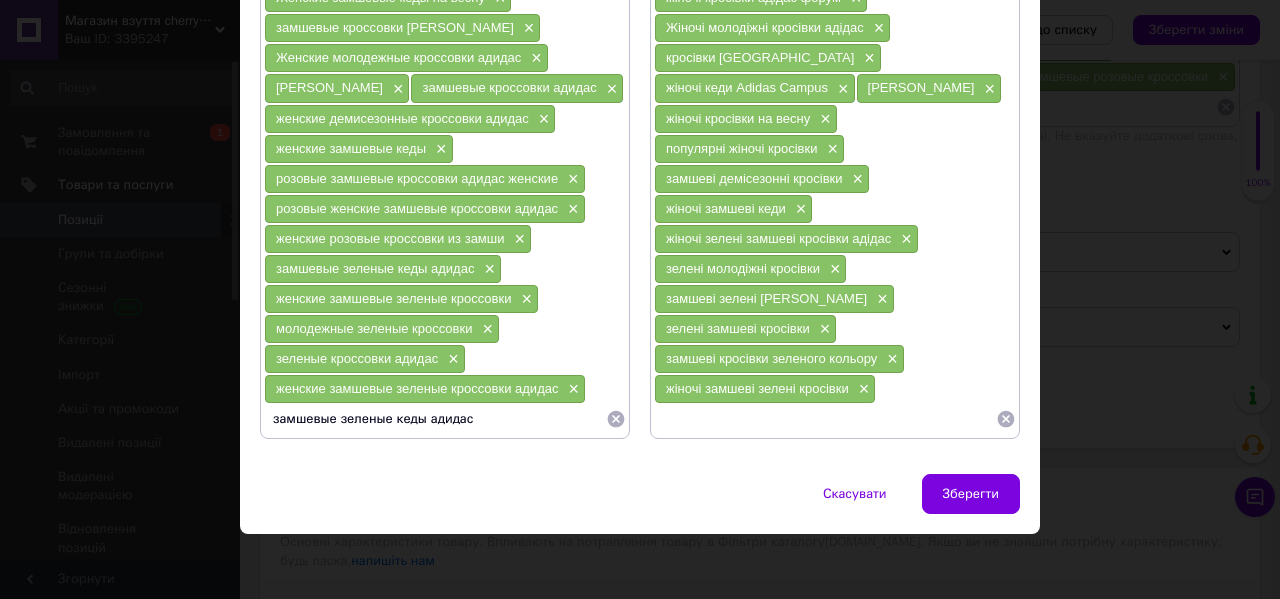 click on "замшевые зеленые кеды адидас" at bounding box center [435, 419] 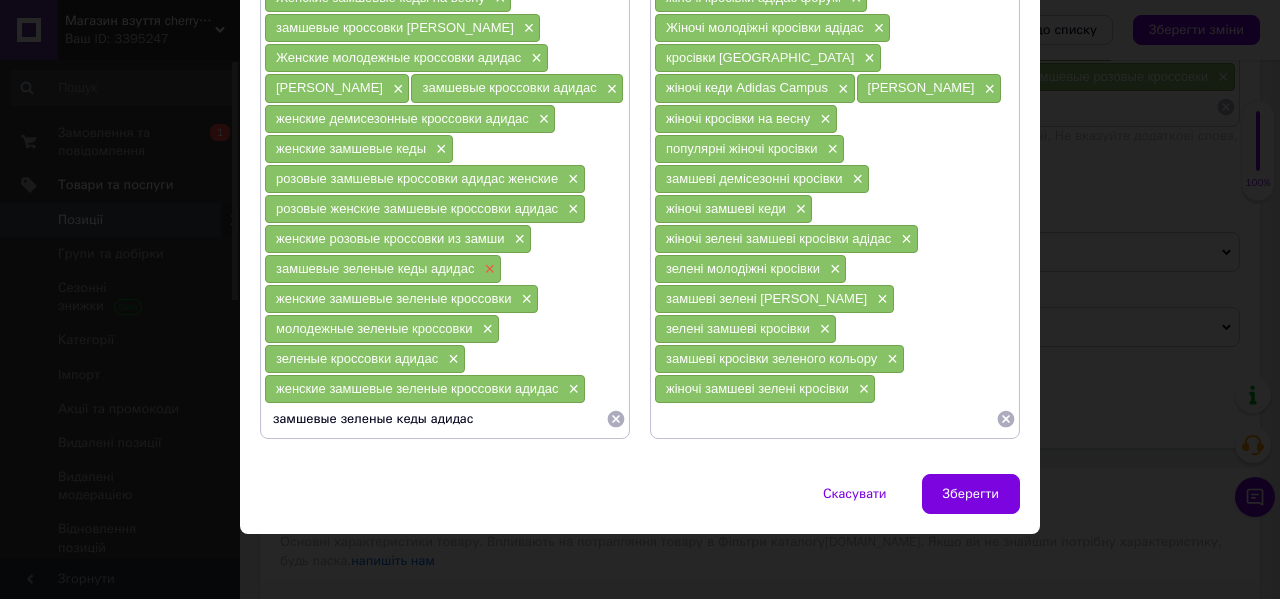 click on "×" at bounding box center [487, 269] 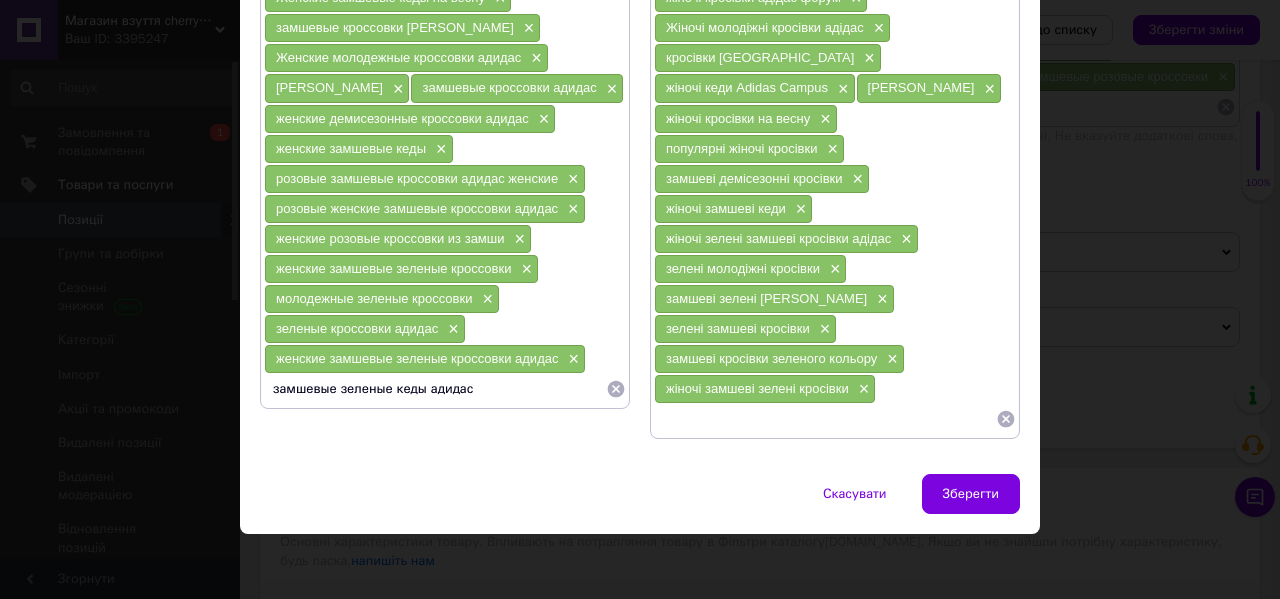 click on "замшевые зеленые кеды адидас" at bounding box center [435, 389] 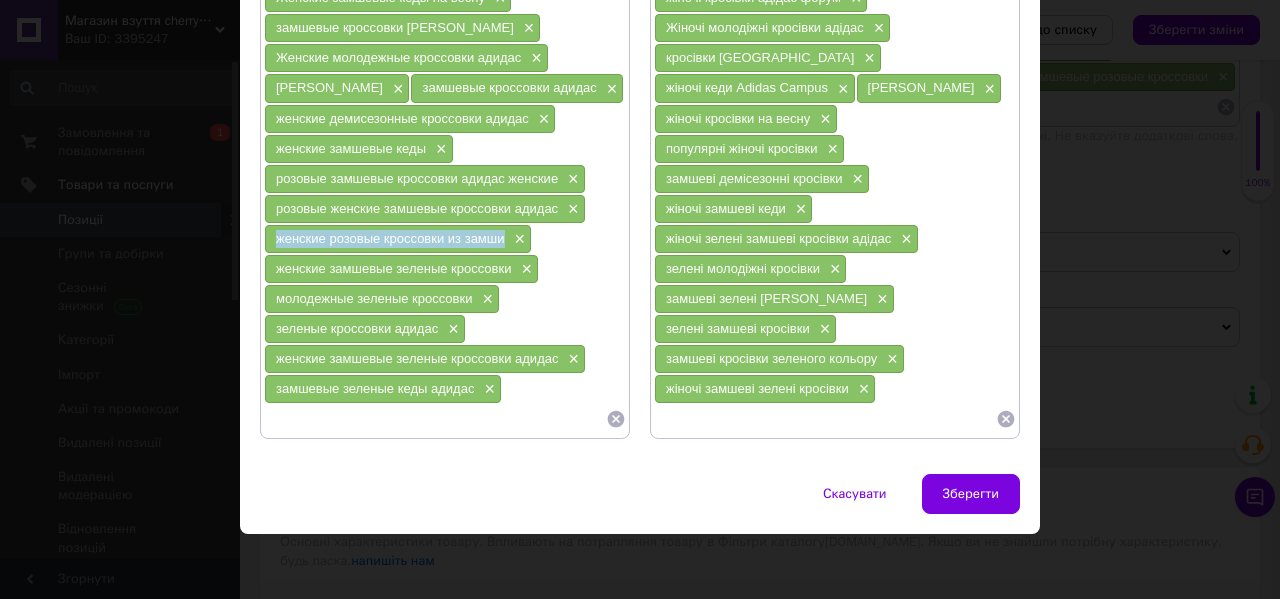 drag, startPoint x: 506, startPoint y: 241, endPoint x: 269, endPoint y: 243, distance: 237.00844 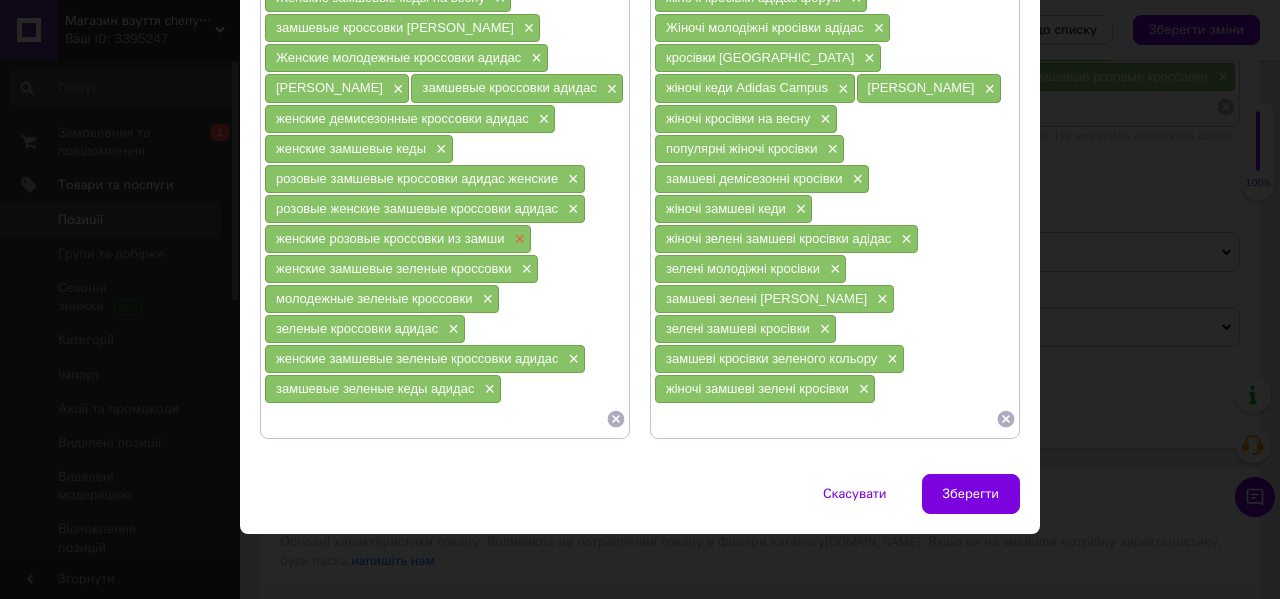 click on "×" at bounding box center (518, 239) 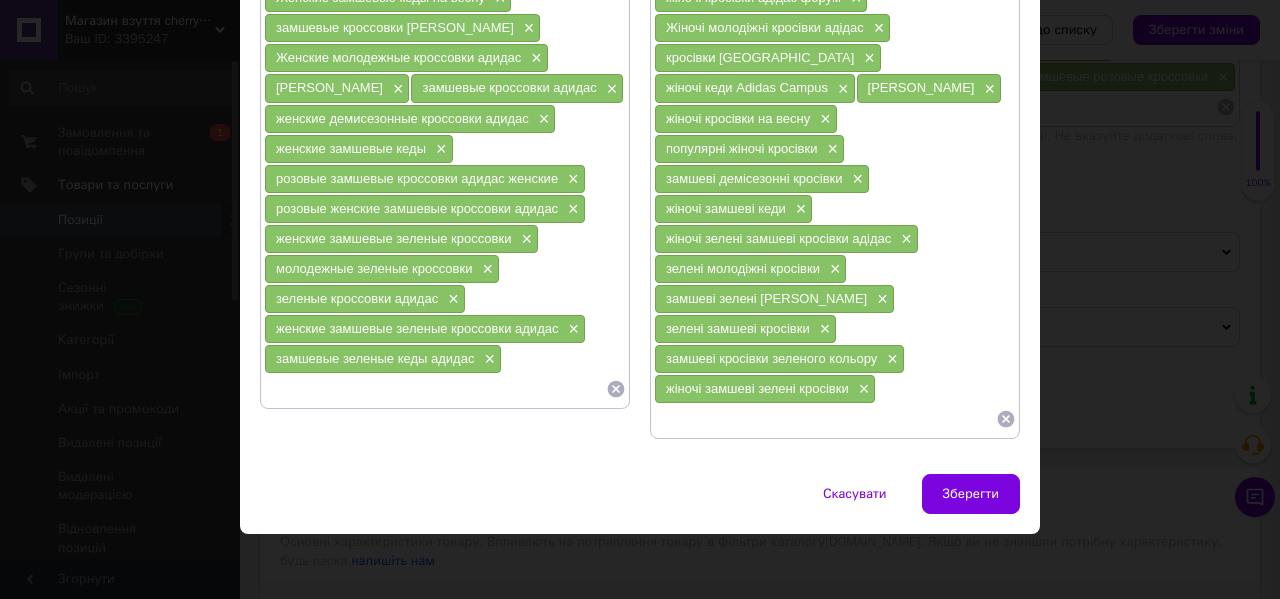 click at bounding box center [435, 389] 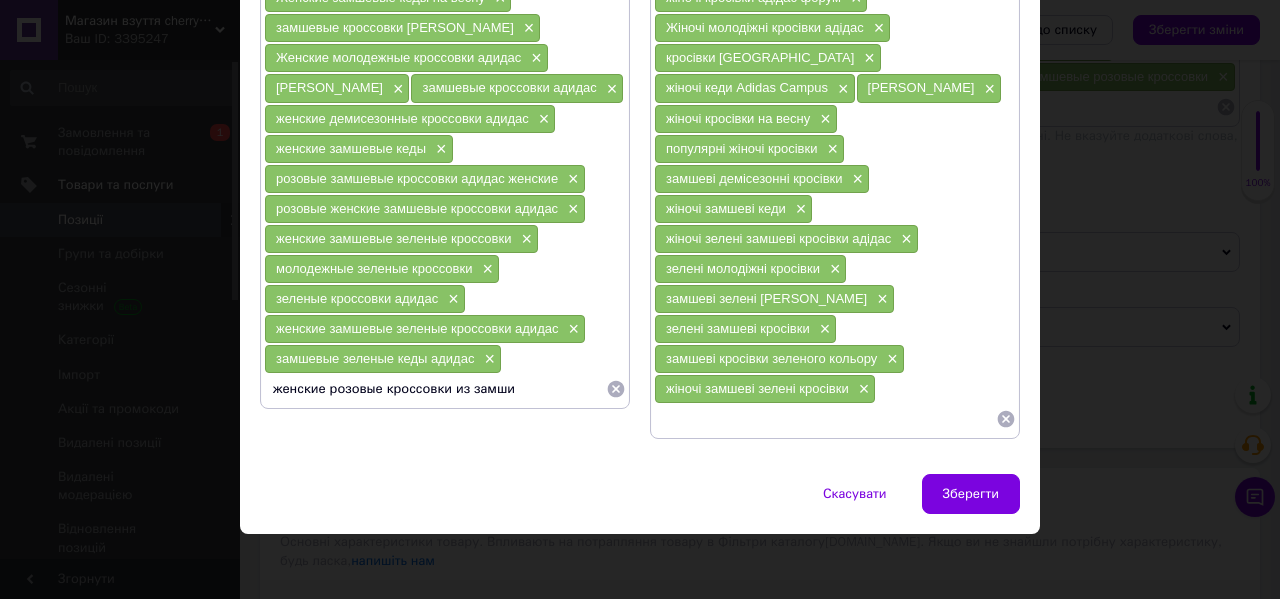 click on "замшевые зеленые кеды адидас" at bounding box center (375, 358) 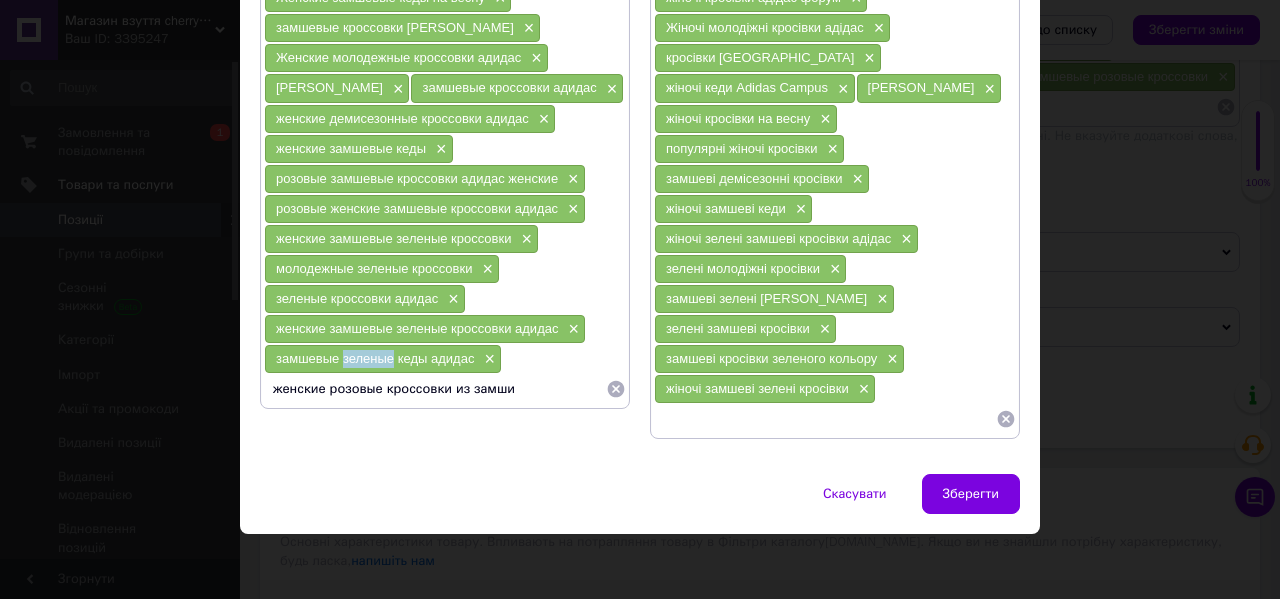click on "замшевые зеленые кеды адидас" at bounding box center [375, 358] 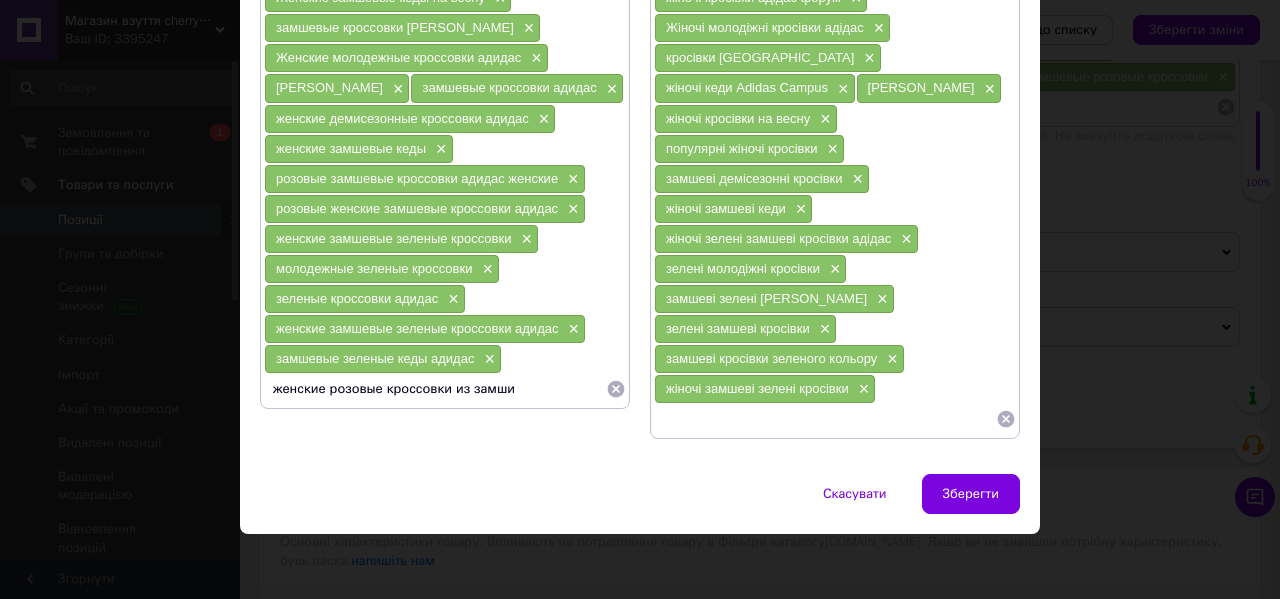 click on "женские розовые кроссовки из замши" at bounding box center [435, 389] 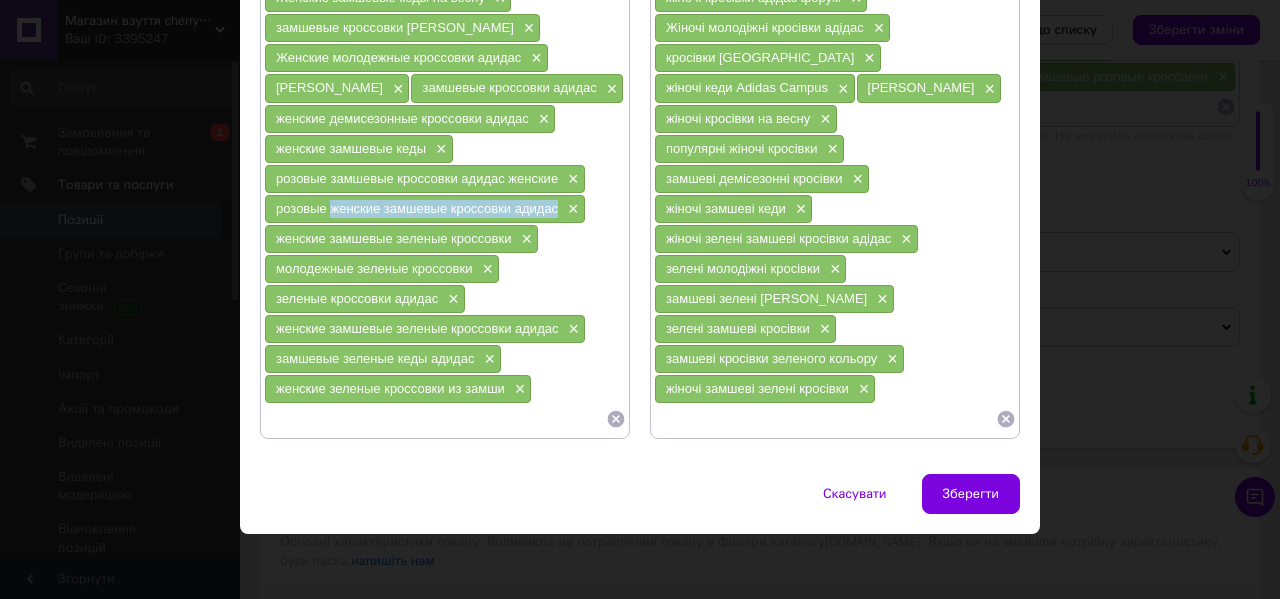 drag, startPoint x: 554, startPoint y: 214, endPoint x: 326, endPoint y: 212, distance: 228.00877 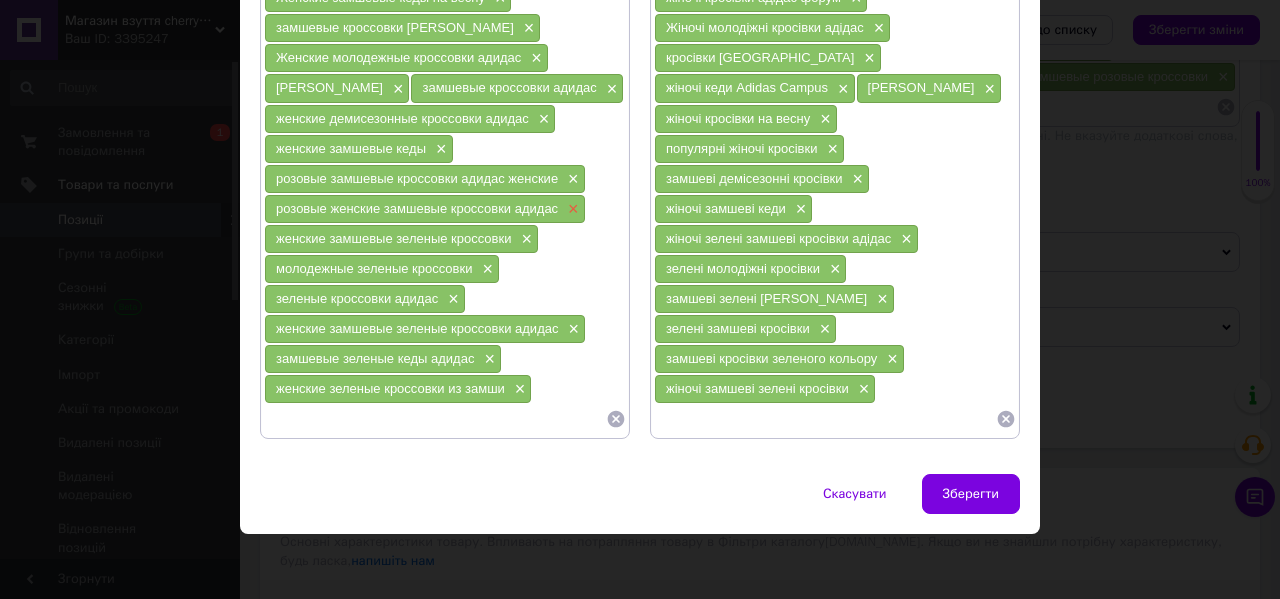 click on "×" at bounding box center (571, 209) 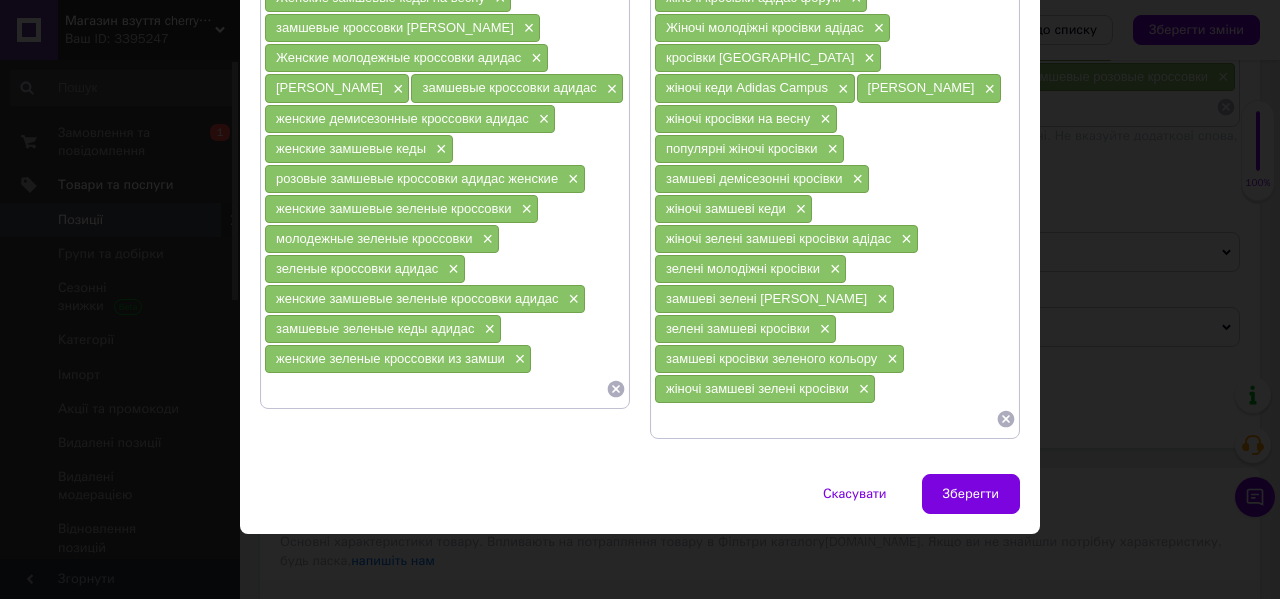 click at bounding box center [435, 389] 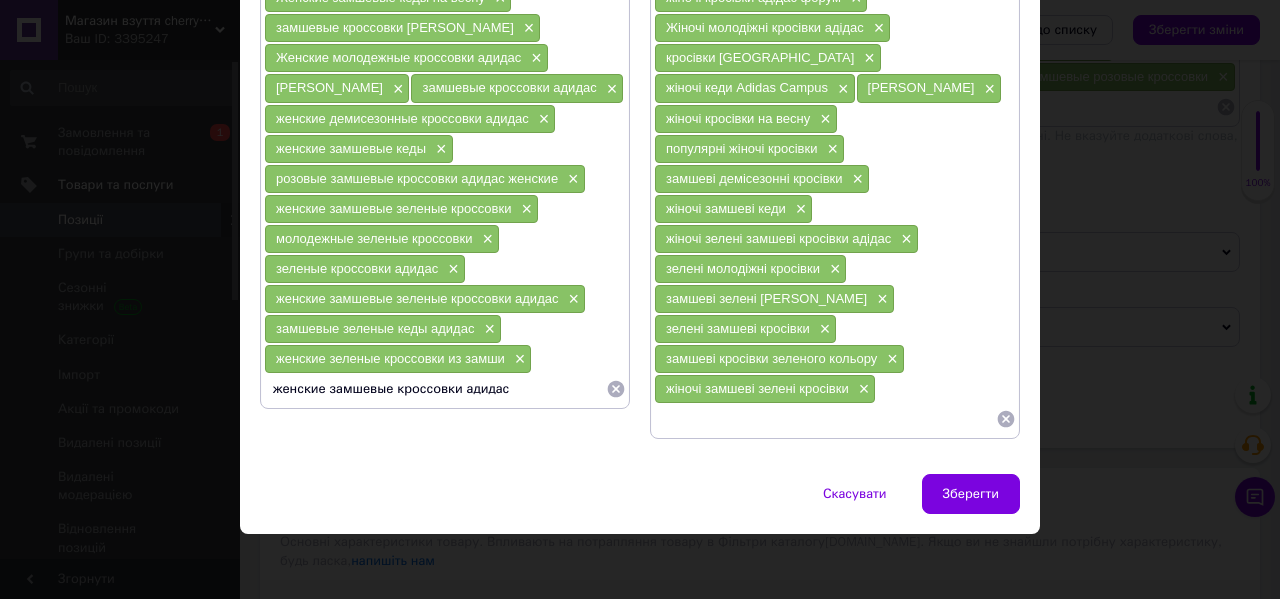 click on "женские зеленые кроссовки из замши" at bounding box center (390, 358) 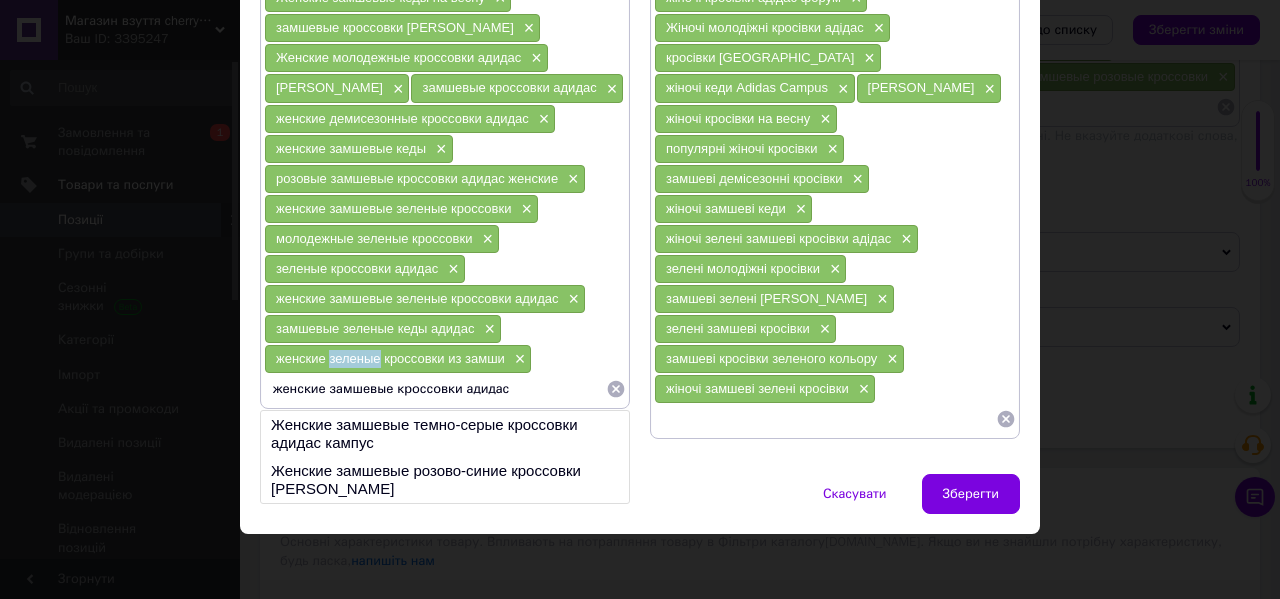 click on "женские зеленые кроссовки из замши" at bounding box center [390, 358] 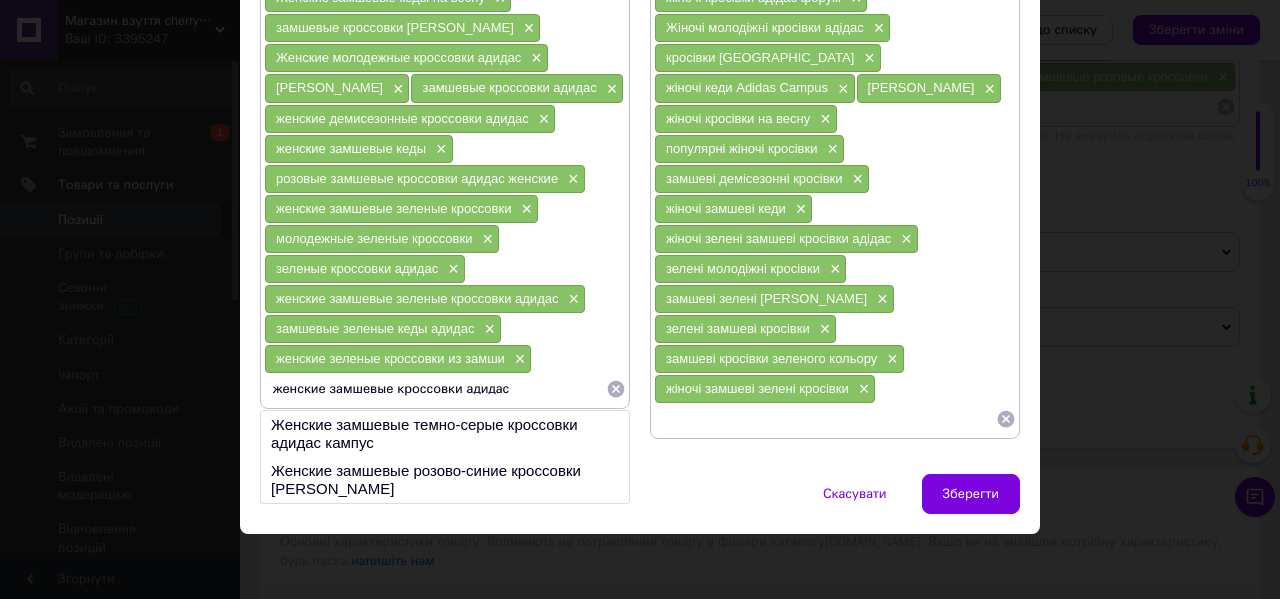 click on "женские замшевые кроссовки адидас" at bounding box center (435, 389) 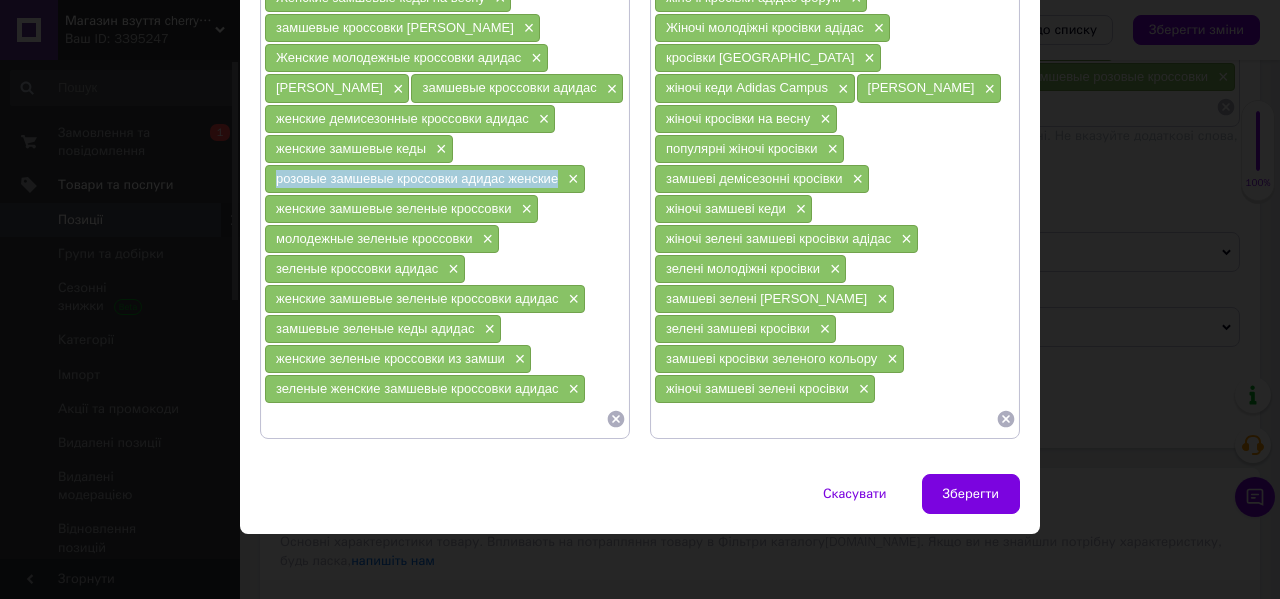 drag, startPoint x: 561, startPoint y: 181, endPoint x: 268, endPoint y: 178, distance: 293.01535 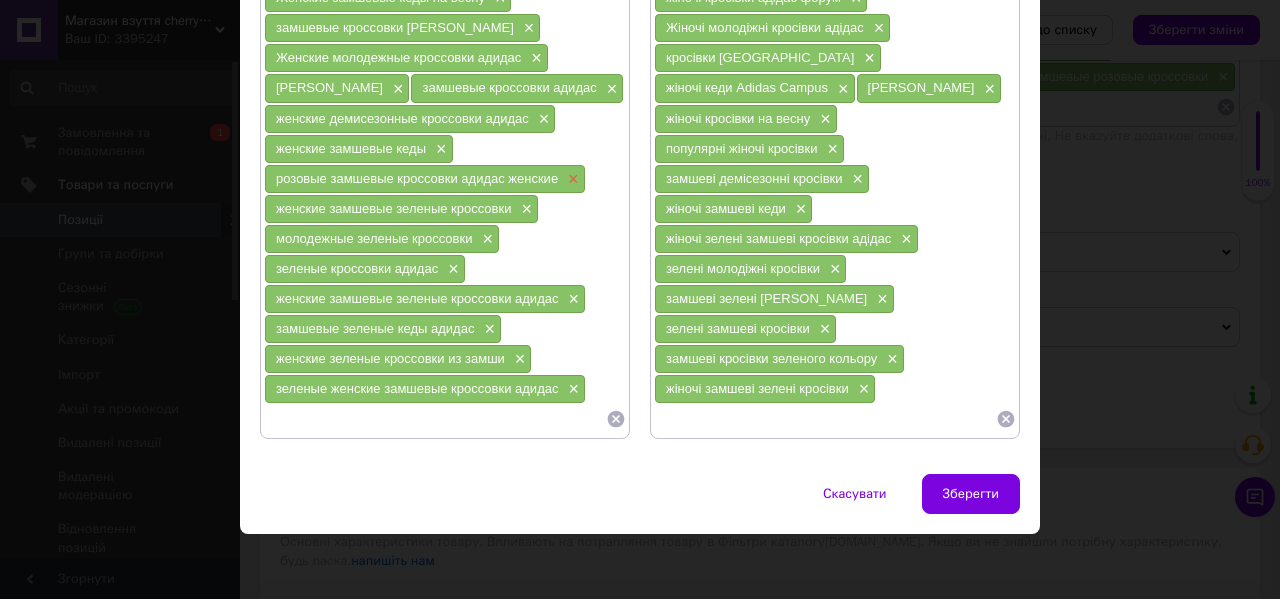 click on "×" at bounding box center (571, 179) 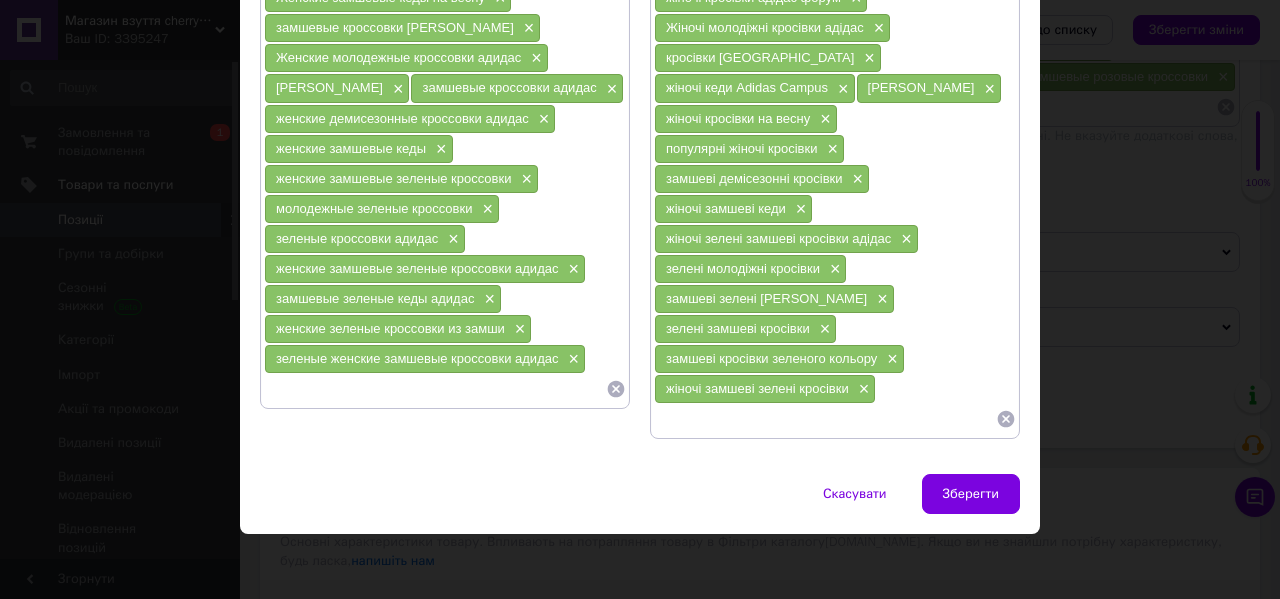 click at bounding box center [435, 389] 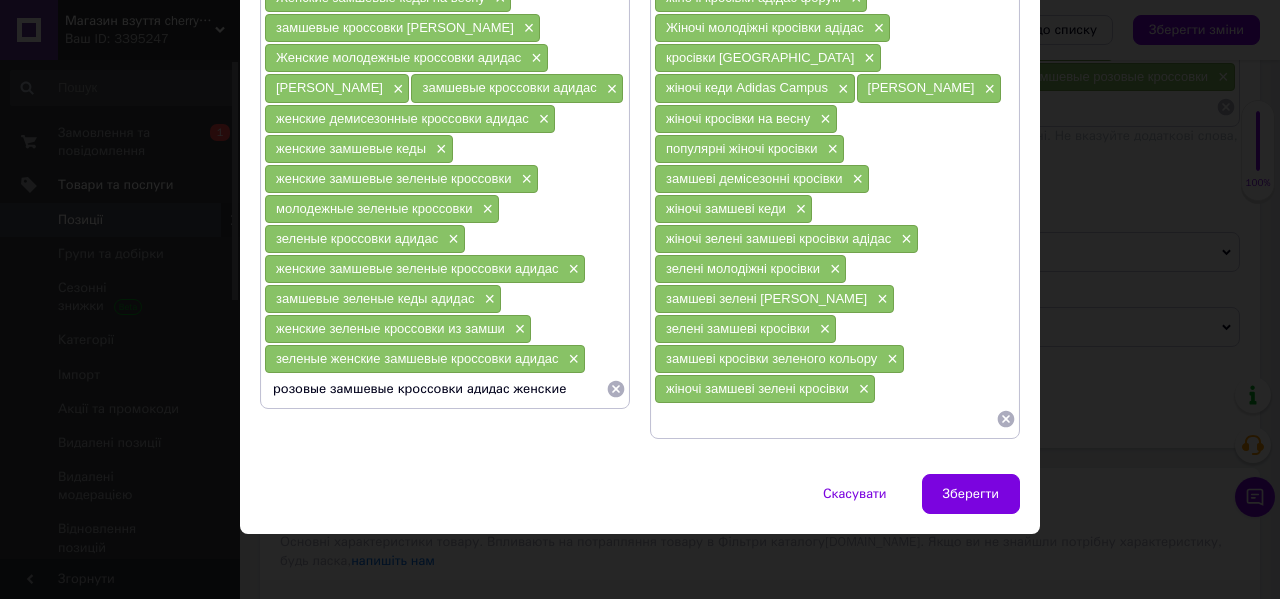click on "женские зеленые кроссовки из замши" at bounding box center [390, 328] 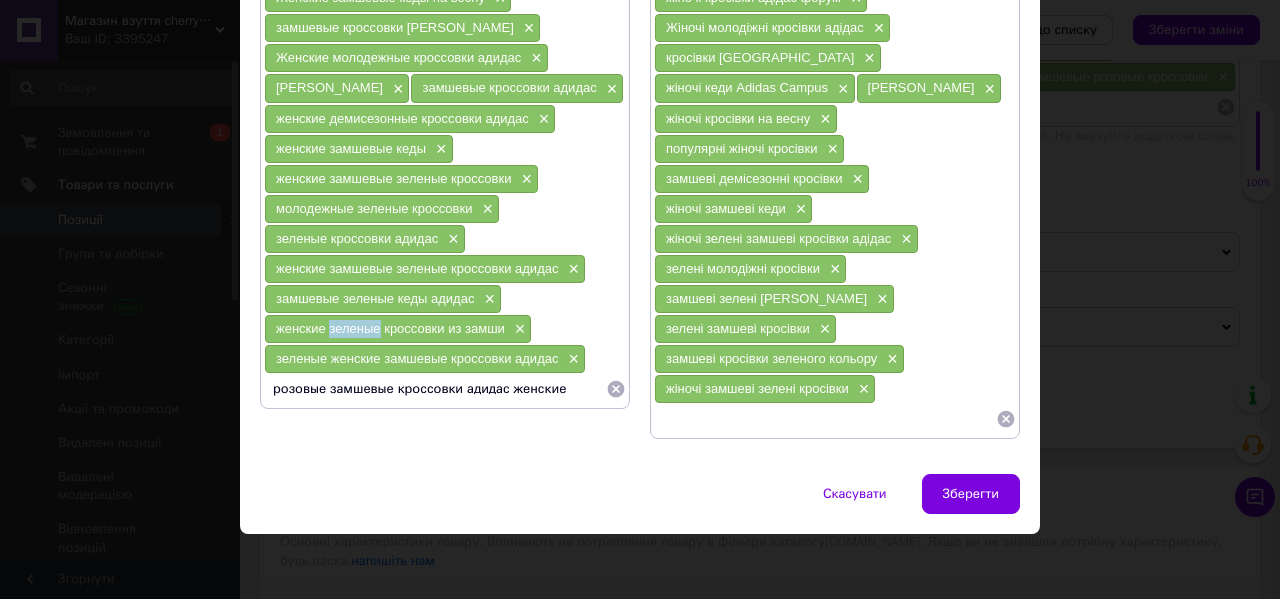 click on "женские зеленые кроссовки из замши" at bounding box center (390, 328) 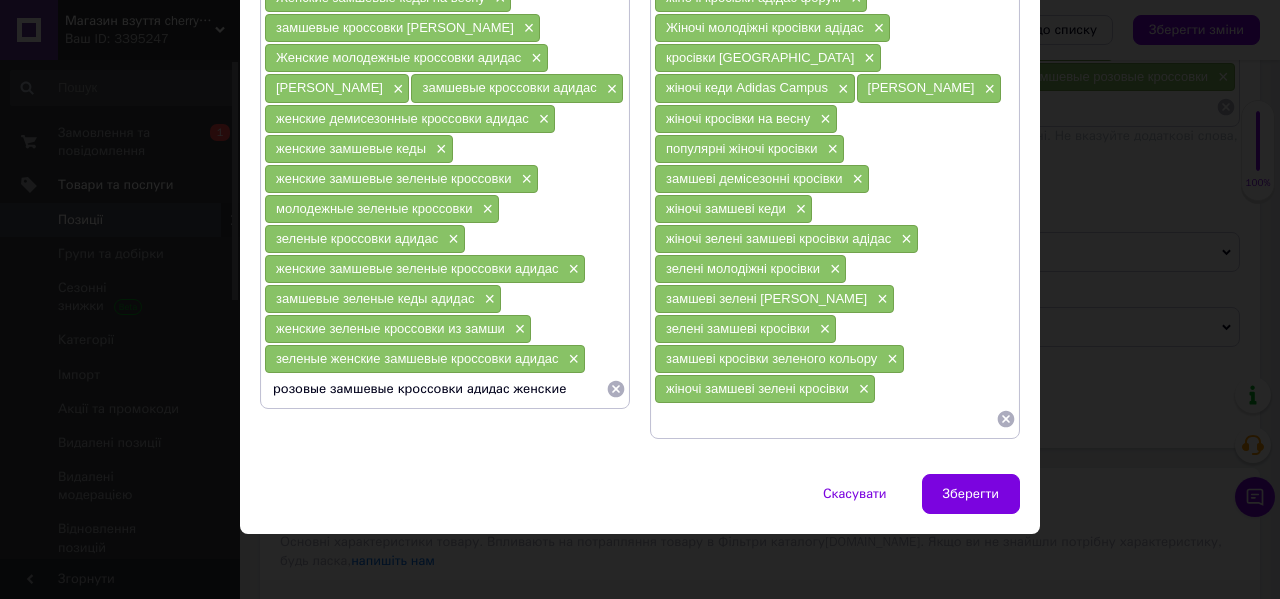 click on "розовые замшевые кроссовки адидас женские" at bounding box center (435, 389) 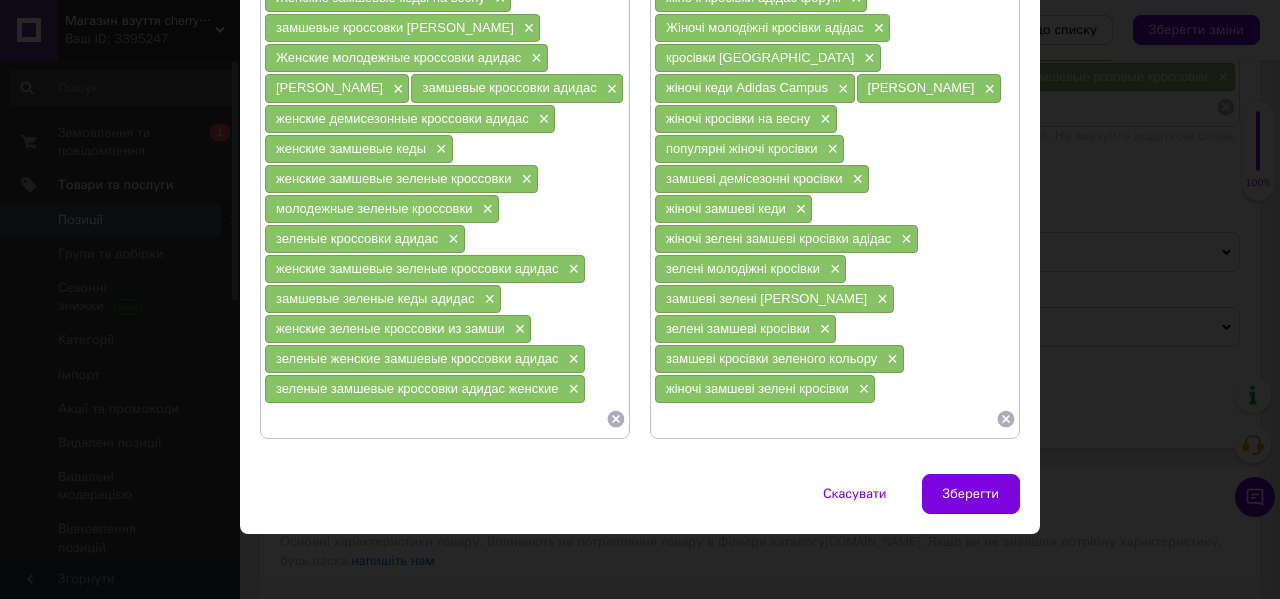 type 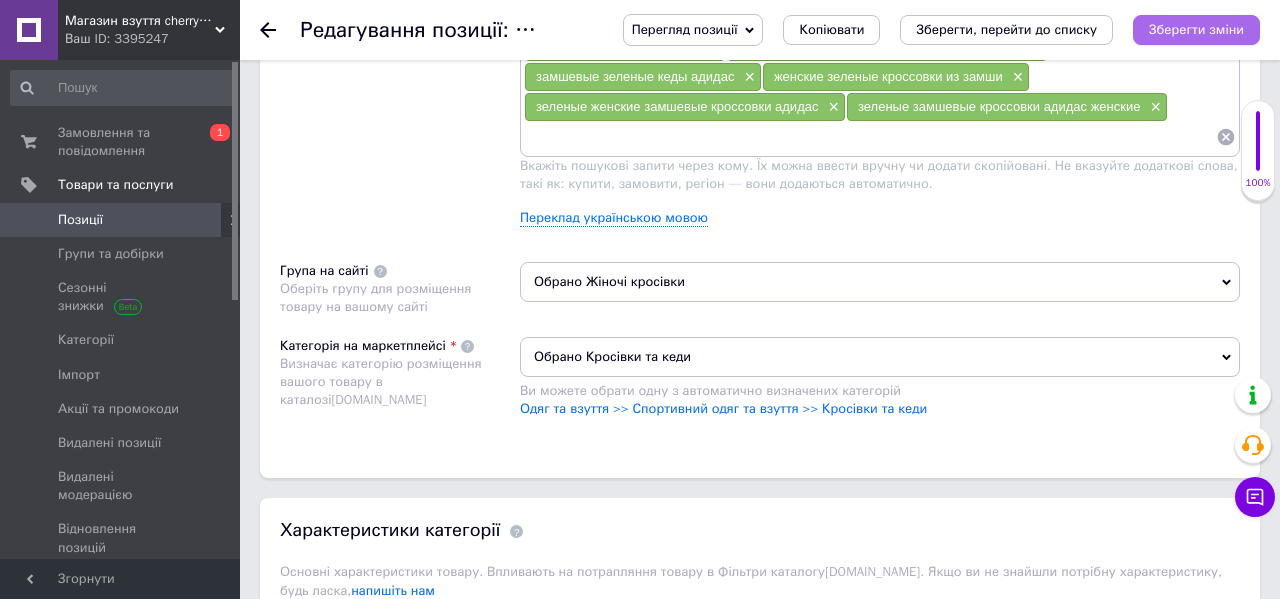 click on "Зберегти зміни" at bounding box center [1196, 30] 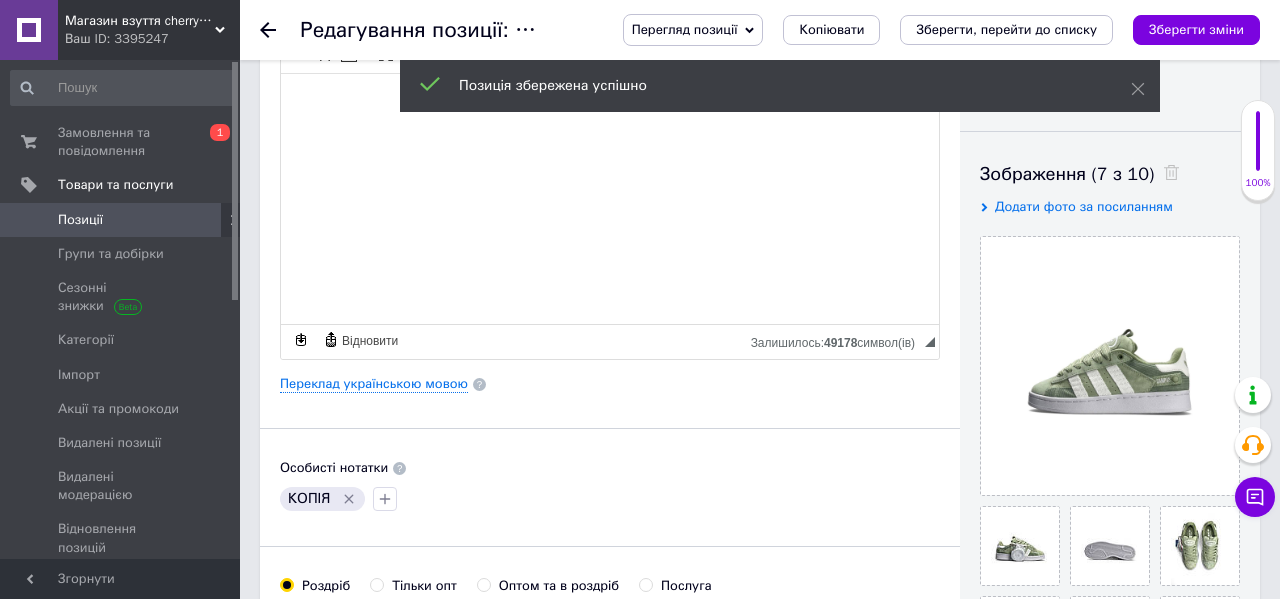 scroll, scrollTop: 0, scrollLeft: 0, axis: both 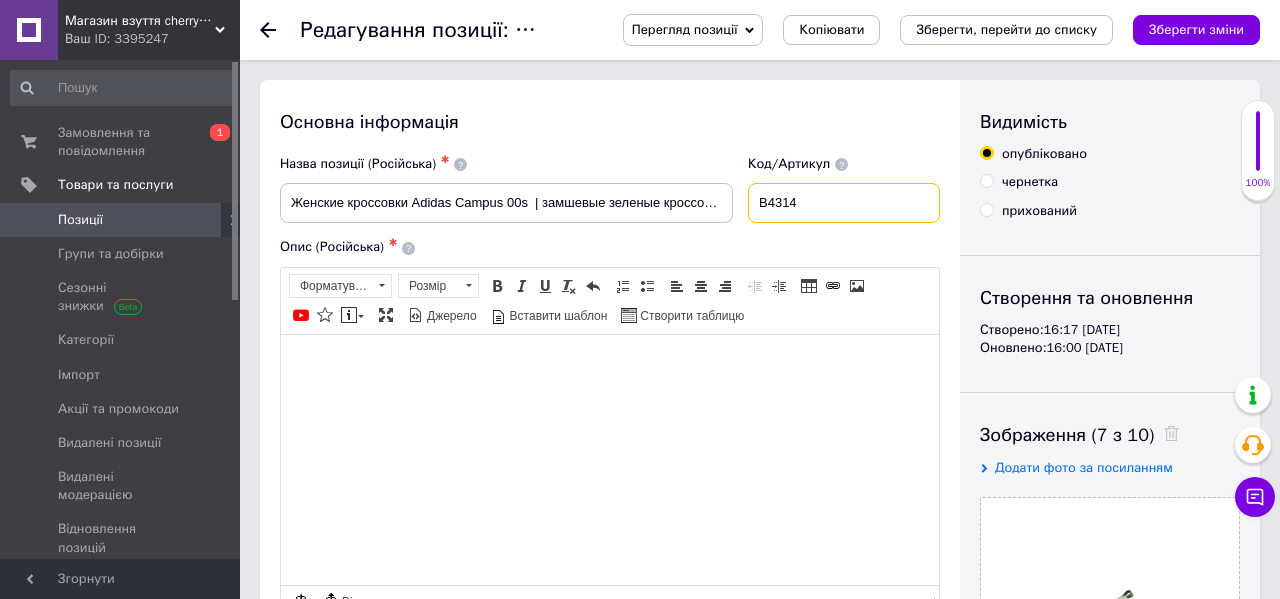 click on "B4314" at bounding box center [844, 203] 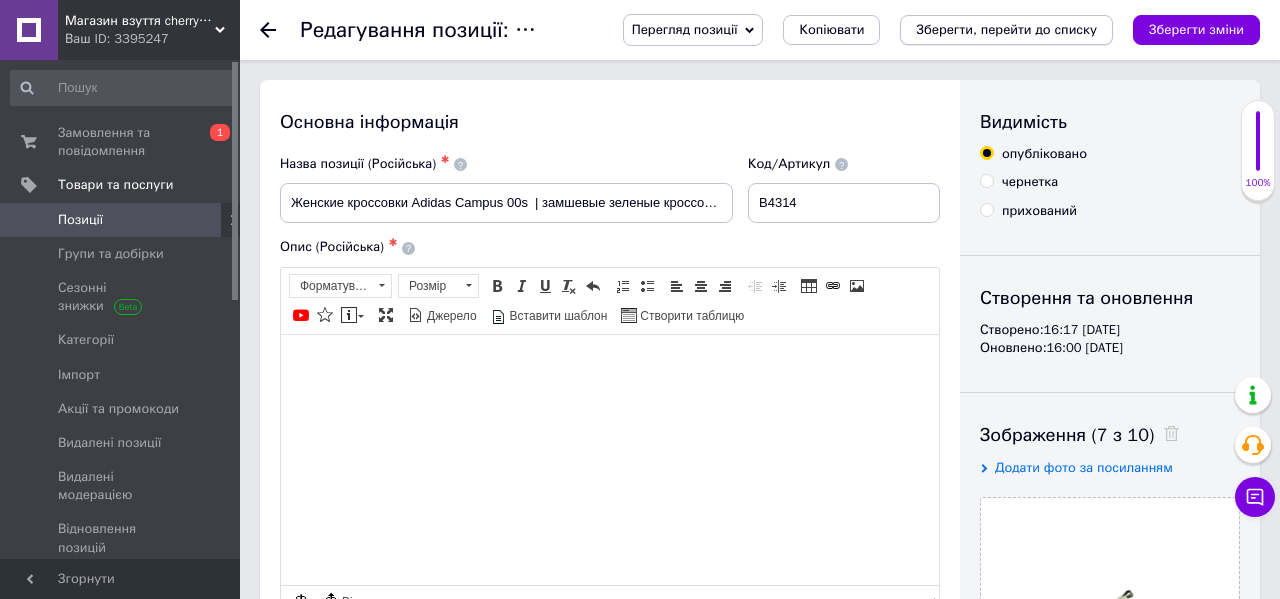 click on "Зберегти, перейти до списку" at bounding box center [1006, 29] 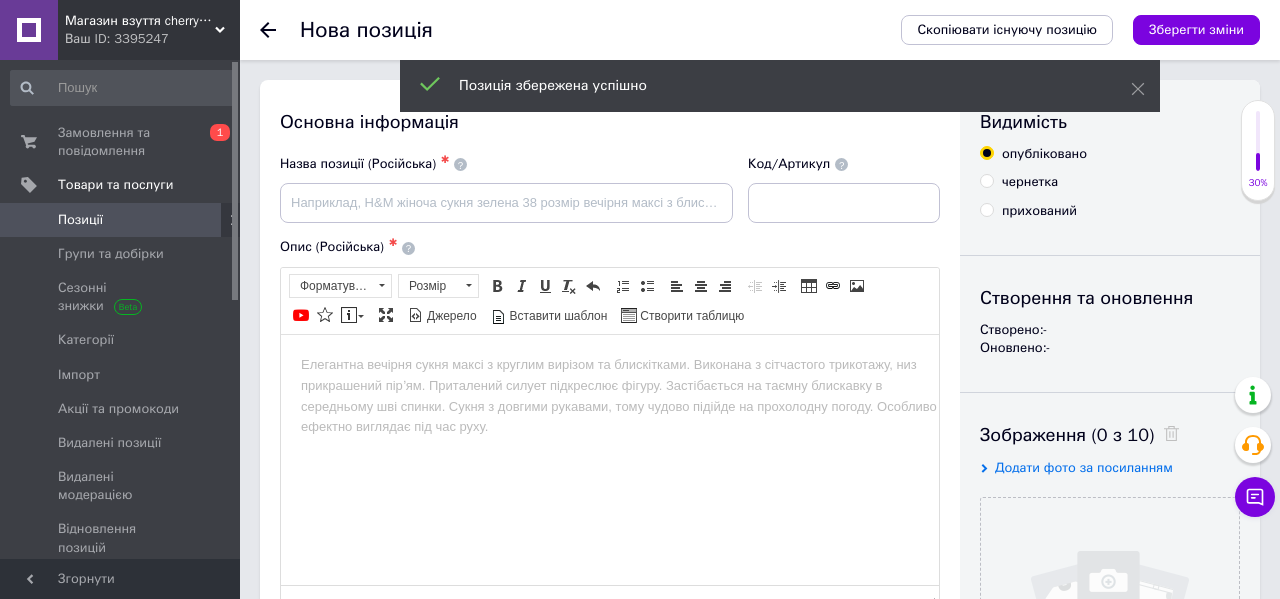 scroll, scrollTop: 0, scrollLeft: 0, axis: both 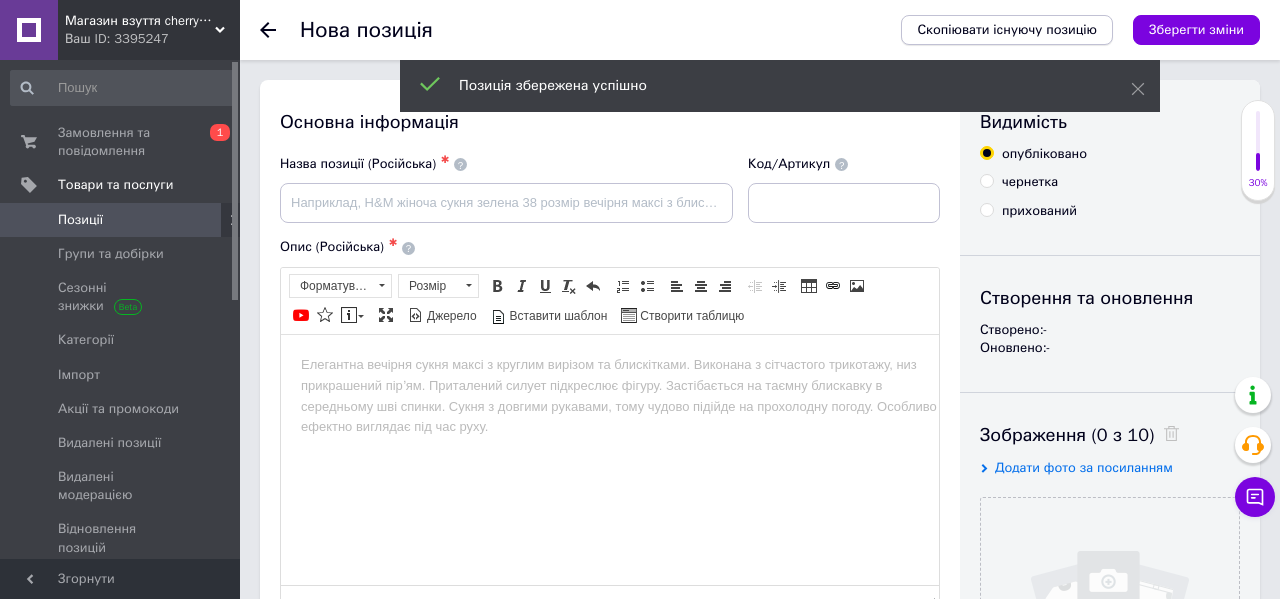 click on "Скопіювати існуючу позицію" at bounding box center (1007, 30) 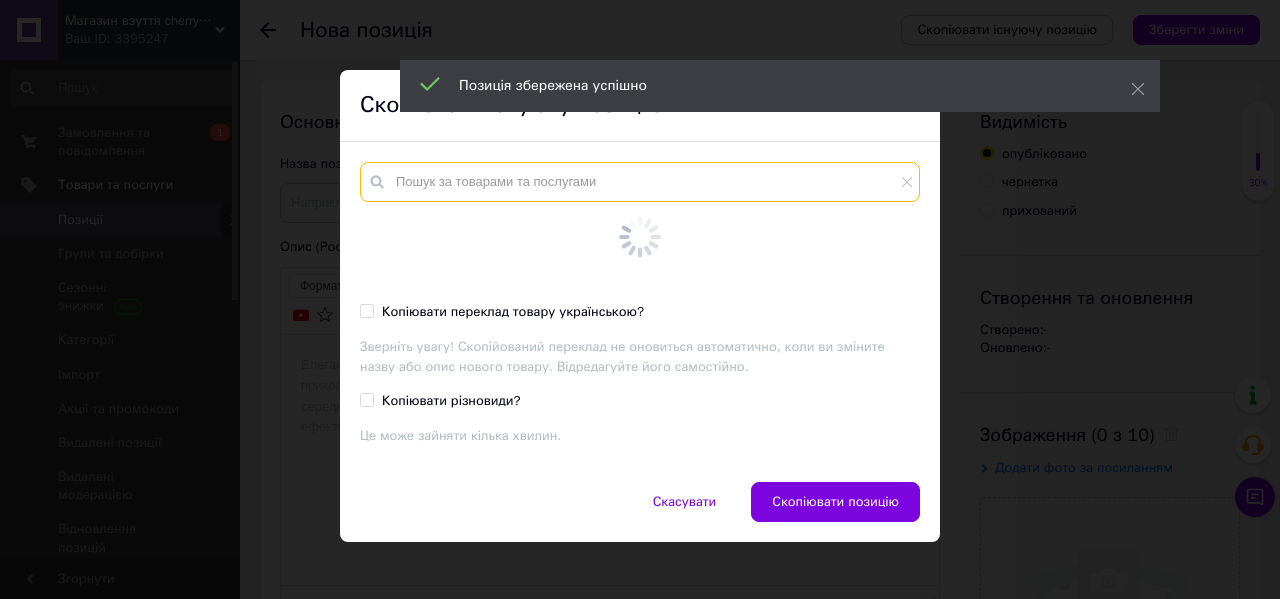 click at bounding box center [640, 182] 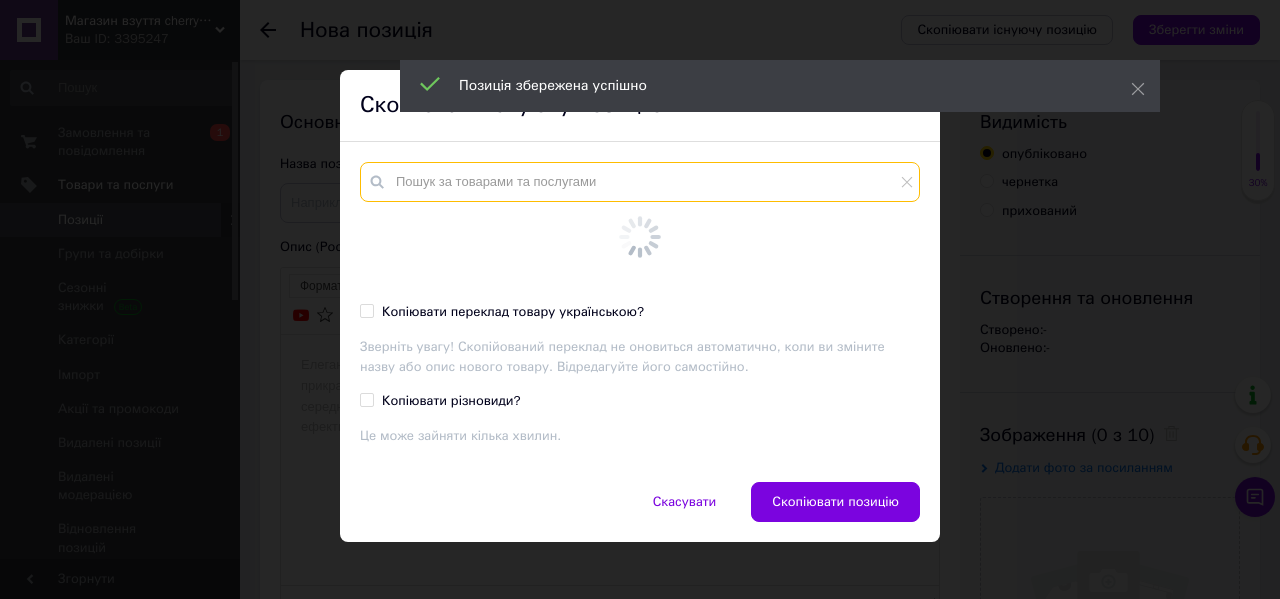 paste on "B4314" 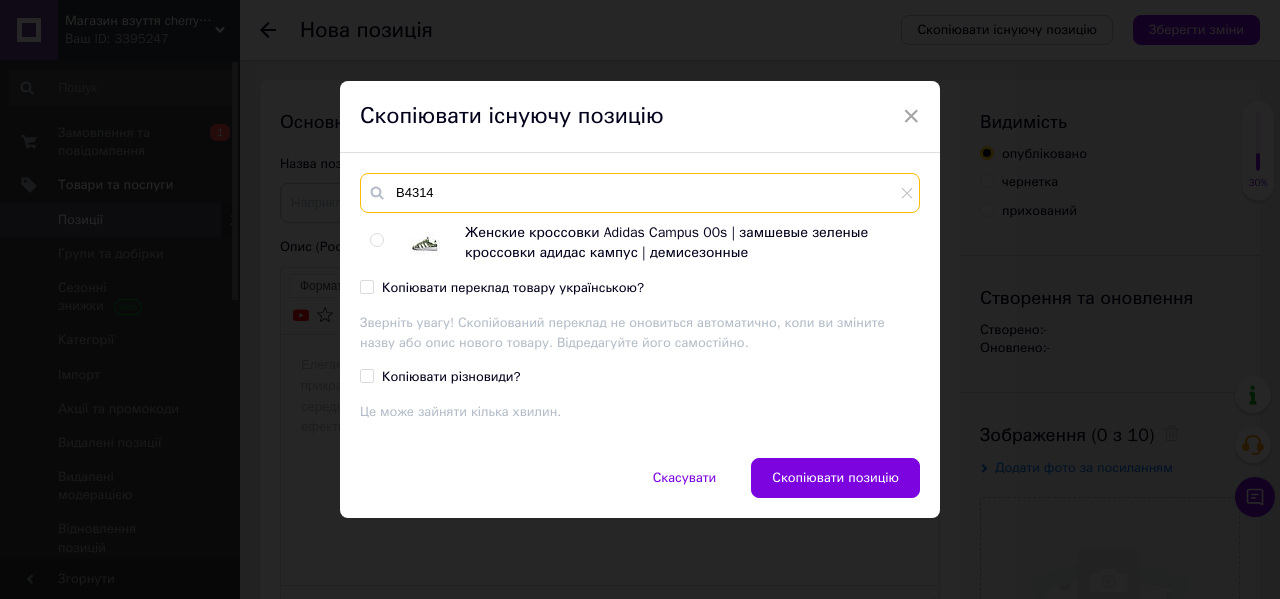 type on "B4314" 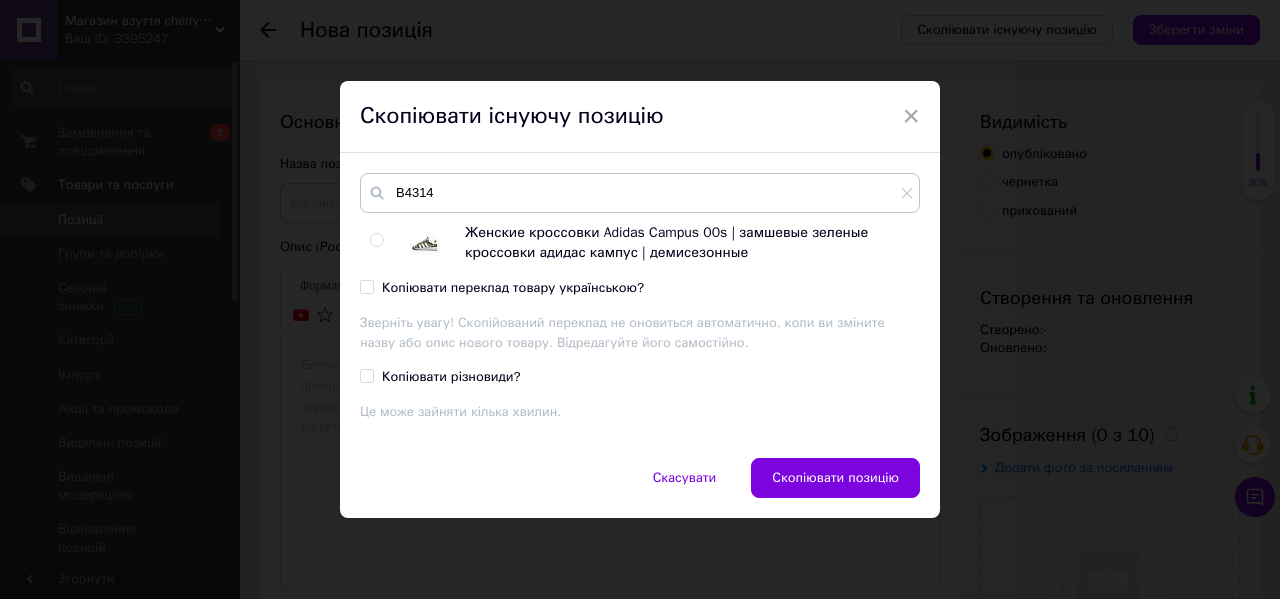 click at bounding box center (376, 240) 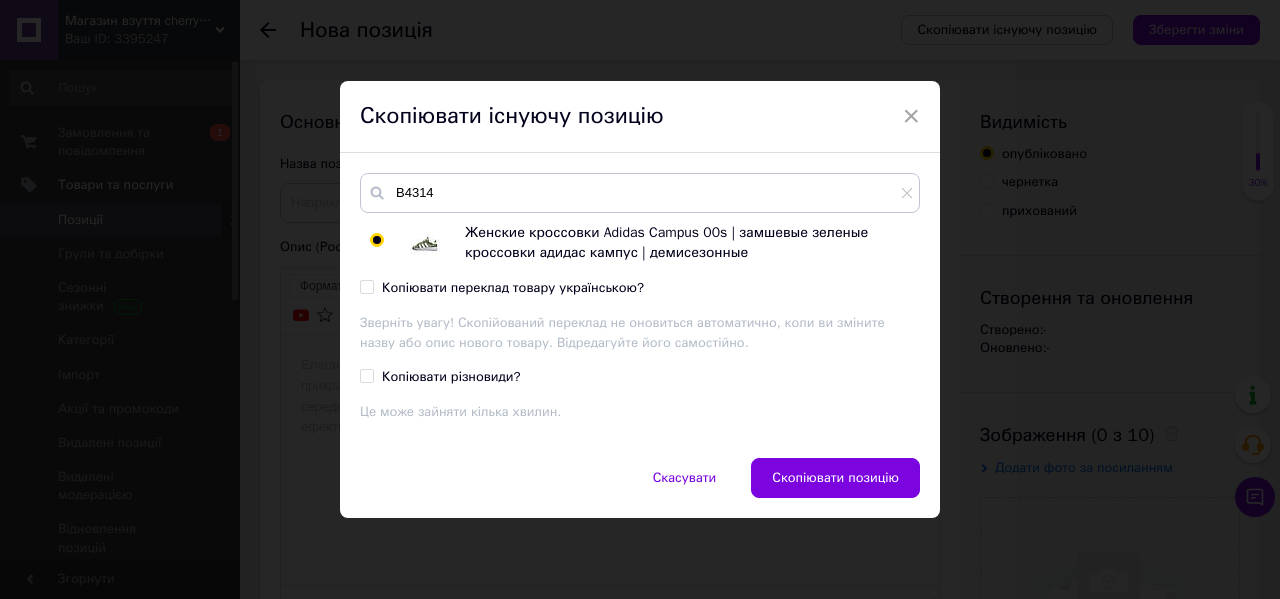 radio on "true" 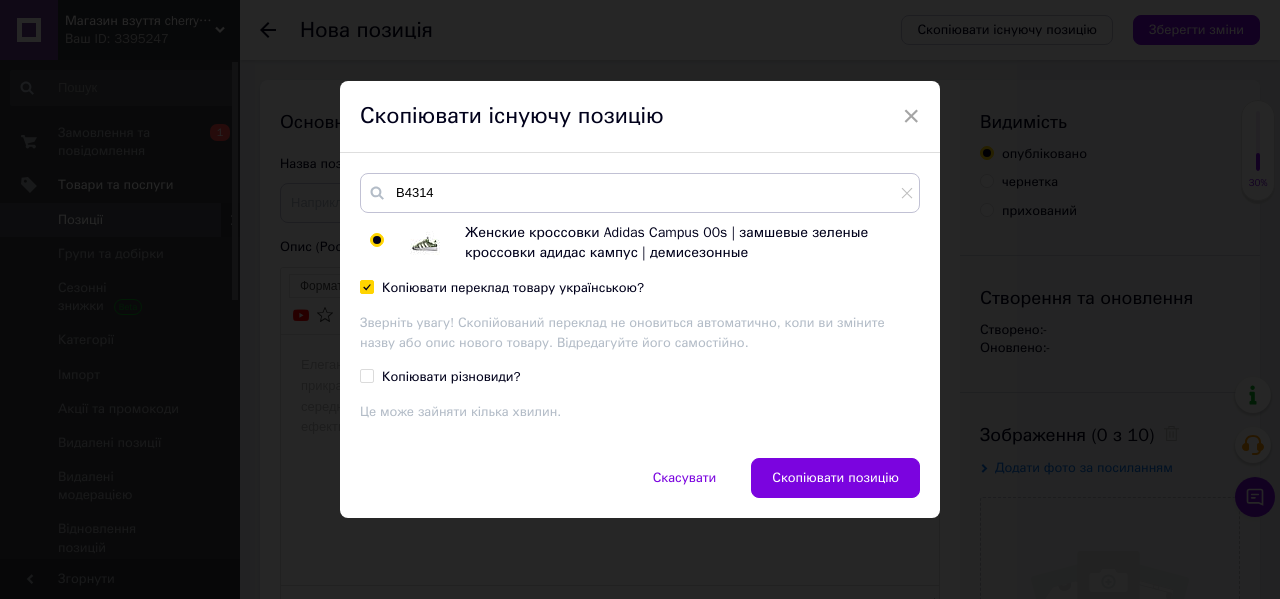 checkbox on "true" 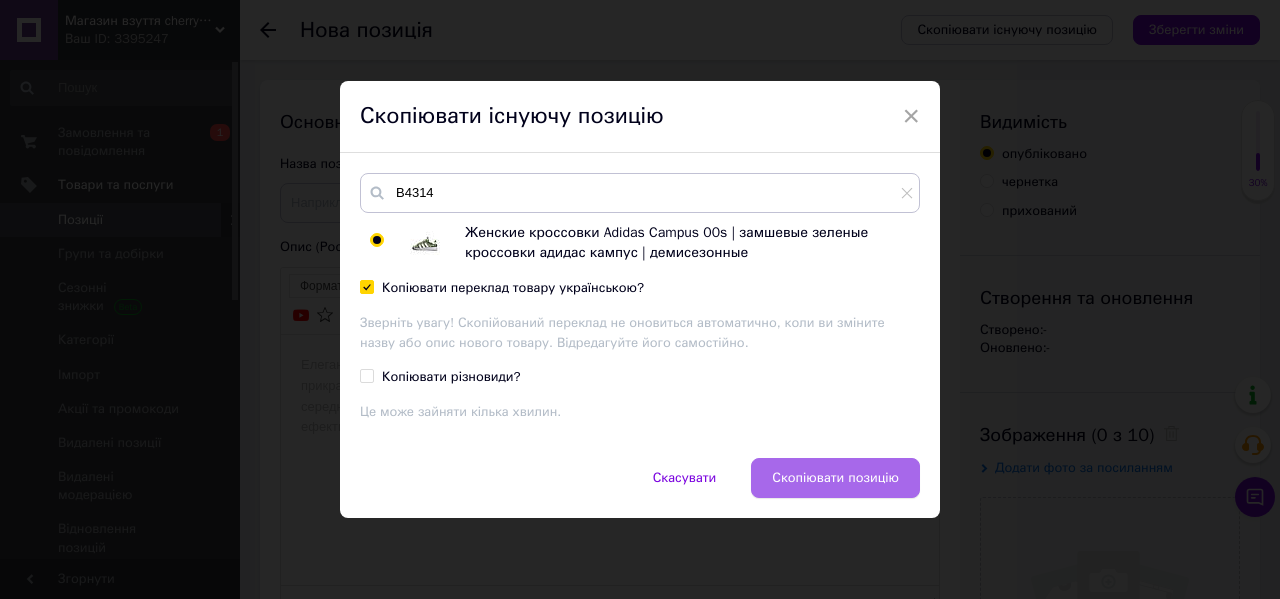 click on "Скопіювати позицію" at bounding box center (835, 478) 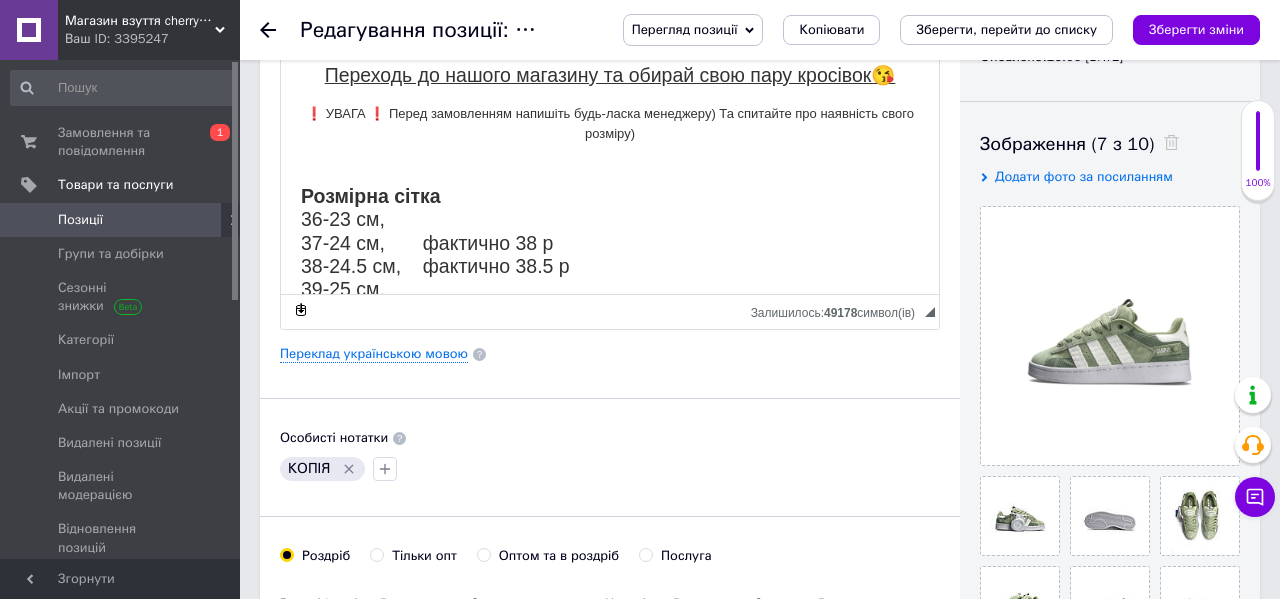 scroll, scrollTop: 292, scrollLeft: 0, axis: vertical 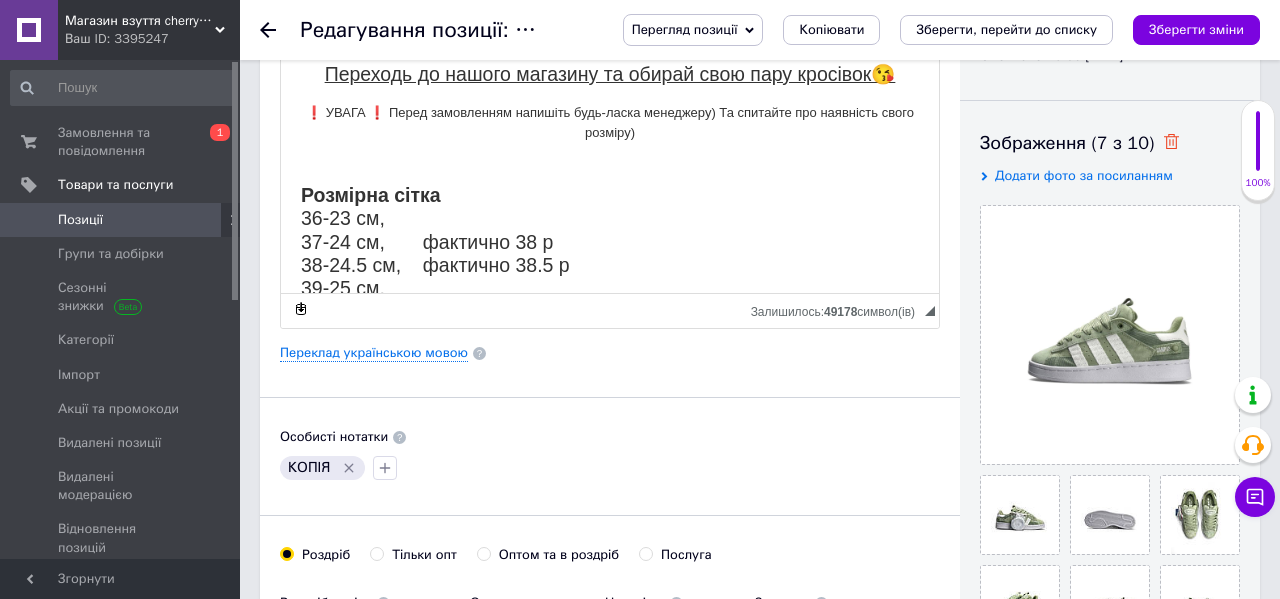 click 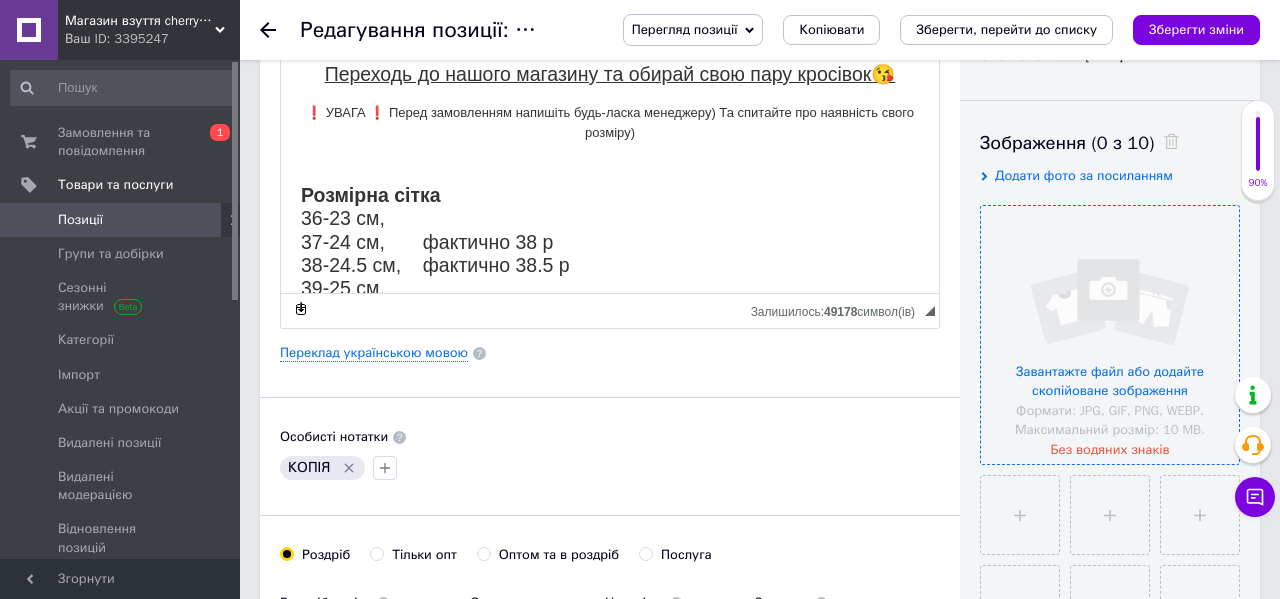 click at bounding box center (1110, 335) 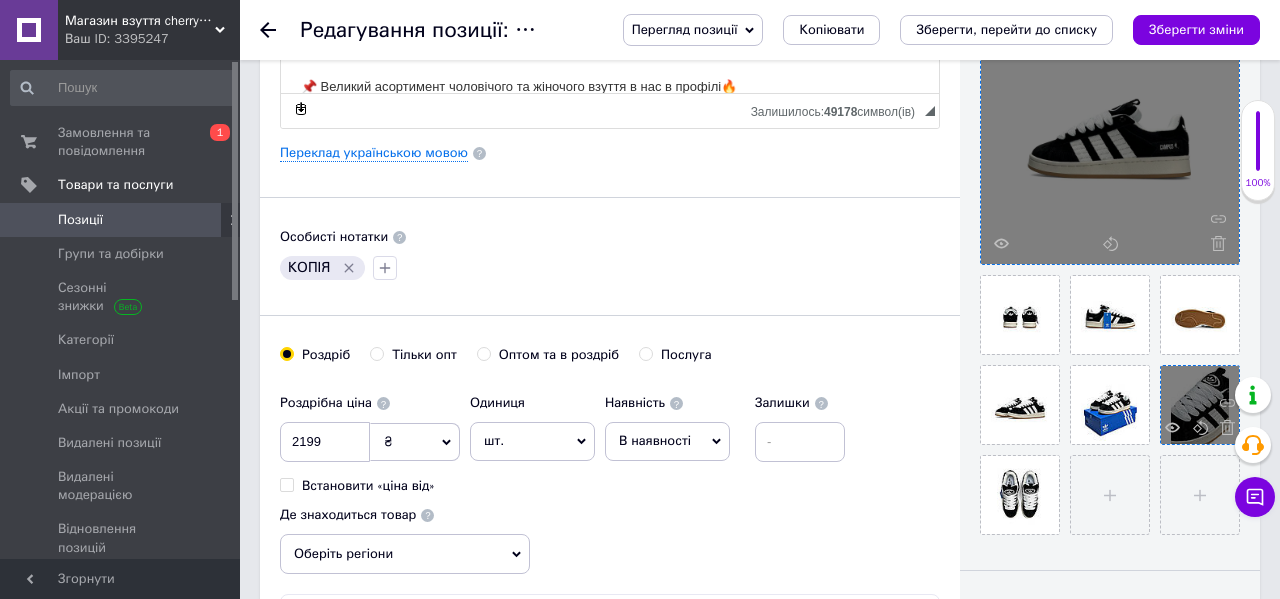 scroll, scrollTop: 491, scrollLeft: 0, axis: vertical 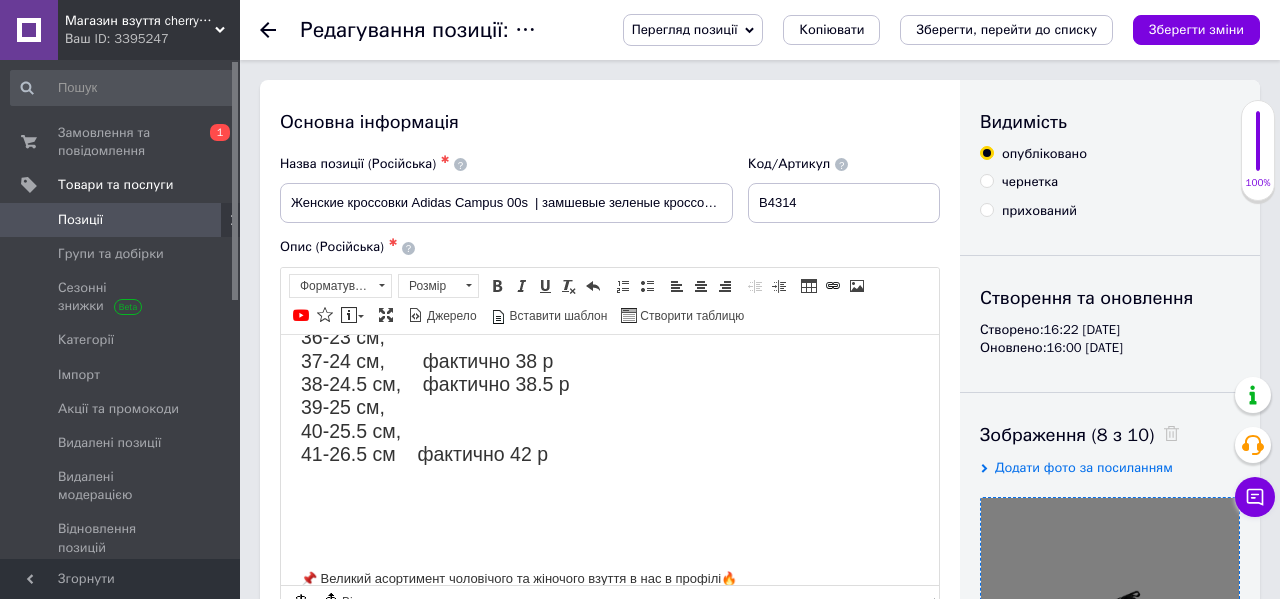 drag, startPoint x: 1119, startPoint y: 421, endPoint x: 826, endPoint y: 7, distance: 507.19327 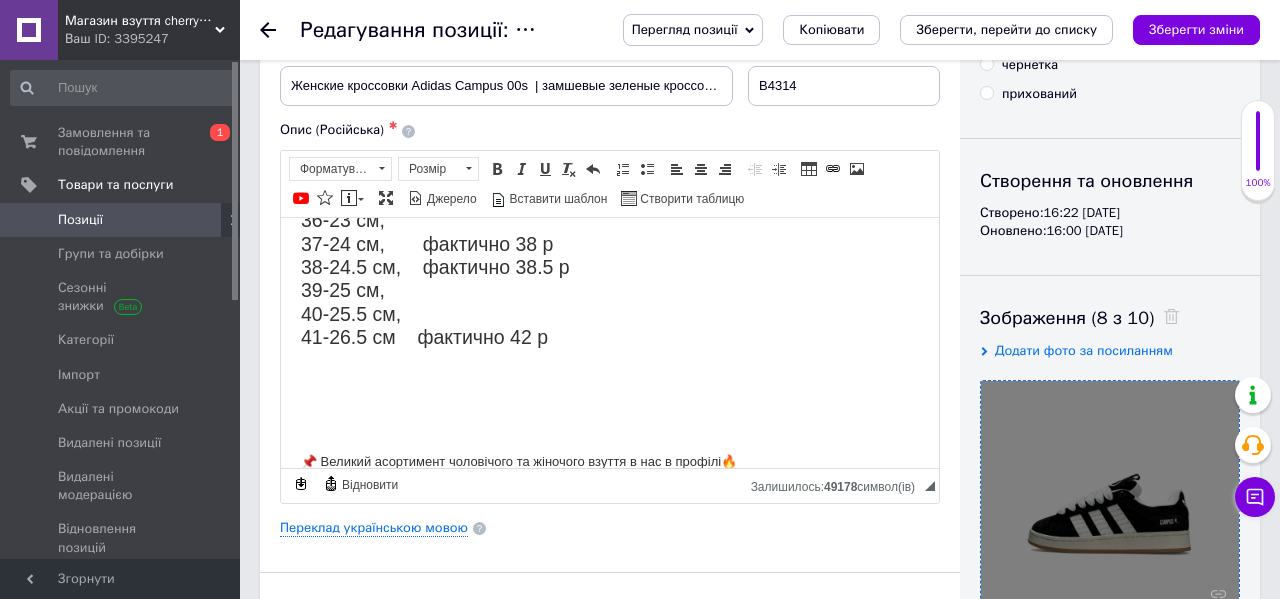 scroll, scrollTop: 0, scrollLeft: 0, axis: both 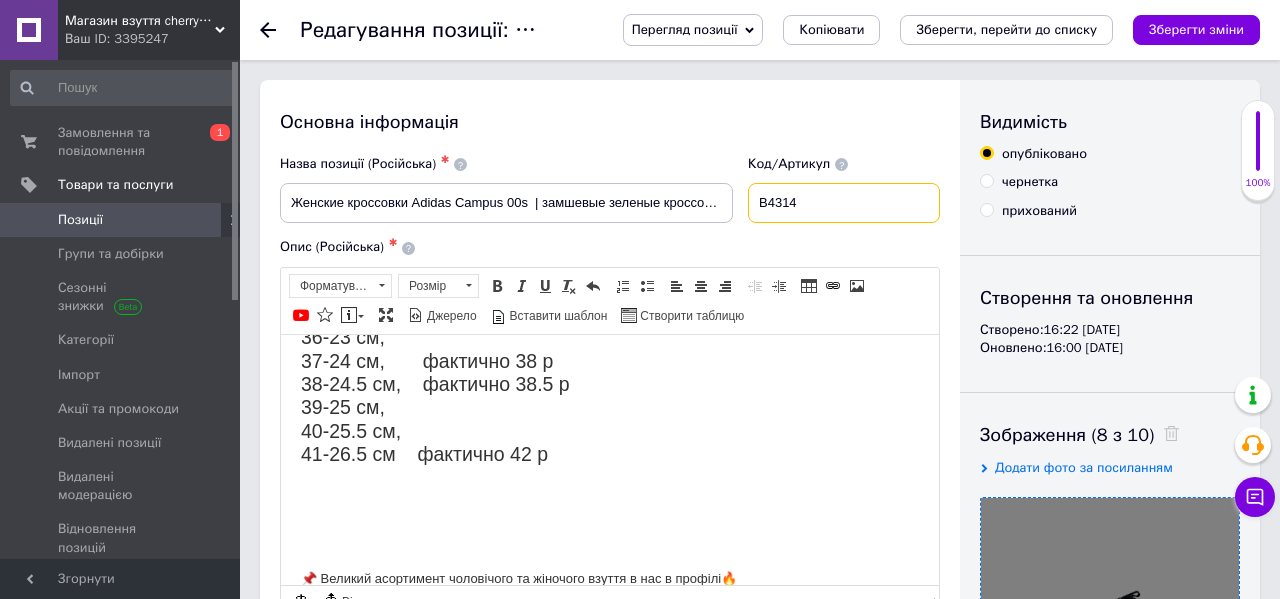 click on "B4314" at bounding box center (844, 203) 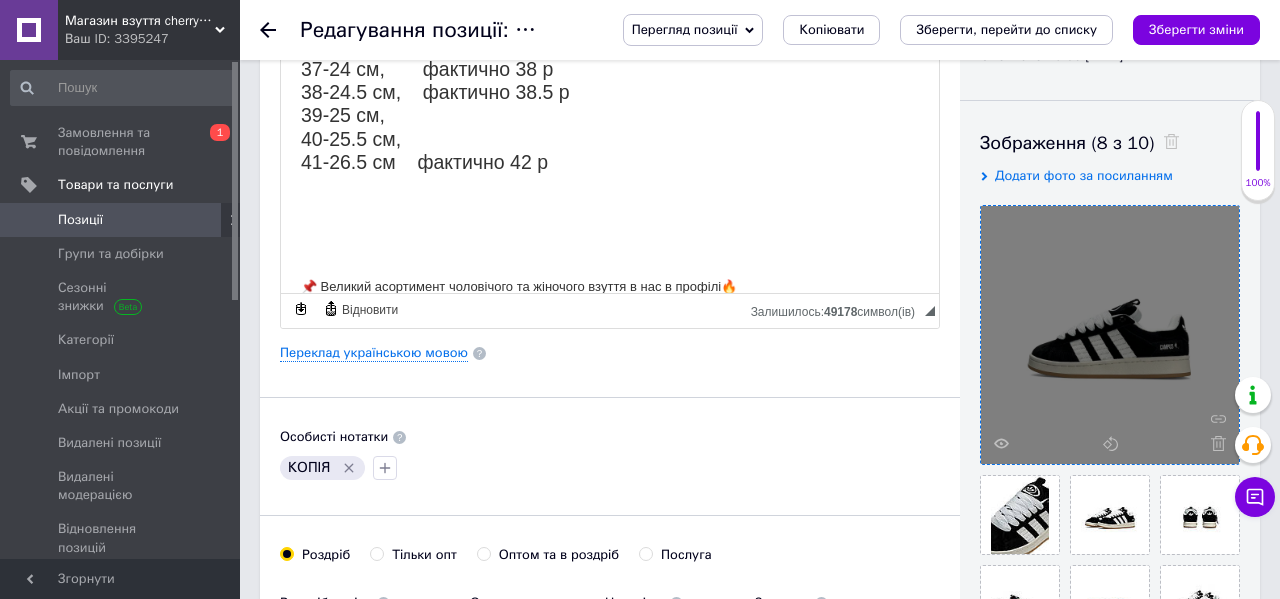 scroll, scrollTop: 123, scrollLeft: 0, axis: vertical 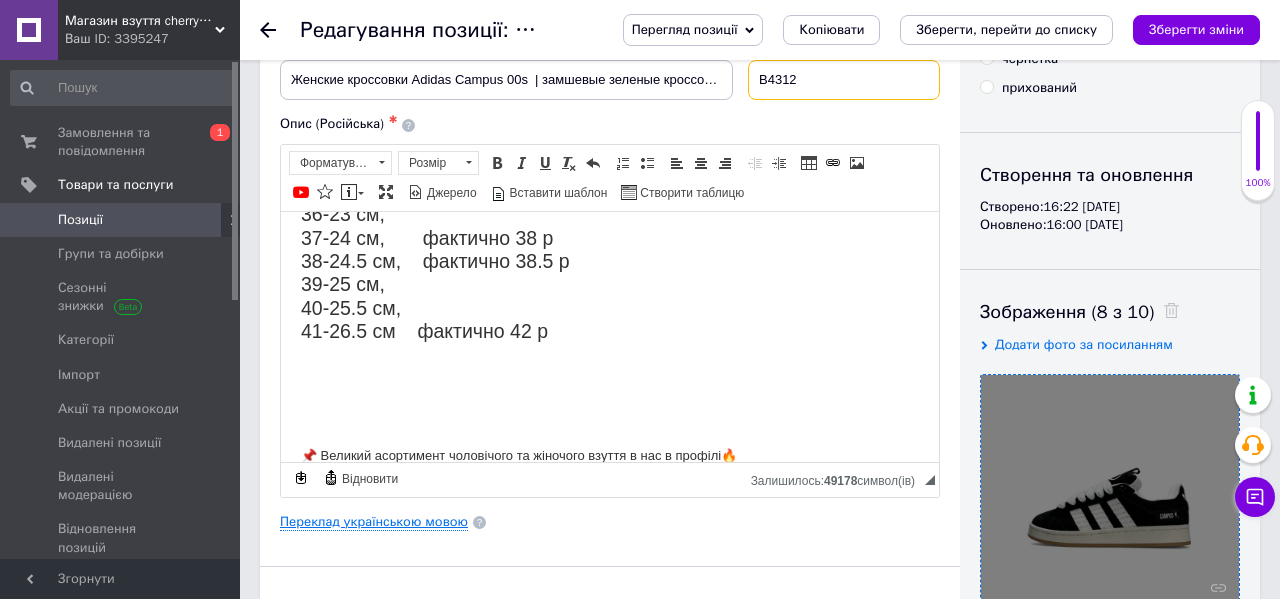 type on "B4312" 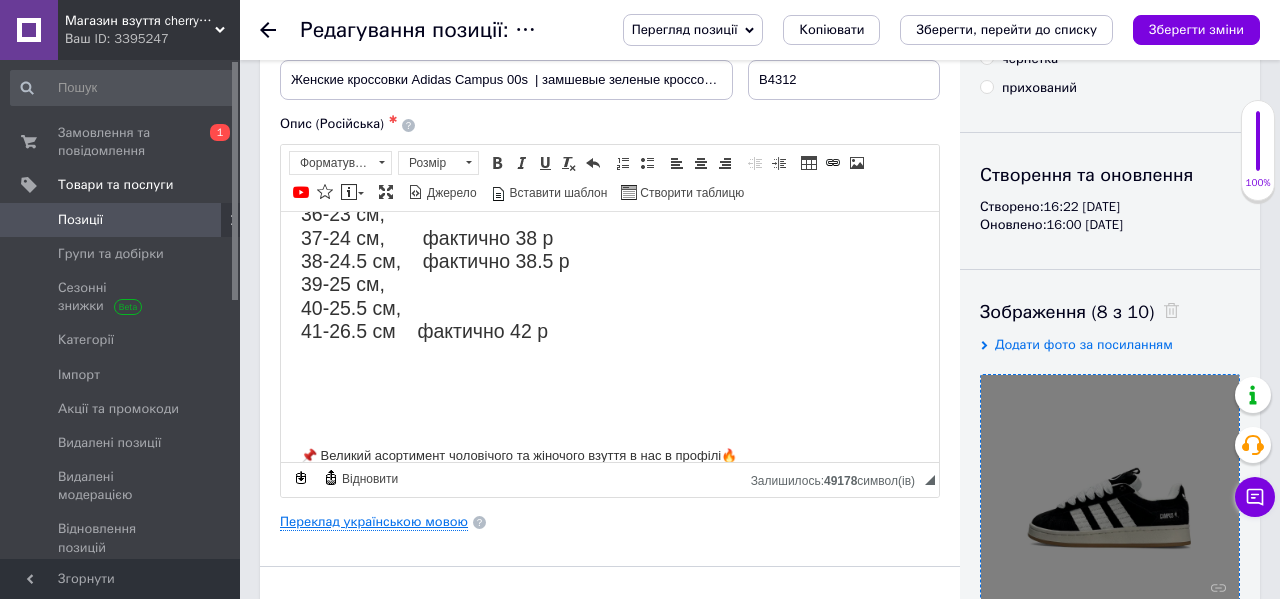 click on "Переклад українською мовою" at bounding box center [374, 522] 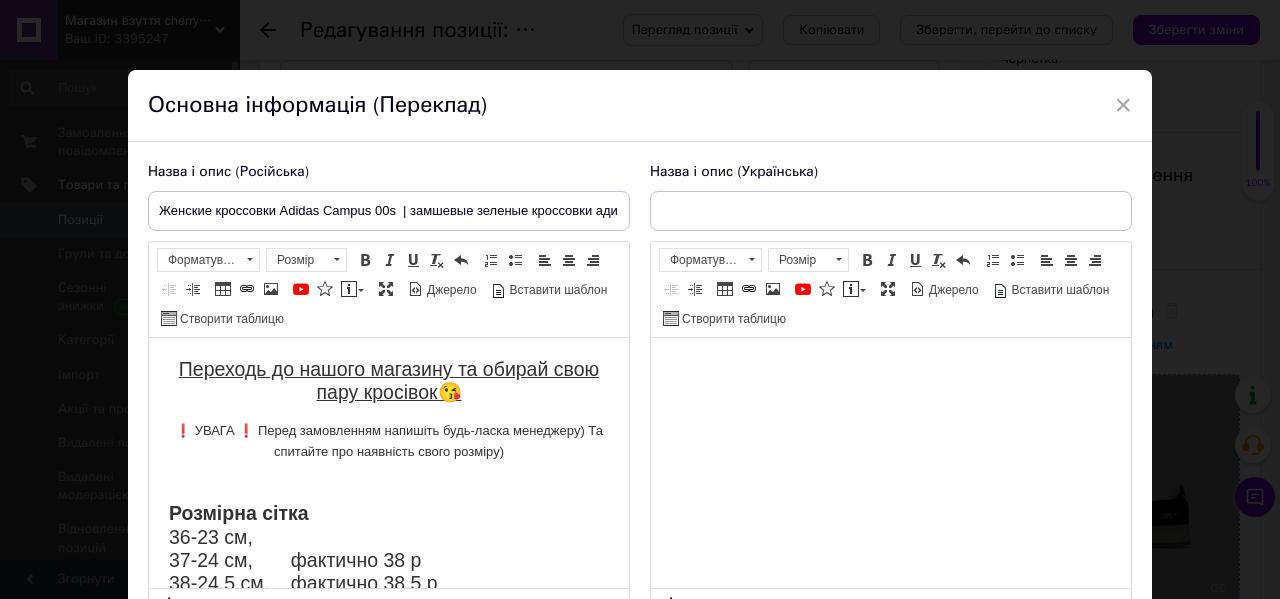 type on "Жіночі кросівки Adidas Campus 00s  | зелені замшеві кросівки [PERSON_NAME] | демісезонні" 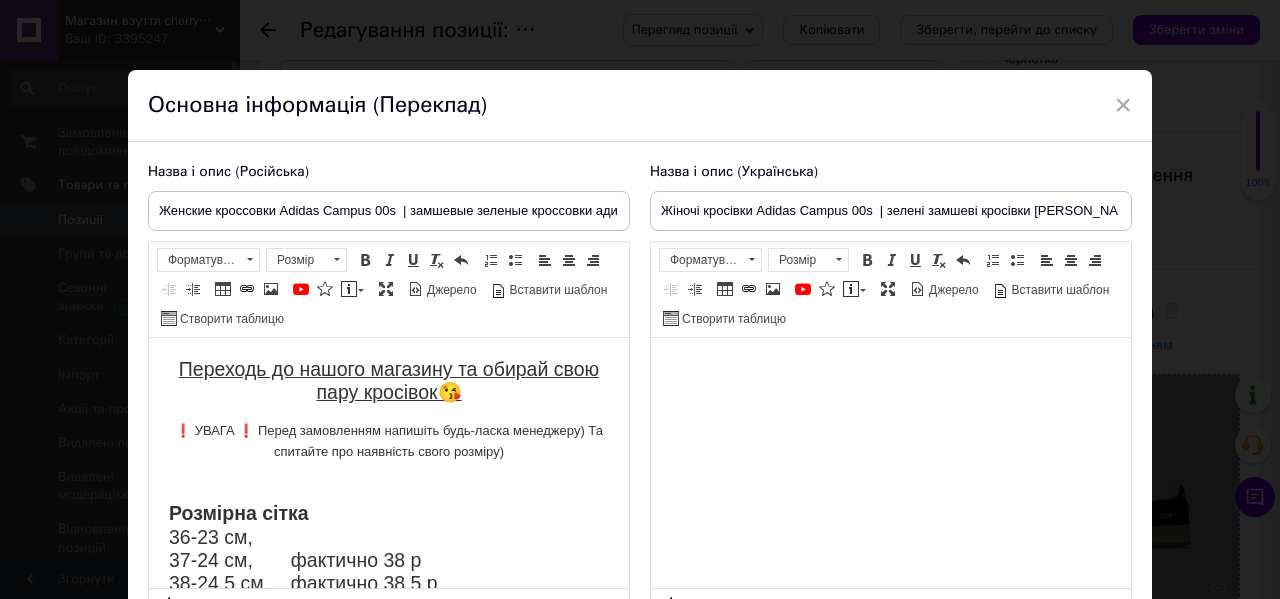 scroll, scrollTop: 0, scrollLeft: 0, axis: both 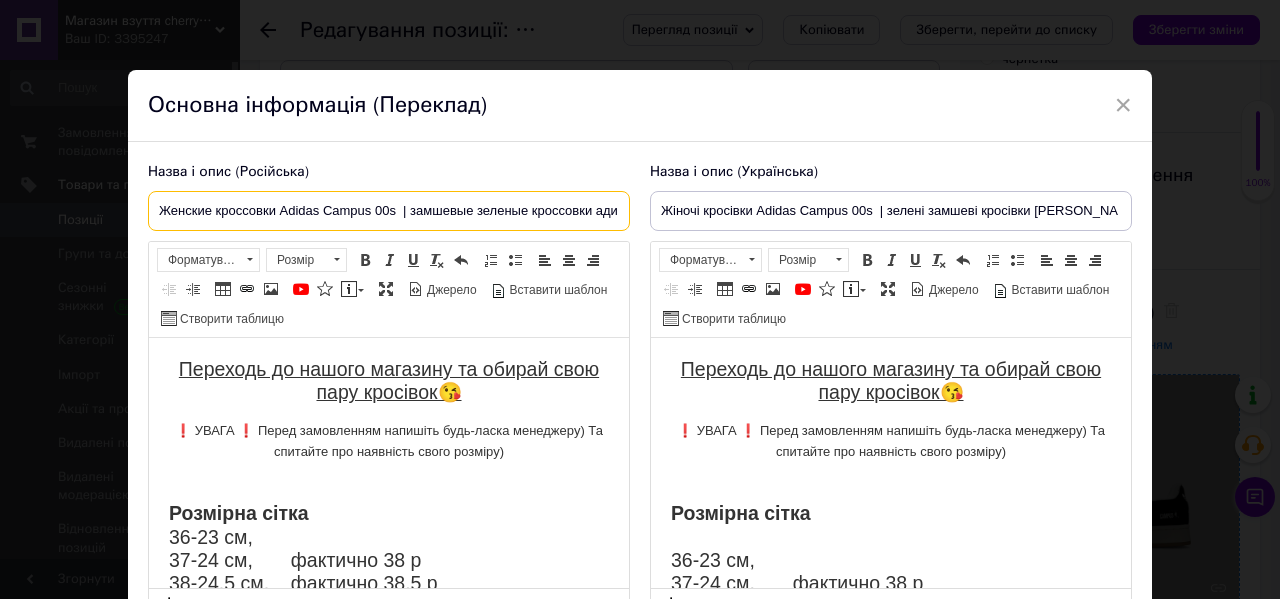click on "Женские кроссовки Adidas Campus 00s  | замшевые зеленые кроссовки адидас кампус | демисезонные" at bounding box center [389, 211] 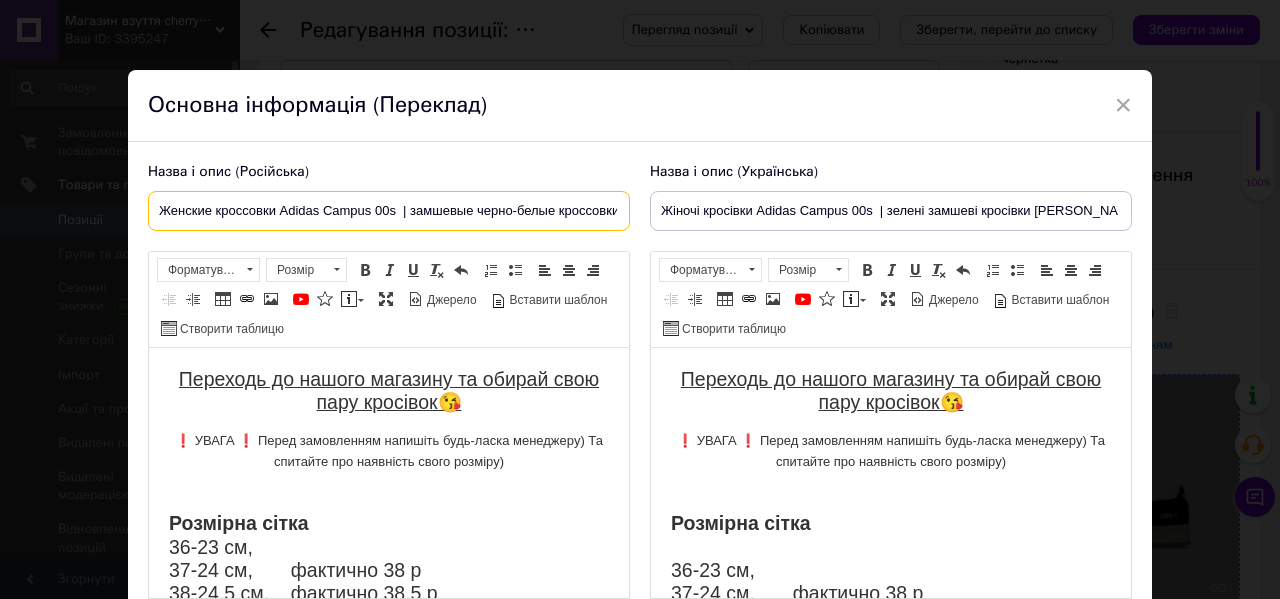 type on "Женские кроссовки Adidas Campus 00s  | замшевые черно-белые кроссовки адидас кампус | демисезонные" 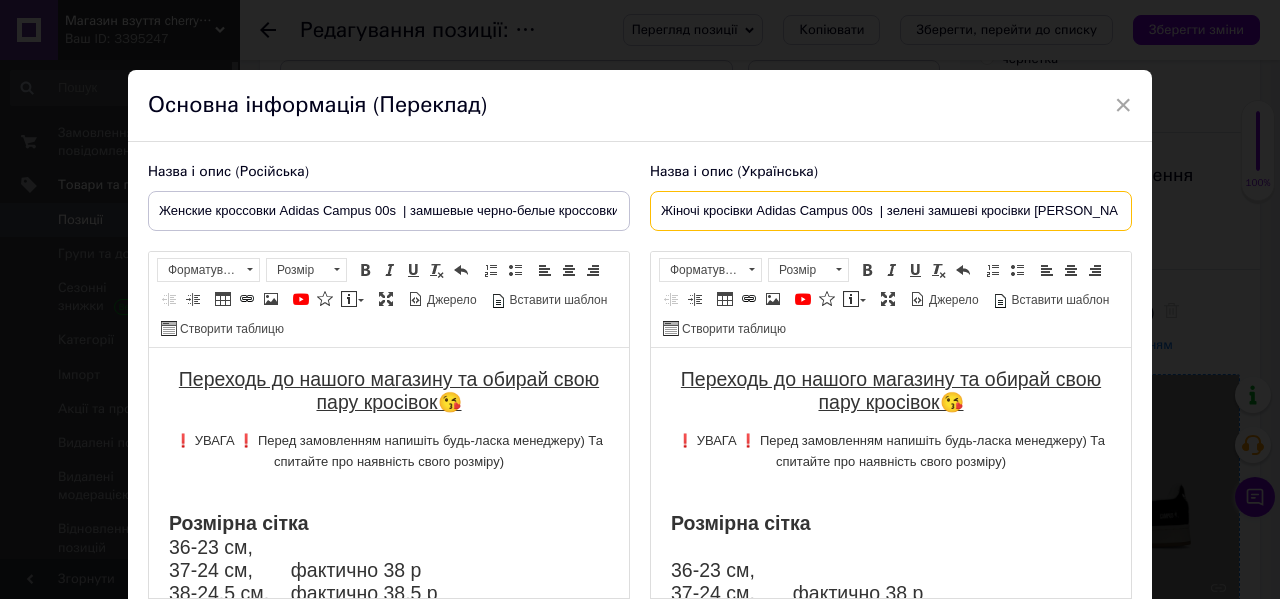 click on "Жіночі кросівки Adidas Campus 00s  | зелені замшеві кросівки [PERSON_NAME] | демісезонні" at bounding box center (891, 211) 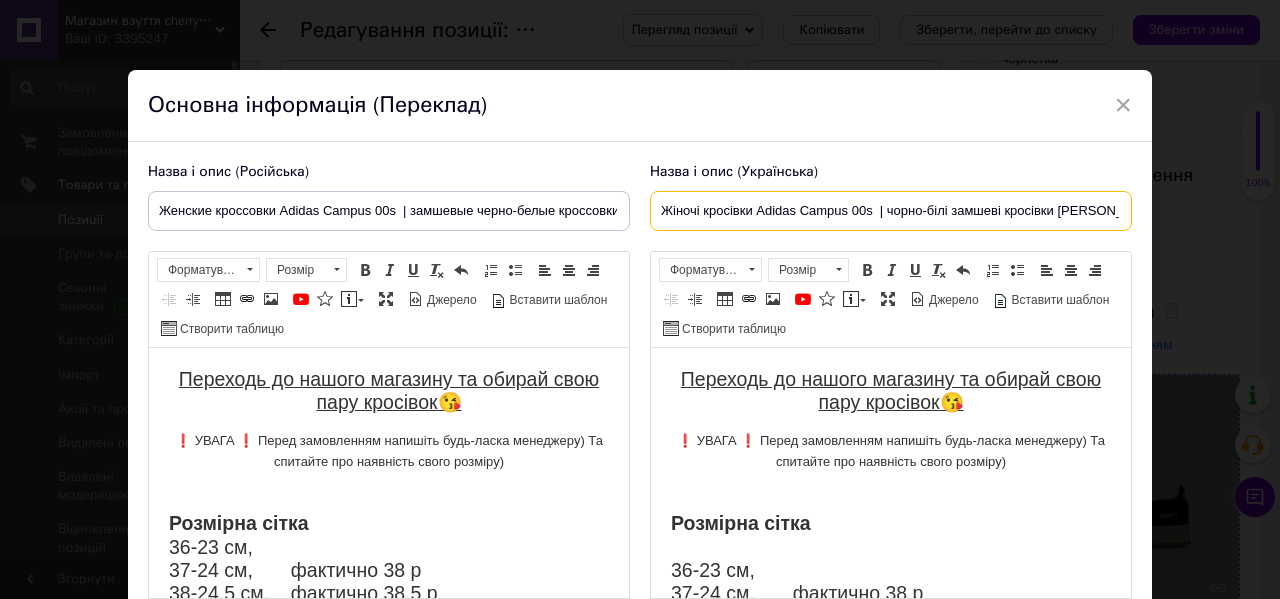 scroll, scrollTop: 200, scrollLeft: 0, axis: vertical 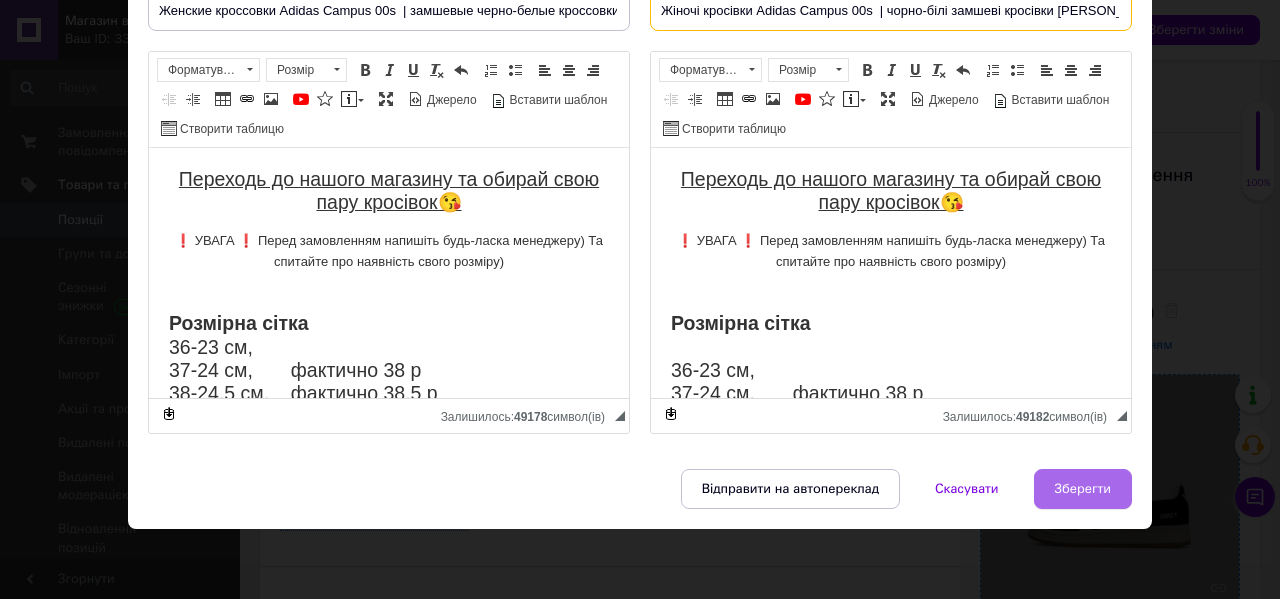 type on "Жіночі кросівки Adidas Campus 00s  | чорно-білі замшеві кросівки [PERSON_NAME] | демісезонні" 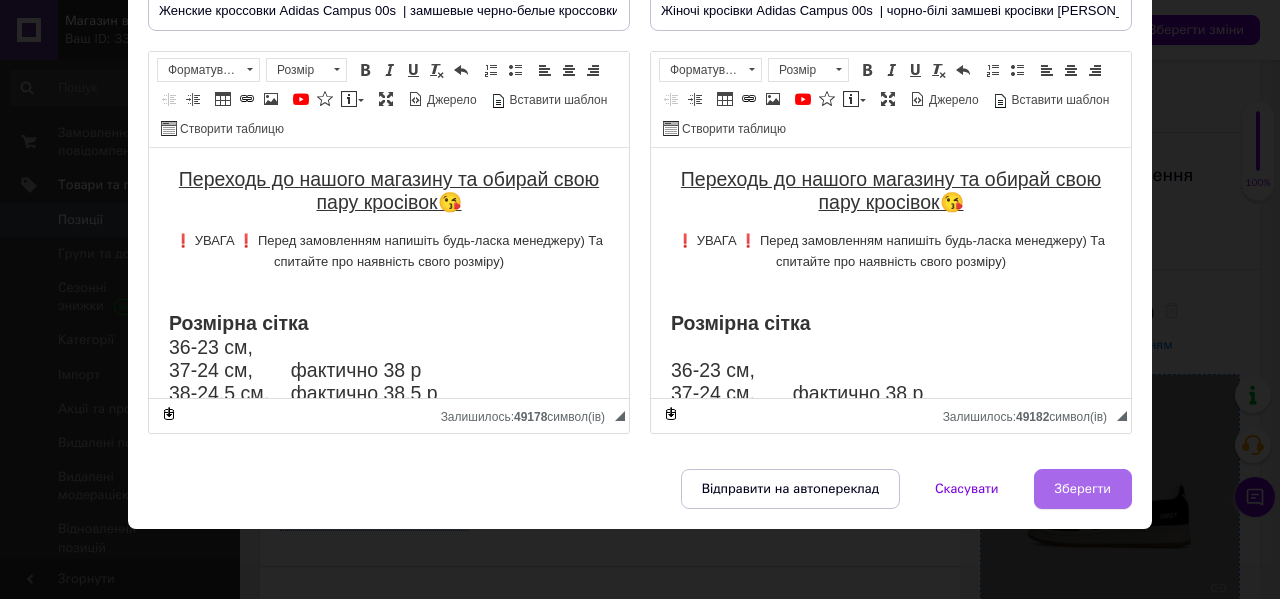 click on "Зберегти" at bounding box center (1083, 489) 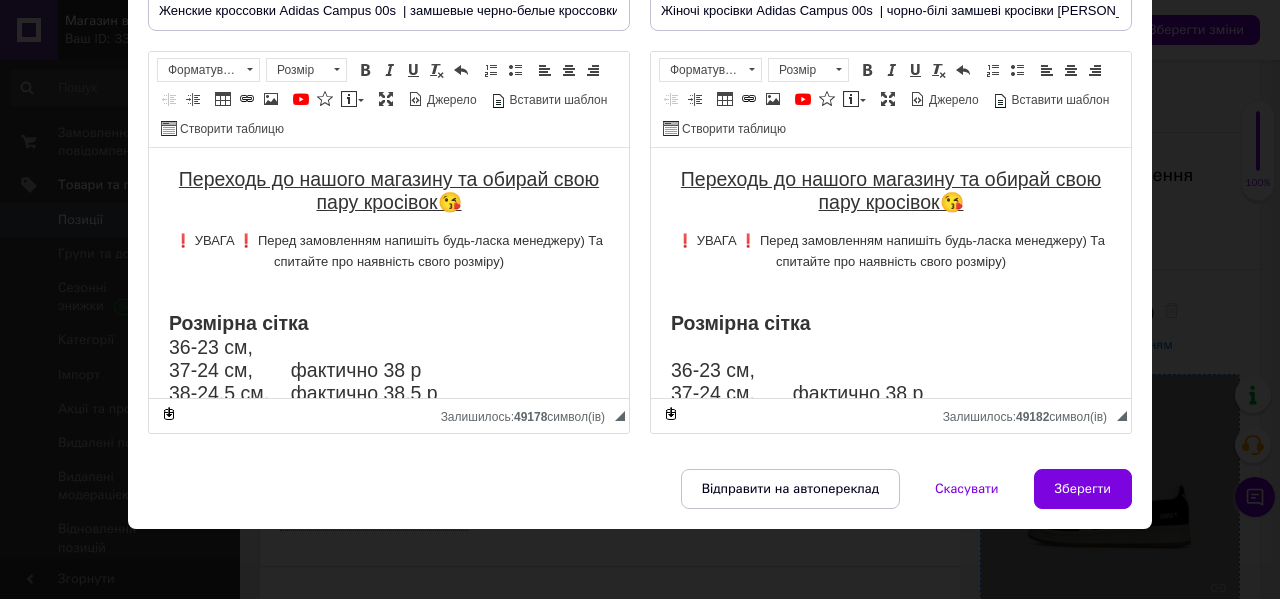 type on "Женские кроссовки Adidas Campus 00s  | замшевые черно-белые кроссовки адидас кампус | демисезонные" 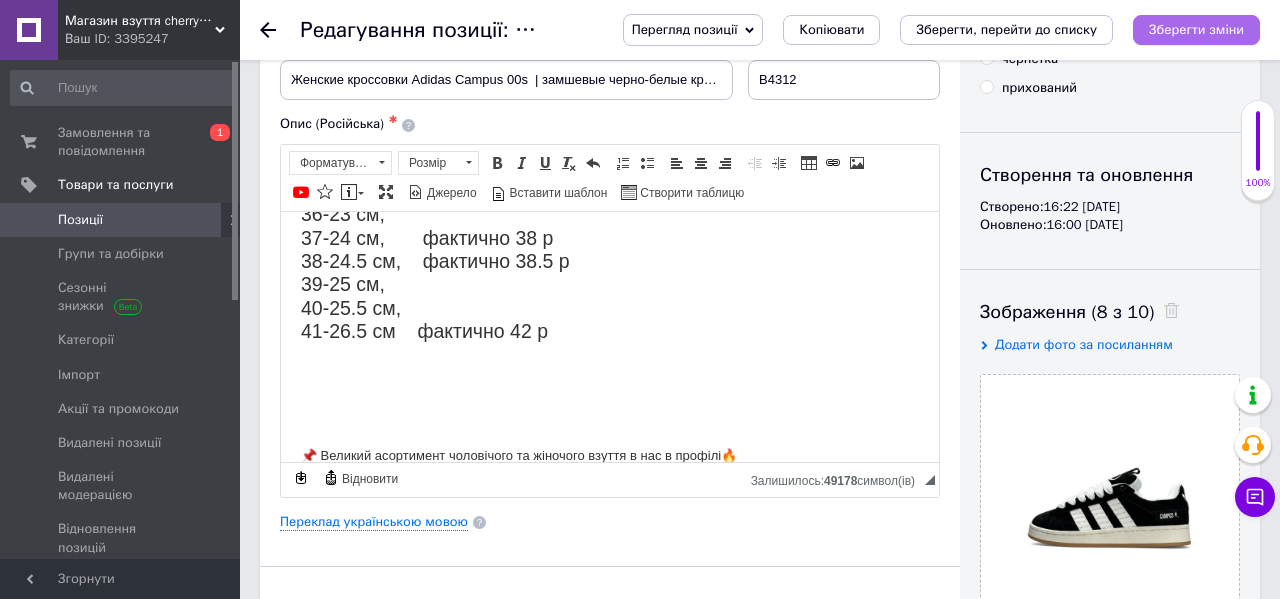 click on "Зберегти зміни" at bounding box center (1196, 29) 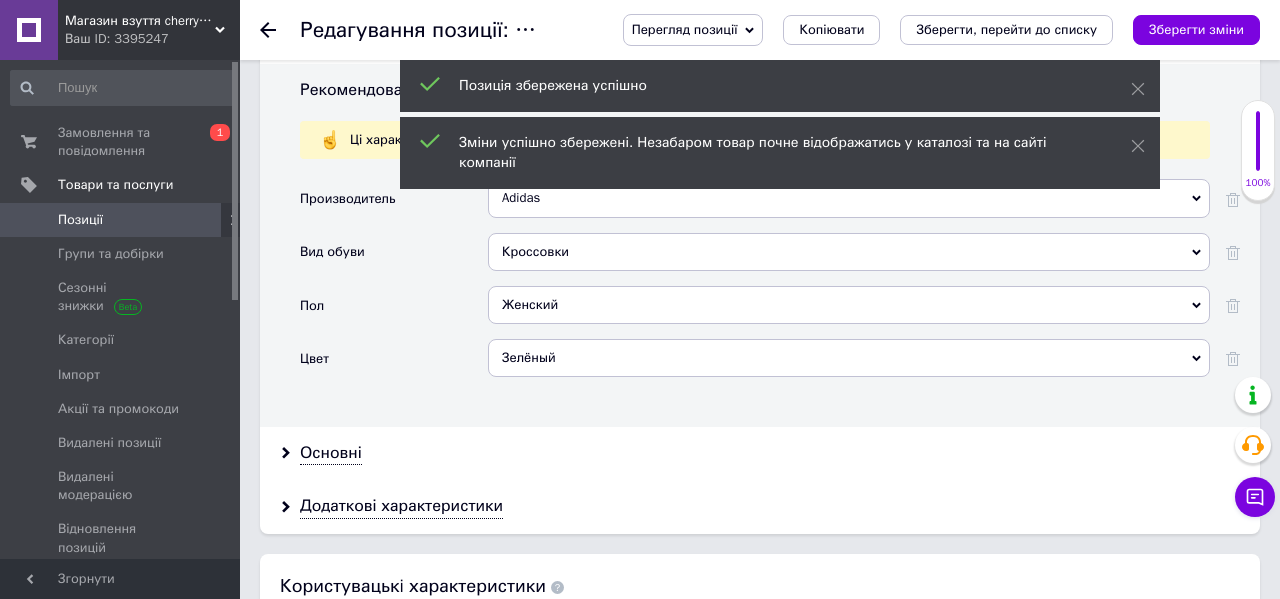 scroll, scrollTop: 2128, scrollLeft: 0, axis: vertical 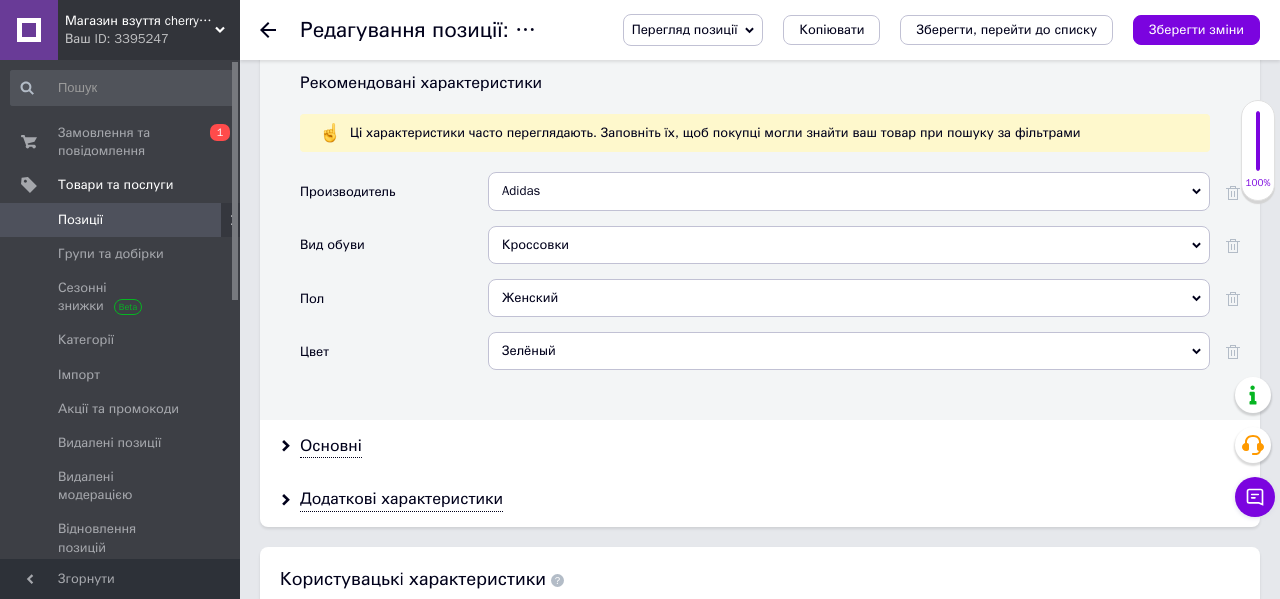 click on "Зелёный" at bounding box center [849, 351] 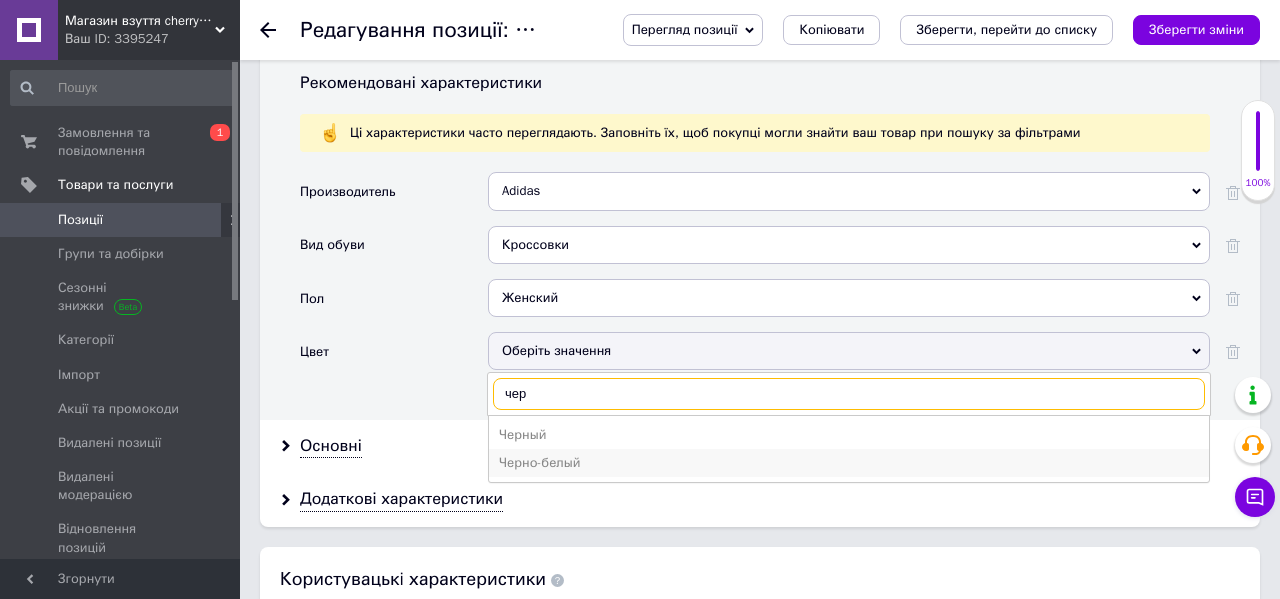 type on "чер" 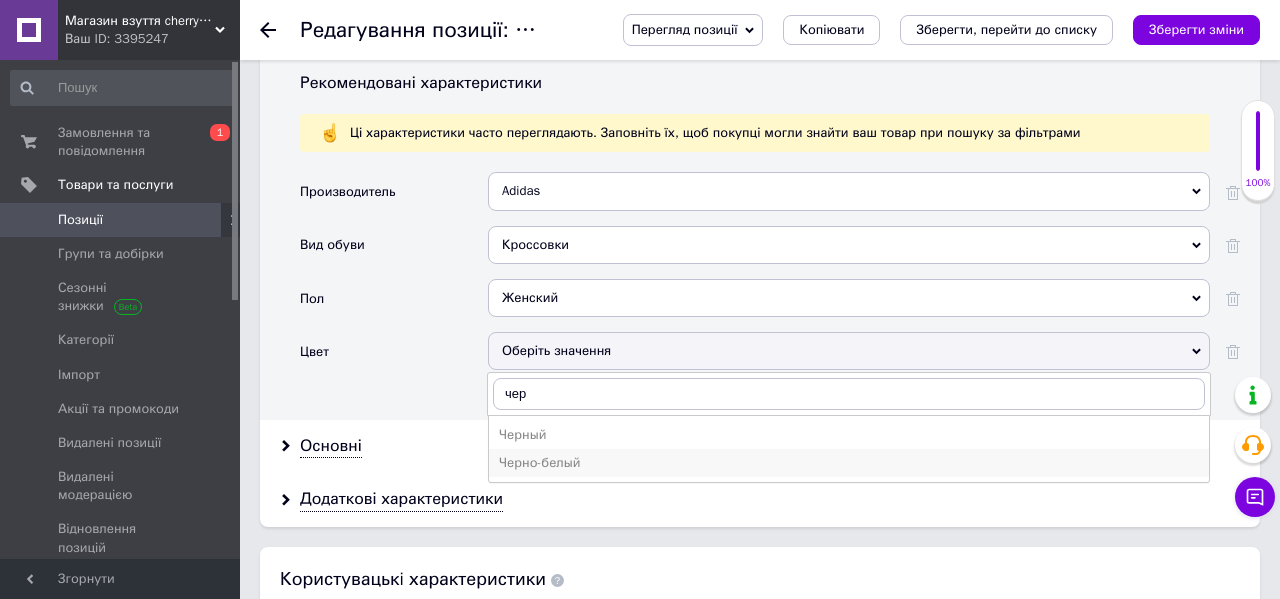 click on "Черно-белый" at bounding box center [849, 463] 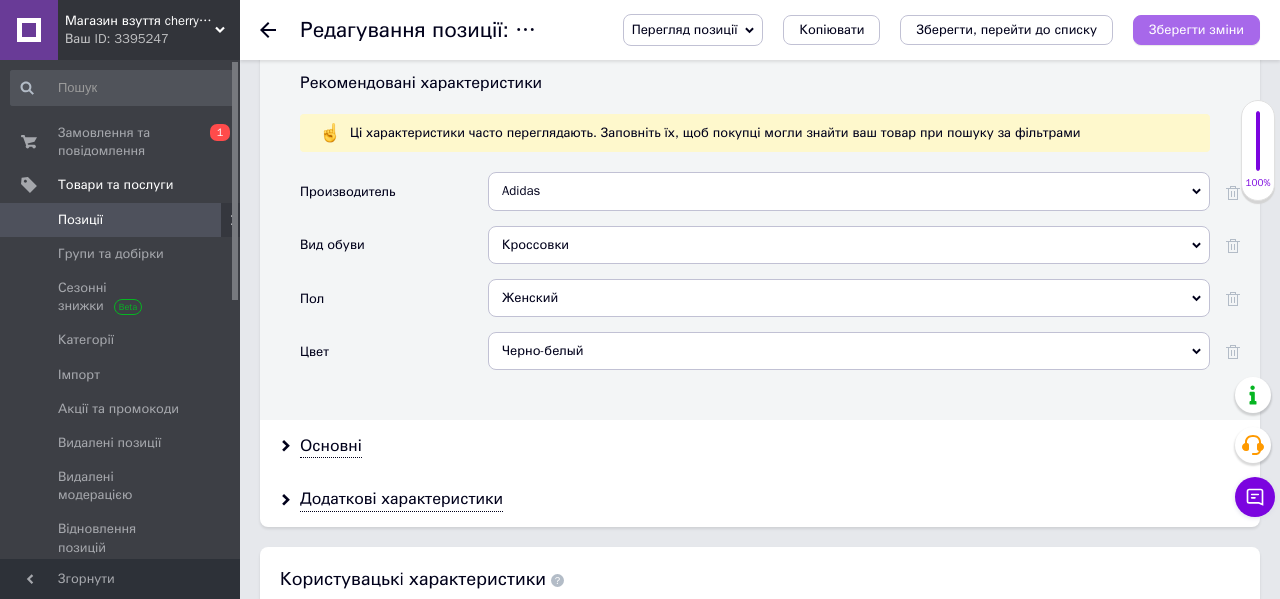 click on "Зберегти зміни" at bounding box center (1196, 29) 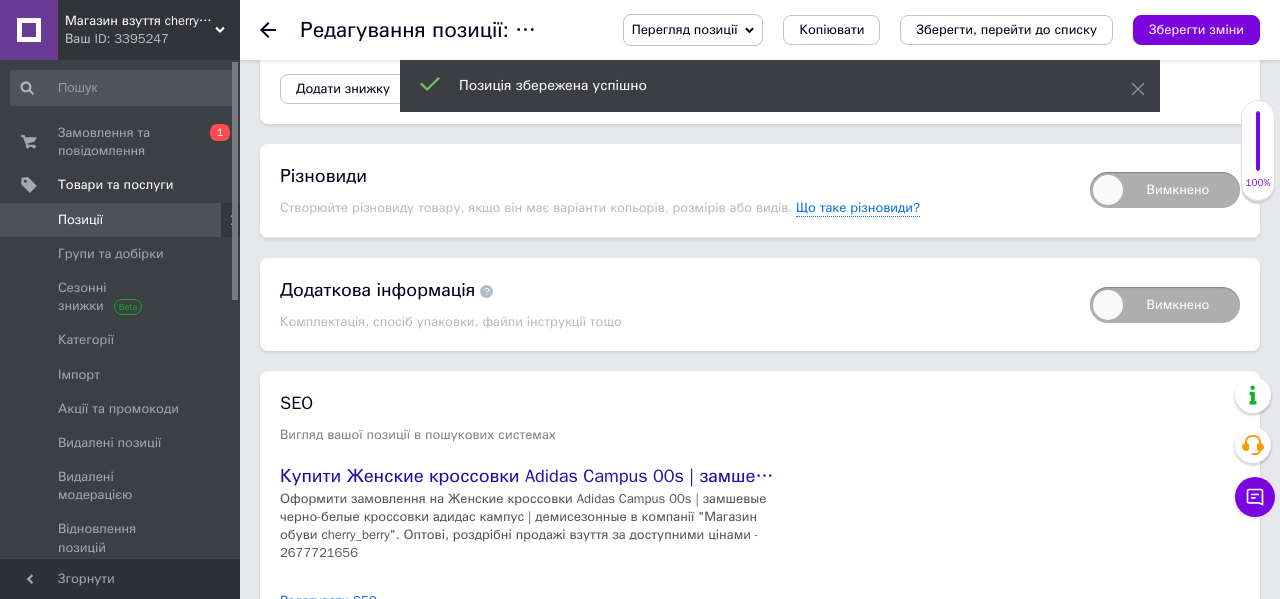 scroll, scrollTop: 3102, scrollLeft: 0, axis: vertical 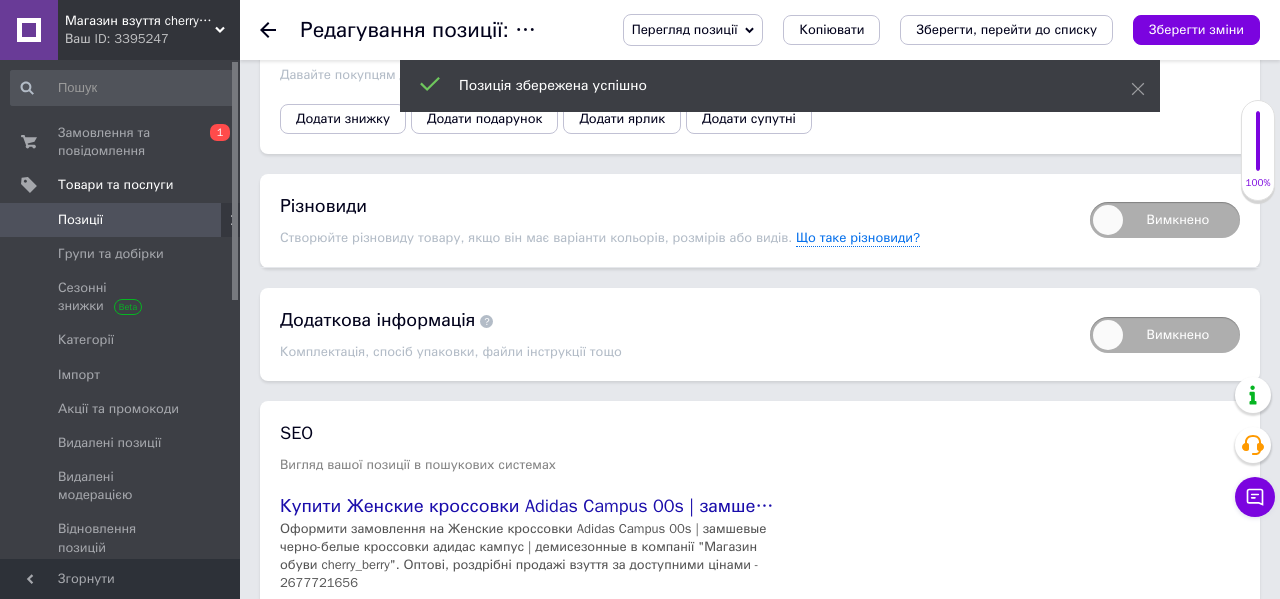 click on "Вимкнено" at bounding box center [1165, 220] 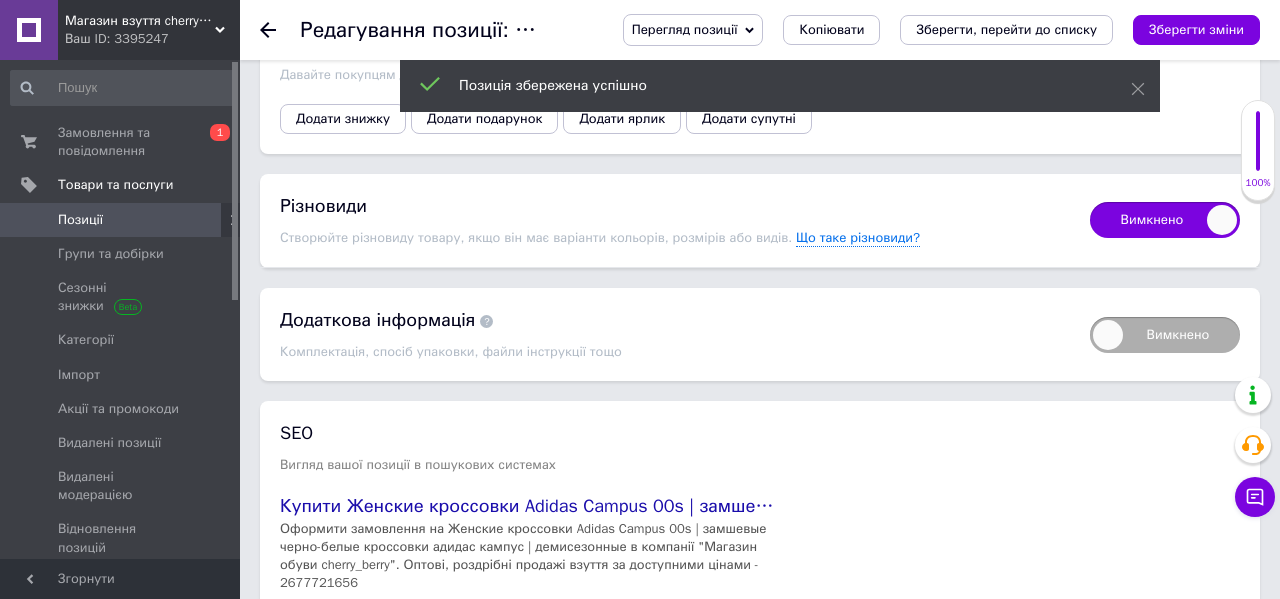 checkbox on "true" 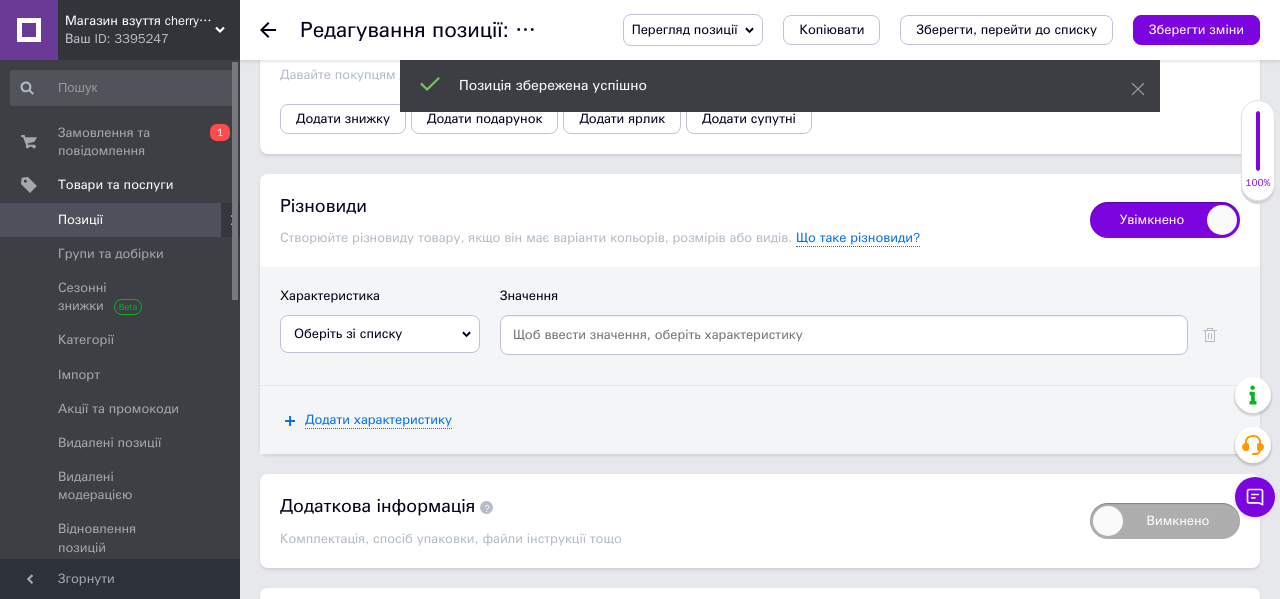 click on "Оберіть зі списку Производитель Страна производитель Стиль Материал подкладки Прошивка Длина стельки  Состояние Цвет Сезон Размер женской обуви [PERSON_NAME] обуви Материал подошвы Материал верха" at bounding box center [380, 340] 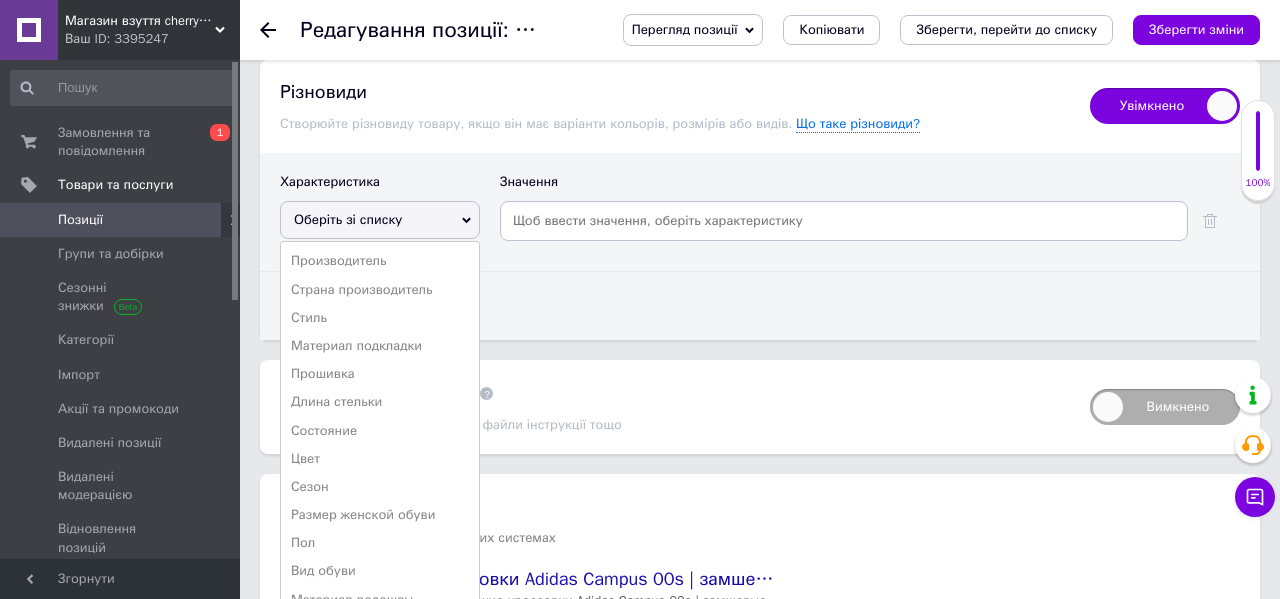 scroll, scrollTop: 3267, scrollLeft: 0, axis: vertical 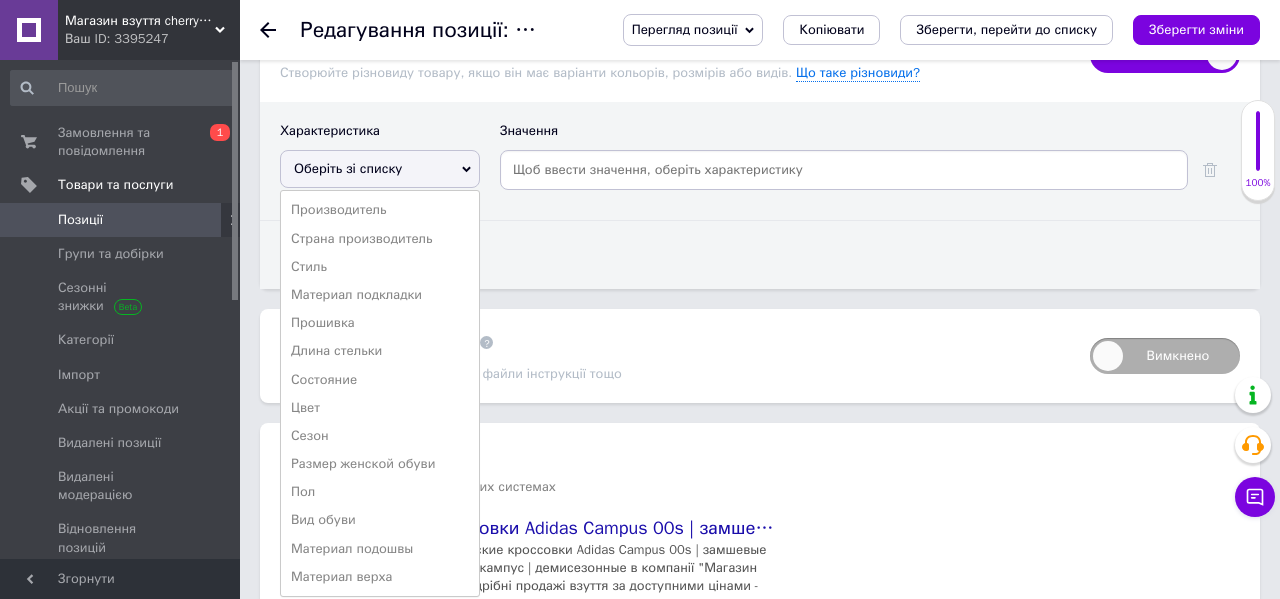 click on "Размер женской обуви" at bounding box center [380, 464] 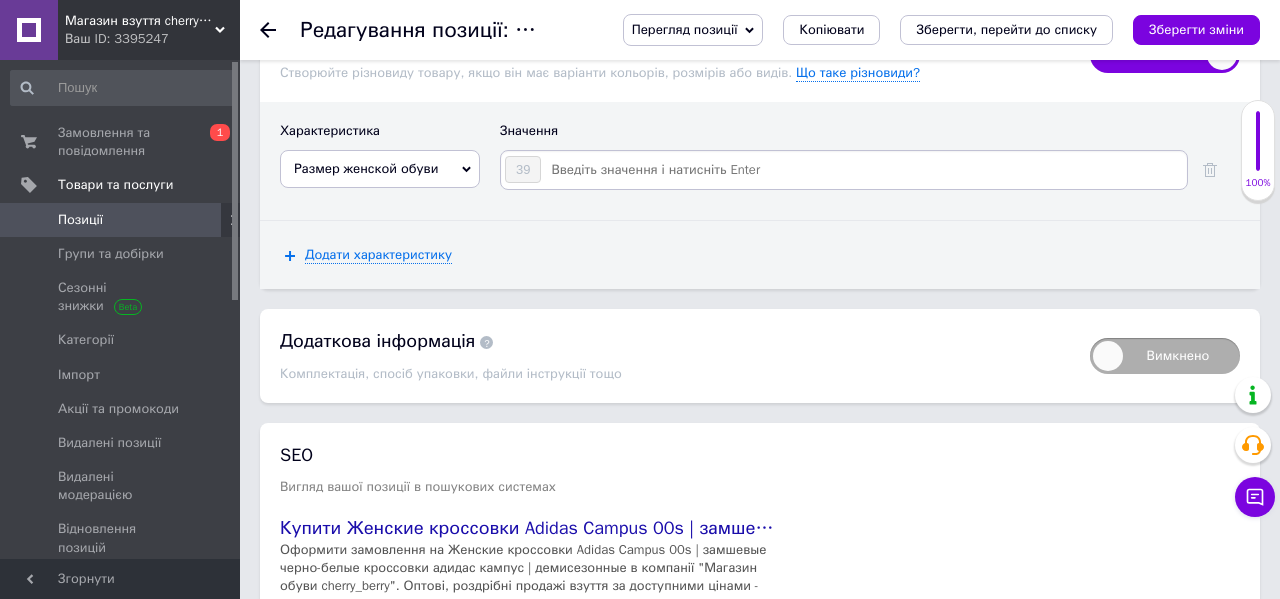 click on "39" at bounding box center (844, 175) 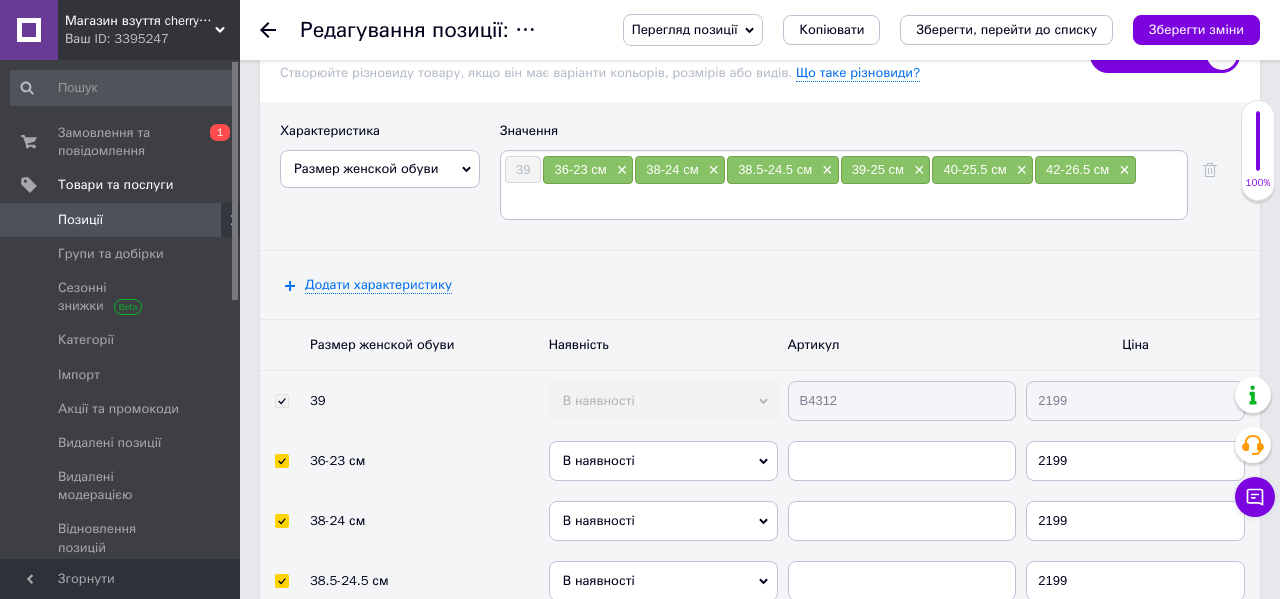 click on "Зберегти зміни" at bounding box center [1196, 29] 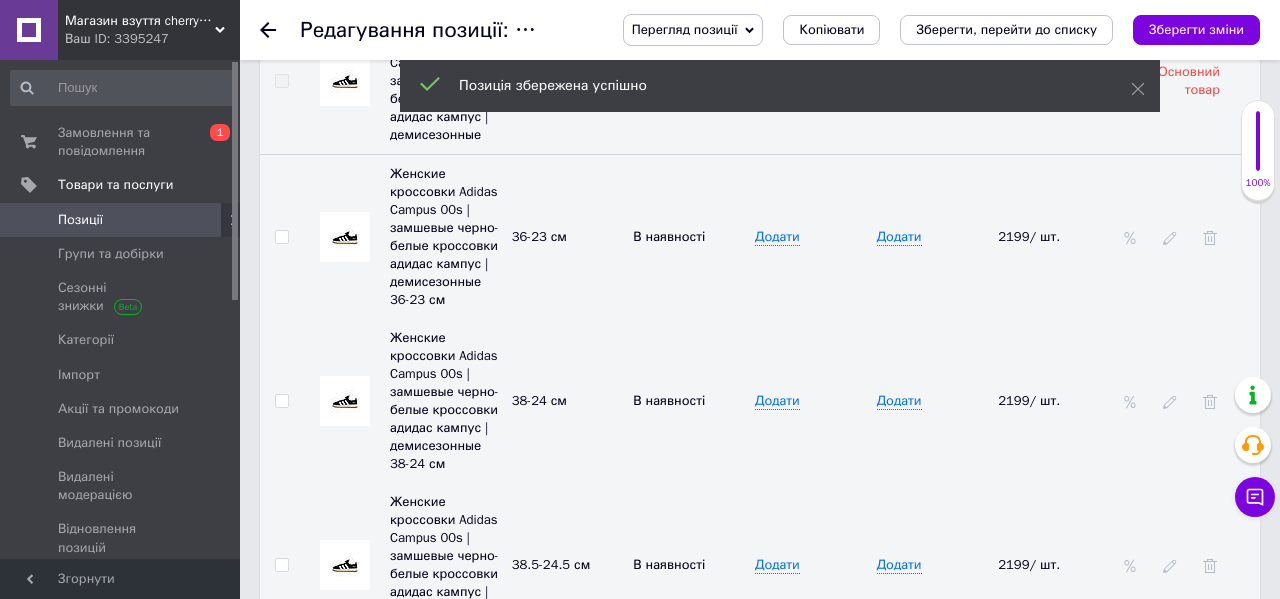 scroll, scrollTop: 3427, scrollLeft: 0, axis: vertical 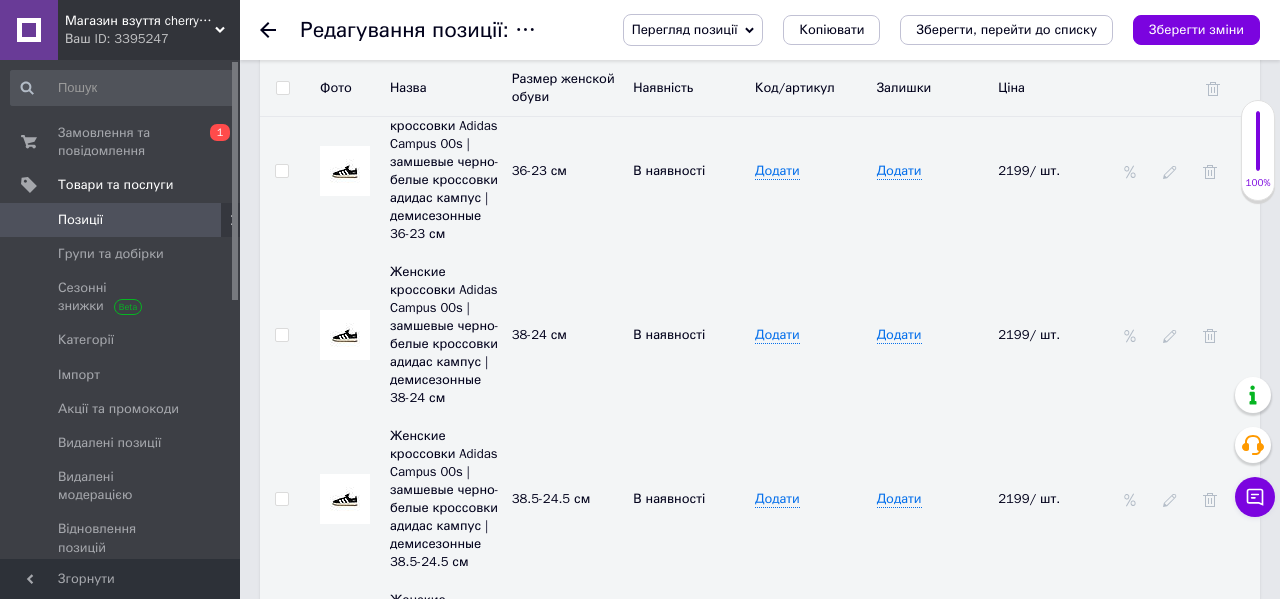 click on "Зберегти зміни" at bounding box center (1196, 29) 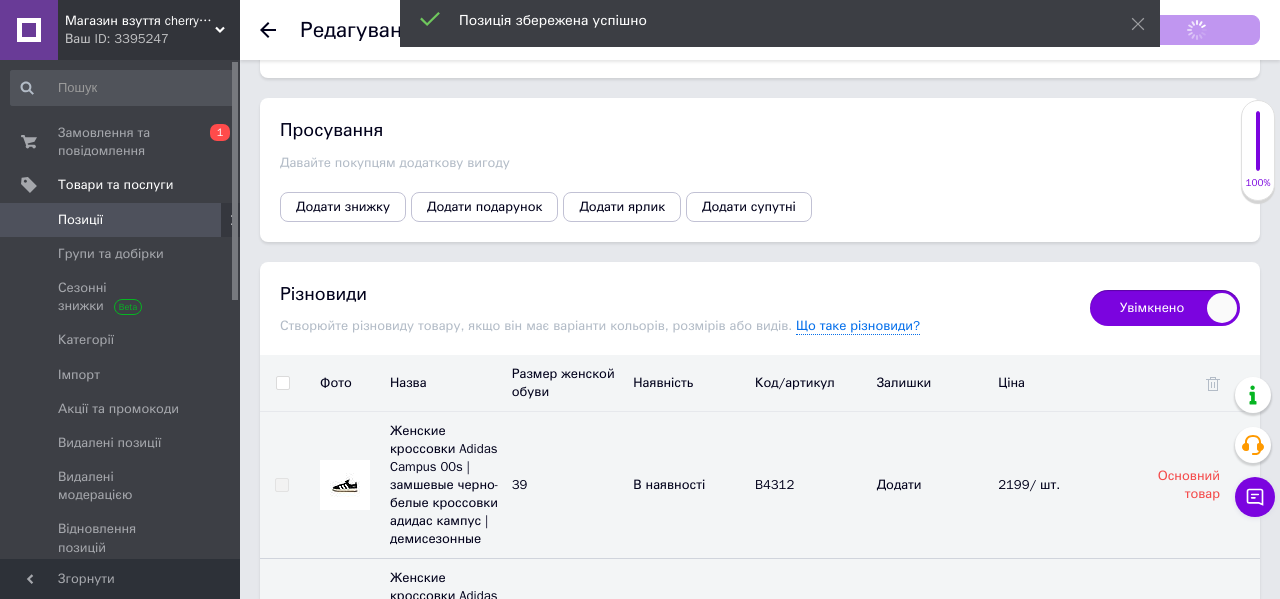 scroll, scrollTop: 2969, scrollLeft: 0, axis: vertical 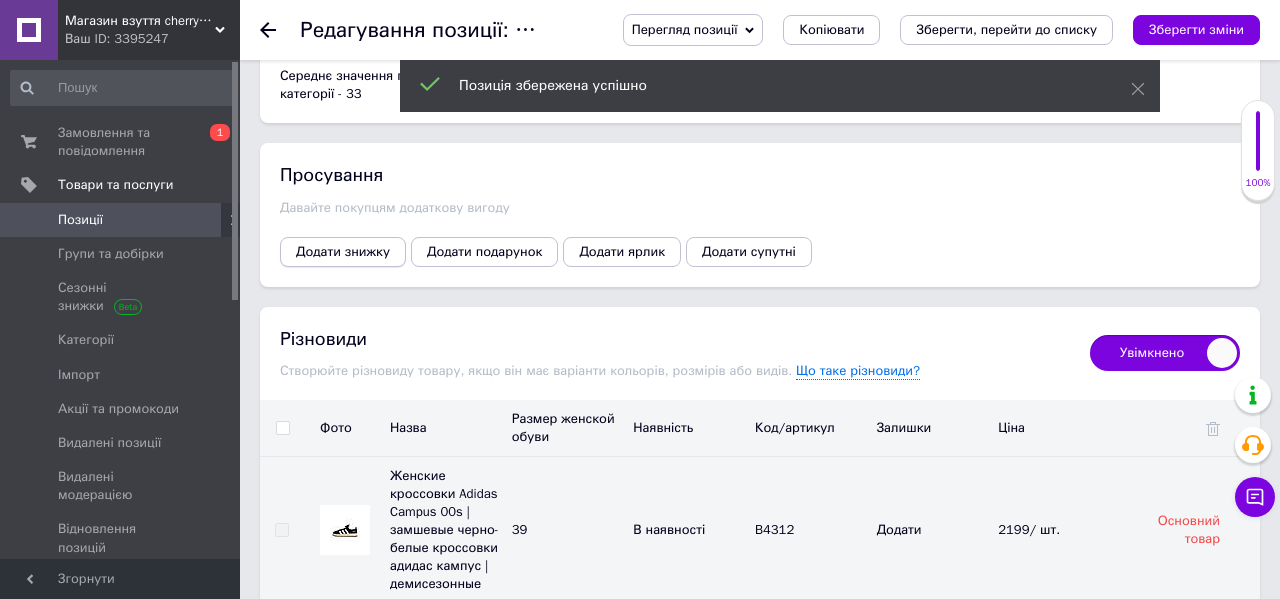 click on "Додати знижку" at bounding box center [343, 252] 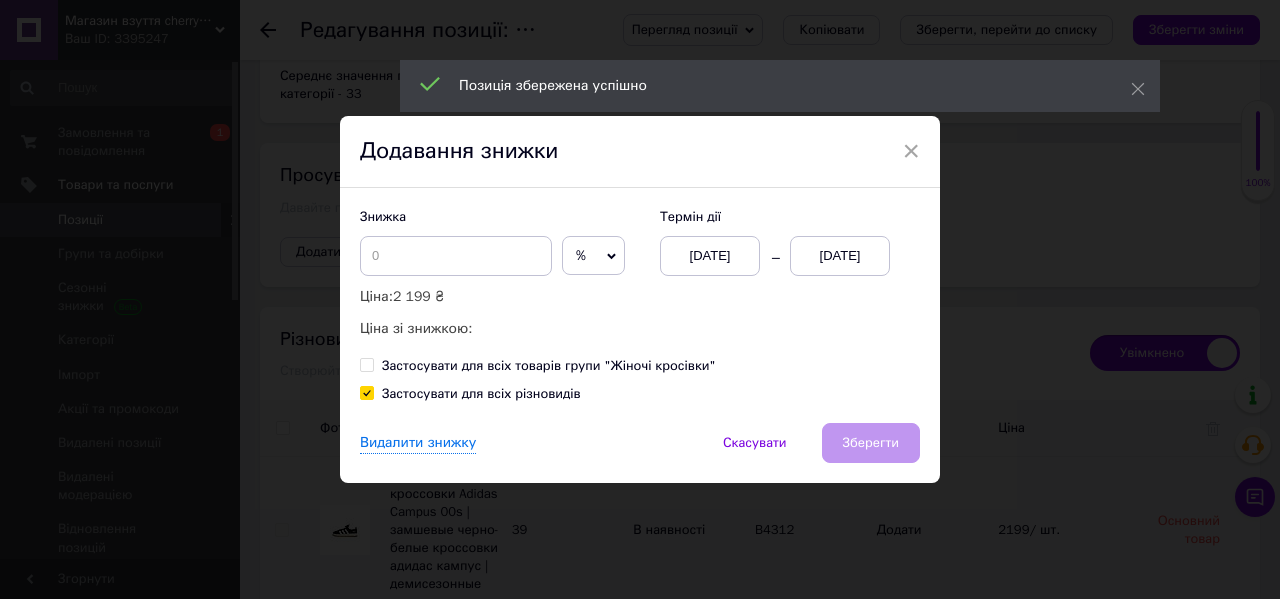 click on "%" at bounding box center [593, 256] 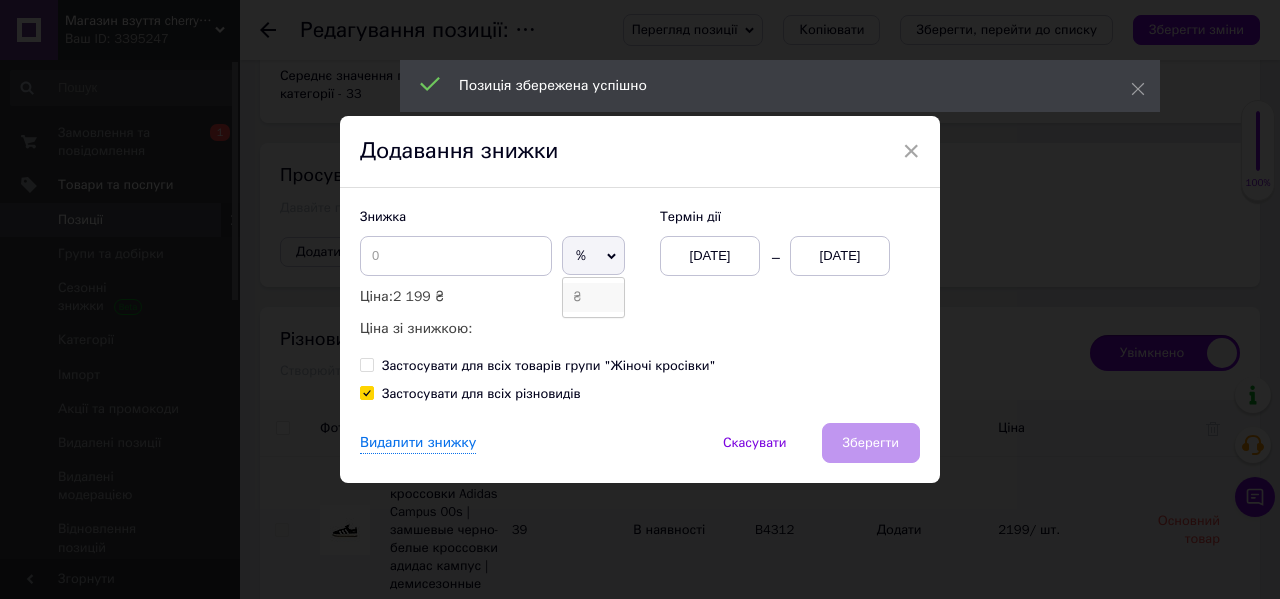click on "₴" at bounding box center (593, 297) 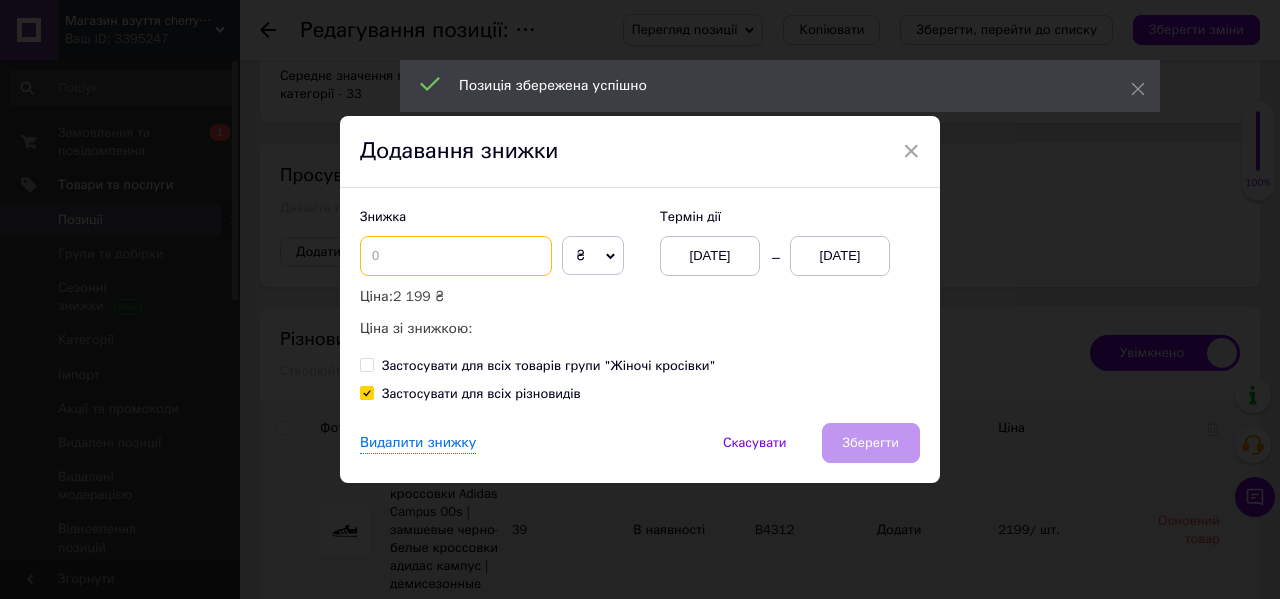 click at bounding box center [456, 256] 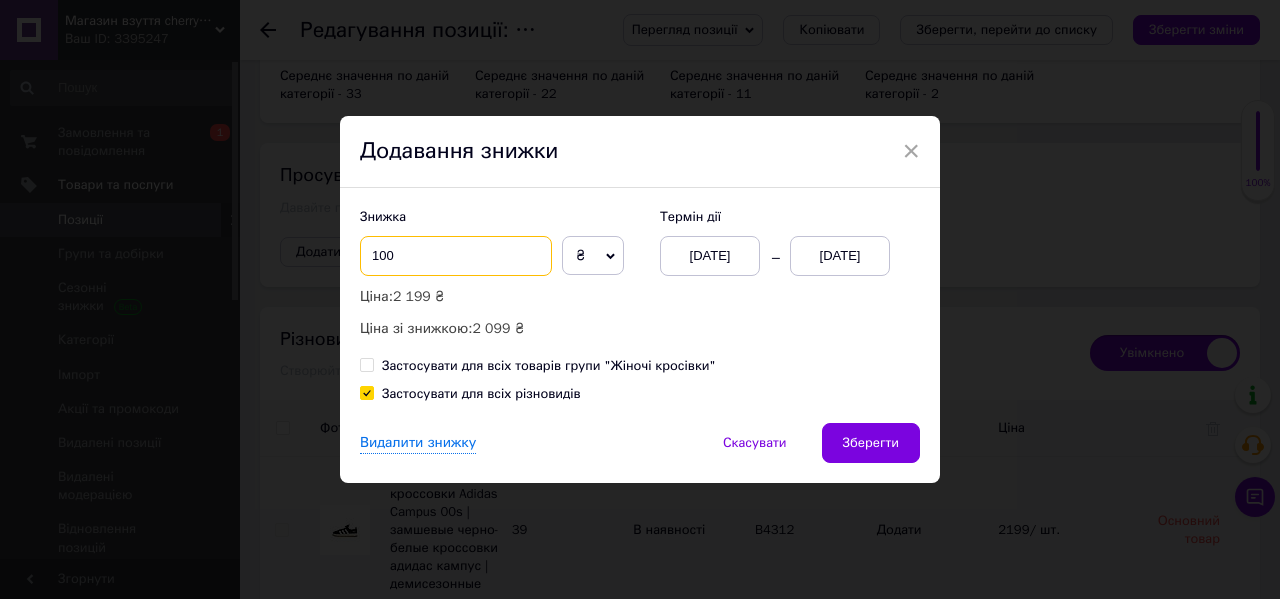 type on "100" 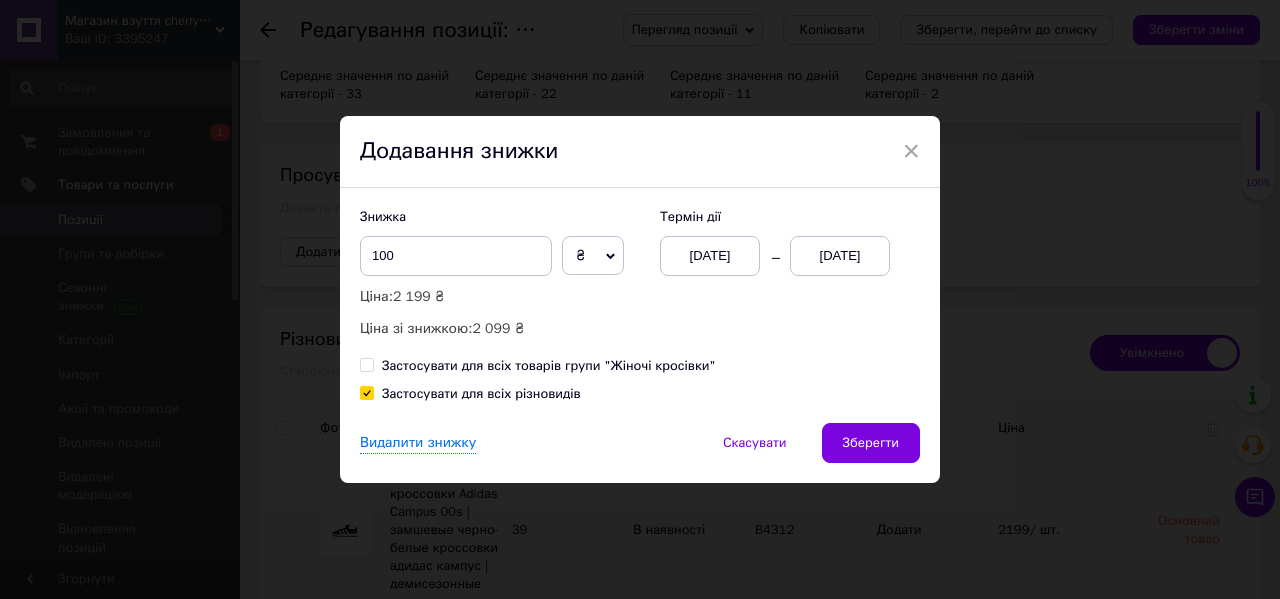 click on "[DATE]" at bounding box center (840, 256) 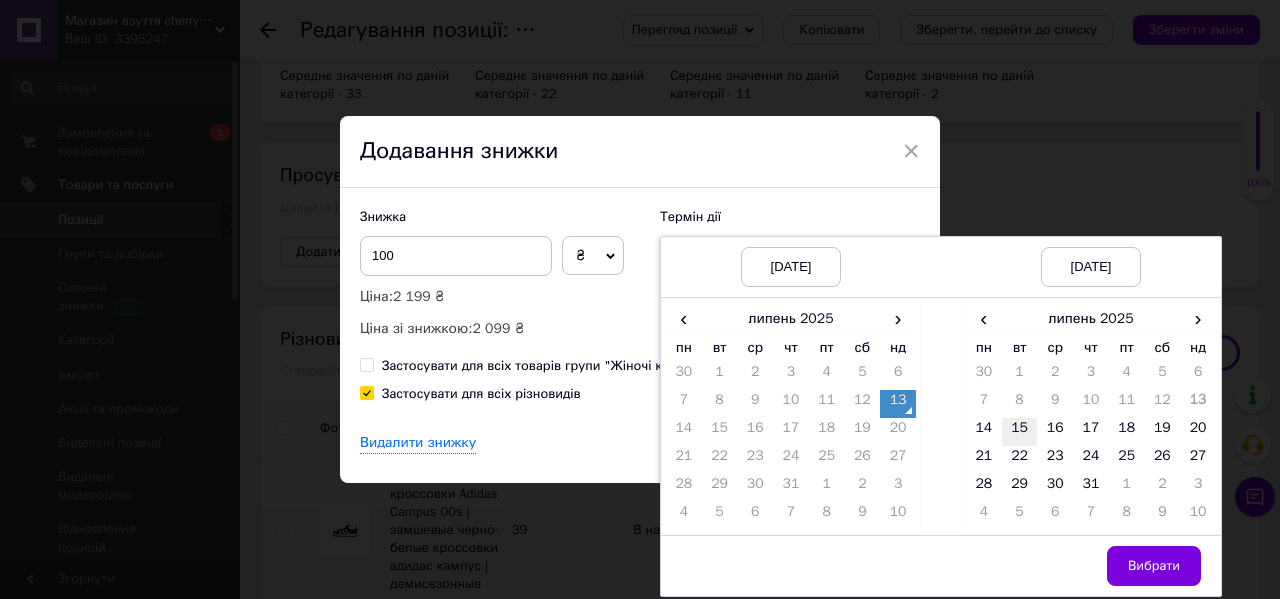 click on "15" at bounding box center (1020, 432) 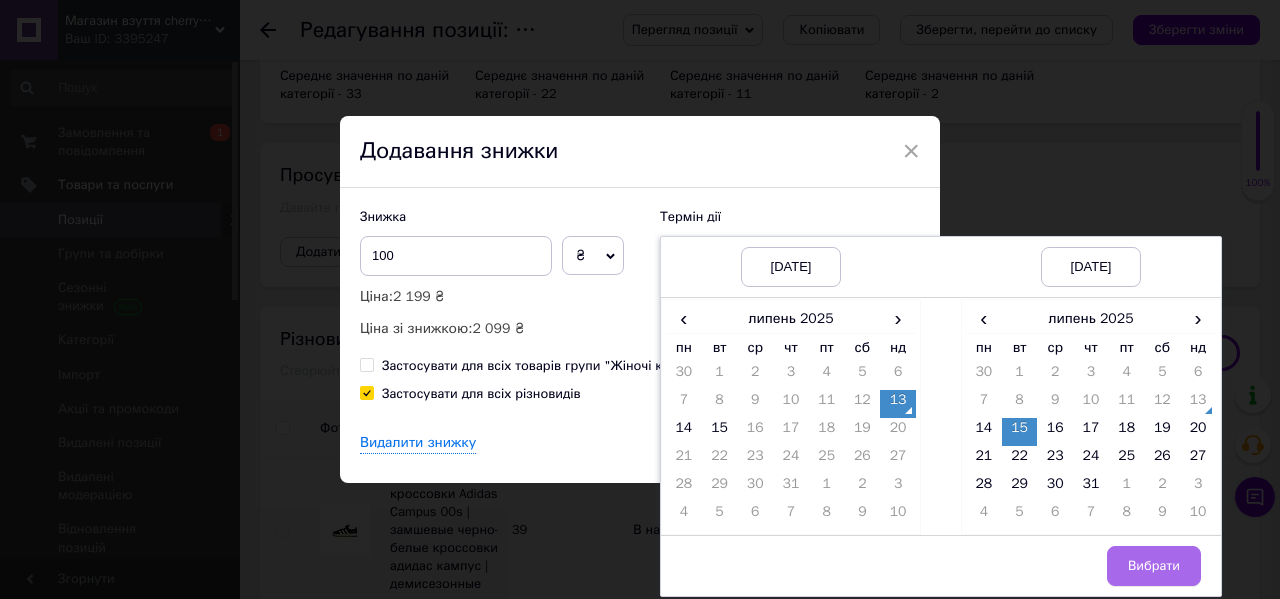 click on "Вибрати" at bounding box center [1154, 566] 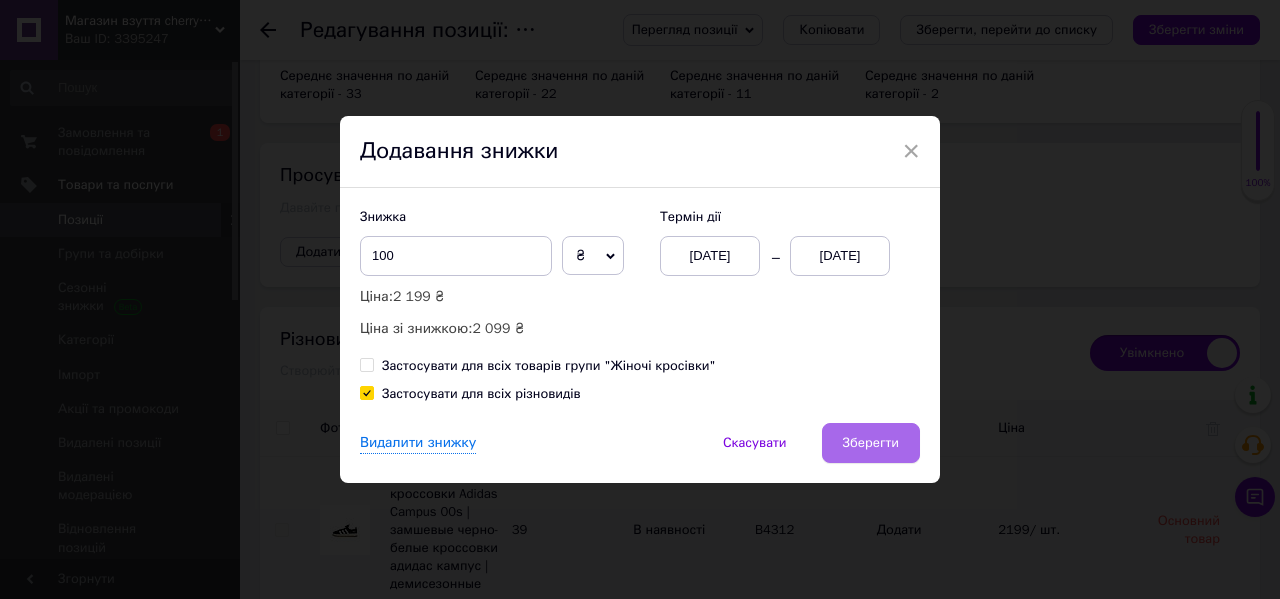 click on "Зберегти" at bounding box center (871, 443) 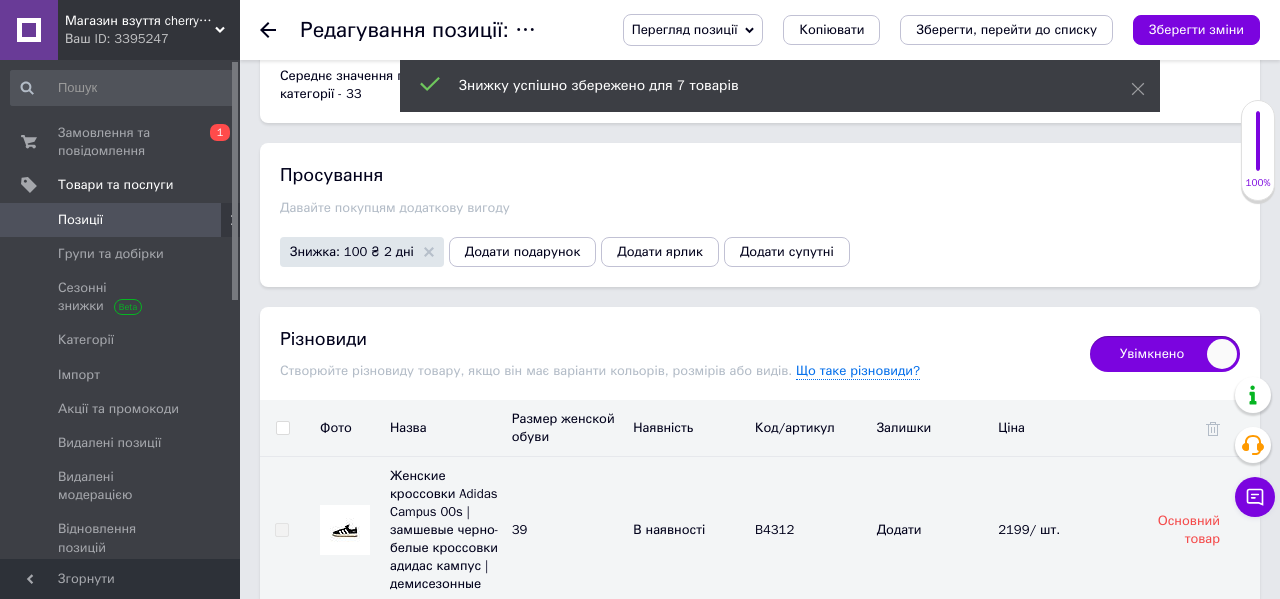 click on "Зберегти зміни" at bounding box center [1196, 29] 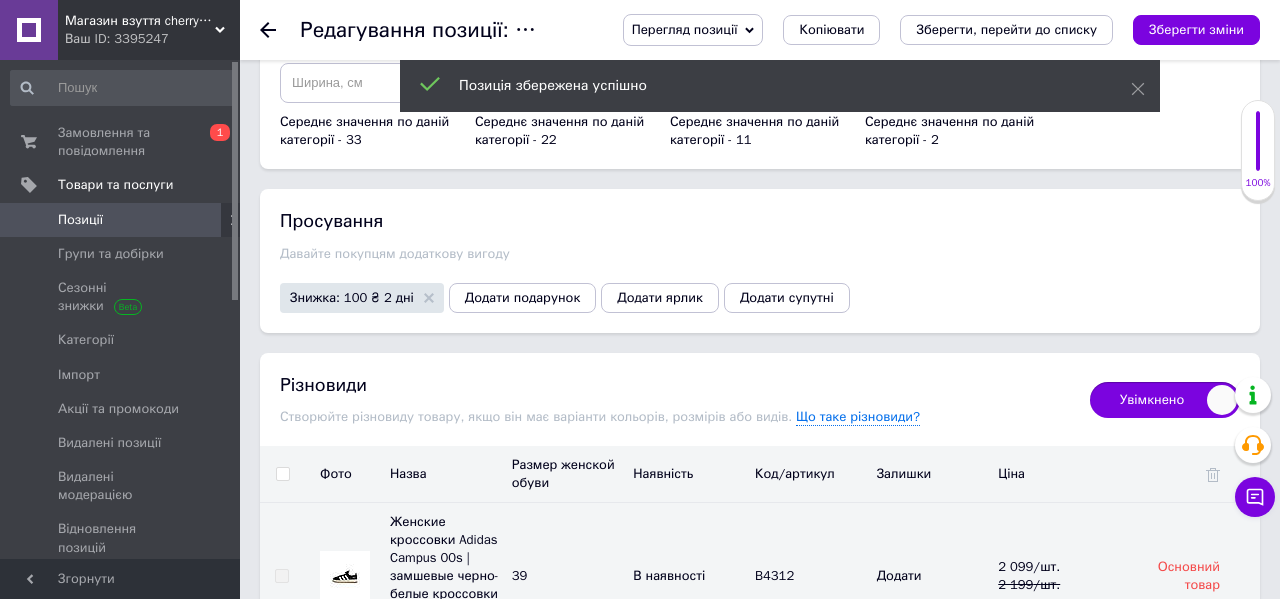 scroll, scrollTop: 2919, scrollLeft: 0, axis: vertical 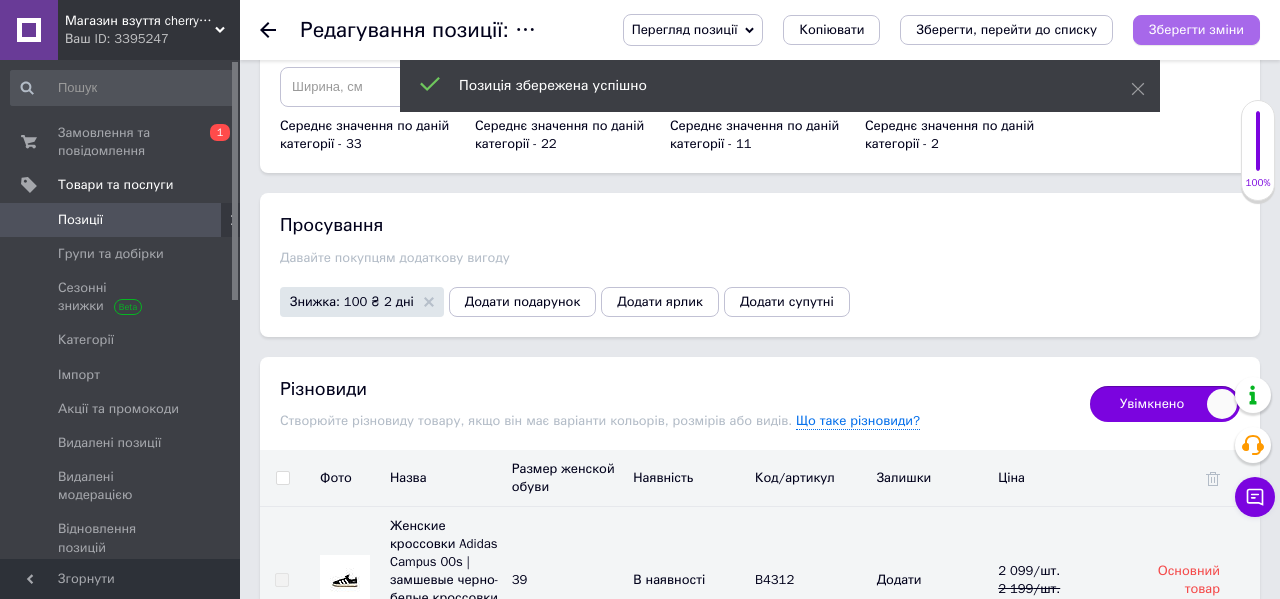 click on "Зберегти зміни" at bounding box center [1196, 30] 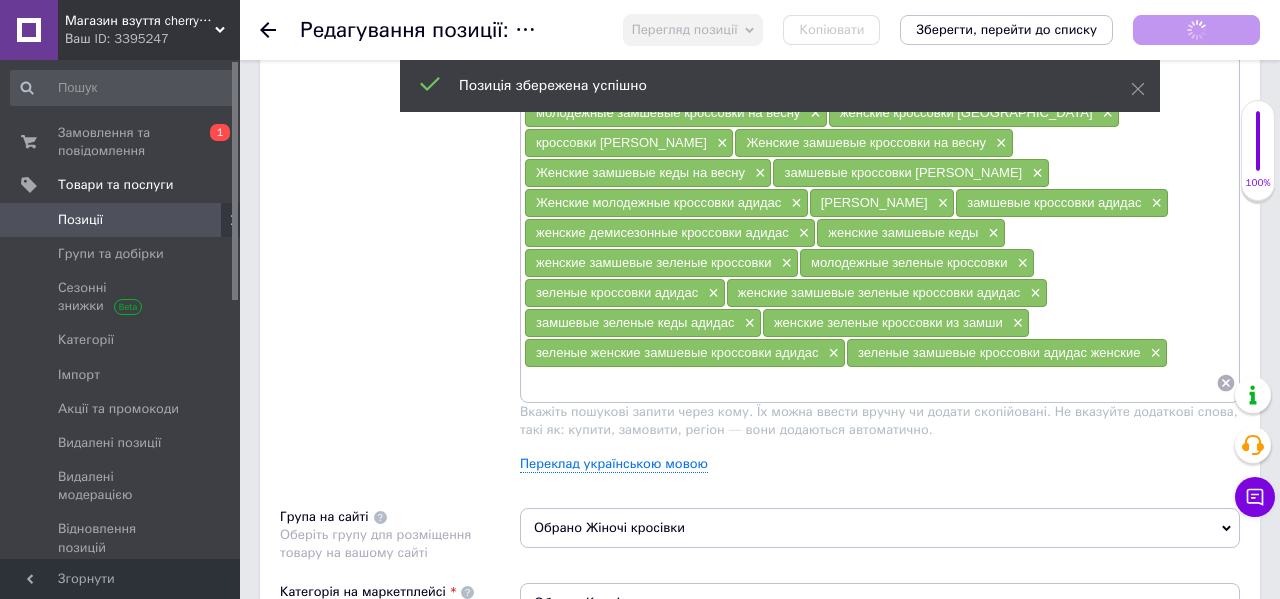 scroll, scrollTop: 1301, scrollLeft: 0, axis: vertical 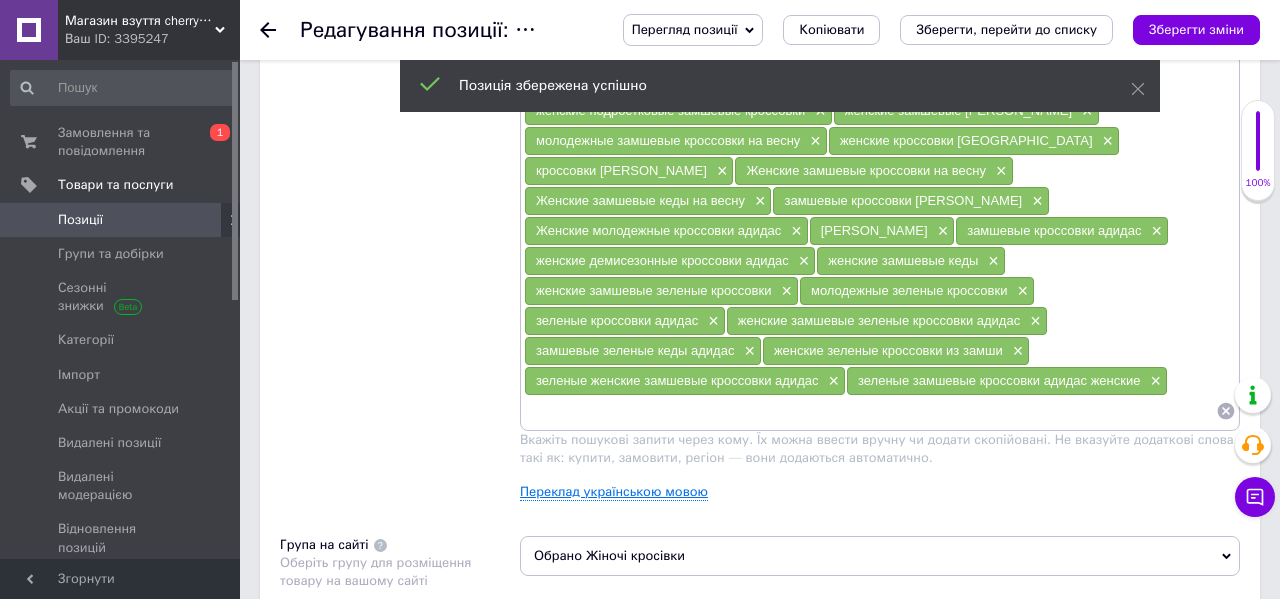 click on "Переклад українською мовою" at bounding box center [614, 492] 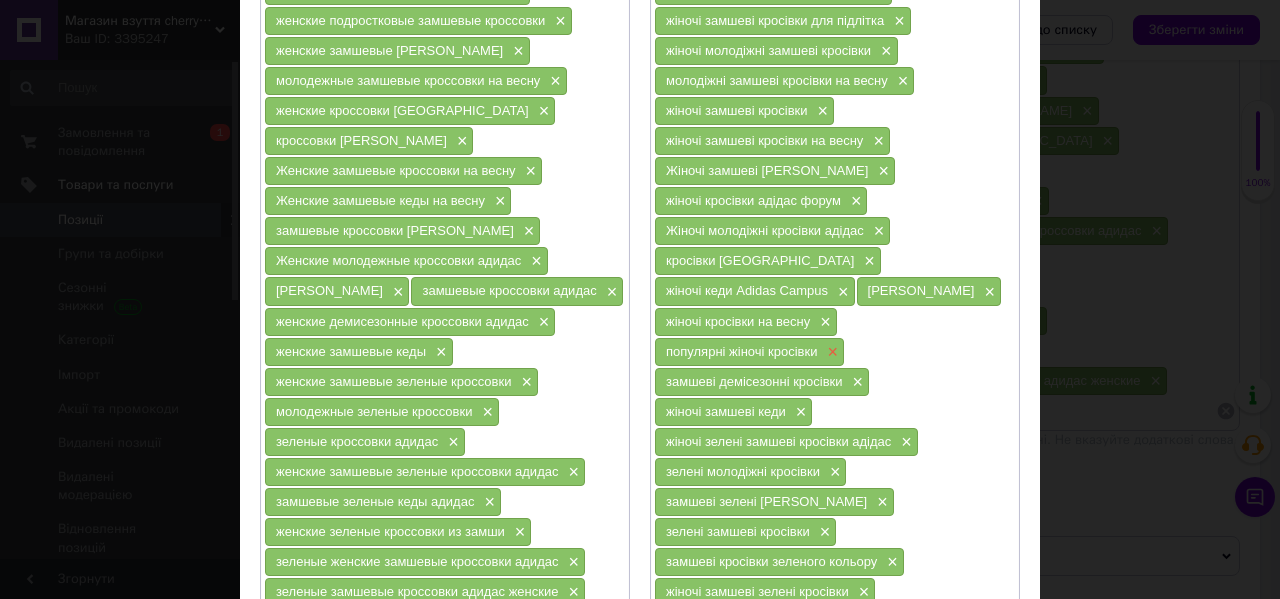 scroll, scrollTop: 641, scrollLeft: 0, axis: vertical 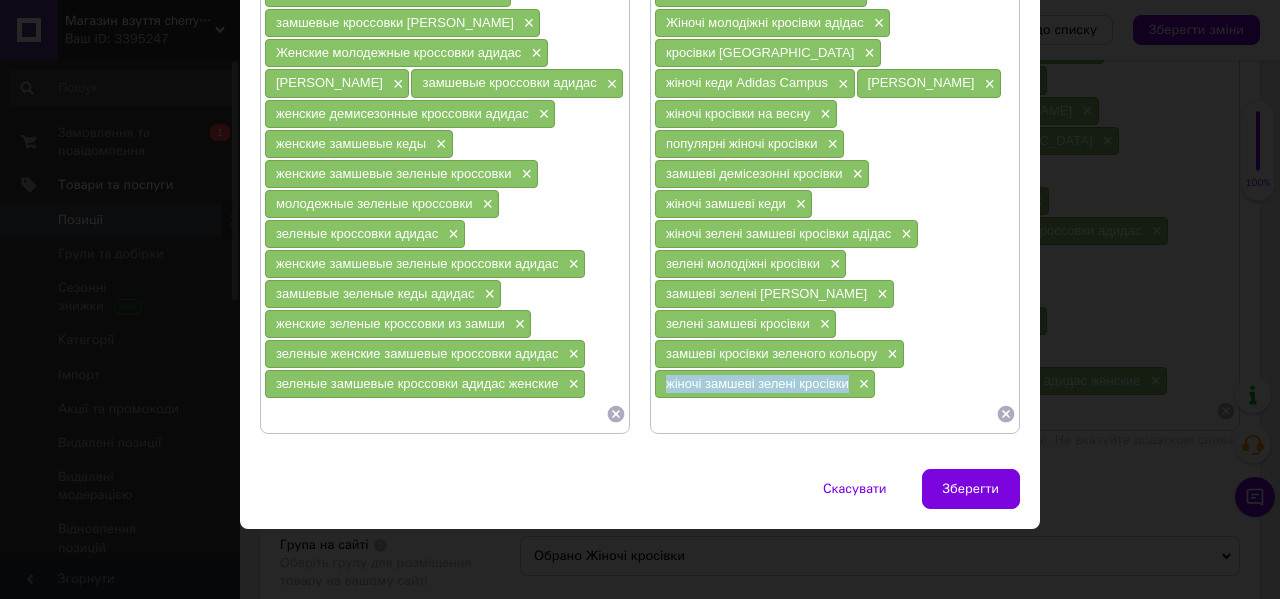 drag, startPoint x: 850, startPoint y: 384, endPoint x: 650, endPoint y: 382, distance: 200.01 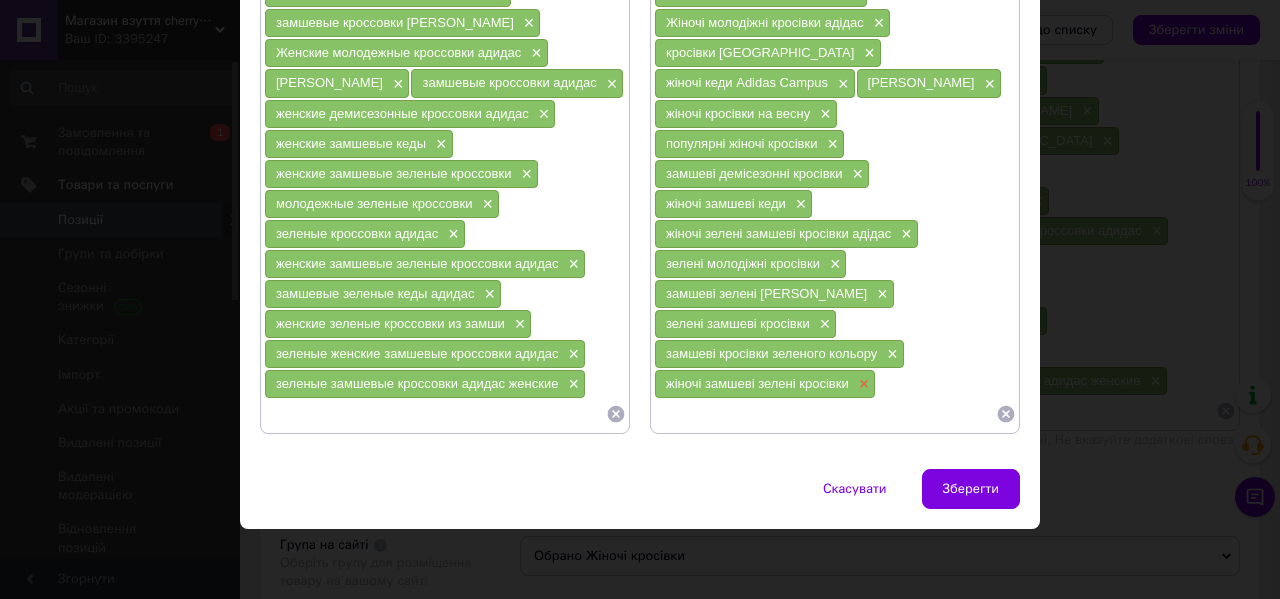 click on "×" at bounding box center [862, 384] 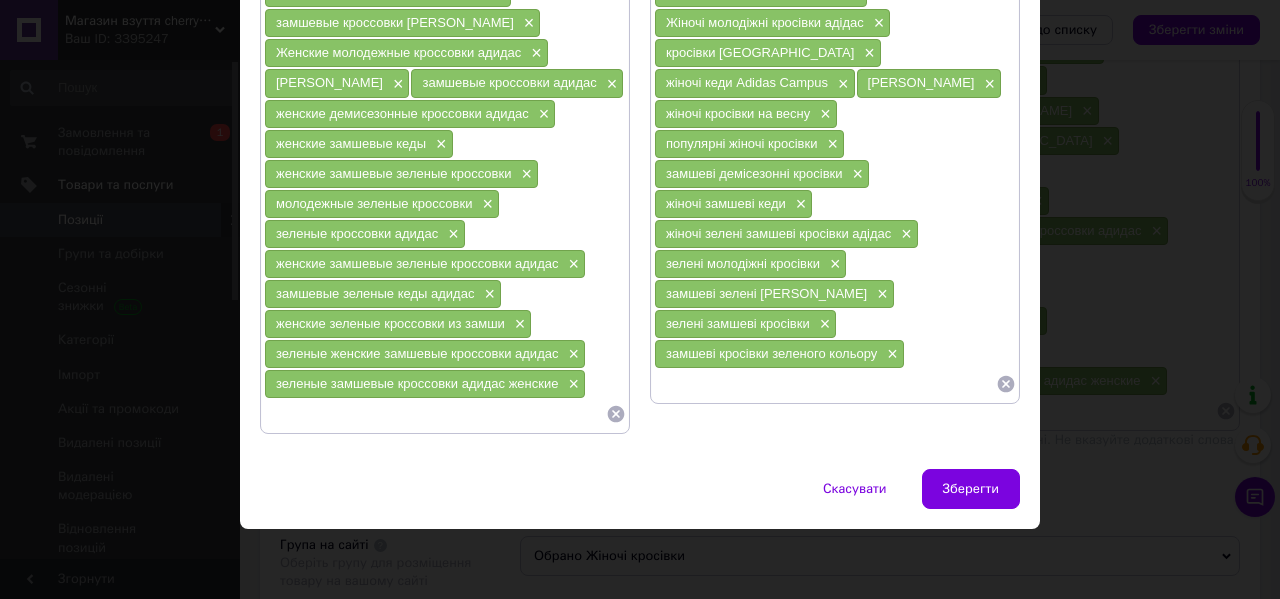click at bounding box center (825, 384) 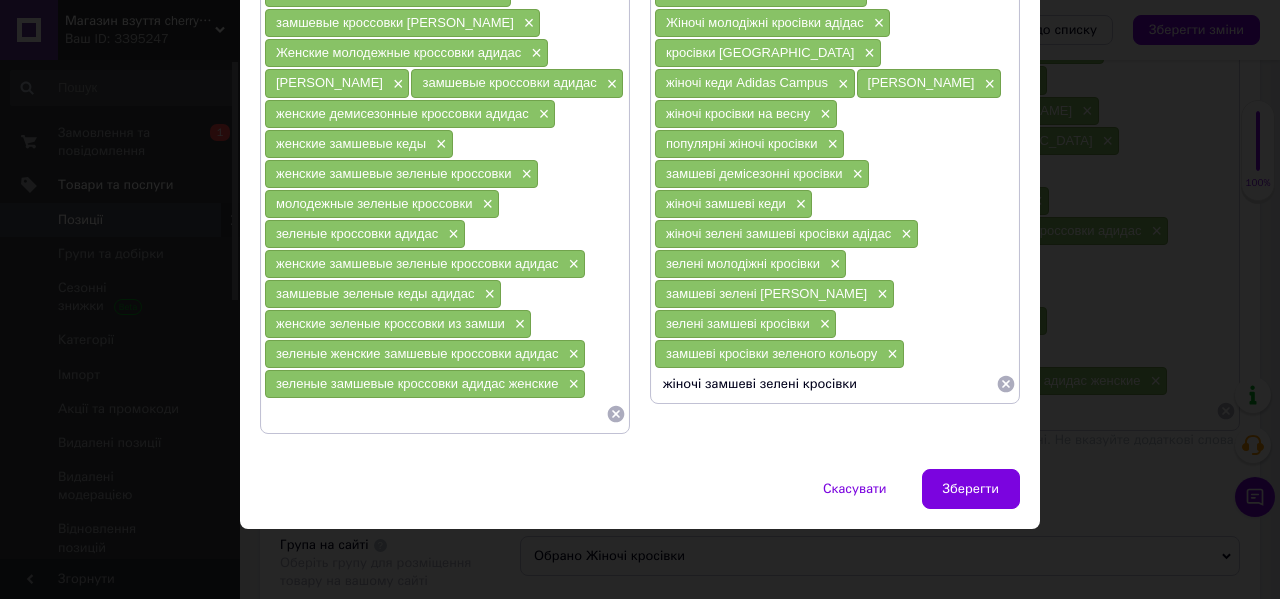 click on "жіночі замшеві зелені кросівки" at bounding box center [825, 384] 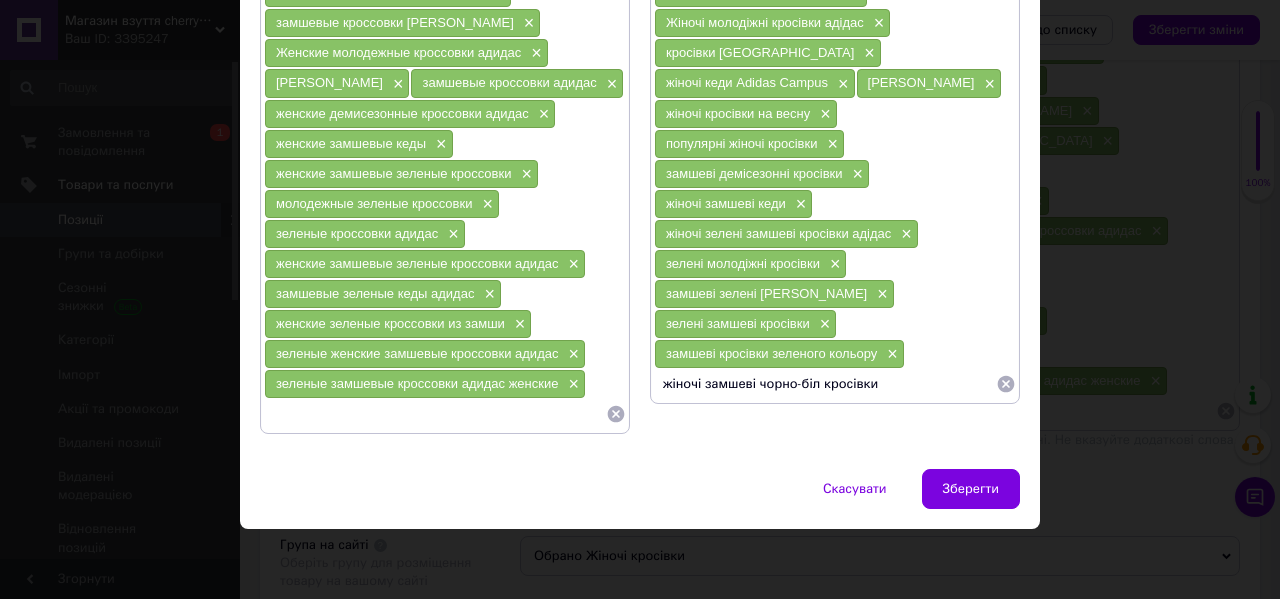 type on "жіночі замшеві чорно-білі кросівки" 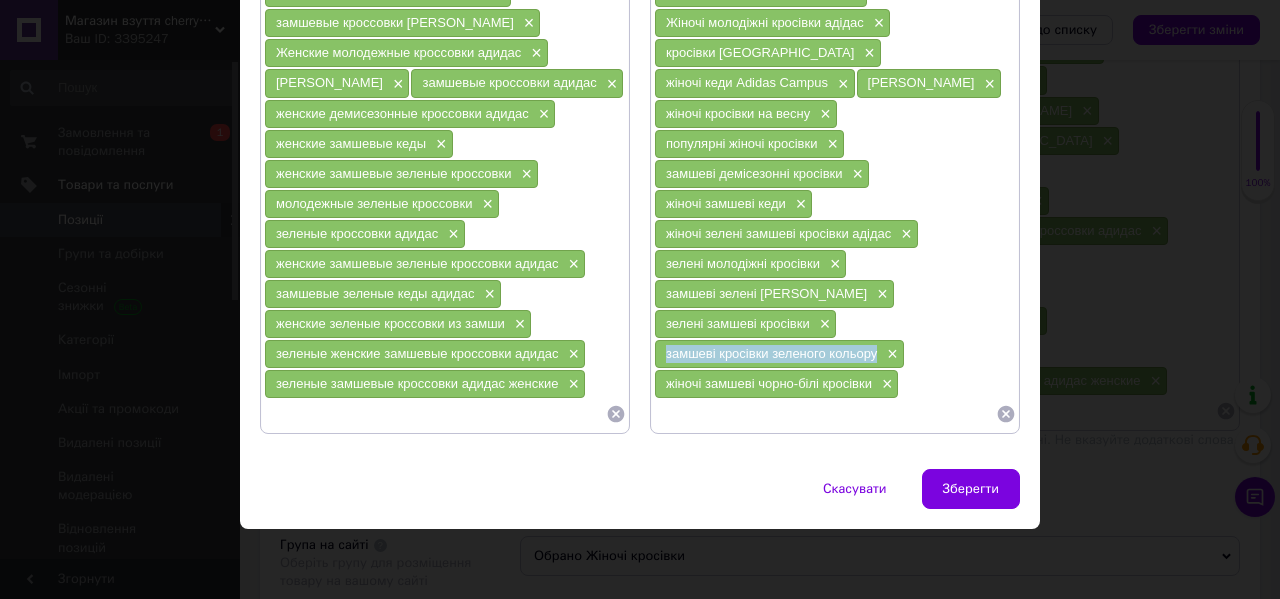 drag, startPoint x: 877, startPoint y: 354, endPoint x: 656, endPoint y: 355, distance: 221.00226 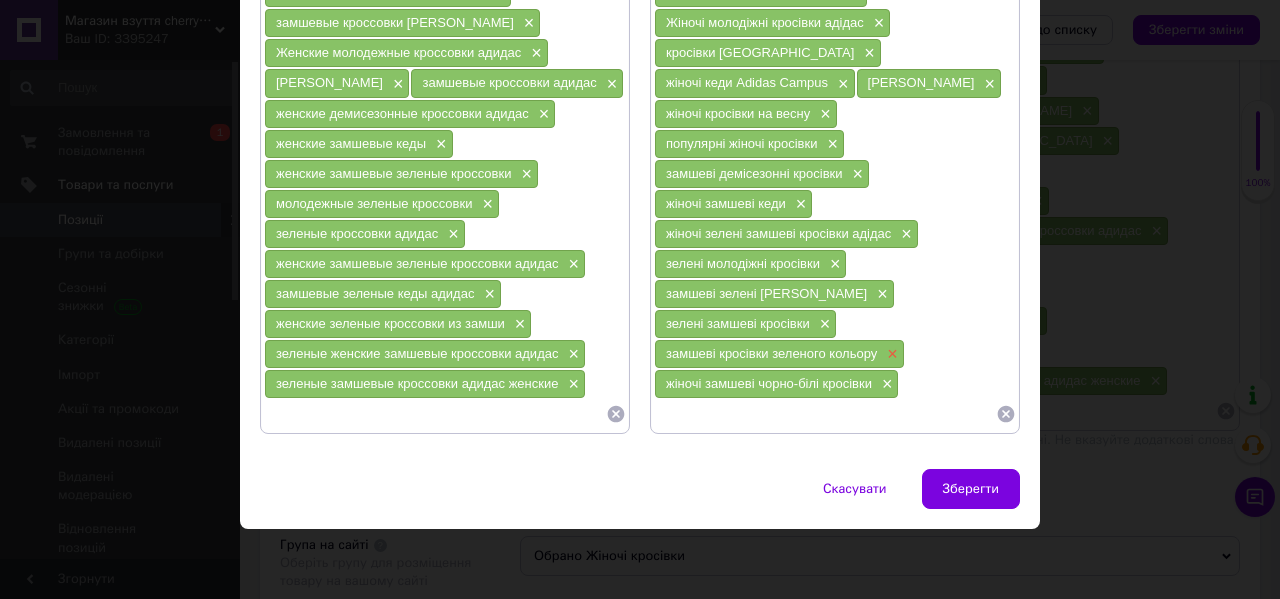click on "×" at bounding box center [890, 354] 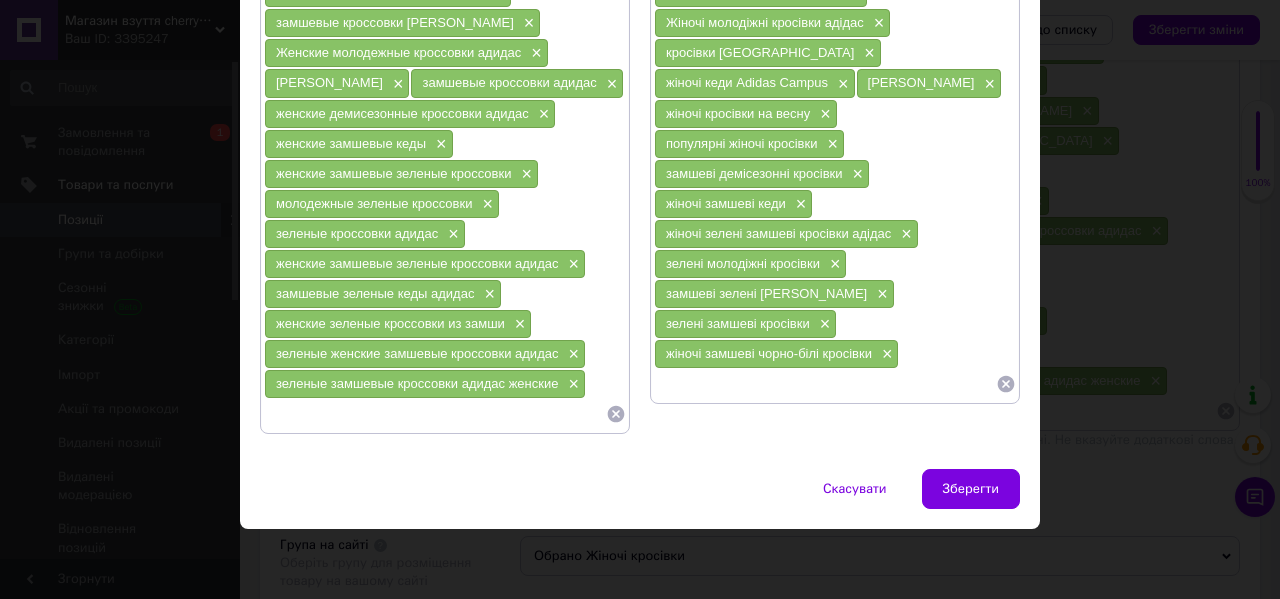click at bounding box center [825, 384] 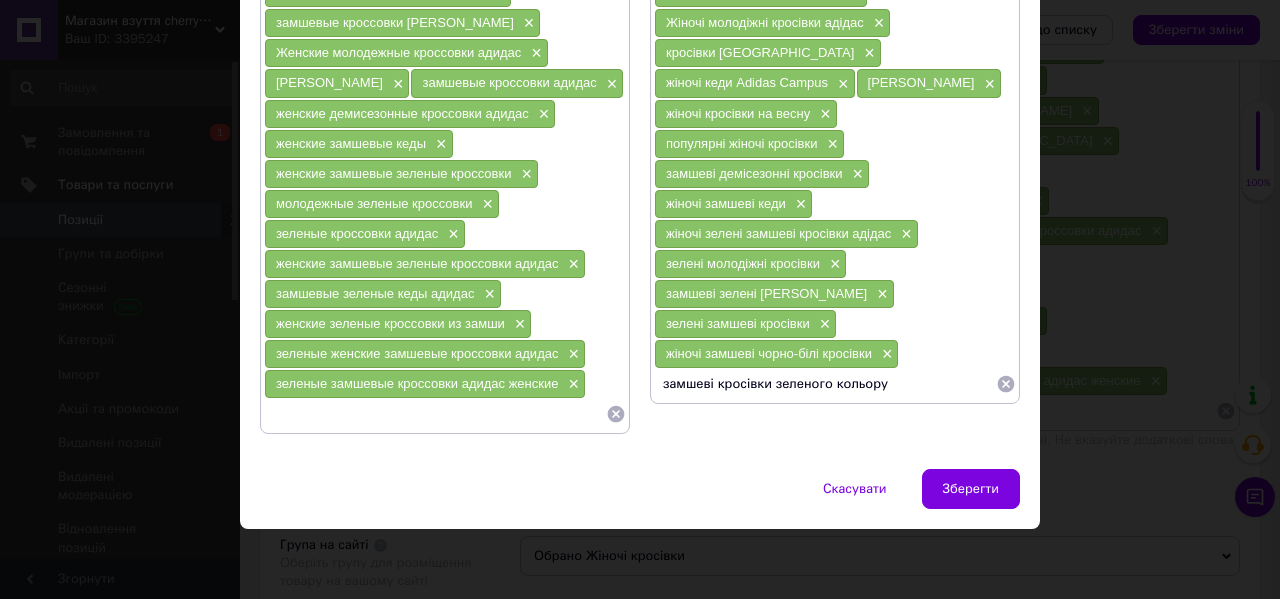 click on "замшеві кросівки зеленого кольору" at bounding box center [825, 384] 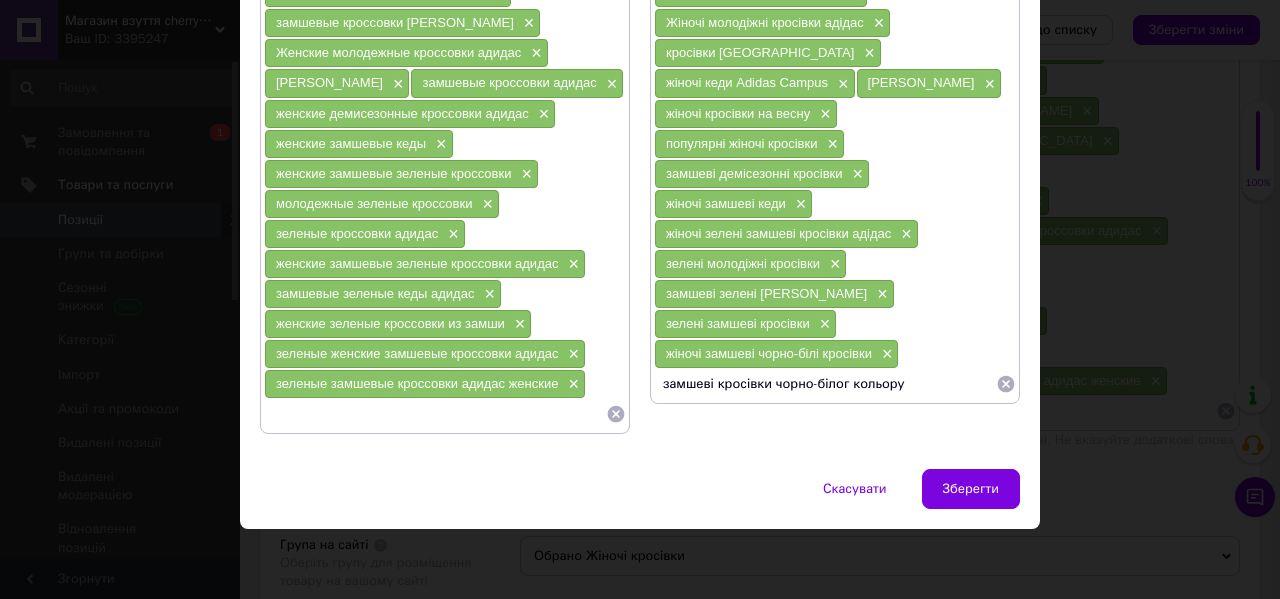 type on "замшеві кросівки чорно-білого кольору" 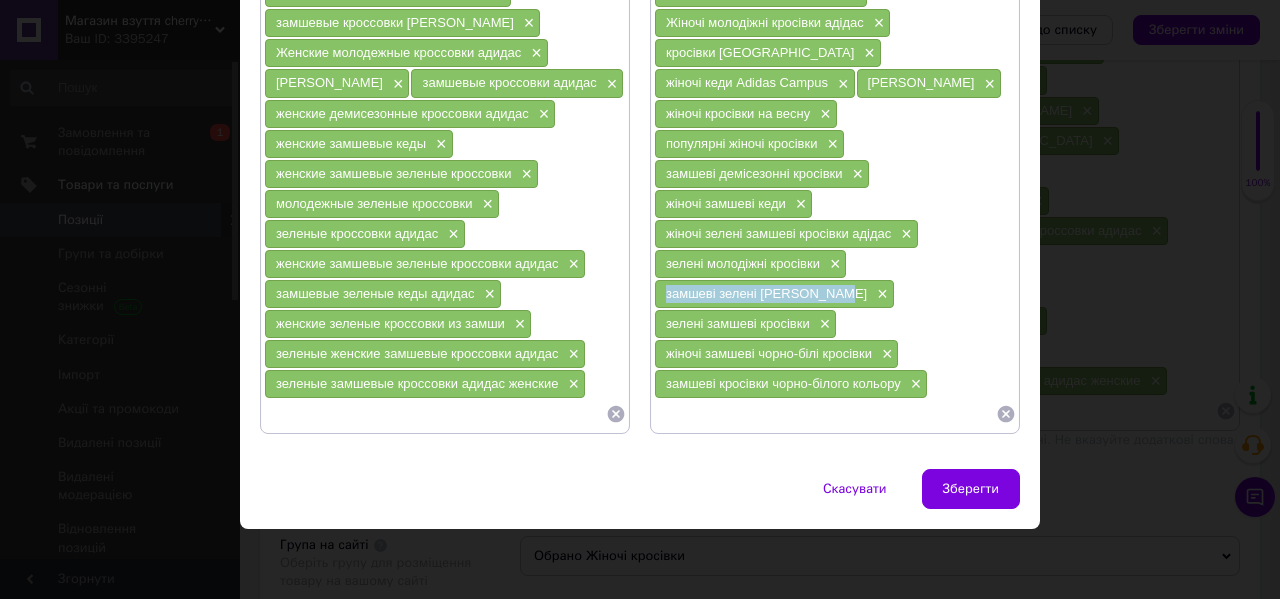 drag, startPoint x: 833, startPoint y: 291, endPoint x: 661, endPoint y: 292, distance: 172.00291 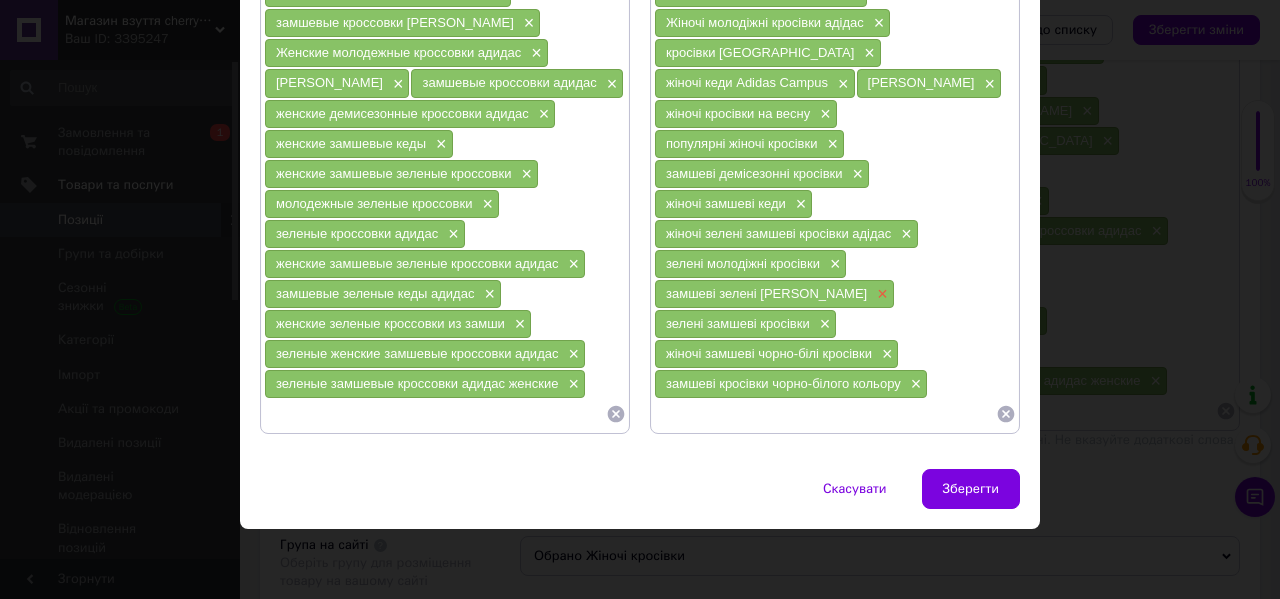click on "×" at bounding box center [880, 294] 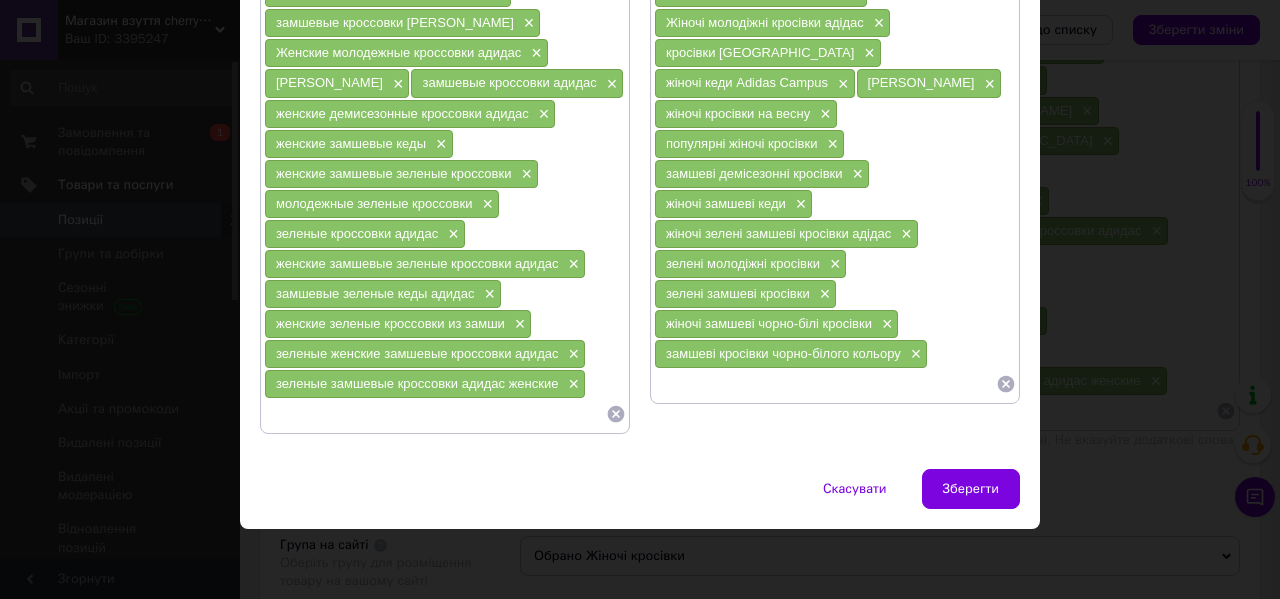 click at bounding box center (825, 384) 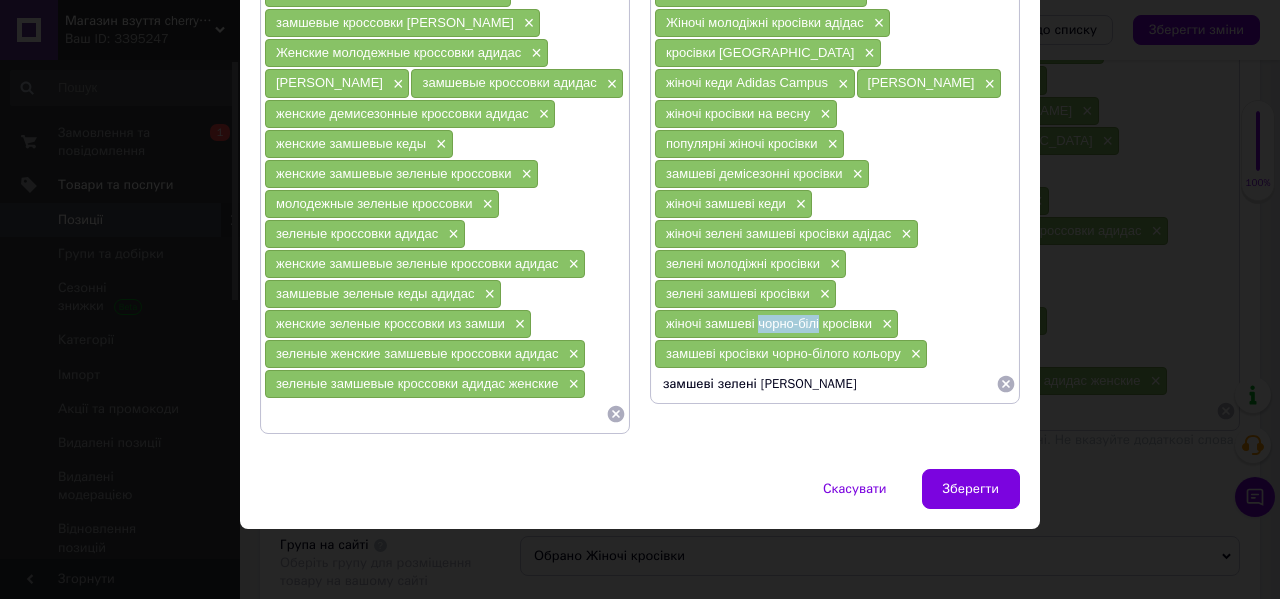 drag, startPoint x: 817, startPoint y: 322, endPoint x: 756, endPoint y: 326, distance: 61.13101 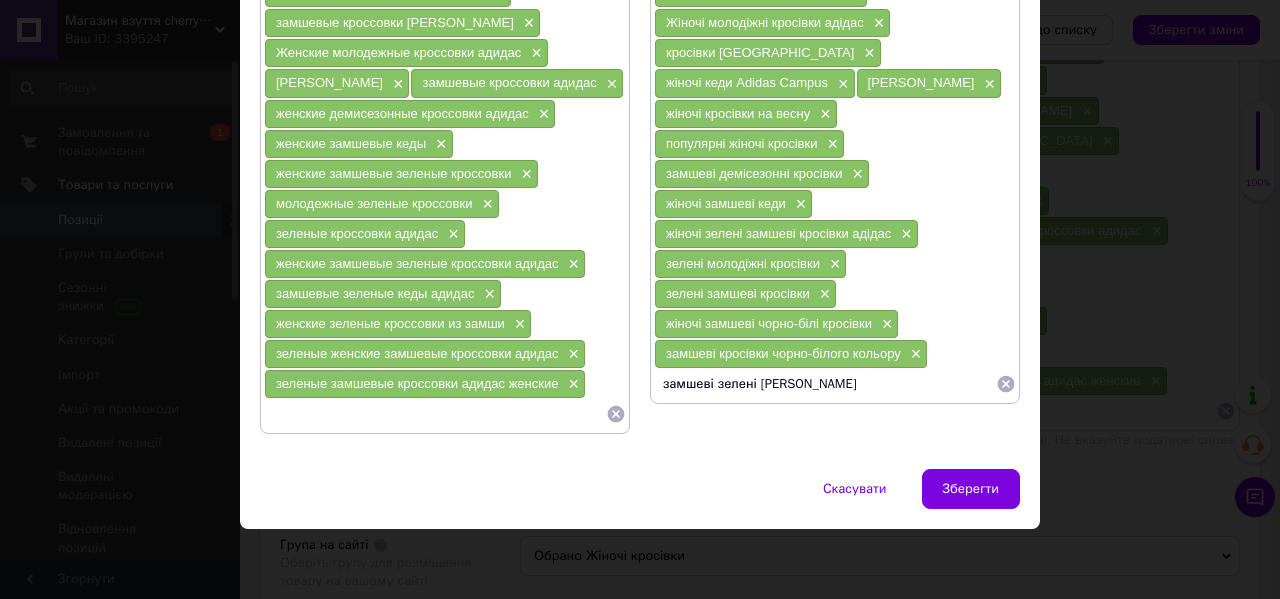 click on "замшеві зелені [PERSON_NAME]" at bounding box center (825, 384) 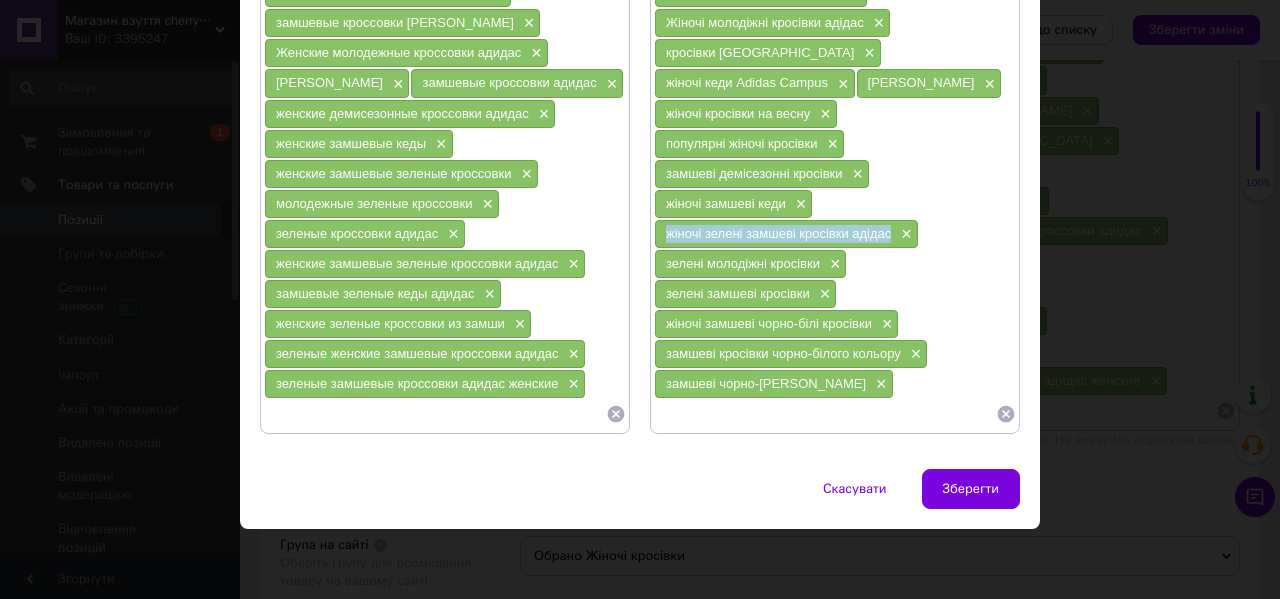 drag, startPoint x: 889, startPoint y: 237, endPoint x: 657, endPoint y: 233, distance: 232.03448 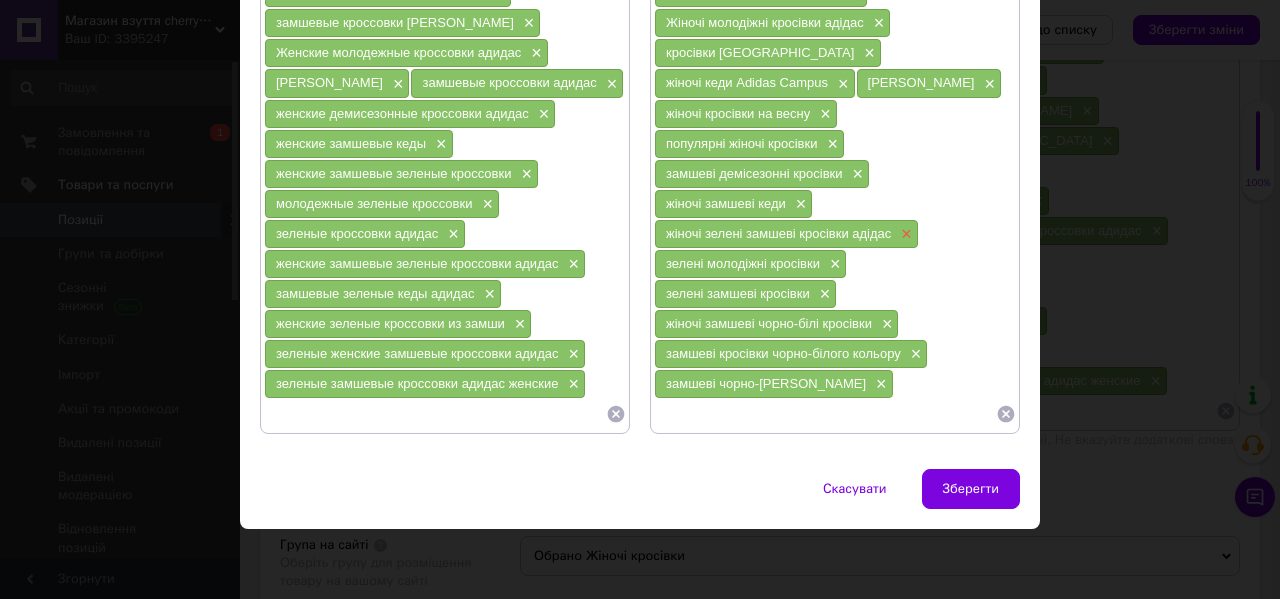 click on "×" at bounding box center (904, 234) 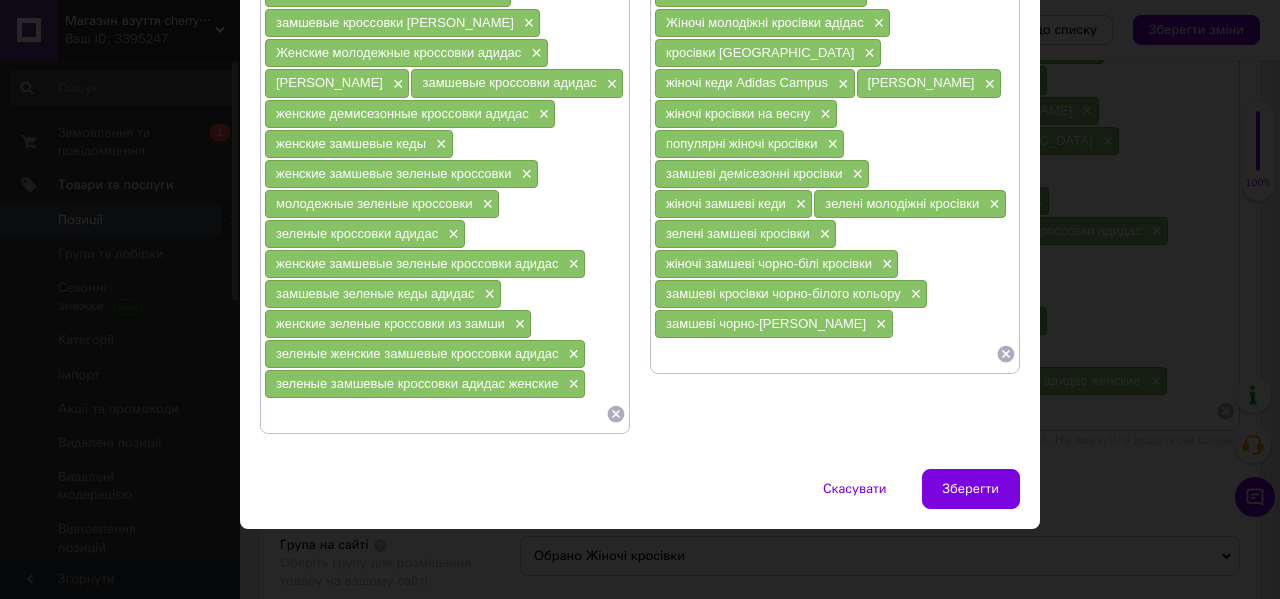 click at bounding box center (825, 354) 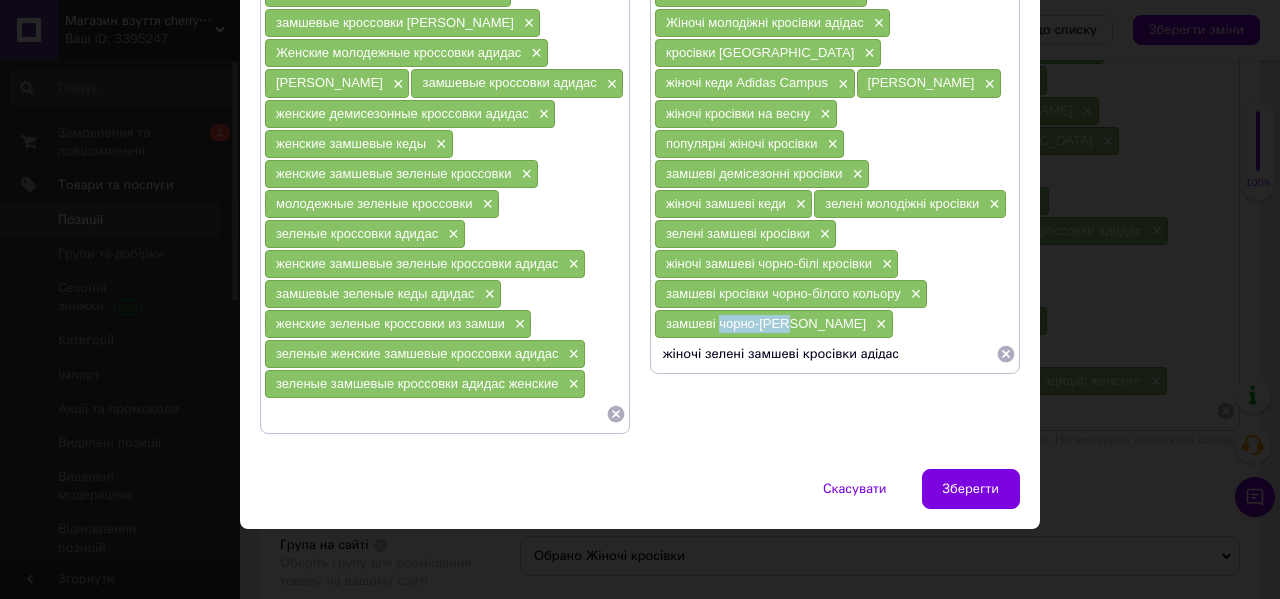drag, startPoint x: 778, startPoint y: 320, endPoint x: 716, endPoint y: 327, distance: 62.39391 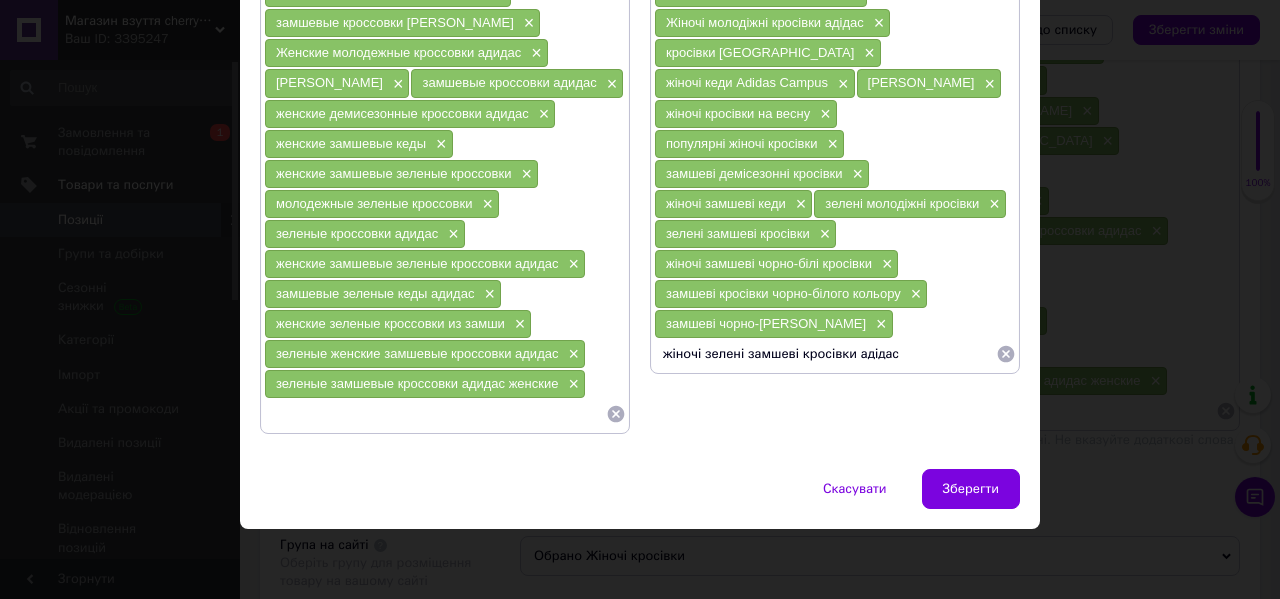 click on "жіночі зелені замшеві кросівки адідас" at bounding box center (825, 354) 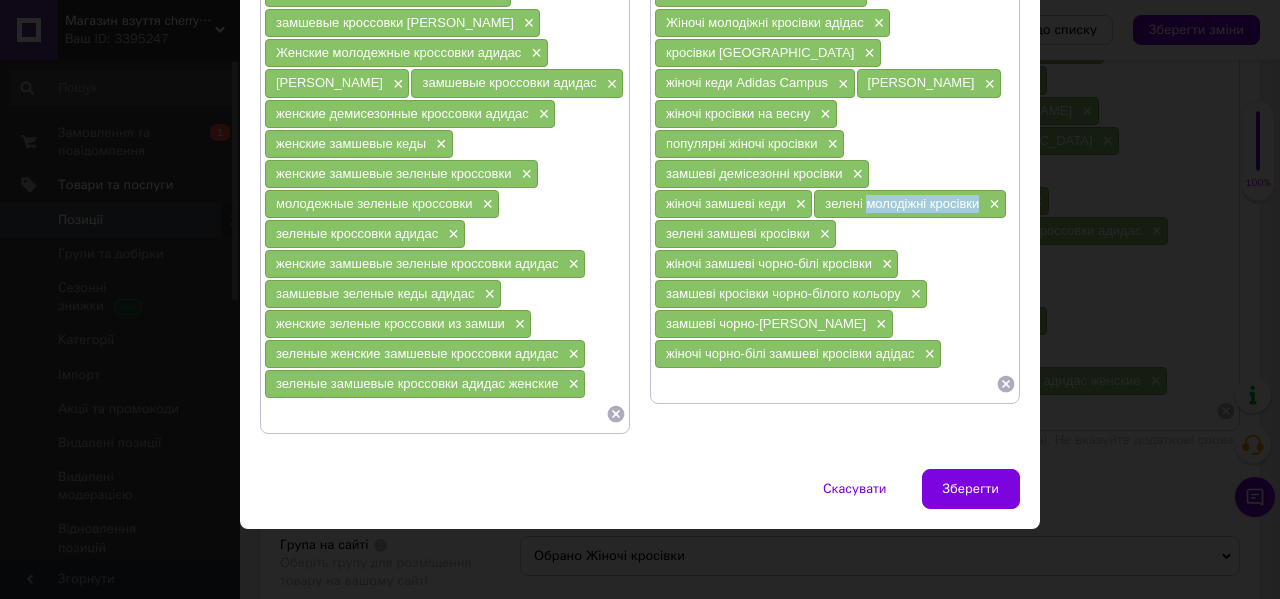 drag, startPoint x: 981, startPoint y: 206, endPoint x: 862, endPoint y: 204, distance: 119.01681 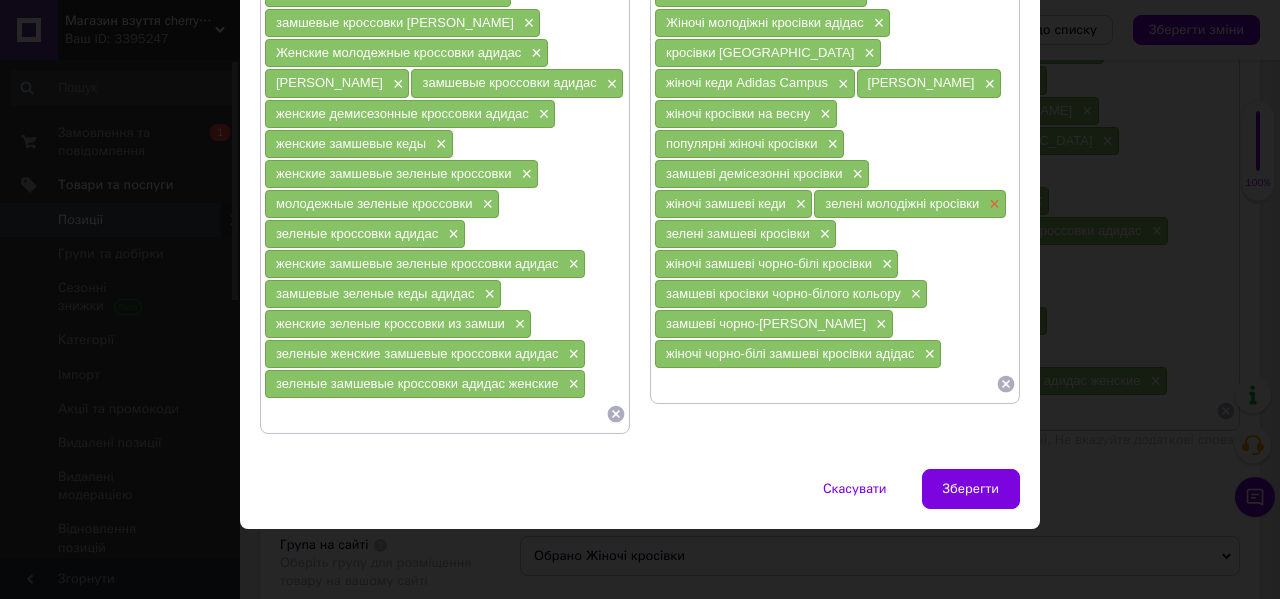 click on "×" at bounding box center (992, 204) 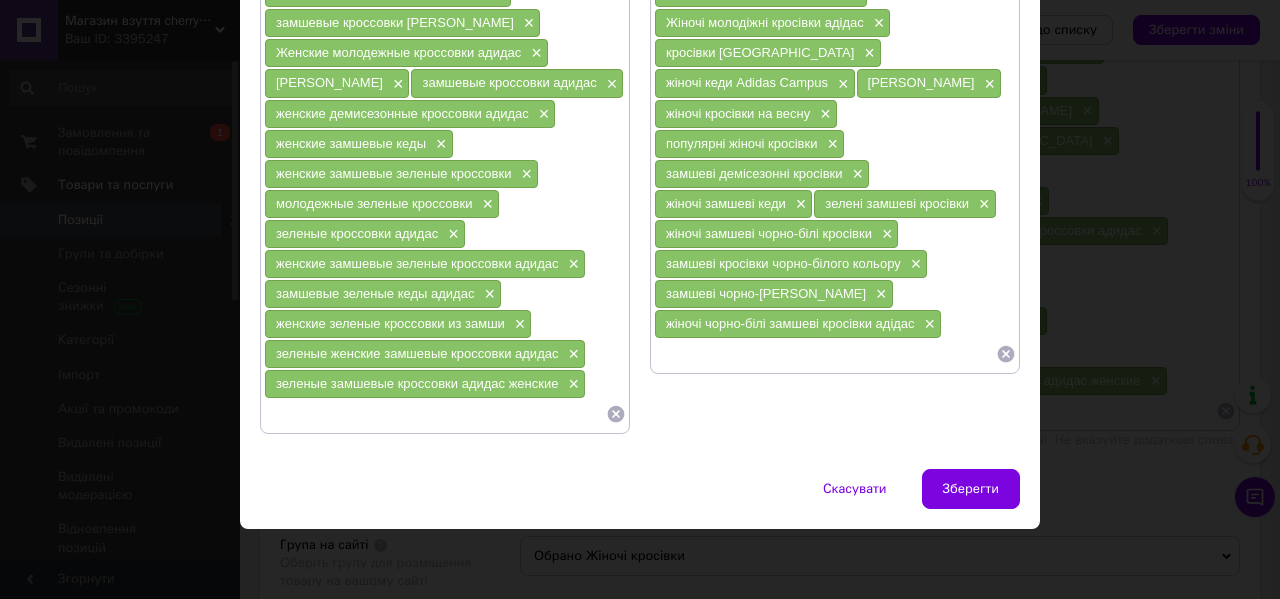 click at bounding box center (825, 354) 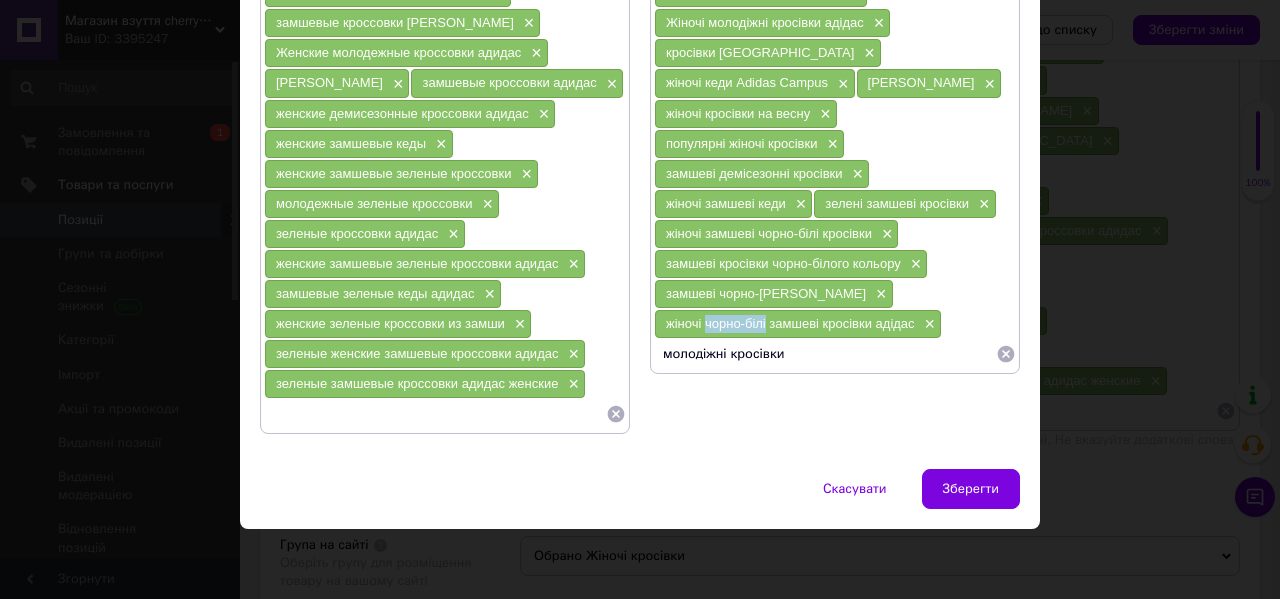 drag, startPoint x: 763, startPoint y: 321, endPoint x: 703, endPoint y: 326, distance: 60.207973 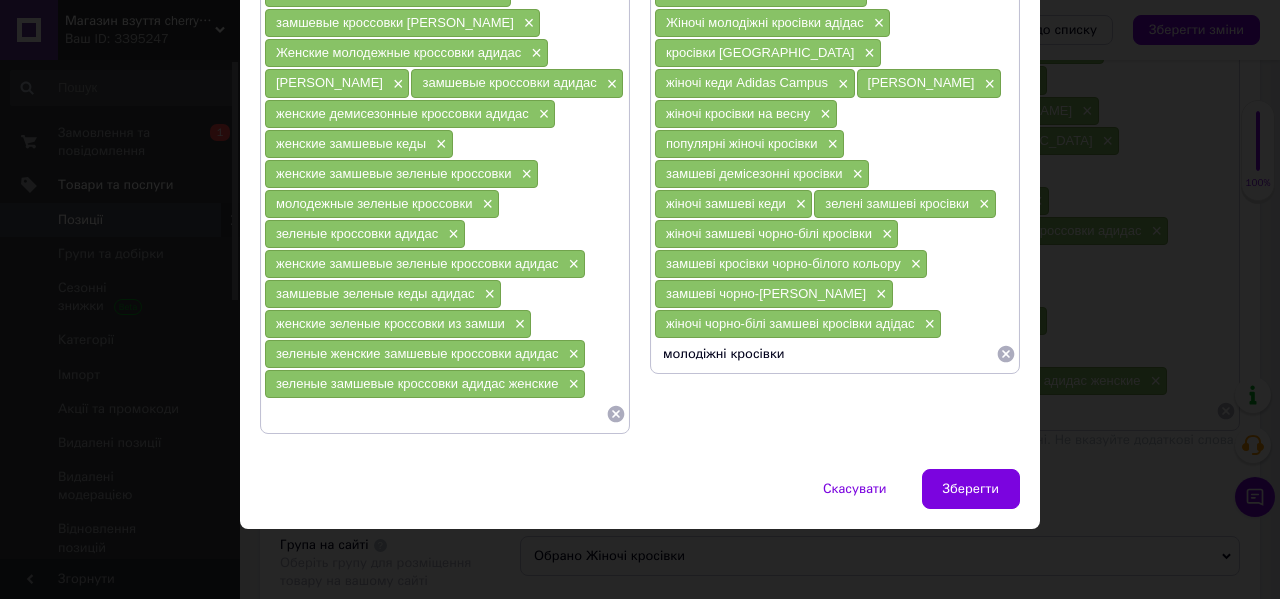 click on "молодіжні кросівки" at bounding box center (825, 354) 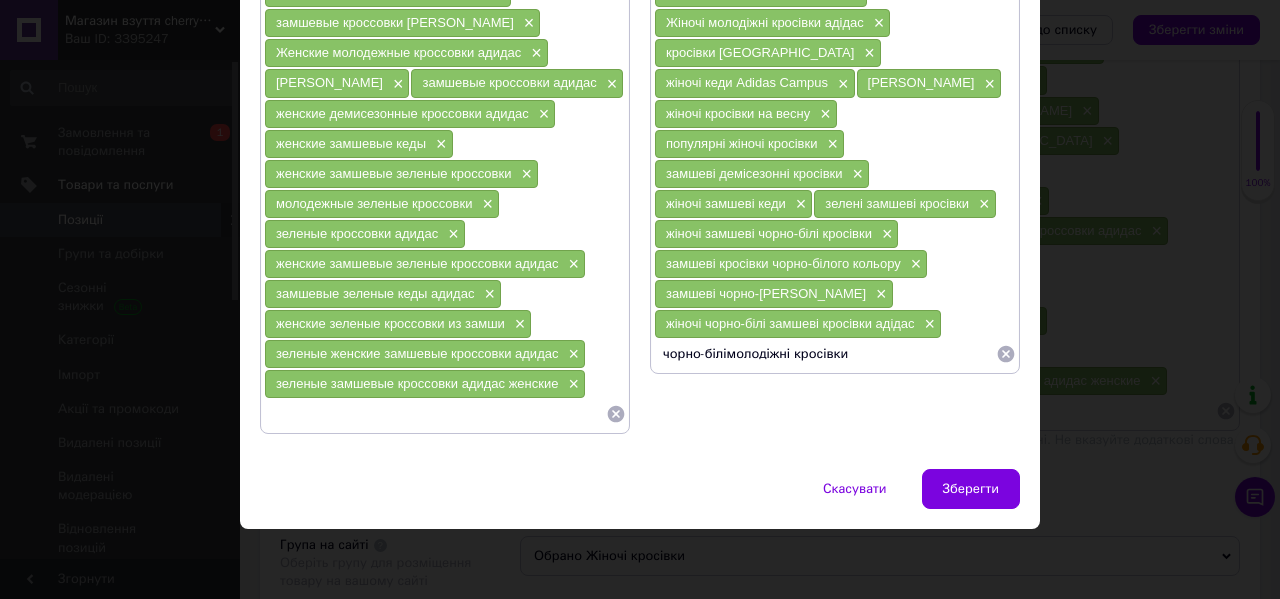type on "чорно-білі молодіжні кросівки" 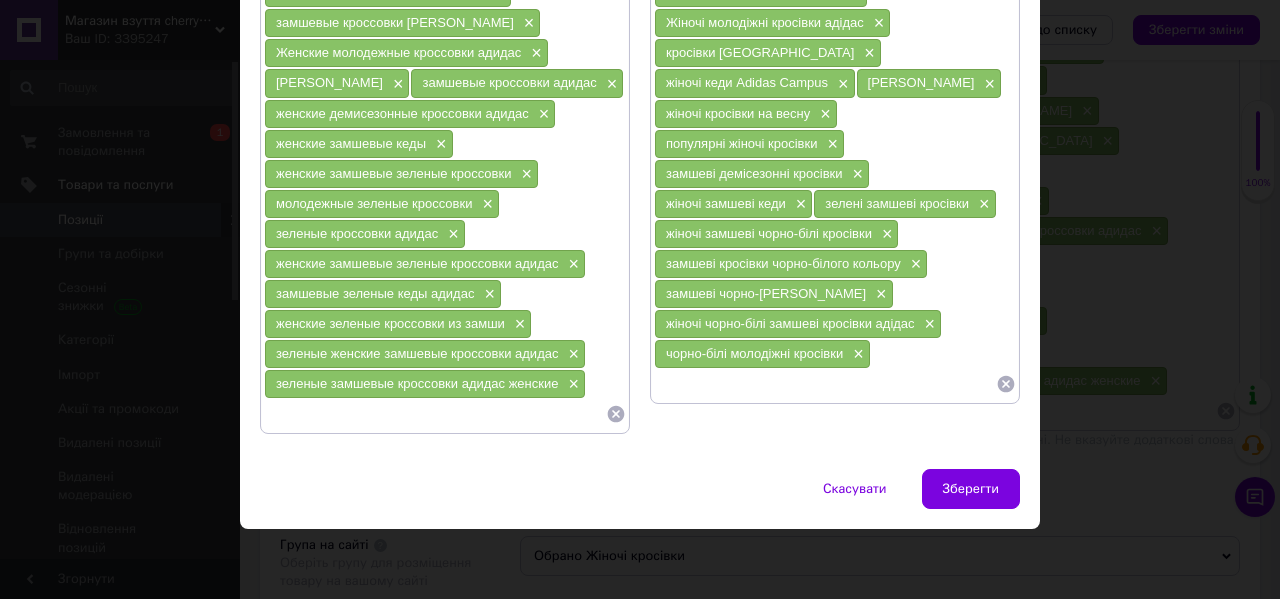 scroll, scrollTop: 626, scrollLeft: 0, axis: vertical 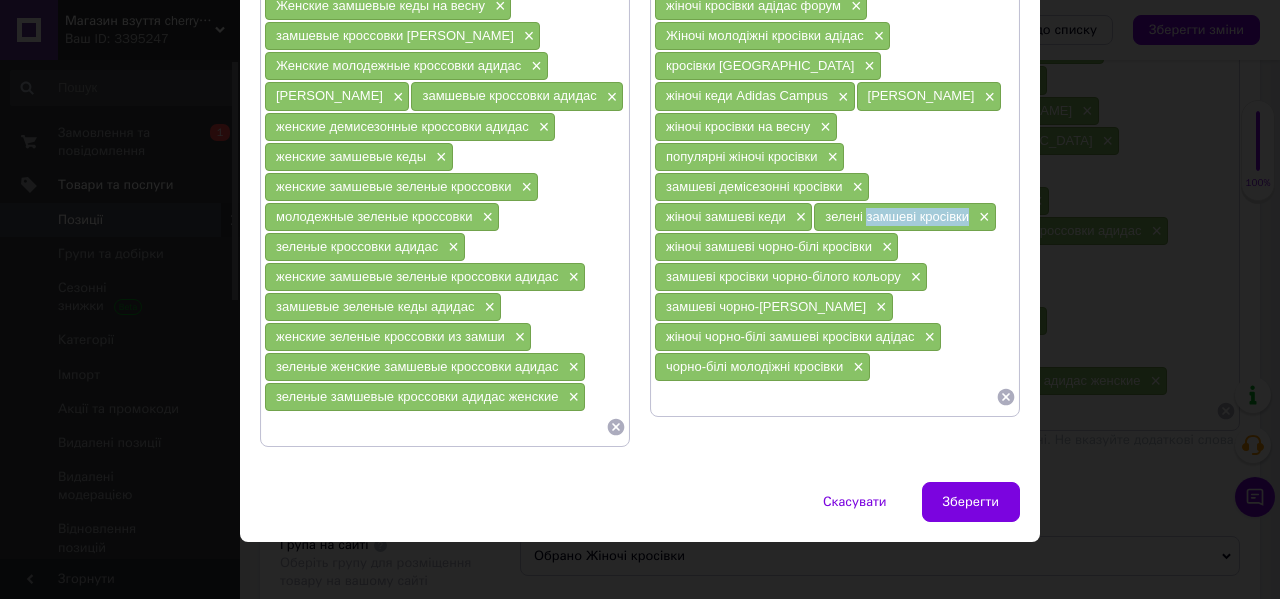 drag, startPoint x: 965, startPoint y: 222, endPoint x: 864, endPoint y: 220, distance: 101.0198 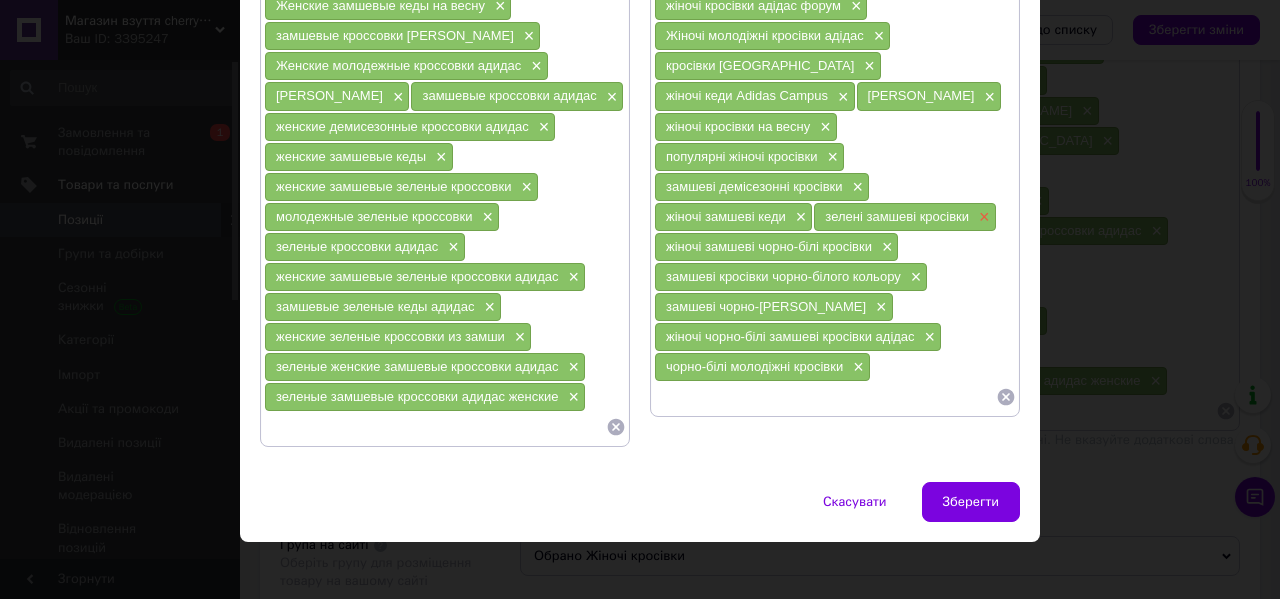 click on "×" at bounding box center [982, 217] 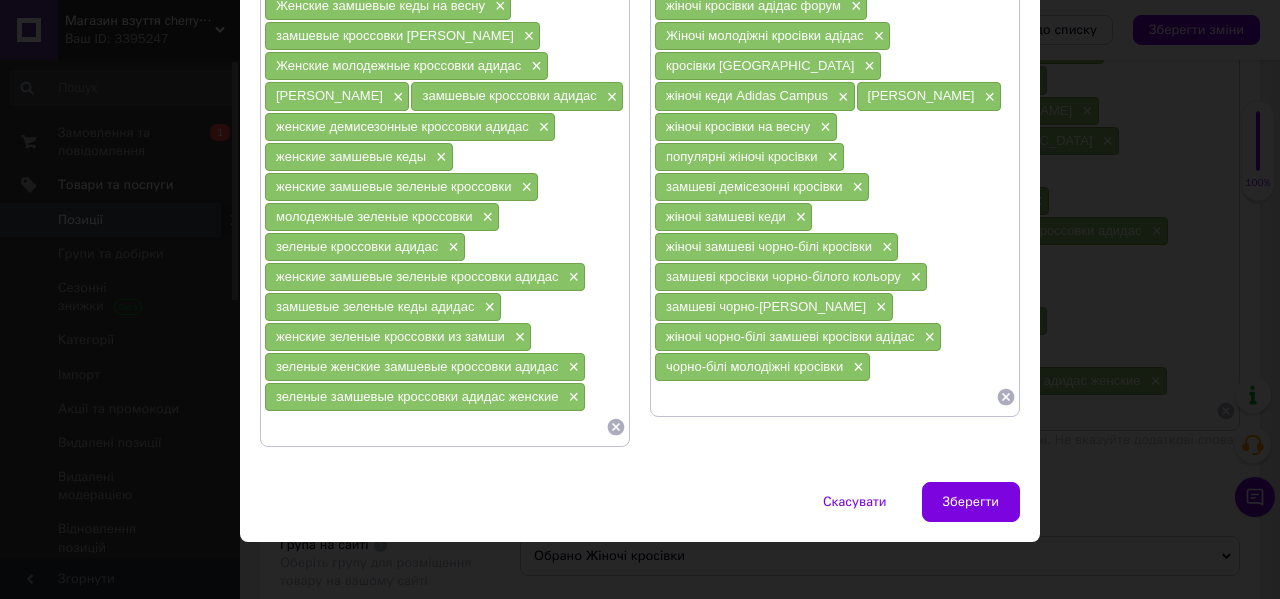 click at bounding box center (825, 397) 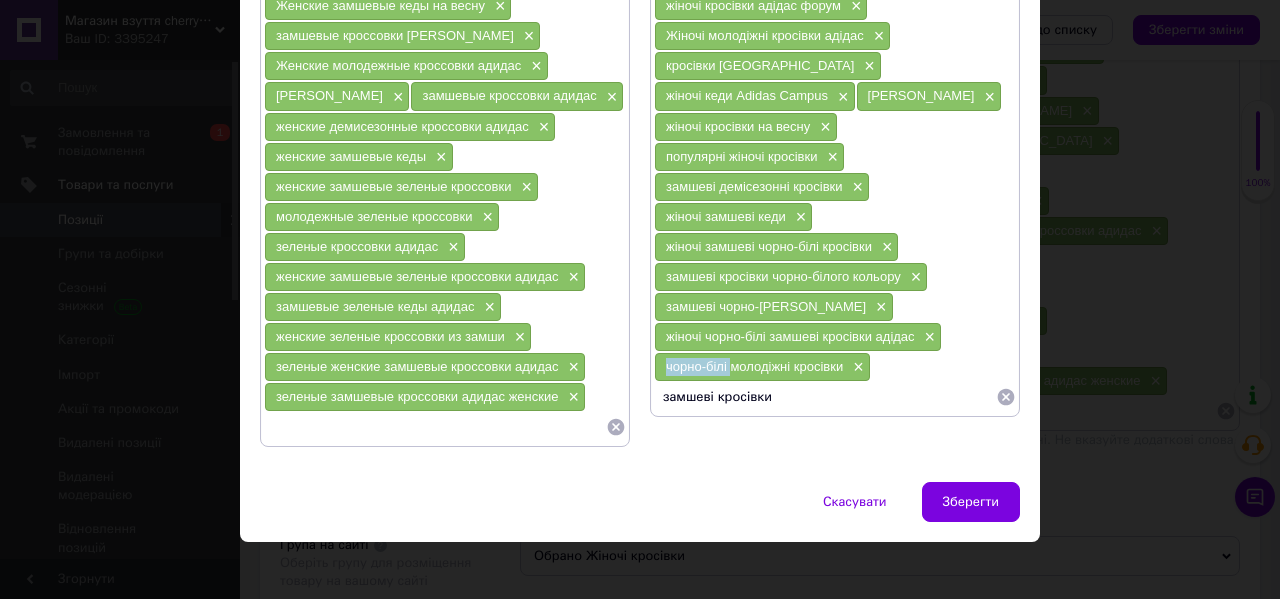 drag, startPoint x: 726, startPoint y: 373, endPoint x: 656, endPoint y: 372, distance: 70.00714 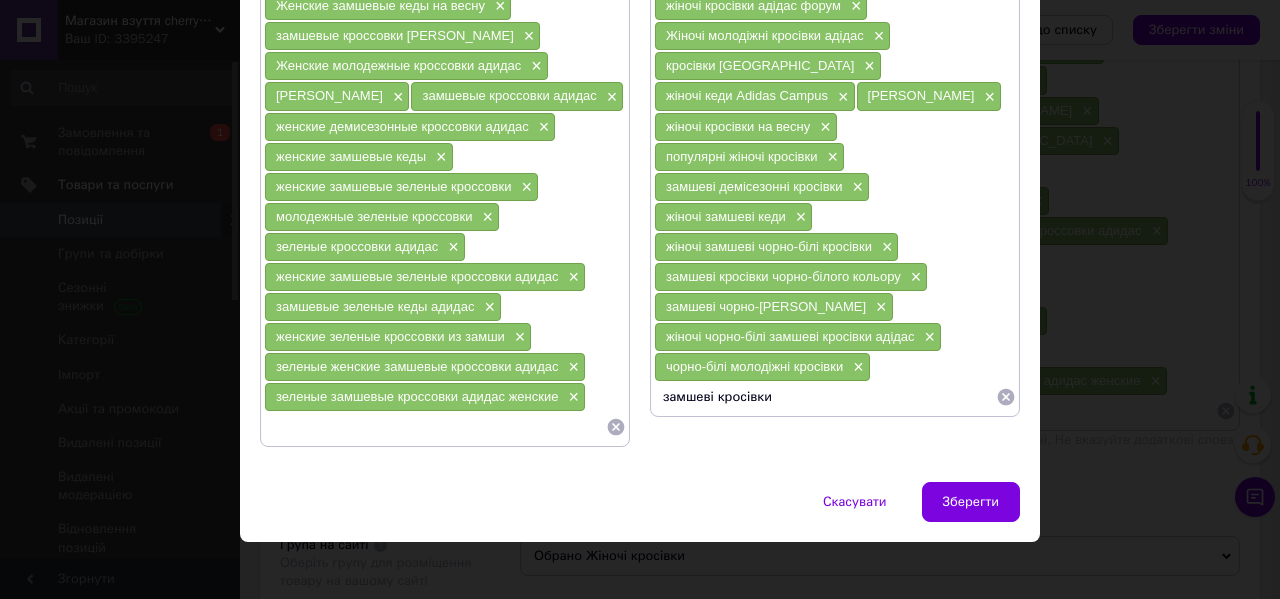 click on "замшеві кросівки" at bounding box center [825, 397] 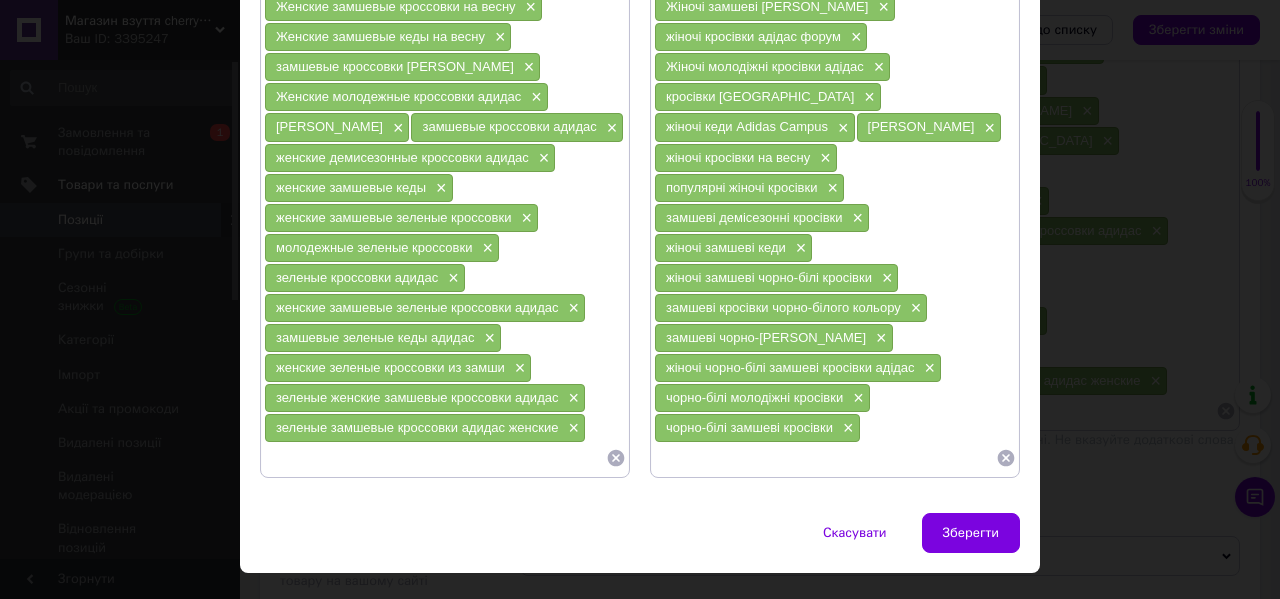 scroll, scrollTop: 641, scrollLeft: 0, axis: vertical 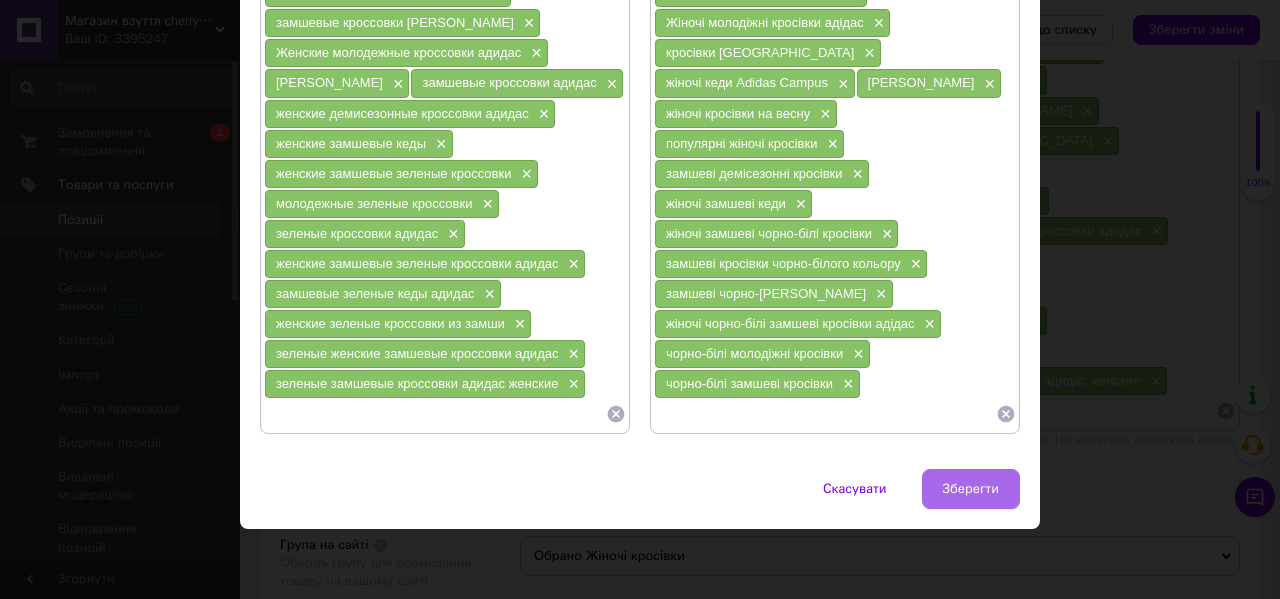 type 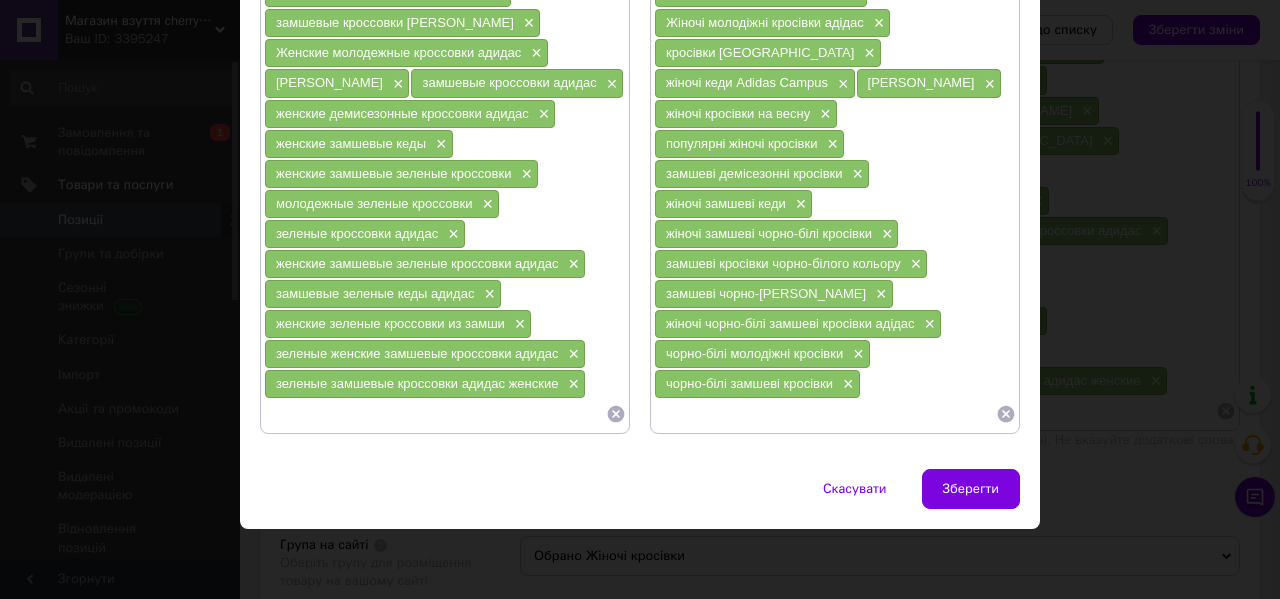 click on "Зберегти" at bounding box center [971, 489] 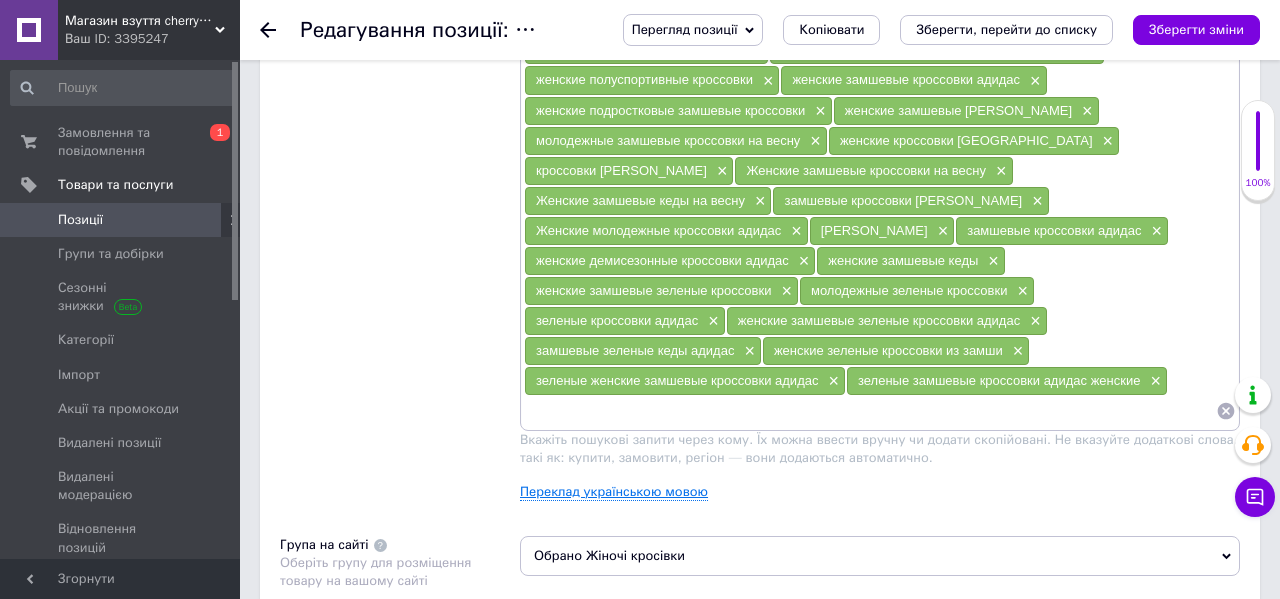 click on "Переклад українською мовою" at bounding box center (614, 492) 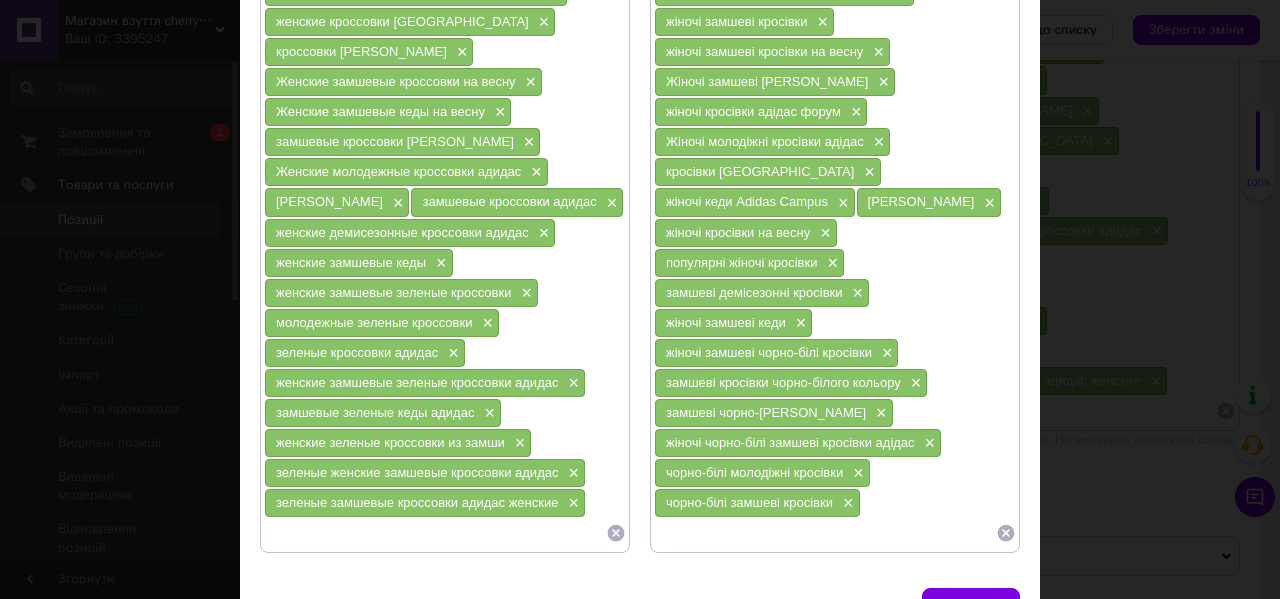 scroll, scrollTop: 582, scrollLeft: 0, axis: vertical 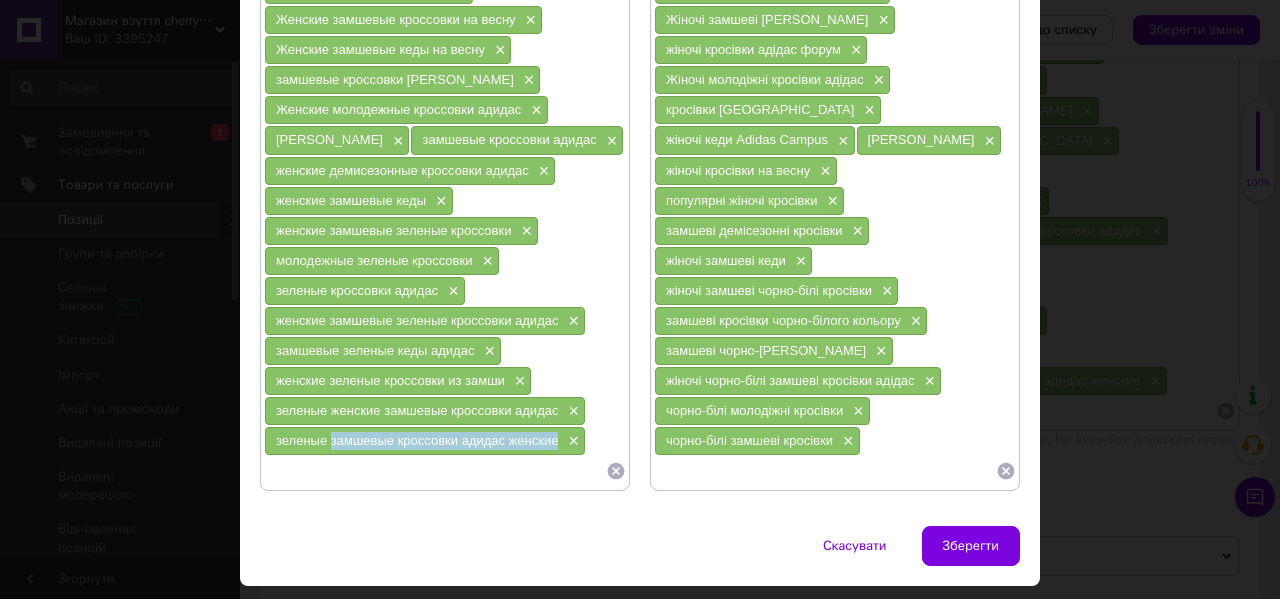 drag, startPoint x: 557, startPoint y: 448, endPoint x: 326, endPoint y: 444, distance: 231.03462 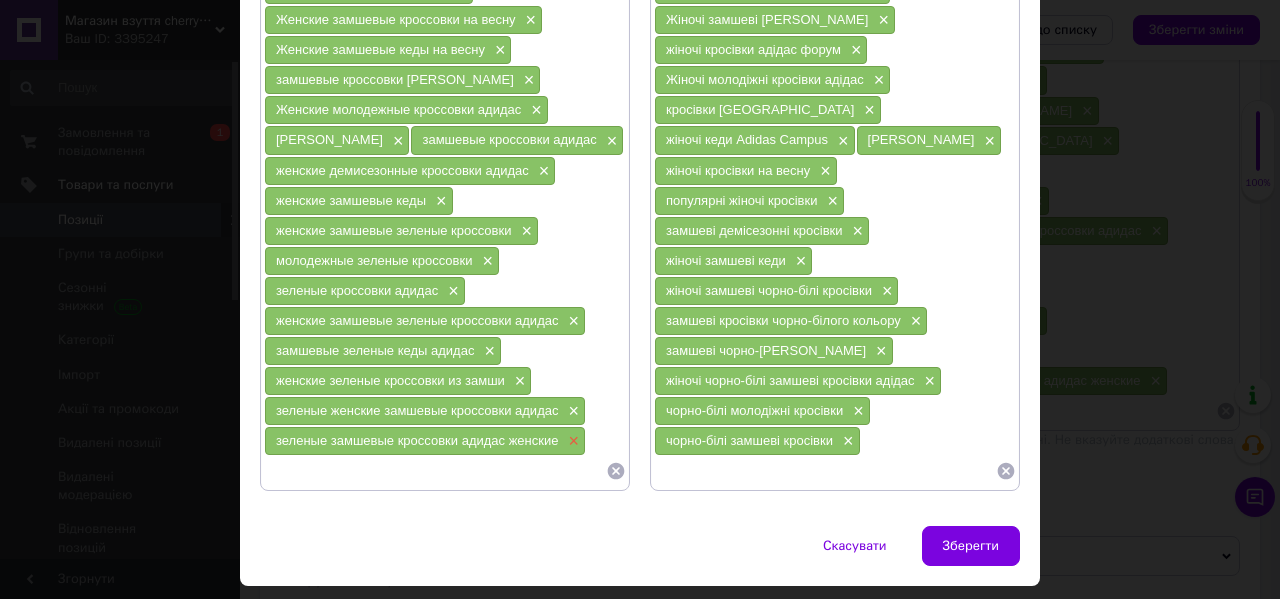 click on "×" at bounding box center (571, 441) 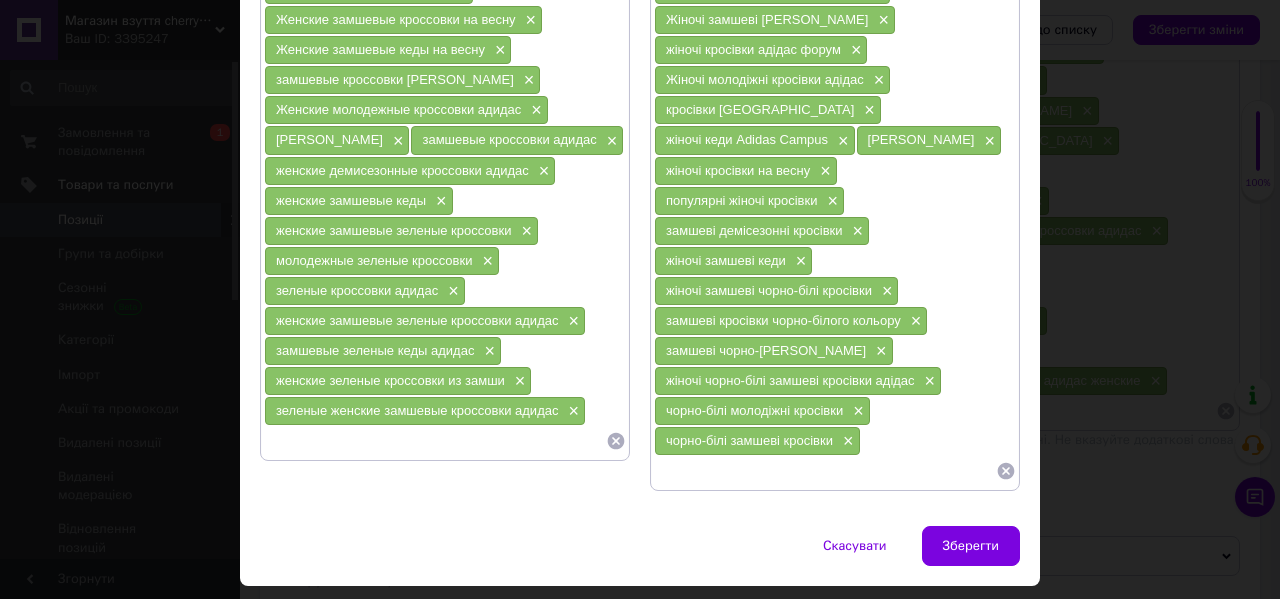 click at bounding box center (435, 441) 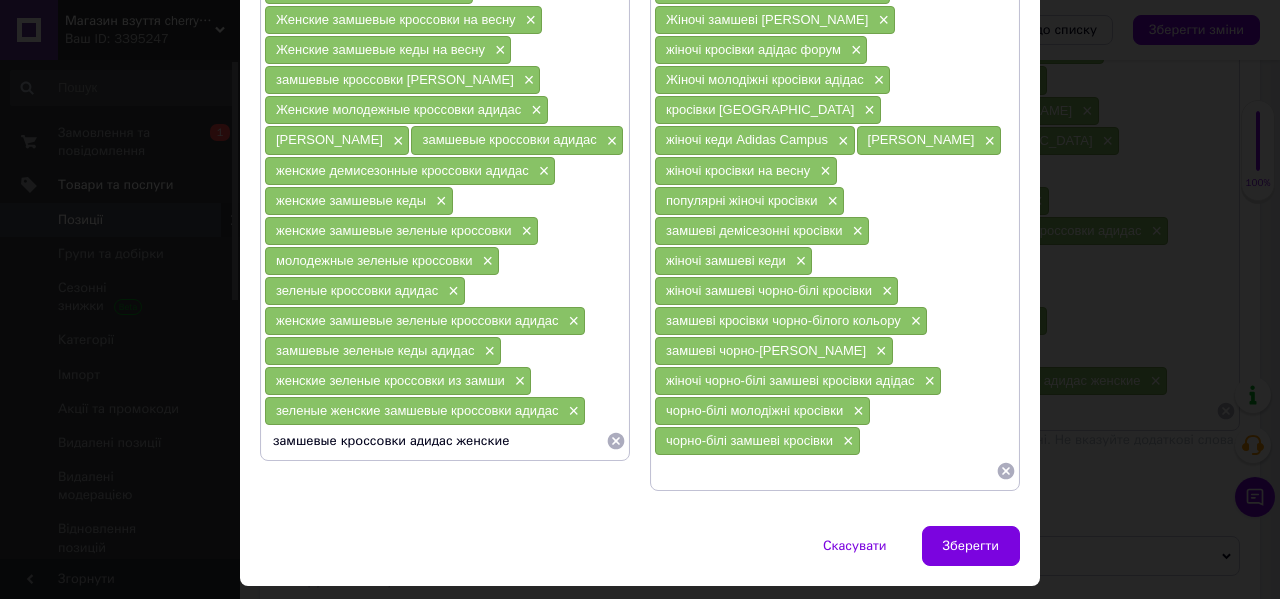 click on "замшевые кроссовки адидас женские" at bounding box center [435, 441] 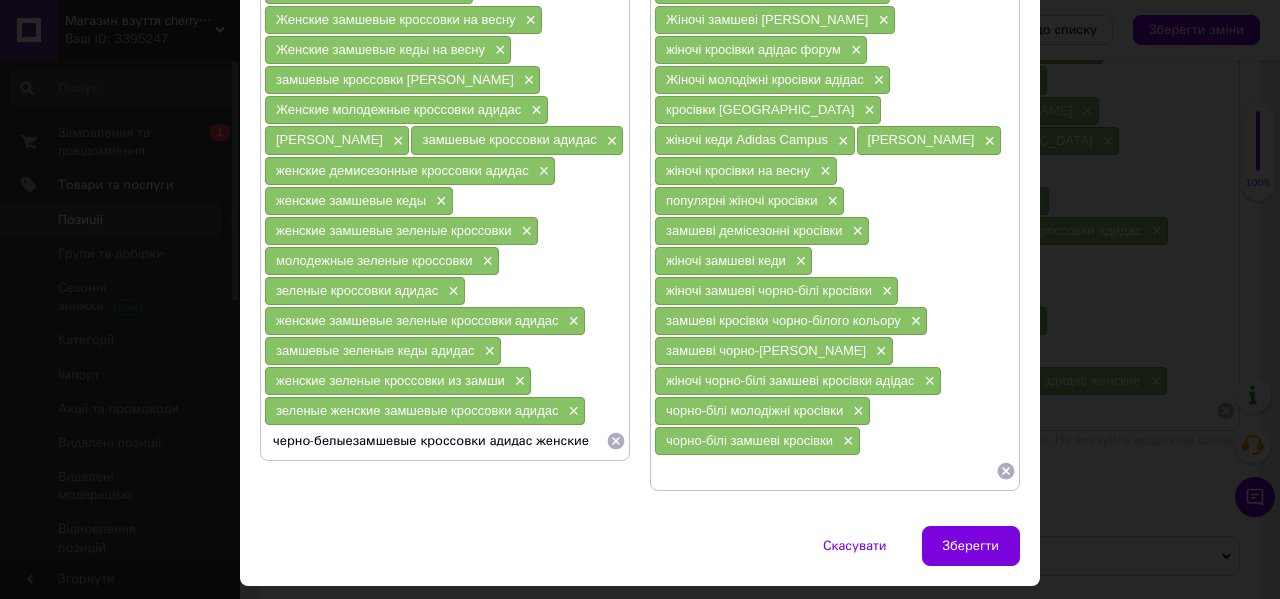 type on "черно-белые замшевые кроссовки адидас женские" 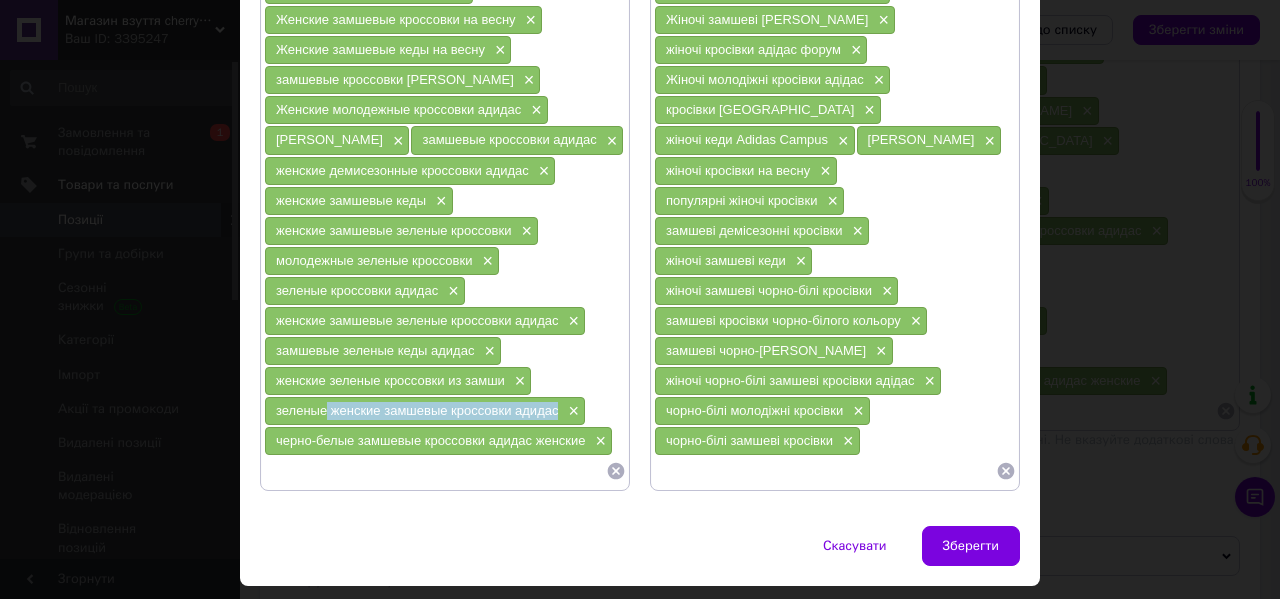 drag, startPoint x: 557, startPoint y: 411, endPoint x: 324, endPoint y: 418, distance: 233.10513 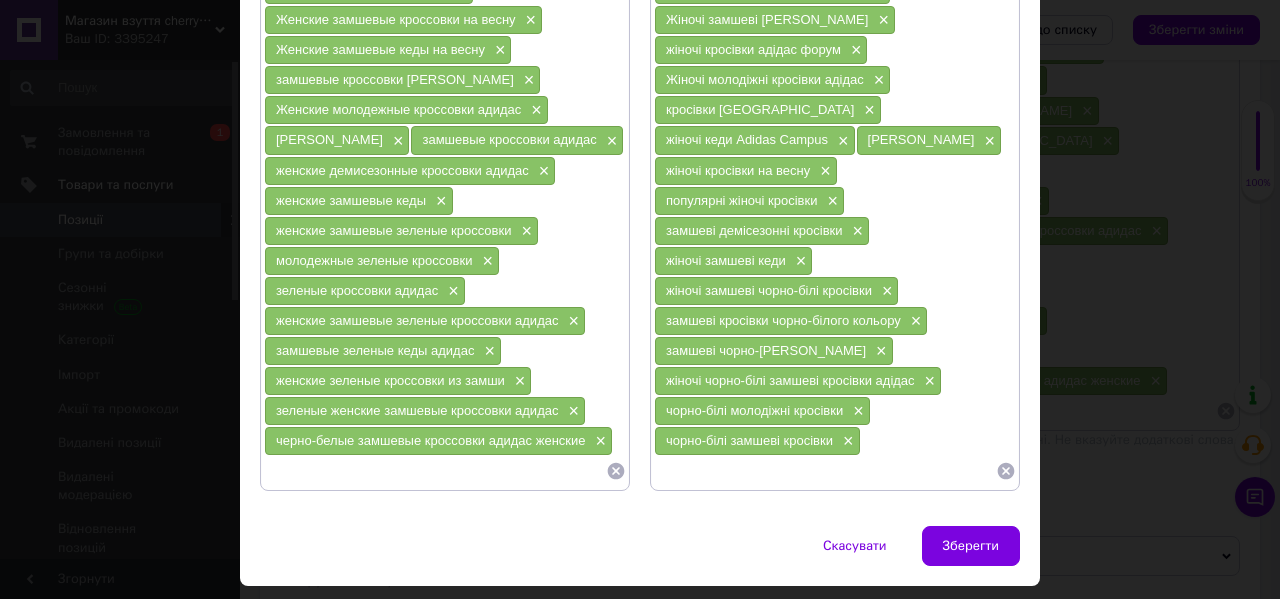 click at bounding box center (435, 471) 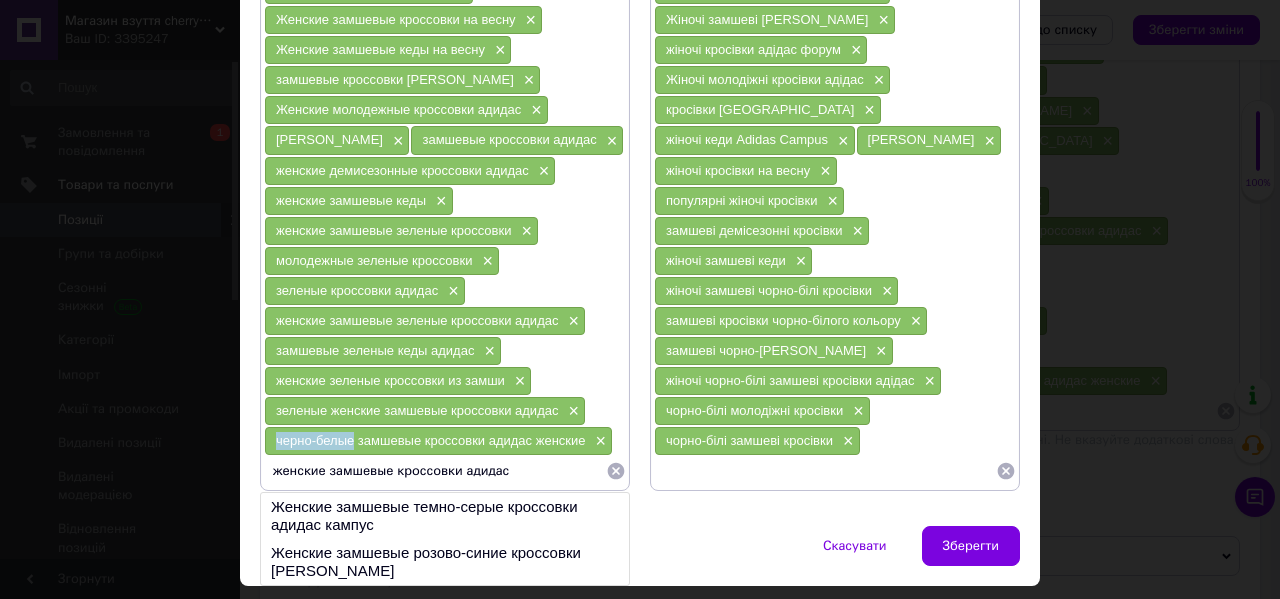 drag, startPoint x: 351, startPoint y: 442, endPoint x: 266, endPoint y: 446, distance: 85.09406 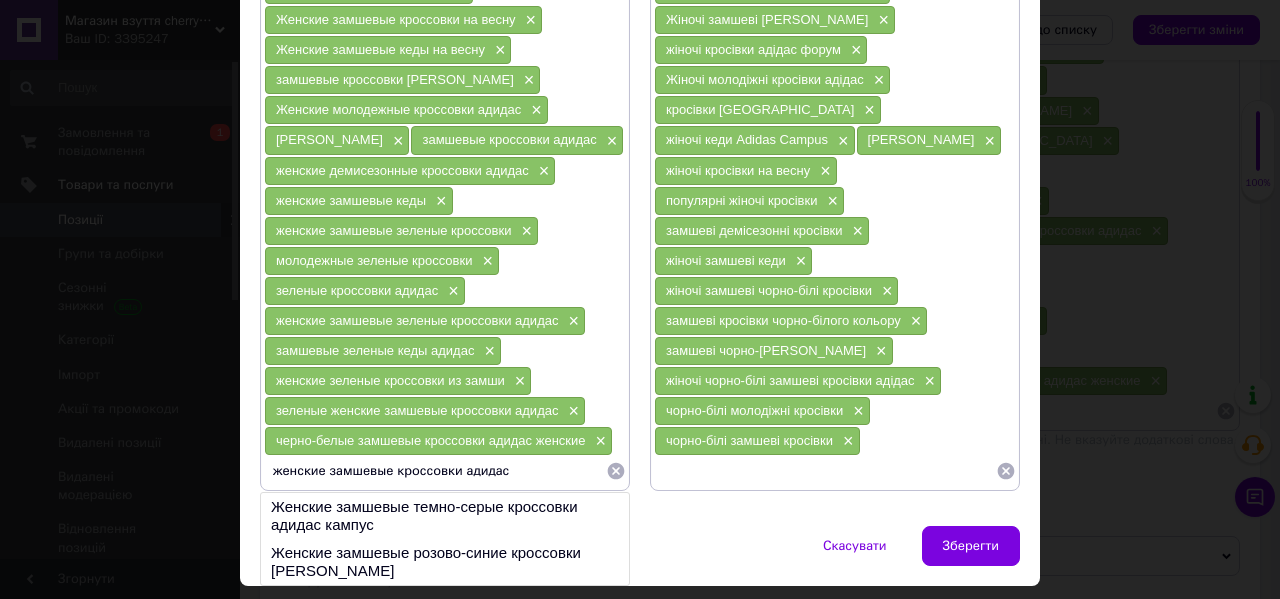 click on "женские замшевые кроссовки адидас" at bounding box center (435, 471) 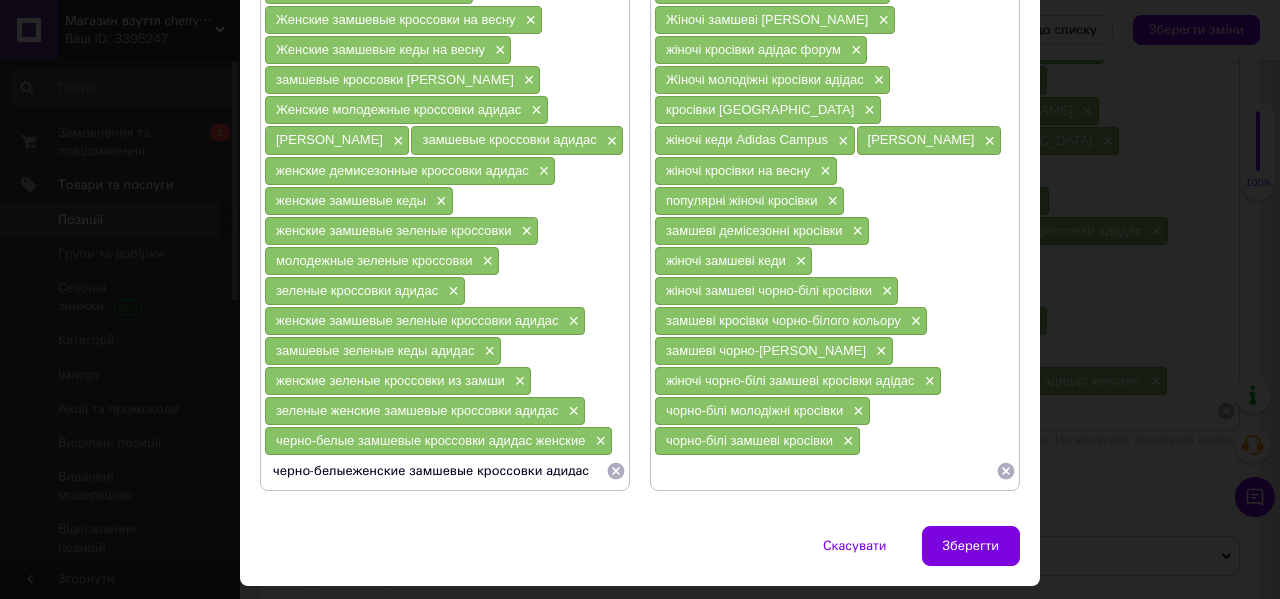 type on "черно-белые женские замшевые кроссовки адидас" 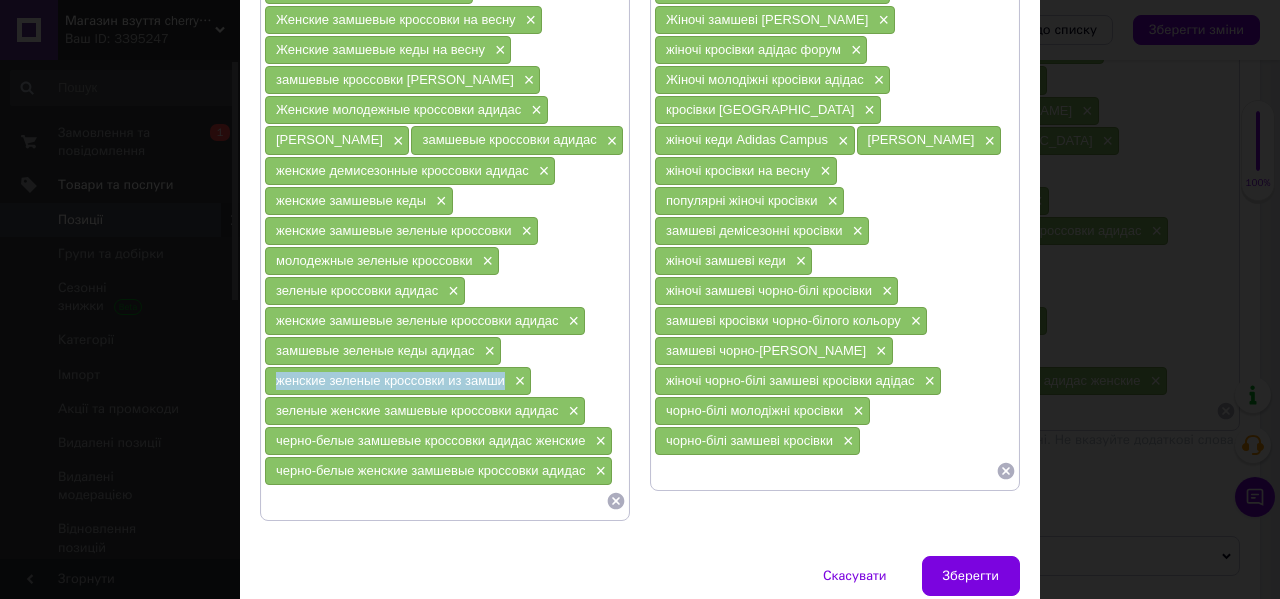 drag, startPoint x: 505, startPoint y: 385, endPoint x: 267, endPoint y: 383, distance: 238.0084 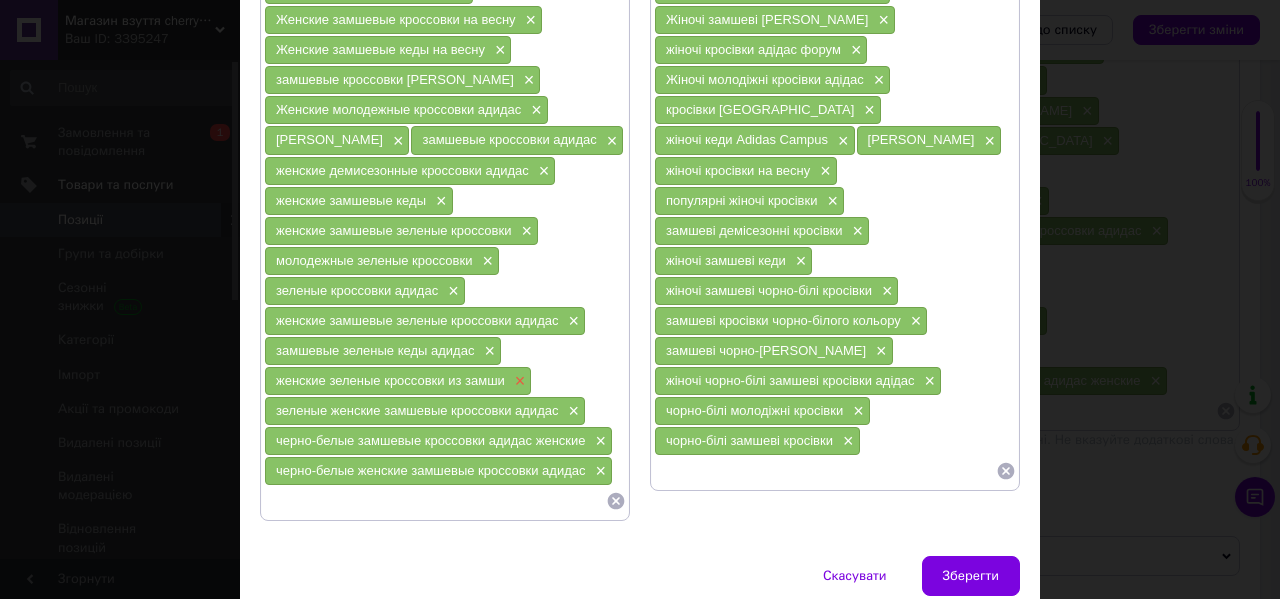 click on "×" at bounding box center (518, 381) 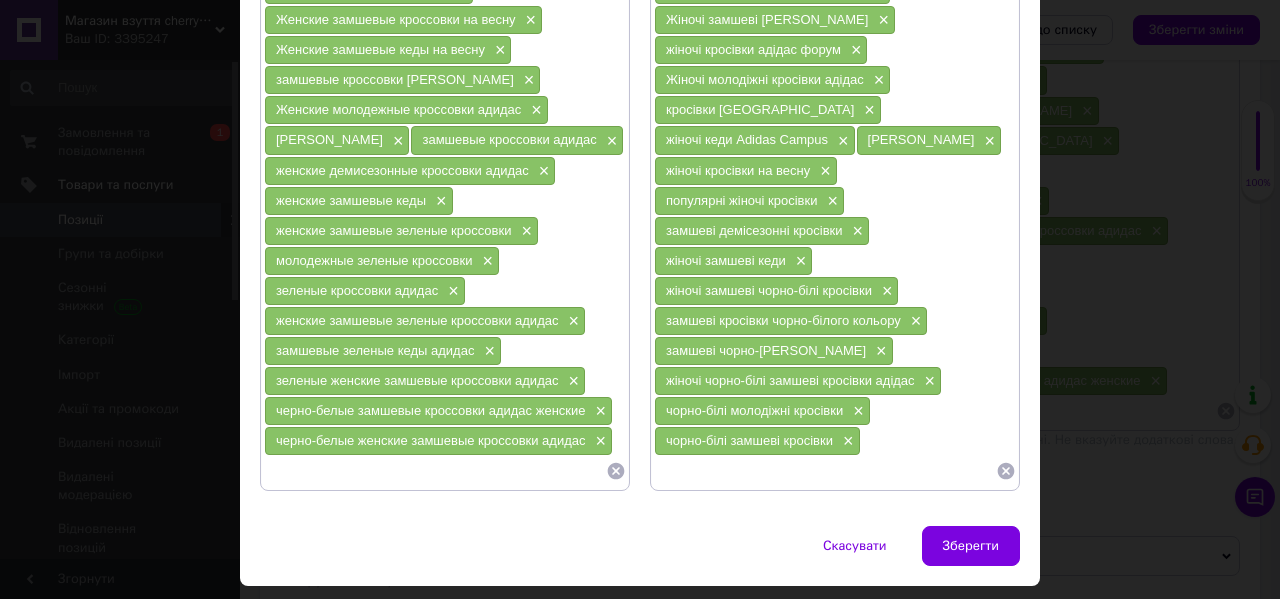 click at bounding box center (435, 471) 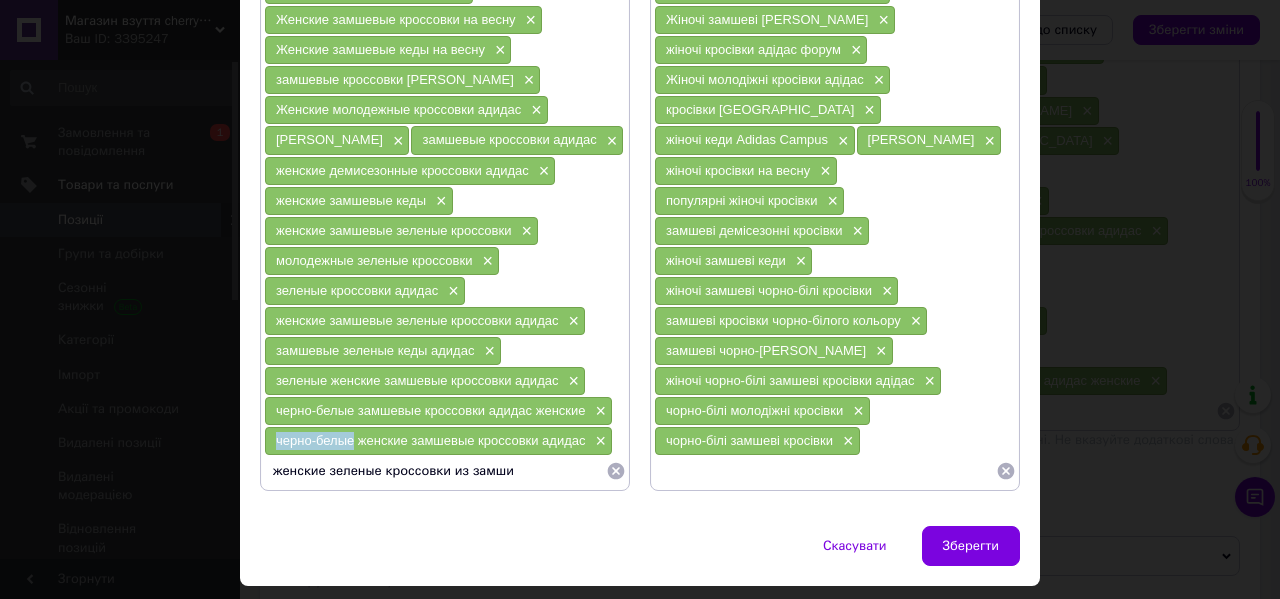 drag, startPoint x: 352, startPoint y: 444, endPoint x: 271, endPoint y: 444, distance: 81 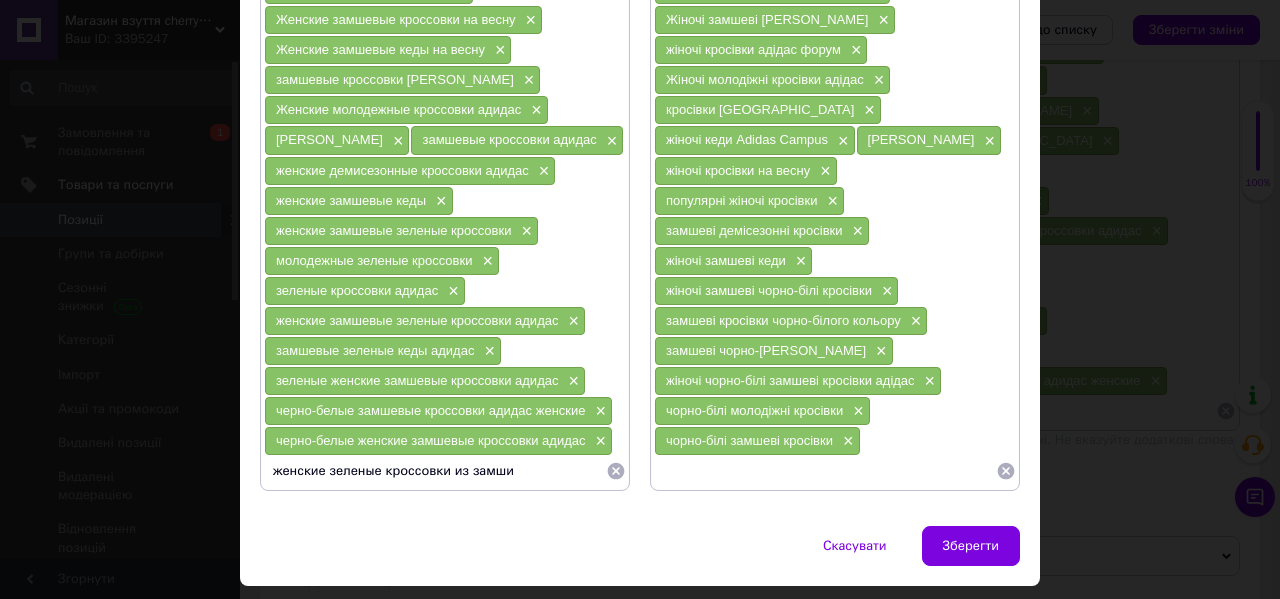 click on "женские зеленые кроссовки из замши" at bounding box center (435, 471) 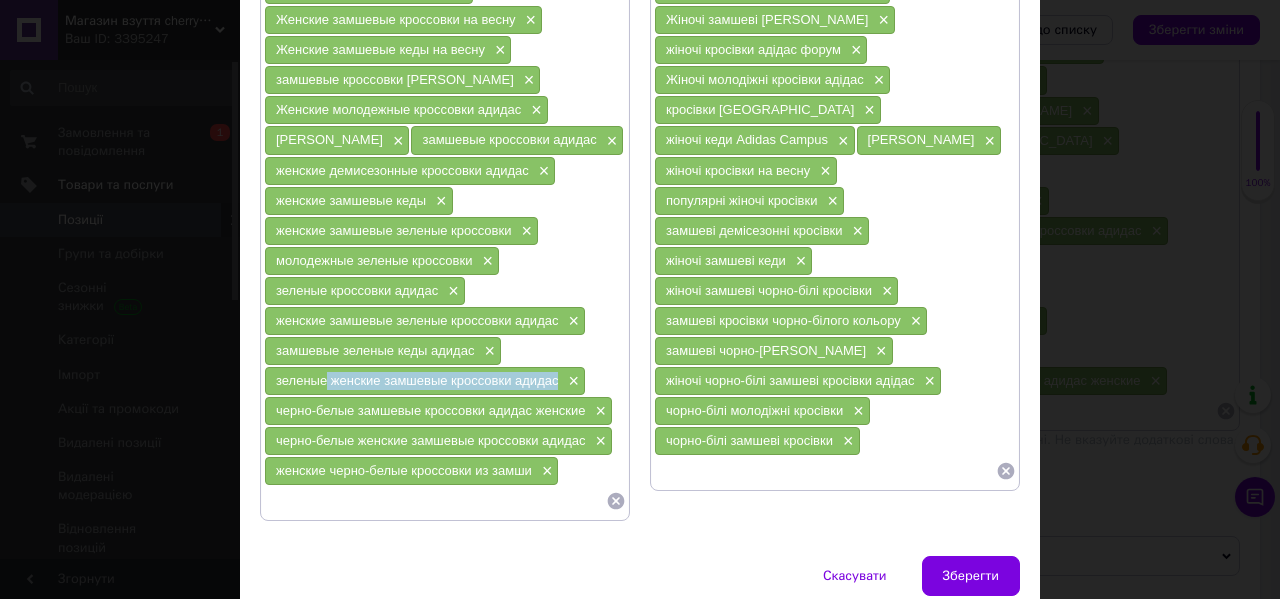 drag, startPoint x: 561, startPoint y: 381, endPoint x: 324, endPoint y: 384, distance: 237.01898 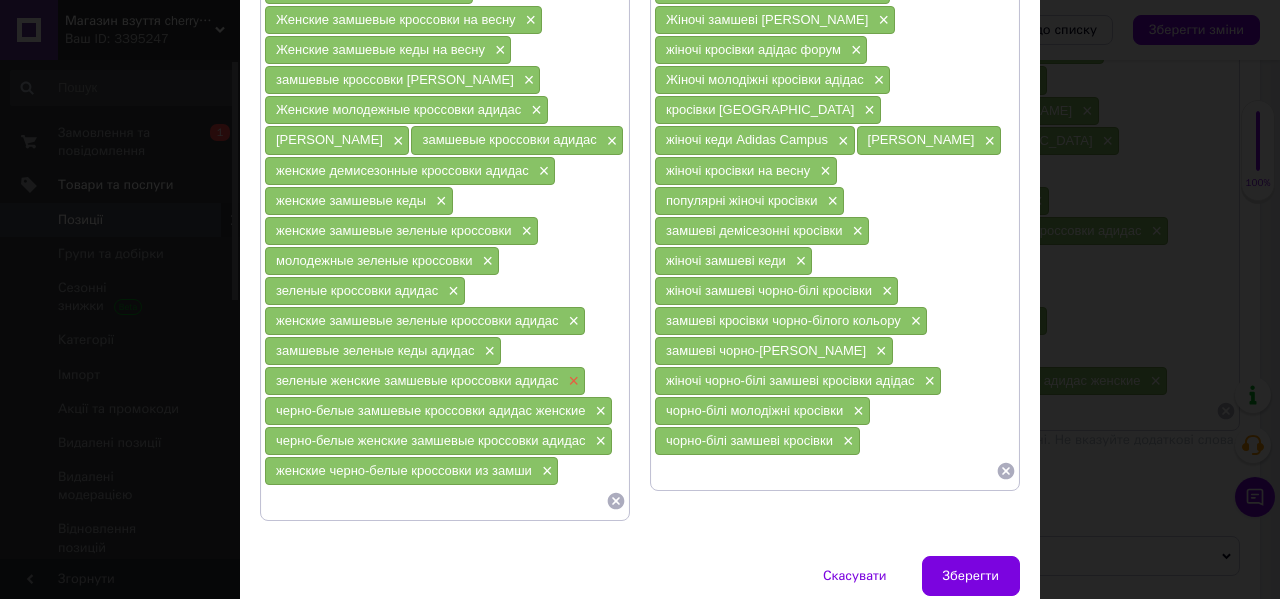 click on "×" at bounding box center (571, 381) 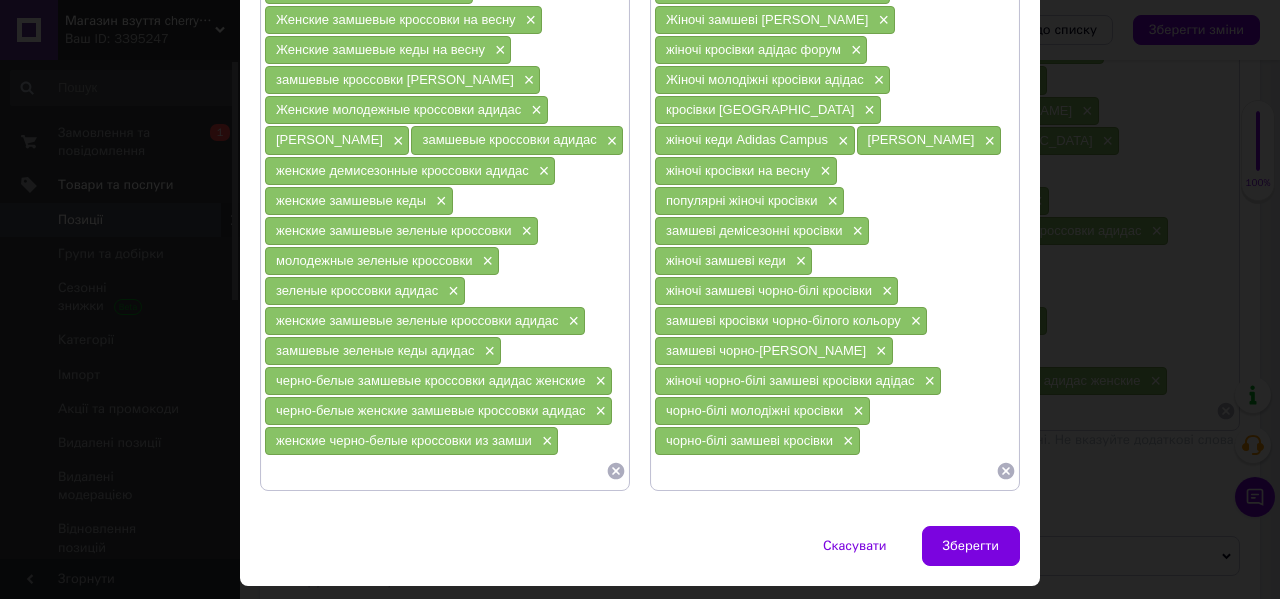 click at bounding box center (435, 471) 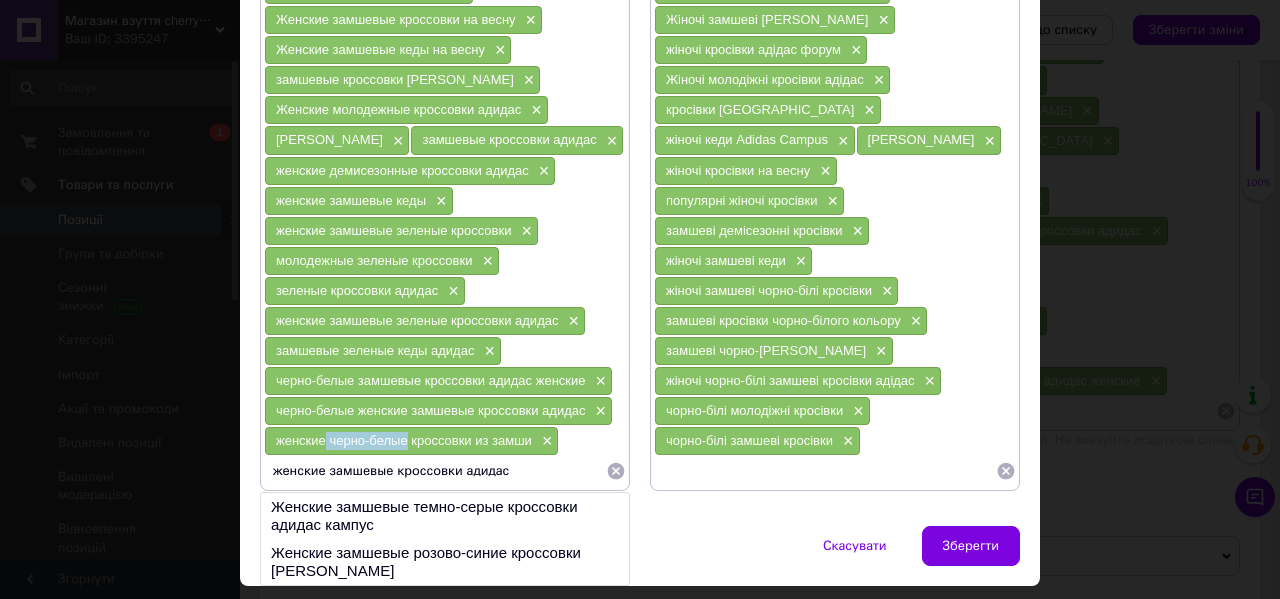drag, startPoint x: 404, startPoint y: 442, endPoint x: 323, endPoint y: 445, distance: 81.055534 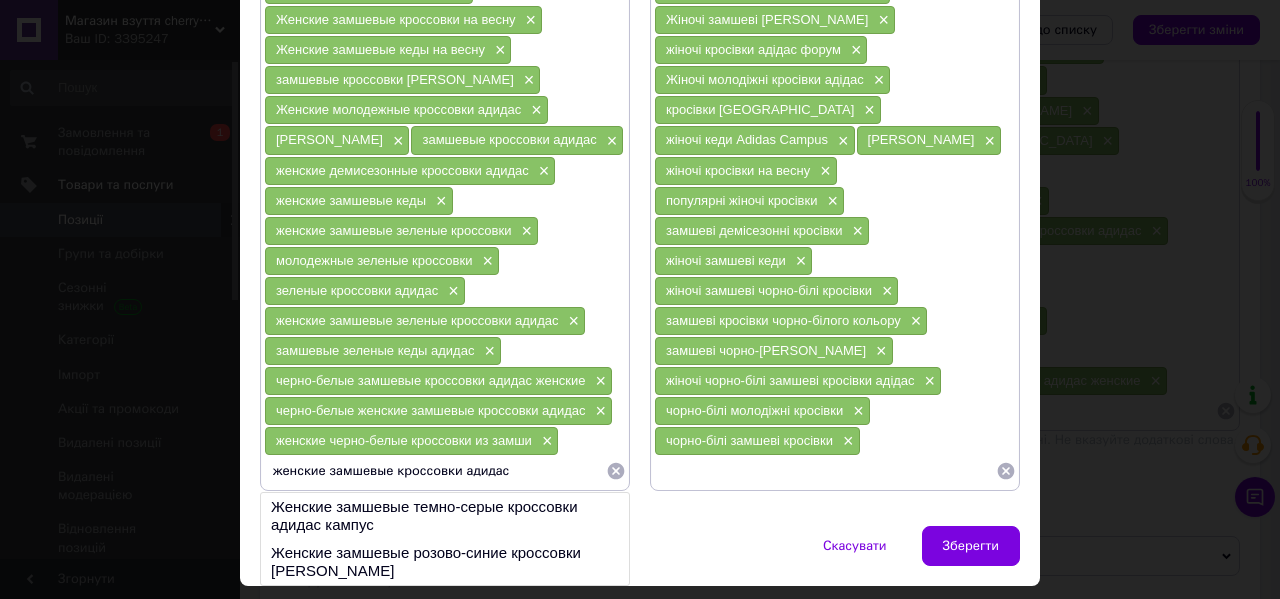 click on "женские замшевые кроссовки адидас" at bounding box center [435, 471] 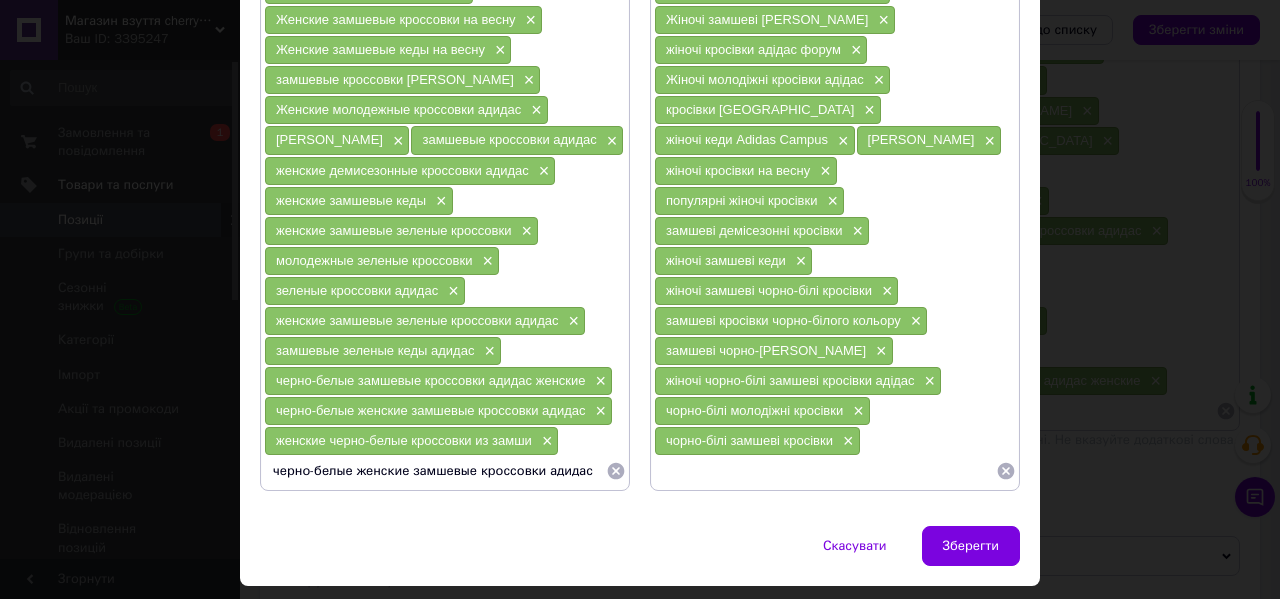 click on "черно-белые женские замшевые кроссовки адидас" at bounding box center (435, 471) 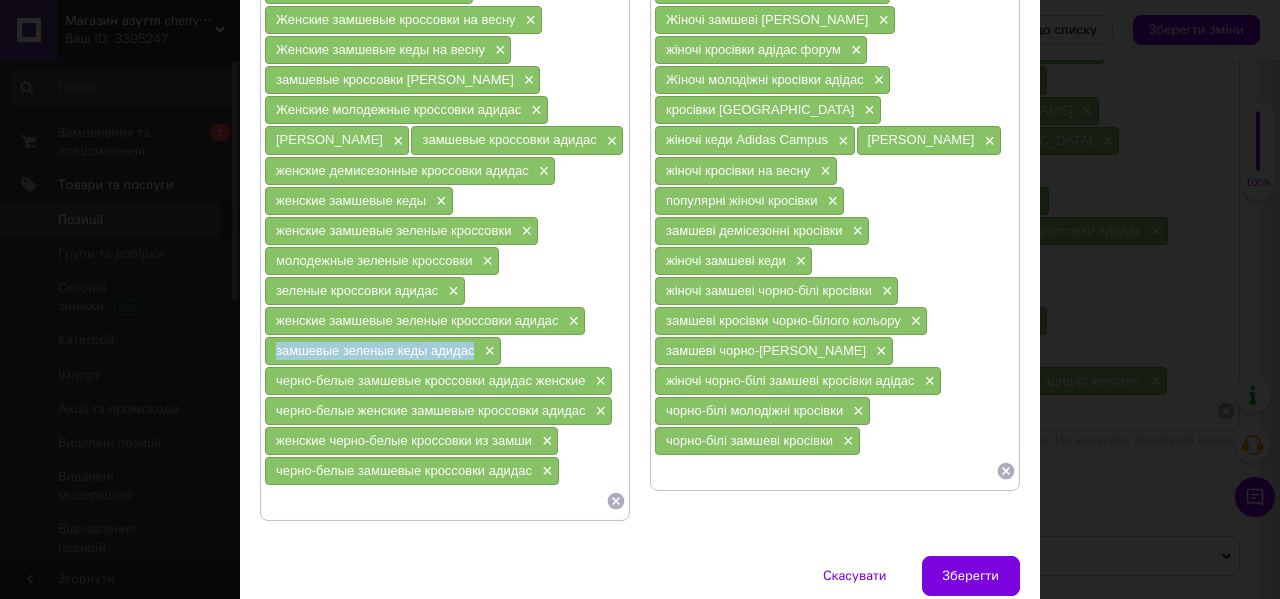 drag, startPoint x: 476, startPoint y: 350, endPoint x: 267, endPoint y: 356, distance: 209.0861 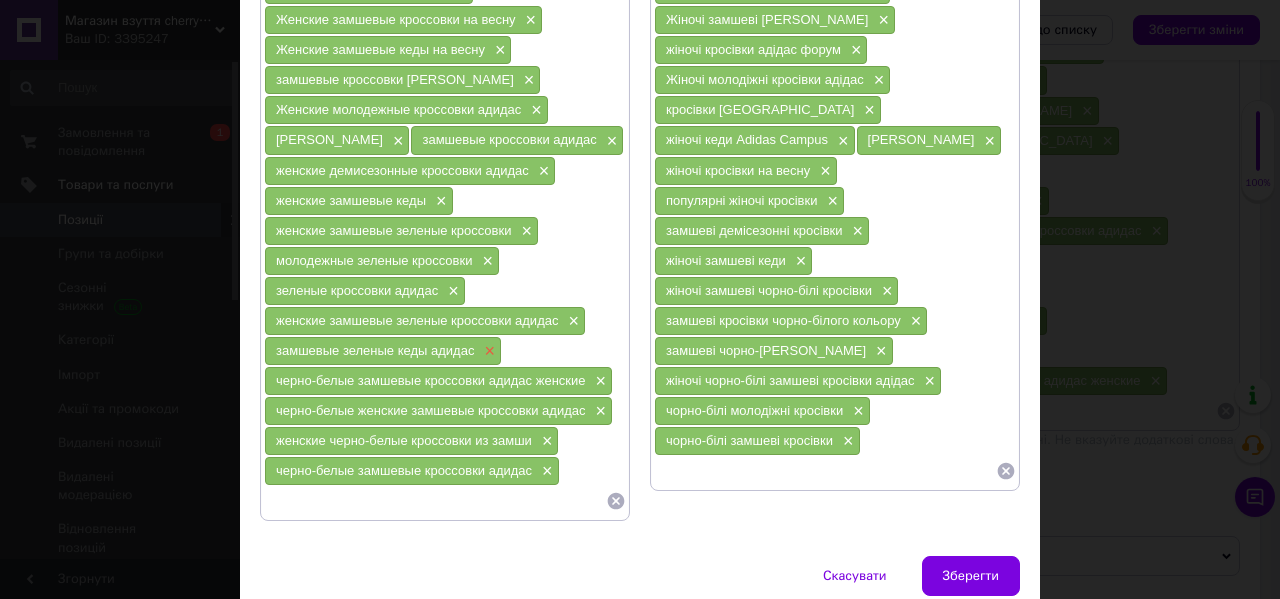 click on "×" at bounding box center (487, 351) 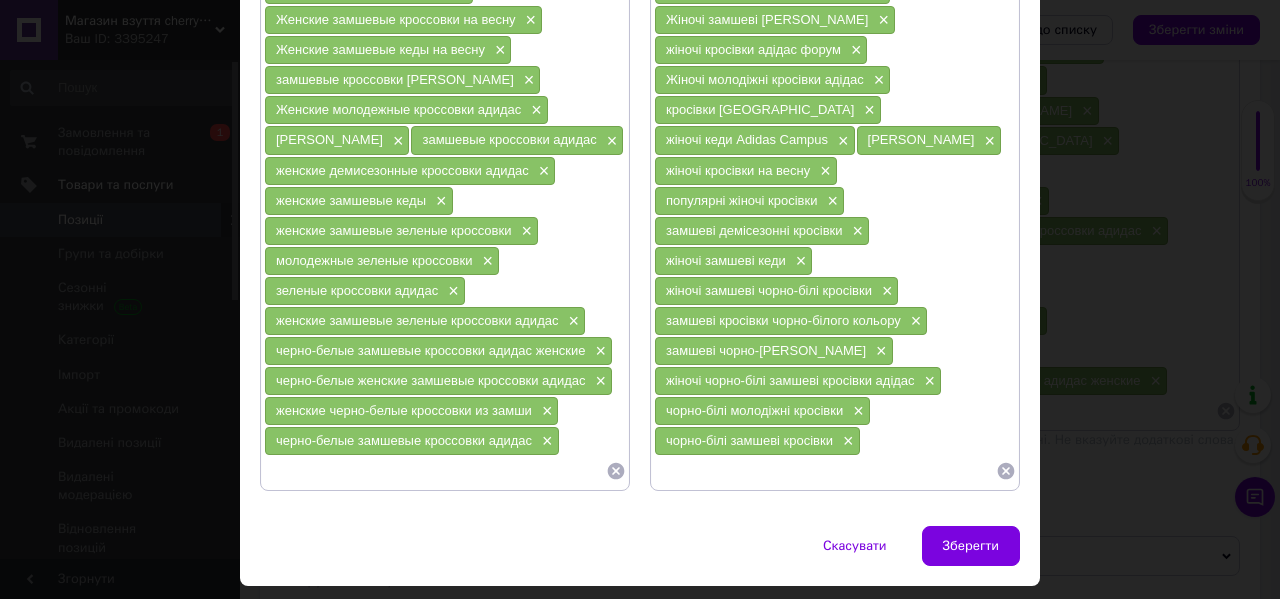 click at bounding box center (435, 471) 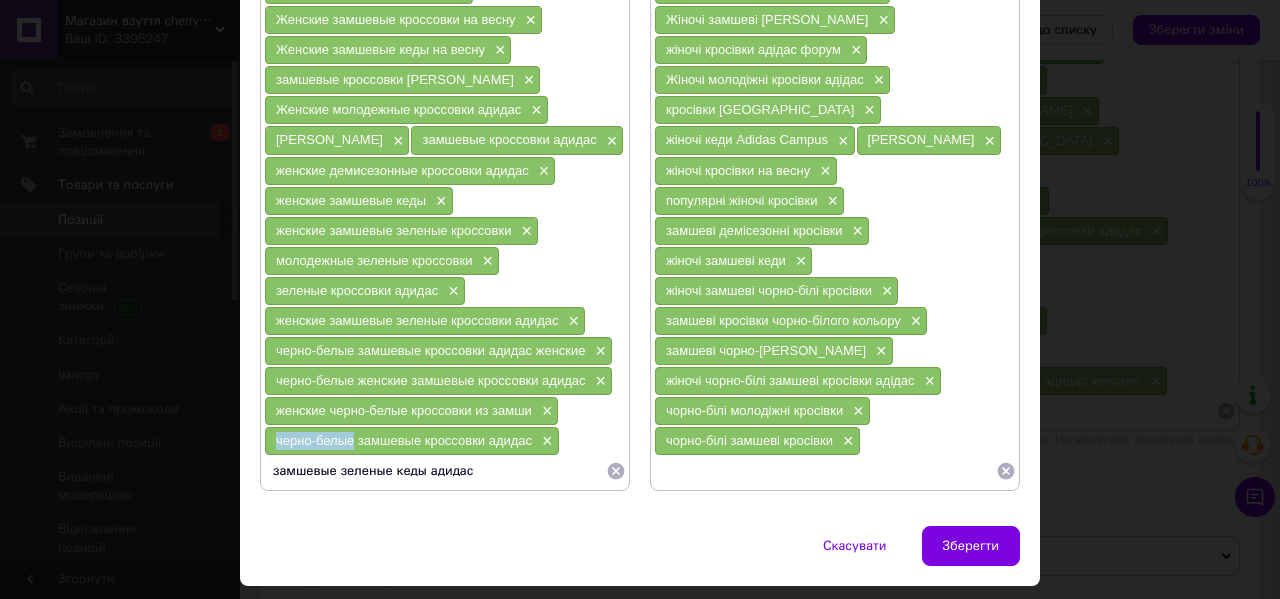 drag, startPoint x: 351, startPoint y: 447, endPoint x: 271, endPoint y: 443, distance: 80.09994 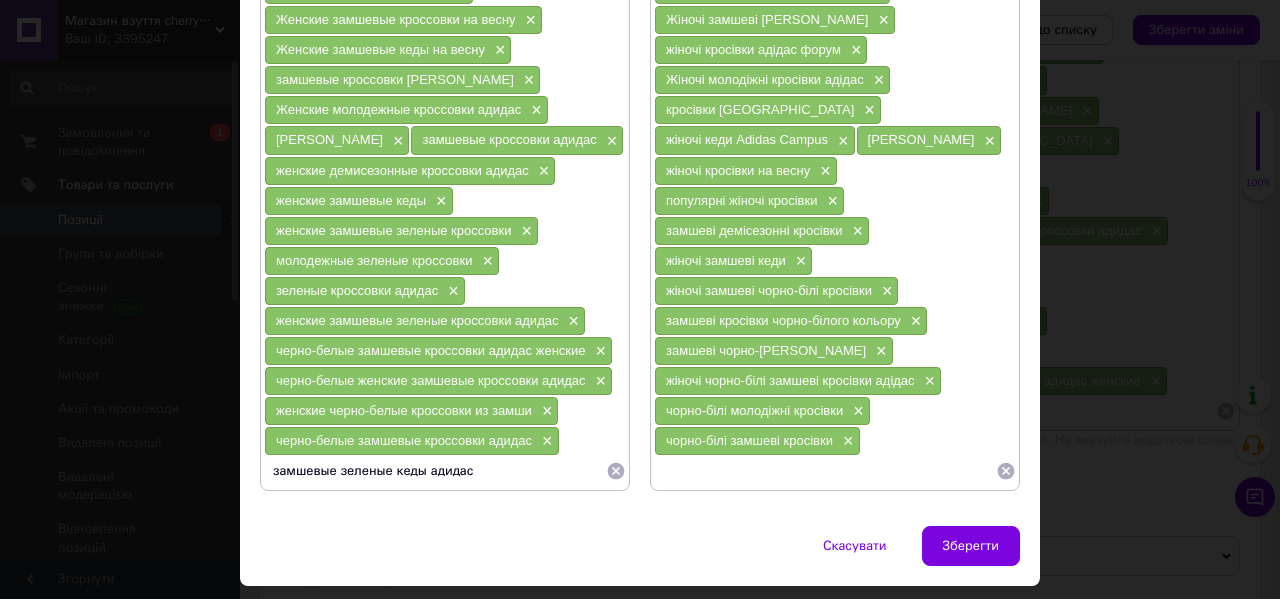 click on "замшевые зеленые кеды адидас" at bounding box center [435, 471] 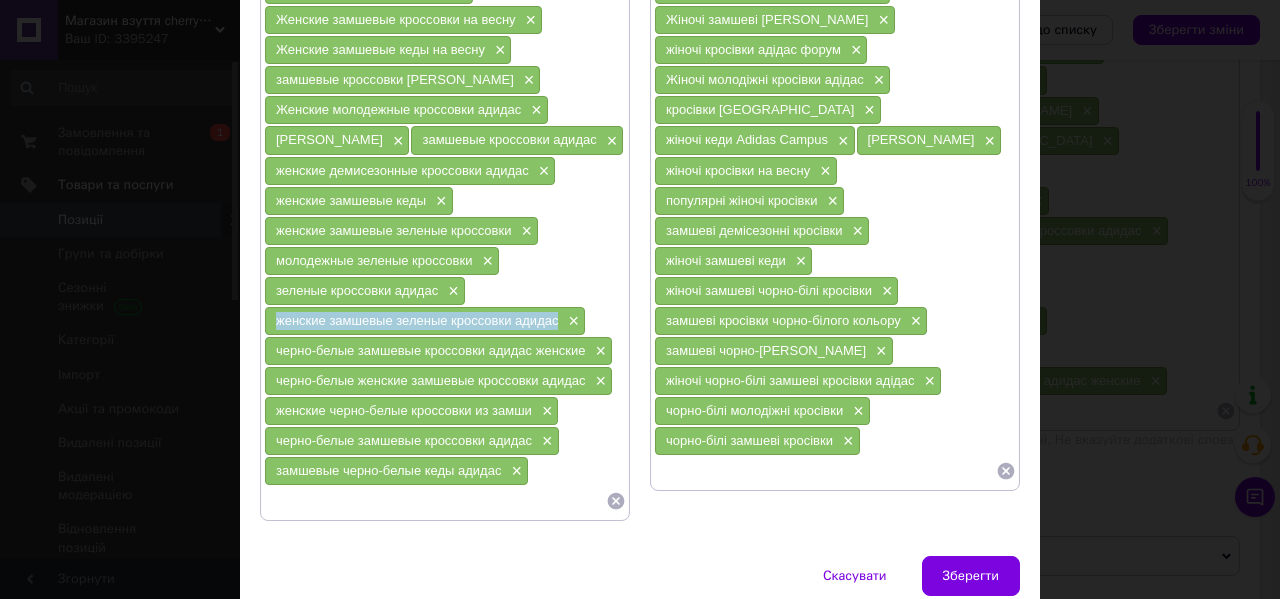 drag, startPoint x: 555, startPoint y: 323, endPoint x: 267, endPoint y: 322, distance: 288.00174 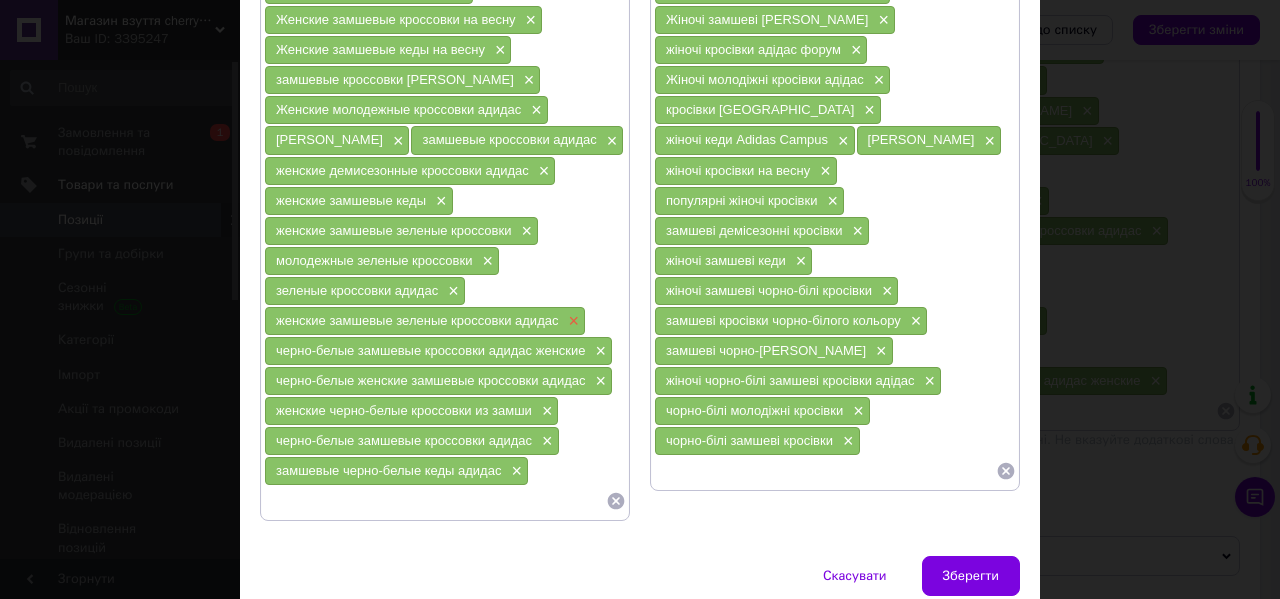click on "×" at bounding box center (571, 321) 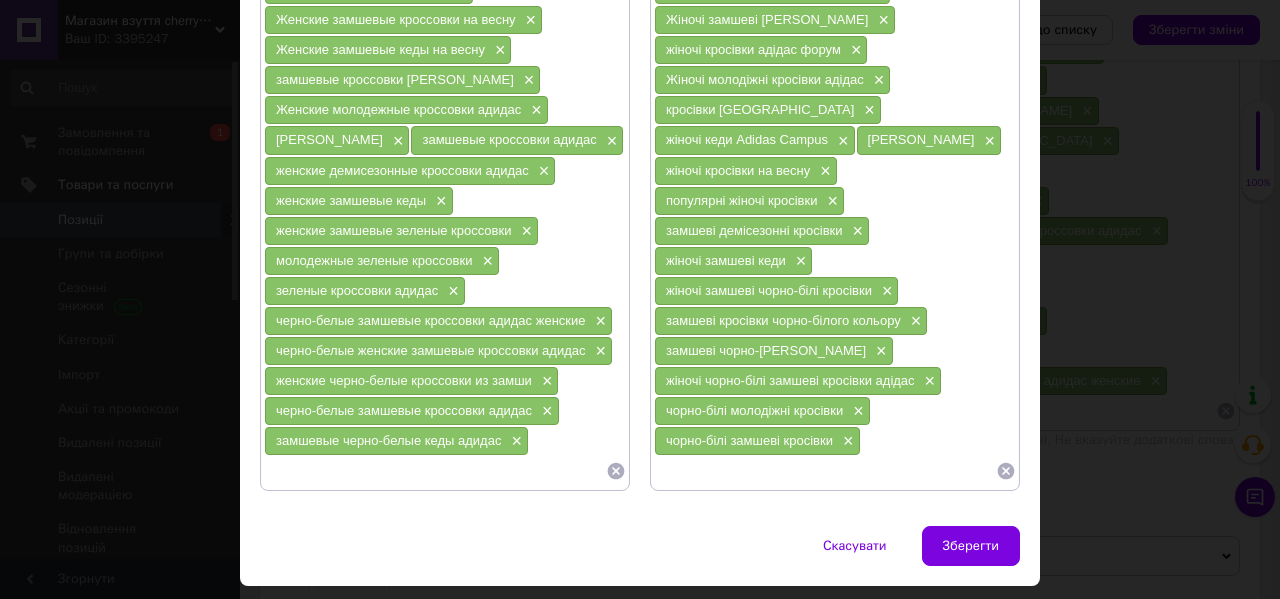 click at bounding box center [435, 471] 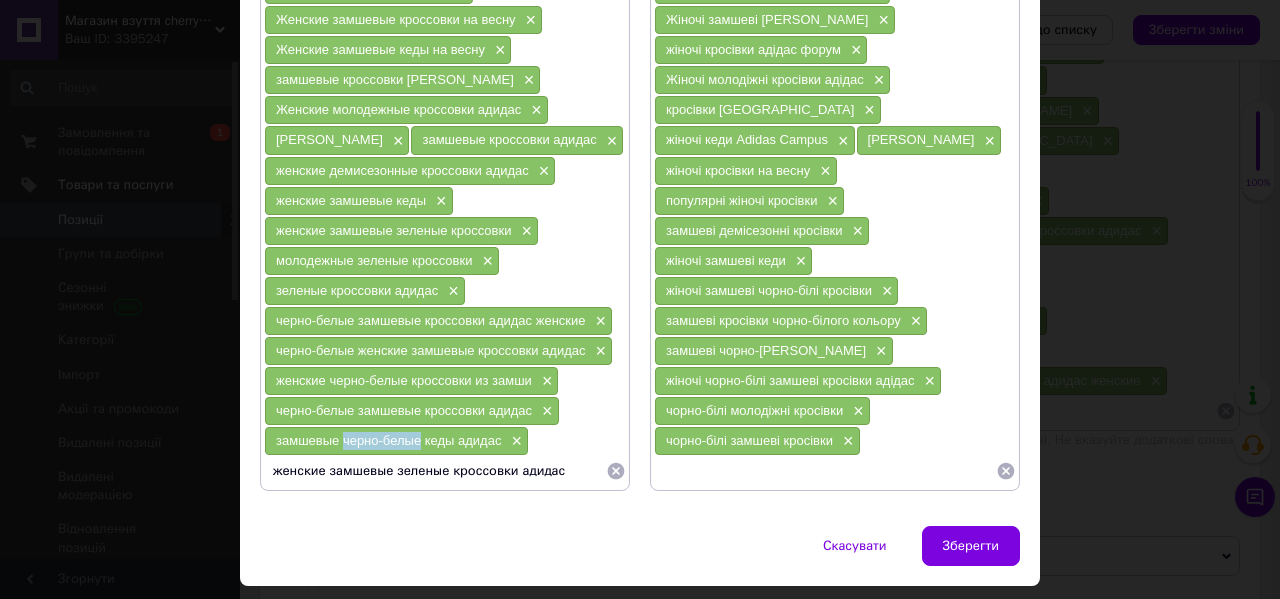 drag, startPoint x: 416, startPoint y: 441, endPoint x: 339, endPoint y: 441, distance: 77 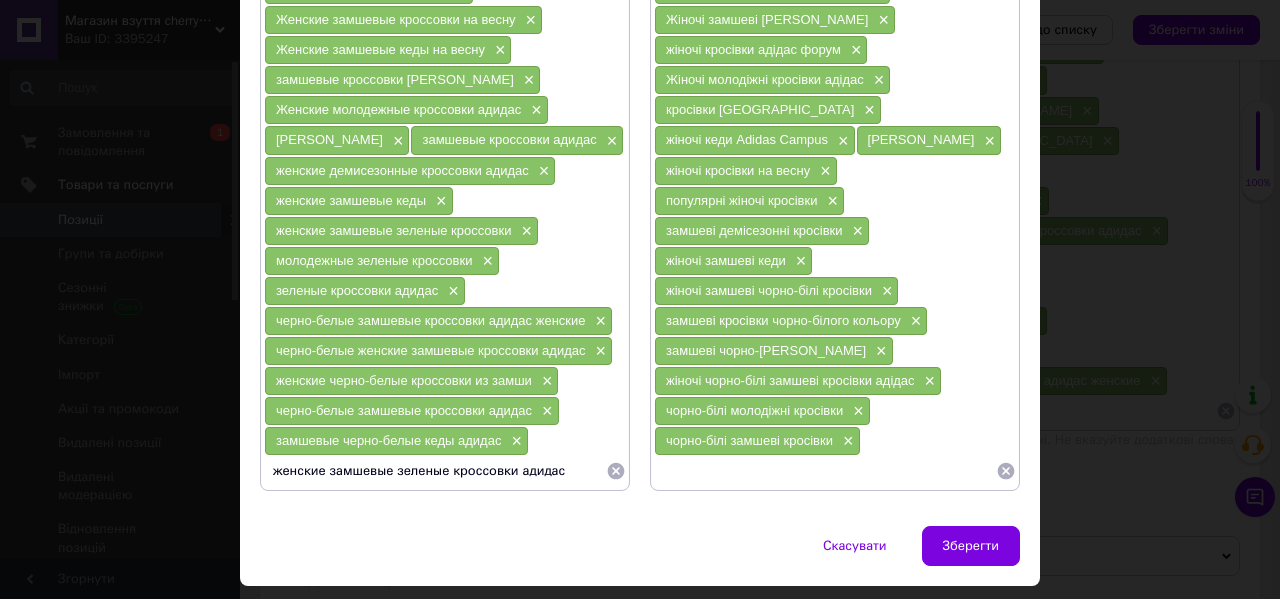 click on "женские замшевые зеленые кроссовки адидас" at bounding box center (435, 471) 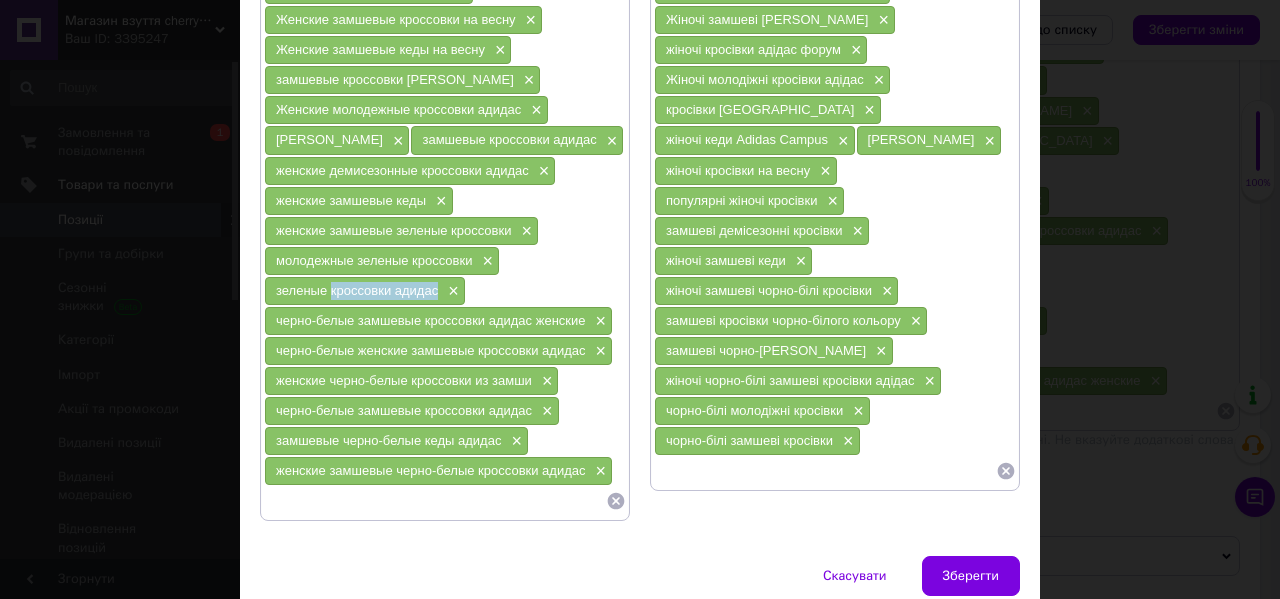 drag, startPoint x: 435, startPoint y: 290, endPoint x: 326, endPoint y: 294, distance: 109.07337 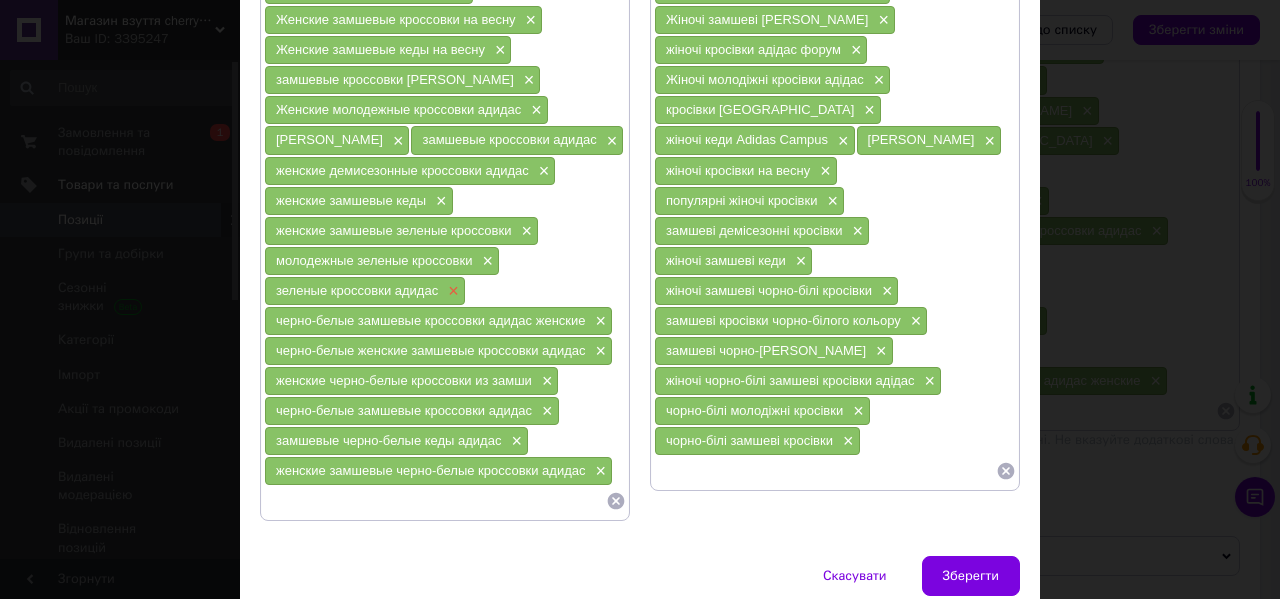 click on "×" at bounding box center [451, 291] 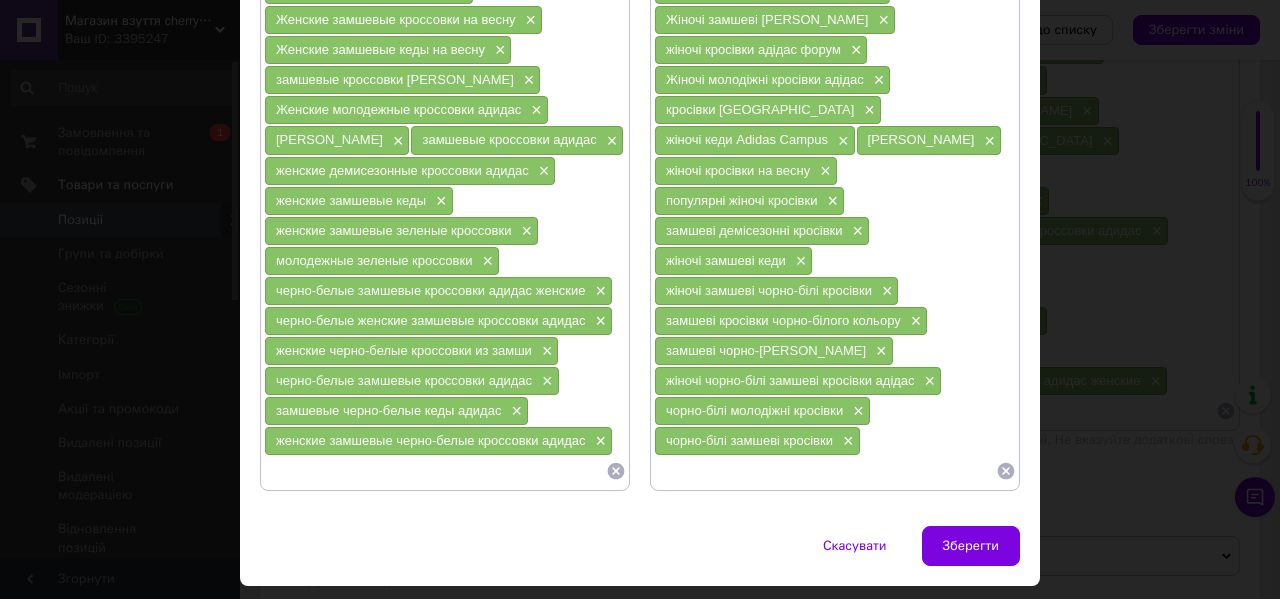 click at bounding box center (435, 471) 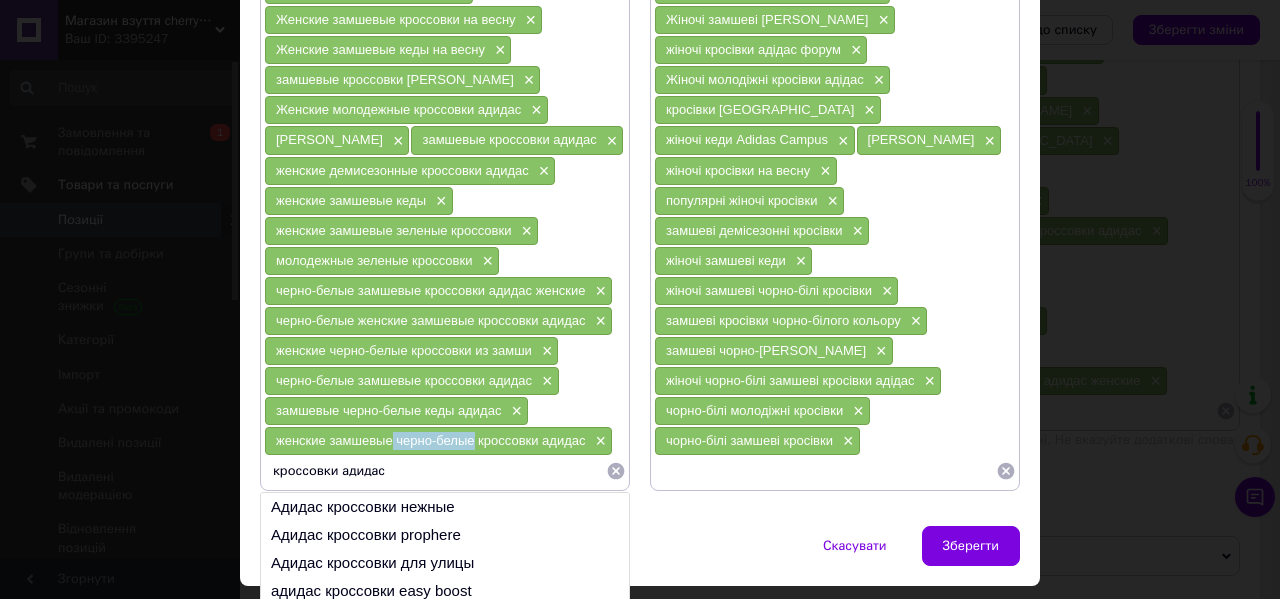 drag, startPoint x: 469, startPoint y: 441, endPoint x: 391, endPoint y: 444, distance: 78.05767 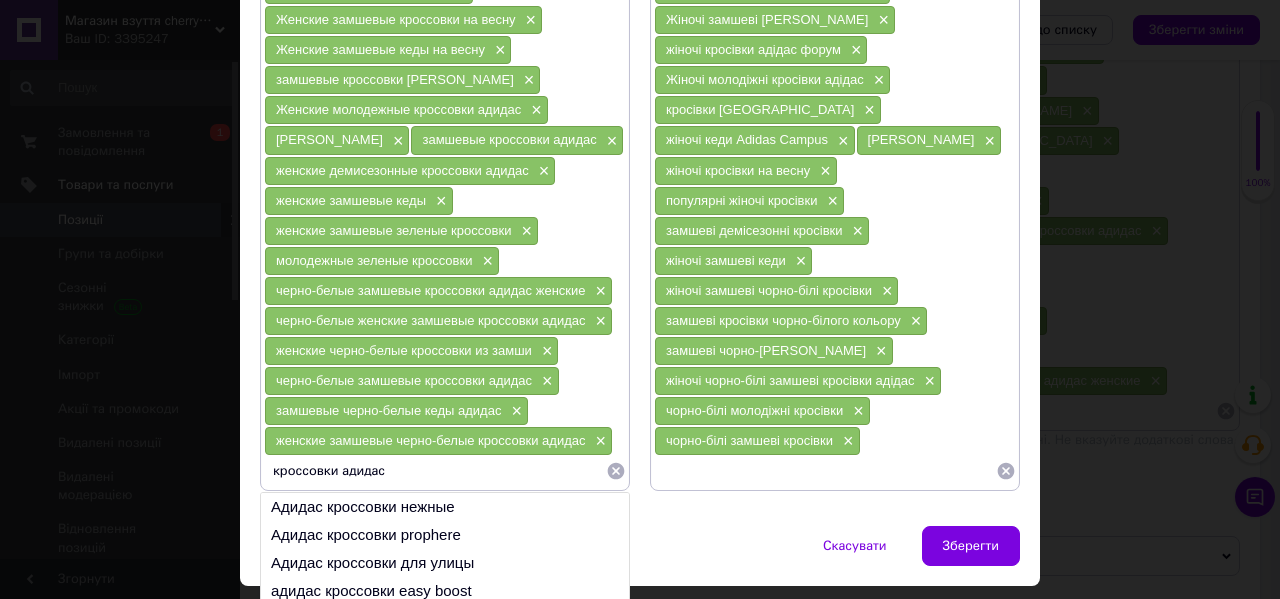 click on "кроссовки адидас" at bounding box center [435, 471] 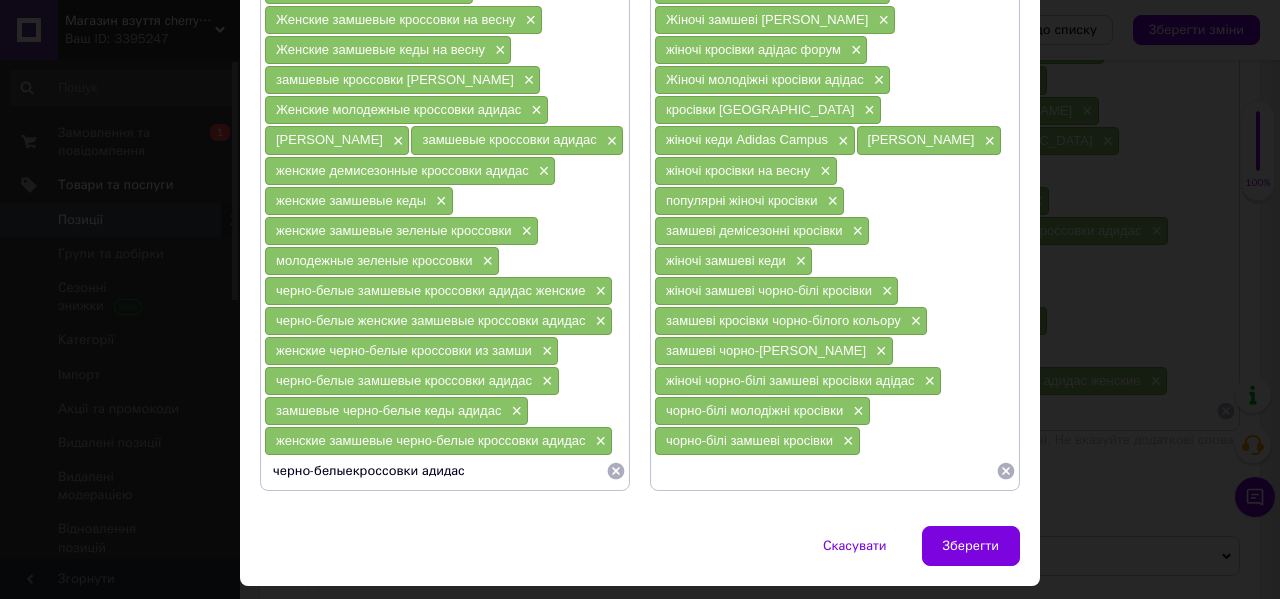 type on "черно-белые кроссовки адидас" 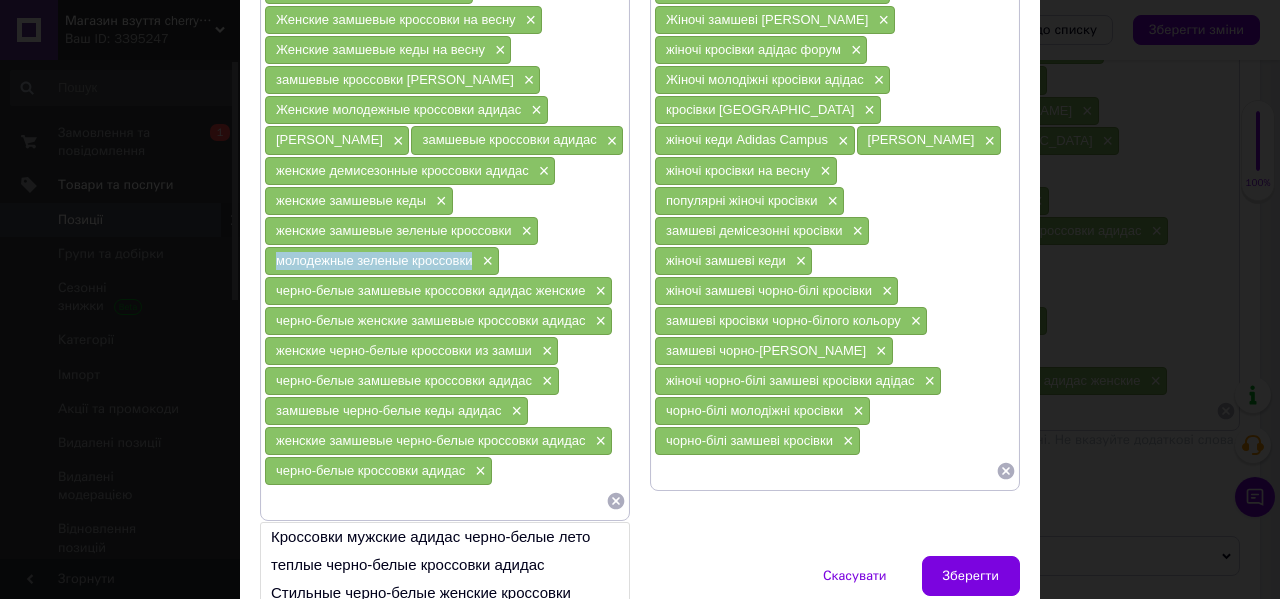 drag, startPoint x: 471, startPoint y: 262, endPoint x: 266, endPoint y: 260, distance: 205.00975 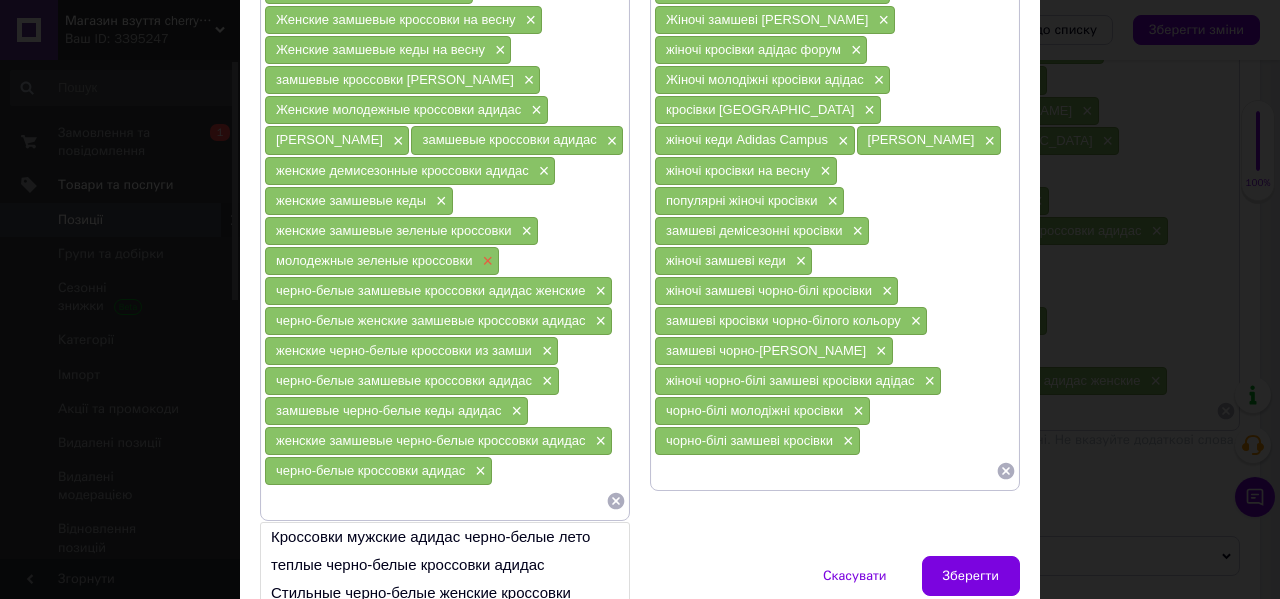 click on "×" at bounding box center [485, 261] 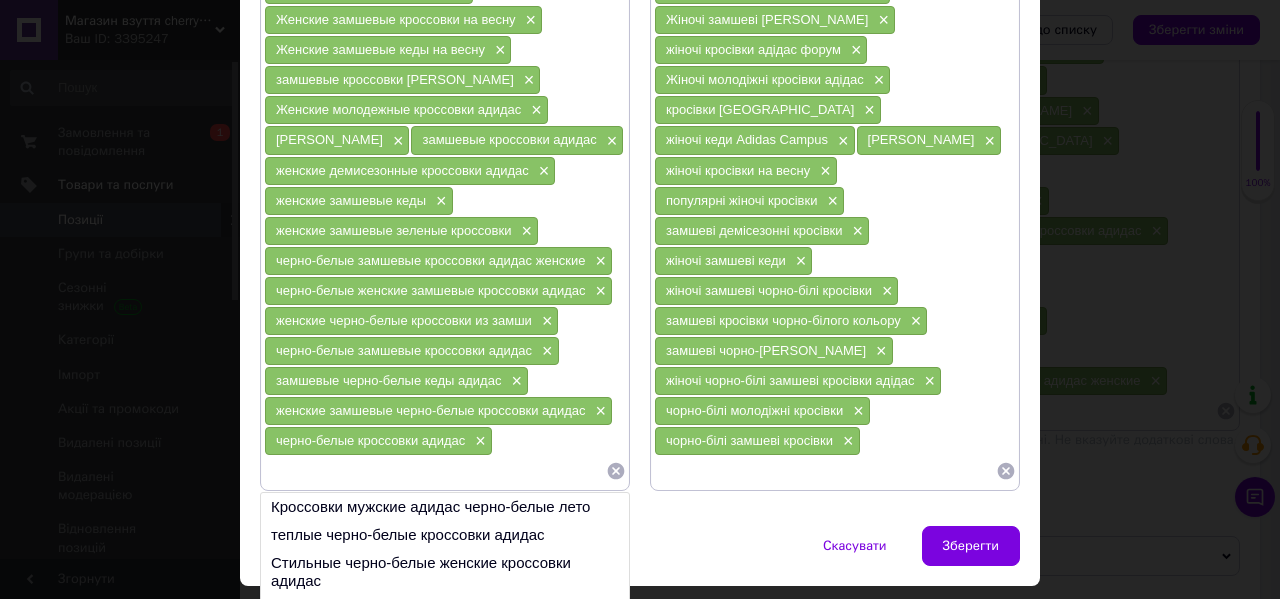 click at bounding box center [435, 471] 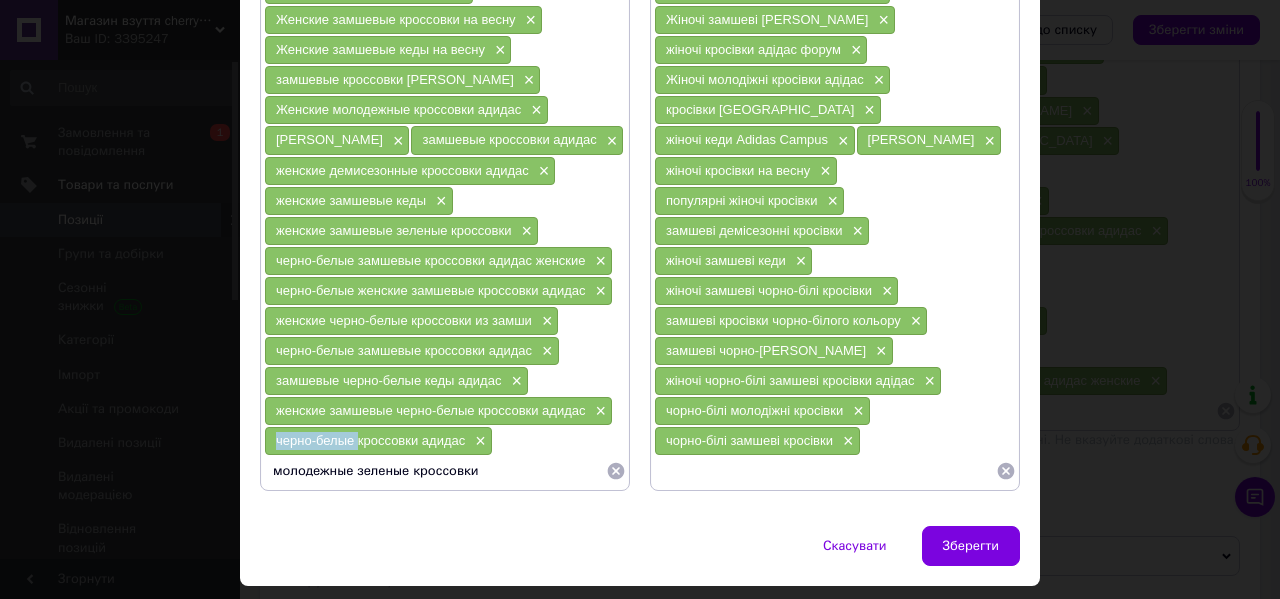 drag, startPoint x: 353, startPoint y: 443, endPoint x: 266, endPoint y: 442, distance: 87.005745 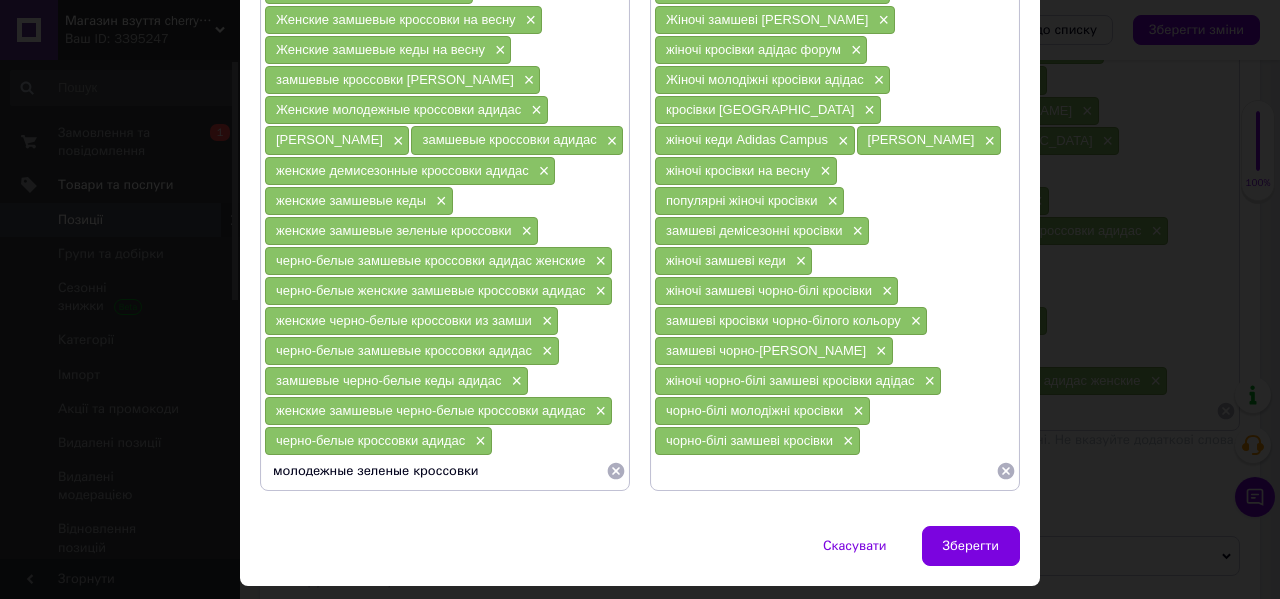 click on "молодежные зеленые кроссовки" at bounding box center [435, 471] 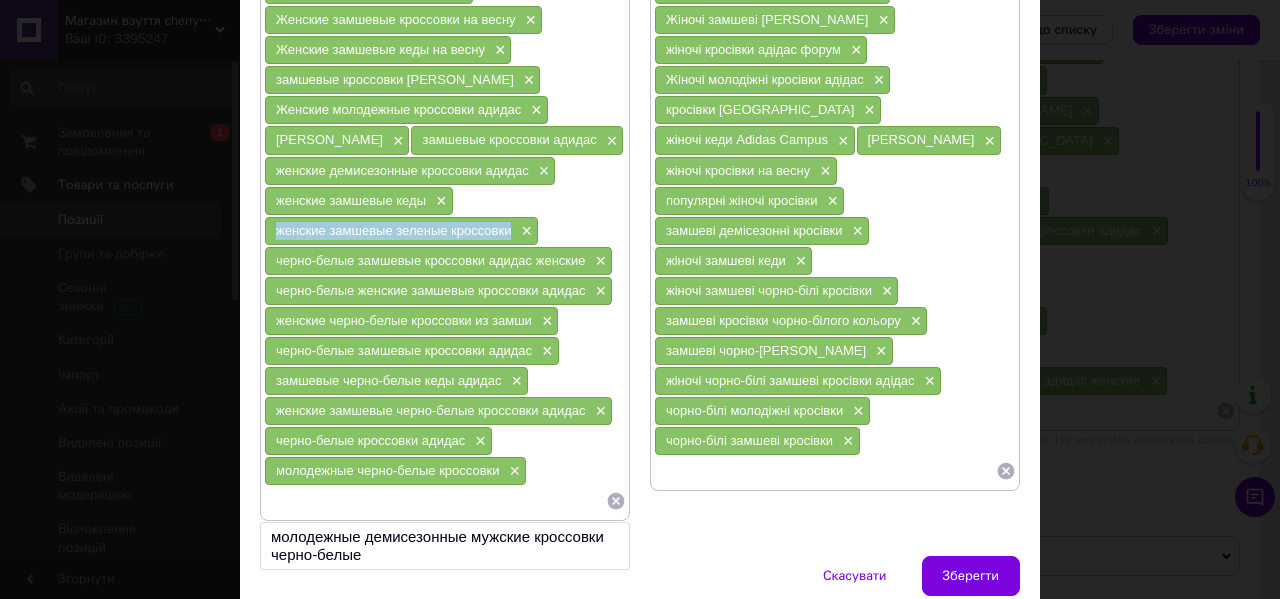 drag, startPoint x: 513, startPoint y: 231, endPoint x: 273, endPoint y: 231, distance: 240 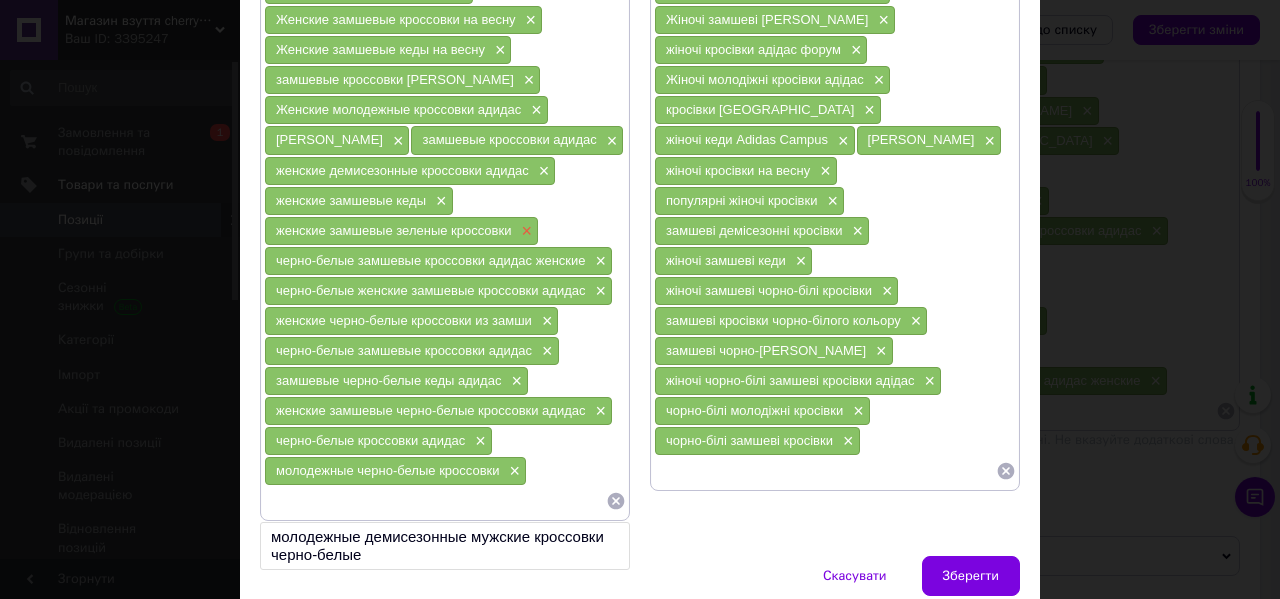 click on "×" at bounding box center (524, 231) 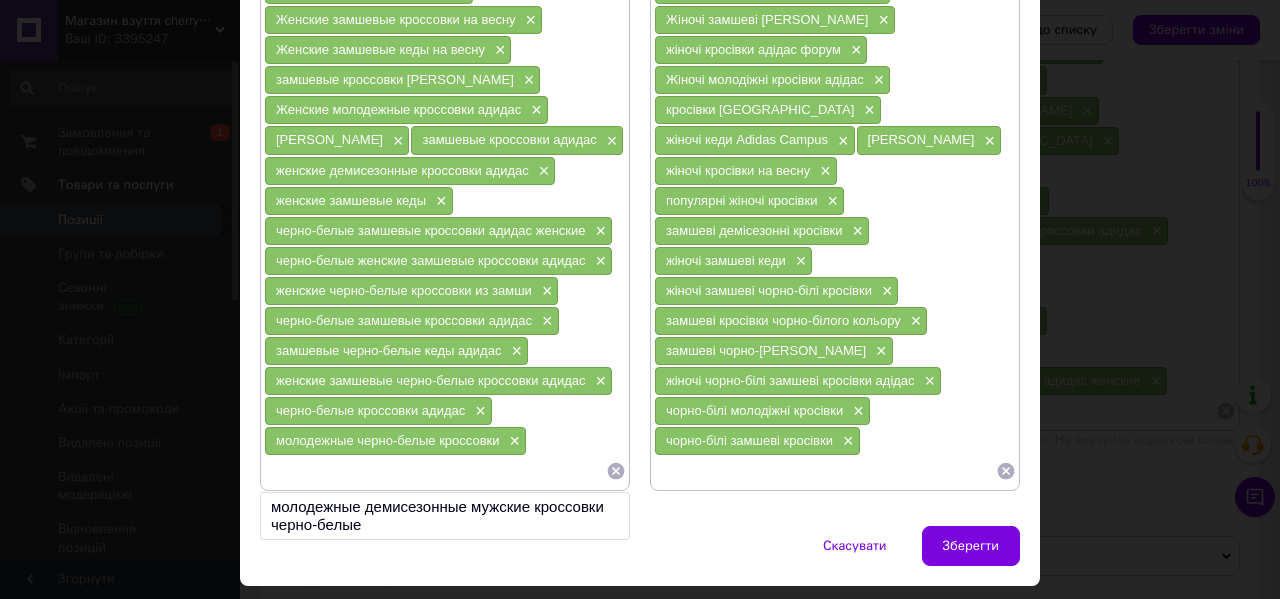 click at bounding box center (435, 471) 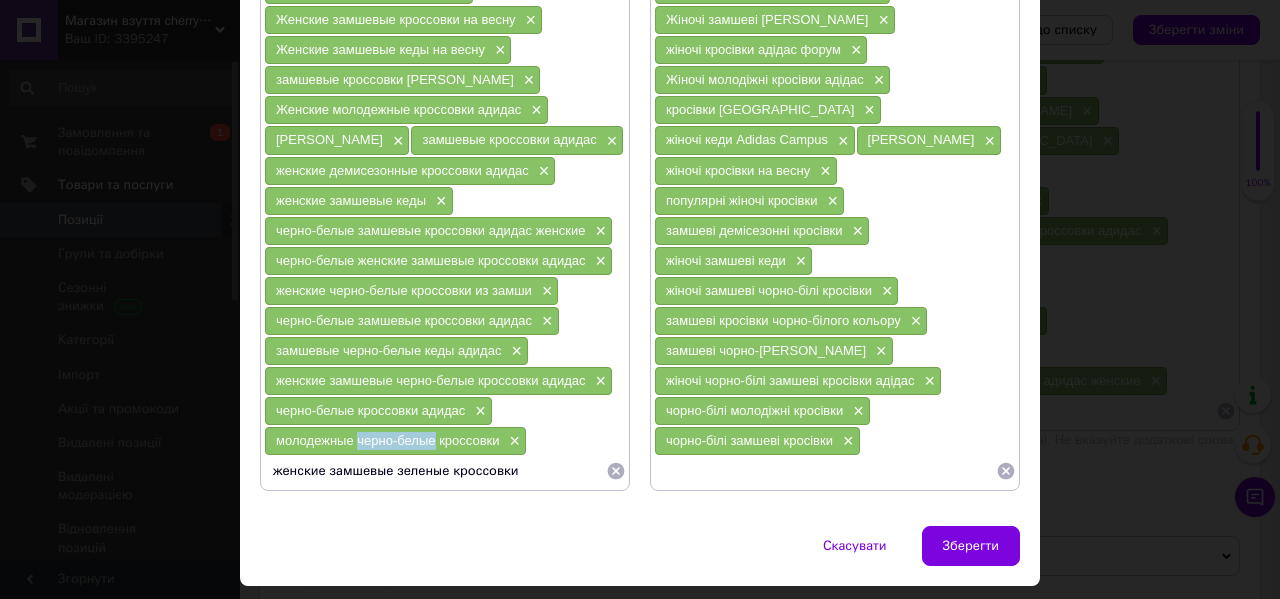 drag, startPoint x: 434, startPoint y: 443, endPoint x: 354, endPoint y: 443, distance: 80 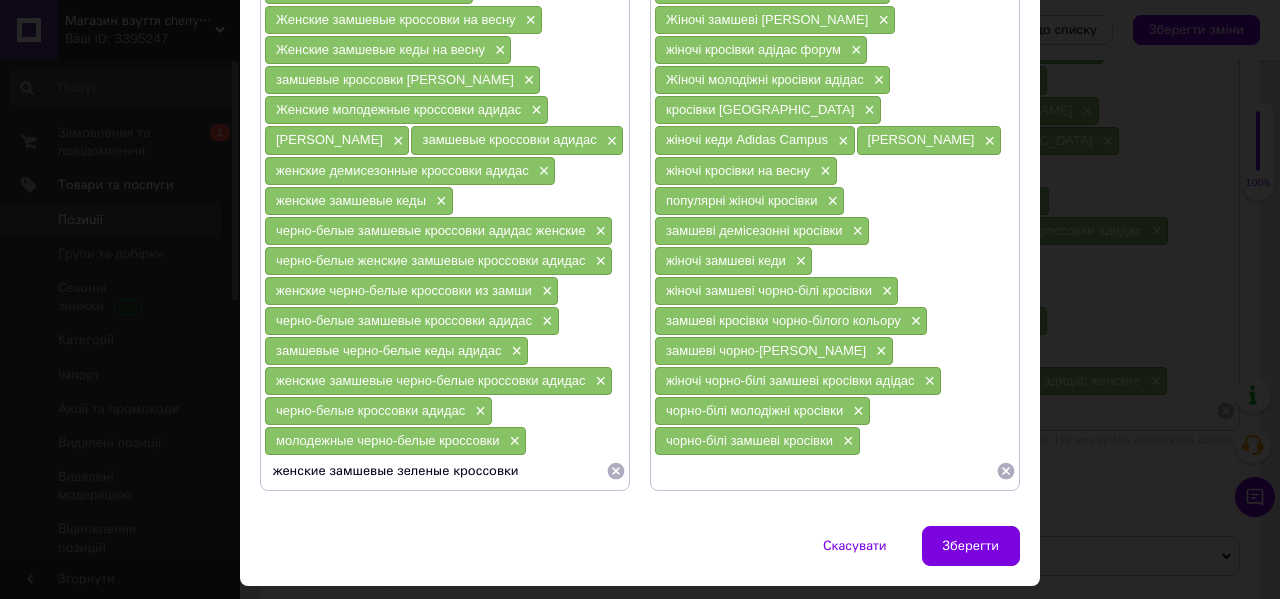 click on "женские замшевые зеленые кроссовки" at bounding box center [435, 471] 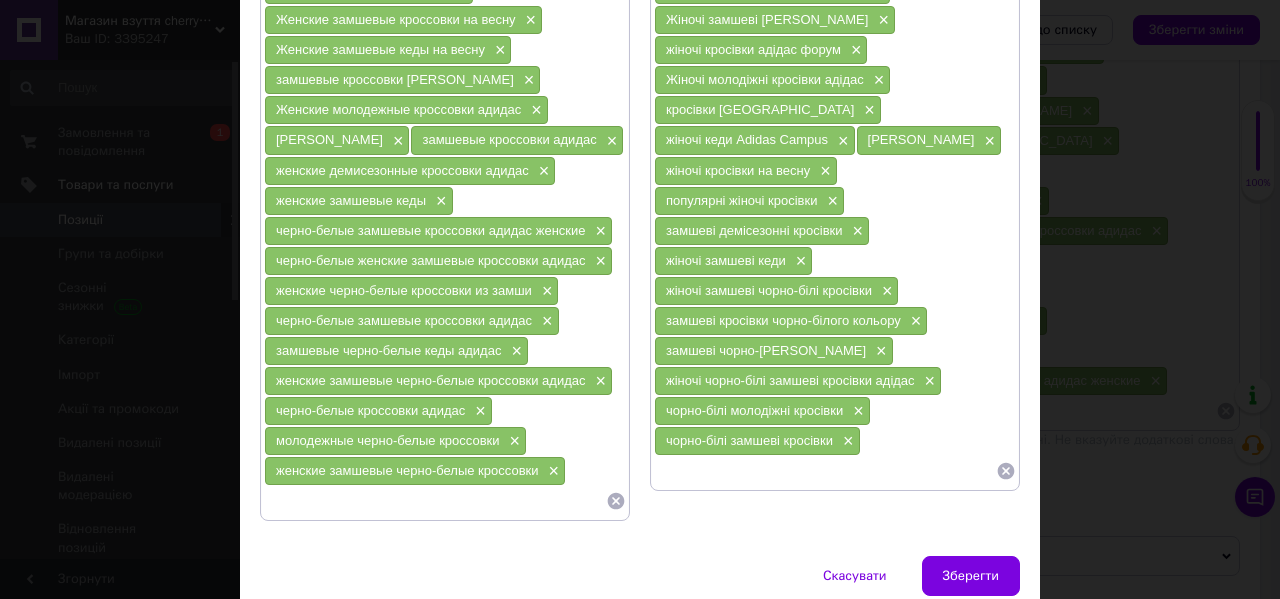 type 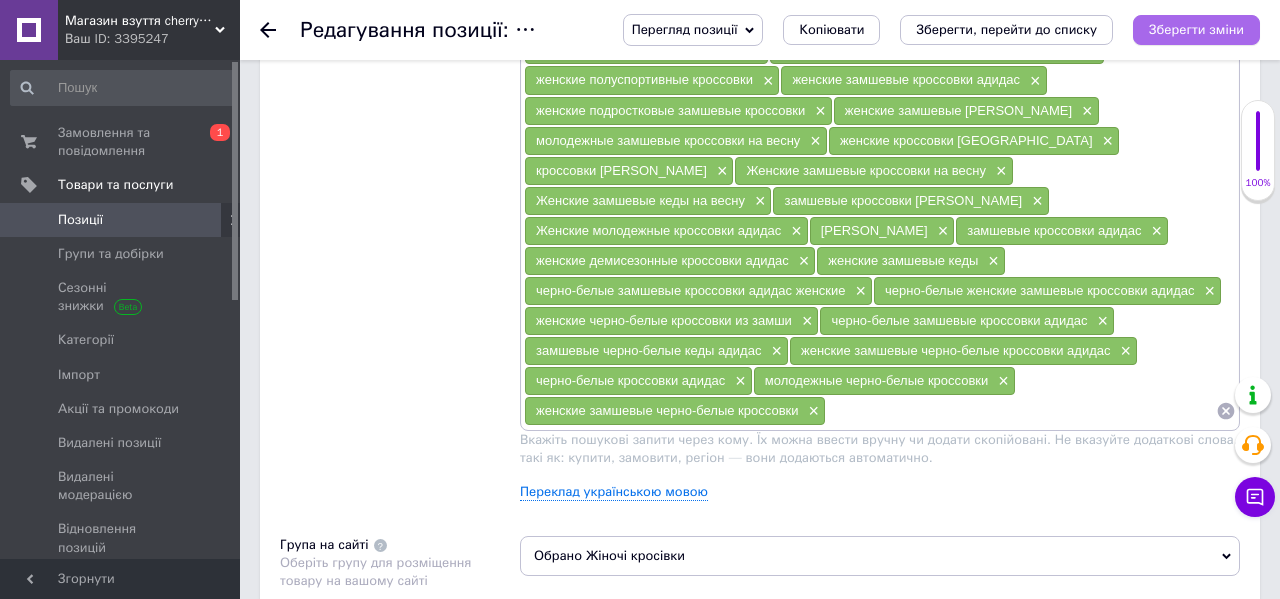 click on "Зберегти зміни" at bounding box center [1196, 29] 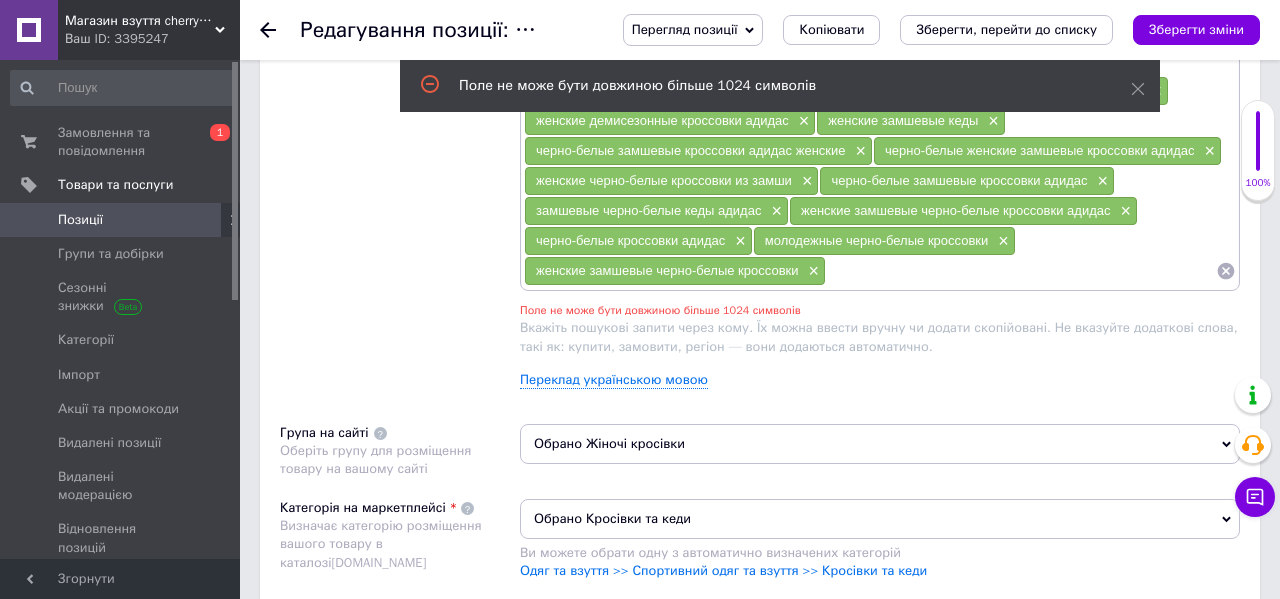 scroll, scrollTop: 1454, scrollLeft: 0, axis: vertical 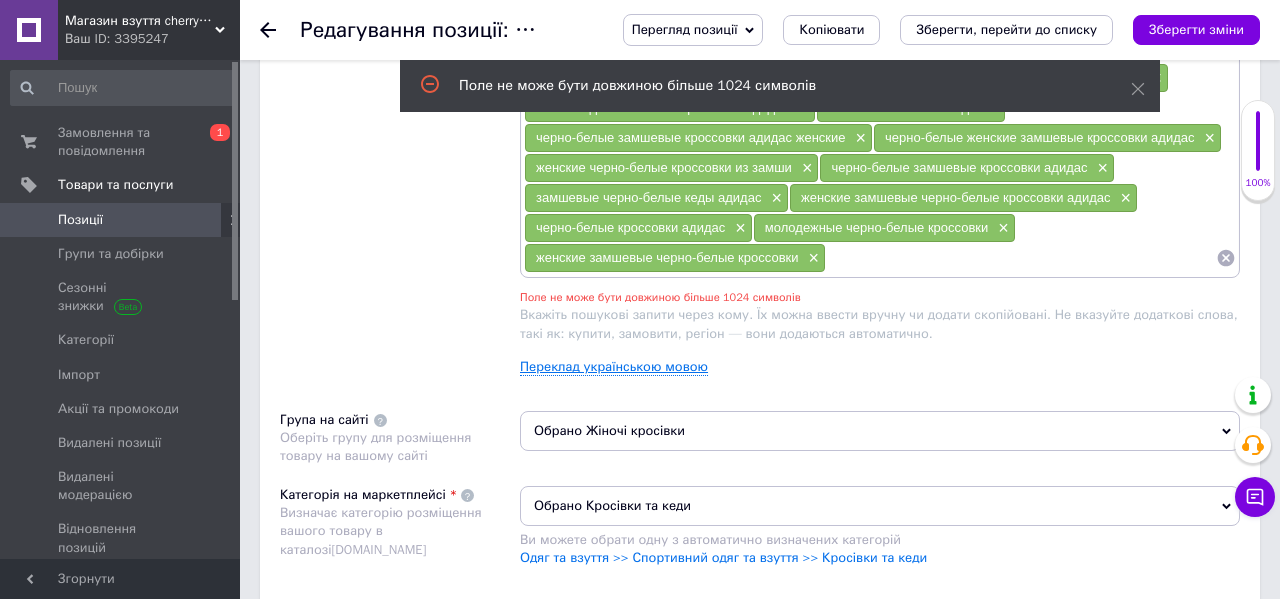 click on "Переклад українською мовою" at bounding box center [614, 367] 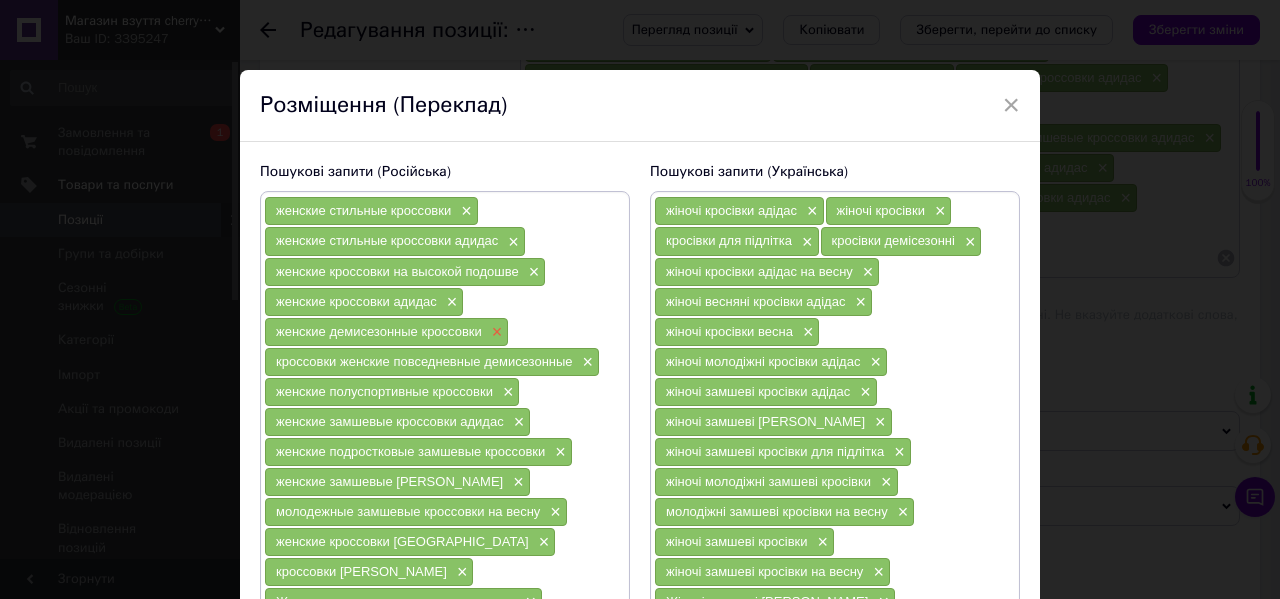 click on "×" at bounding box center [495, 332] 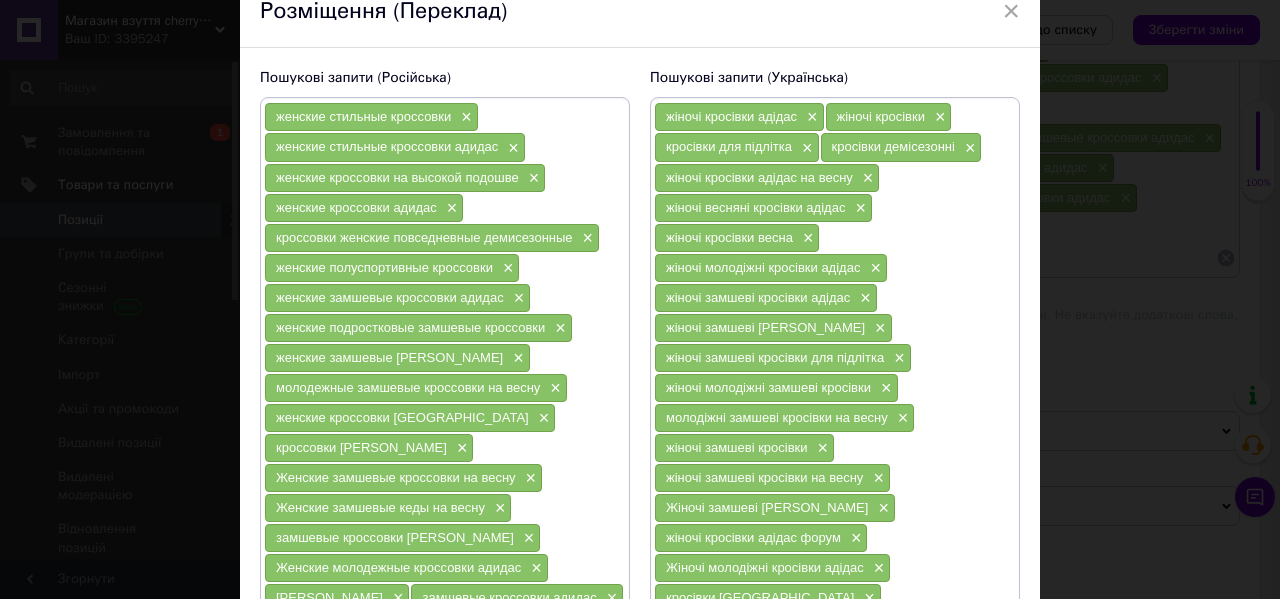 scroll, scrollTop: 114, scrollLeft: 0, axis: vertical 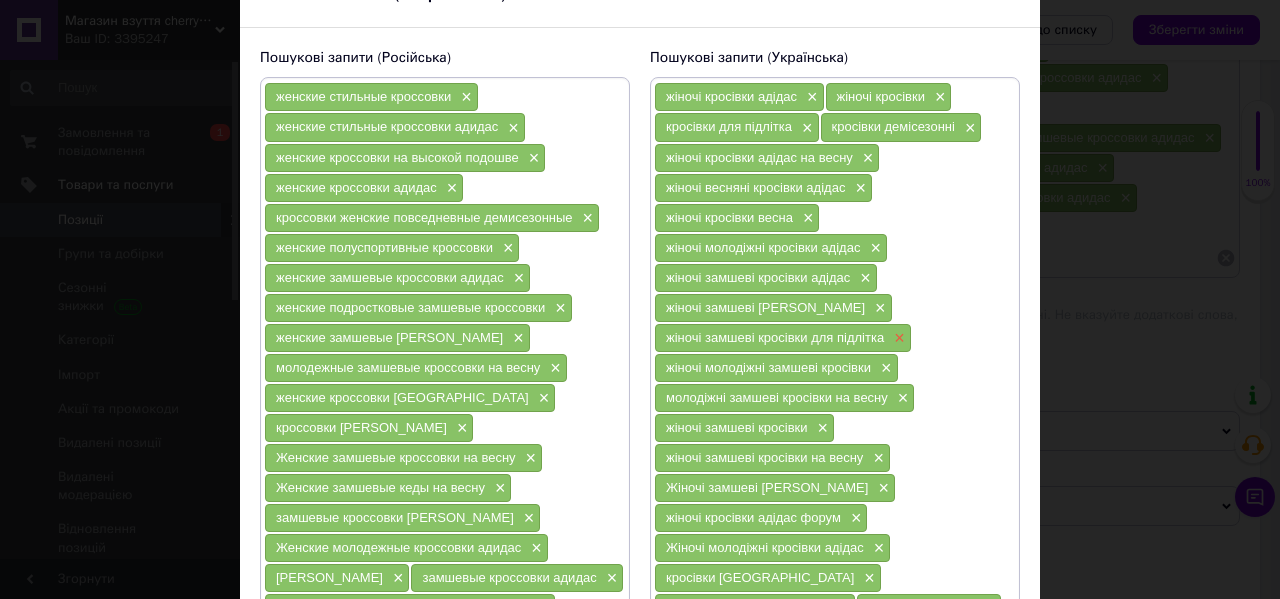click on "×" at bounding box center [897, 338] 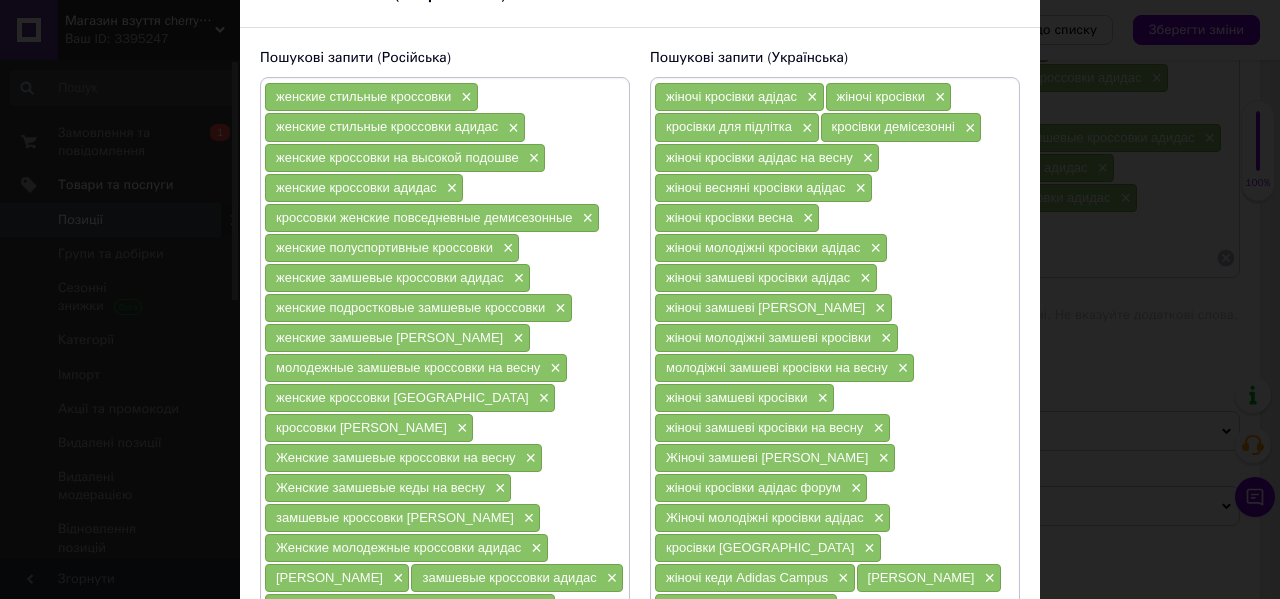 scroll, scrollTop: 641, scrollLeft: 0, axis: vertical 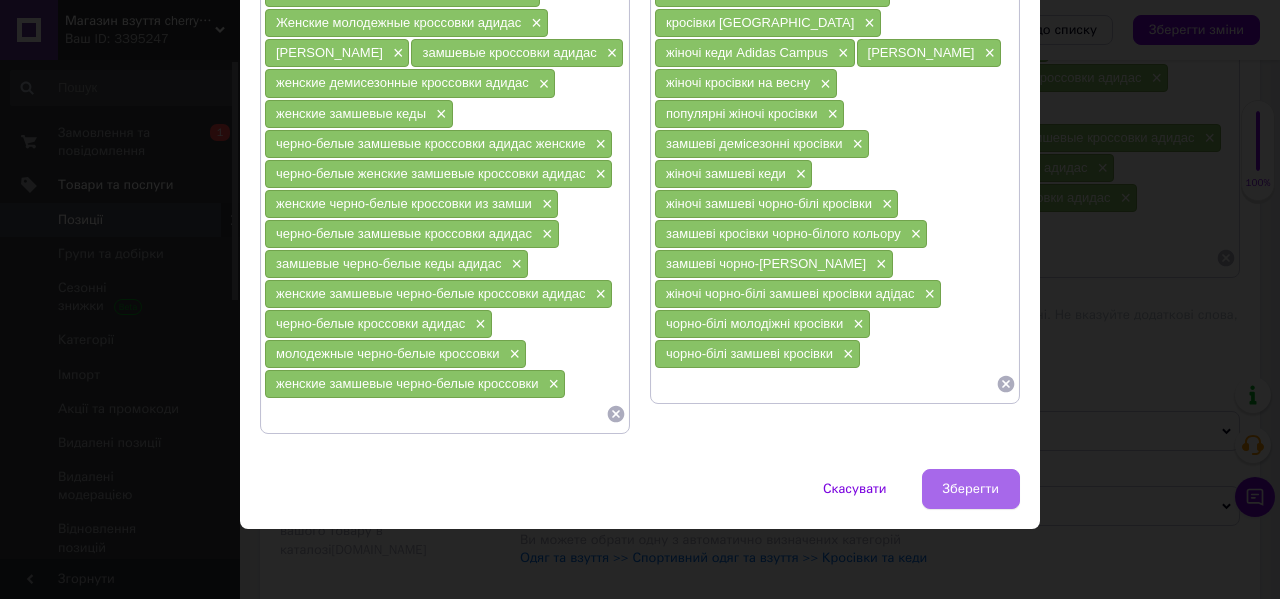 click on "Зберегти" at bounding box center [971, 489] 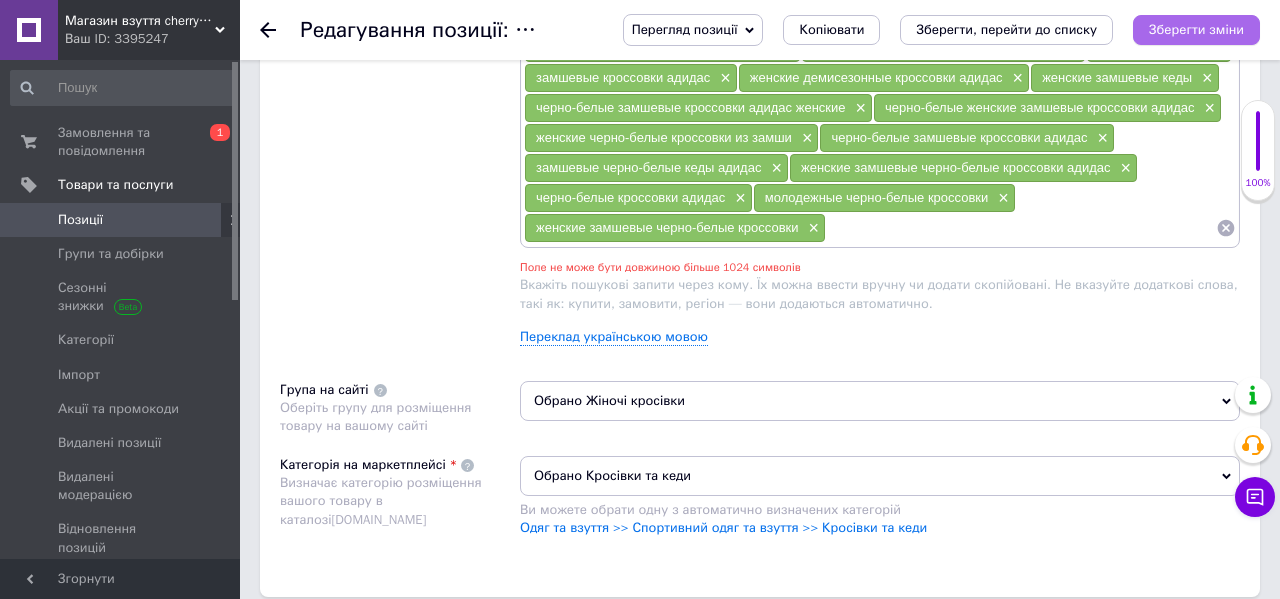 click on "Зберегти зміни" at bounding box center (1196, 30) 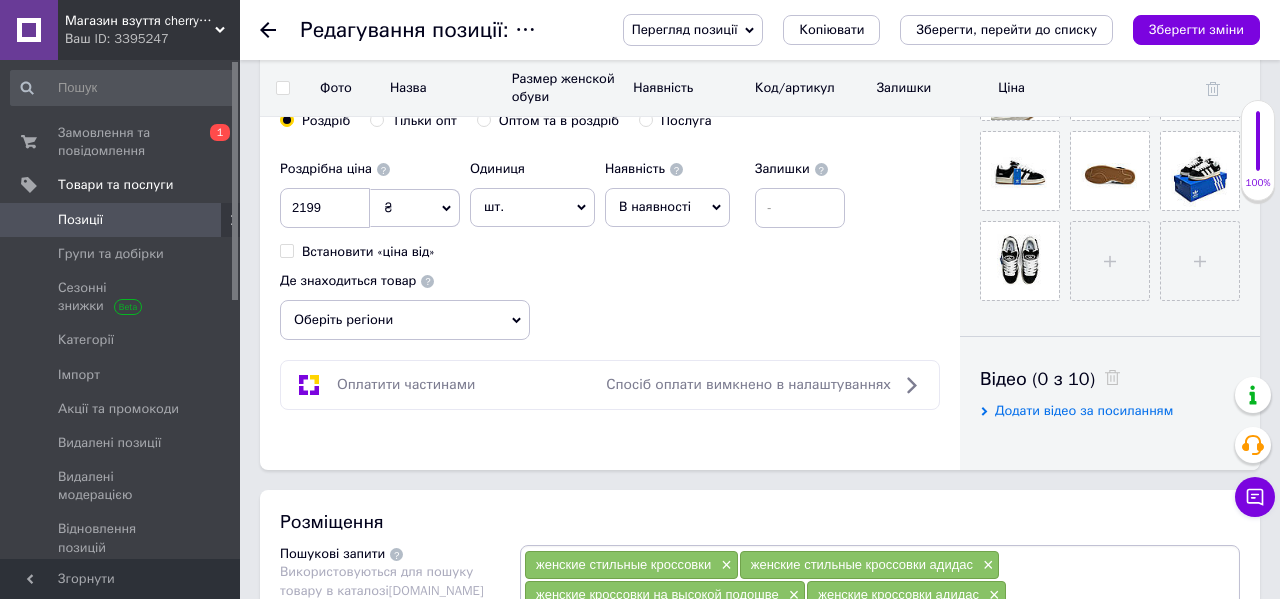 scroll, scrollTop: 0, scrollLeft: 0, axis: both 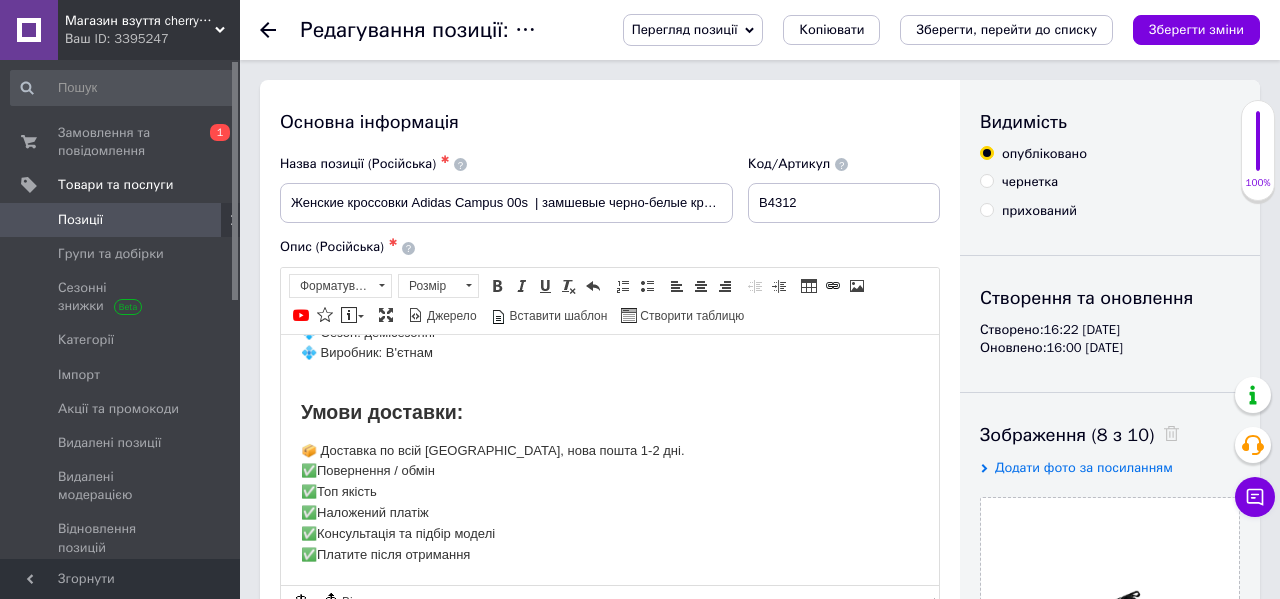 click on "Позиції" at bounding box center (121, 220) 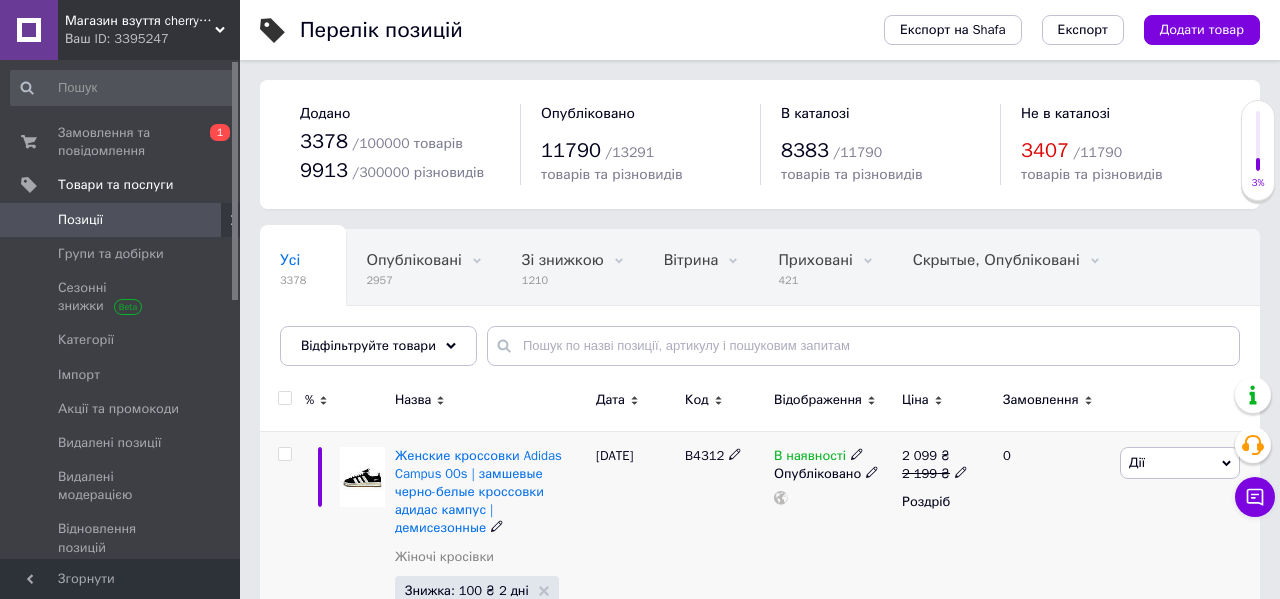 click on "B4312" at bounding box center (704, 455) 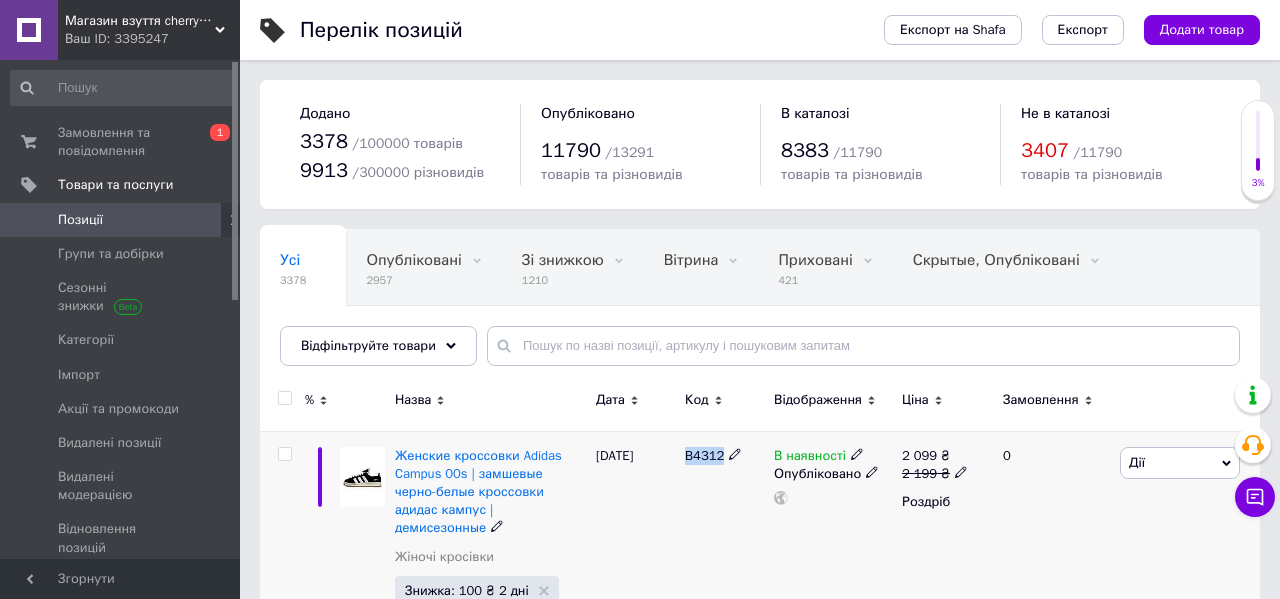 click on "B4312" at bounding box center [704, 455] 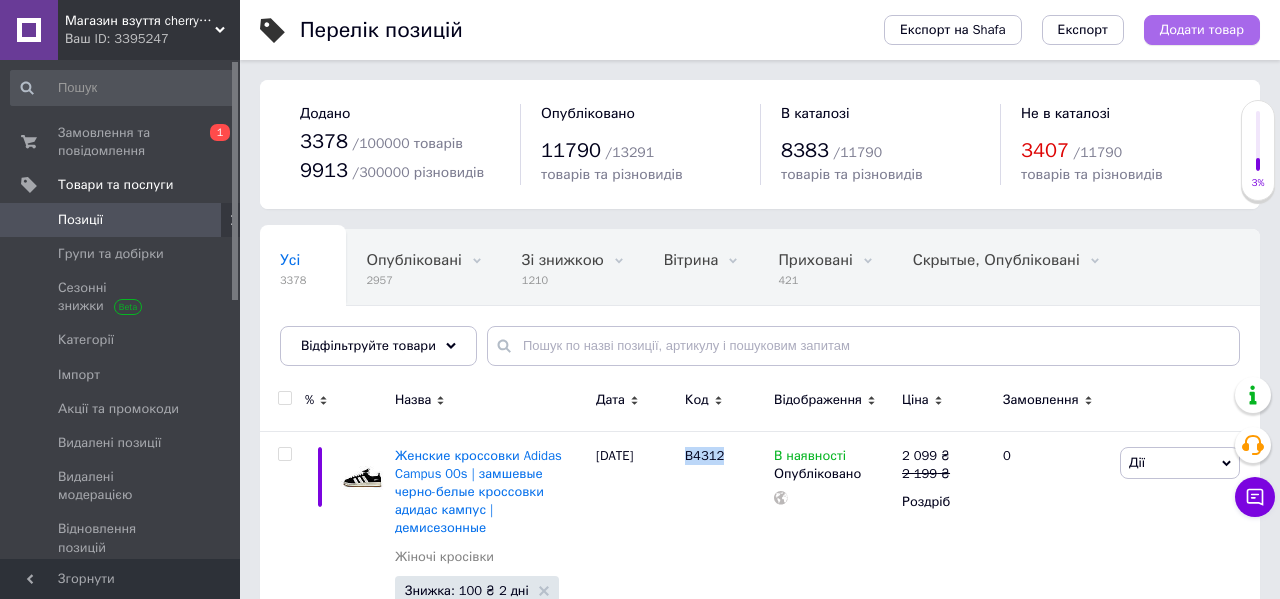 click on "Додати товар" at bounding box center [1202, 30] 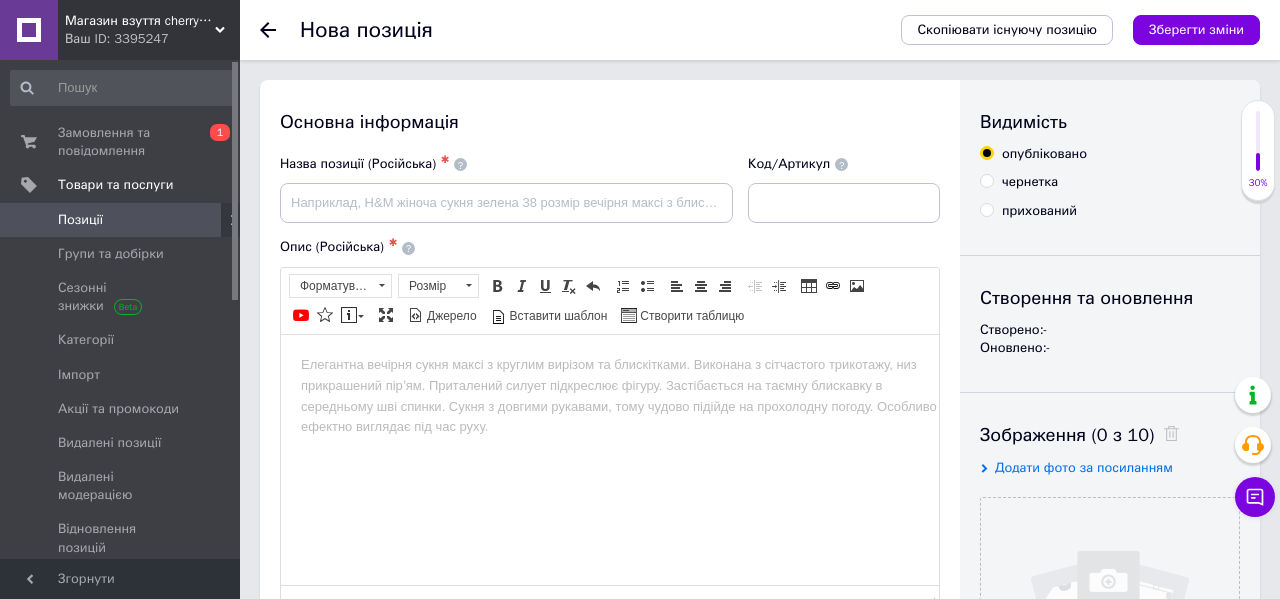 scroll, scrollTop: 0, scrollLeft: 0, axis: both 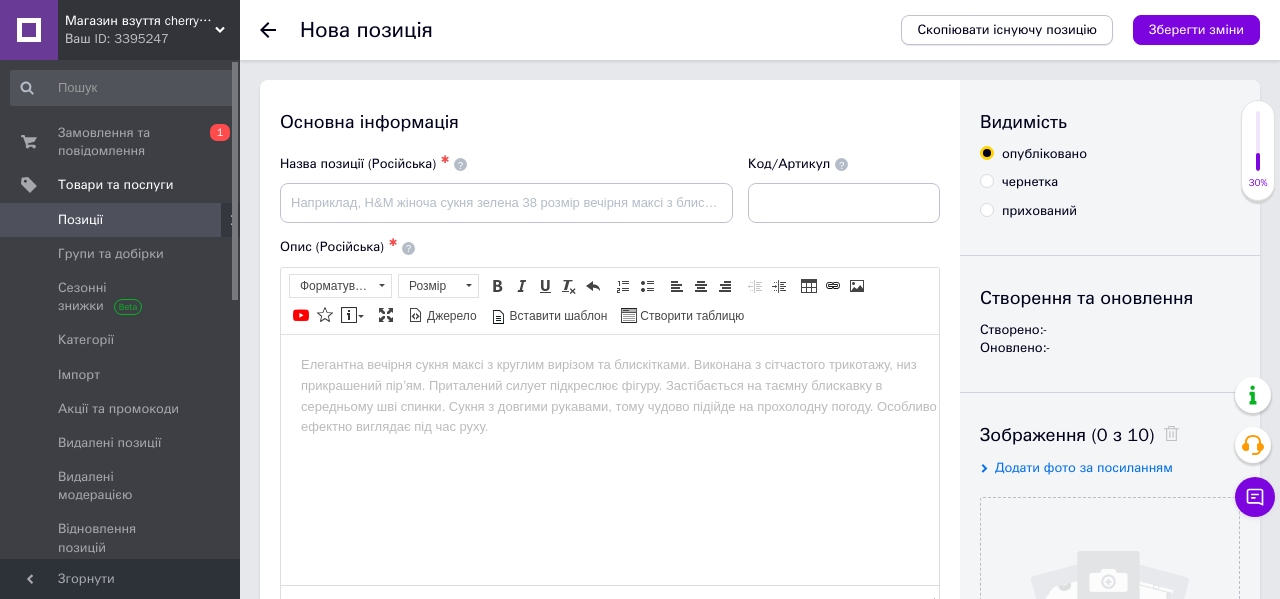 click on "Скопіювати існуючу позицію" at bounding box center (1007, 30) 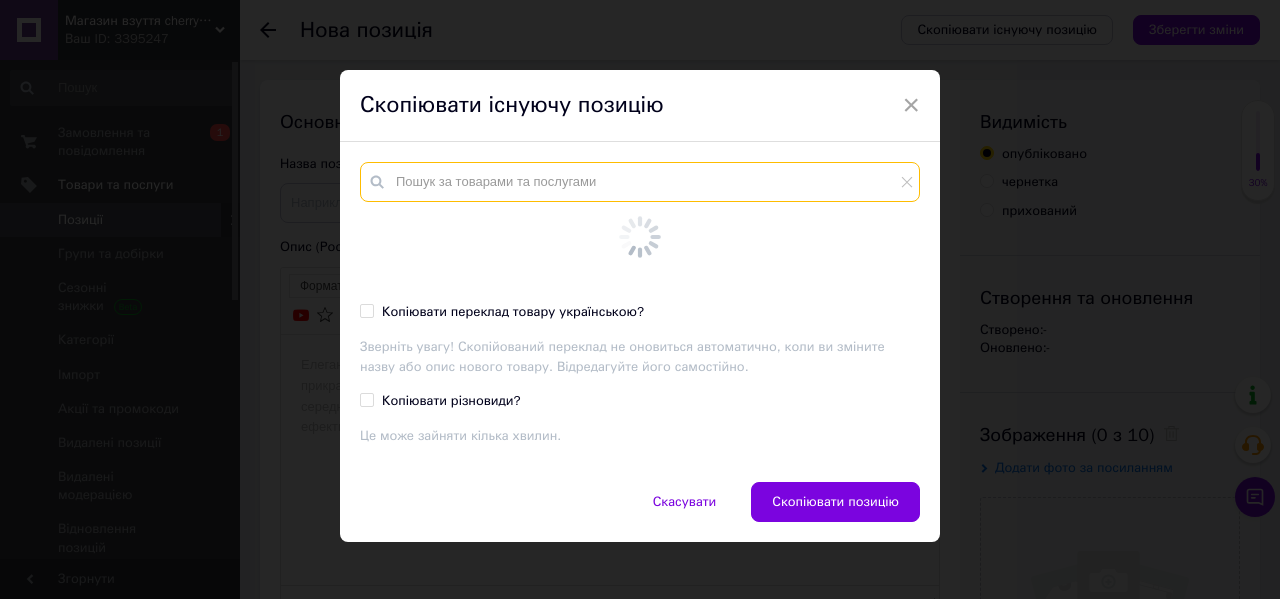 click at bounding box center [640, 182] 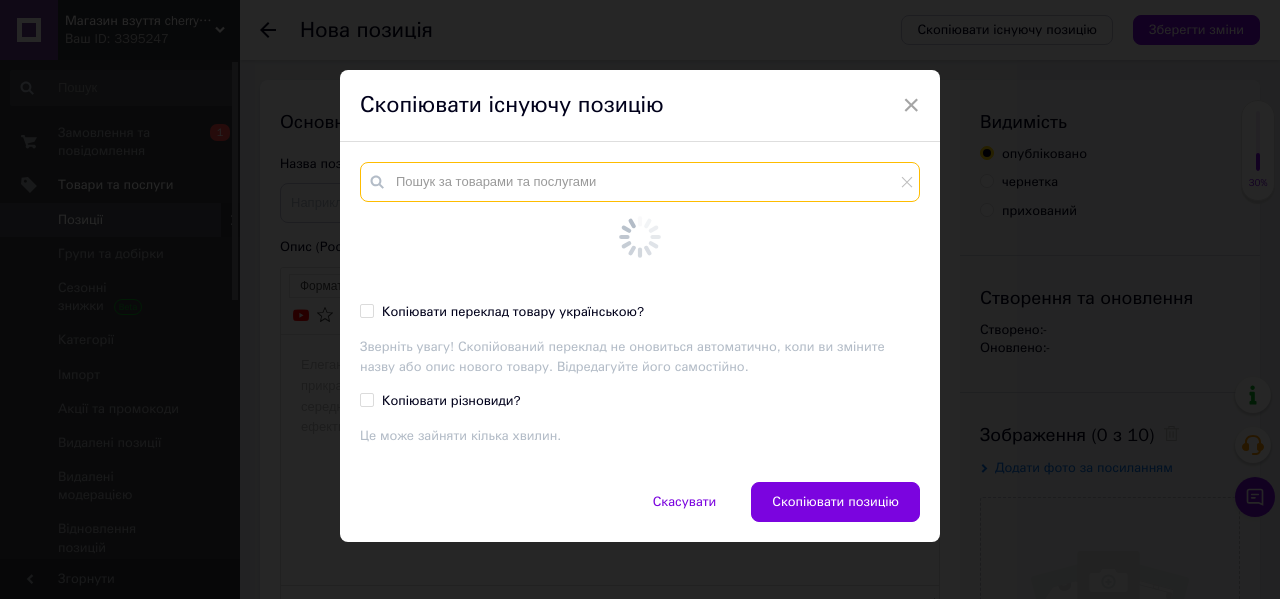 paste on "B4312" 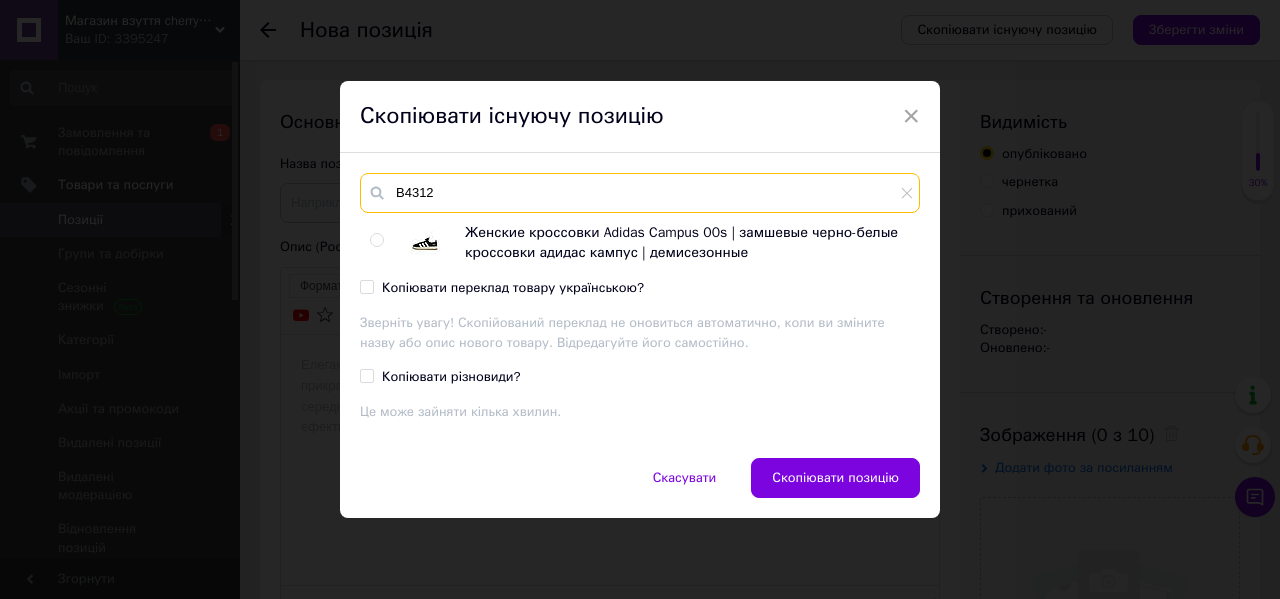 type on "B4312" 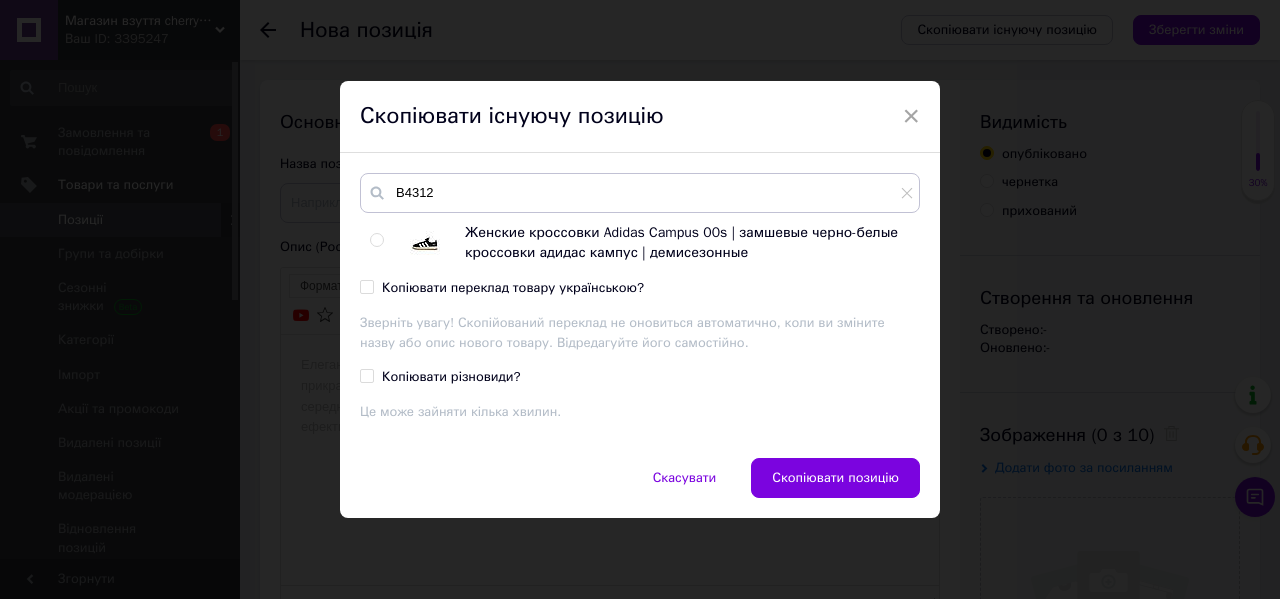 click at bounding box center [376, 240] 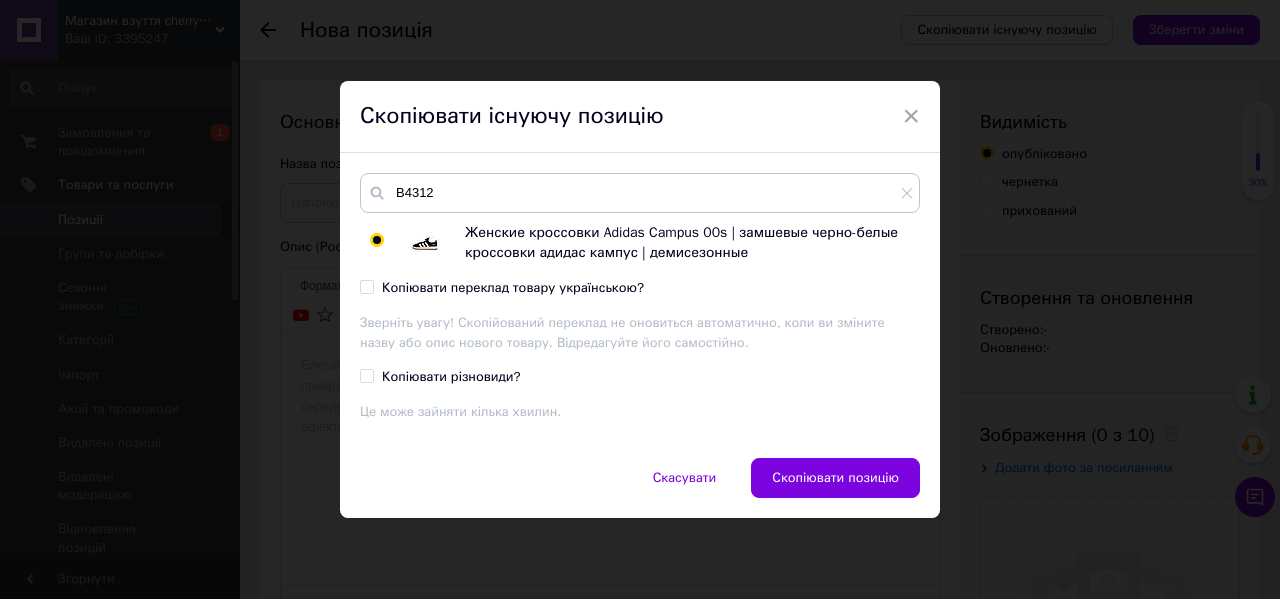 radio on "true" 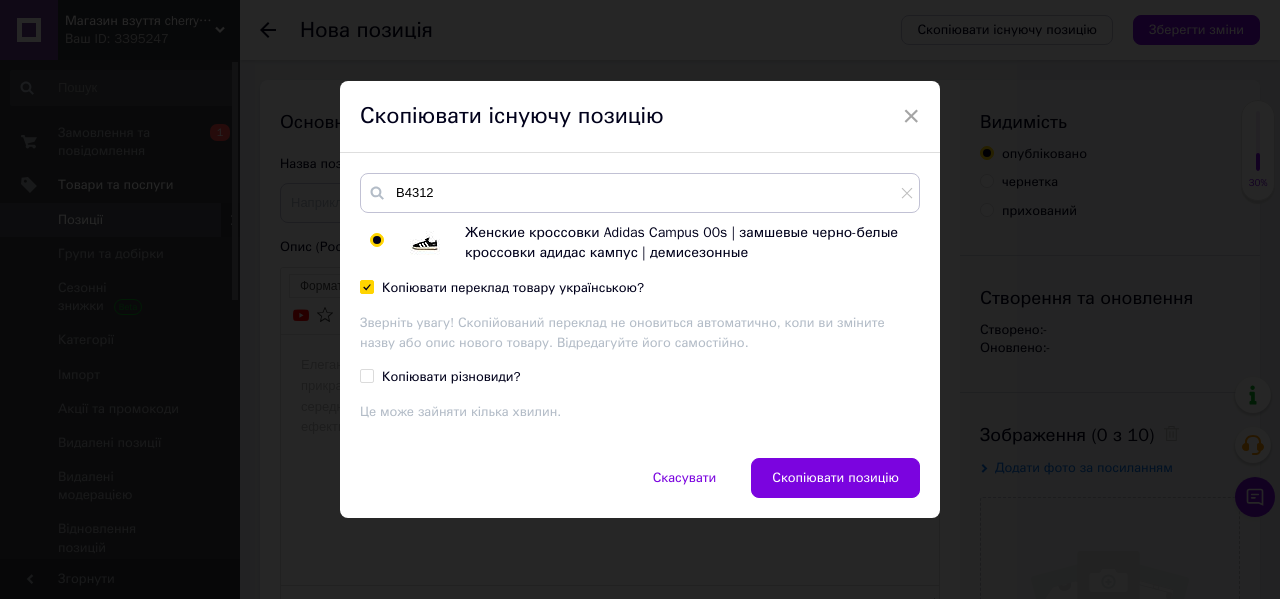 checkbox on "true" 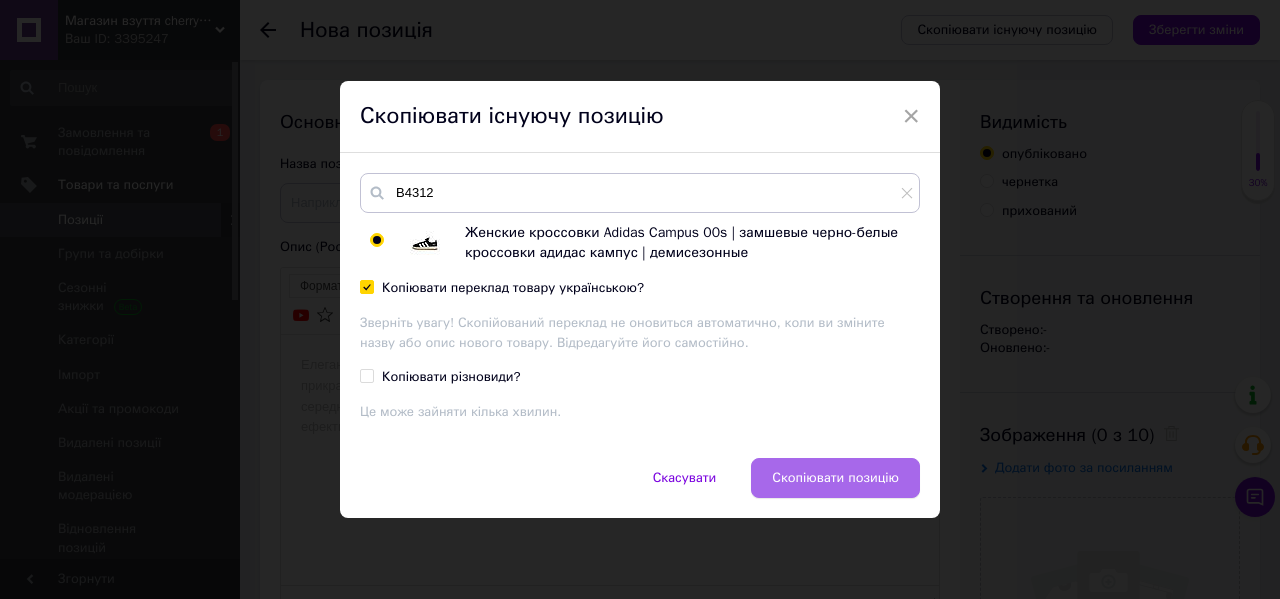 click on "Скопіювати позицію" at bounding box center [835, 478] 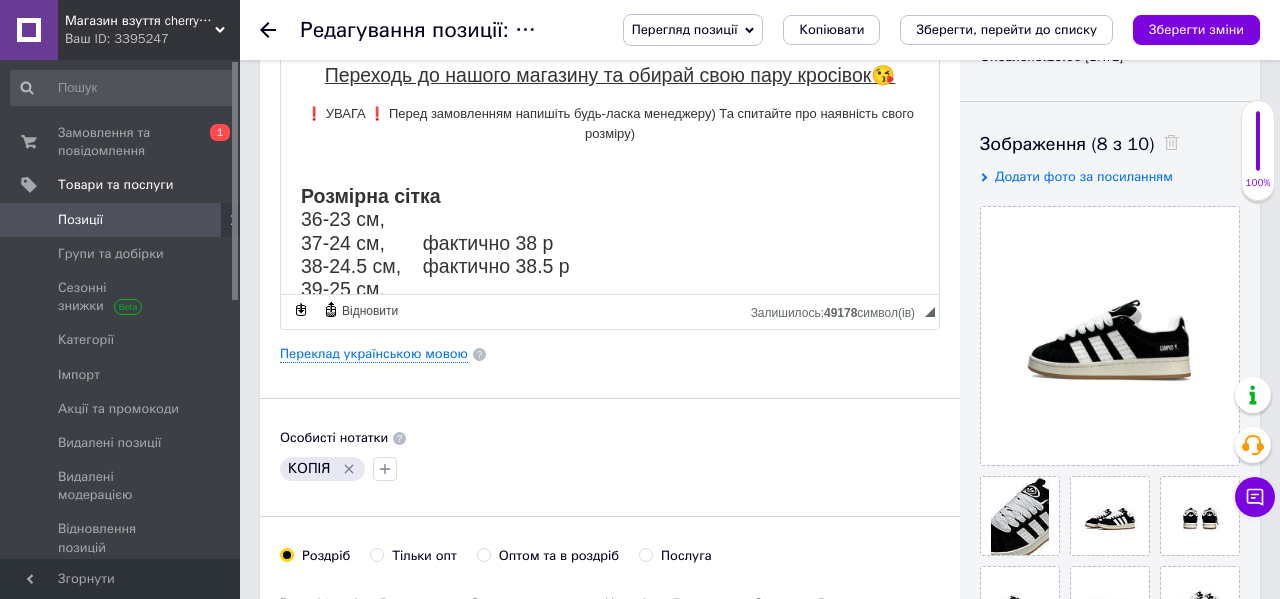scroll, scrollTop: 275, scrollLeft: 0, axis: vertical 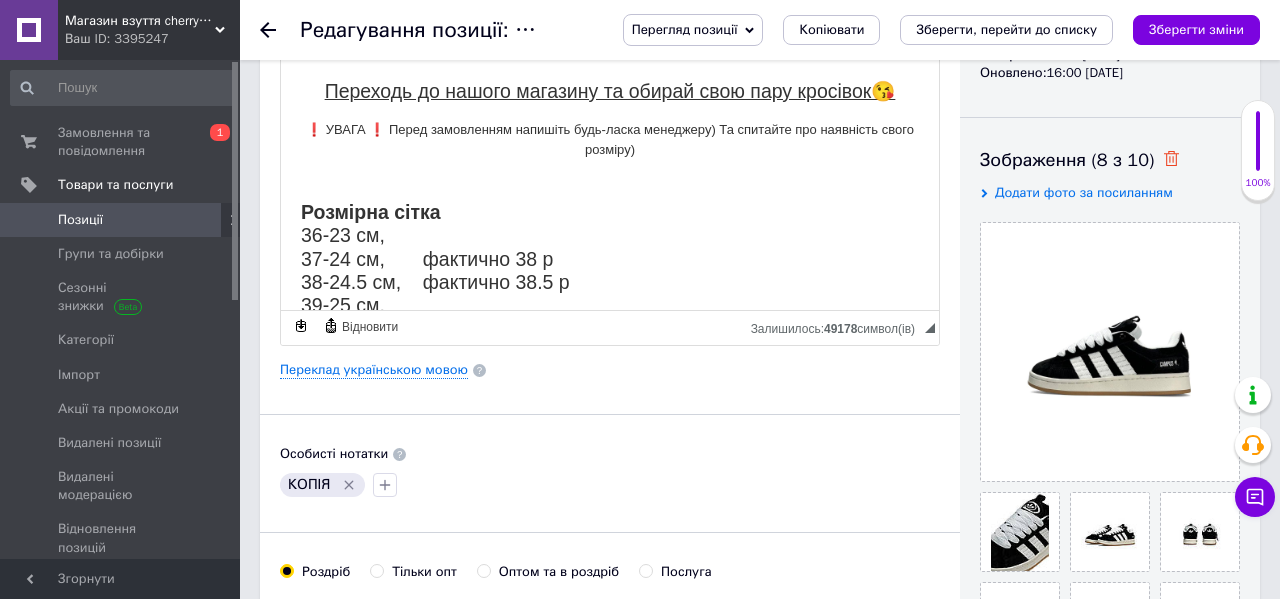 click 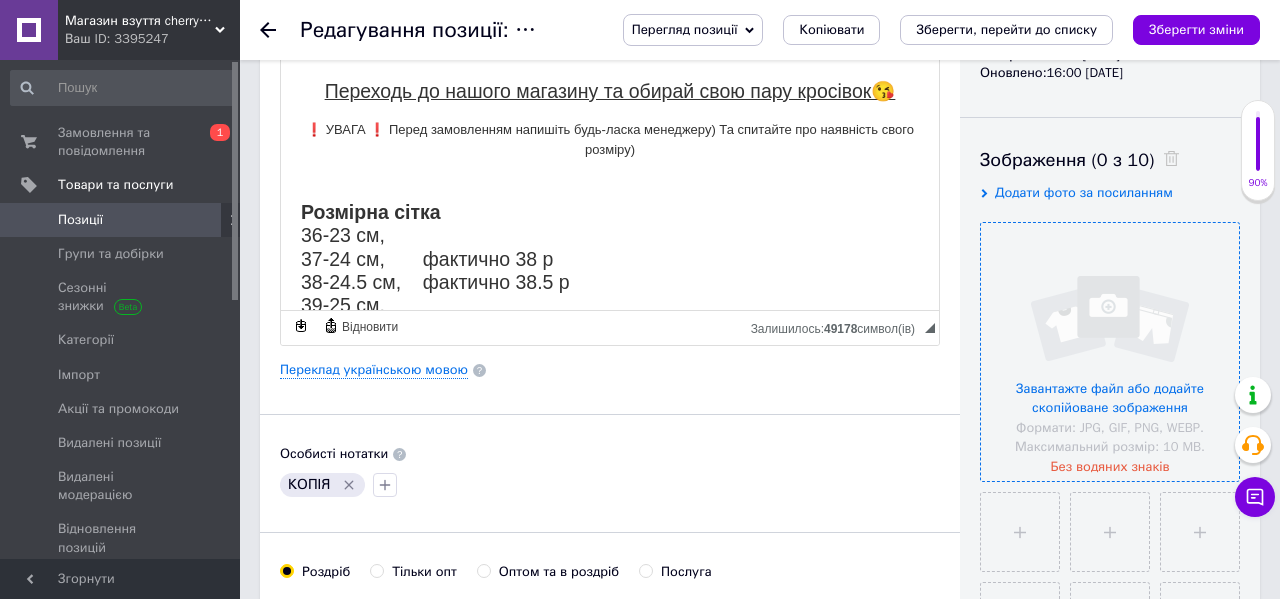 click at bounding box center [1110, 352] 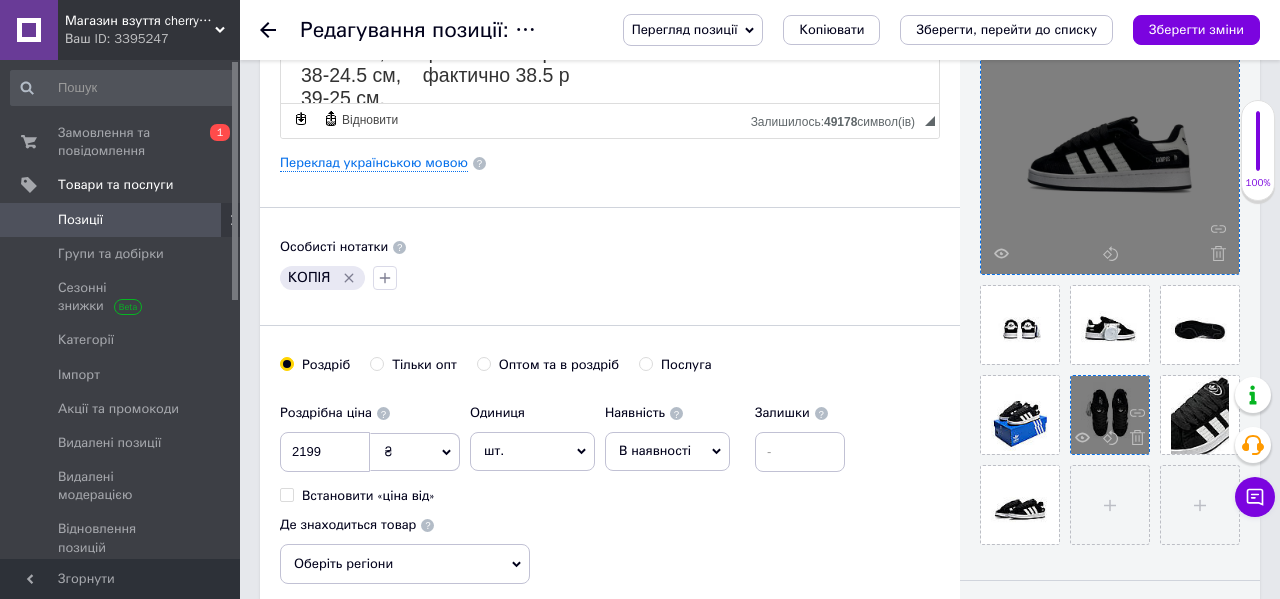 scroll, scrollTop: 434, scrollLeft: 0, axis: vertical 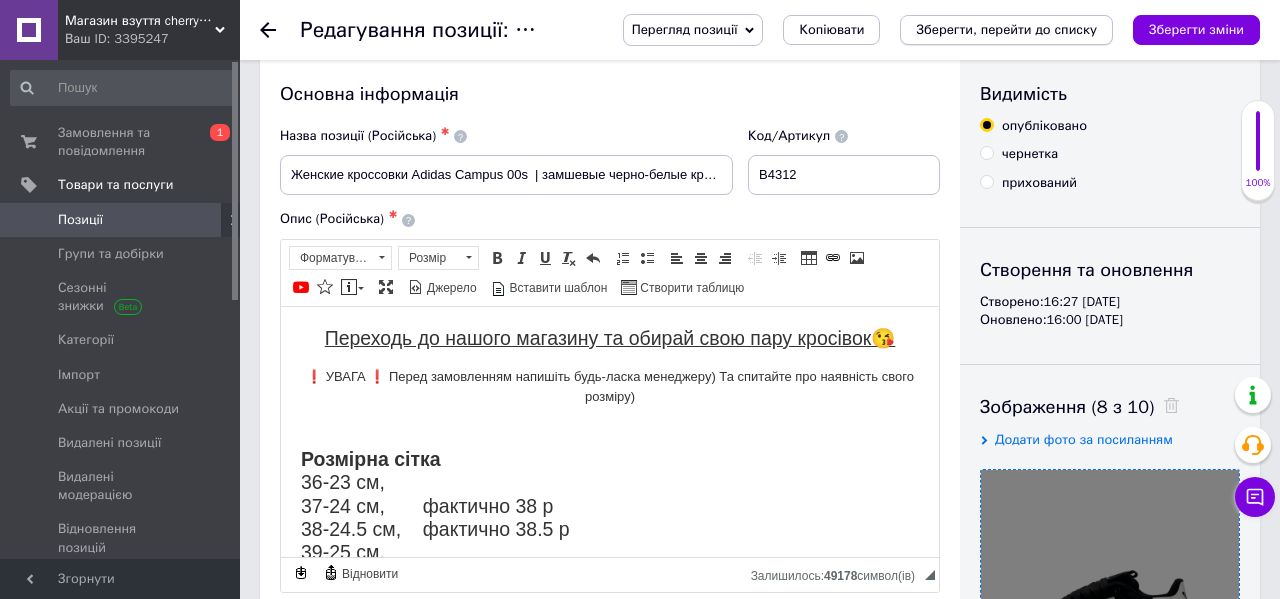 drag, startPoint x: 1085, startPoint y: 442, endPoint x: 901, endPoint y: 29, distance: 452.13382 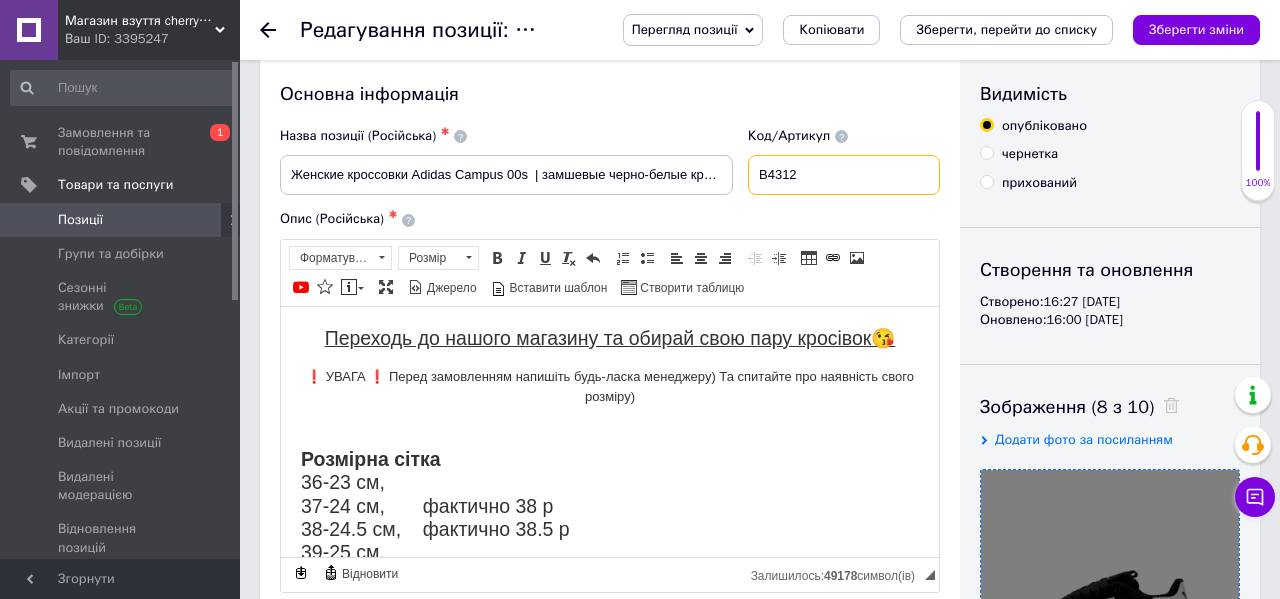 click on "B4312" at bounding box center [844, 175] 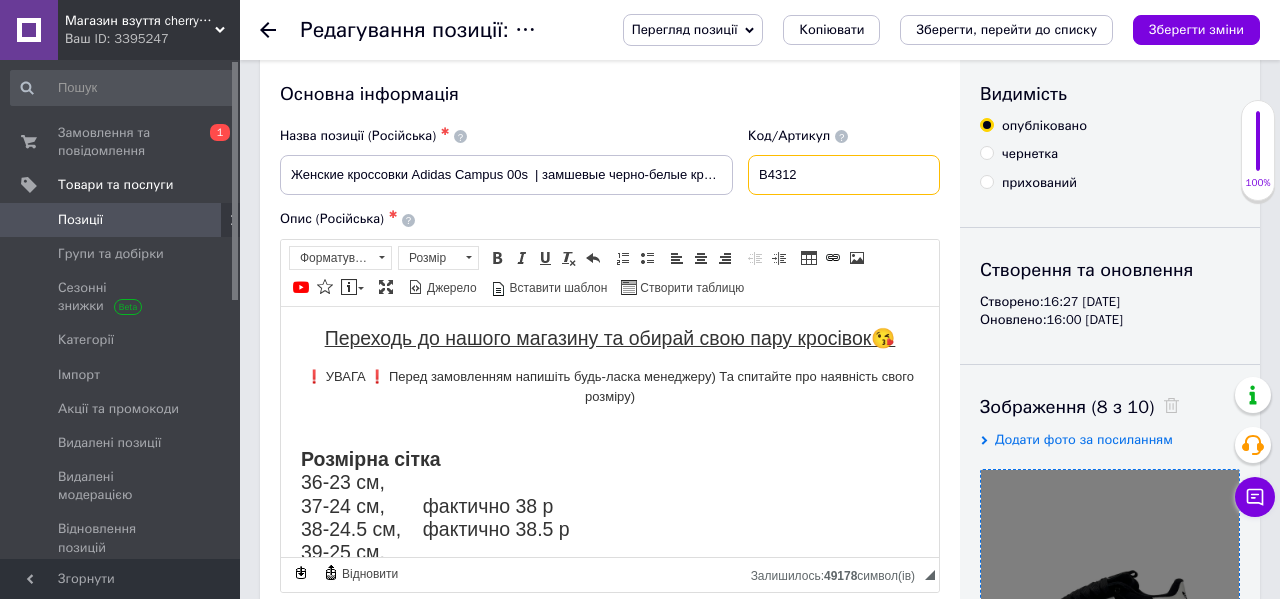 click on "B4312" at bounding box center (844, 175) 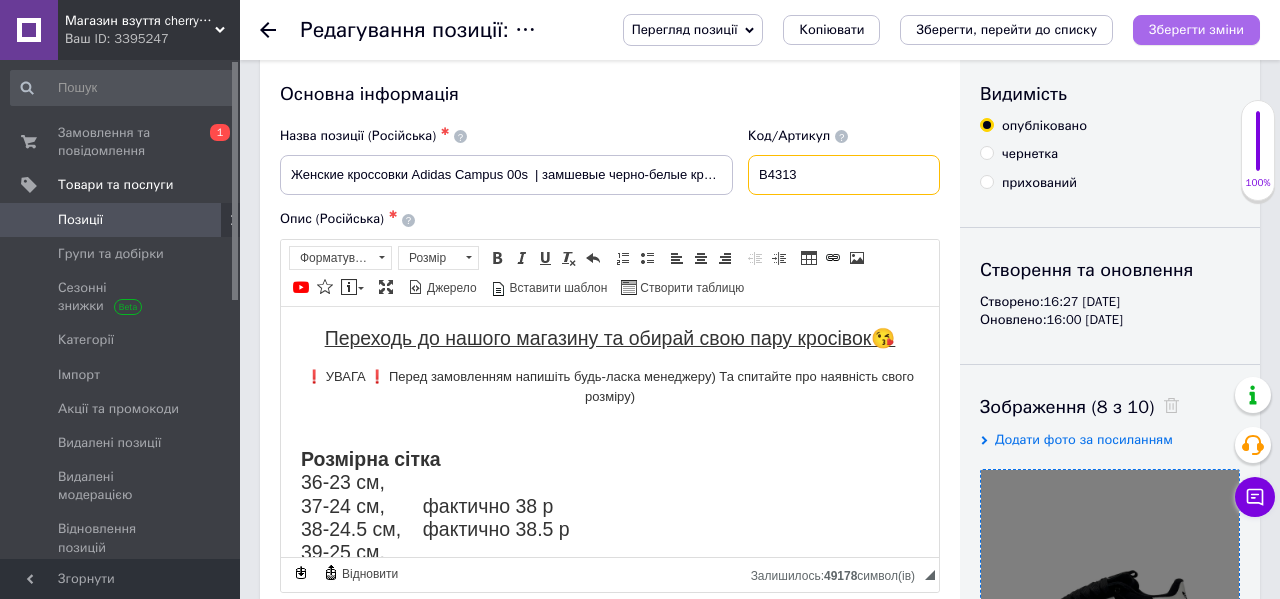 type on "B4313" 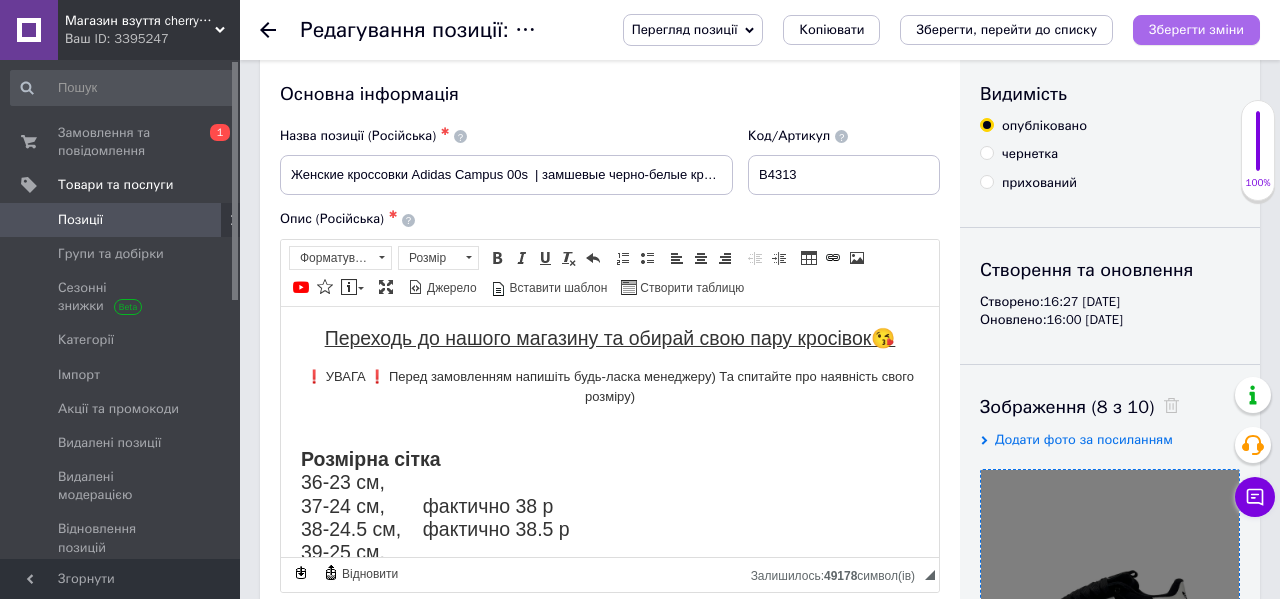 click on "Зберегти зміни" at bounding box center (1196, 29) 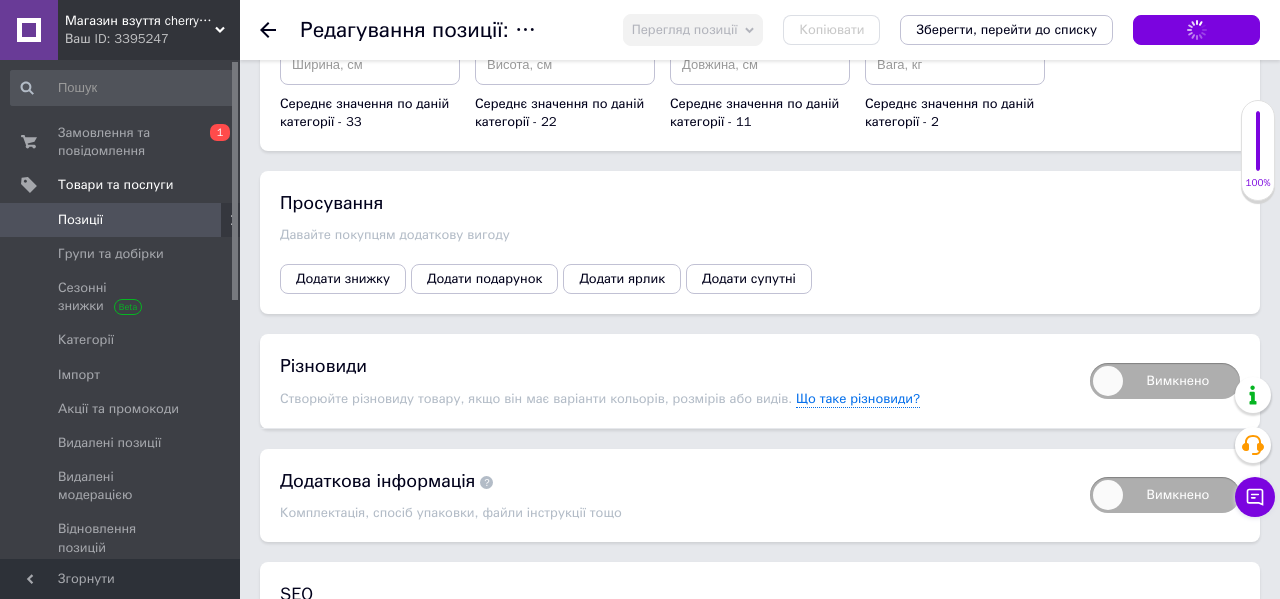 scroll, scrollTop: 2867, scrollLeft: 0, axis: vertical 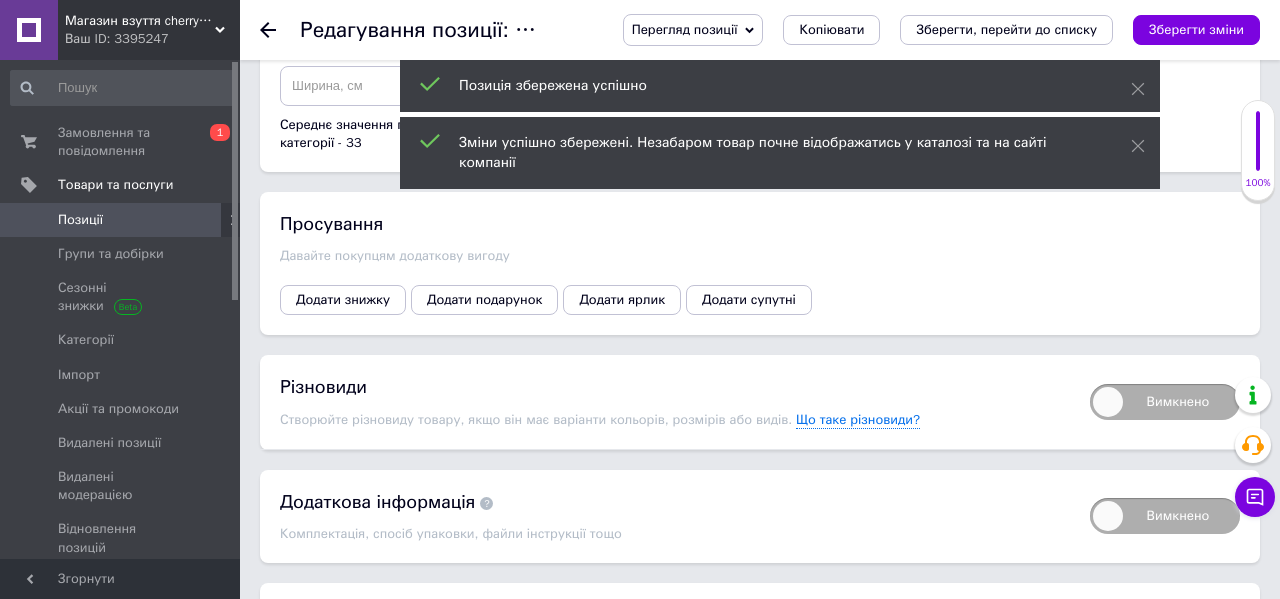 click on "Вимкнено" at bounding box center (1165, 402) 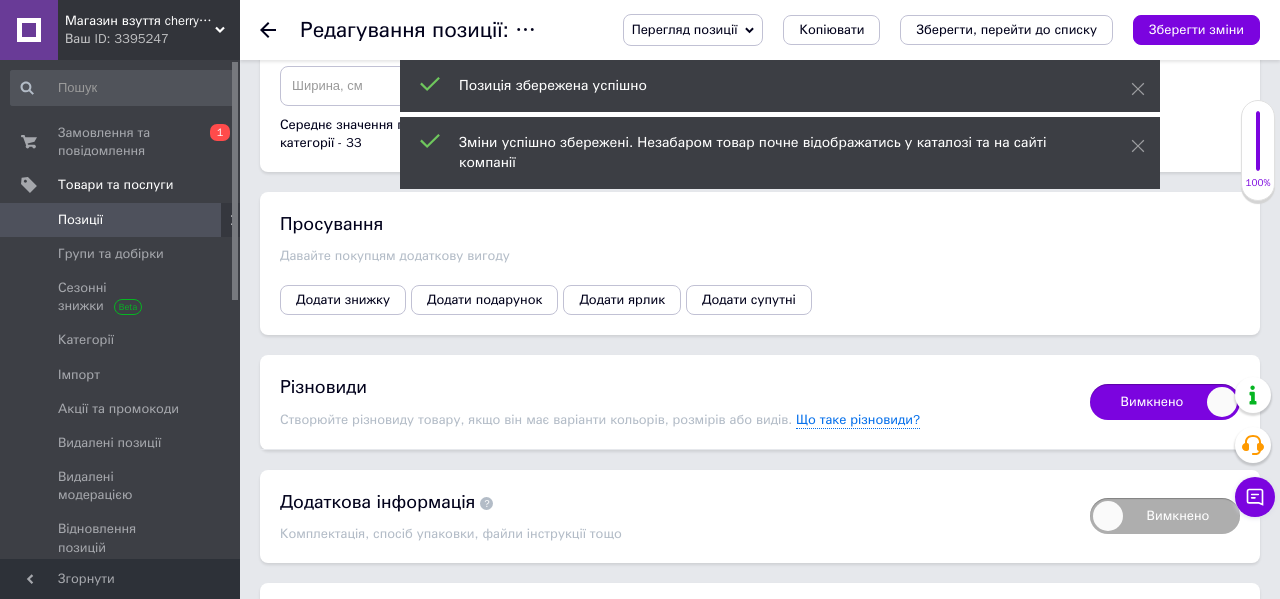 checkbox on "true" 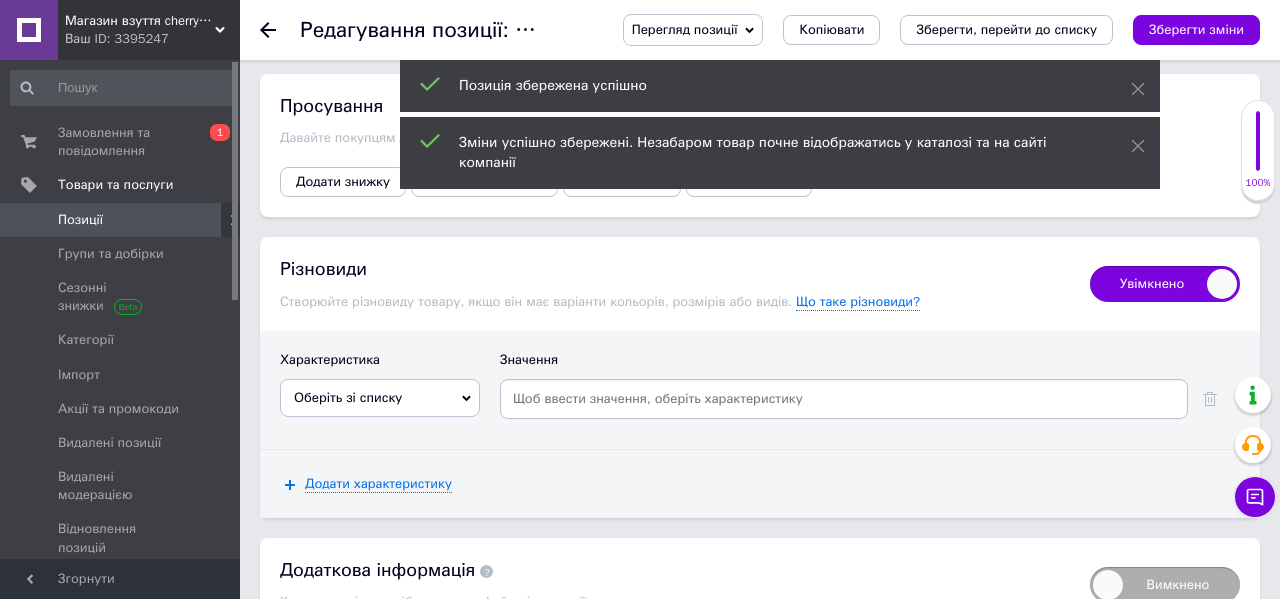 scroll, scrollTop: 3014, scrollLeft: 0, axis: vertical 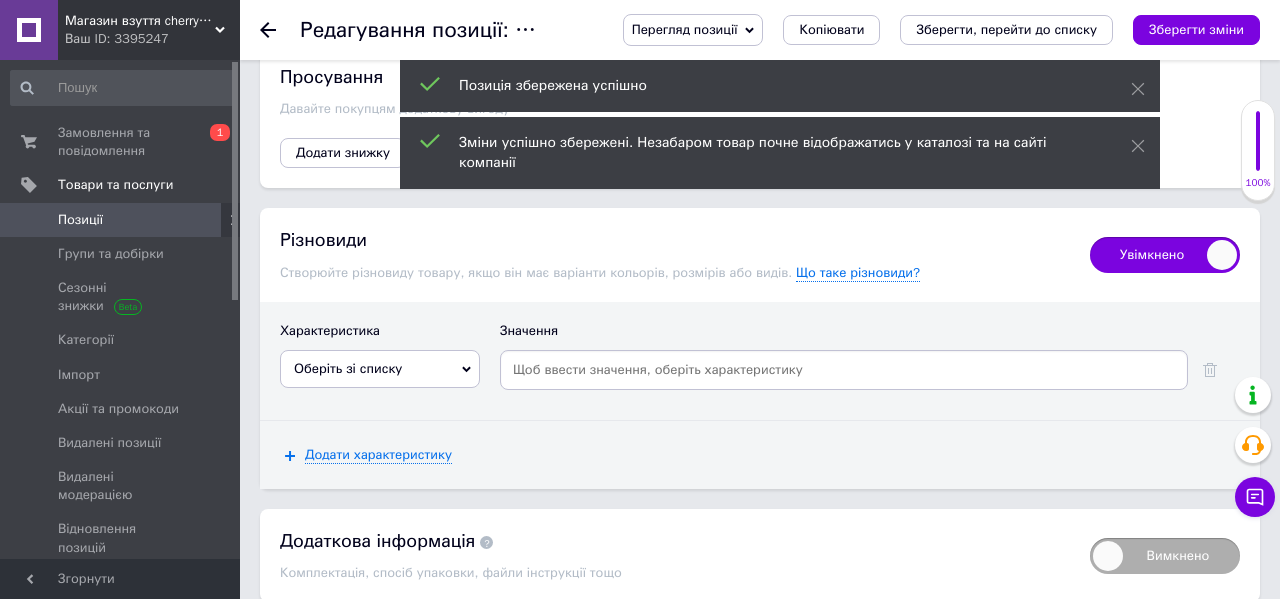 click on "Оберіть зі списку Производитель Страна производитель Стиль Материал подкладки Прошивка Длина стельки  Состояние Цвет Сезон Размер женской обуви [PERSON_NAME] обуви Материал подошвы Материал верха" at bounding box center [380, 375] 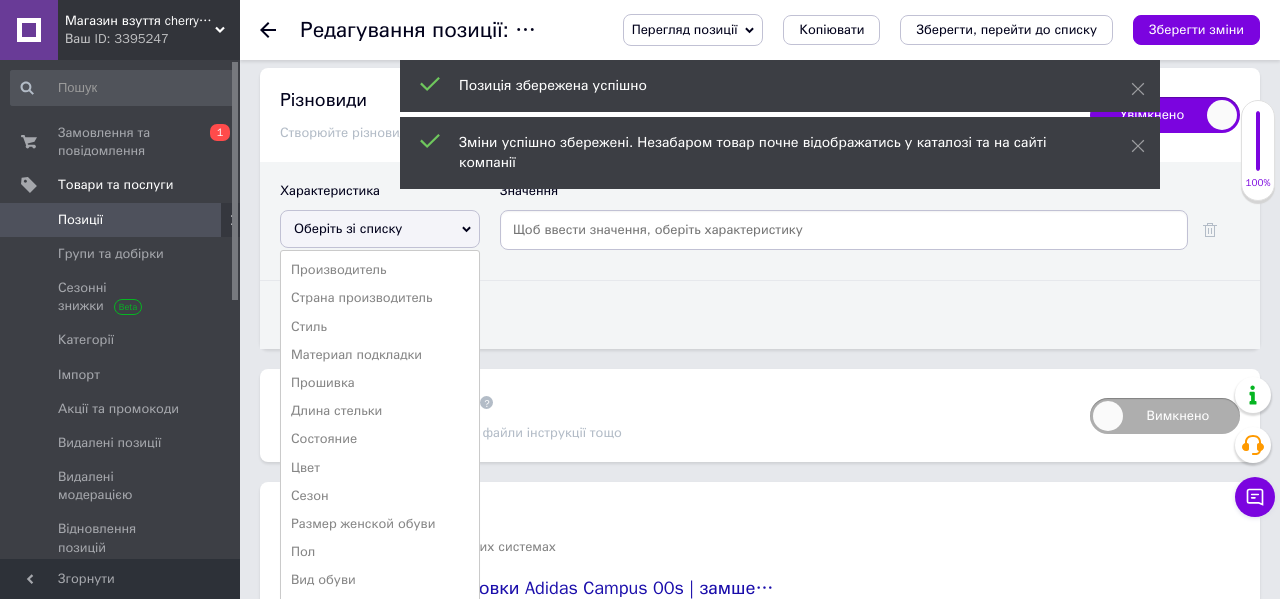 scroll, scrollTop: 3172, scrollLeft: 0, axis: vertical 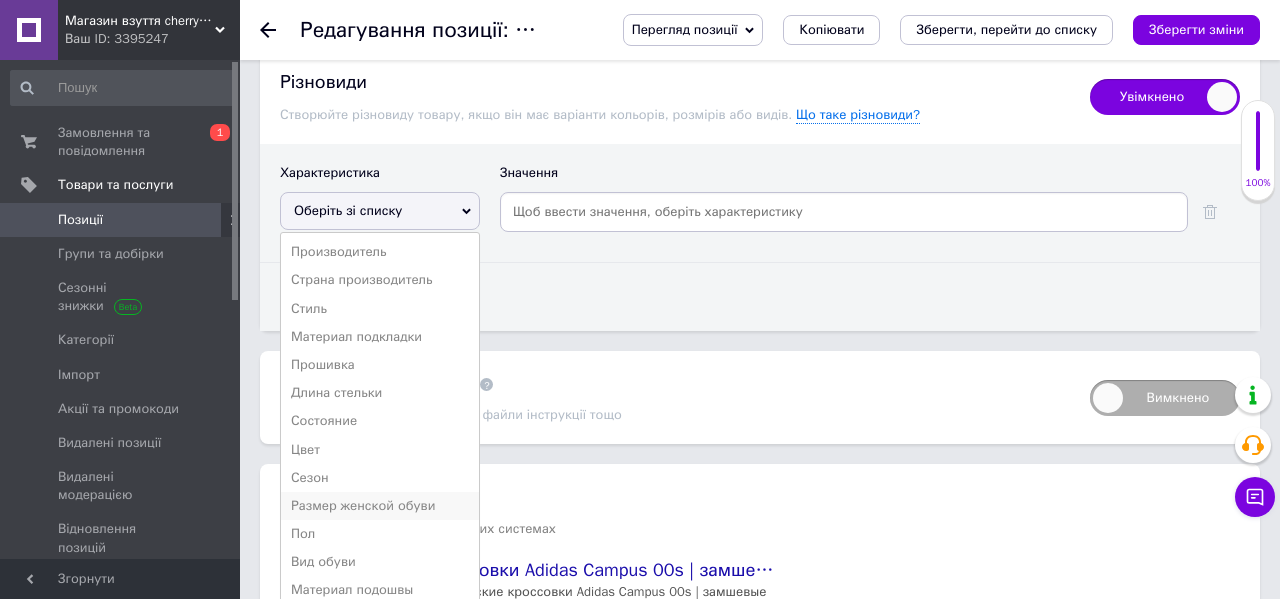 click on "Размер женской обуви" at bounding box center [380, 506] 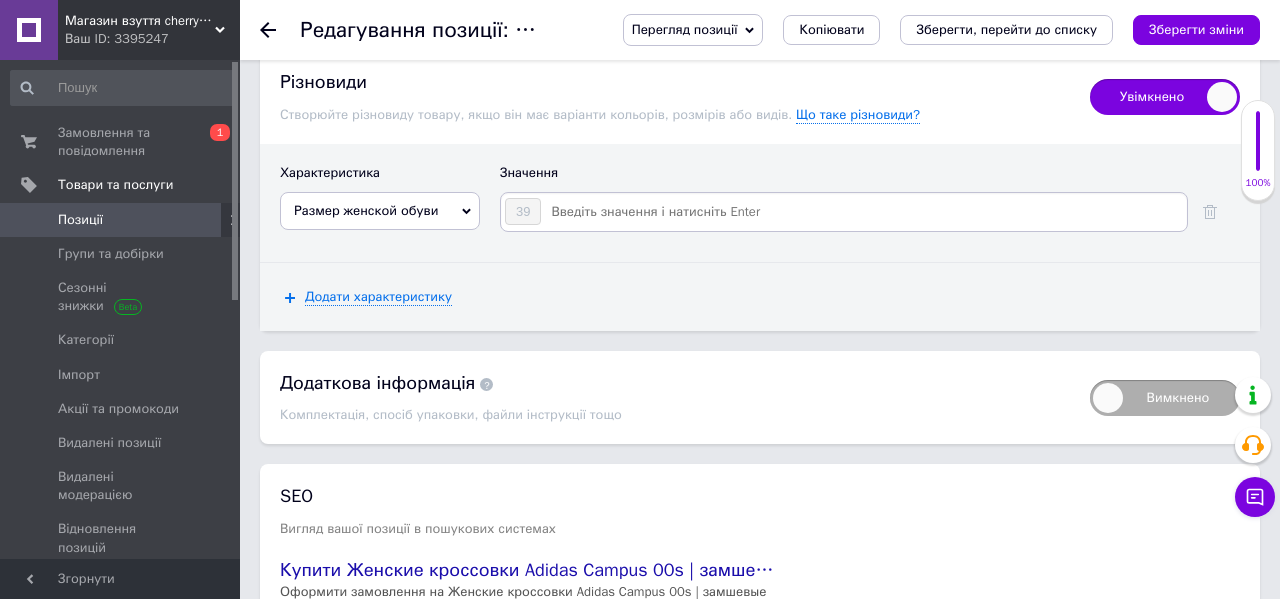 click at bounding box center (863, 212) 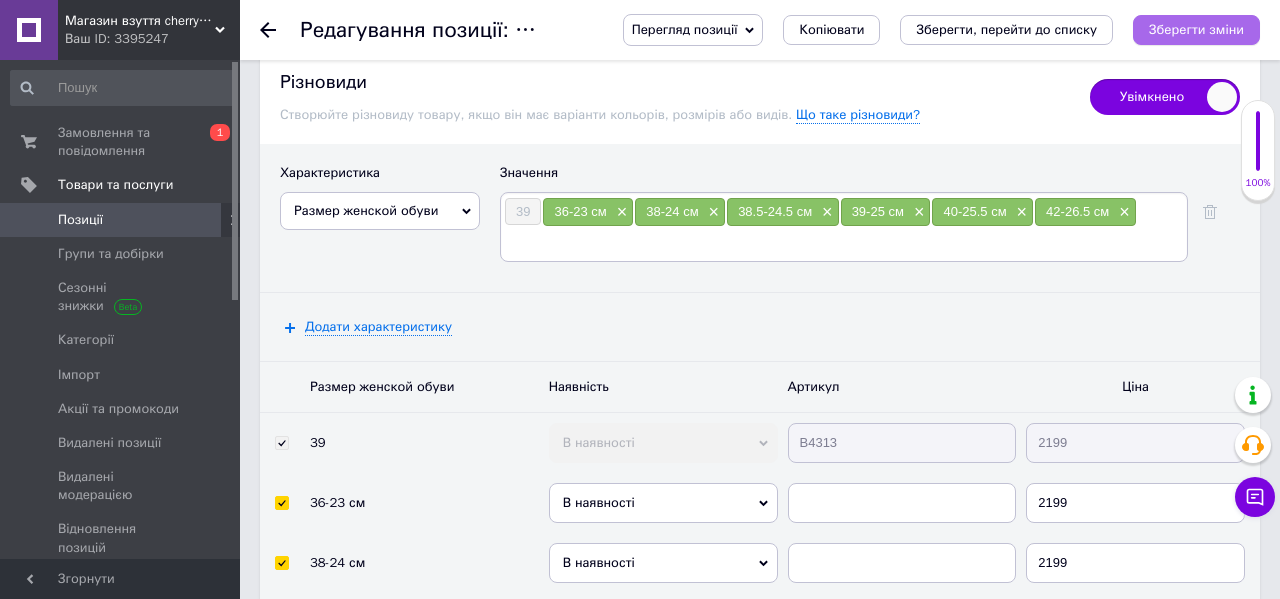 click on "Зберегти зміни" at bounding box center [1196, 29] 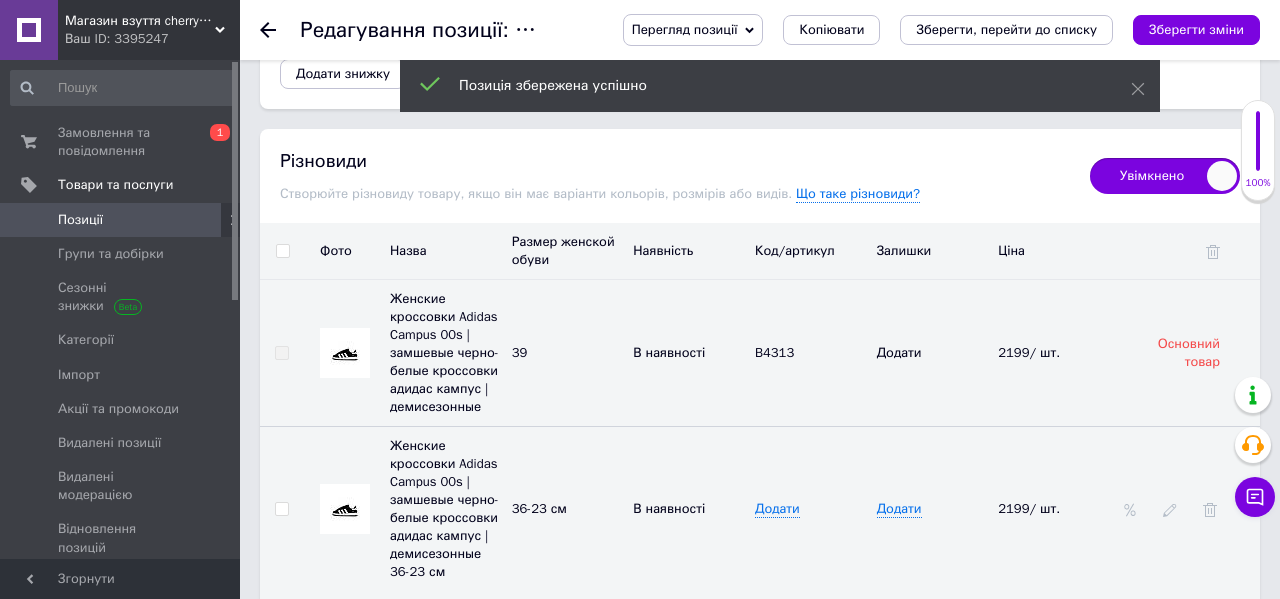 scroll, scrollTop: 3062, scrollLeft: 0, axis: vertical 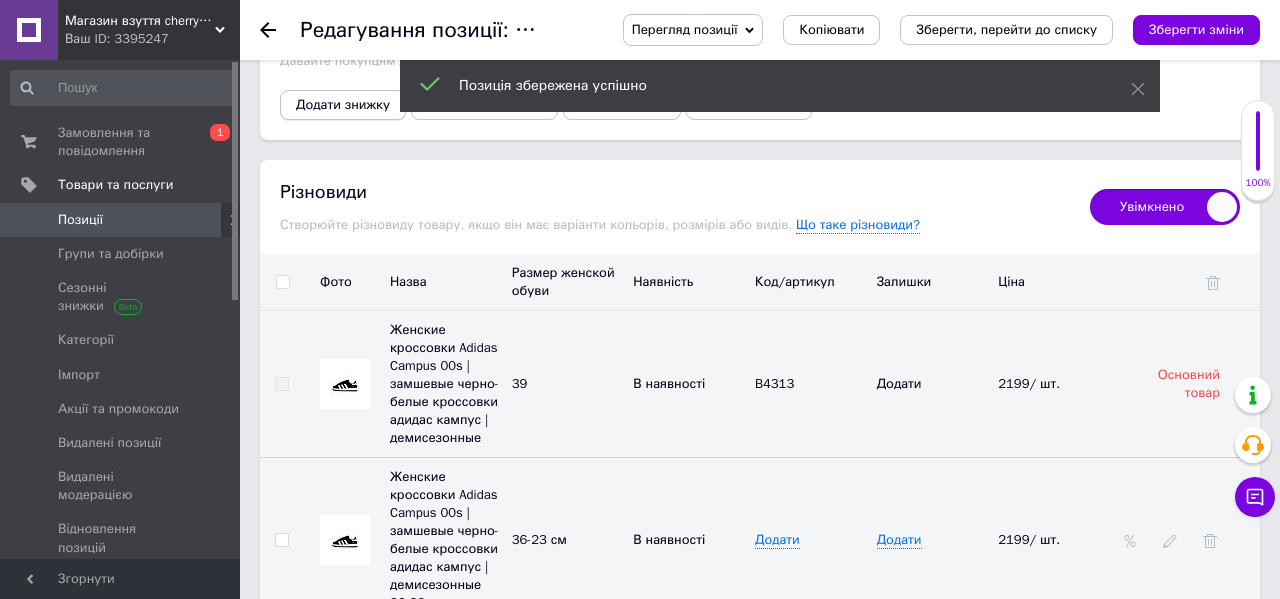 click on "Додати знижку" at bounding box center [343, 105] 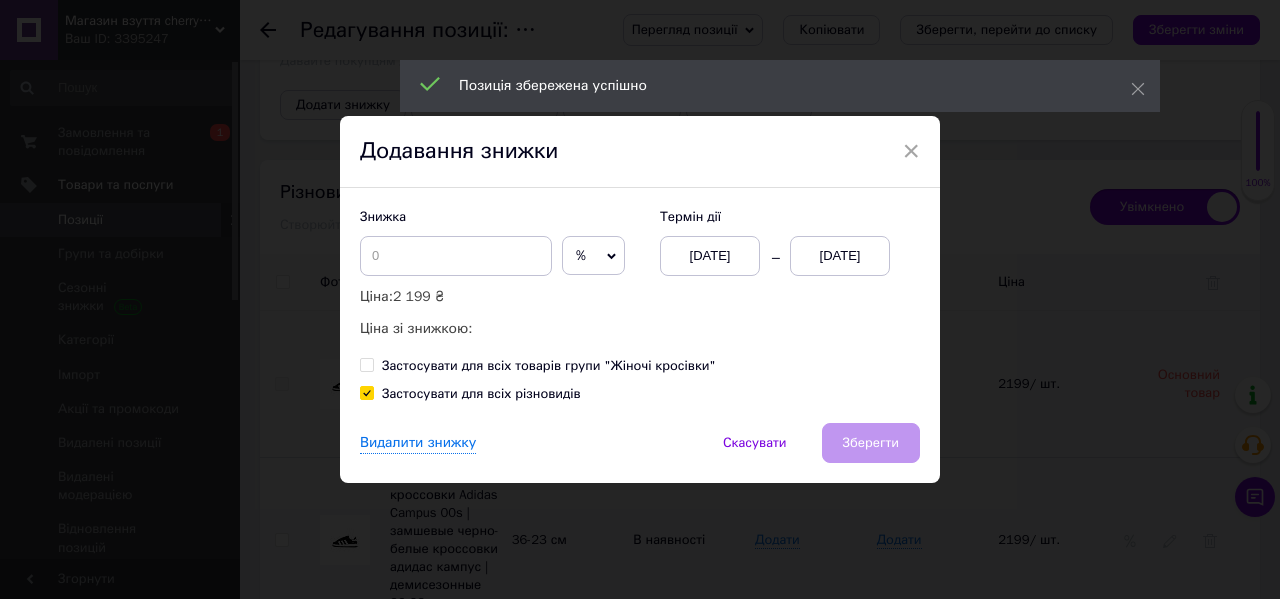 click on "%" at bounding box center [593, 256] 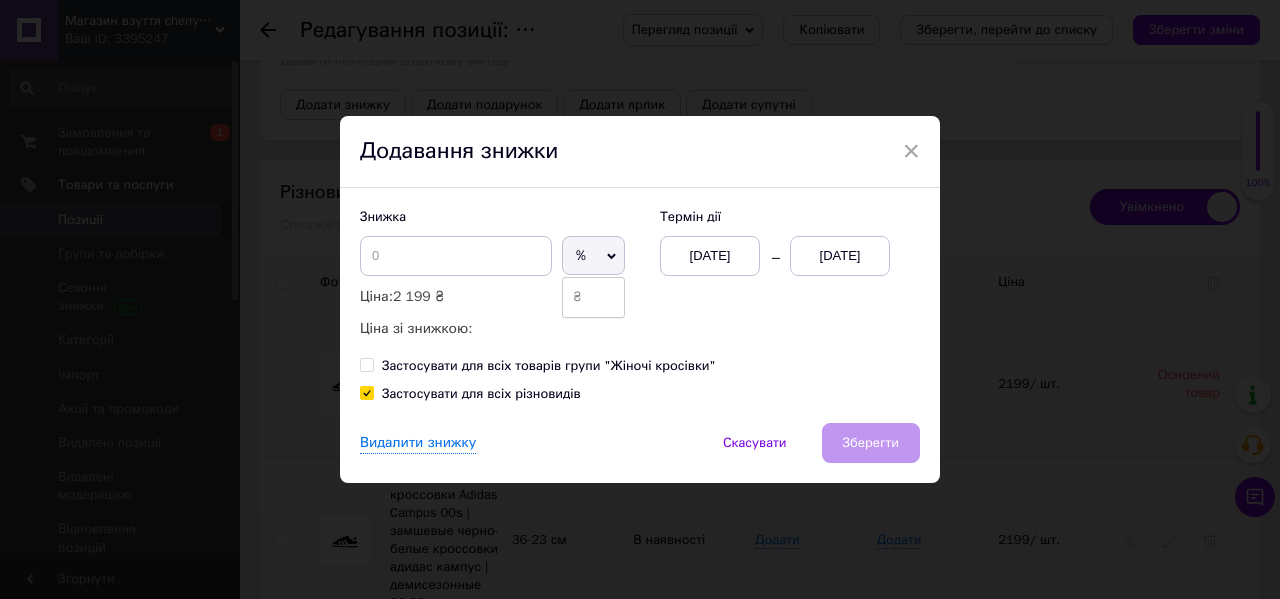 click on "₴" at bounding box center (593, 297) 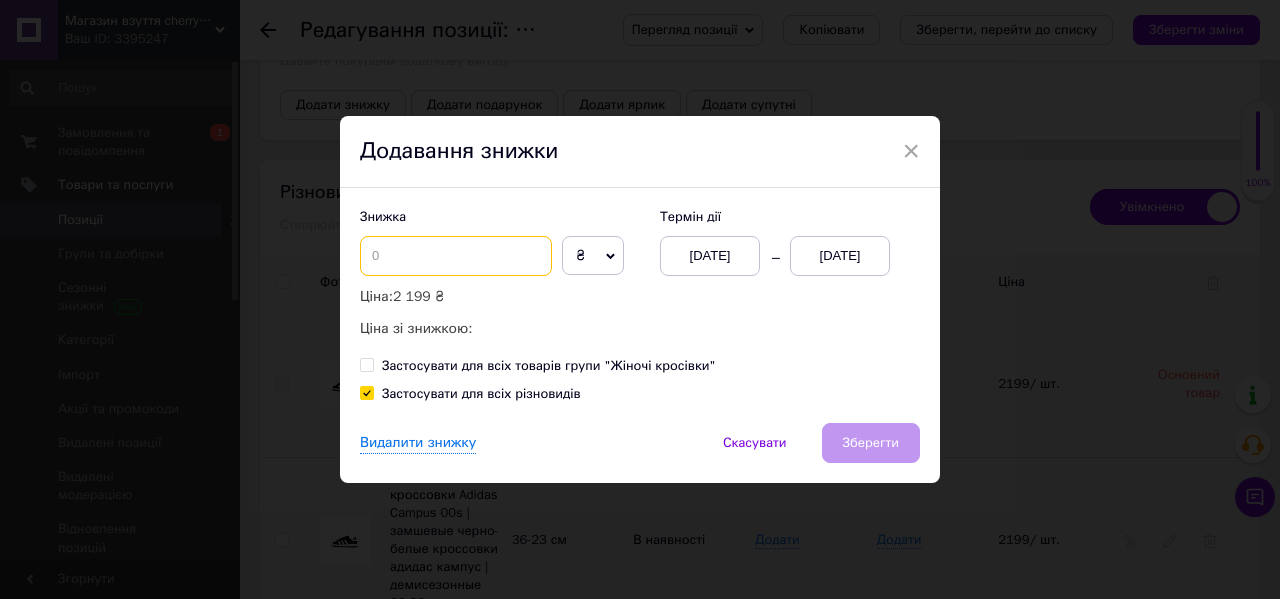 click at bounding box center (456, 256) 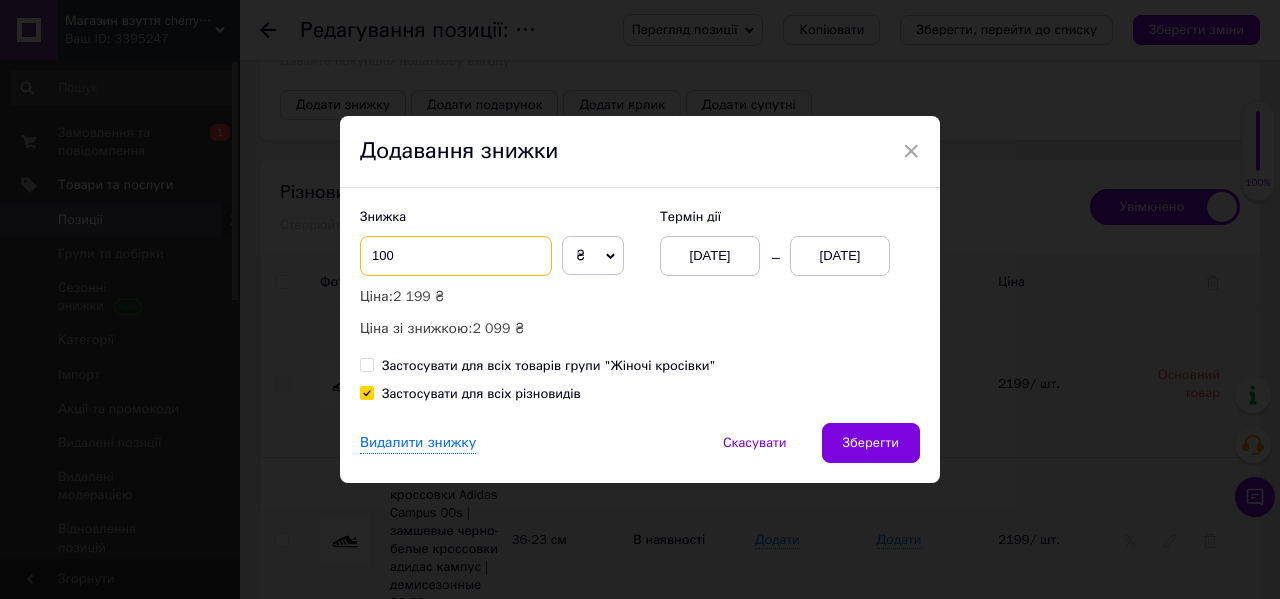 type on "100" 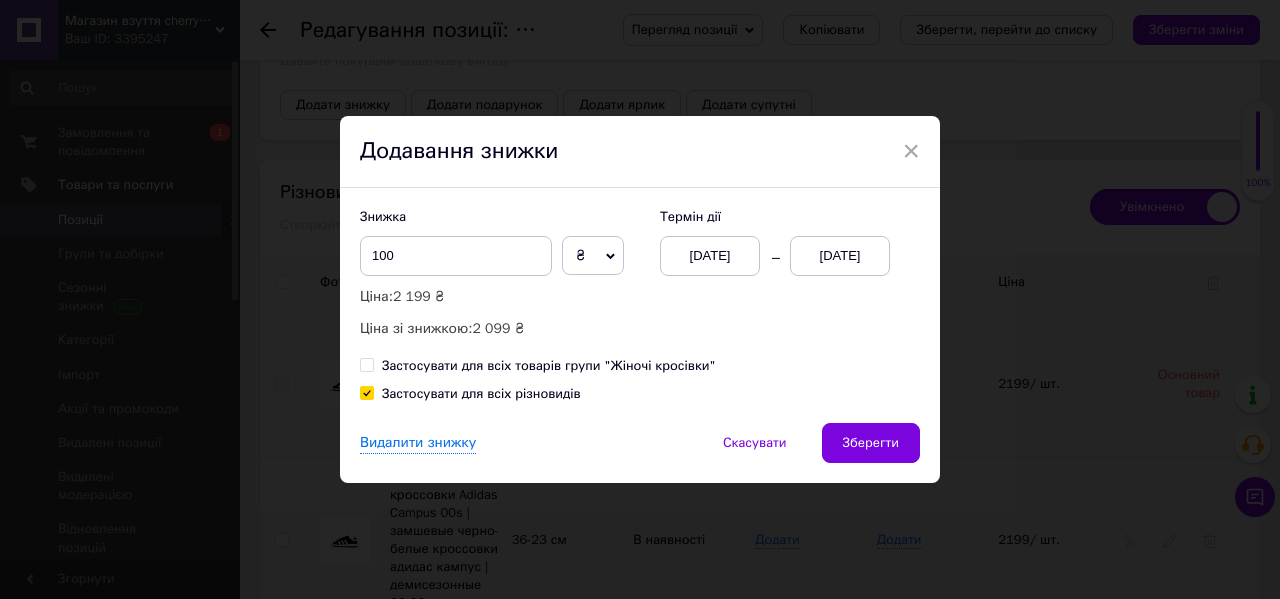 click on "[DATE]" at bounding box center [840, 256] 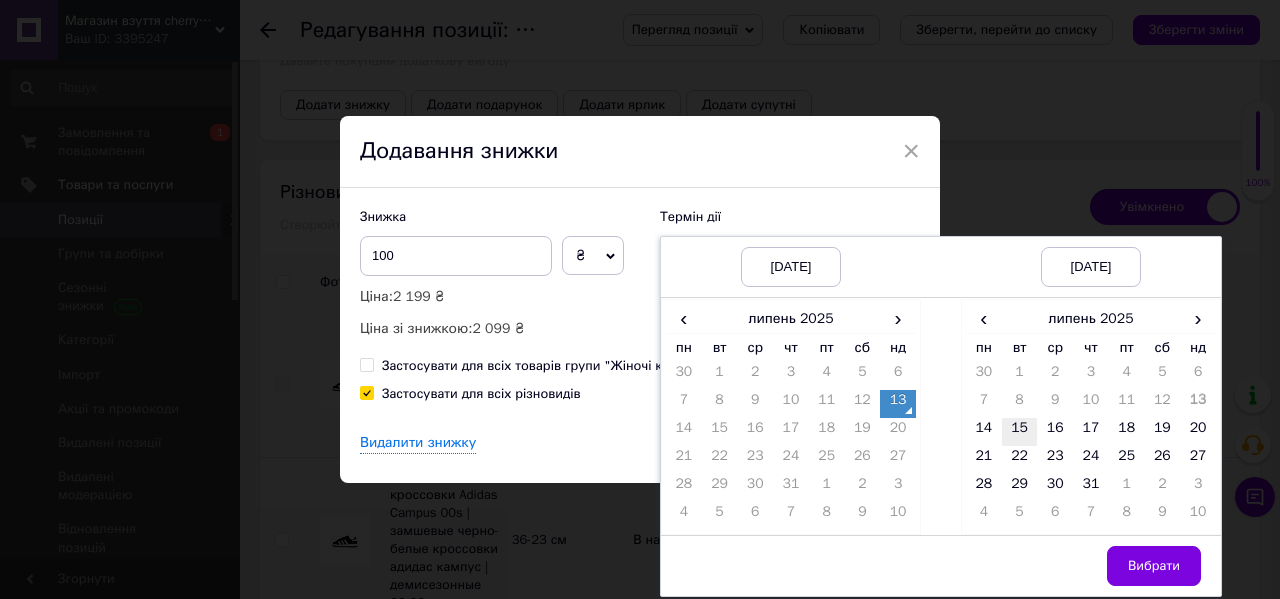 click on "15" at bounding box center [1020, 432] 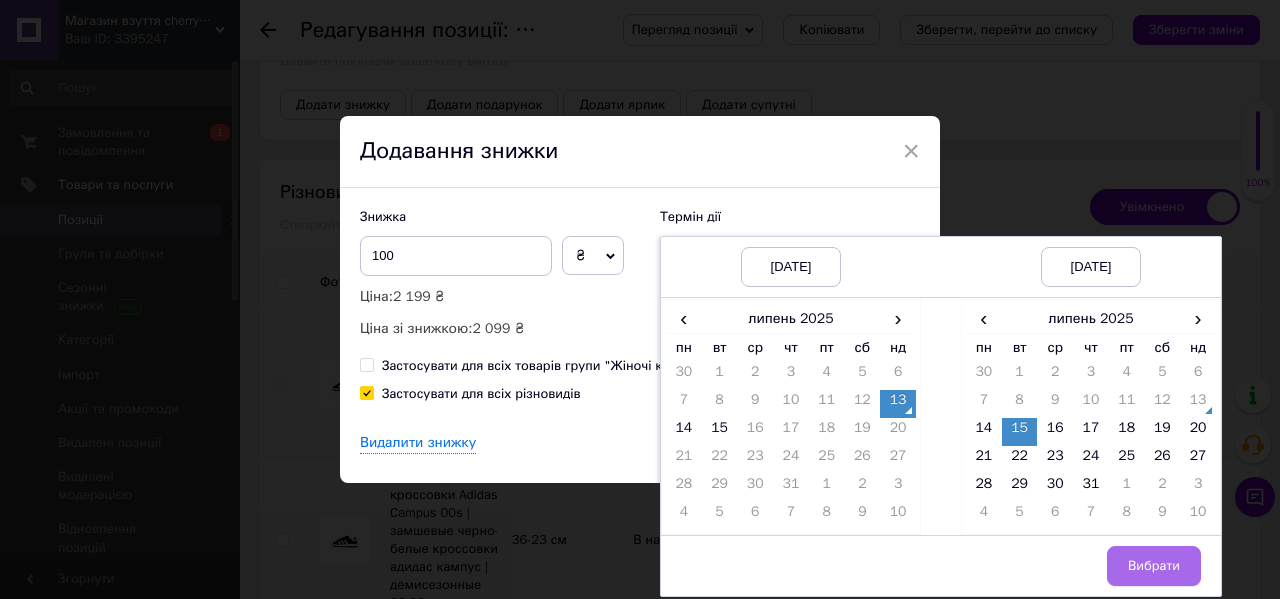 click on "Вибрати" at bounding box center (1154, 566) 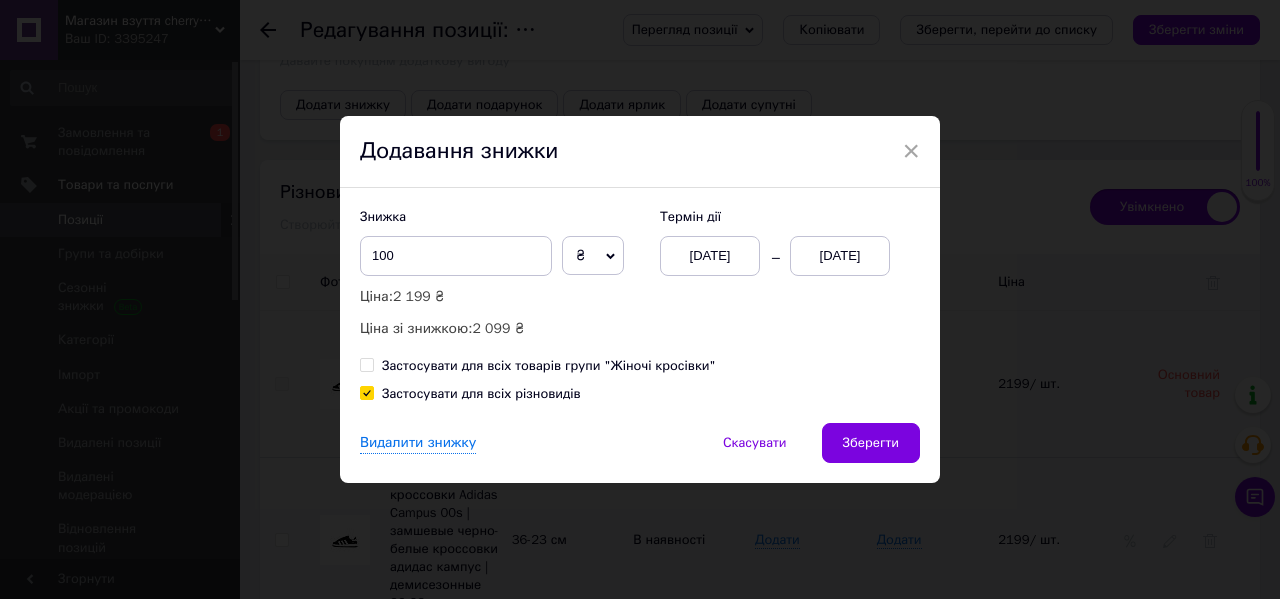 click on "Зберегти" at bounding box center [871, 443] 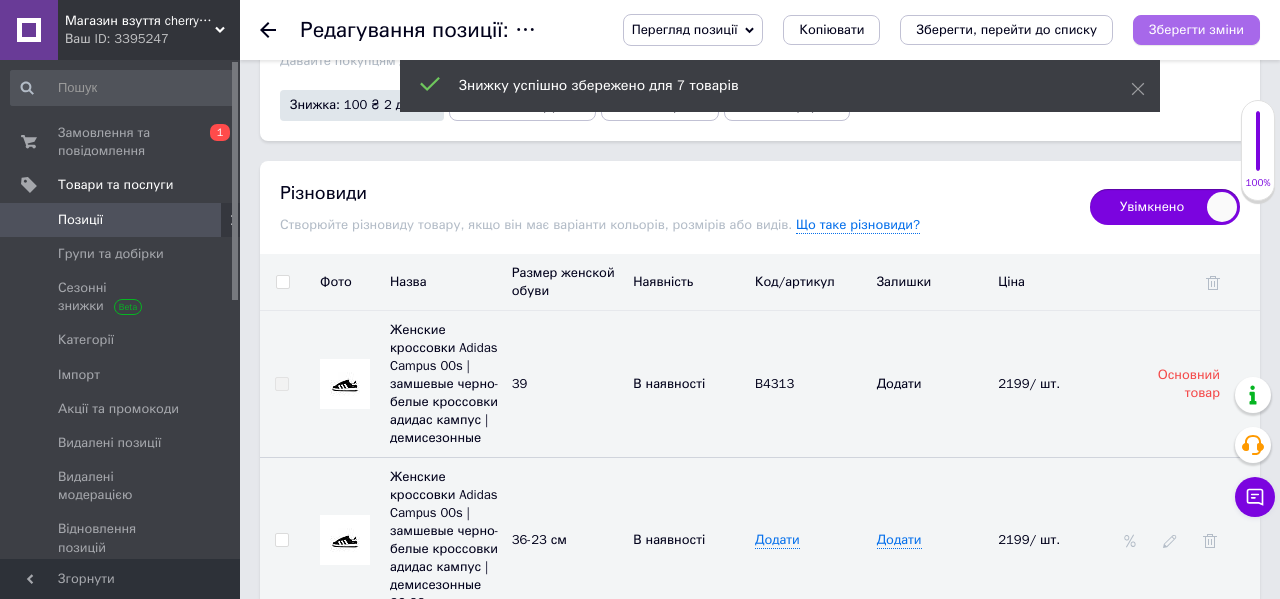 click on "Зберегти зміни" at bounding box center [1196, 29] 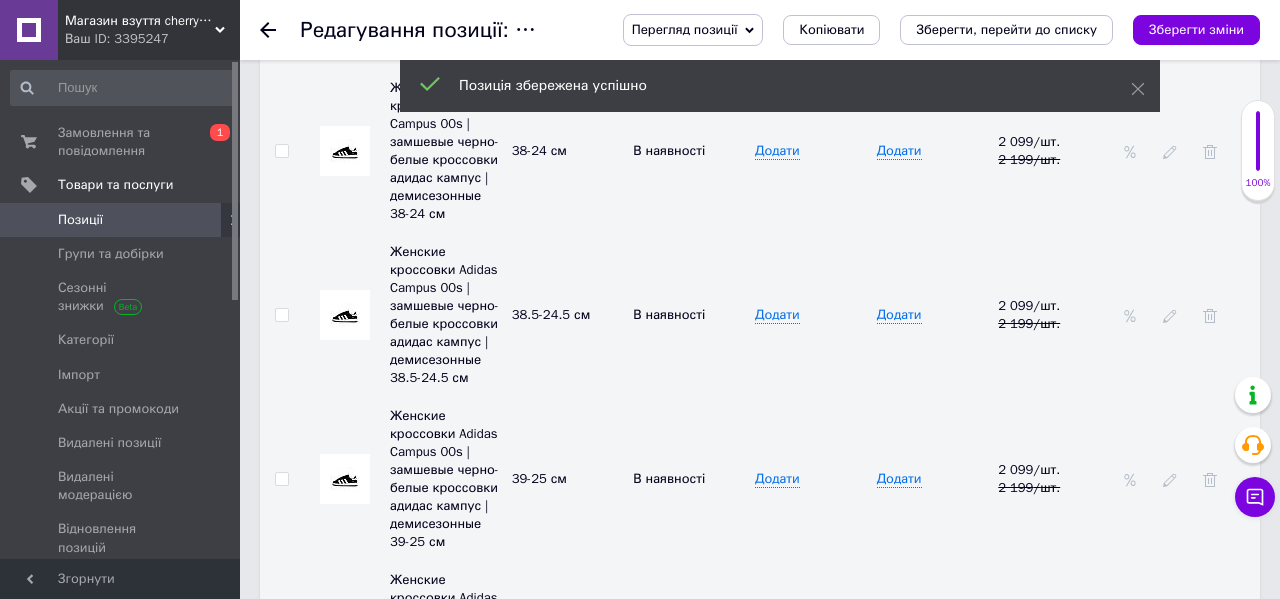scroll, scrollTop: 3616, scrollLeft: 0, axis: vertical 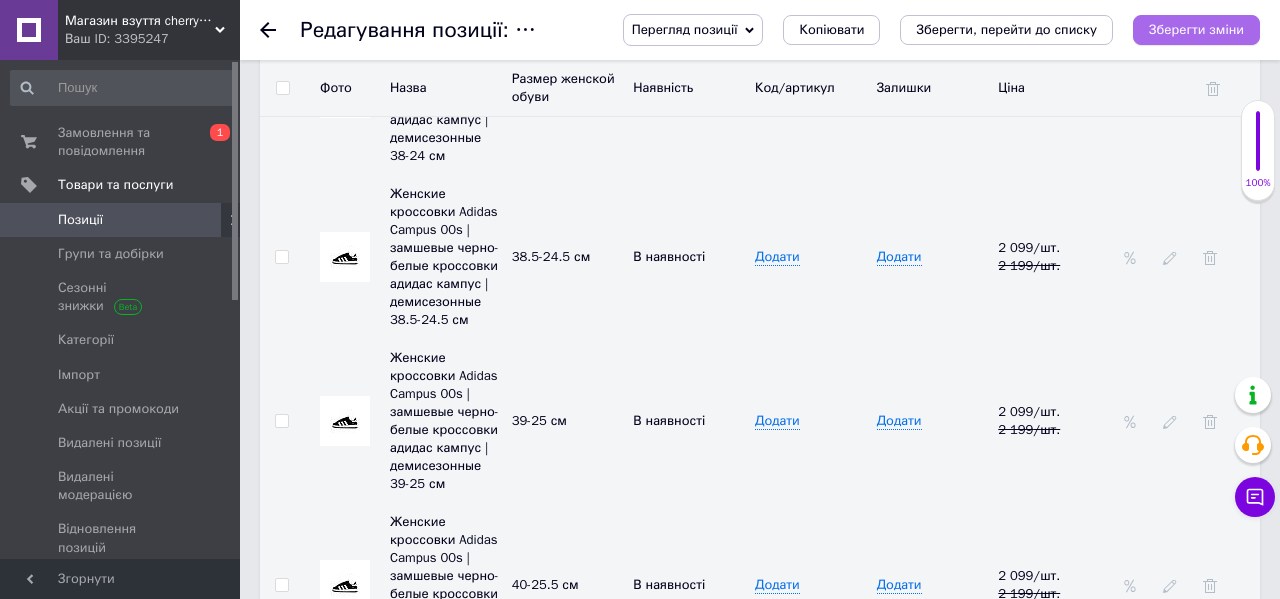 click on "Зберегти зміни" at bounding box center [1196, 30] 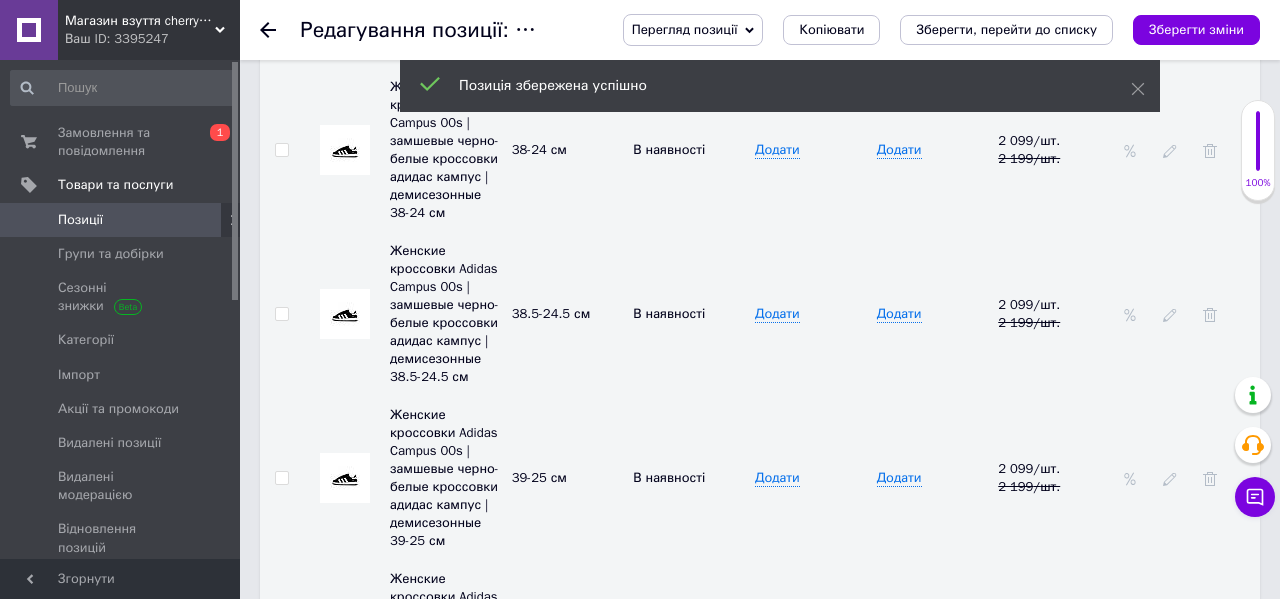 click on "Позиції" at bounding box center [121, 220] 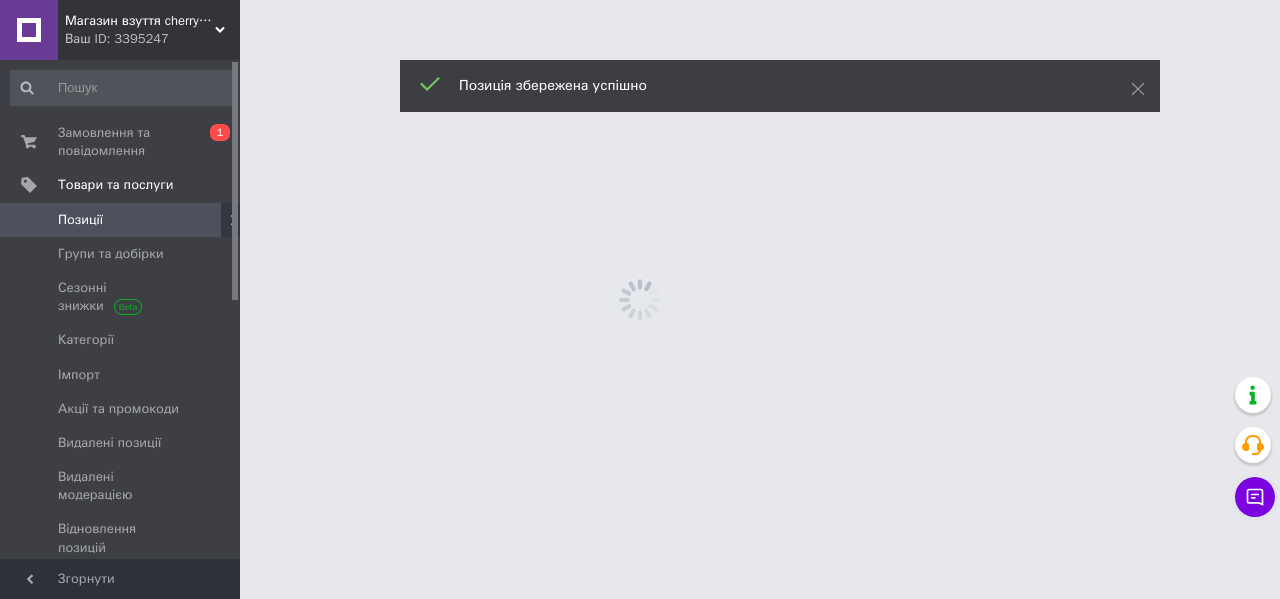 scroll, scrollTop: 0, scrollLeft: 0, axis: both 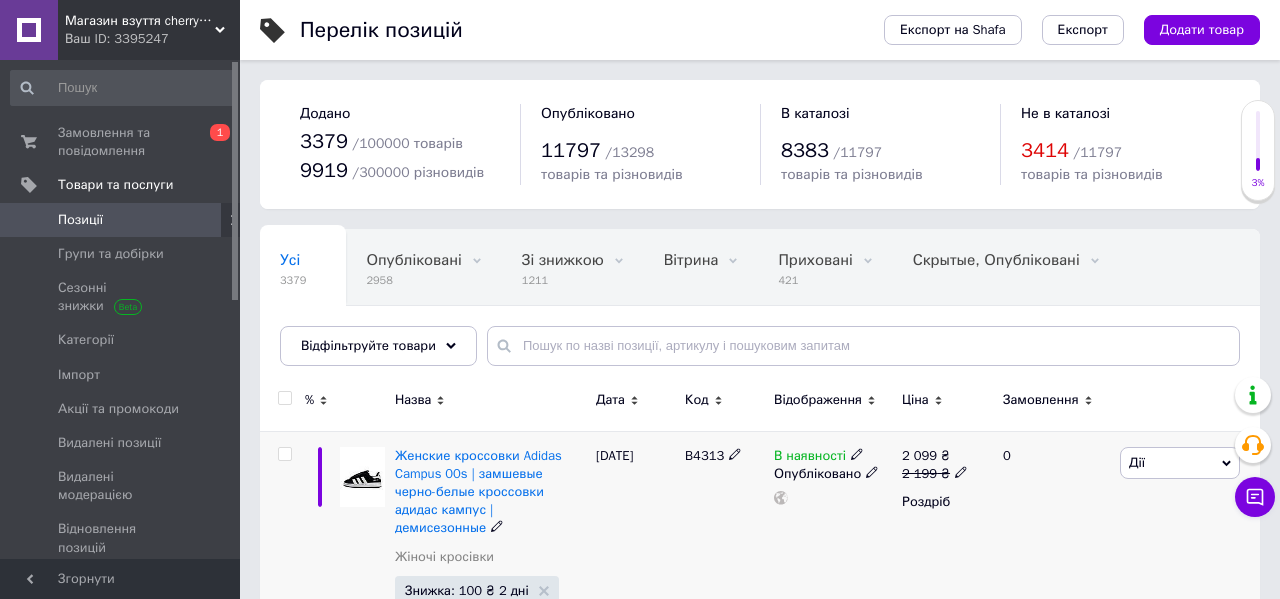 click at bounding box center [284, 454] 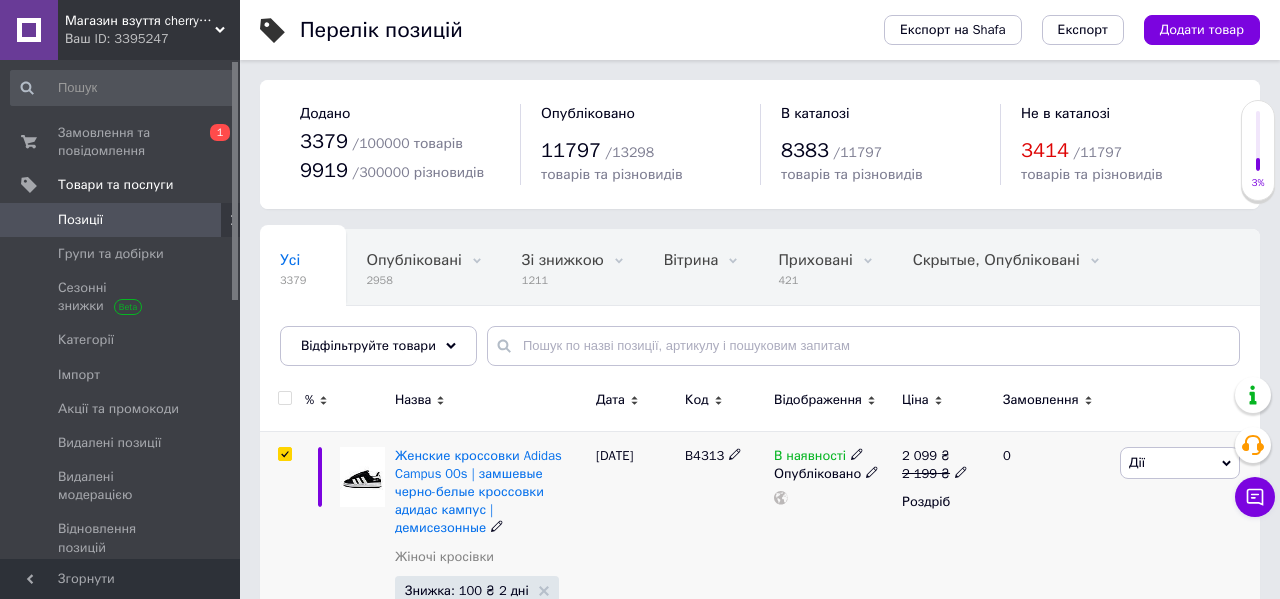 checkbox on "true" 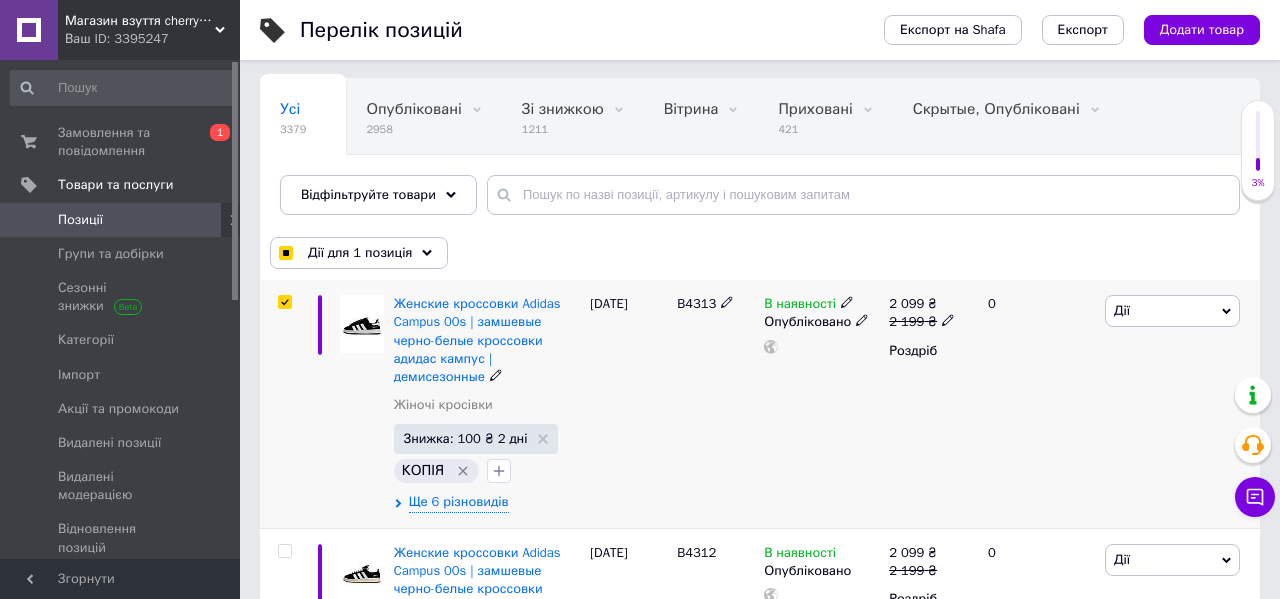 scroll, scrollTop: 194, scrollLeft: 0, axis: vertical 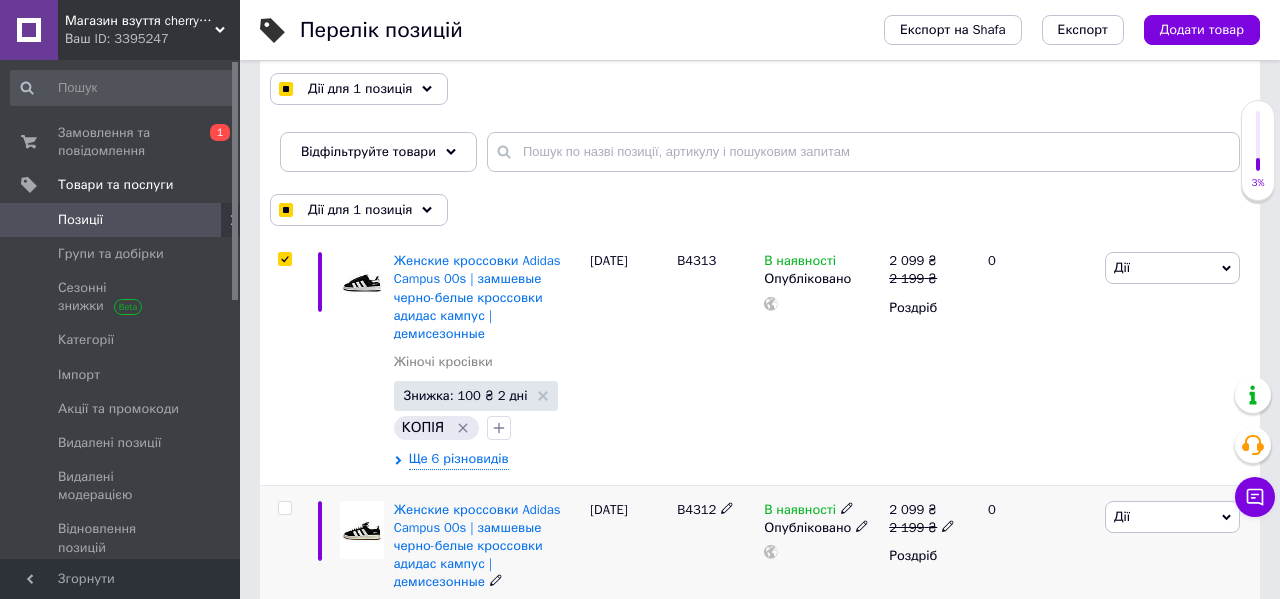 click at bounding box center [284, 508] 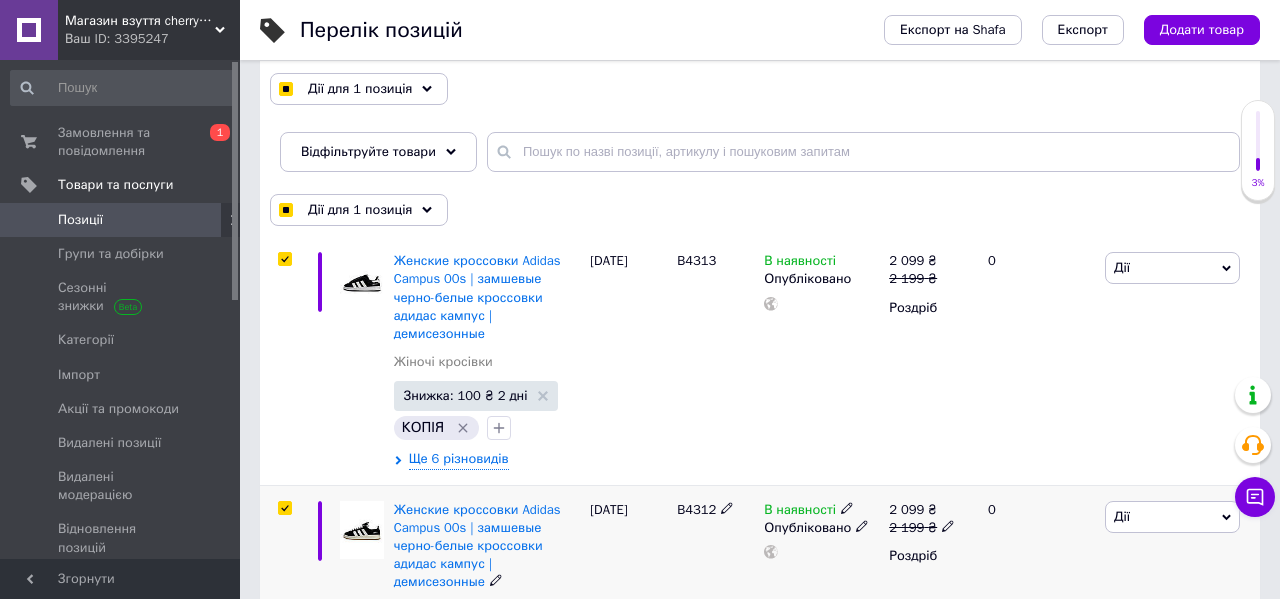 checkbox on "true" 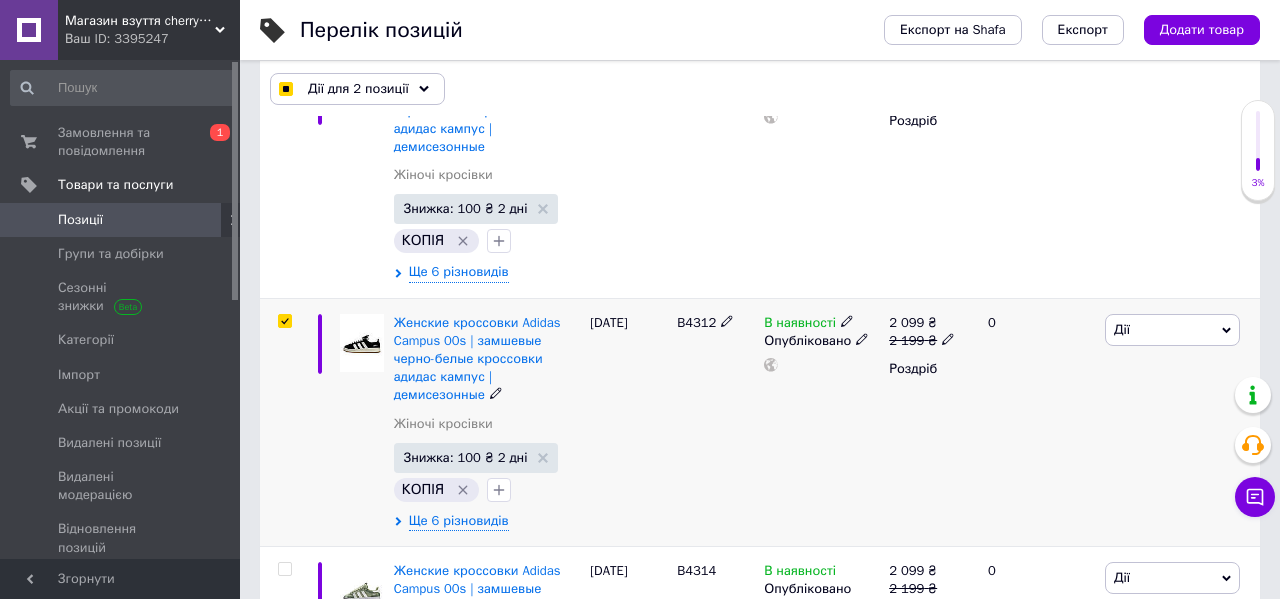 scroll, scrollTop: 421, scrollLeft: 0, axis: vertical 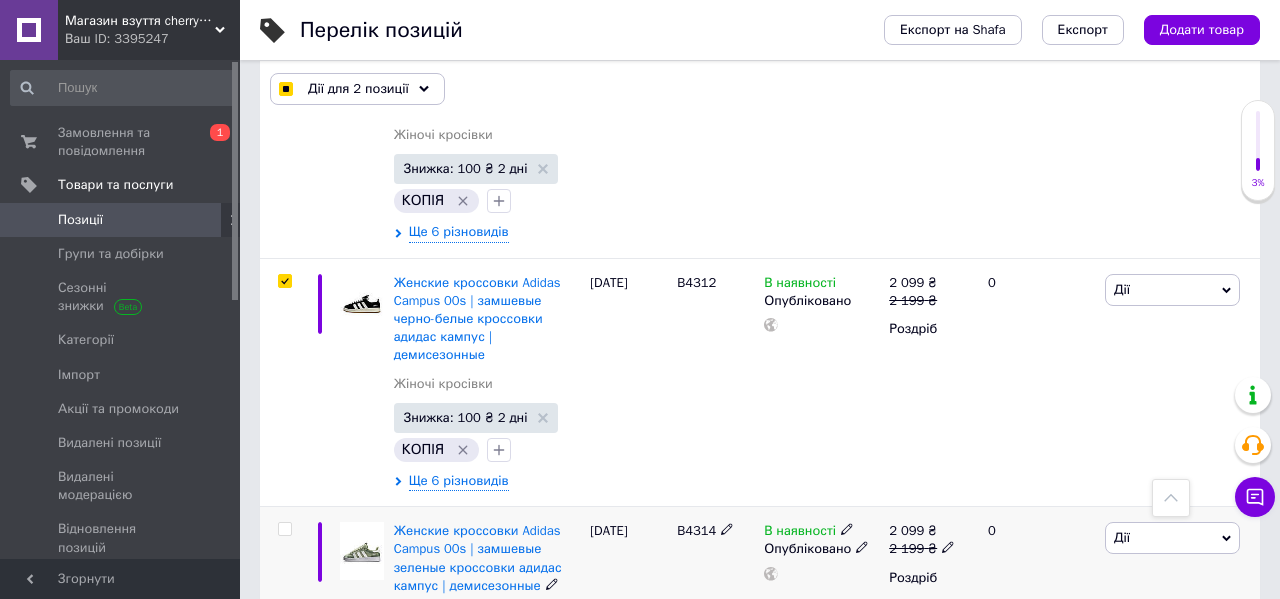 click at bounding box center (284, 529) 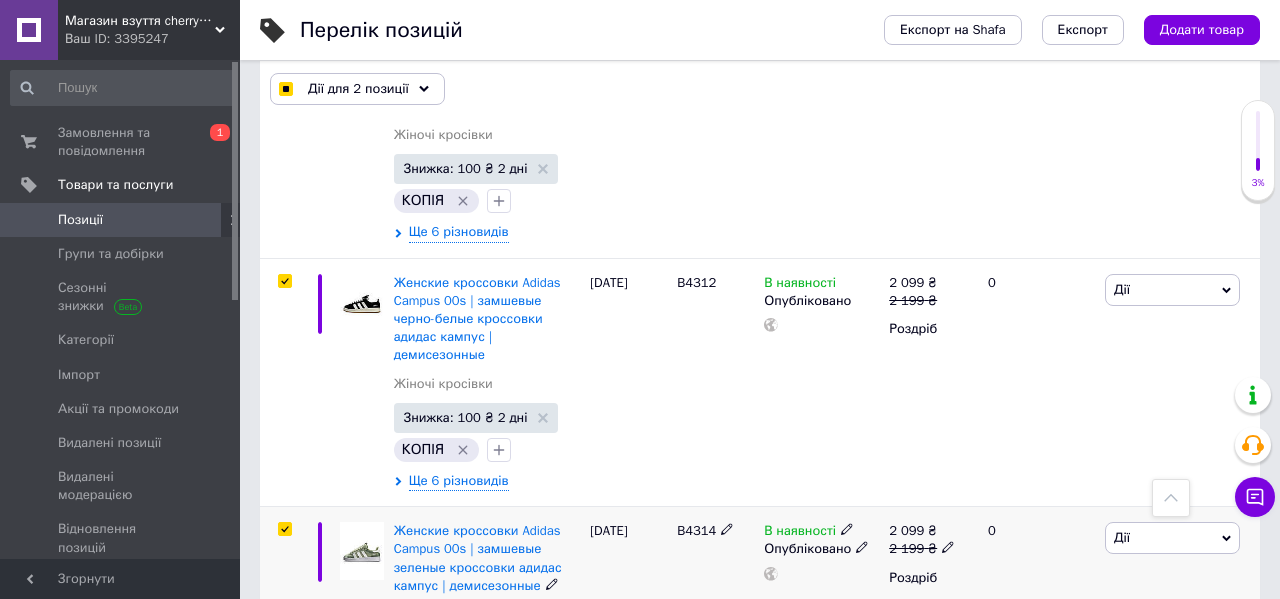 checkbox on "true" 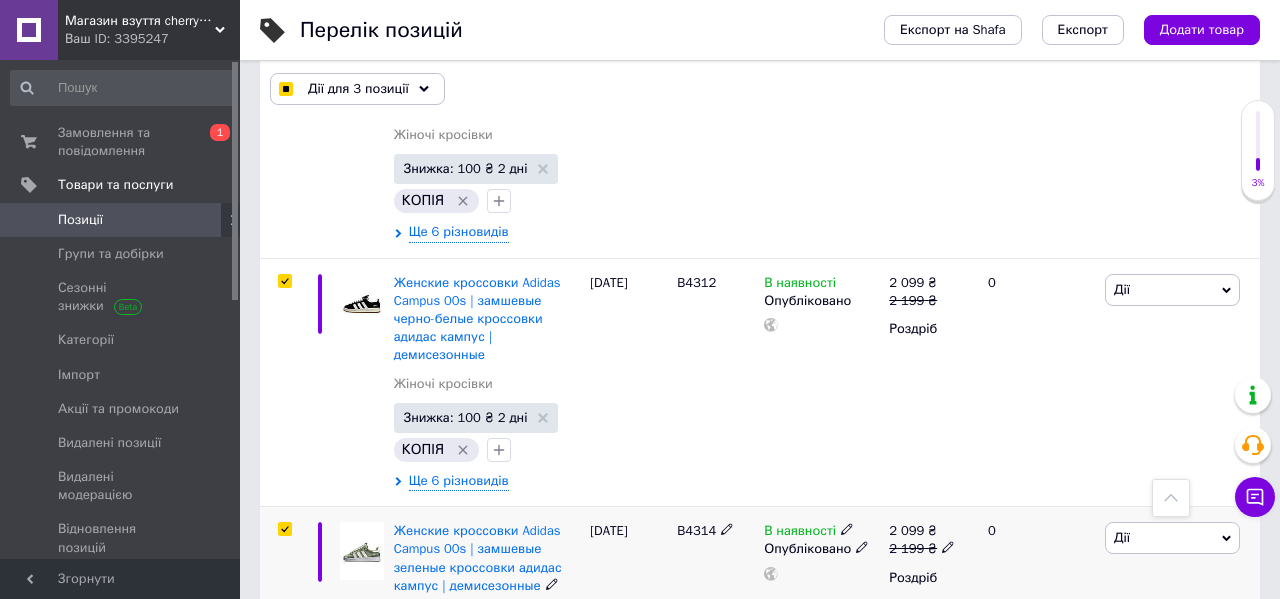 scroll, scrollTop: 706, scrollLeft: 0, axis: vertical 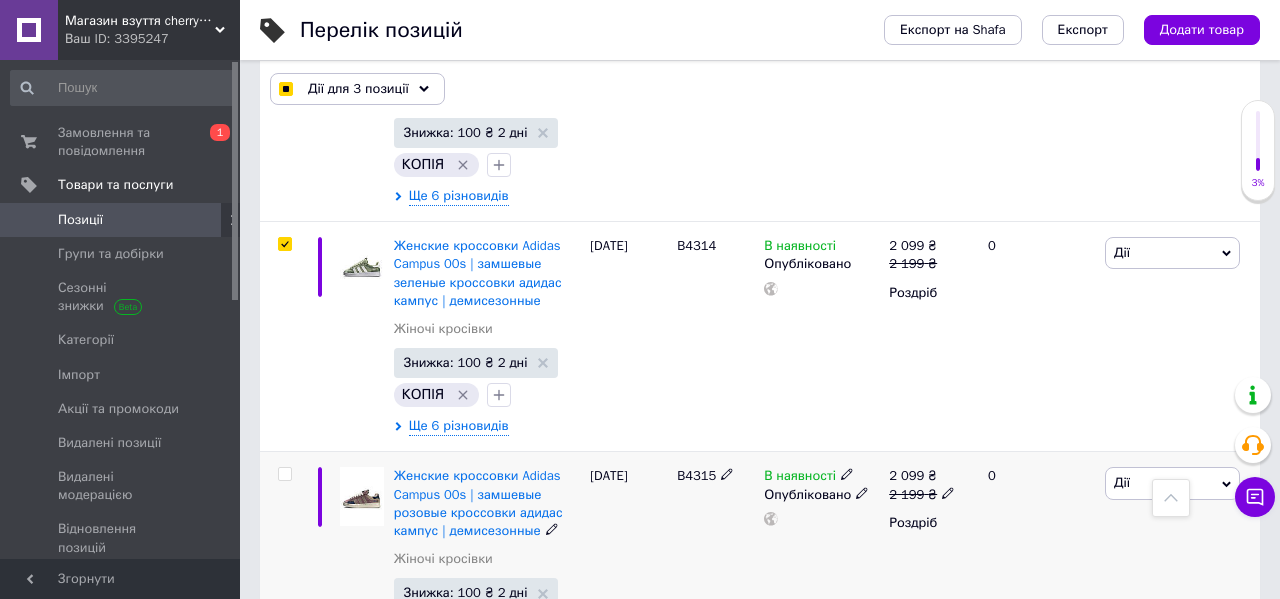 click at bounding box center (284, 474) 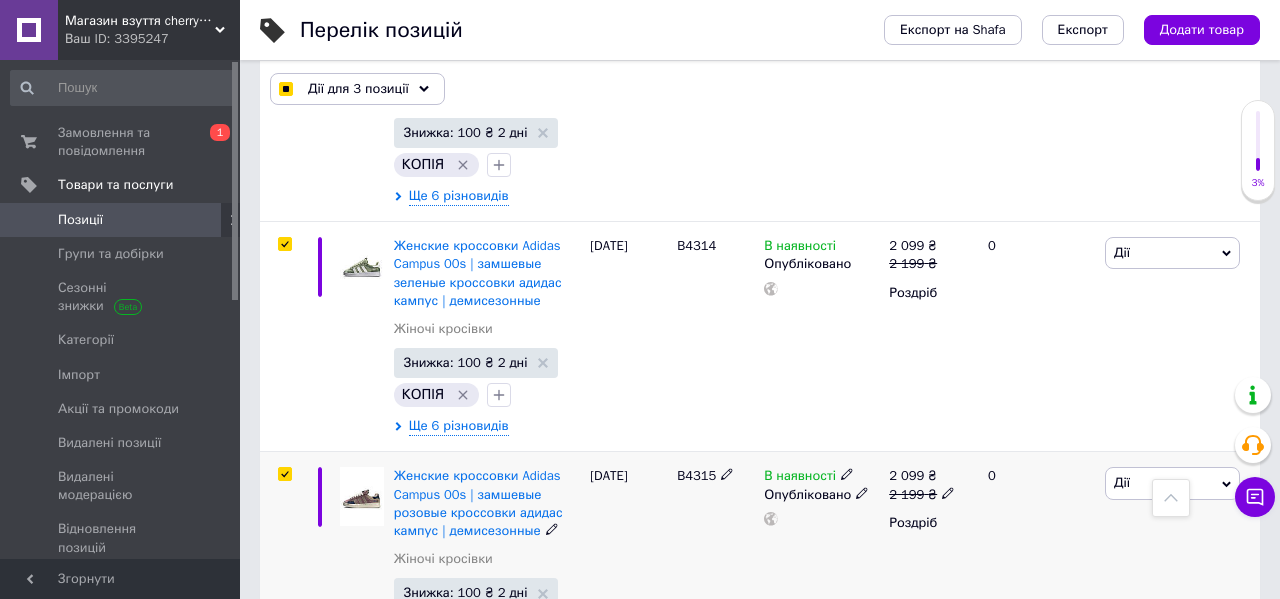 checkbox on "true" 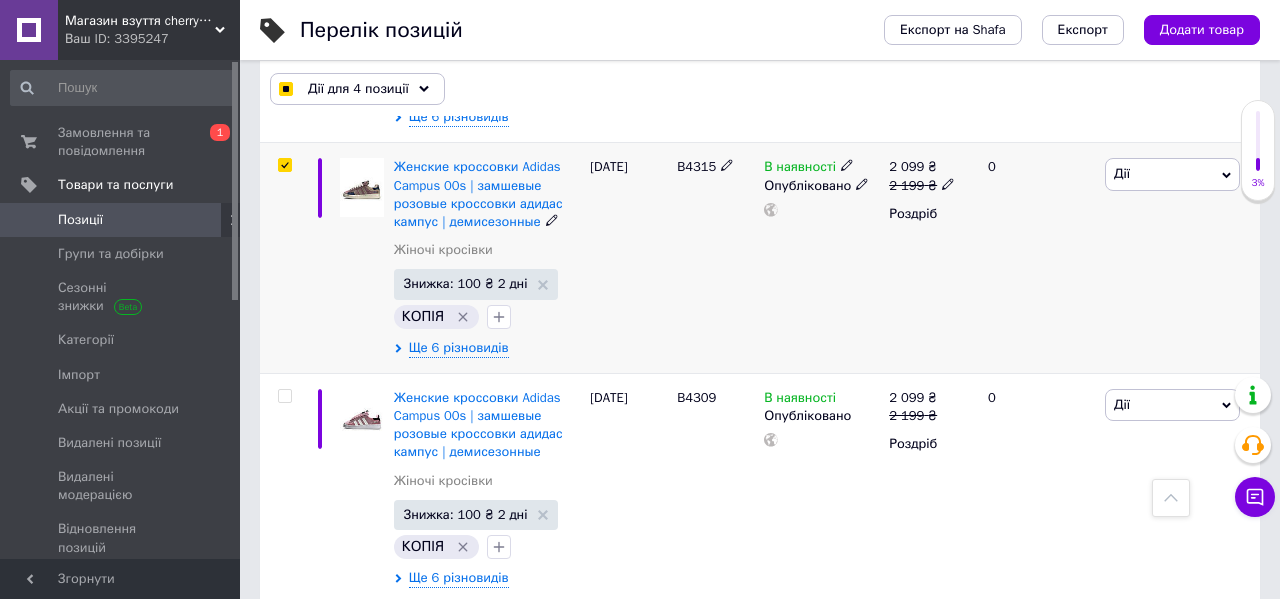 scroll, scrollTop: 1016, scrollLeft: 0, axis: vertical 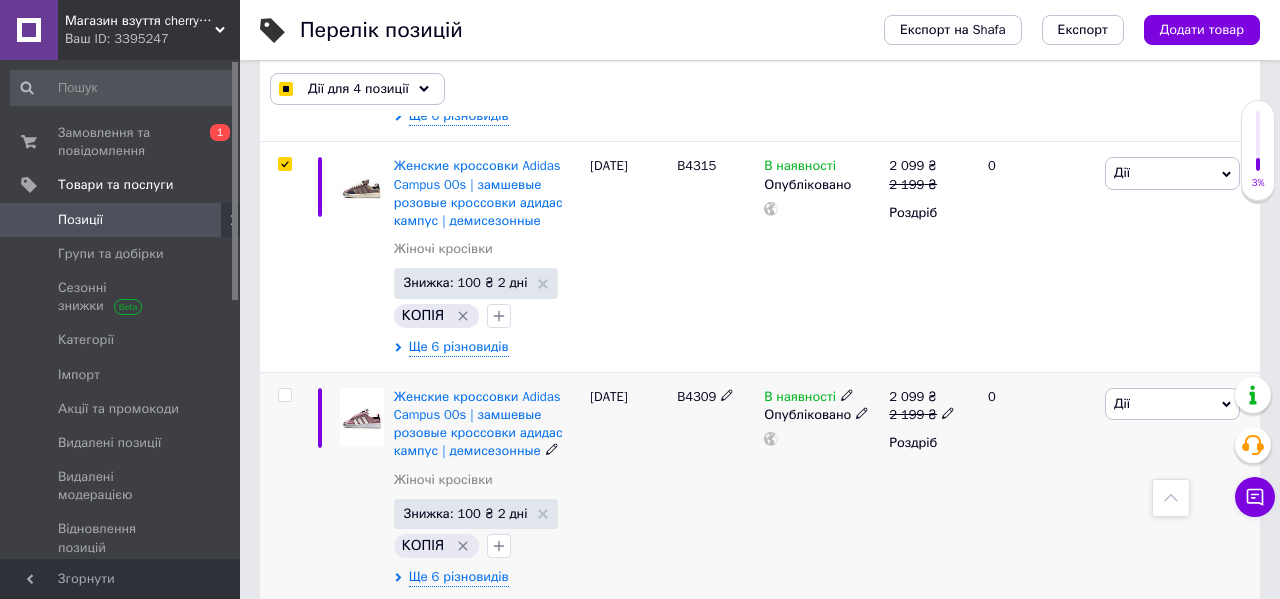 click at bounding box center (284, 395) 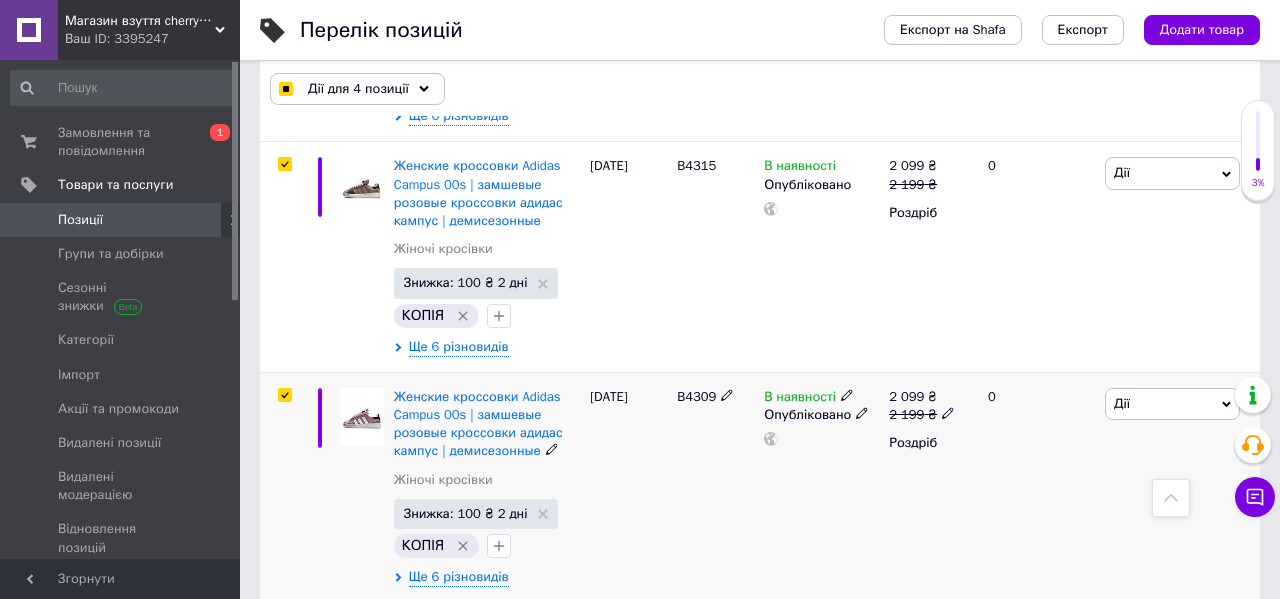 checkbox on "true" 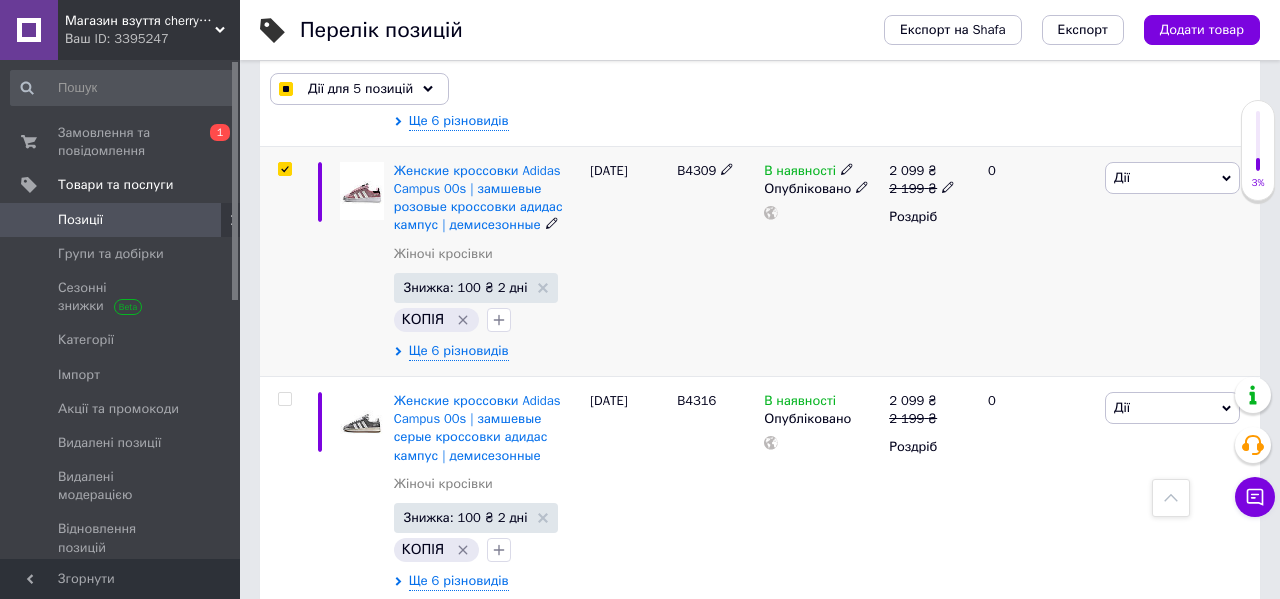 scroll, scrollTop: 1300, scrollLeft: 0, axis: vertical 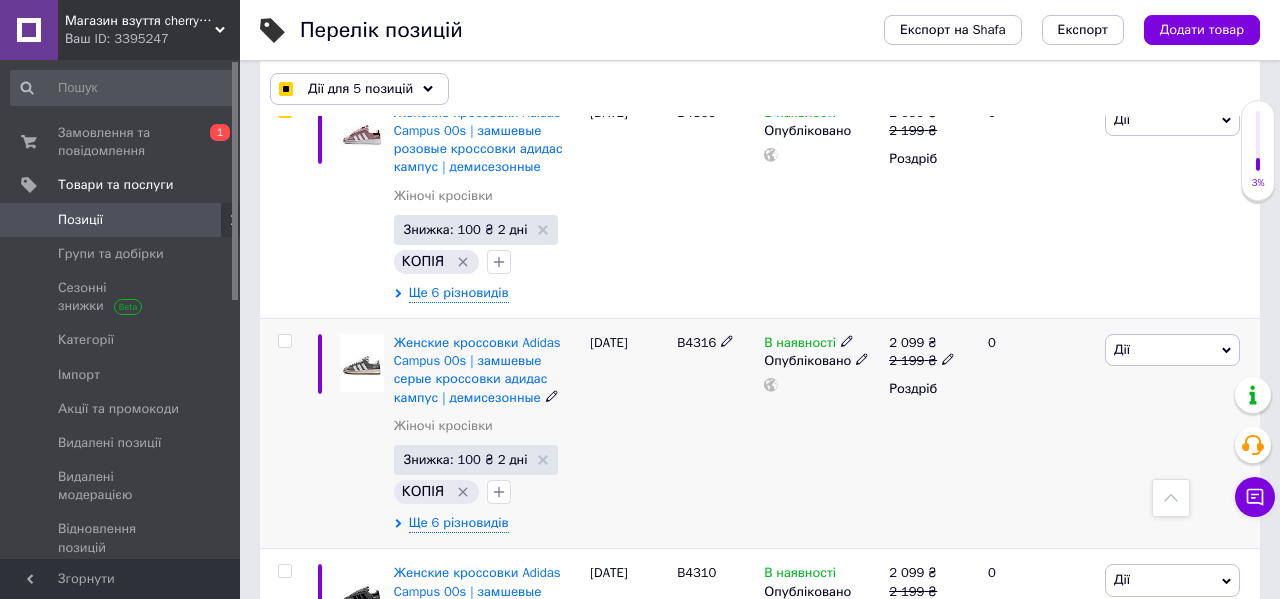 click at bounding box center [284, 341] 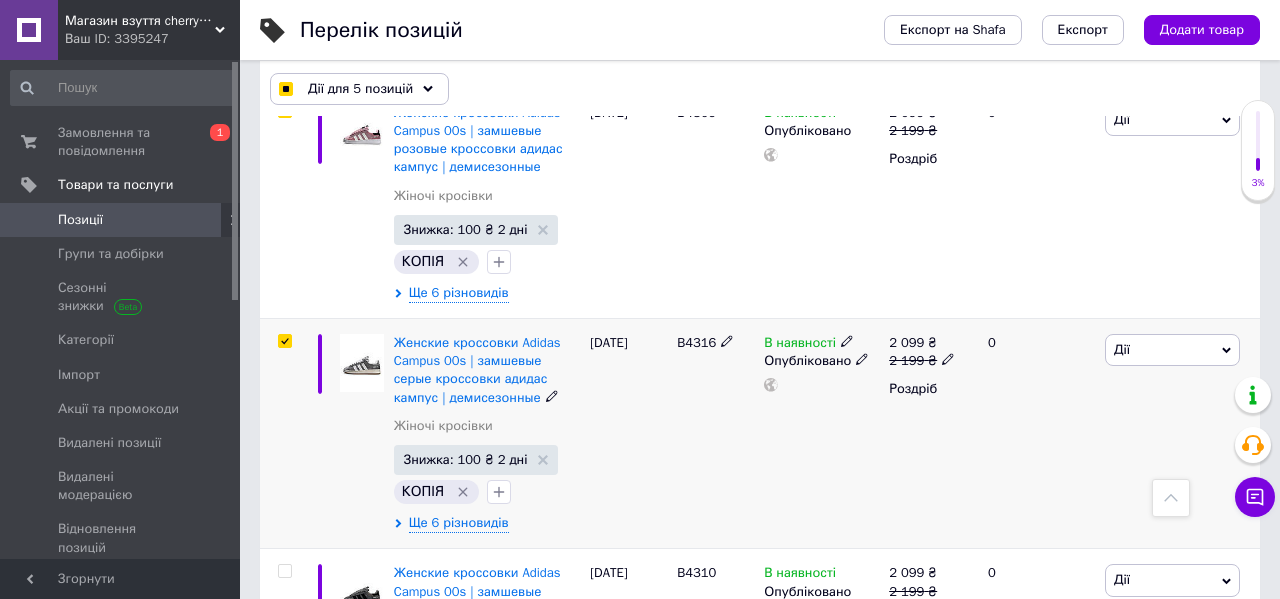 checkbox on "true" 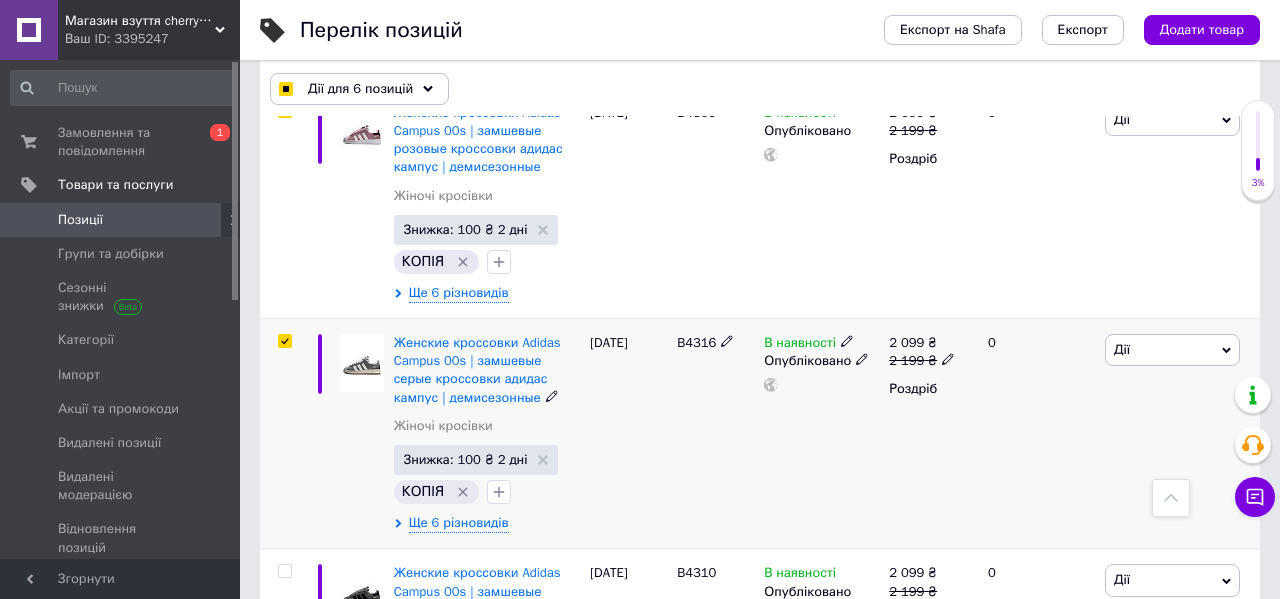 scroll, scrollTop: 1598, scrollLeft: 0, axis: vertical 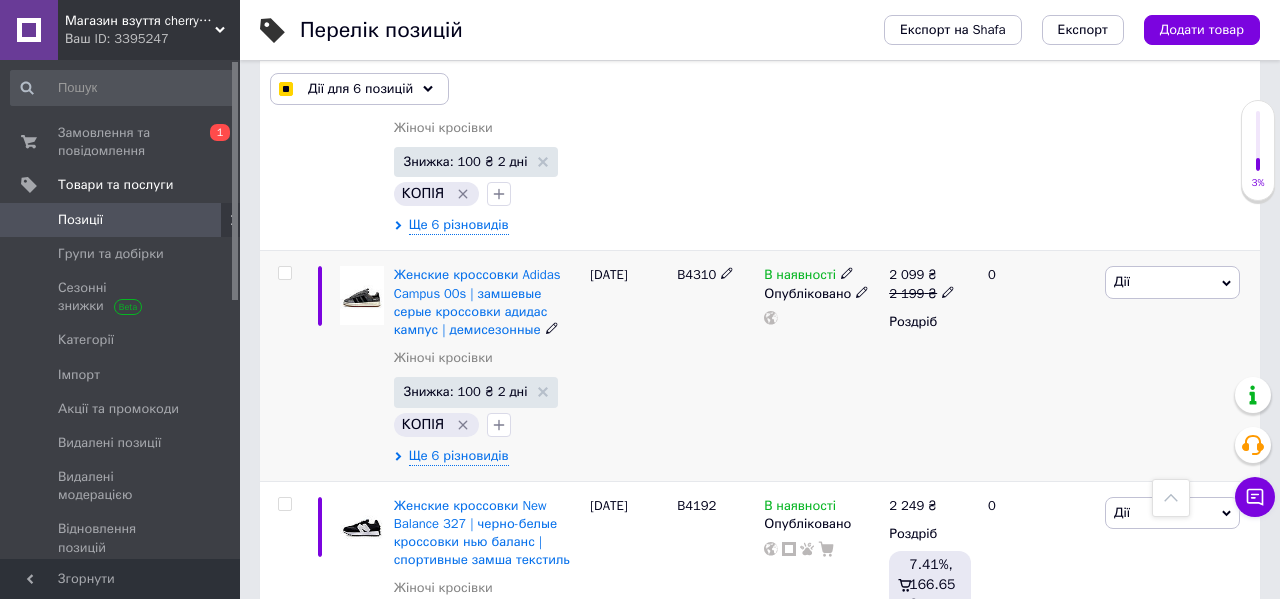 click at bounding box center [284, 273] 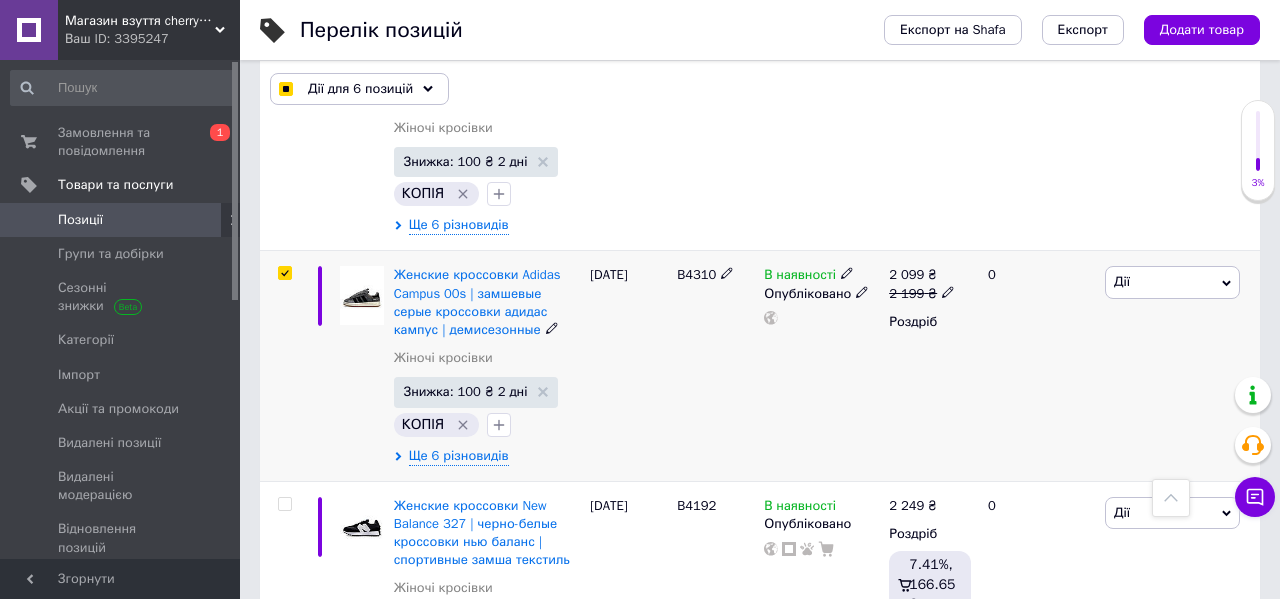 checkbox on "true" 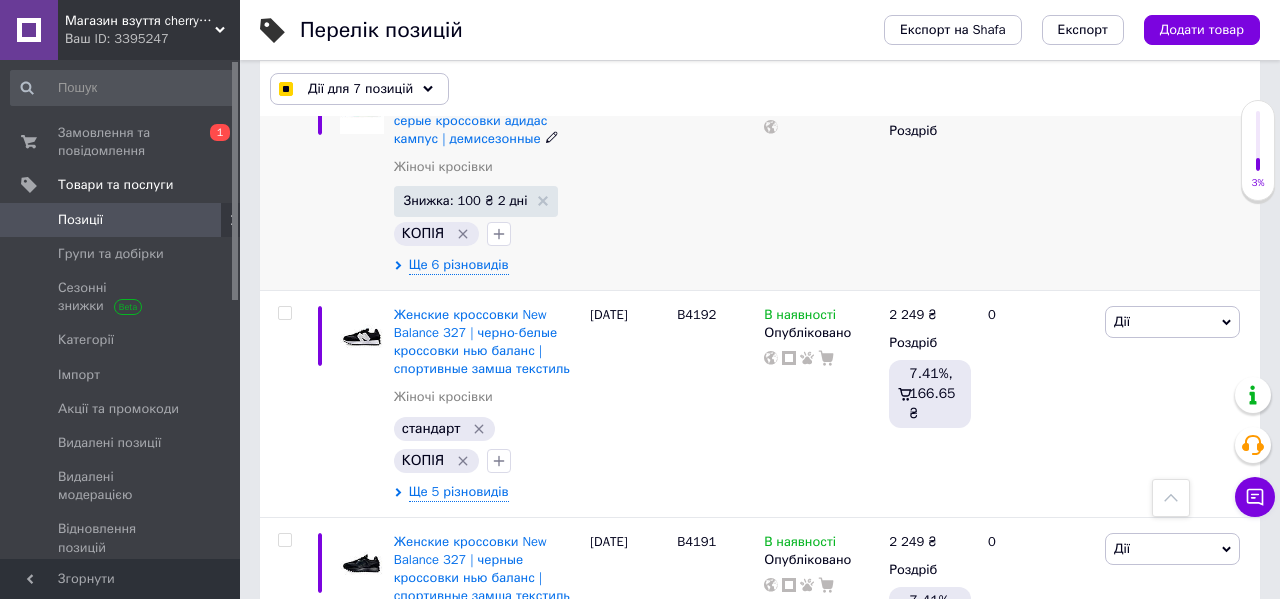 scroll, scrollTop: 1803, scrollLeft: 0, axis: vertical 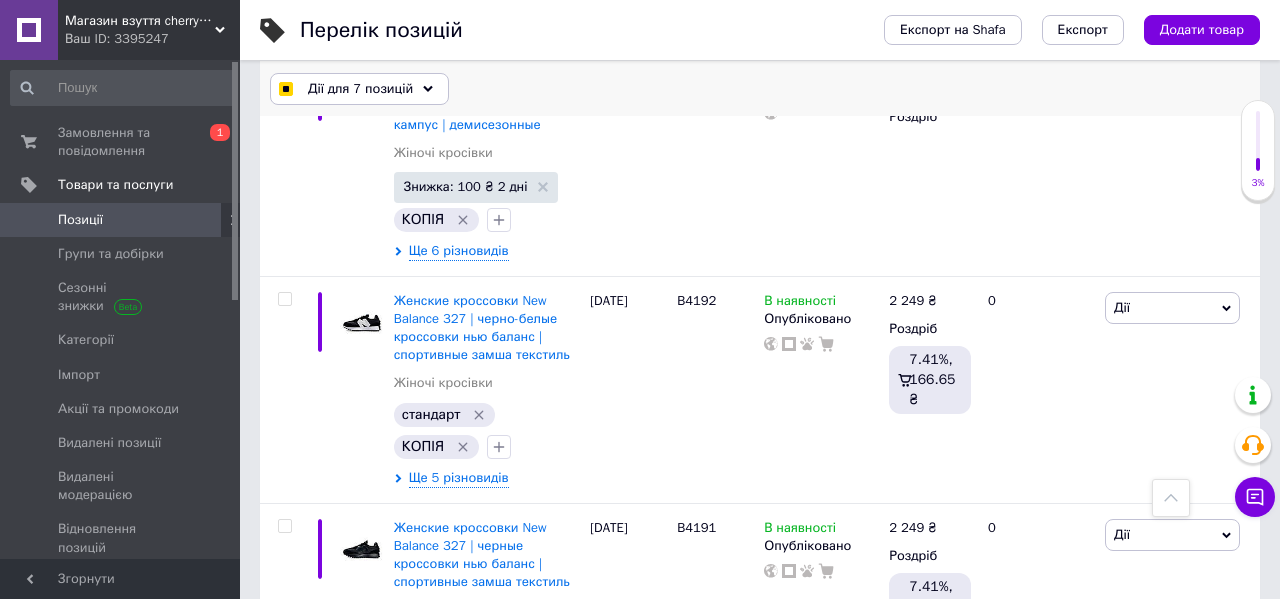 click on "Дії для 7 позицій" at bounding box center [360, 89] 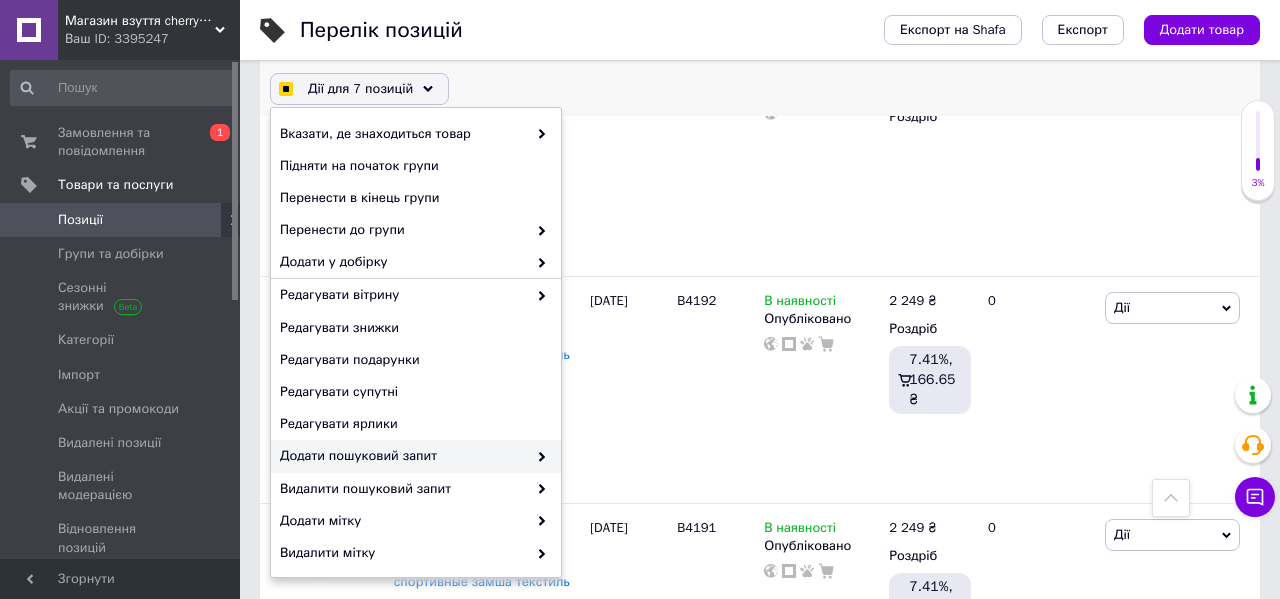checkbox on "true" 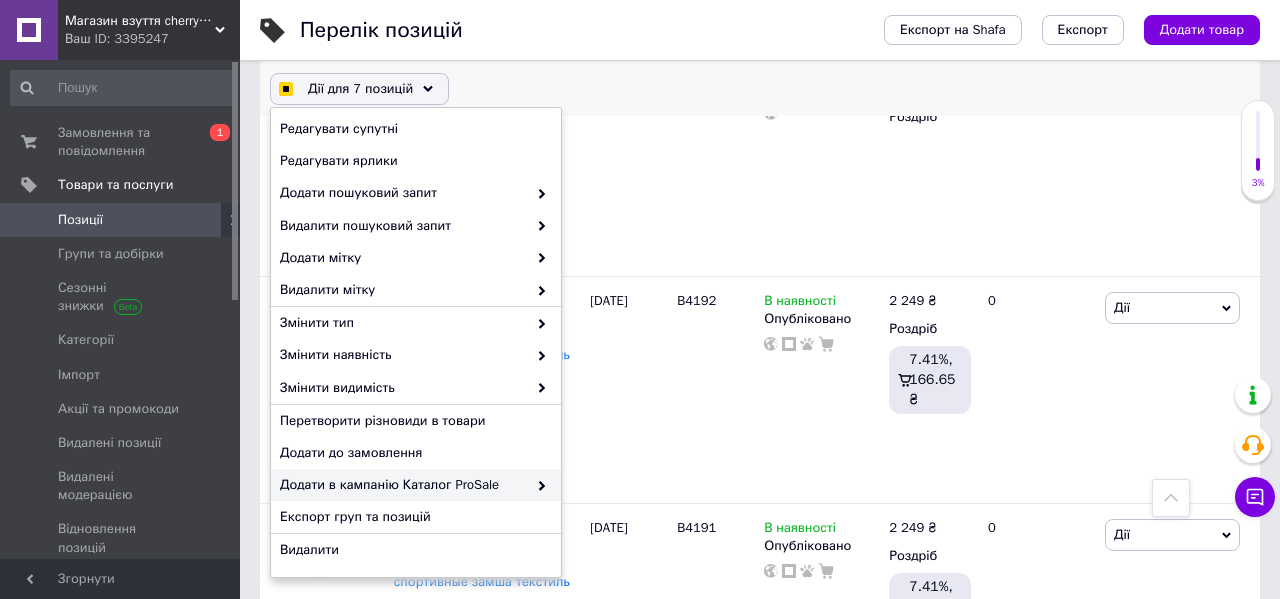 checkbox on "true" 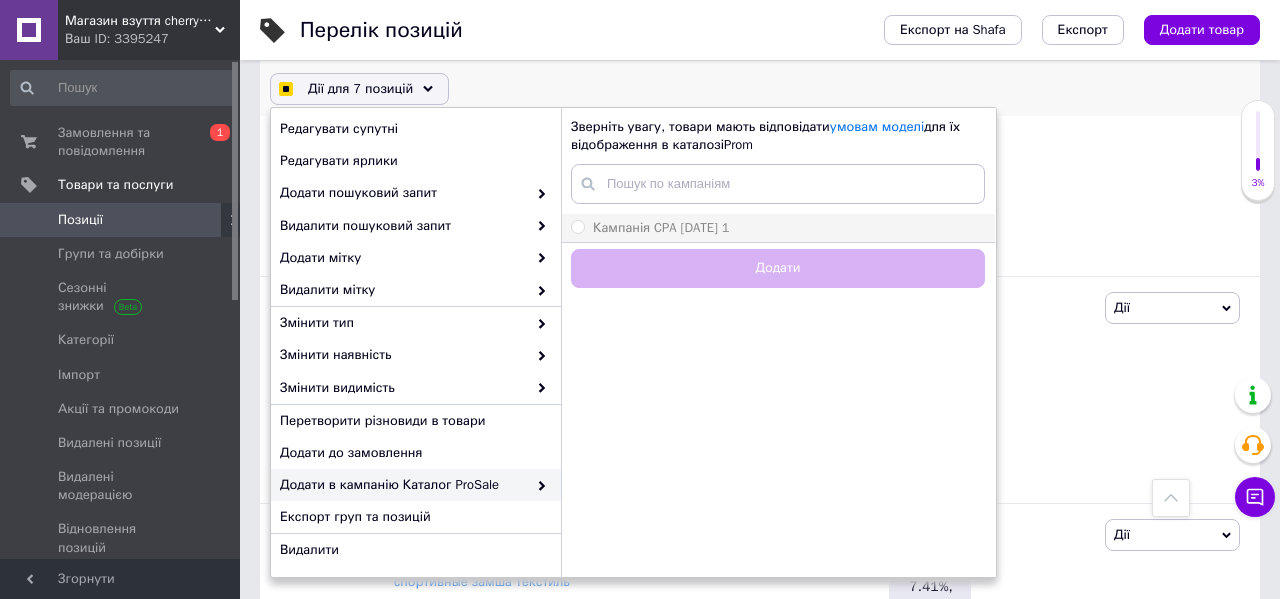 click on "Кампанія CPA [DATE] 1" at bounding box center [661, 227] 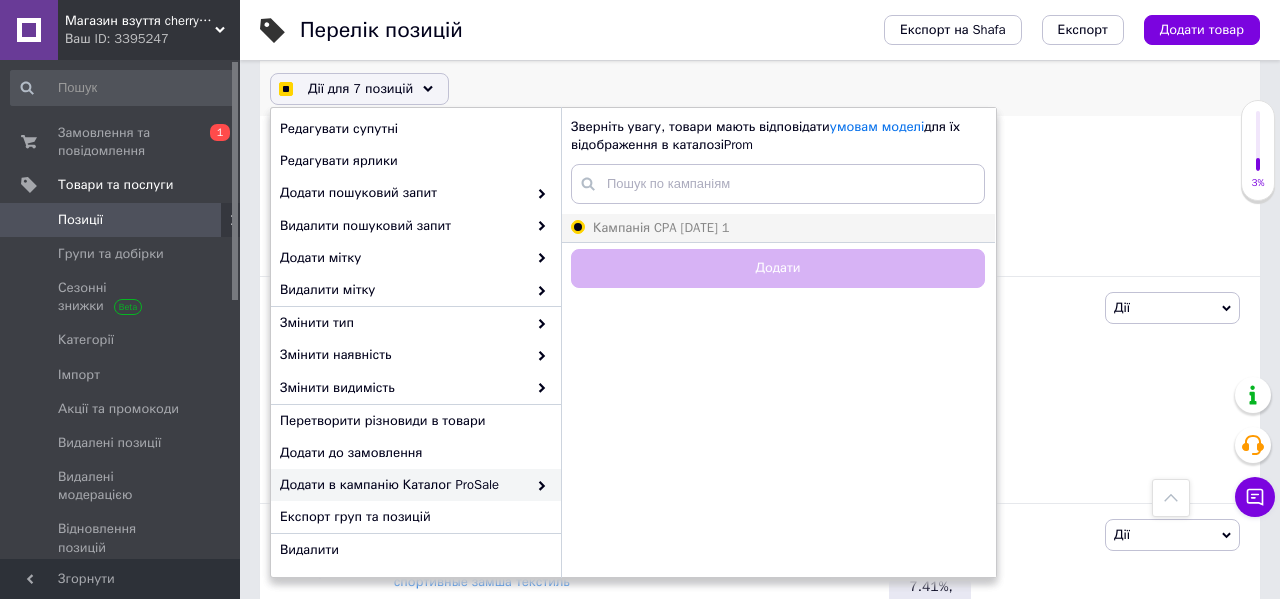 click on "Кампанія CPA [DATE] 1" at bounding box center (577, 226) 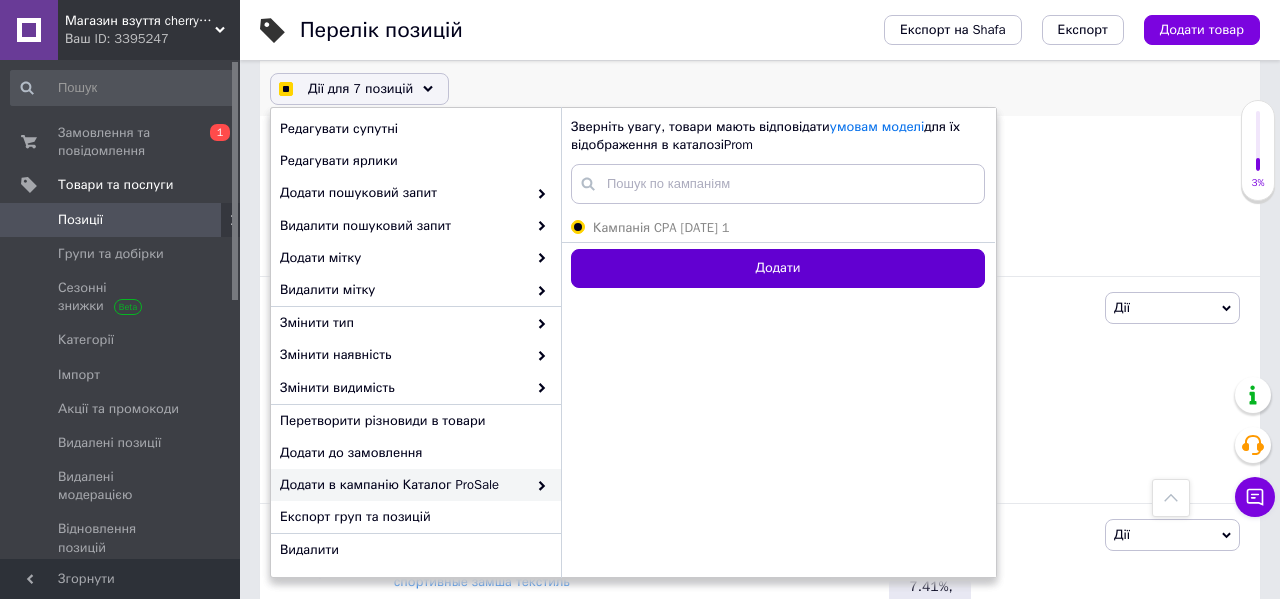 checkbox on "true" 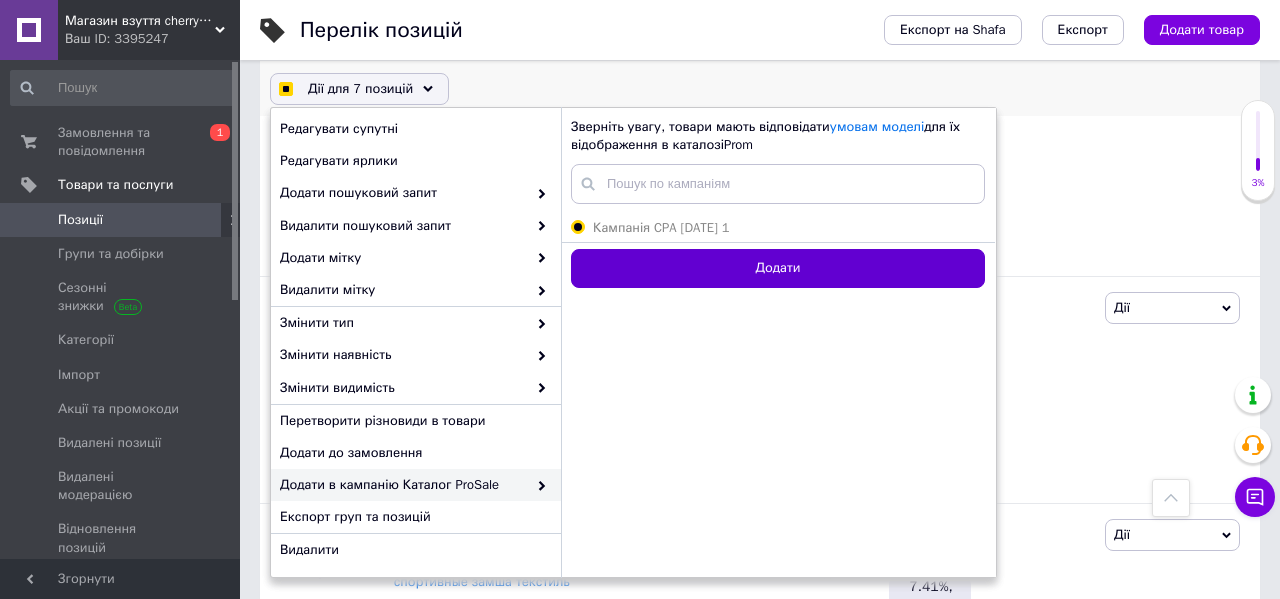 checkbox on "true" 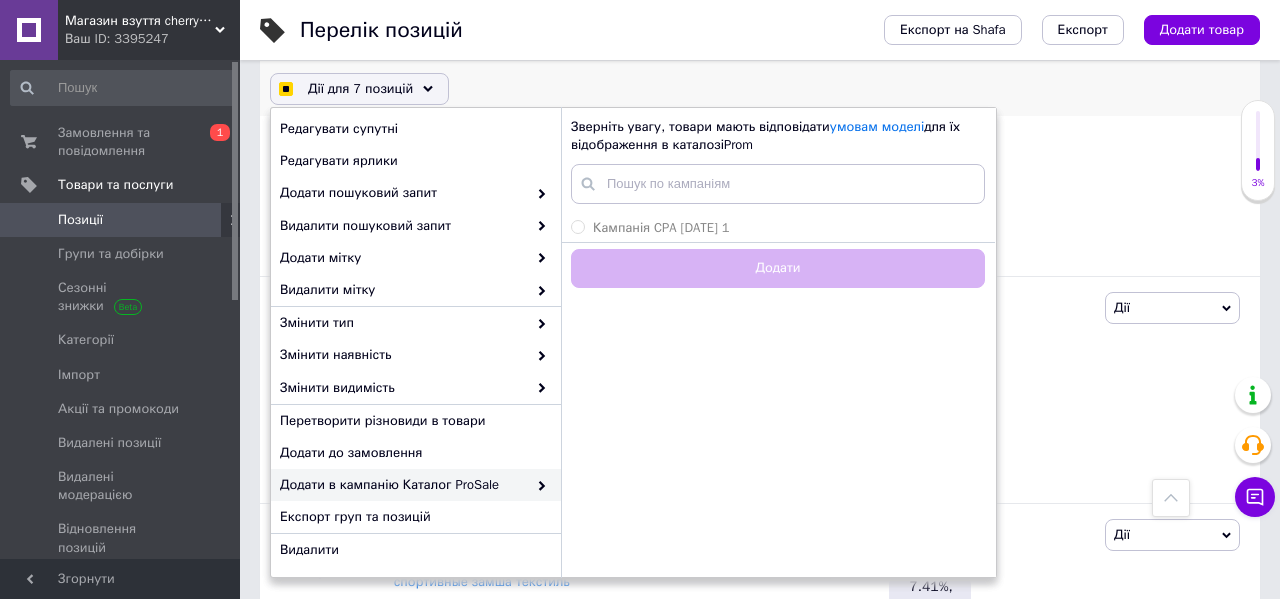 checkbox on "true" 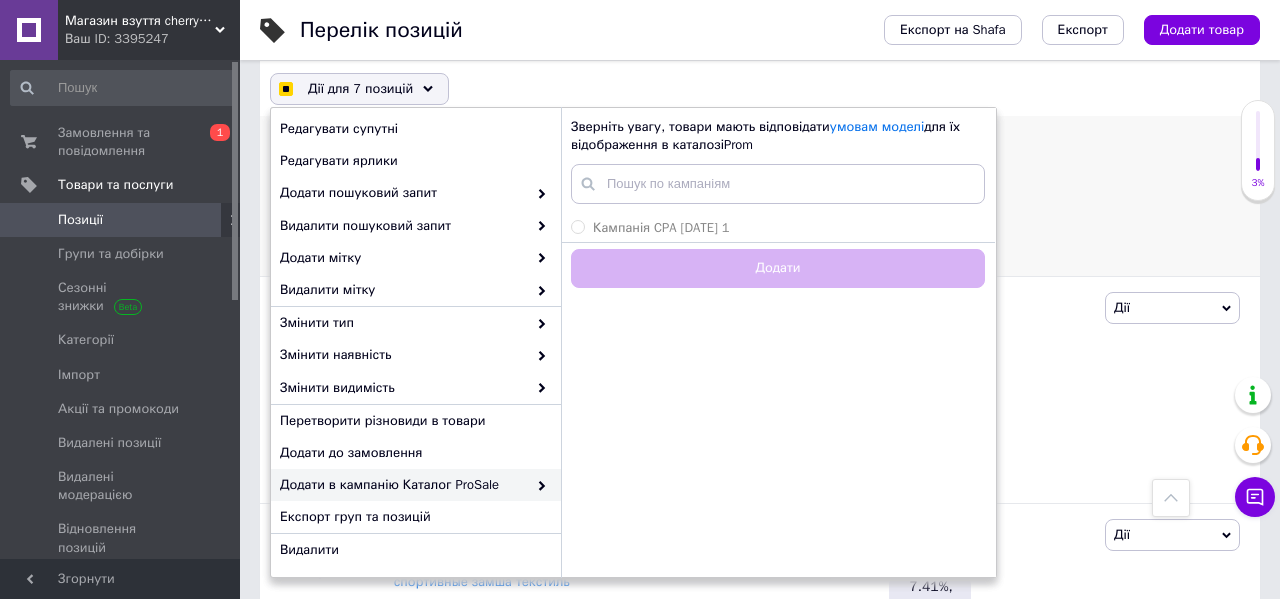 checkbox on "false" 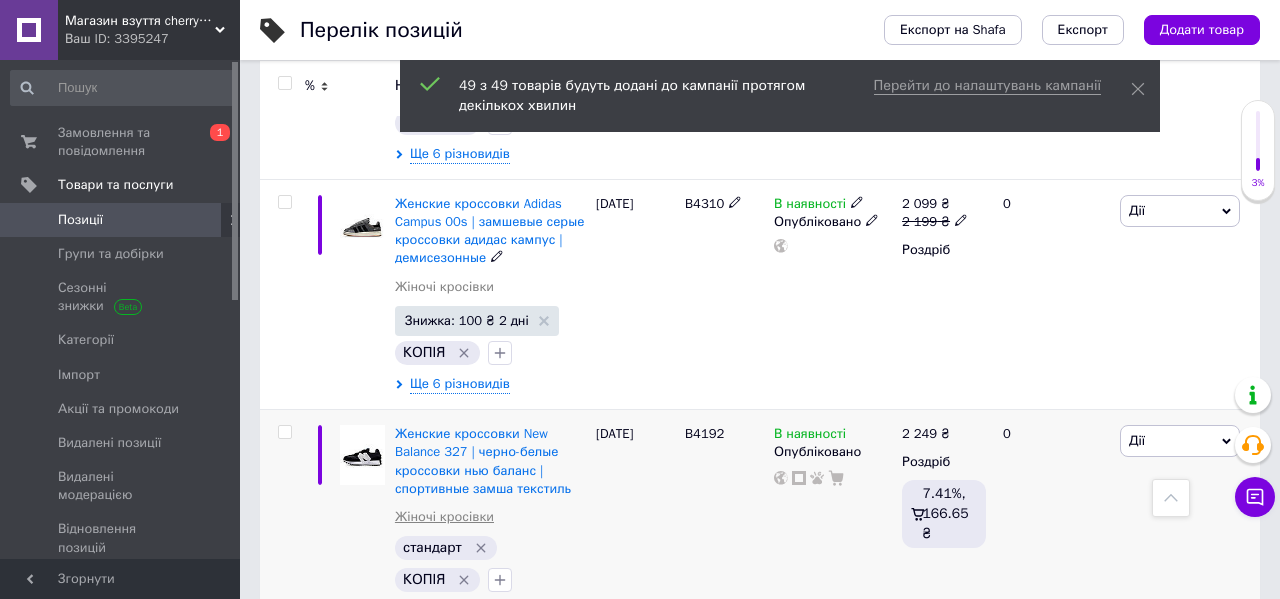 scroll, scrollTop: 1520, scrollLeft: 0, axis: vertical 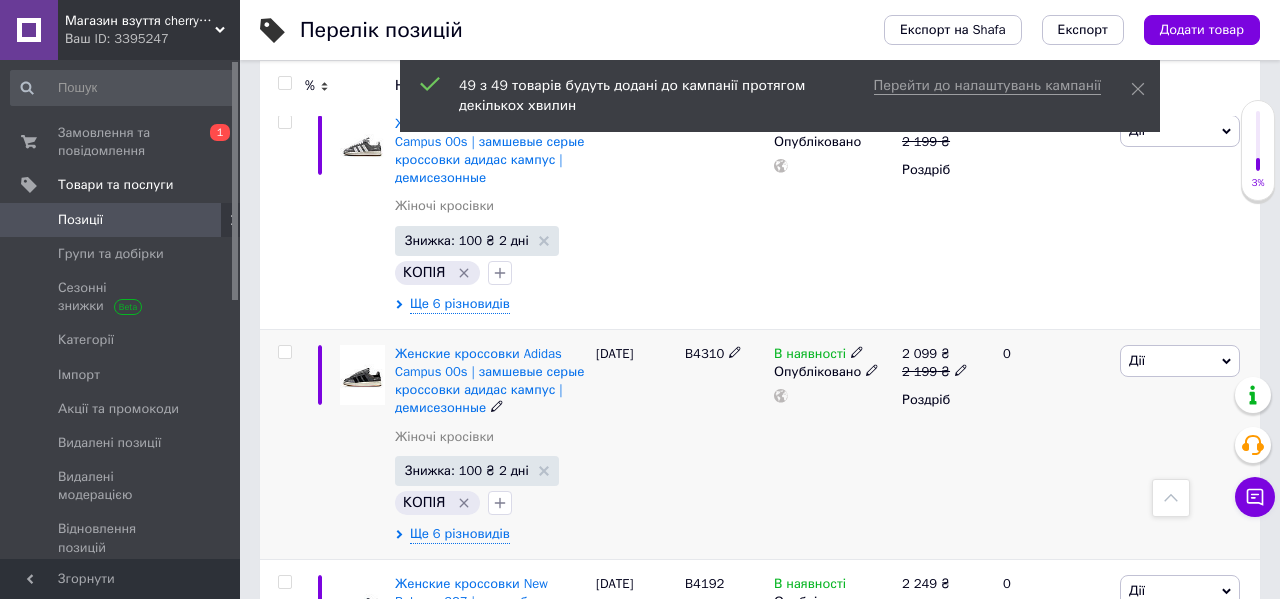 click at bounding box center [284, 352] 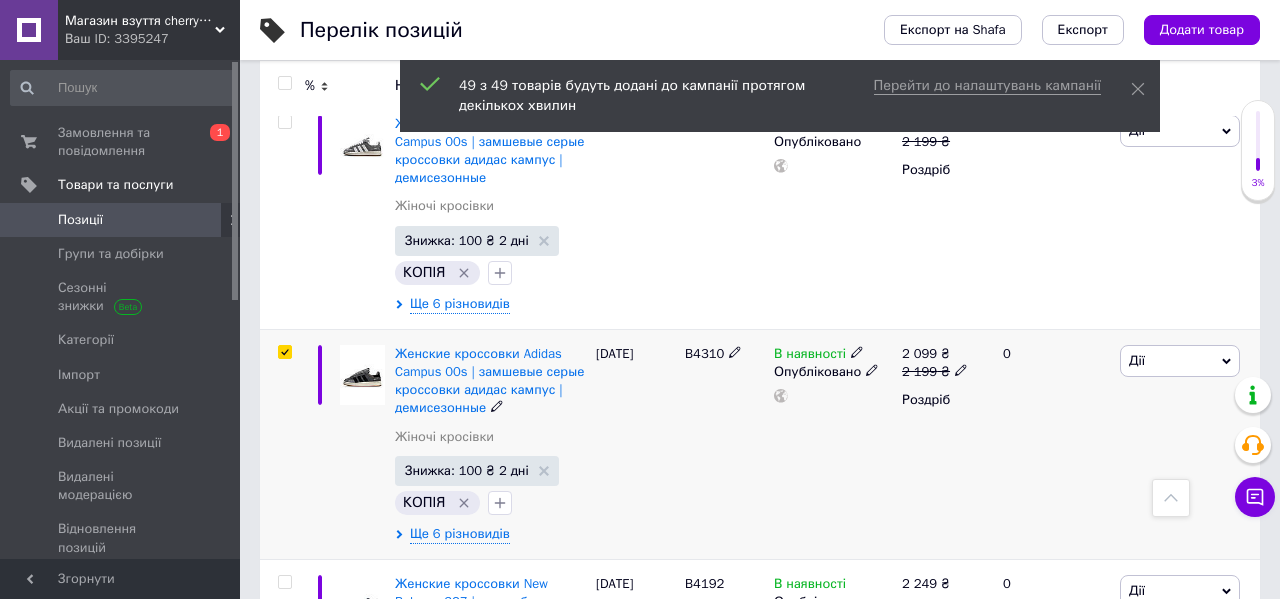 checkbox on "true" 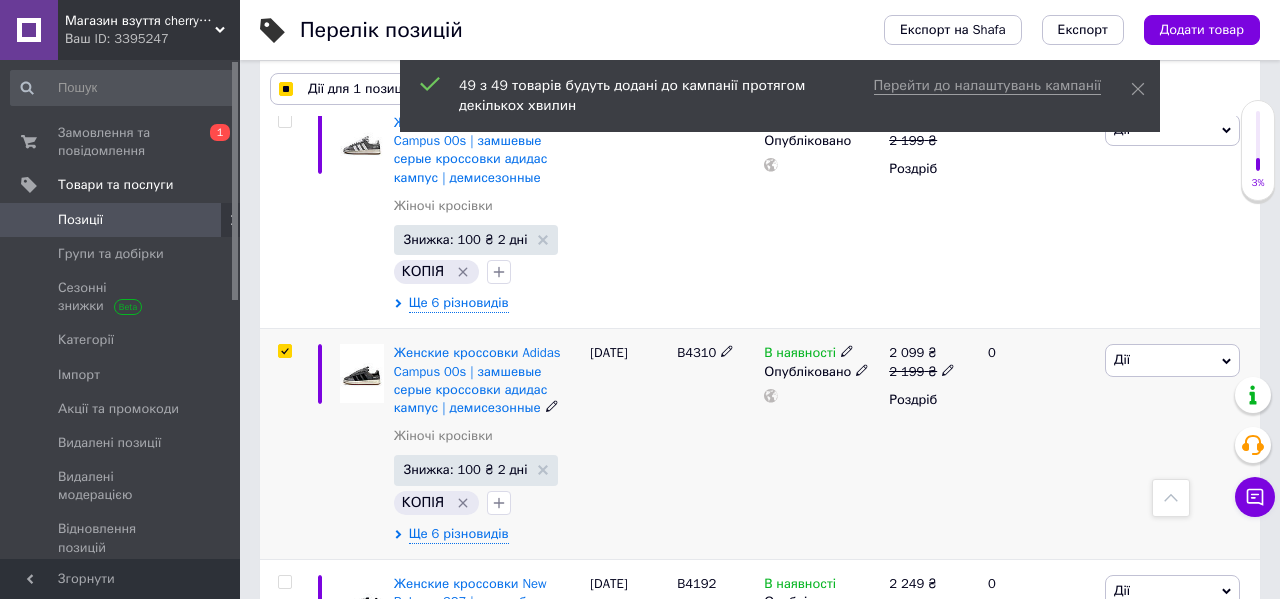 scroll, scrollTop: 1339, scrollLeft: 0, axis: vertical 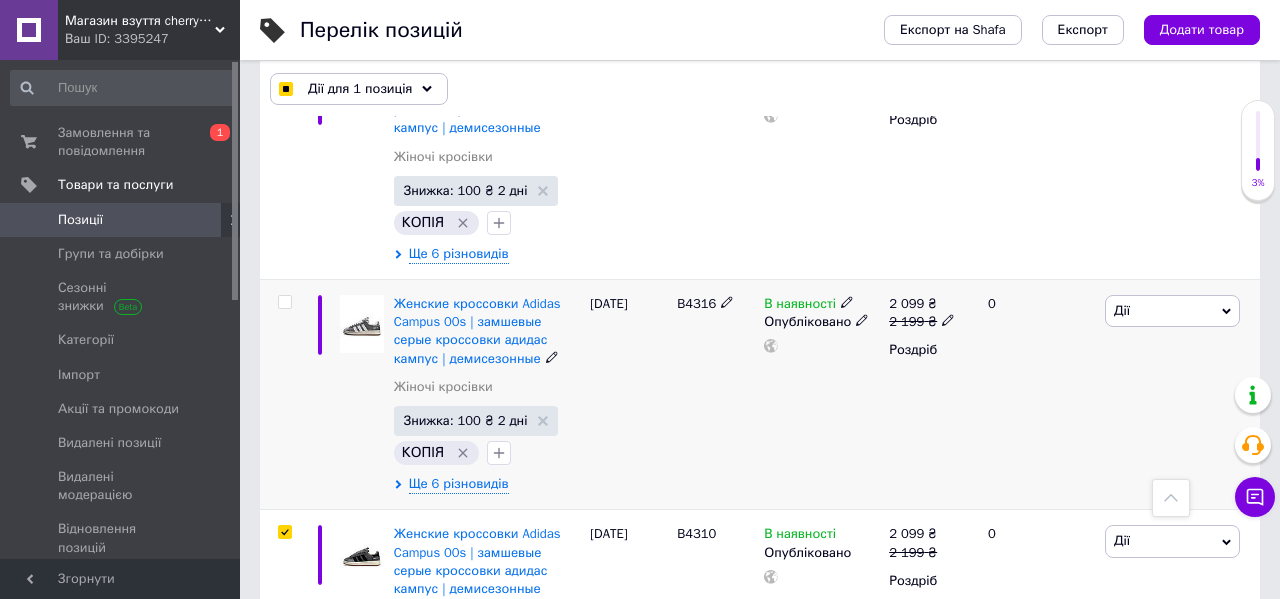 click at bounding box center [284, 302] 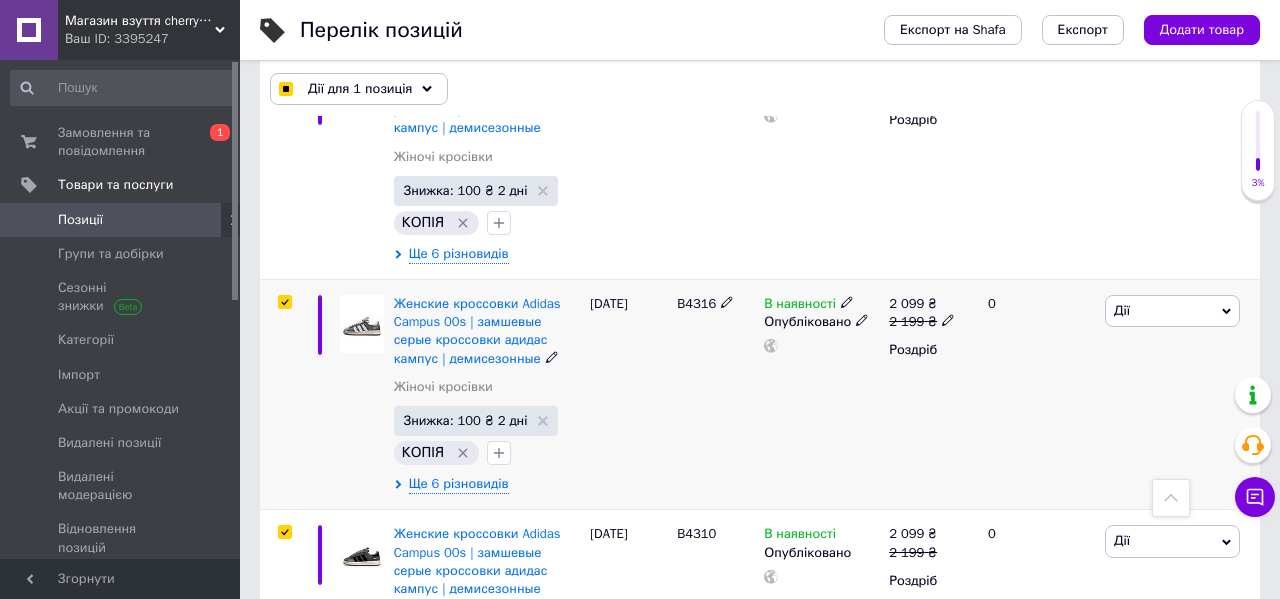 checkbox on "true" 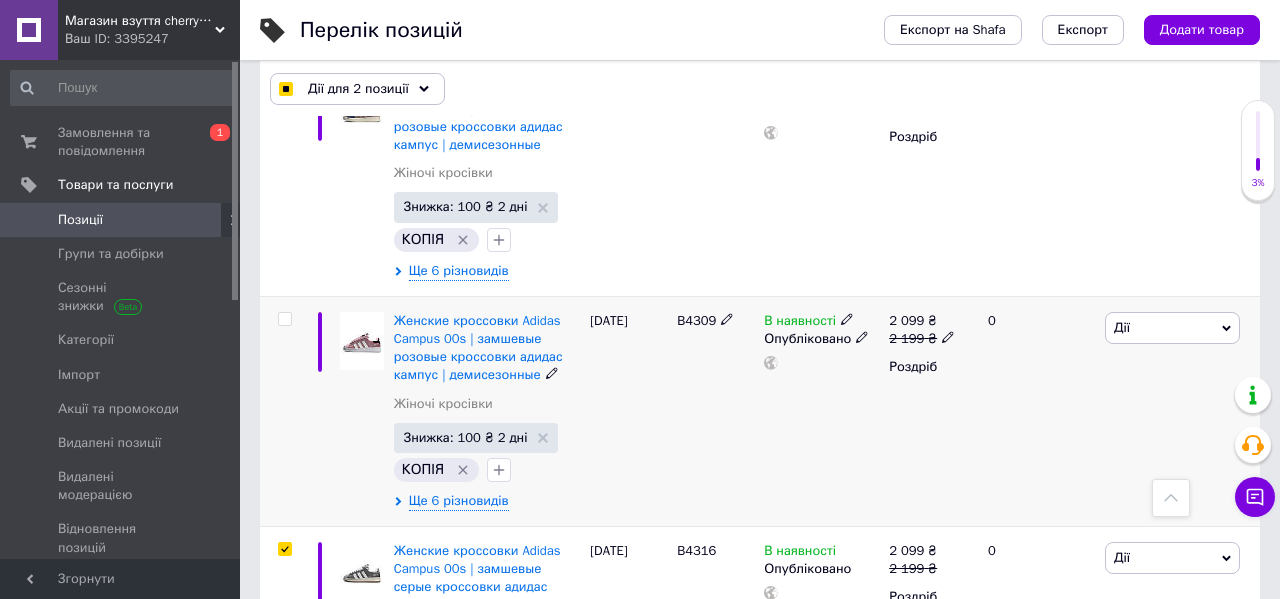 click at bounding box center (284, 319) 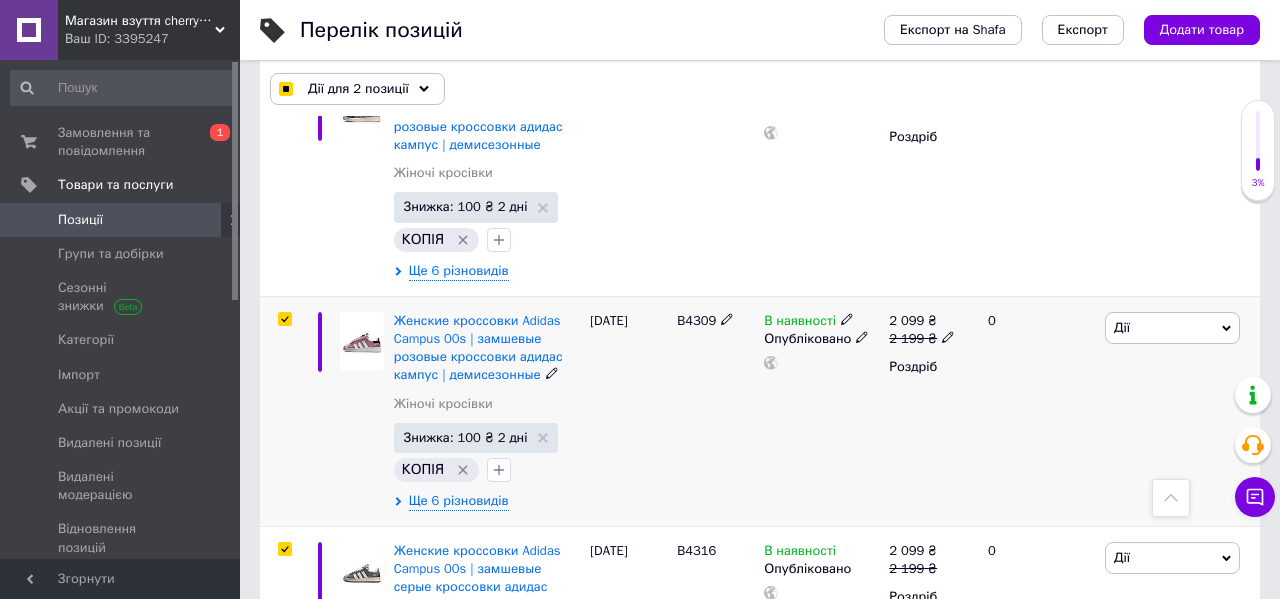 checkbox on "true" 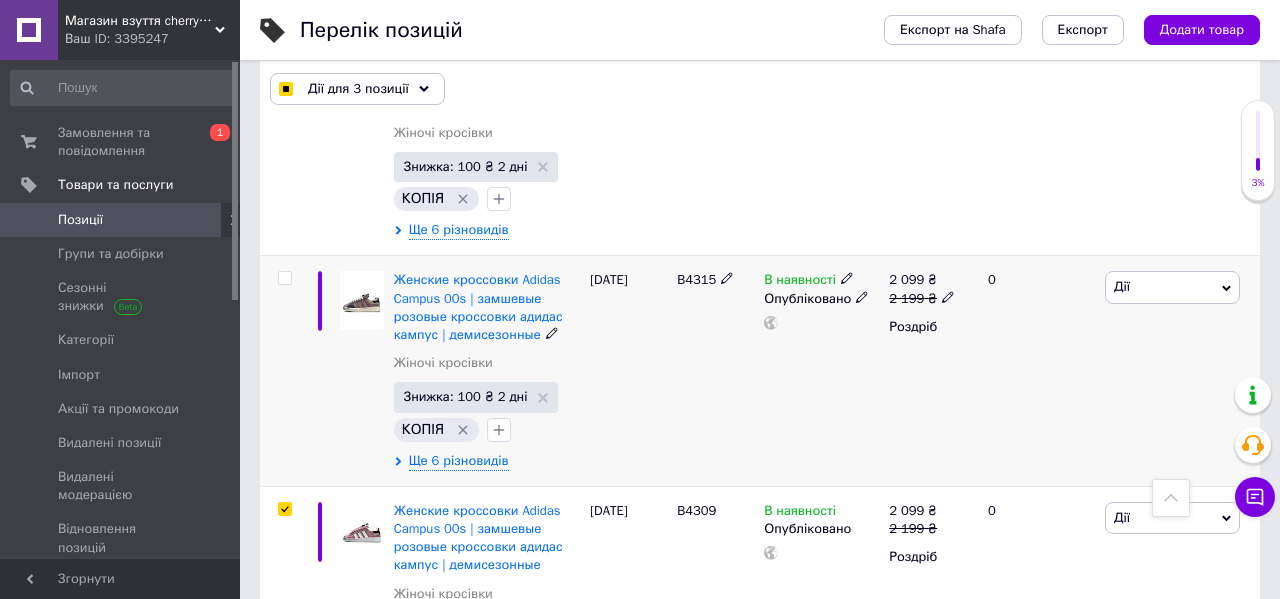 click at bounding box center [284, 278] 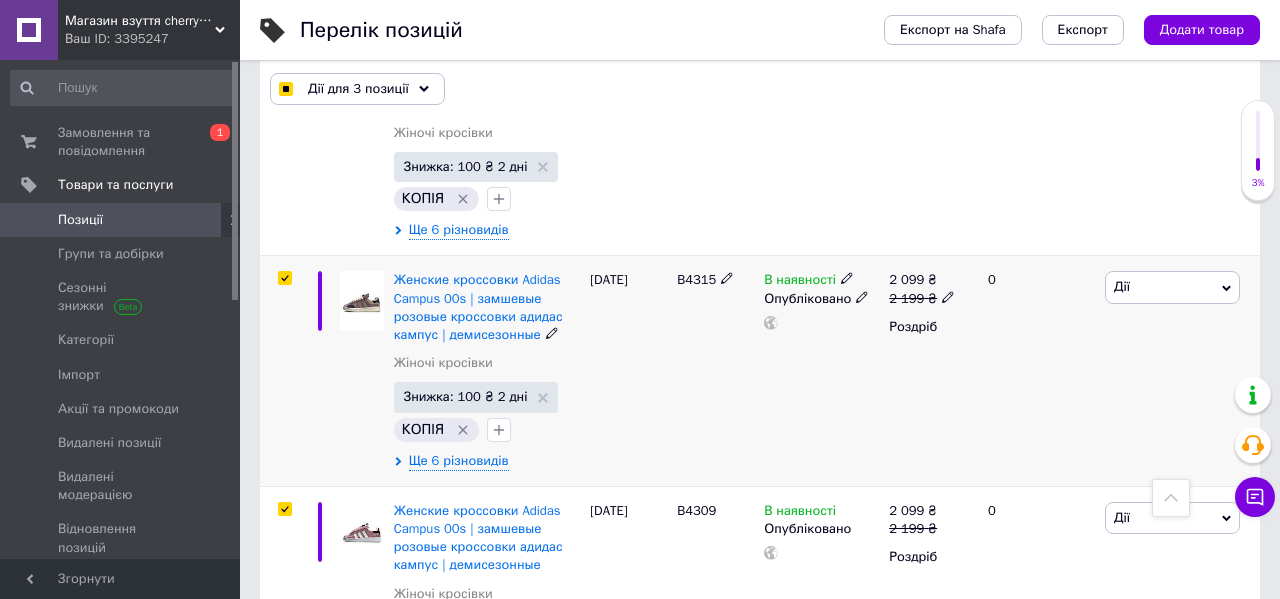 checkbox on "true" 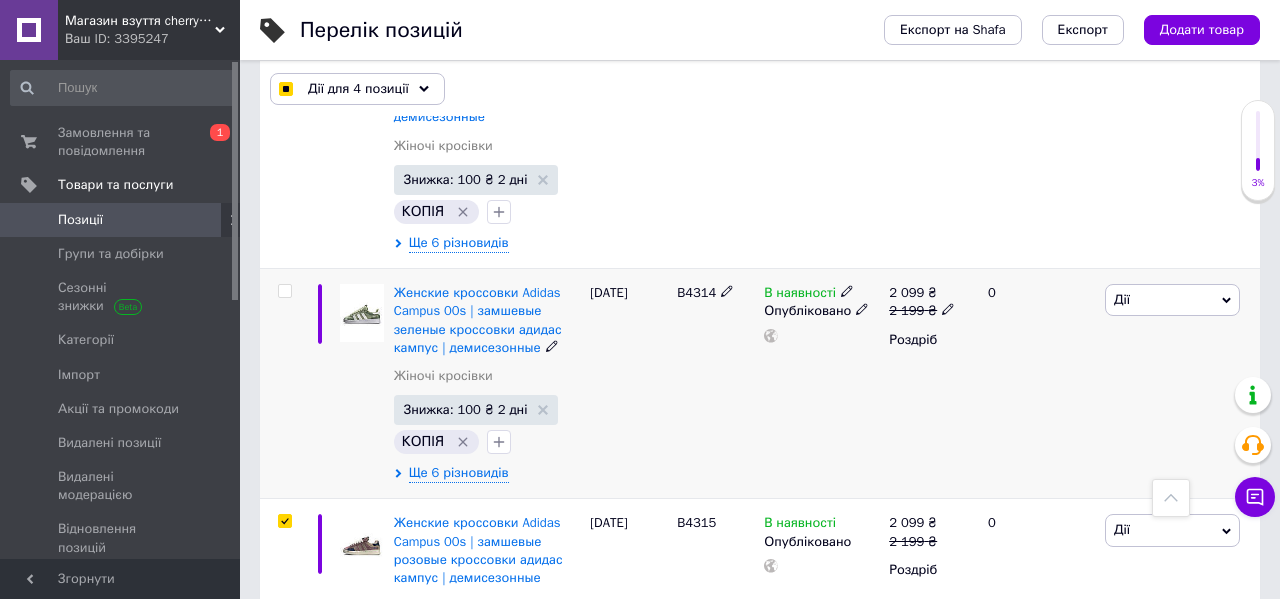 click at bounding box center (284, 291) 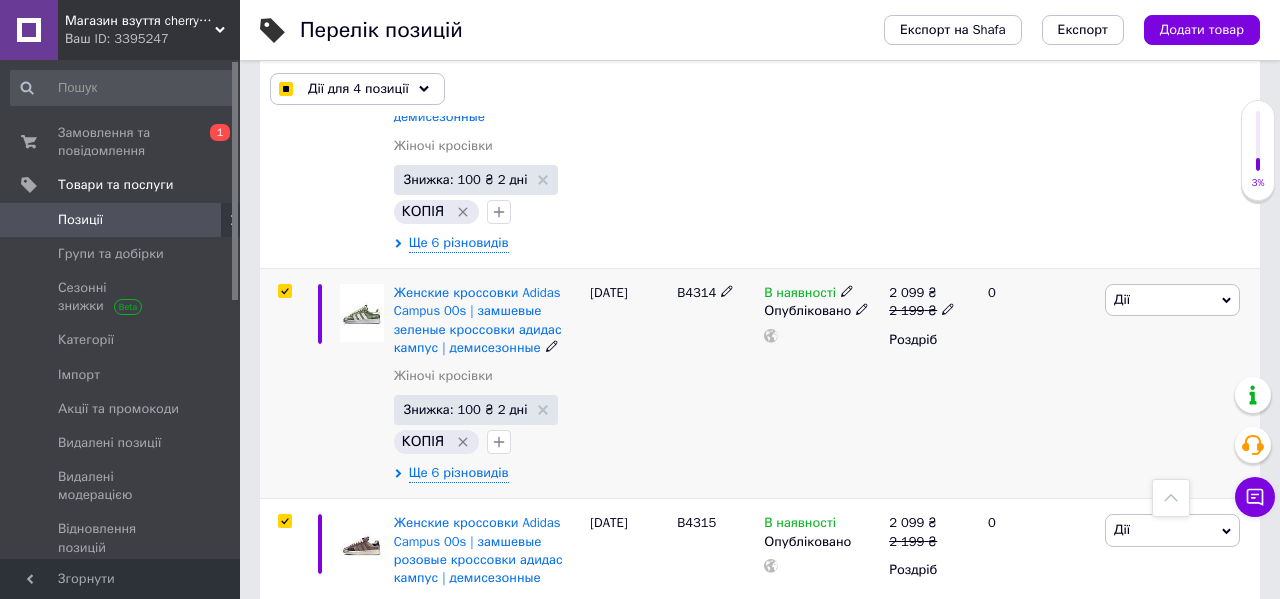 checkbox on "true" 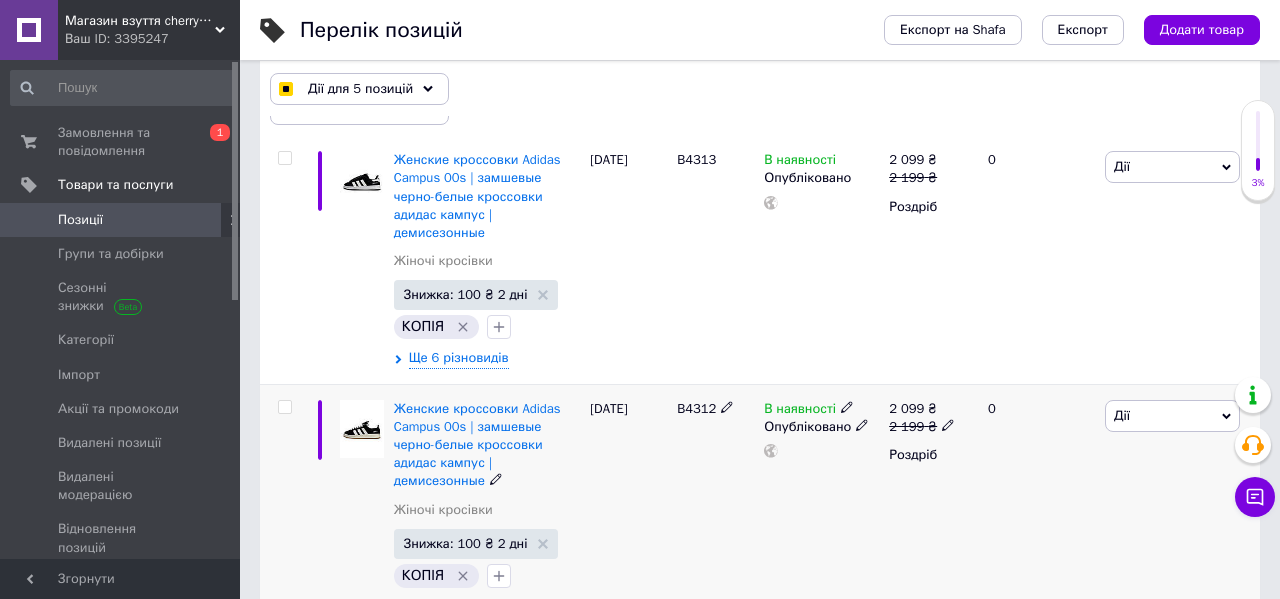 click at bounding box center (284, 407) 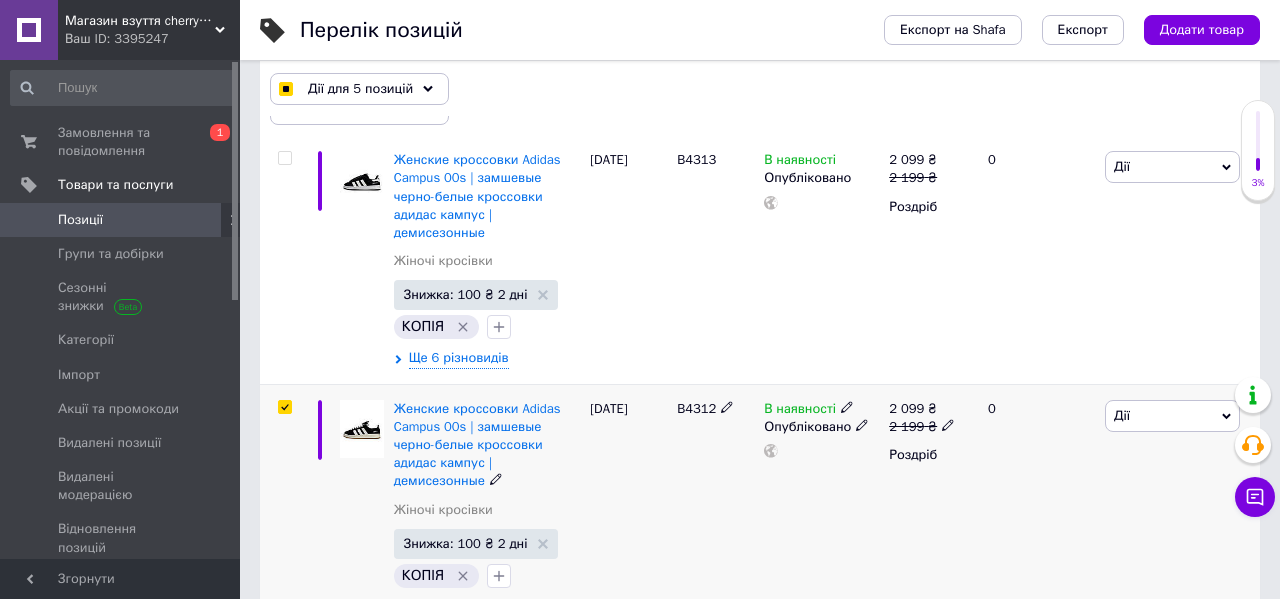 checkbox on "true" 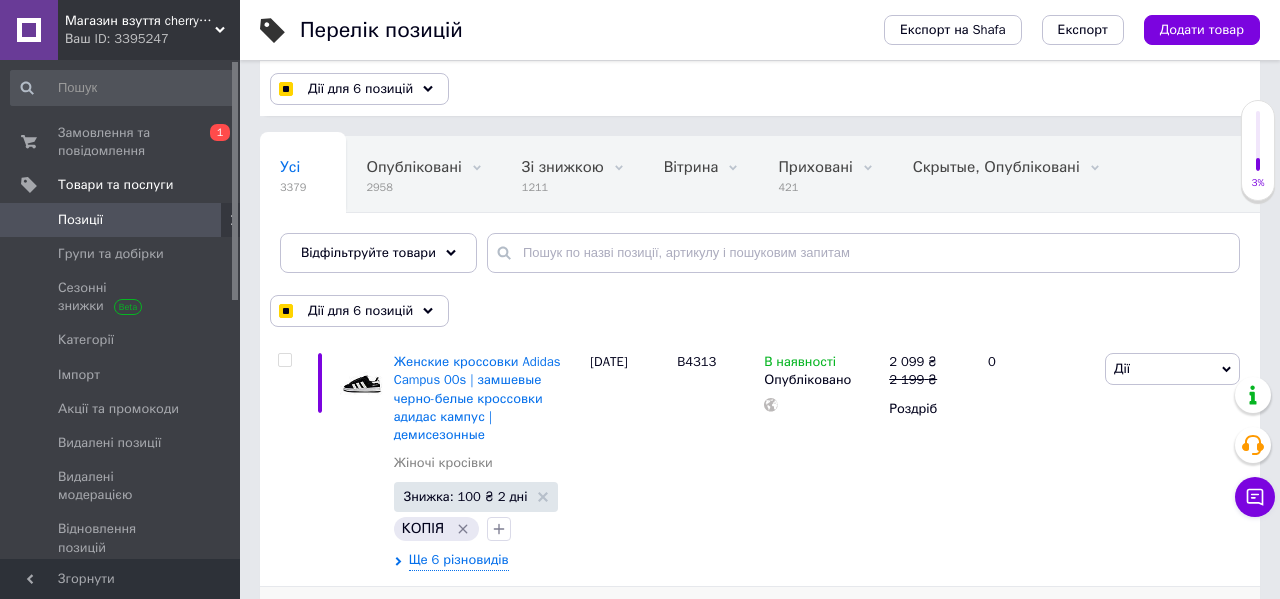 scroll, scrollTop: 92, scrollLeft: 0, axis: vertical 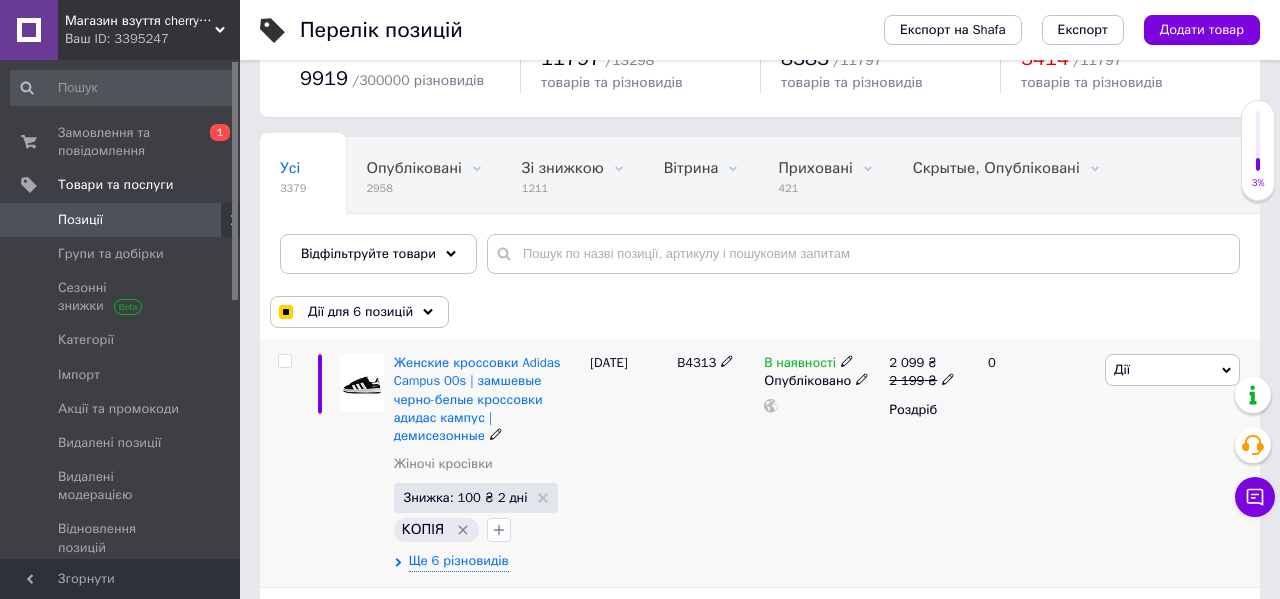 click at bounding box center (284, 361) 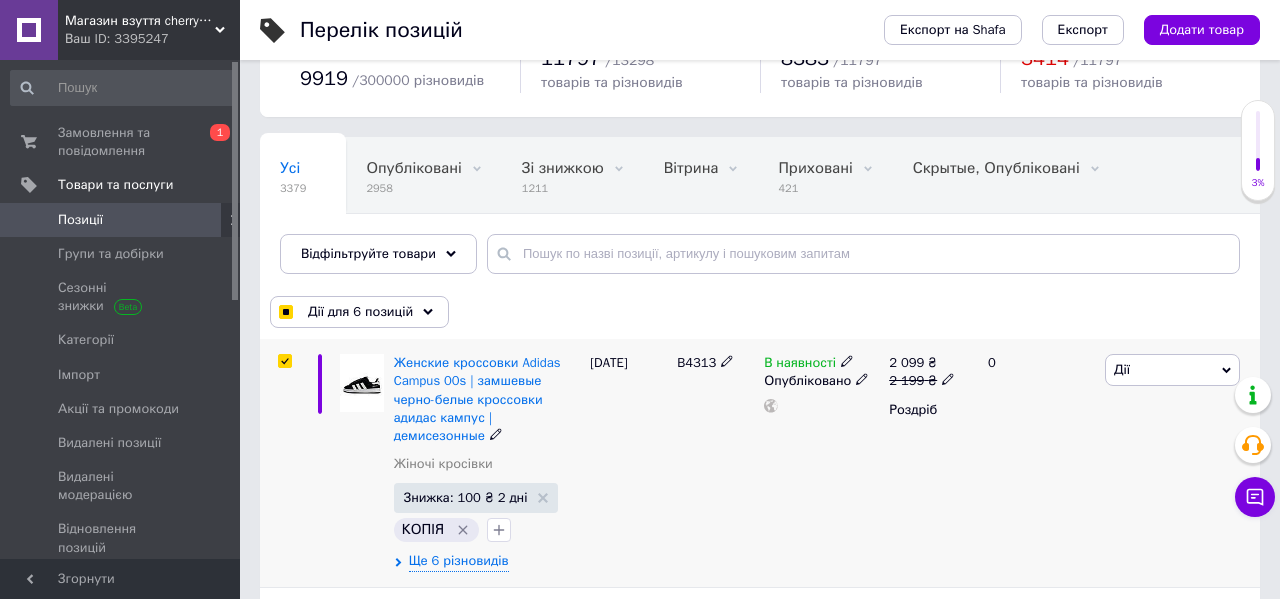 checkbox on "true" 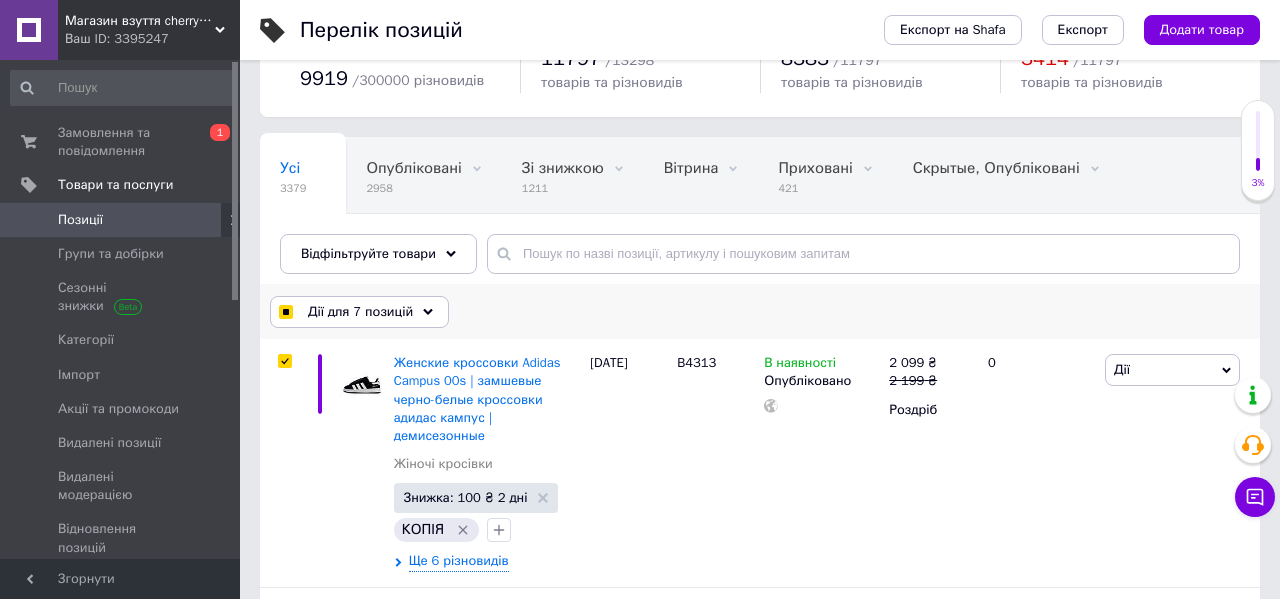 click on "Дії для 7 позицій" at bounding box center [360, 312] 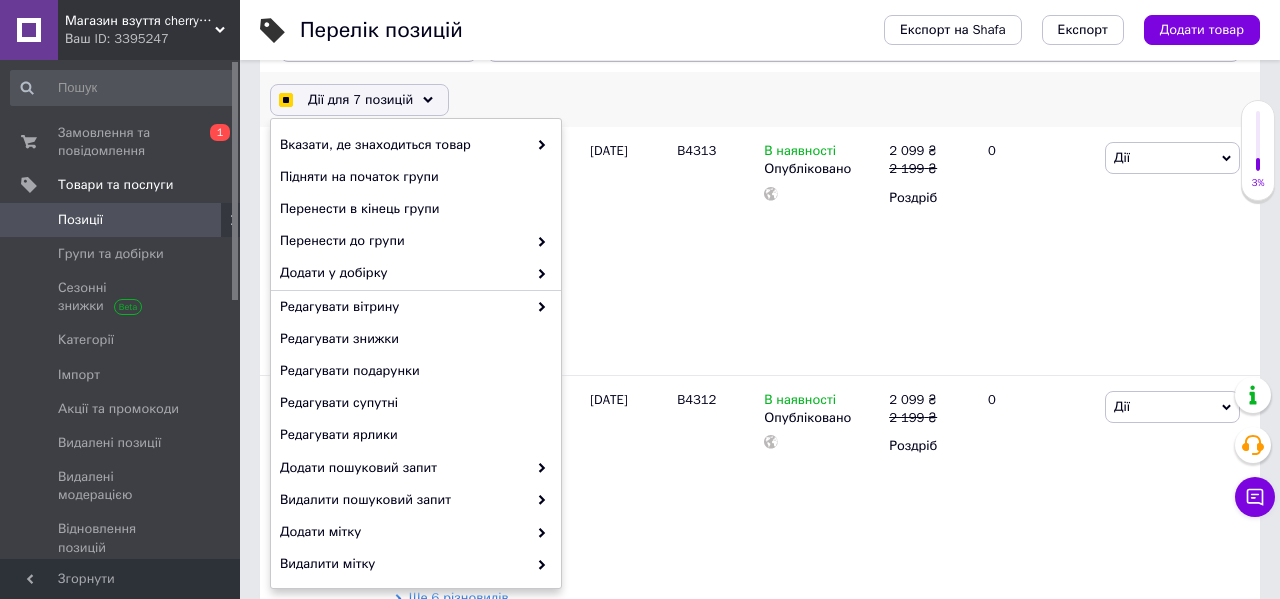 scroll, scrollTop: 305, scrollLeft: 0, axis: vertical 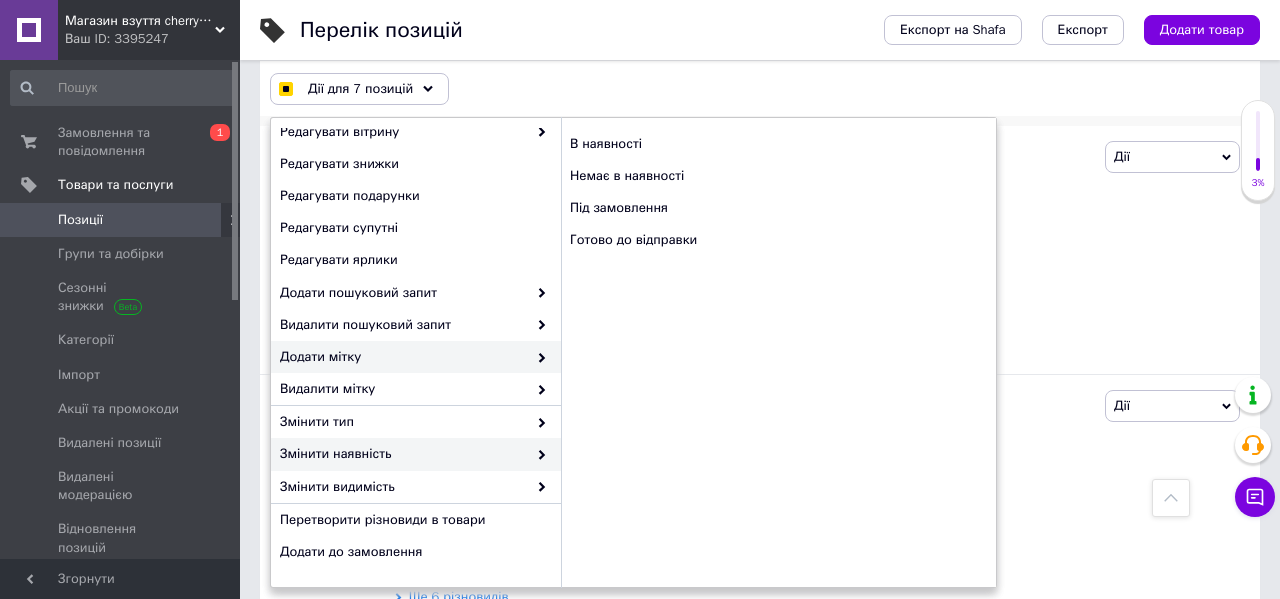 checkbox on "true" 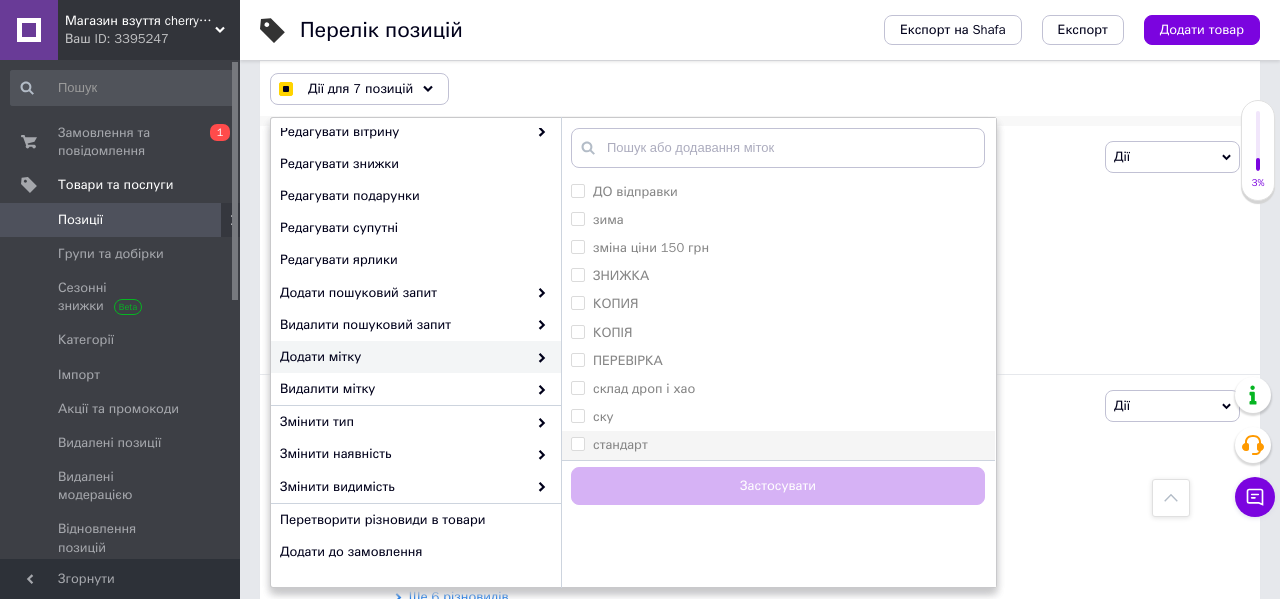 click on "стандарт" at bounding box center (778, 445) 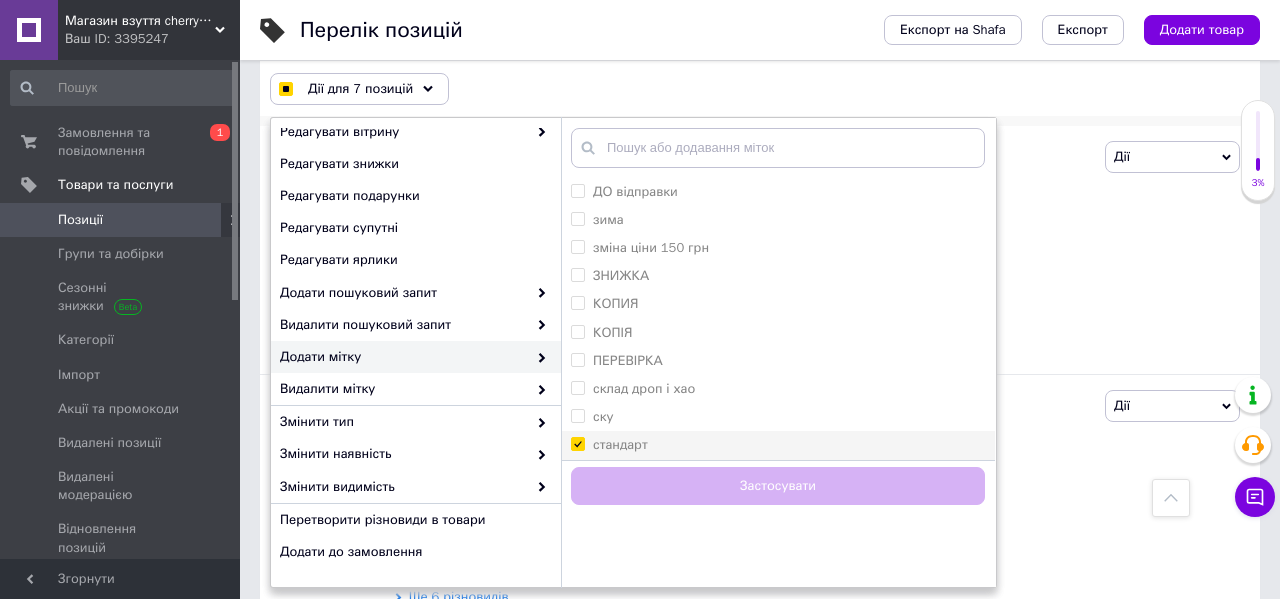 checkbox on "true" 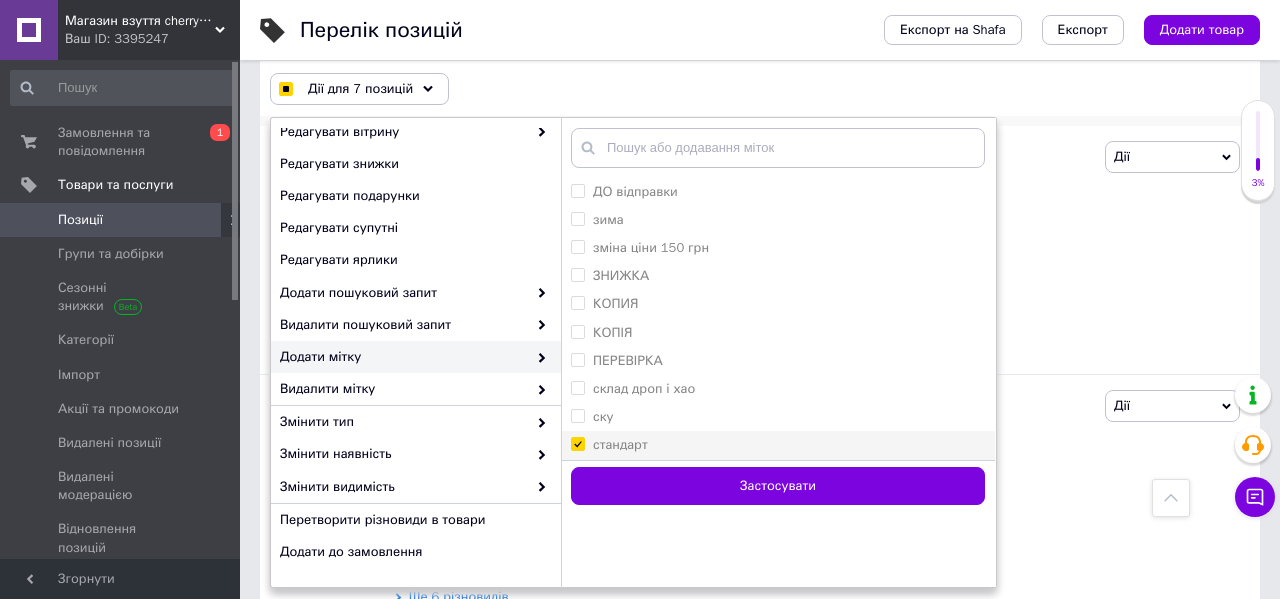 checkbox on "true" 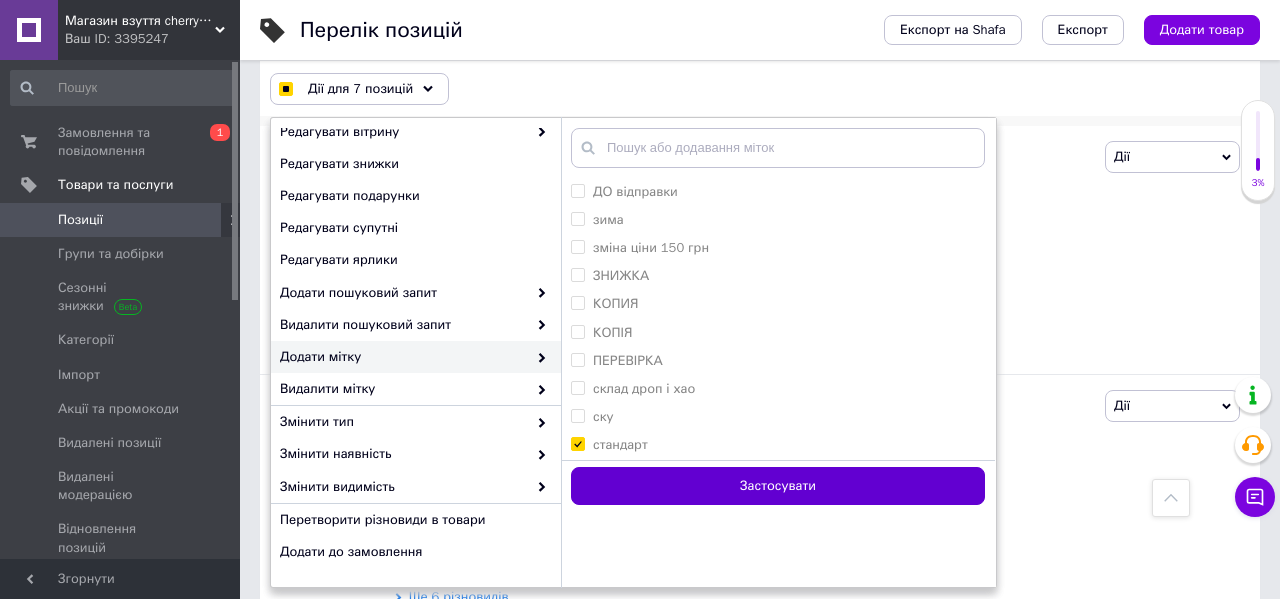 click on "Застосувати" at bounding box center [778, 486] 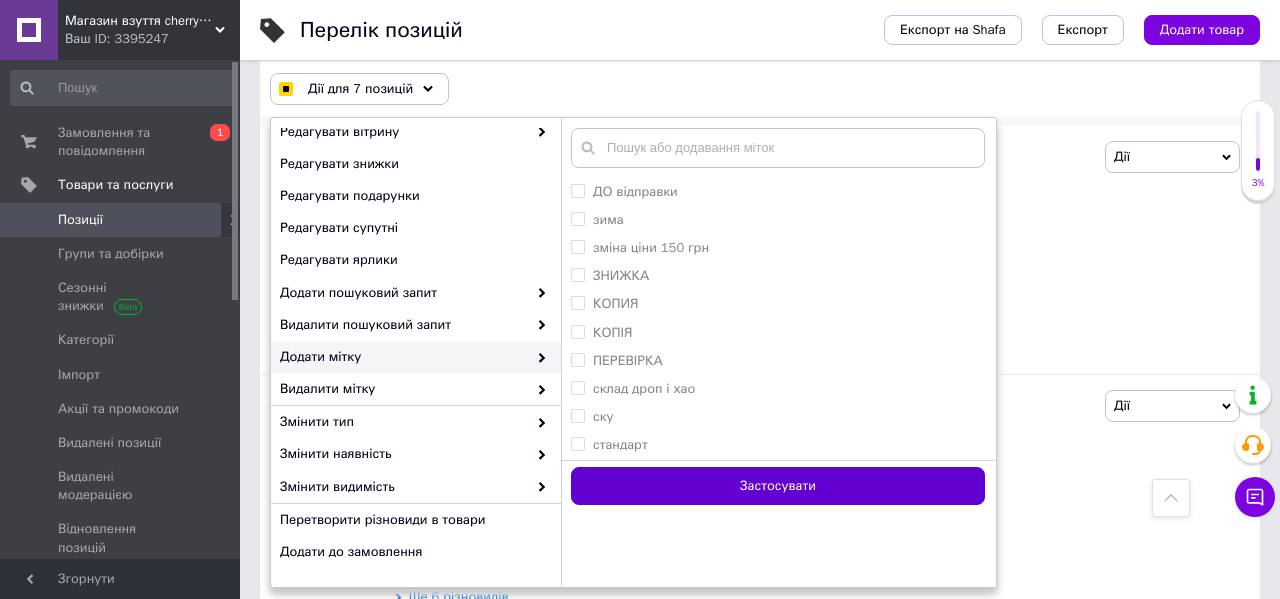checkbox on "false" 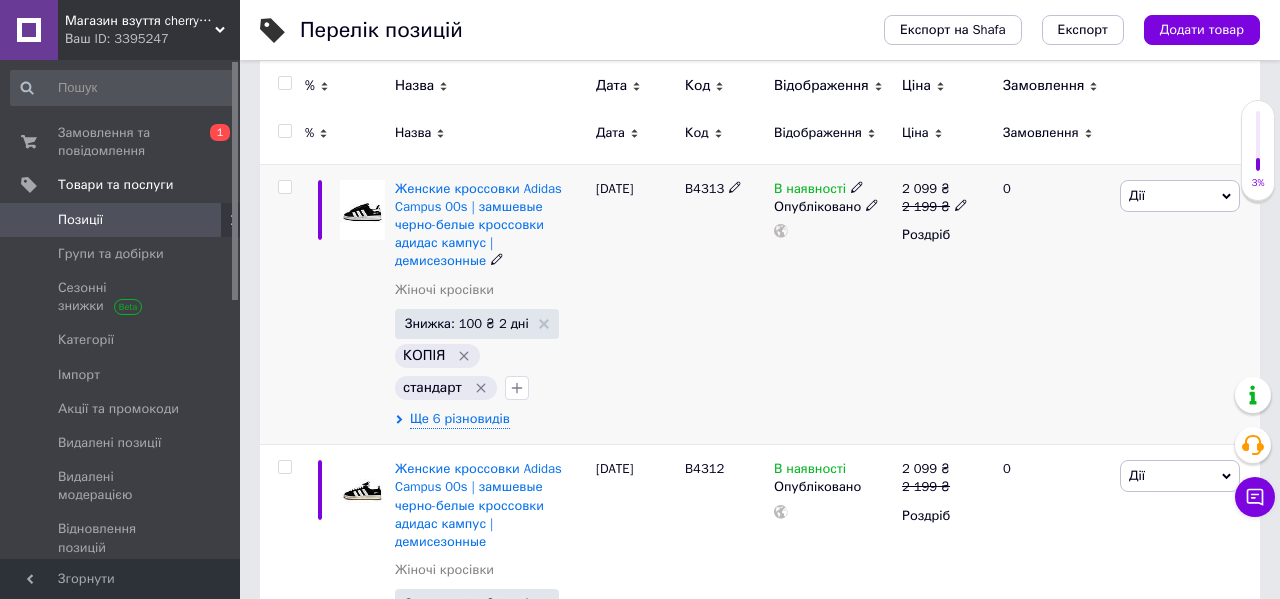 scroll, scrollTop: 0, scrollLeft: 0, axis: both 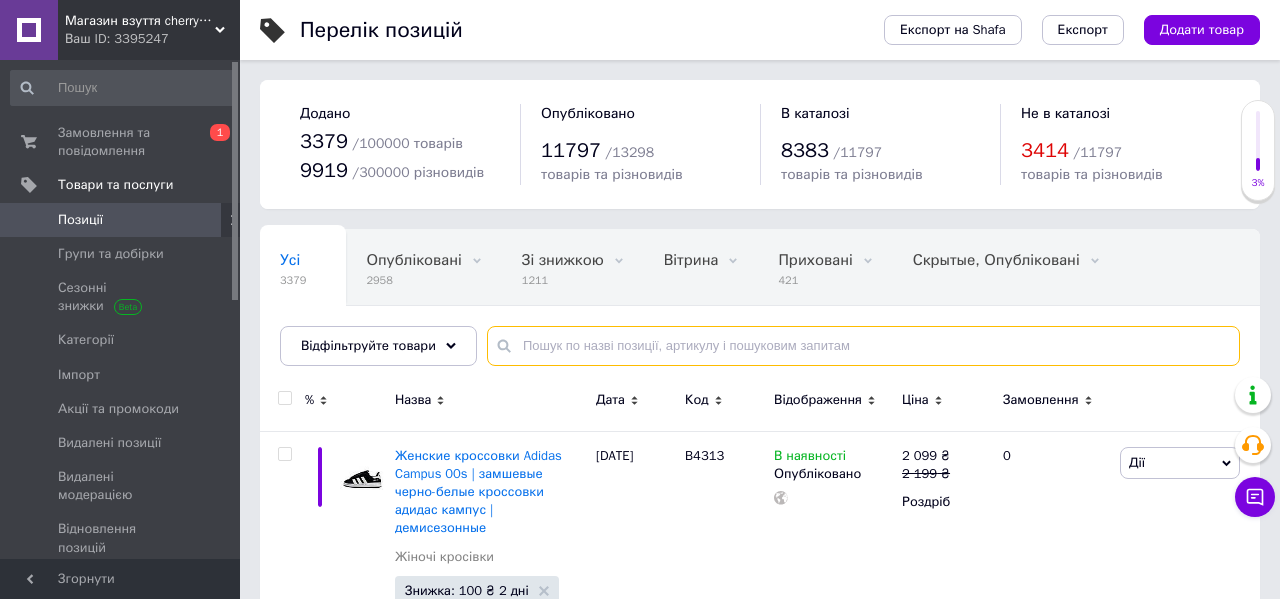 click at bounding box center [863, 346] 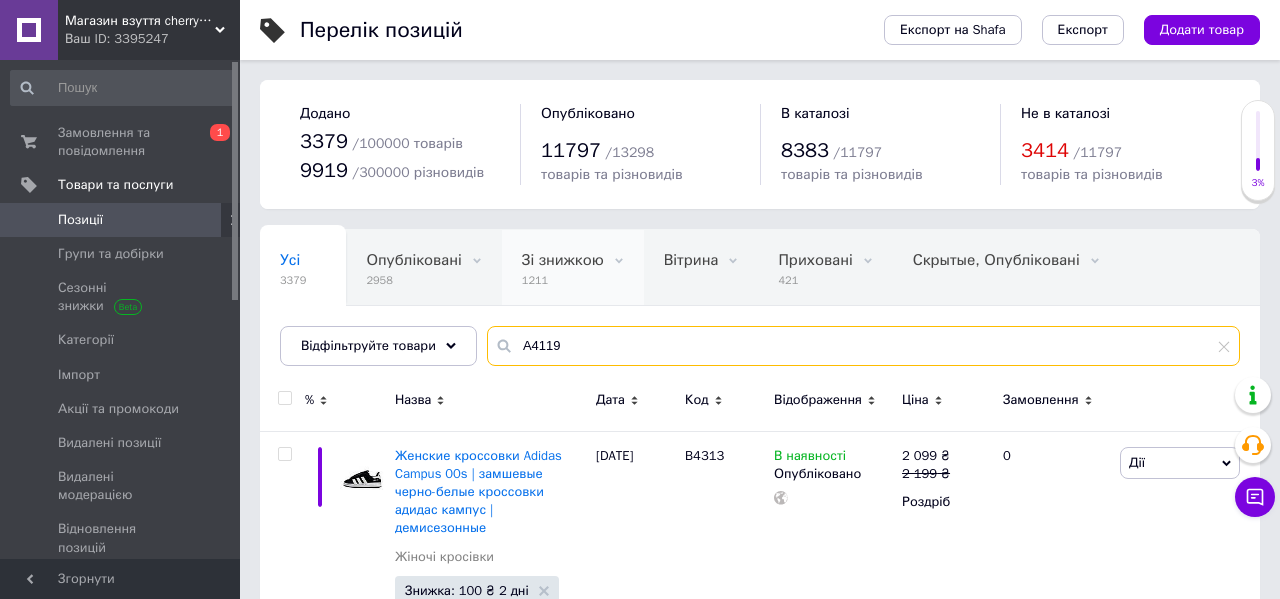 drag, startPoint x: 585, startPoint y: 343, endPoint x: 585, endPoint y: 296, distance: 47 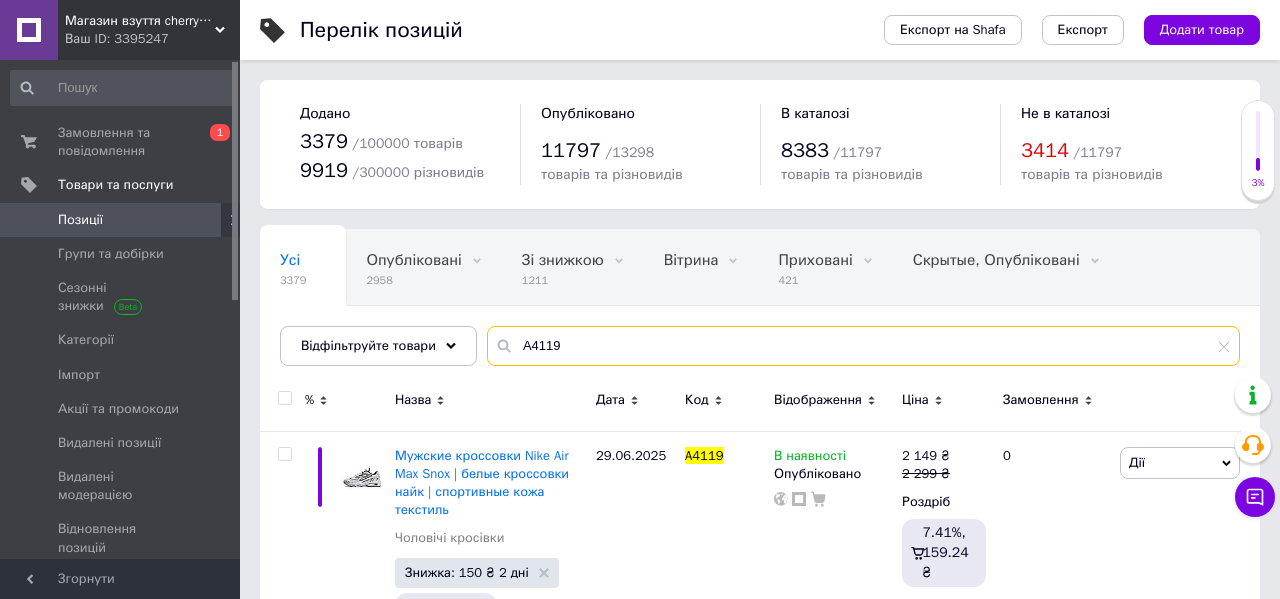 scroll, scrollTop: 114, scrollLeft: 0, axis: vertical 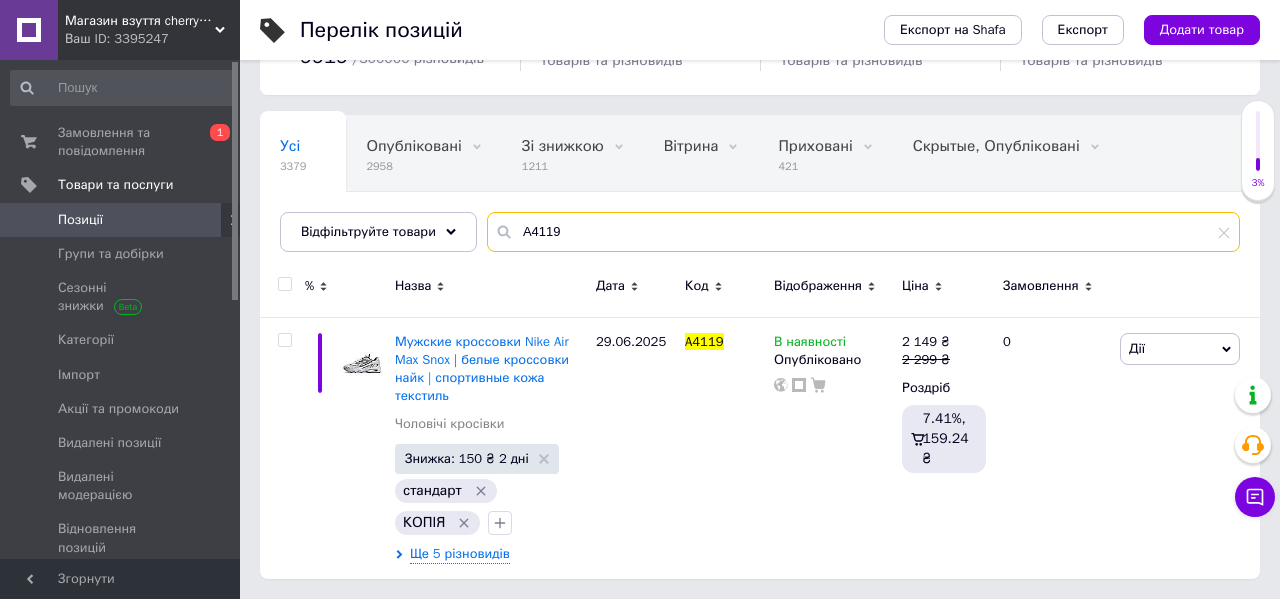 click on "A4119" at bounding box center [863, 232] 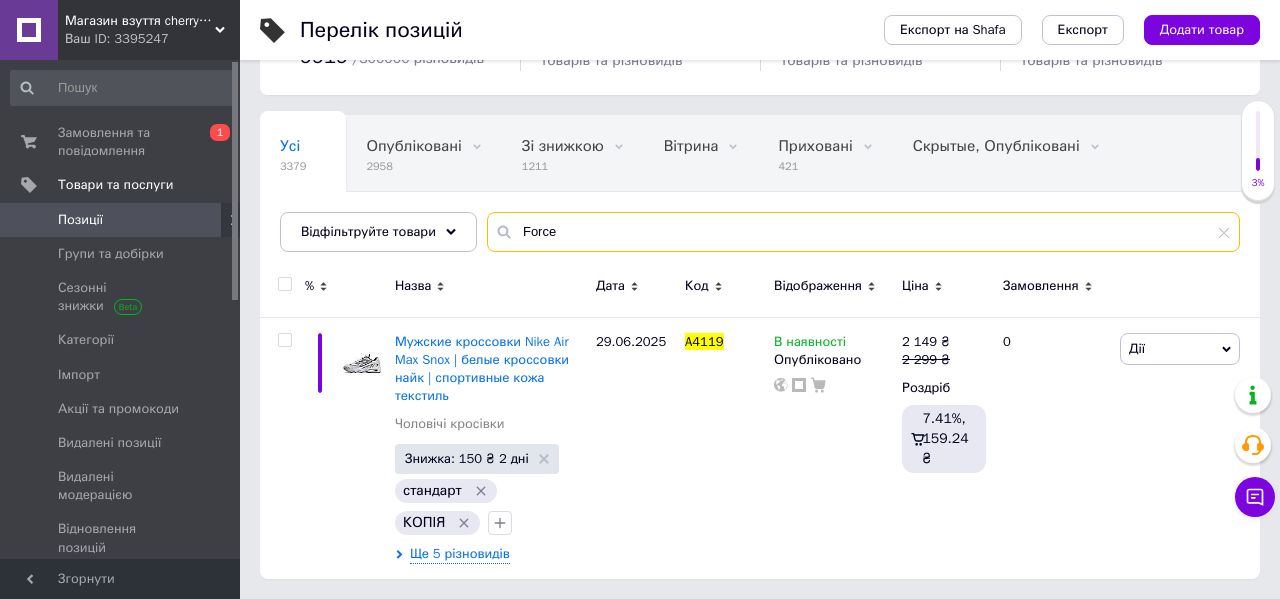 type on "Force" 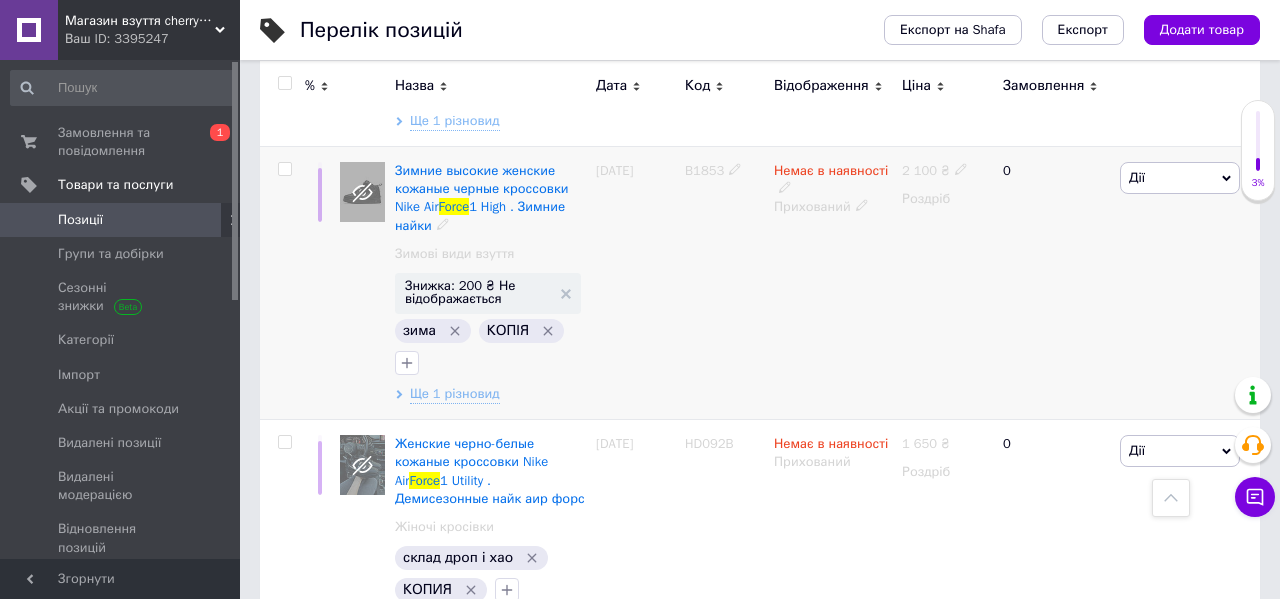 scroll, scrollTop: 2565, scrollLeft: 0, axis: vertical 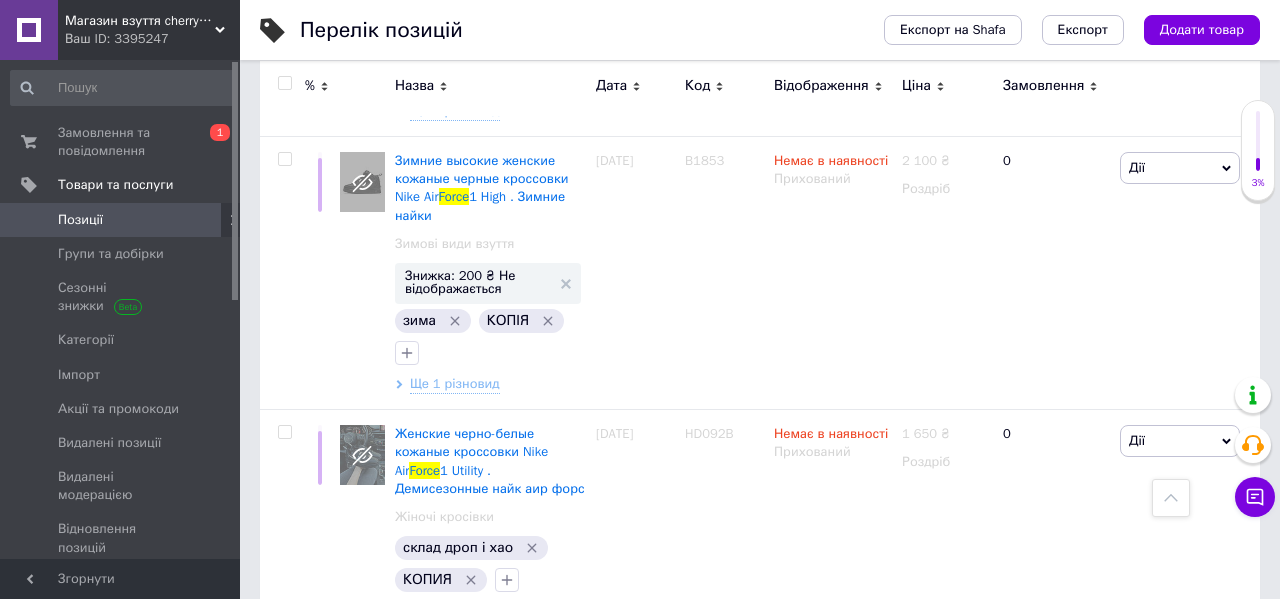 click on "Позиції" at bounding box center [123, 220] 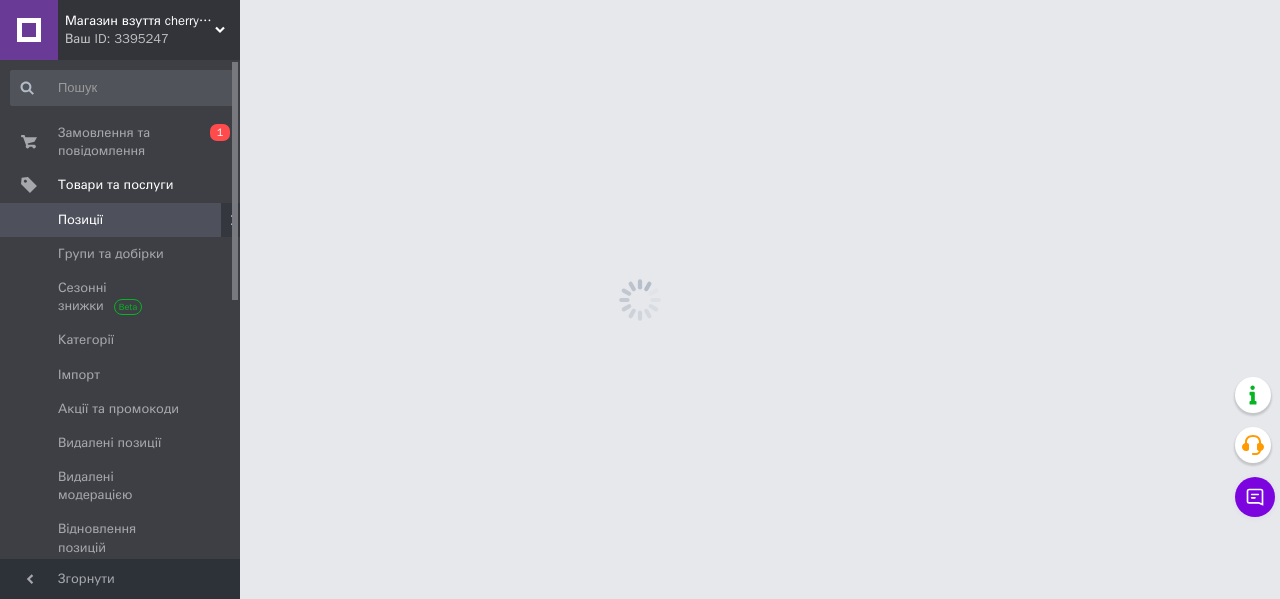 scroll, scrollTop: 0, scrollLeft: 0, axis: both 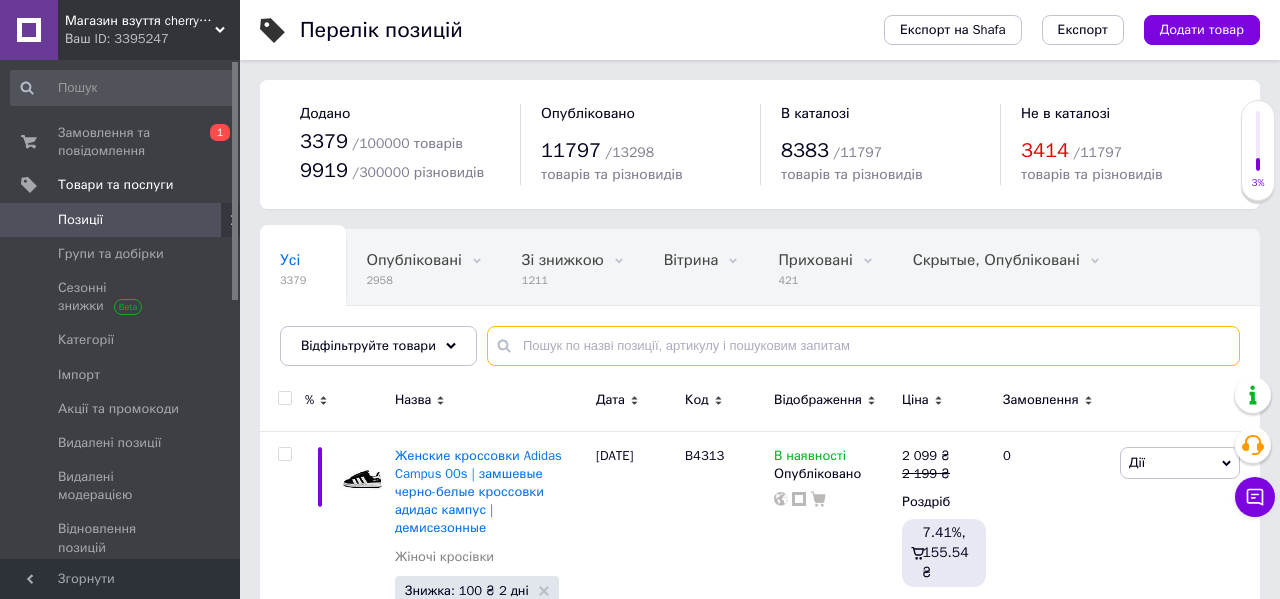 click at bounding box center [863, 346] 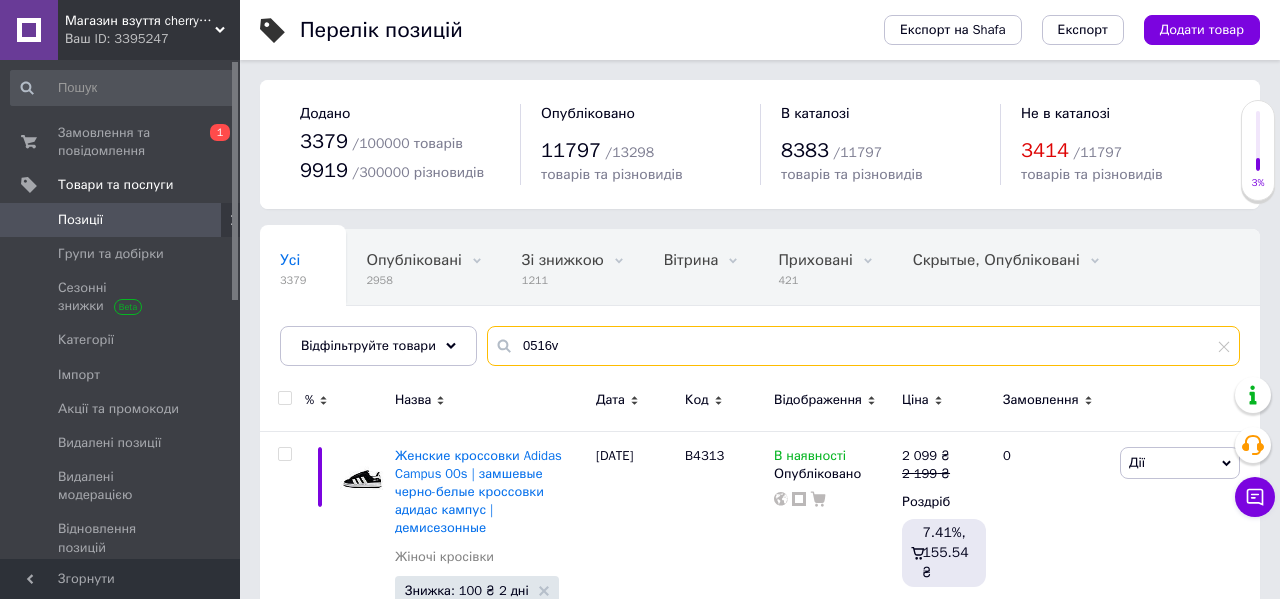 type on "0516v" 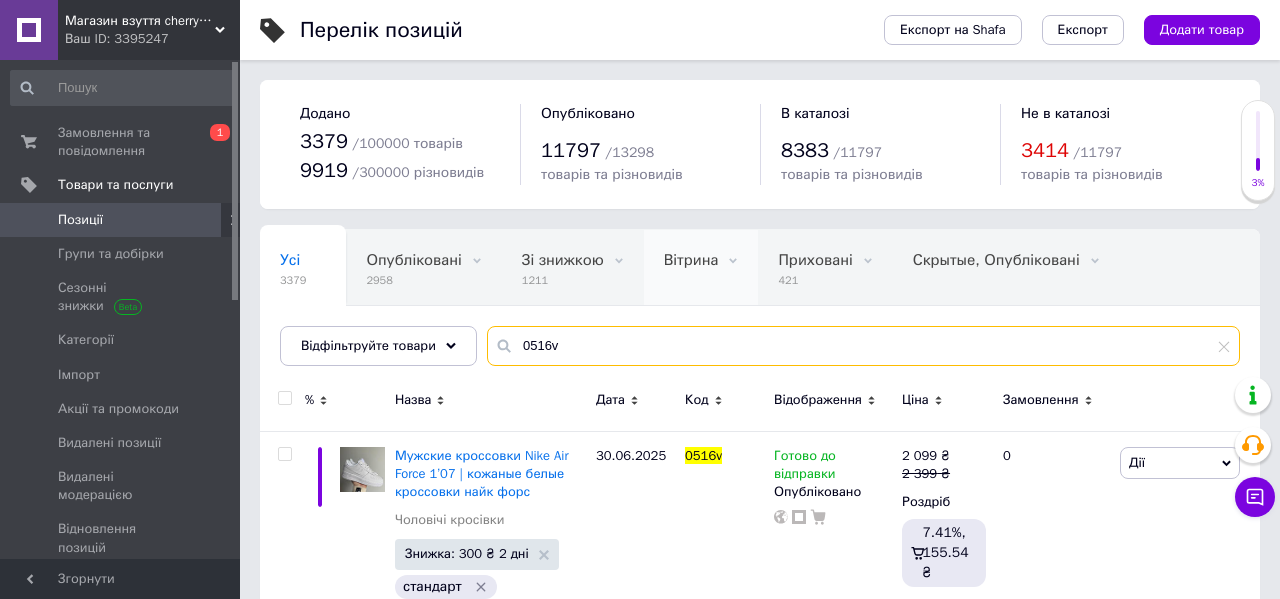 scroll, scrollTop: 0, scrollLeft: 39, axis: horizontal 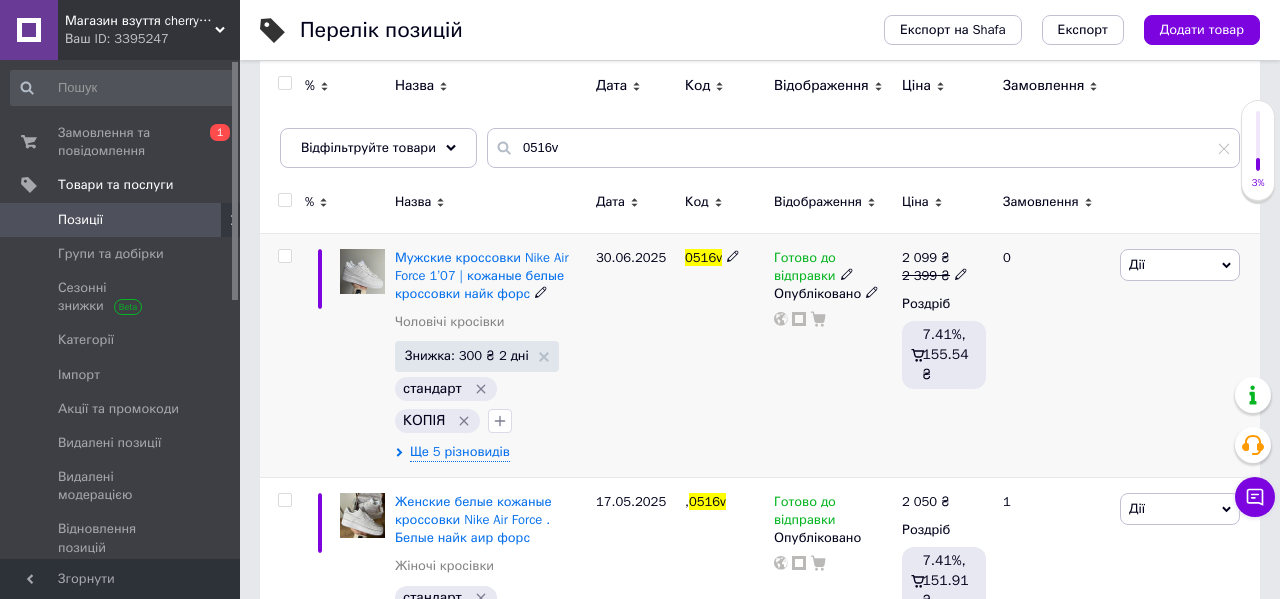 click on "0516v" at bounding box center (703, 257) 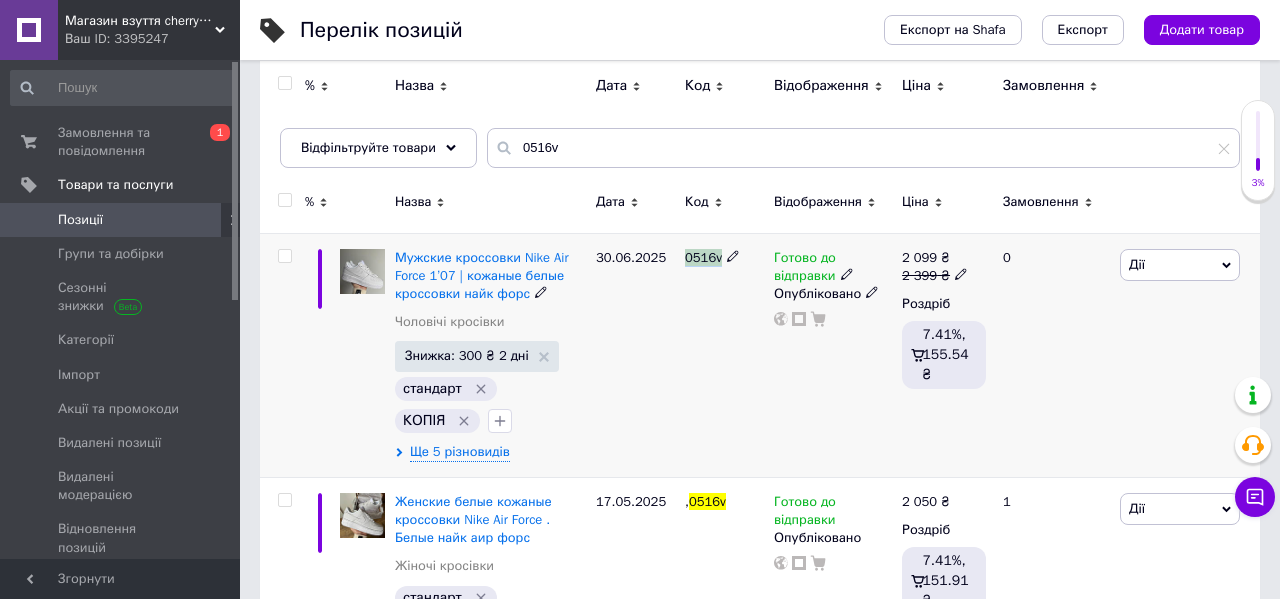 click on "0516v" at bounding box center [703, 257] 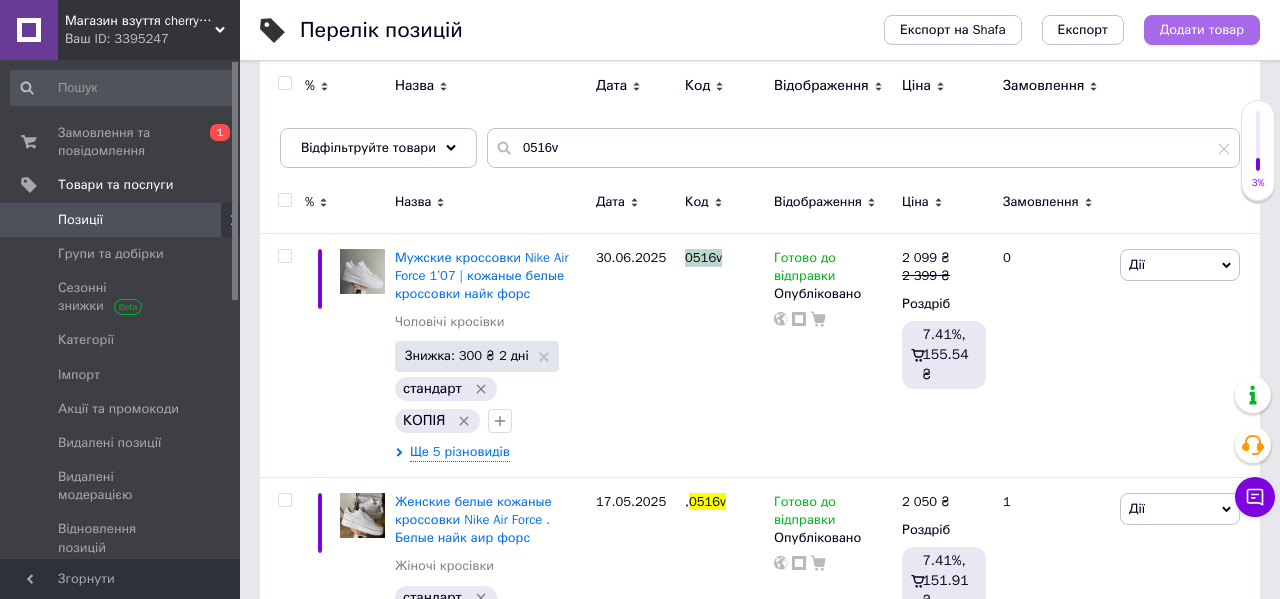 click on "Додати товар" at bounding box center [1202, 30] 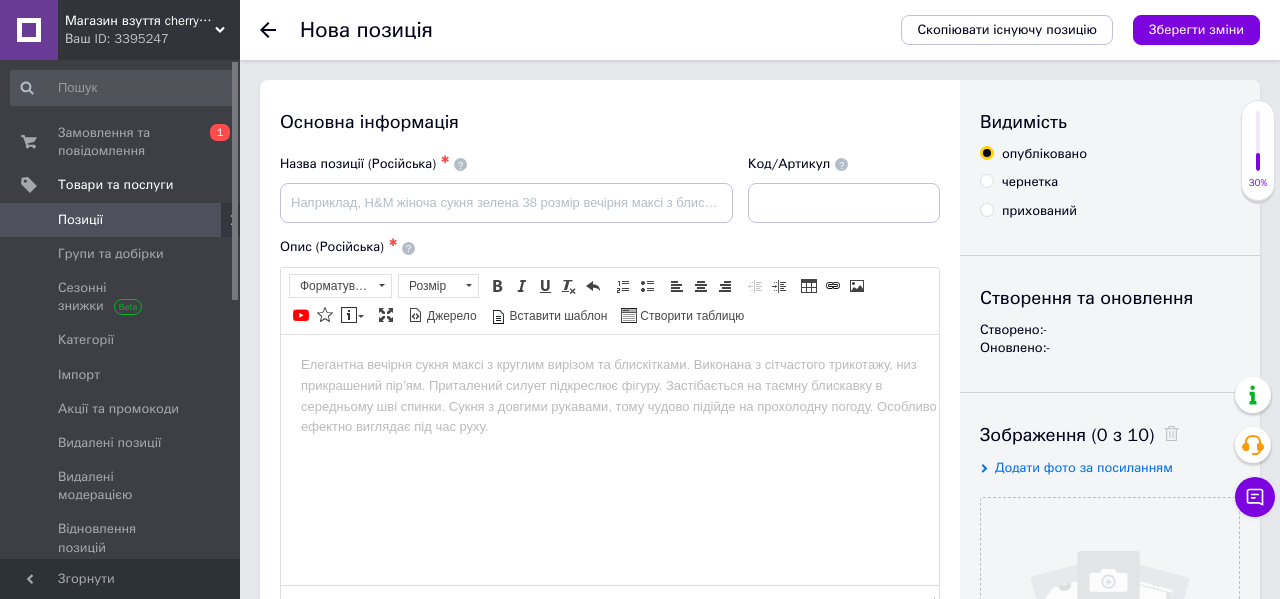 scroll, scrollTop: 0, scrollLeft: 0, axis: both 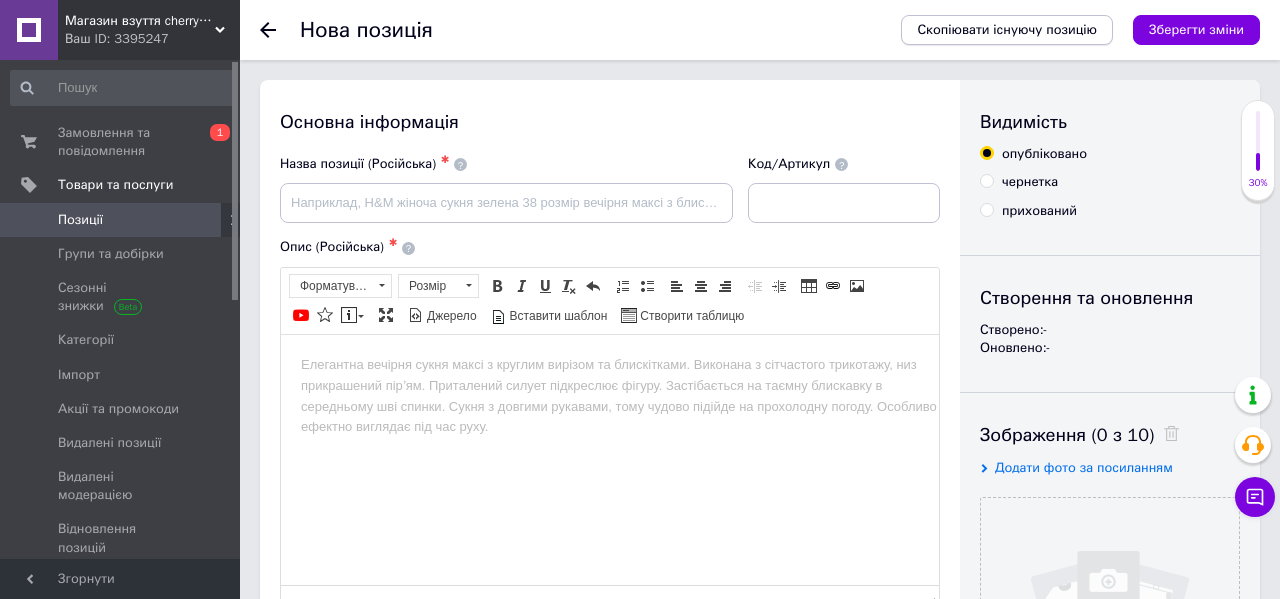 click on "Скопіювати існуючу позицію" at bounding box center (1007, 30) 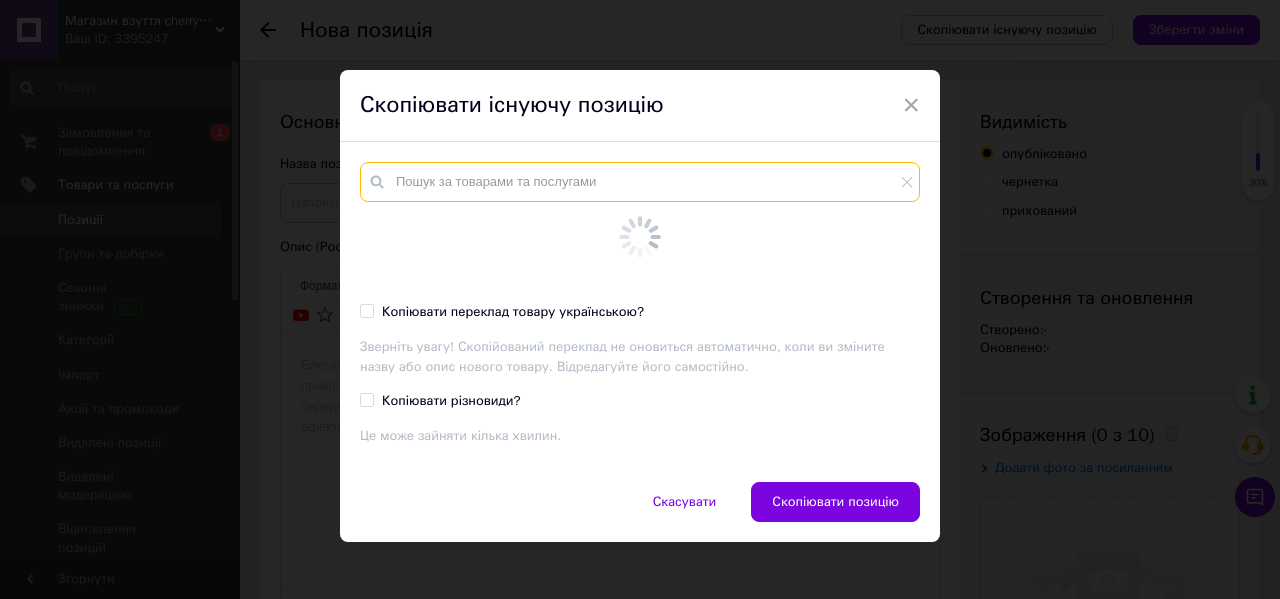 click at bounding box center (640, 182) 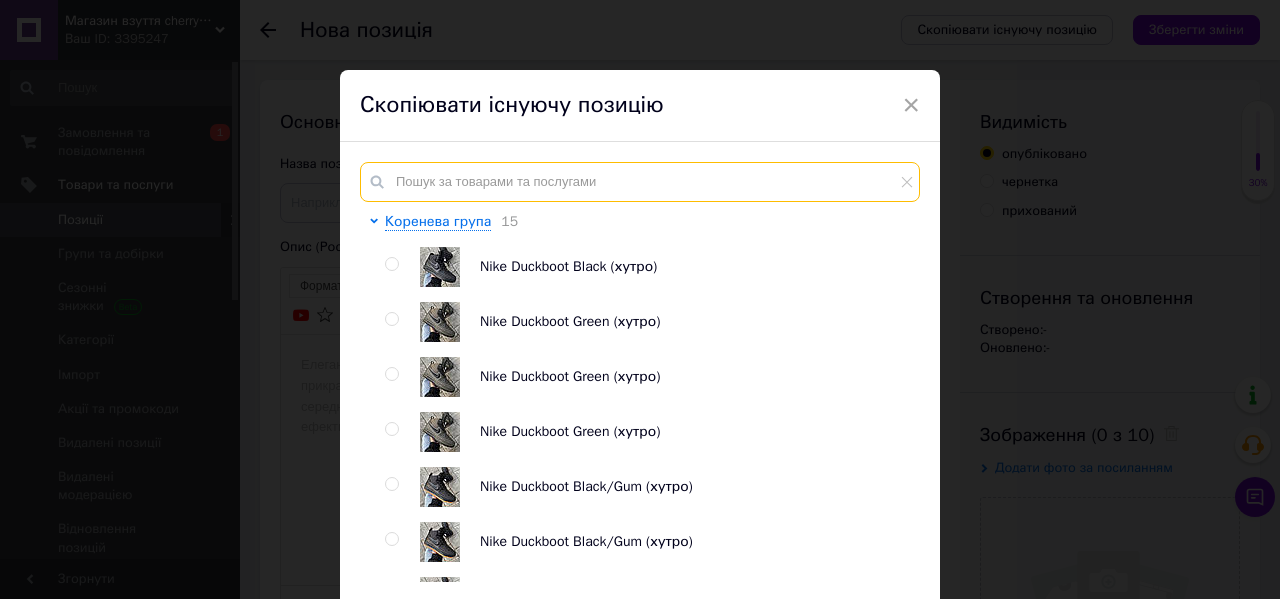 paste on "0516v" 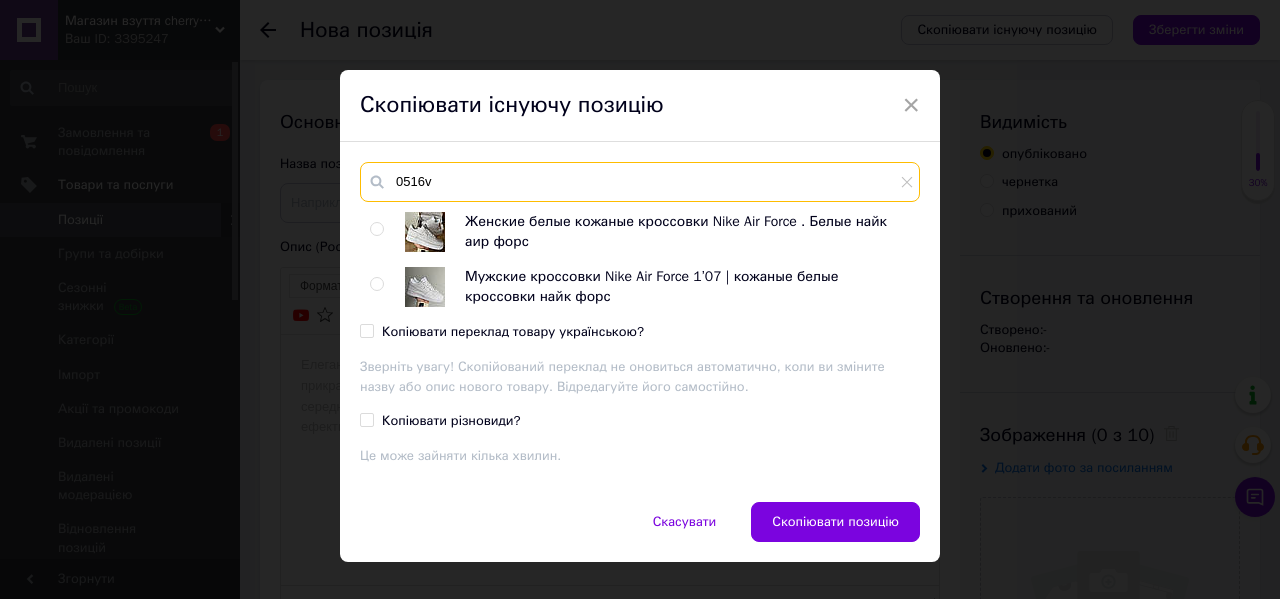 type on "0516v" 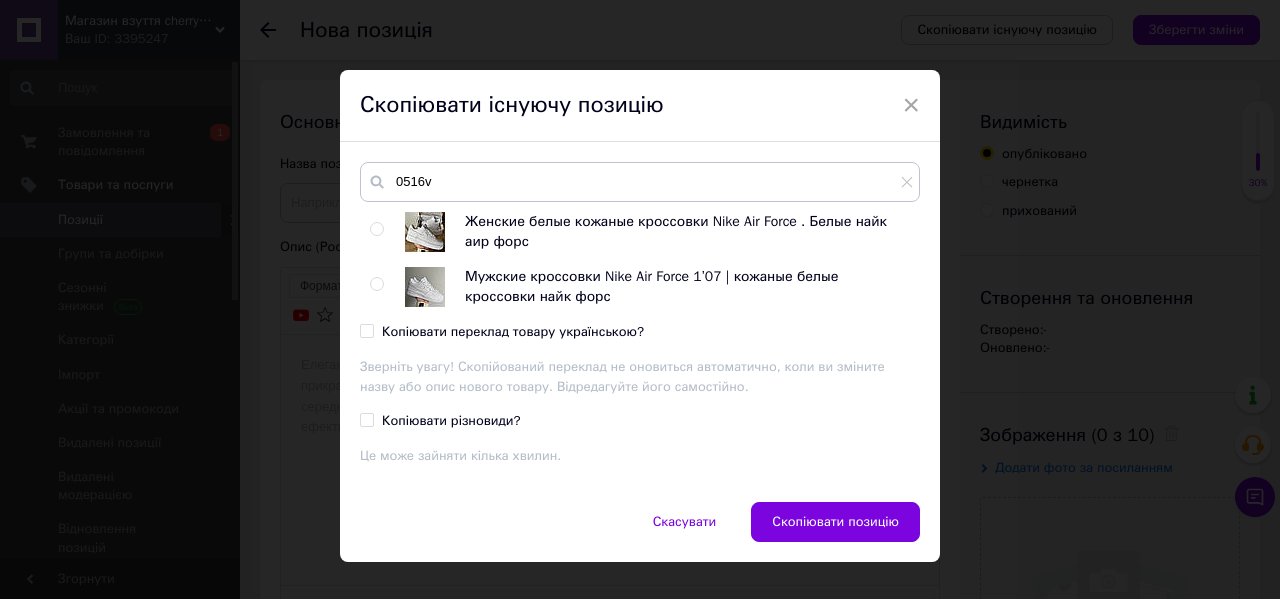 click at bounding box center (376, 284) 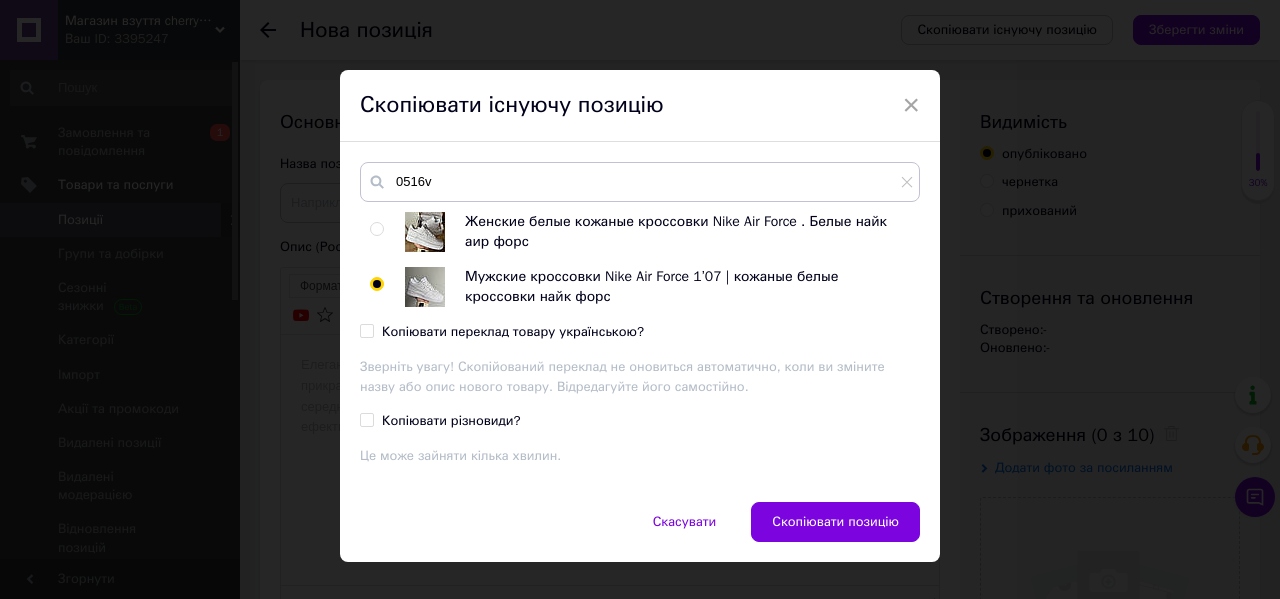radio on "true" 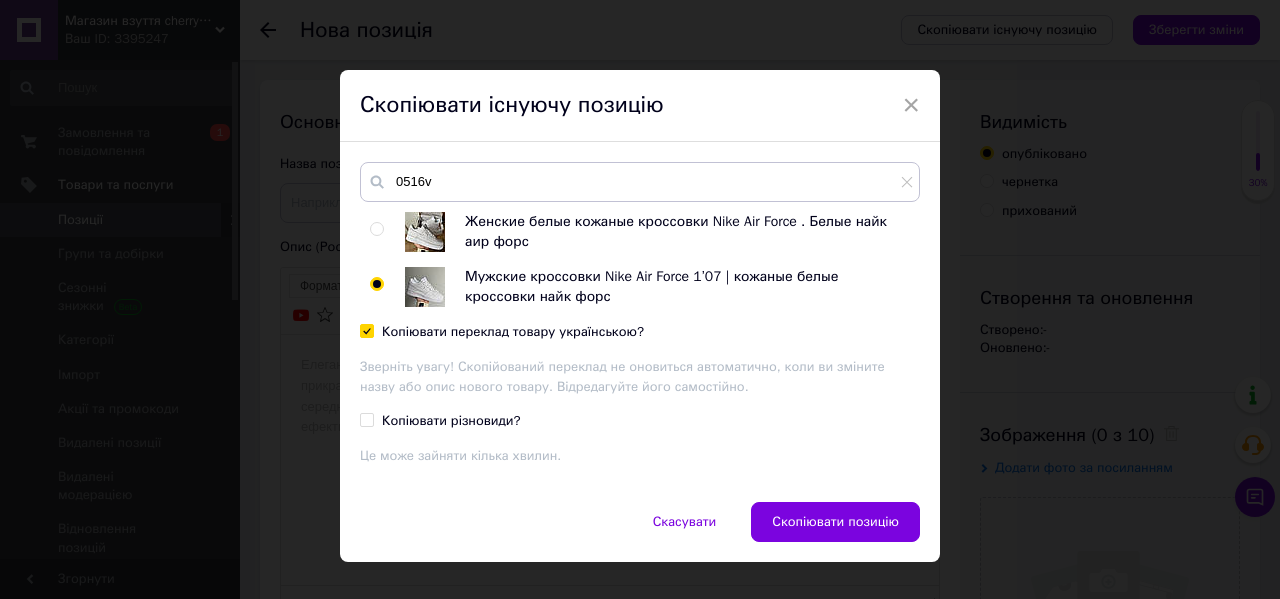 checkbox on "true" 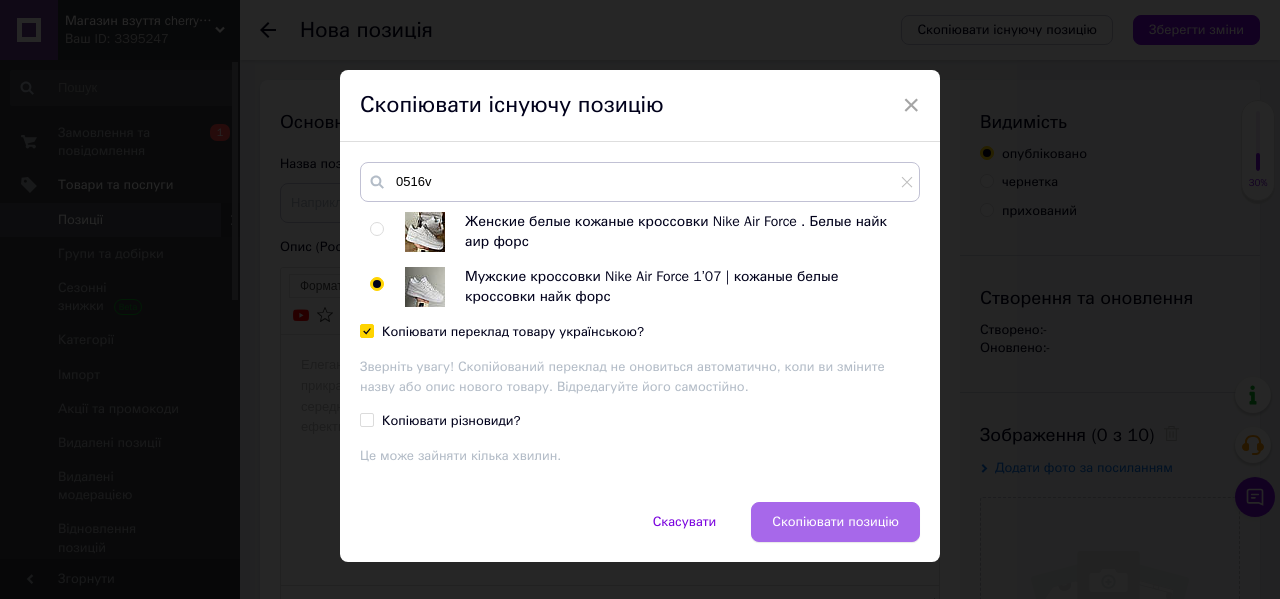 click on "Скопіювати позицію" at bounding box center (835, 522) 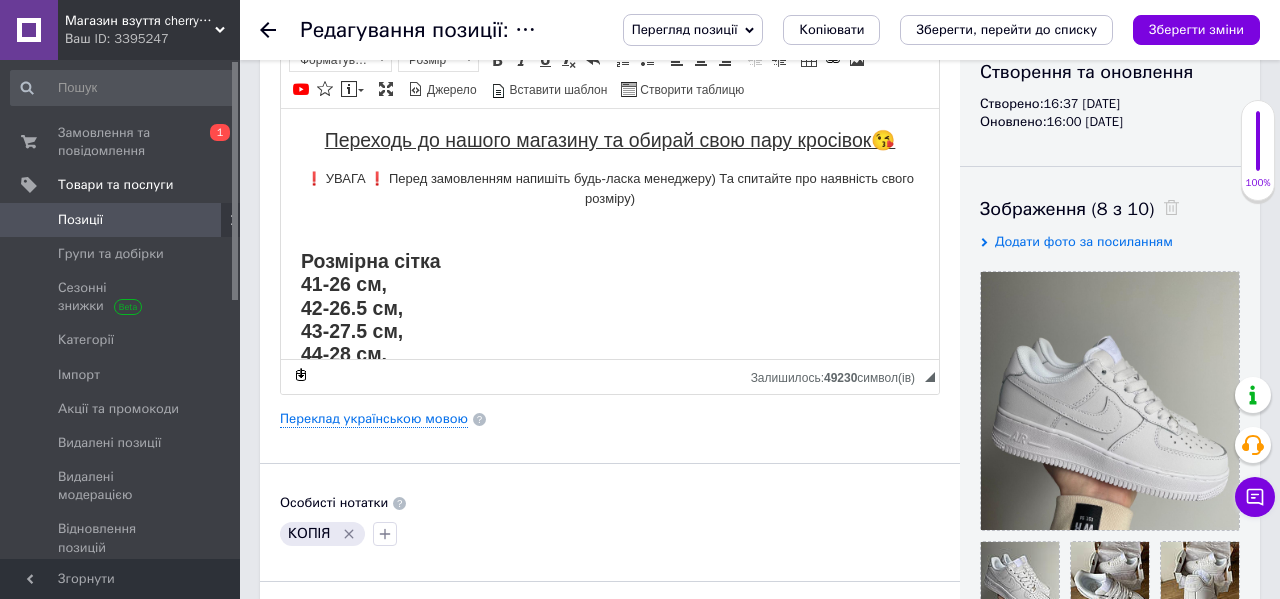scroll, scrollTop: 253, scrollLeft: 0, axis: vertical 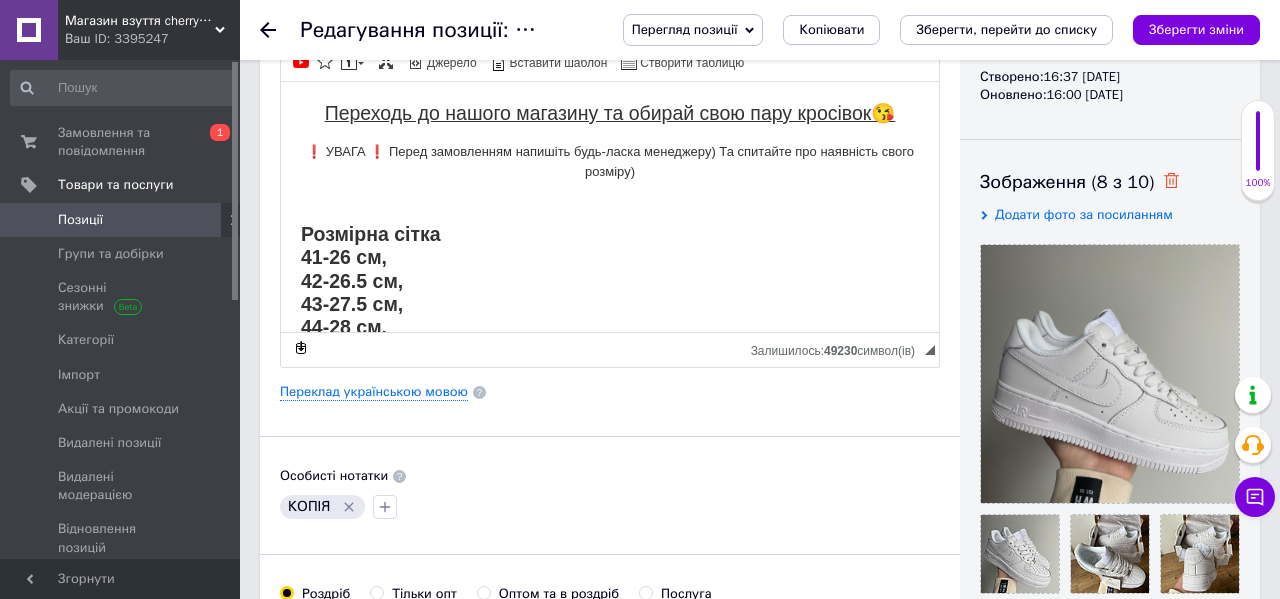 click 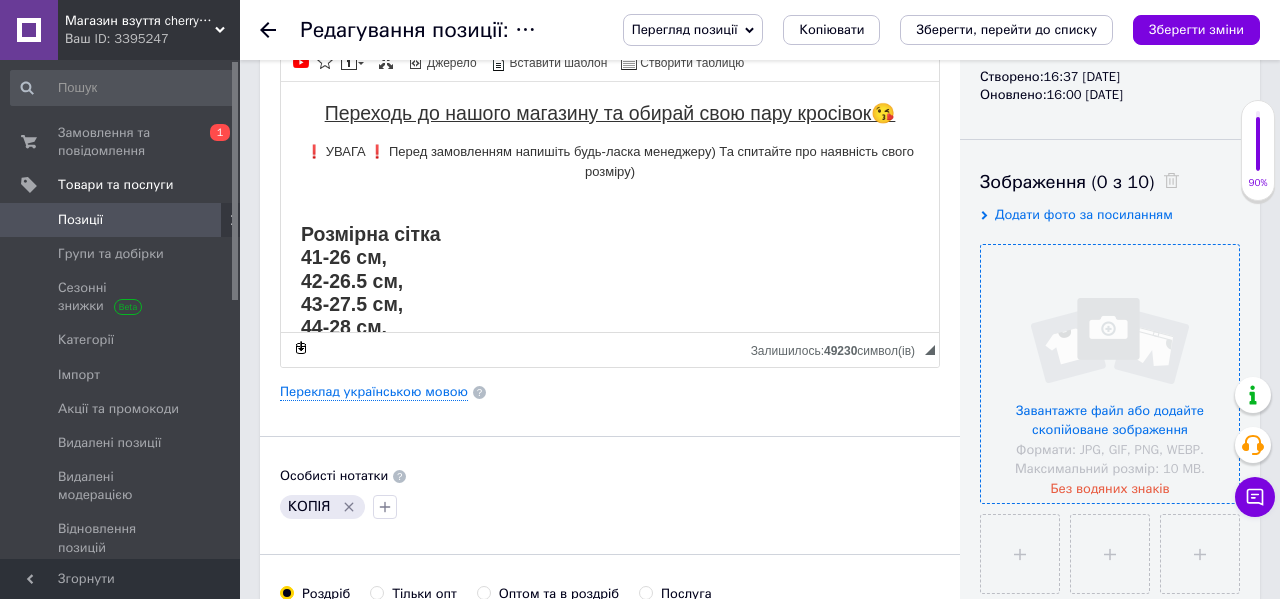click at bounding box center (1110, 374) 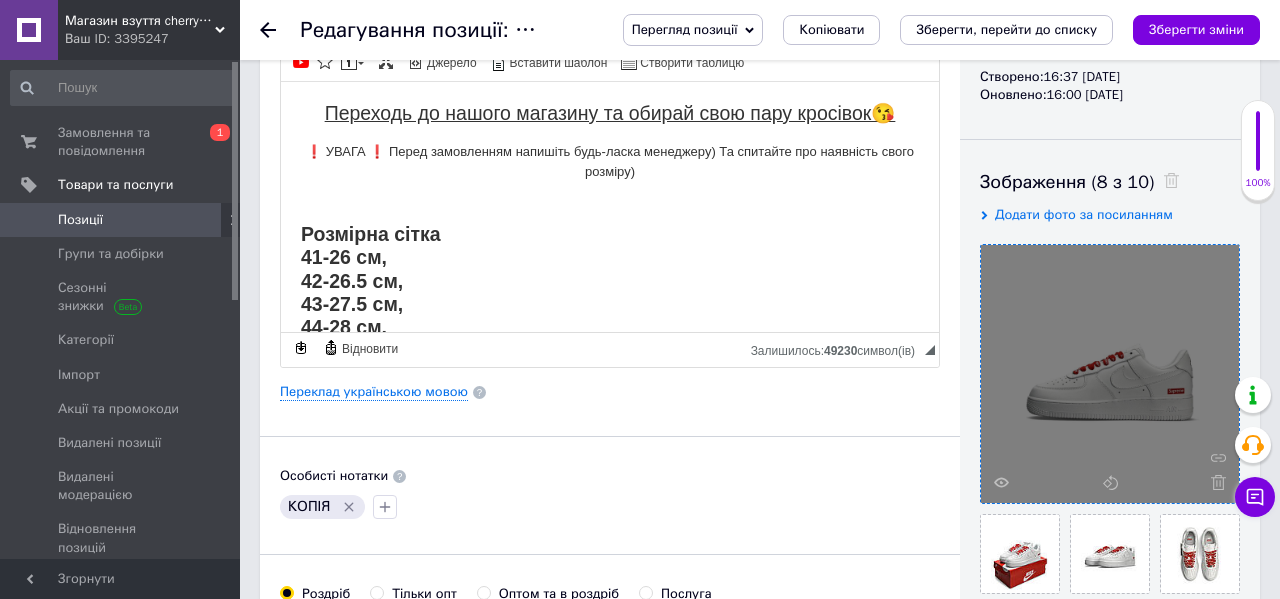 scroll, scrollTop: 355, scrollLeft: 0, axis: vertical 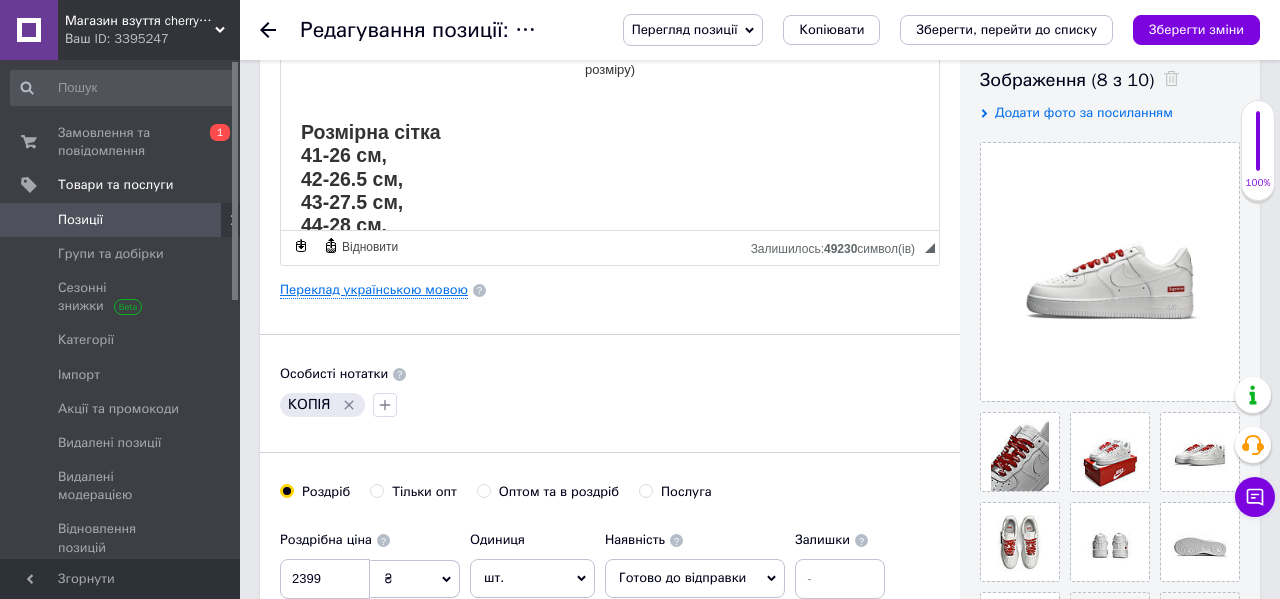 click on "Переклад українською мовою" at bounding box center [374, 290] 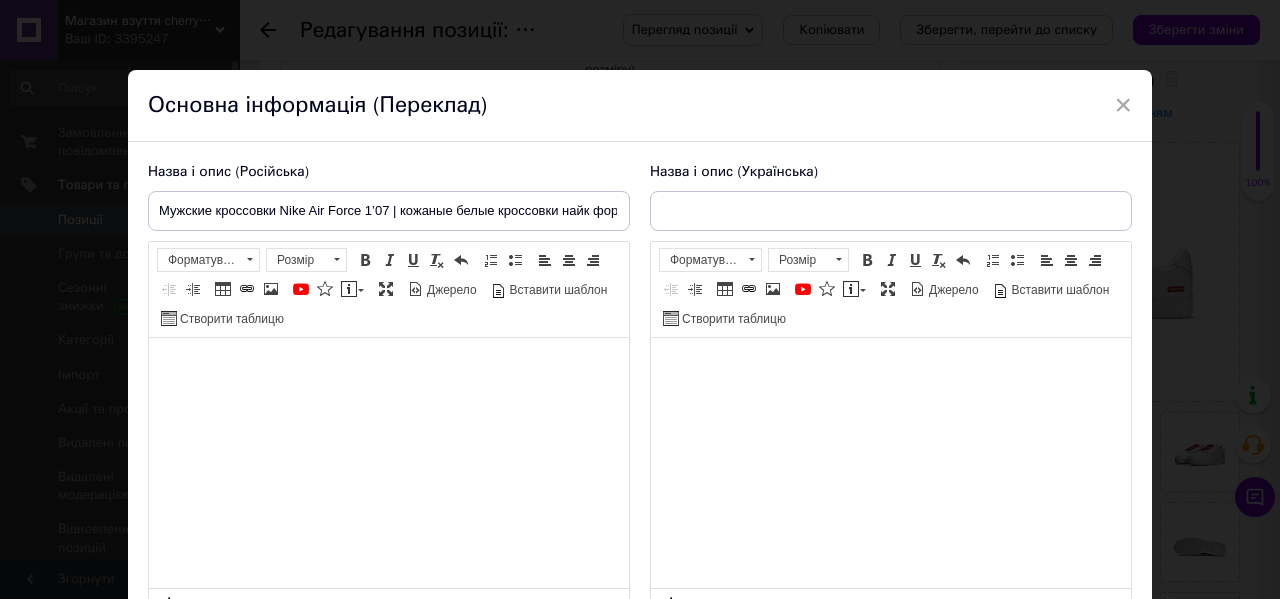 type on "Чоловічі кросівки Nike Air Force 1’07 |  Шкіряні білі кросівки найк форс" 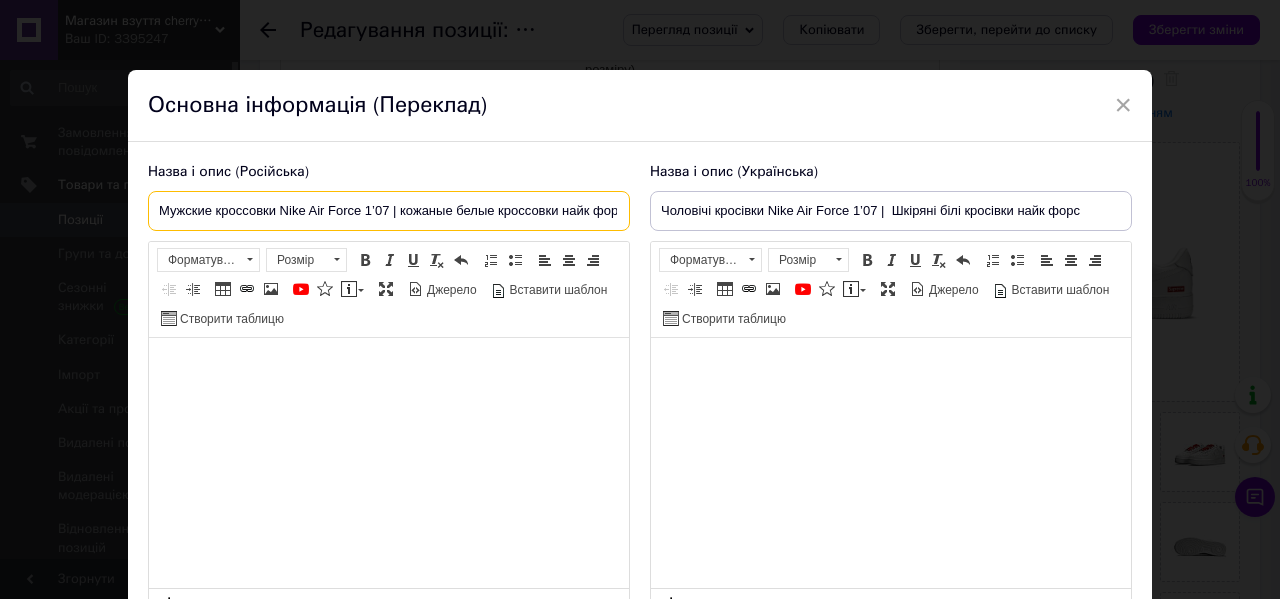 click on "Мужские кроссовки Nike Air Force 1’07 | кожаные белые кроссовки найк форс" at bounding box center [389, 211] 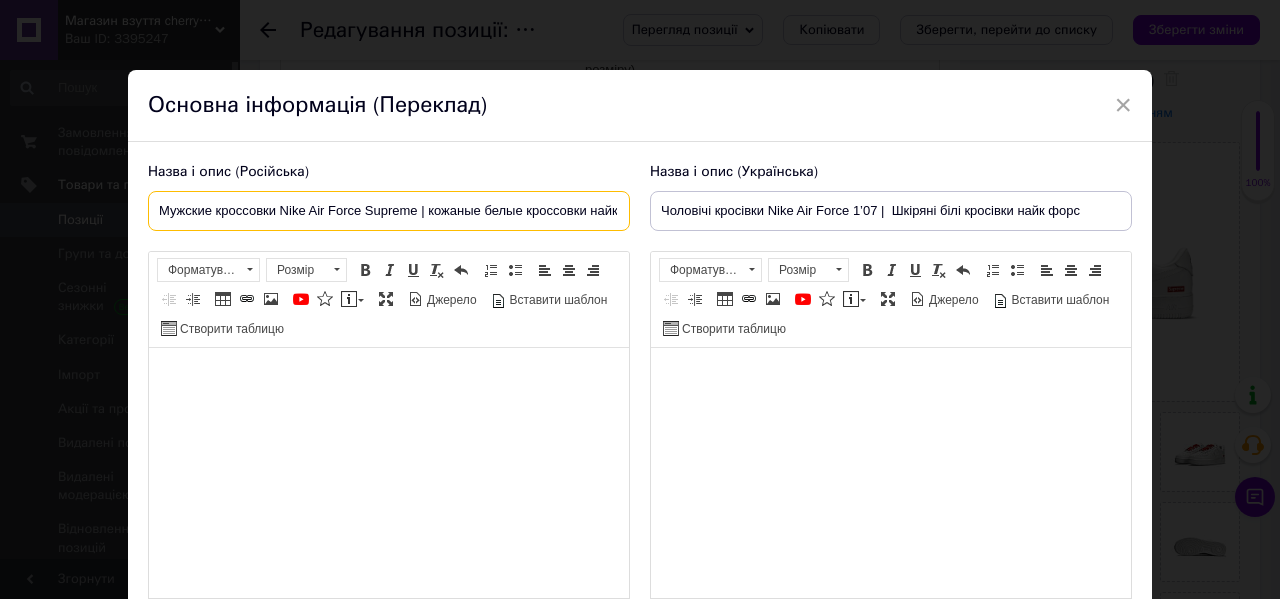 type on "Мужские кроссовки Nike Air Force Supreme | кожаные белые кроссовки найк форс" 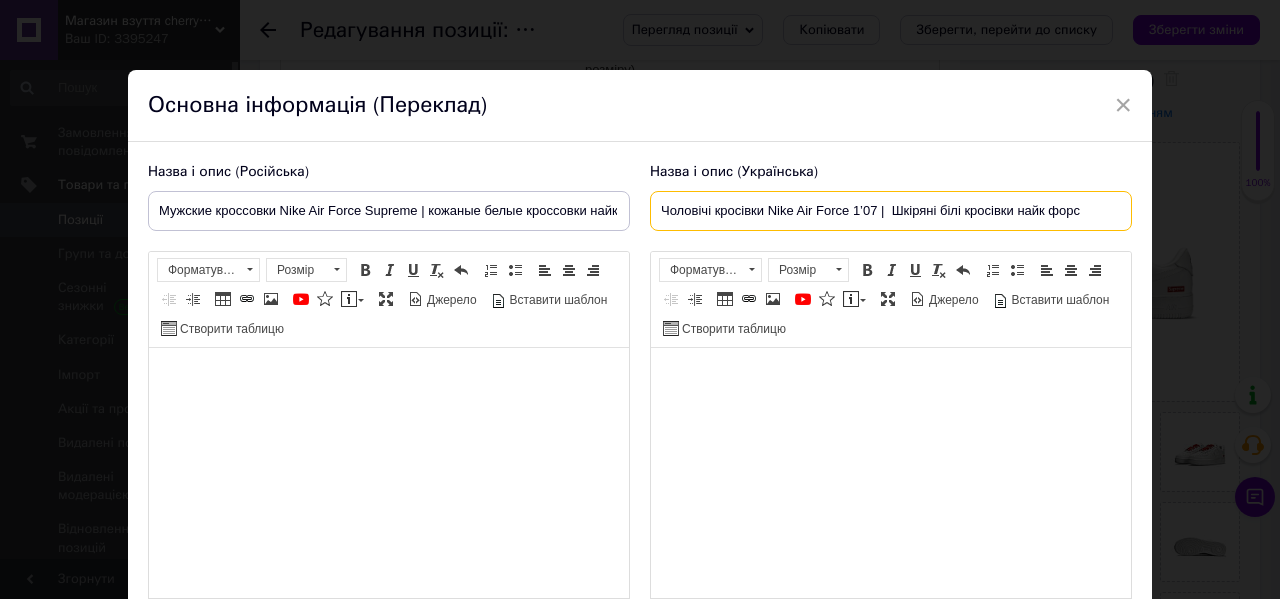 click on "Чоловічі кросівки Nike Air Force 1’07 |  Шкіряні білі кросівки найк форс" at bounding box center (891, 211) 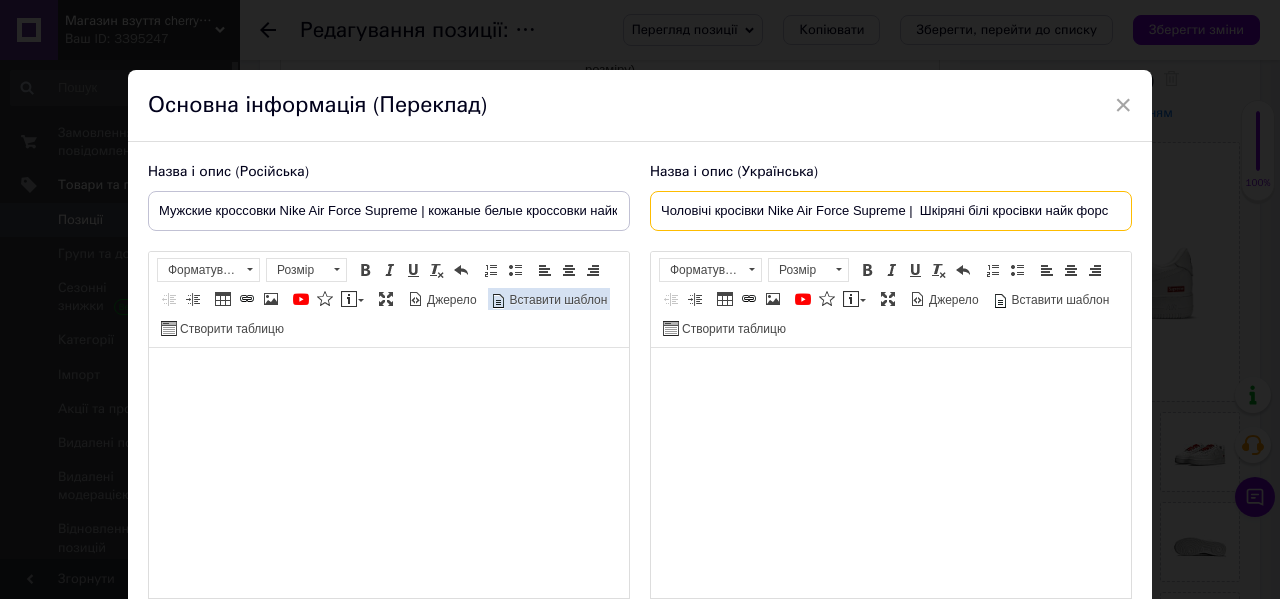 scroll, scrollTop: 125, scrollLeft: 0, axis: vertical 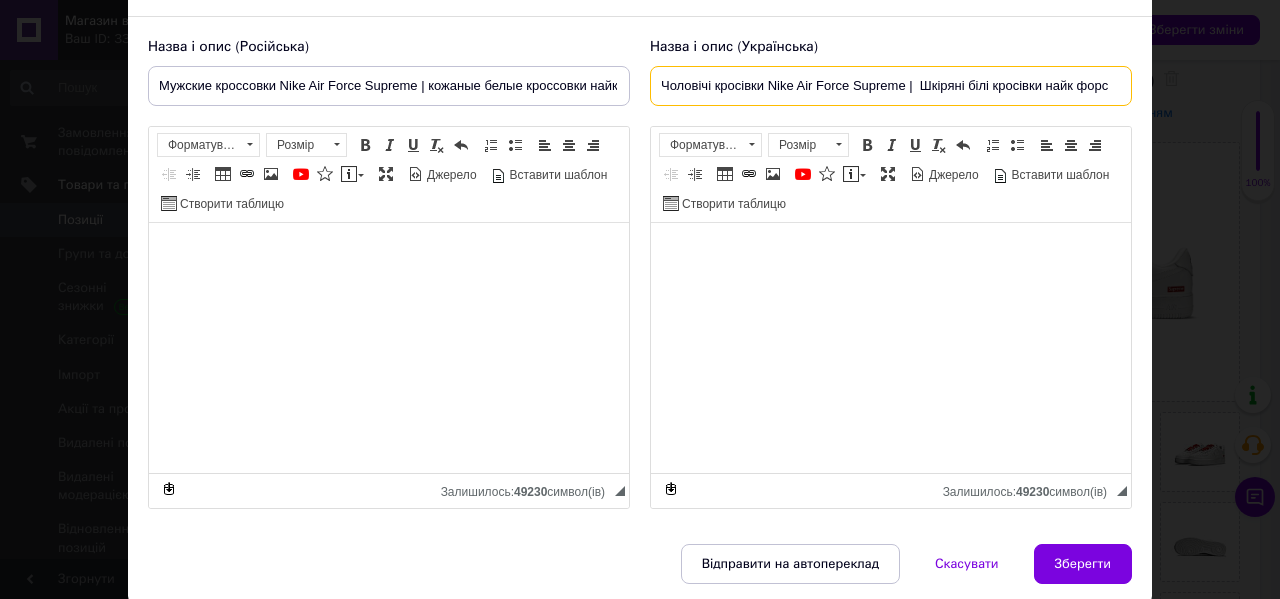 type on "Чоловічі кросівки Nike Air Force Supreme |  Шкіряні білі кросівки найк форс" 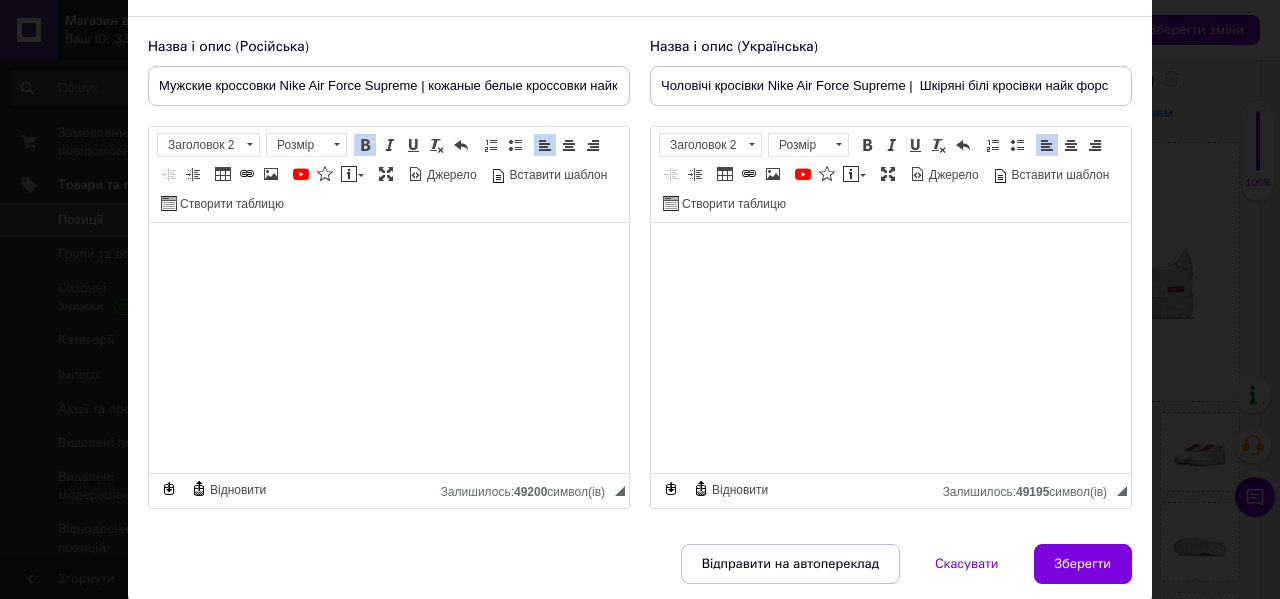 scroll, scrollTop: 200, scrollLeft: 0, axis: vertical 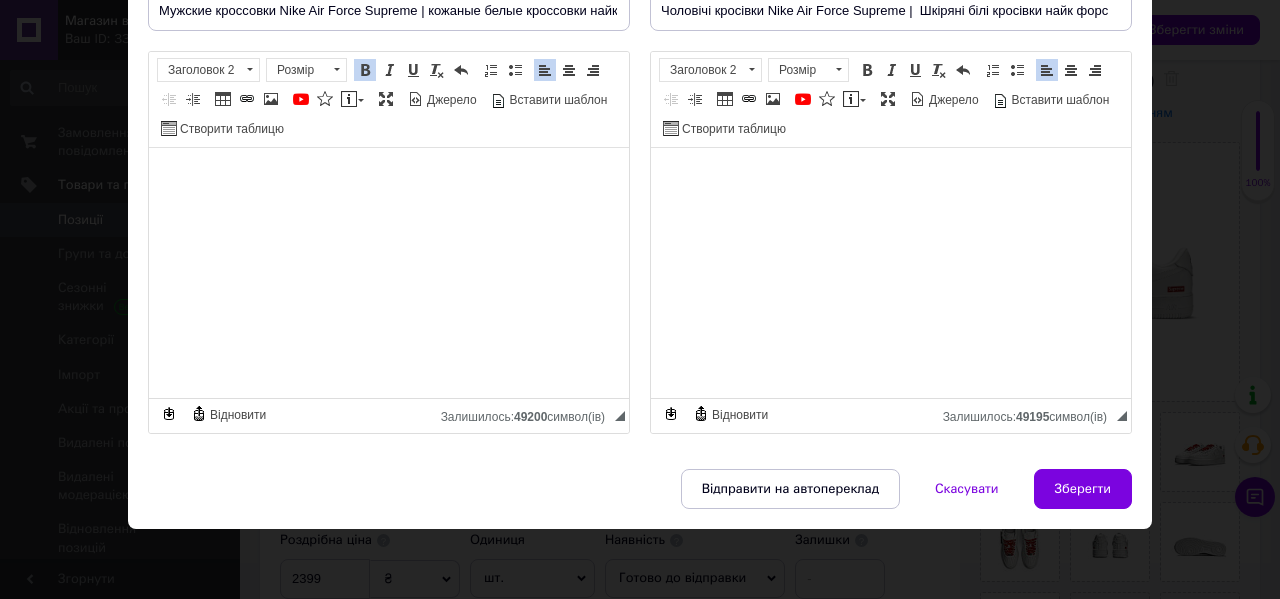 click on "Відправити на автопереклад   Скасувати   Зберегти" at bounding box center (640, 499) 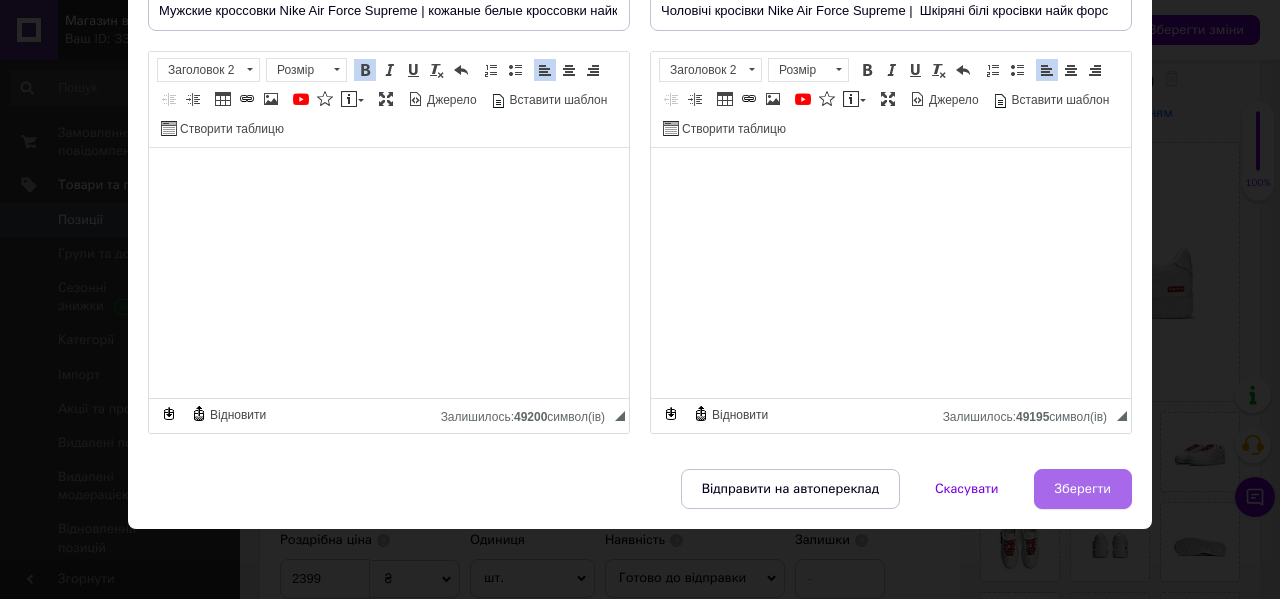 click on "Зберегти" at bounding box center [1083, 489] 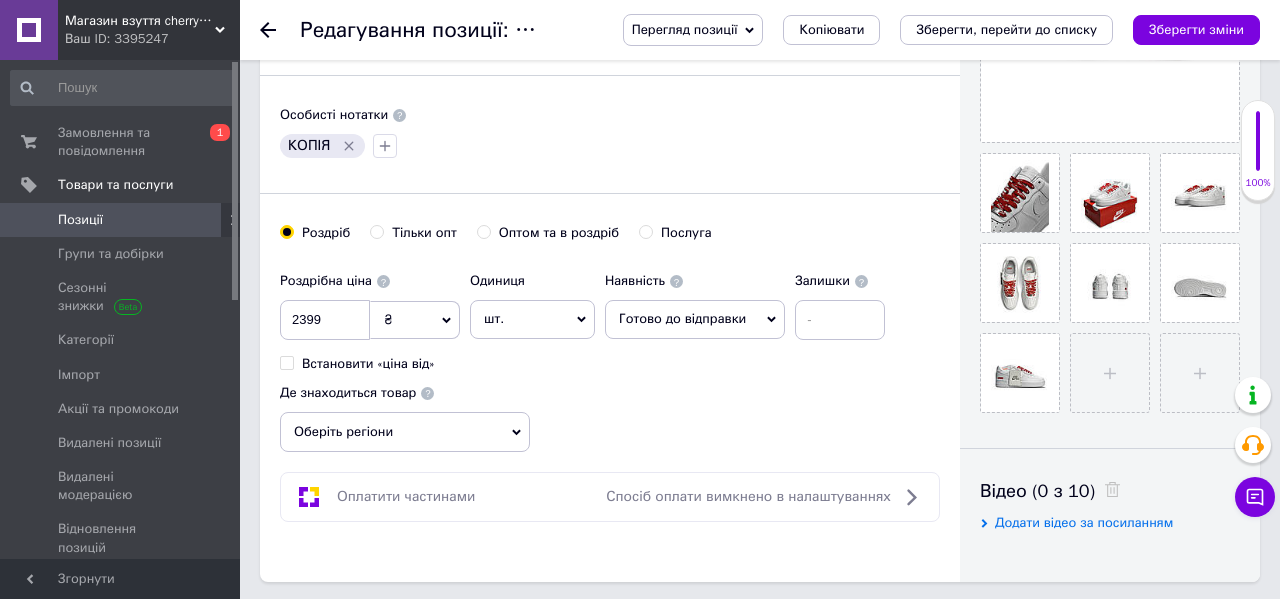 scroll, scrollTop: 628, scrollLeft: 0, axis: vertical 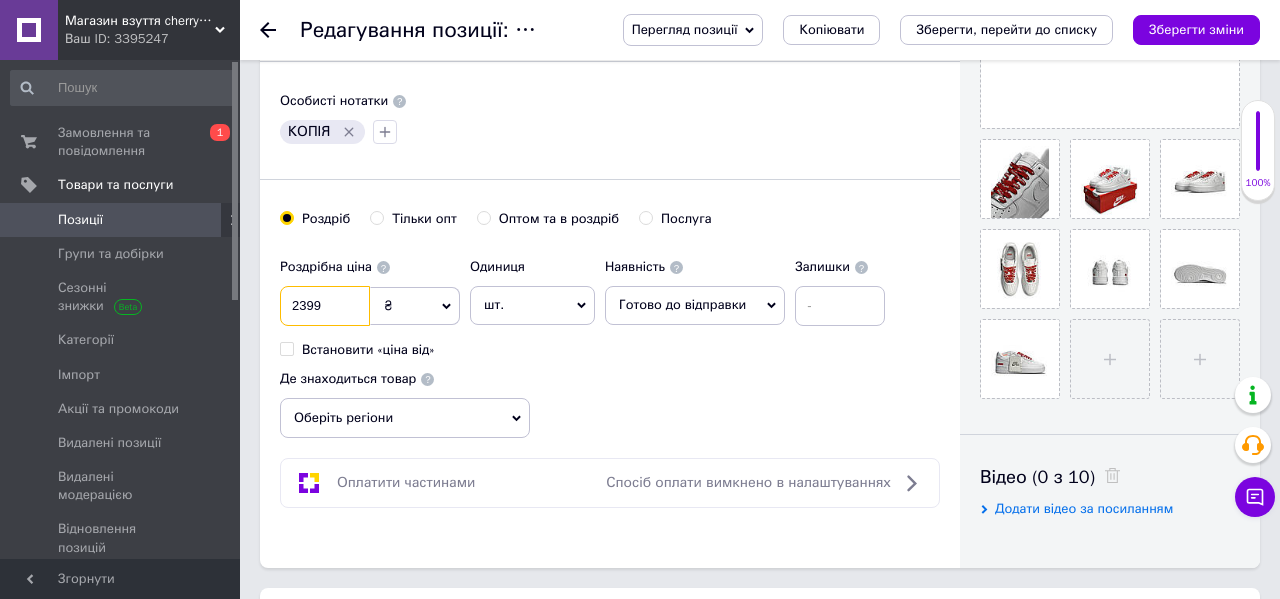 click on "2399" at bounding box center [325, 306] 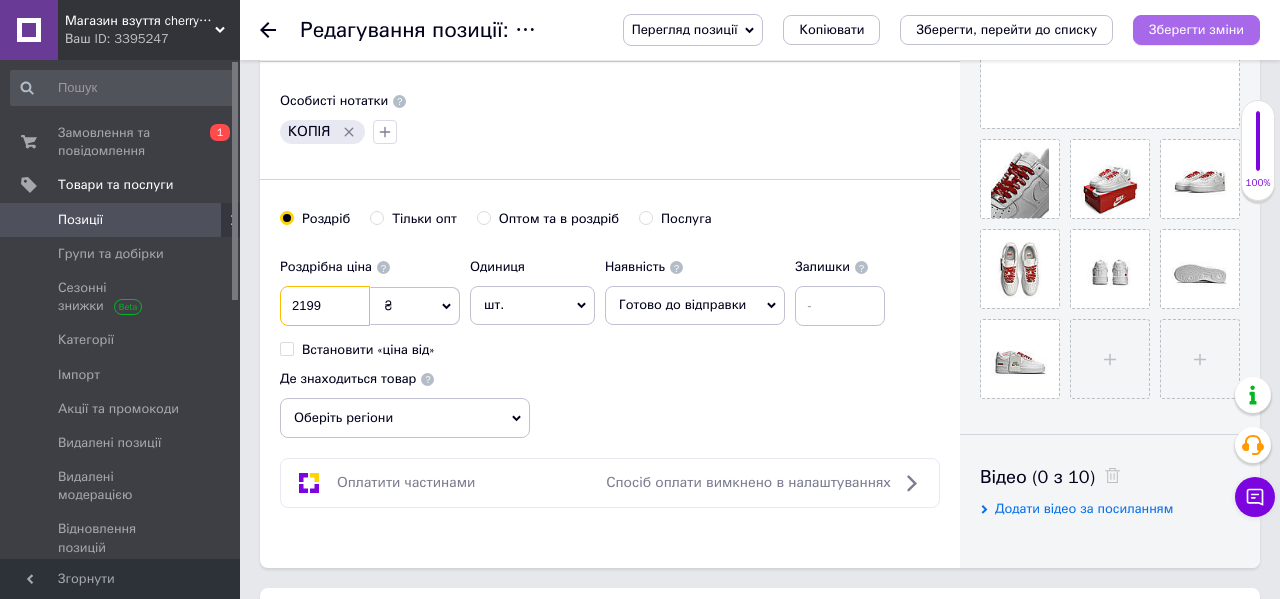 type on "2199" 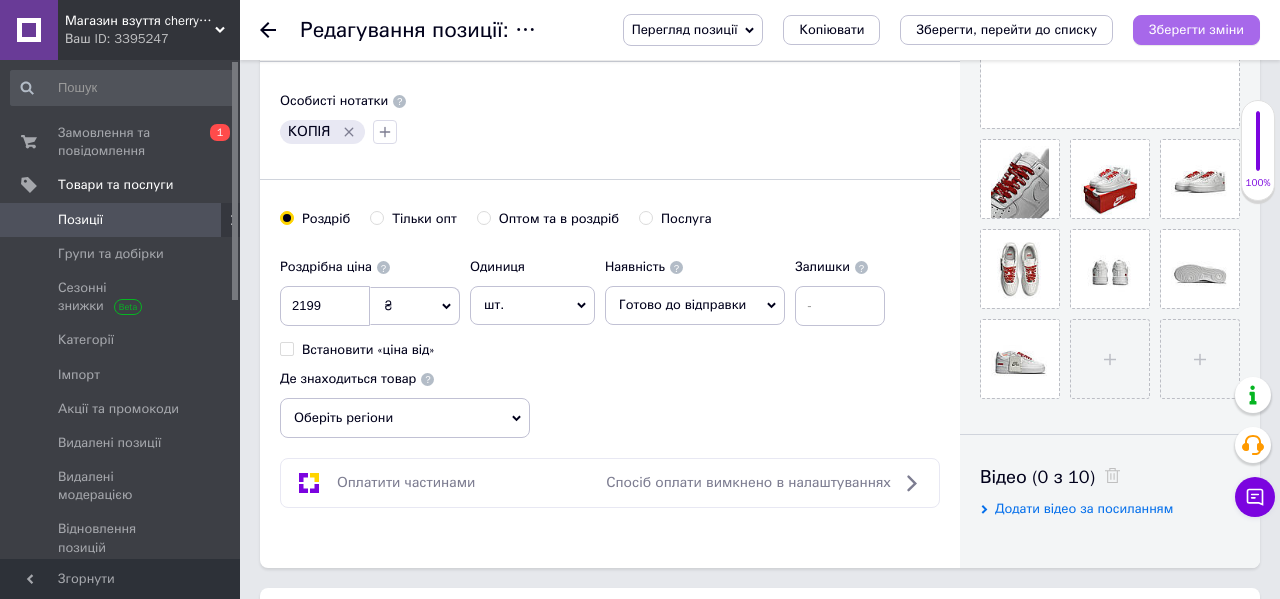 click on "Зберегти зміни" at bounding box center (1196, 29) 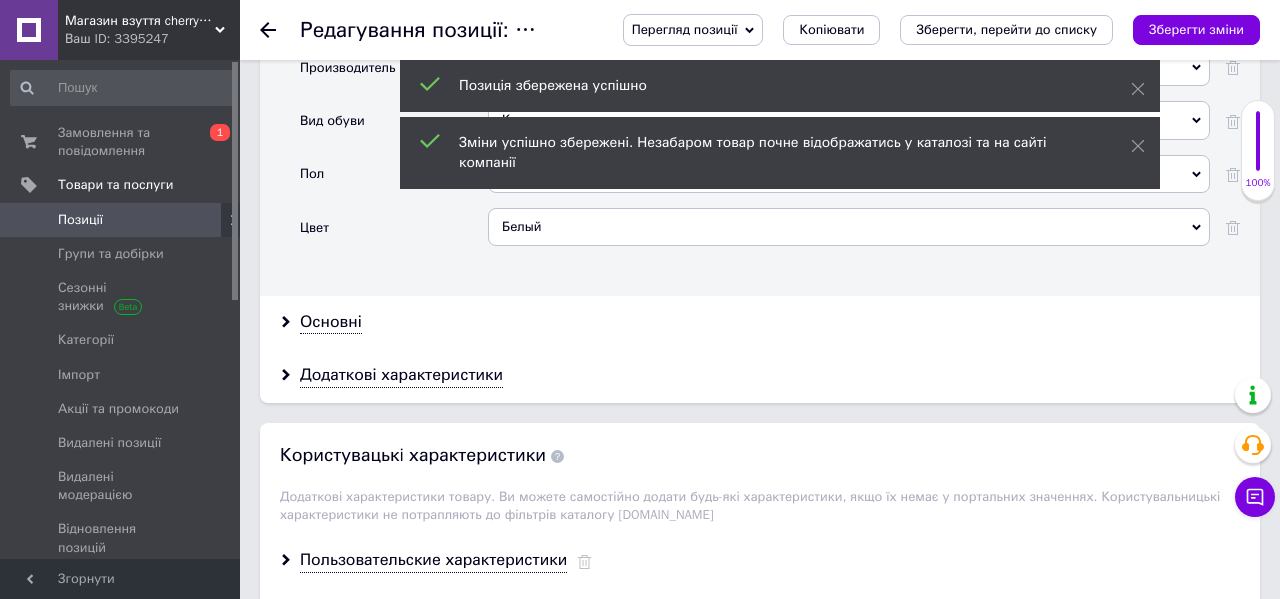 scroll, scrollTop: 2075, scrollLeft: 0, axis: vertical 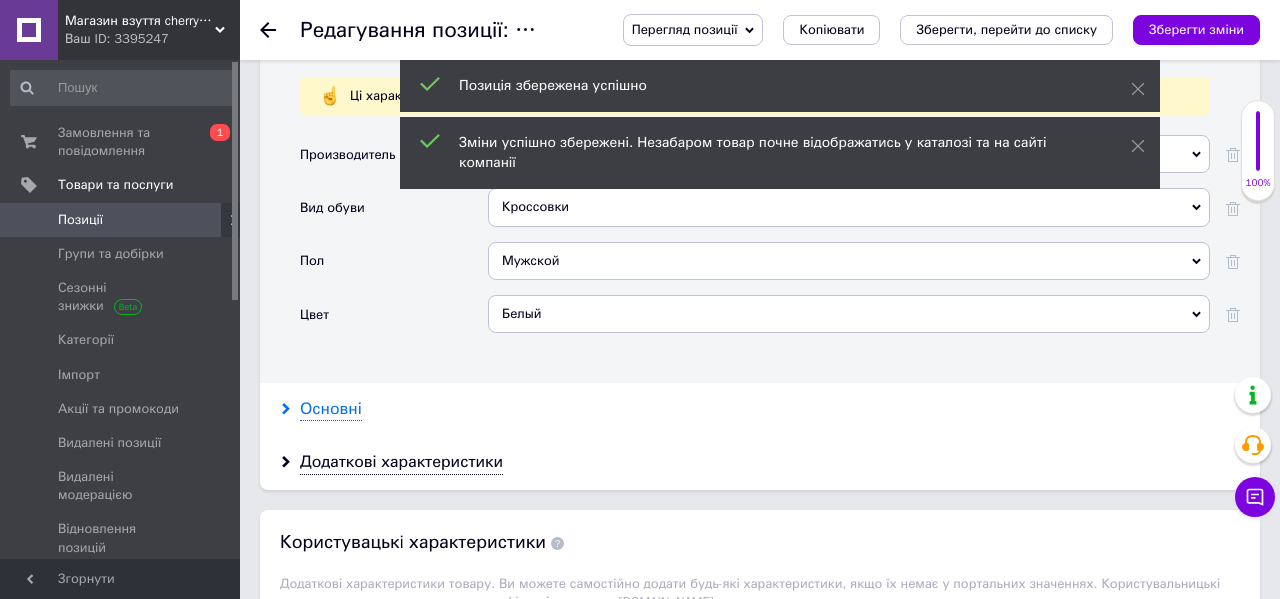 click on "Основні" at bounding box center [331, 409] 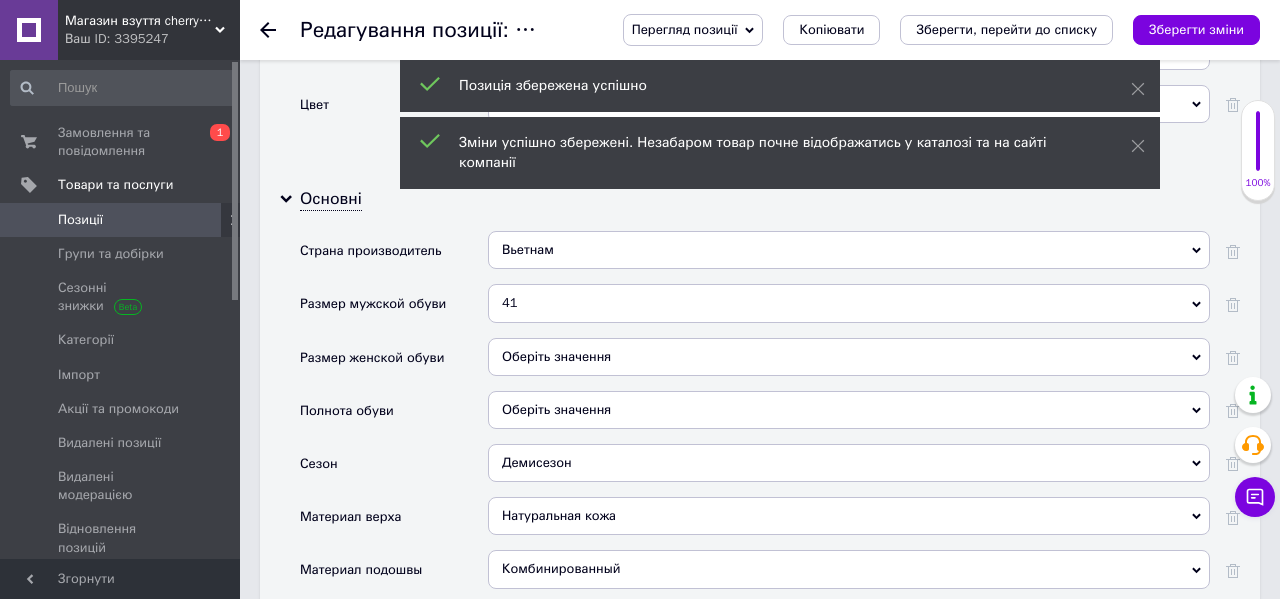 scroll, scrollTop: 2330, scrollLeft: 0, axis: vertical 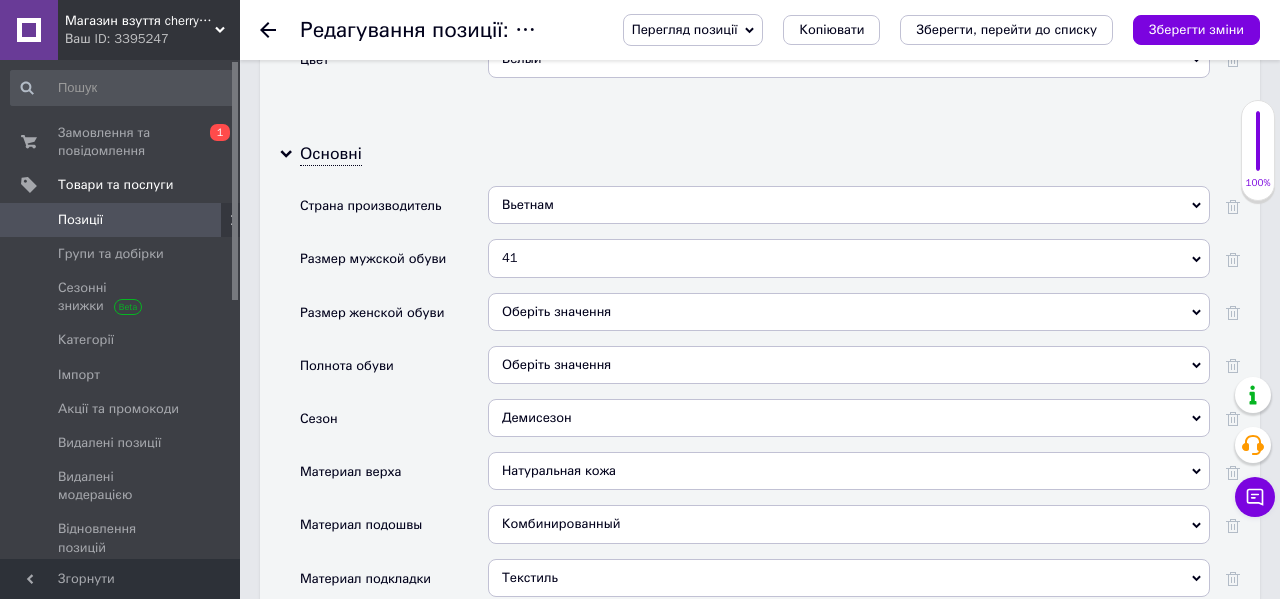 click on "41" at bounding box center [849, 258] 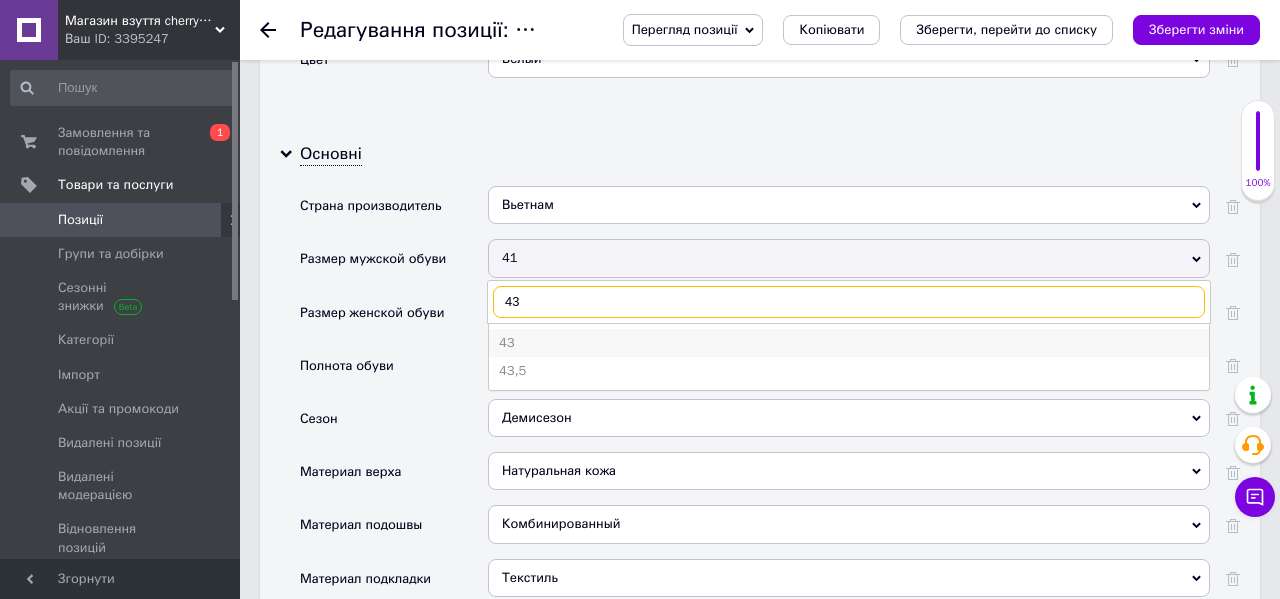 type on "43" 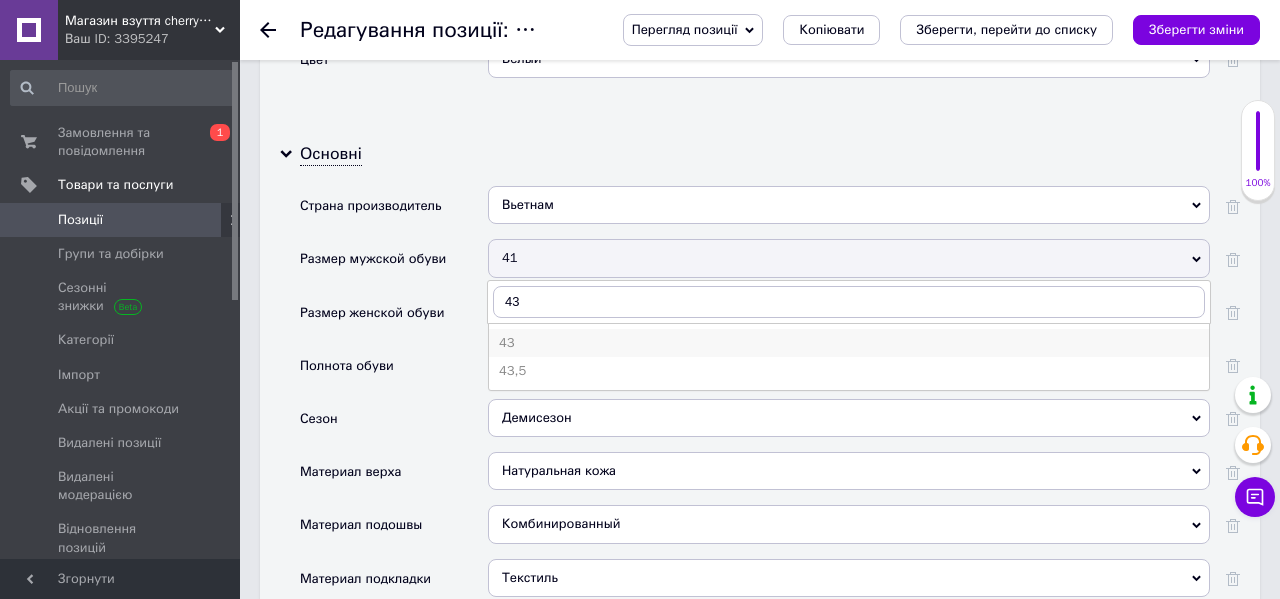 click on "43" at bounding box center [849, 343] 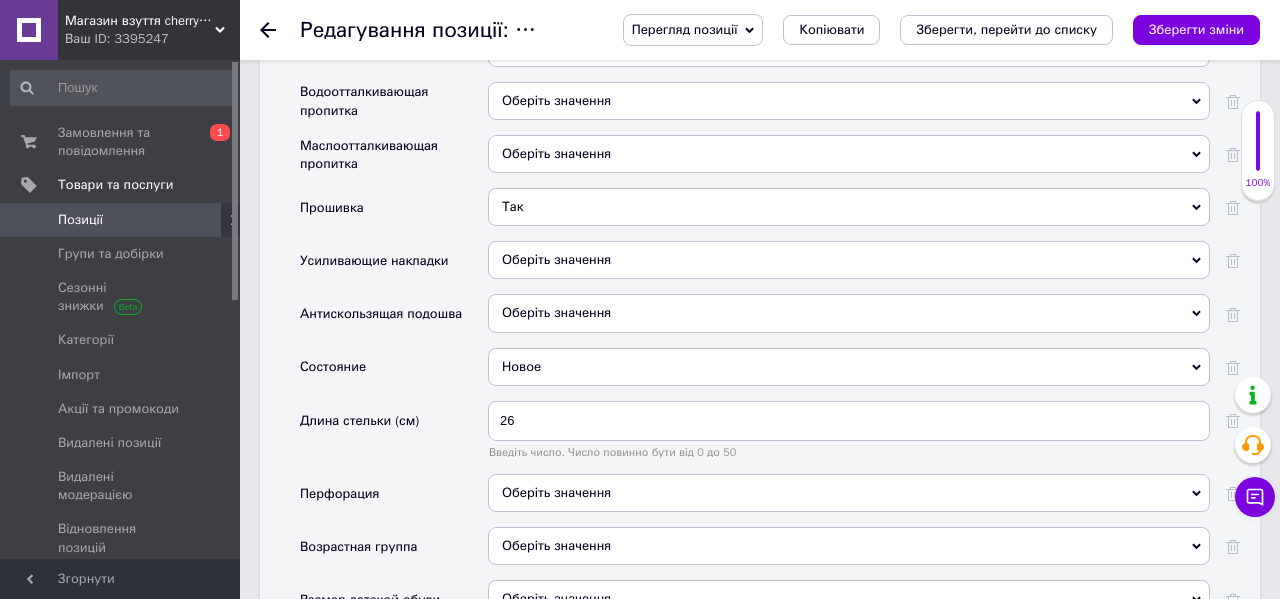 scroll, scrollTop: 3148, scrollLeft: 0, axis: vertical 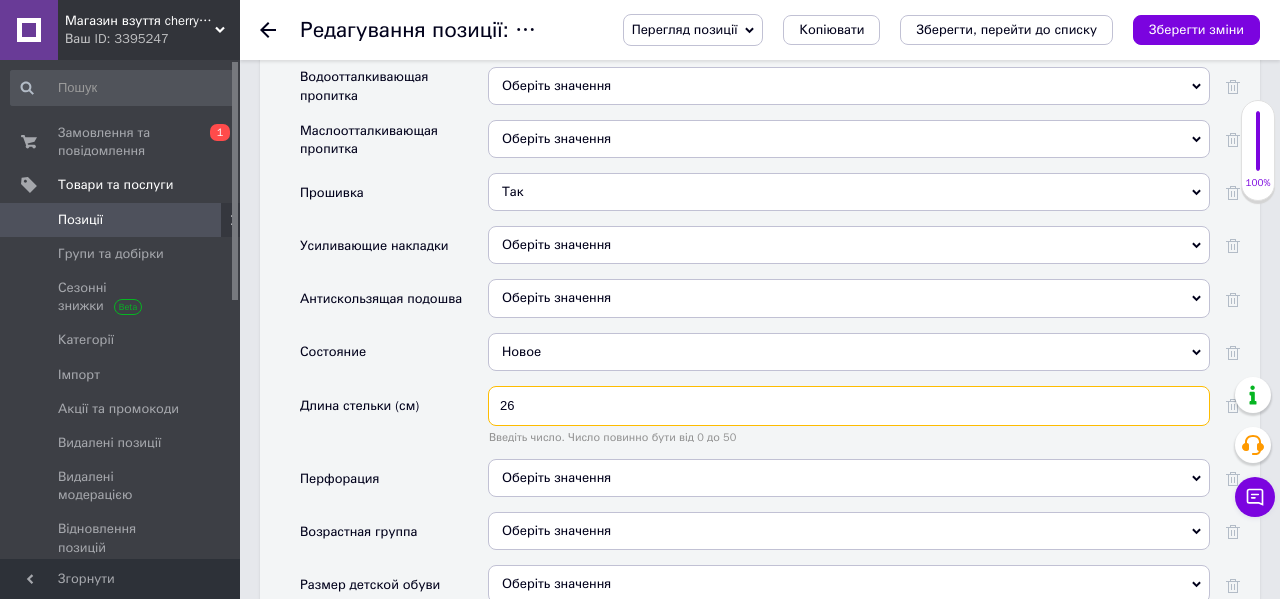 click on "26" at bounding box center (849, 406) 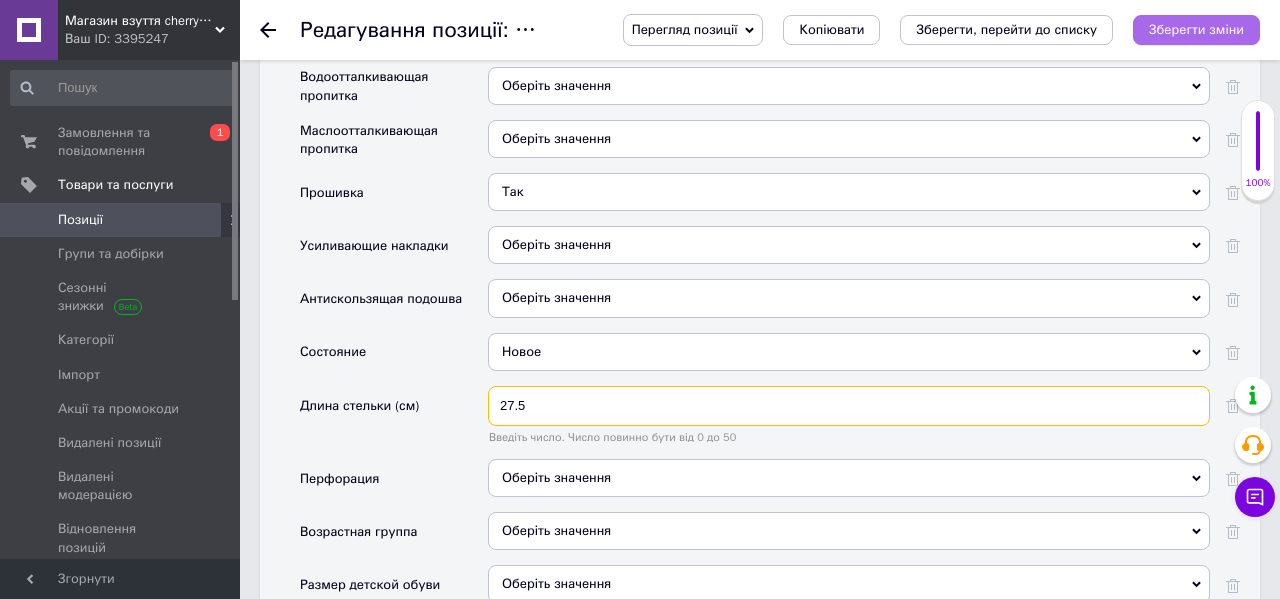 type on "27.5" 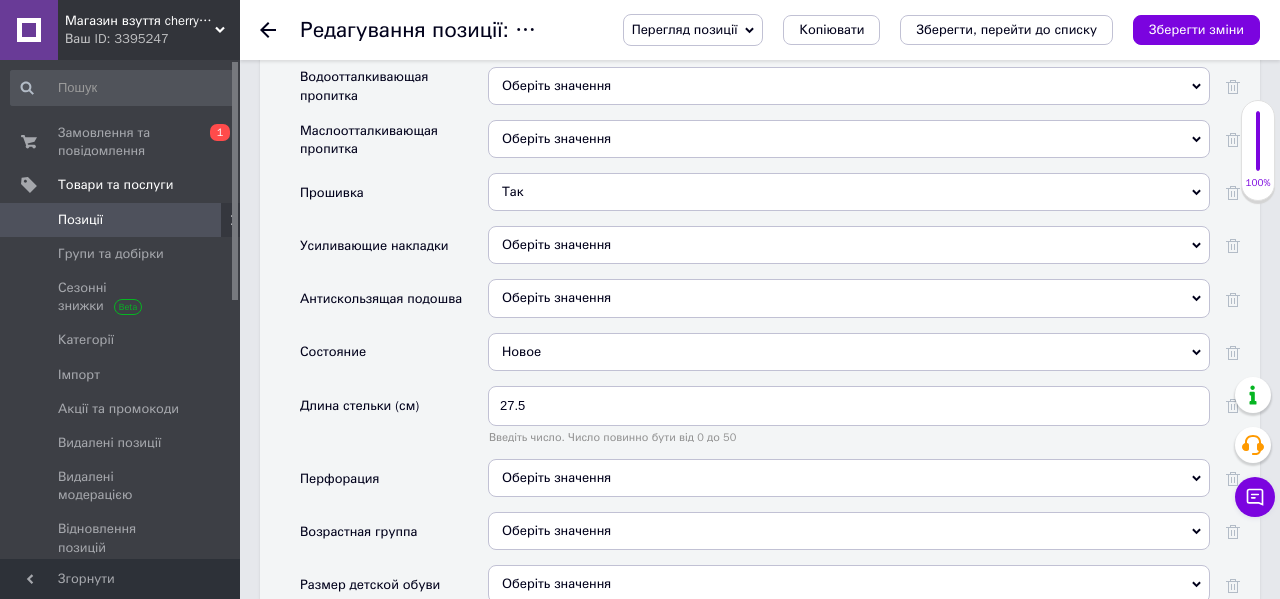 click on "Зберегти зміни" at bounding box center [1196, 29] 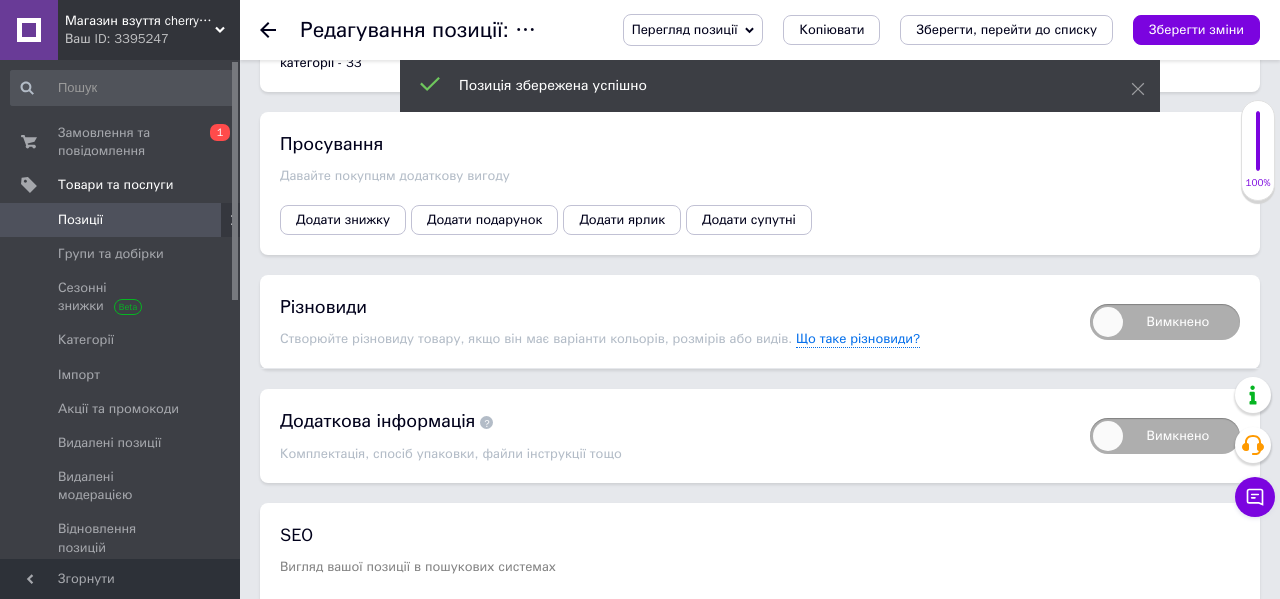 scroll, scrollTop: 4303, scrollLeft: 0, axis: vertical 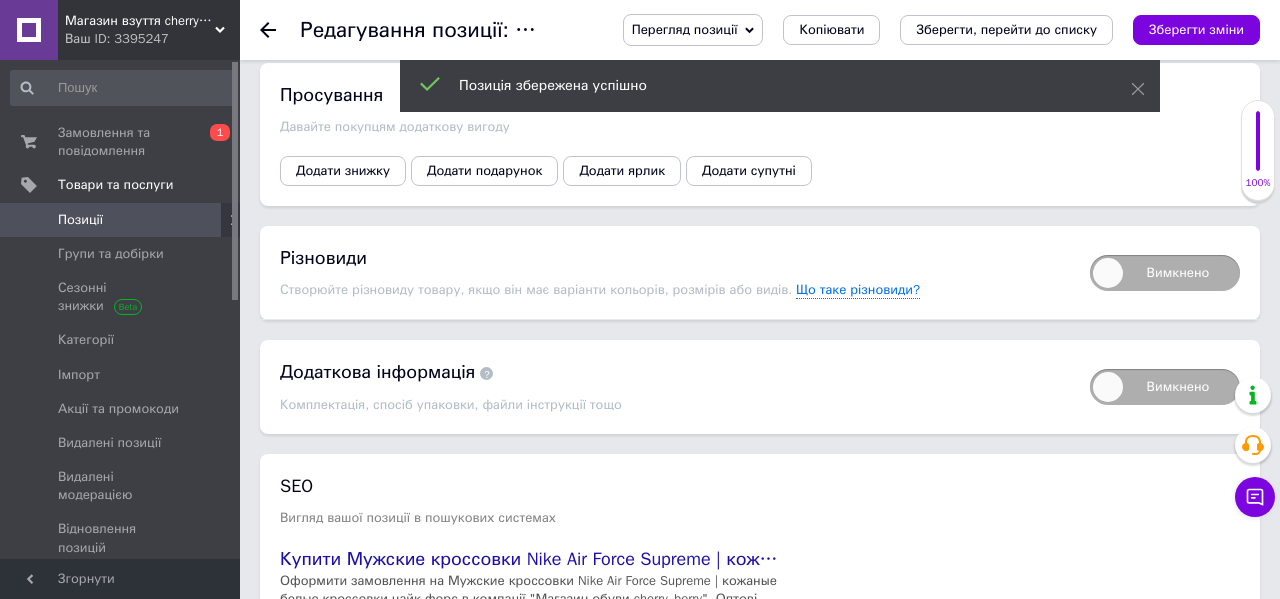 click on "Вимкнено" at bounding box center [1155, 272] 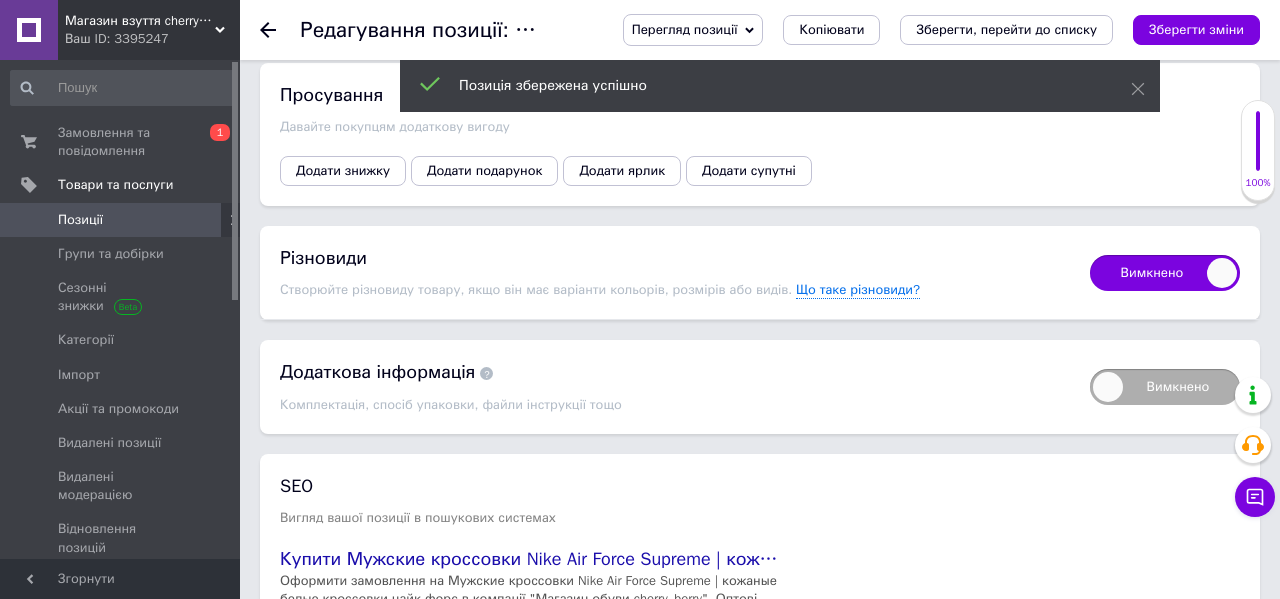 checkbox on "true" 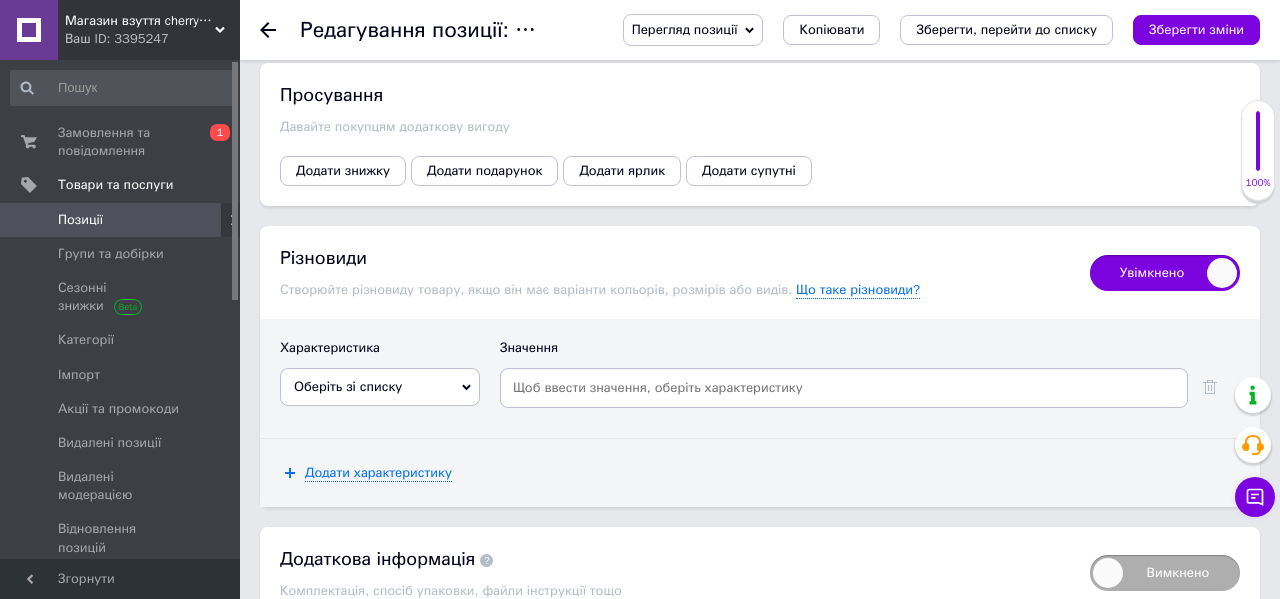 click on "Оберіть зі списку" at bounding box center (380, 387) 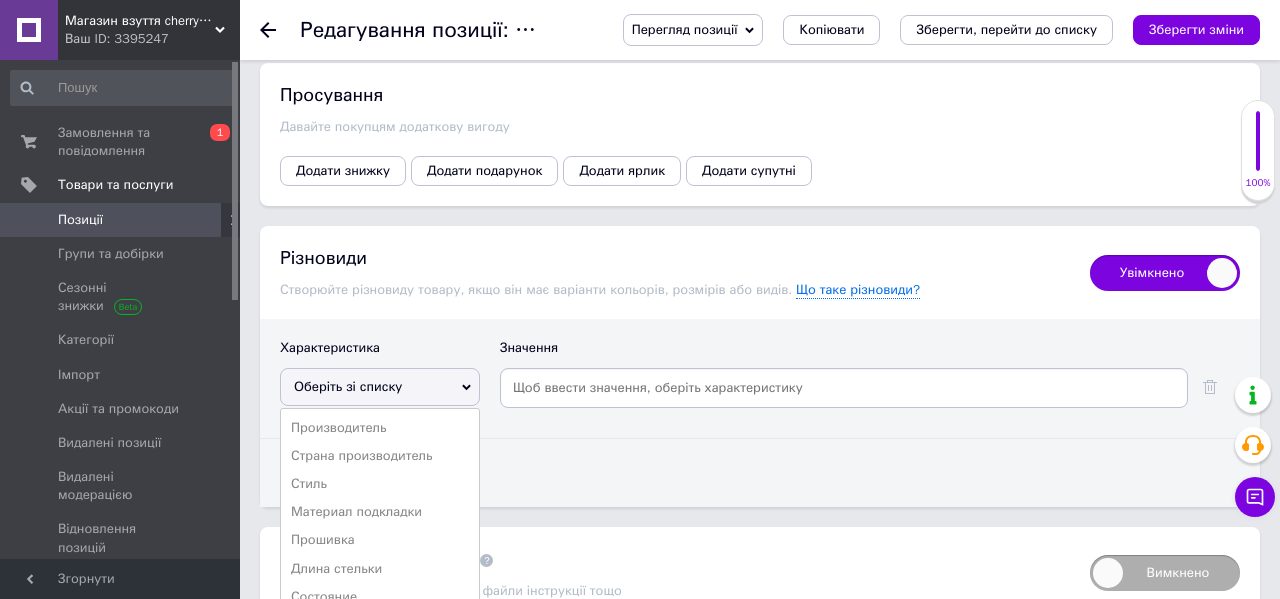 scroll, scrollTop: 4492, scrollLeft: 0, axis: vertical 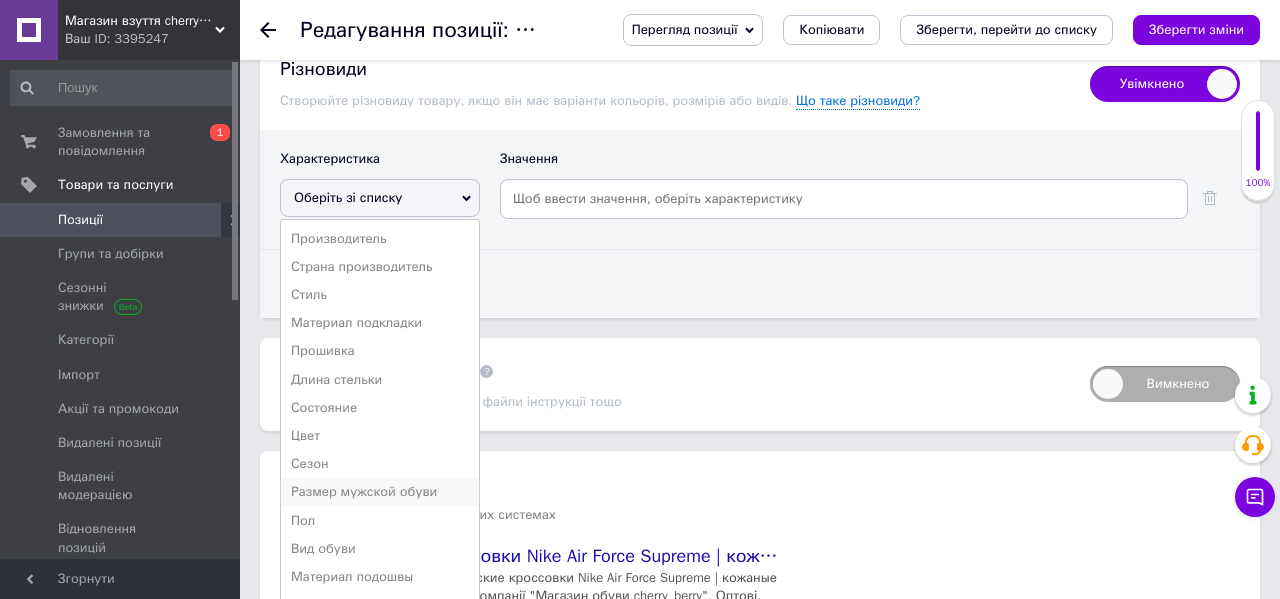 click on "Размер мужской обуви" at bounding box center (380, 492) 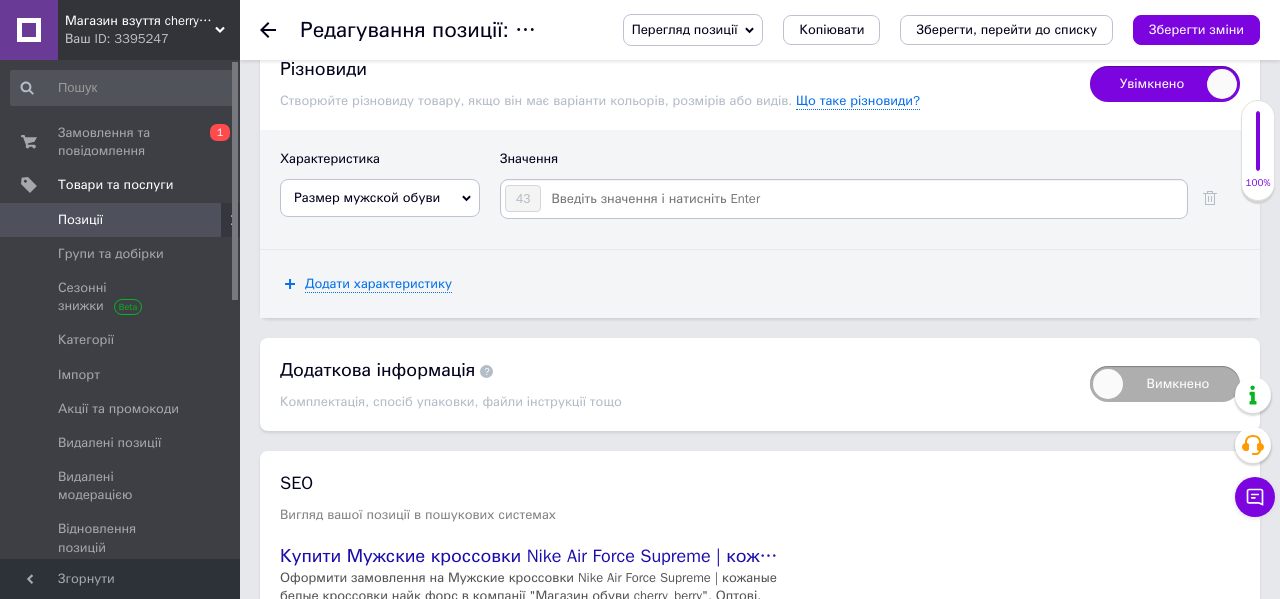 click at bounding box center [863, 199] 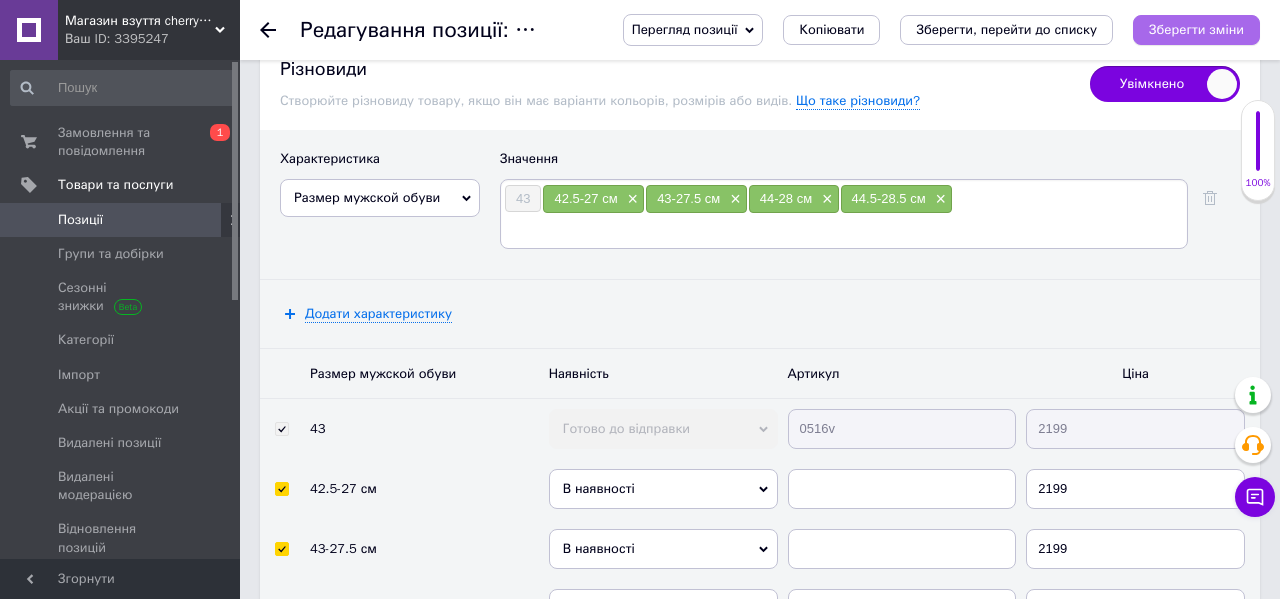 click on "Зберегти зміни" at bounding box center (1196, 29) 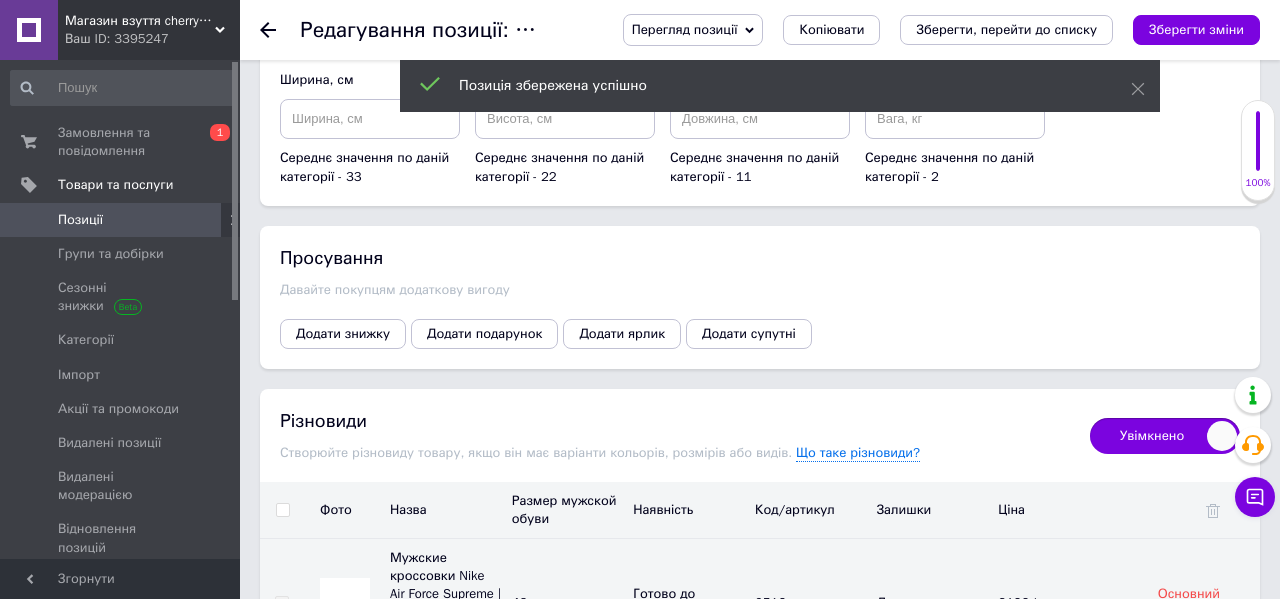 scroll, scrollTop: 4127, scrollLeft: 0, axis: vertical 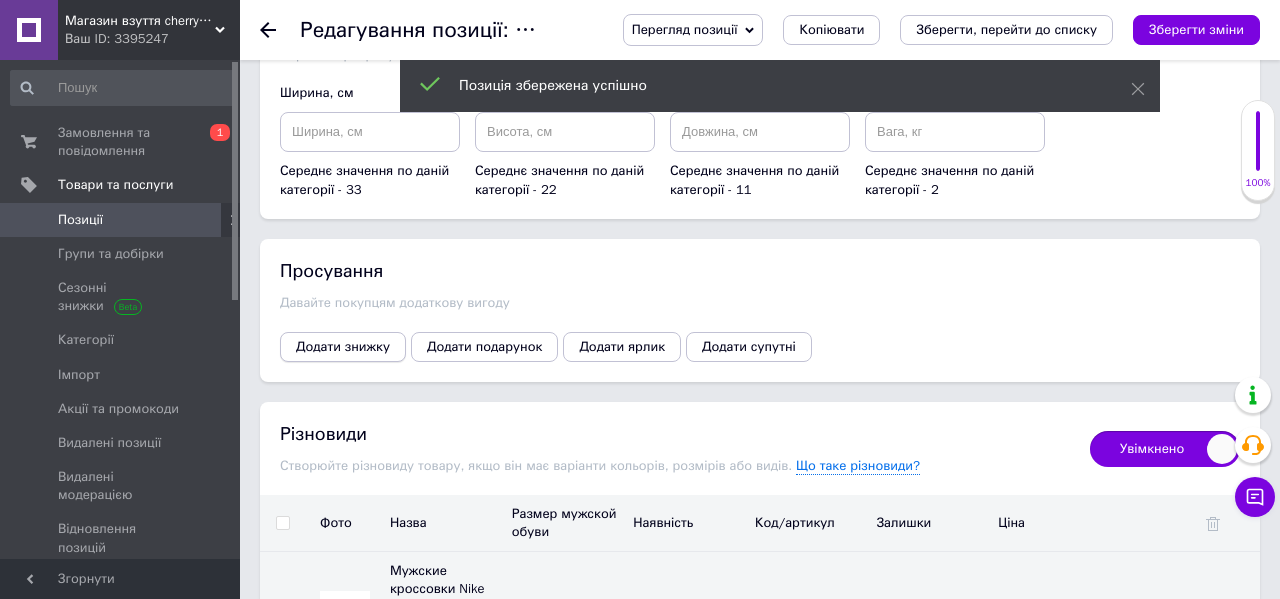 click on "Додати знижку" at bounding box center (343, 347) 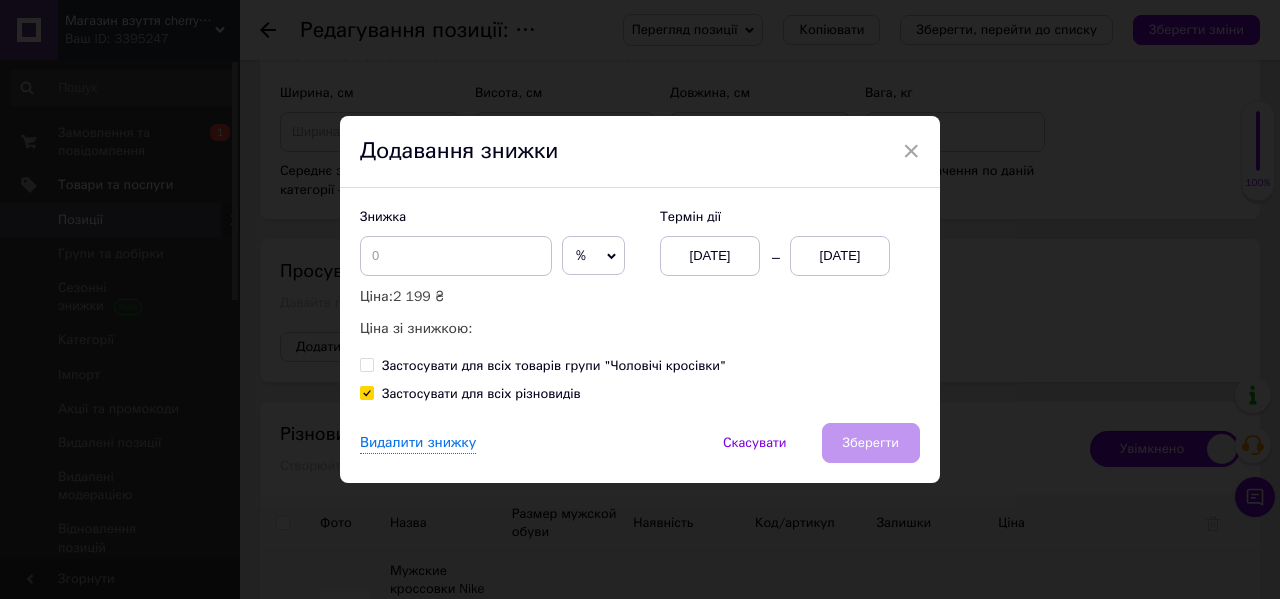 click on "%" at bounding box center (593, 256) 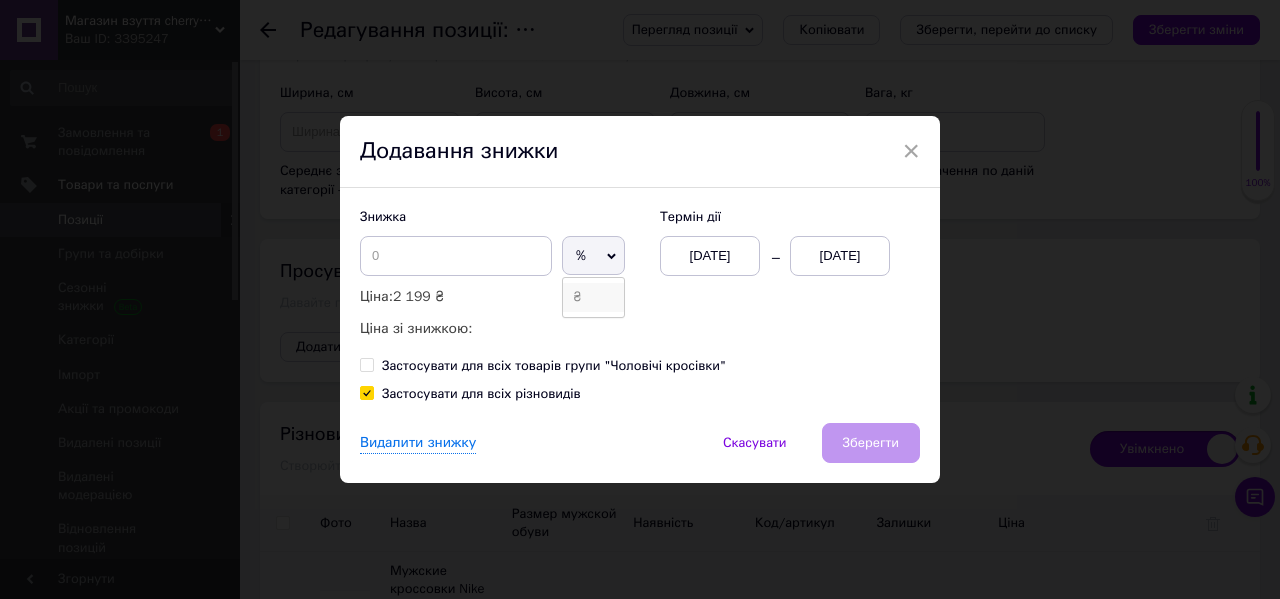 click on "₴" at bounding box center [593, 297] 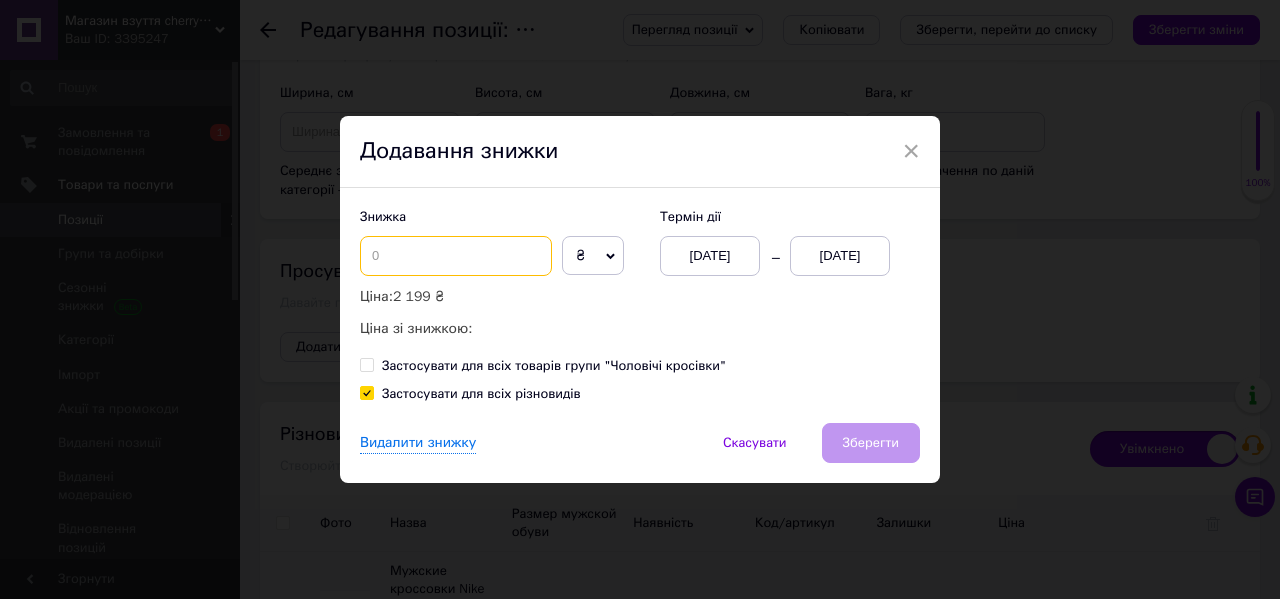 click at bounding box center [456, 256] 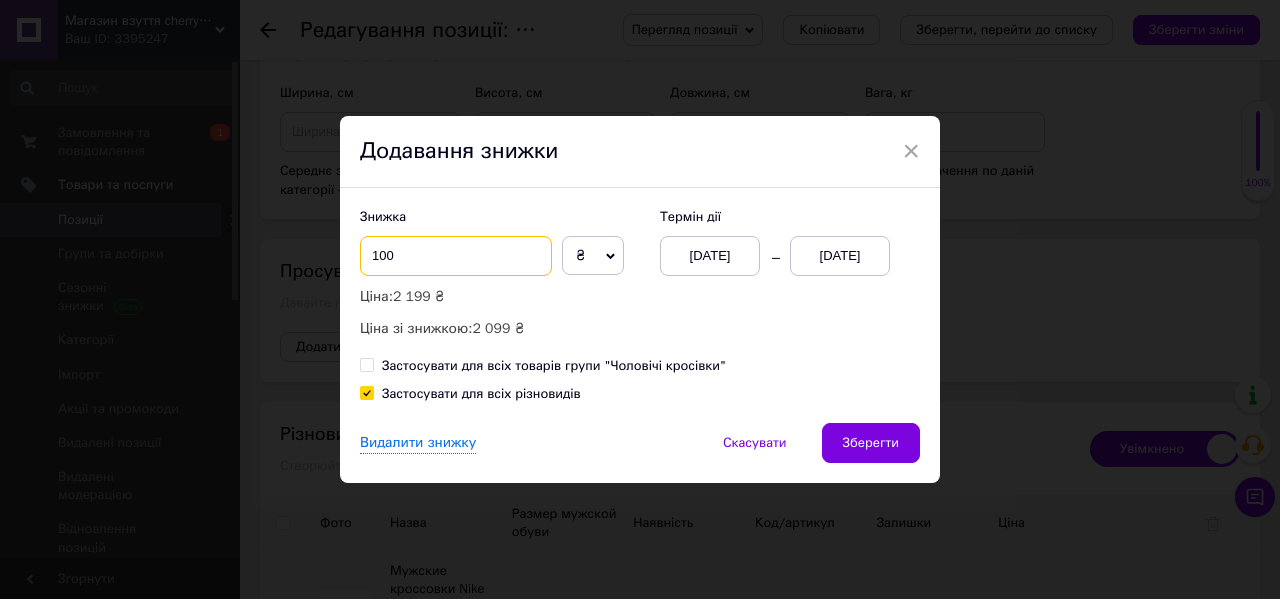 type on "100" 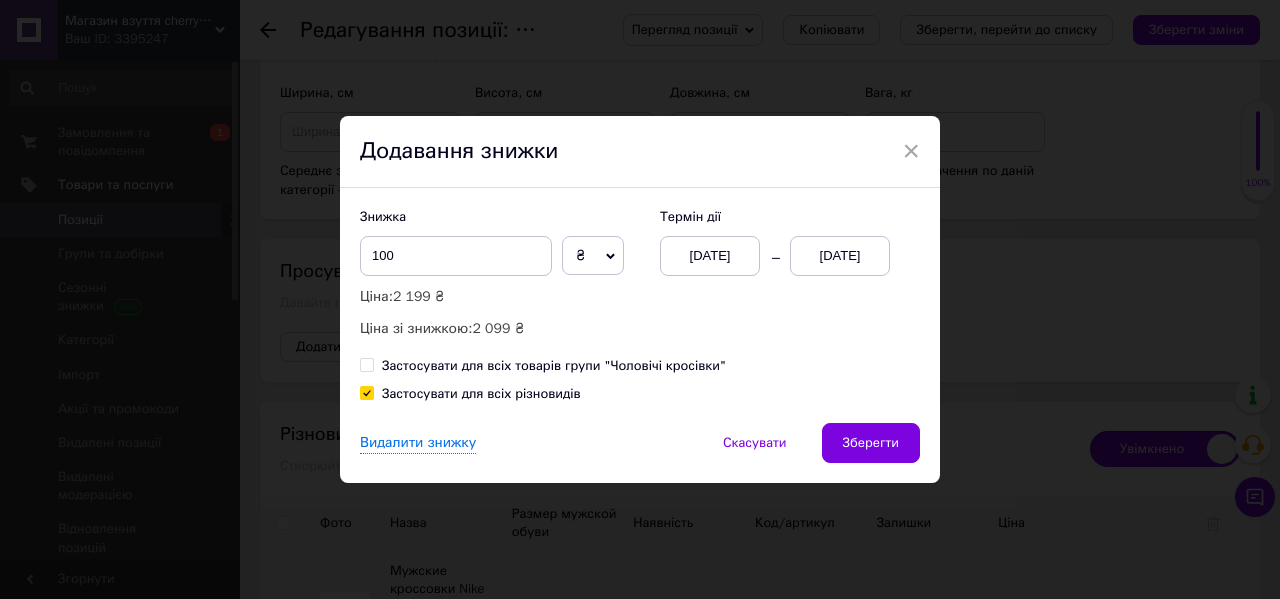 click on "[DATE]" at bounding box center [840, 256] 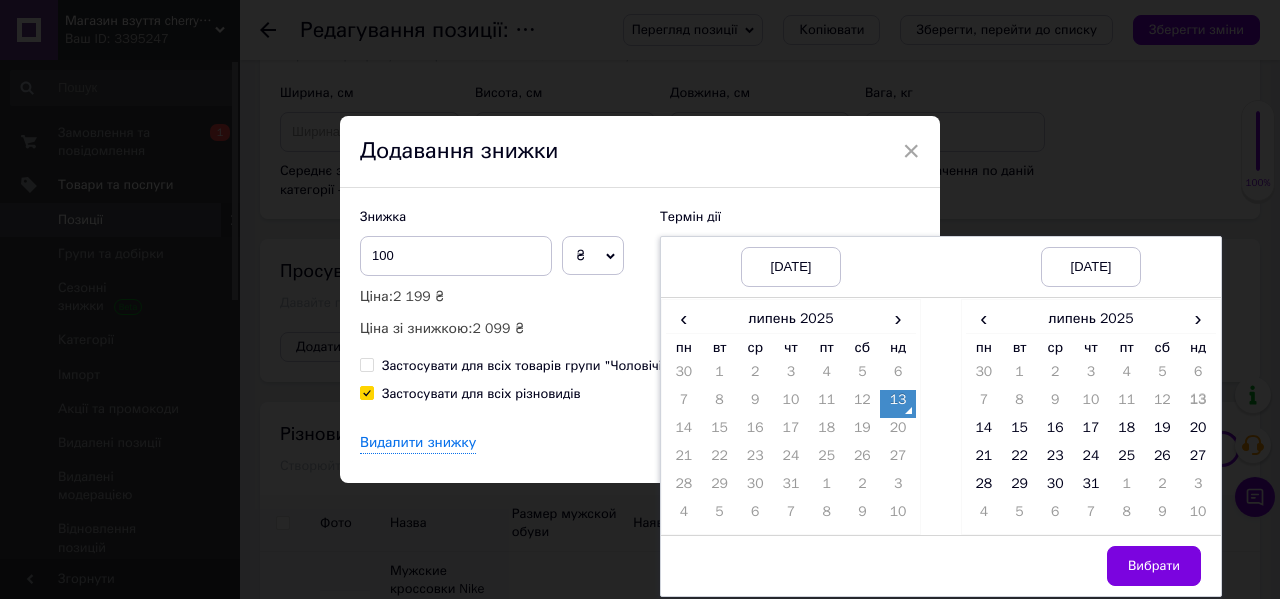 click on "8" at bounding box center (1020, 404) 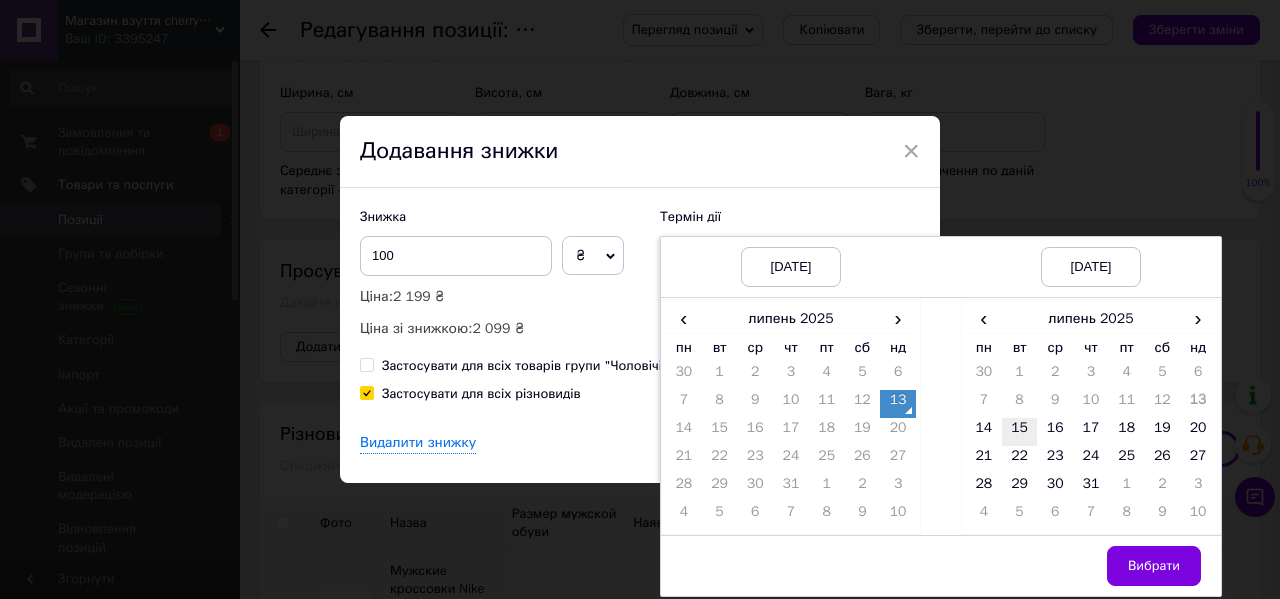 click on "15" at bounding box center (1020, 432) 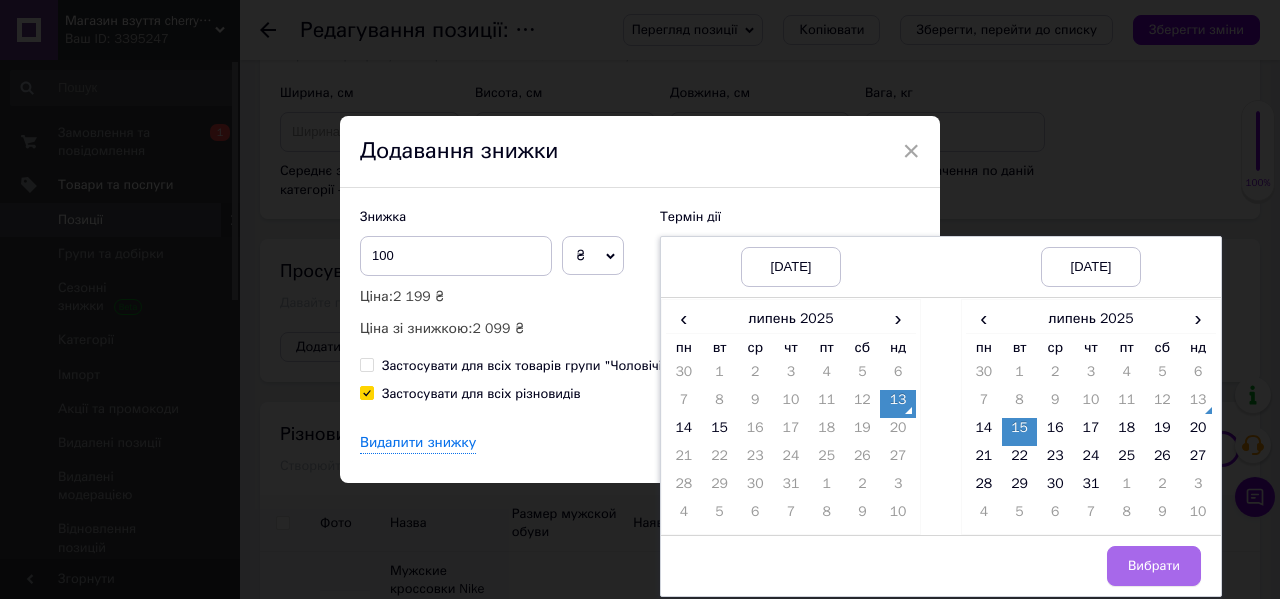 click on "Вибрати" at bounding box center (1154, 566) 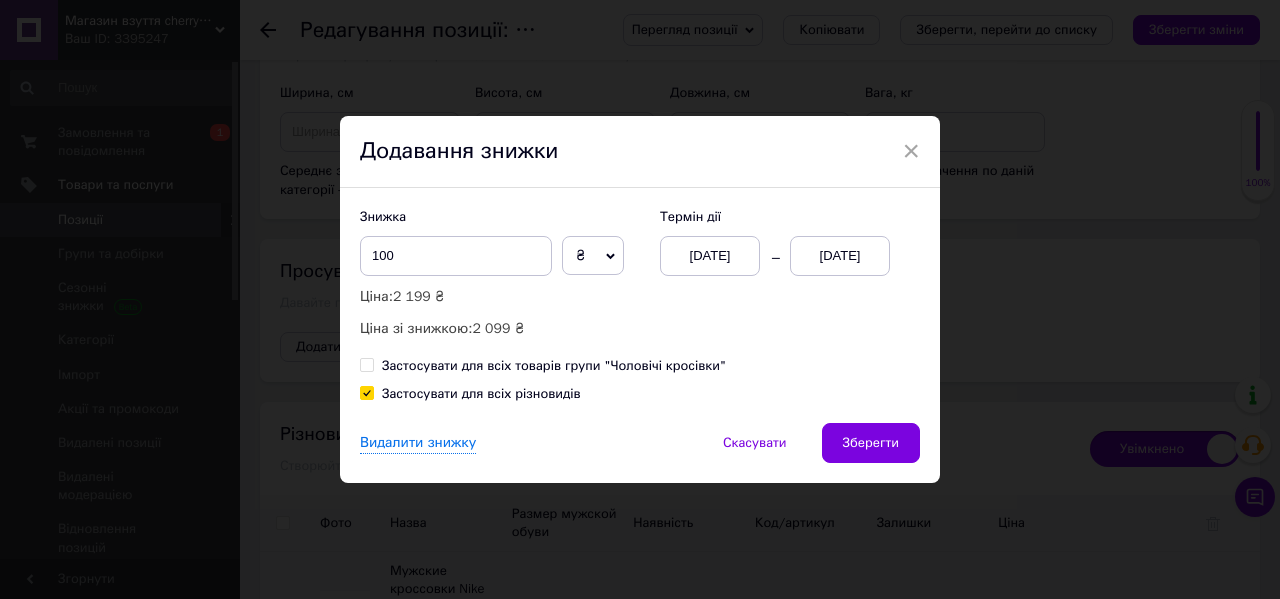 click on "Зберегти" at bounding box center [871, 443] 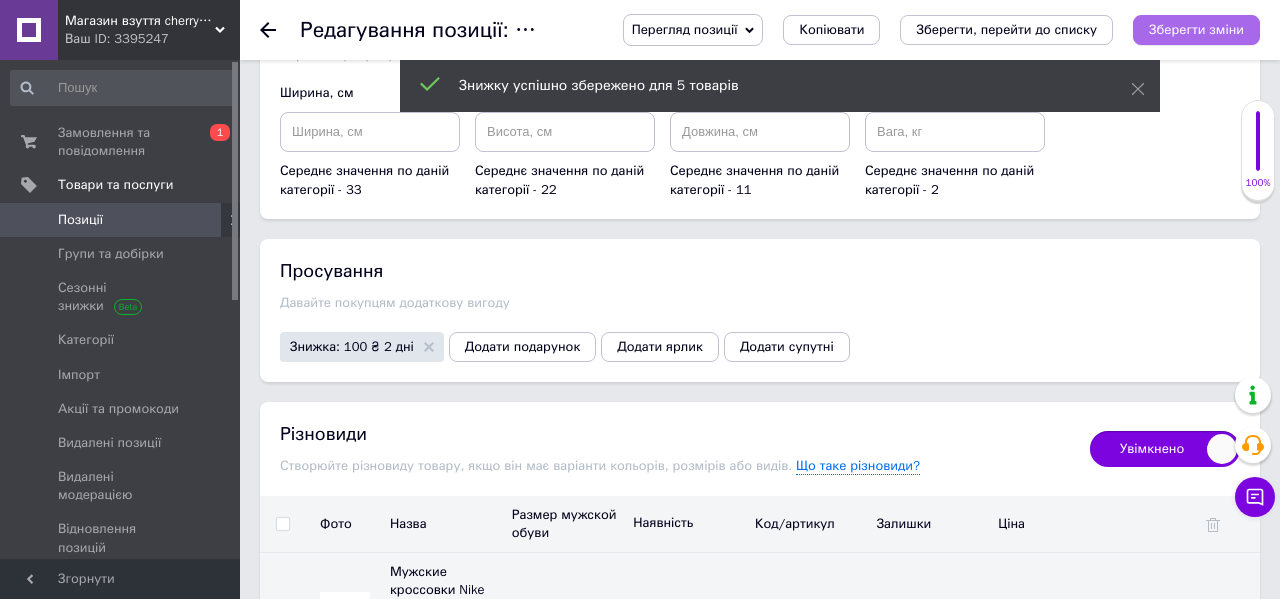 click on "Зберегти зміни" at bounding box center (1196, 30) 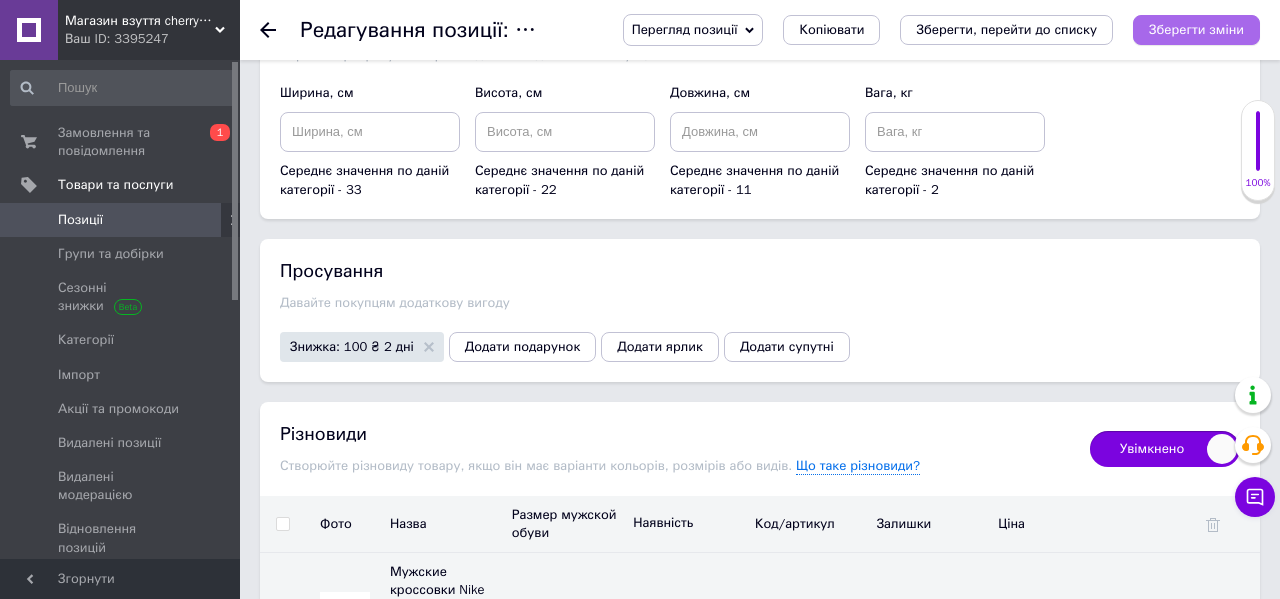 click on "Зберегти зміни" at bounding box center (1196, 29) 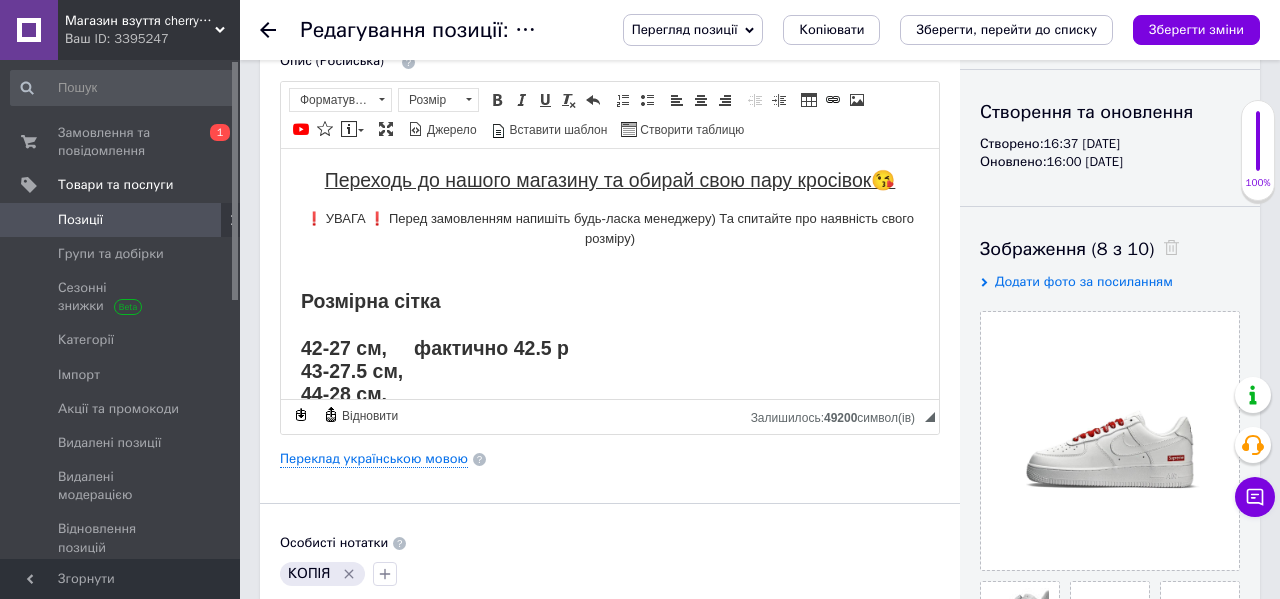 scroll, scrollTop: 0, scrollLeft: 0, axis: both 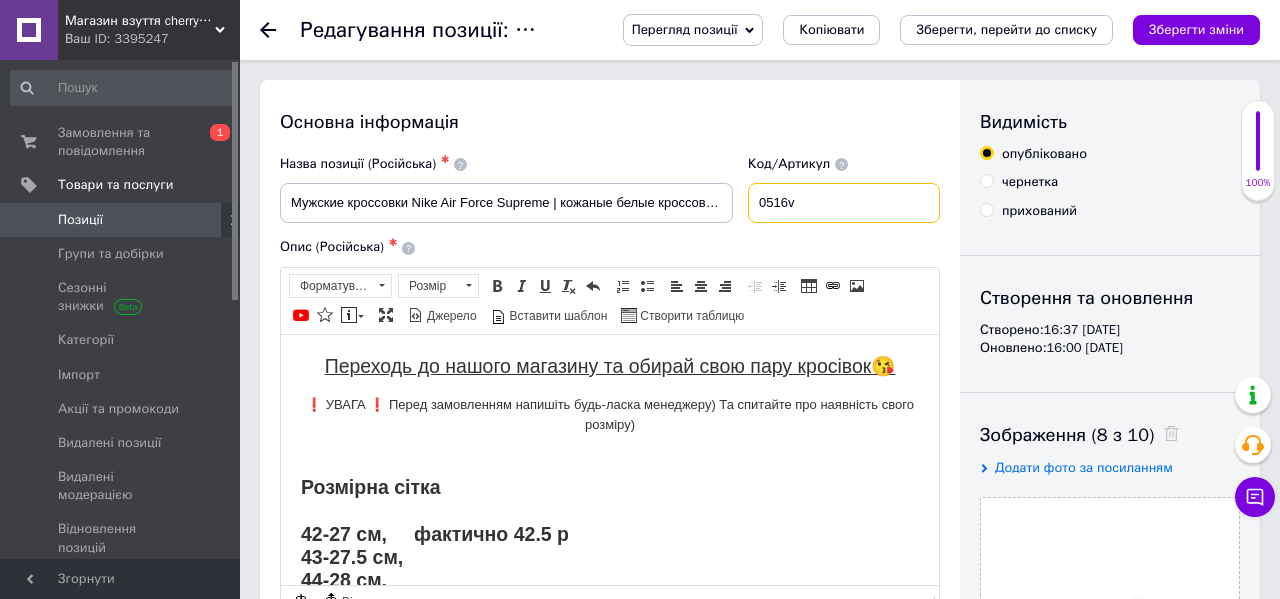 click on "0516v" at bounding box center (844, 203) 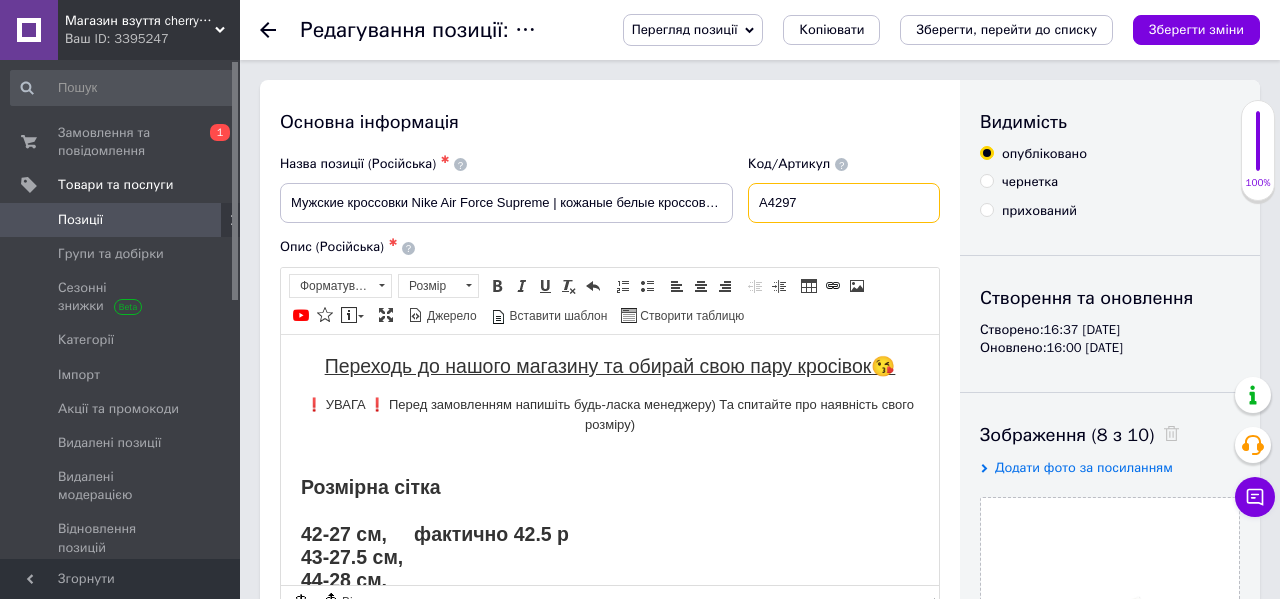 type on "A4297" 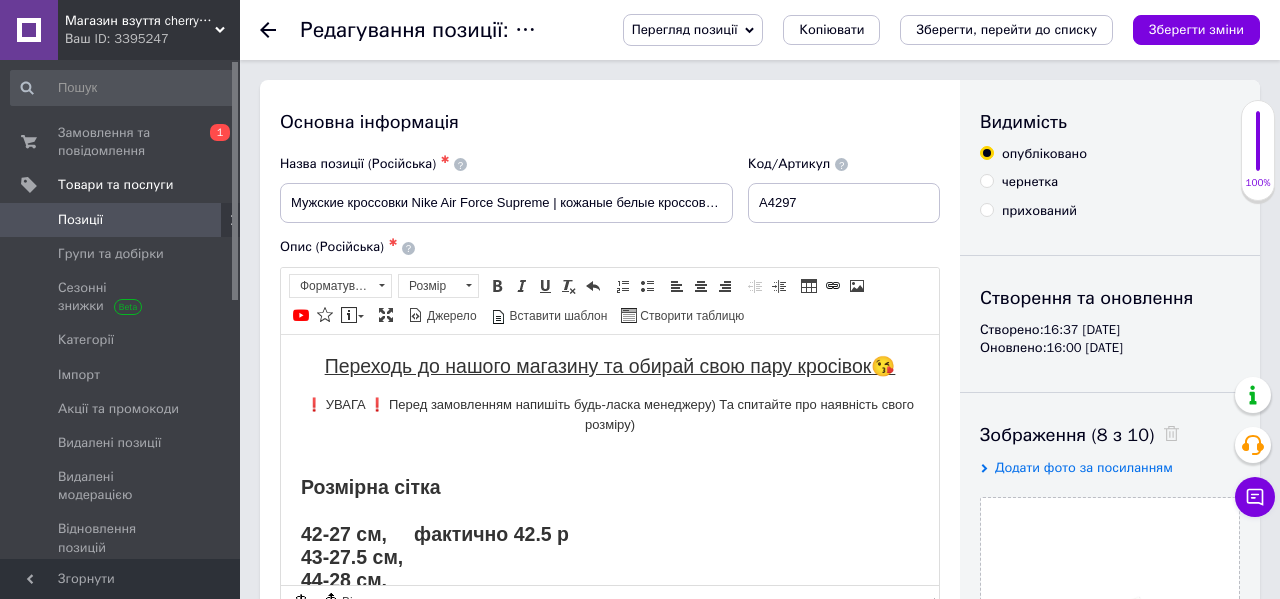 click on "Зберегти зміни" at bounding box center [1196, 29] 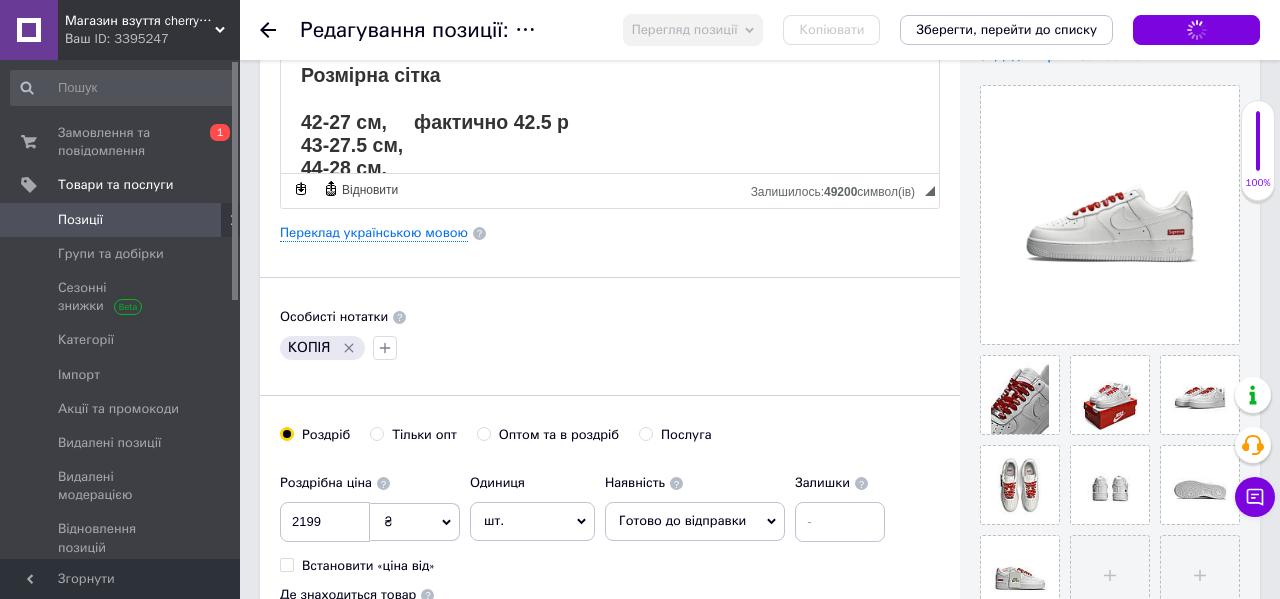 scroll, scrollTop: 559, scrollLeft: 0, axis: vertical 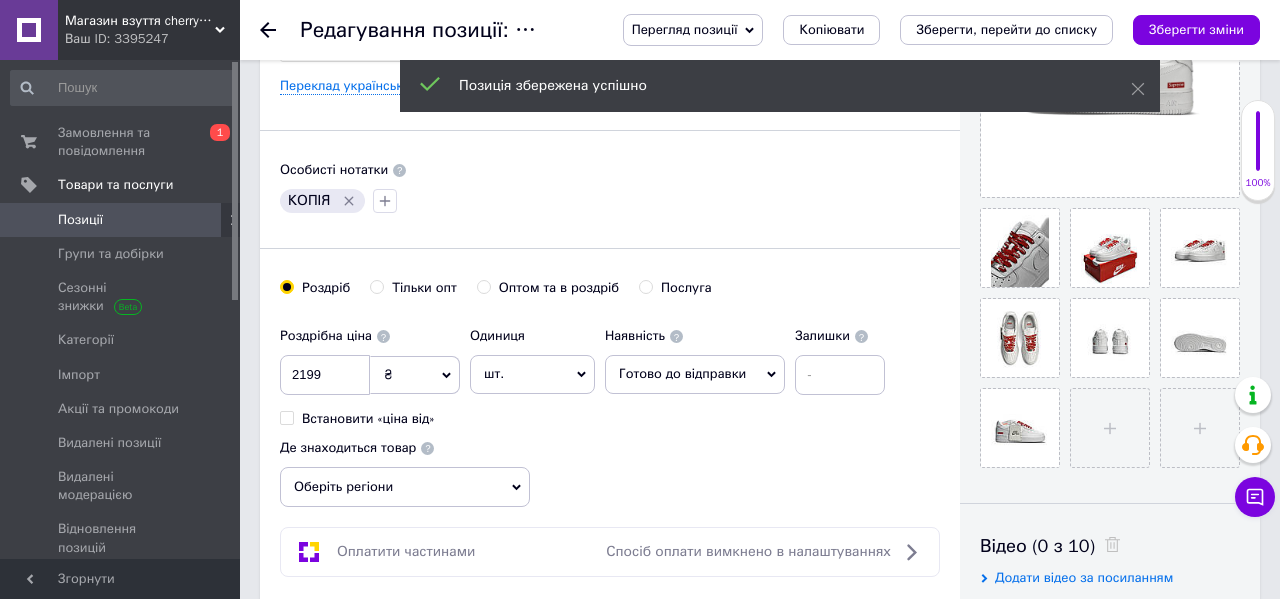 click on "Позиції" at bounding box center (121, 220) 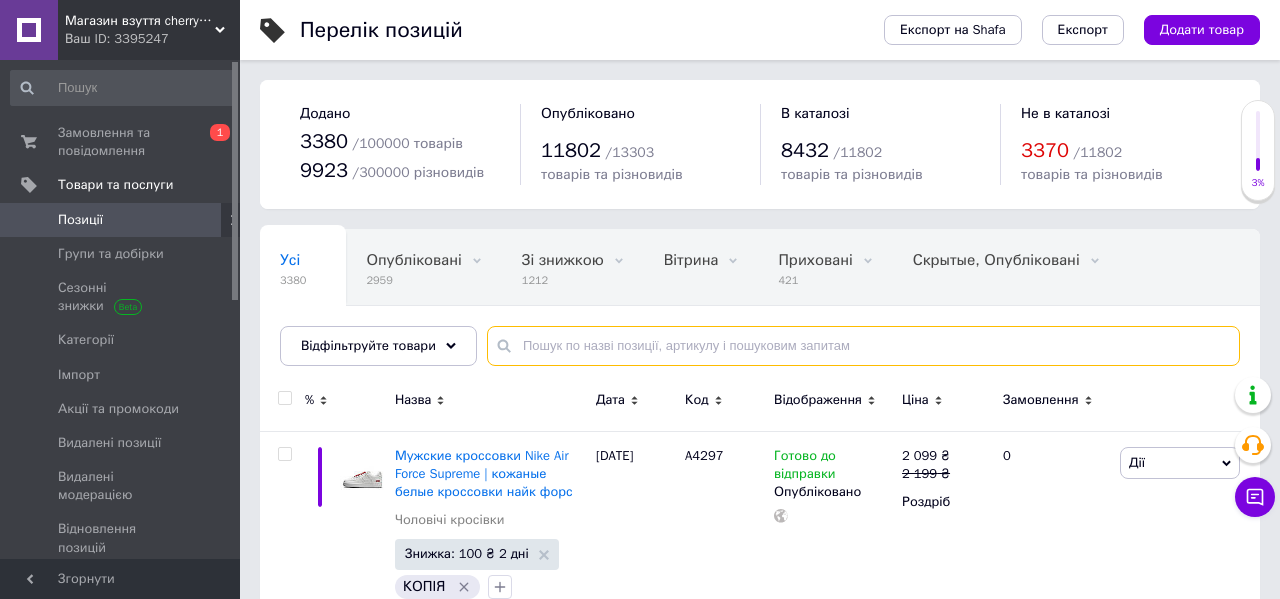 click at bounding box center [863, 346] 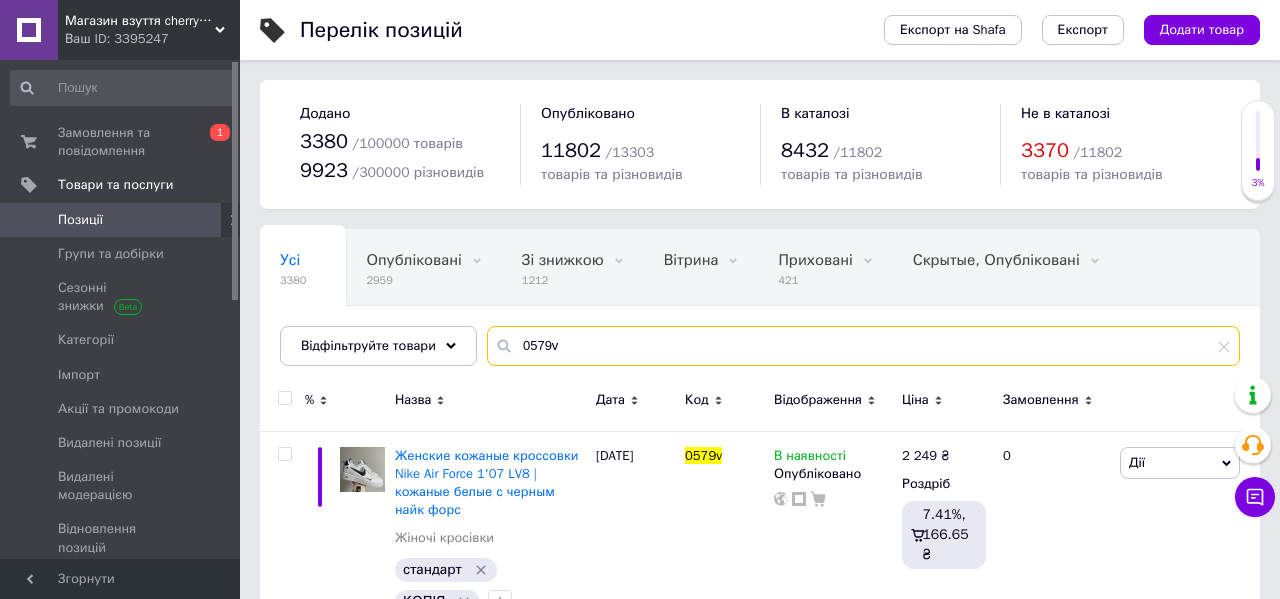 scroll, scrollTop: 79, scrollLeft: 0, axis: vertical 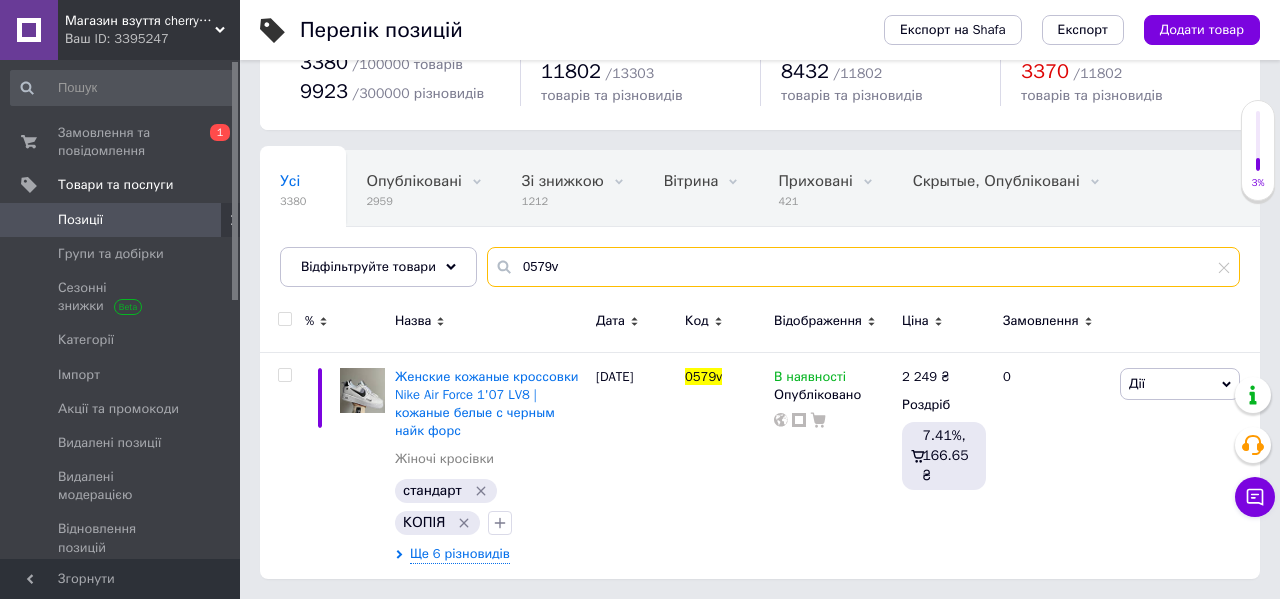 click on "0579v" at bounding box center (863, 267) 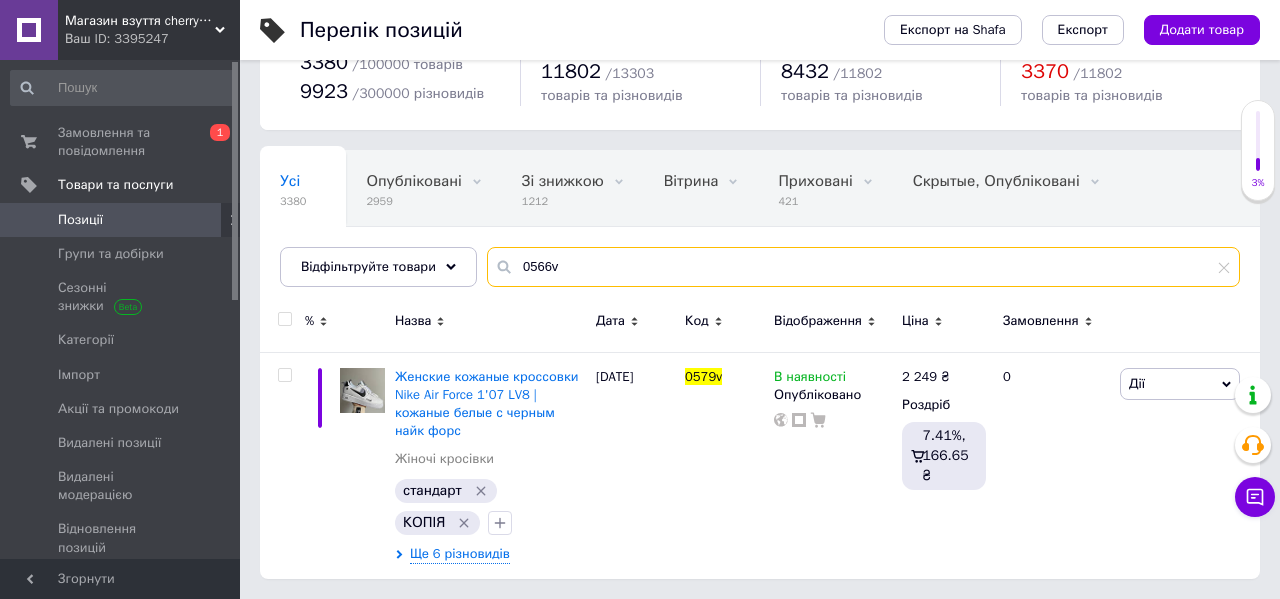 type on "0566v" 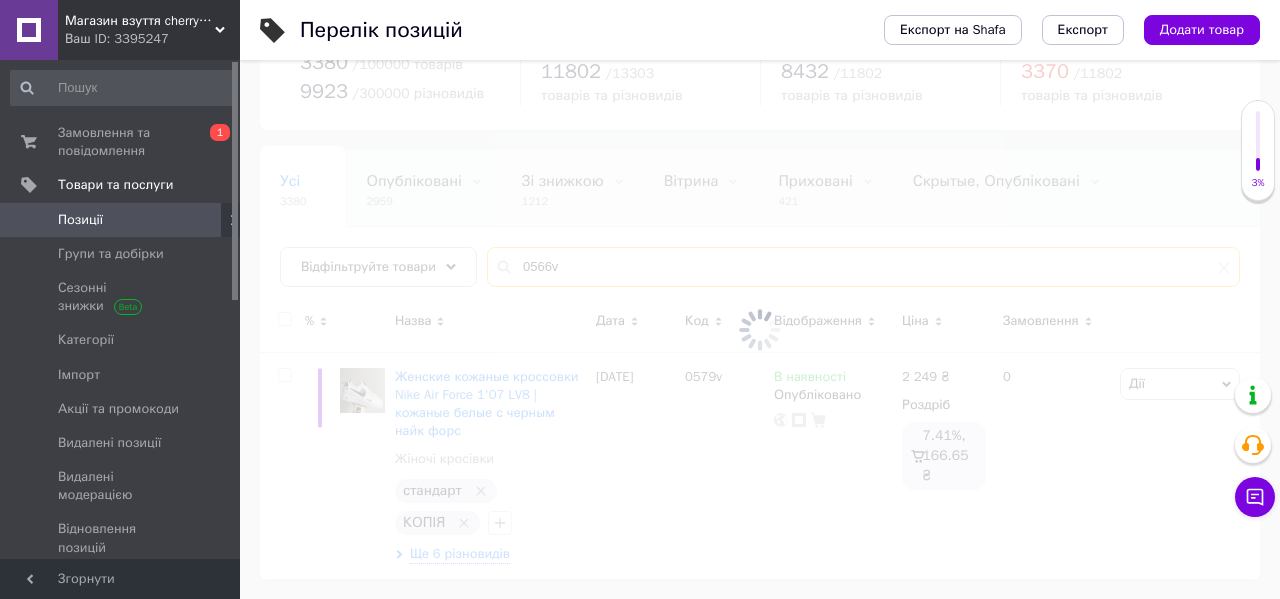 scroll, scrollTop: 60, scrollLeft: 0, axis: vertical 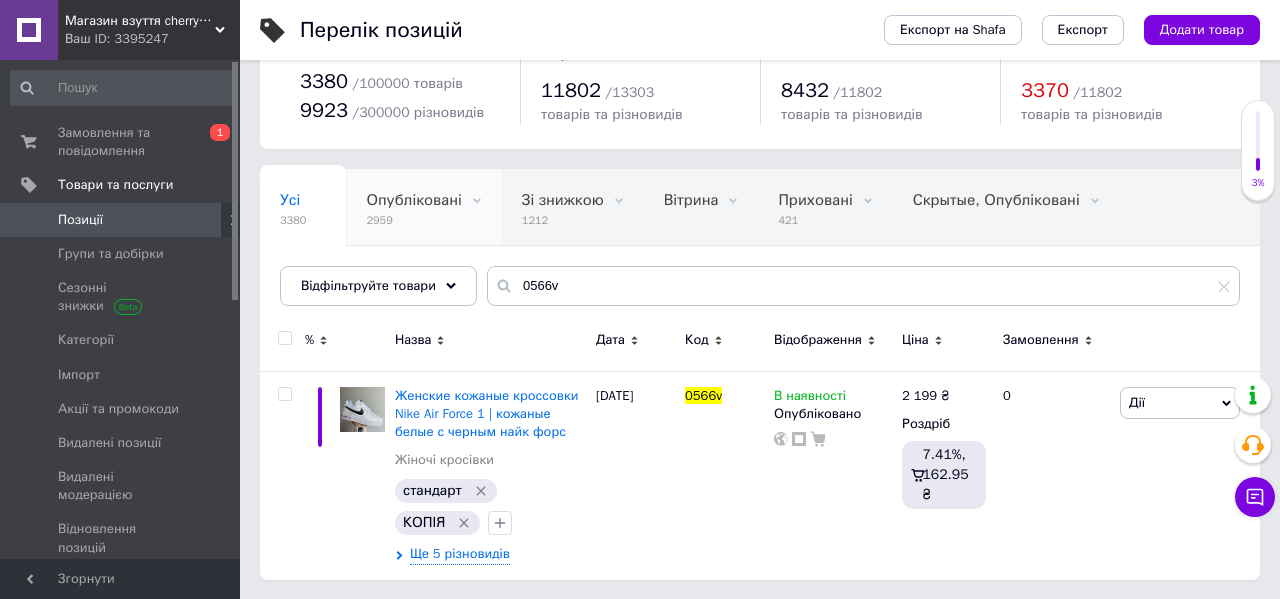 click on "2959" at bounding box center (413, 220) 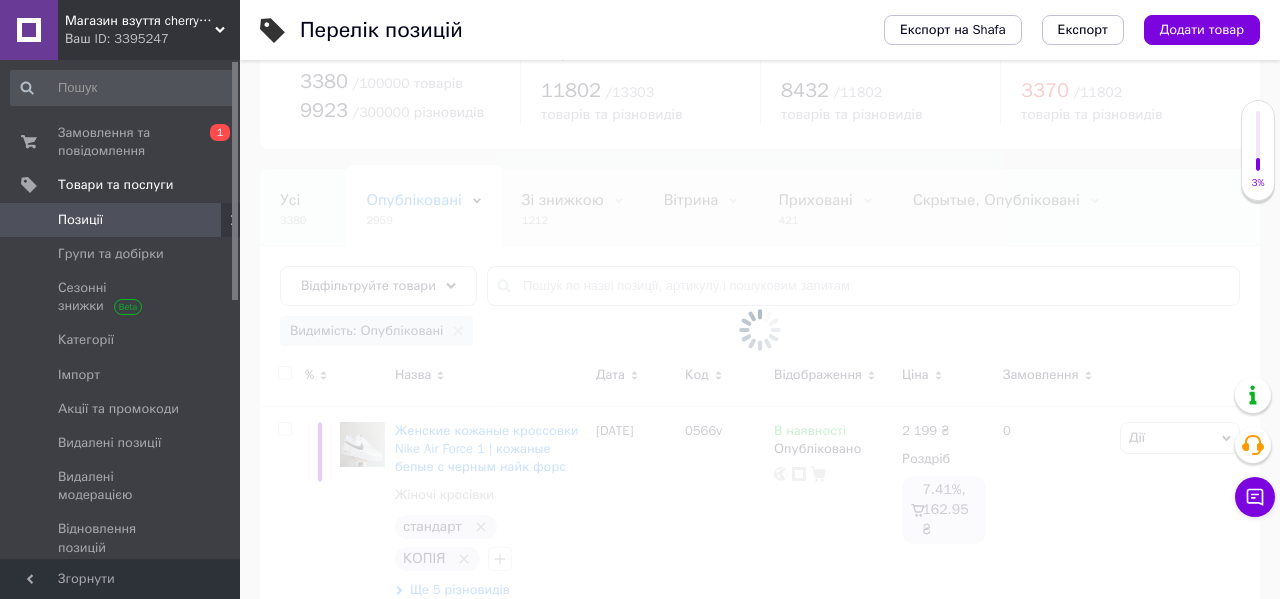 scroll, scrollTop: 0, scrollLeft: 40, axis: horizontal 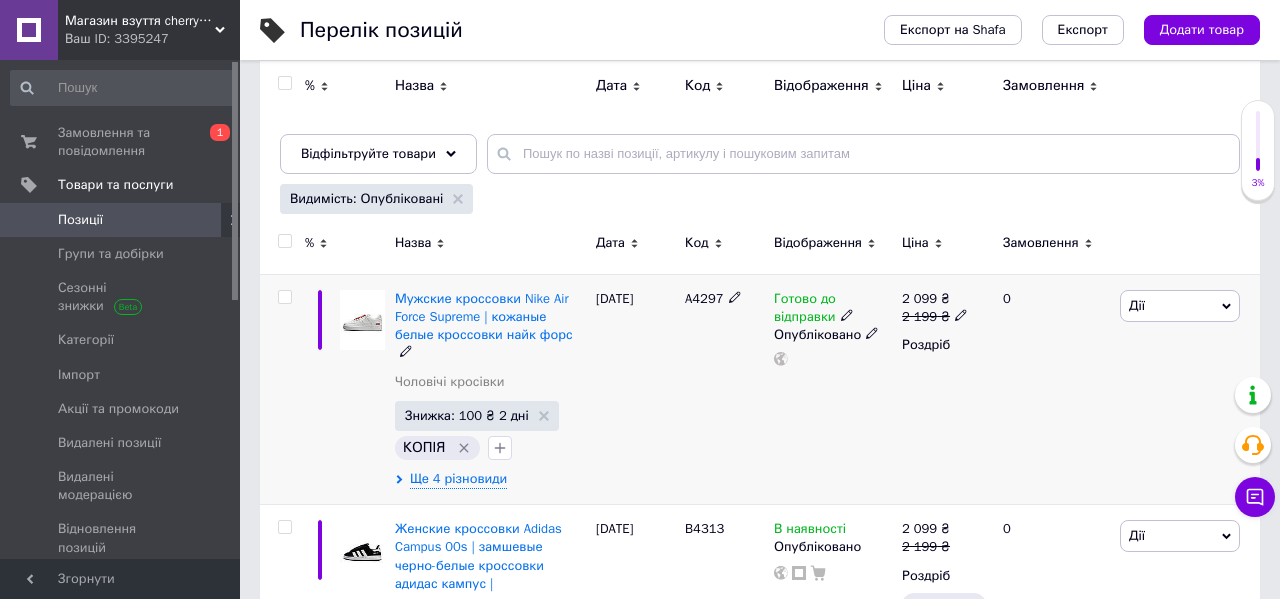click 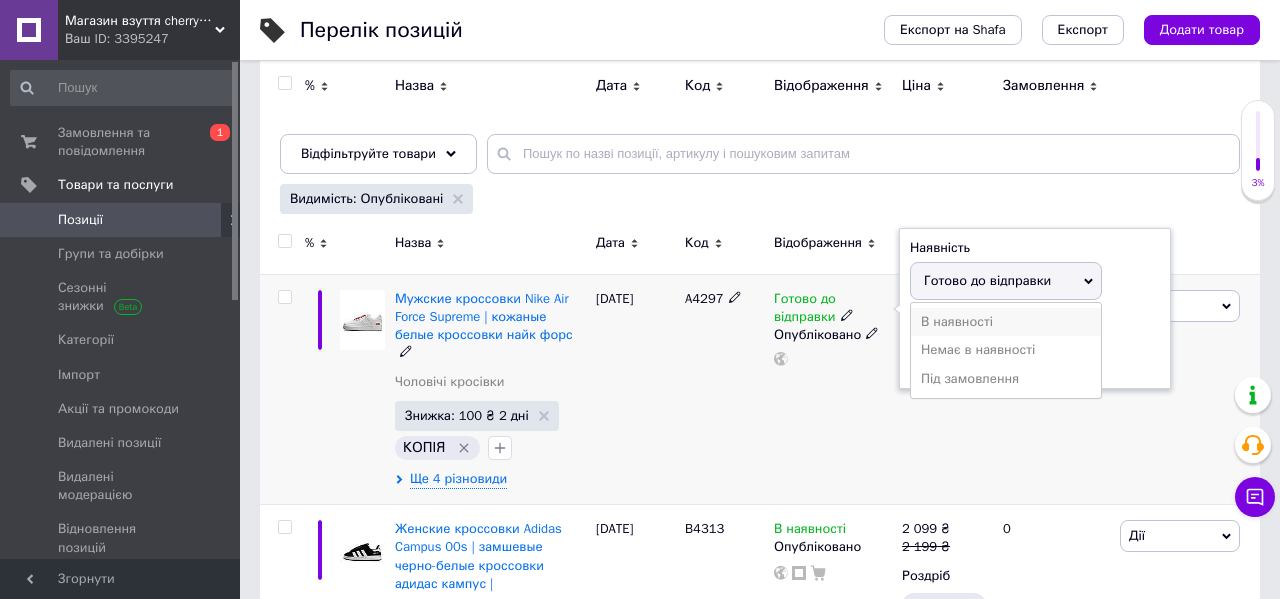 click on "В наявності" at bounding box center [1006, 322] 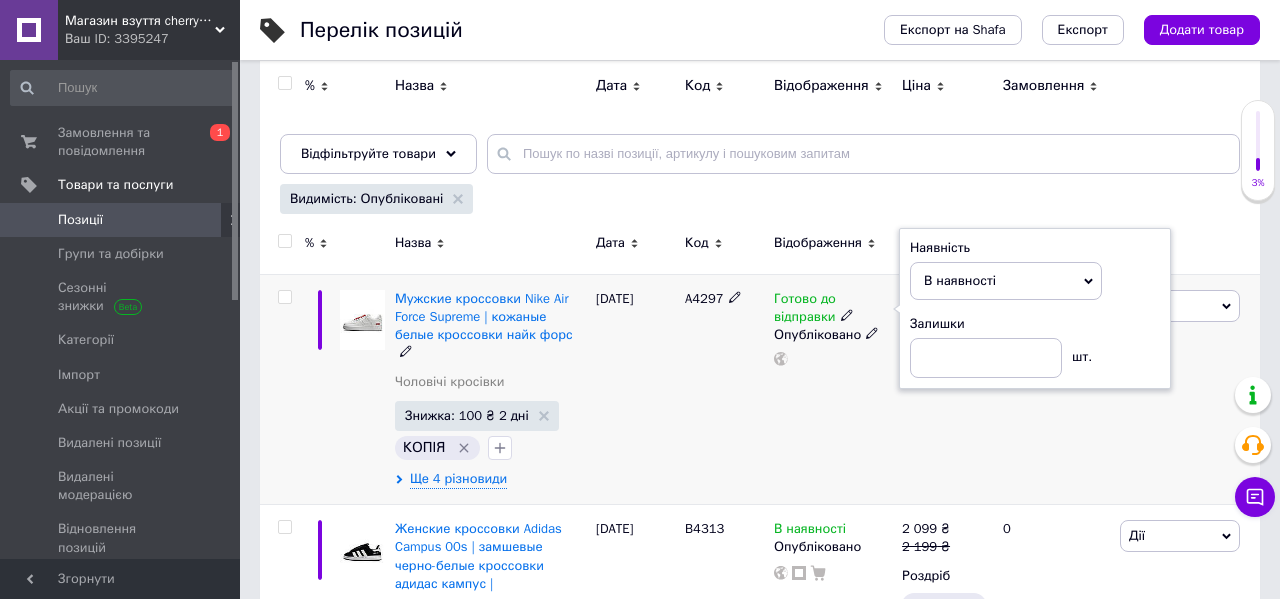 click on "A4297" at bounding box center (724, 389) 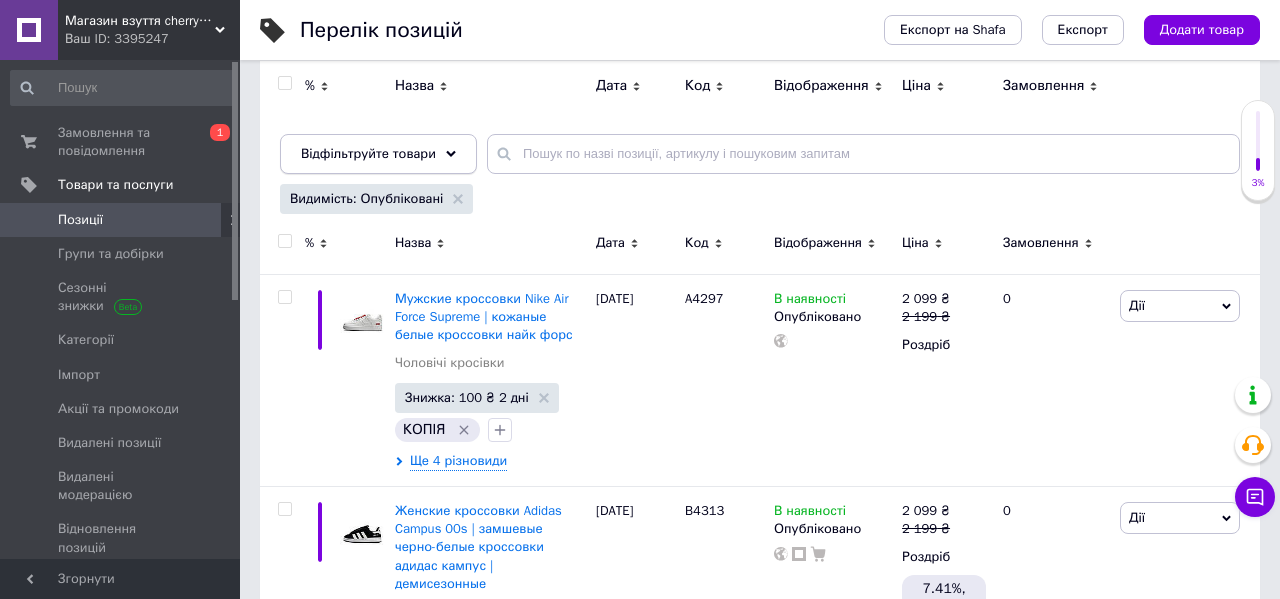 click on "Відфільтруйте товари" at bounding box center [368, 153] 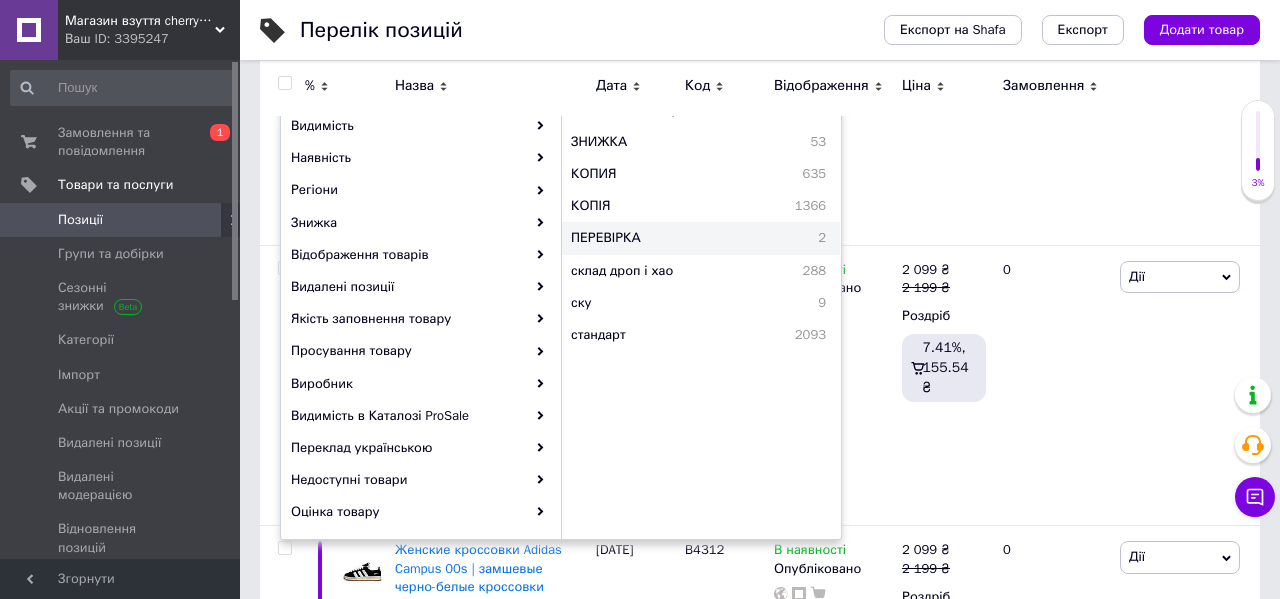 scroll, scrollTop: 434, scrollLeft: 0, axis: vertical 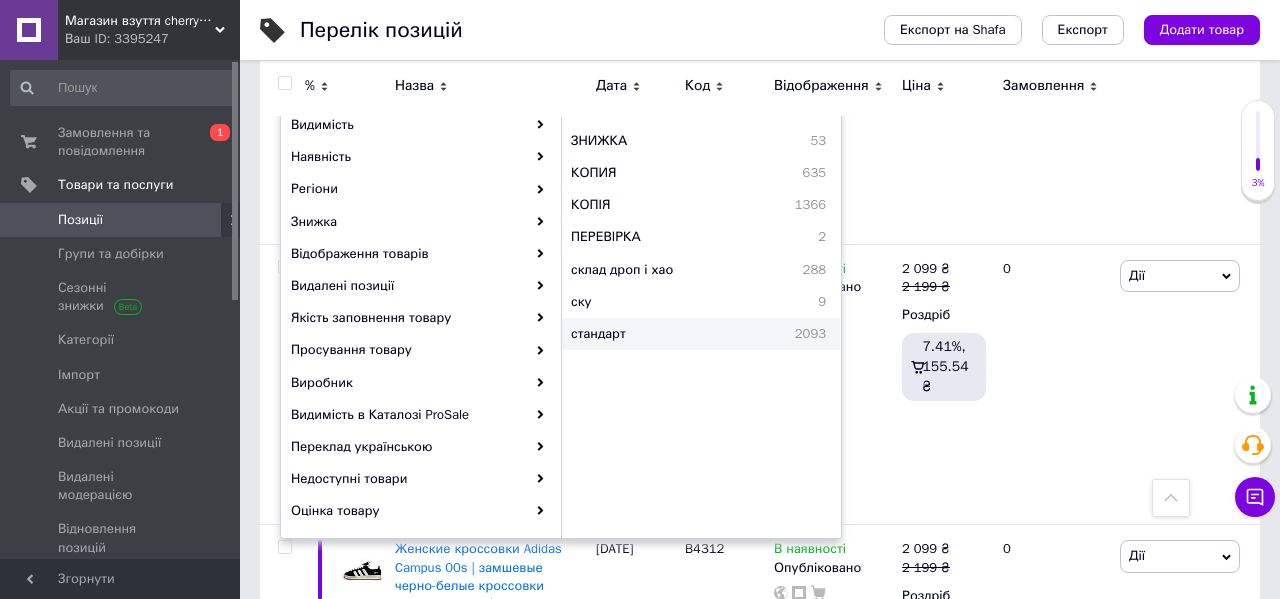 click on "стандарт" at bounding box center (643, 334) 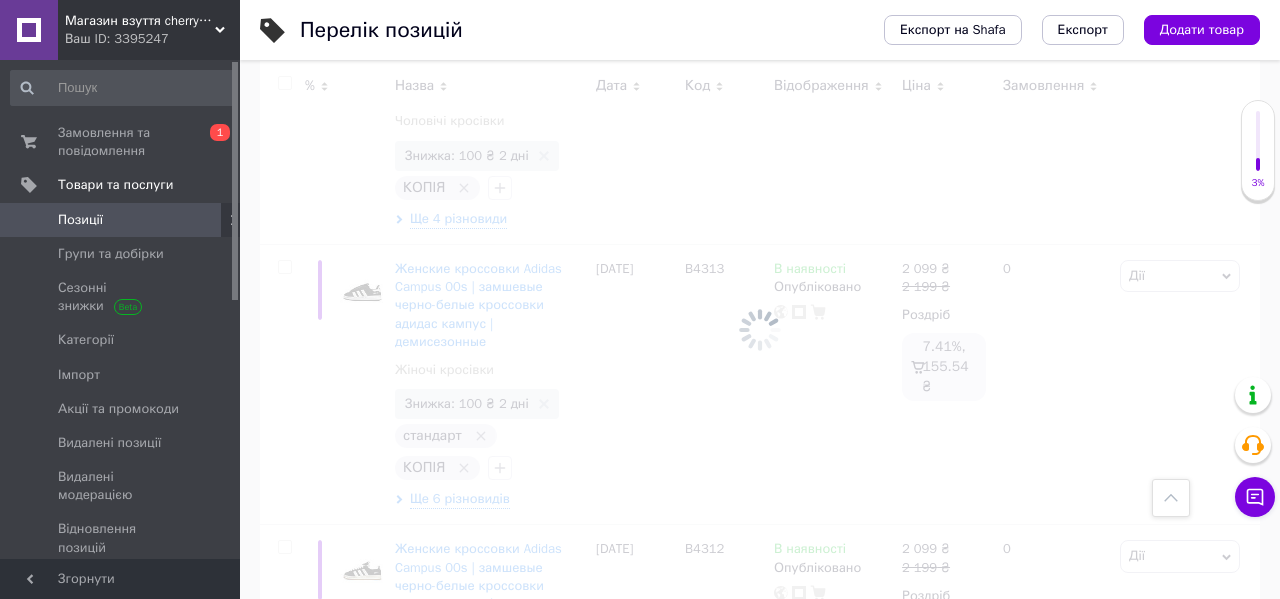 scroll, scrollTop: 0, scrollLeft: 314, axis: horizontal 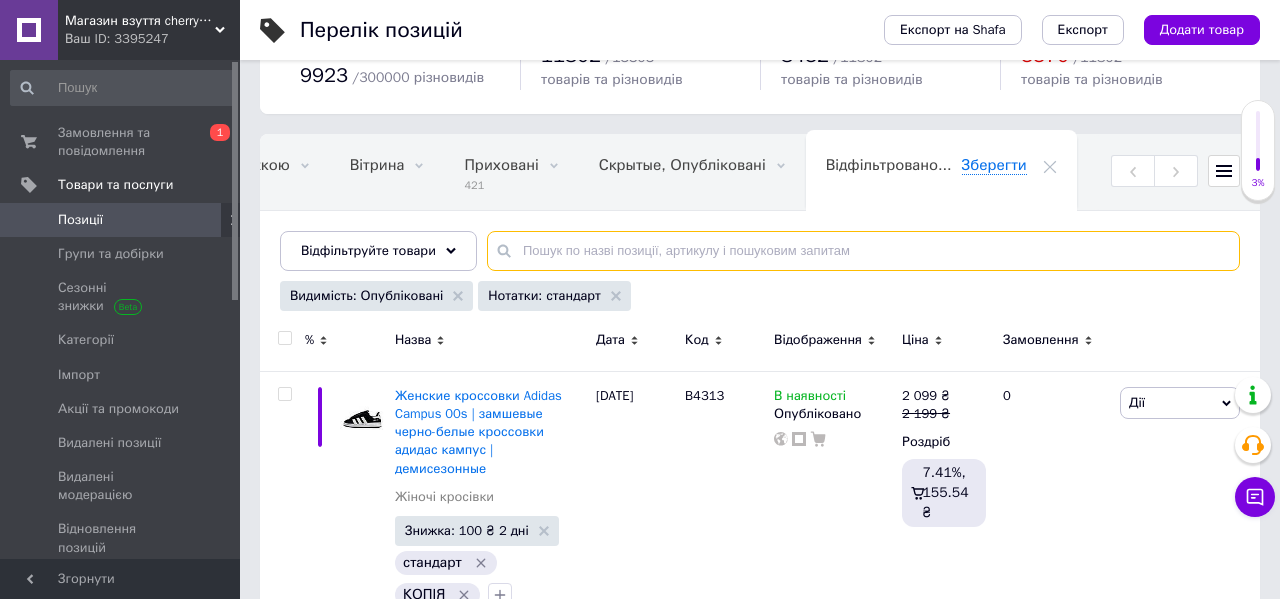 click at bounding box center (863, 251) 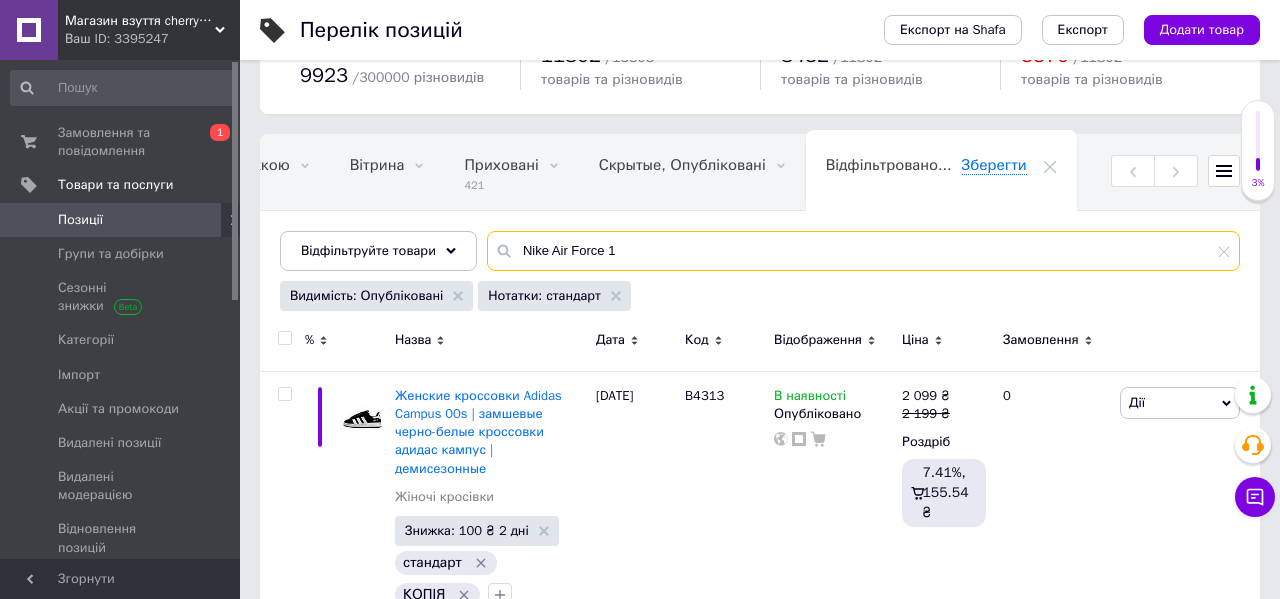 type on "Nike Air Force 1" 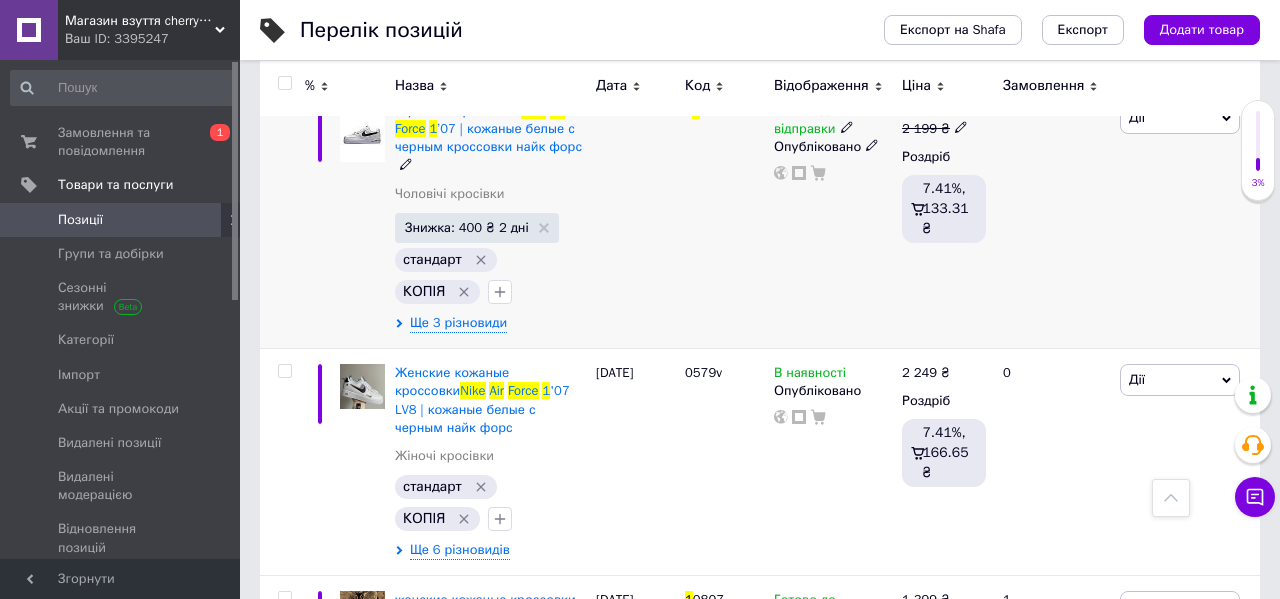 scroll, scrollTop: 558, scrollLeft: 0, axis: vertical 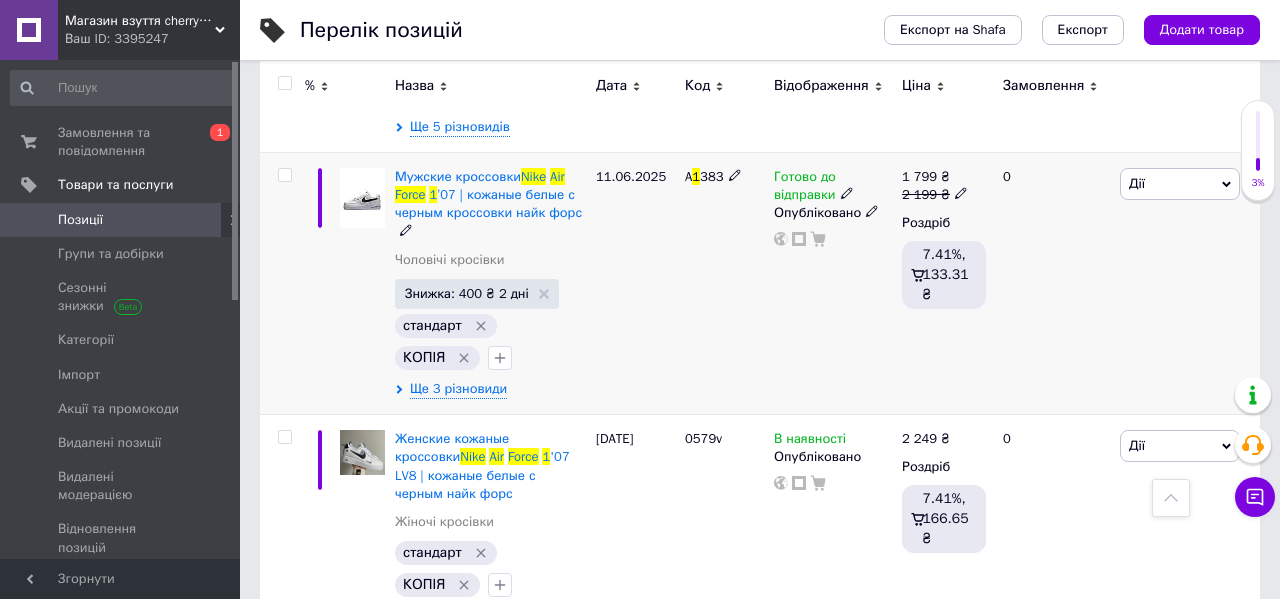 click on "383" at bounding box center [711, 176] 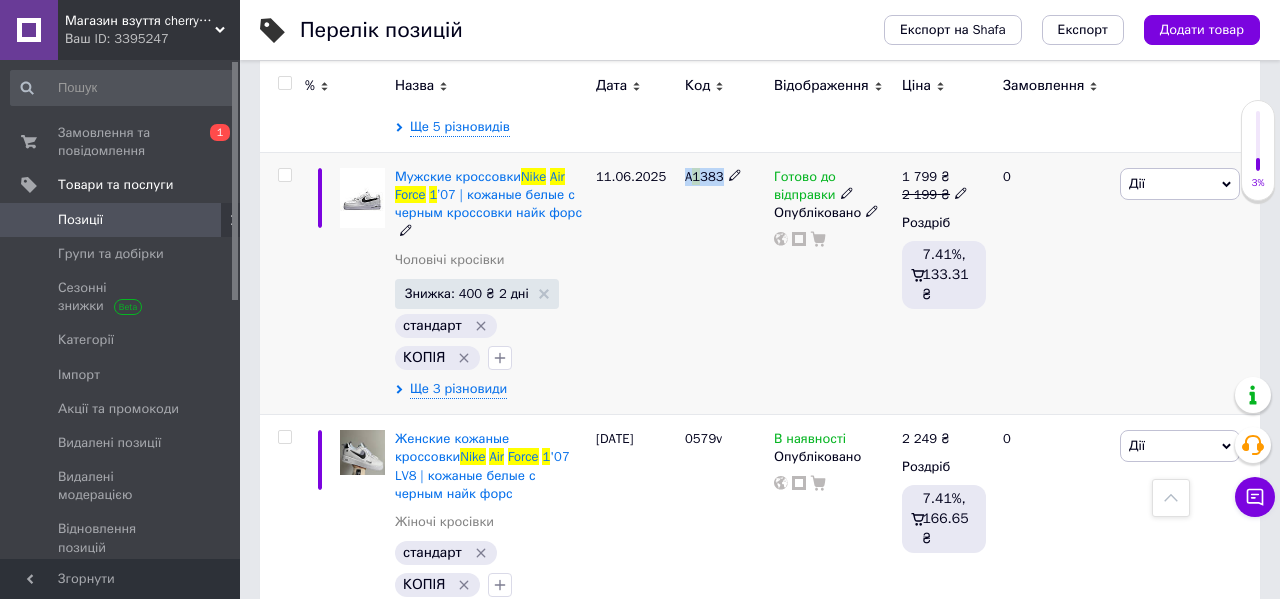click on "383" at bounding box center (711, 176) 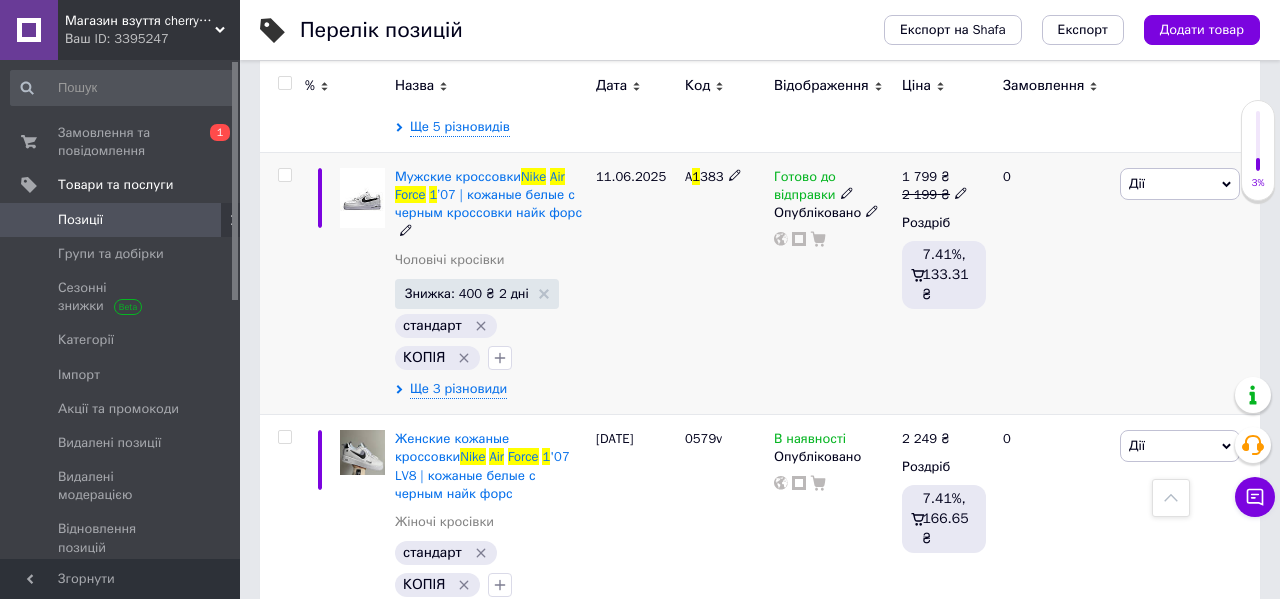 click on "Готово до відправки" at bounding box center (805, 188) 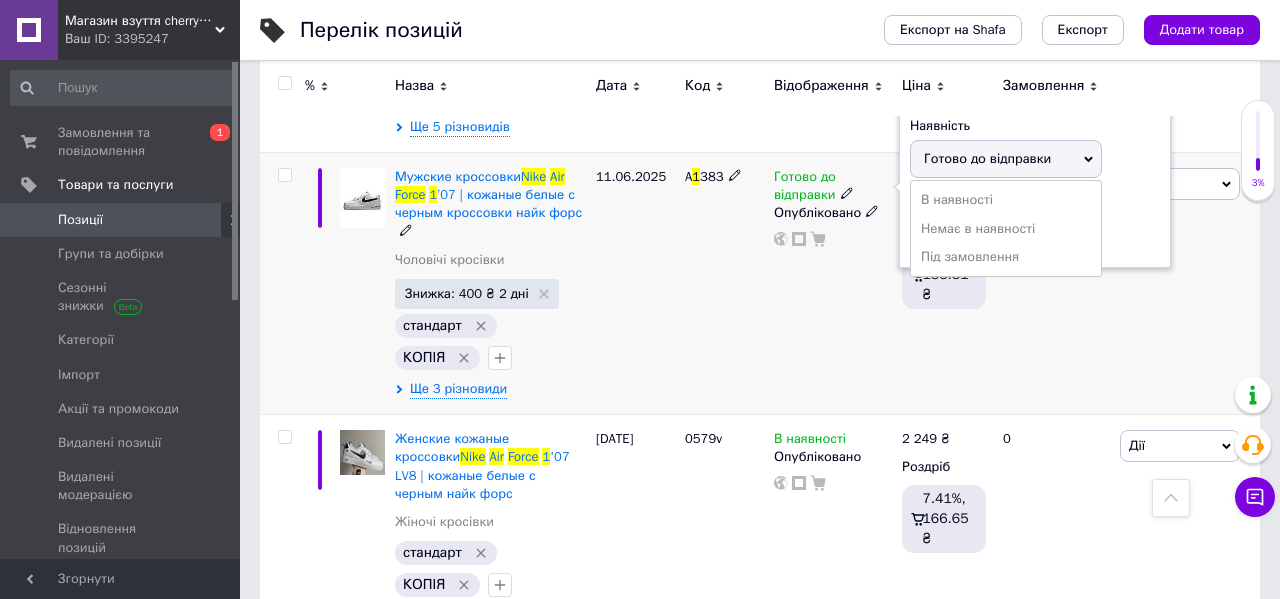 click on "В наявності" at bounding box center [1006, 200] 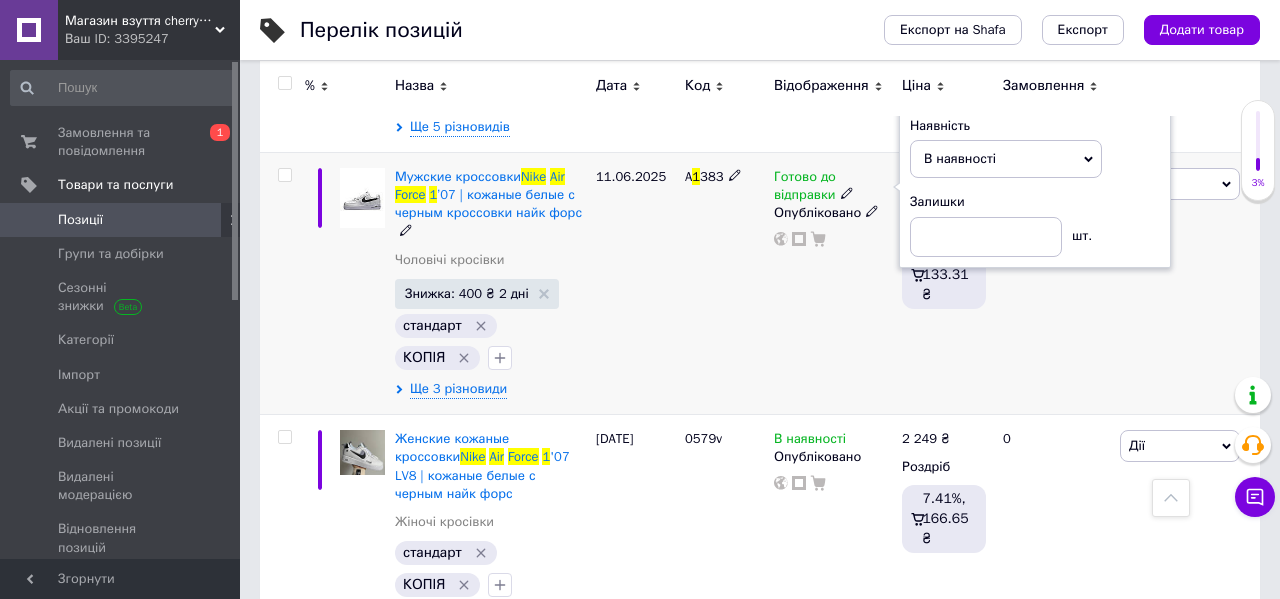 click on "A 1 383" at bounding box center [724, 283] 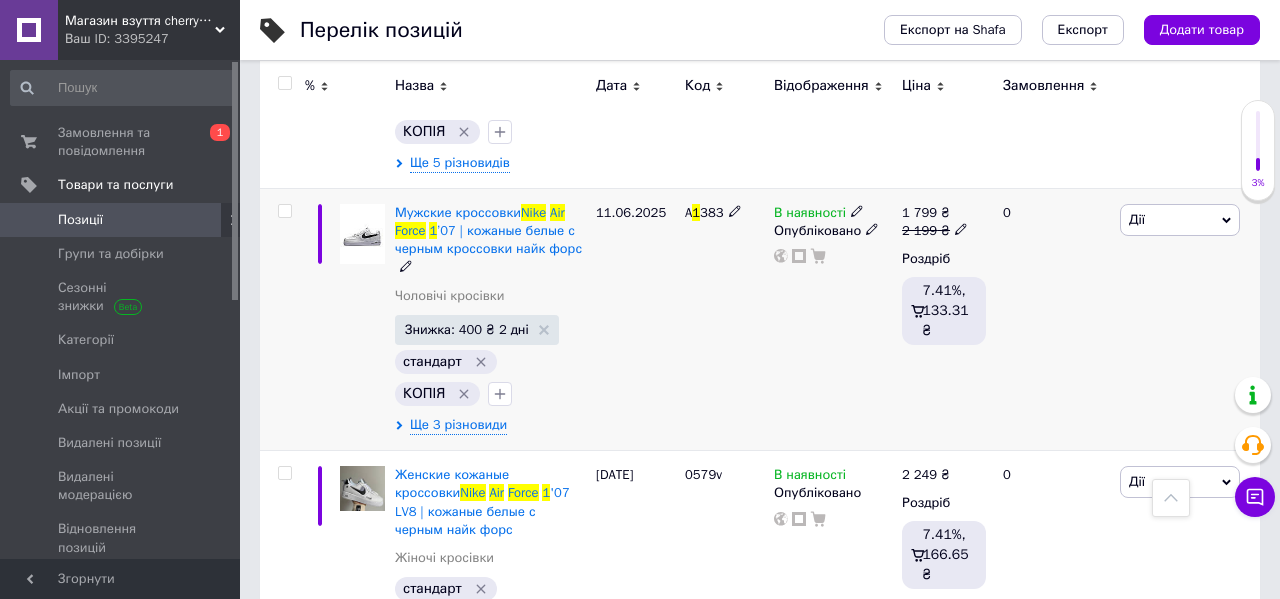 scroll, scrollTop: 516, scrollLeft: 0, axis: vertical 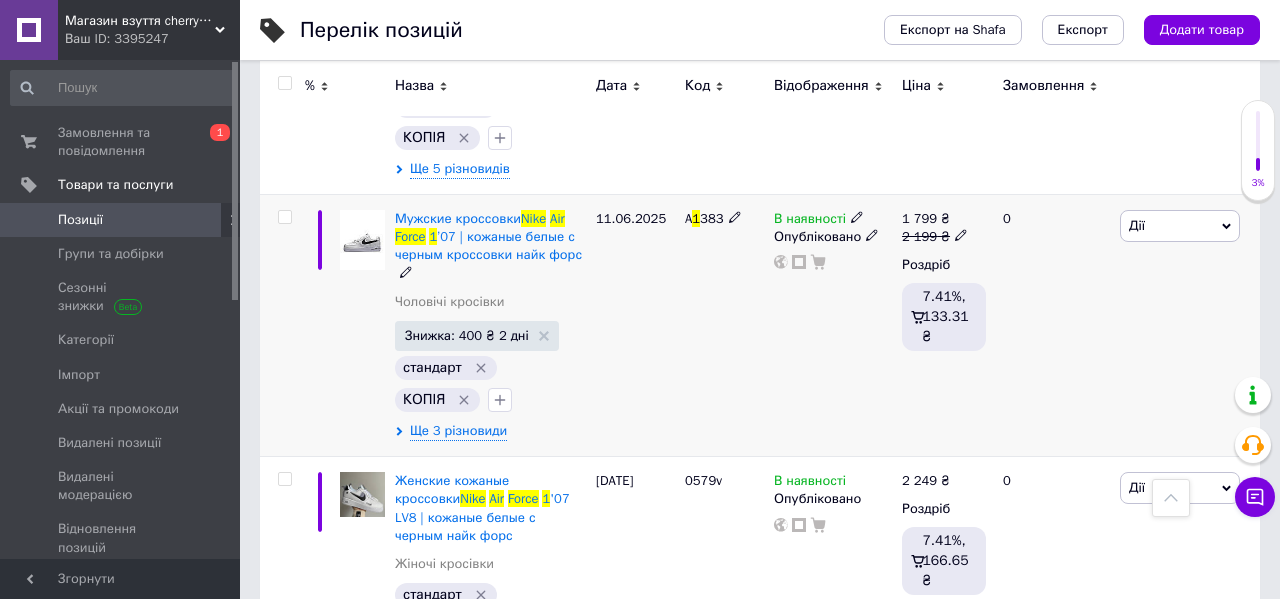 click on "383" at bounding box center [711, 218] 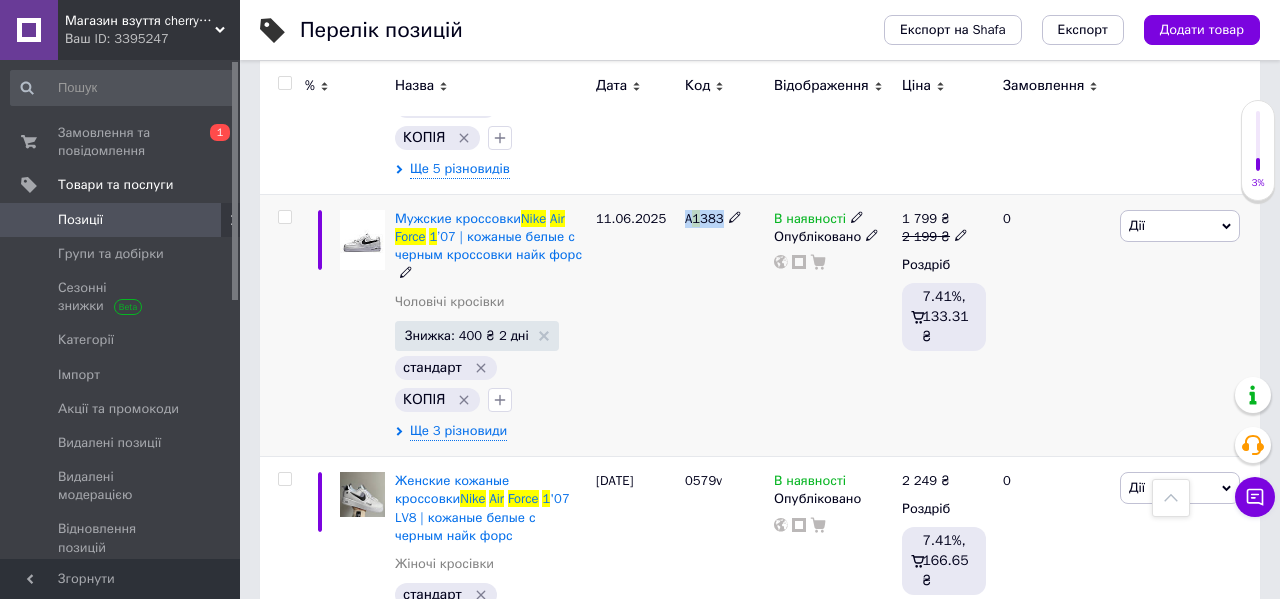 click on "383" at bounding box center (711, 218) 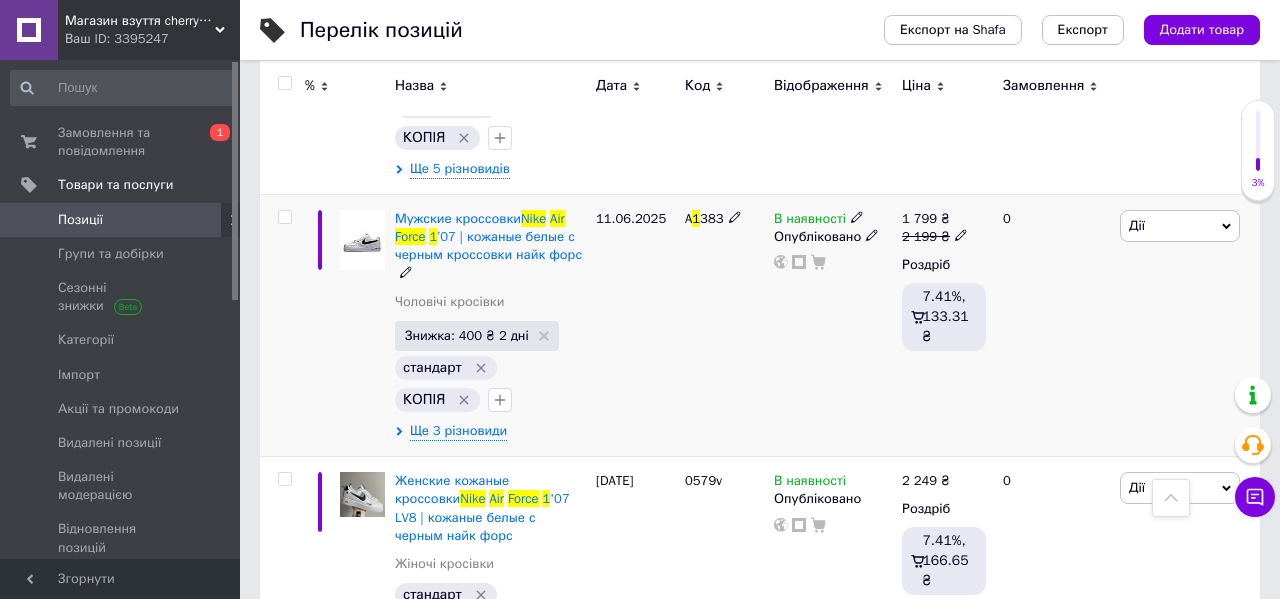 click on "A 1 383" at bounding box center [724, 325] 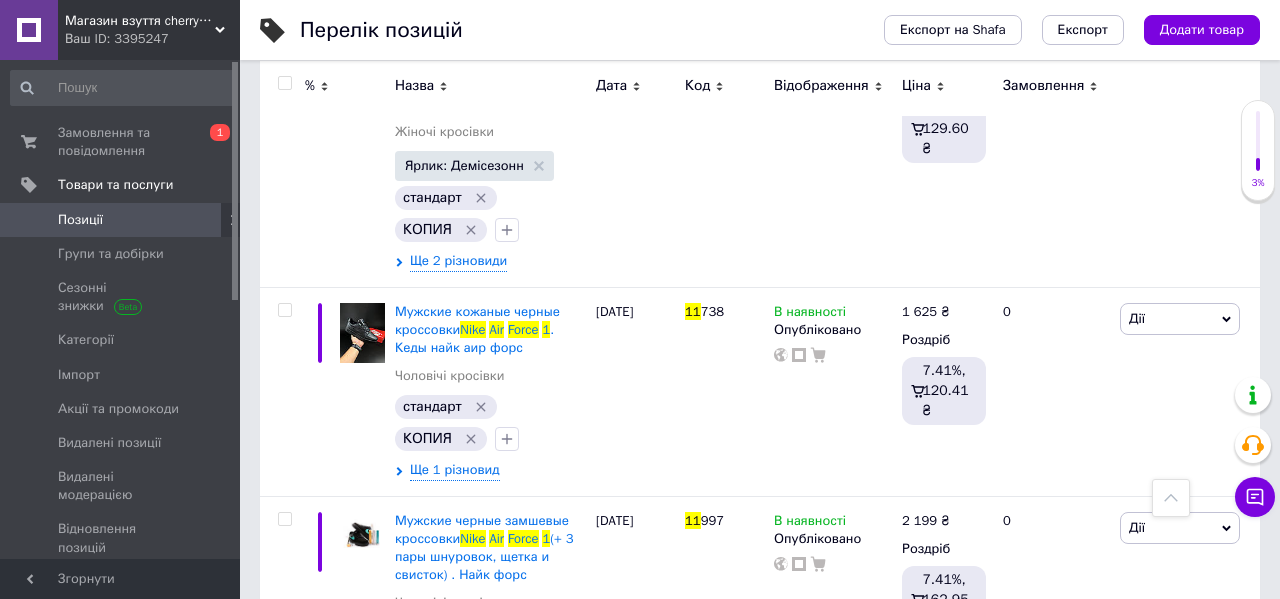 scroll, scrollTop: 2673, scrollLeft: 0, axis: vertical 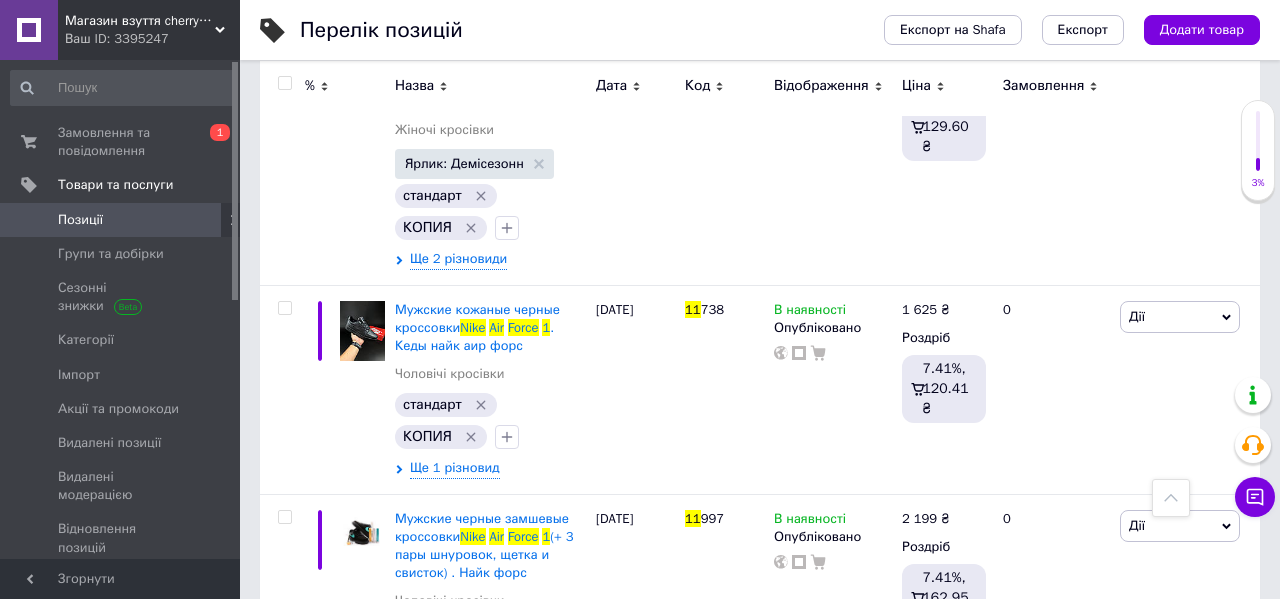 click on "Експорт на Shafa Експорт Додати товар" at bounding box center [1052, 30] 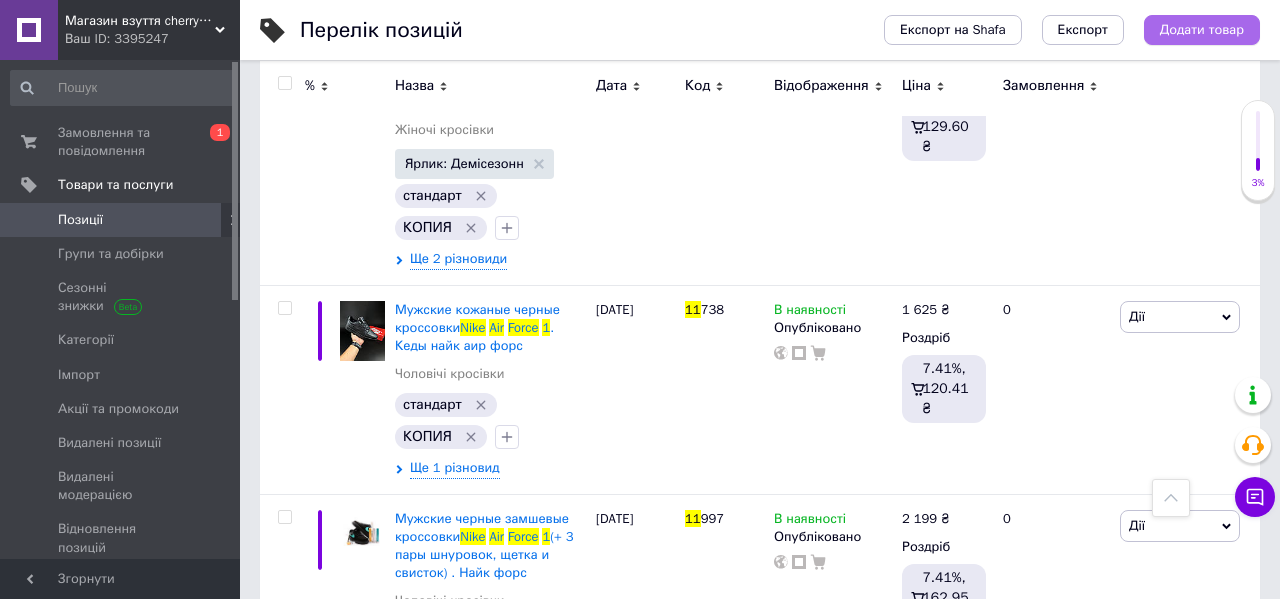 click on "Додати товар" at bounding box center (1202, 30) 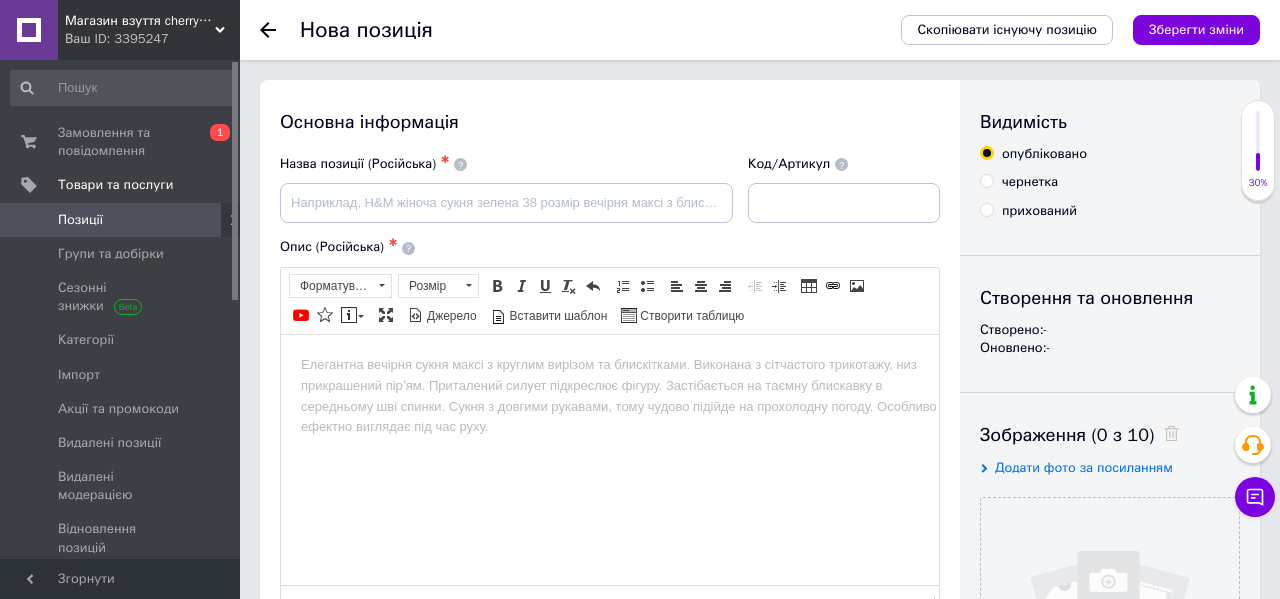scroll, scrollTop: 0, scrollLeft: 0, axis: both 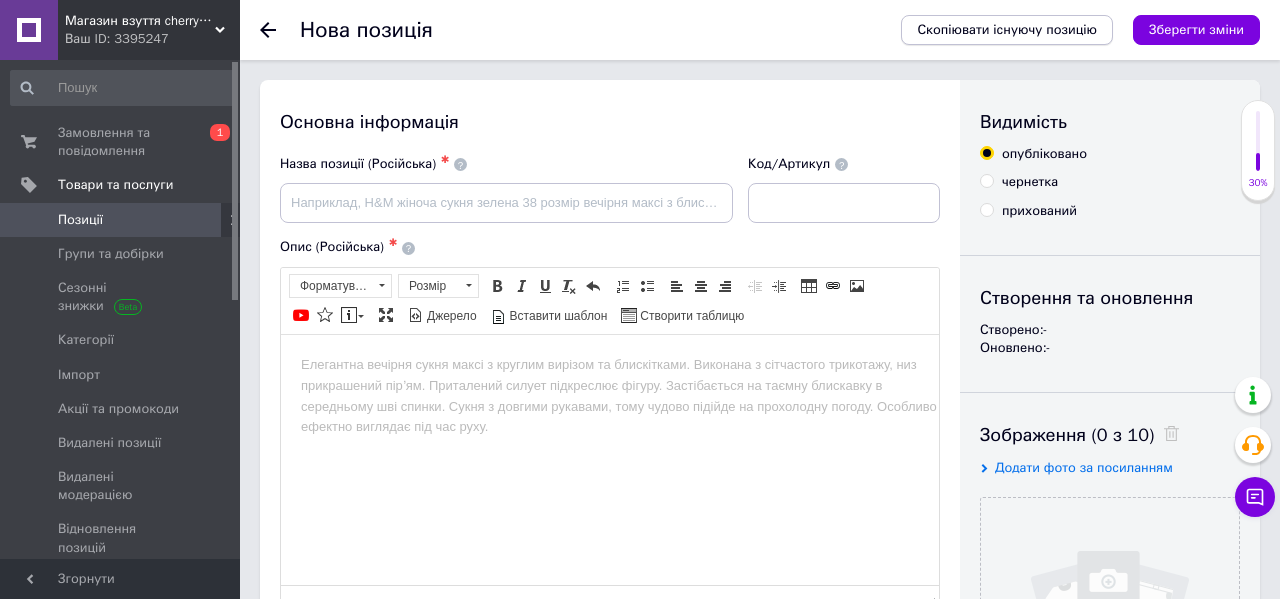 click on "Скопіювати існуючу позицію" at bounding box center [1007, 30] 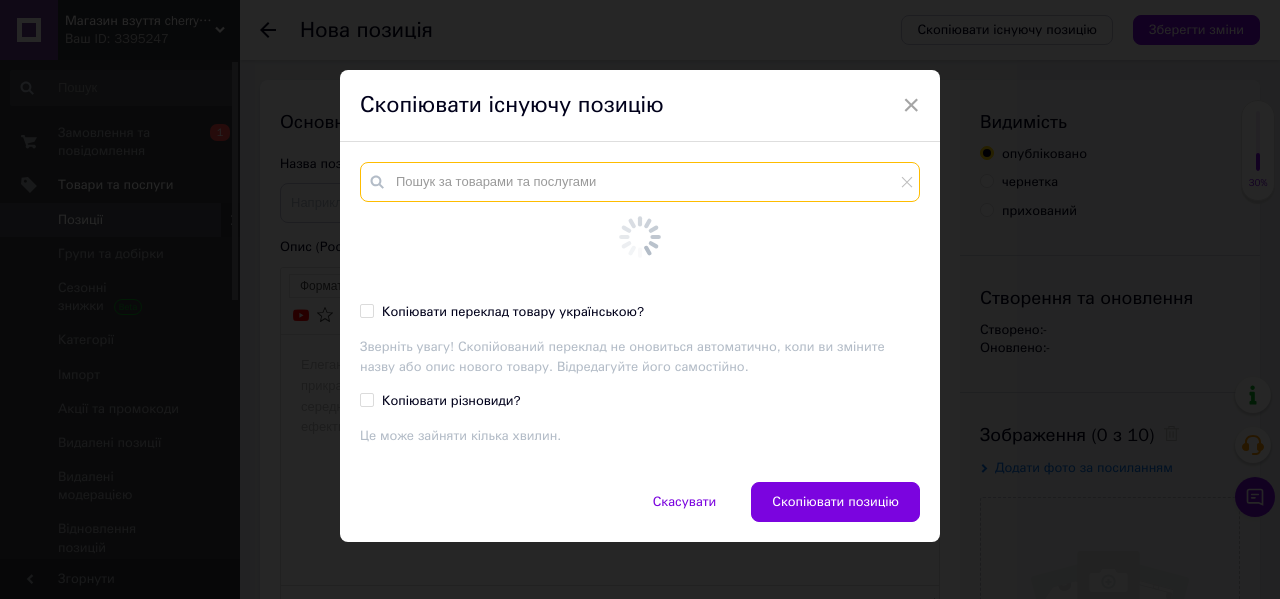 click at bounding box center [640, 182] 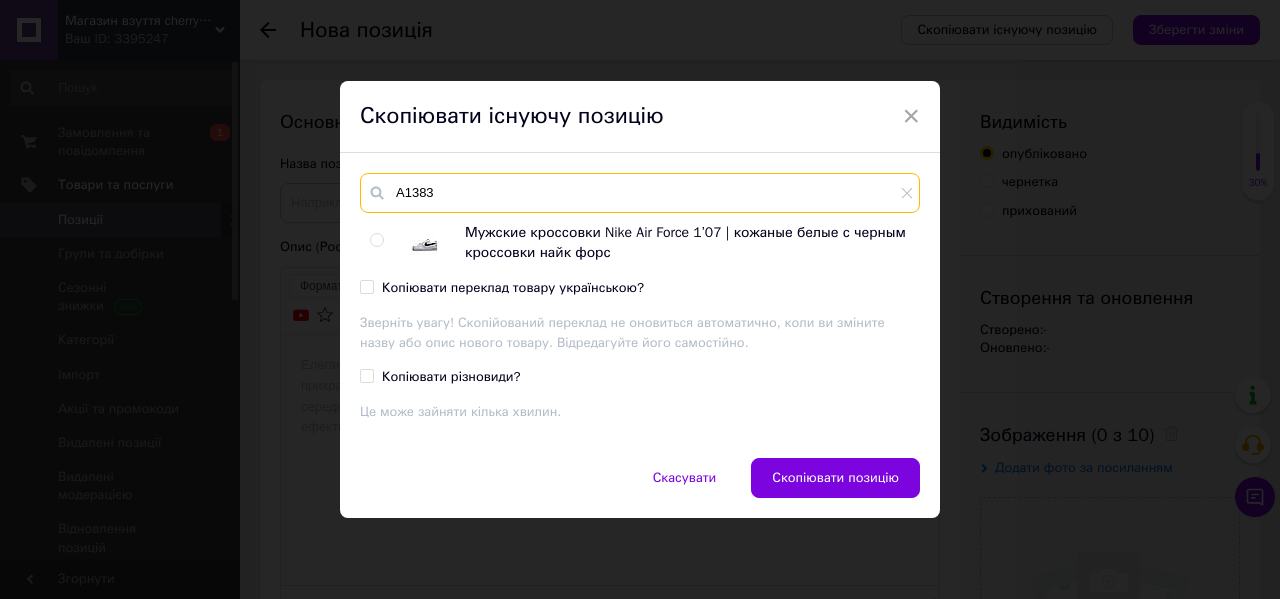 type on "A1383" 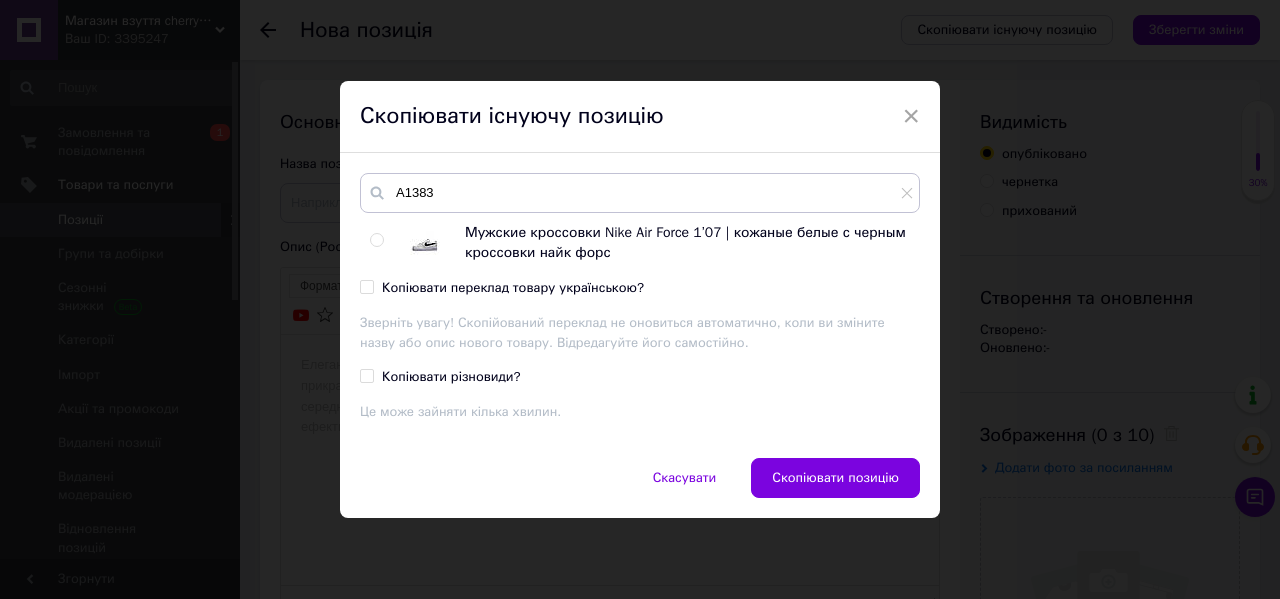 click on "Мужские кроссовки Nike Air Force 1’07 | кожаные белые с черным кроссовки найк форс" at bounding box center [639, 243] 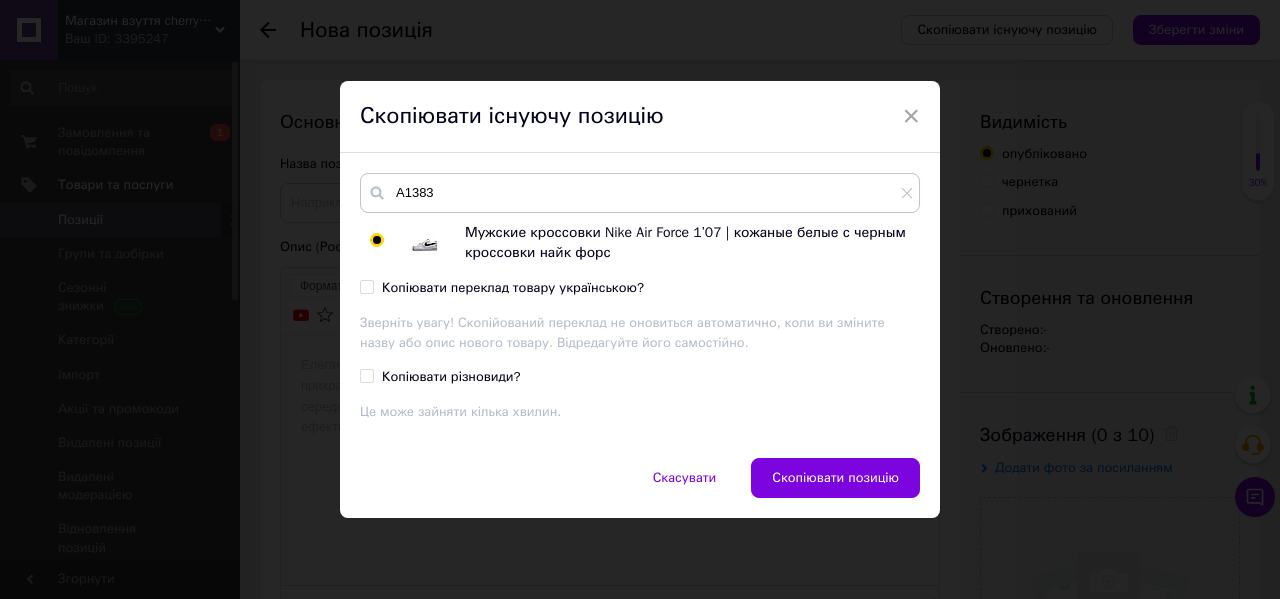 radio on "true" 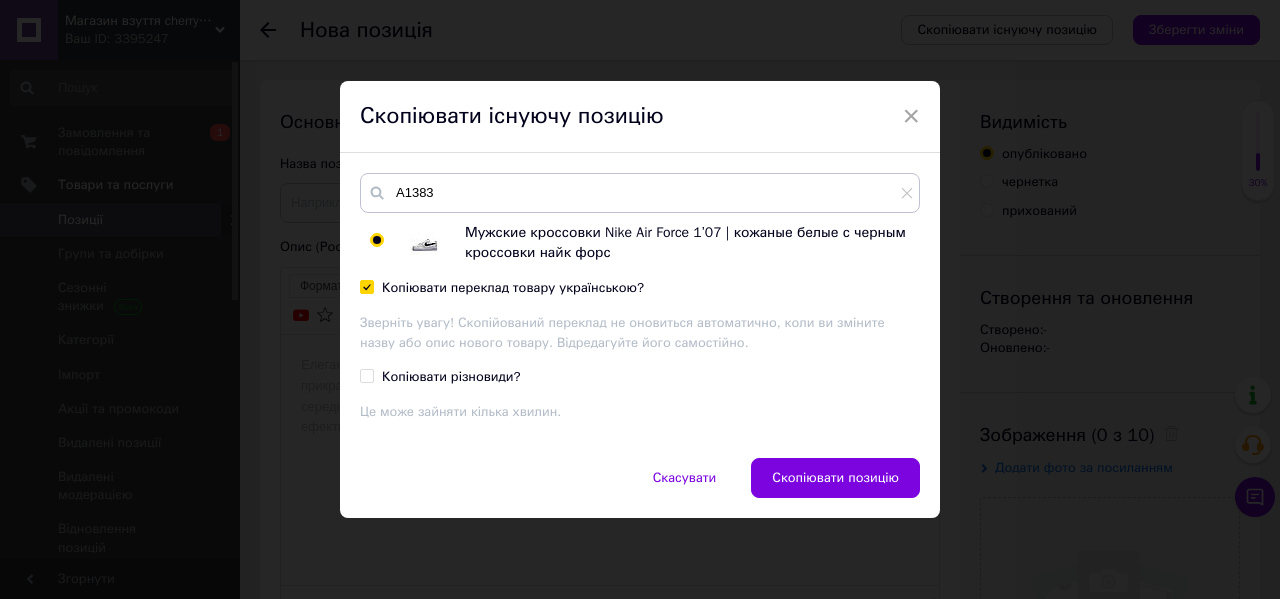 checkbox on "true" 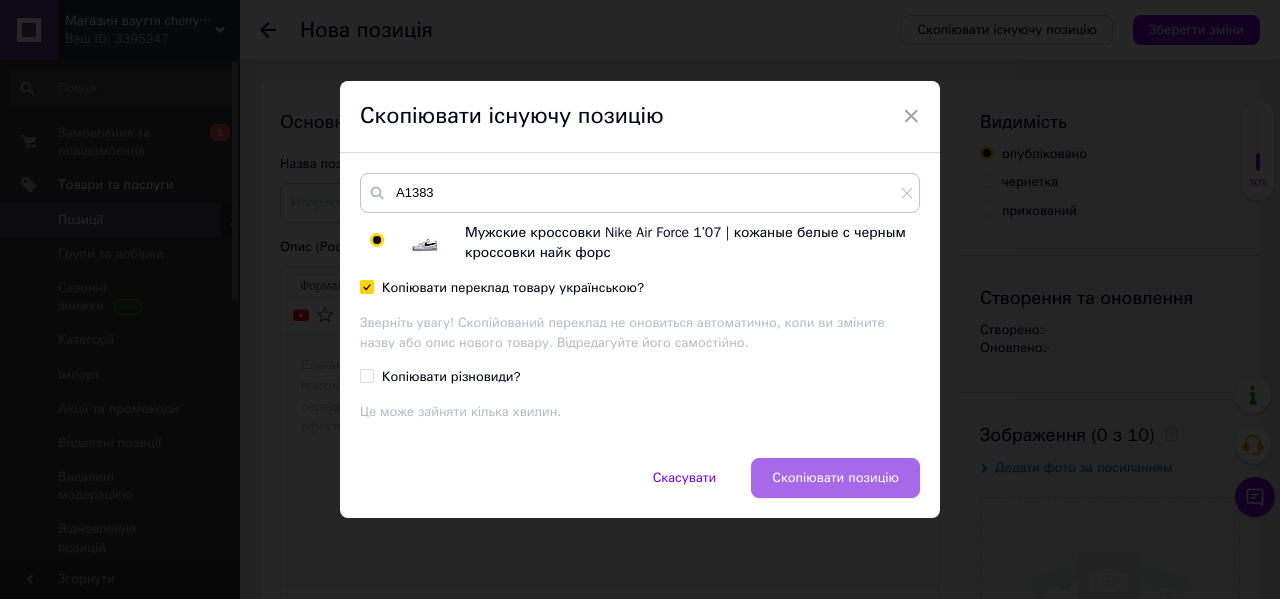 click on "Скопіювати позицію" at bounding box center [835, 478] 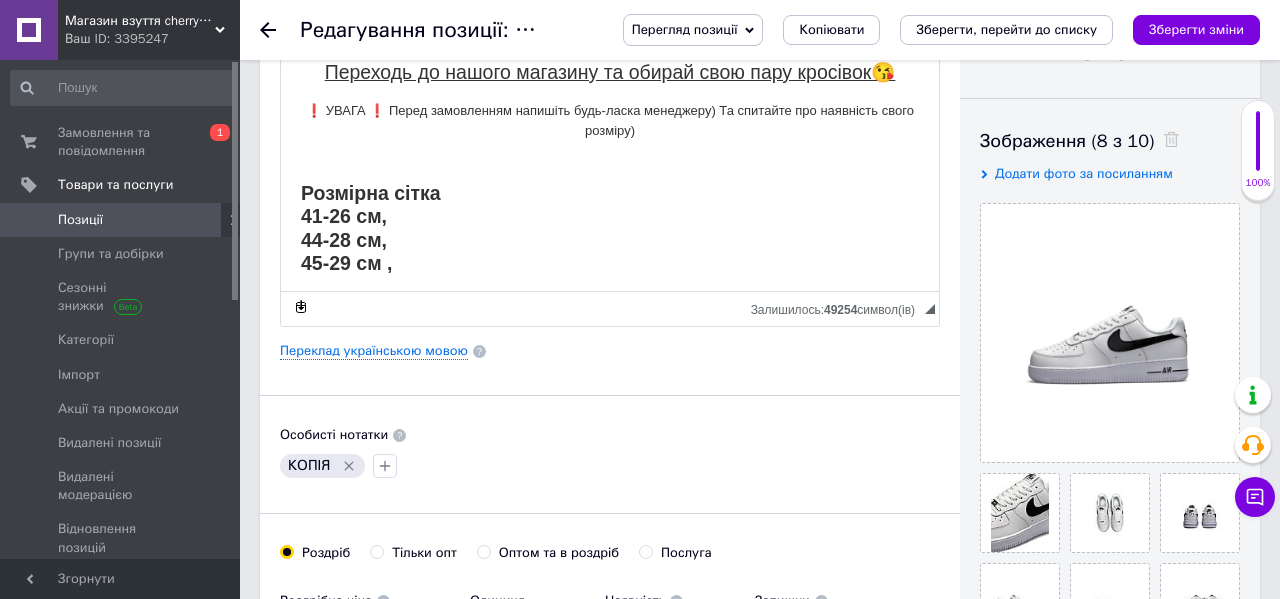 scroll, scrollTop: 303, scrollLeft: 0, axis: vertical 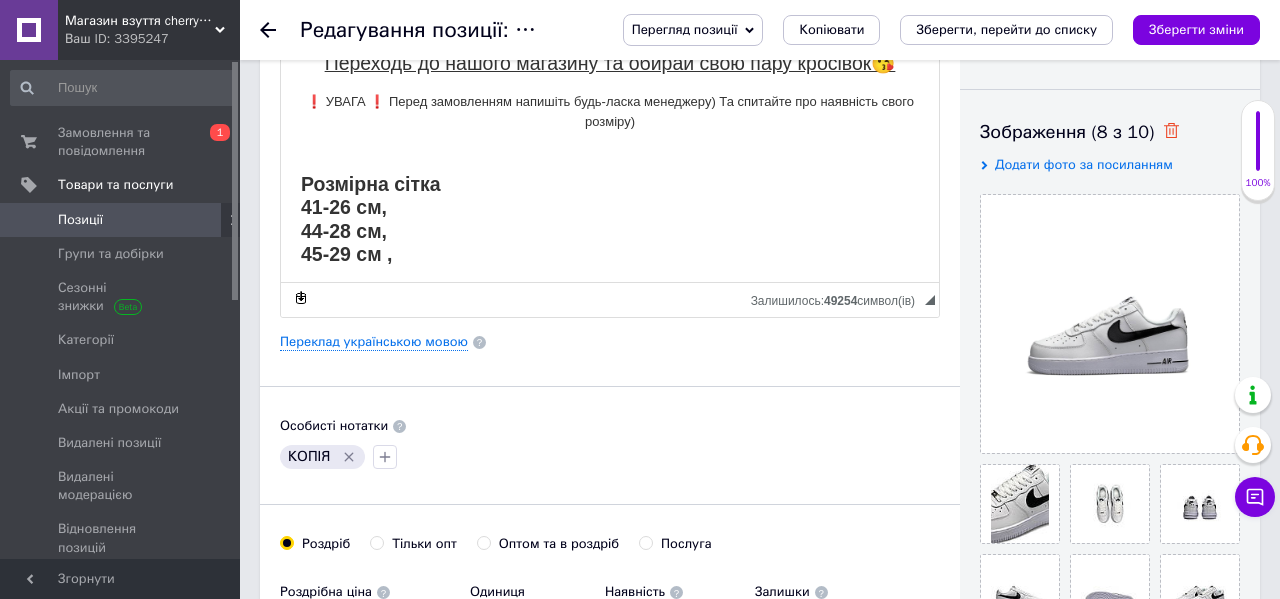 click 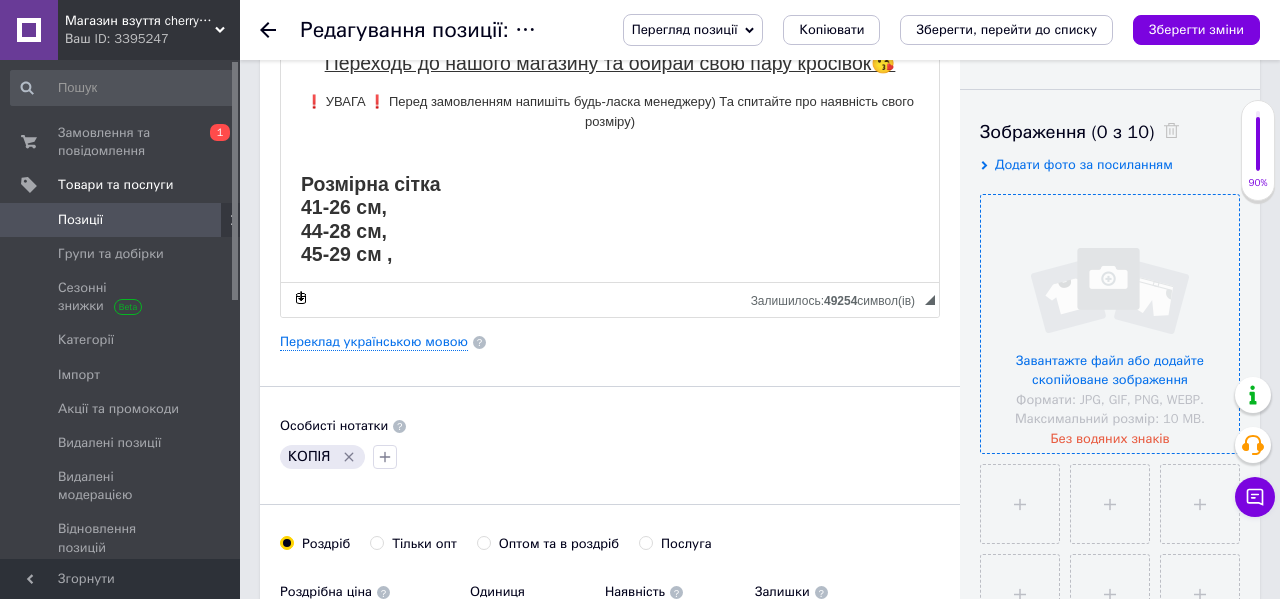click at bounding box center (1110, 324) 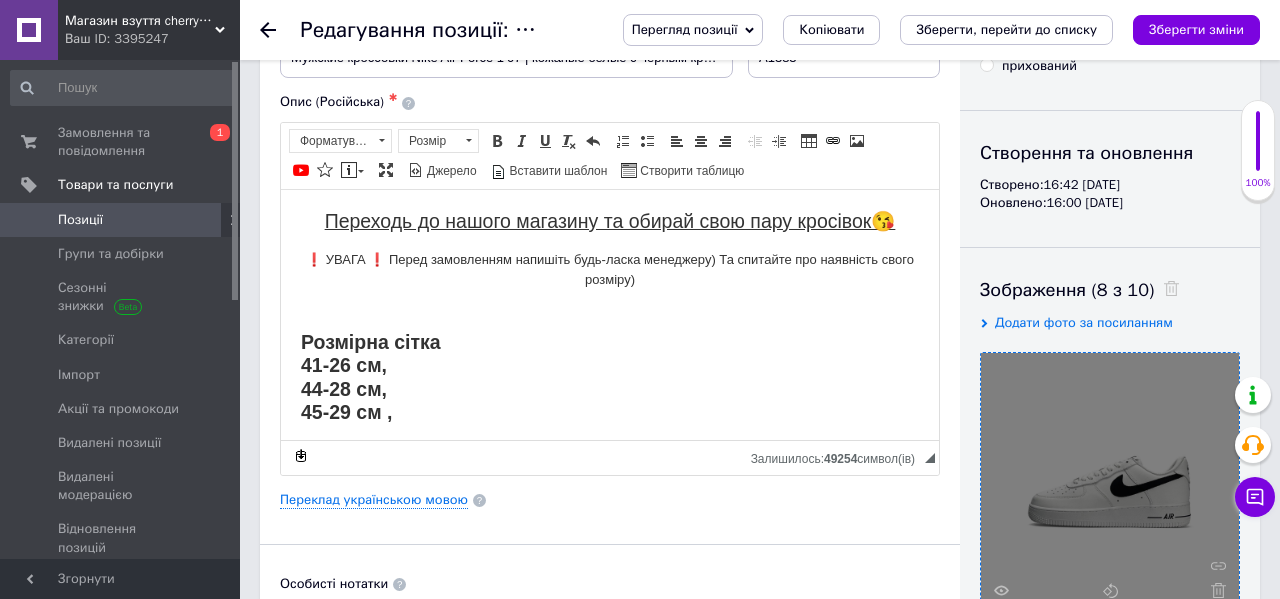 scroll, scrollTop: 52, scrollLeft: 0, axis: vertical 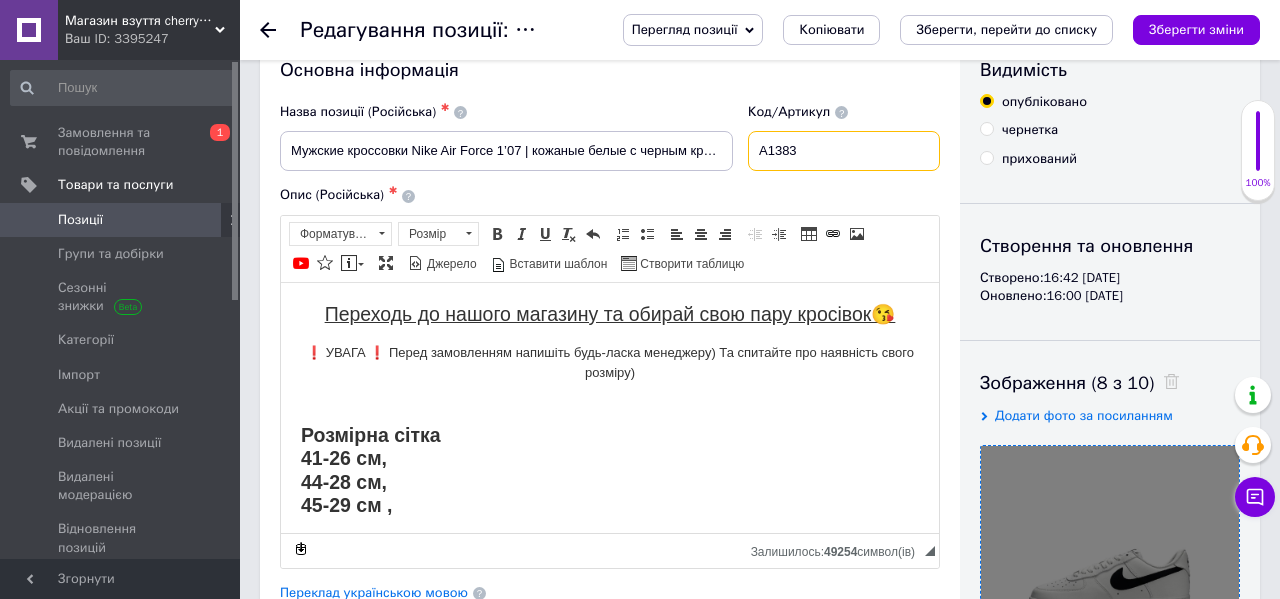 click on "A1383" at bounding box center (844, 151) 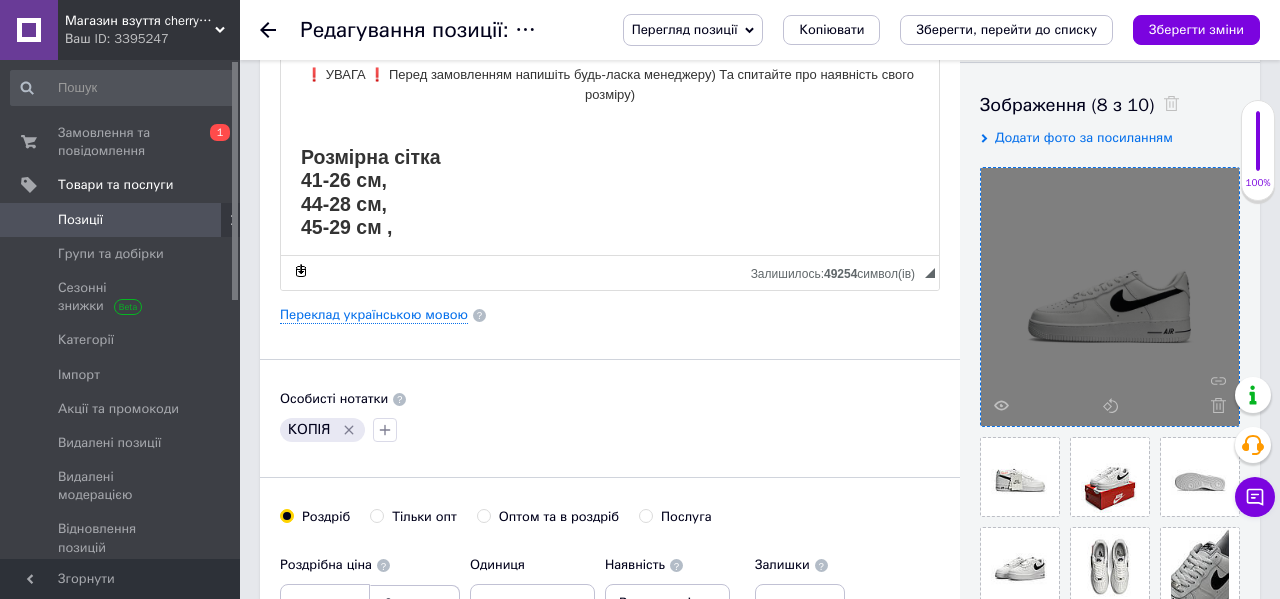 scroll, scrollTop: 328, scrollLeft: 0, axis: vertical 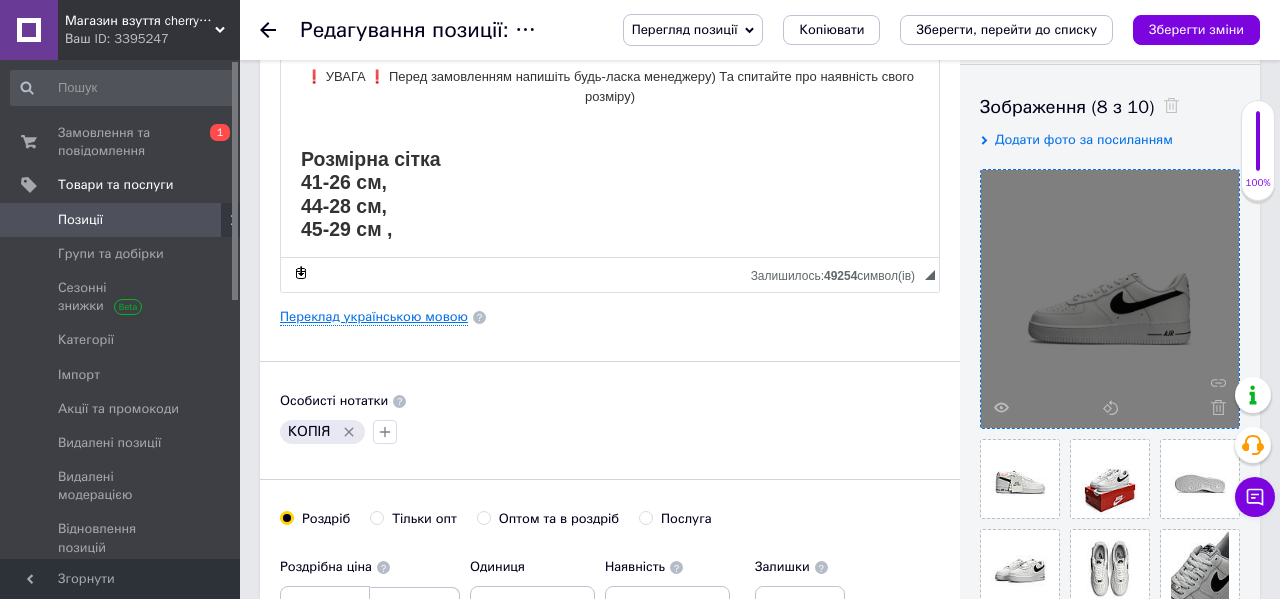 type on "A4296" 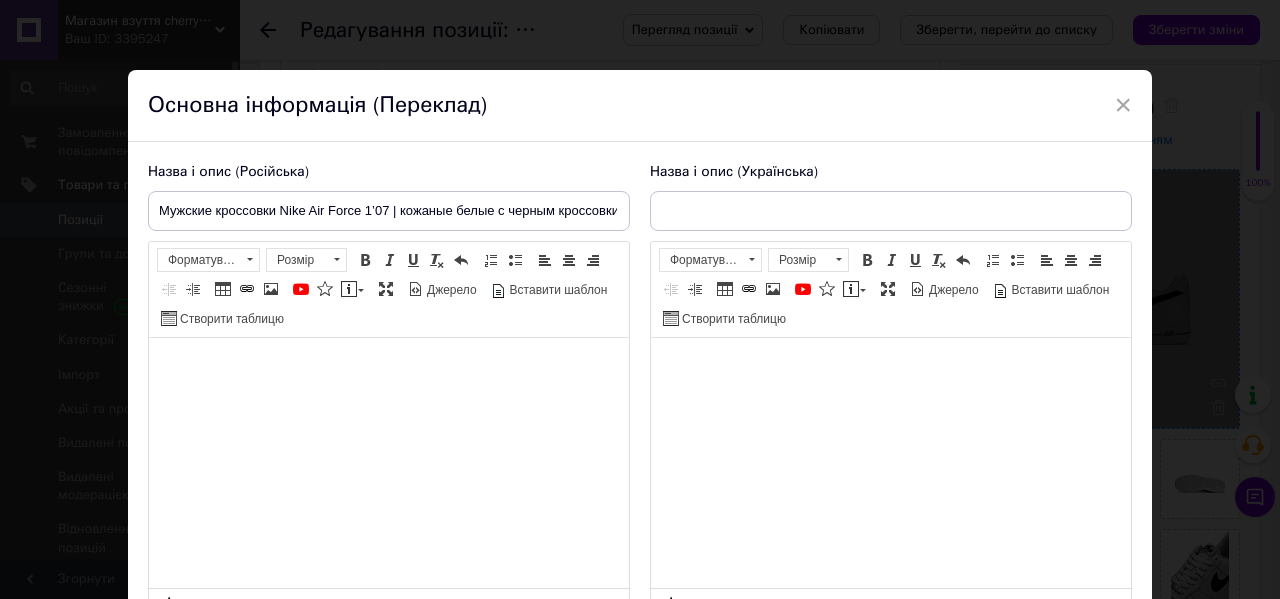type on "Чоловічі кросівки Nike Air Force 1’07 |  Шкіряні білі з чорним  кросівки найк форс" 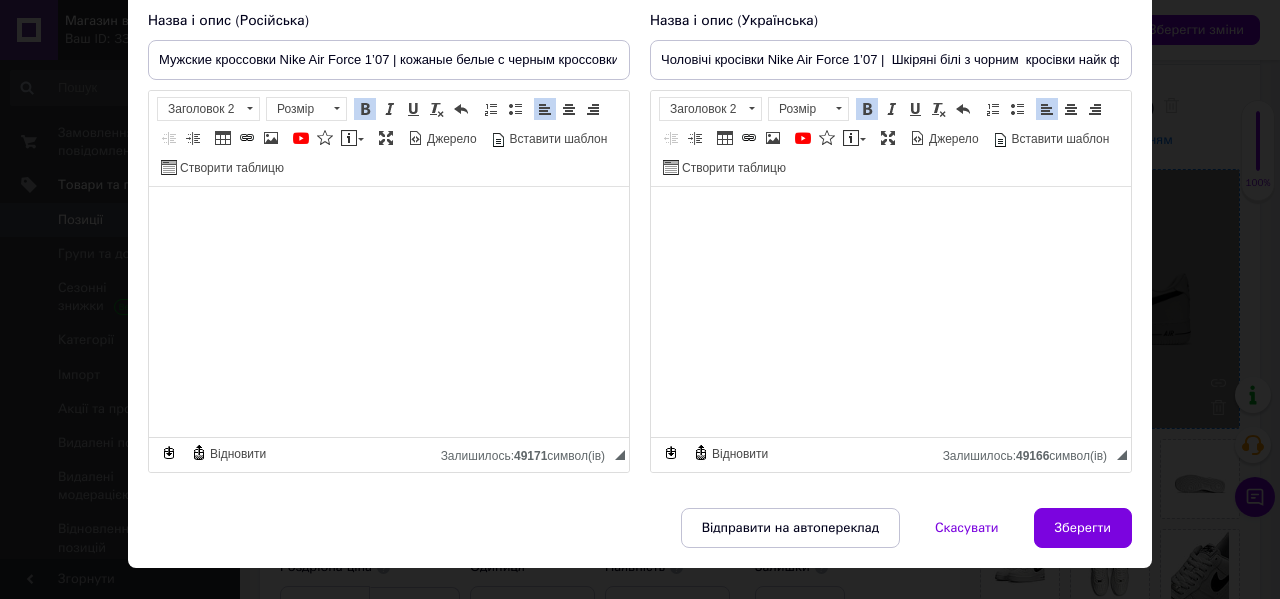 scroll, scrollTop: 152, scrollLeft: 0, axis: vertical 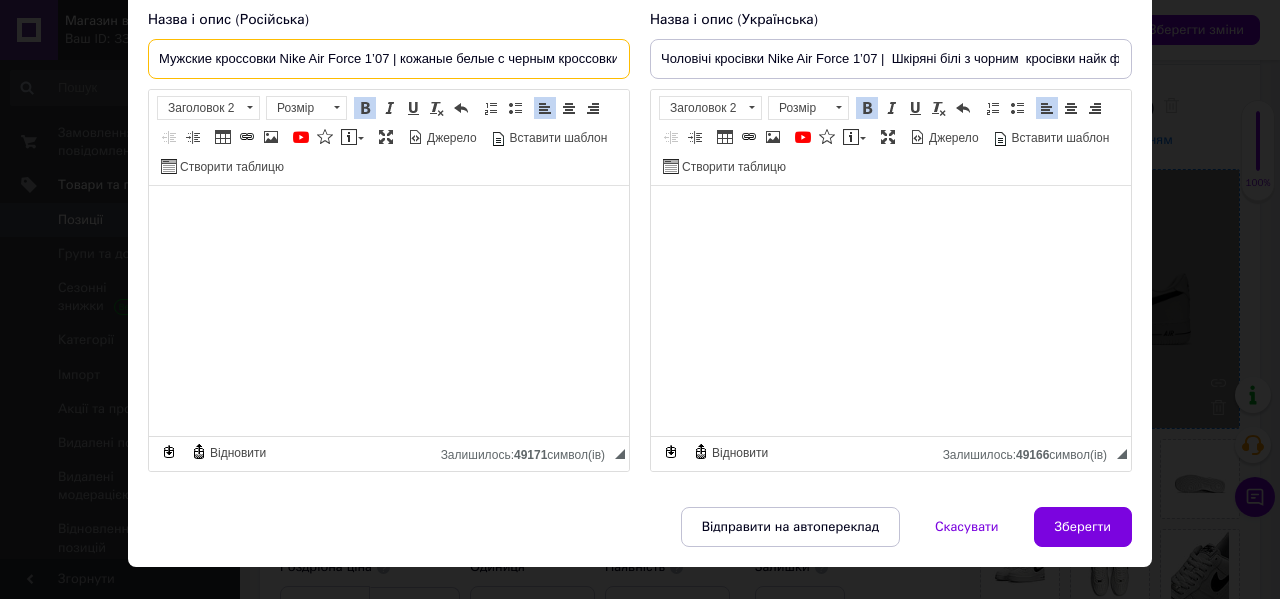 drag, startPoint x: 388, startPoint y: 60, endPoint x: 363, endPoint y: 60, distance: 25 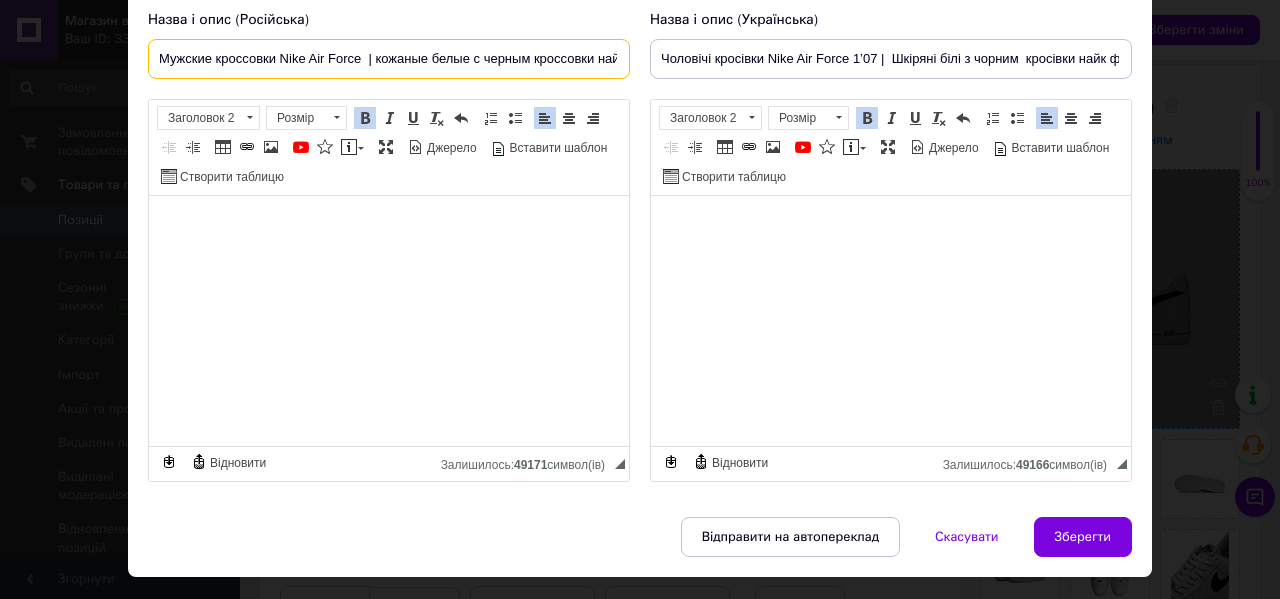 type on "Мужские кроссовки Nike Air Force  | кожаные белые с черным кроссовки найк форс" 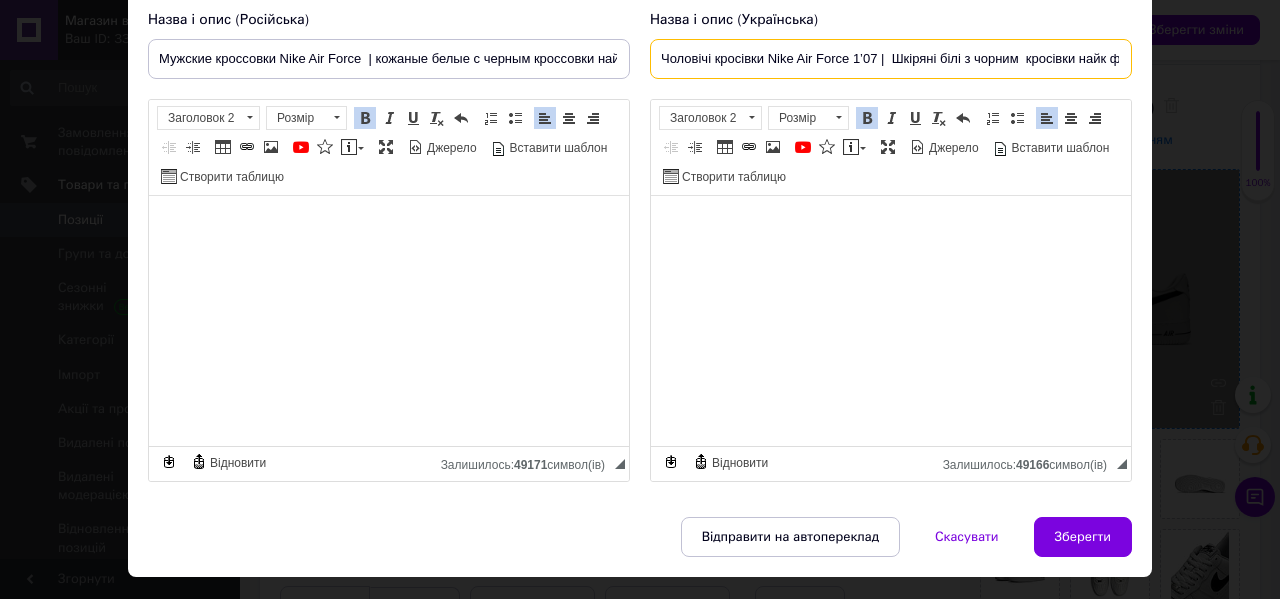 drag, startPoint x: 873, startPoint y: 56, endPoint x: 847, endPoint y: 57, distance: 26.019224 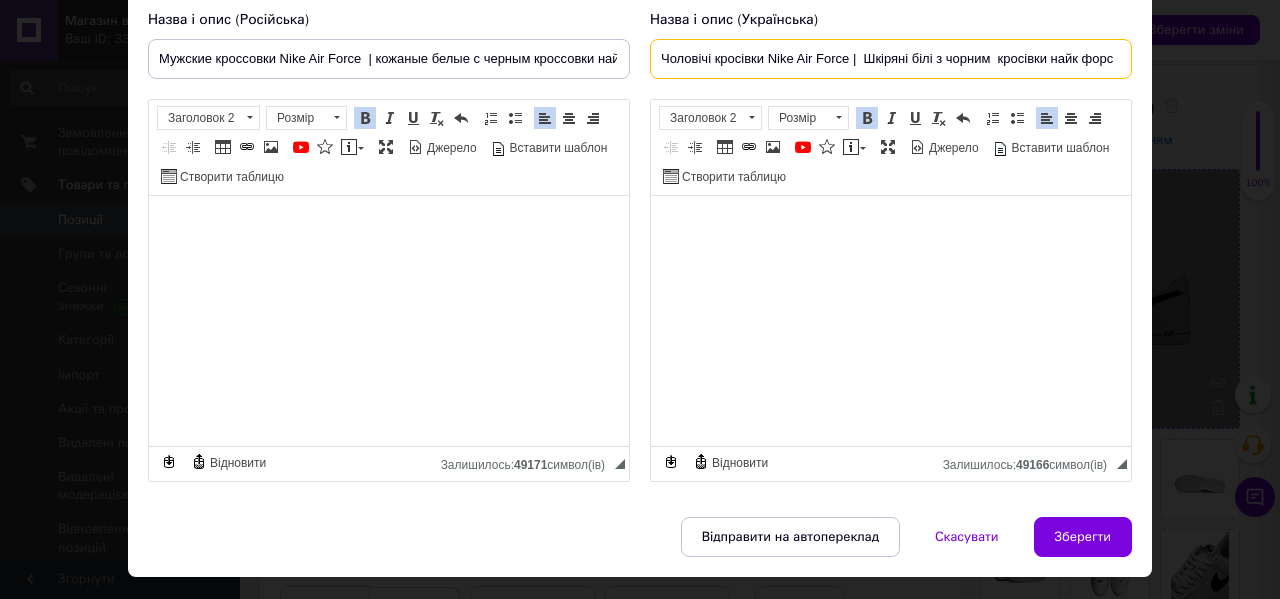 click on "Чоловічі кросівки Nike Air Force |  Шкіряні білі з чорним  кросівки найк форс" at bounding box center [891, 59] 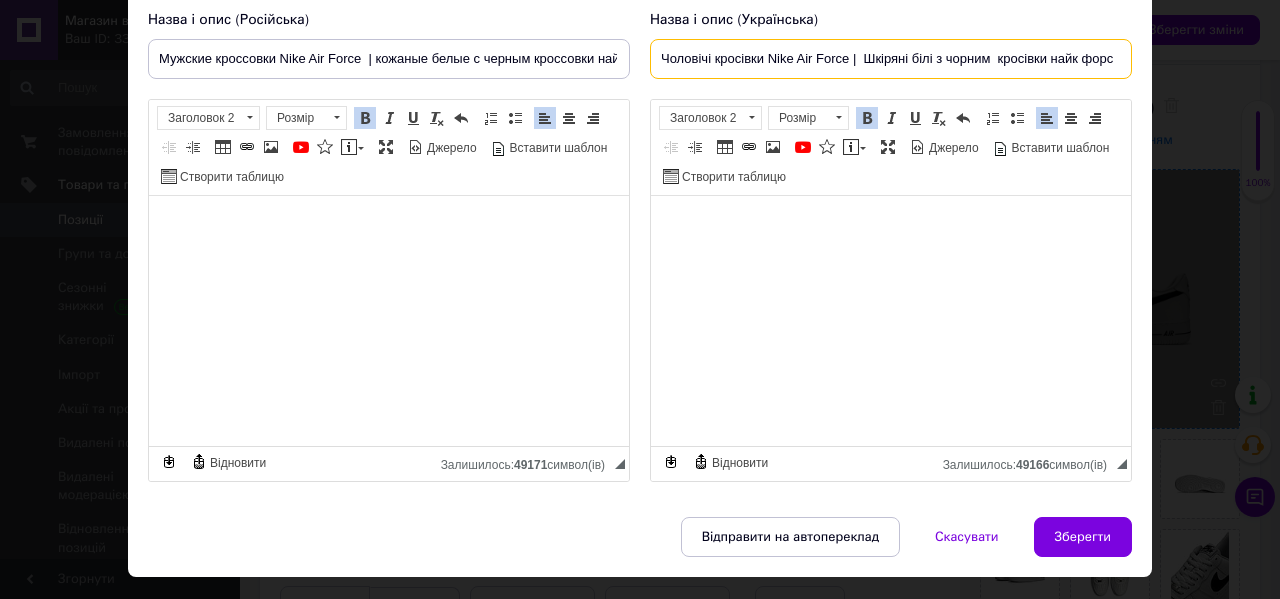 scroll, scrollTop: 200, scrollLeft: 0, axis: vertical 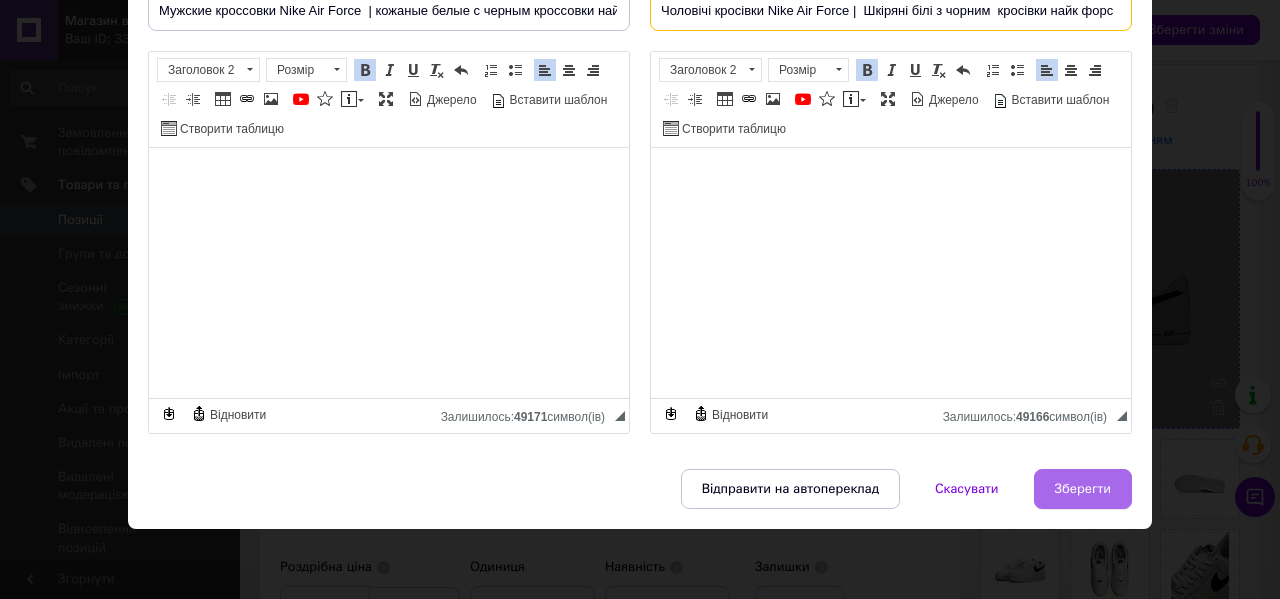 type on "Чоловічі кросівки Nike Air Force |  Шкіряні білі з чорним  кросівки найк форс" 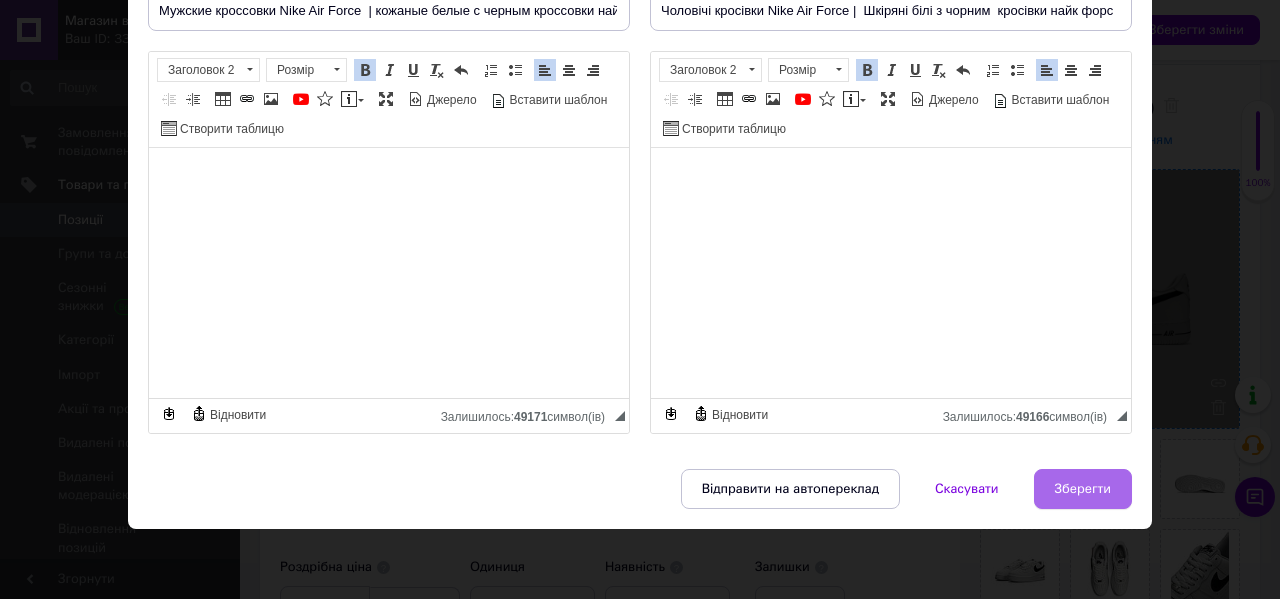click on "Зберегти" at bounding box center [1083, 489] 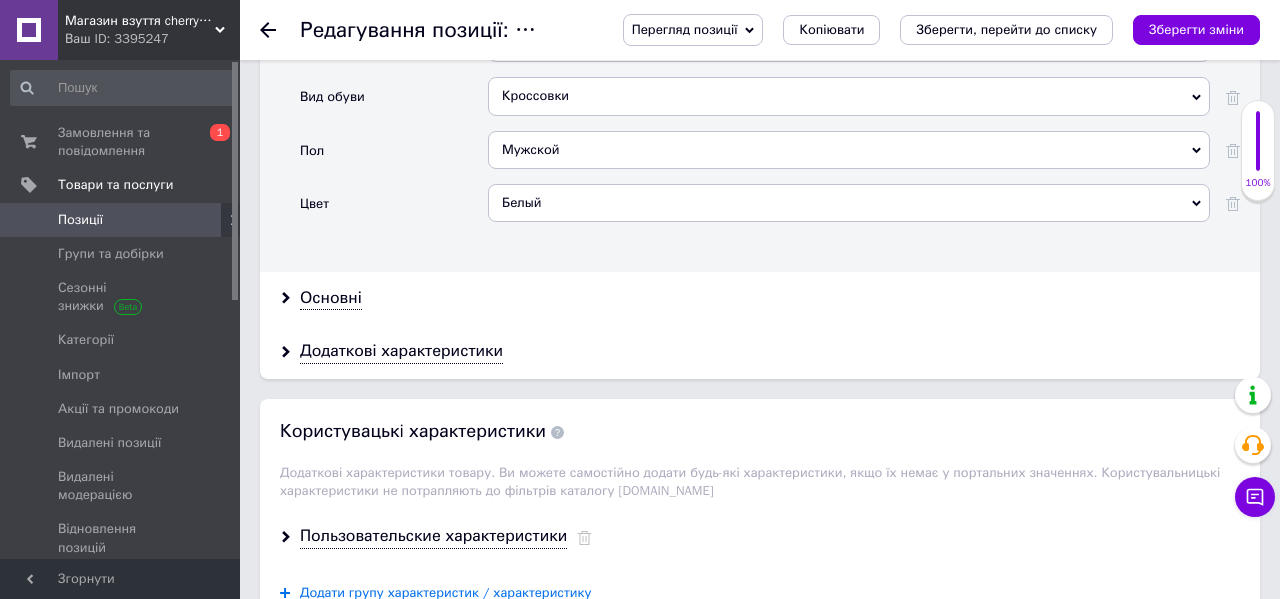 scroll, scrollTop: 2210, scrollLeft: 0, axis: vertical 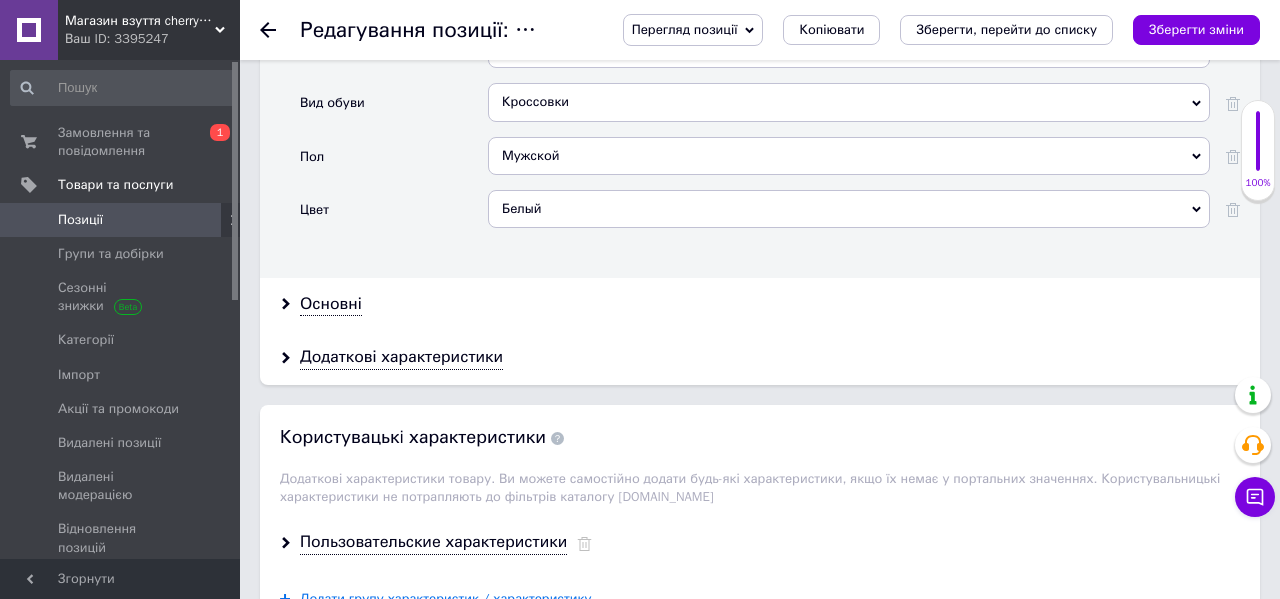 click on "Белый" at bounding box center (849, 209) 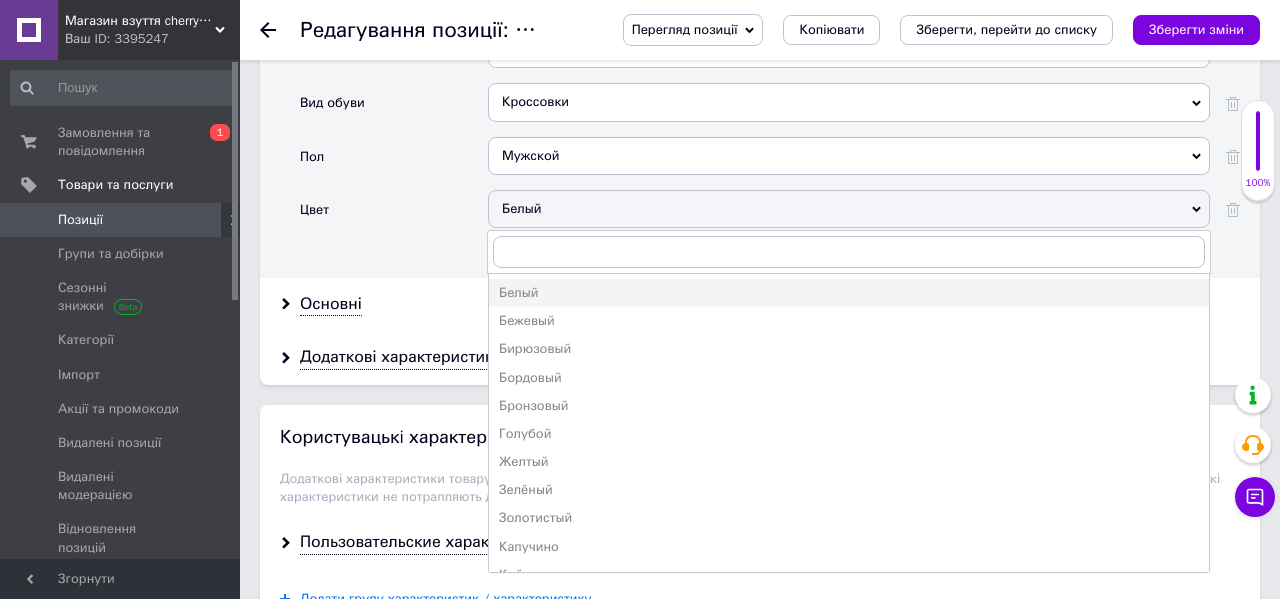 click on "Цвет" at bounding box center (394, 216) 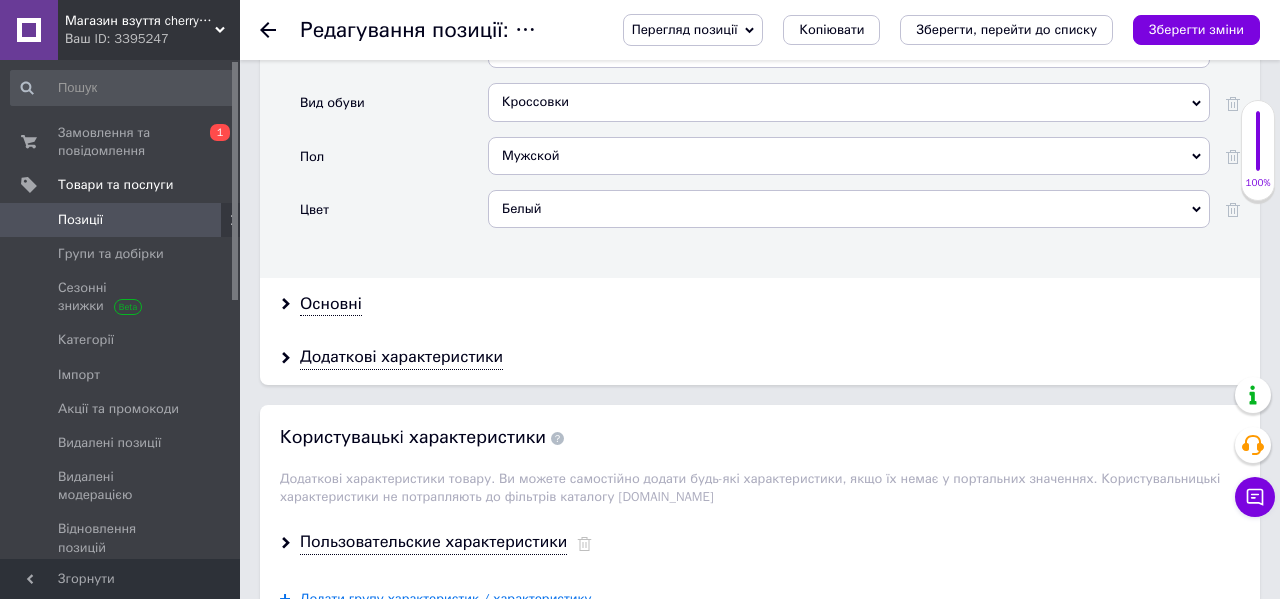 click on "Основні" at bounding box center [760, 304] 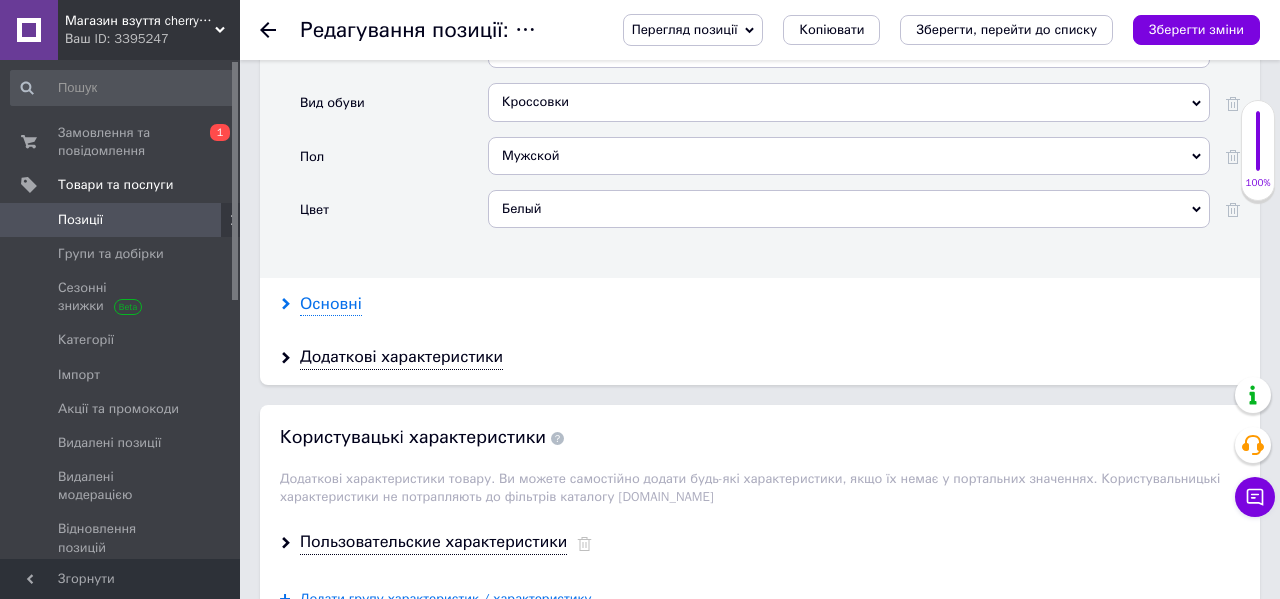 click on "Основні" at bounding box center (331, 304) 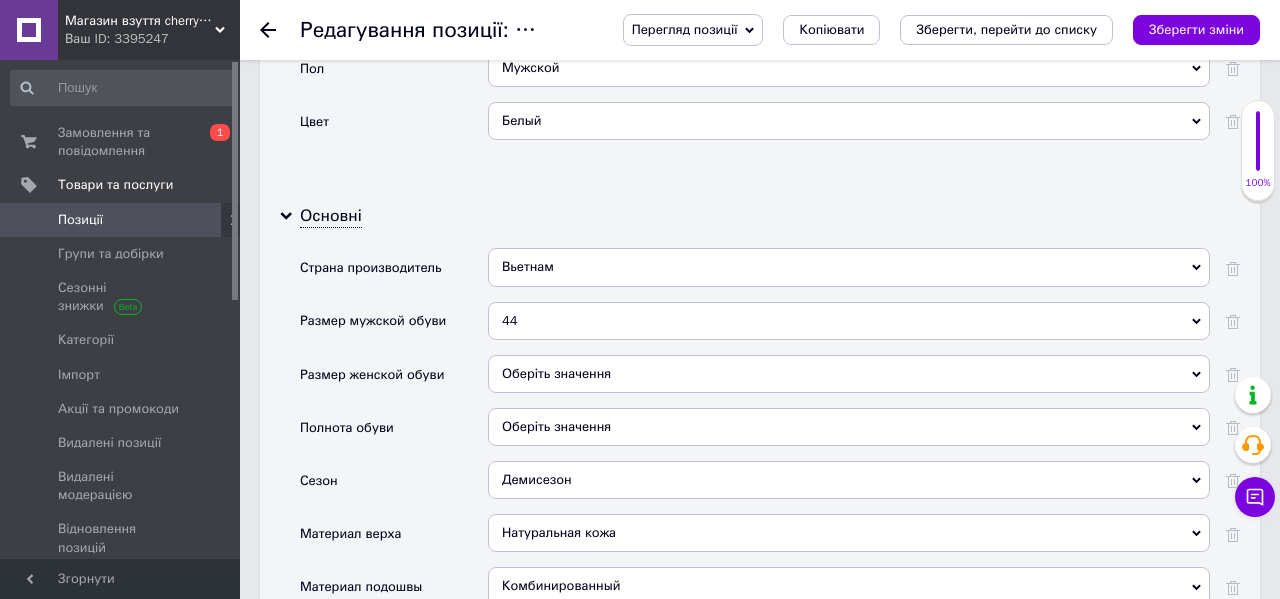 scroll, scrollTop: 2303, scrollLeft: 0, axis: vertical 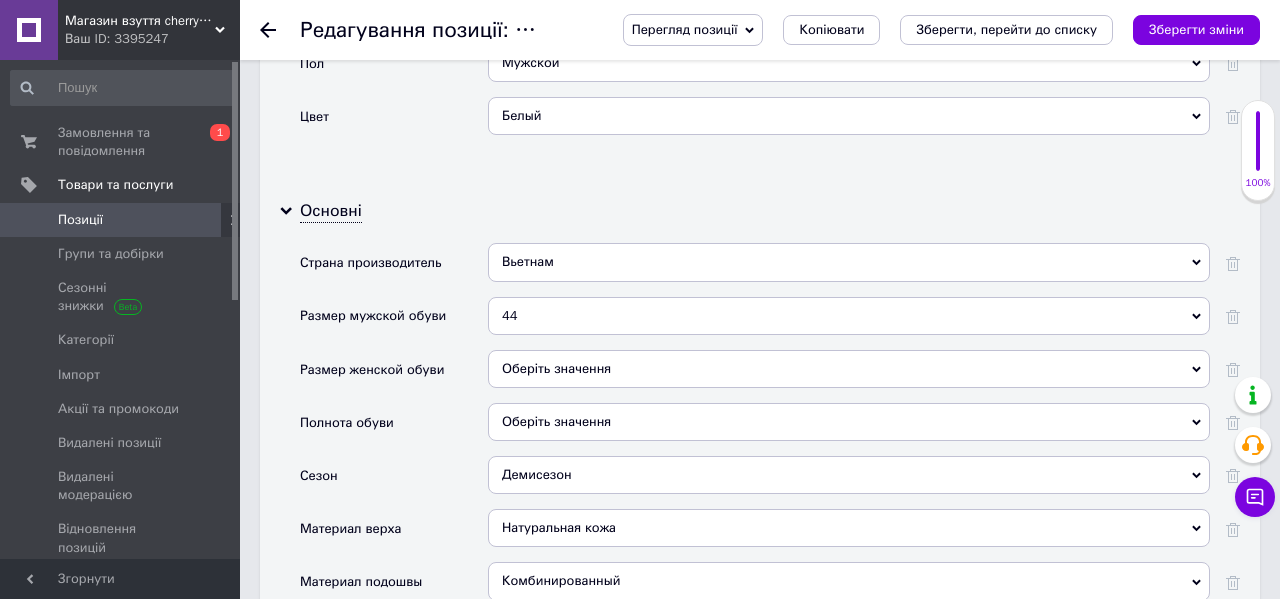 click on "44" at bounding box center [849, 316] 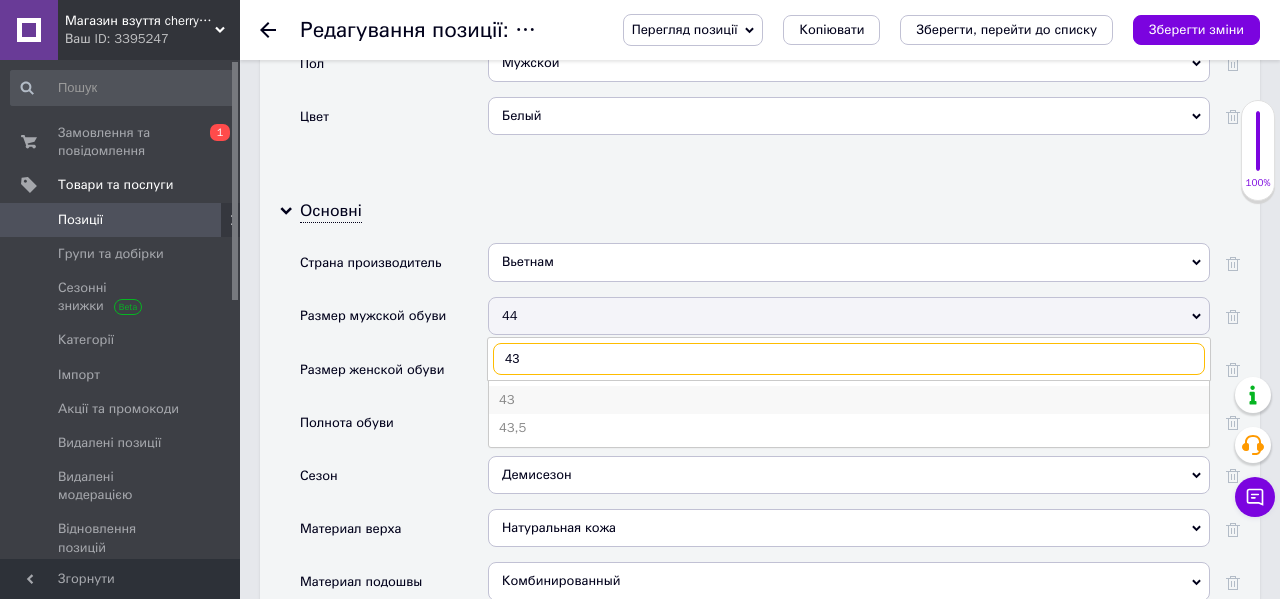 type on "43" 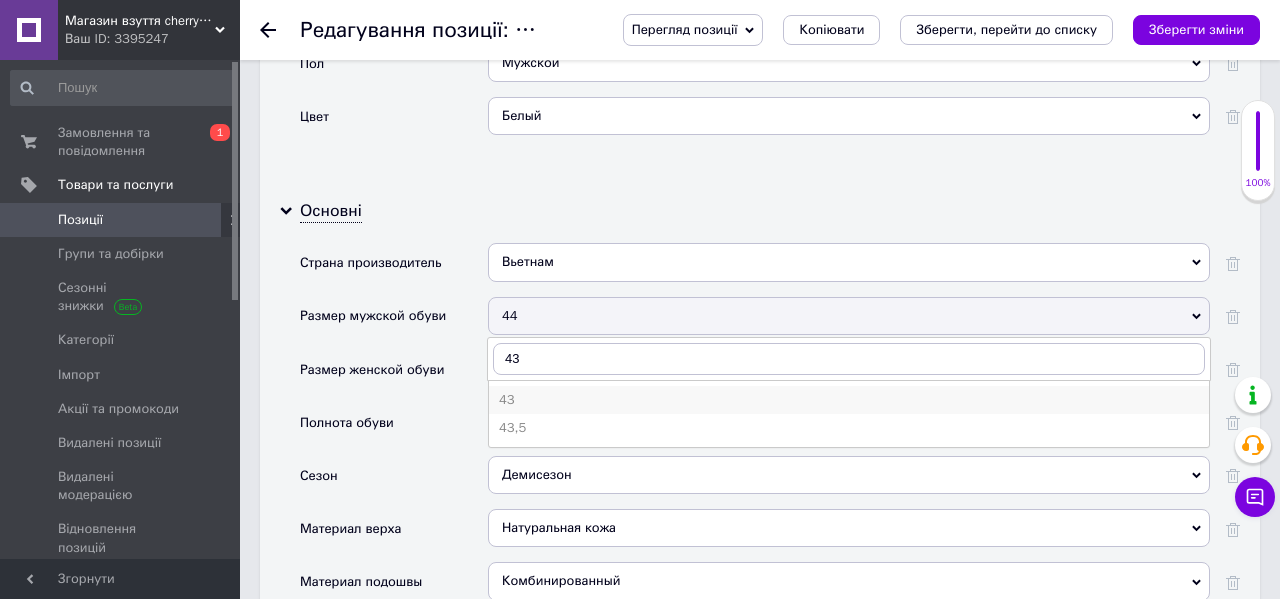 click on "43" at bounding box center [849, 400] 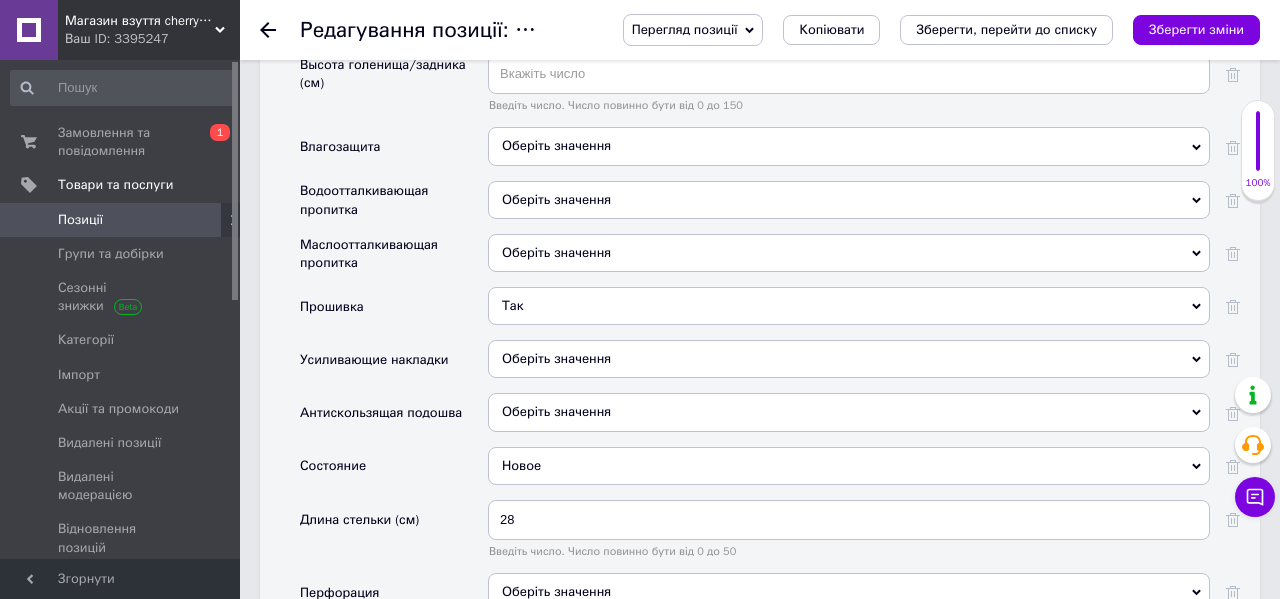scroll, scrollTop: 3090, scrollLeft: 0, axis: vertical 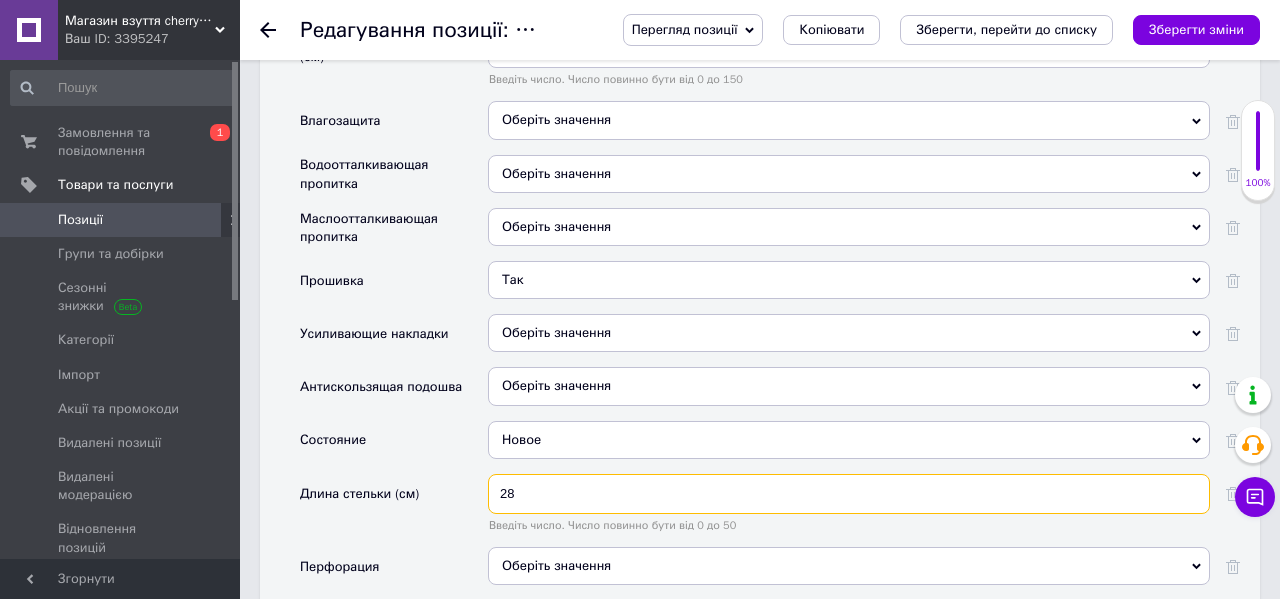 click on "28" at bounding box center [849, 494] 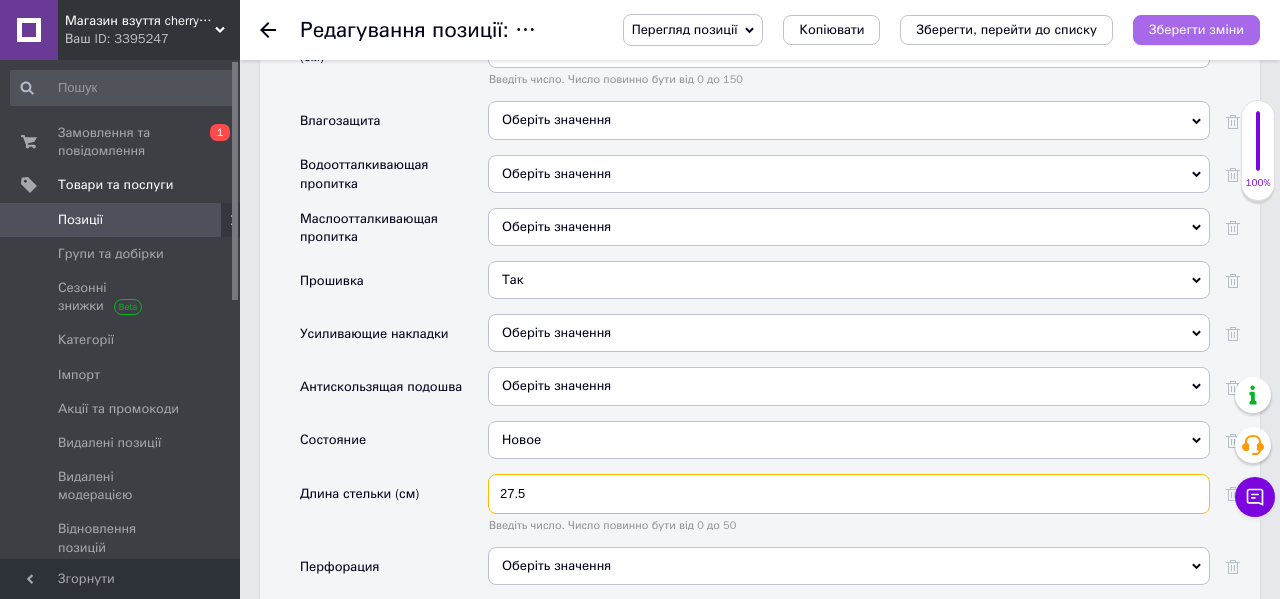 type on "27.5" 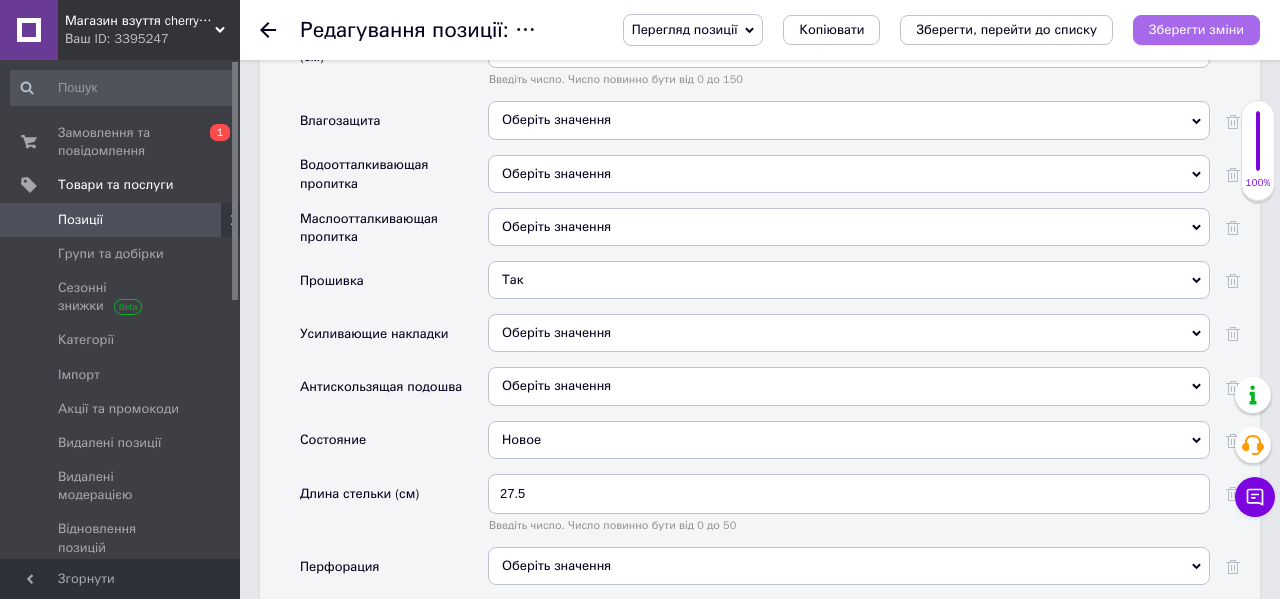 click on "Зберегти зміни" at bounding box center [1196, 29] 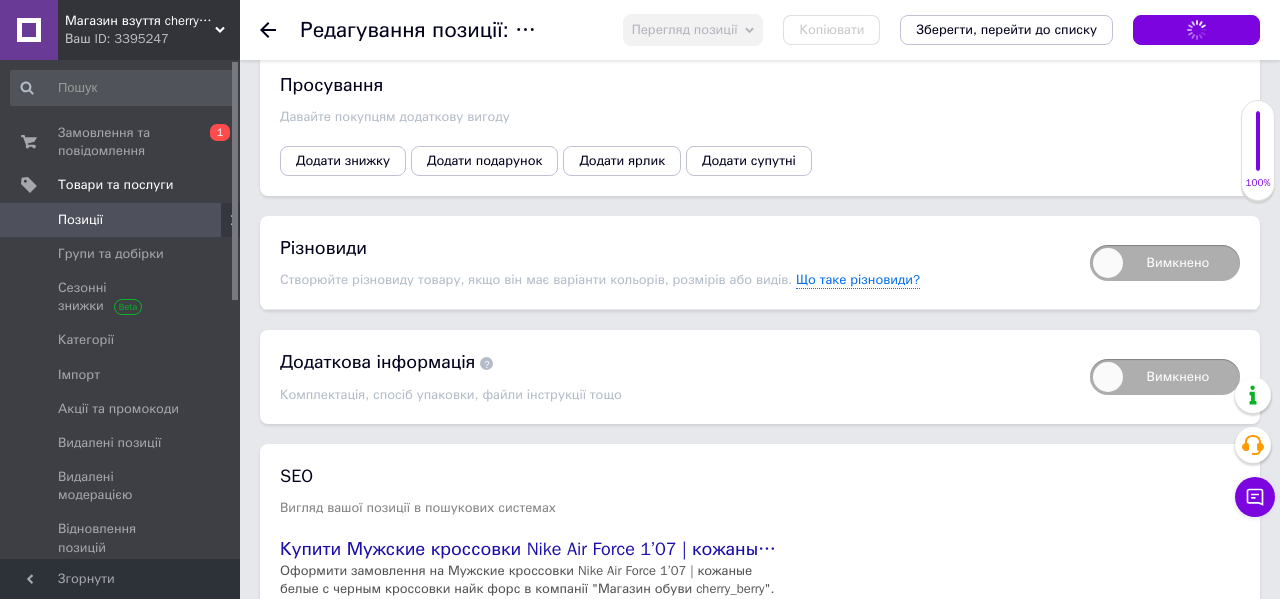 scroll, scrollTop: 4344, scrollLeft: 0, axis: vertical 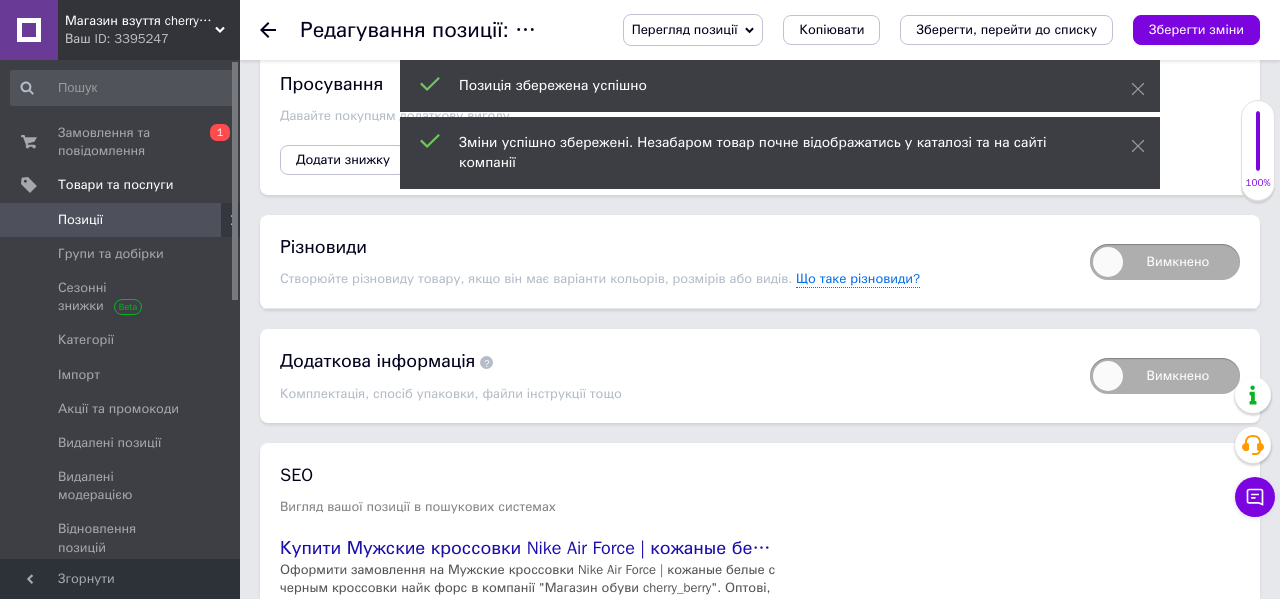 click on "Вимкнено" at bounding box center (1165, 262) 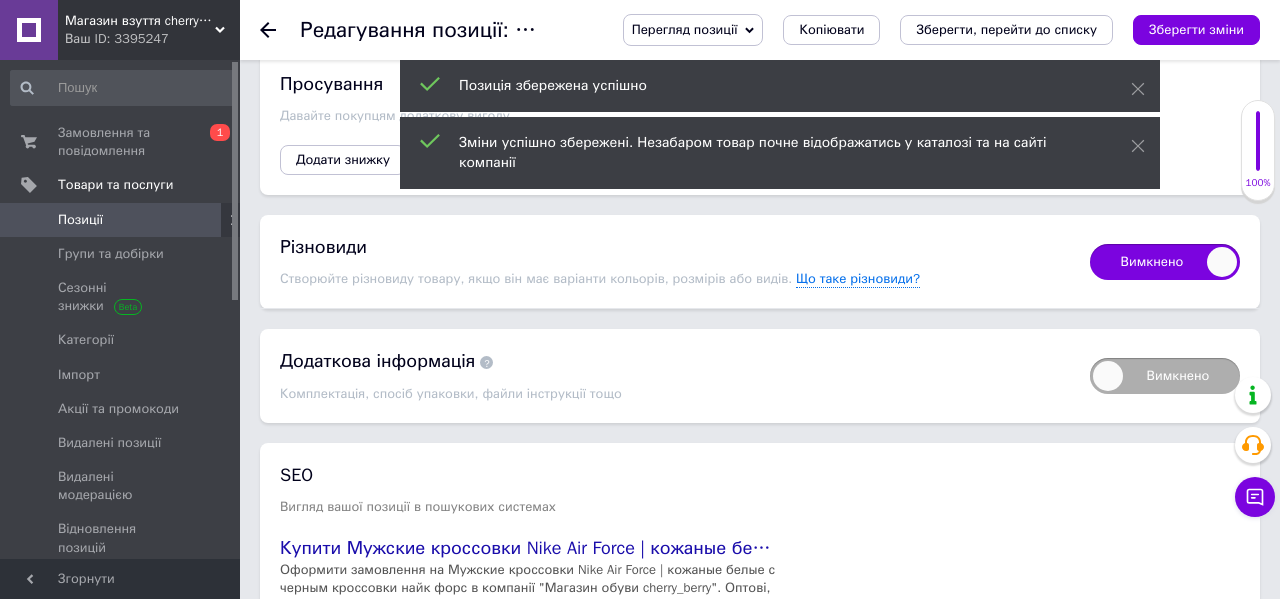 checkbox on "true" 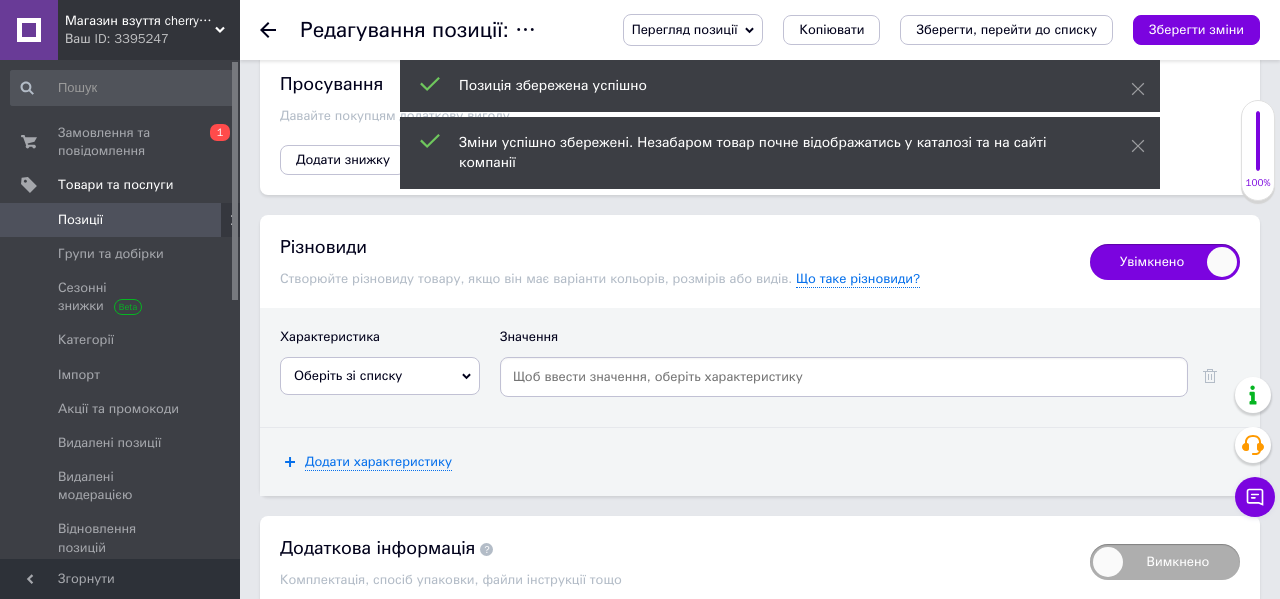 click on "Оберіть зі списку" at bounding box center [380, 376] 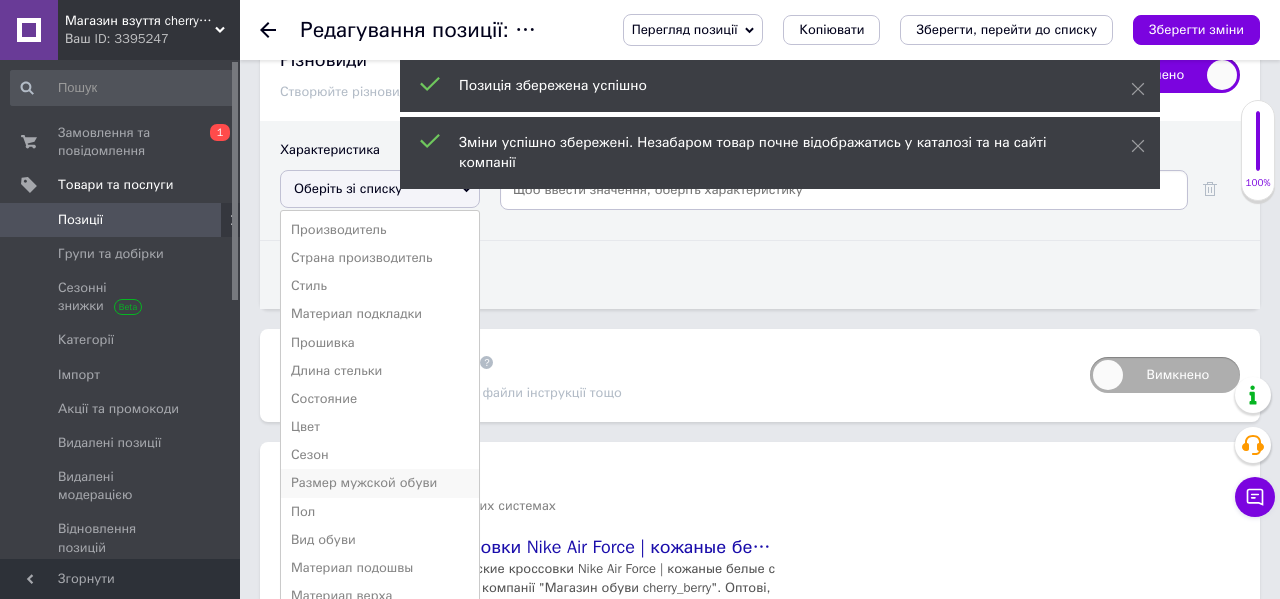 click on "Размер мужской обуви" at bounding box center (380, 483) 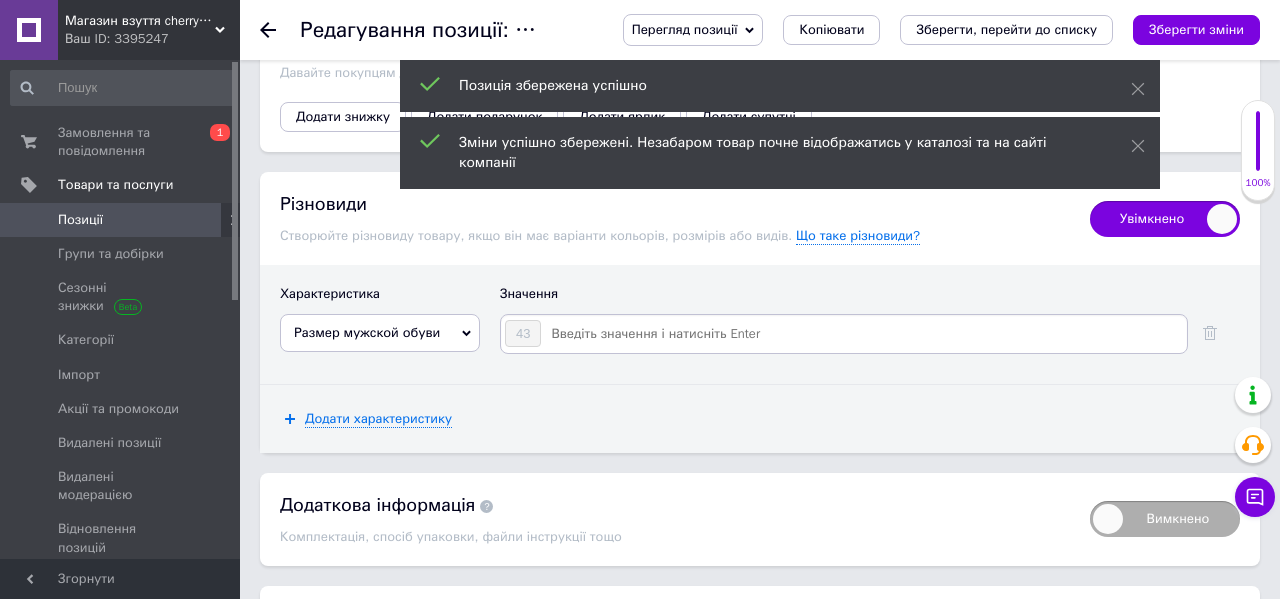 scroll, scrollTop: 4361, scrollLeft: 0, axis: vertical 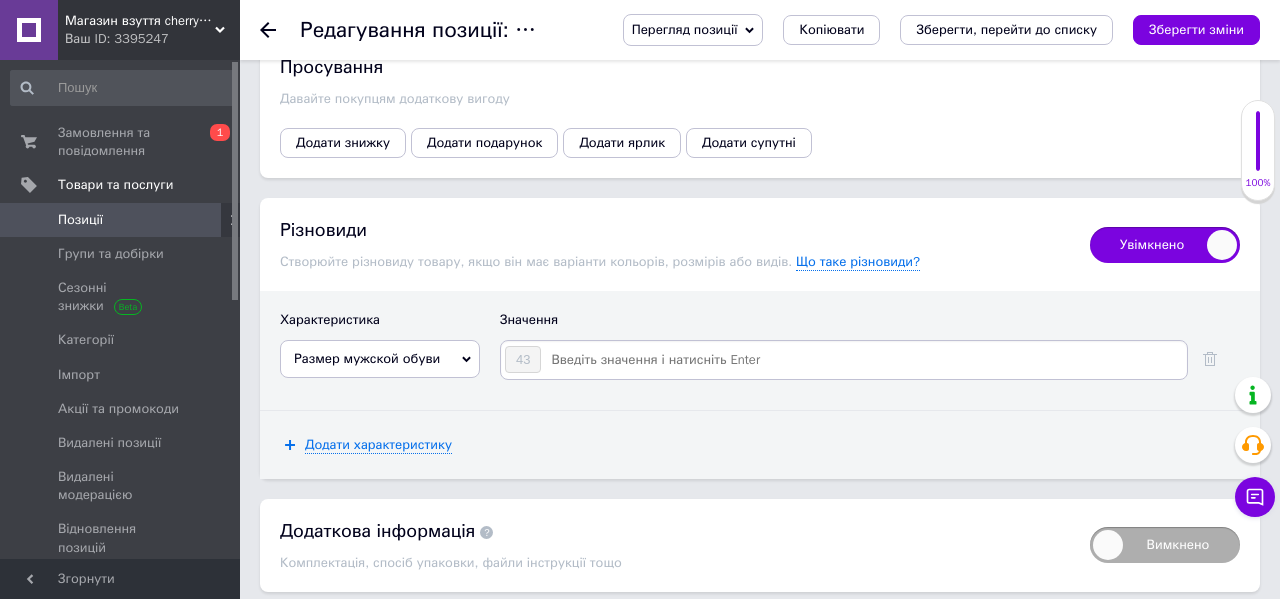 click at bounding box center [863, 360] 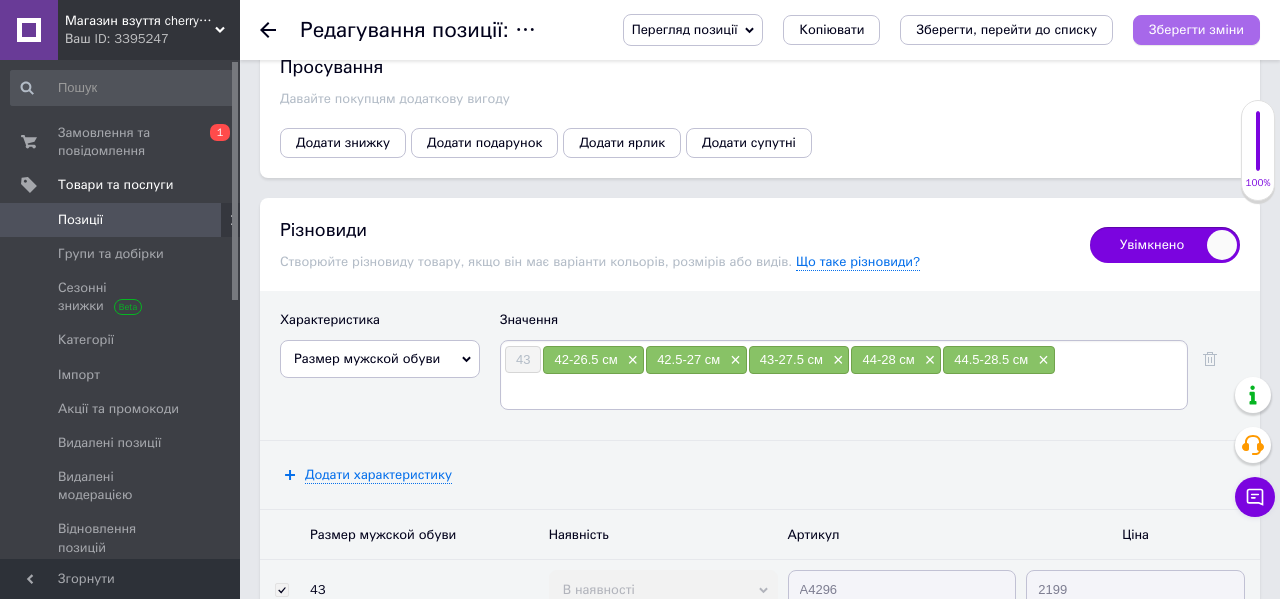 click on "Зберегти зміни" at bounding box center [1196, 29] 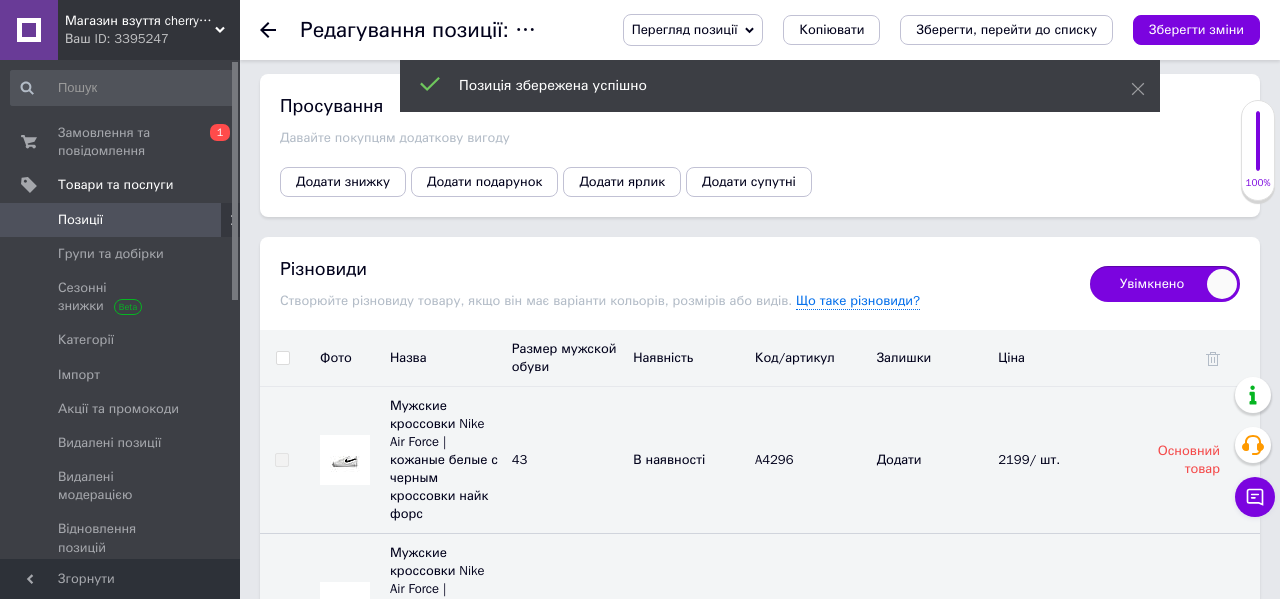scroll, scrollTop: 4291, scrollLeft: 0, axis: vertical 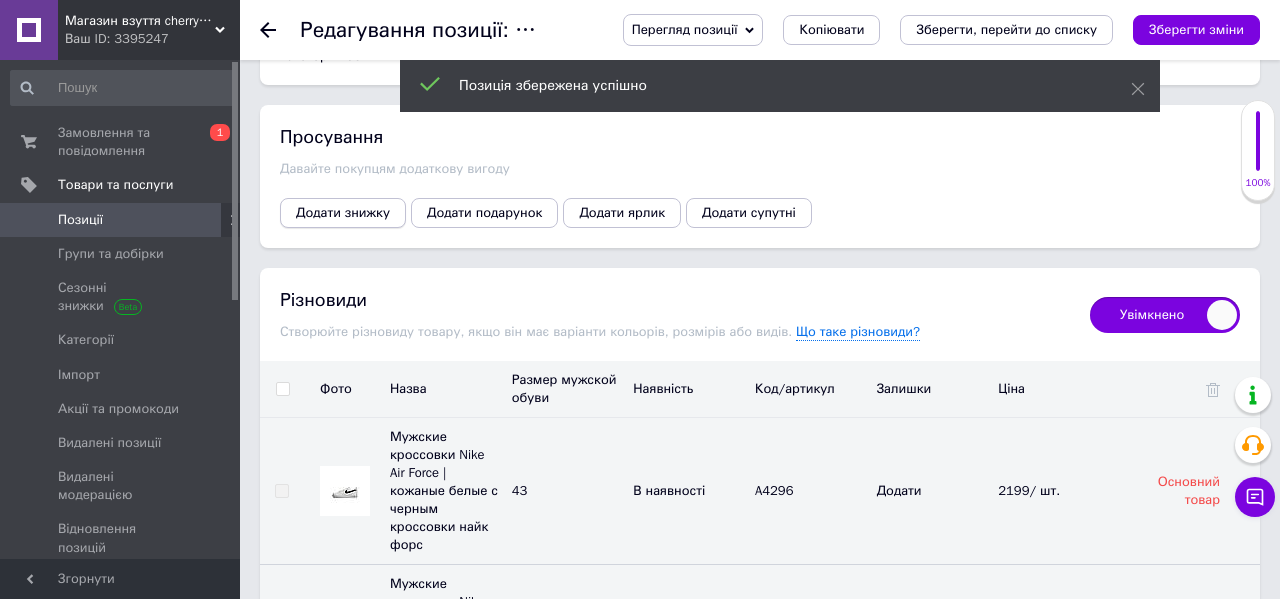 click on "Додати знижку" at bounding box center (343, 213) 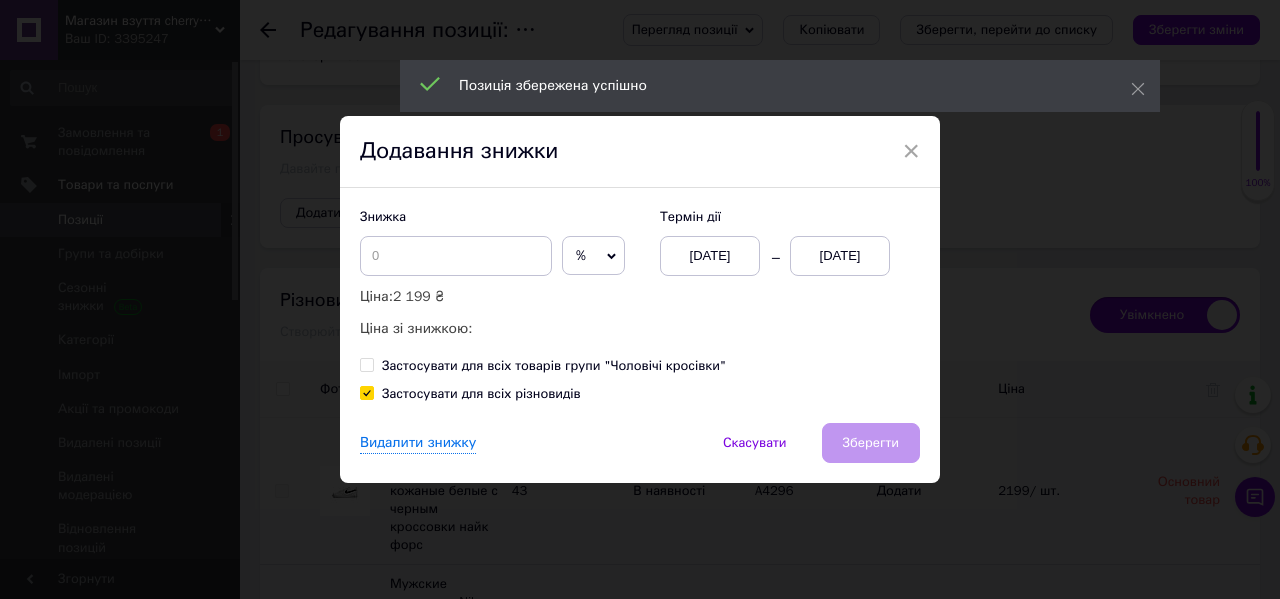 click on "%" at bounding box center (593, 256) 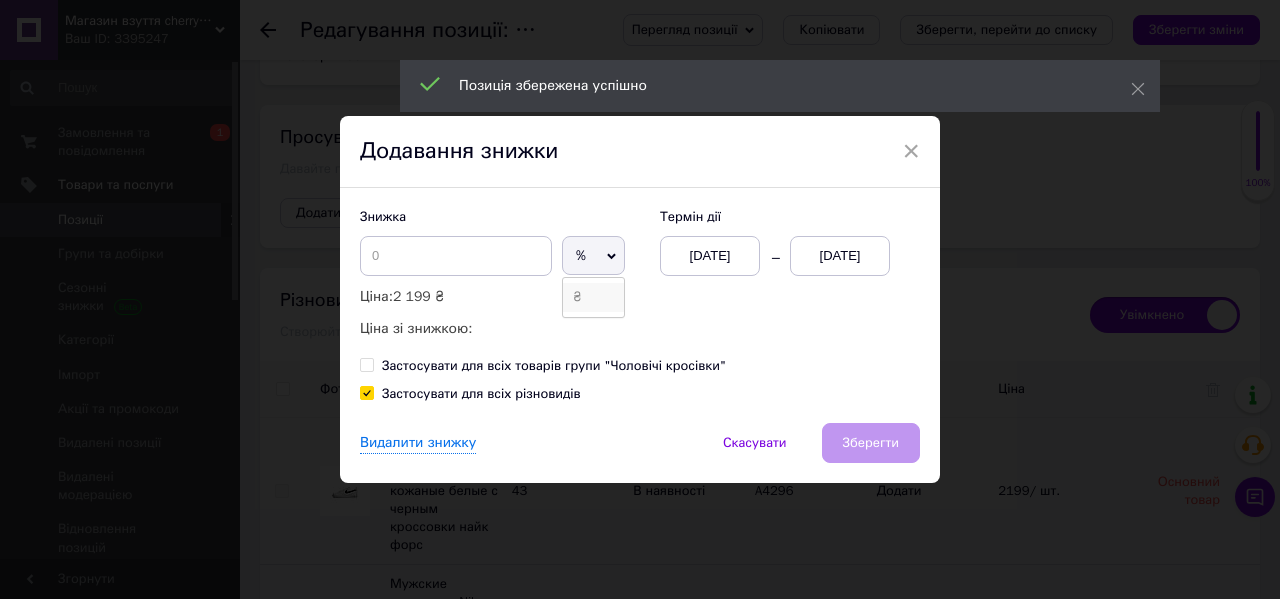 click on "₴" at bounding box center (593, 297) 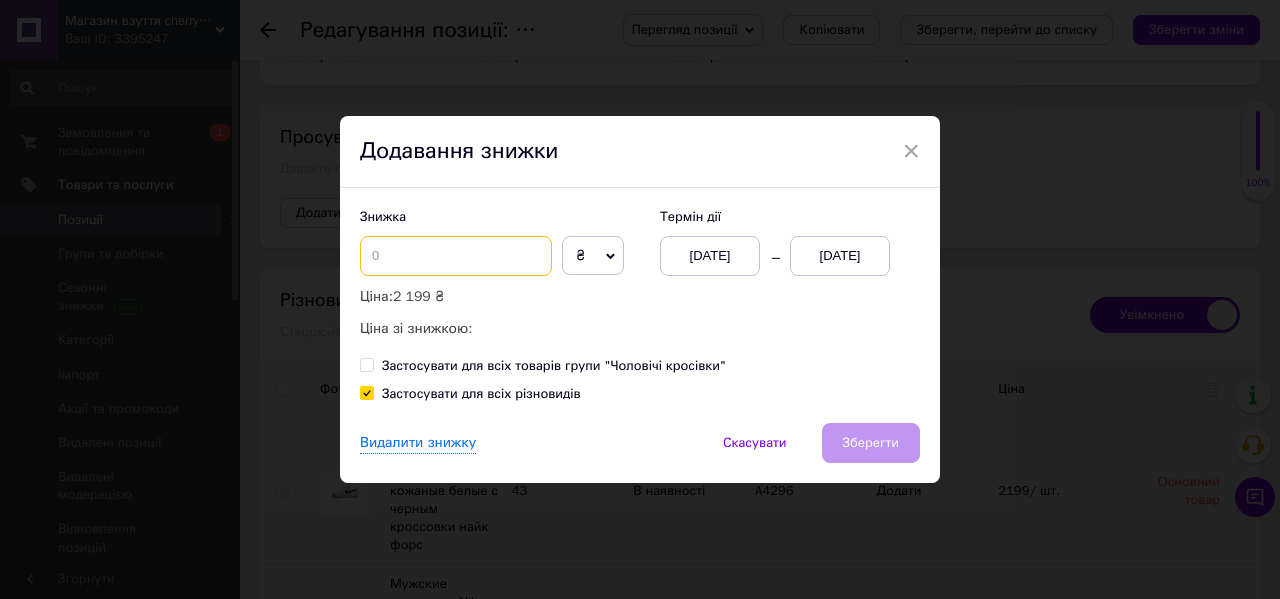 click at bounding box center [456, 256] 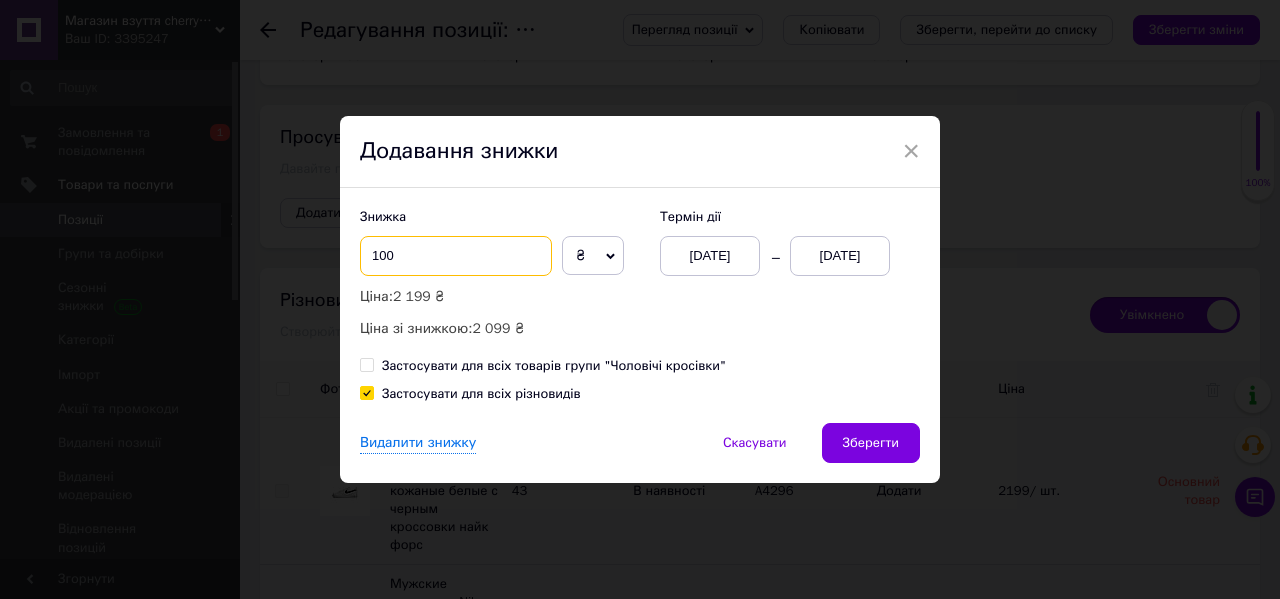 type on "100" 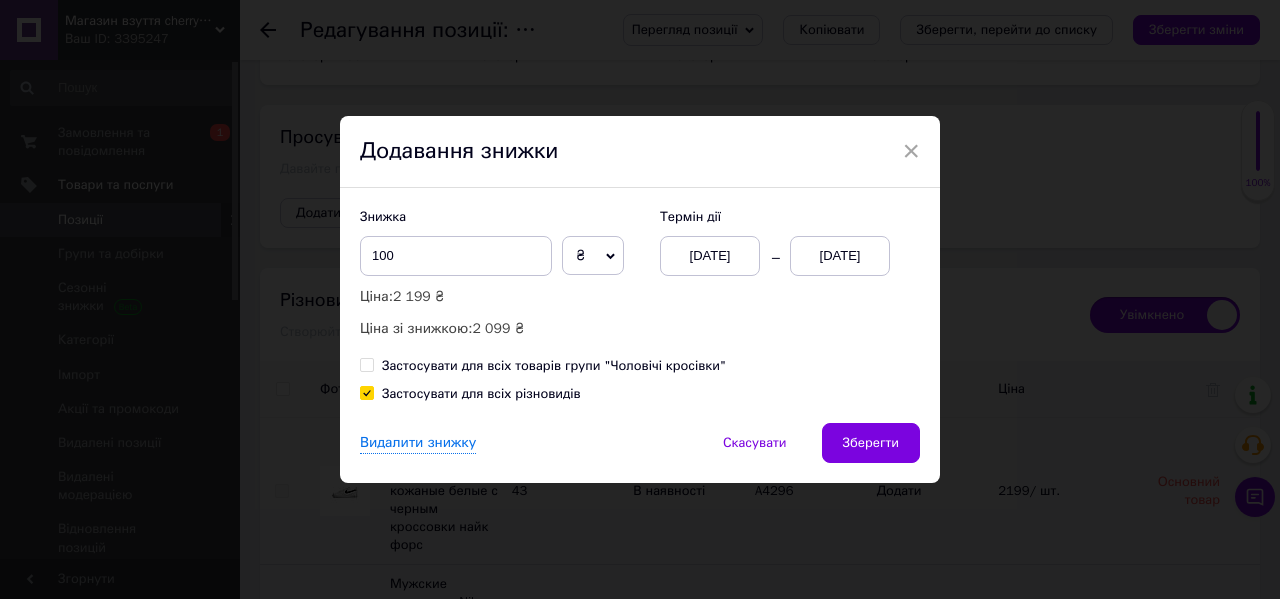 click on "[DATE]" at bounding box center [840, 256] 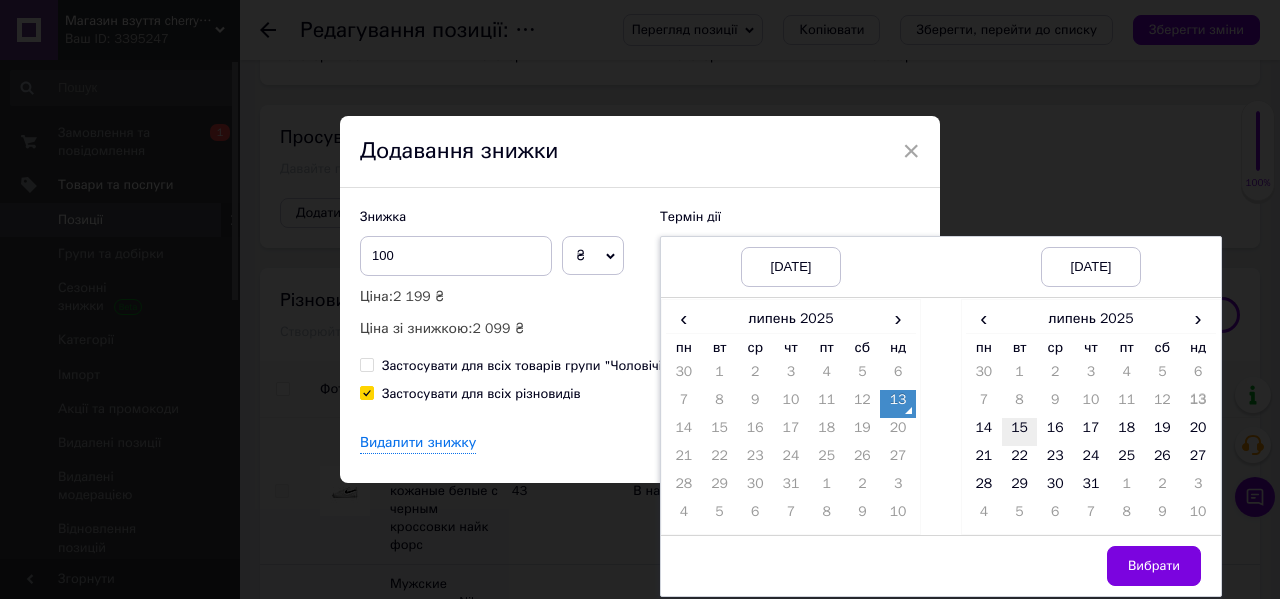 click on "15" at bounding box center [1020, 432] 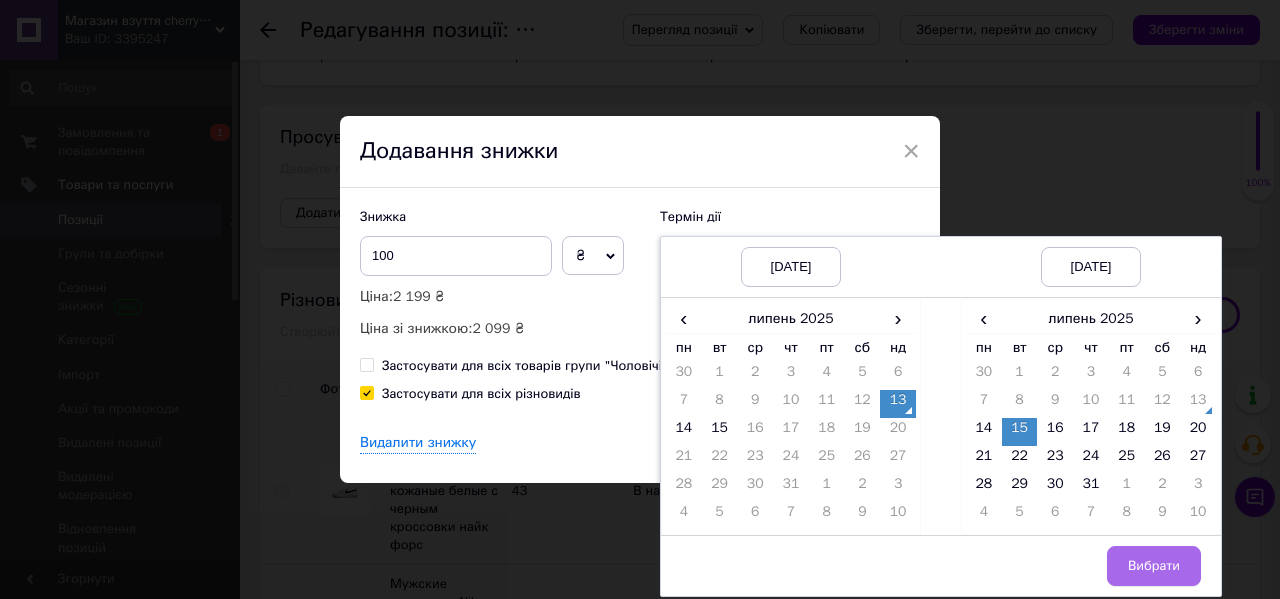 click on "Вибрати" at bounding box center (1154, 566) 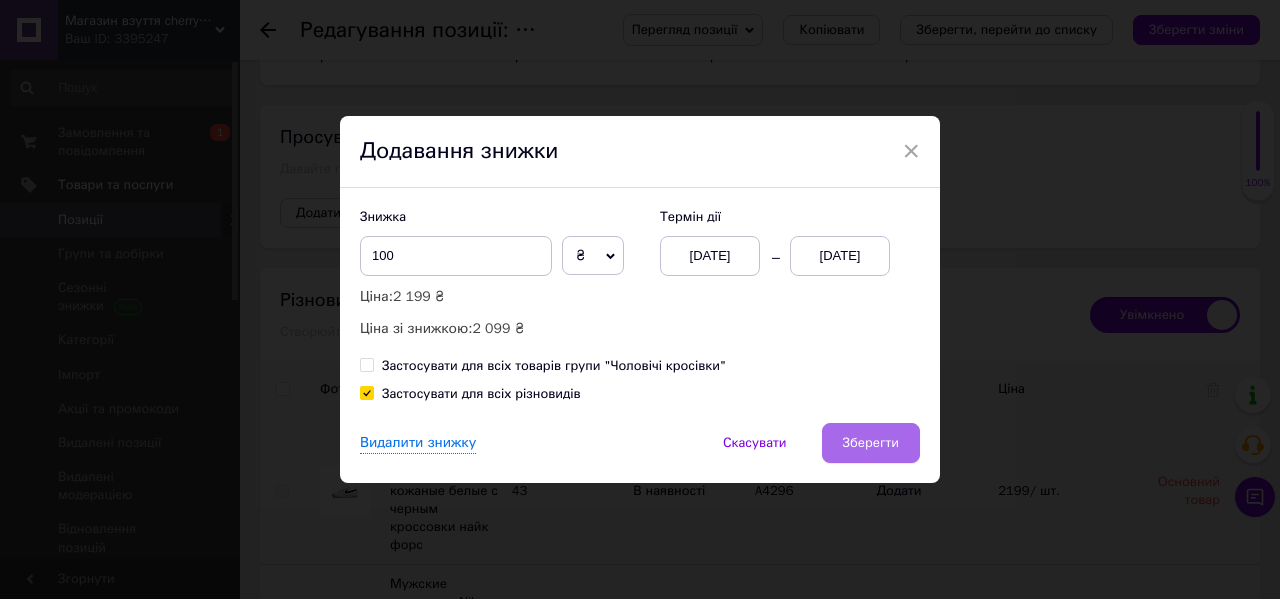 click on "Зберегти" at bounding box center (871, 443) 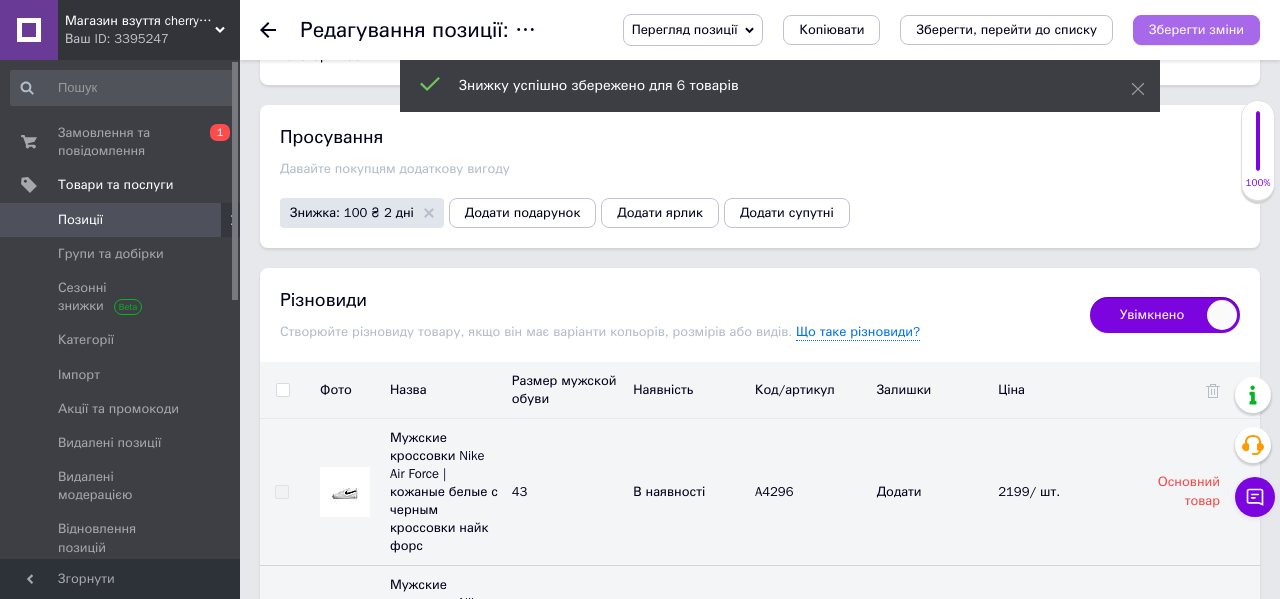 click on "Зберегти зміни" at bounding box center [1196, 29] 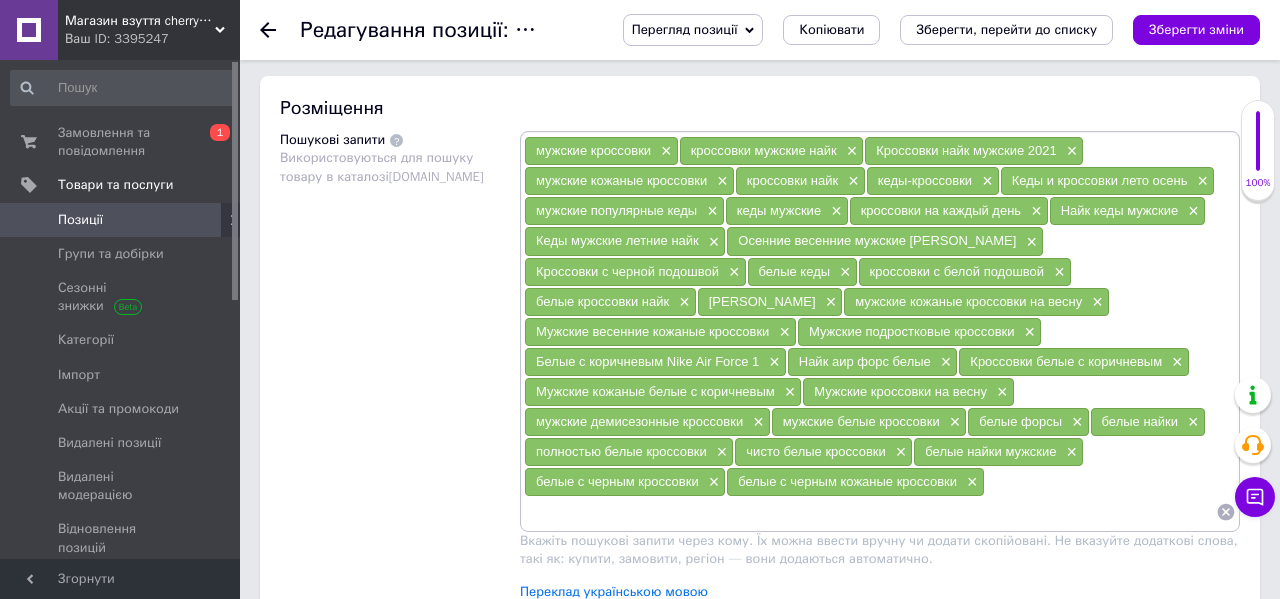 scroll, scrollTop: 0, scrollLeft: 0, axis: both 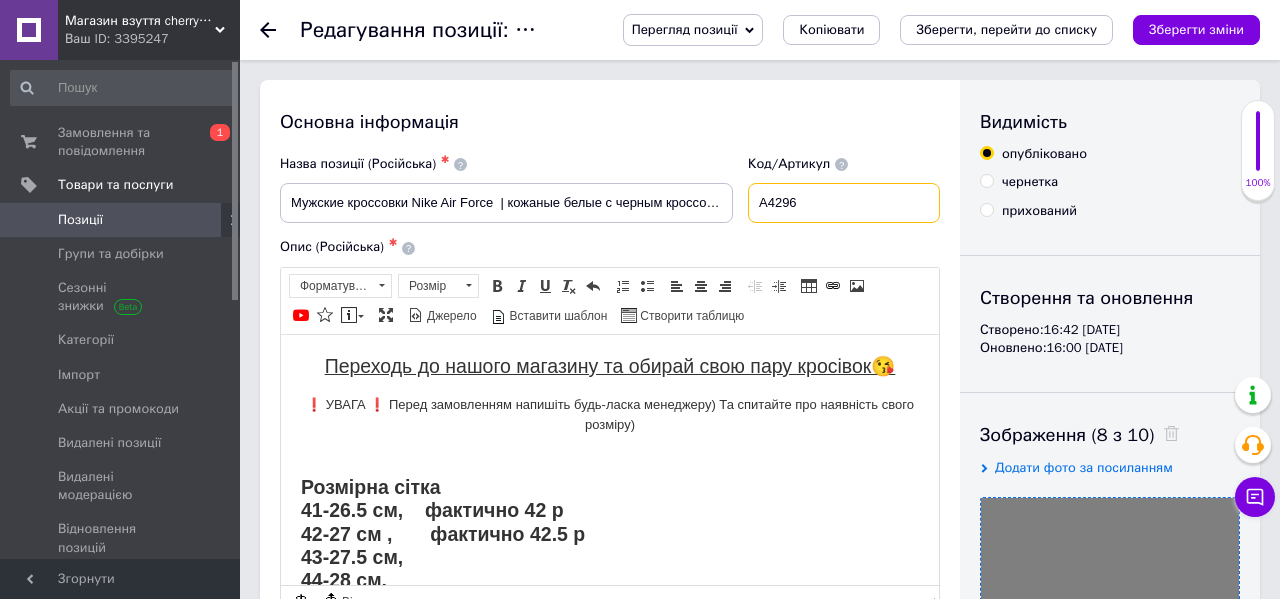 click on "A4296" at bounding box center (844, 203) 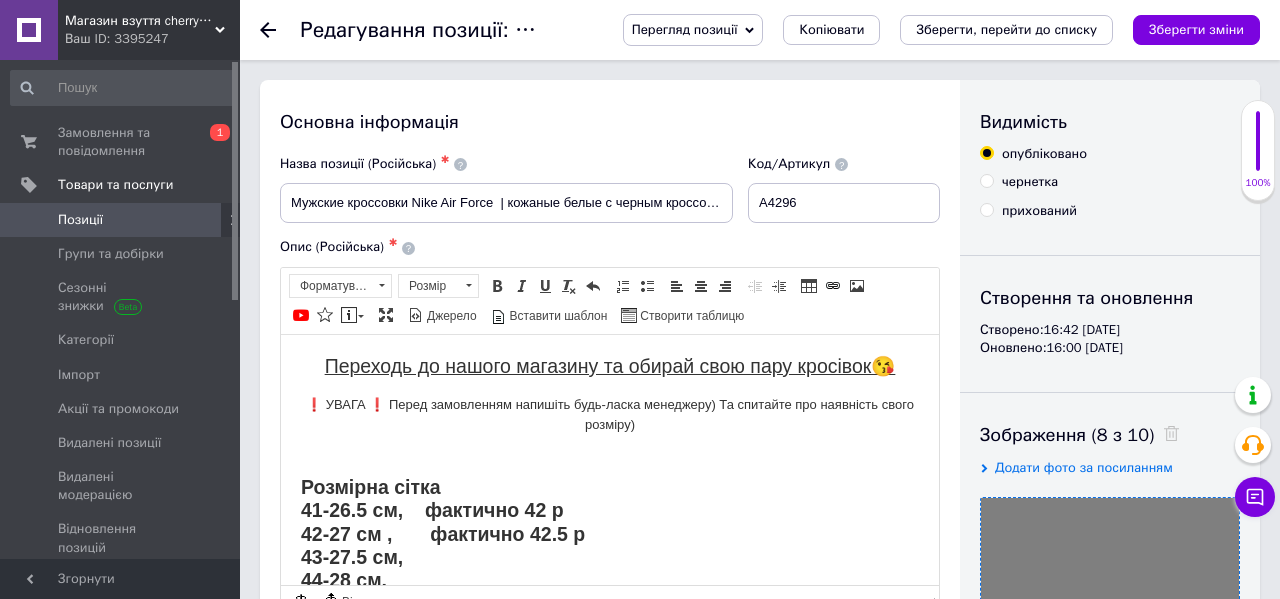 click on "Зберегти, перейти до списку" at bounding box center [1006, 30] 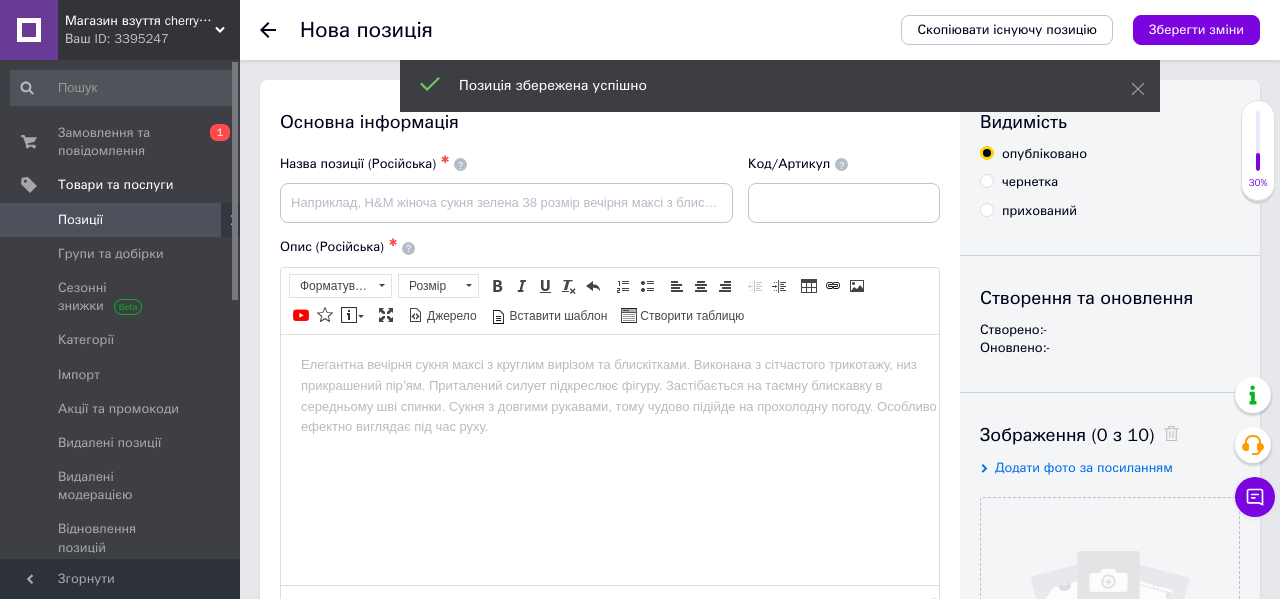 scroll, scrollTop: 0, scrollLeft: 0, axis: both 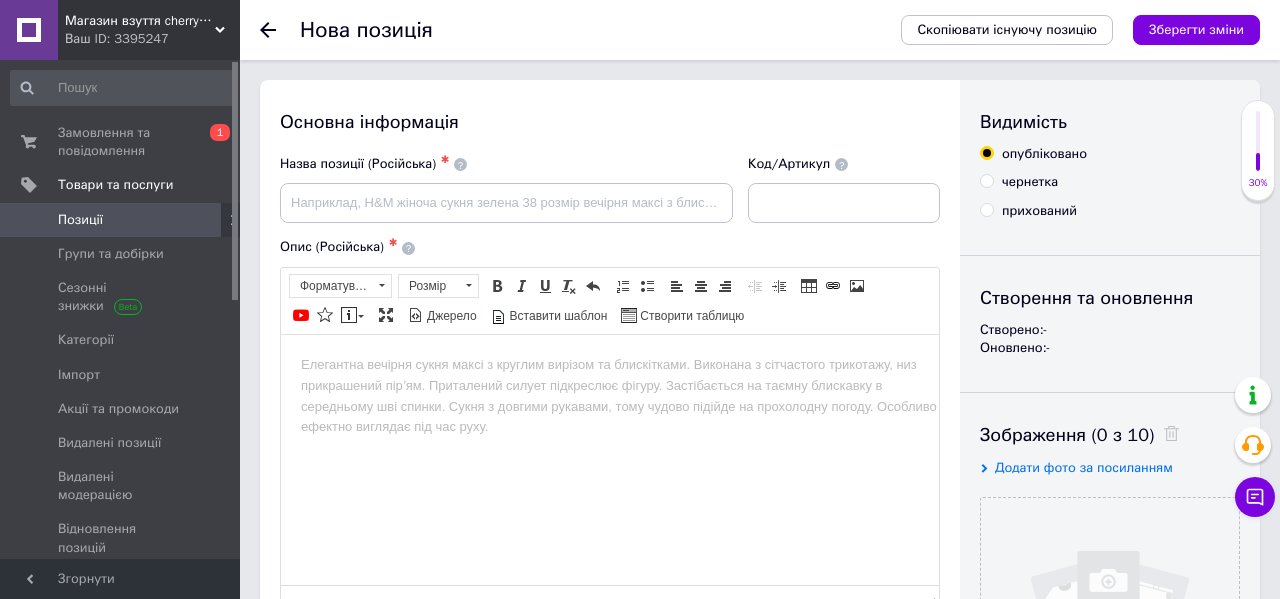 click on "Скопіювати існуючу позицію" at bounding box center [1007, 30] 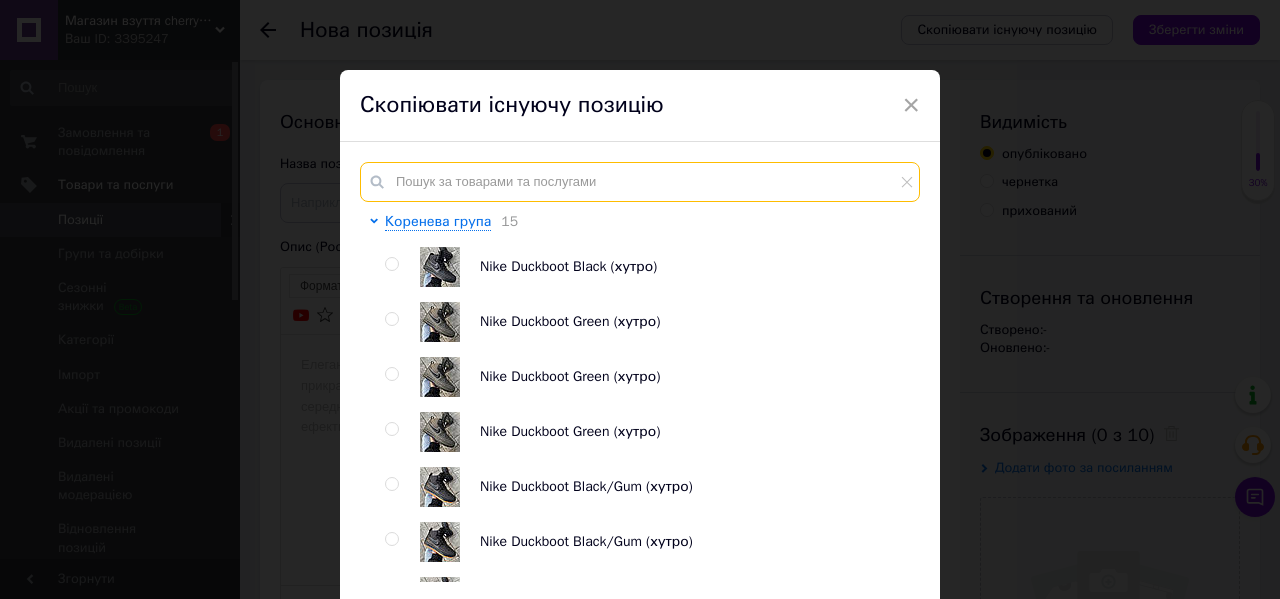 click at bounding box center (640, 182) 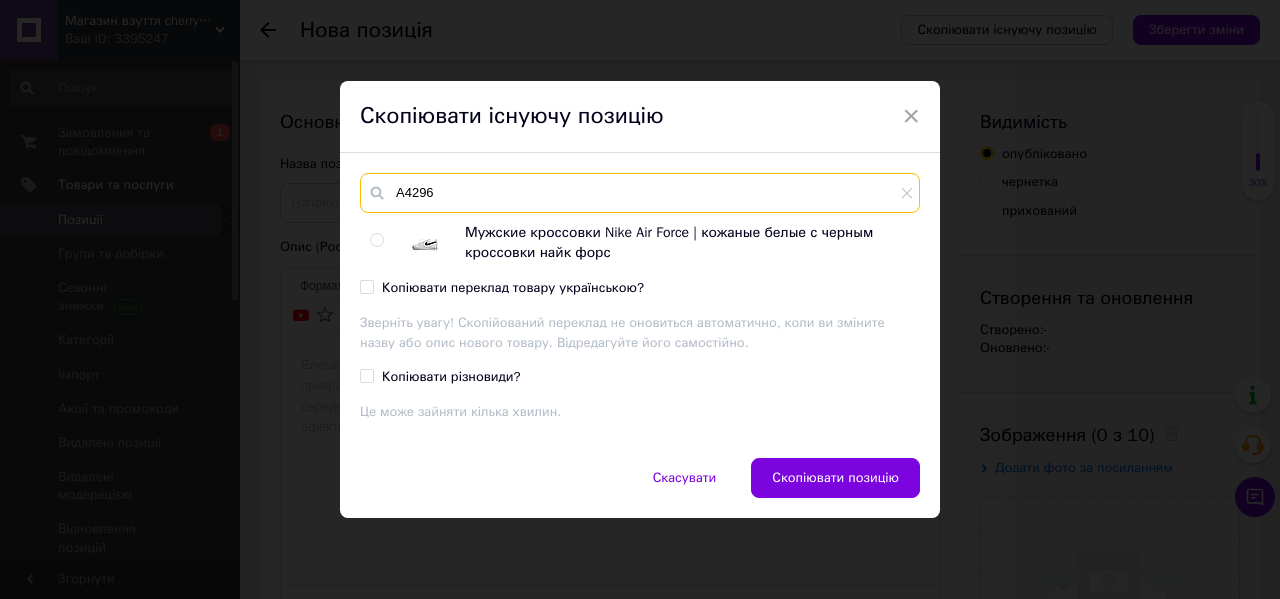 type 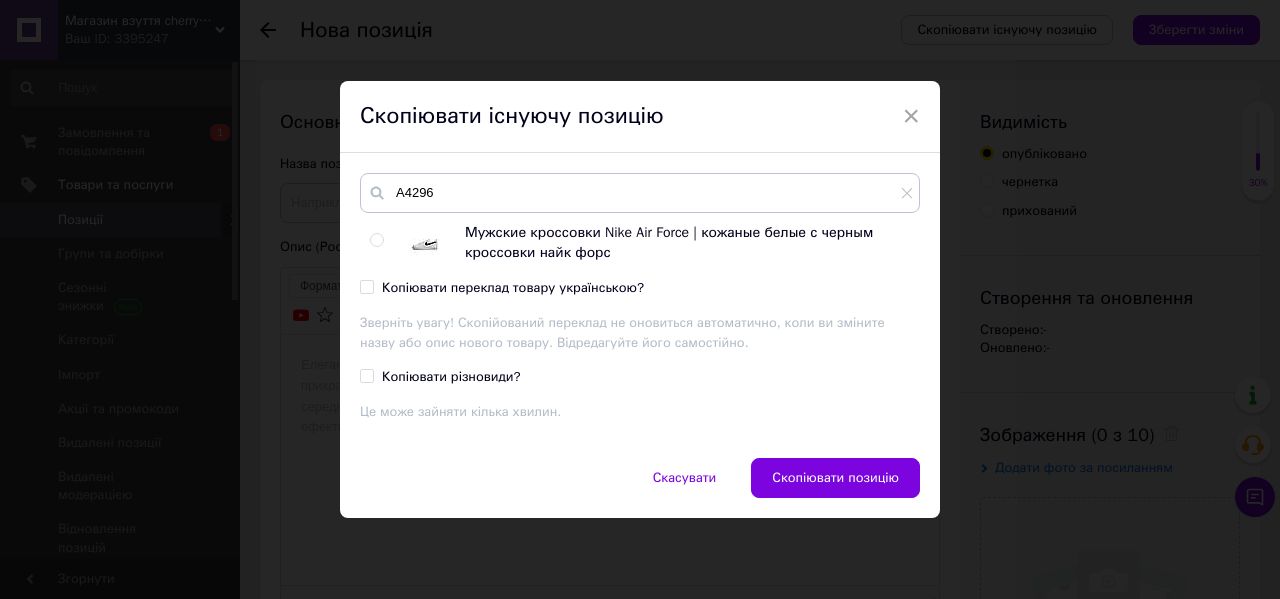 click at bounding box center [376, 240] 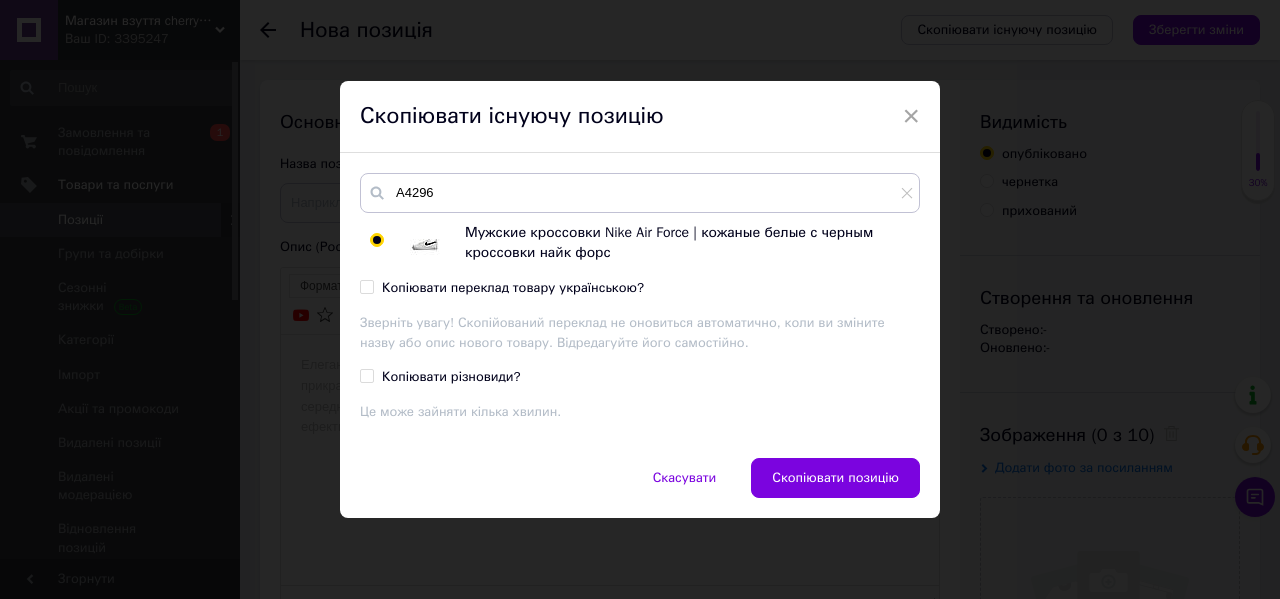 click on "Копіювати переклад товару українською?" at bounding box center (366, 286) 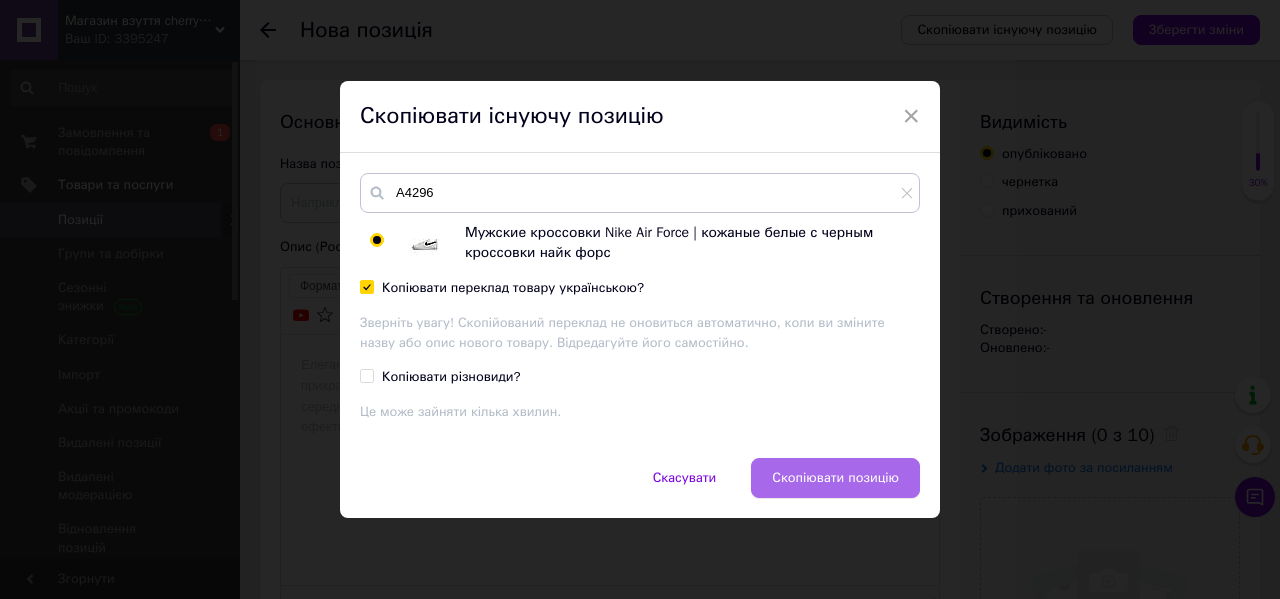 click on "Скопіювати позицію" at bounding box center [835, 478] 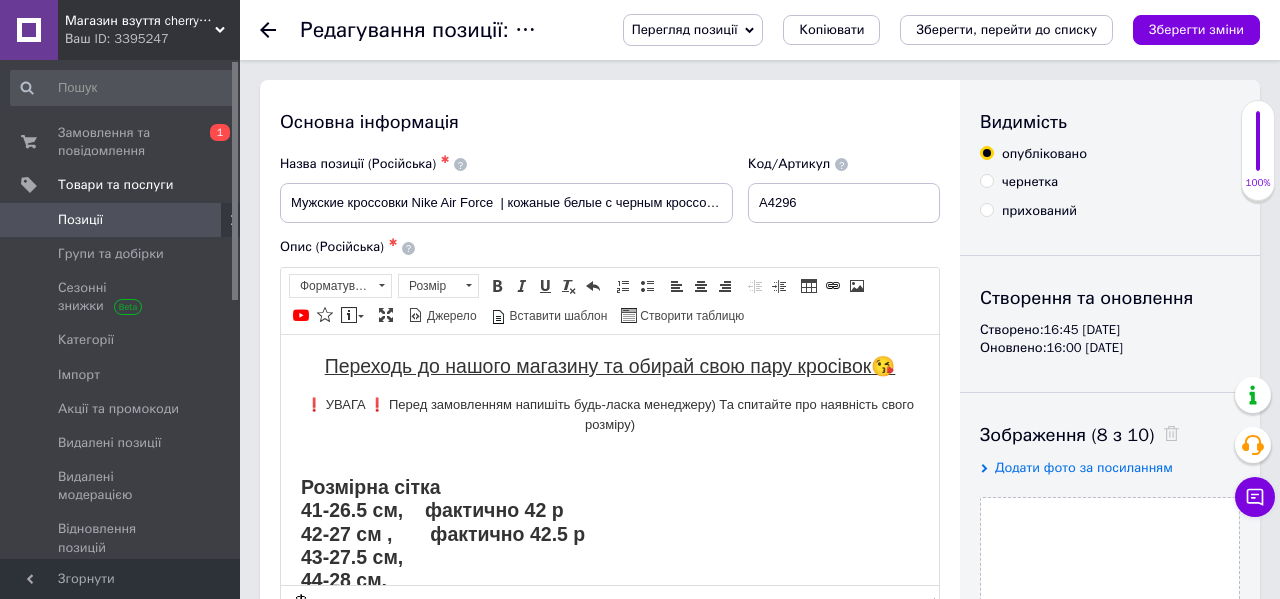 scroll, scrollTop: 0, scrollLeft: 0, axis: both 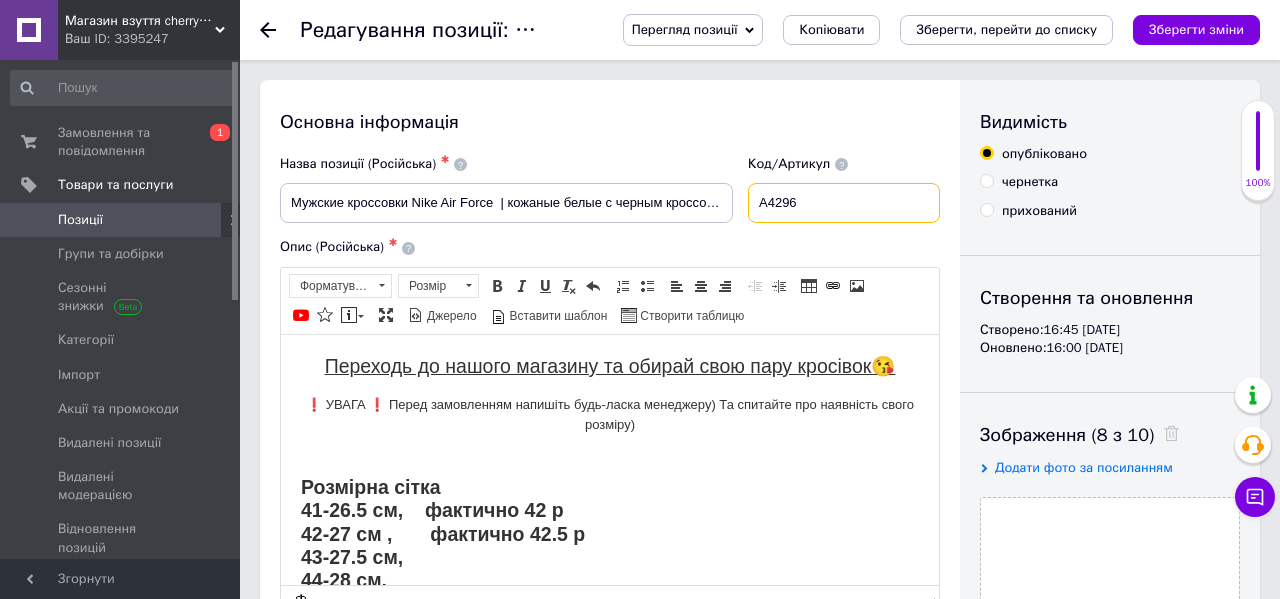 click on "A4296" at bounding box center (844, 203) 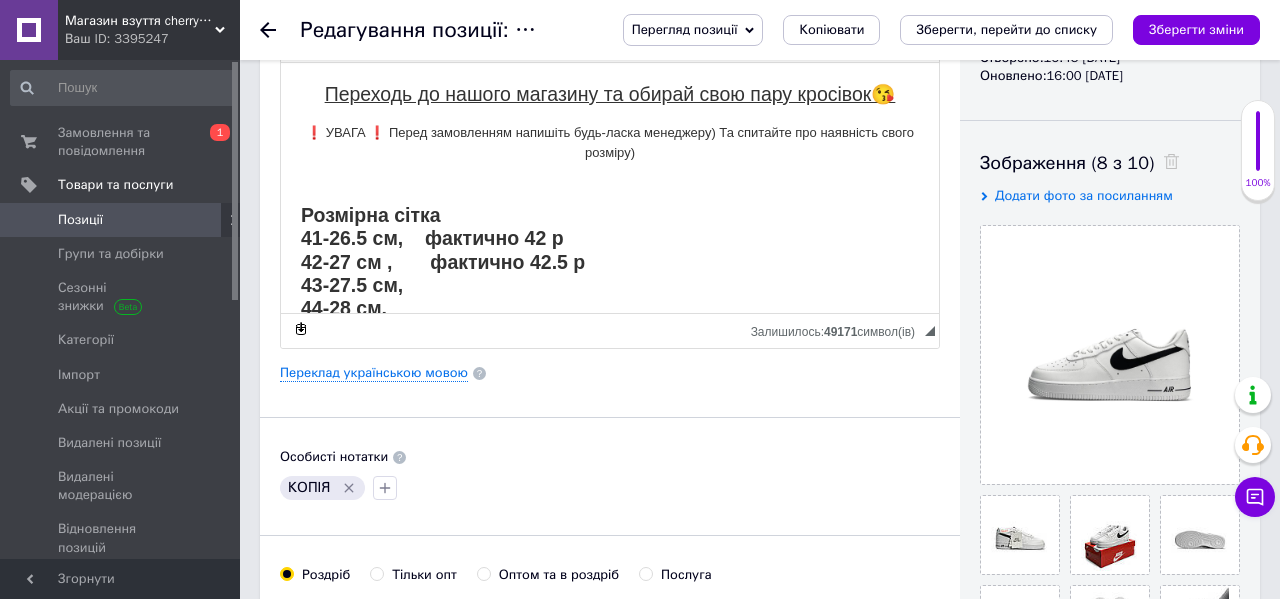 scroll, scrollTop: 274, scrollLeft: 0, axis: vertical 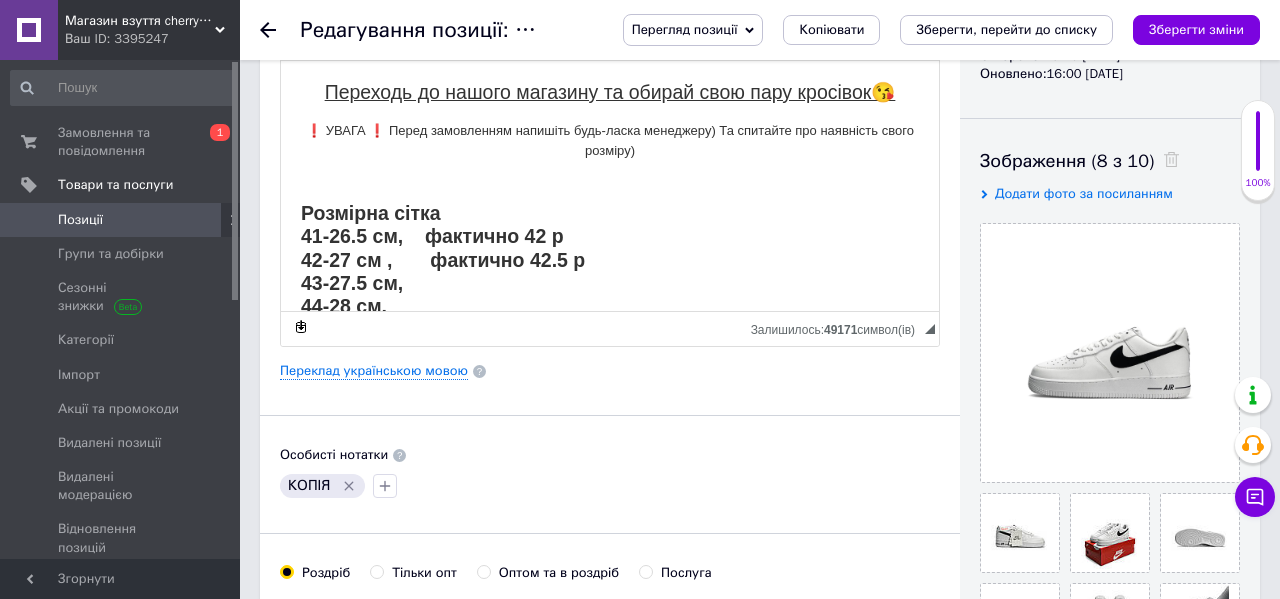 click on "Зображення (8 з 10)" at bounding box center (1110, 161) 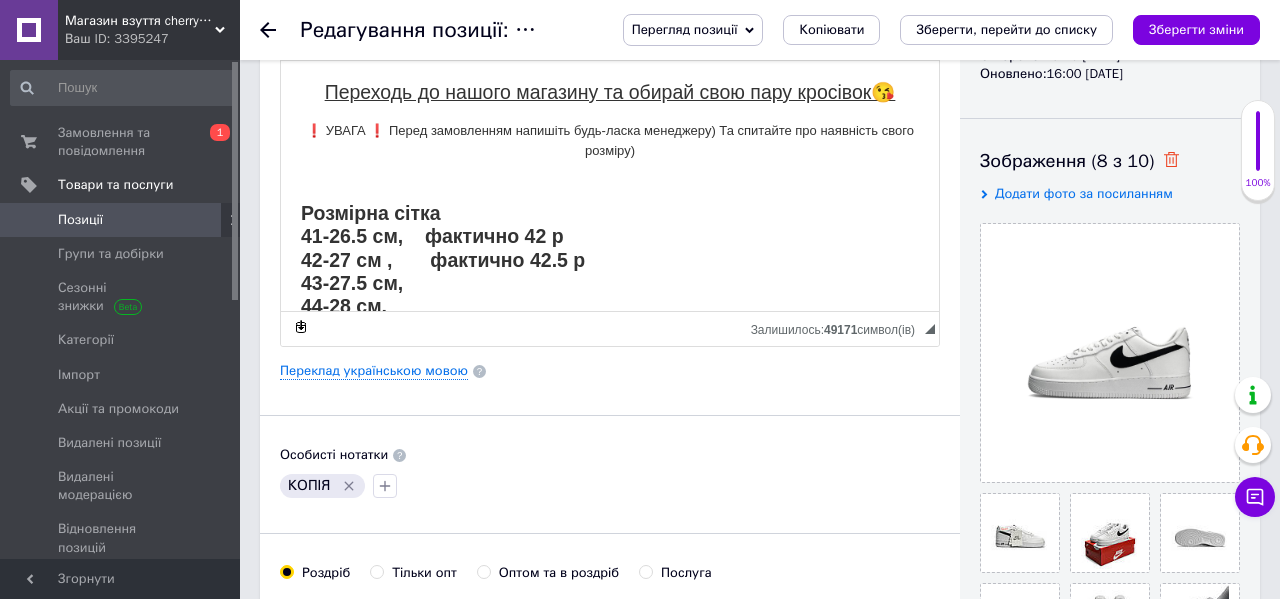 click 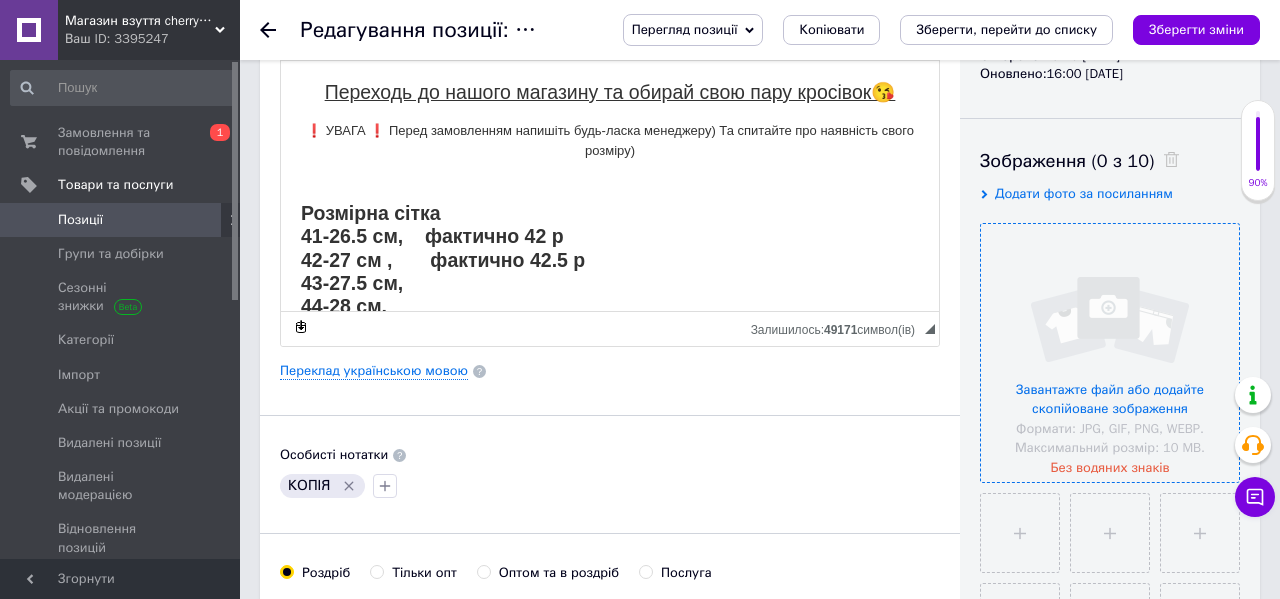 click at bounding box center [1110, 353] 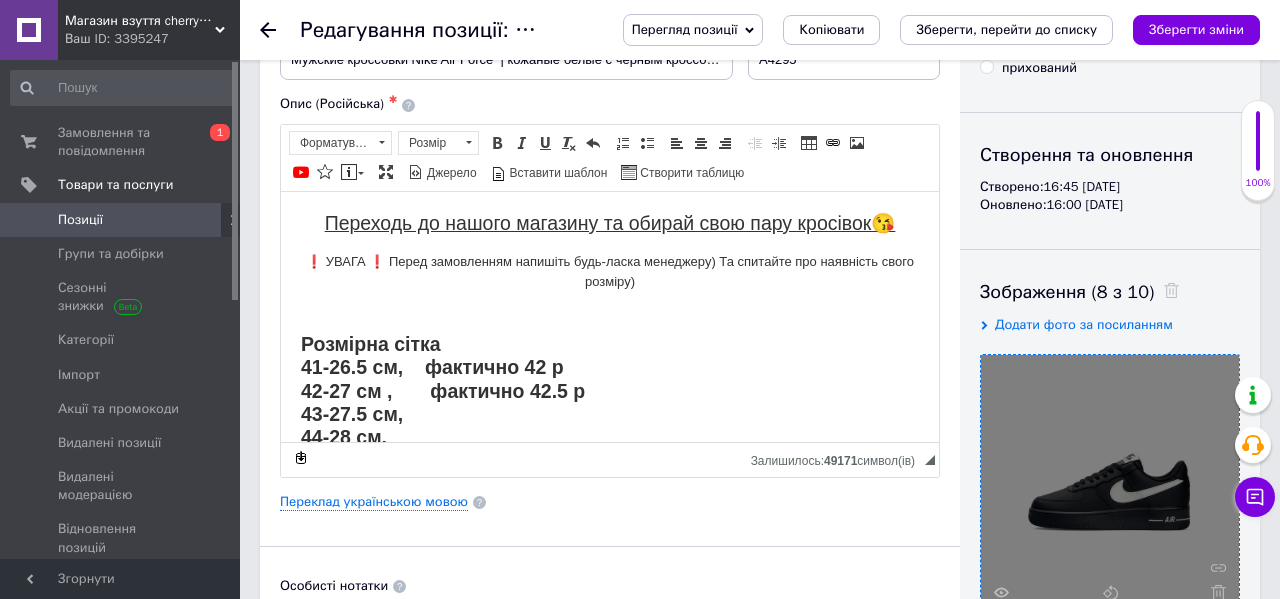 scroll, scrollTop: 167, scrollLeft: 0, axis: vertical 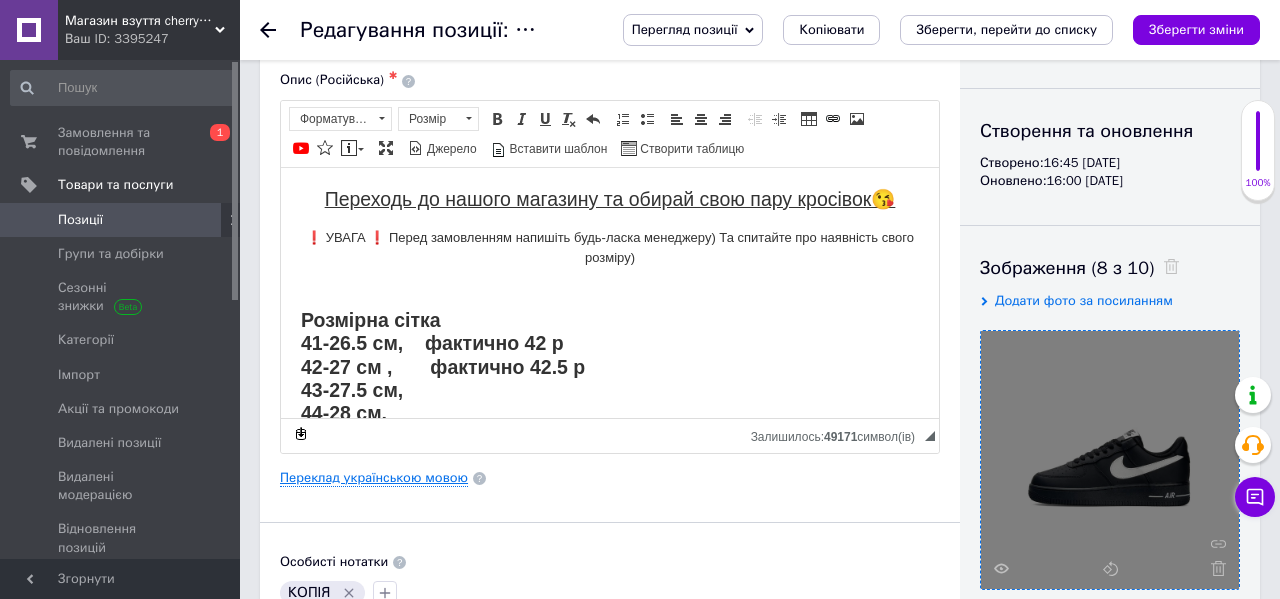 click on "Переклад українською мовою" at bounding box center [374, 478] 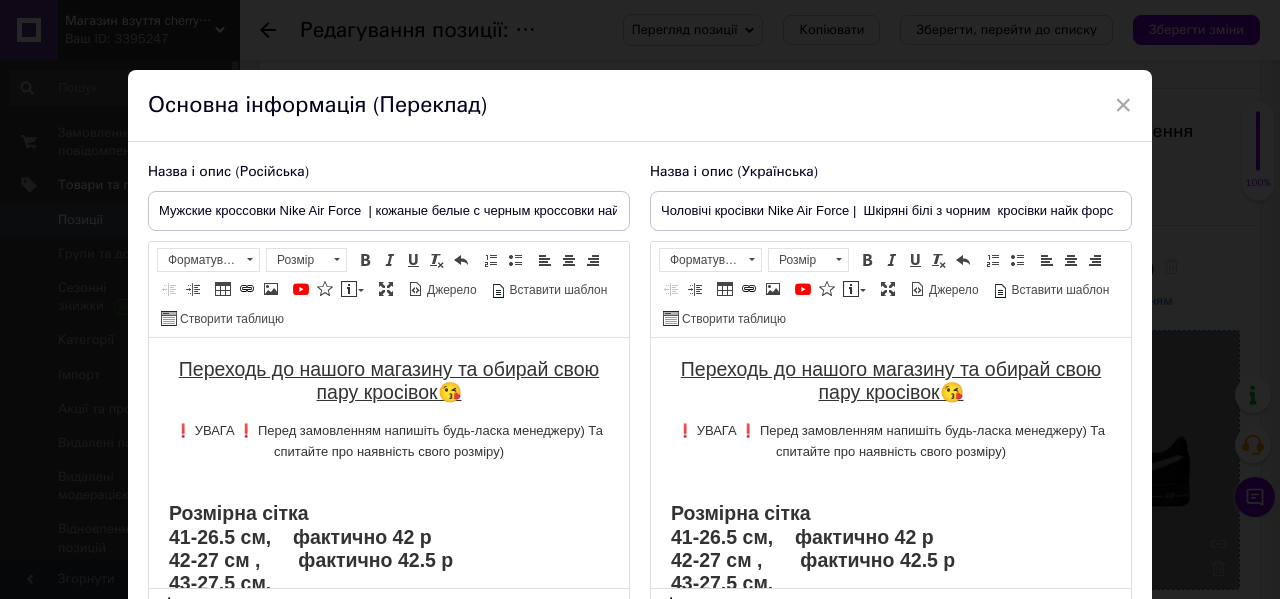 scroll, scrollTop: 0, scrollLeft: 0, axis: both 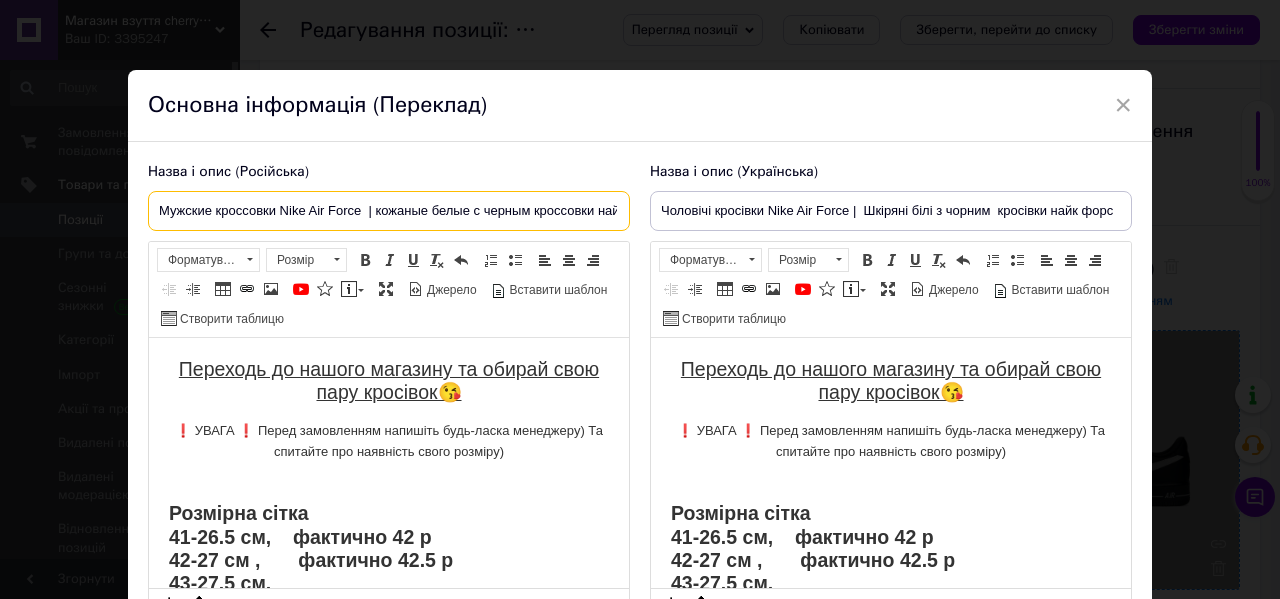 drag, startPoint x: 485, startPoint y: 211, endPoint x: 433, endPoint y: 212, distance: 52.009613 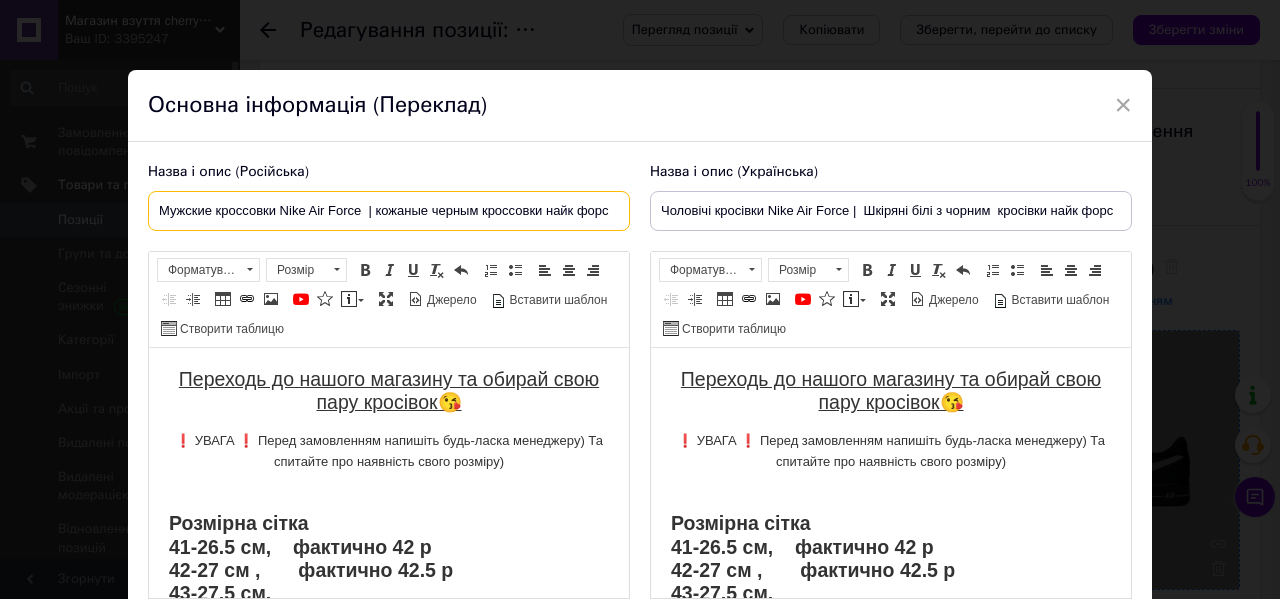 click on "Мужские кроссовки Nike Air Force  | кожаные черным кроссовки найк форс" at bounding box center (389, 211) 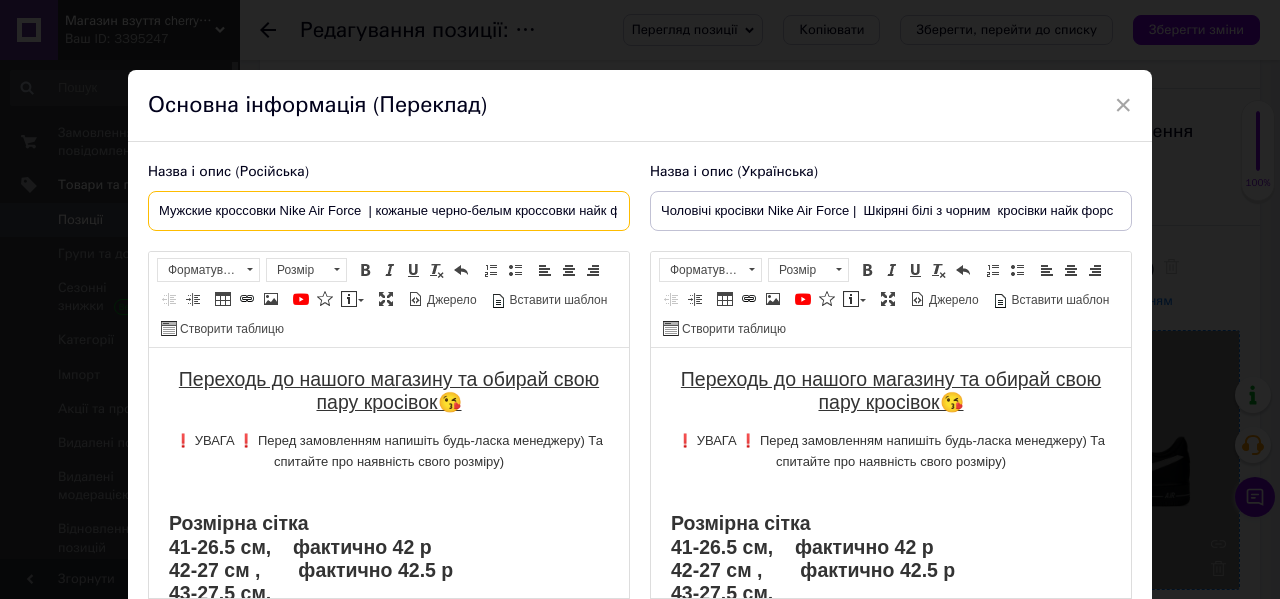 click on "Мужские кроссовки Nike Air Force  | кожаные черно-белым кроссовки найк форс" at bounding box center (389, 211) 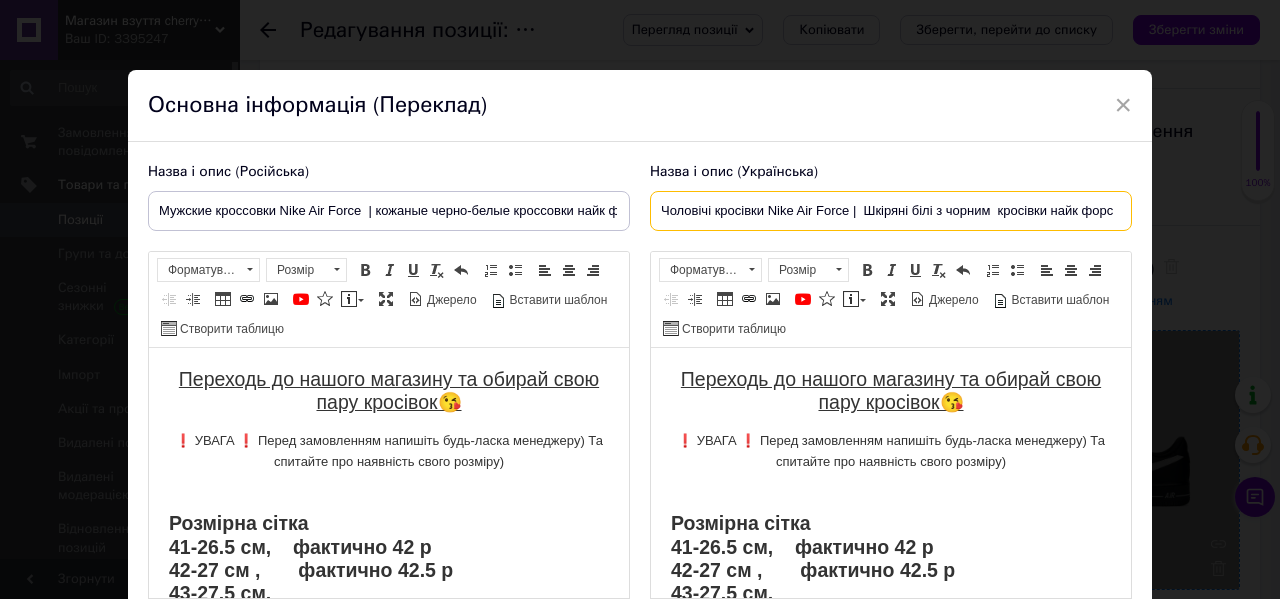 click on "Чоловічі кросівки Nike Air Force |  Шкіряні білі з чорним  кросівки найк форс" at bounding box center (891, 211) 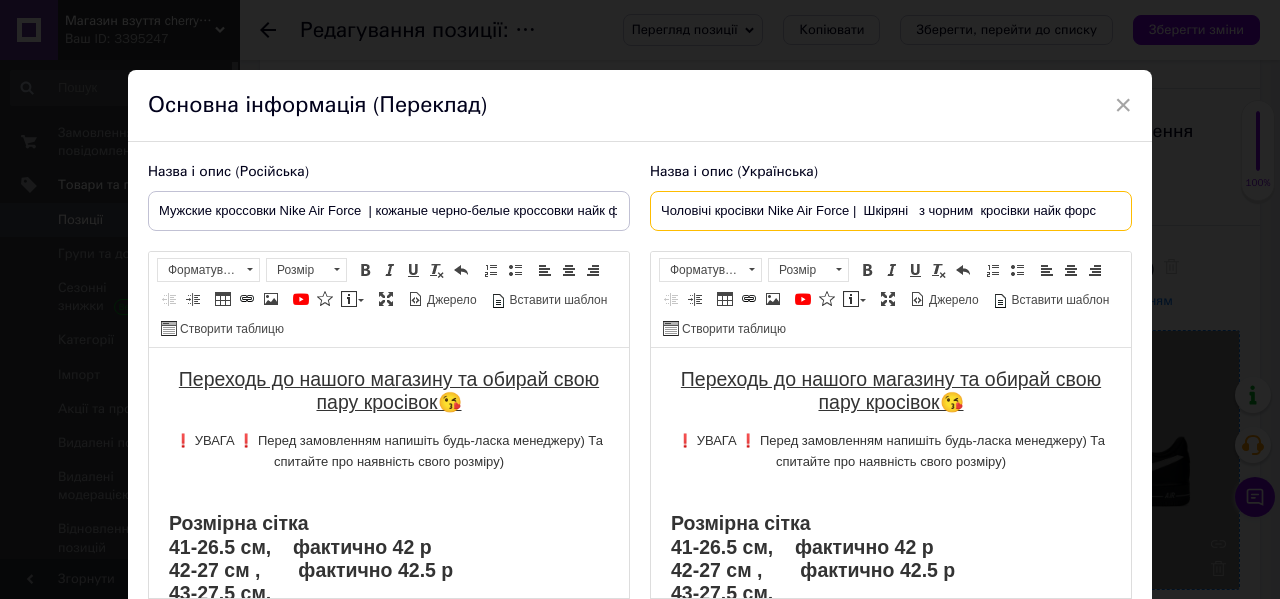click on "Чоловічі кросівки Nike Air Force |  Шкіряні   з чорним  кросівки найк форс" at bounding box center [891, 211] 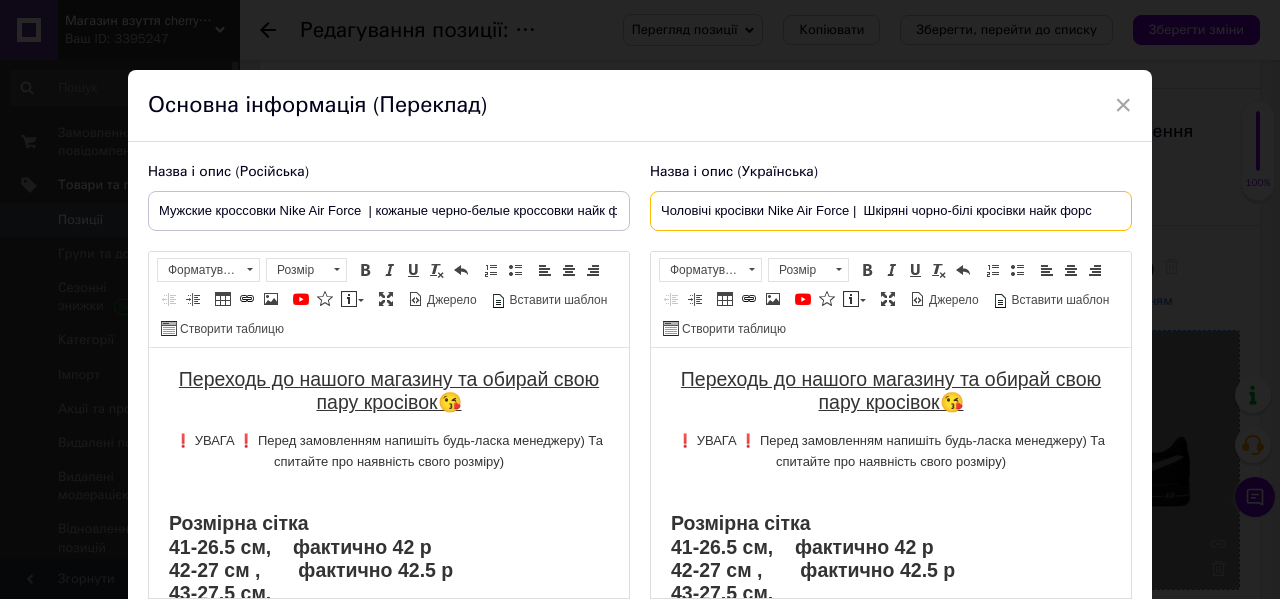 click on "Чоловічі кросівки Nike Air Force |  Шкіряні чорно-білі кросівки найк форс" at bounding box center [891, 211] 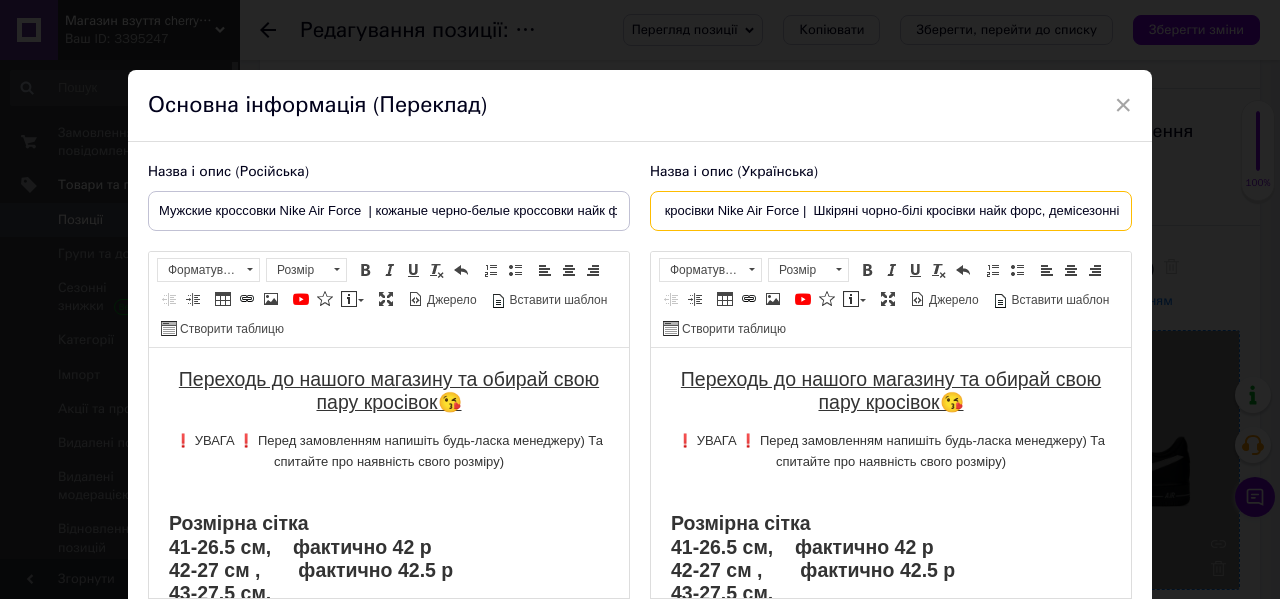 scroll, scrollTop: 0, scrollLeft: 52, axis: horizontal 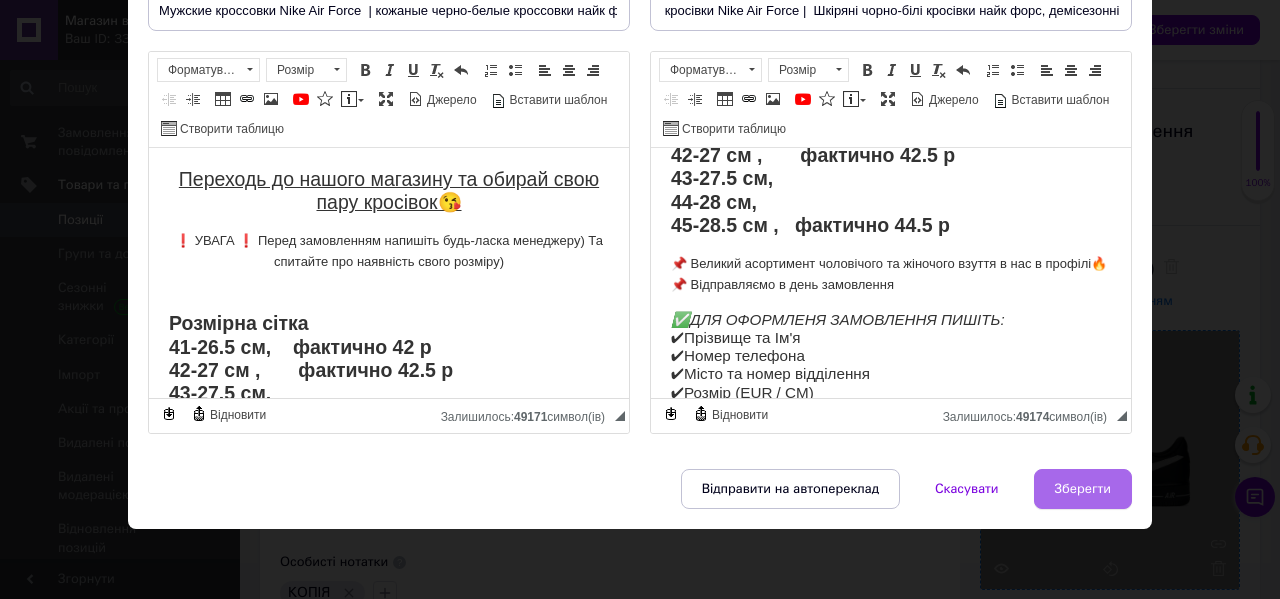 click on "Зберегти" at bounding box center [1083, 489] 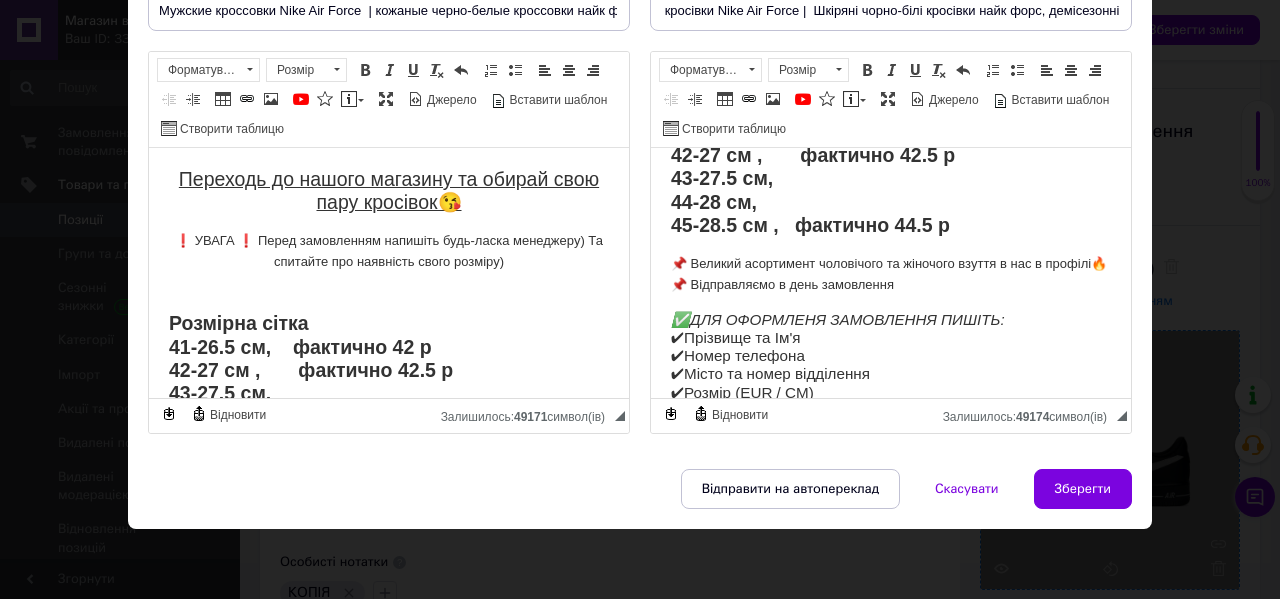scroll, scrollTop: 0, scrollLeft: 0, axis: both 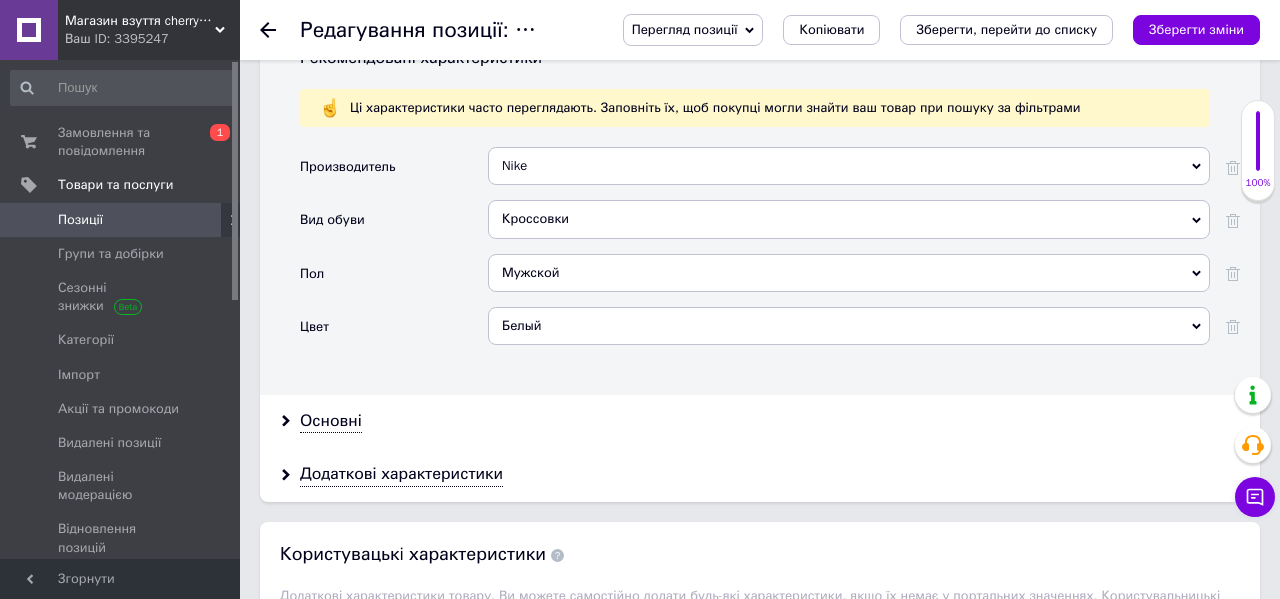 click on "Белый" at bounding box center [849, 326] 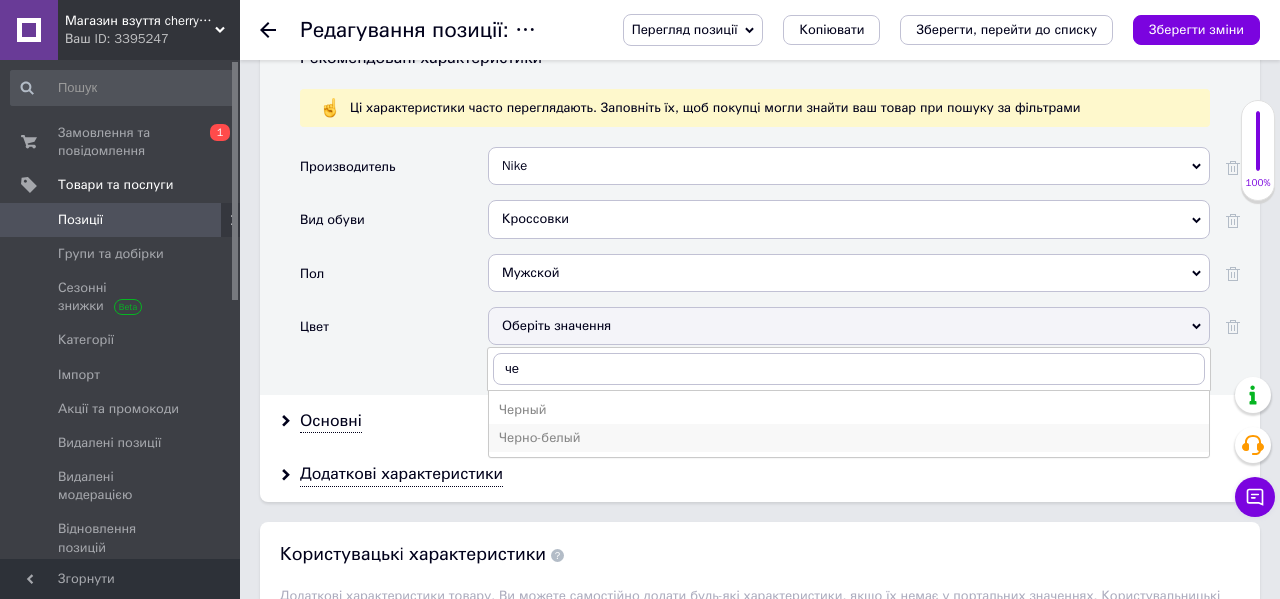 click on "Черно-белый" at bounding box center [849, 438] 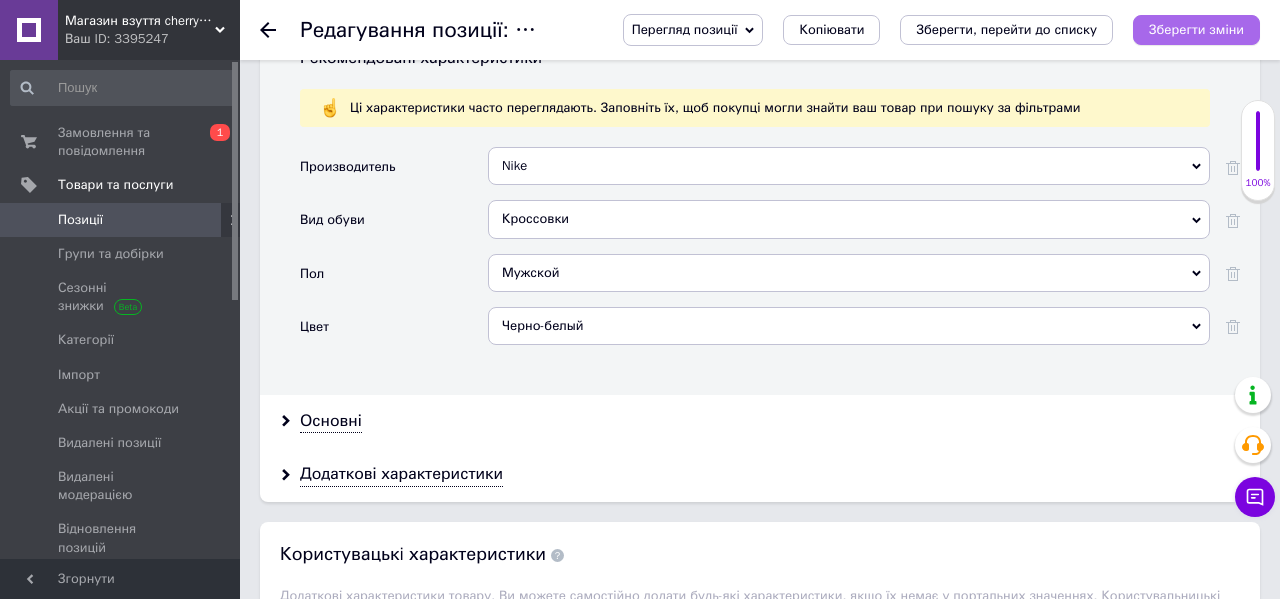 click on "Зберегти зміни" at bounding box center (1196, 29) 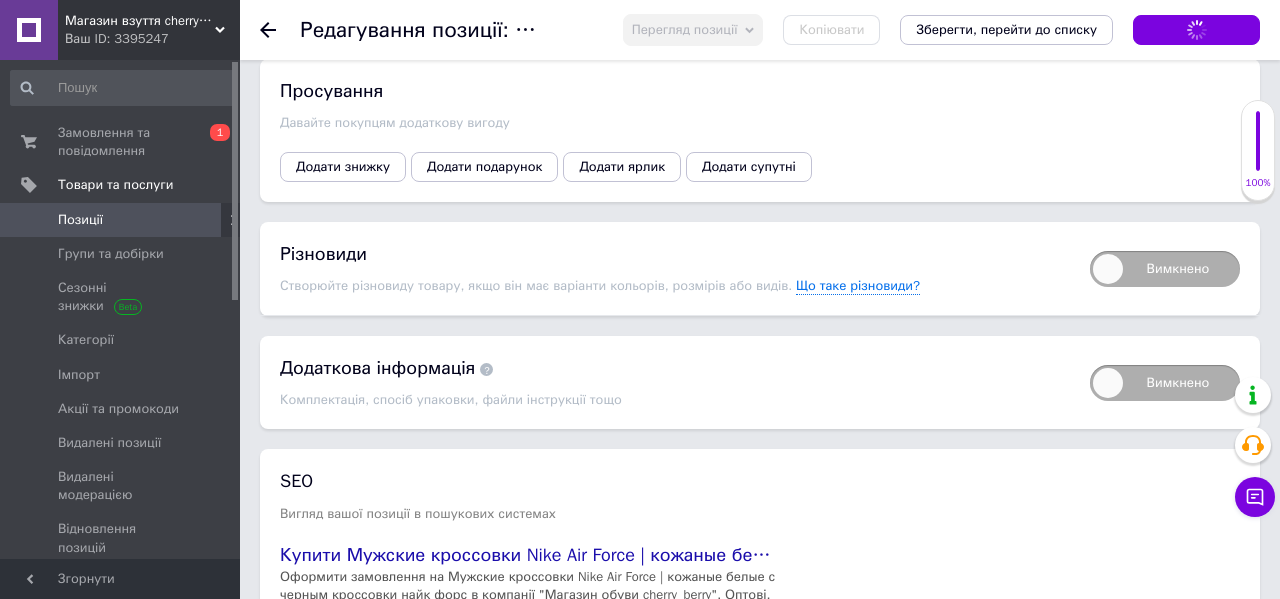 scroll, scrollTop: 3113, scrollLeft: 0, axis: vertical 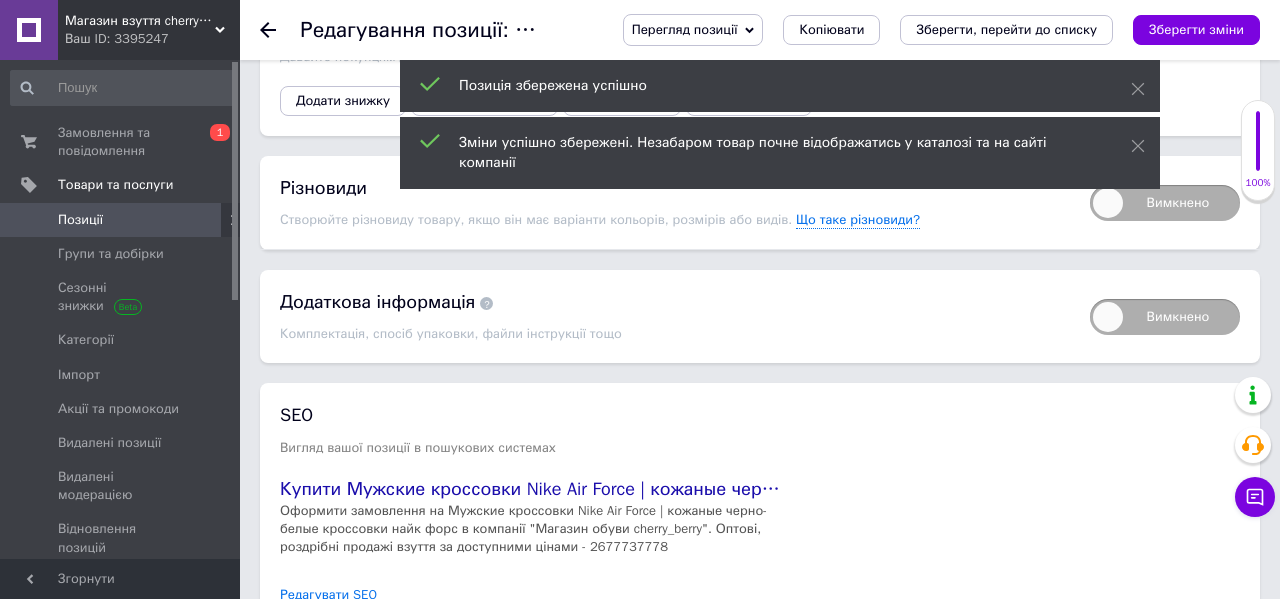 click on "Вимкнено" at bounding box center (1165, 203) 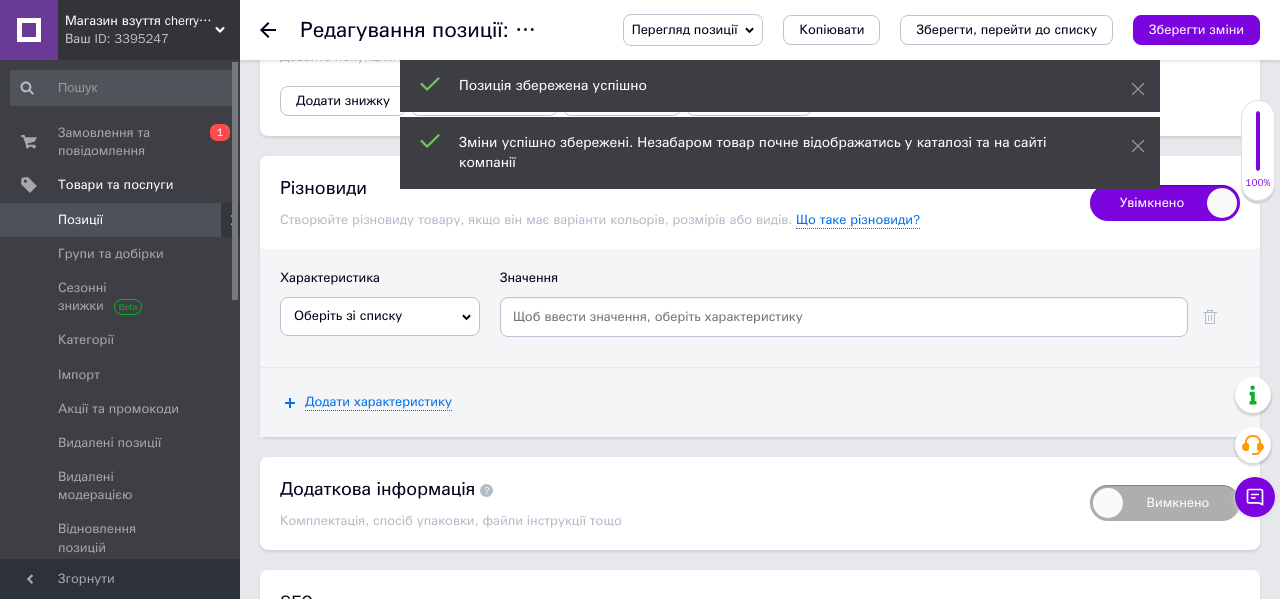 click on "Оберіть зі списку" at bounding box center [380, 316] 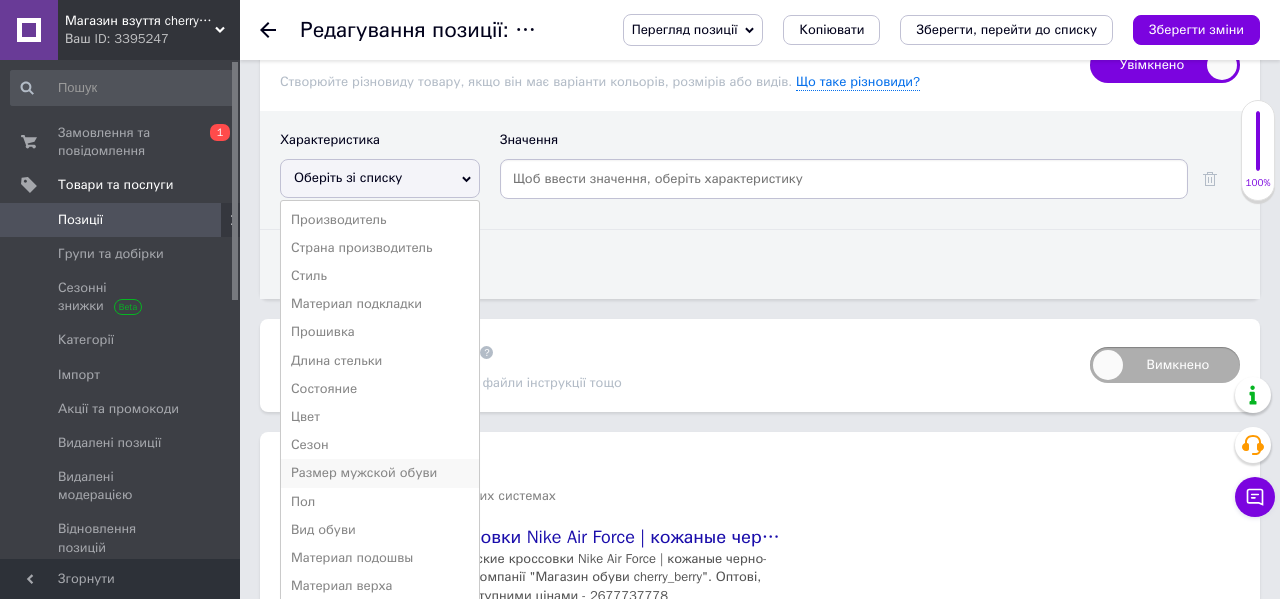 click on "Размер мужской обуви" at bounding box center (380, 473) 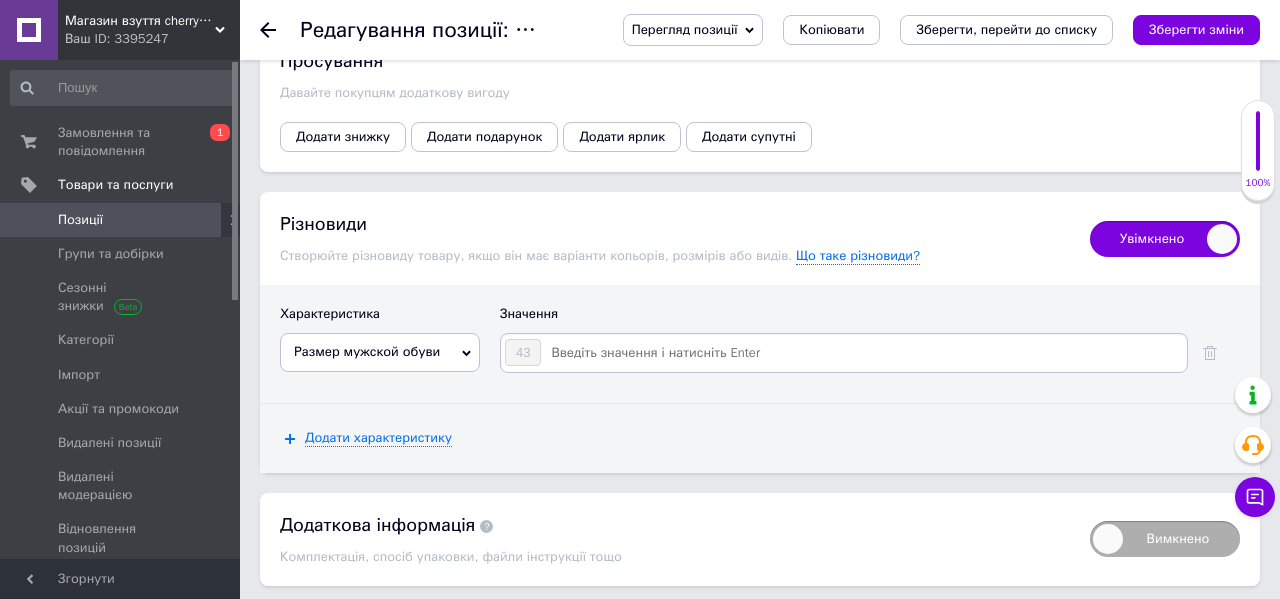 scroll, scrollTop: 3027, scrollLeft: 0, axis: vertical 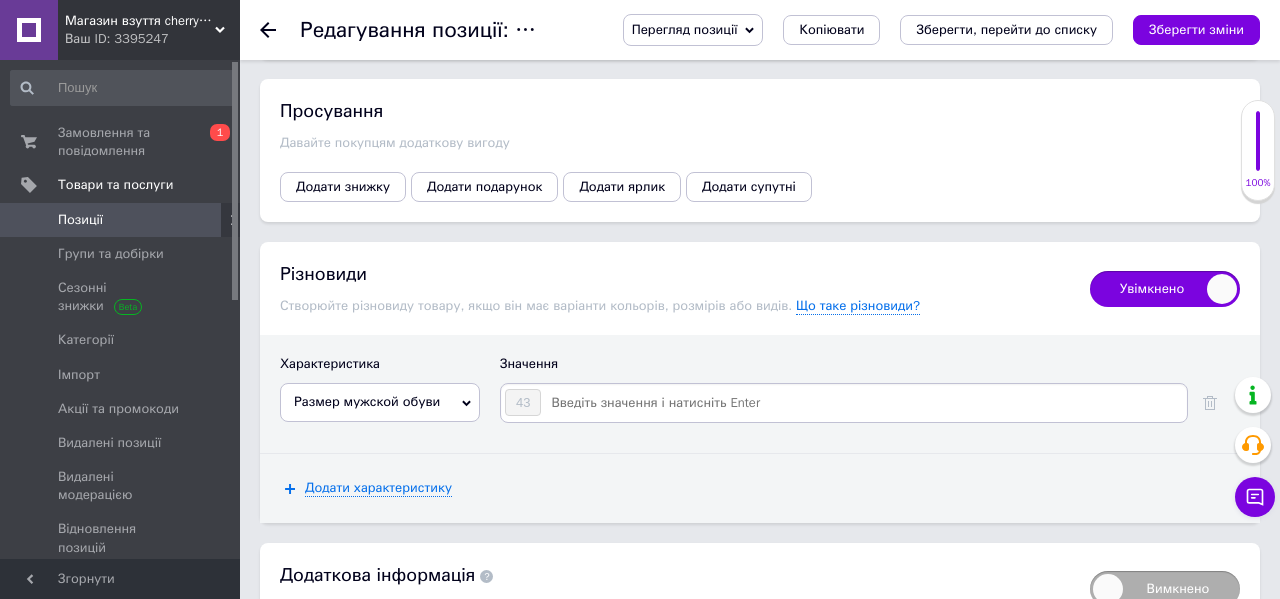 click at bounding box center [863, 403] 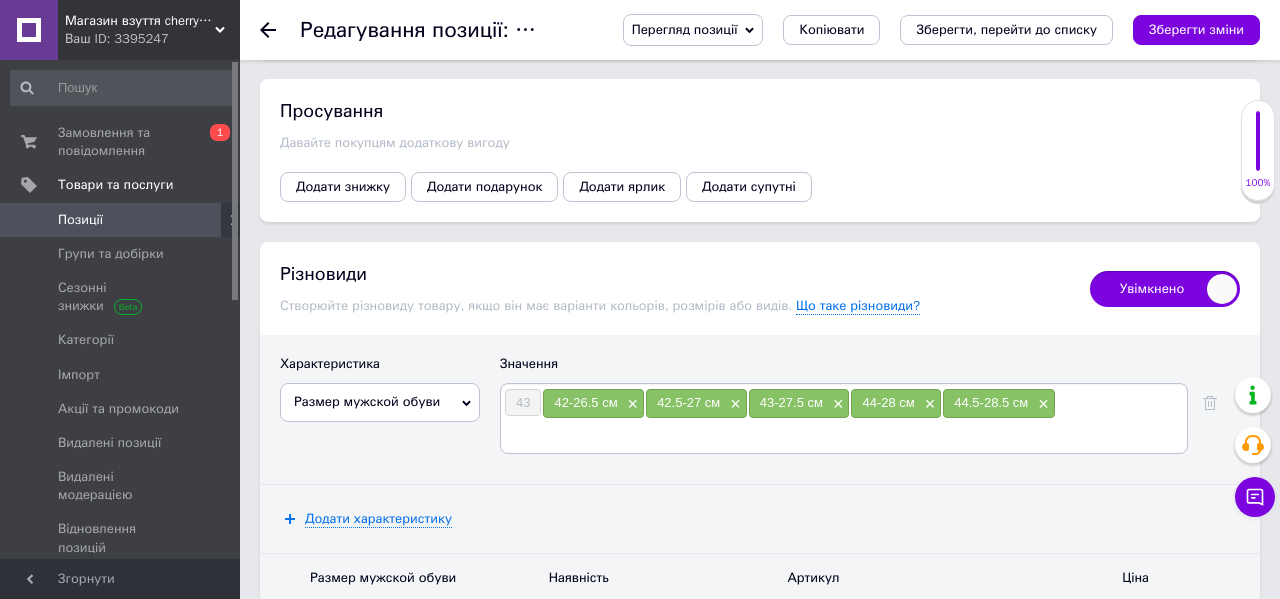 click on "Зберегти зміни" at bounding box center (1196, 30) 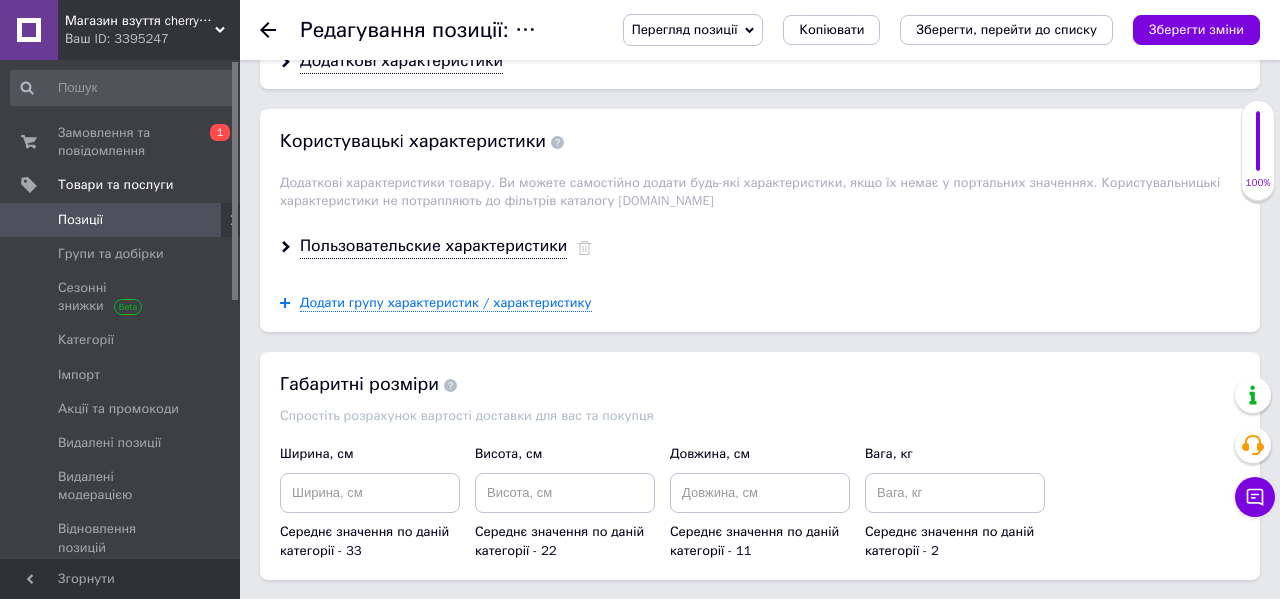 scroll, scrollTop: 2164, scrollLeft: 0, axis: vertical 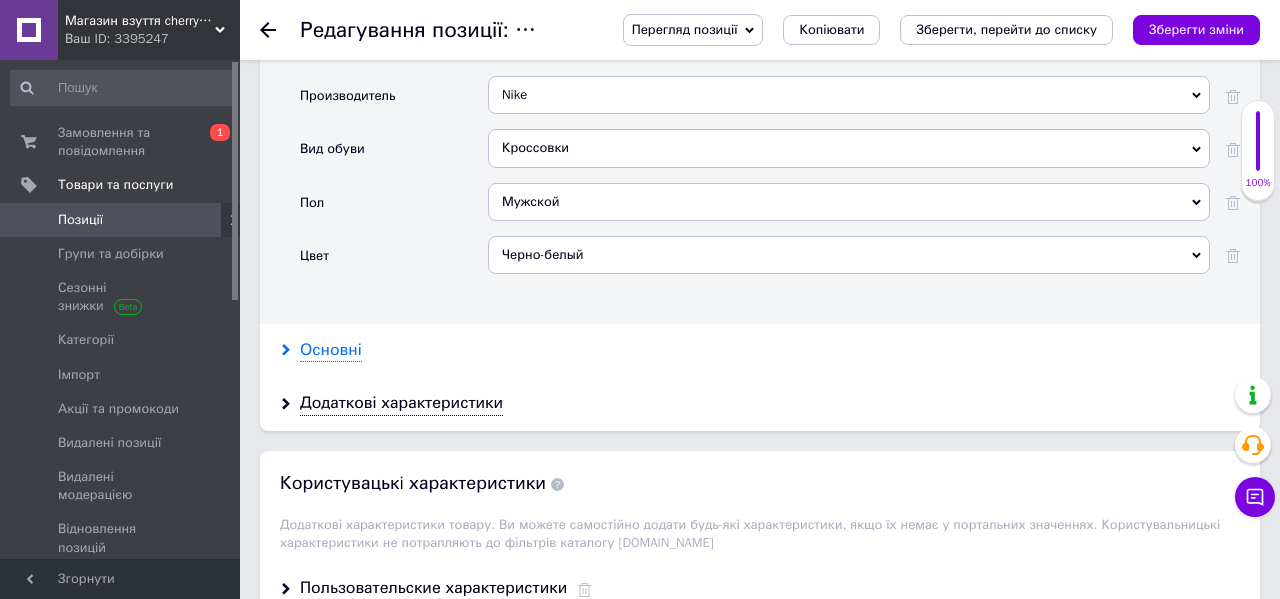 click on "Основні" at bounding box center [331, 350] 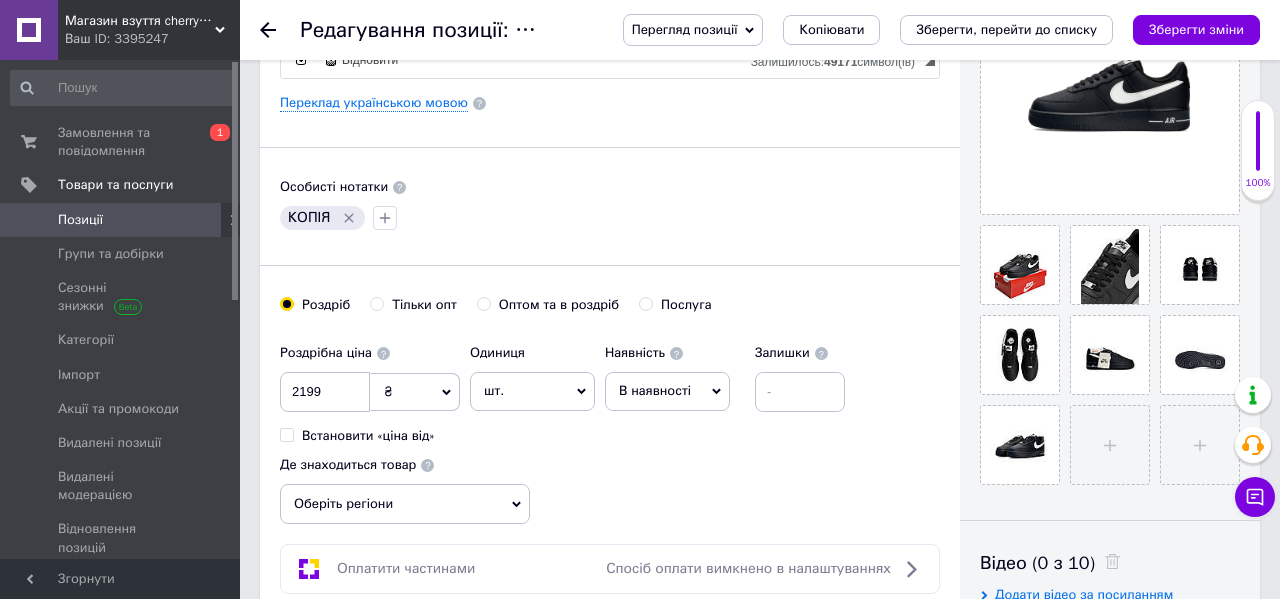 scroll, scrollTop: 0, scrollLeft: 0, axis: both 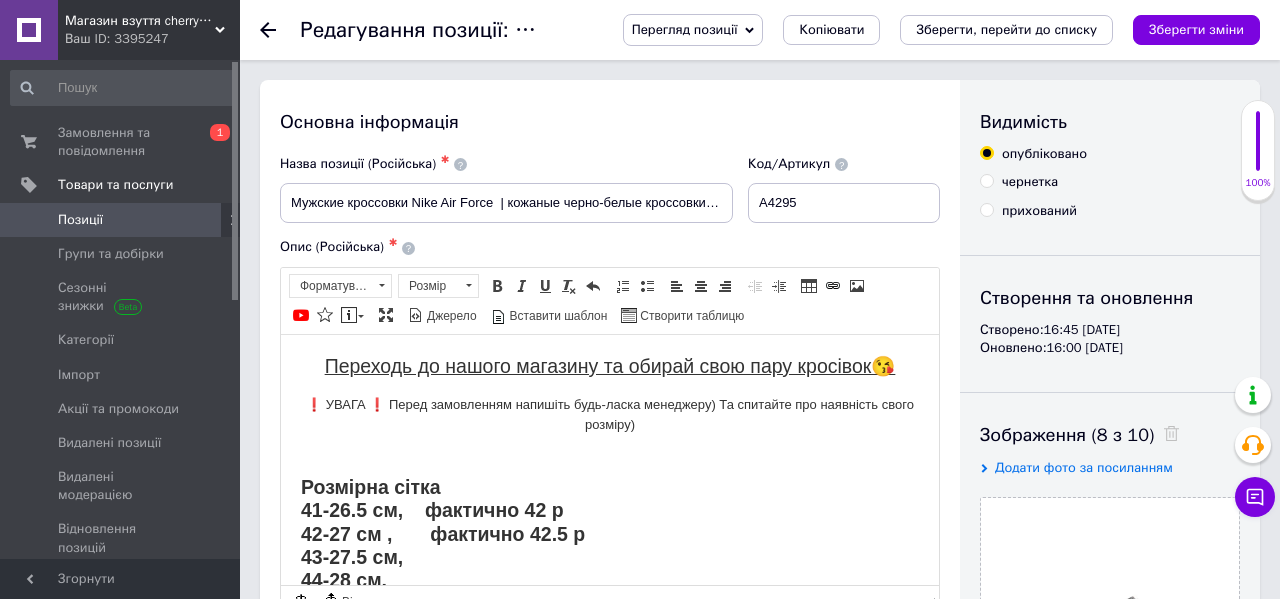 click on "Перегляд позиції Зберегти та переглянути на сайті Зберегти та переглянути на маркетплейсі Копіювати Зберегти, перейти до списку Зберегти зміни" at bounding box center (921, 30) 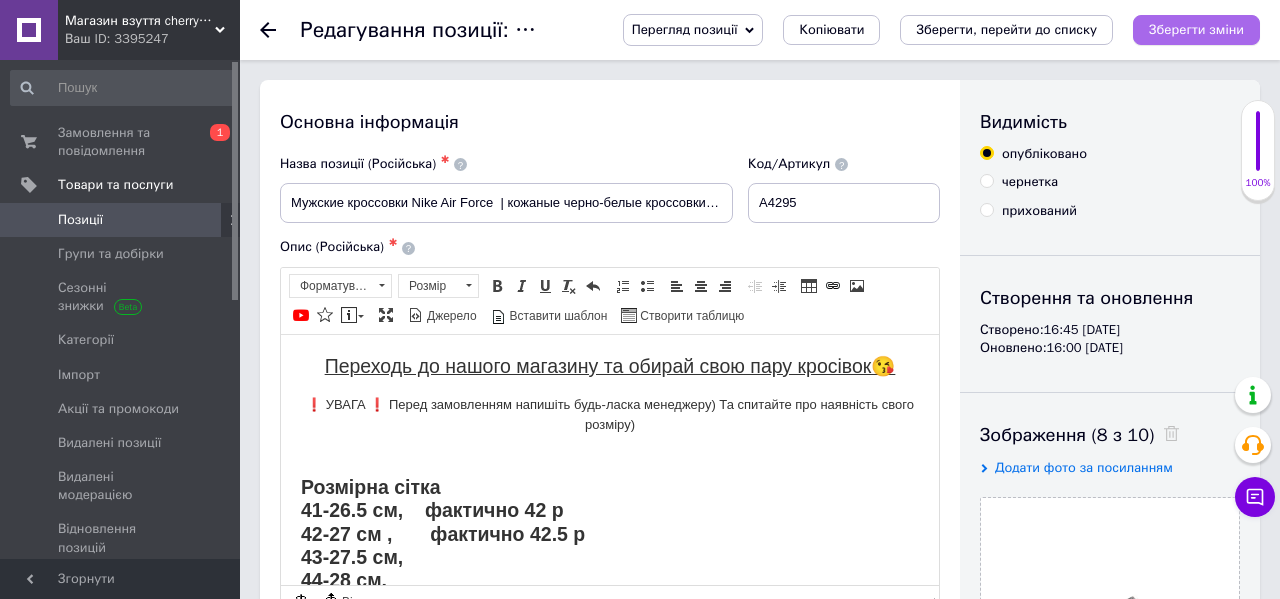 click on "Зберегти зміни" at bounding box center [1196, 29] 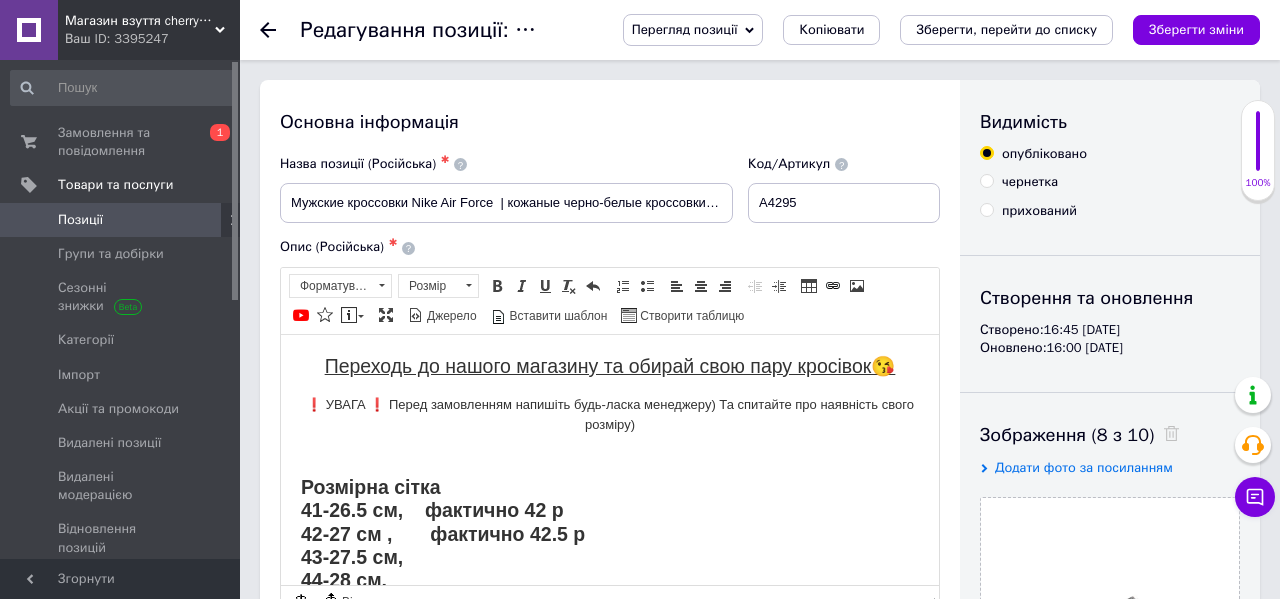 click on "Позиції" at bounding box center (121, 220) 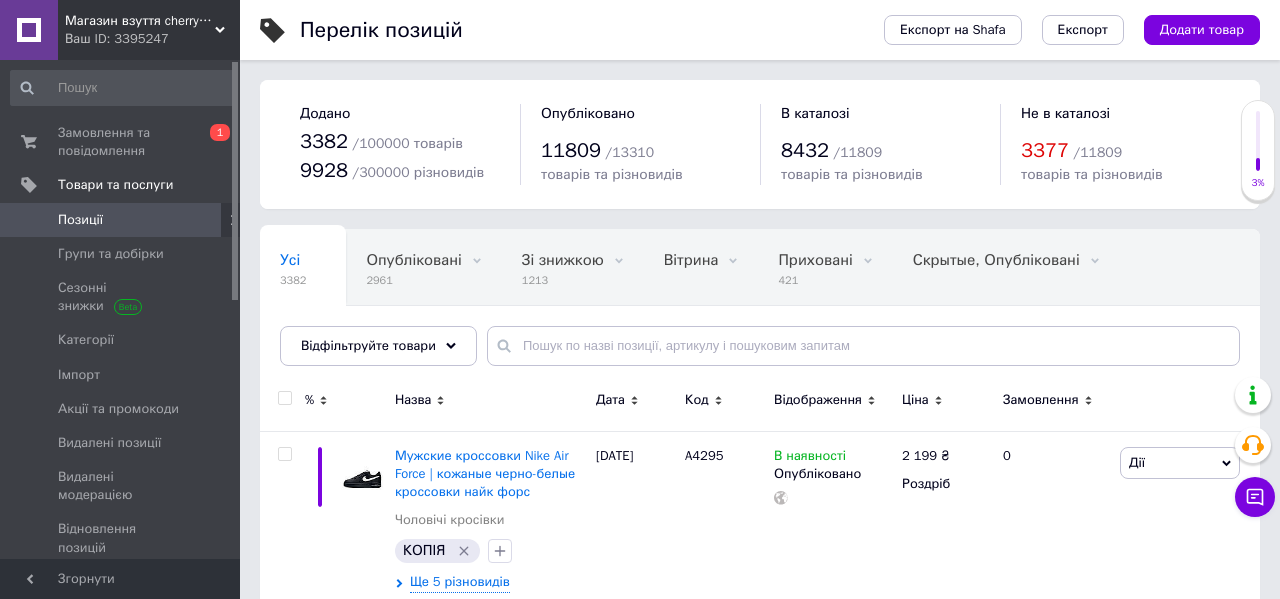 scroll, scrollTop: 127, scrollLeft: 0, axis: vertical 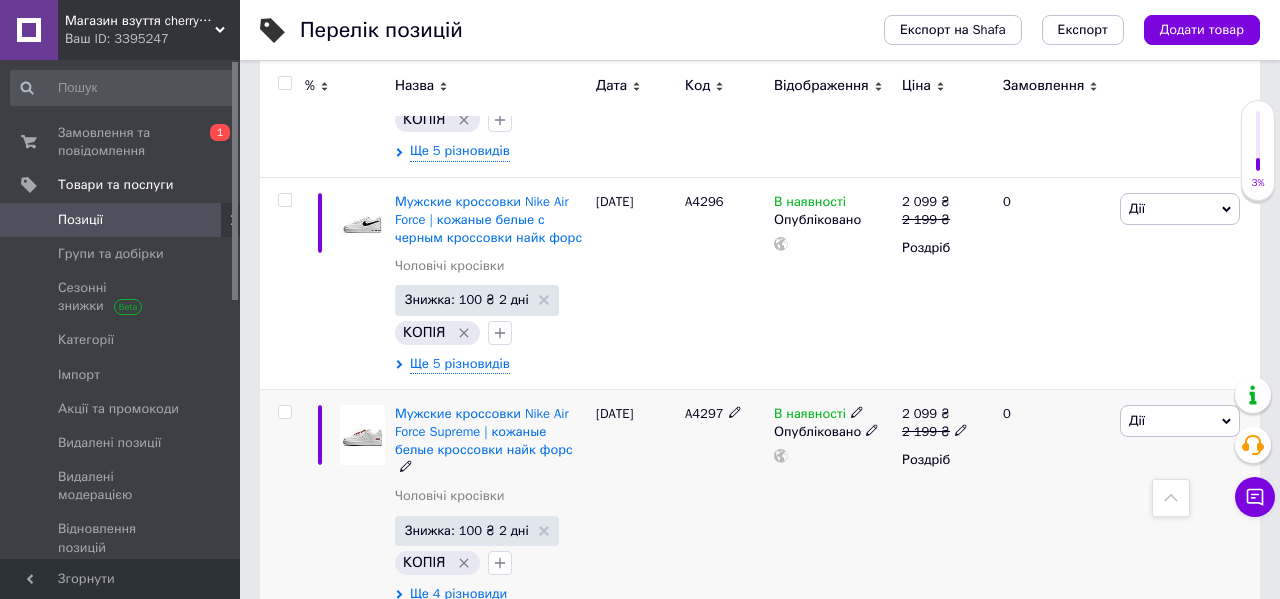 click on "A4297" at bounding box center [704, 413] 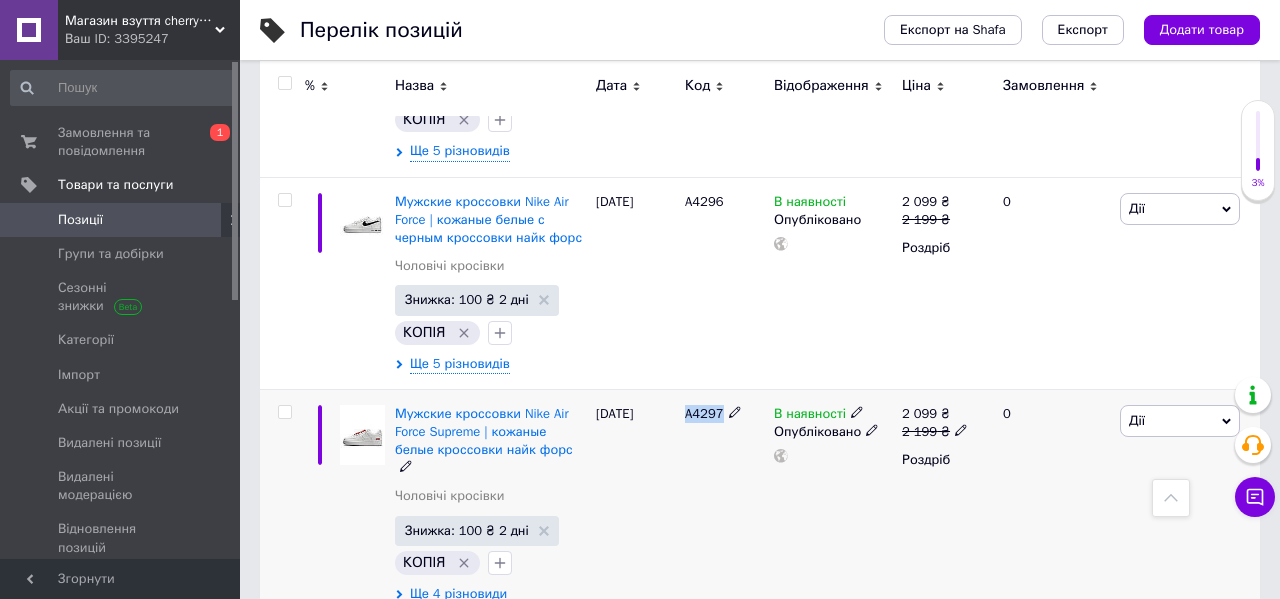 click on "A4297" at bounding box center [704, 413] 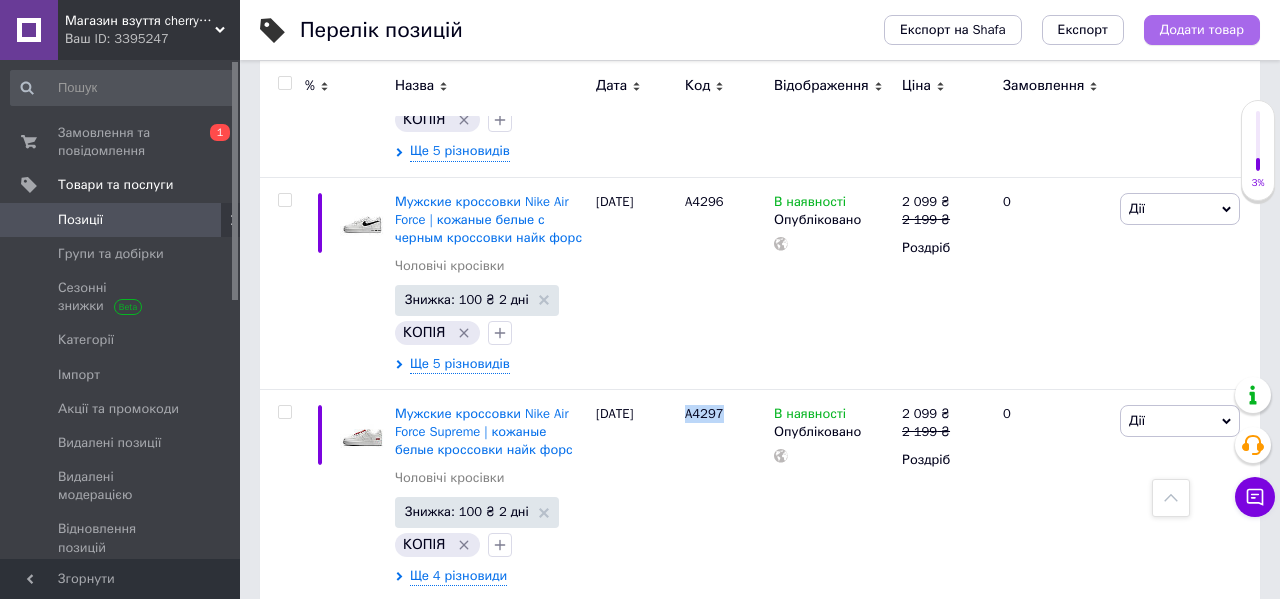 click on "Додати товар" at bounding box center (1202, 30) 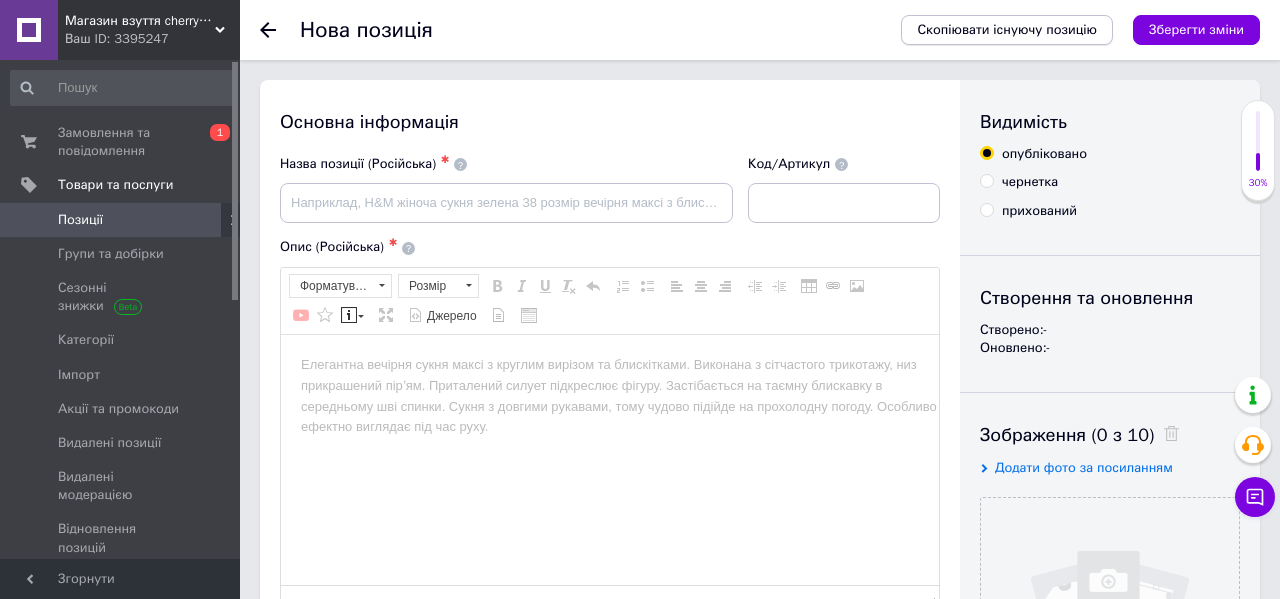 scroll, scrollTop: 0, scrollLeft: 0, axis: both 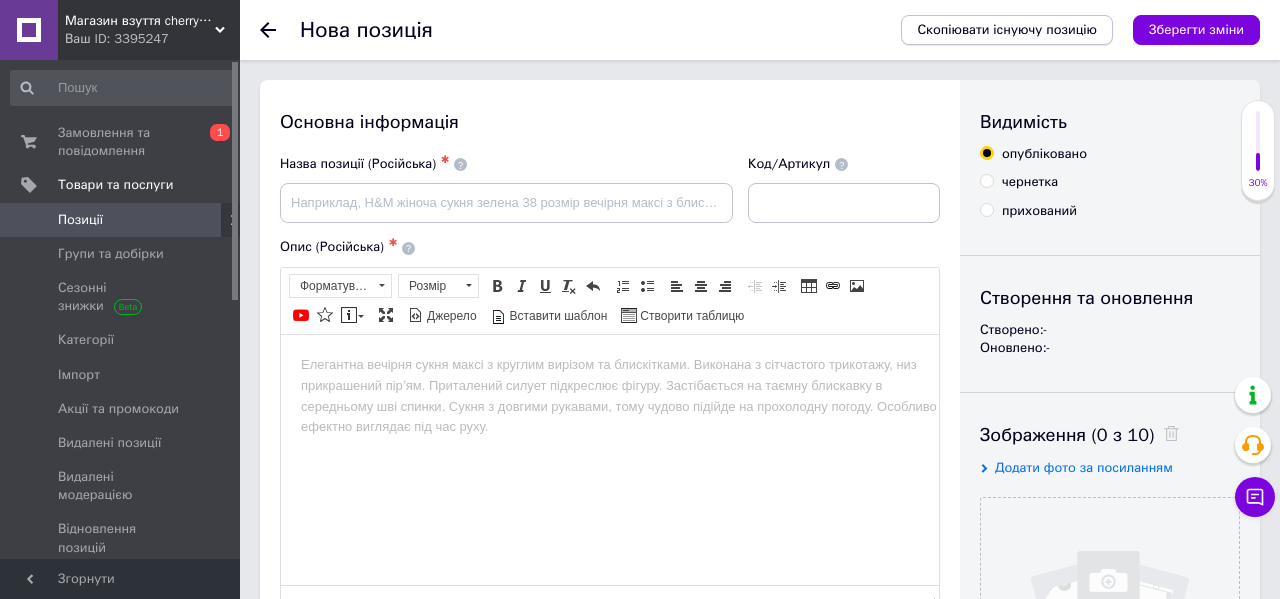 click on "Скопіювати існуючу позицію" at bounding box center [1007, 30] 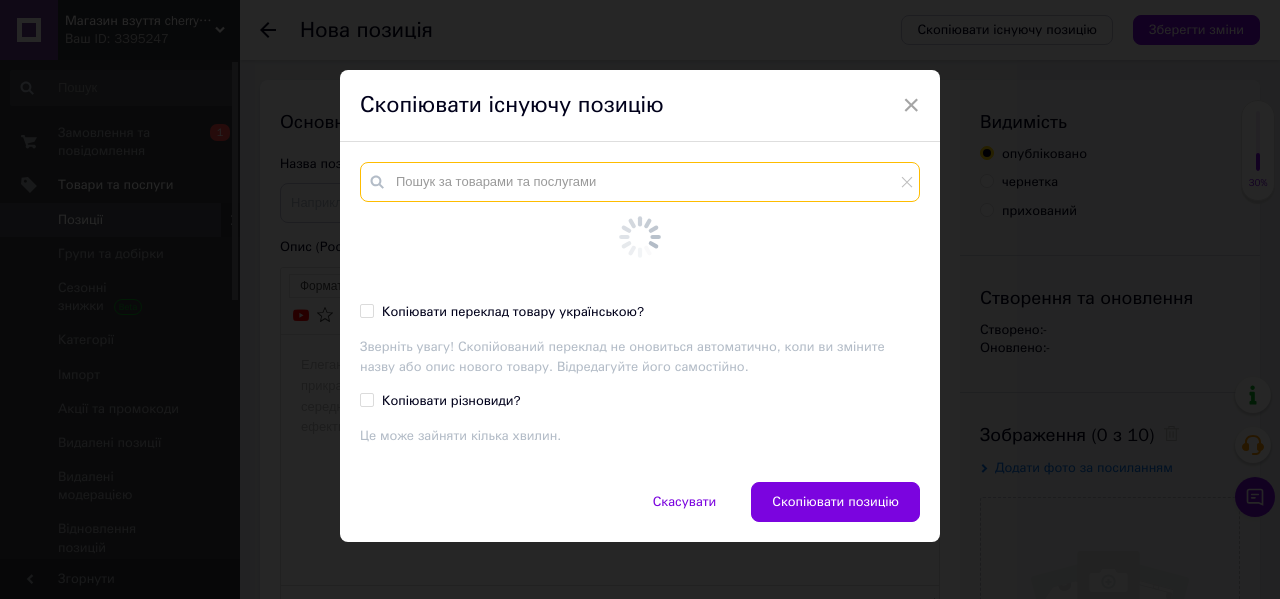 click at bounding box center [640, 182] 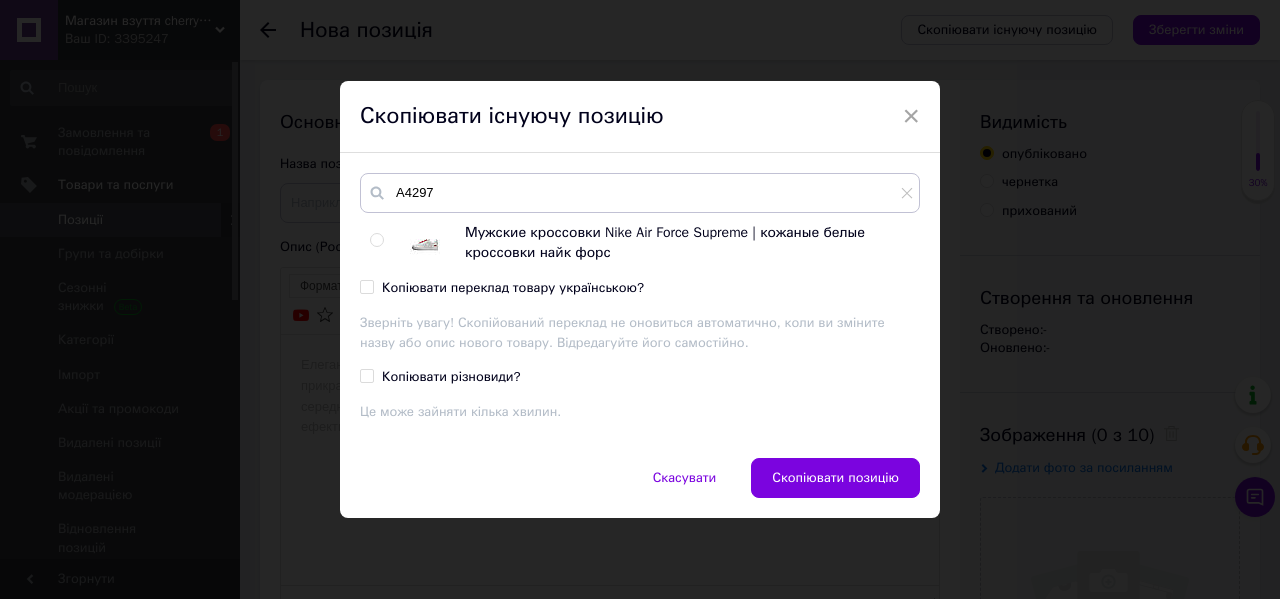 click at bounding box center [376, 240] 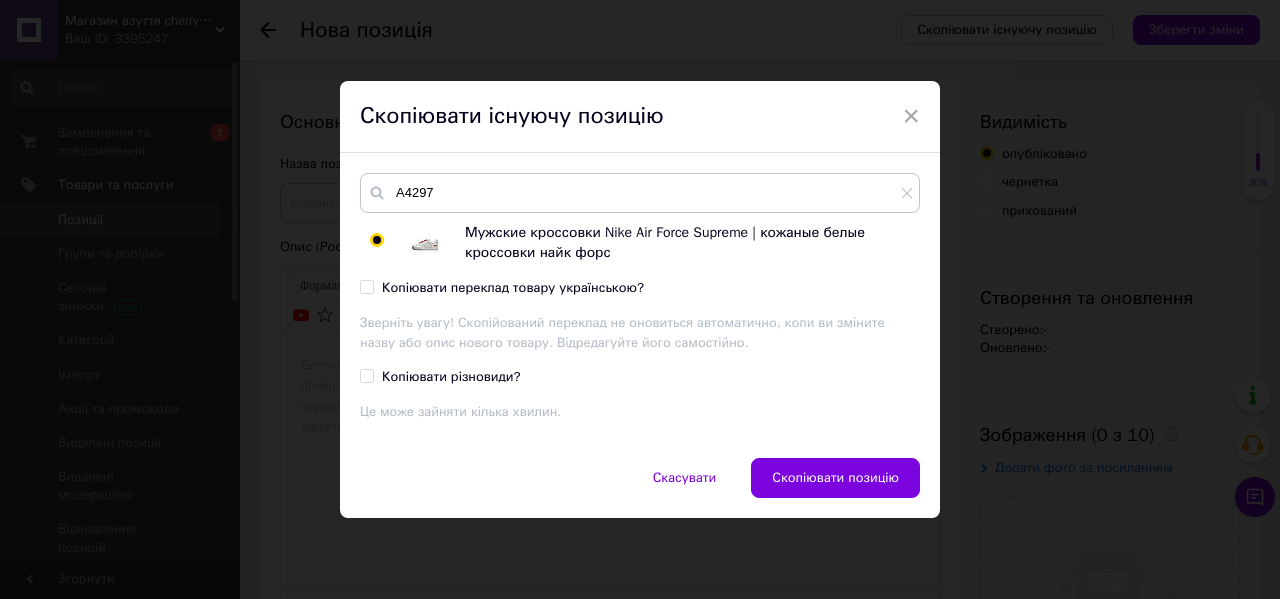 click on "Копіювати переклад товару українською?" at bounding box center (502, 288) 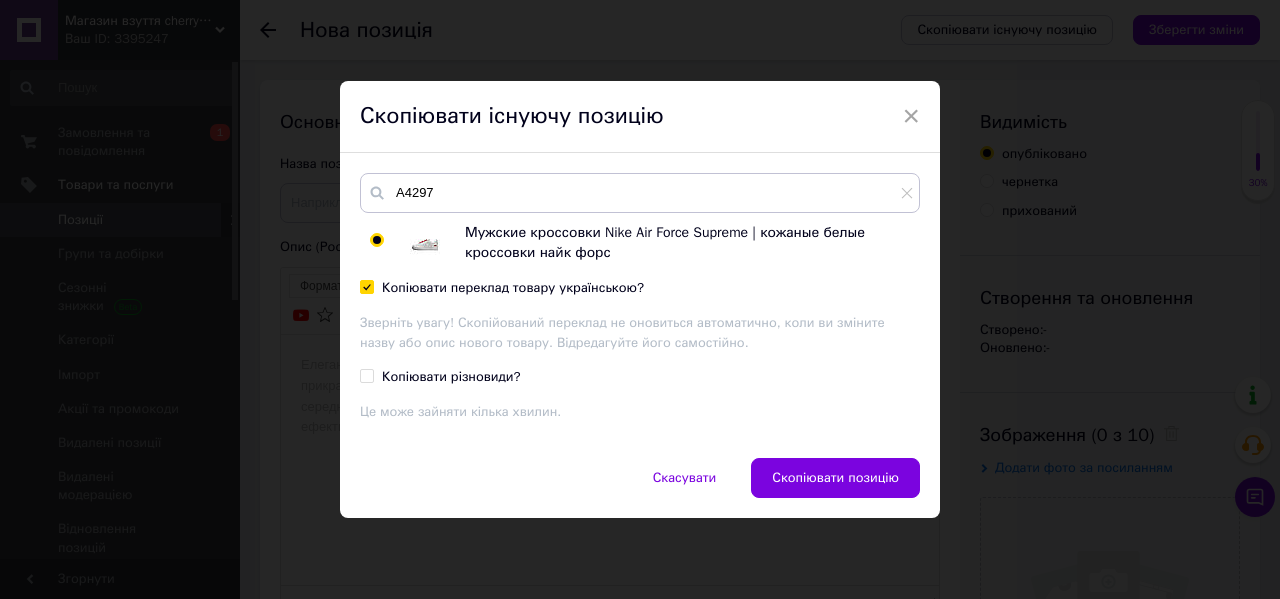 click on "Скопіювати позицію" at bounding box center [835, 478] 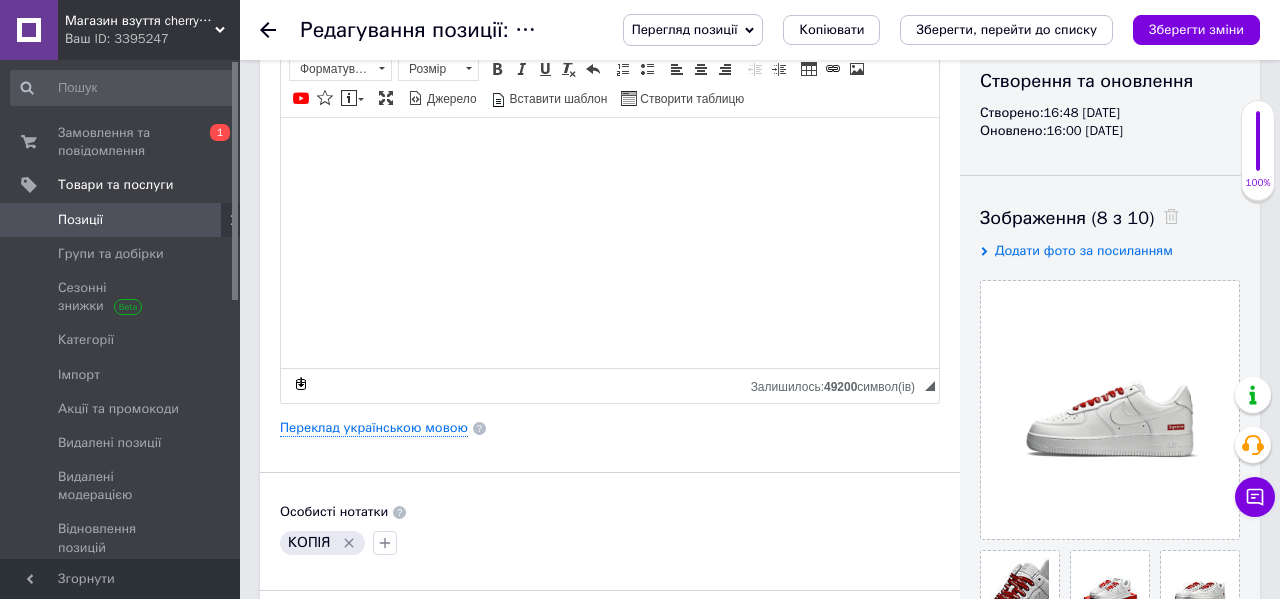 scroll, scrollTop: 218, scrollLeft: 0, axis: vertical 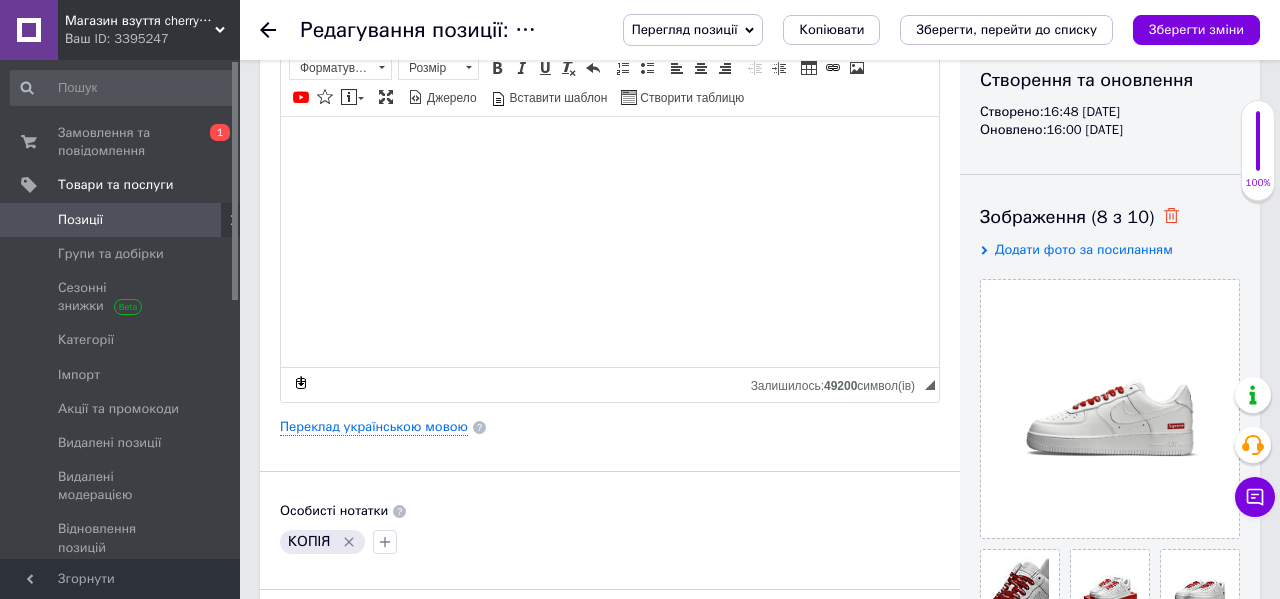click 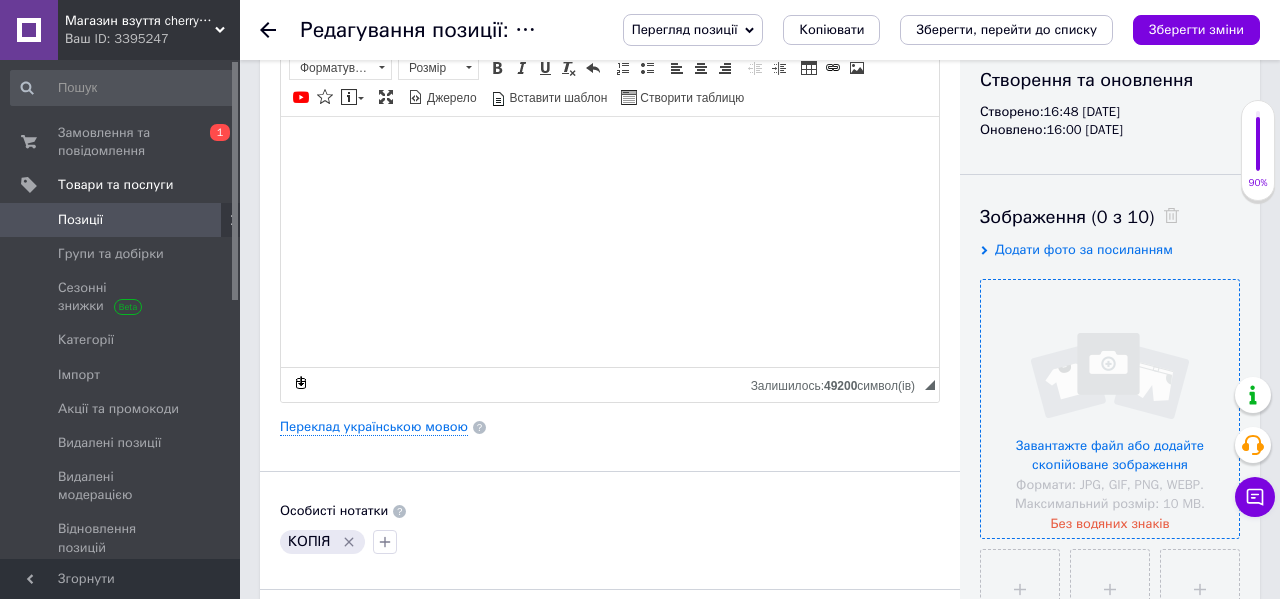 click at bounding box center (1110, 409) 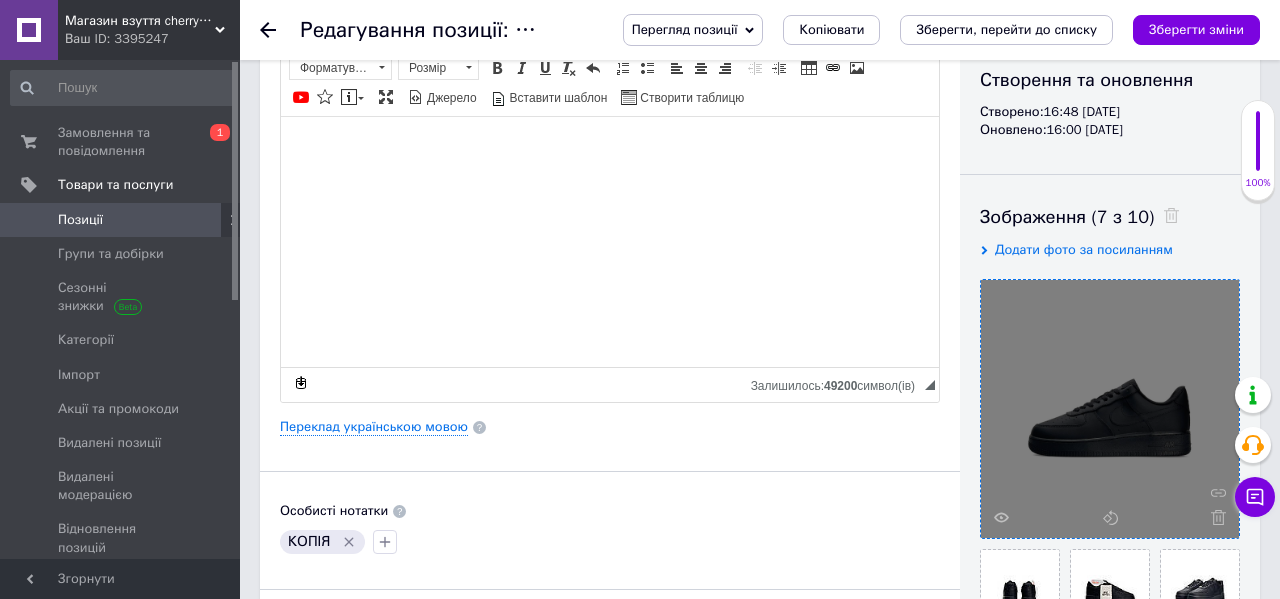 scroll, scrollTop: 0, scrollLeft: 0, axis: both 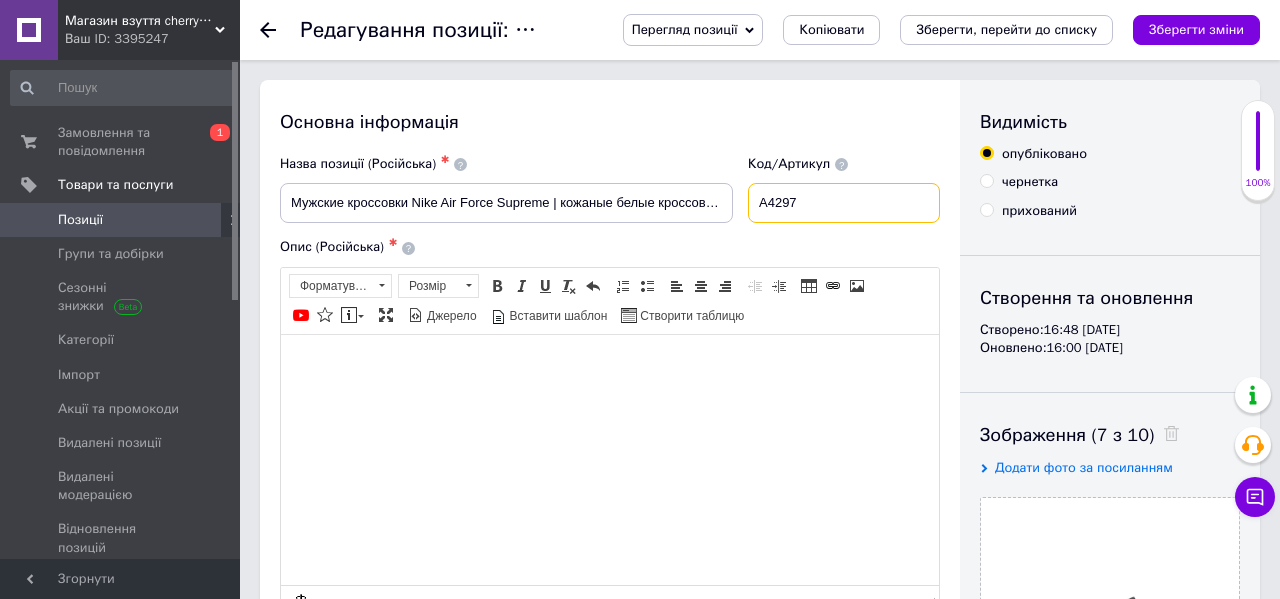 click on "A4297" at bounding box center (844, 203) 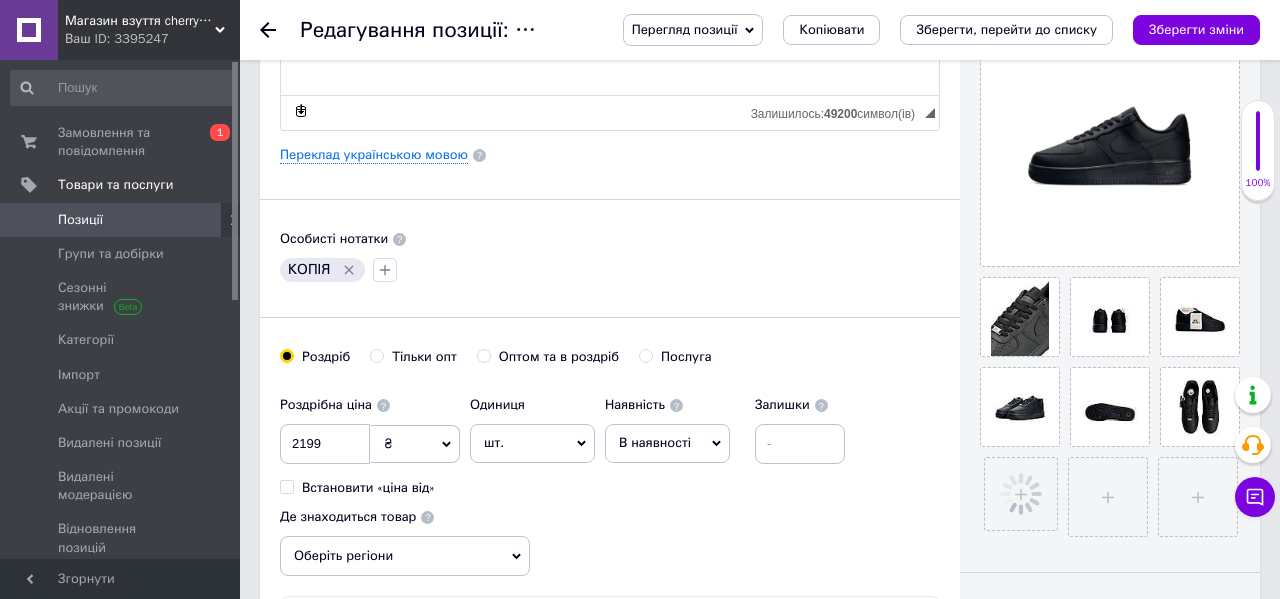 scroll, scrollTop: 248, scrollLeft: 0, axis: vertical 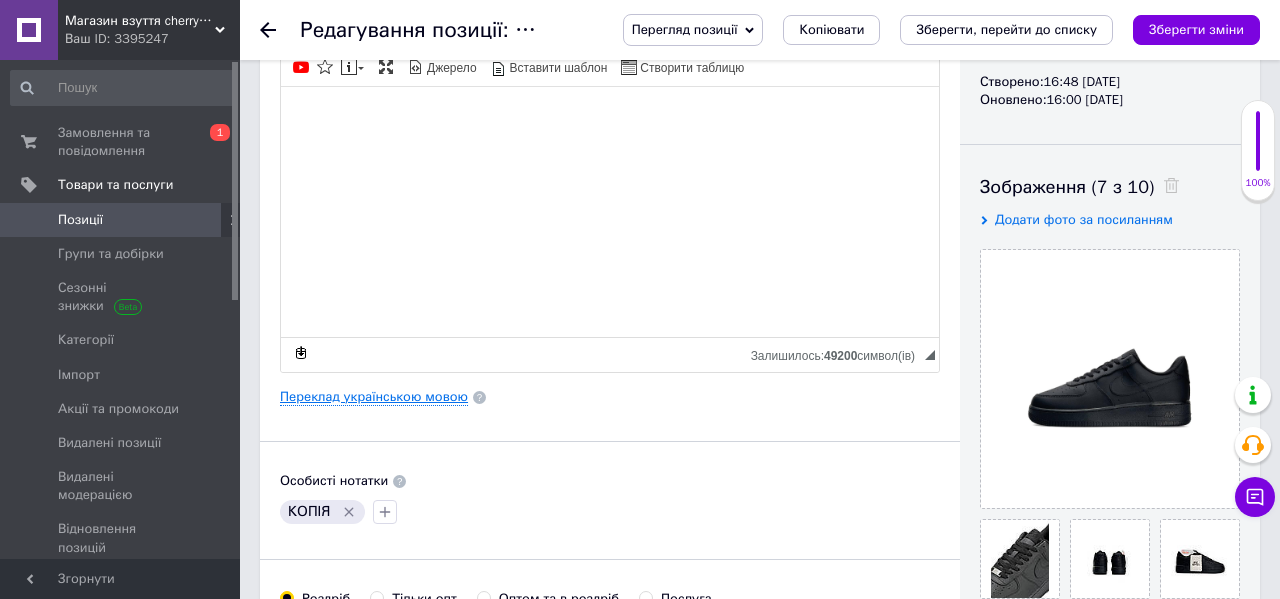 click on "Переклад українською мовою" at bounding box center [374, 397] 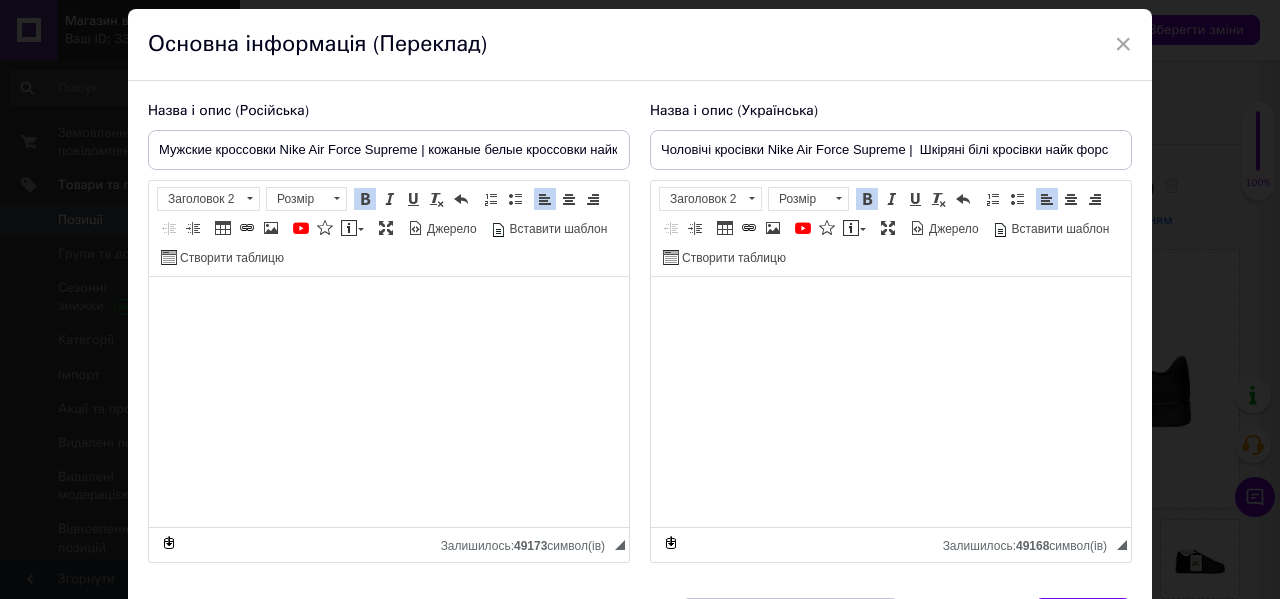 scroll, scrollTop: 77, scrollLeft: 0, axis: vertical 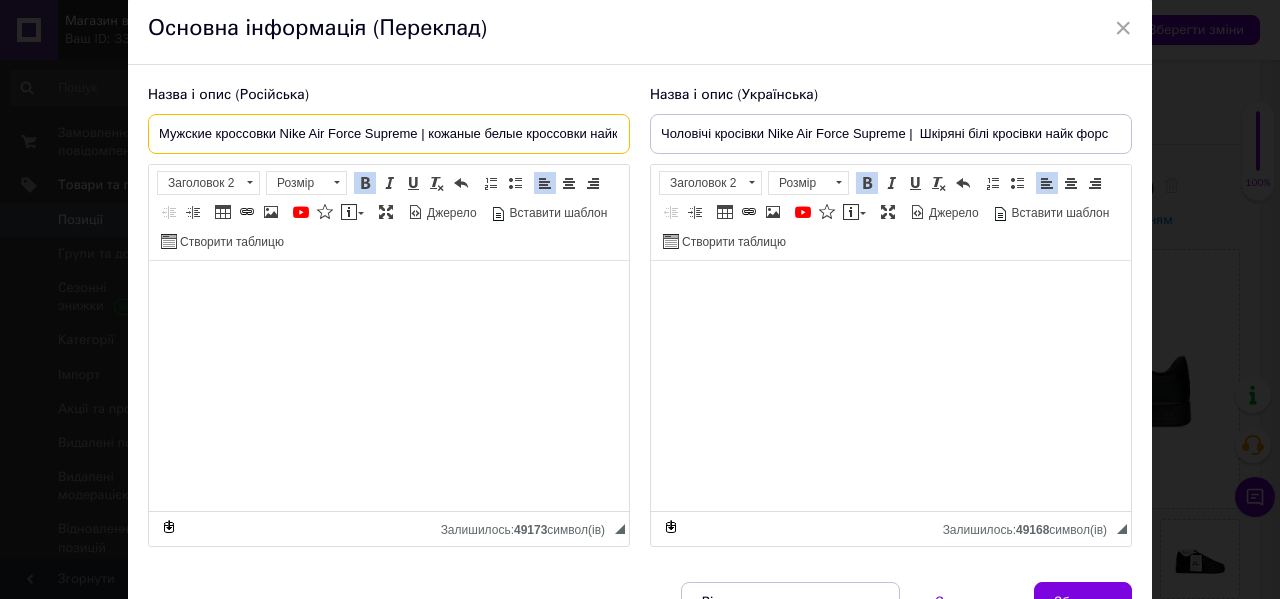 click on "Мужские кроссовки Nike Air Force Supreme | кожаные белые кроссовки найк форс" at bounding box center [389, 134] 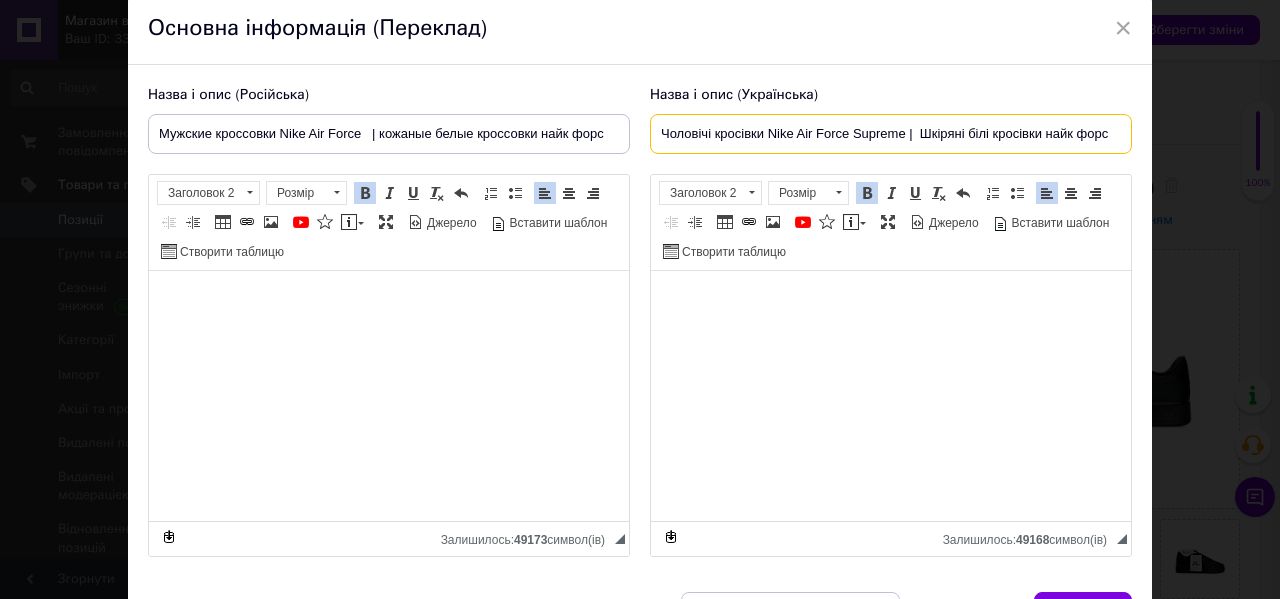 click on "Чоловічі кросівки Nike Air Force Supreme |  Шкіряні білі кросівки найк форс" at bounding box center [891, 134] 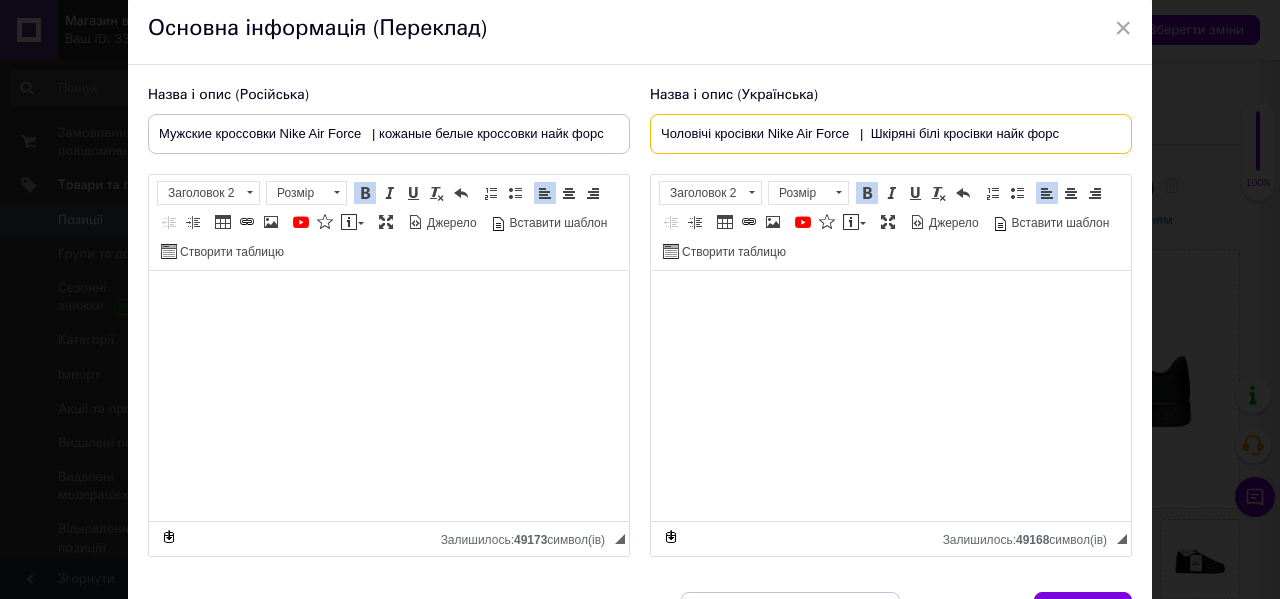 click on "Чоловічі кросівки Nike Air Force   |  Шкіряні білі кросівки найк форс" at bounding box center (891, 134) 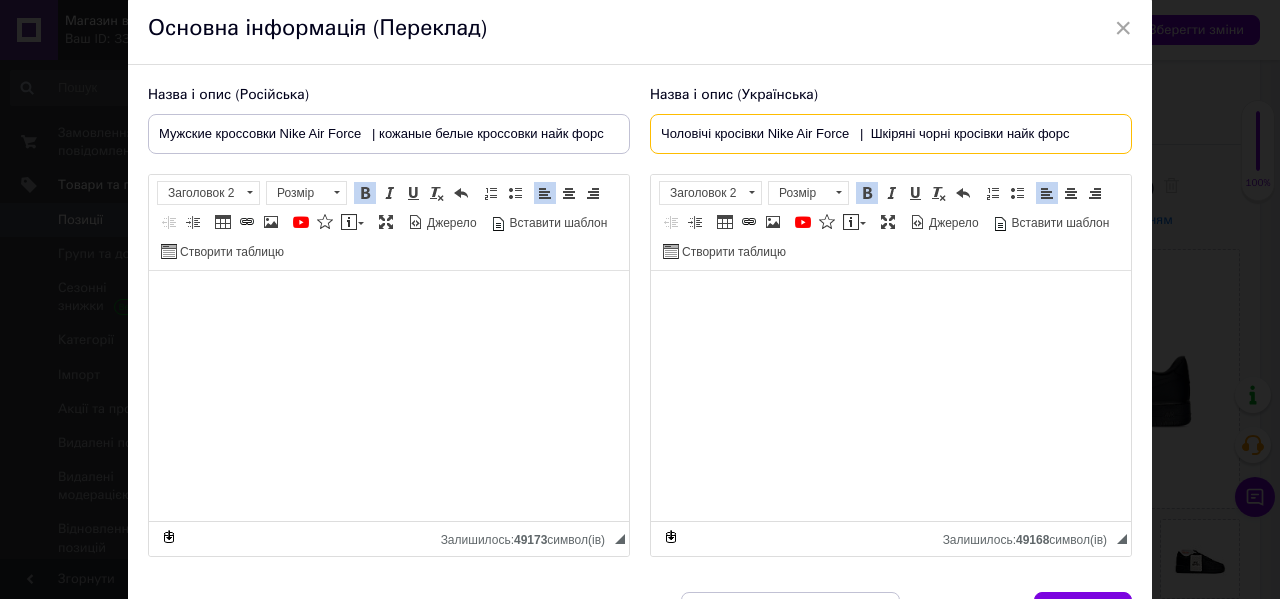 click on "Чоловічі кросівки Nike Air Force   |  Шкіряні чорні кросівки найк форс" at bounding box center (891, 134) 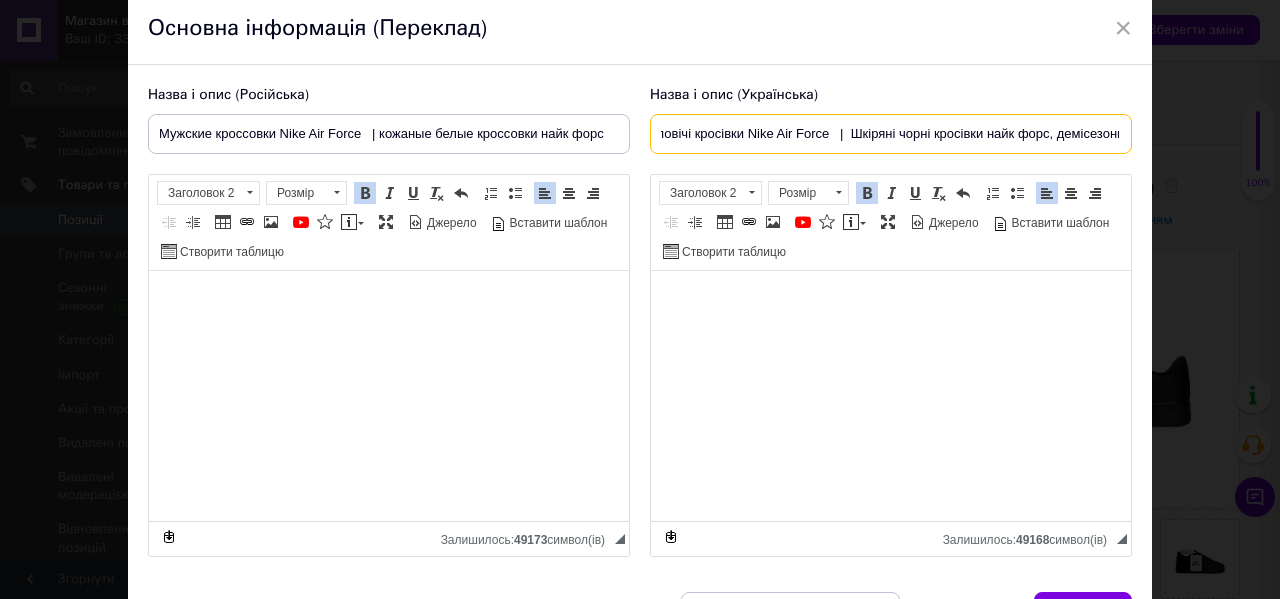 scroll, scrollTop: 0, scrollLeft: 27, axis: horizontal 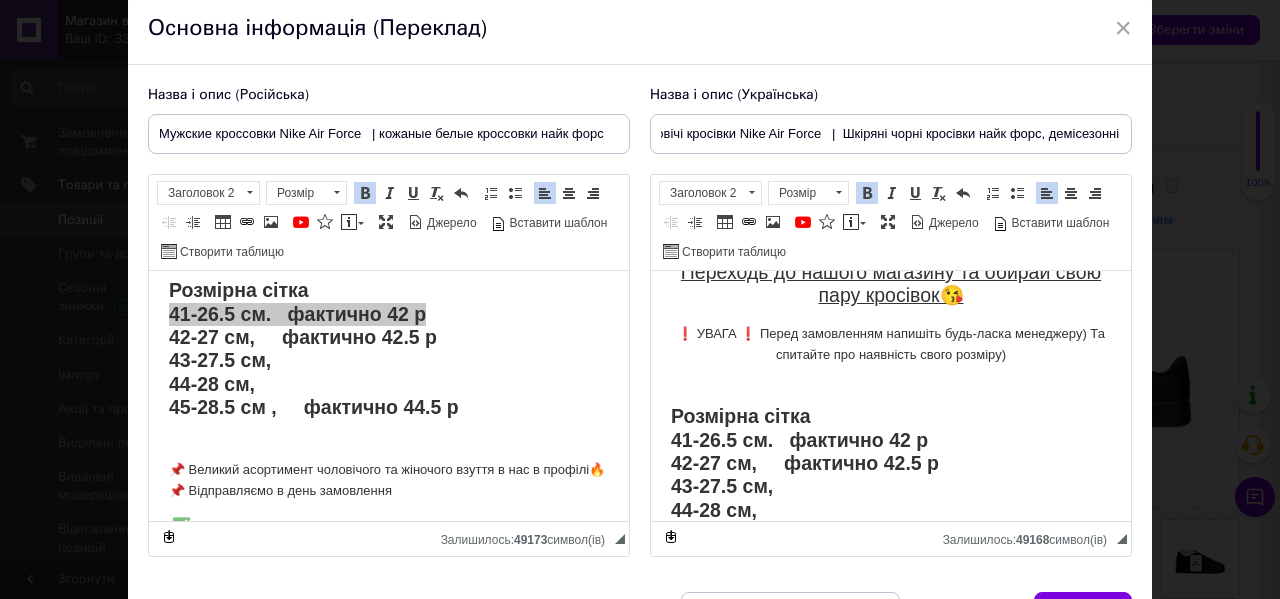 type on "Чоловічі кросівки Nike Air Force   |  Шкіряні чорні кросівки найк форс, демісезонні" 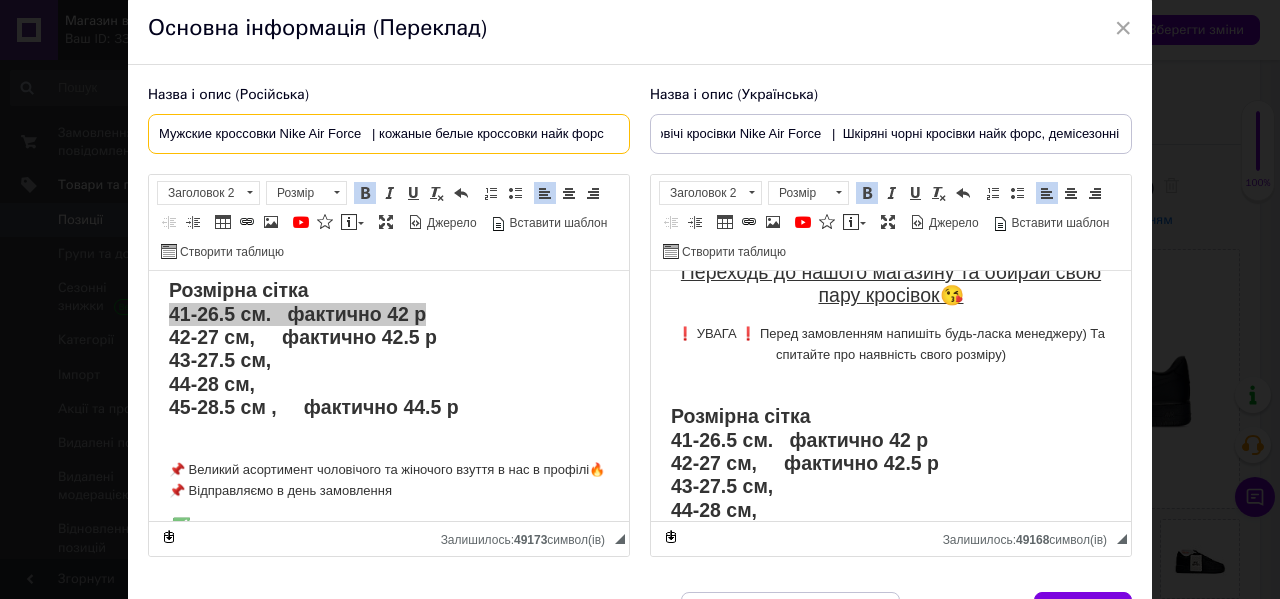 click on "Мужские кроссовки Nike Air Force   | кожаные белые кроссовки найк форс" at bounding box center [389, 134] 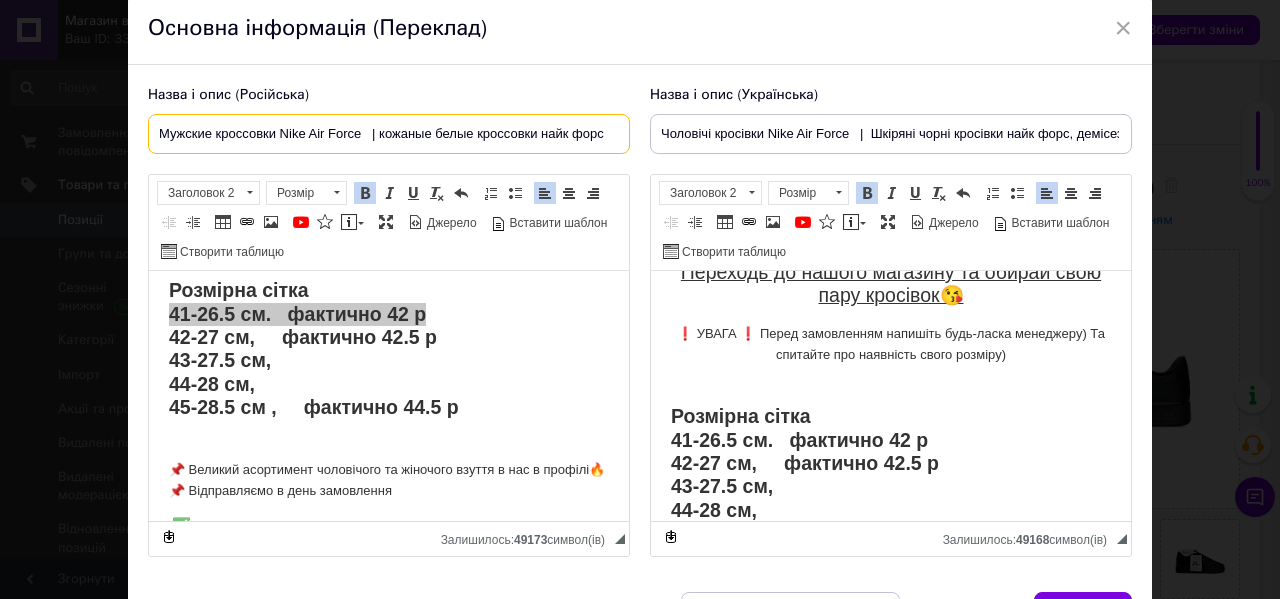 click on "Мужские кроссовки Nike Air Force   | кожаные белые кроссовки найк форс" at bounding box center (389, 134) 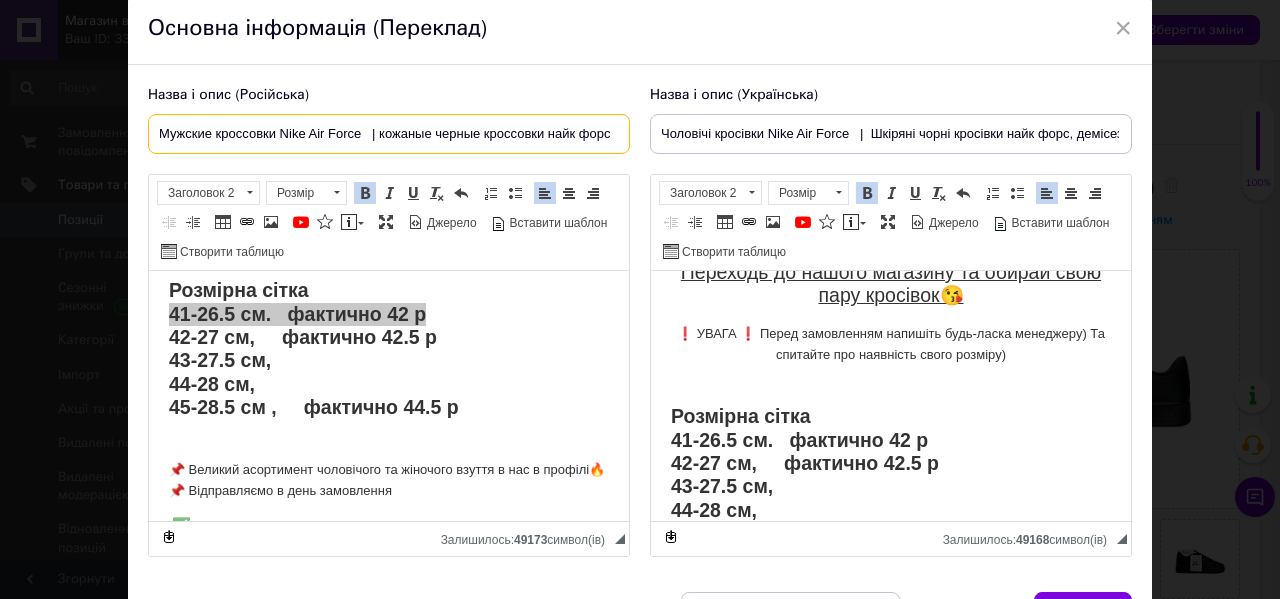 click on "Мужские кроссовки Nike Air Force   | кожаные черные кроссовки найк форс" at bounding box center [389, 134] 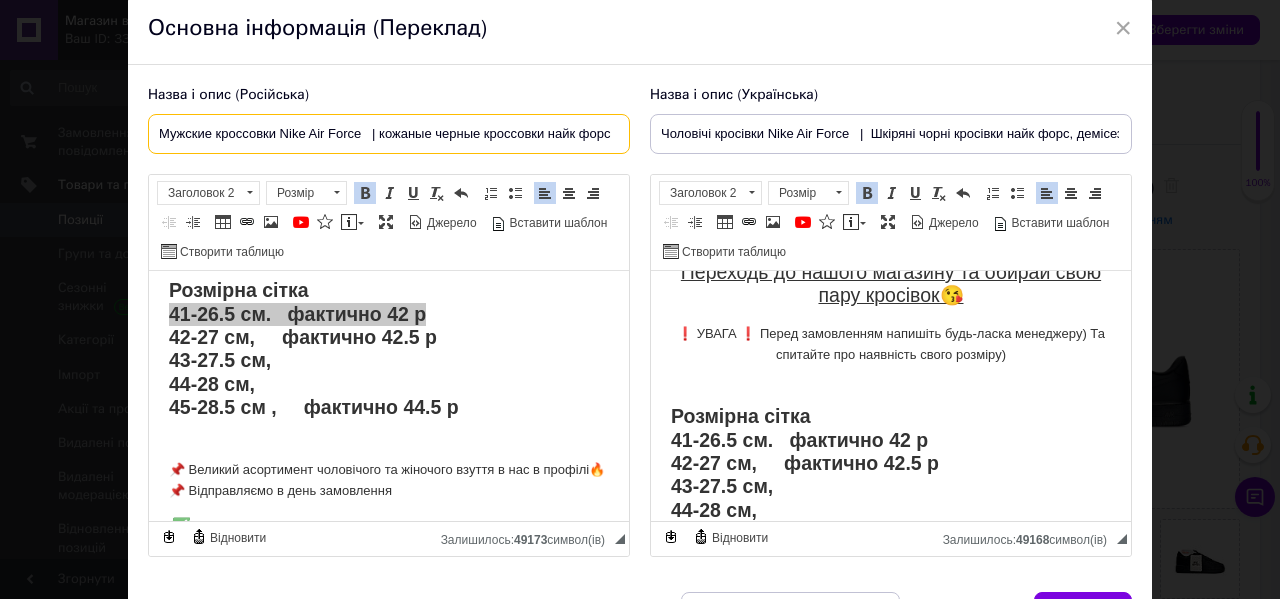 click on "Мужские кроссовки Nike Air Force   | кожаные черные кроссовки найк форс" at bounding box center [389, 134] 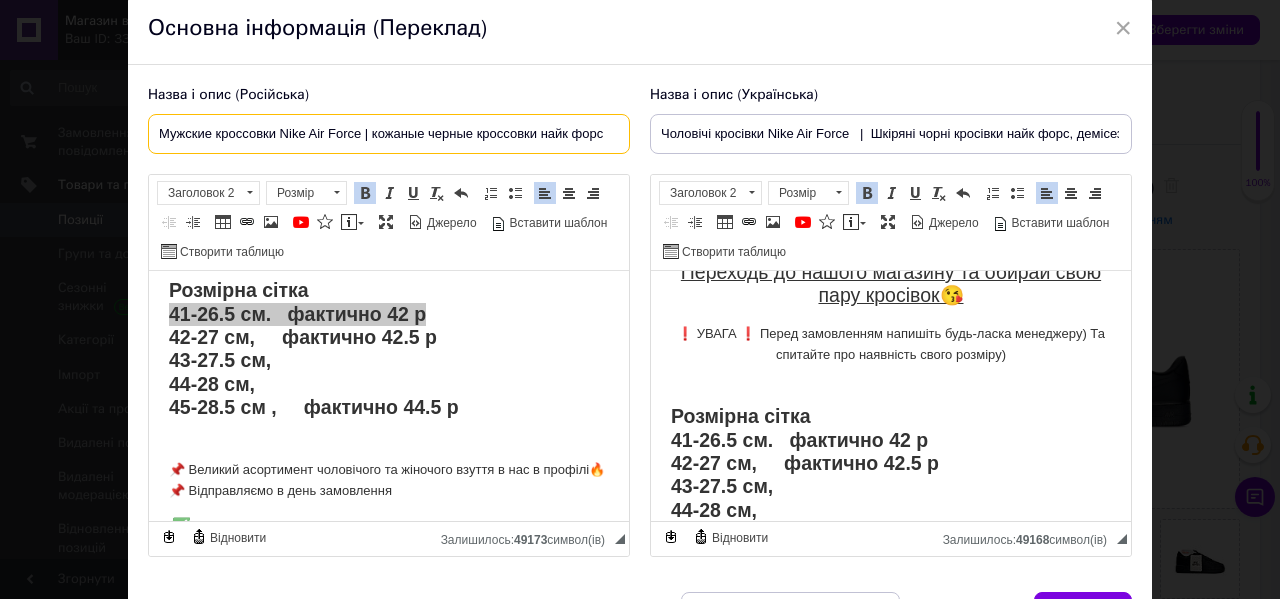 click on "Мужские кроссовки Nike Air Force | кожаные черные кроссовки найк форс" at bounding box center [389, 134] 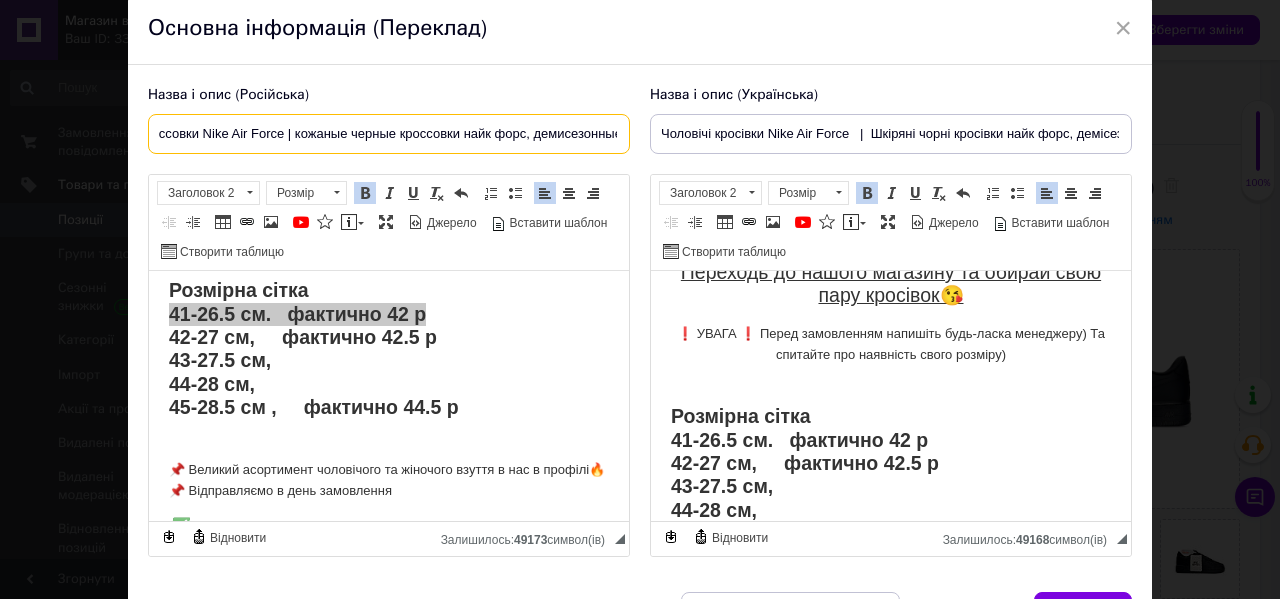 scroll, scrollTop: 0, scrollLeft: 84, axis: horizontal 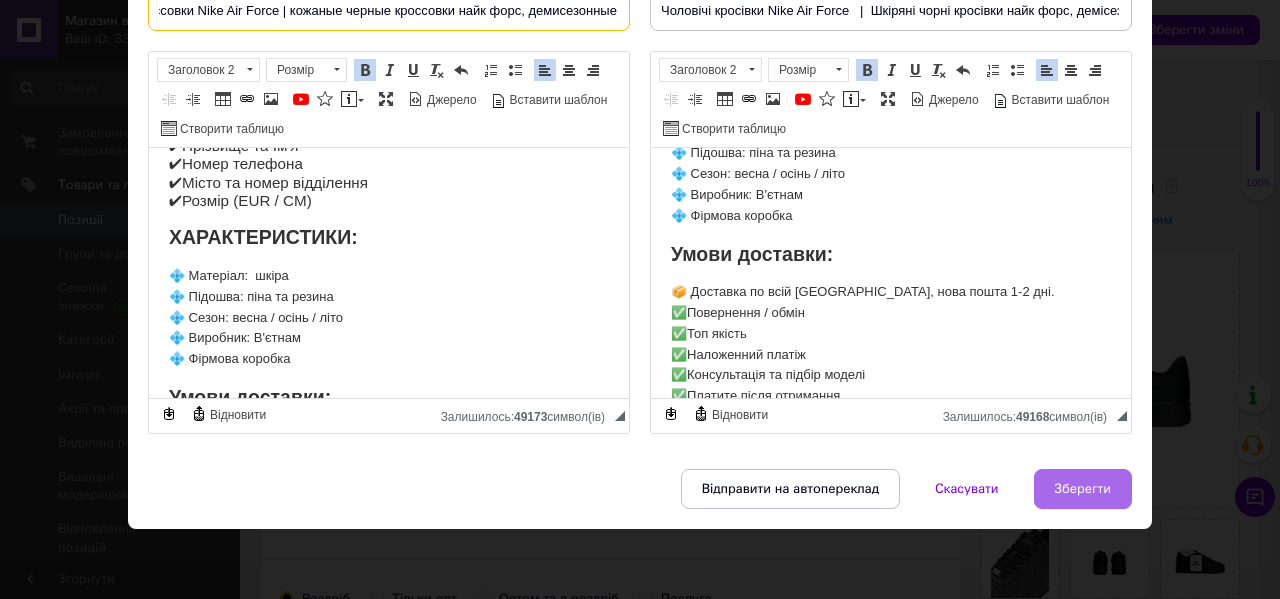 type on "Мужские кроссовки Nike Air Force | кожаные черные кроссовки найк форс, демисезонные" 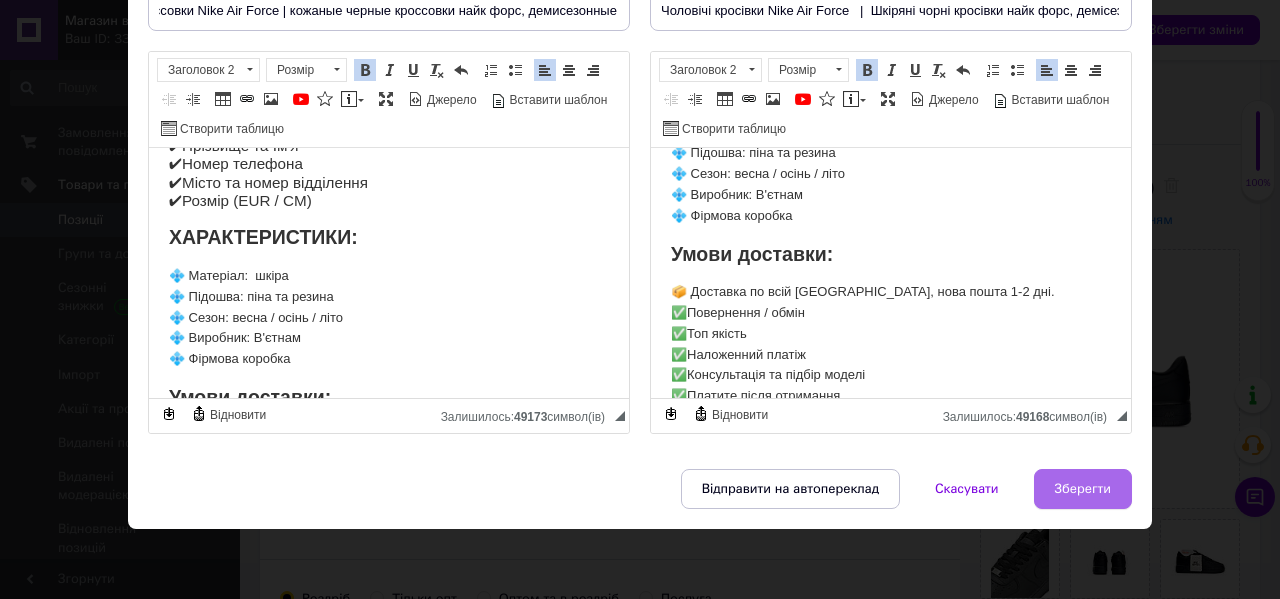 click on "Зберегти" at bounding box center [1083, 489] 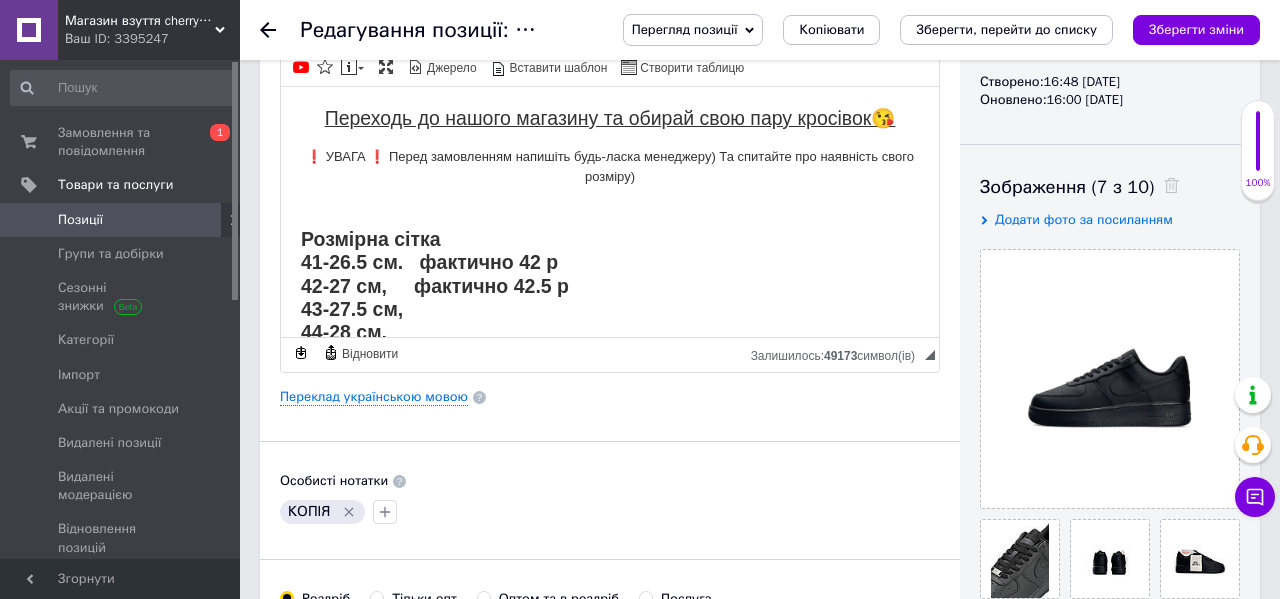 click on "Зберегти зміни" at bounding box center (1196, 29) 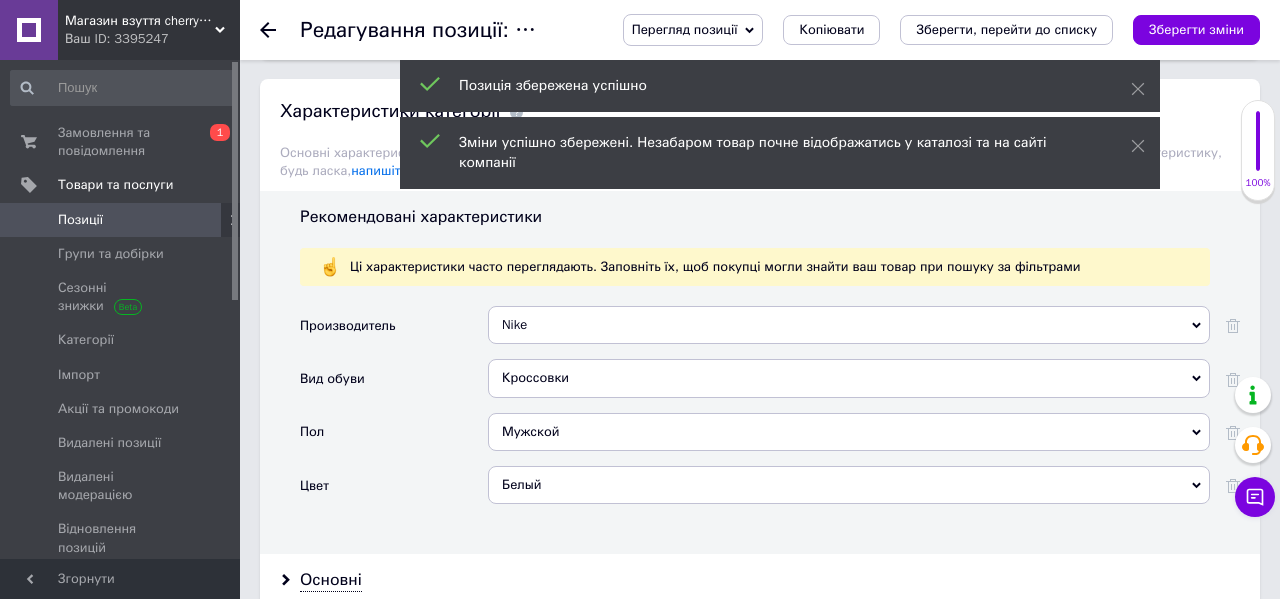 scroll, scrollTop: 1999, scrollLeft: 0, axis: vertical 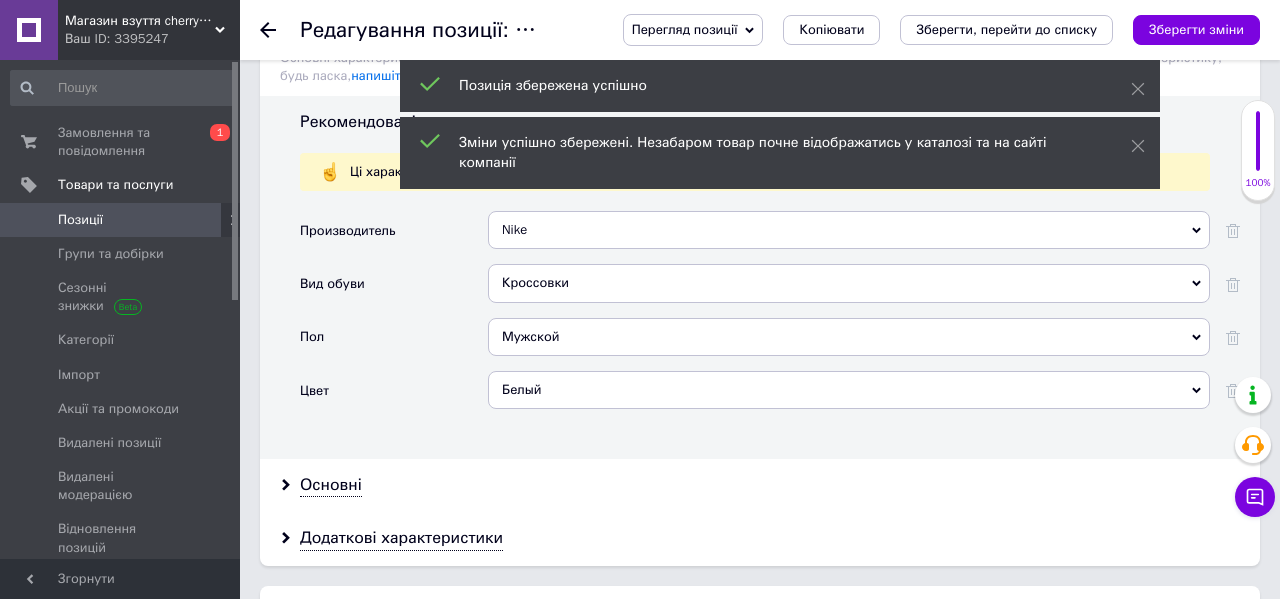 click on "Белый" at bounding box center (849, 390) 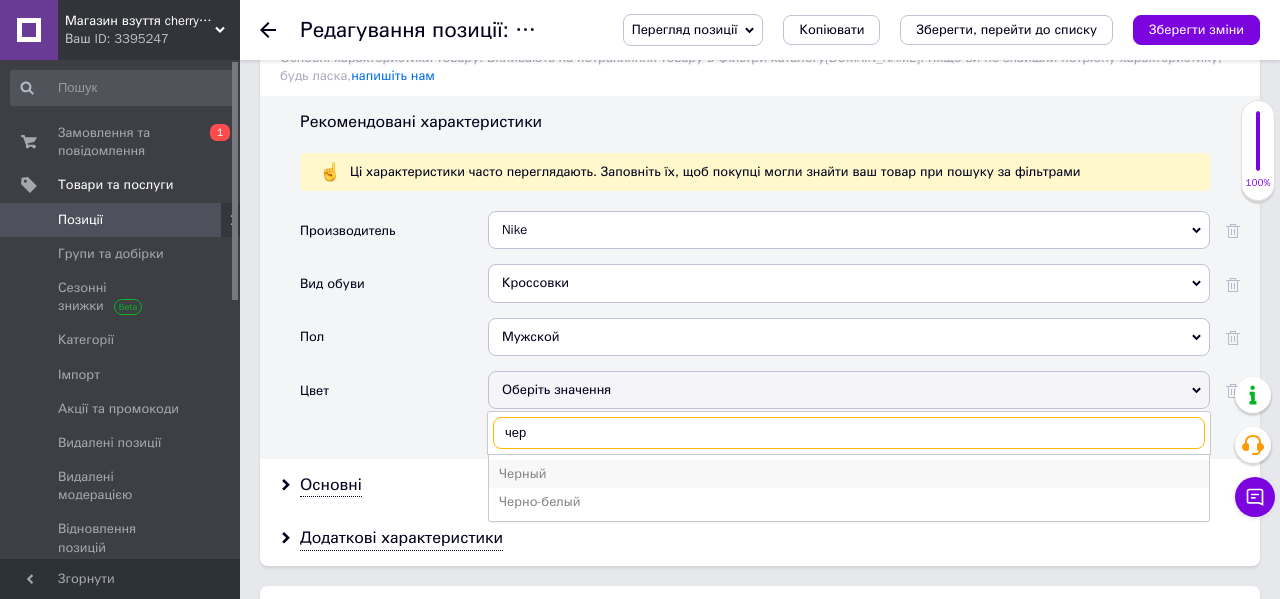 type on "чер" 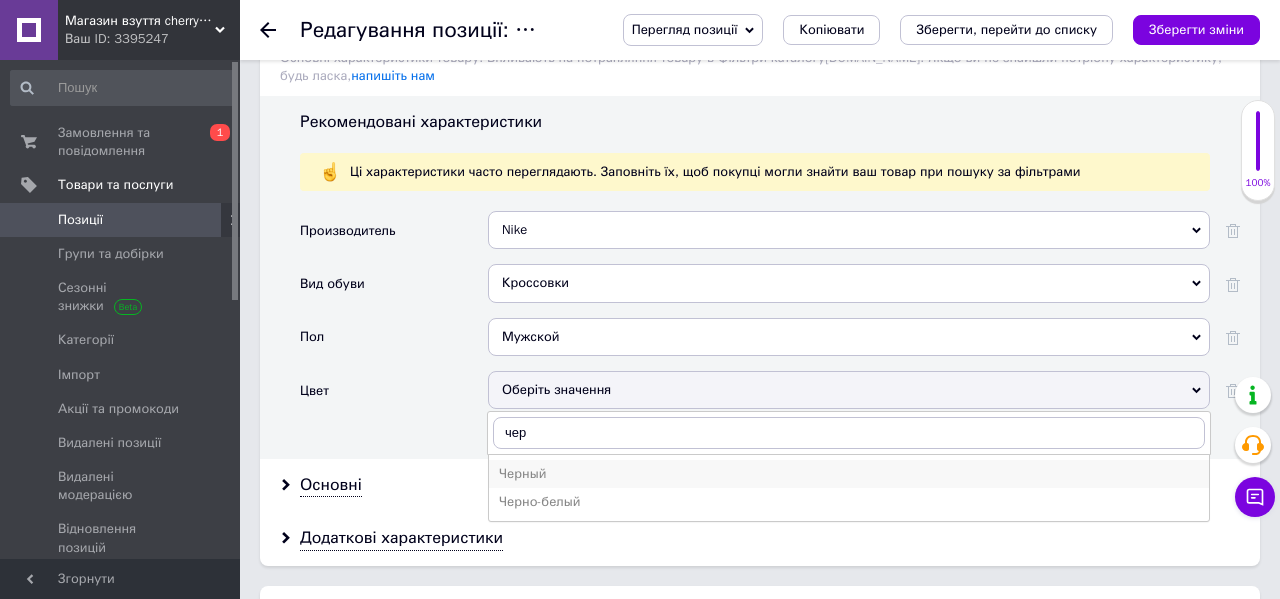 click on "Черный" at bounding box center [849, 474] 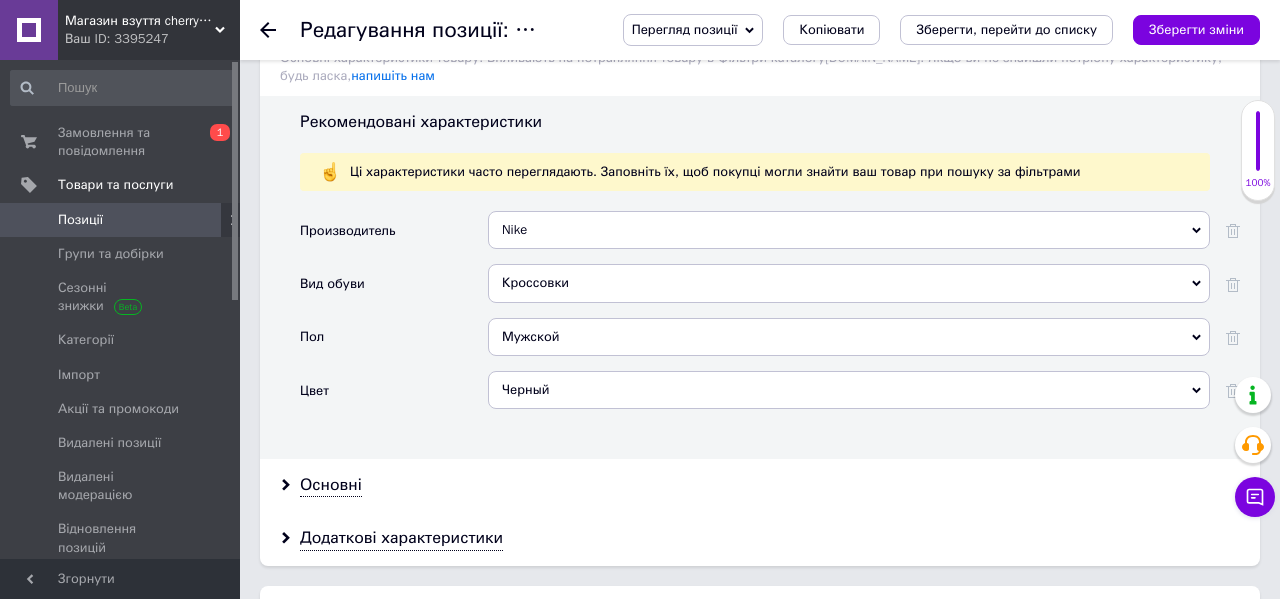 scroll, scrollTop: 2237, scrollLeft: 0, axis: vertical 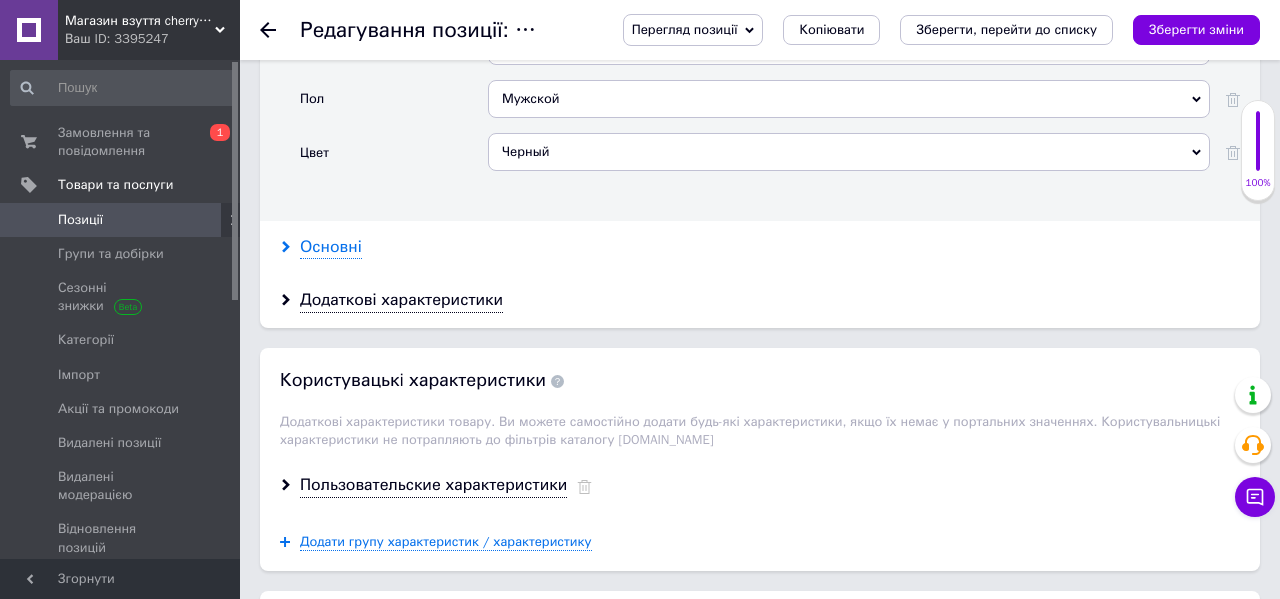 click on "Основні" at bounding box center (331, 247) 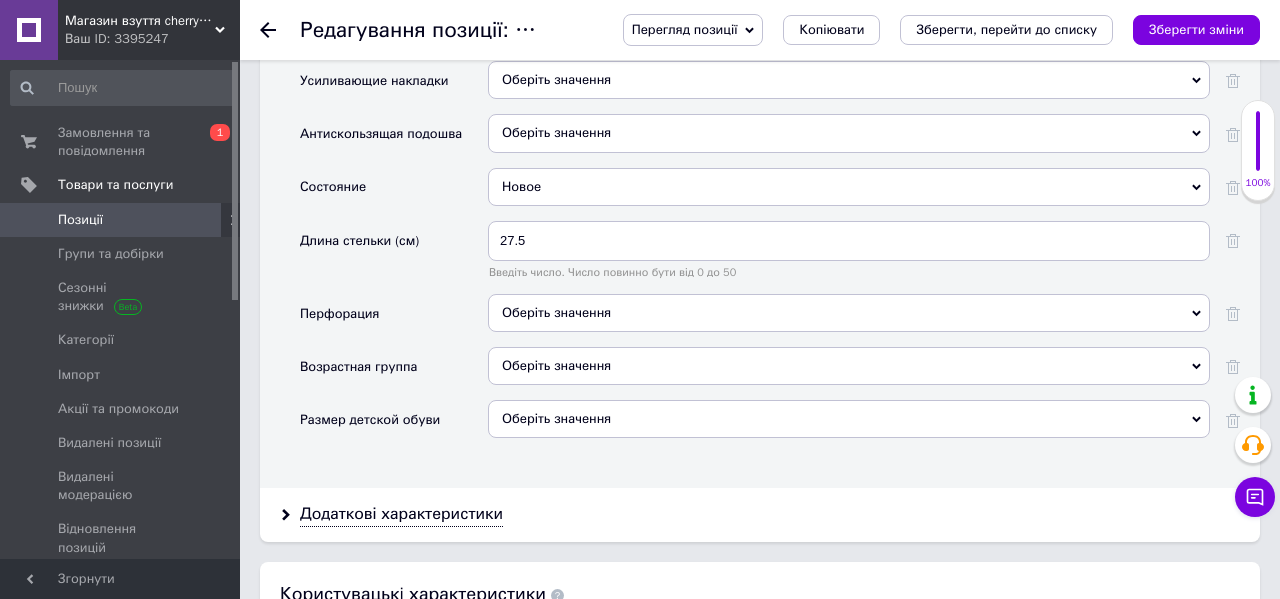 scroll, scrollTop: 3816, scrollLeft: 0, axis: vertical 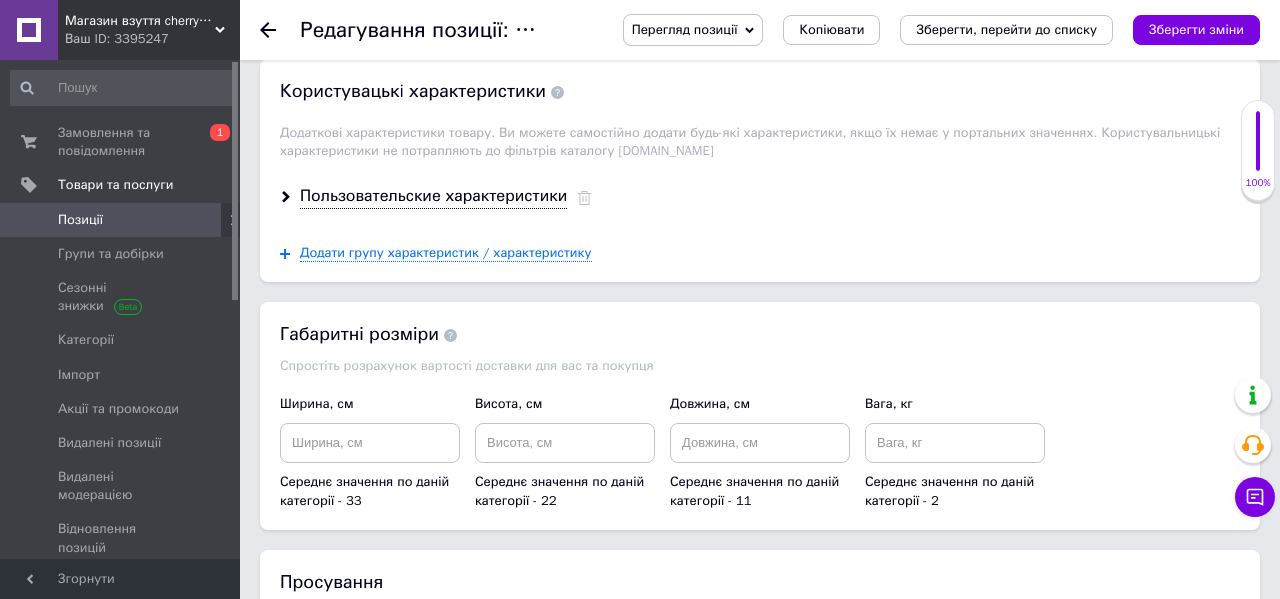 click on "Зберегти зміни" at bounding box center [1196, 29] 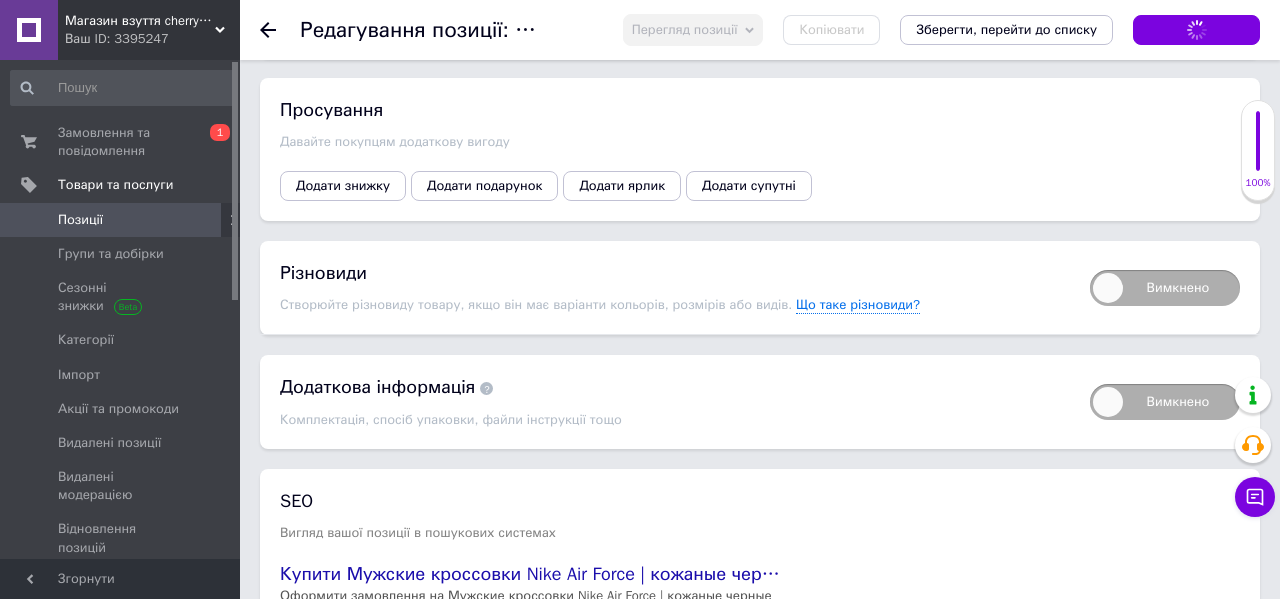 scroll, scrollTop: 4307, scrollLeft: 0, axis: vertical 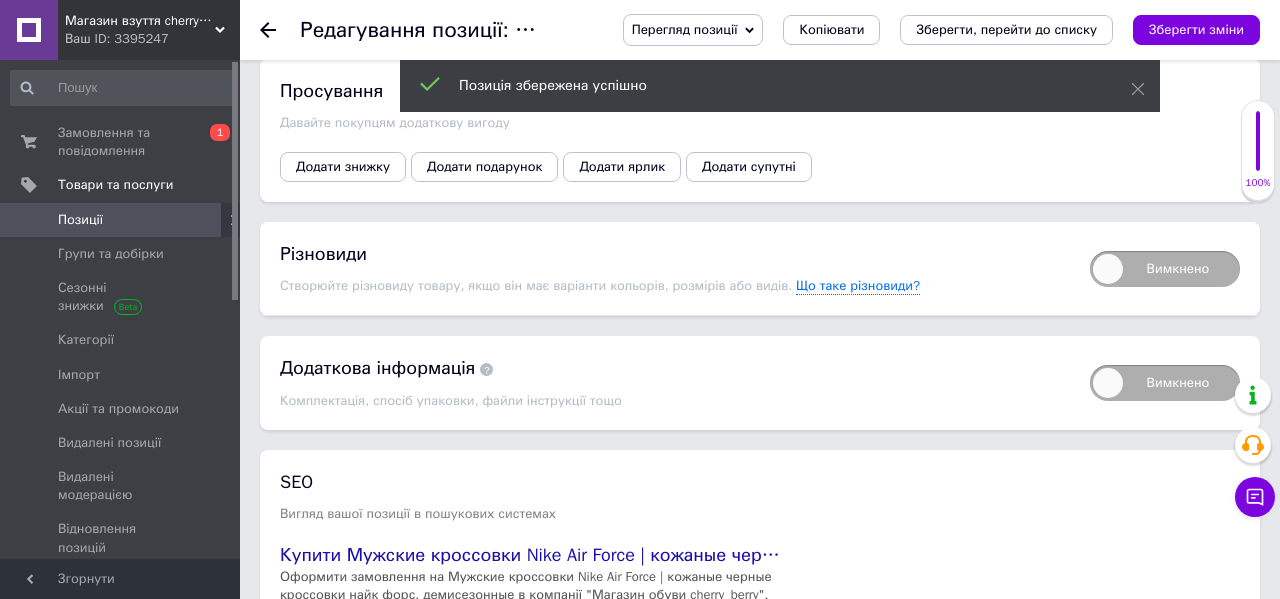 click on "Вимкнено" at bounding box center (1165, 269) 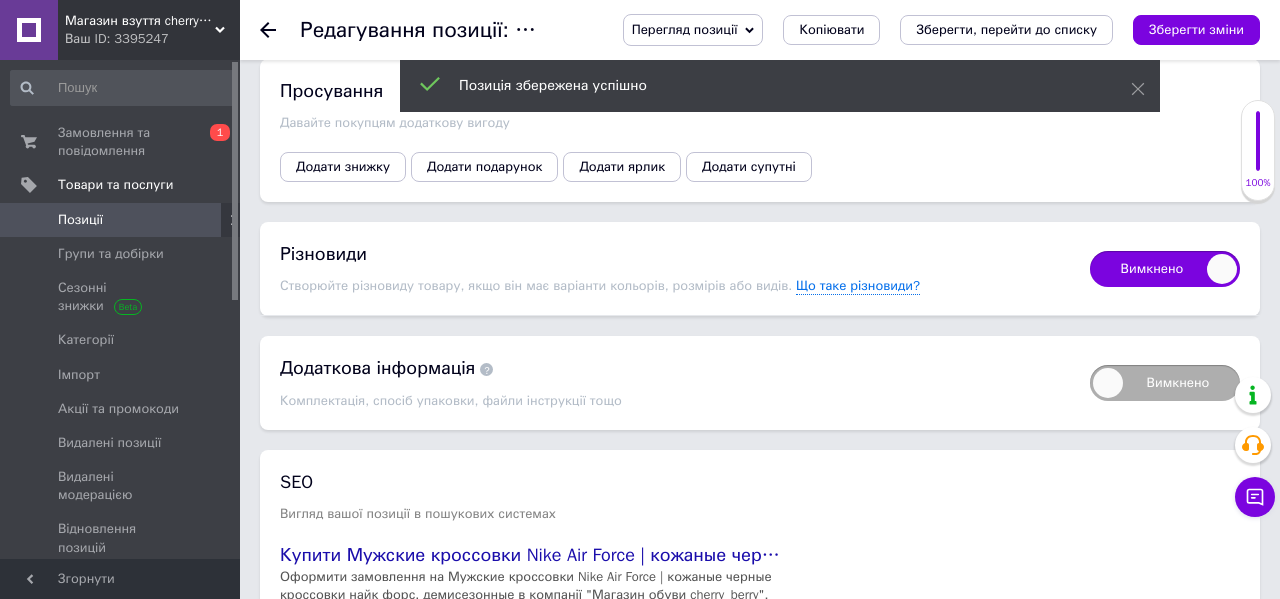 checkbox on "true" 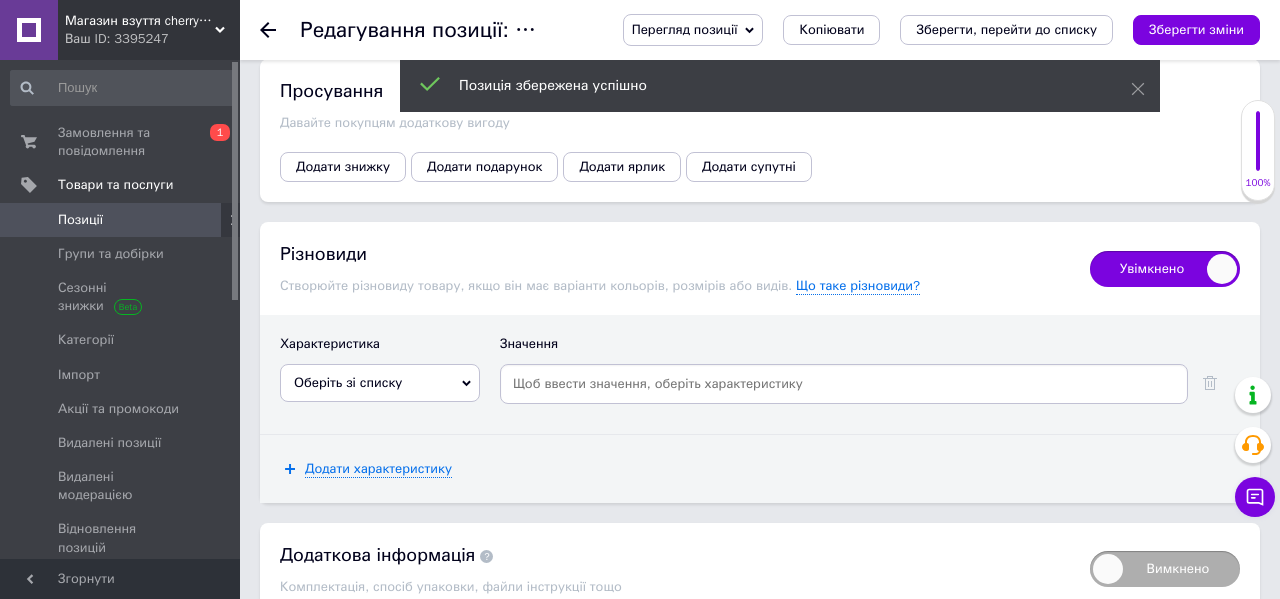 click on "Оберіть зі списку" at bounding box center (380, 383) 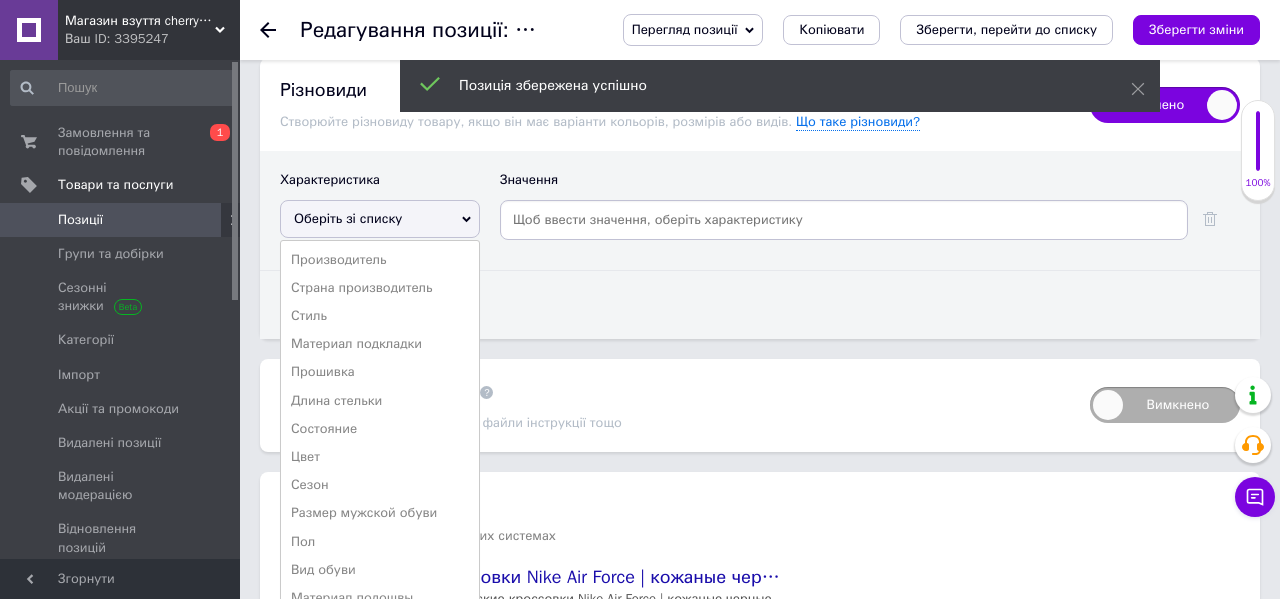 scroll, scrollTop: 4498, scrollLeft: 0, axis: vertical 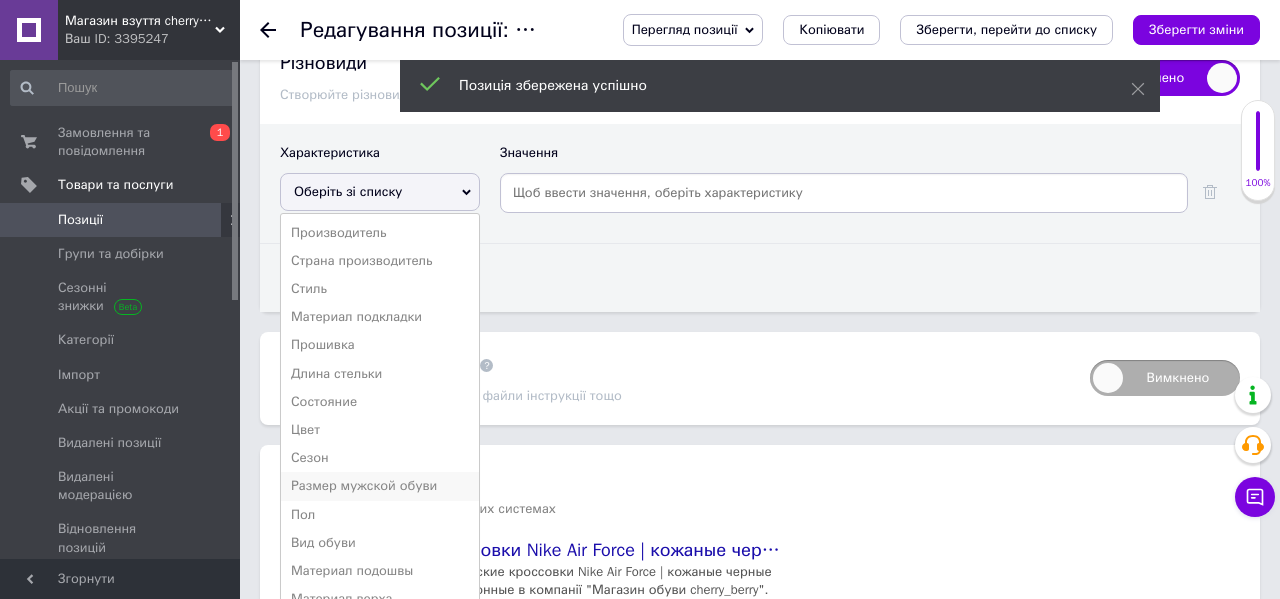 click on "Размер мужской обуви" at bounding box center (380, 486) 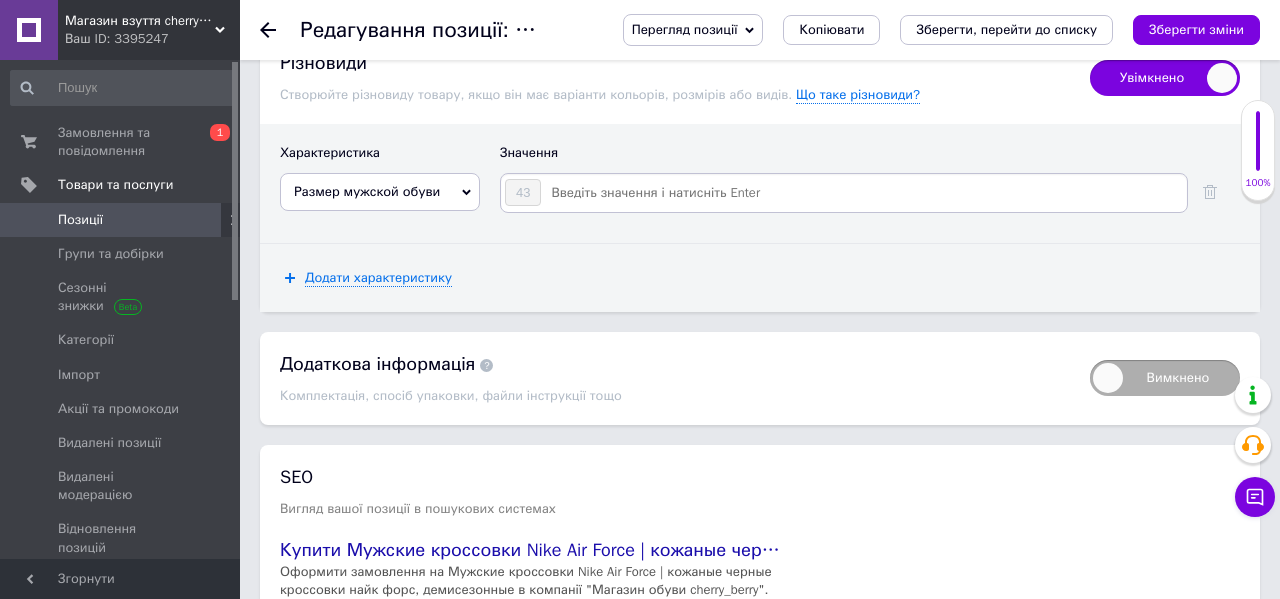 click at bounding box center [863, 193] 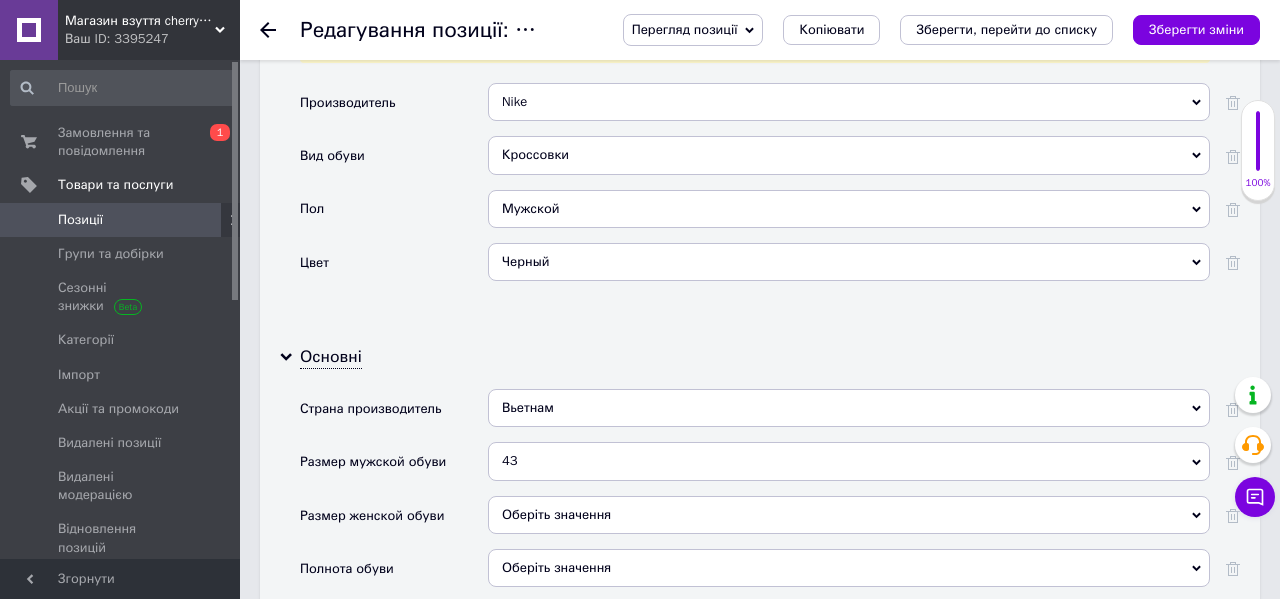 scroll, scrollTop: 2107, scrollLeft: 0, axis: vertical 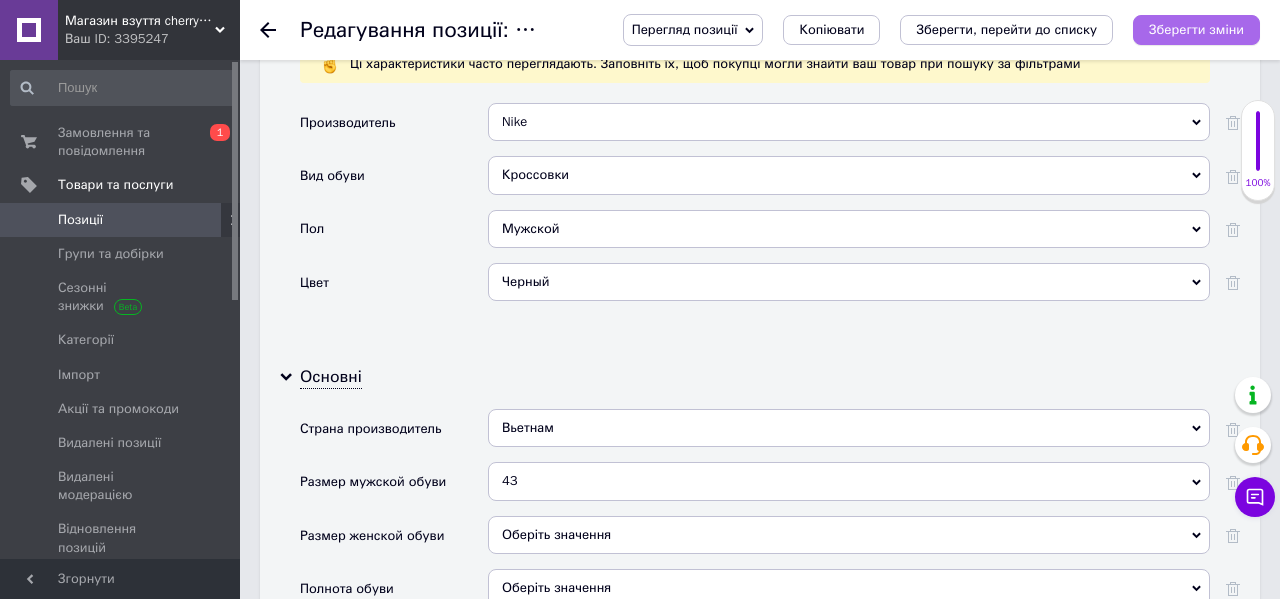 click on "Зберегти зміни" at bounding box center (1196, 29) 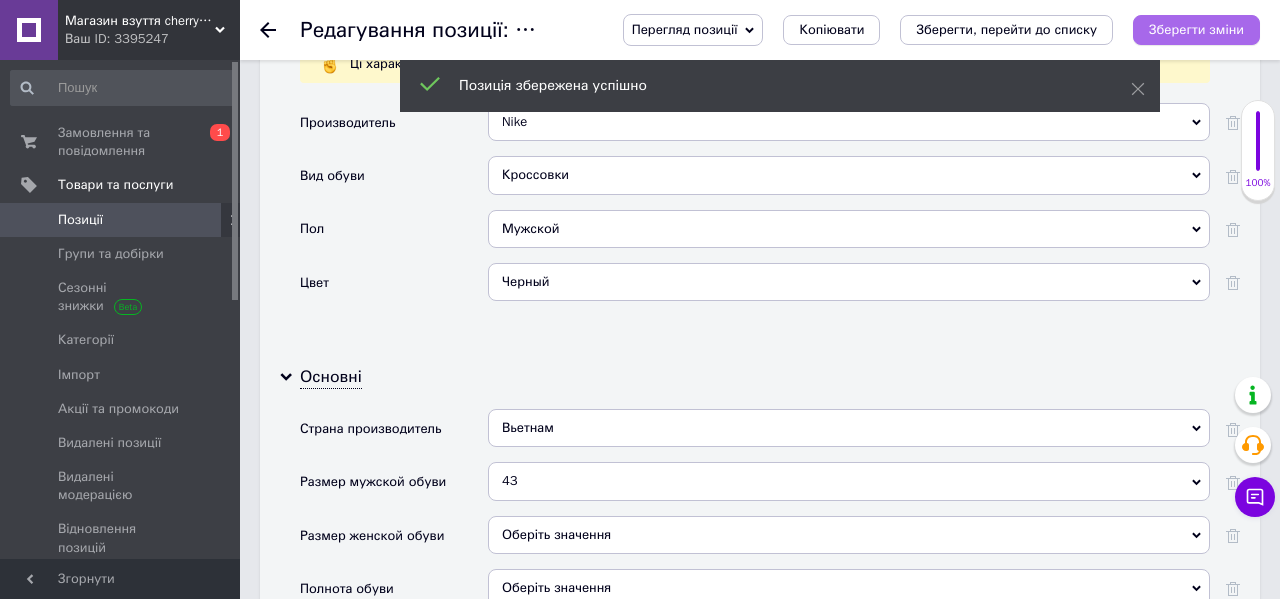 click on "Зберегти зміни" at bounding box center (1196, 29) 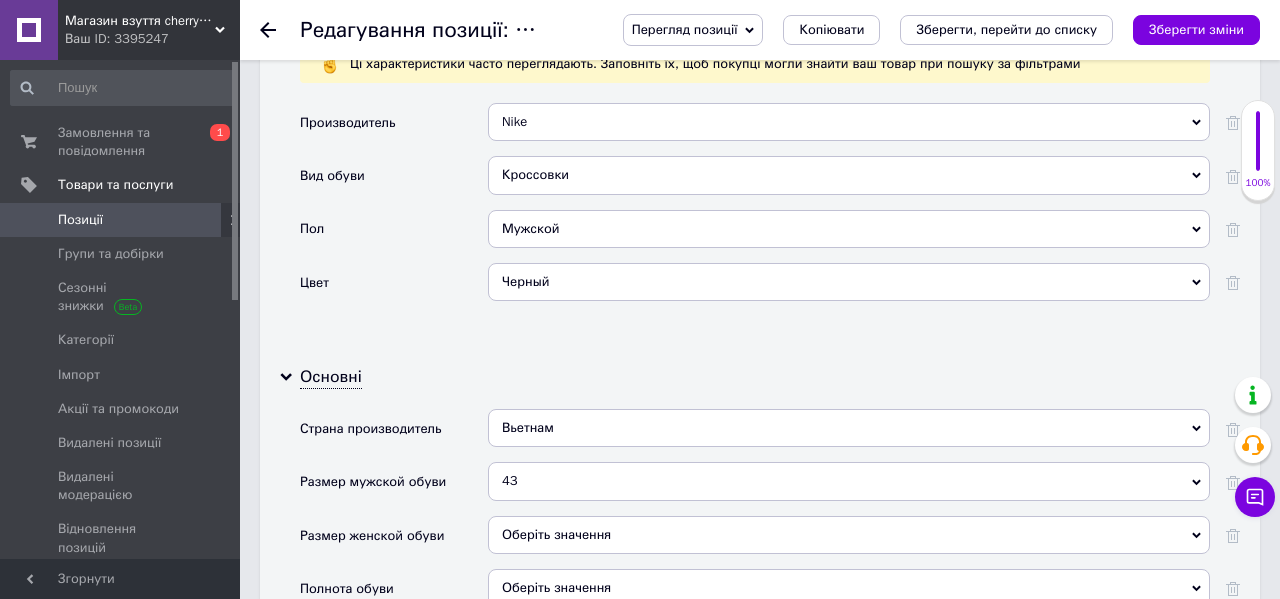 click on "Перегляд позиції Зберегти та переглянути на сайті Зберегти та переглянути на маркетплейсі Копіювати Зберегти, перейти до списку Зберегти зміни" at bounding box center [921, 30] 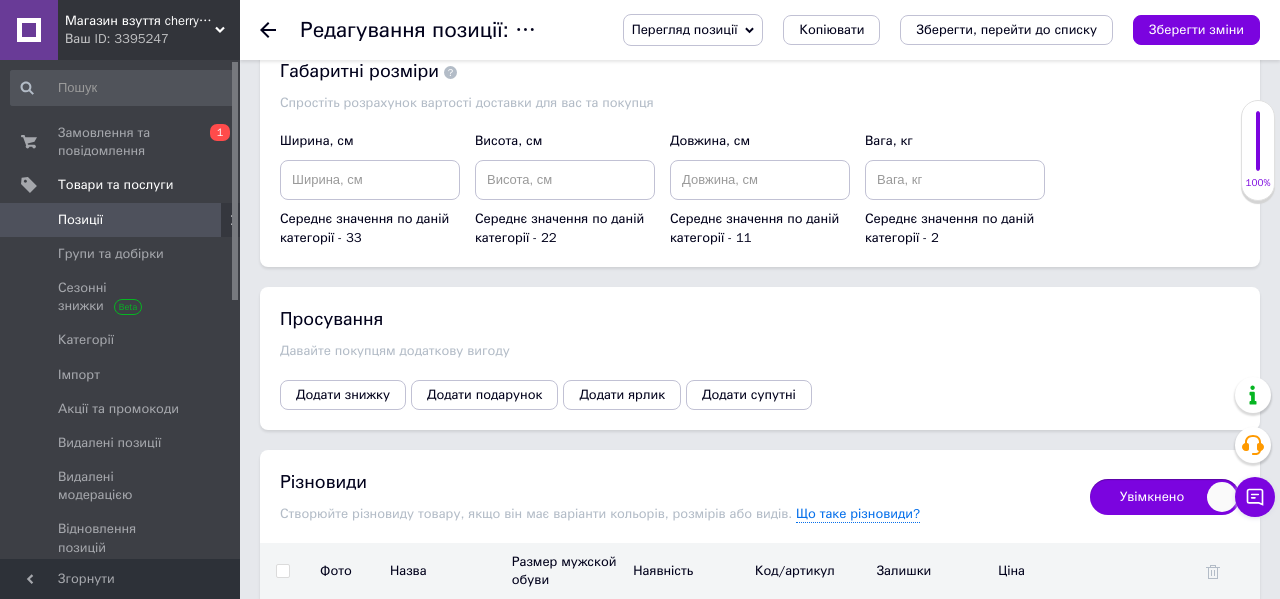 scroll, scrollTop: 4053, scrollLeft: 0, axis: vertical 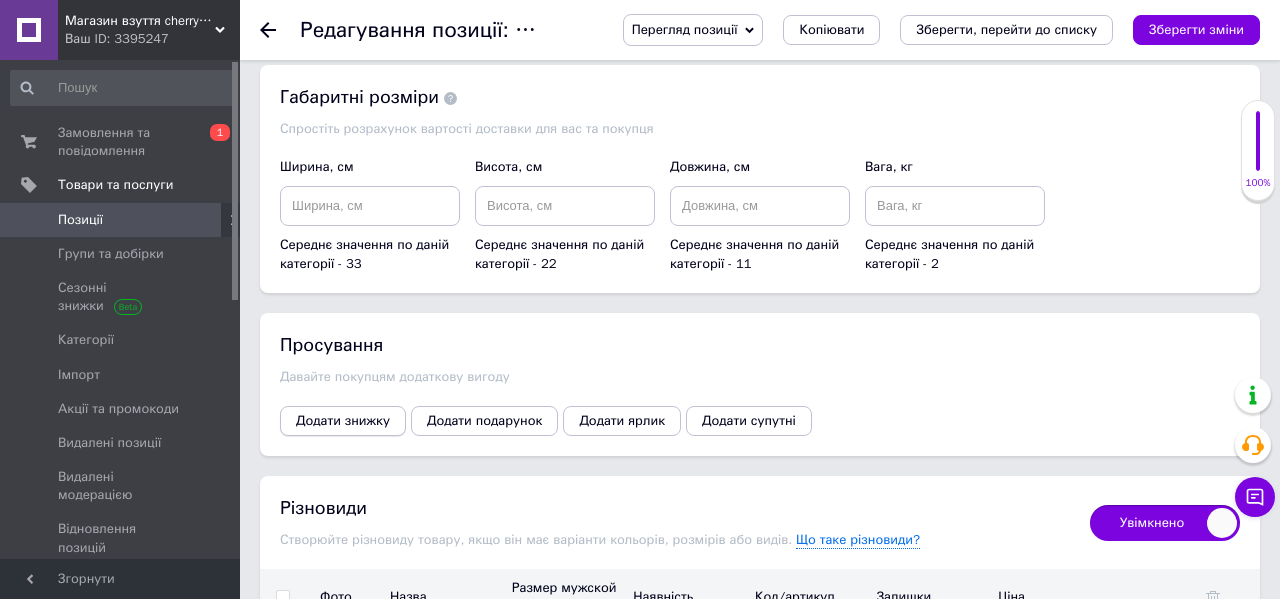 click on "Додати знижку" at bounding box center (343, 421) 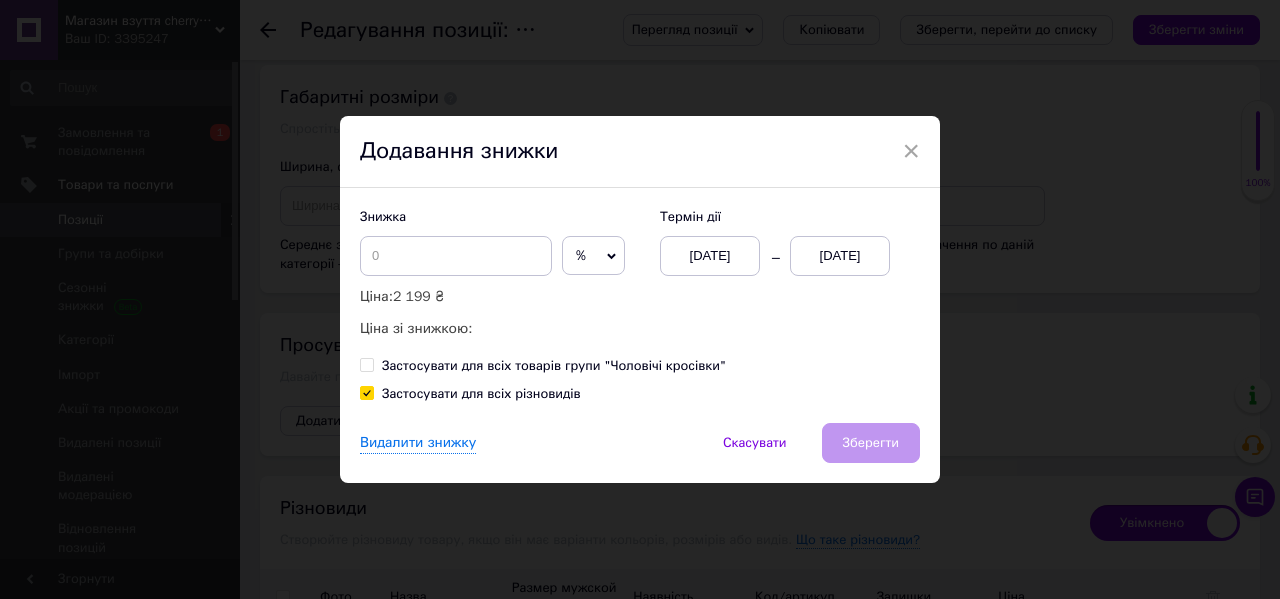 click on "%" at bounding box center [593, 256] 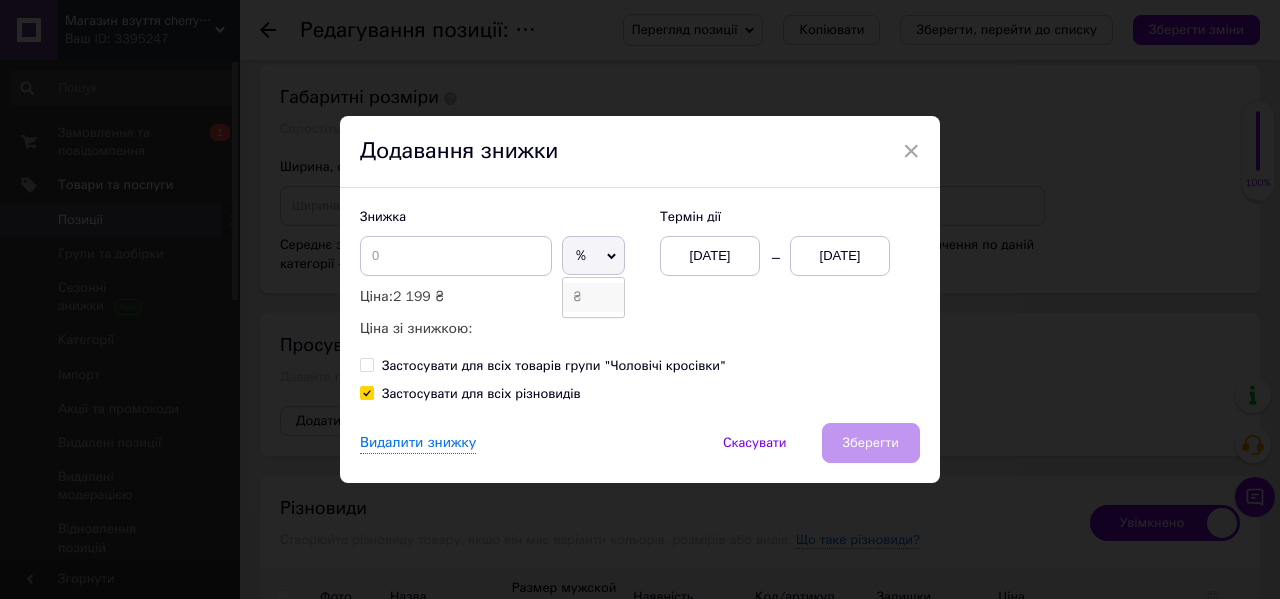 click on "₴" at bounding box center (593, 297) 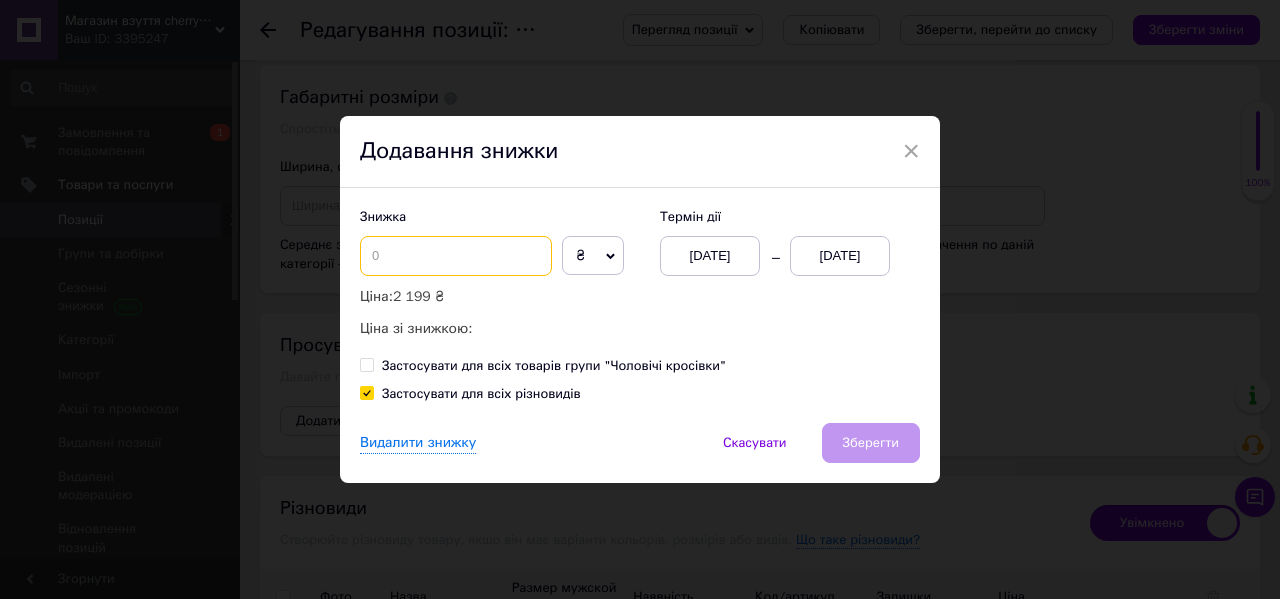 click at bounding box center [456, 256] 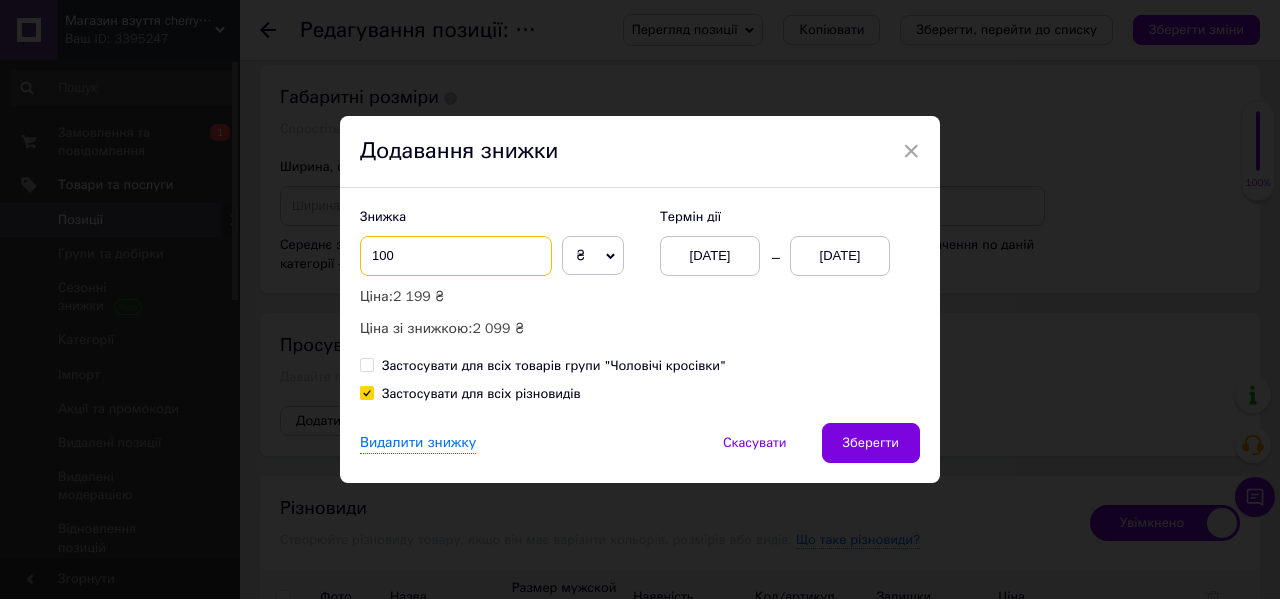 type on "100" 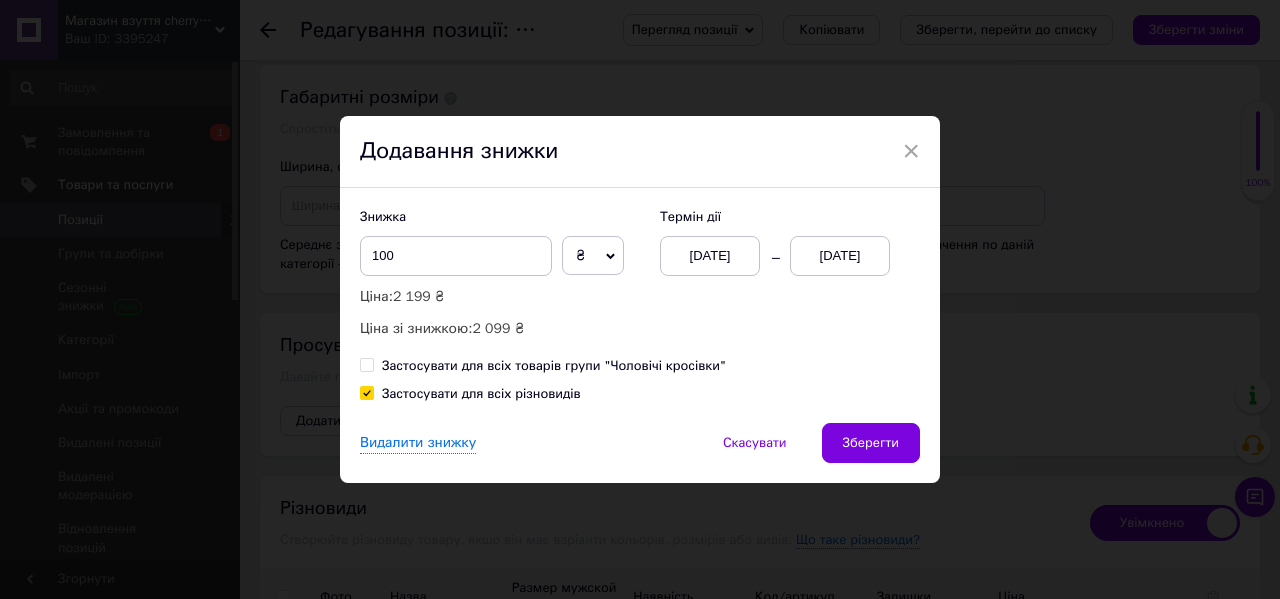 click on "[DATE]" at bounding box center (840, 256) 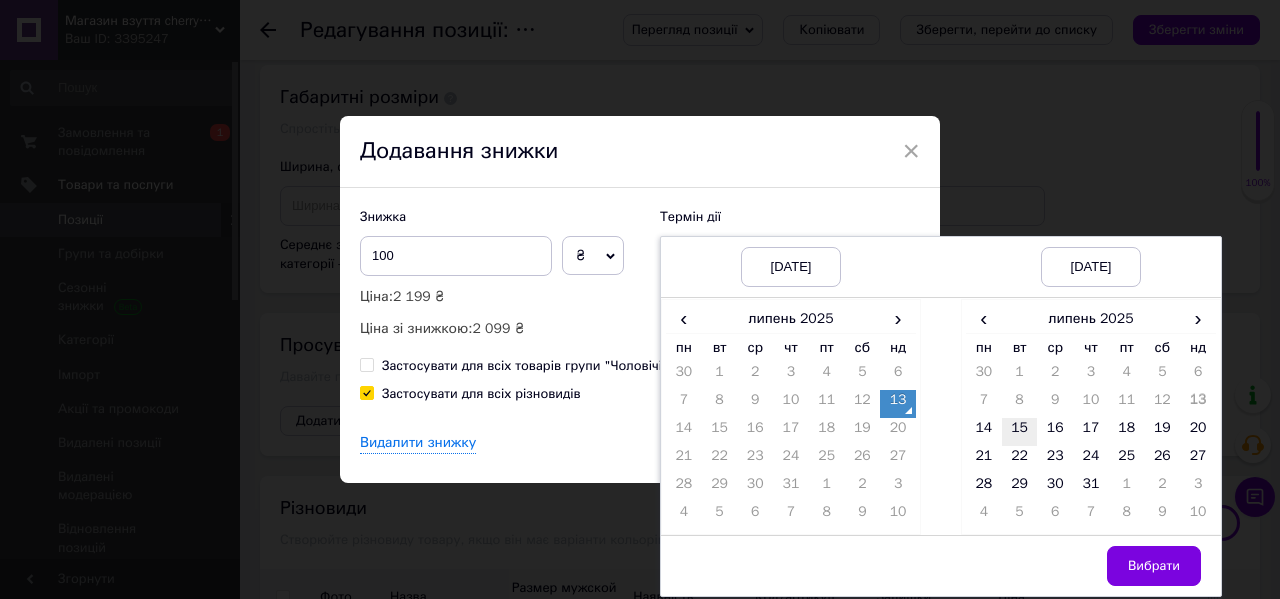 click on "15" at bounding box center [1020, 432] 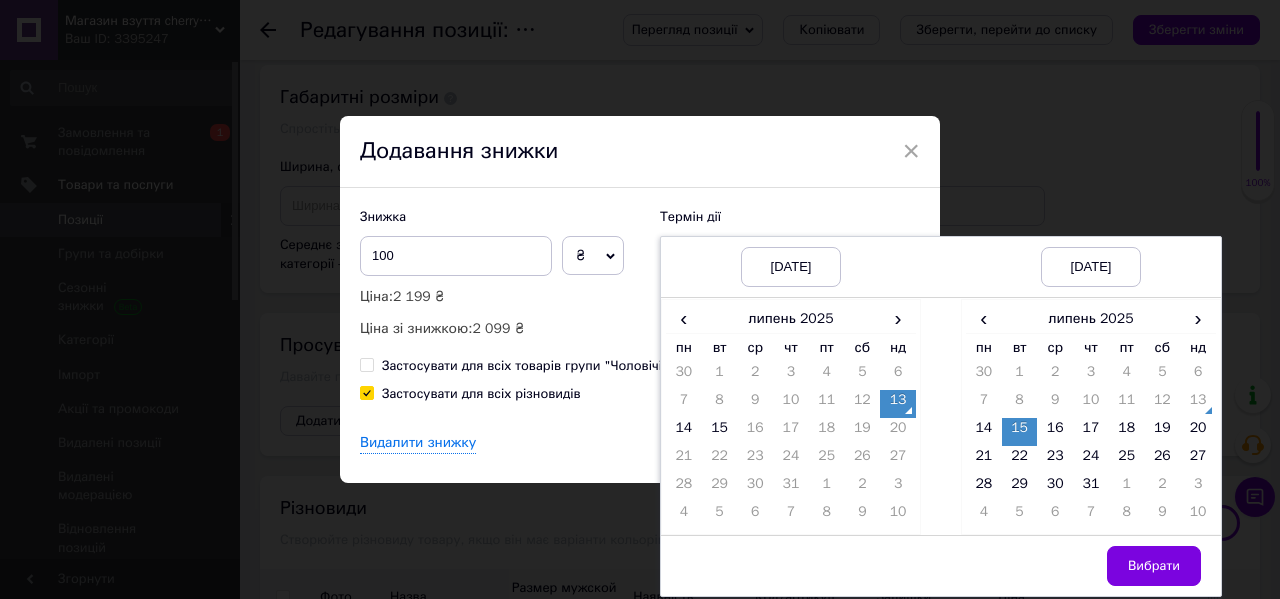 click on "Вибрати" at bounding box center [1154, 566] 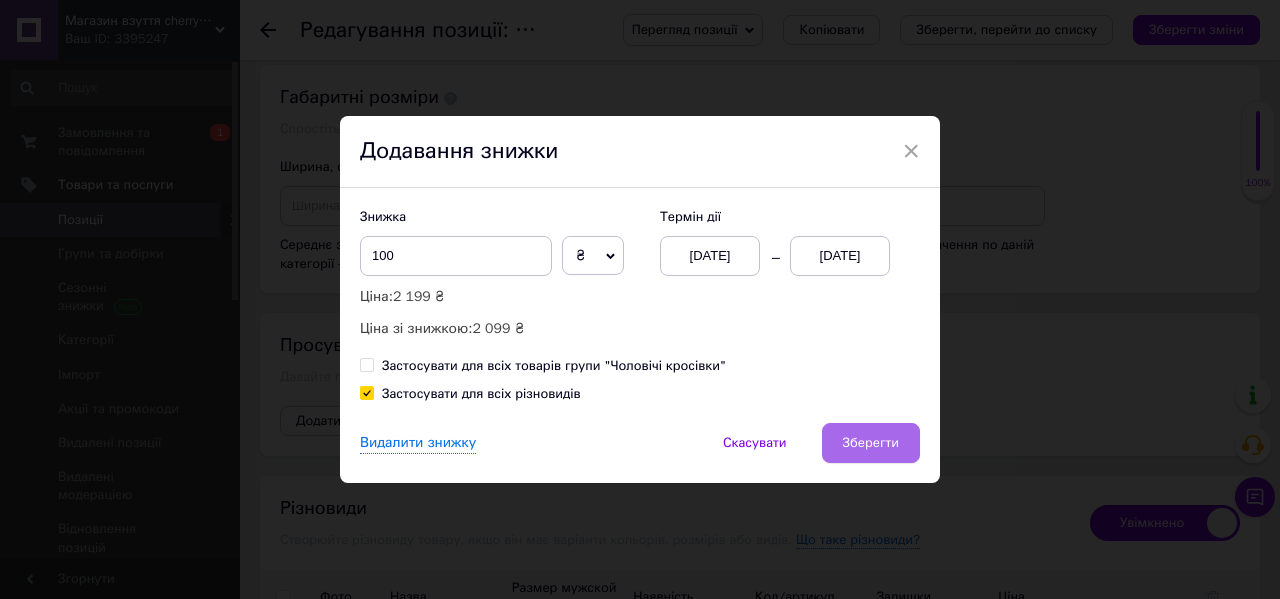 click on "Зберегти" at bounding box center [871, 443] 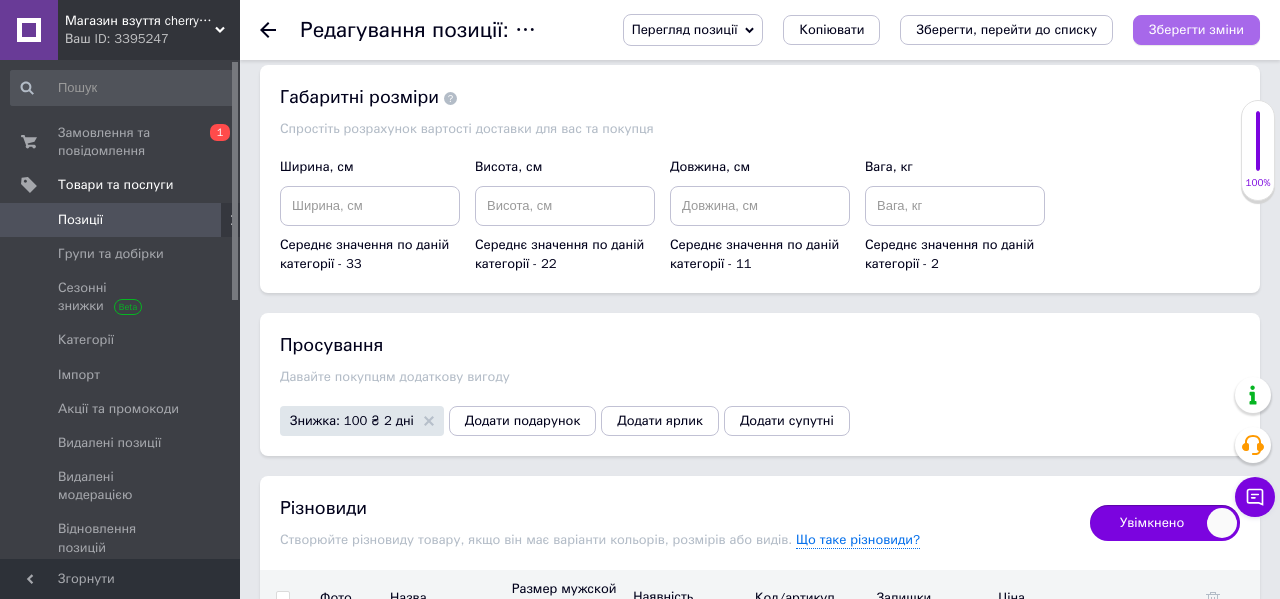click on "Зберегти зміни" at bounding box center [1196, 29] 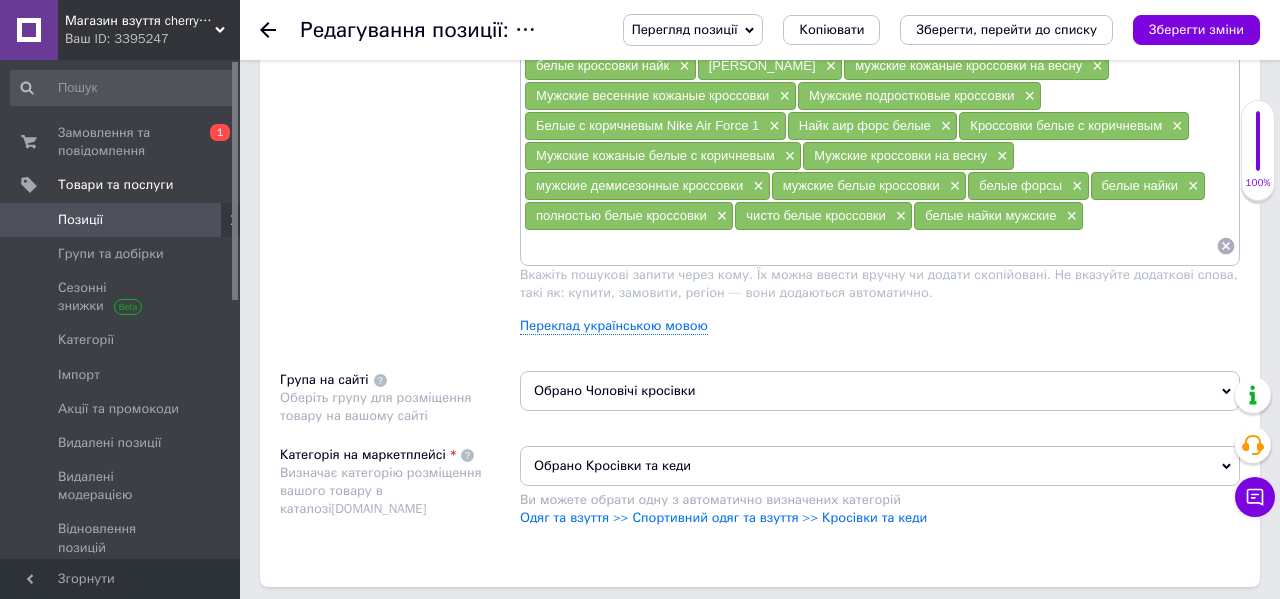 scroll, scrollTop: 1358, scrollLeft: 0, axis: vertical 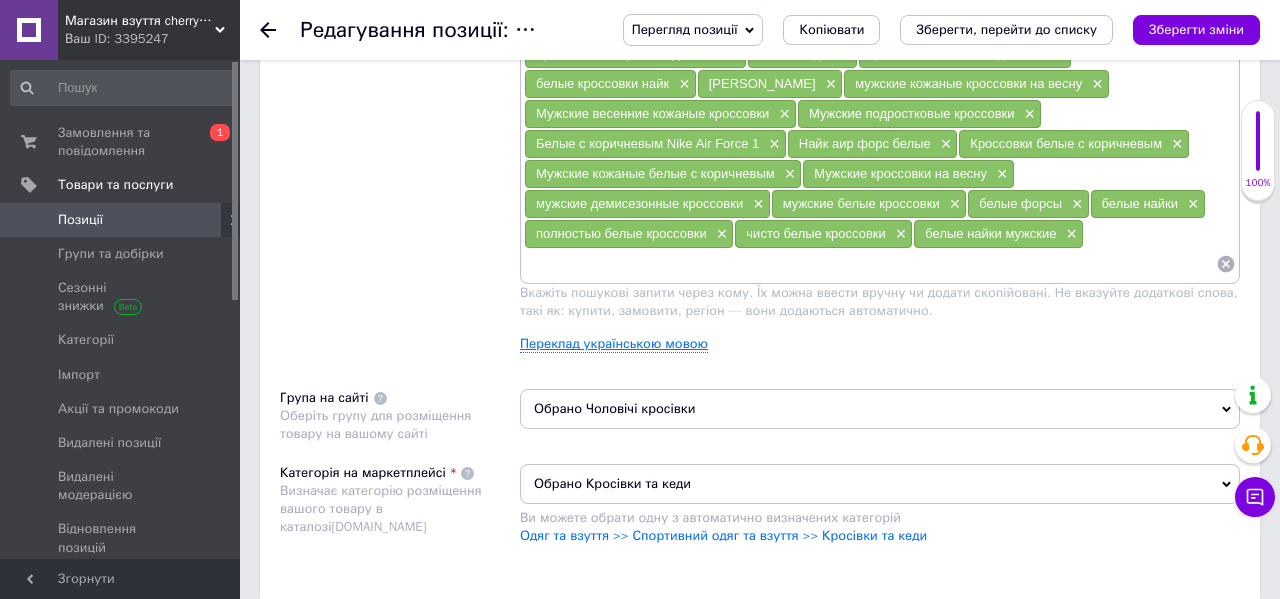 click on "Переклад українською мовою" at bounding box center (614, 344) 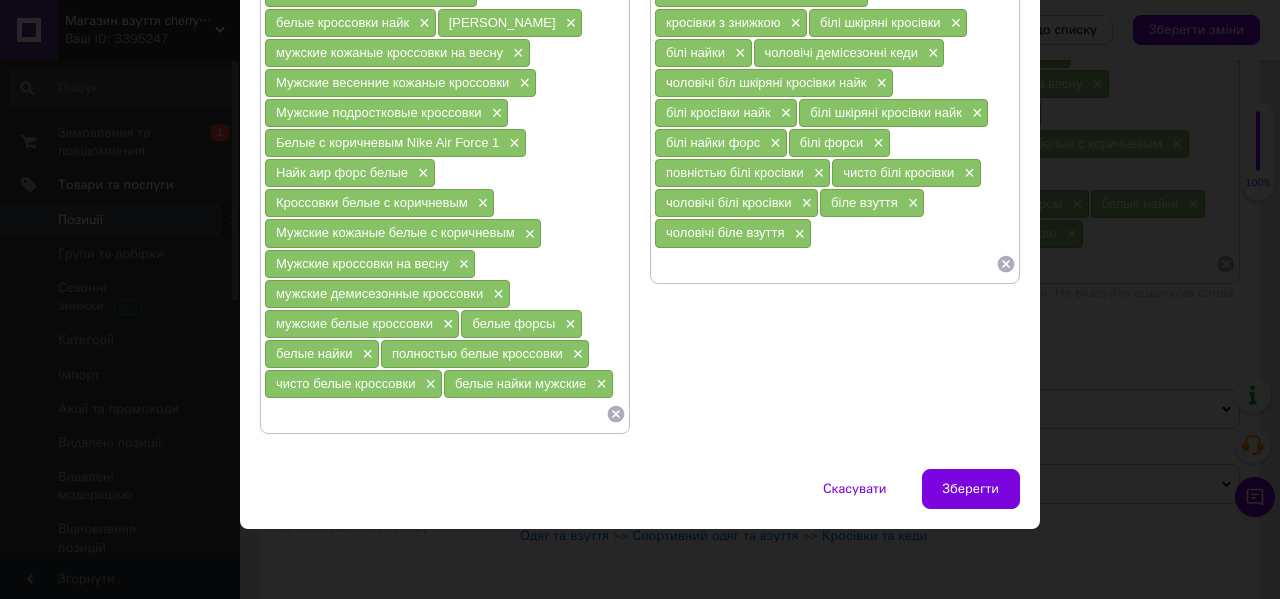 scroll, scrollTop: 490, scrollLeft: 0, axis: vertical 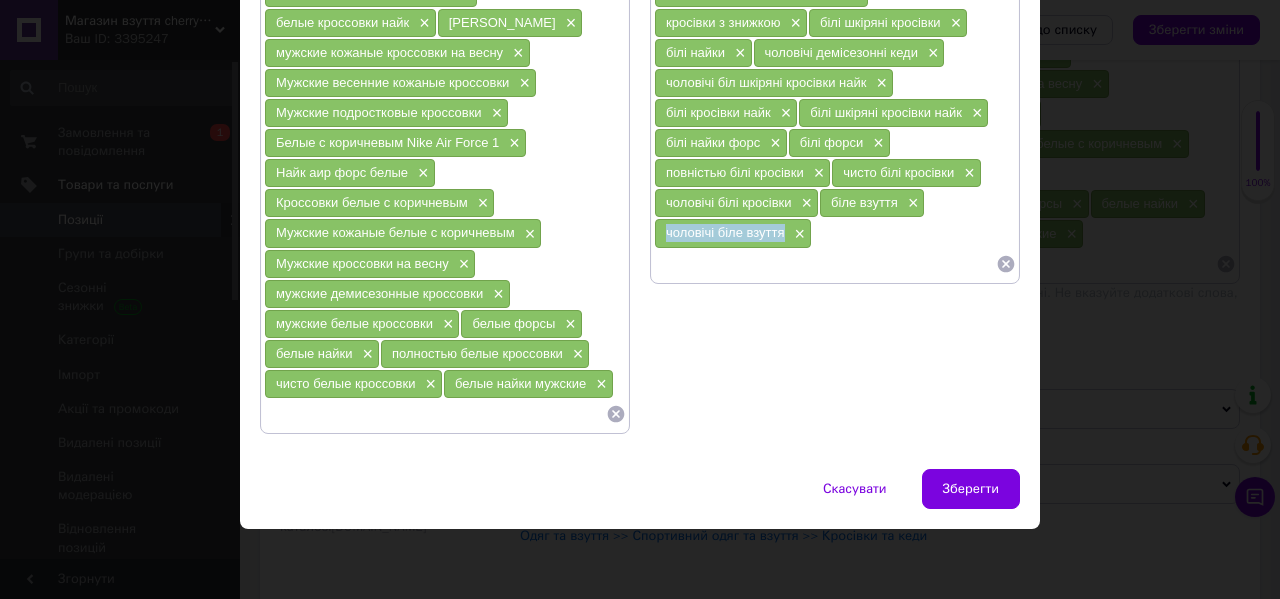 drag, startPoint x: 787, startPoint y: 239, endPoint x: 656, endPoint y: 233, distance: 131.13733 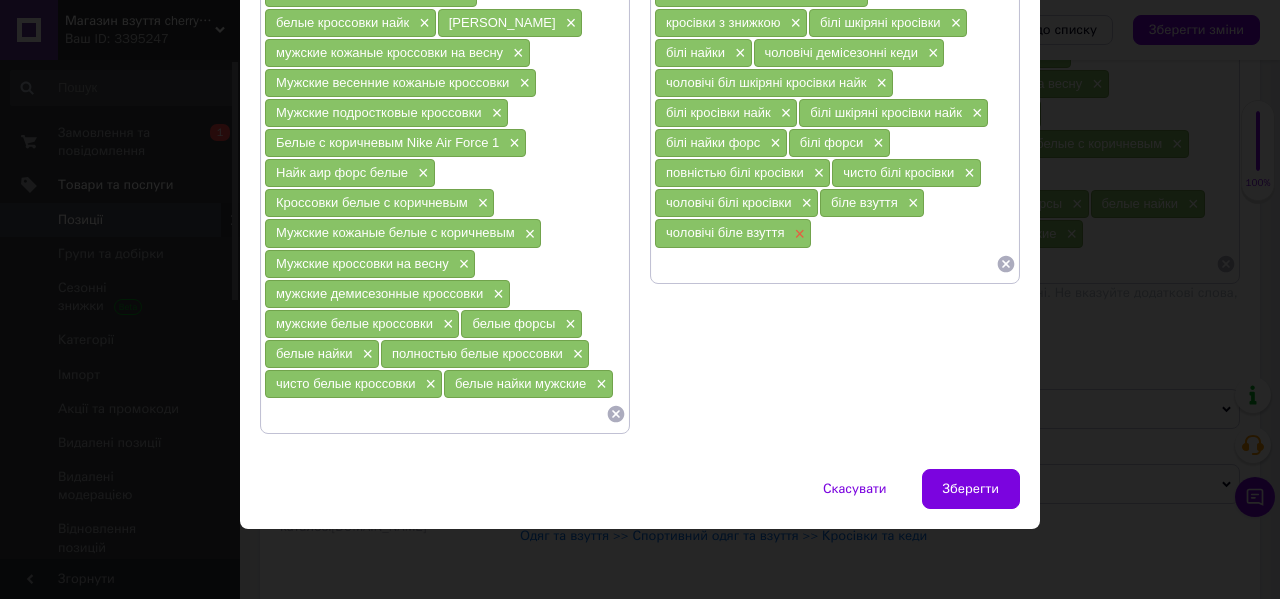 click on "×" at bounding box center [798, 234] 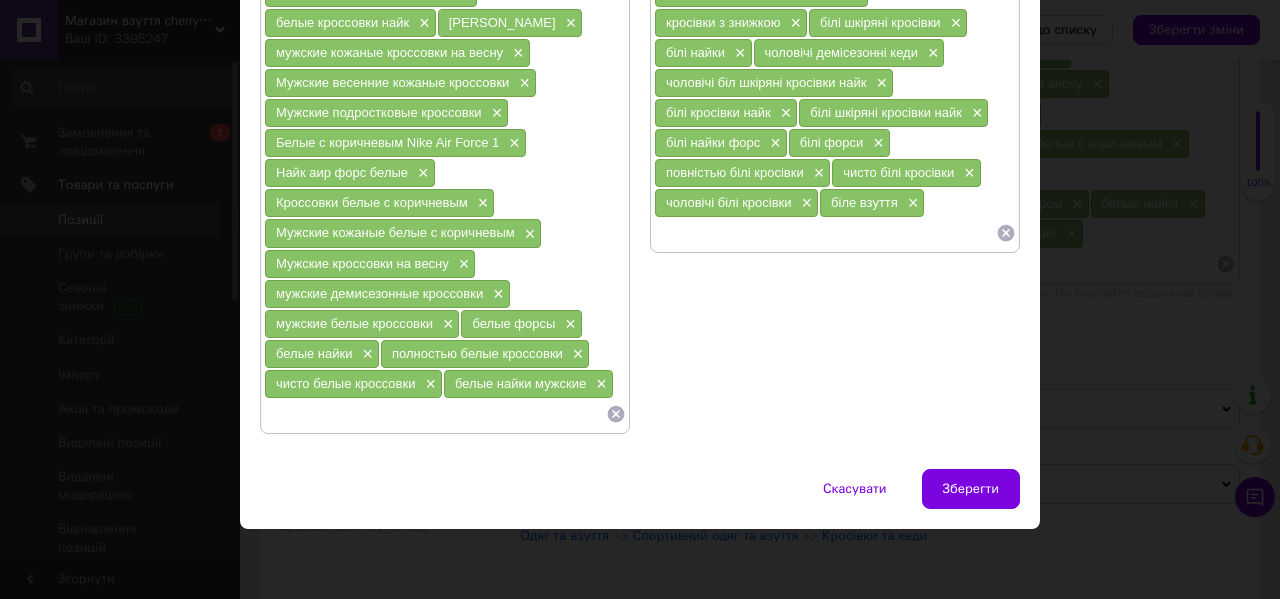 click at bounding box center (825, 233) 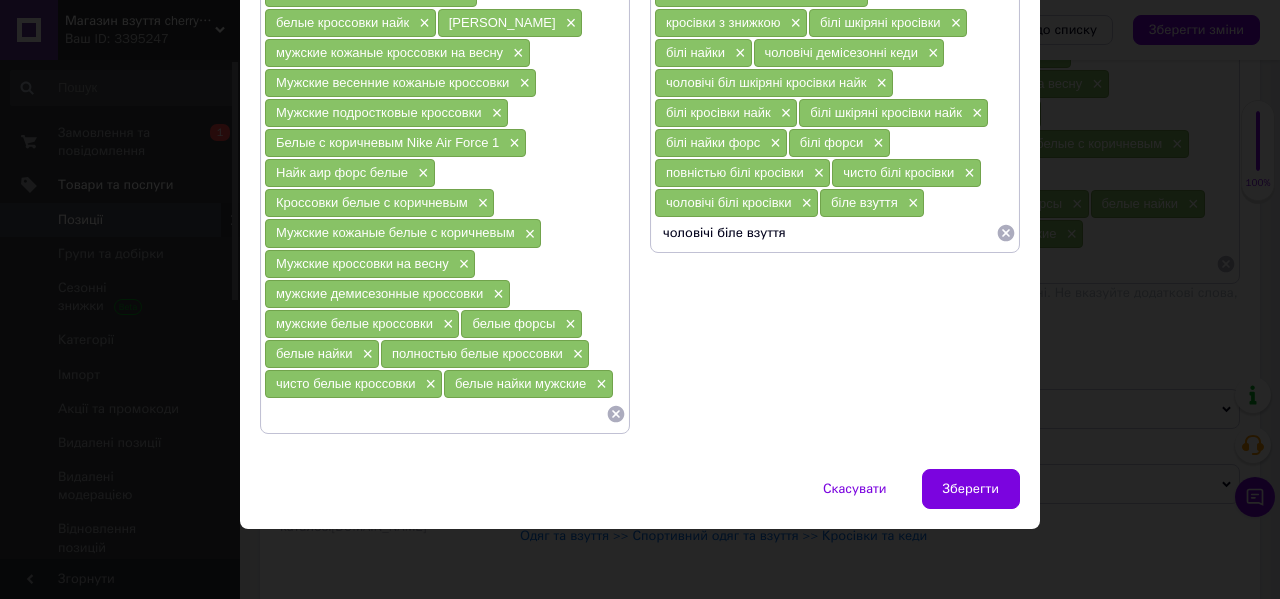click on "чоловічі біле взуття" at bounding box center (825, 233) 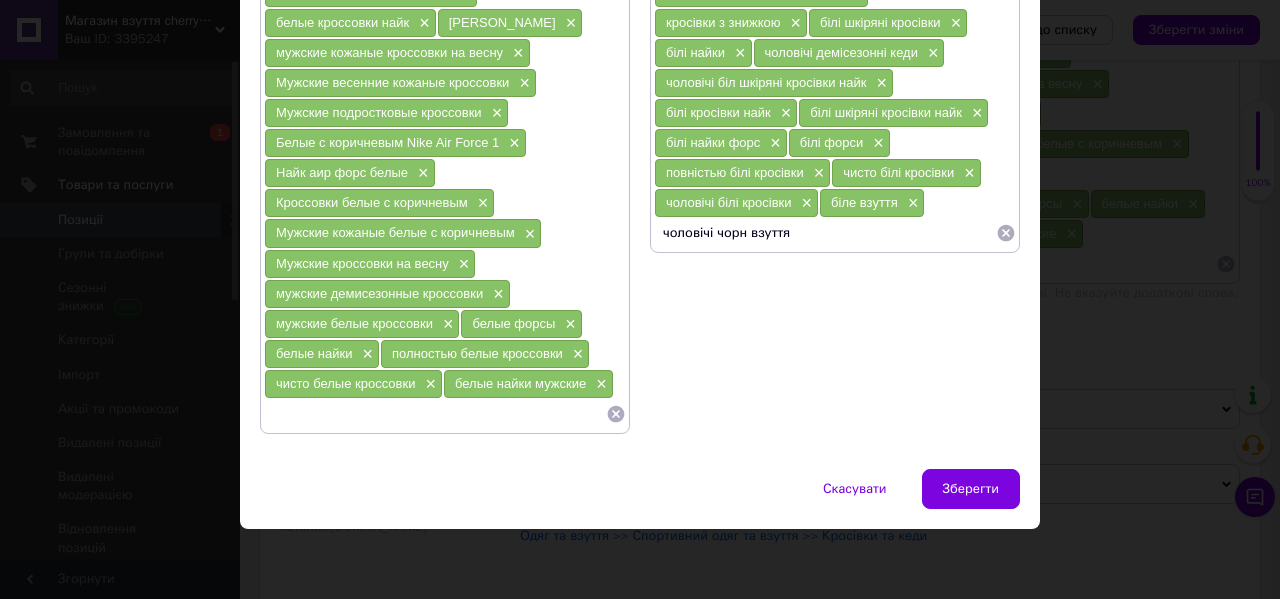 type on "чоловічі чорне взуття" 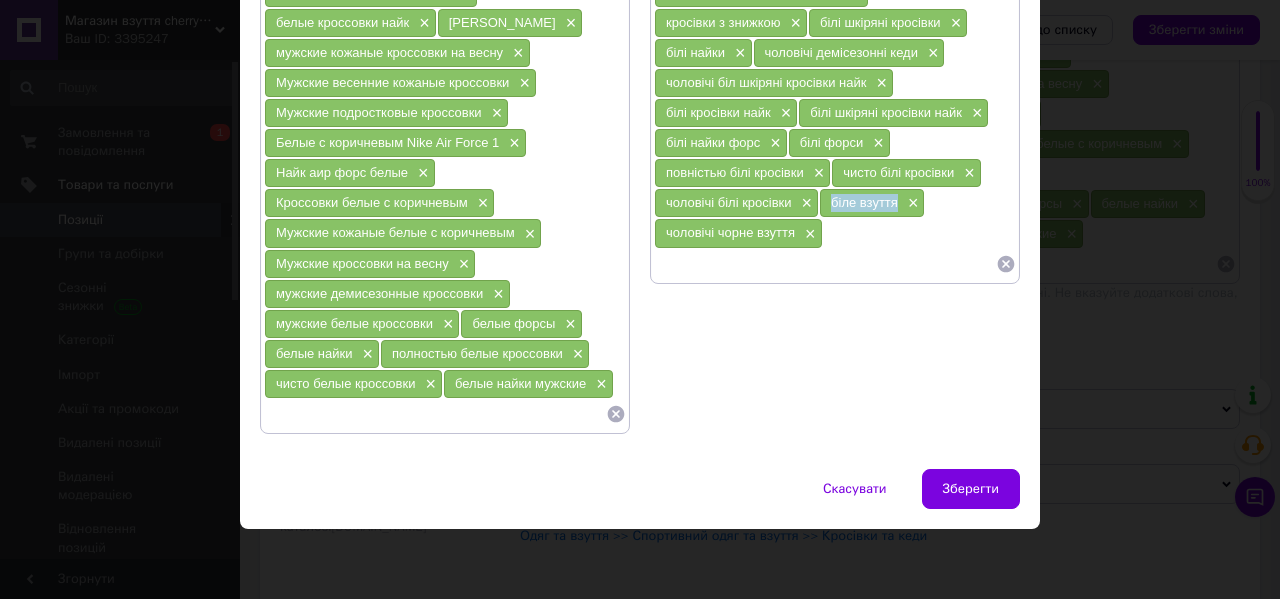 drag, startPoint x: 896, startPoint y: 204, endPoint x: 829, endPoint y: 203, distance: 67.00746 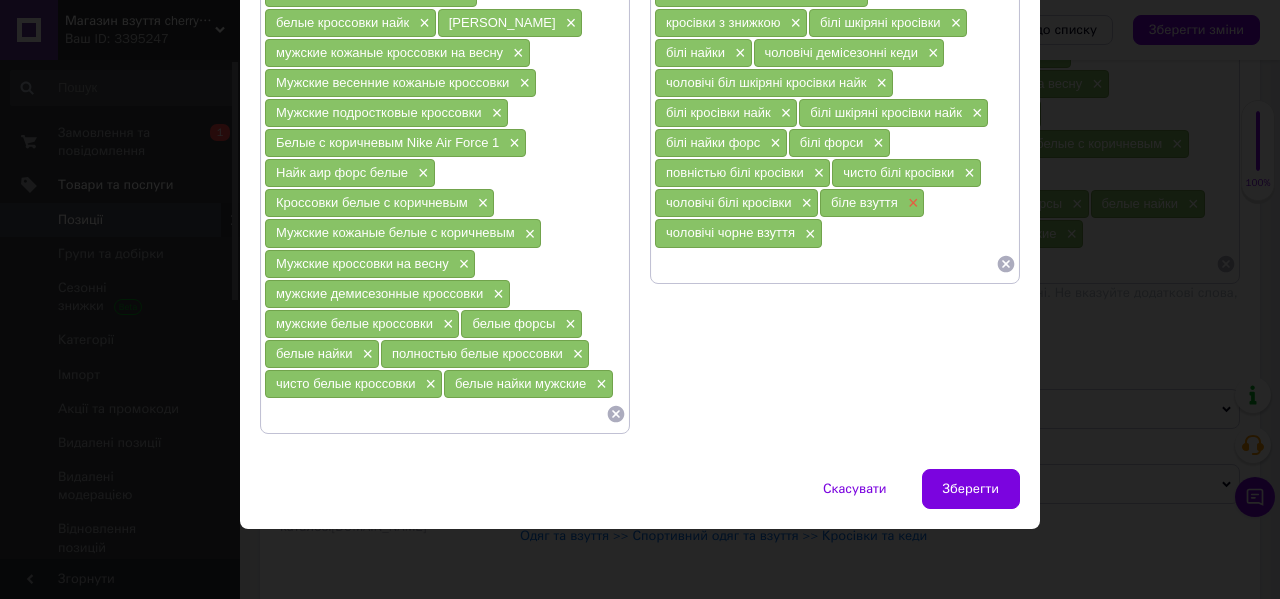 click on "×" at bounding box center (911, 203) 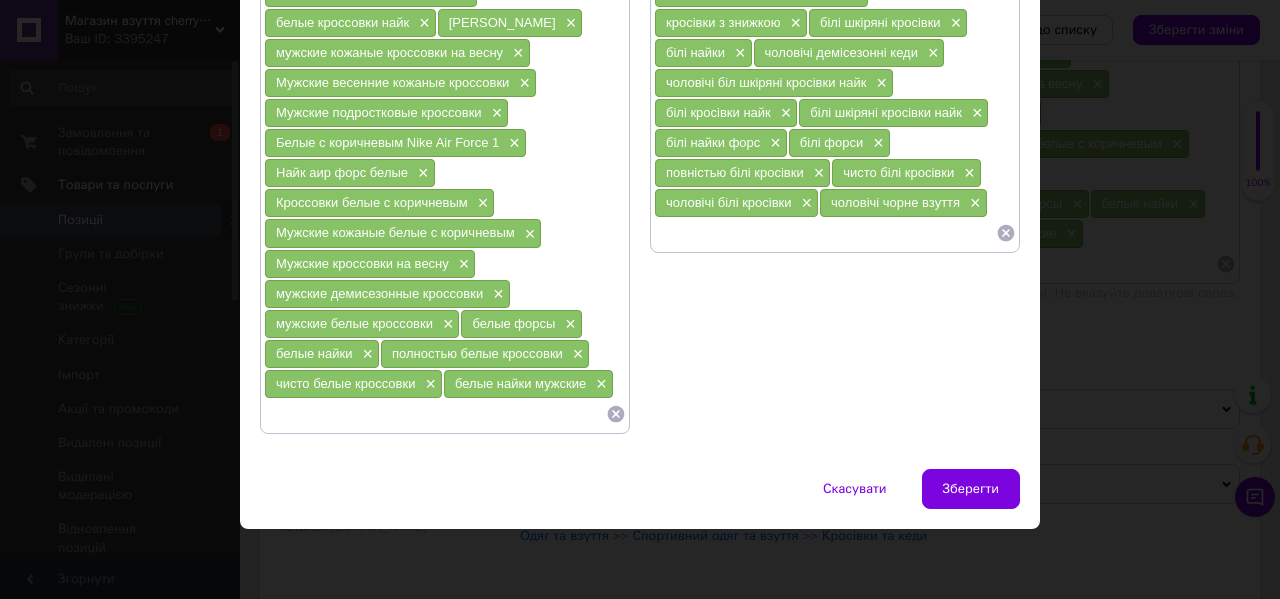 click at bounding box center (825, 233) 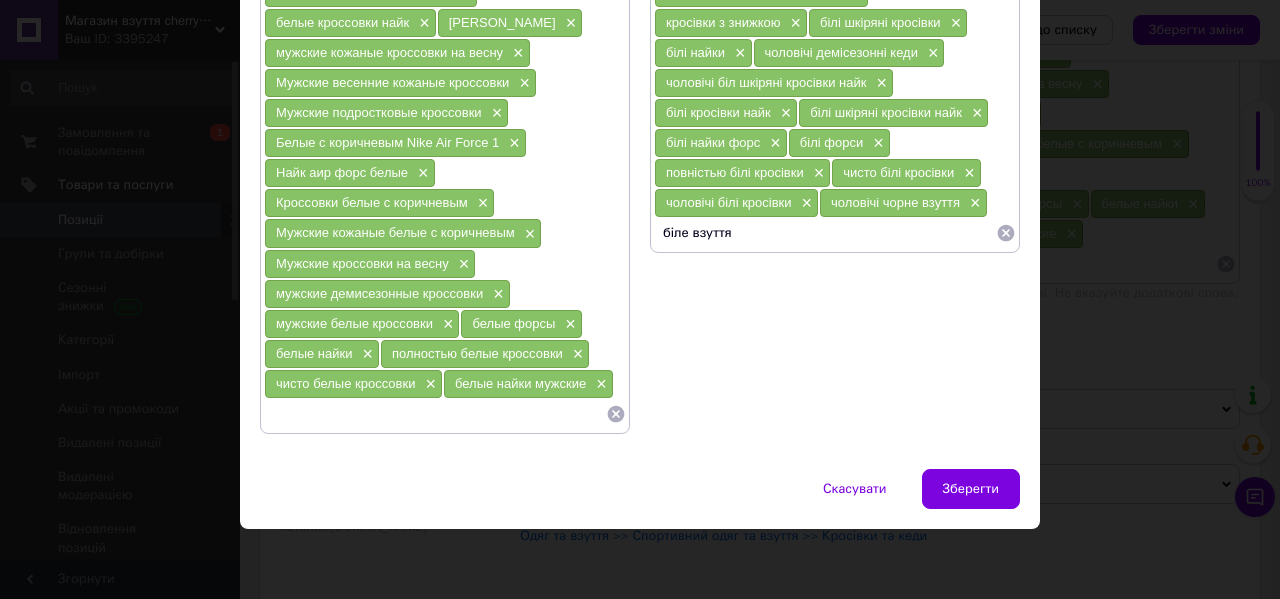 click on "чоловічі чорне взуття" at bounding box center (895, 202) 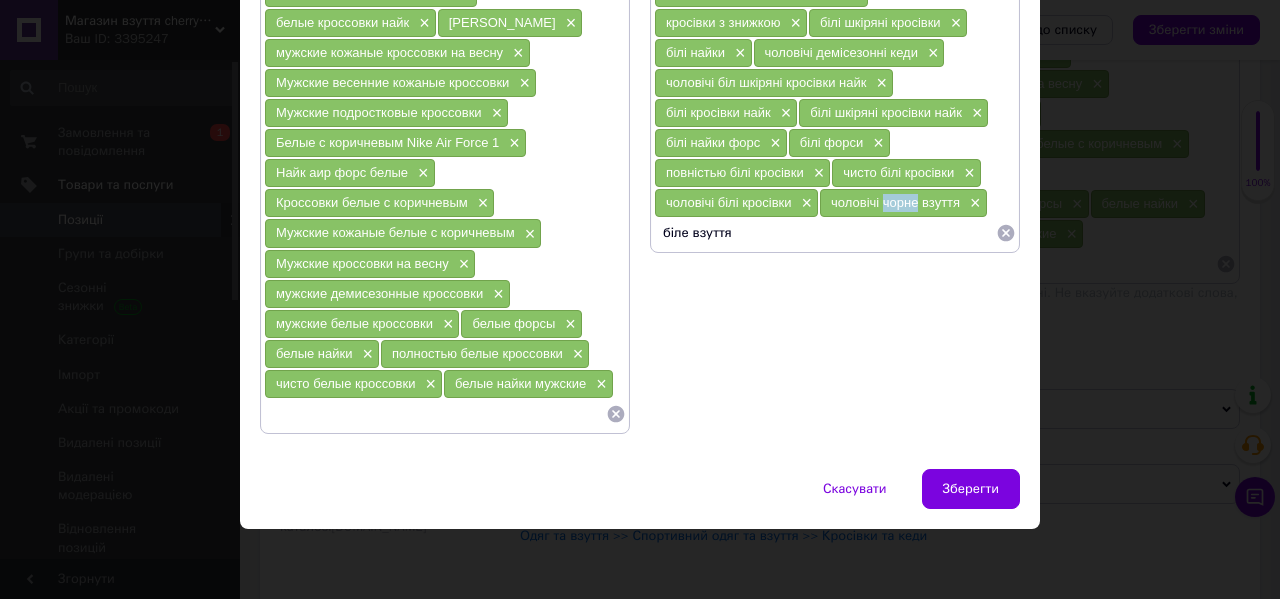 click on "чоловічі чорне взуття" at bounding box center (895, 202) 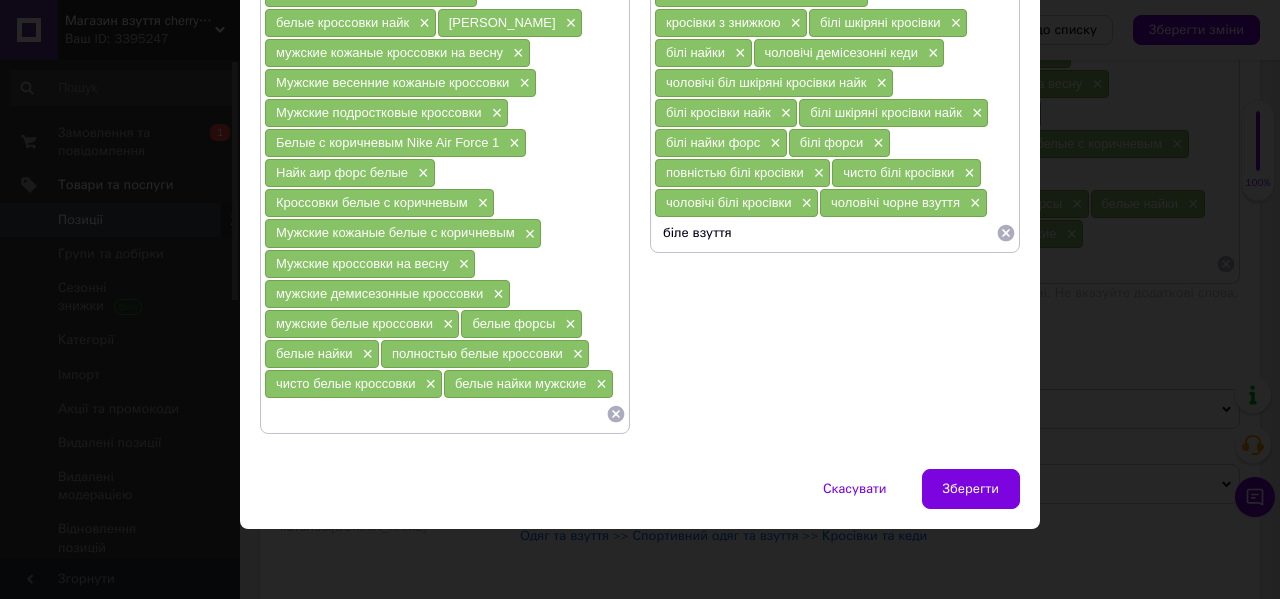 click on "біле взуття" at bounding box center (825, 233) 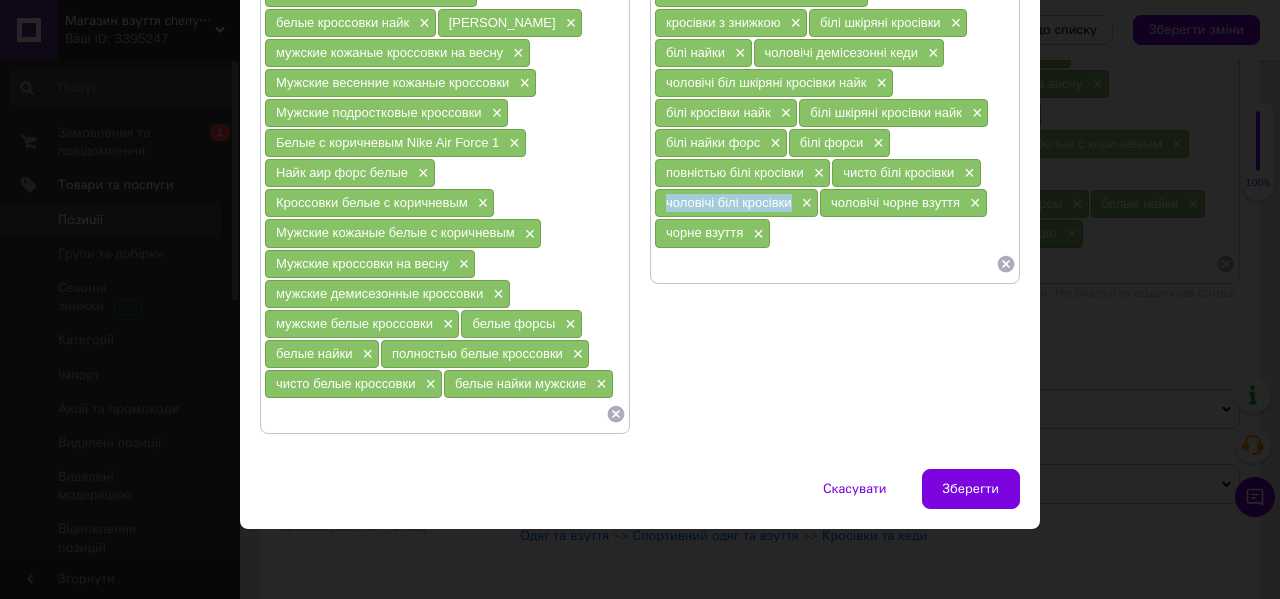 drag, startPoint x: 787, startPoint y: 203, endPoint x: 657, endPoint y: 198, distance: 130.09612 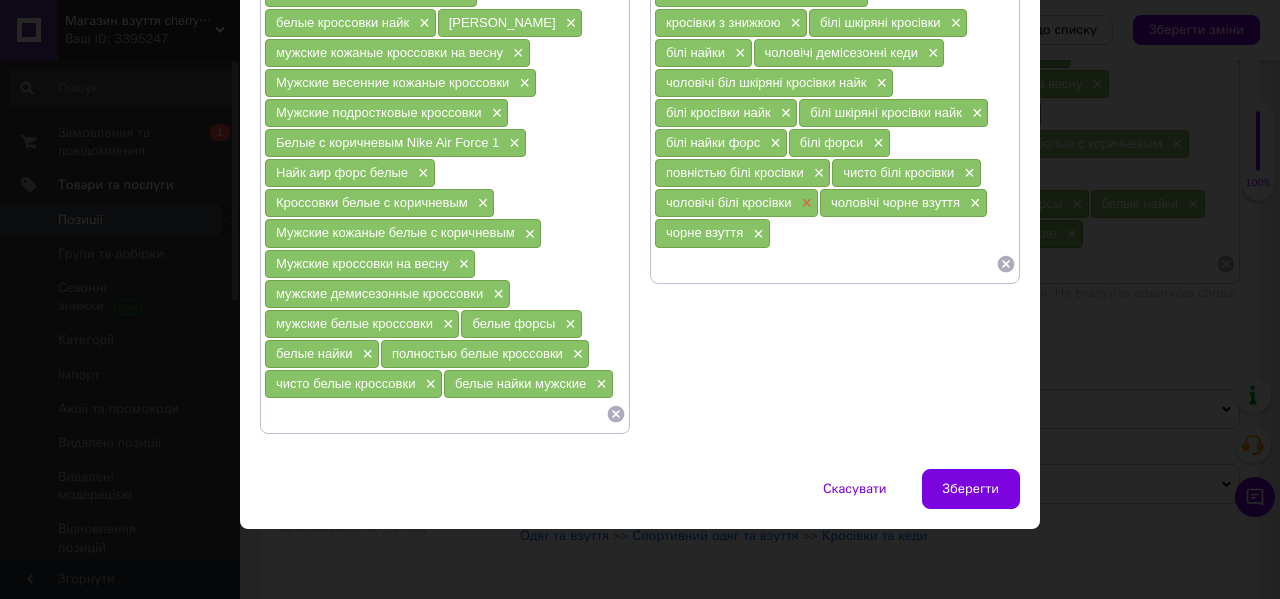 click on "×" at bounding box center (805, 203) 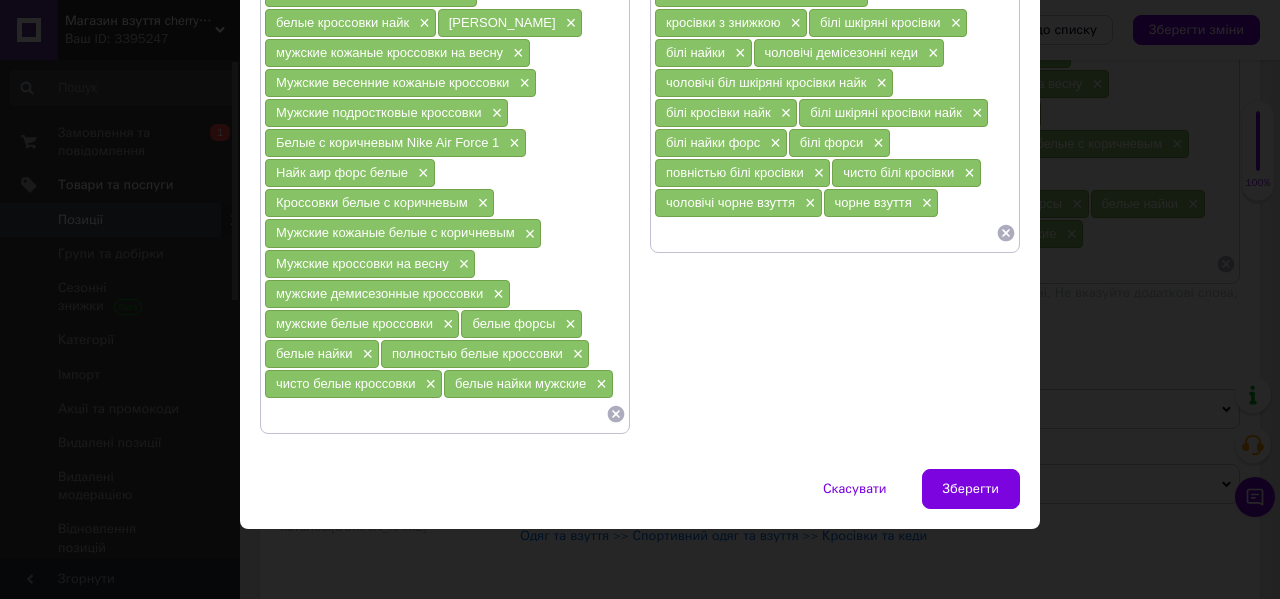 click at bounding box center (825, 233) 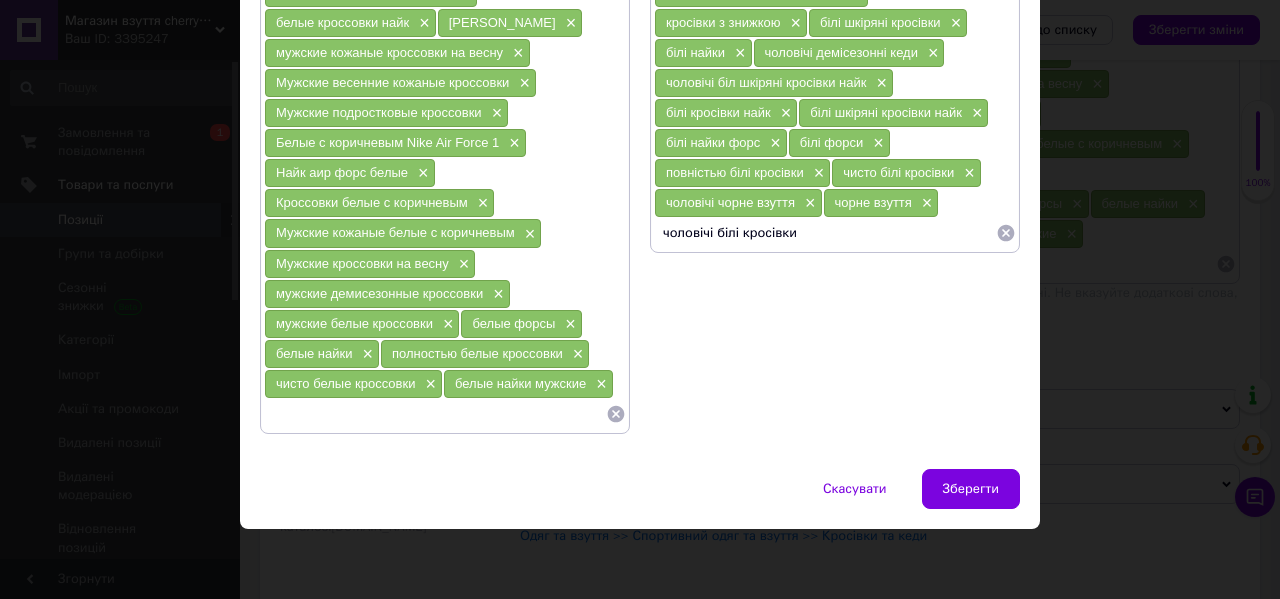 click on "чоловічі білі кросівки" at bounding box center (825, 233) 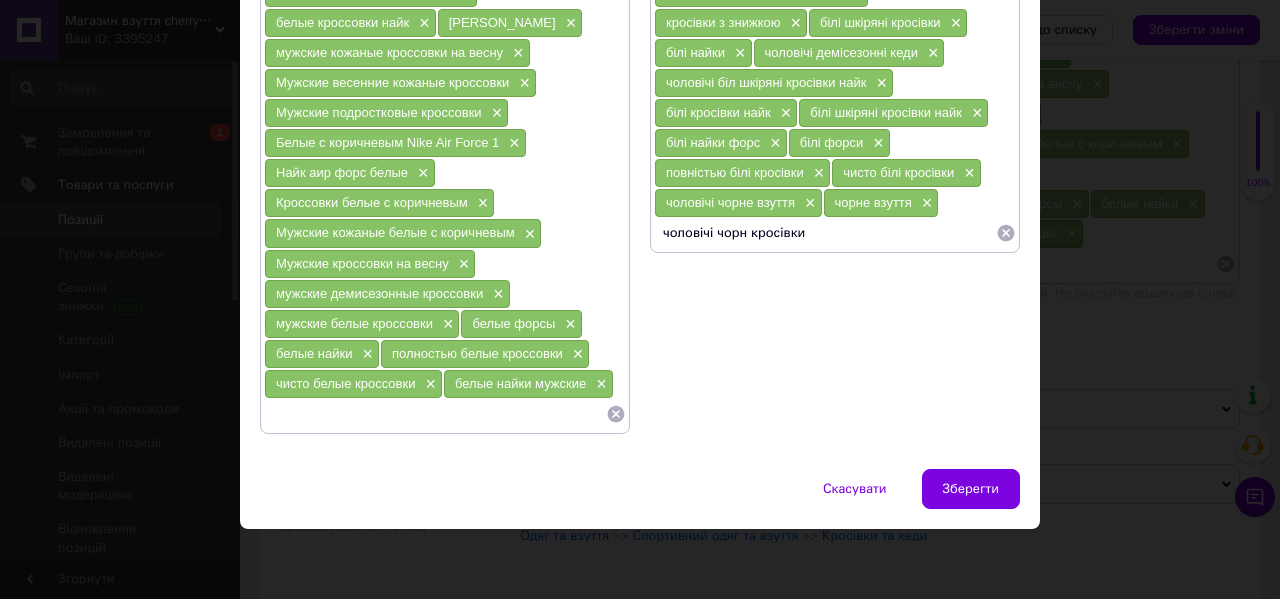 type on "чоловічі чорні кросівки" 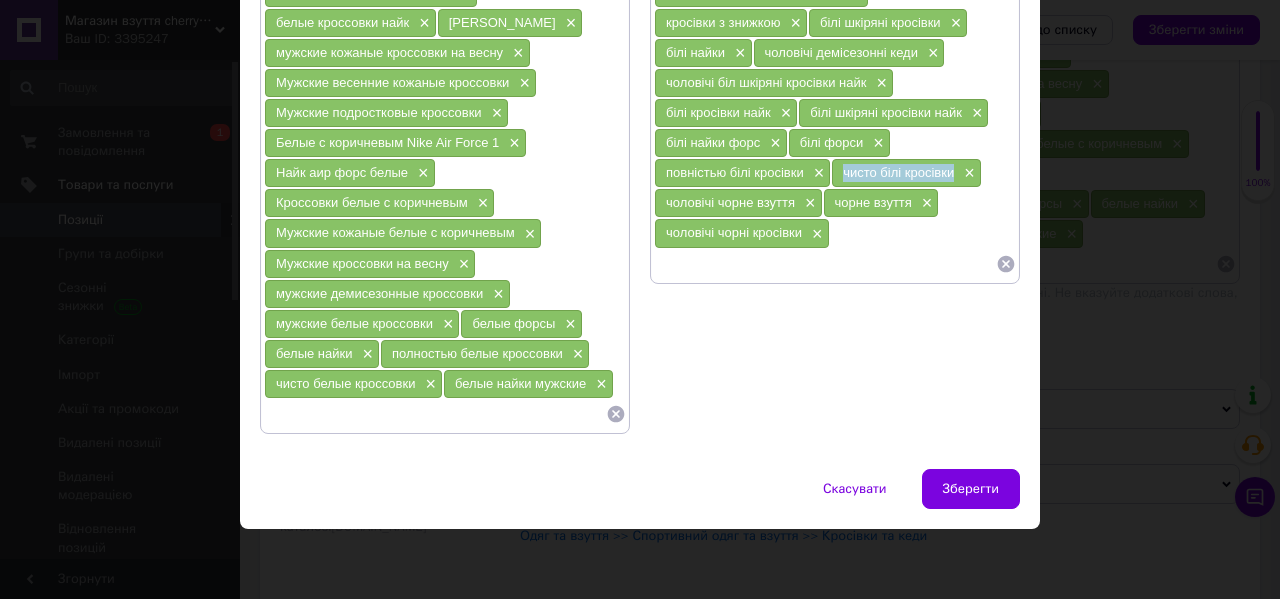 drag, startPoint x: 954, startPoint y: 175, endPoint x: 837, endPoint y: 173, distance: 117.01709 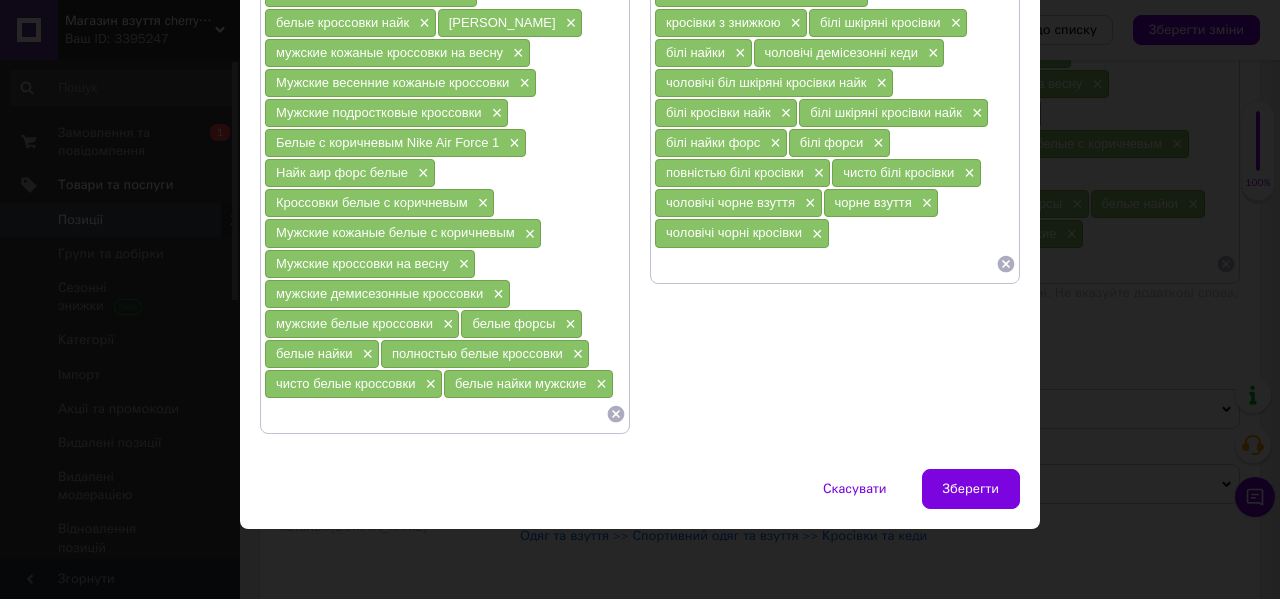 click at bounding box center (825, 264) 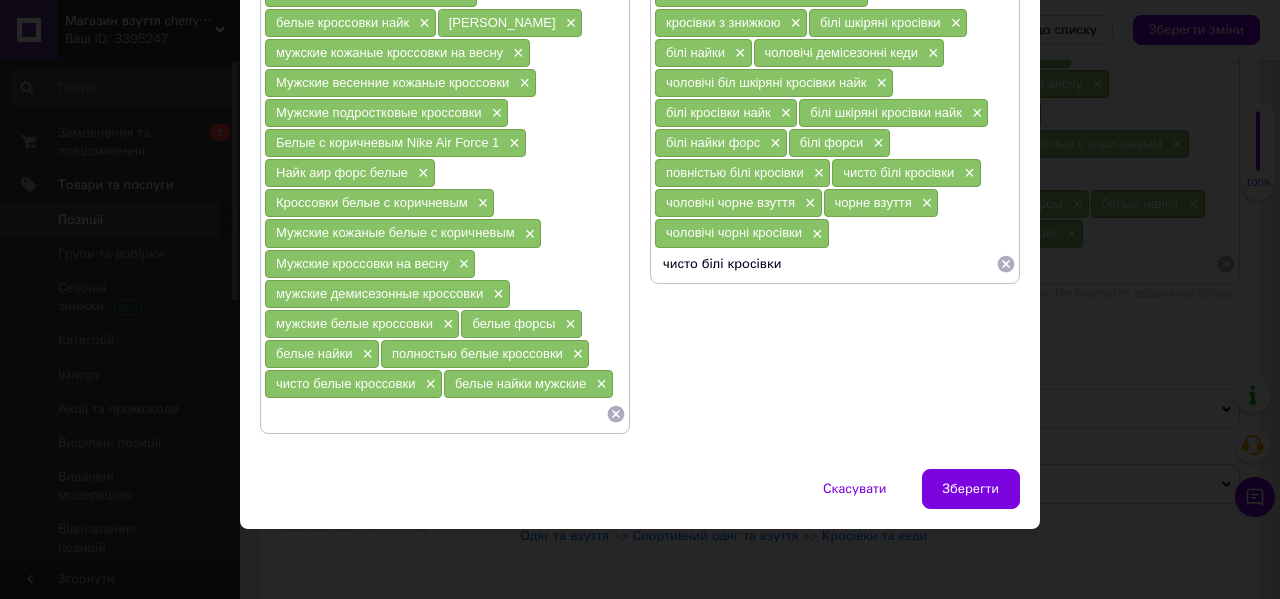 click on "чоловічі чорні кросівки" at bounding box center (734, 232) 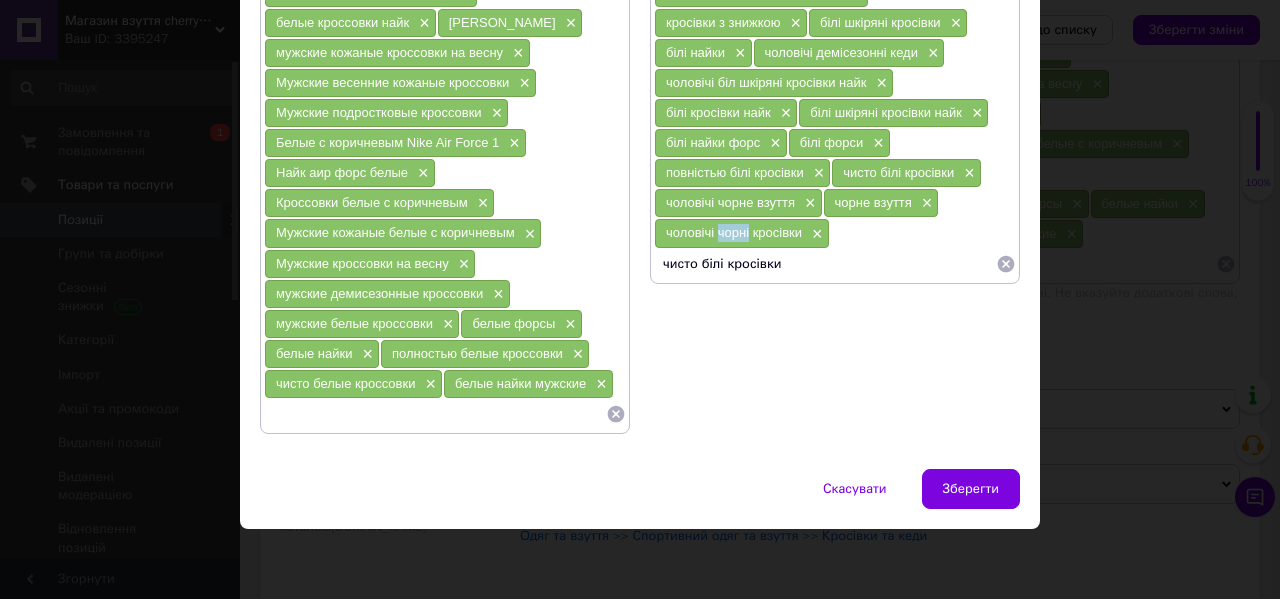 click on "чоловічі чорні кросівки" at bounding box center (734, 232) 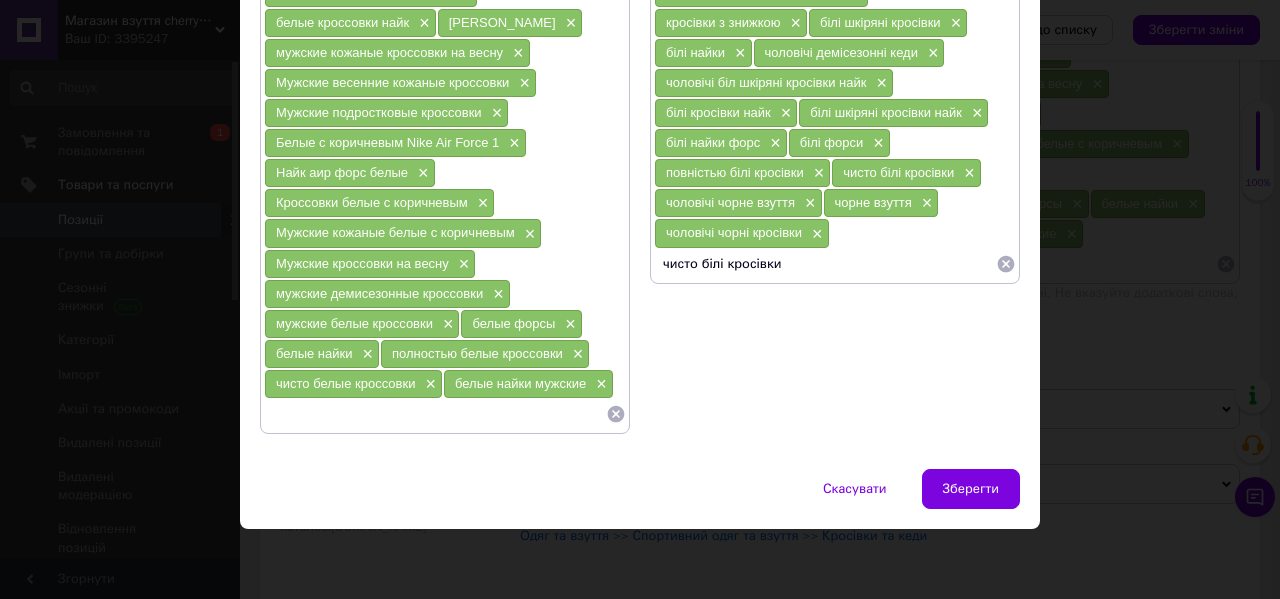 click on "чисто білі кросівки" at bounding box center (825, 264) 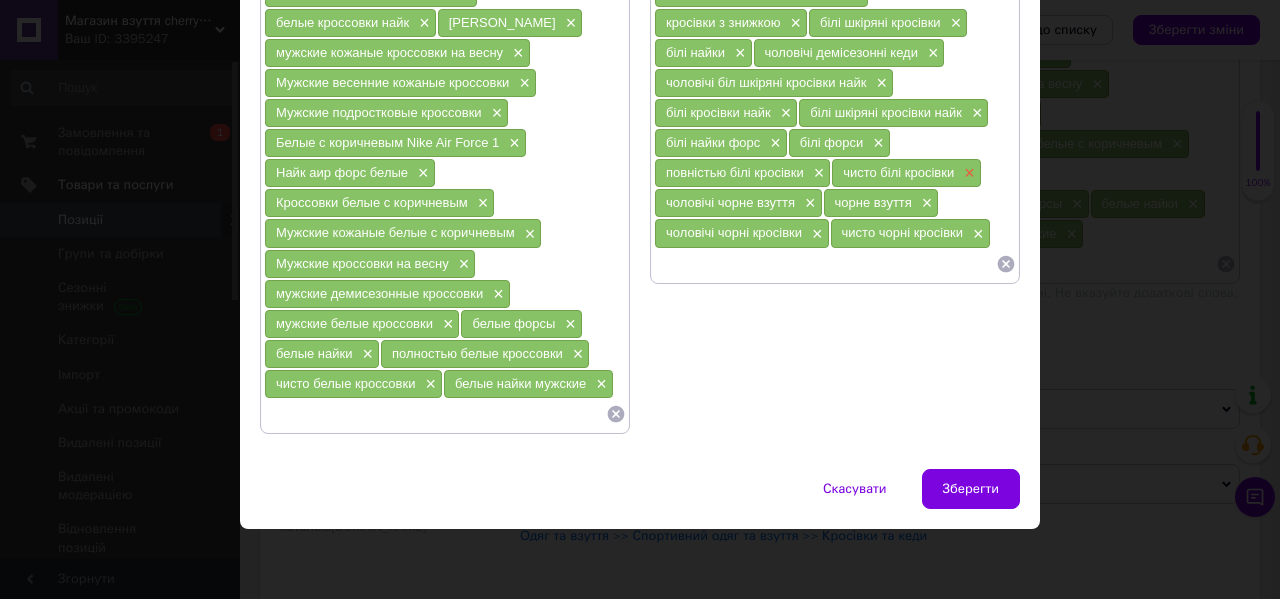 click on "×" at bounding box center (967, 173) 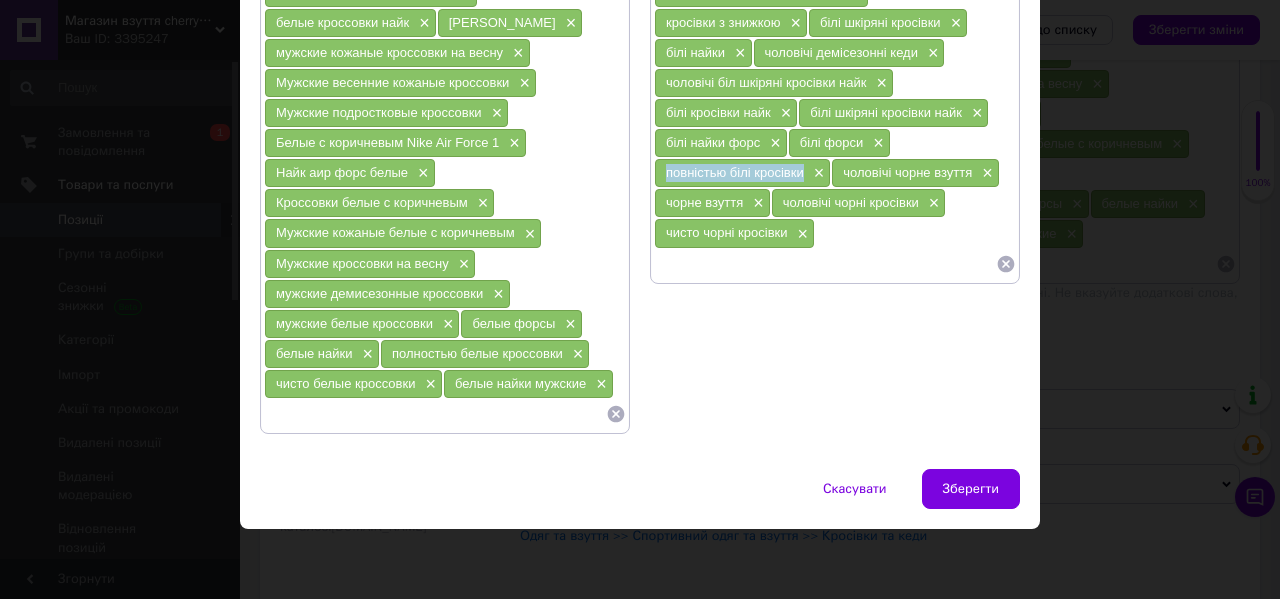 drag, startPoint x: 805, startPoint y: 178, endPoint x: 661, endPoint y: 171, distance: 144.17004 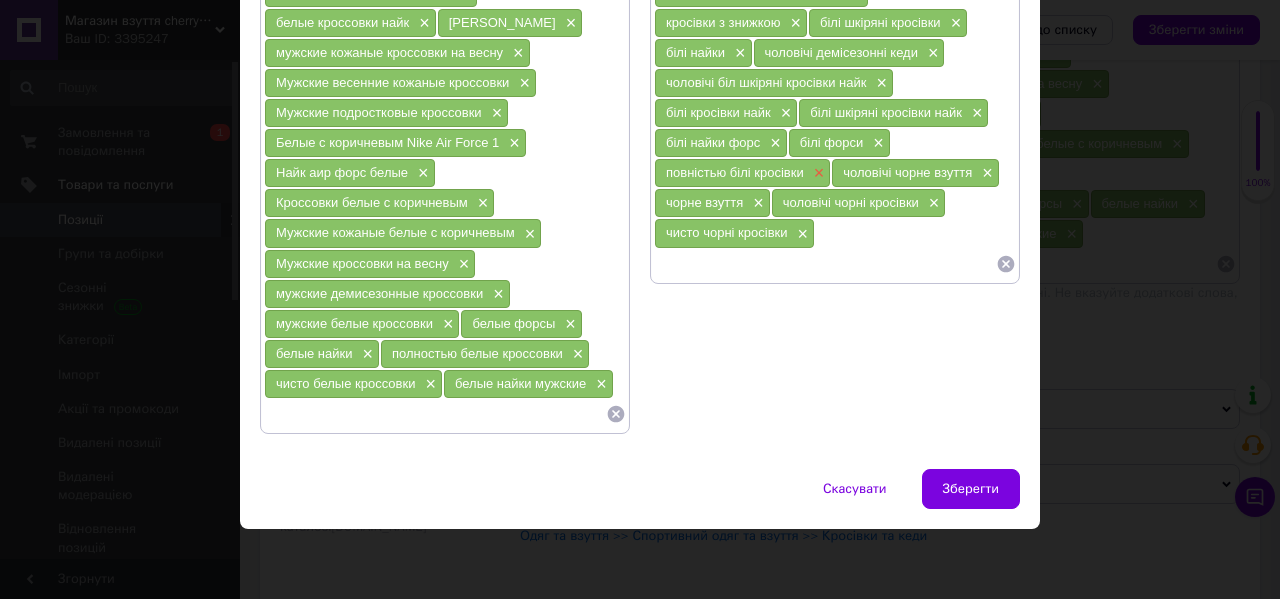 click on "×" at bounding box center (817, 173) 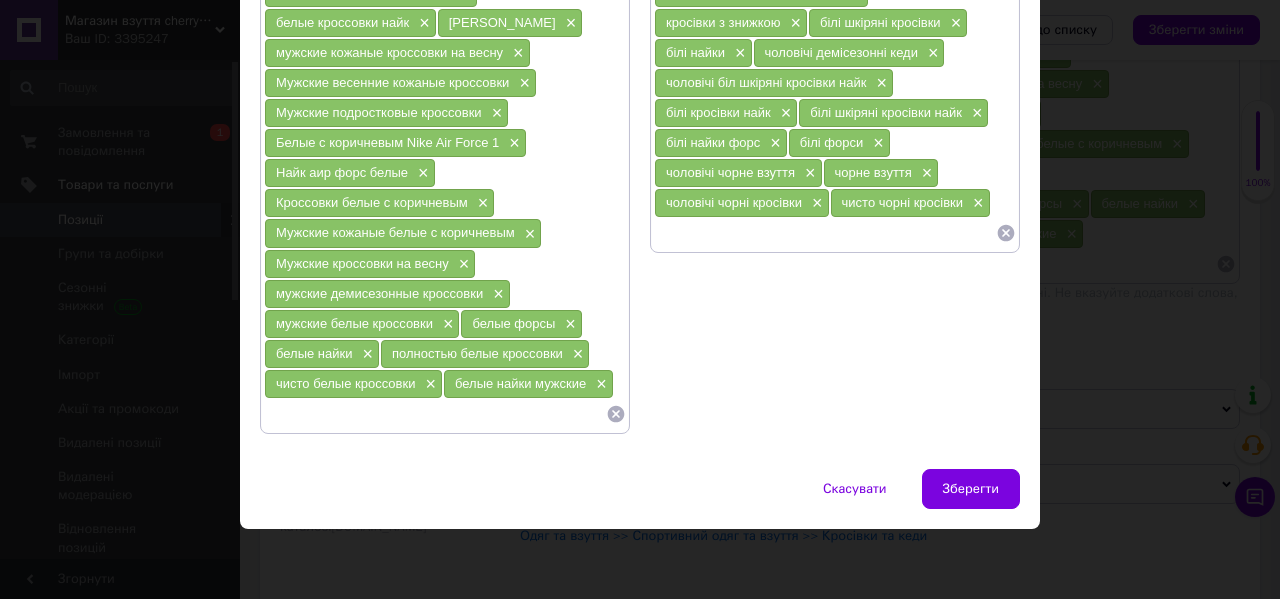 click at bounding box center (825, 233) 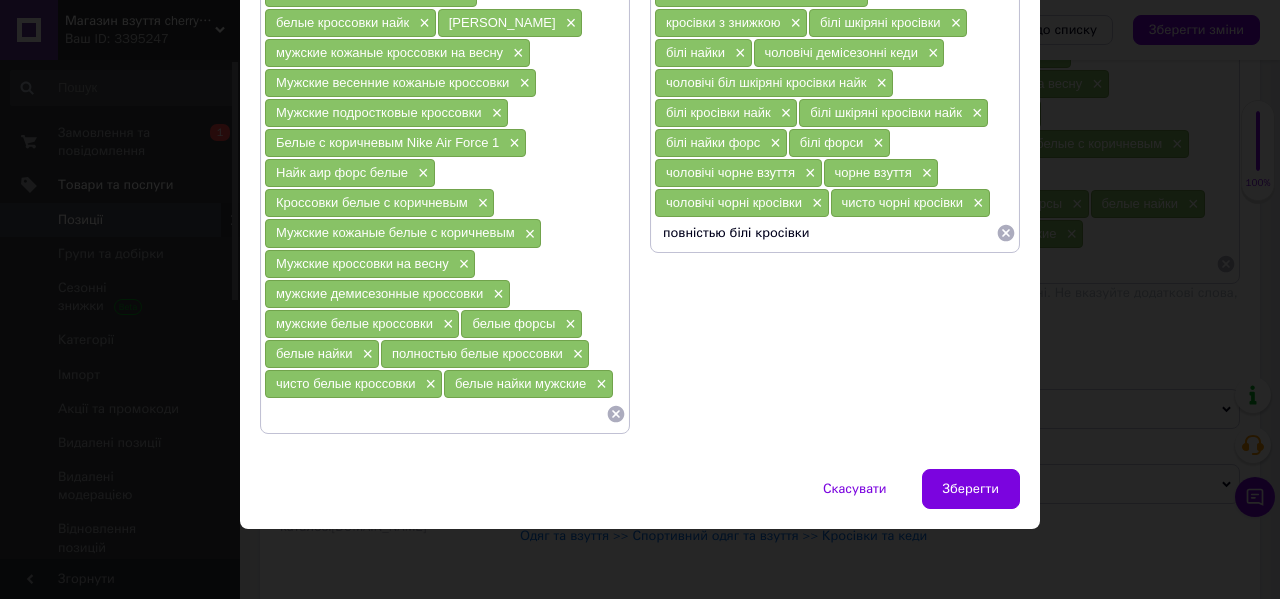 click on "чоловічі чорні кросівки" at bounding box center [734, 202] 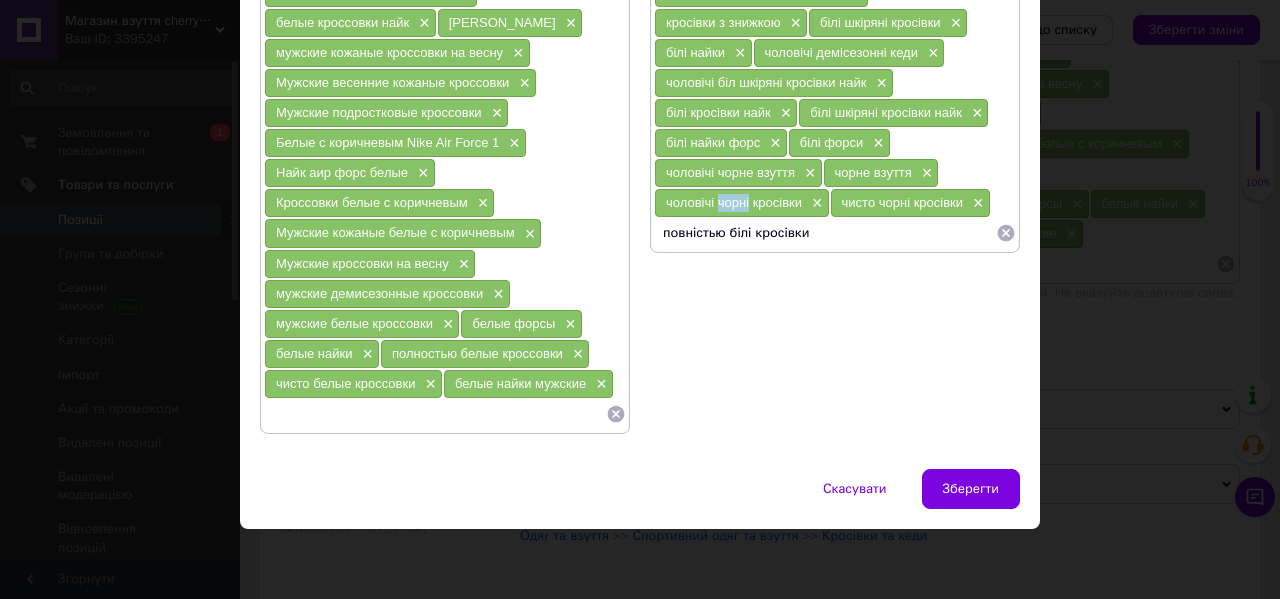 click on "чоловічі чорні кросівки" at bounding box center (734, 202) 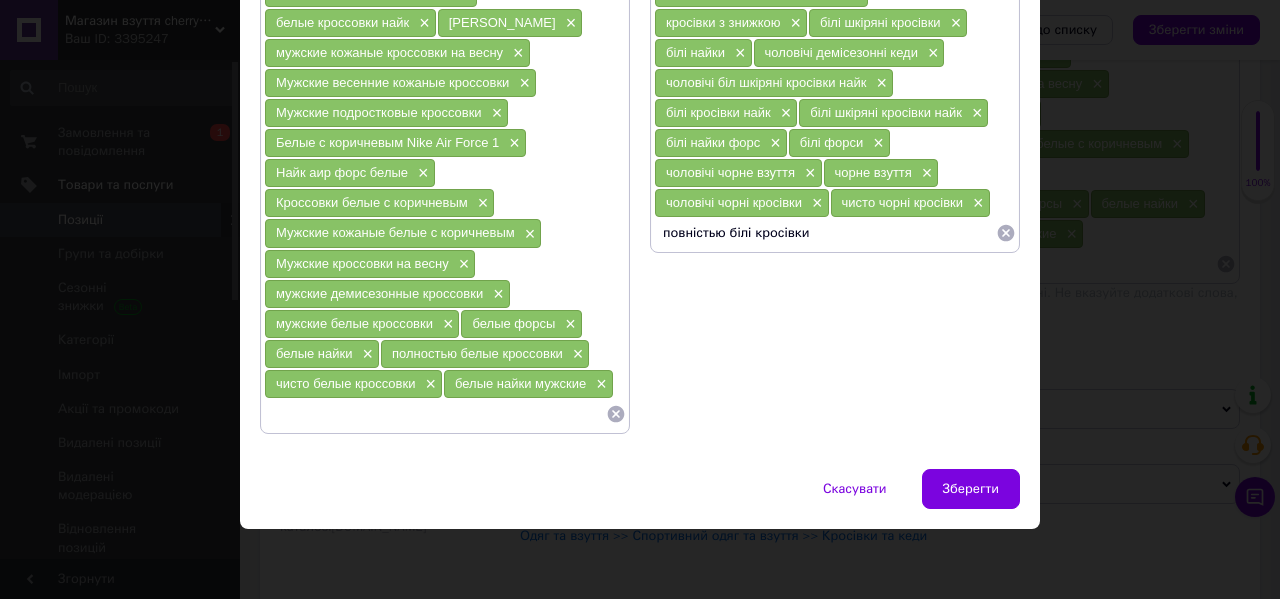 click on "повністью білі кросівки" at bounding box center [825, 233] 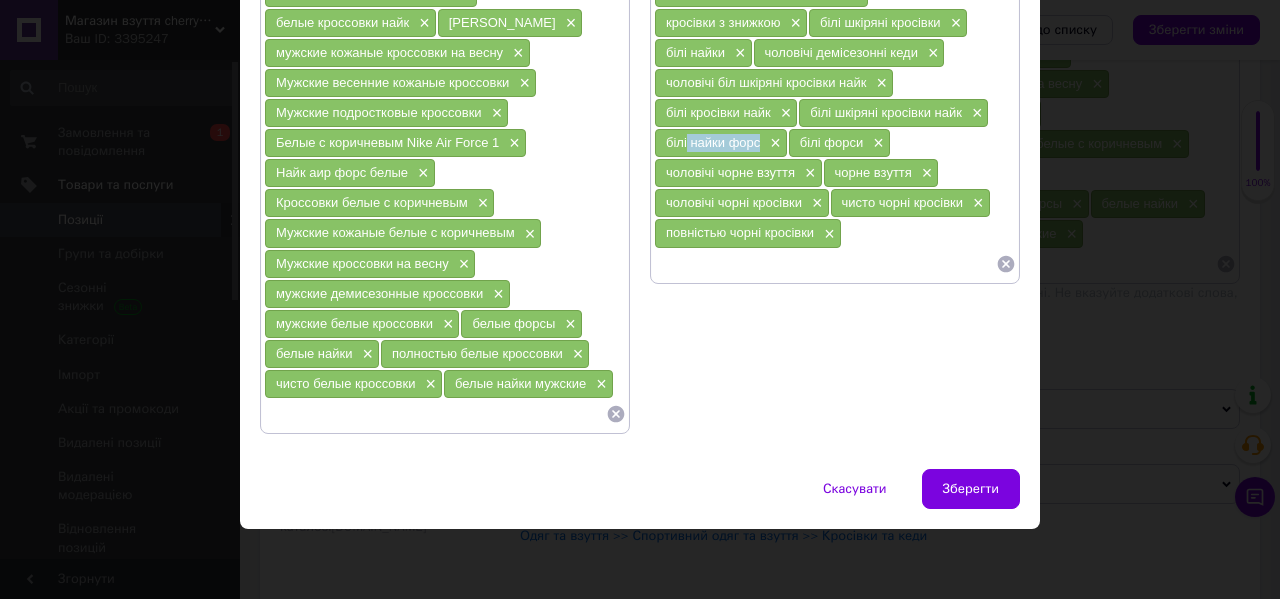 drag, startPoint x: 758, startPoint y: 143, endPoint x: 684, endPoint y: 143, distance: 74 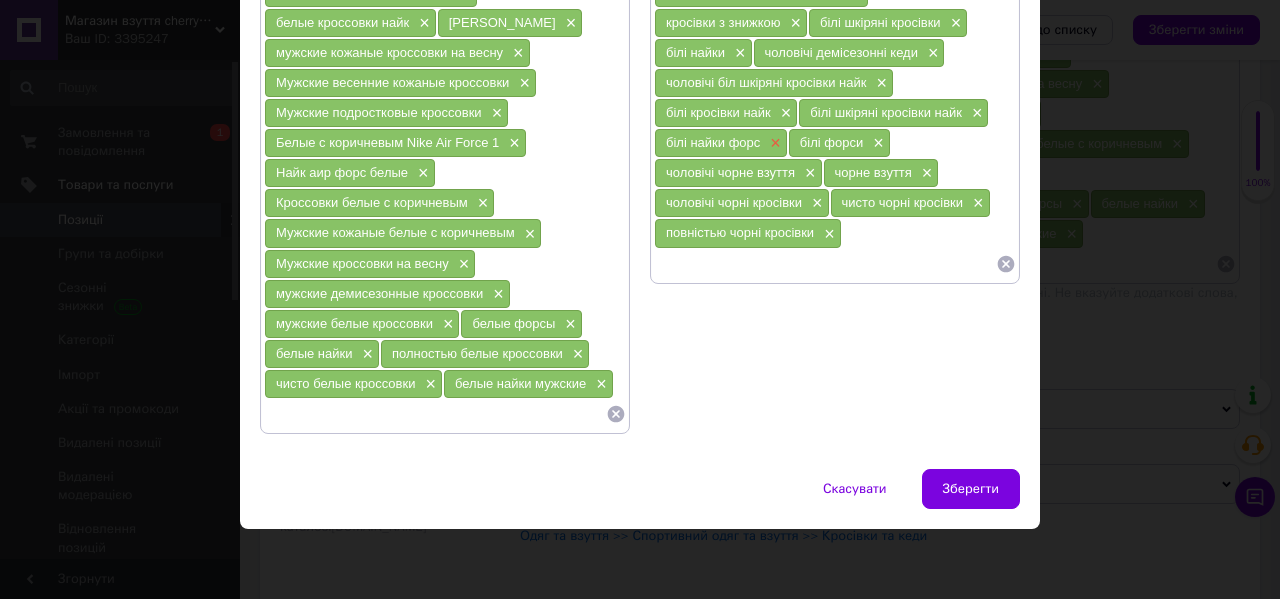 click on "×" at bounding box center (773, 143) 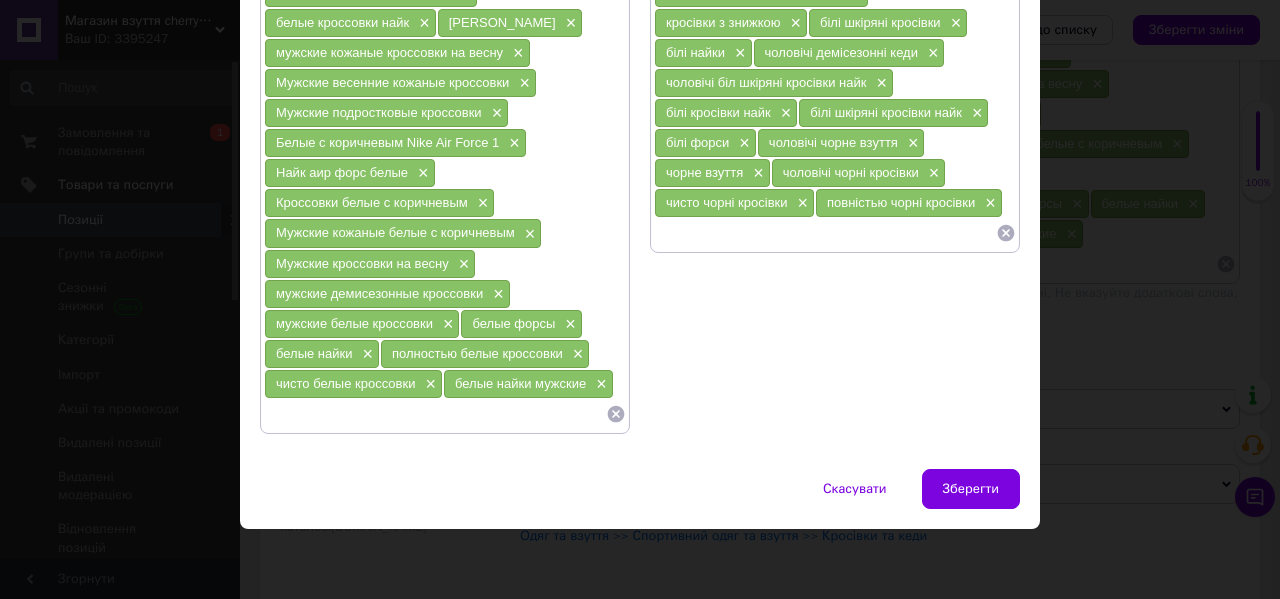 click at bounding box center [825, 233] 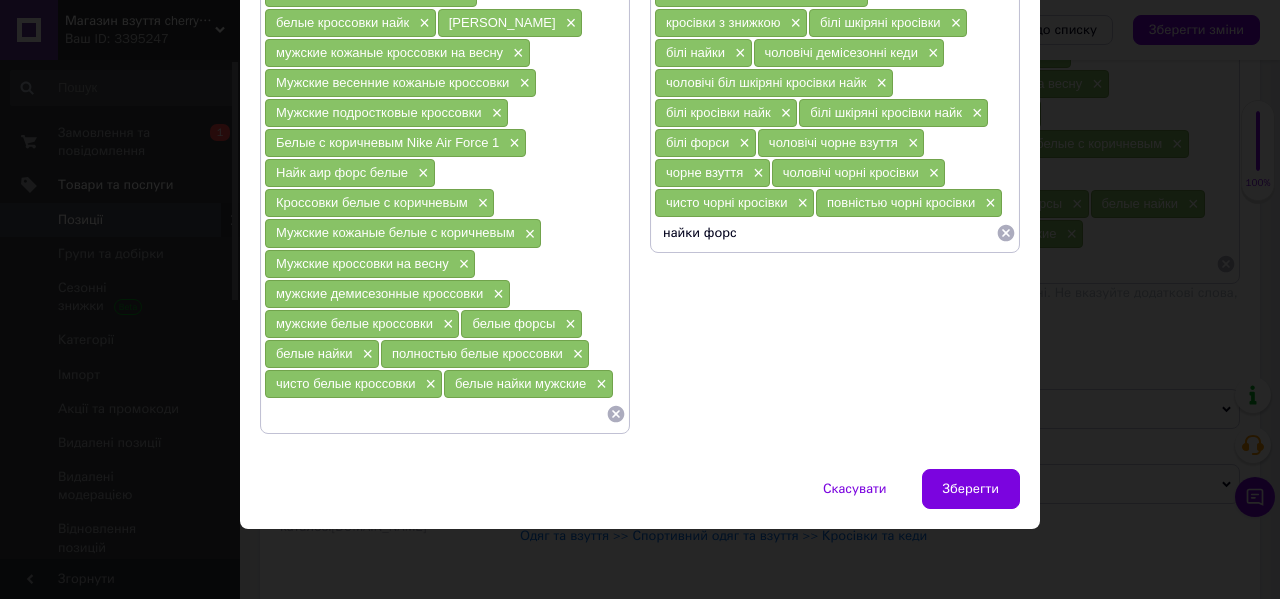 click on "чисто чорні кросівки" at bounding box center [727, 202] 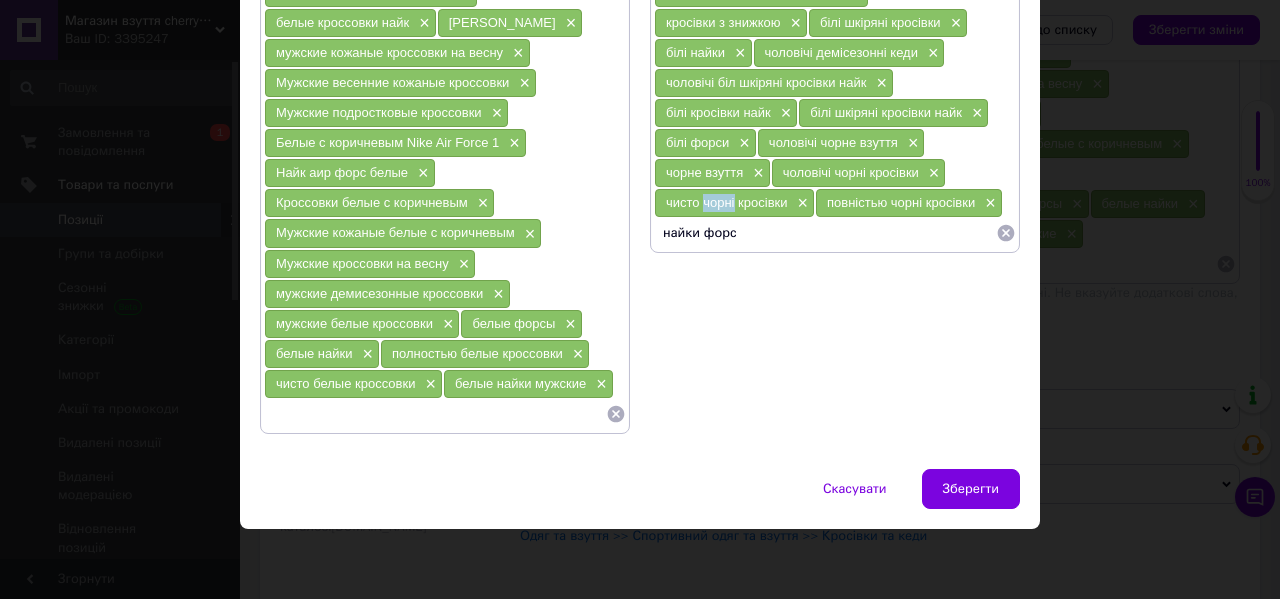 click on "чисто чорні кросівки" at bounding box center [727, 202] 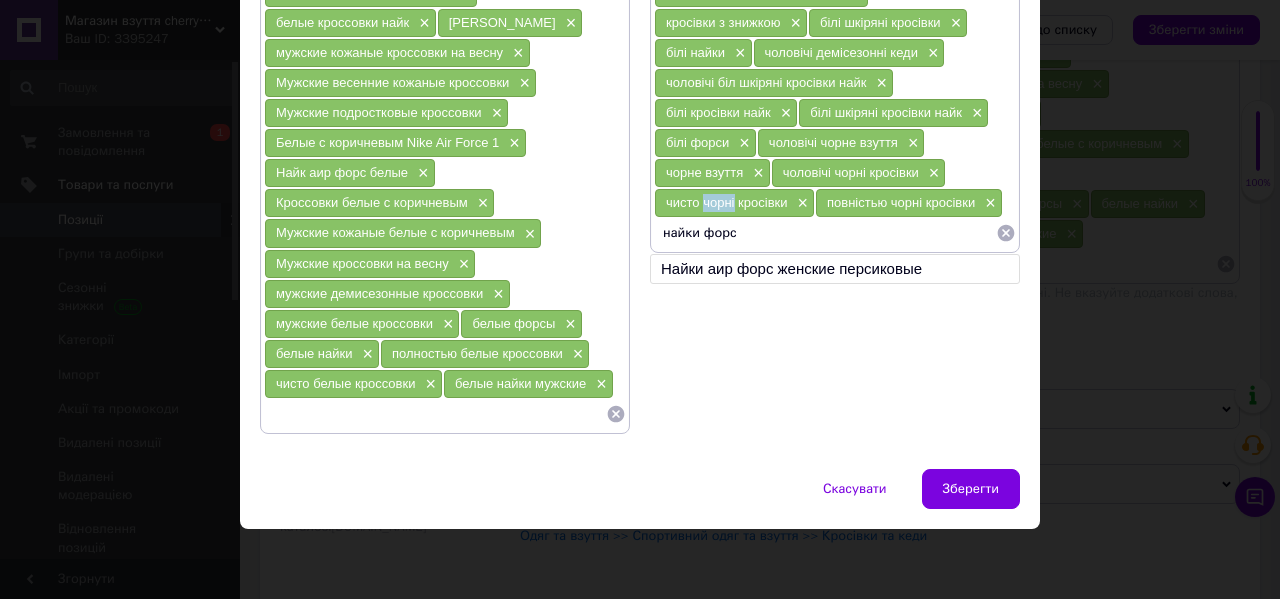 copy on "чорні" 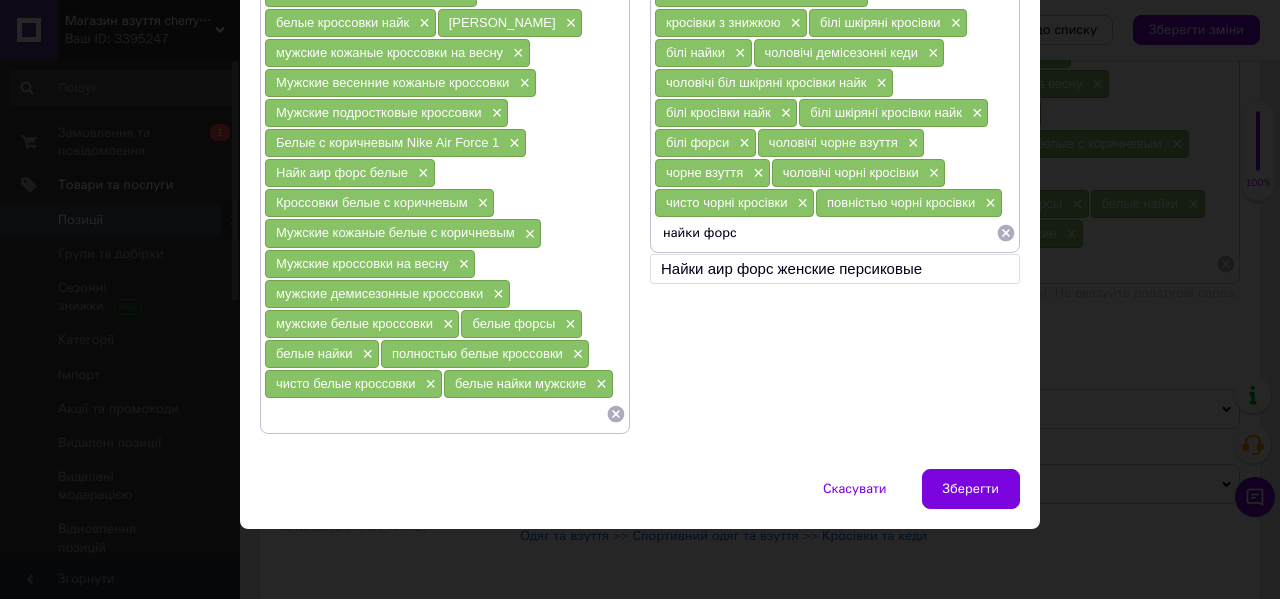 click on "найки форс" at bounding box center [825, 233] 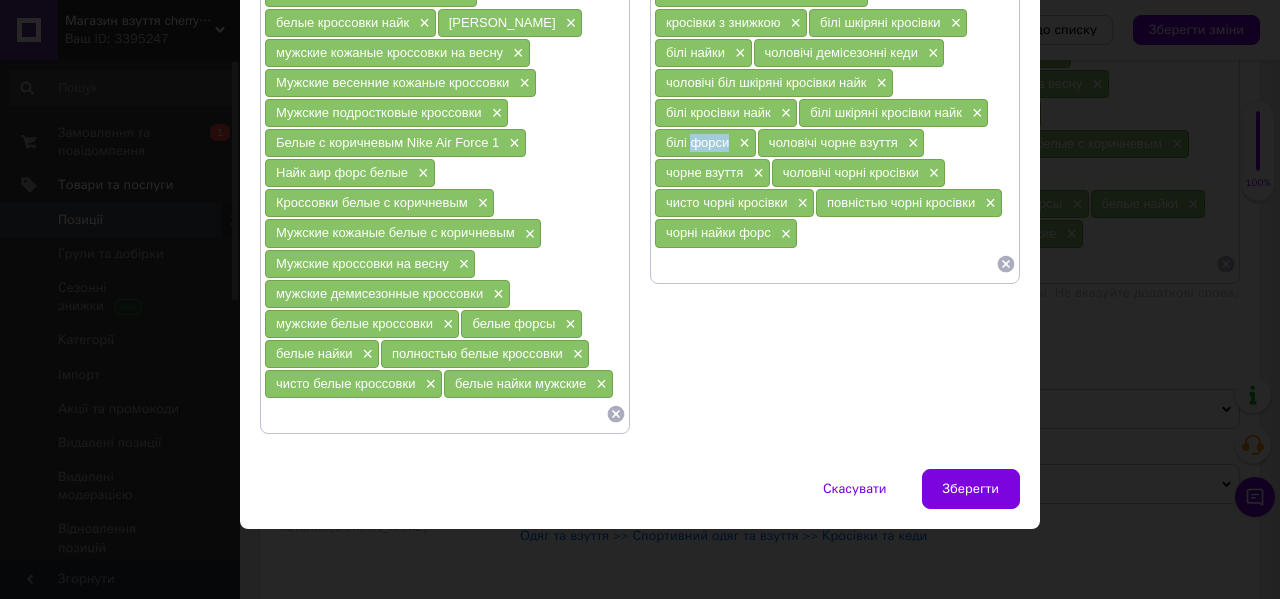 drag, startPoint x: 730, startPoint y: 144, endPoint x: 686, endPoint y: 144, distance: 44 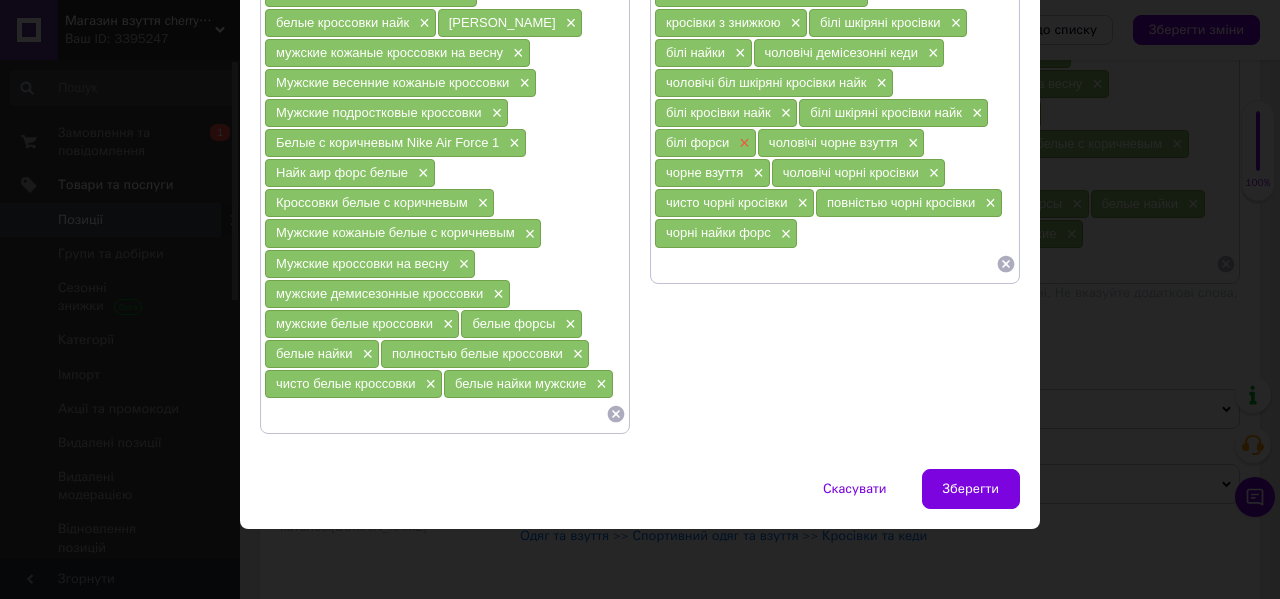 click on "×" at bounding box center [742, 143] 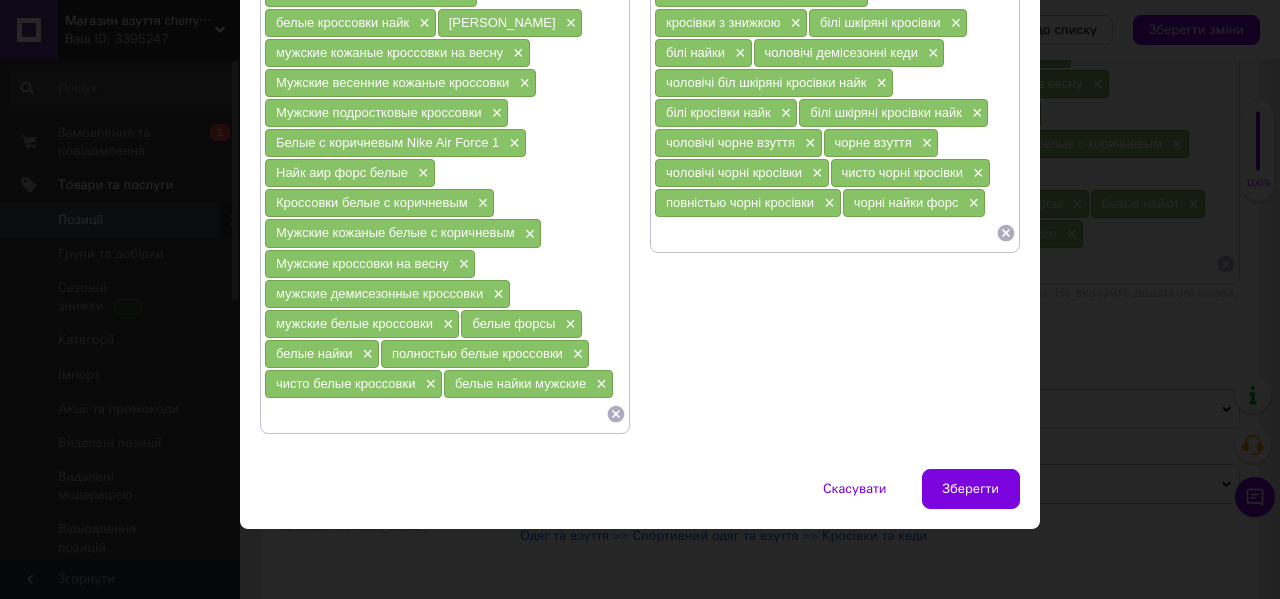click at bounding box center [825, 233] 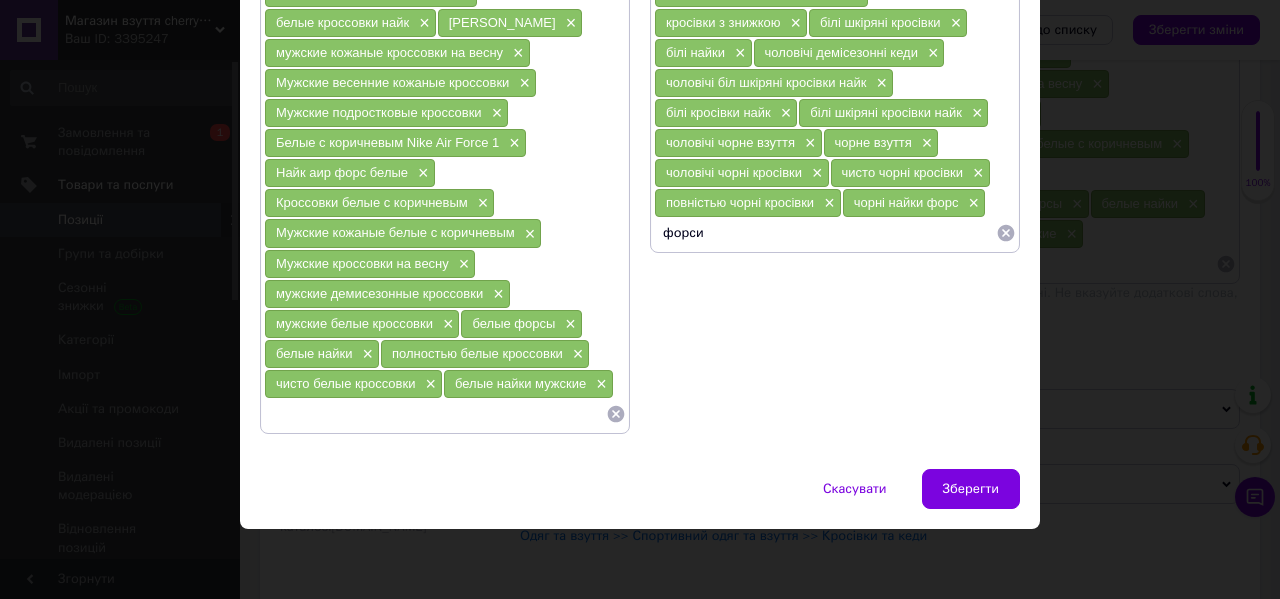 click on "форси" at bounding box center (825, 233) 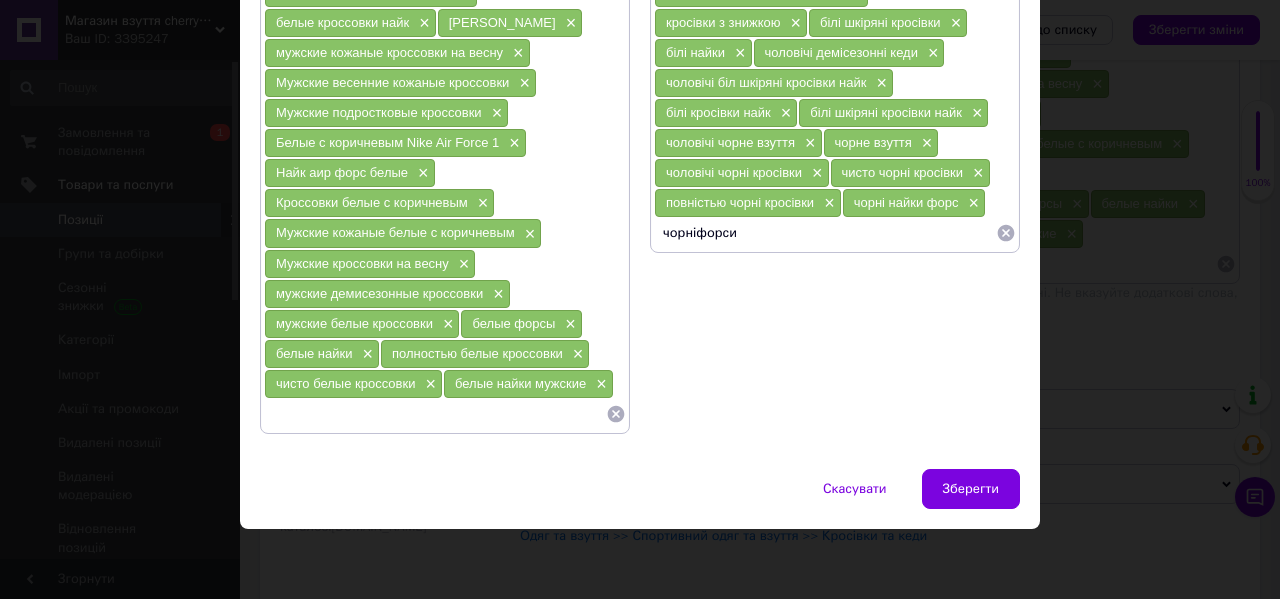 type on "чорні форси" 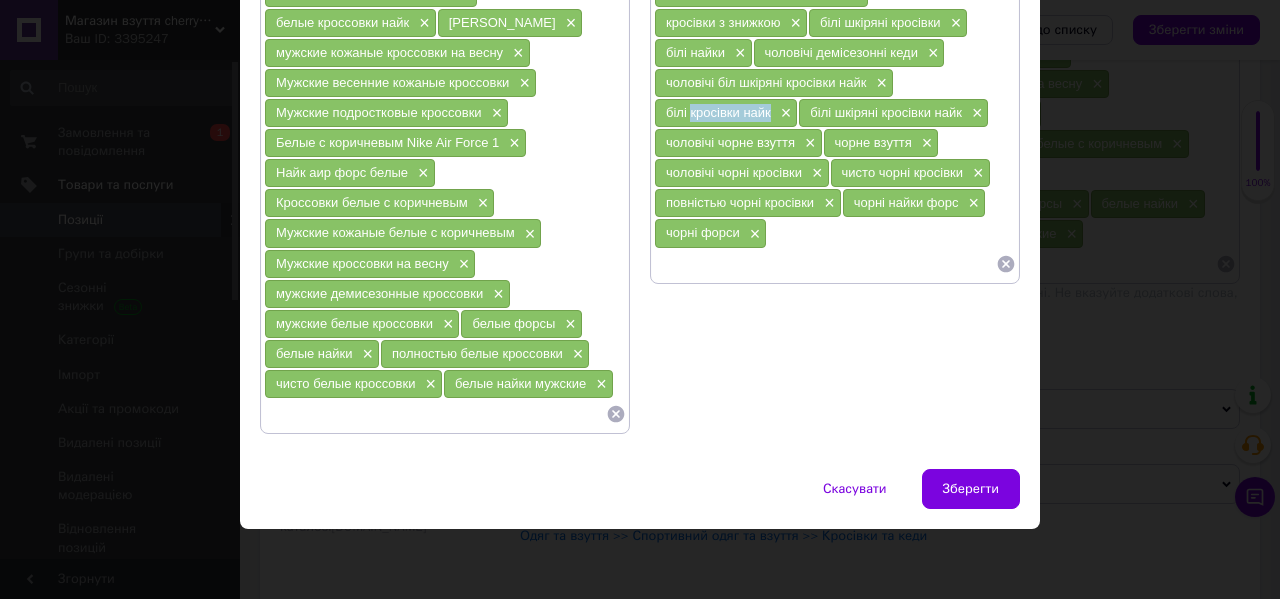 drag, startPoint x: 770, startPoint y: 112, endPoint x: 686, endPoint y: 114, distance: 84.0238 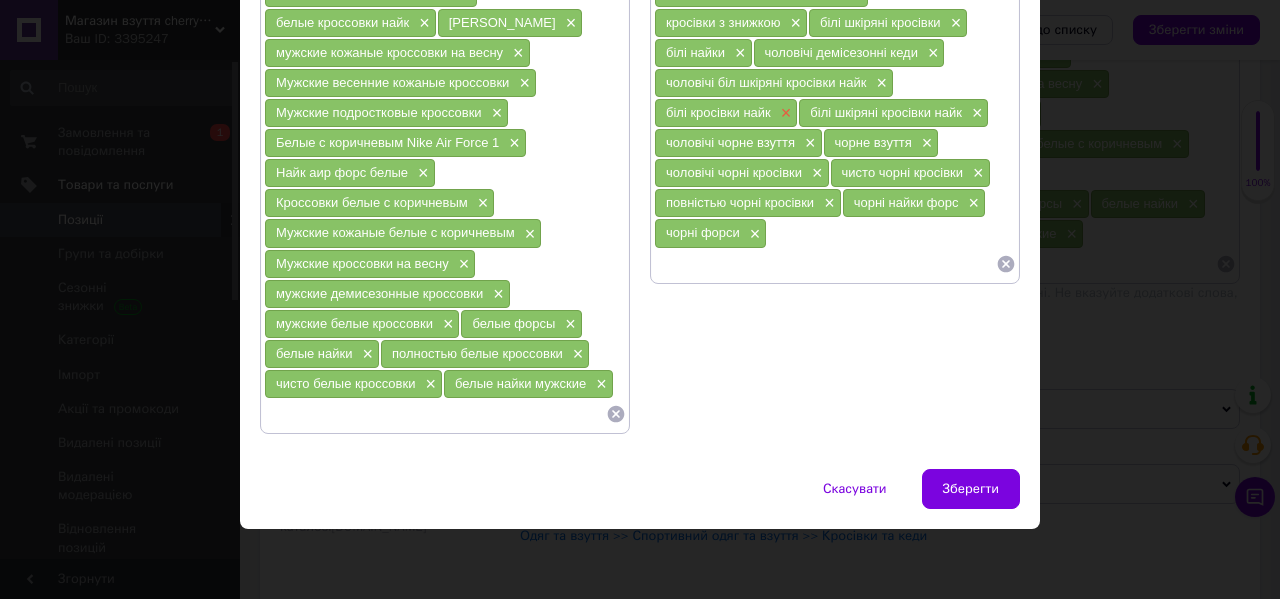 click on "×" at bounding box center [784, 113] 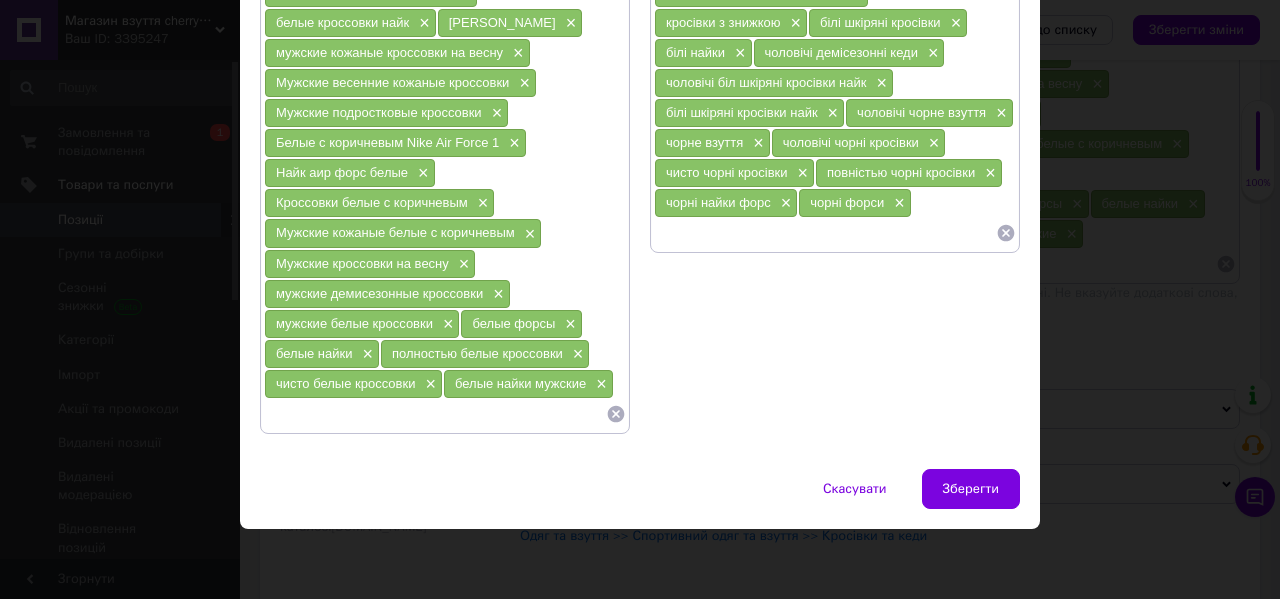 click at bounding box center [825, 233] 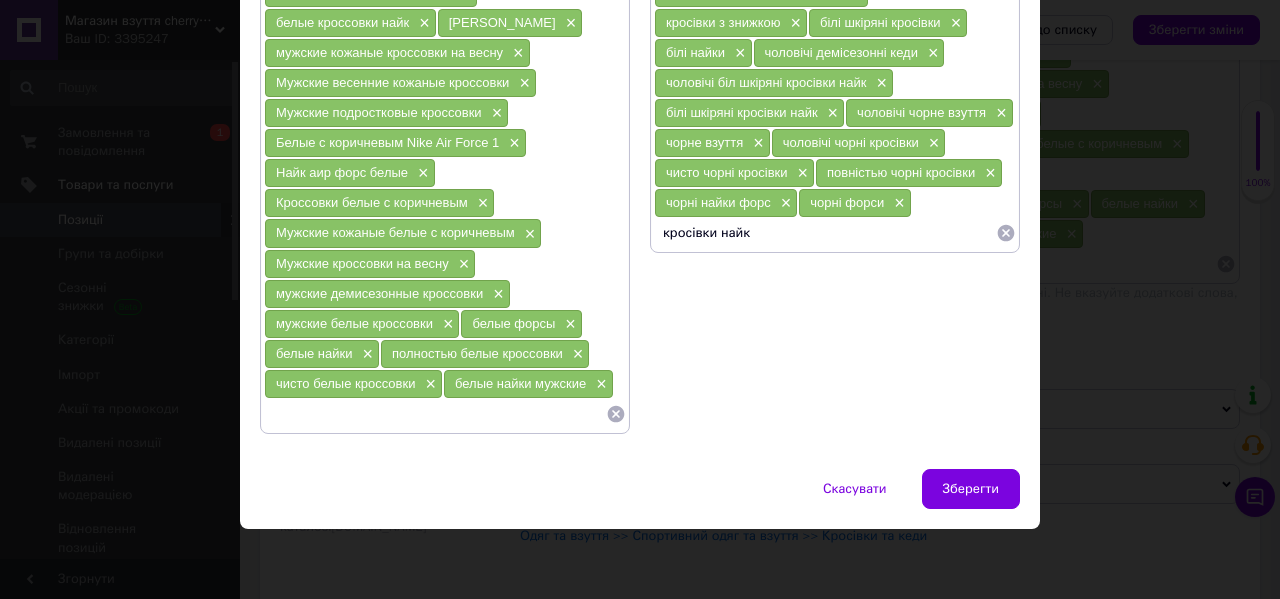 click on "кросівки найк" at bounding box center [825, 233] 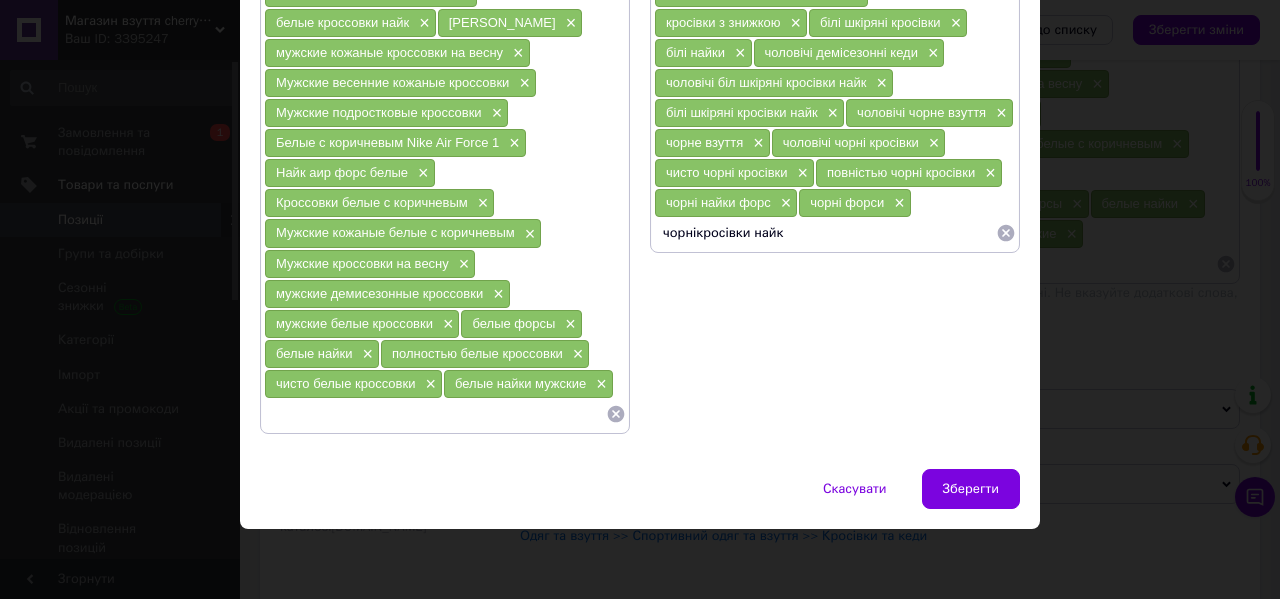 type on "чорні кросівки найк" 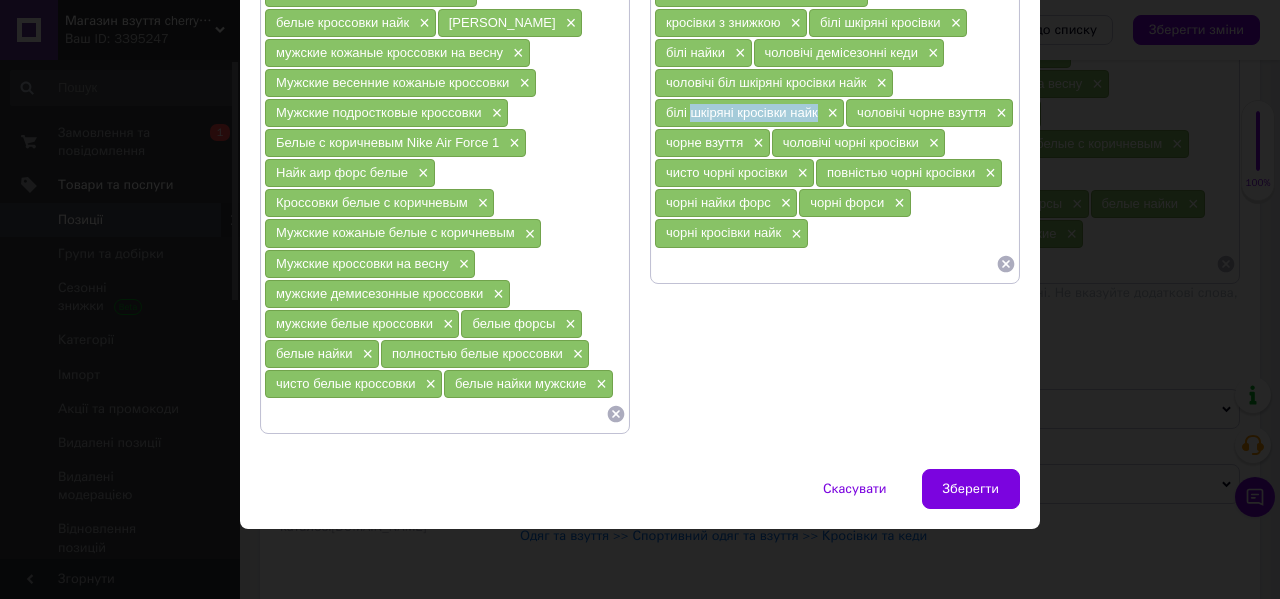 drag, startPoint x: 817, startPoint y: 114, endPoint x: 688, endPoint y: 114, distance: 129 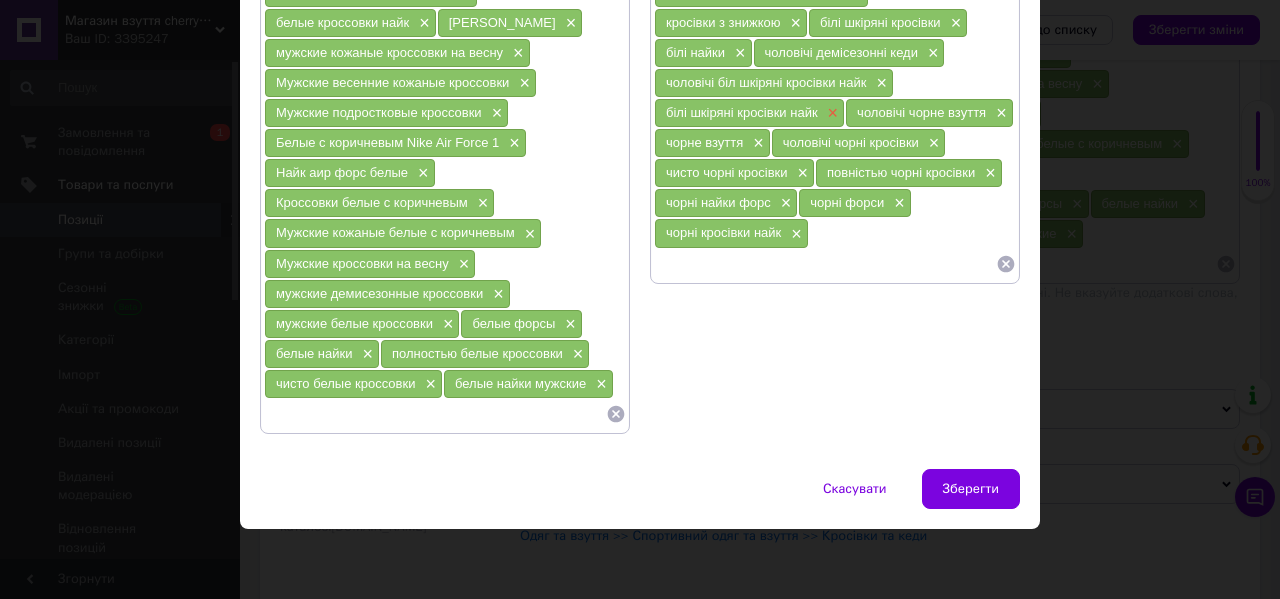 click on "×" at bounding box center [831, 113] 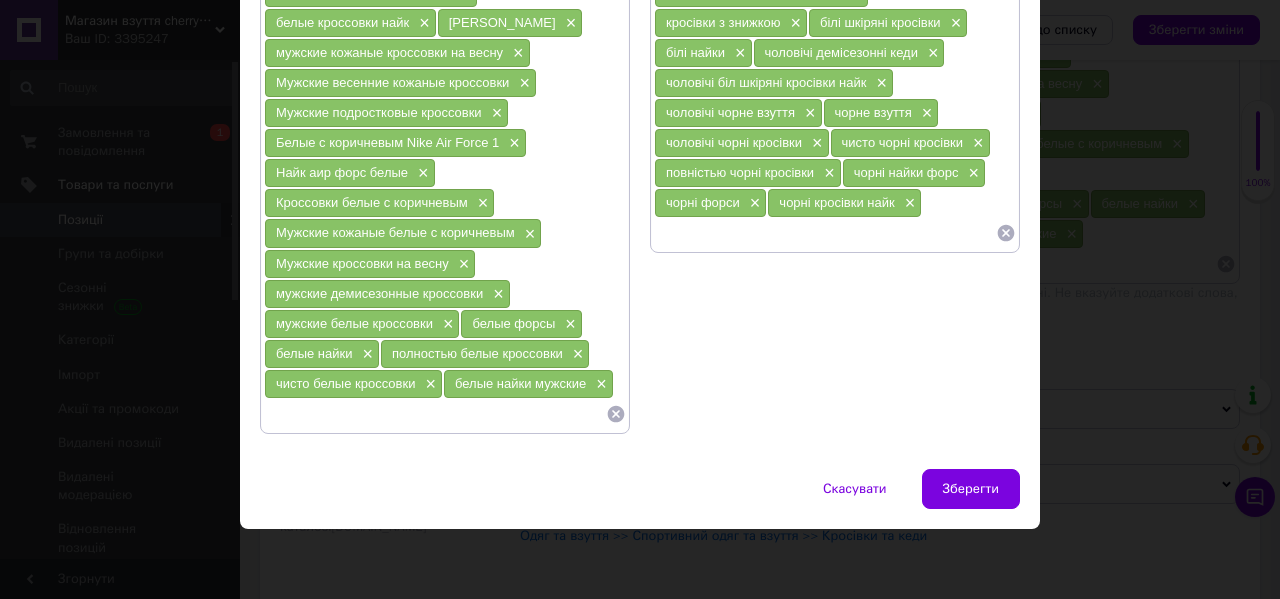 click at bounding box center (825, 233) 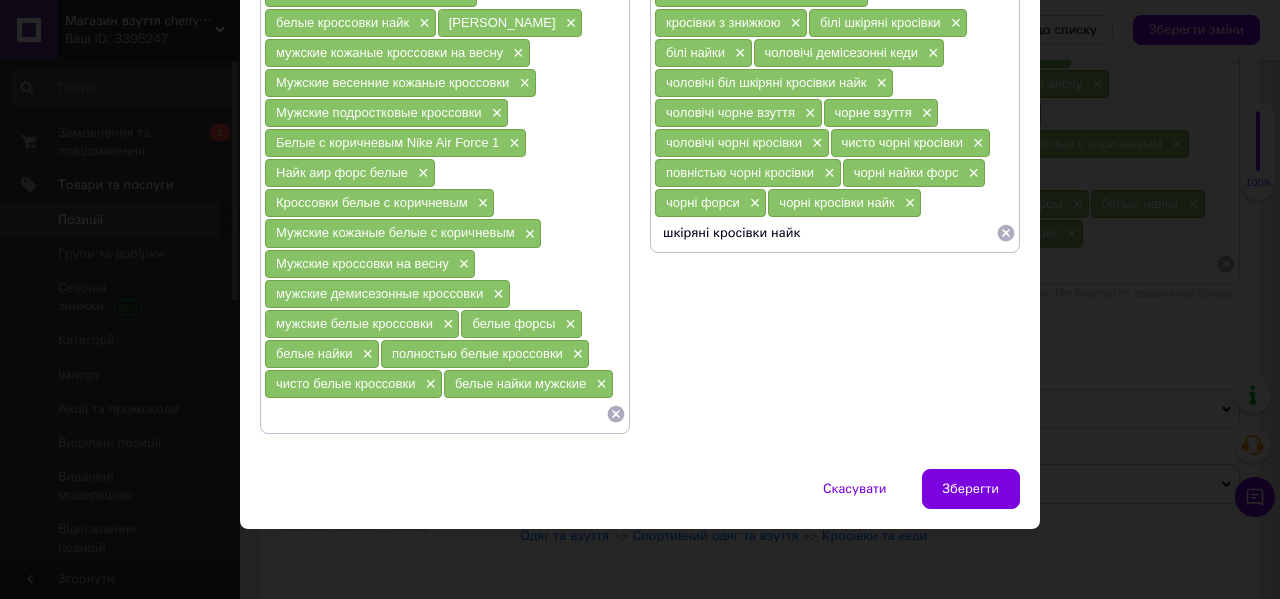 click on "шкіряні кросівки найк" at bounding box center [825, 233] 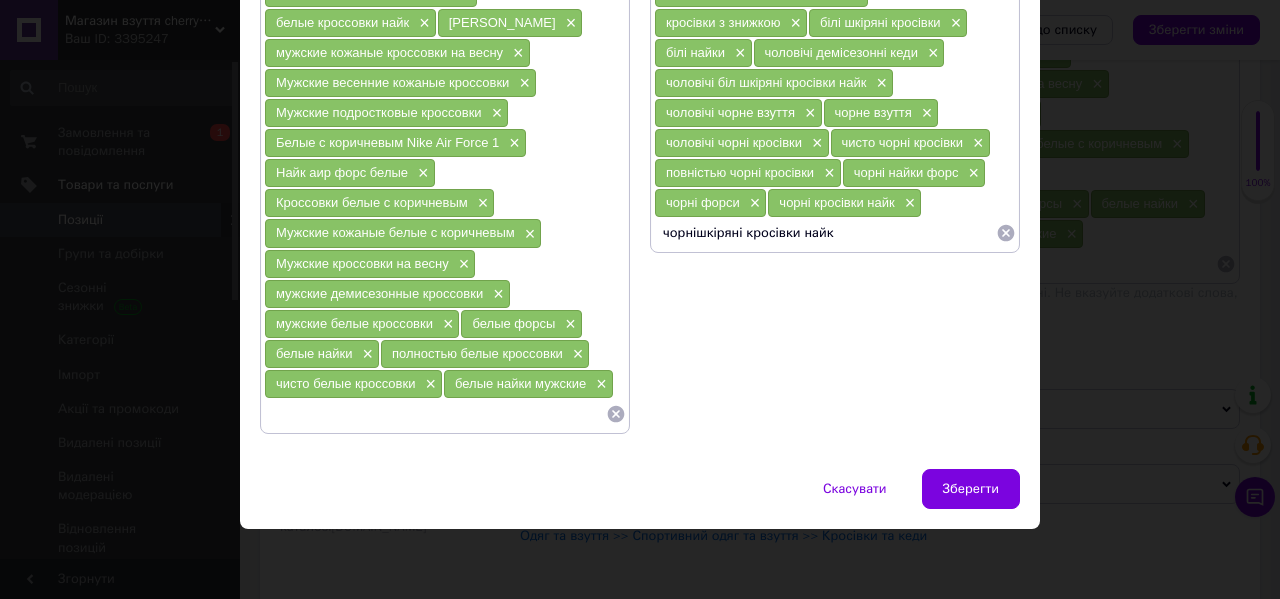 type on "чорні шкіряні кросівки найк" 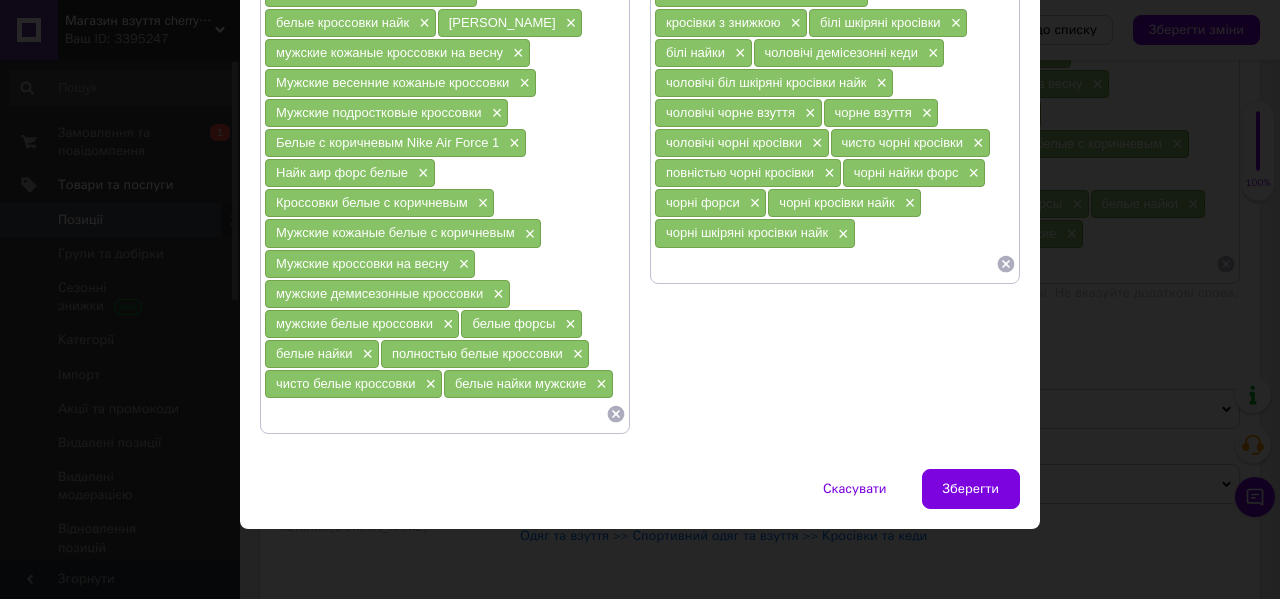 scroll, scrollTop: 409, scrollLeft: 0, axis: vertical 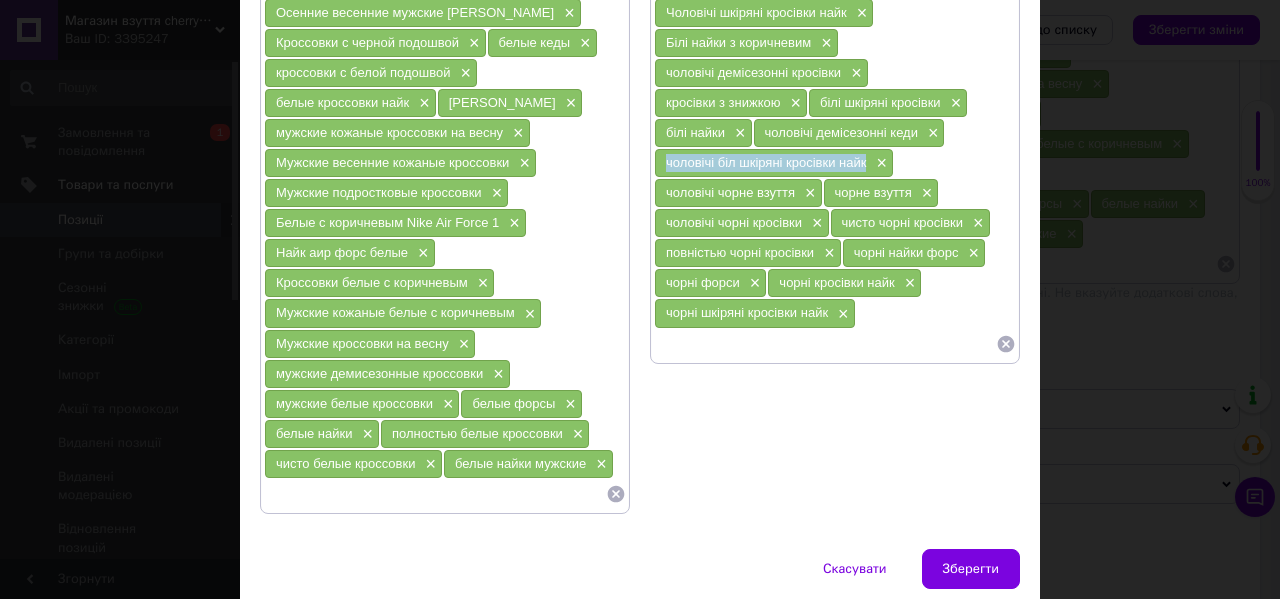 drag, startPoint x: 866, startPoint y: 165, endPoint x: 661, endPoint y: 164, distance: 205.00244 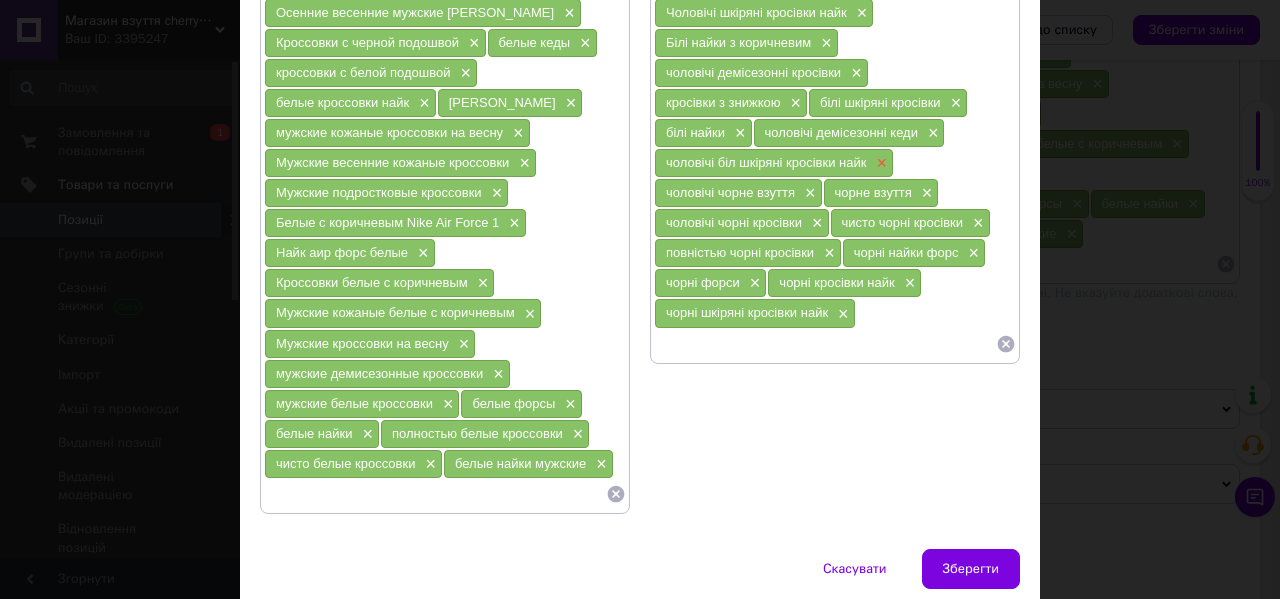 click on "×" at bounding box center [879, 163] 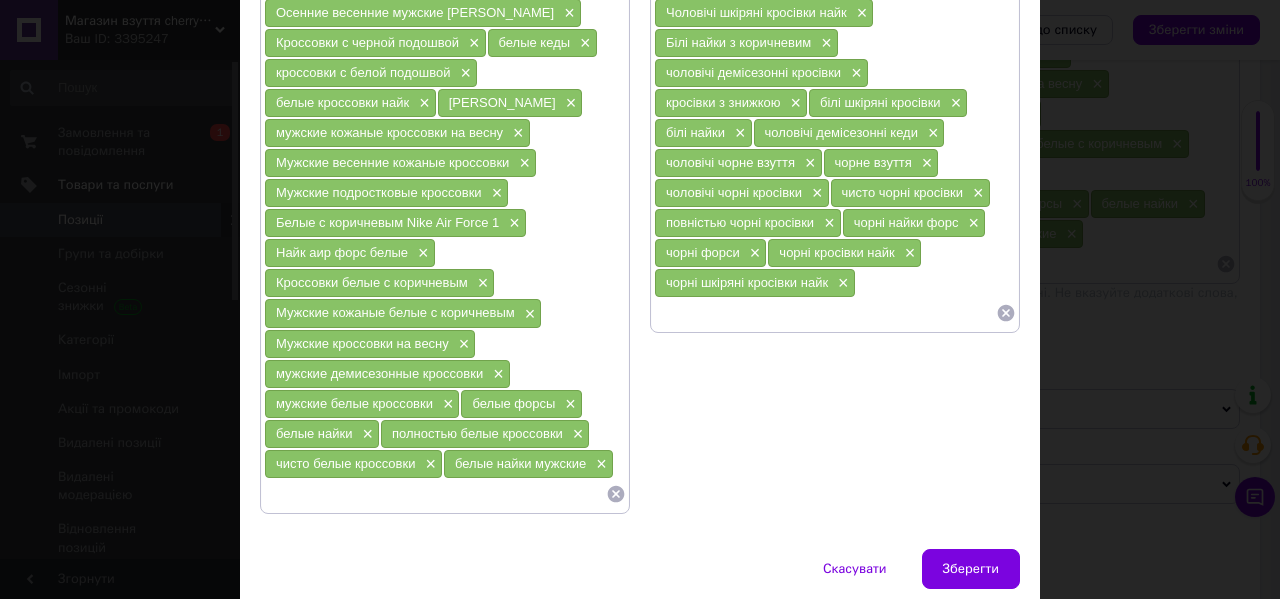 click at bounding box center (825, 313) 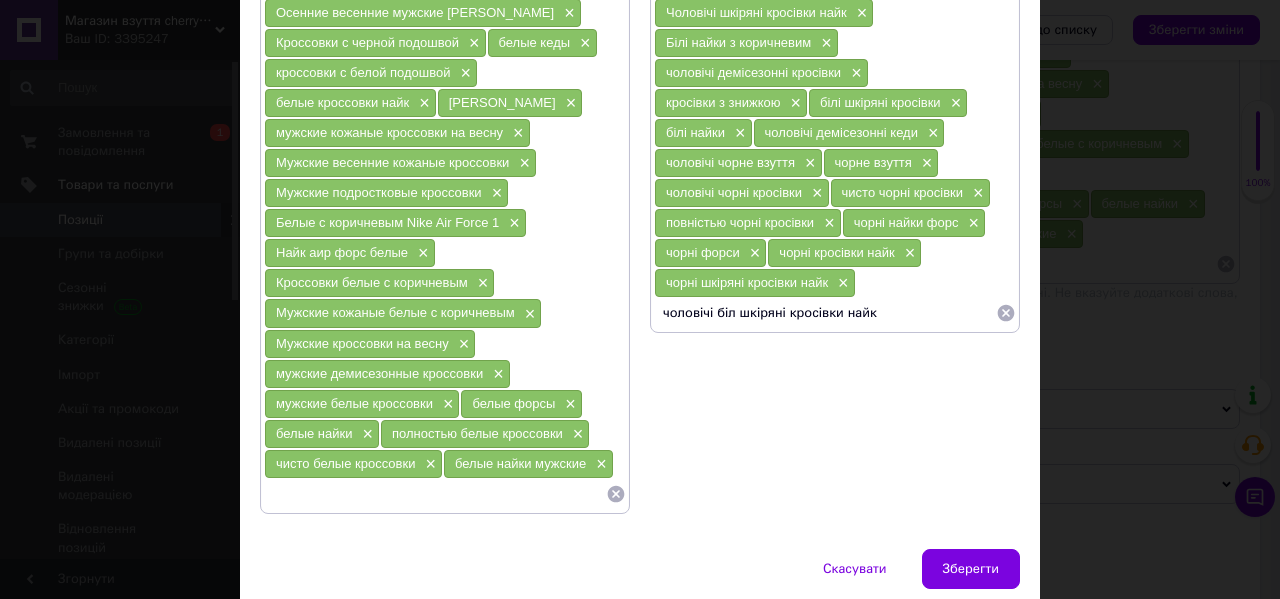 click on "чоловічі біл шкіряні кросівки найк" at bounding box center (825, 313) 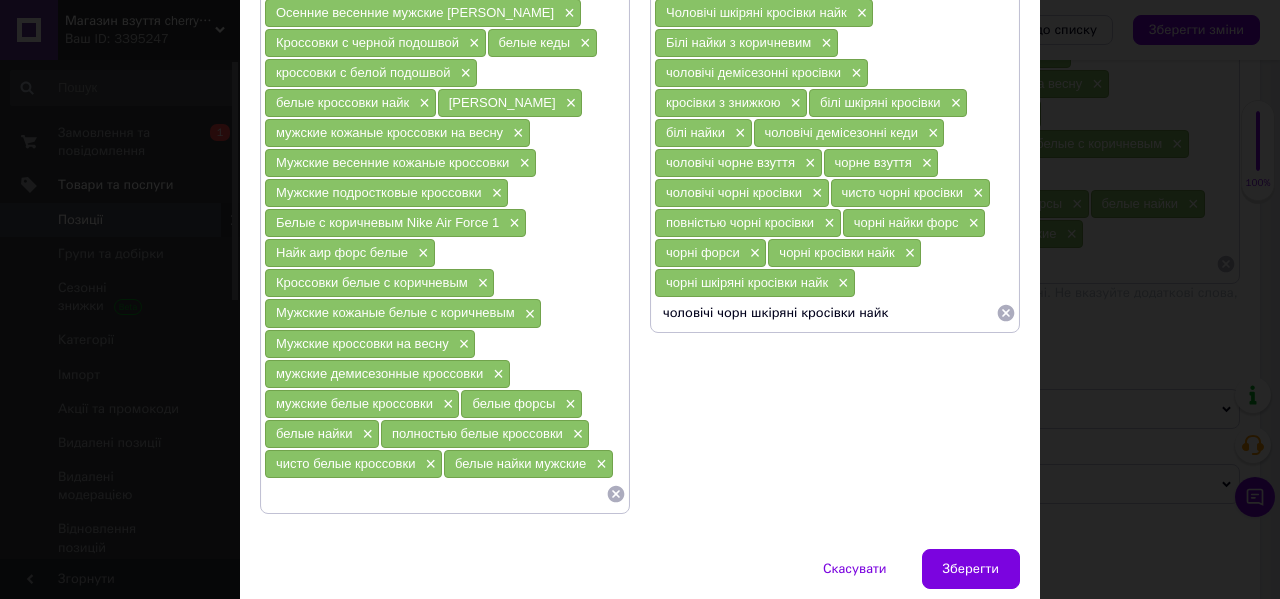 type on "чоловічі чорні шкіряні кросівки найк" 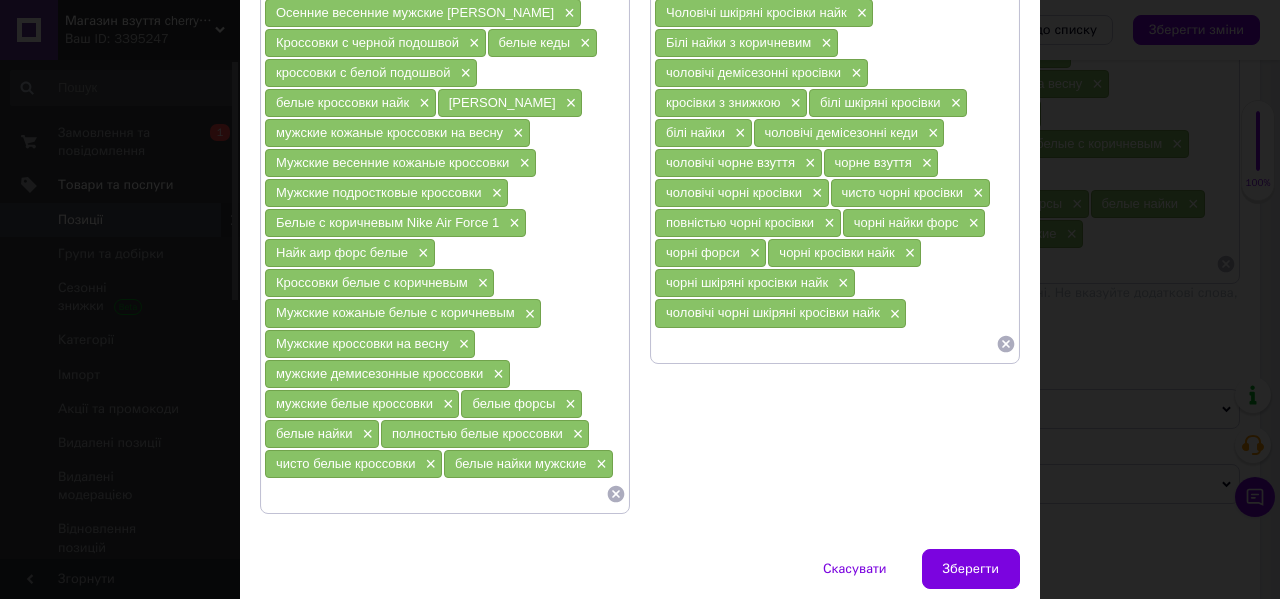 click on "білі найки" at bounding box center [695, 132] 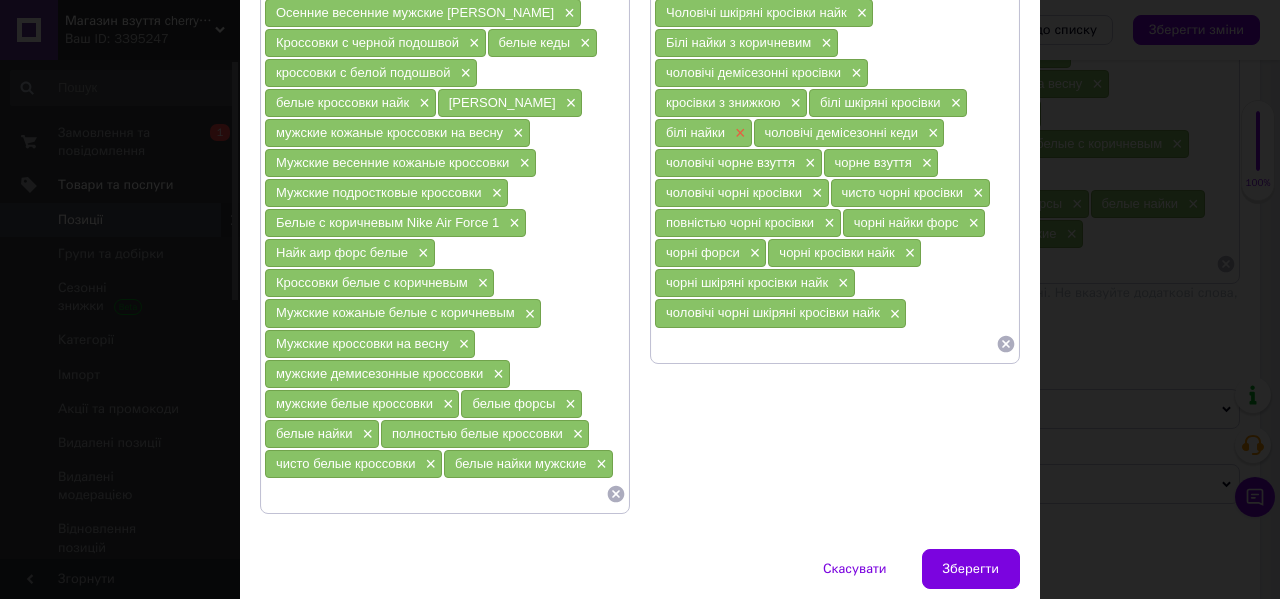 click on "×" at bounding box center (738, 133) 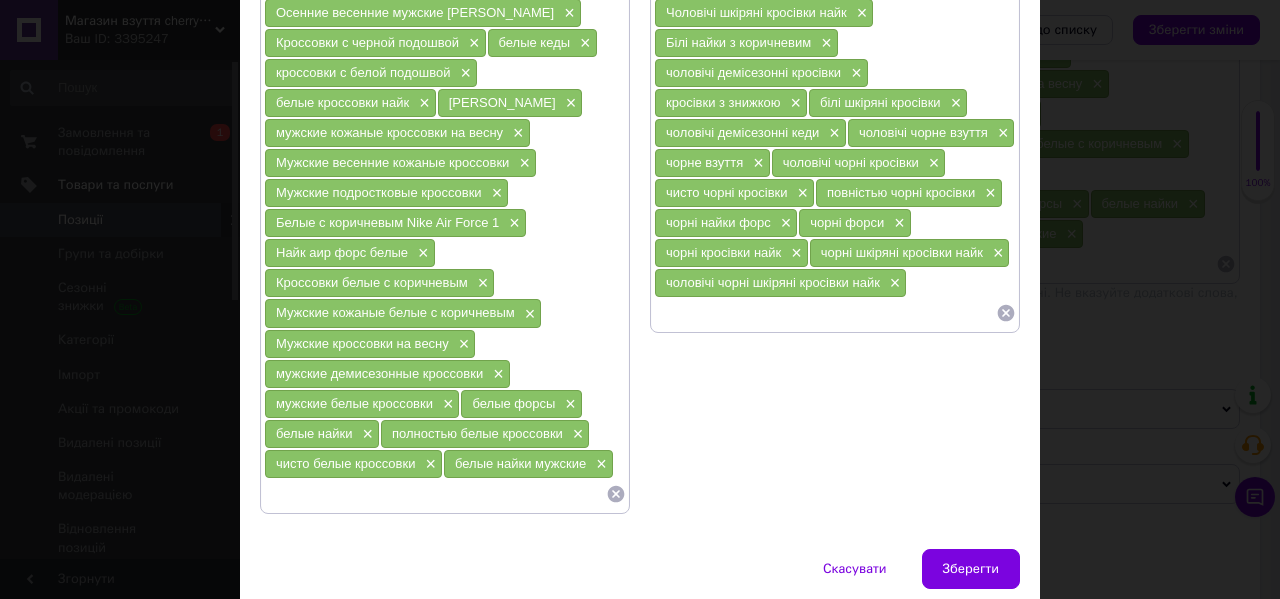 click on "Чоловічі найк аір форс × Чоловічі шкіряні кросівки × Чоловічі кросівки найк × Білі кросівки з коричневим × Молоджіні шкірняі кросівки найк × Найк аір форс × Молодіжні шкіряні кросівки найк × Білі шкіряні кросівки з коричневим × Чоловічі шкіряні кросівки найк × Білі найки з коричневим × чоловічі демісезонні кросівки × кросівки з знижкою × білі шкіряні кросівки × чоловічі демісезонні кеди × чоловічі чорне взуття × чорне взуття × чоловічі чорні кросівки × чисто чорні кросівки × повністью чорні кросівки × чорні найки форс × чорні форси × × × ×" at bounding box center (835, 57) 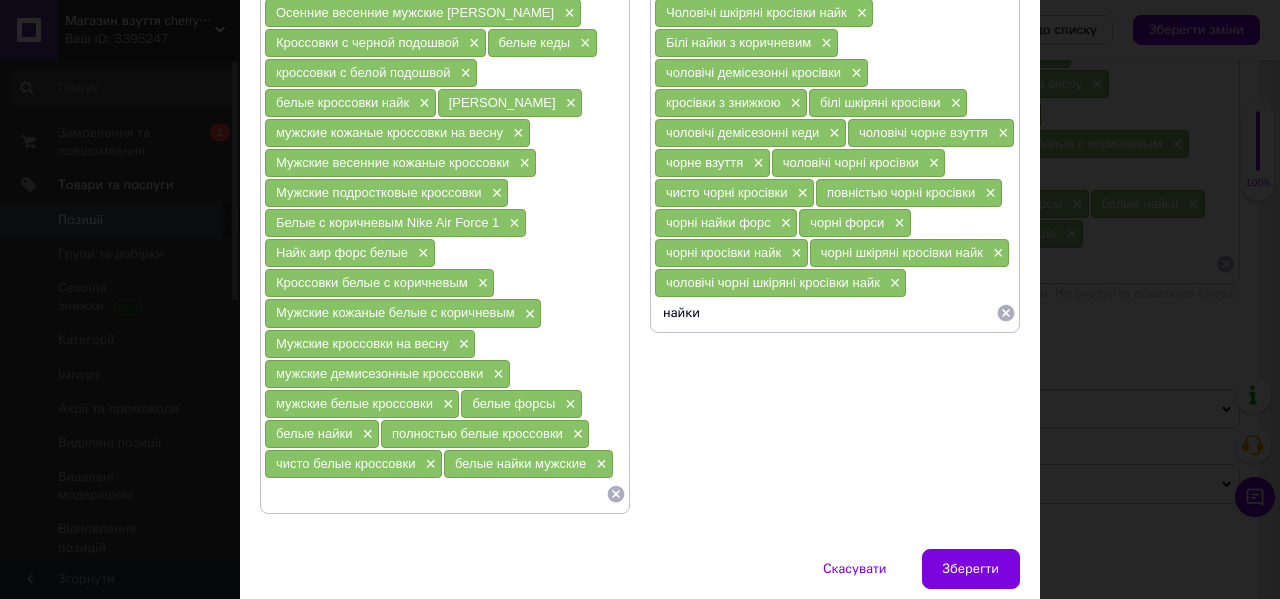 click on "найки" at bounding box center (825, 313) 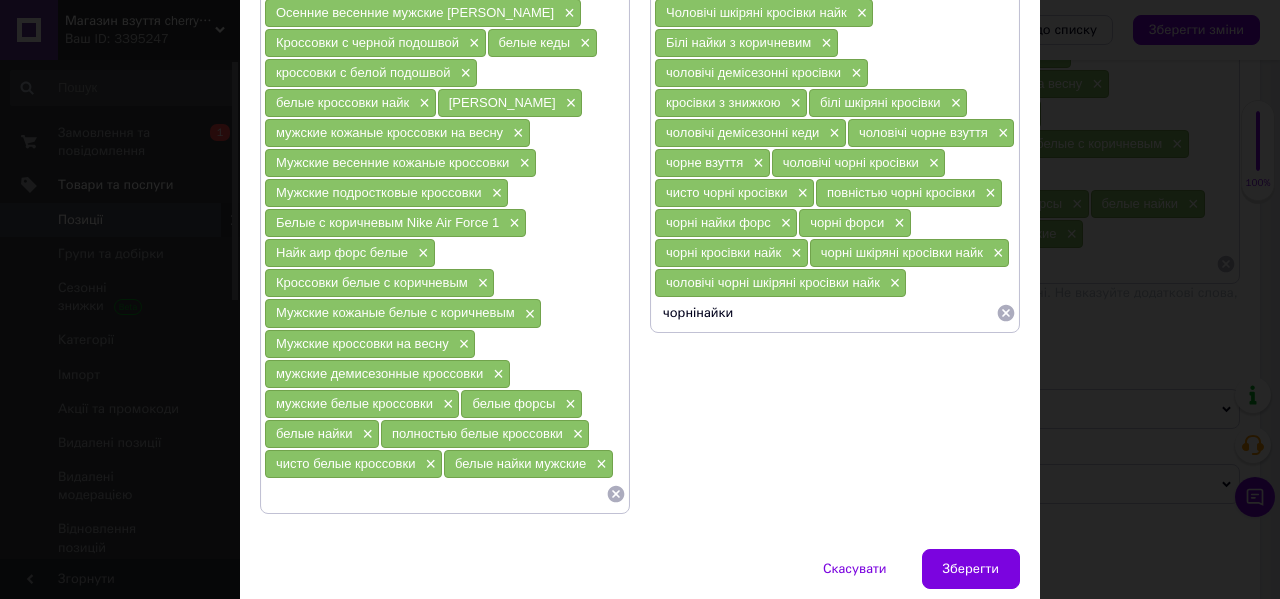 type on "чорні найки" 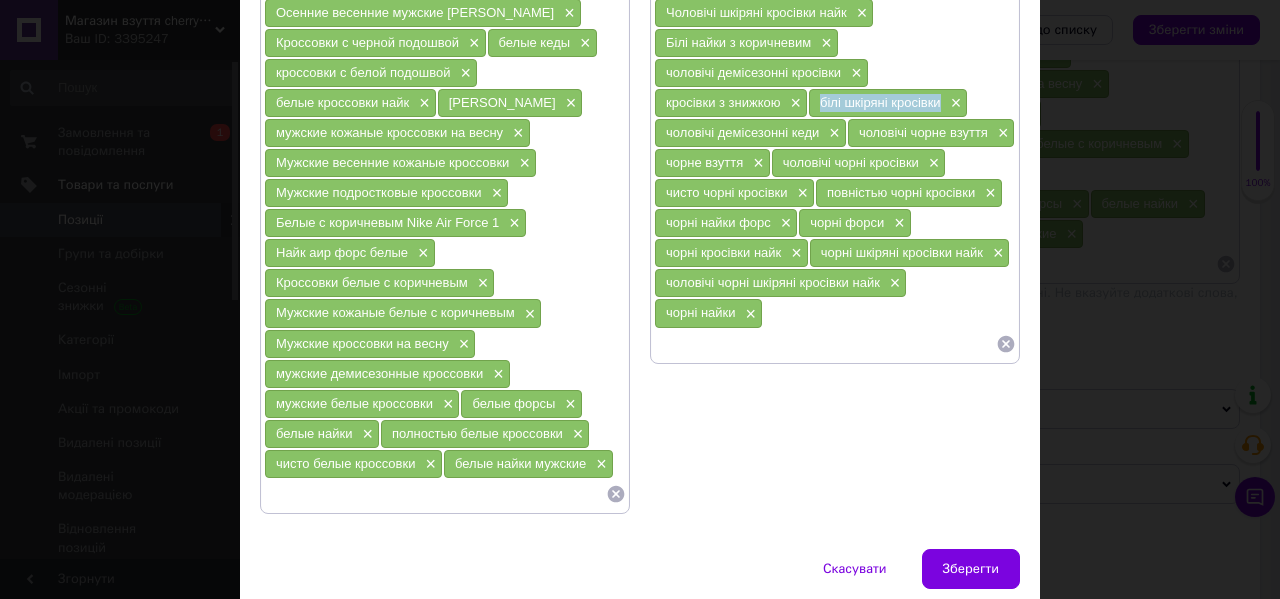 drag, startPoint x: 937, startPoint y: 106, endPoint x: 807, endPoint y: 99, distance: 130.18832 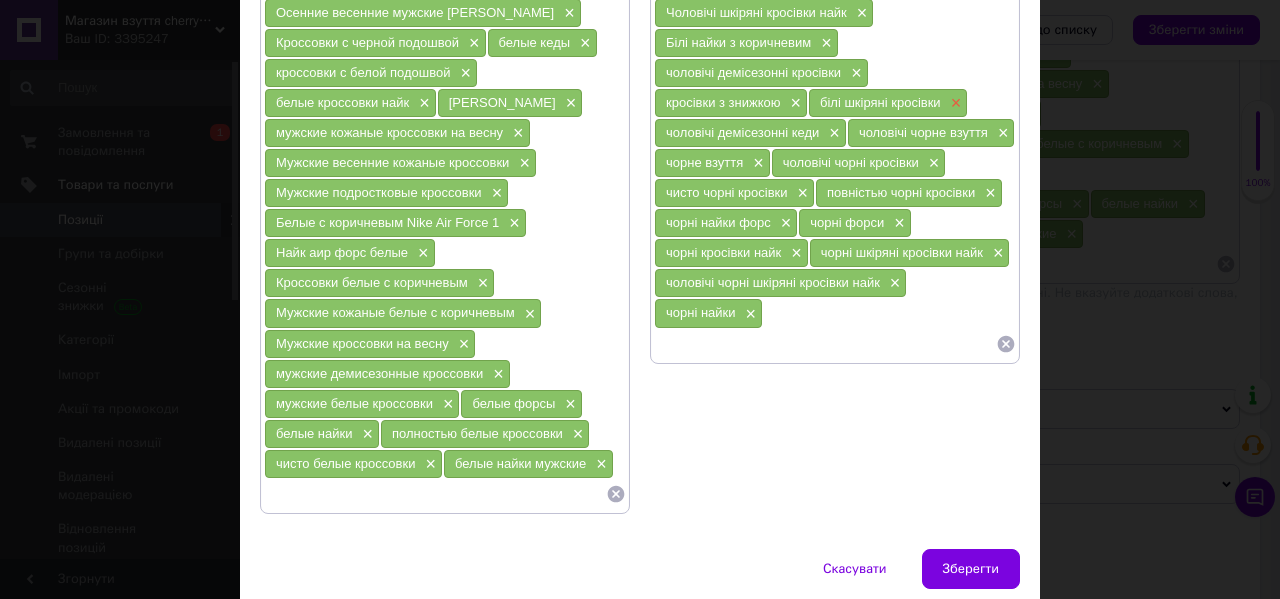 click on "×" at bounding box center (954, 103) 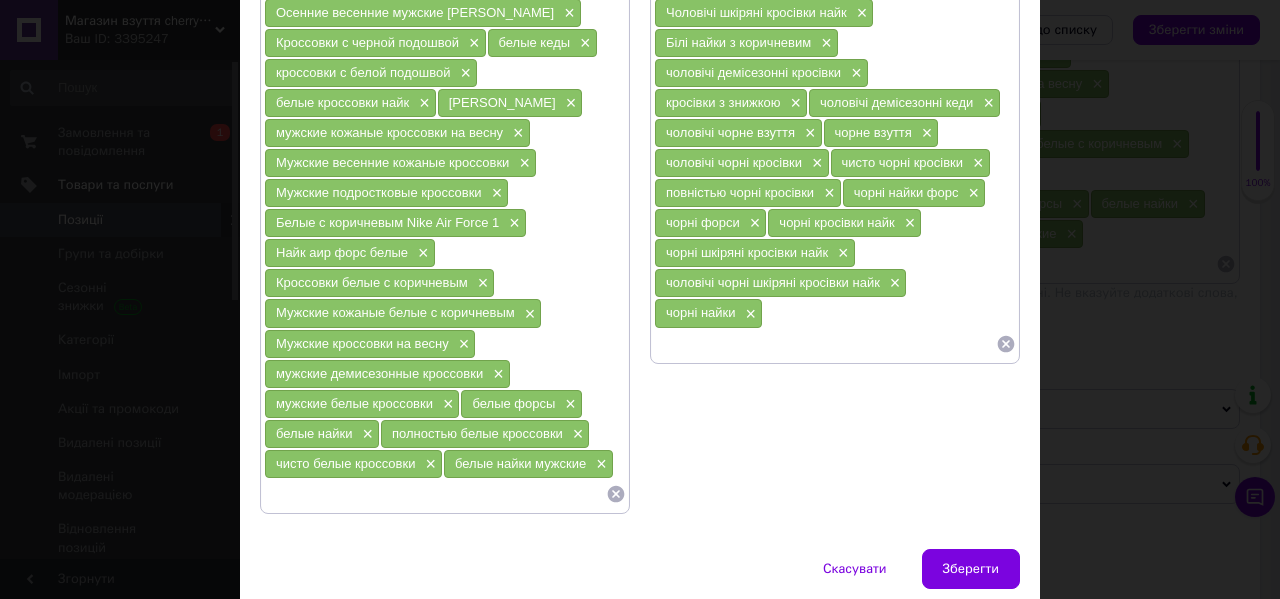 click at bounding box center (825, 344) 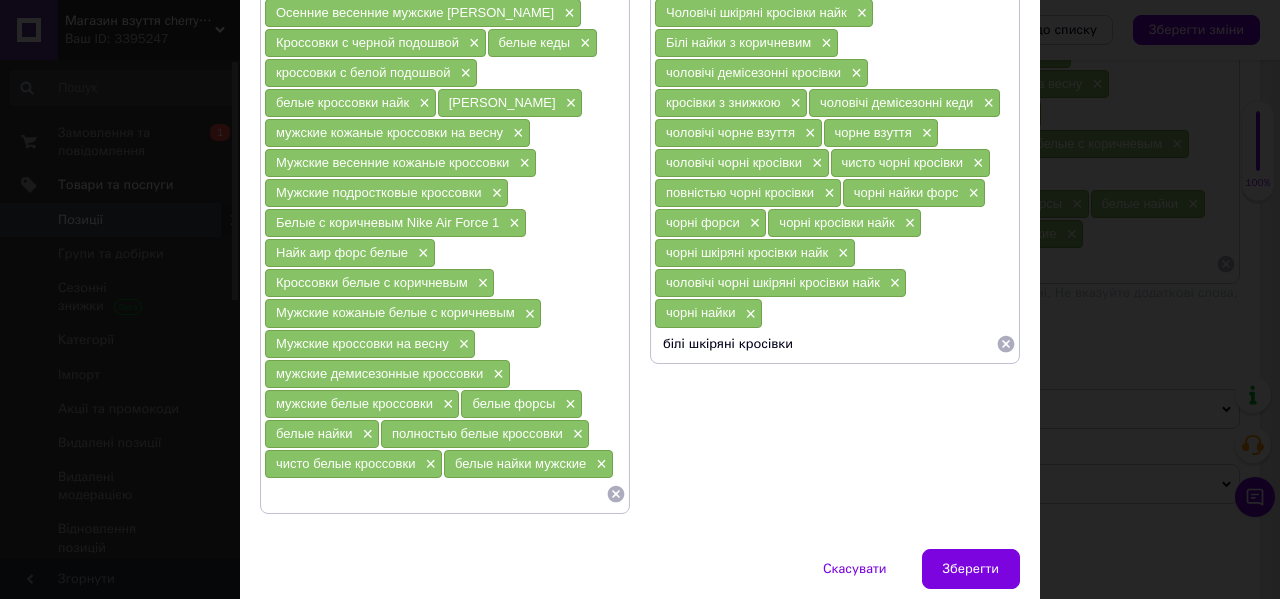 click on "білі шкіряні кросівки" at bounding box center [825, 344] 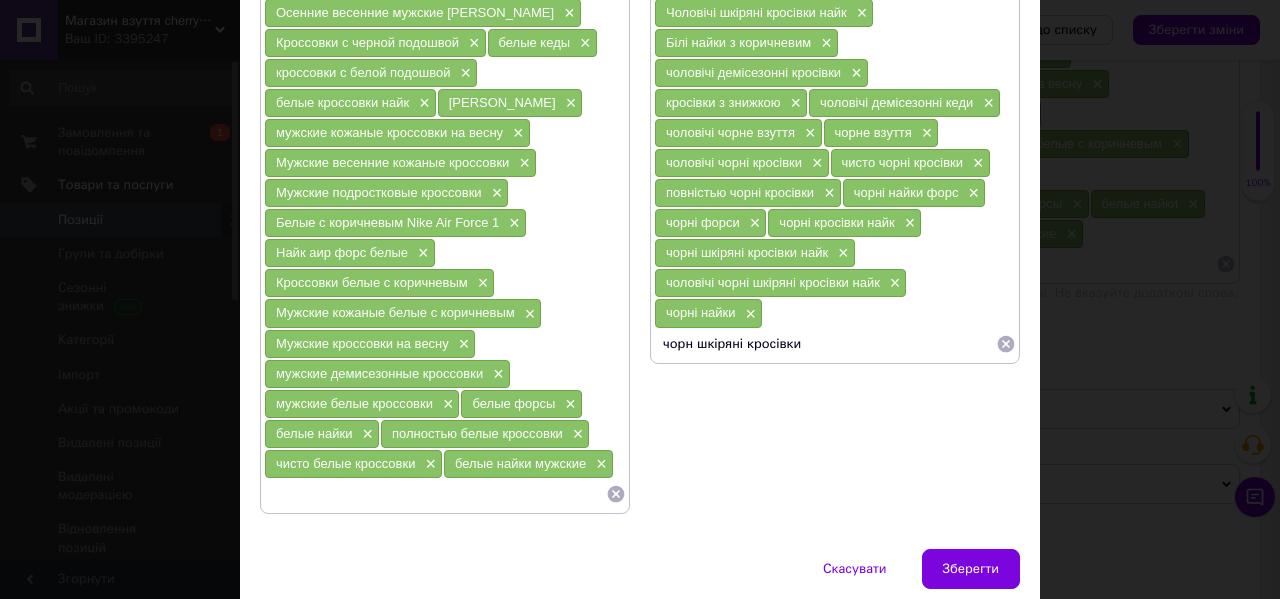type on "чорні шкіряні кросівки" 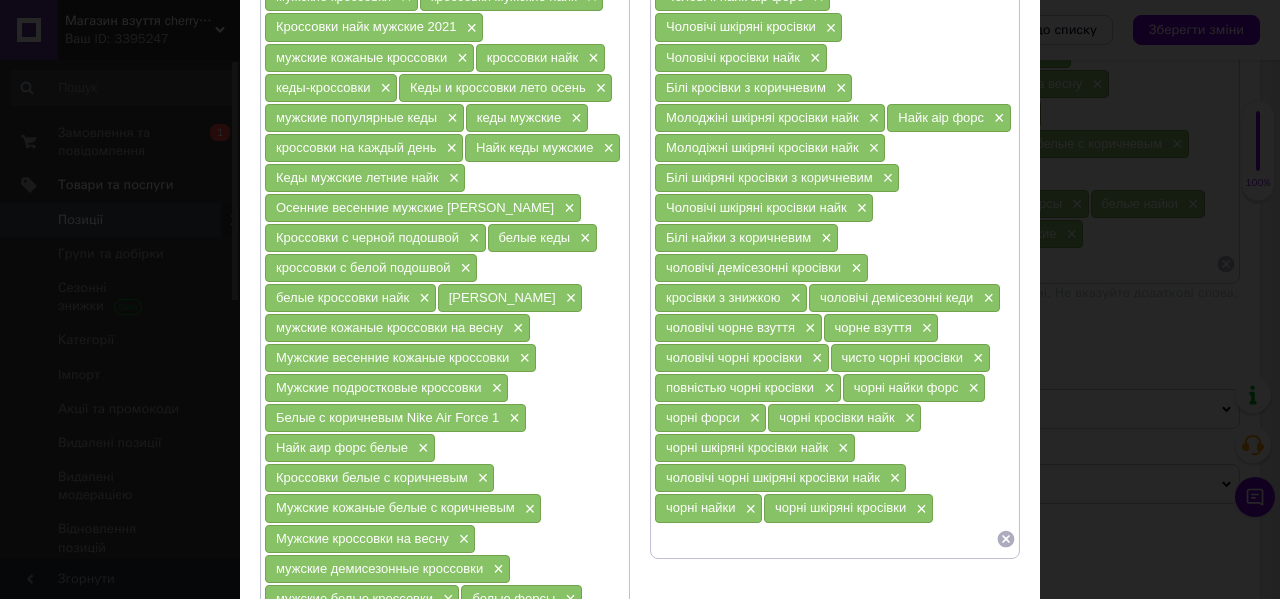 scroll, scrollTop: 212, scrollLeft: 0, axis: vertical 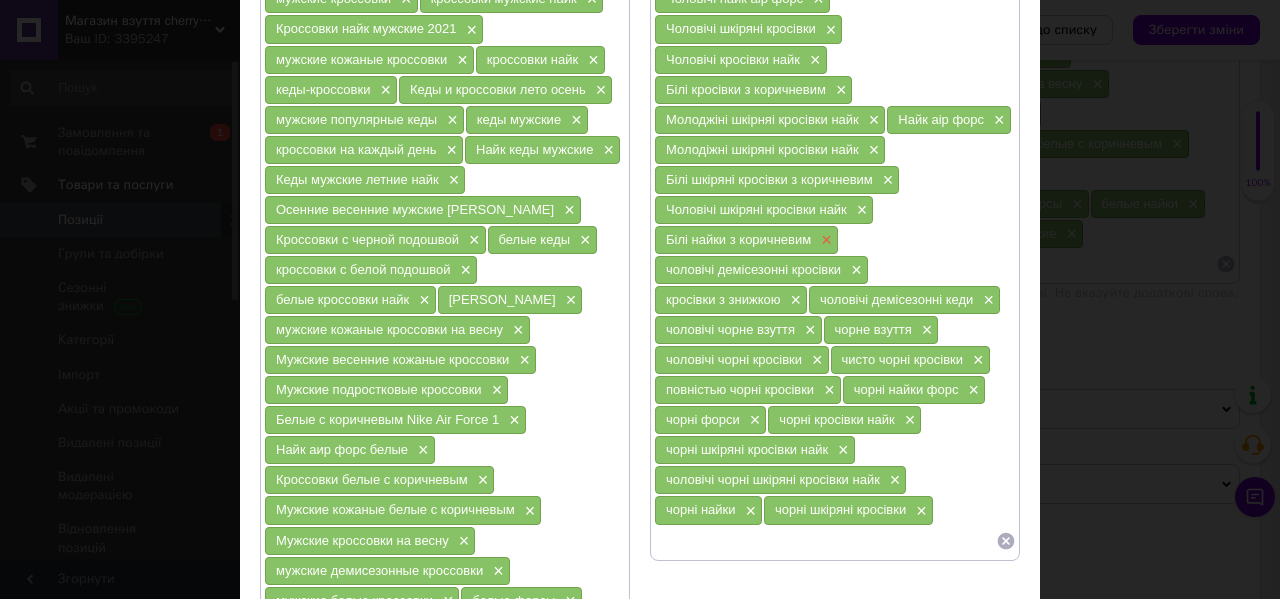 click on "×" at bounding box center (824, 240) 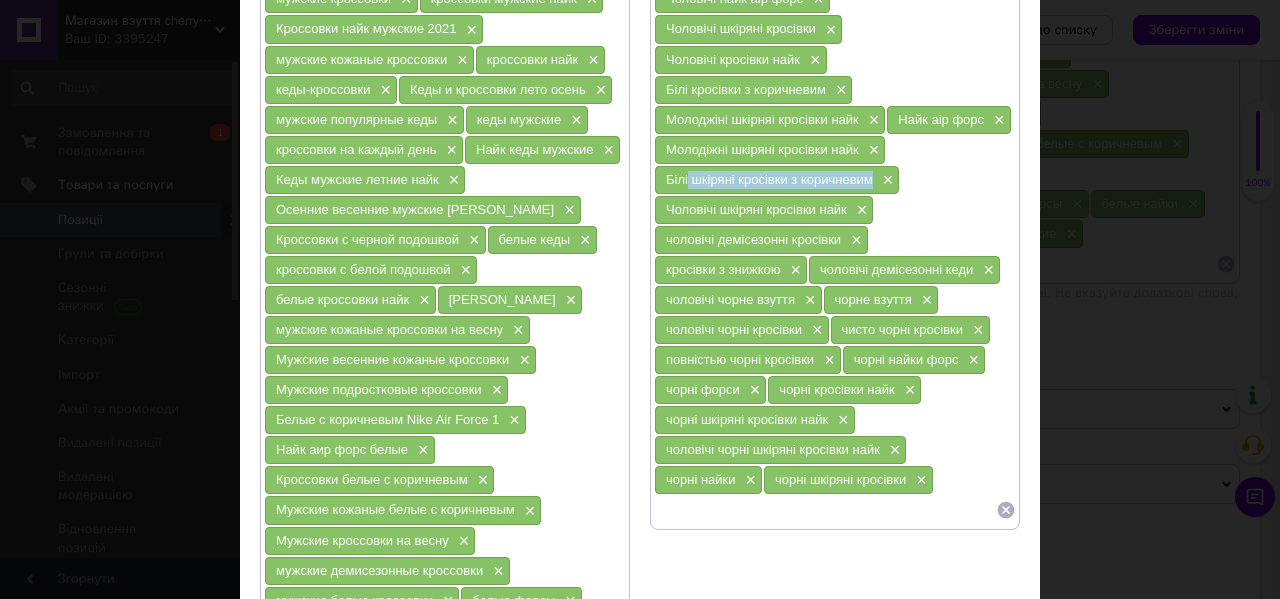 drag, startPoint x: 871, startPoint y: 179, endPoint x: 684, endPoint y: 178, distance: 187.00267 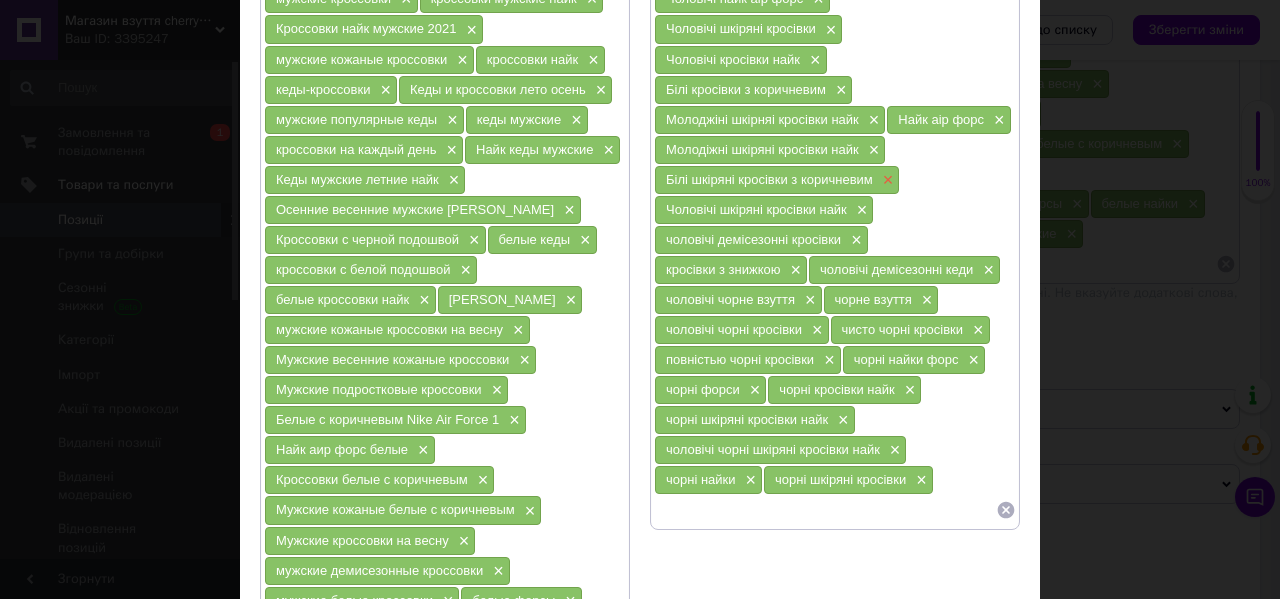 click on "×" at bounding box center [886, 180] 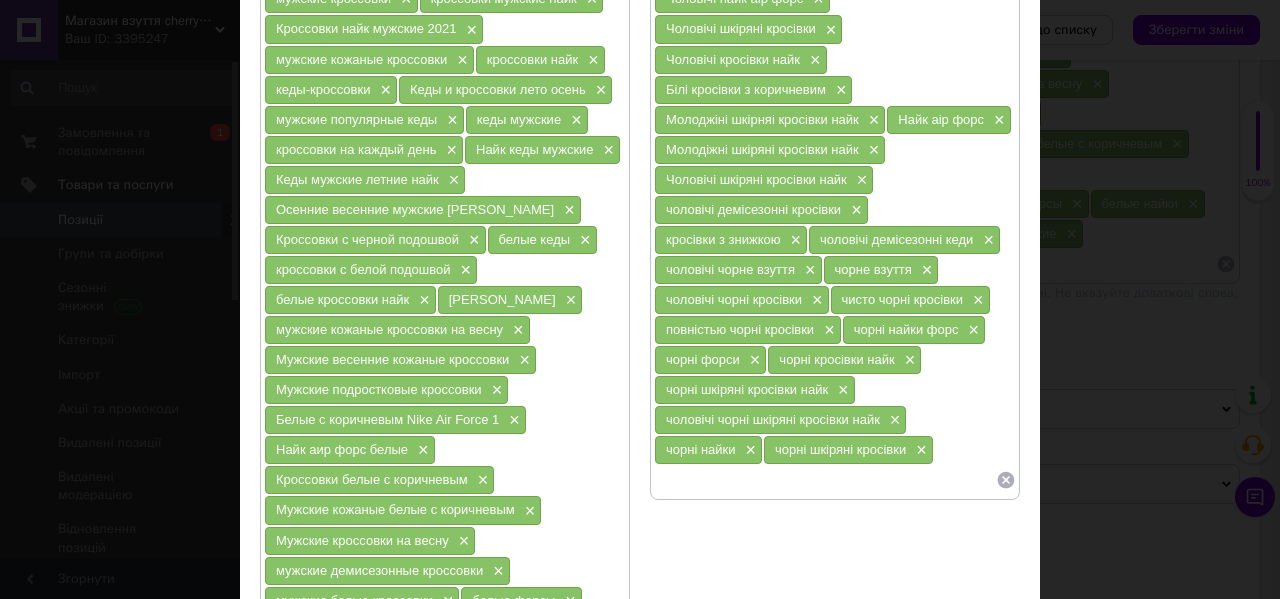 click at bounding box center (825, 480) 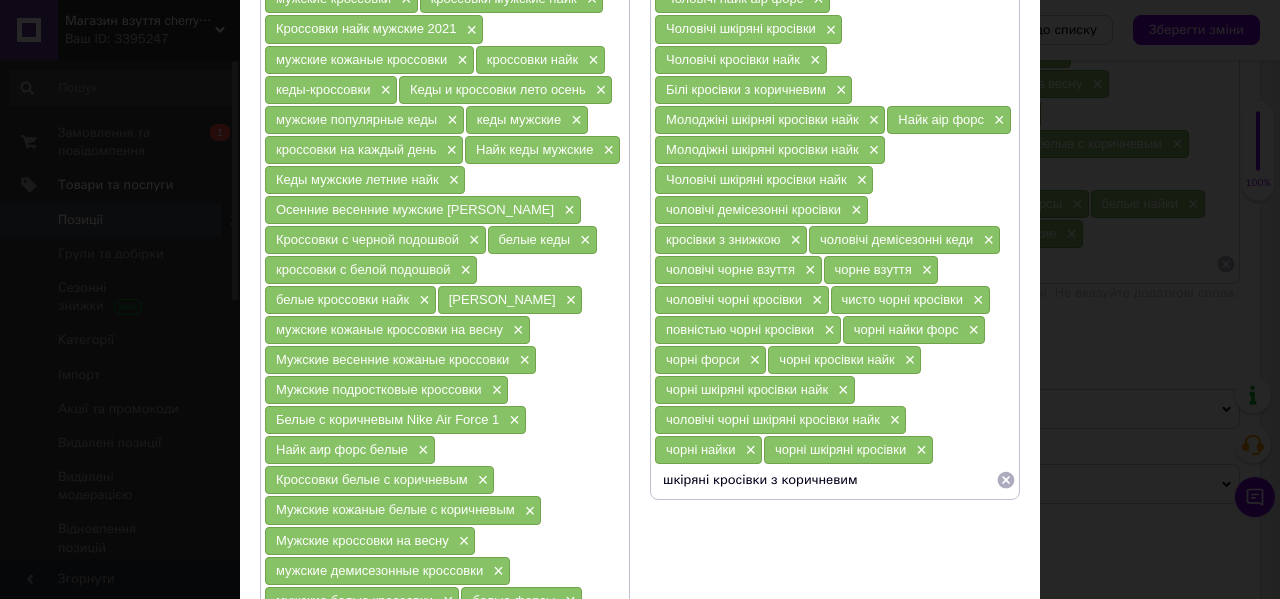click on "шкіряні кросівки з коричневим" at bounding box center (825, 480) 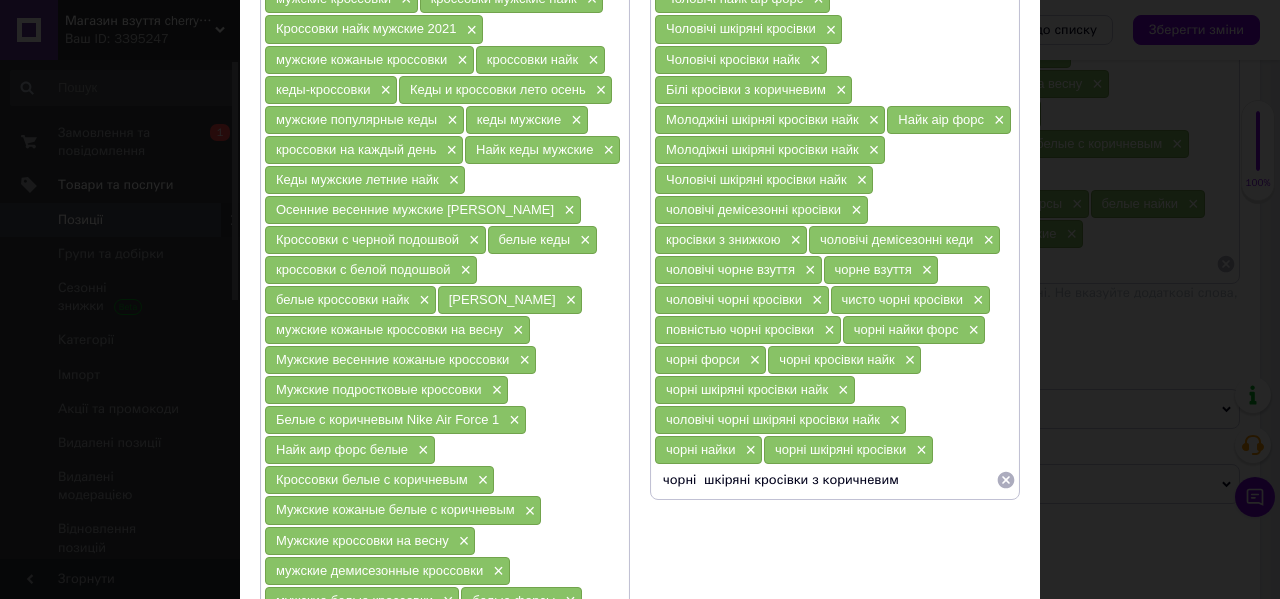 click on "чорні  шкіряні кросівки з коричневим" at bounding box center (825, 480) 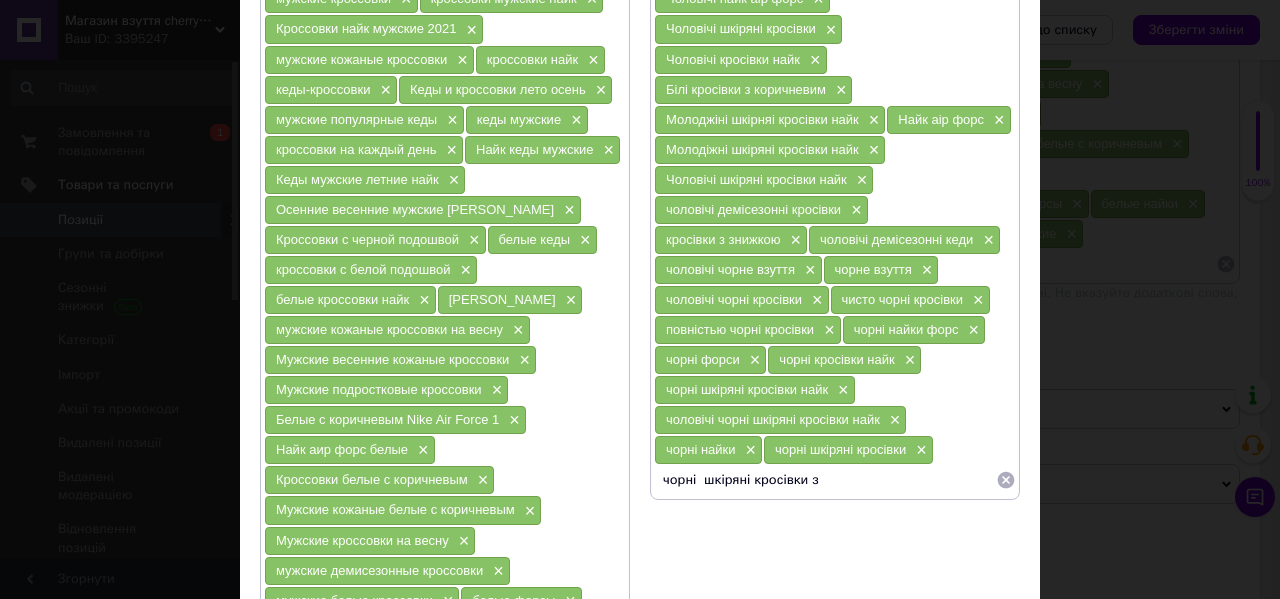type on "чорні  шкіряні кросівки" 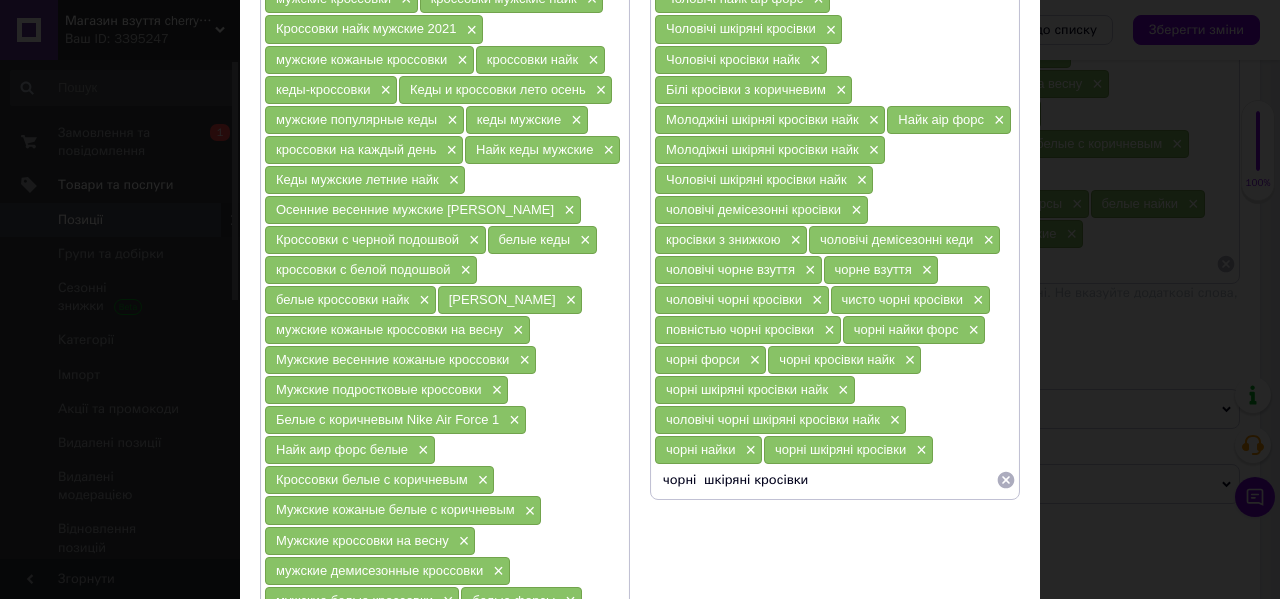 type 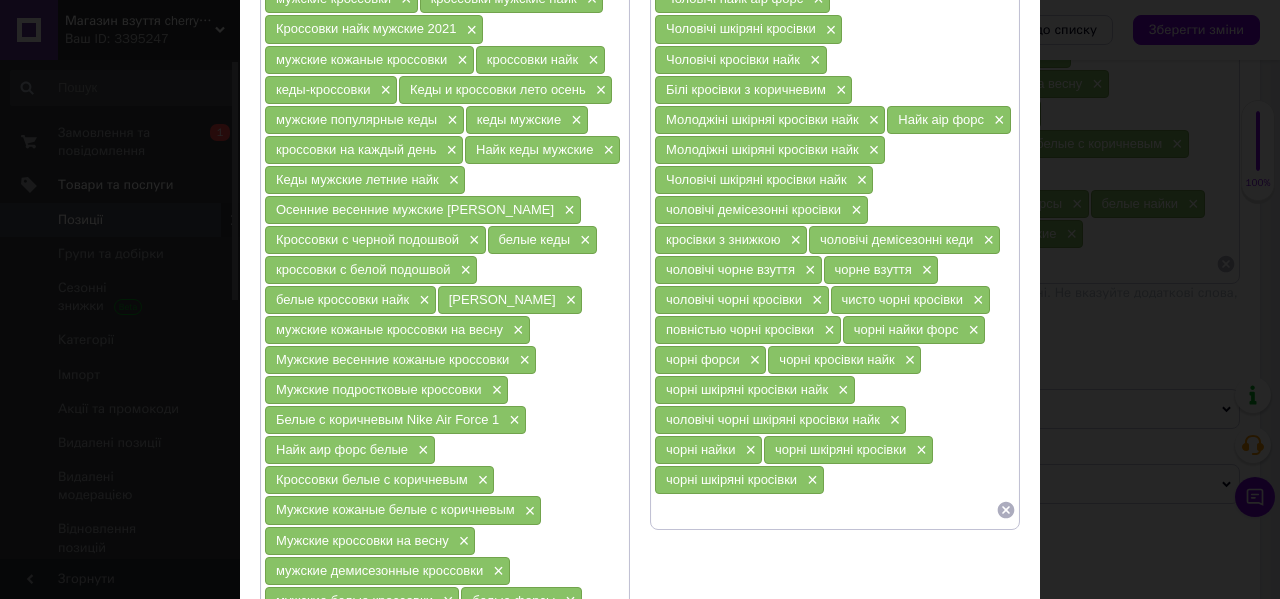 scroll, scrollTop: 490, scrollLeft: 0, axis: vertical 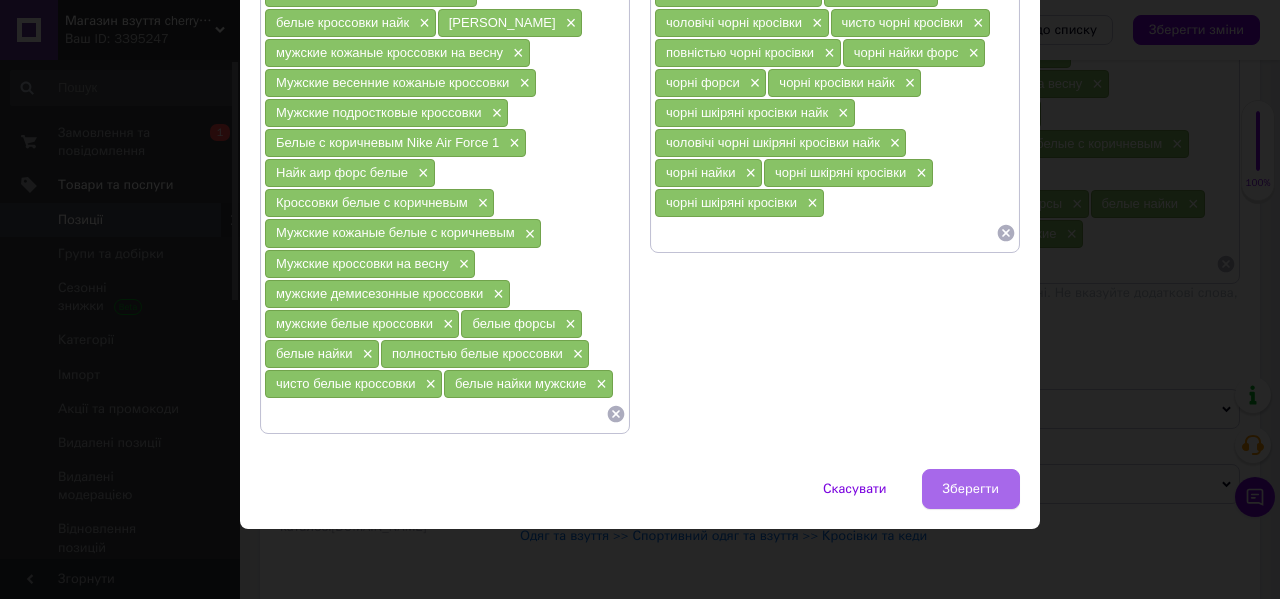 click on "Зберегти" at bounding box center [971, 489] 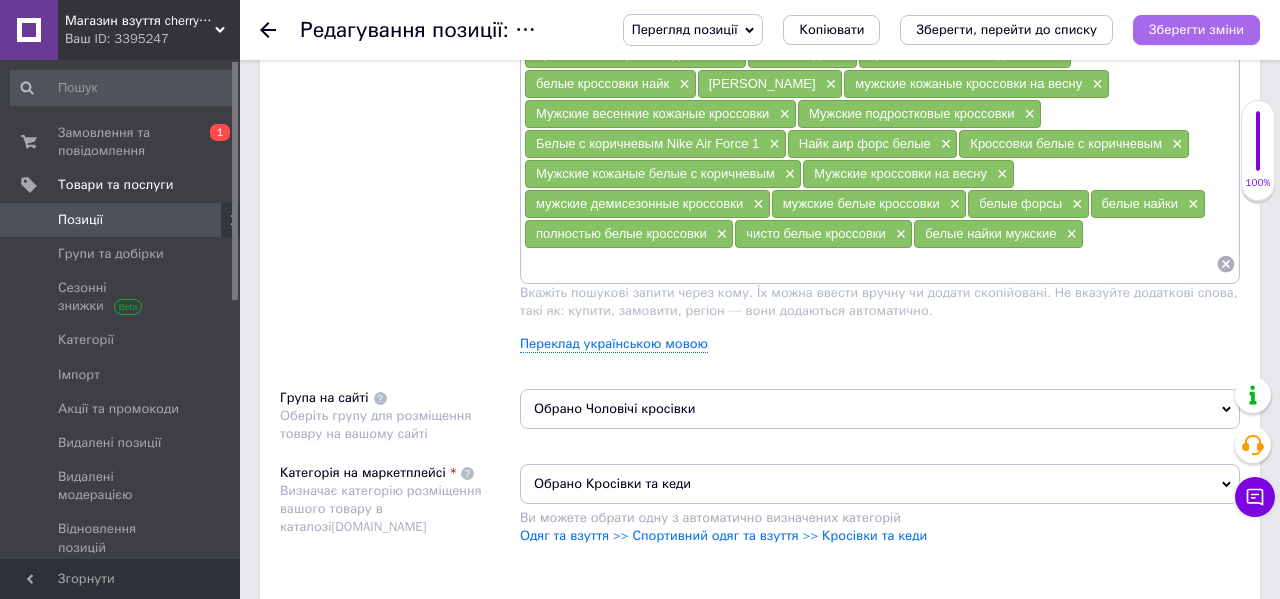 click on "Зберегти зміни" at bounding box center (1196, 30) 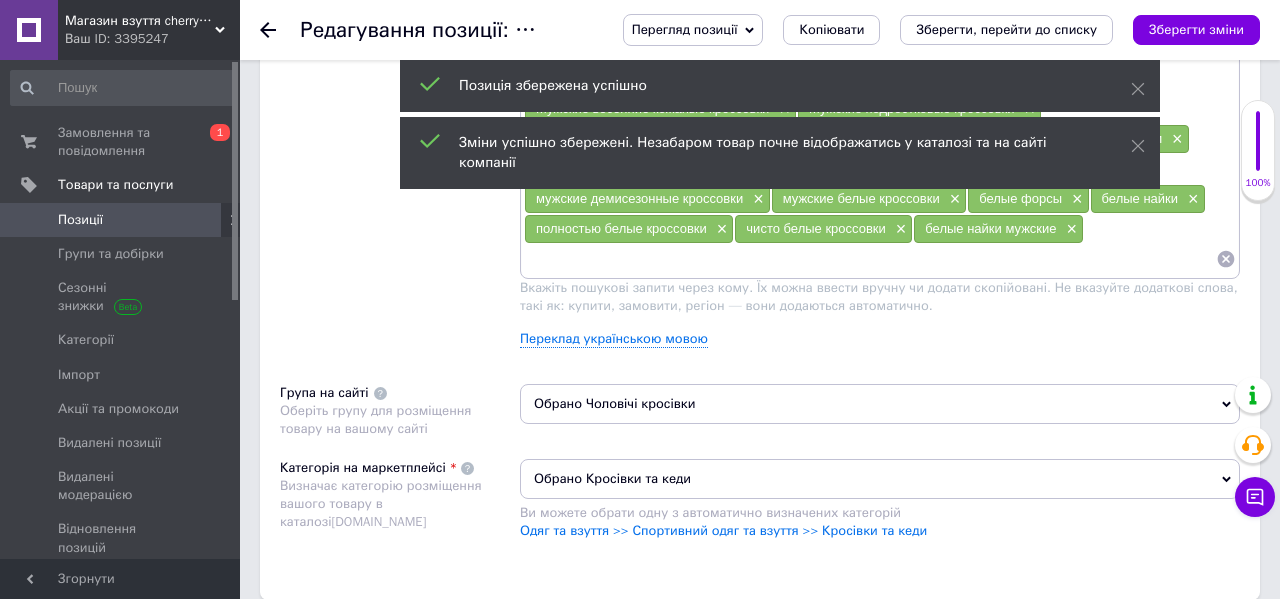 scroll, scrollTop: 1369, scrollLeft: 0, axis: vertical 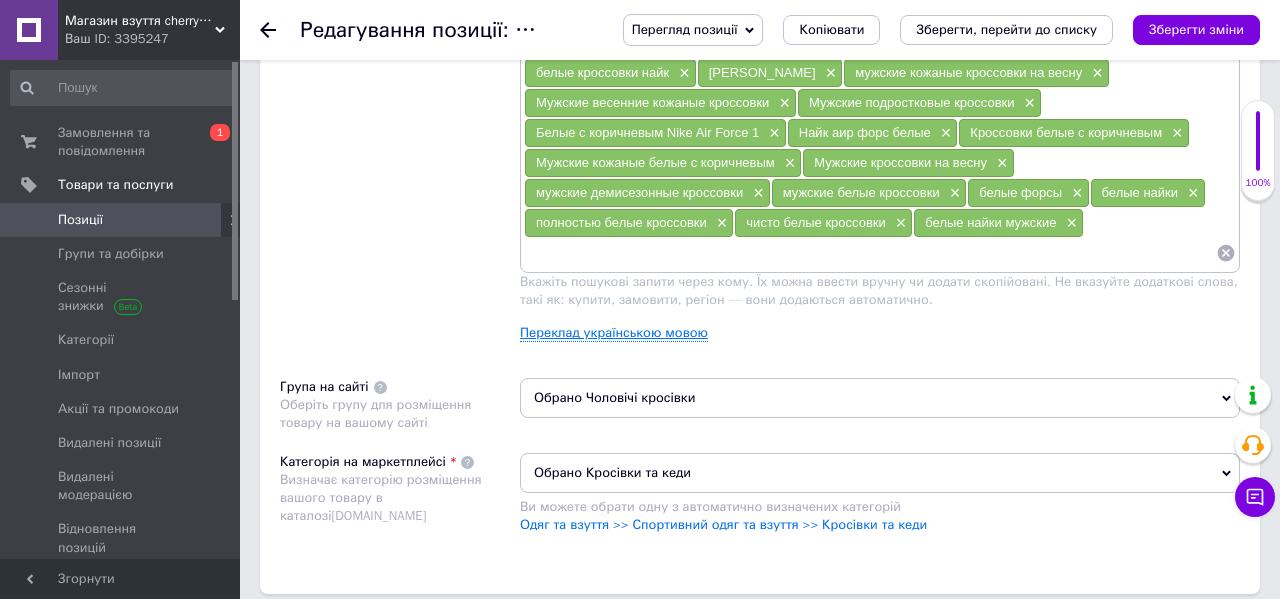 click on "Переклад українською мовою" at bounding box center [614, 333] 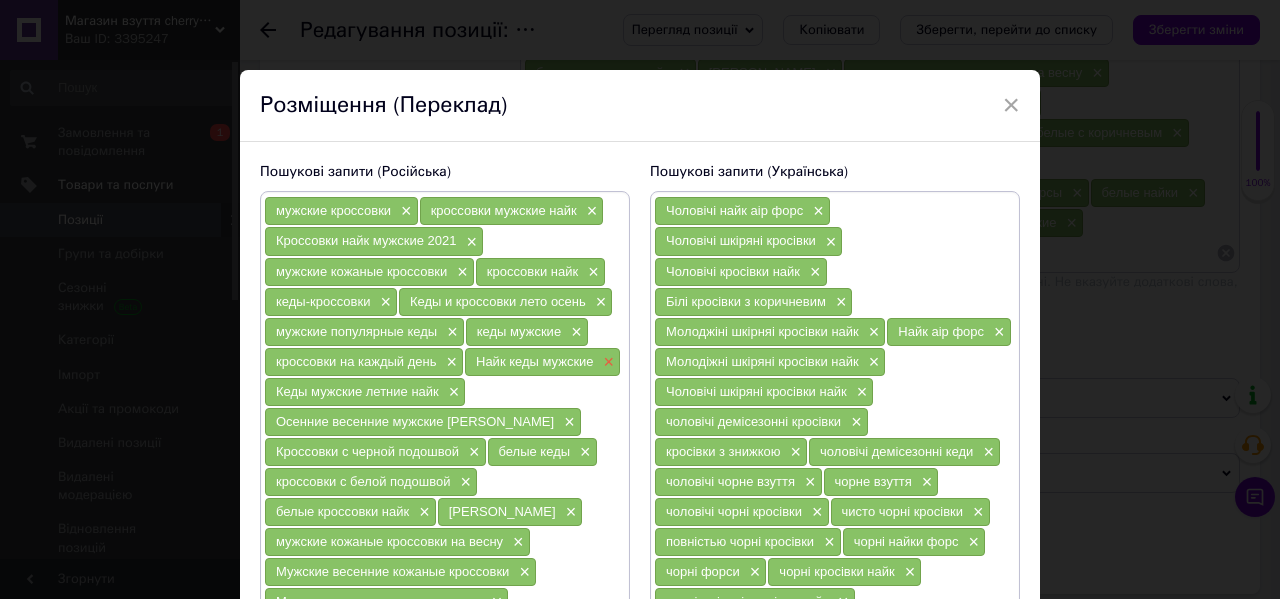 scroll, scrollTop: 490, scrollLeft: 0, axis: vertical 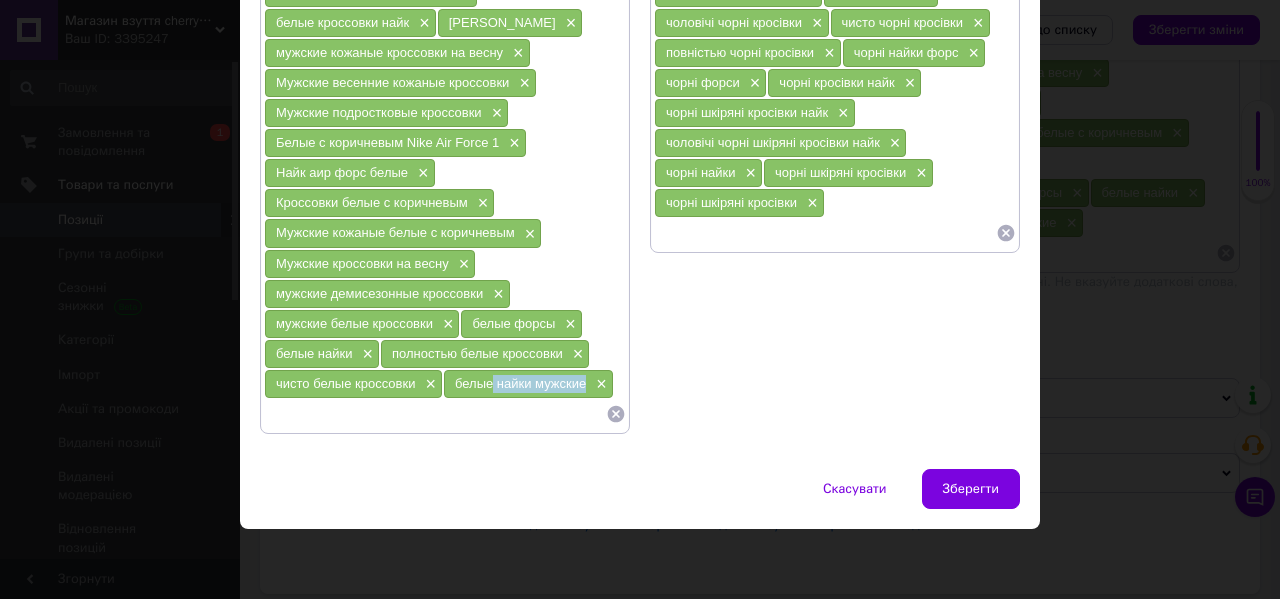 drag, startPoint x: 589, startPoint y: 384, endPoint x: 491, endPoint y: 384, distance: 98 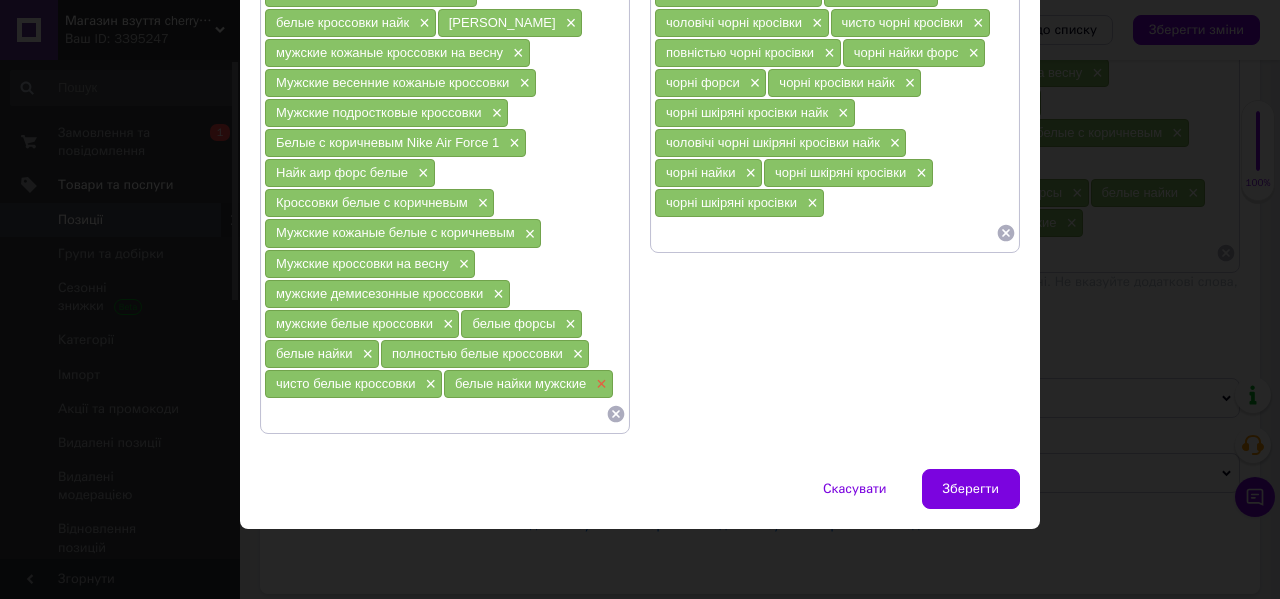 click on "×" at bounding box center (599, 384) 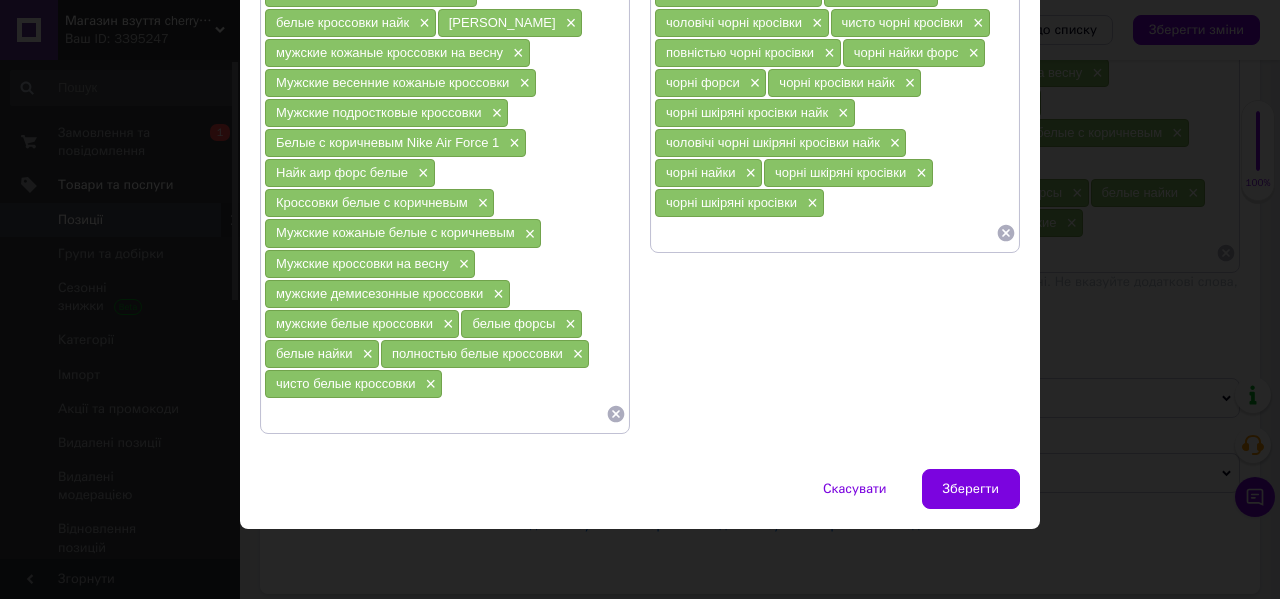 click at bounding box center [435, 414] 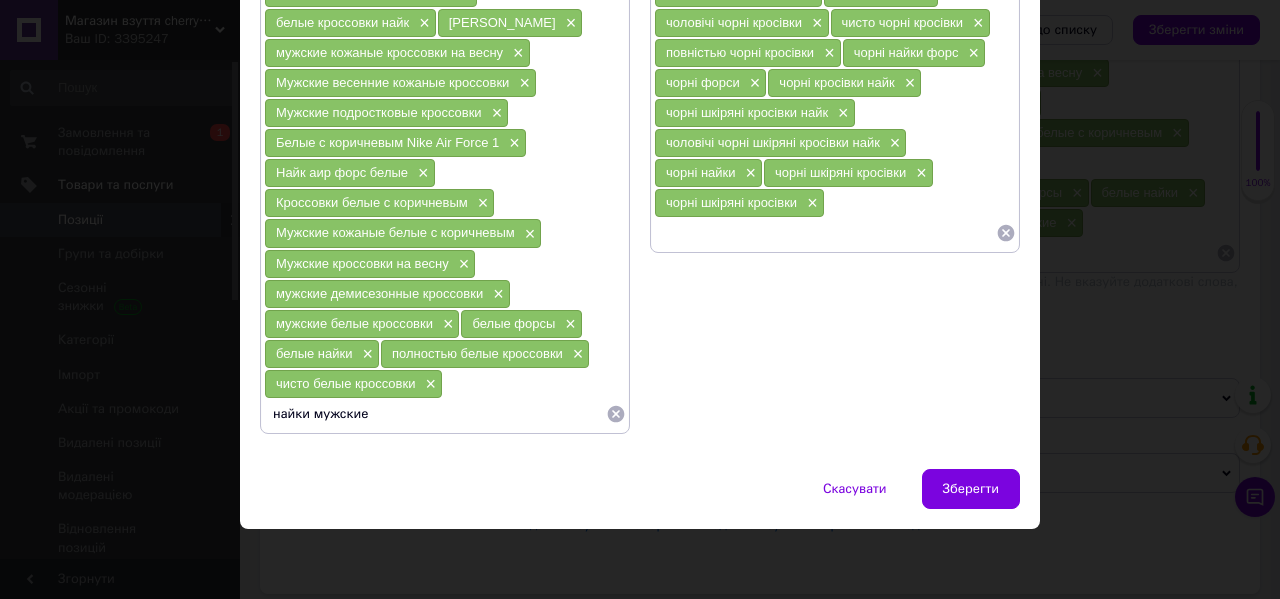 click on "найки мужские" at bounding box center (435, 414) 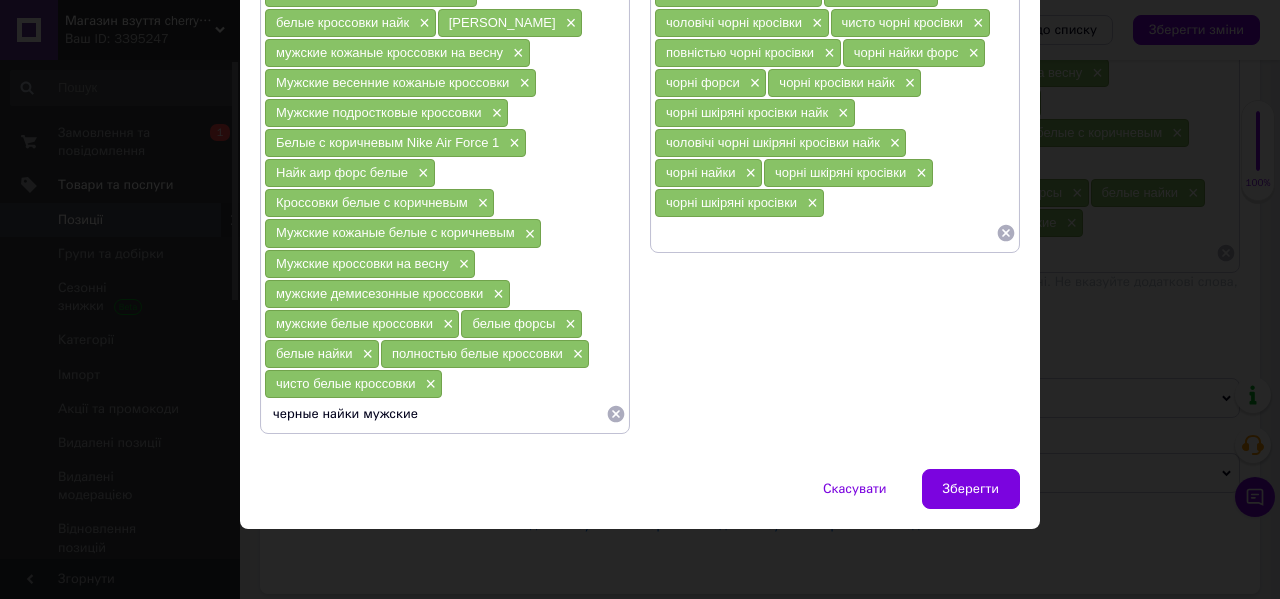 type on "черные  найки мужские" 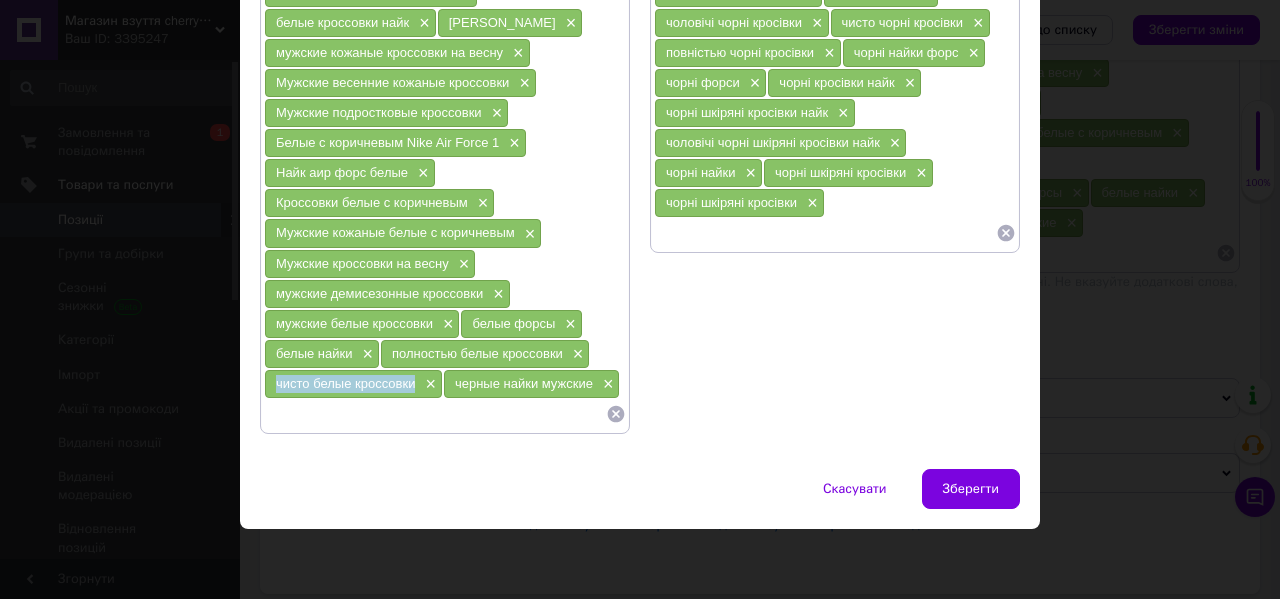 drag, startPoint x: 416, startPoint y: 386, endPoint x: 268, endPoint y: 382, distance: 148.05405 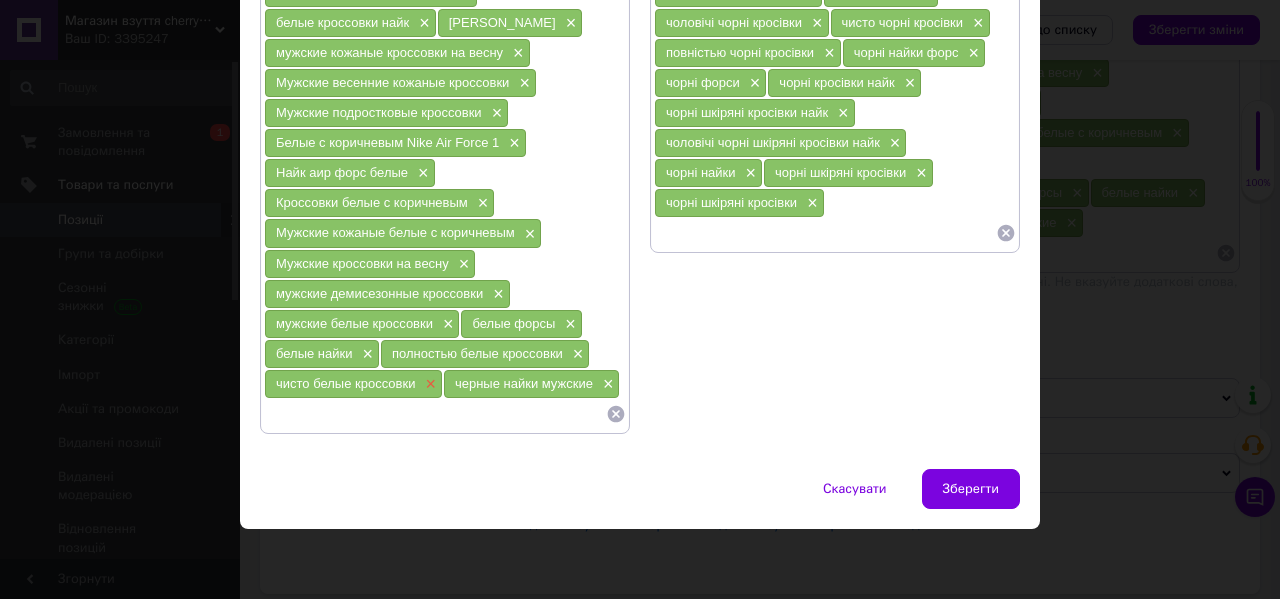 click on "×" at bounding box center (428, 384) 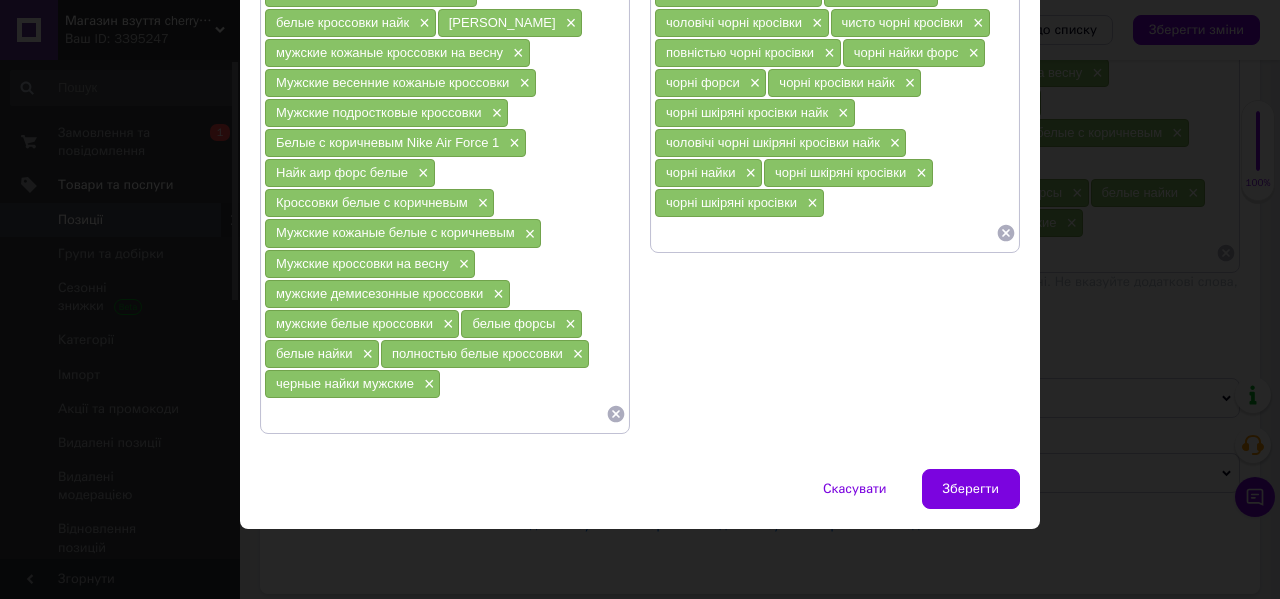 click on "черные  найки мужские ×" at bounding box center (352, 384) 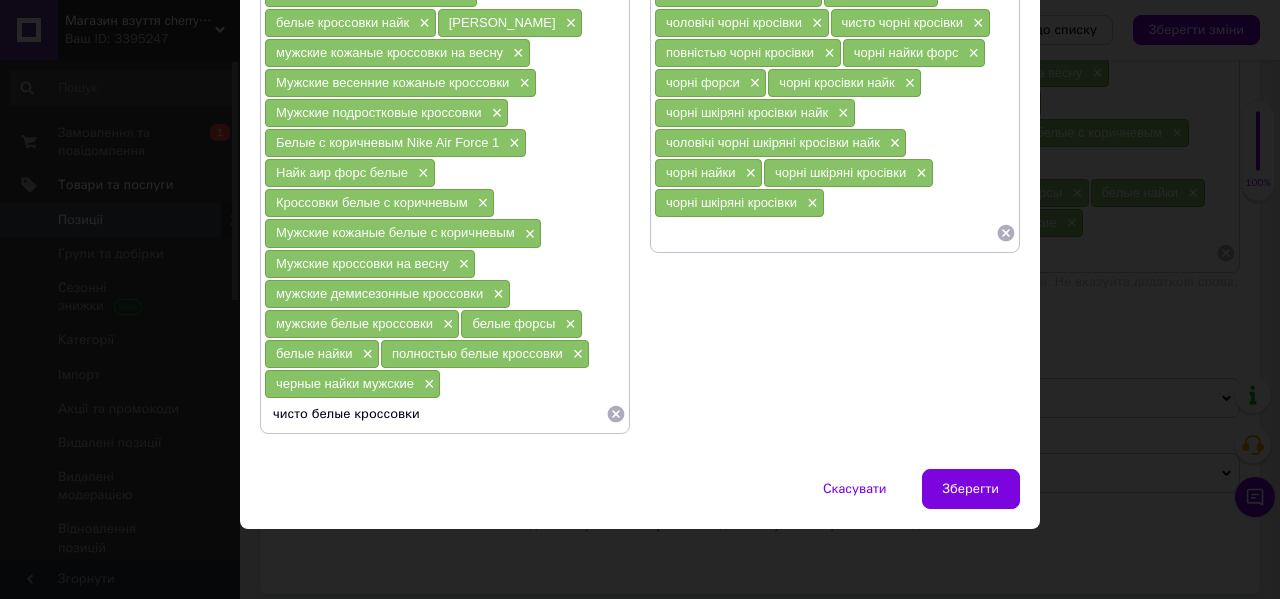 click on "черные  найки мужские" at bounding box center (345, 383) 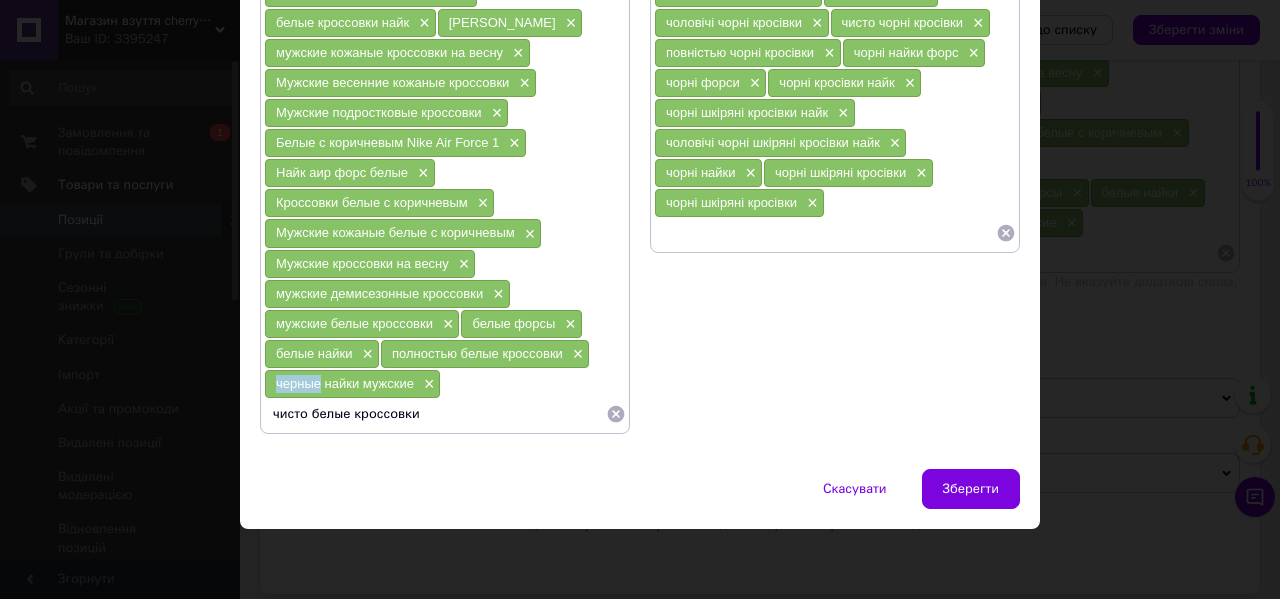 click on "черные  найки мужские" at bounding box center (345, 383) 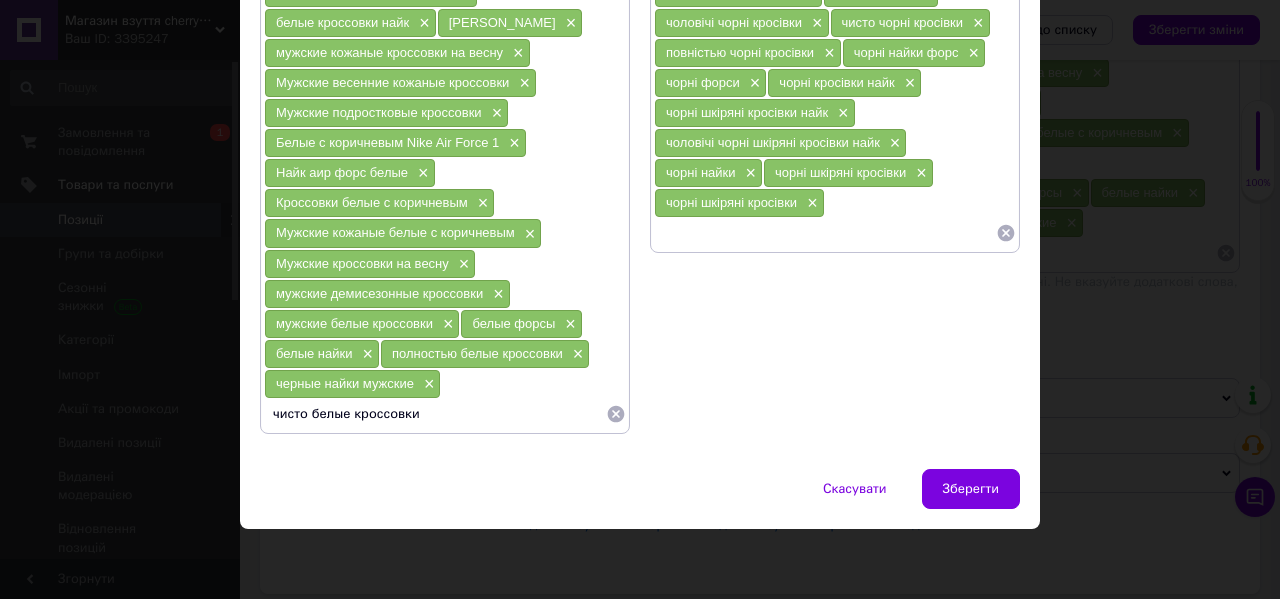 click on "чисто белые кроссовки" at bounding box center (435, 414) 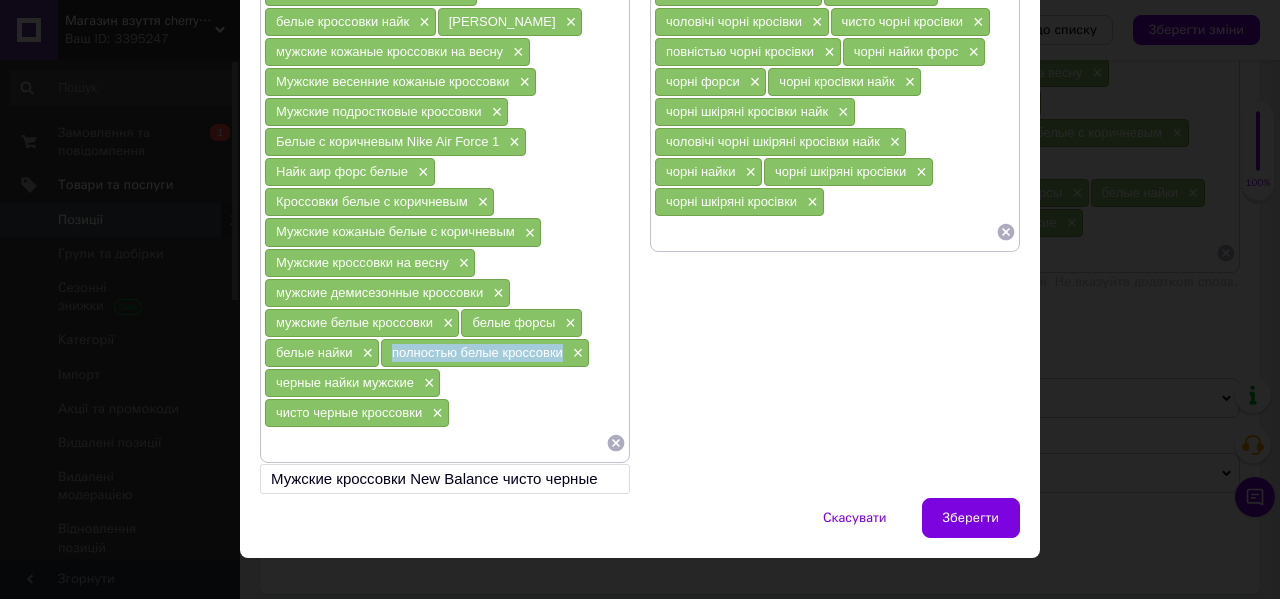 drag, startPoint x: 561, startPoint y: 351, endPoint x: 387, endPoint y: 352, distance: 174.00287 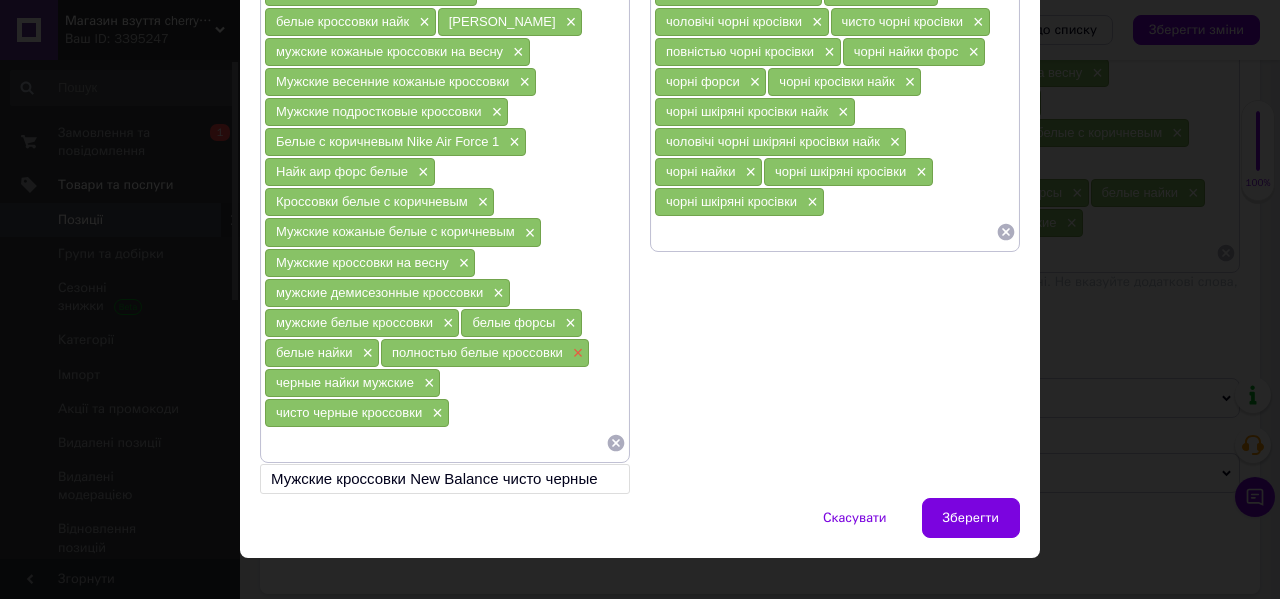 click on "×" at bounding box center [576, 353] 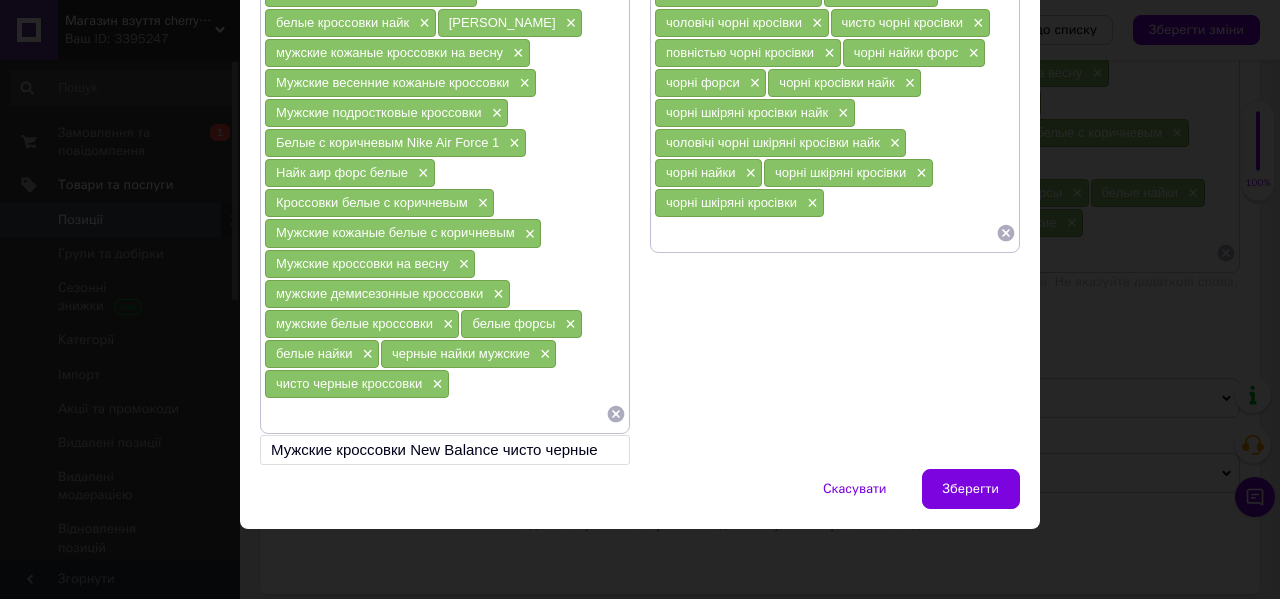 click at bounding box center [435, 414] 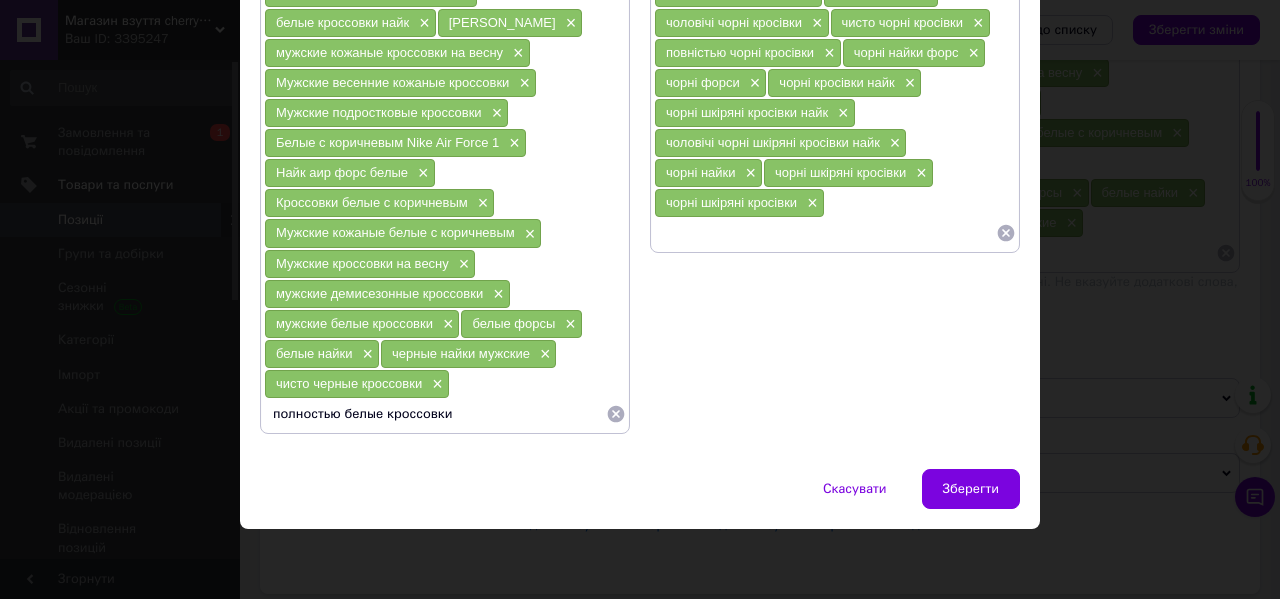 click on "чисто черные кроссовки" at bounding box center (349, 383) 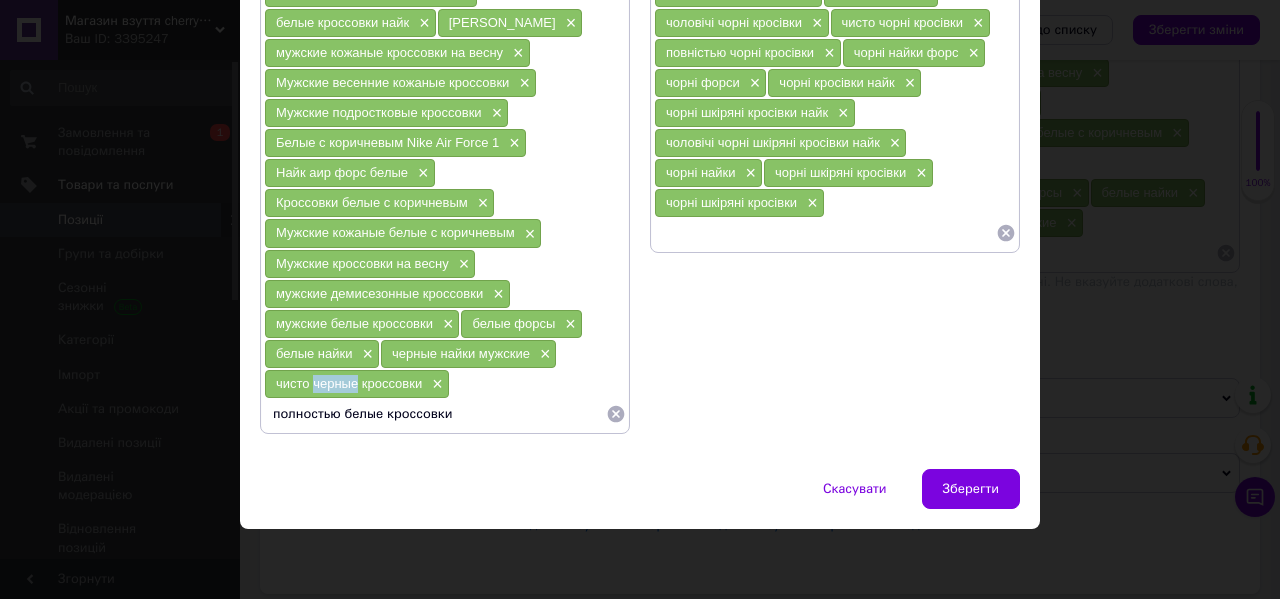 click on "чисто черные кроссовки" at bounding box center [349, 383] 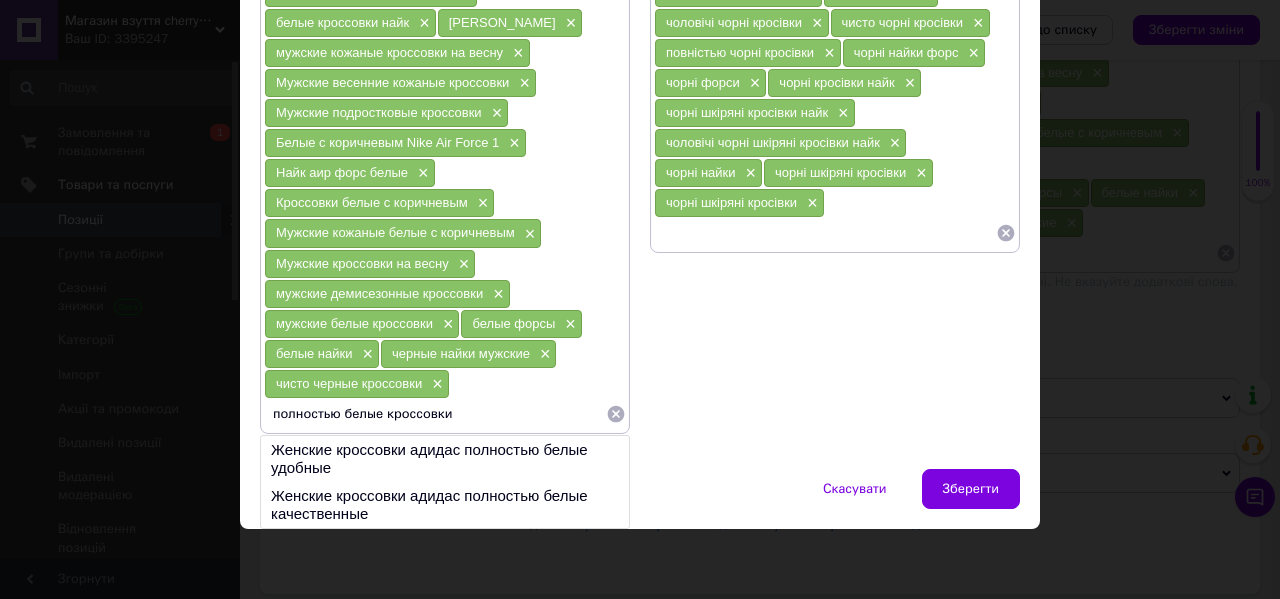 click on "полностью белые кроссовки" at bounding box center [435, 414] 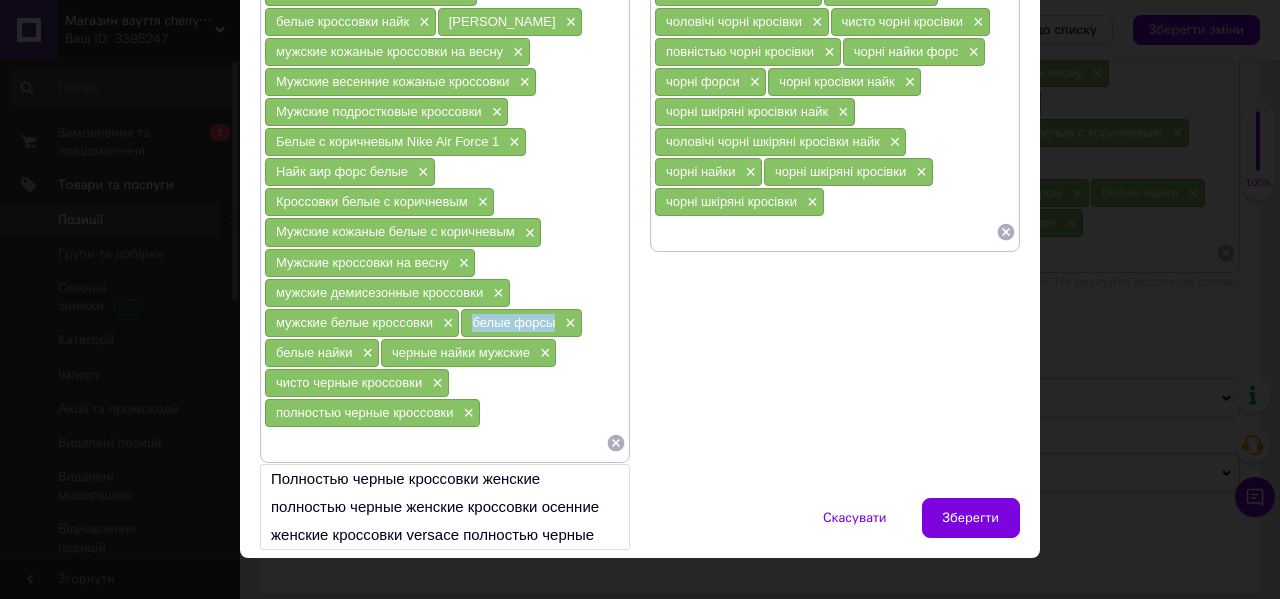drag, startPoint x: 555, startPoint y: 322, endPoint x: 464, endPoint y: 322, distance: 91 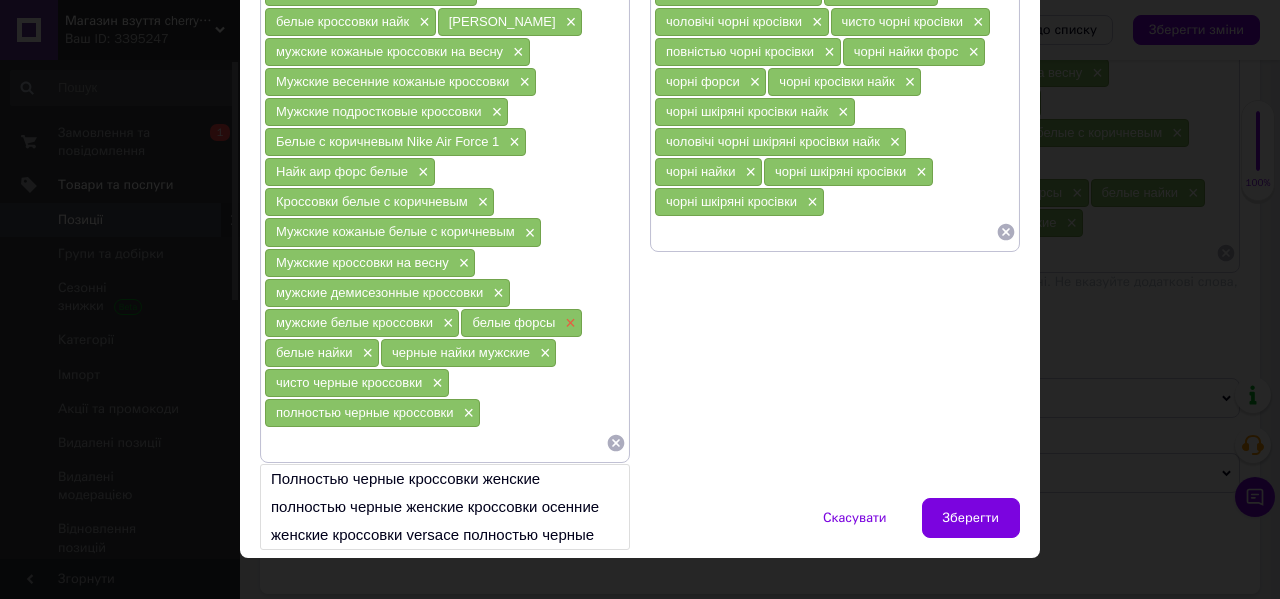 click on "×" at bounding box center [568, 323] 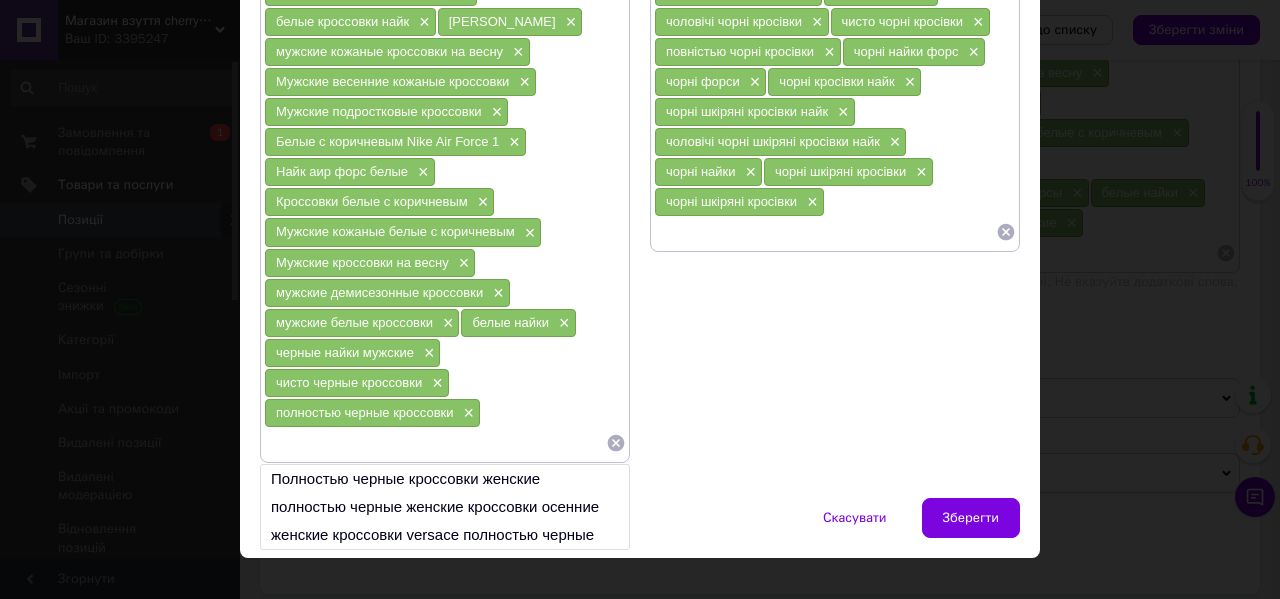 click on "полностью черные кроссовки" at bounding box center [365, 412] 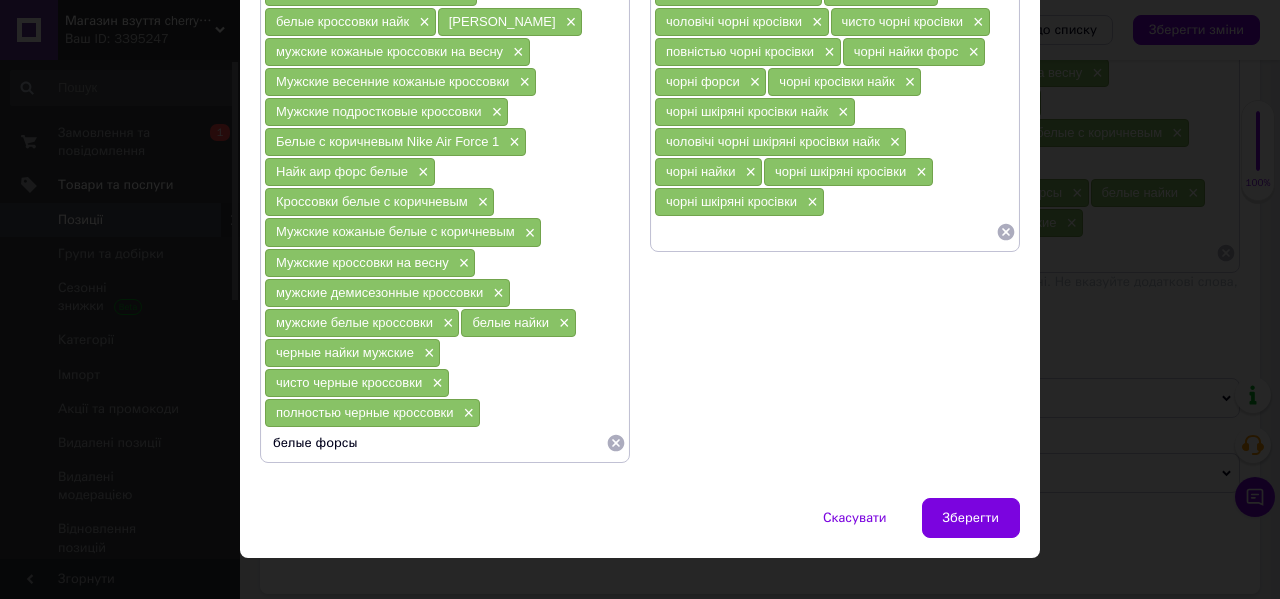 click on "полностью черные кроссовки" at bounding box center (365, 412) 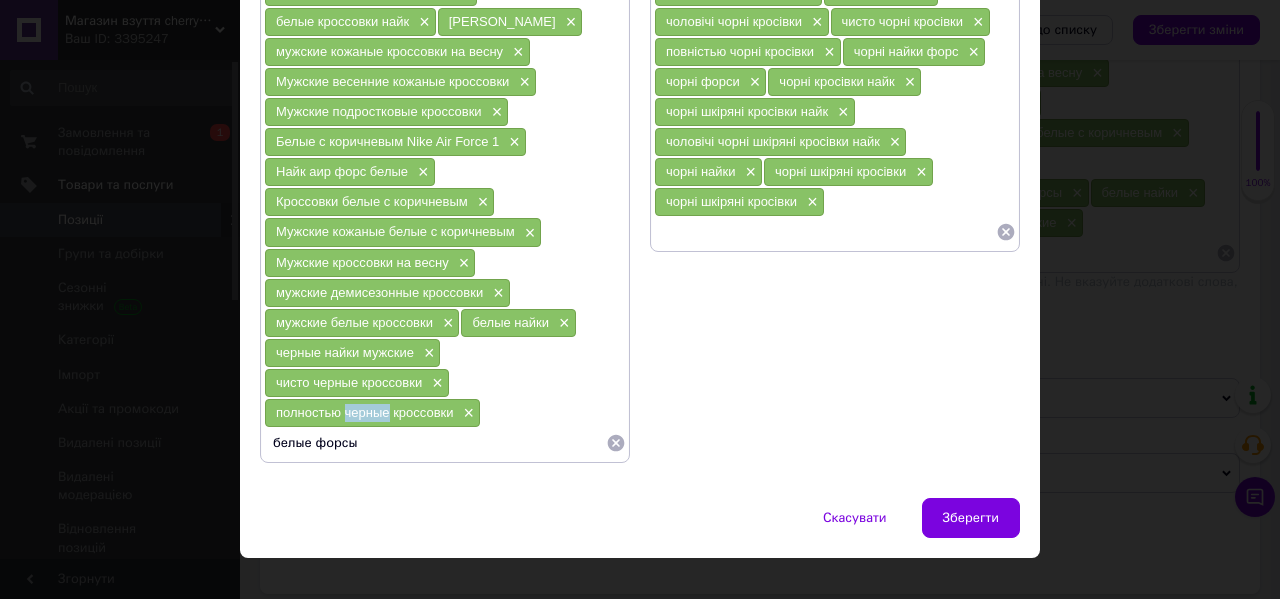 click on "полностью черные кроссовки" at bounding box center [365, 412] 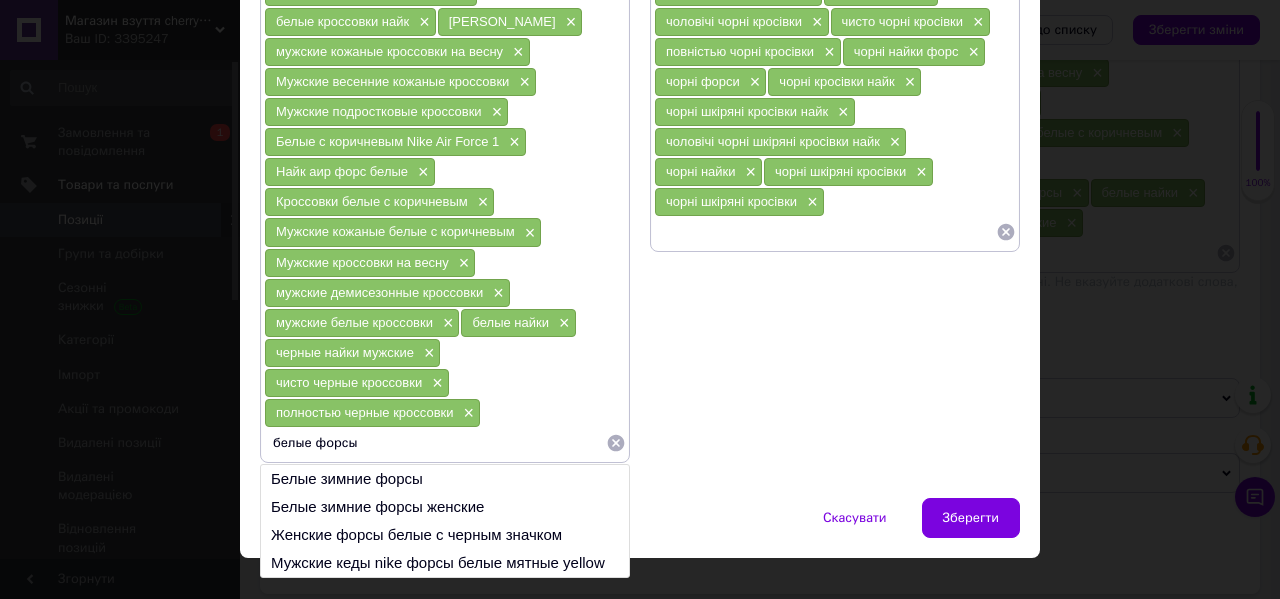 click on "белые форсы" at bounding box center (435, 443) 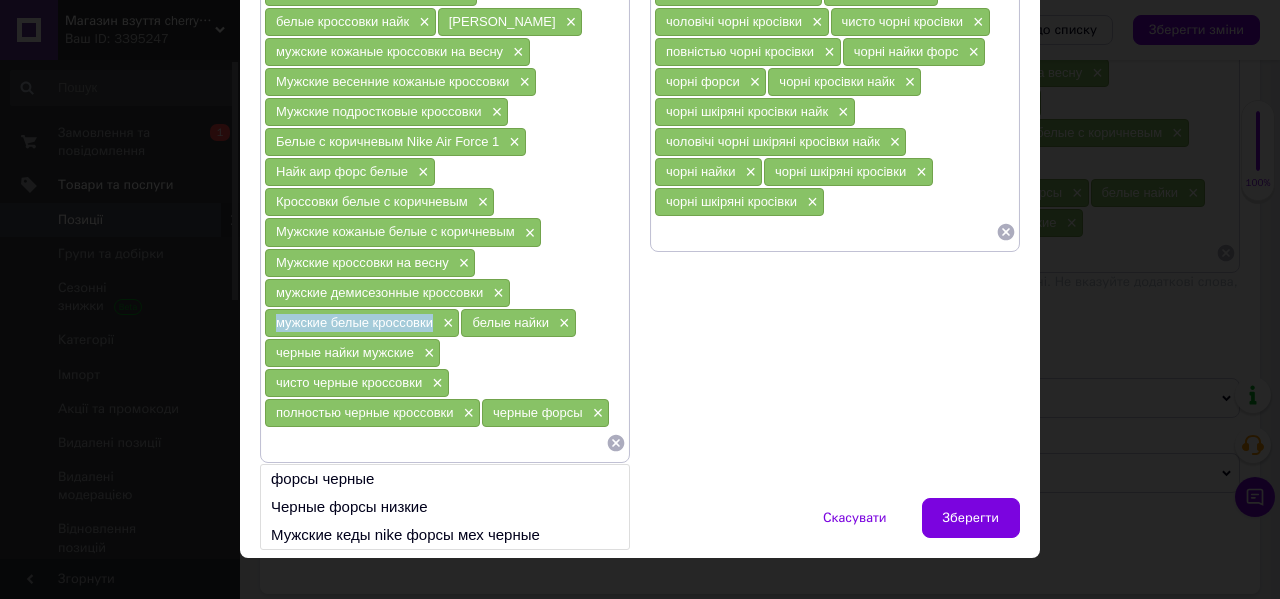 drag, startPoint x: 436, startPoint y: 323, endPoint x: 270, endPoint y: 321, distance: 166.01205 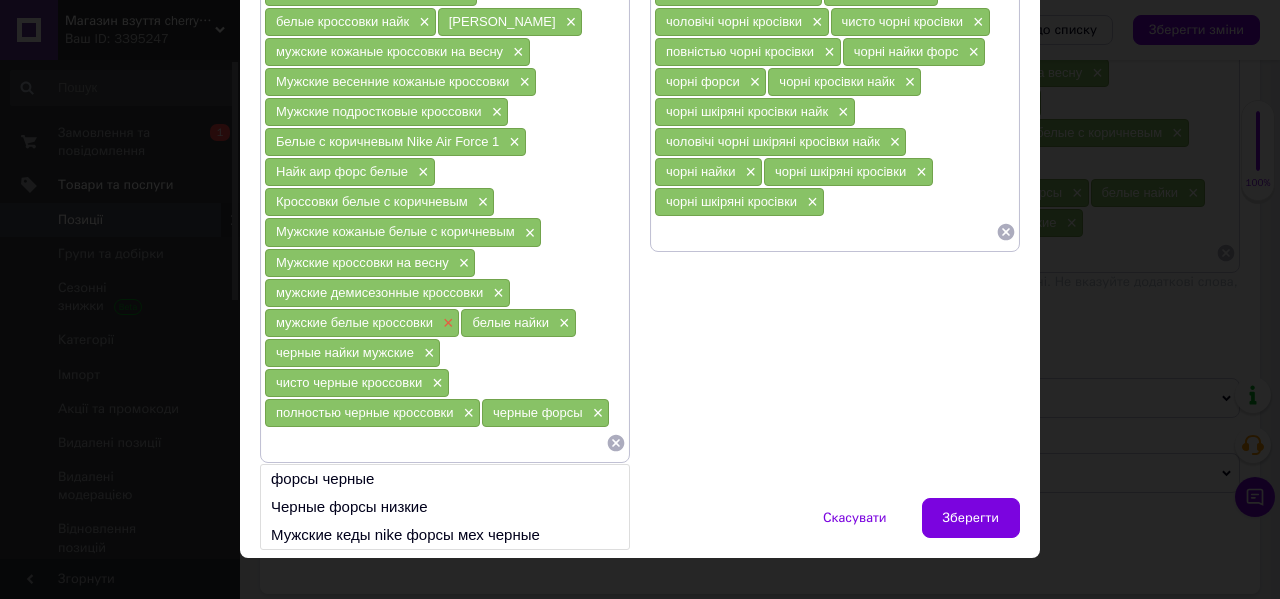 click on "×" at bounding box center (446, 323) 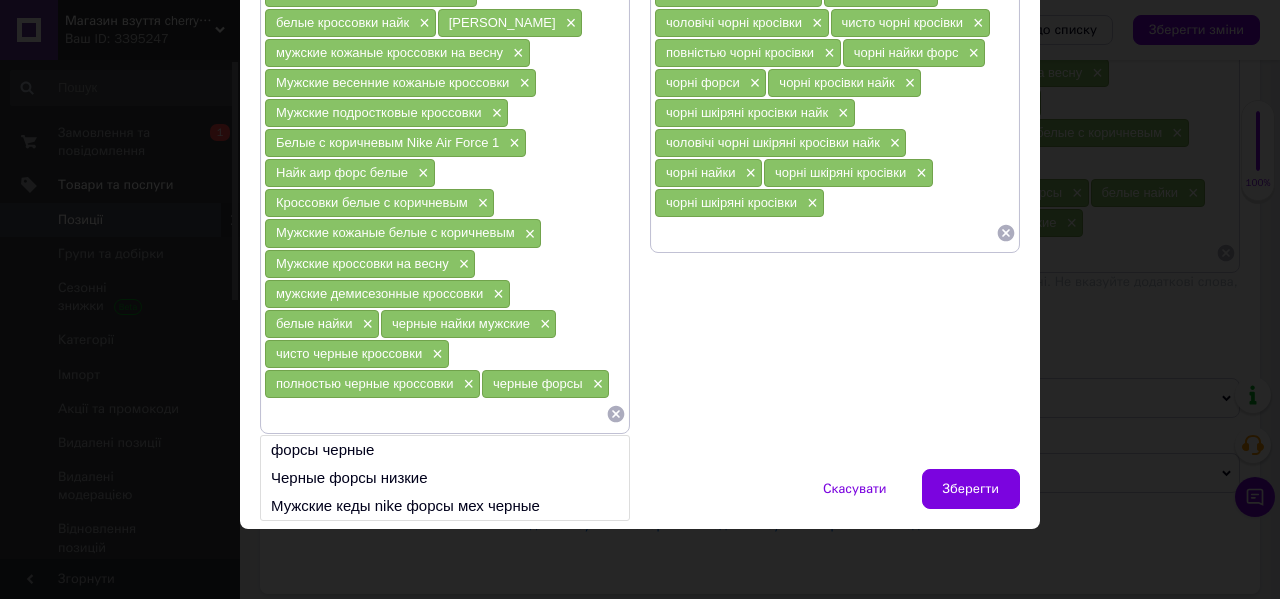 click at bounding box center (435, 414) 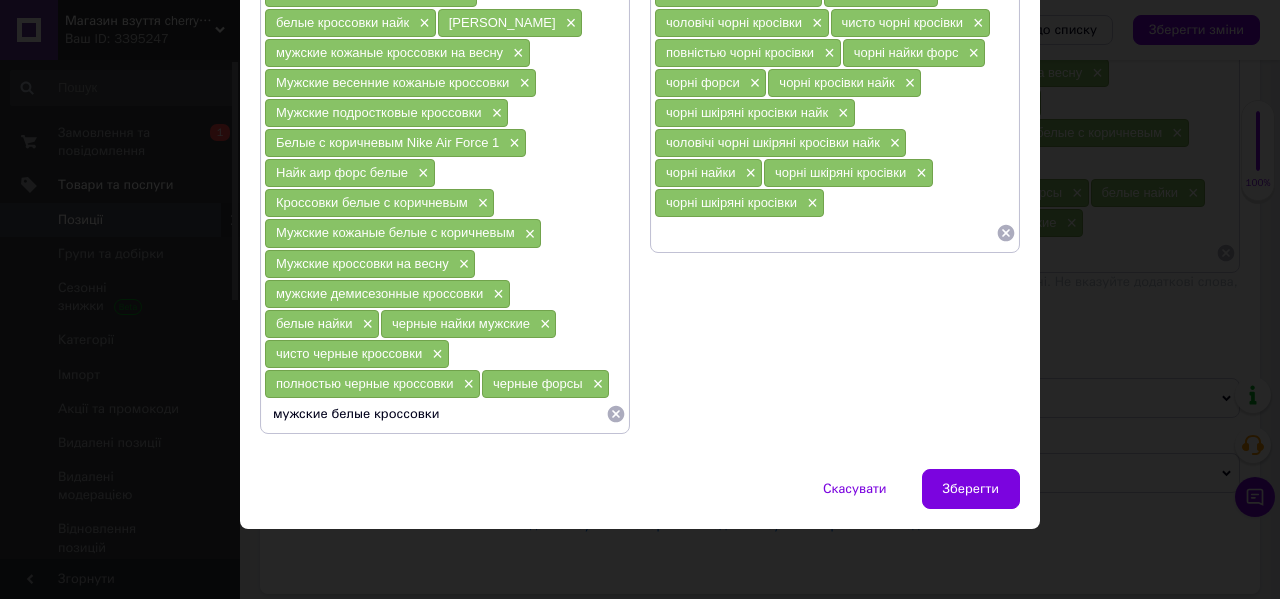 click on "полностью черные кроссовки" at bounding box center (365, 383) 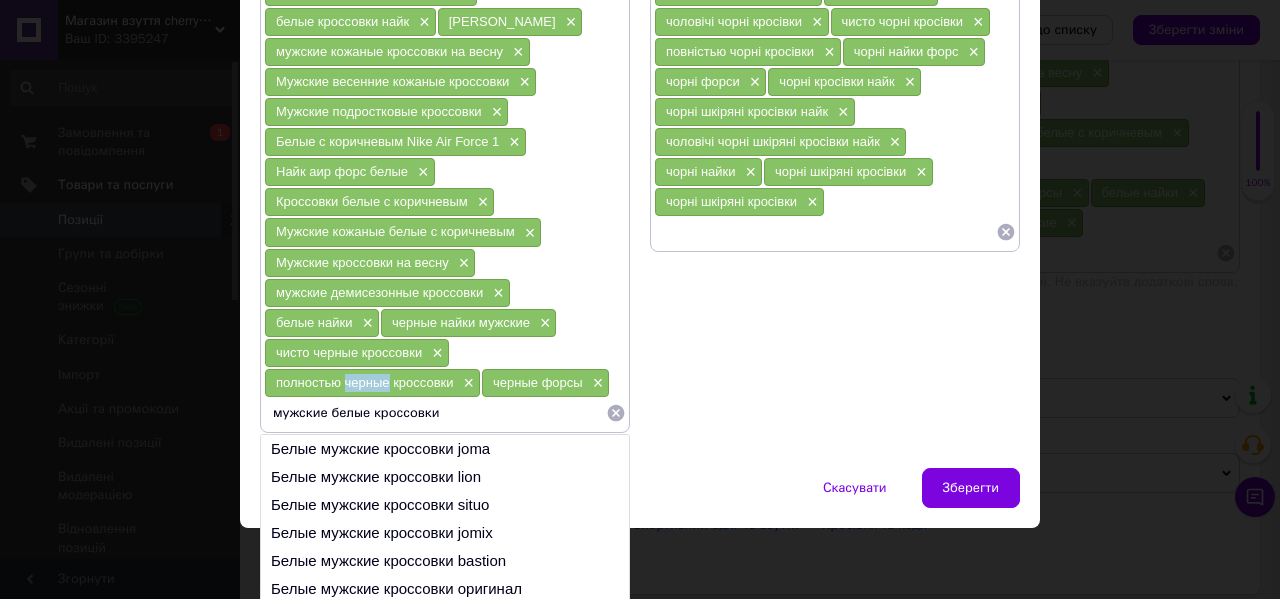 click on "полностью черные кроссовки" at bounding box center (365, 382) 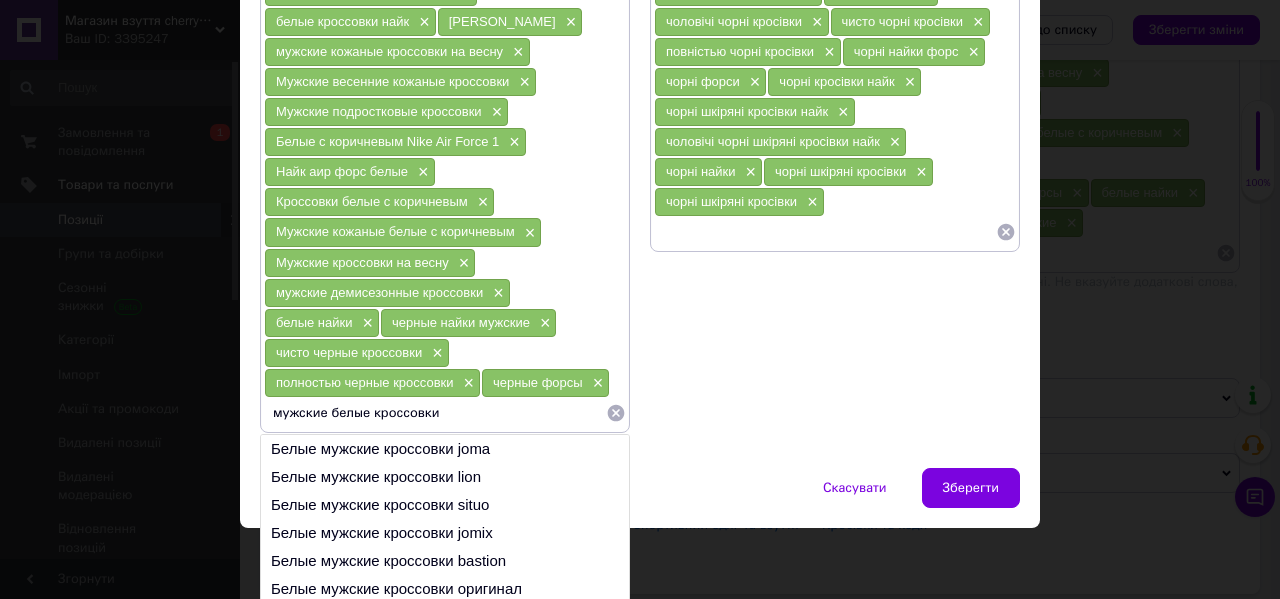 click on "мужские белые кроссовки" at bounding box center (435, 413) 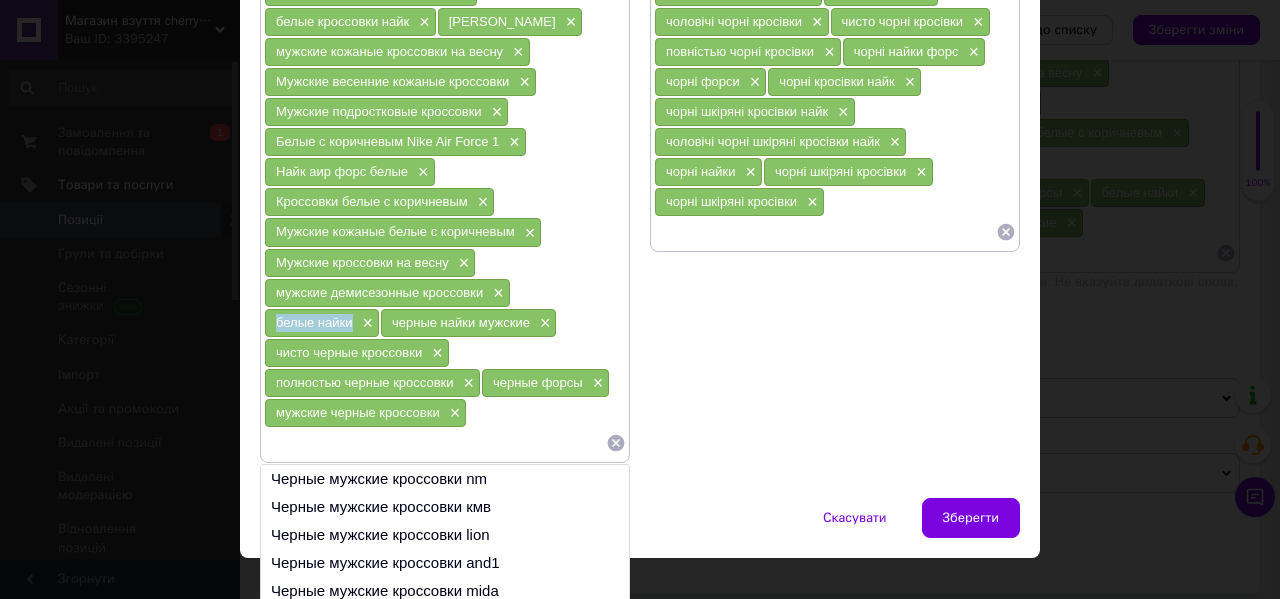 drag, startPoint x: 350, startPoint y: 325, endPoint x: 267, endPoint y: 323, distance: 83.02409 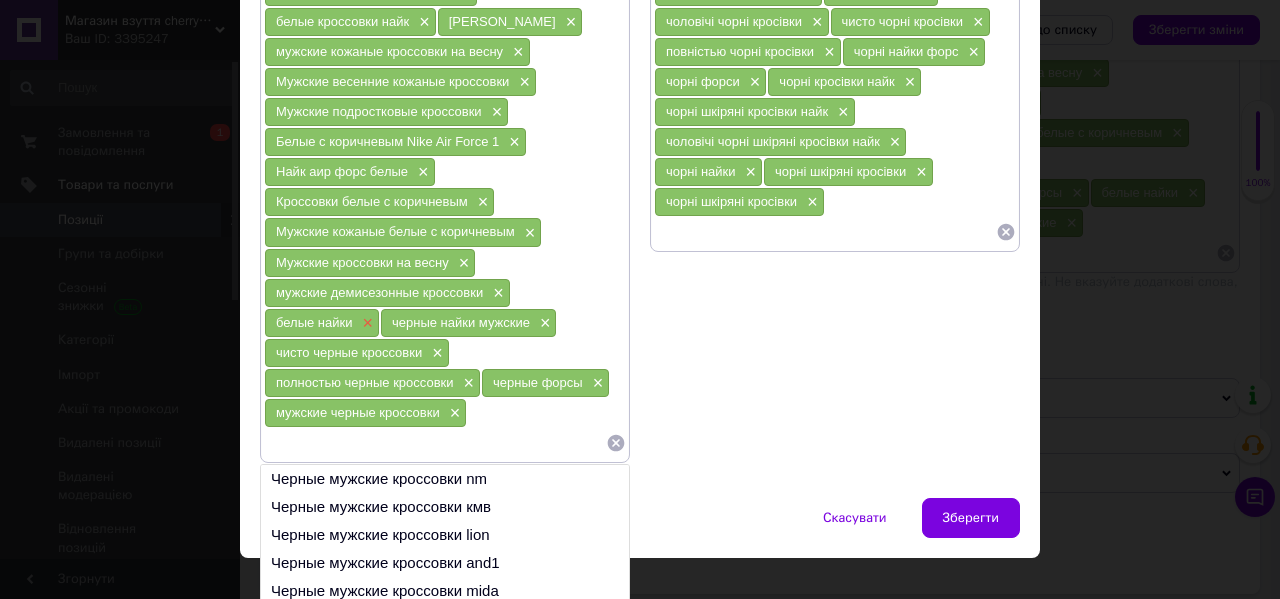 click on "×" at bounding box center (366, 323) 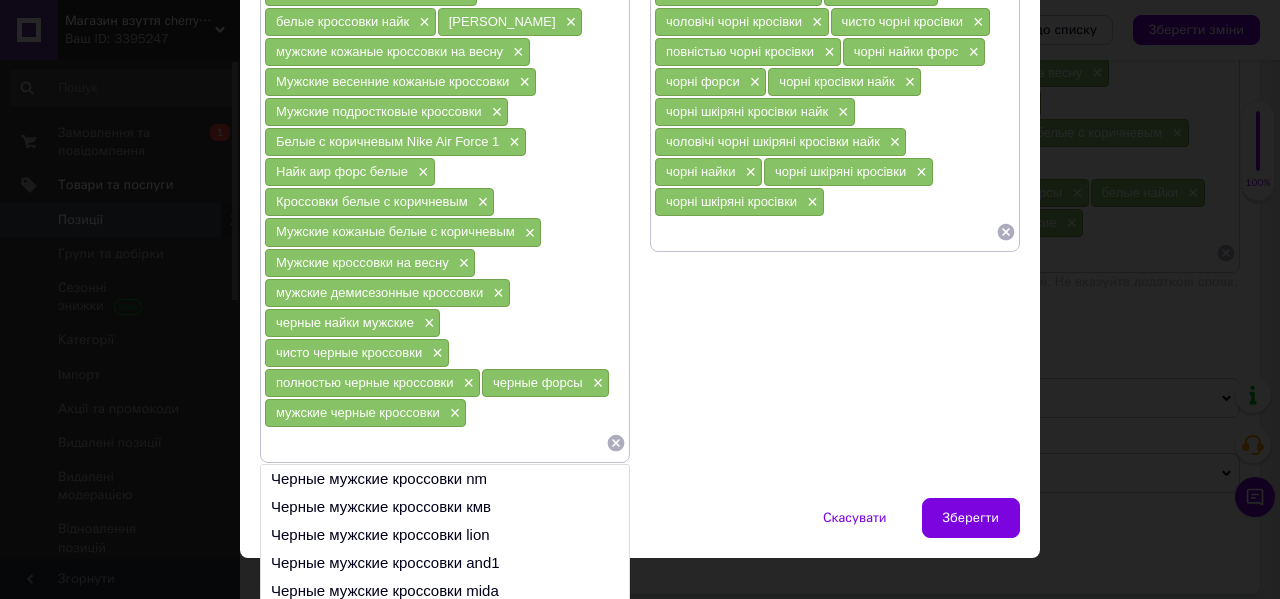 click at bounding box center (435, 443) 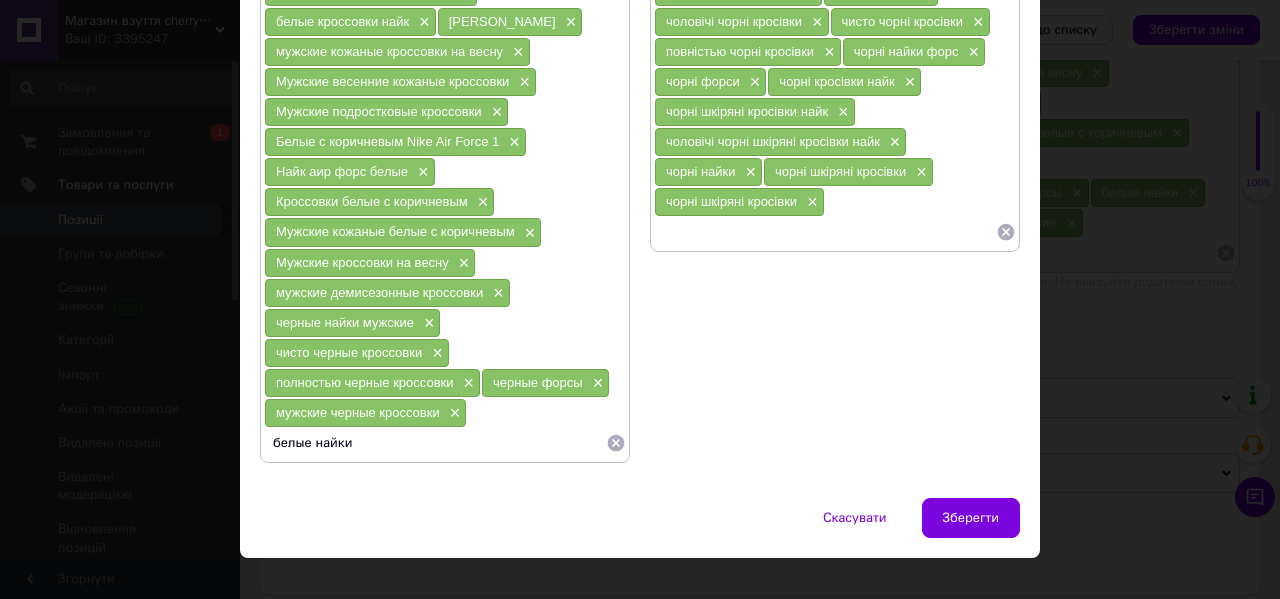 click on "мужские черные кроссовки" at bounding box center (358, 412) 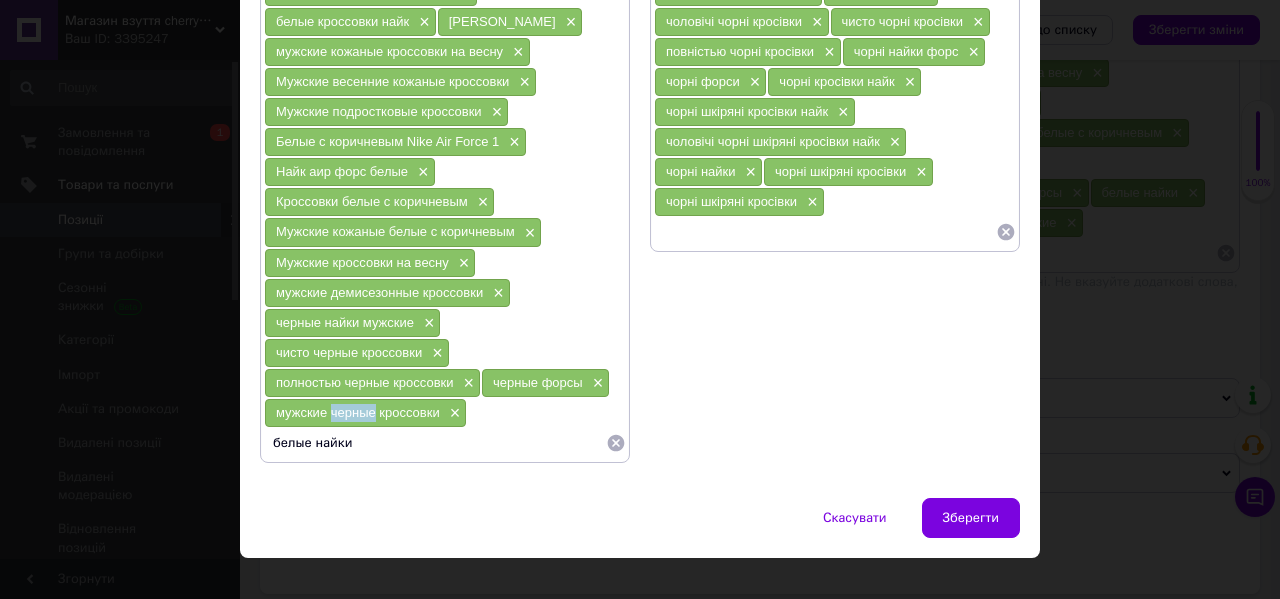 click on "мужские черные кроссовки" at bounding box center [358, 412] 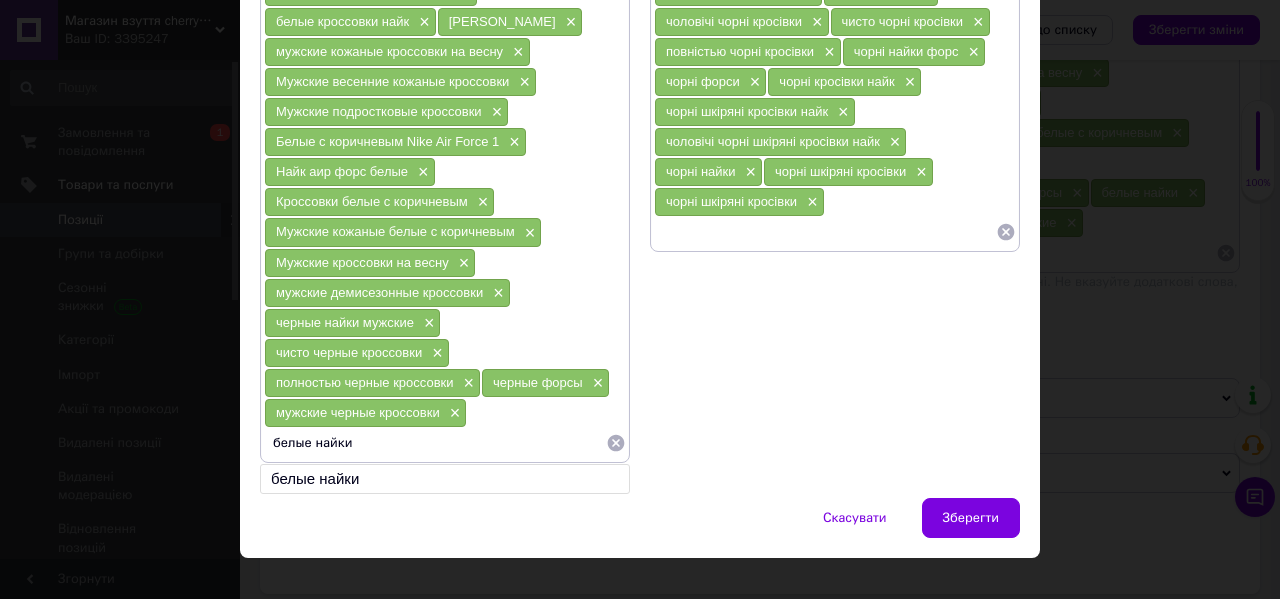click on "белые найки" at bounding box center (435, 443) 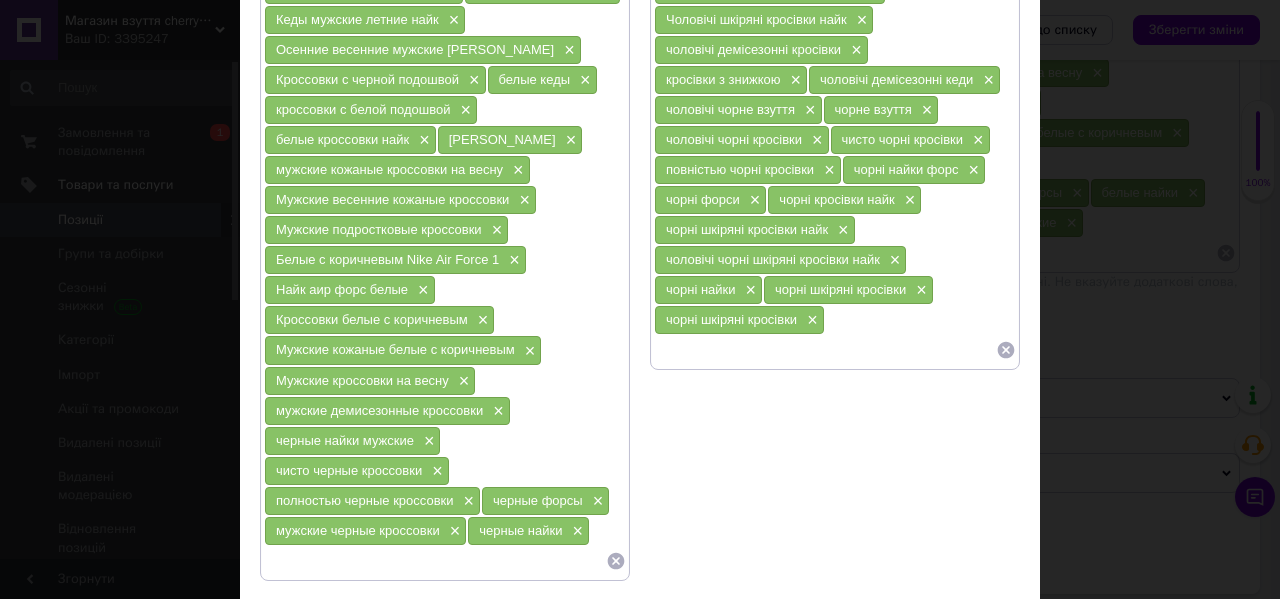 scroll, scrollTop: 371, scrollLeft: 0, axis: vertical 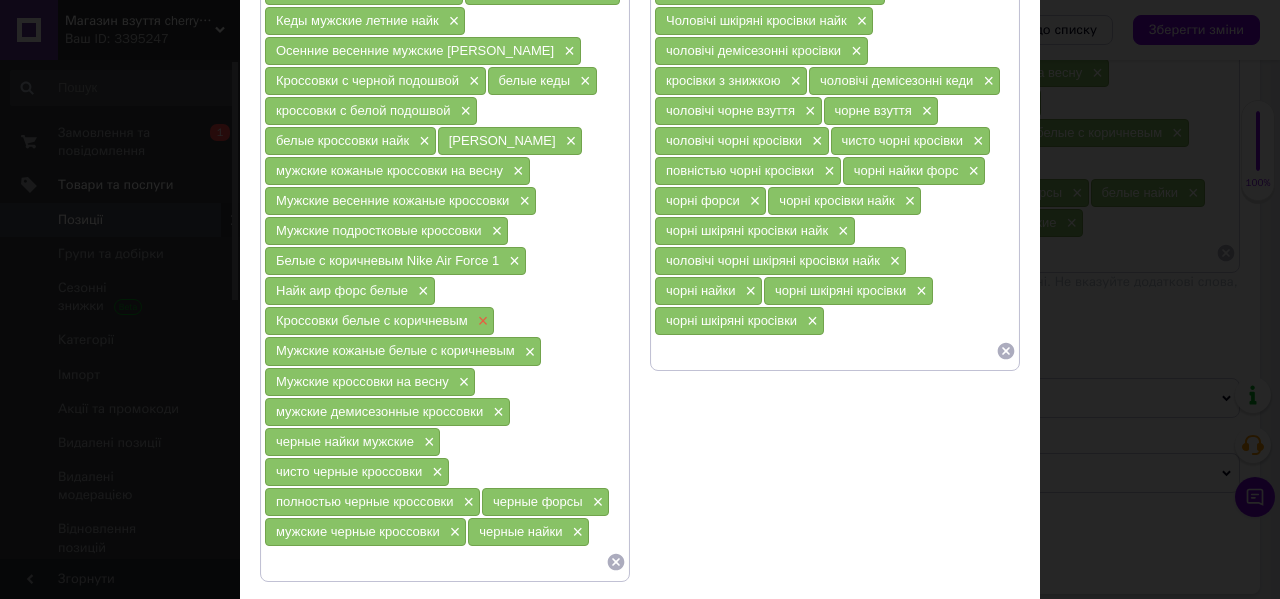click on "×" at bounding box center [481, 321] 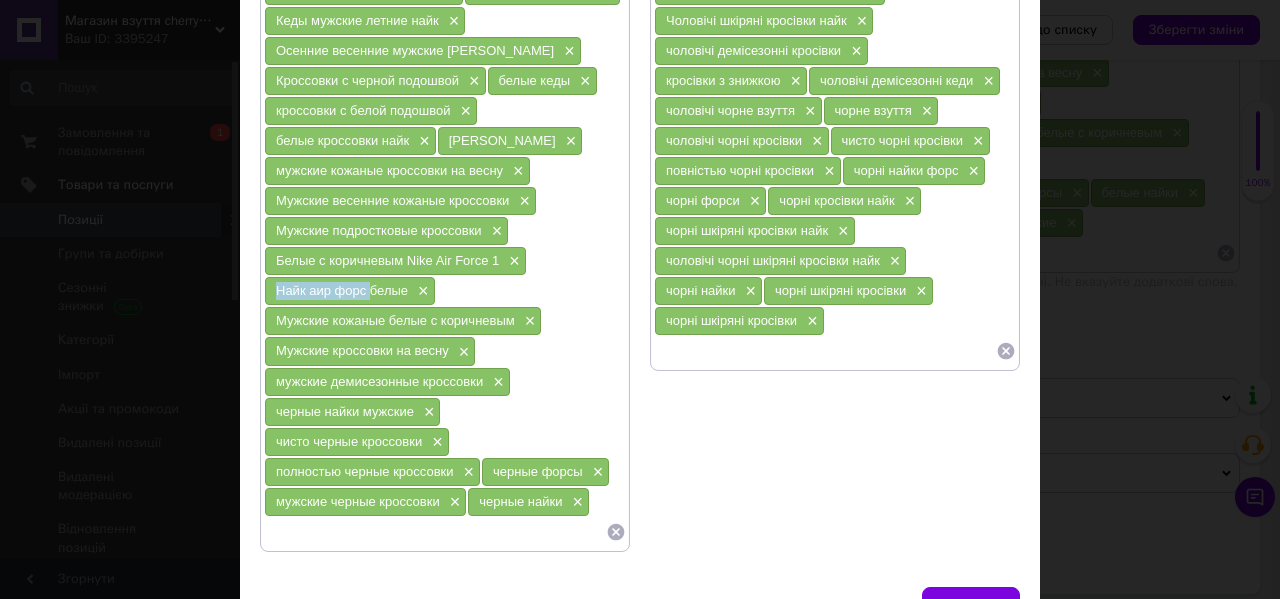 drag, startPoint x: 366, startPoint y: 296, endPoint x: 268, endPoint y: 292, distance: 98.0816 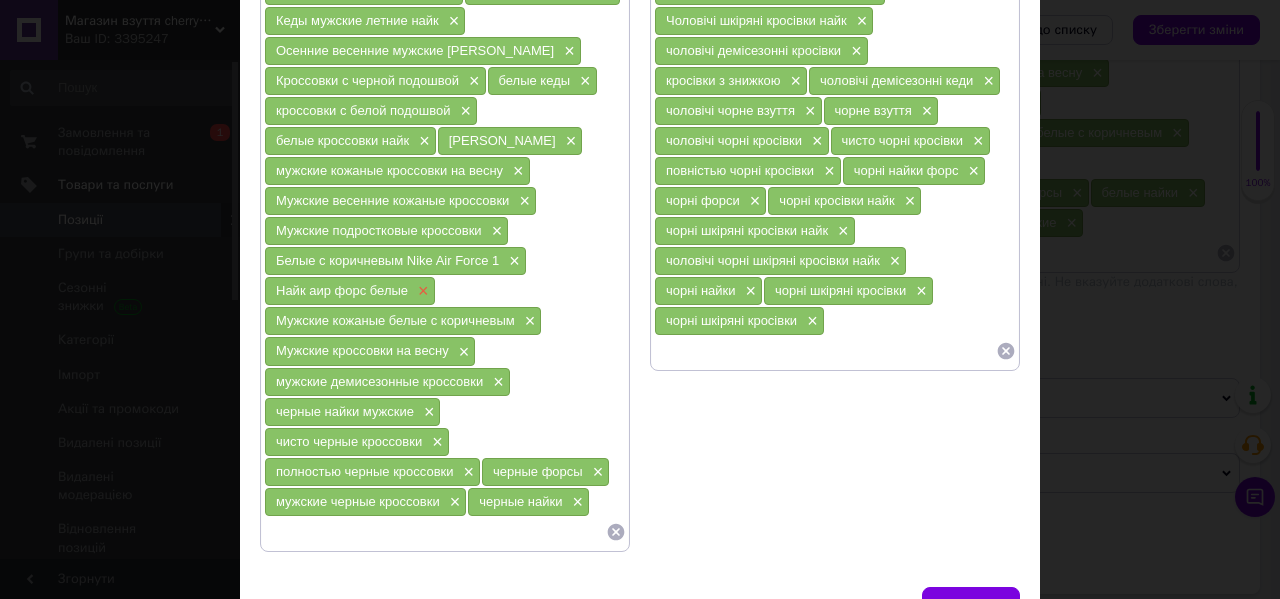 click on "×" at bounding box center [421, 291] 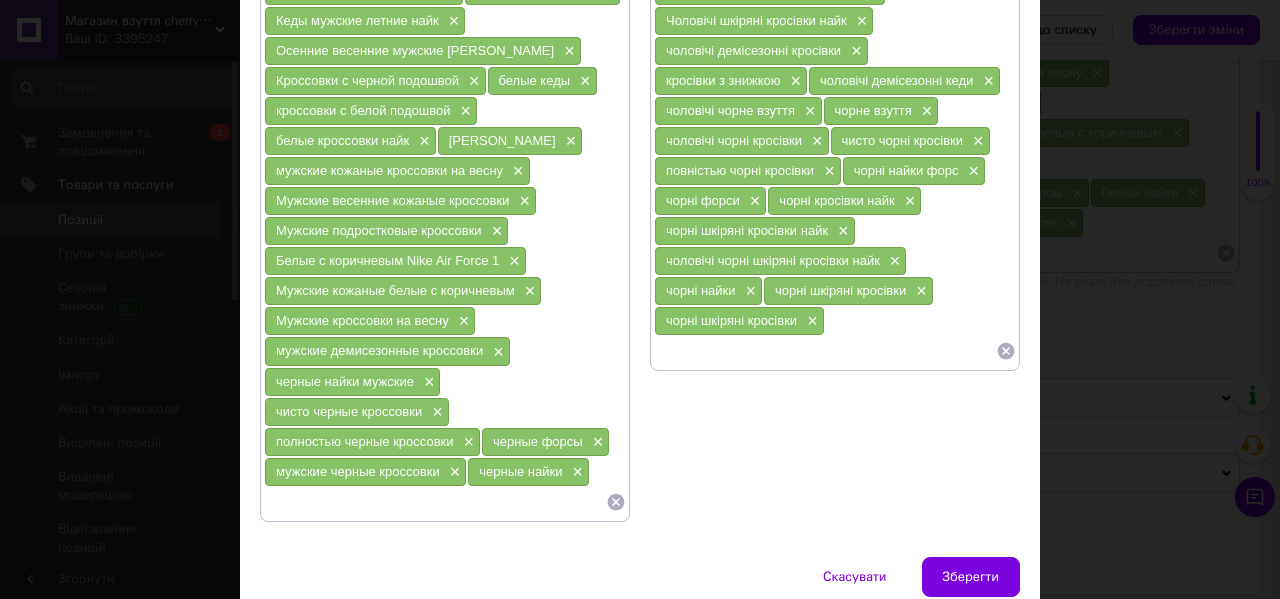 click at bounding box center [435, 502] 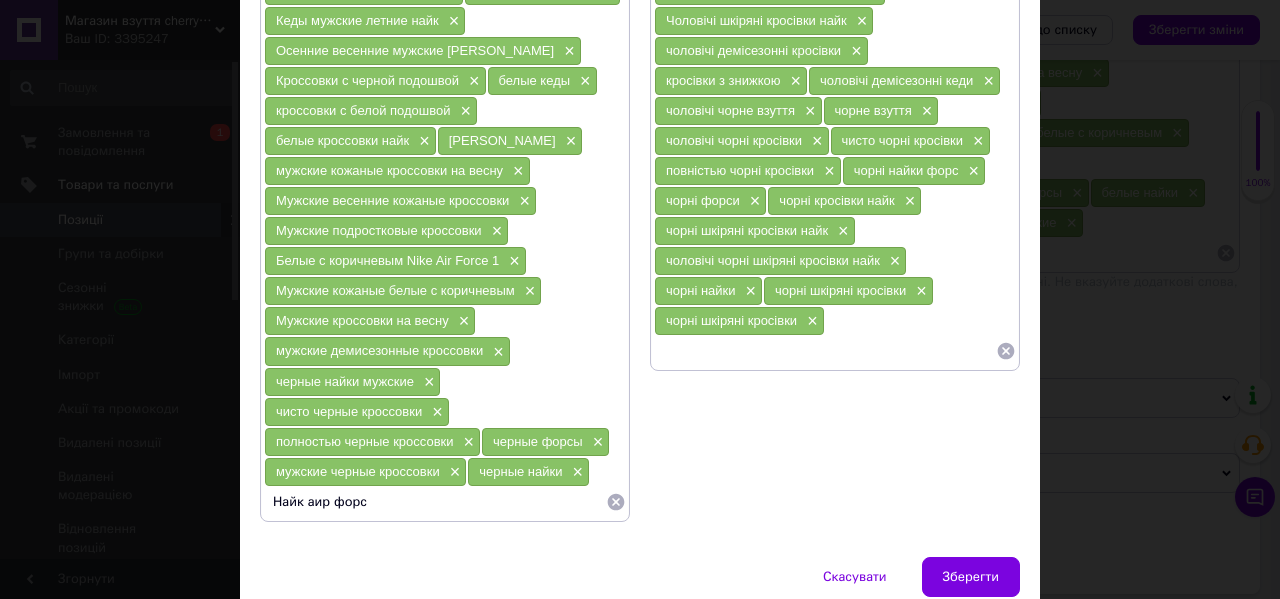 click on "мужские черные кроссовки" at bounding box center (358, 471) 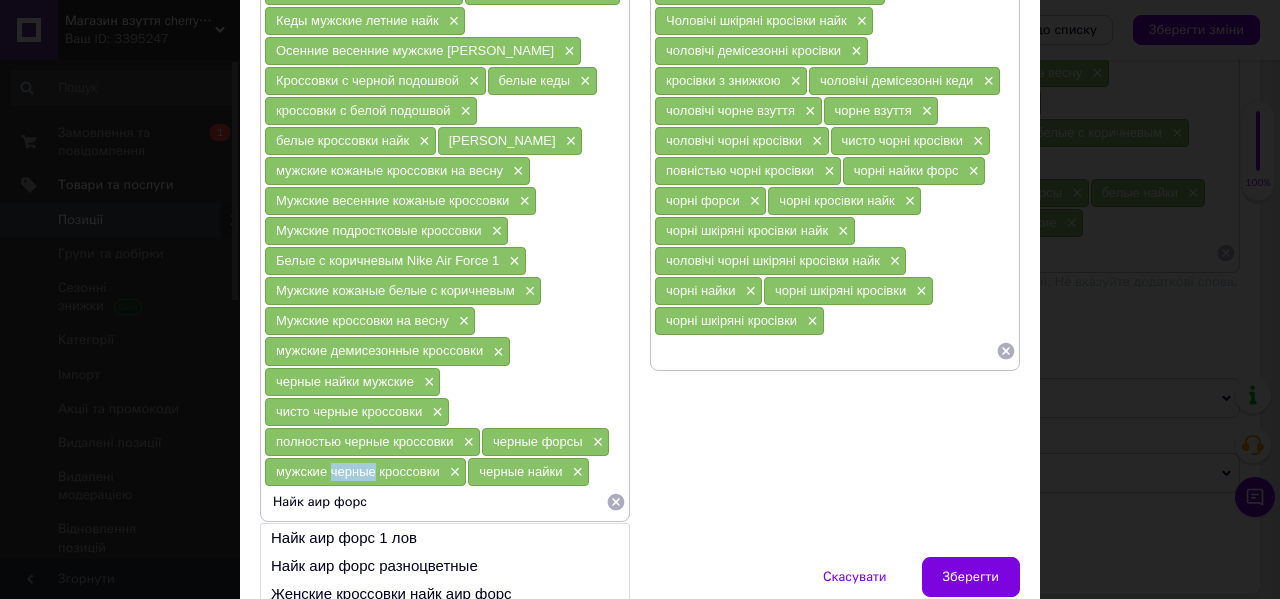 click on "мужские черные кроссовки" at bounding box center [358, 471] 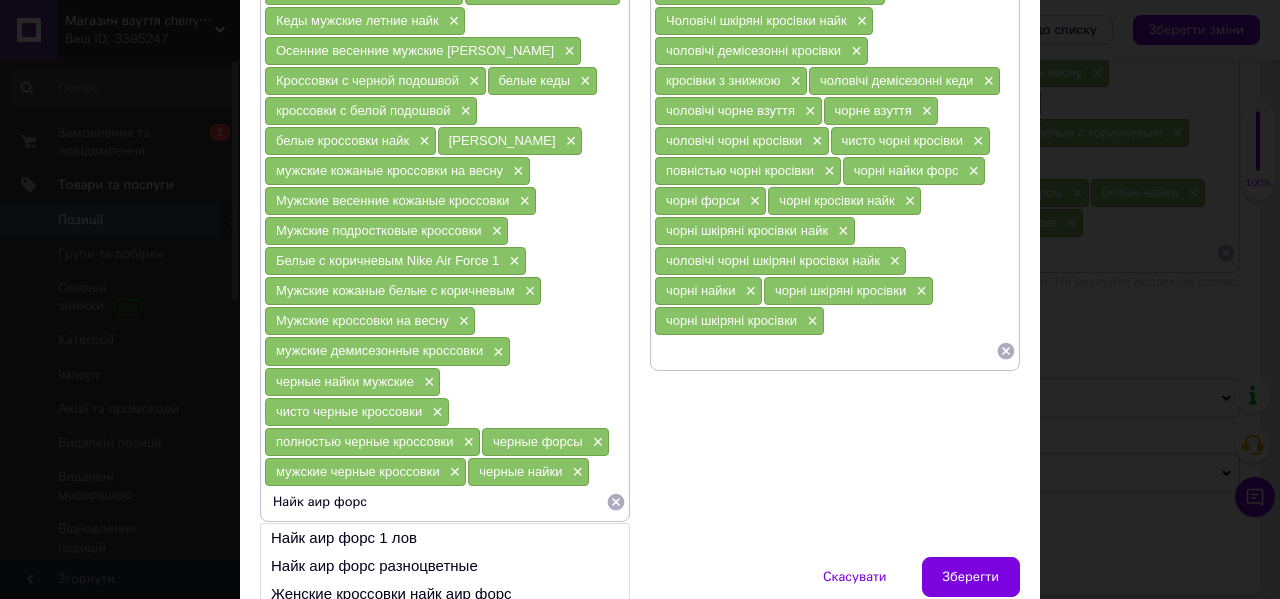 click on "Найк аир форс" at bounding box center [435, 502] 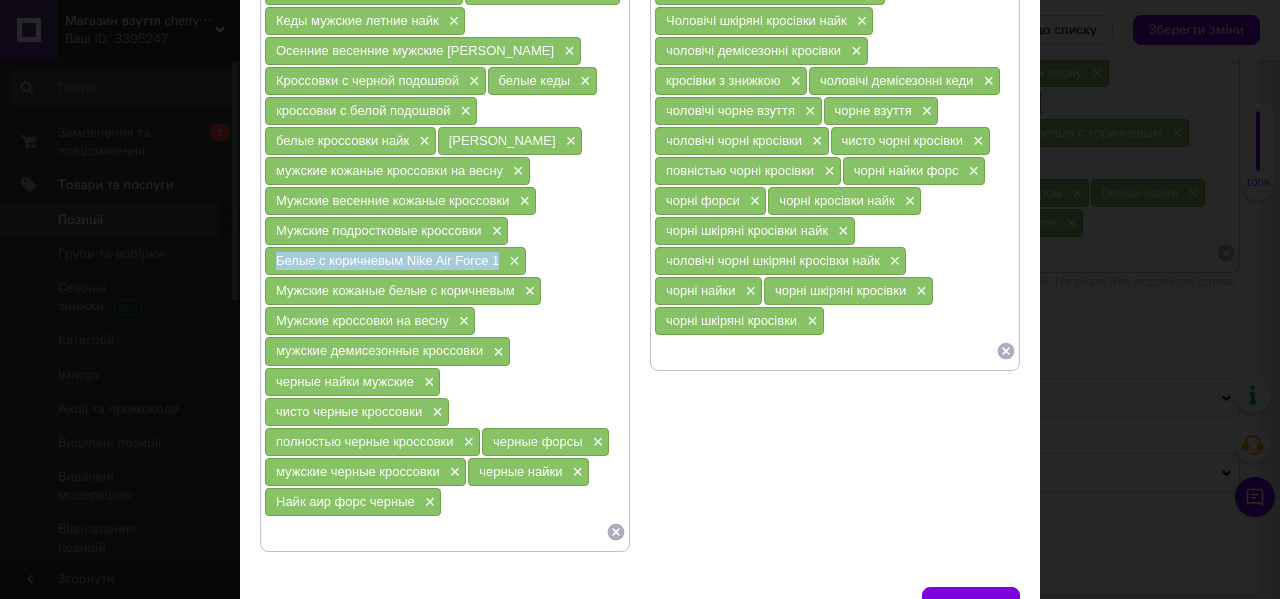 drag, startPoint x: 500, startPoint y: 262, endPoint x: 277, endPoint y: 261, distance: 223.00224 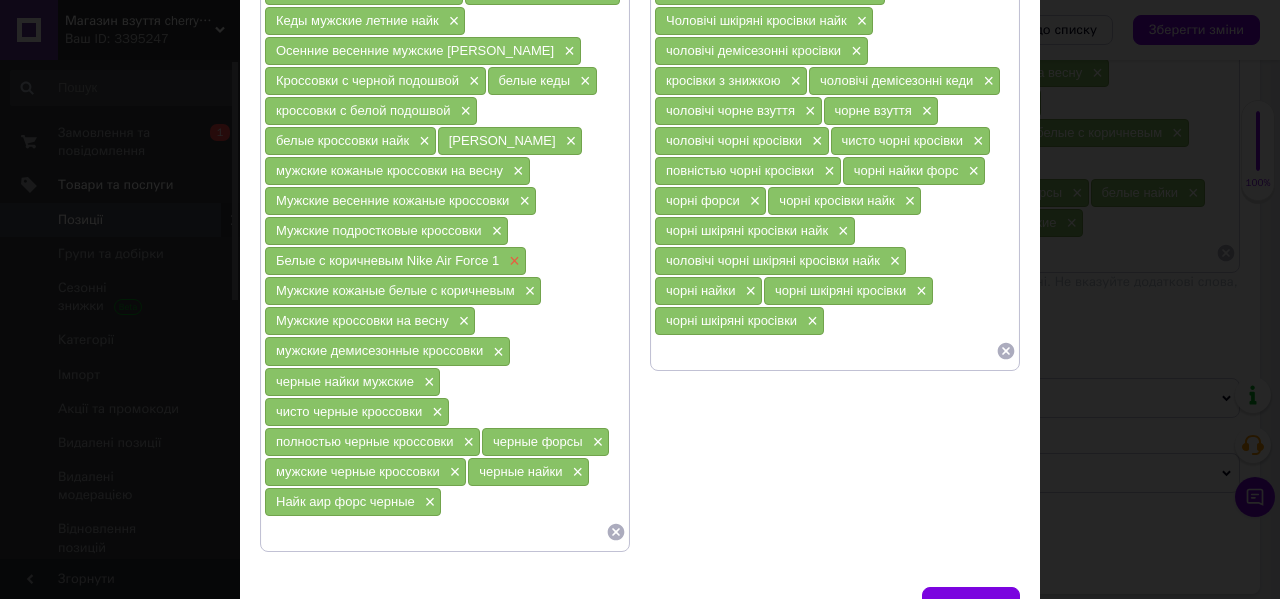 click on "×" at bounding box center (512, 261) 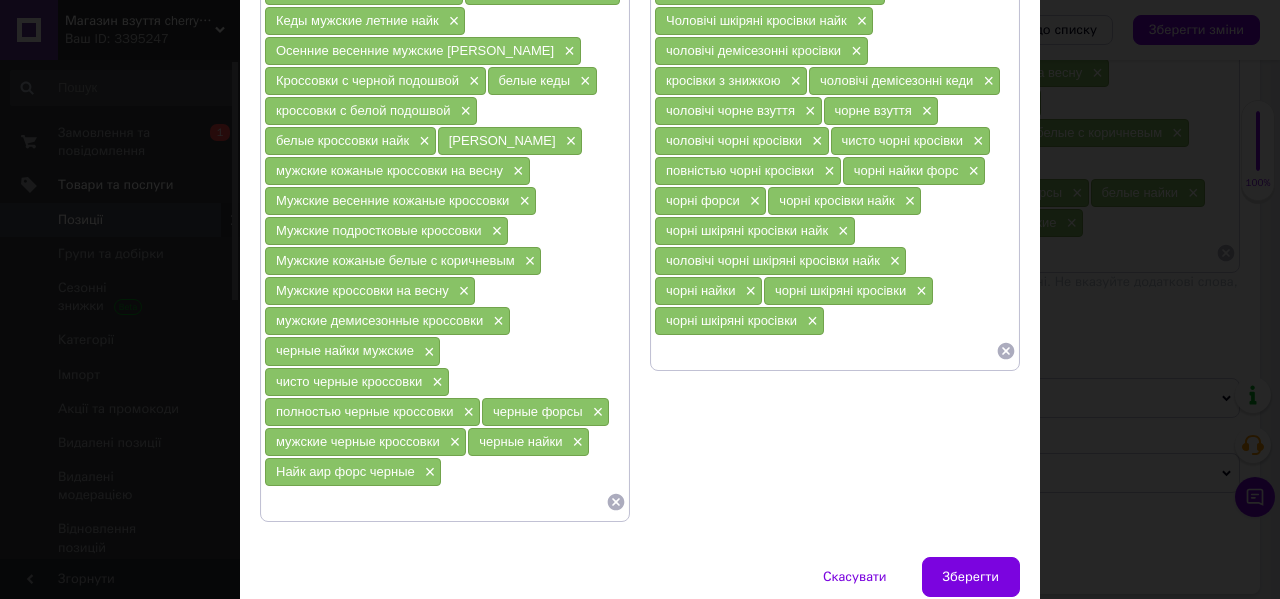 click at bounding box center (435, 502) 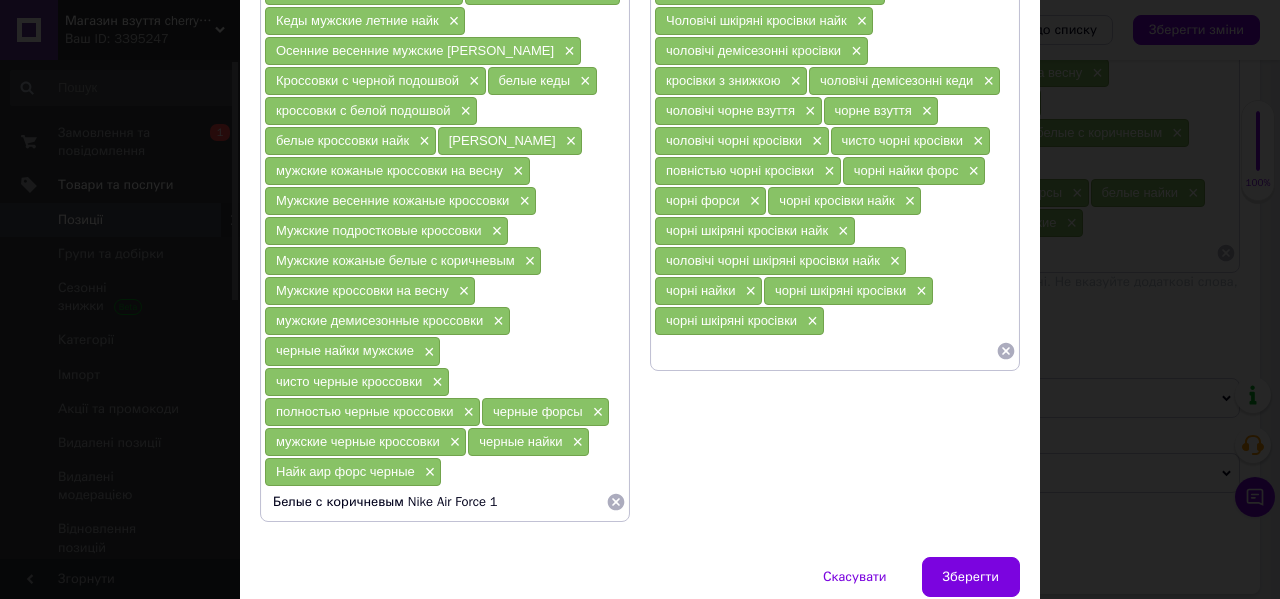 click on "Найк аир форс черные" at bounding box center (345, 471) 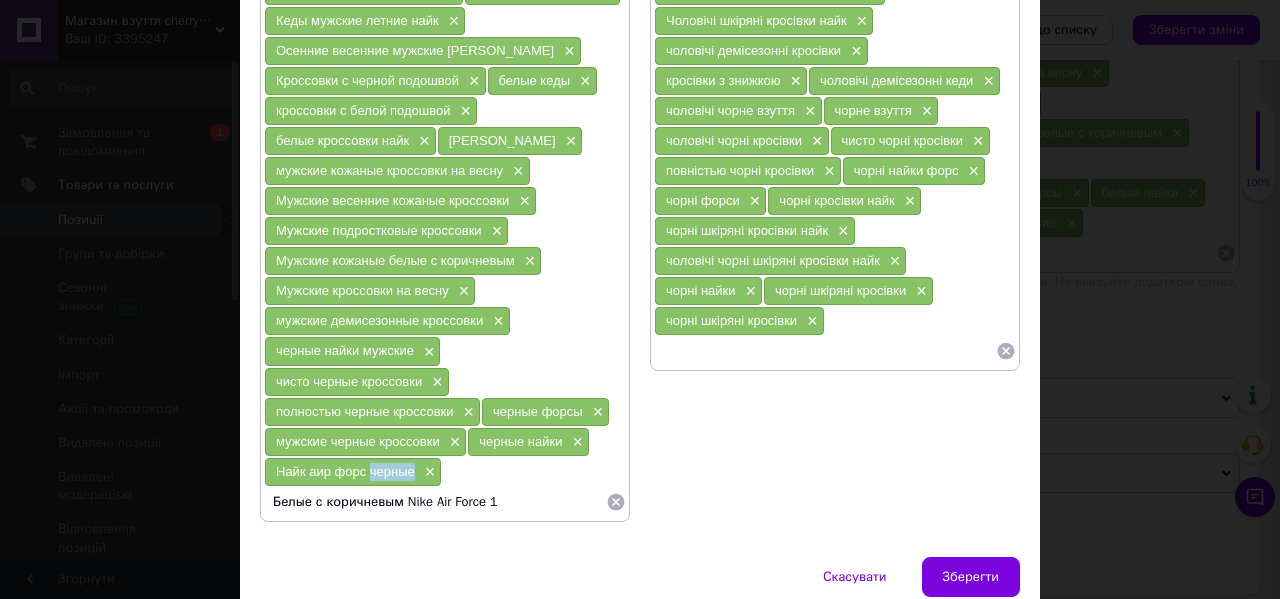 click on "Найк аир форс черные" at bounding box center (345, 471) 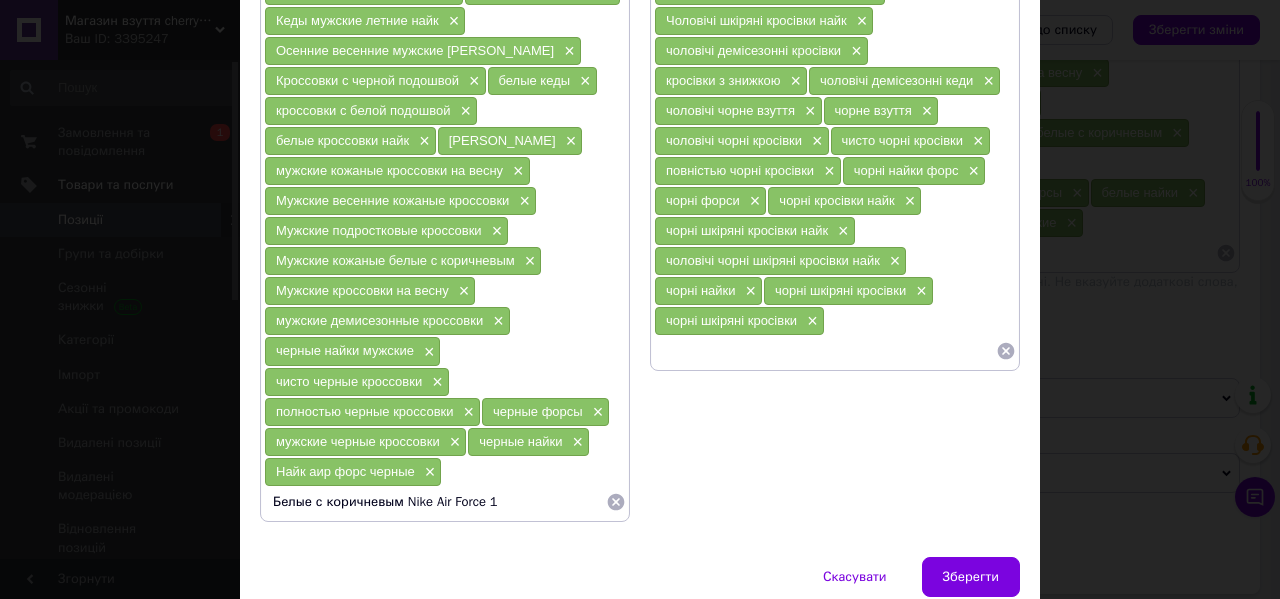click on "Белые с коричневым Nike Air Force 1" at bounding box center (435, 502) 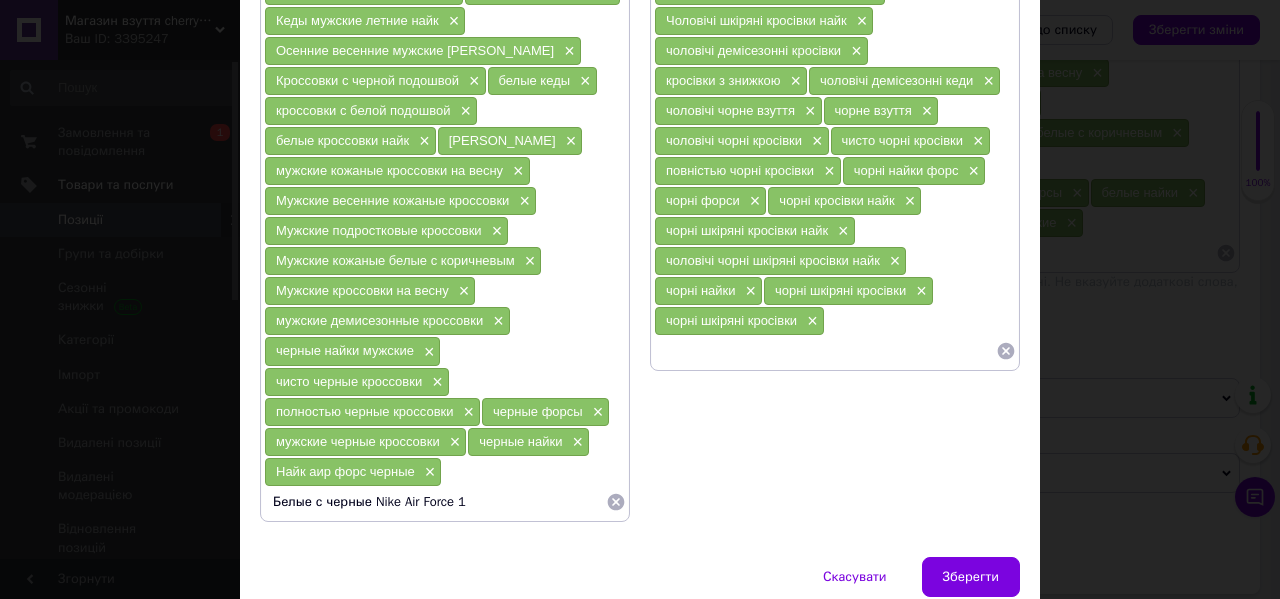 click on "Белые с черные Nike Air Force 1" at bounding box center [435, 502] 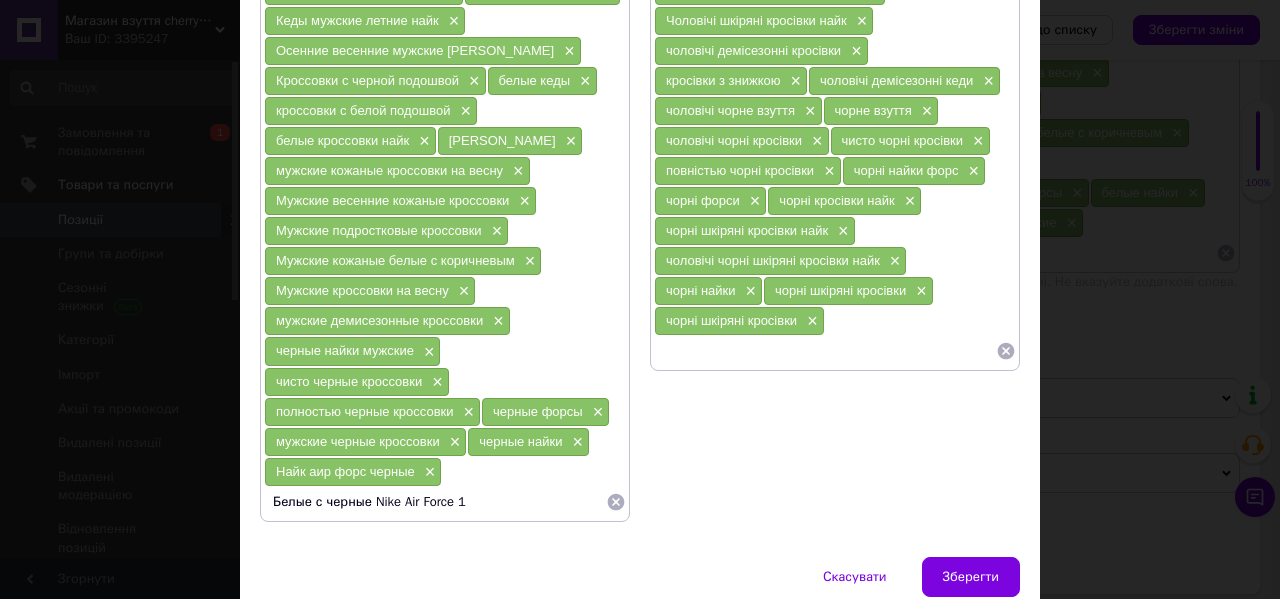 type on "черные Nike Air Force 1" 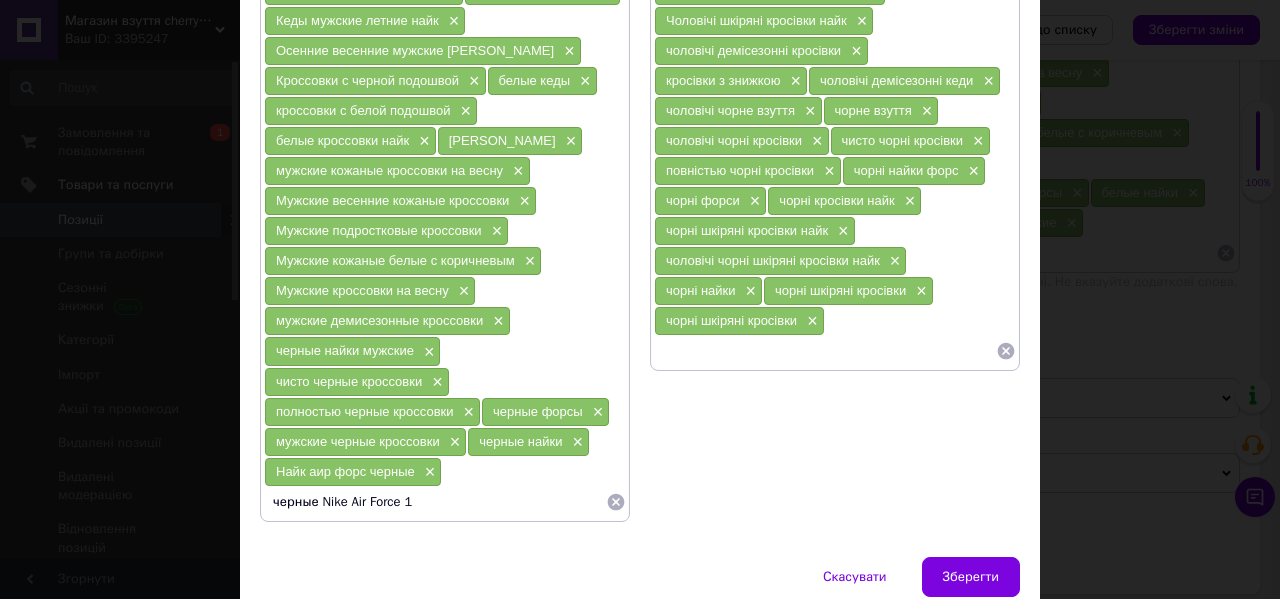 drag, startPoint x: 324, startPoint y: 504, endPoint x: 261, endPoint y: 504, distance: 63 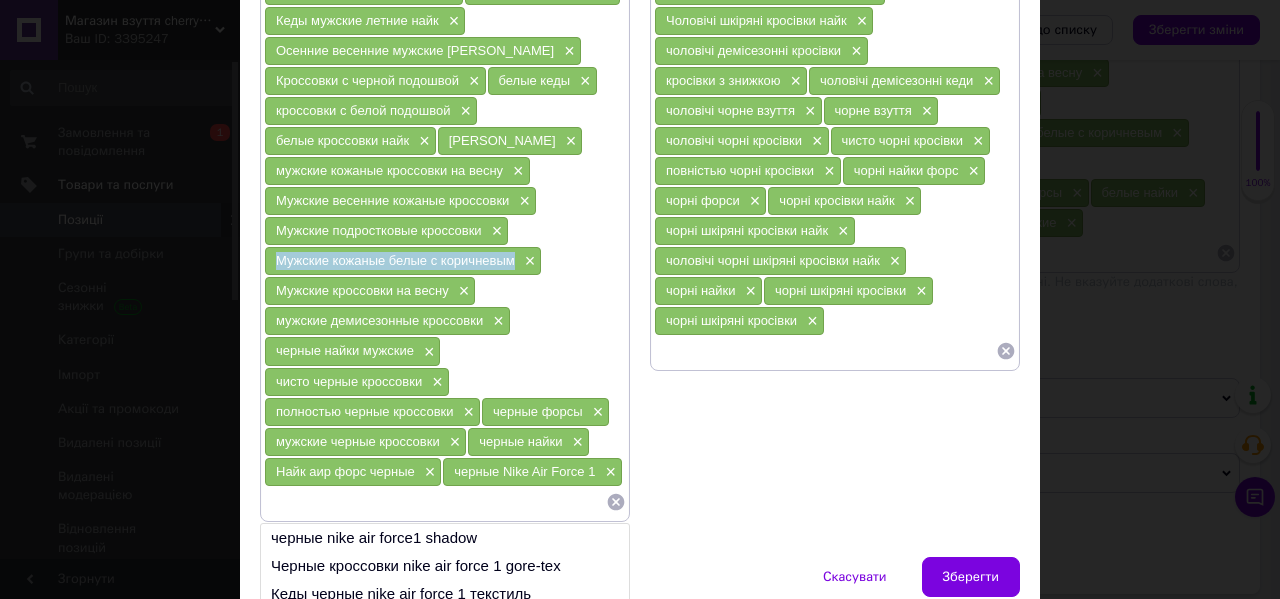 drag, startPoint x: 512, startPoint y: 262, endPoint x: 258, endPoint y: 265, distance: 254.01772 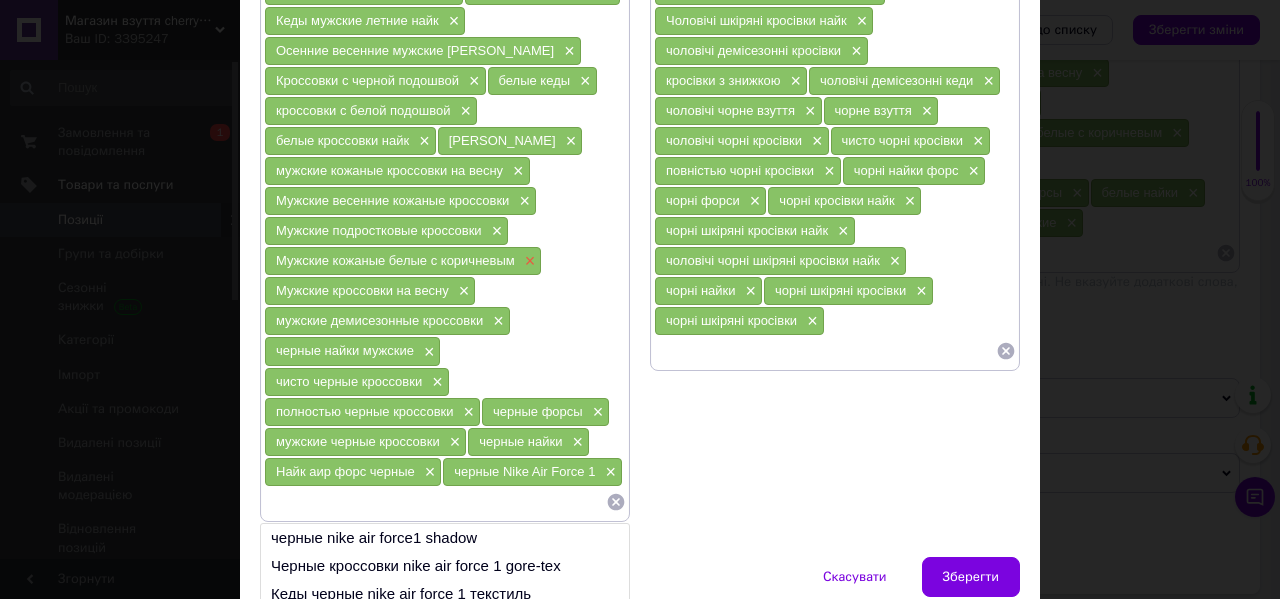 click on "×" at bounding box center [528, 261] 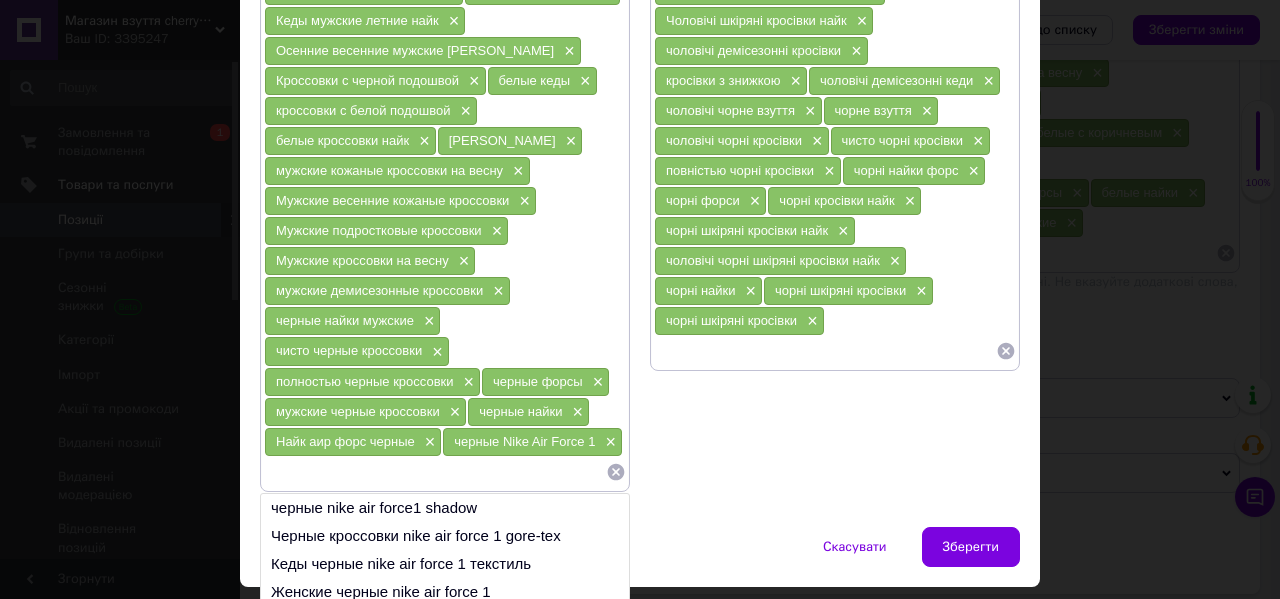 click at bounding box center [435, 472] 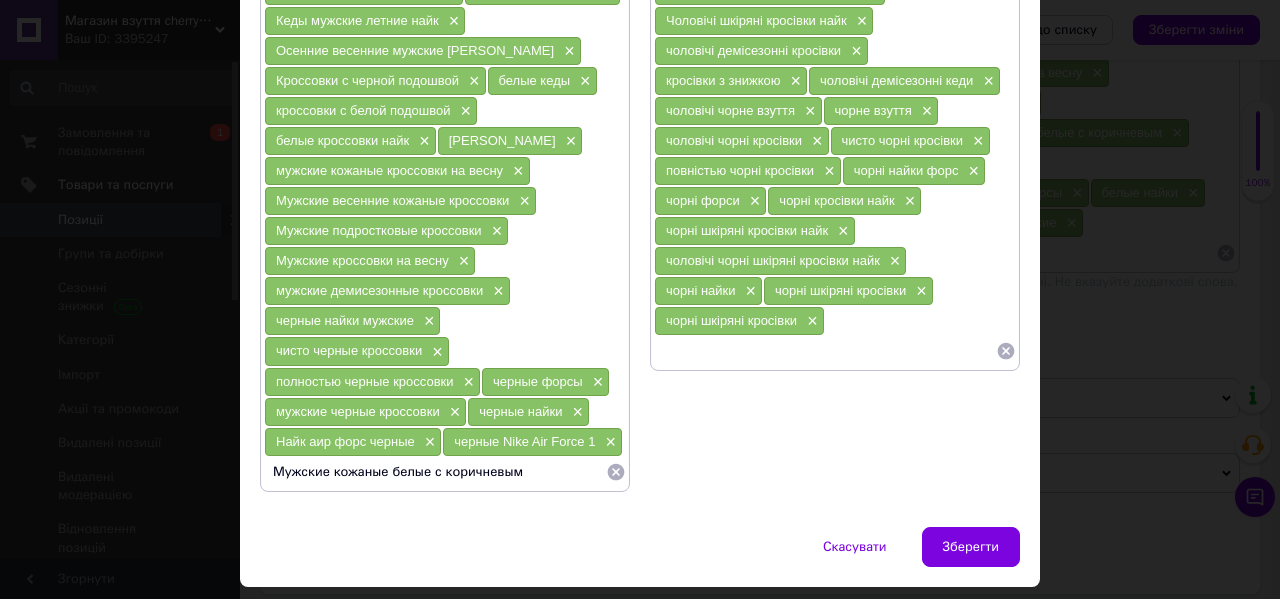 click on "Найк аир форс черные" at bounding box center (345, 441) 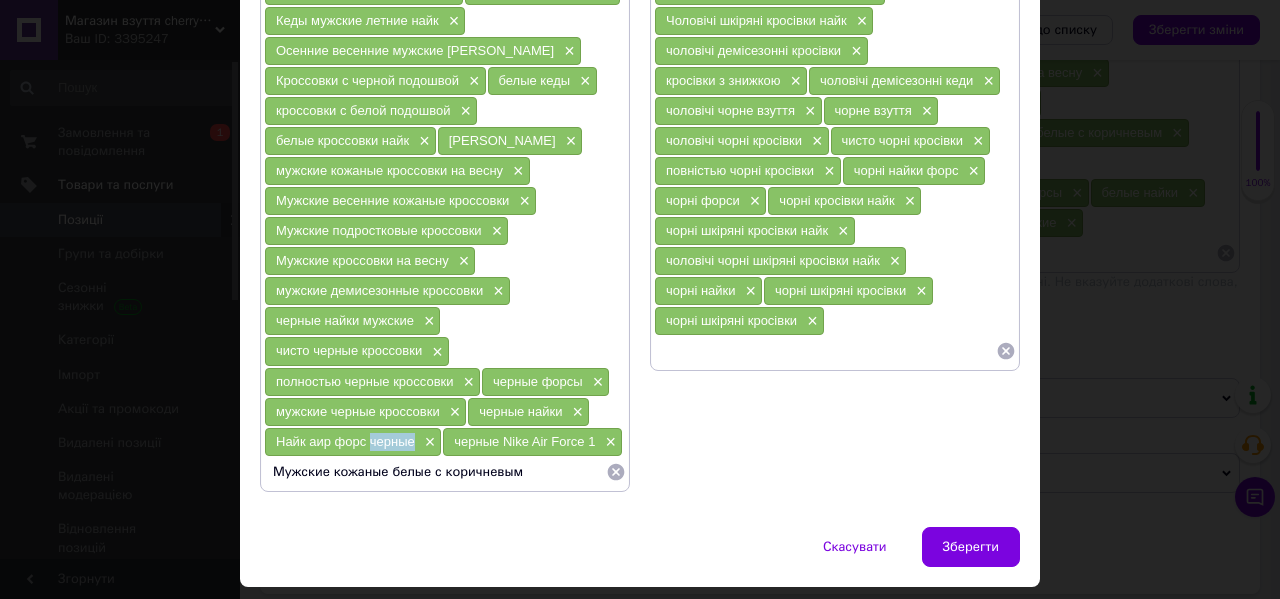 click on "Найк аир форс черные" at bounding box center (345, 441) 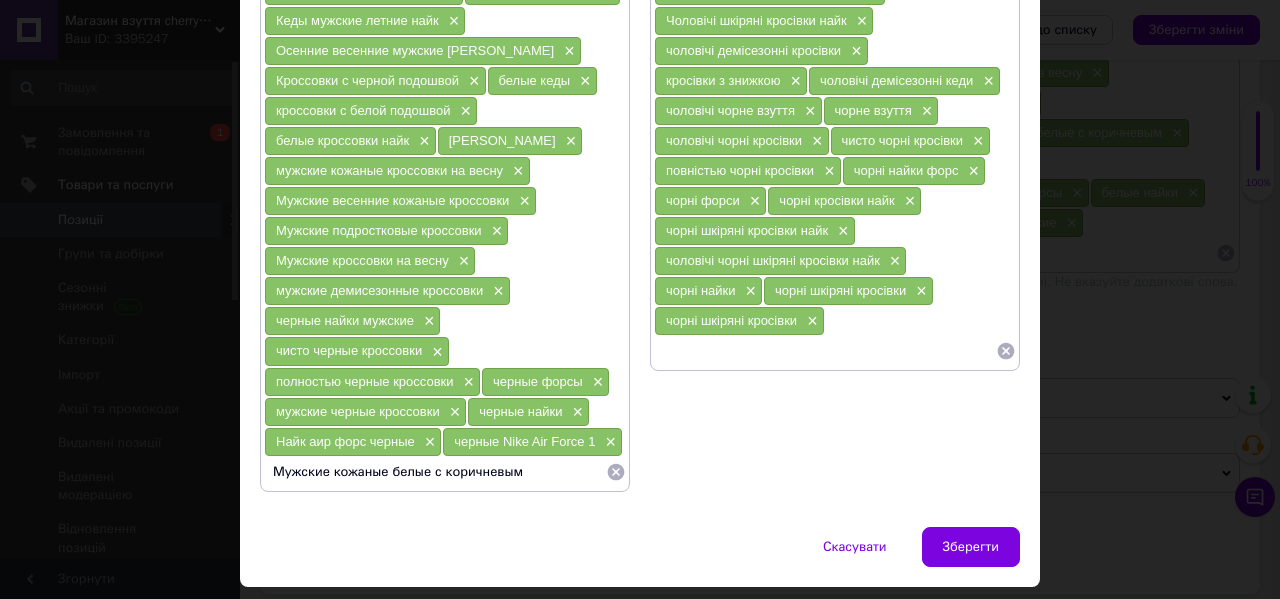 click on "Мужские кожаные белые с коричневым" at bounding box center [435, 472] 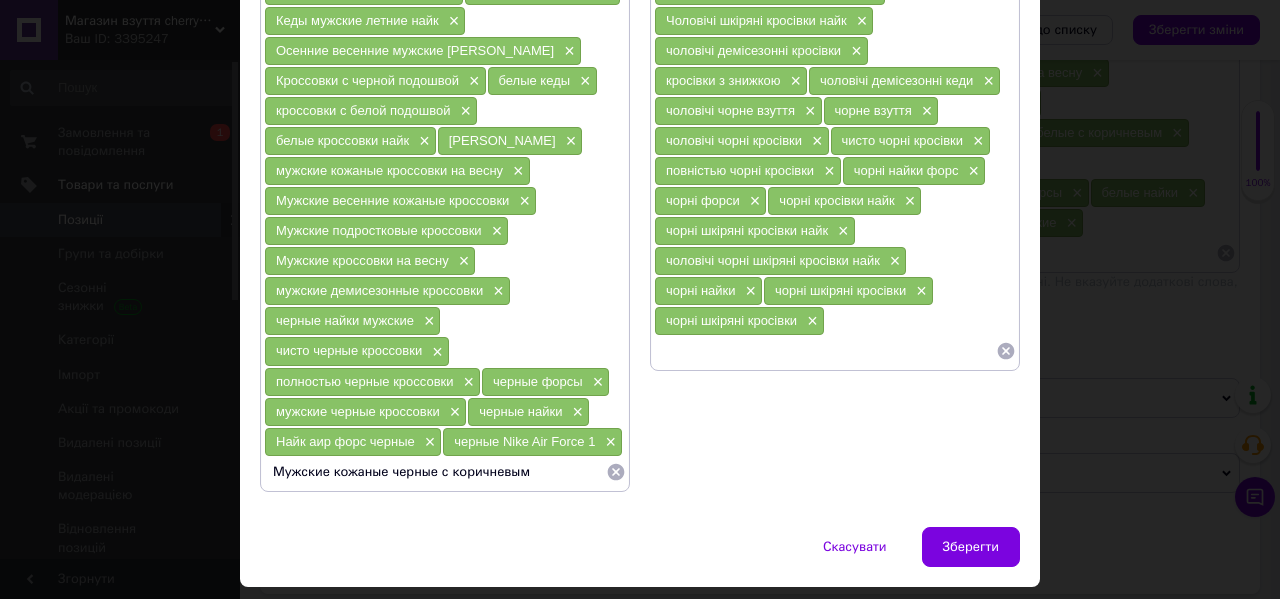 click on "Мужские кожаные черные с коричневым" at bounding box center (435, 472) 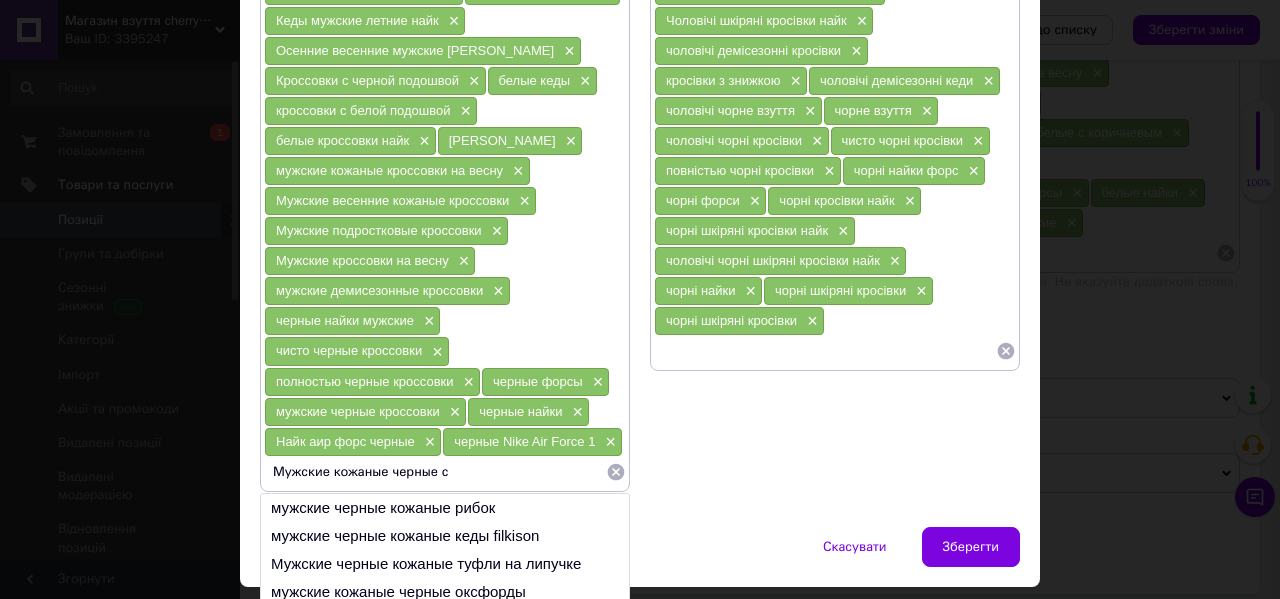 click on "Мужские кожаные черные с" at bounding box center [435, 472] 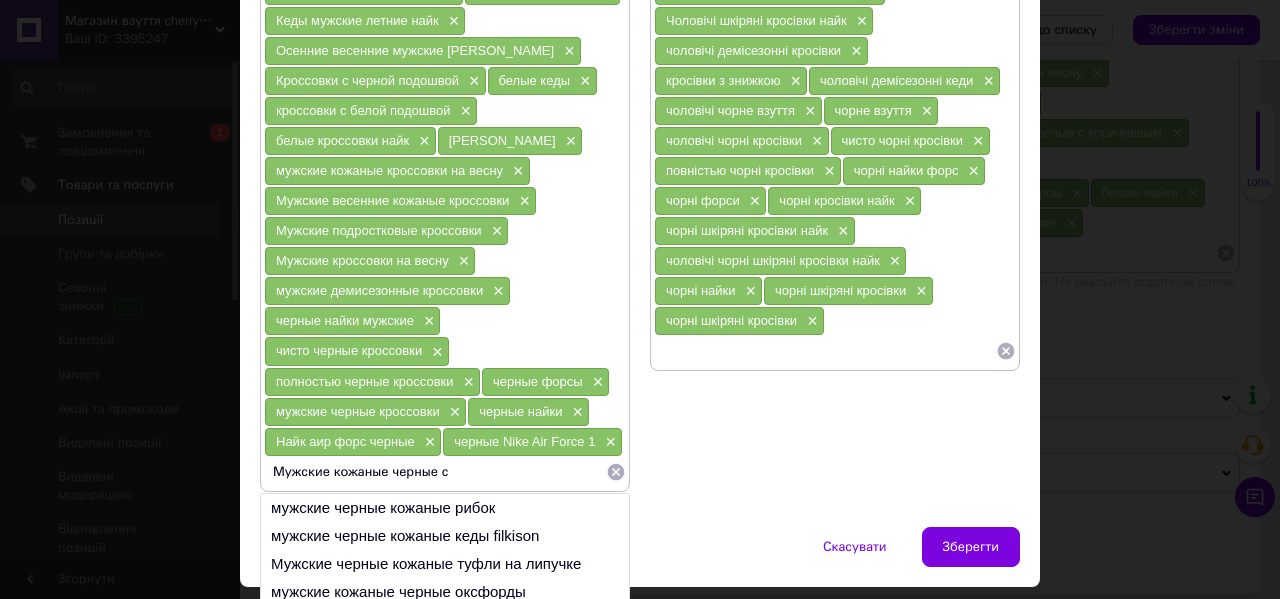 click on "Мужские кожаные черные с" at bounding box center (435, 472) 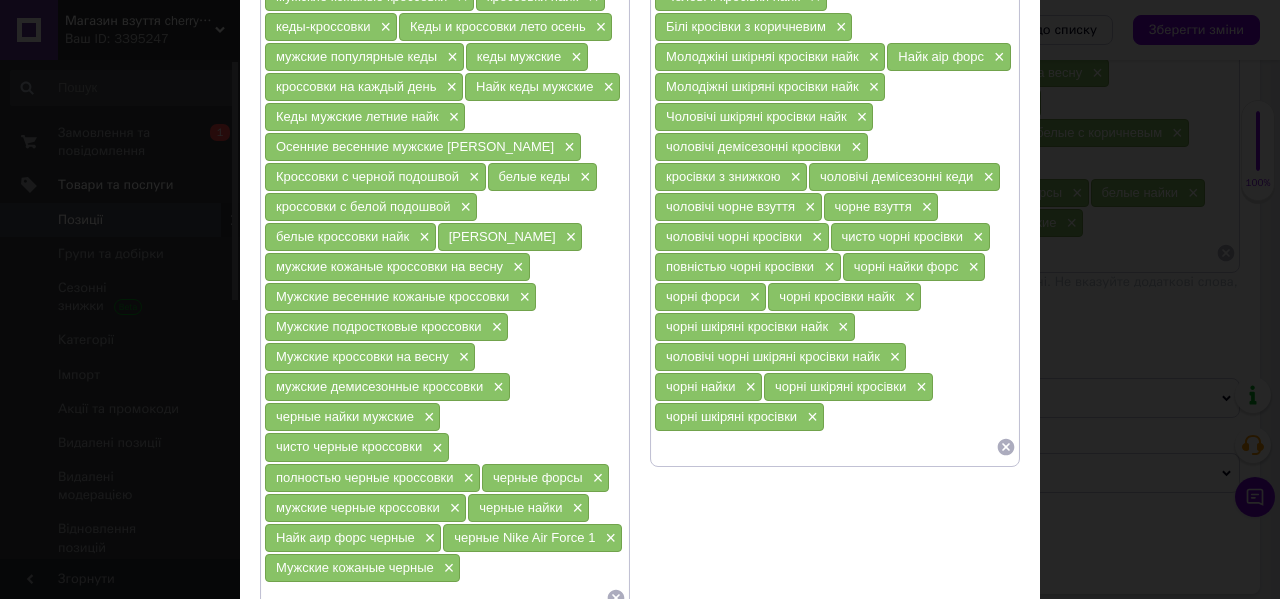 scroll, scrollTop: 228, scrollLeft: 0, axis: vertical 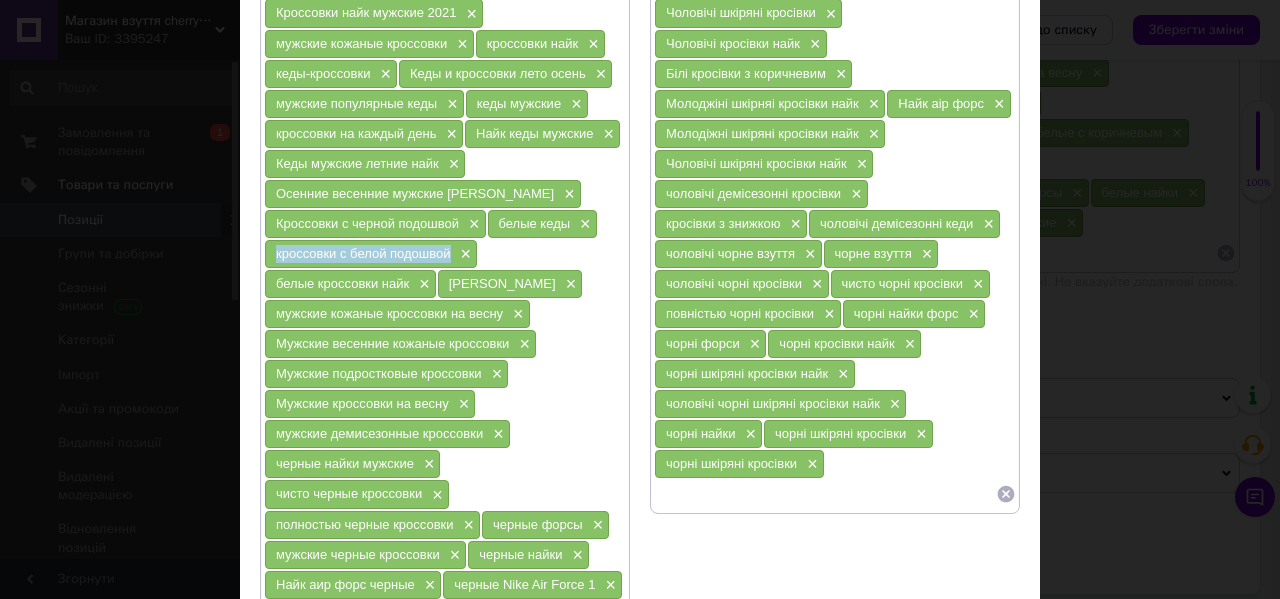 drag, startPoint x: 450, startPoint y: 252, endPoint x: 260, endPoint y: 249, distance: 190.02368 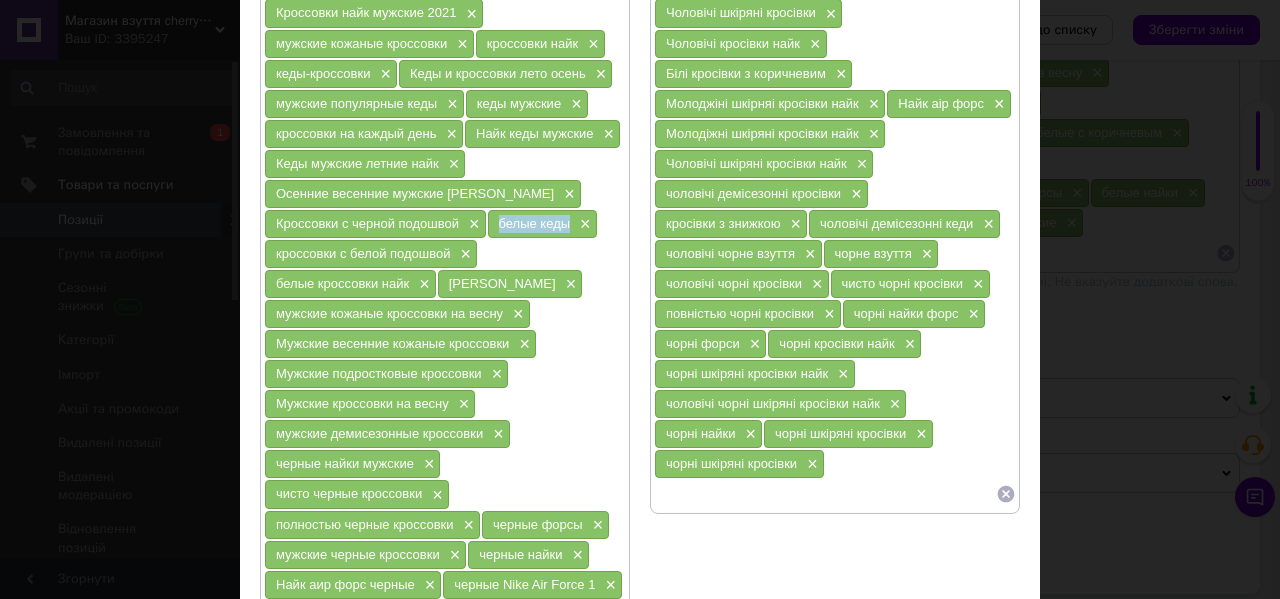 drag, startPoint x: 570, startPoint y: 225, endPoint x: 493, endPoint y: 226, distance: 77.00649 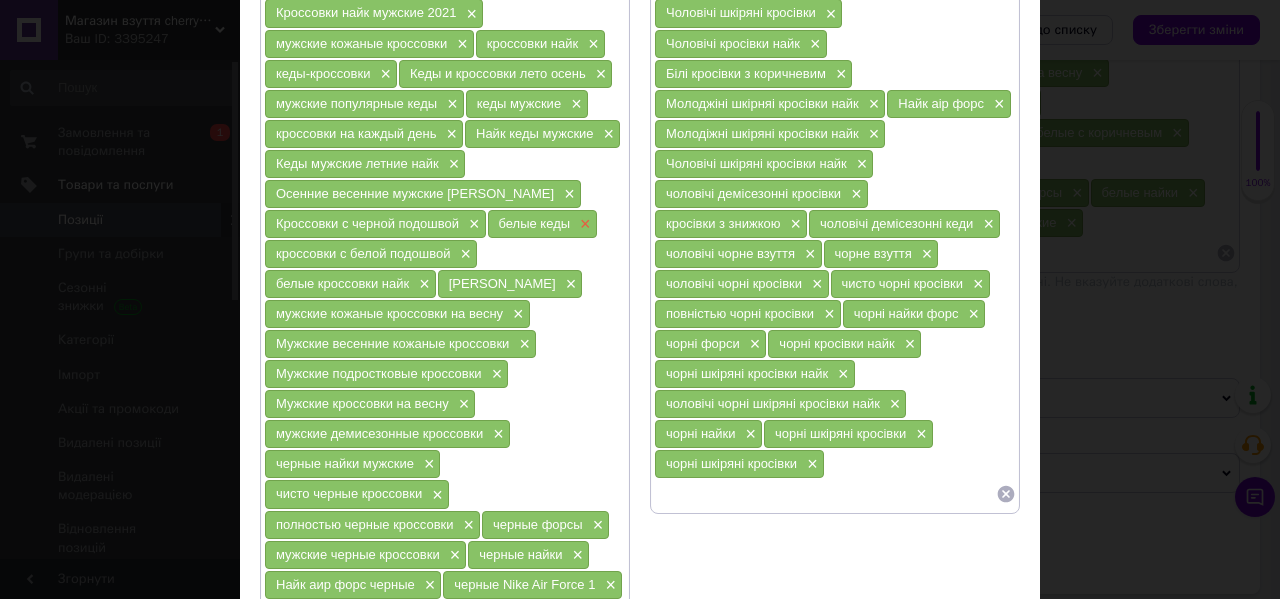 click on "×" at bounding box center (583, 224) 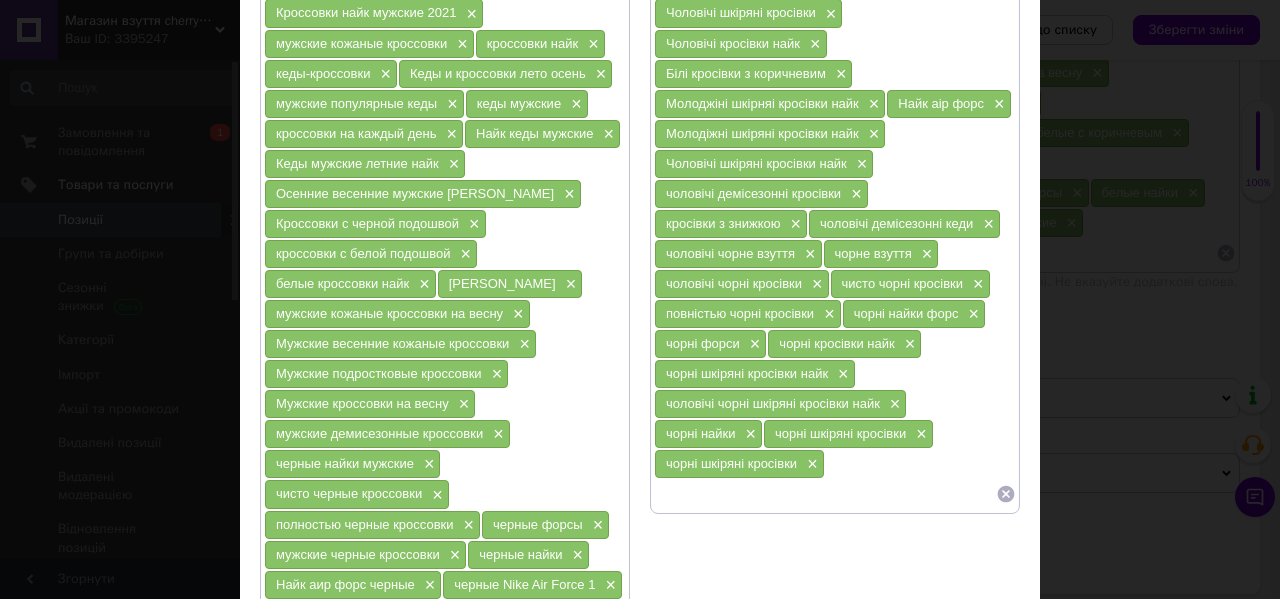 scroll, scrollTop: 374, scrollLeft: 0, axis: vertical 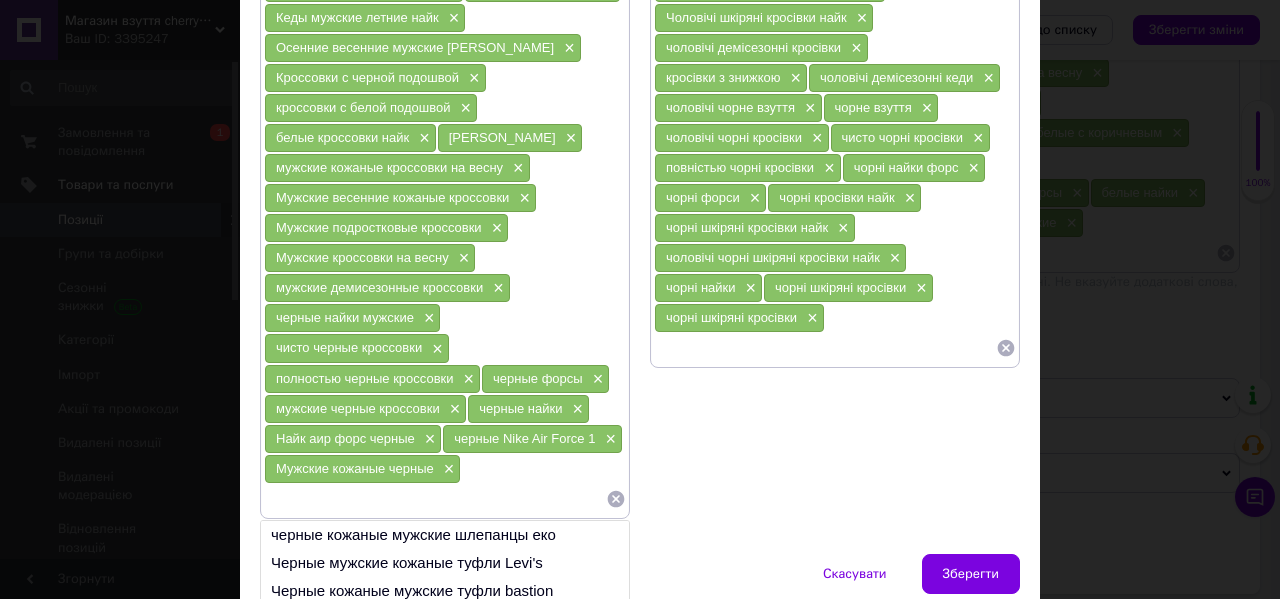 click at bounding box center (435, 499) 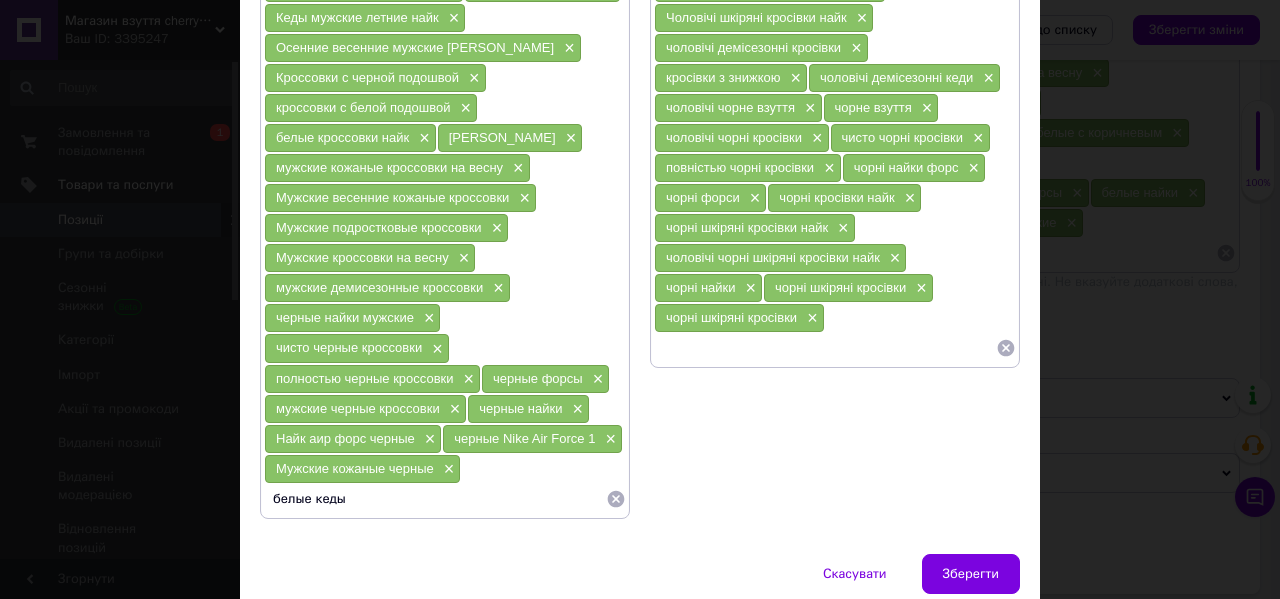 click on "Мужские кожаные черные" at bounding box center (355, 468) 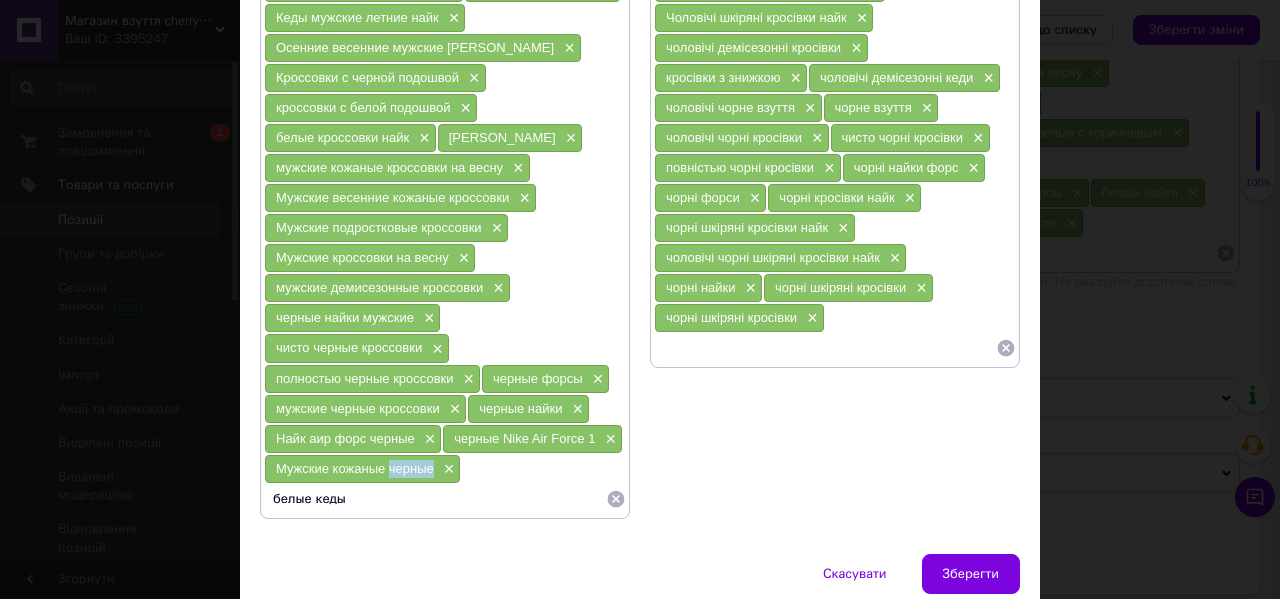 click on "Мужские кожаные черные" at bounding box center (355, 468) 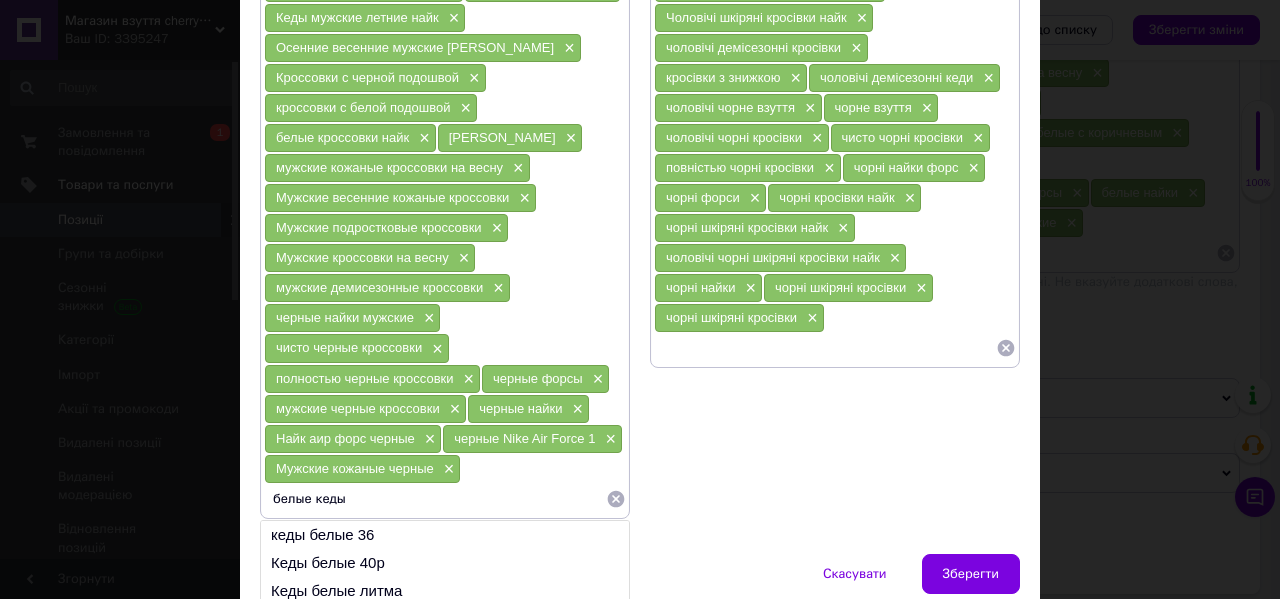 click on "белые кеды" at bounding box center (435, 499) 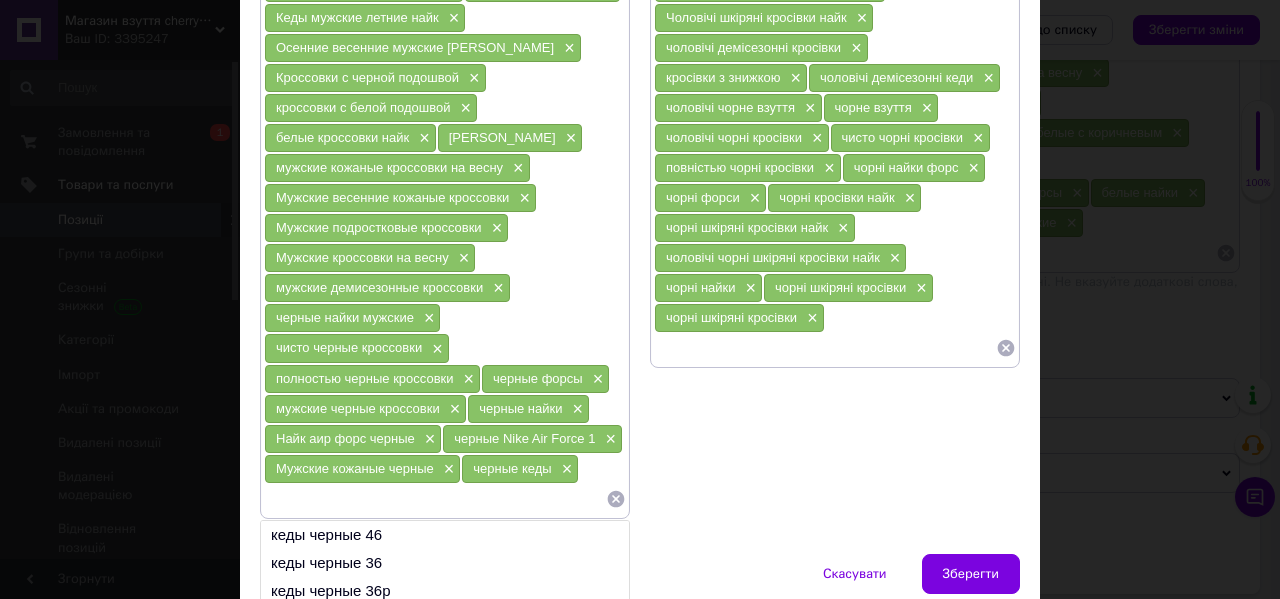scroll, scrollTop: 288, scrollLeft: 0, axis: vertical 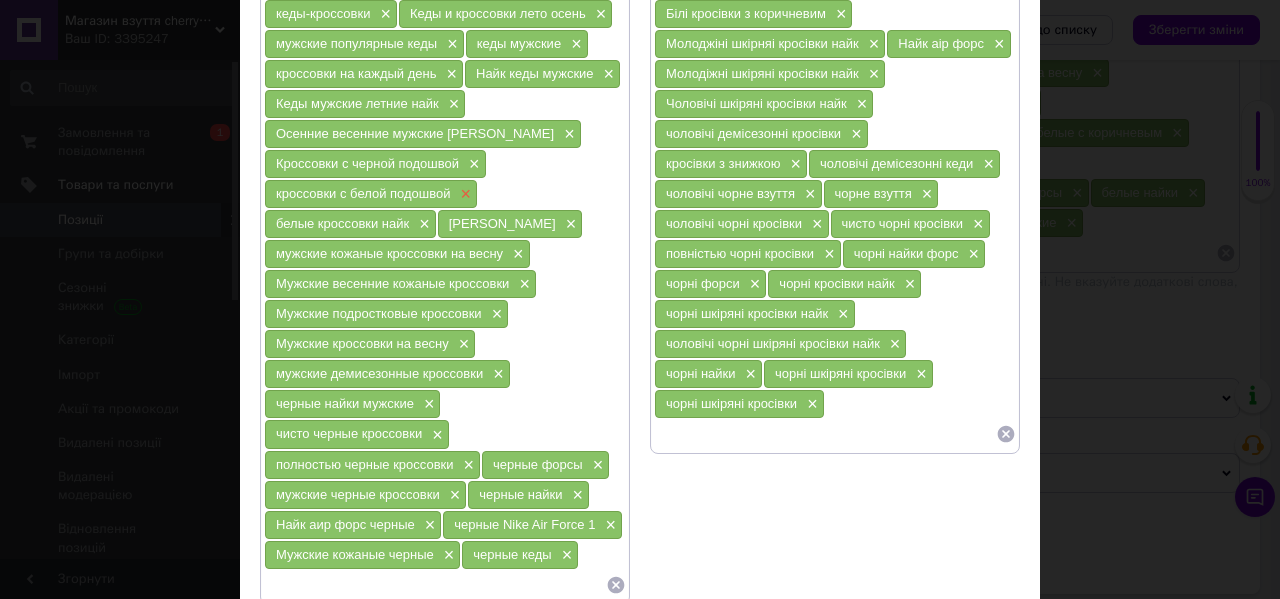 type 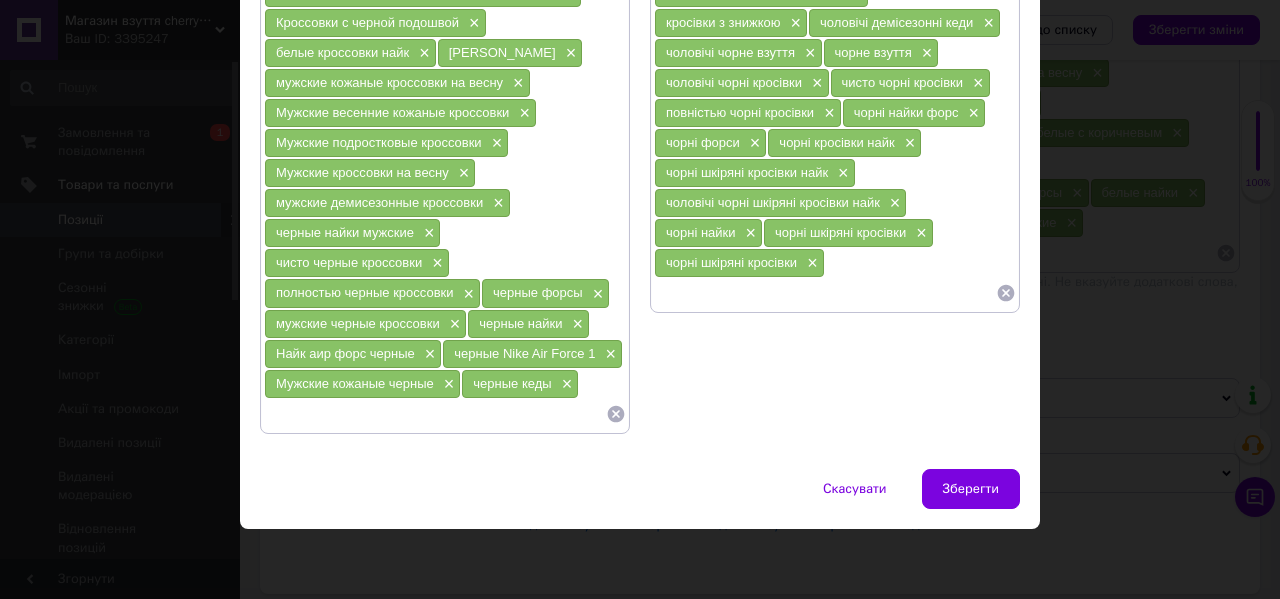 click on "× Розміщення (Переклад) Пошукові запити (Російська) мужские кроссовки × кроссовки мужские найк × Кроссовки найк мужские 2021 × мужские кожаные кроссовки × кроссовки найк × кеды-кроссовки × Кеды и кроссовки лето осень × мужские популярные кеды × кеды мужские × кроссовки на каждый день × Найк кеды мужские × Кеды мужские летние найк × Осенние весенние мужские кеды найк × Кроссовки с черной подошвой × белые кроссовки найк × найк аир форс × мужские кожаные кроссовки на весну × Мужские весенние кожаные кроссовки × Мужские подростковые кроссовки × × × × × × × × × ×" at bounding box center [640, 85] 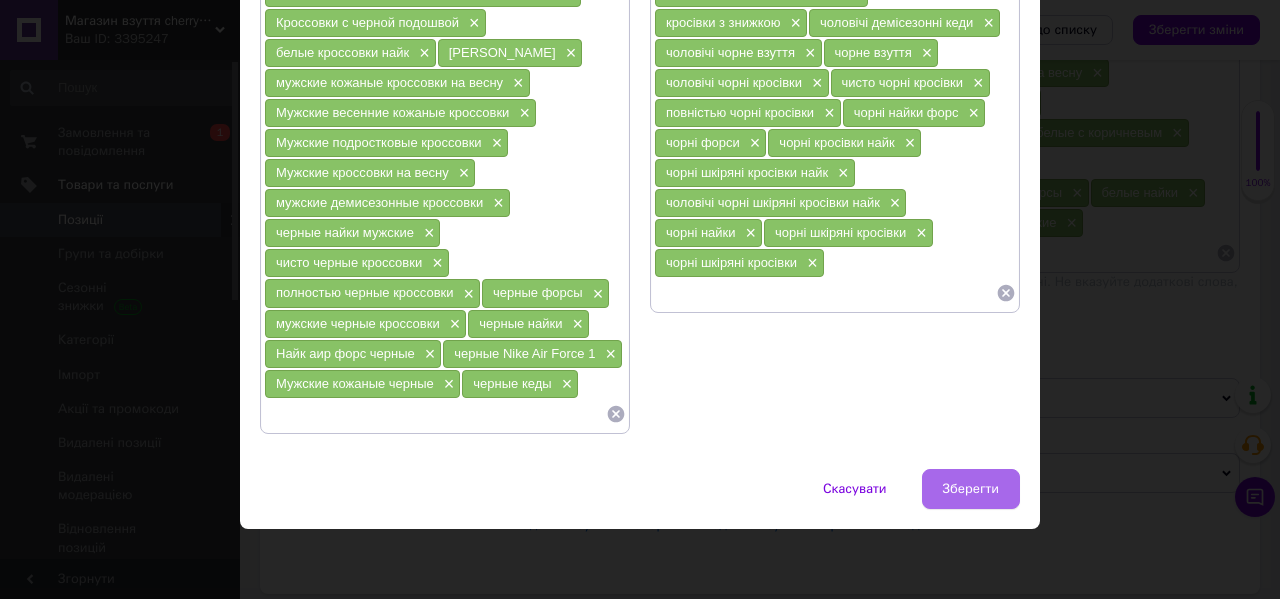 click on "Зберегти" at bounding box center (971, 489) 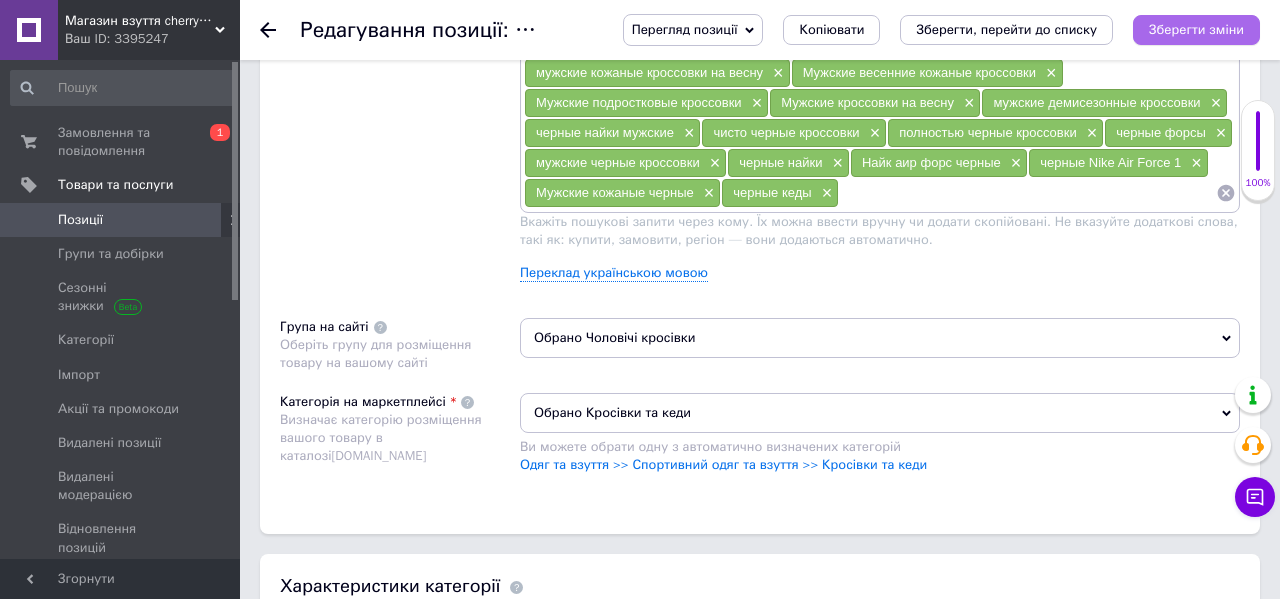 click on "Зберегти зміни" at bounding box center (1196, 29) 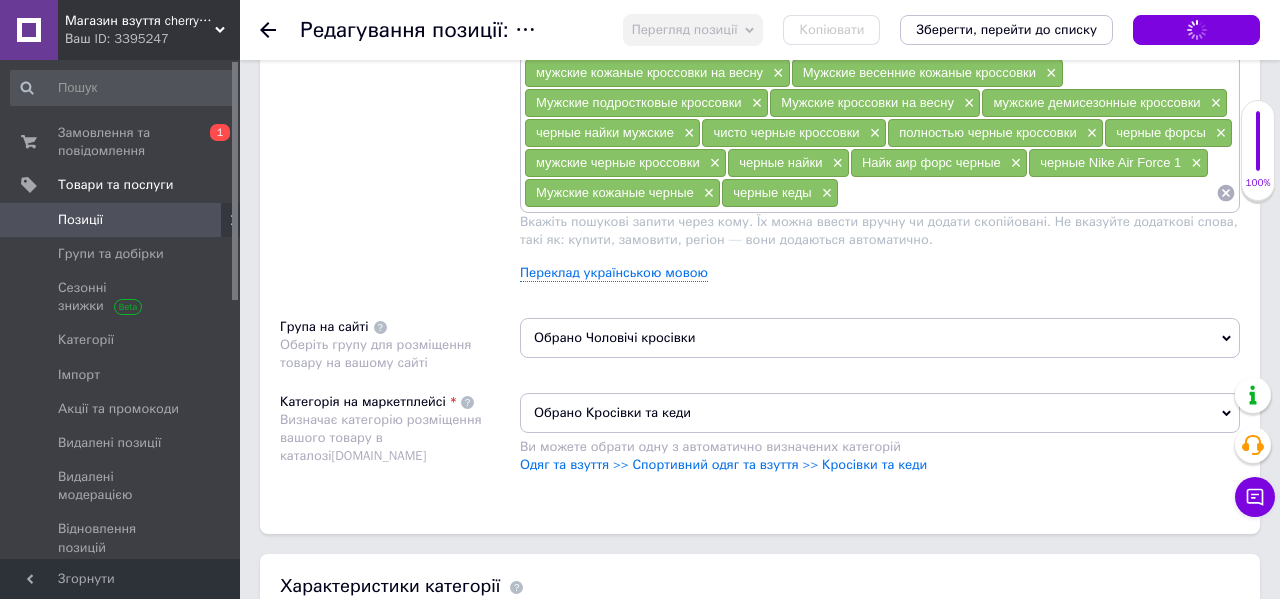 scroll, scrollTop: 0, scrollLeft: 0, axis: both 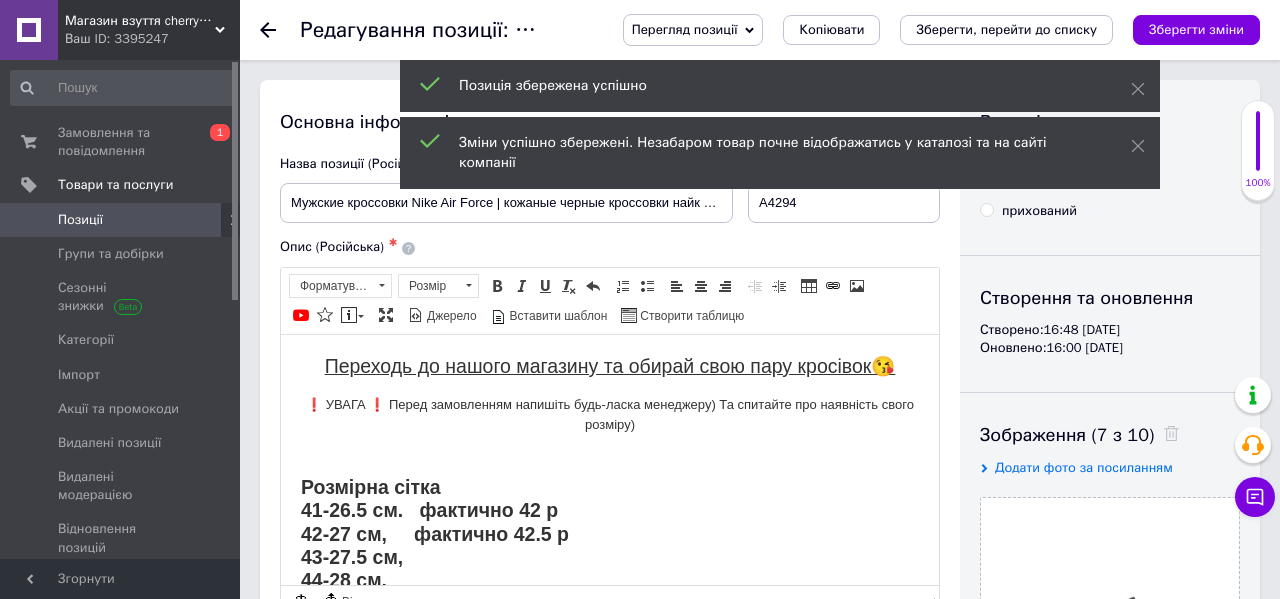 click on "Позиції" at bounding box center (123, 220) 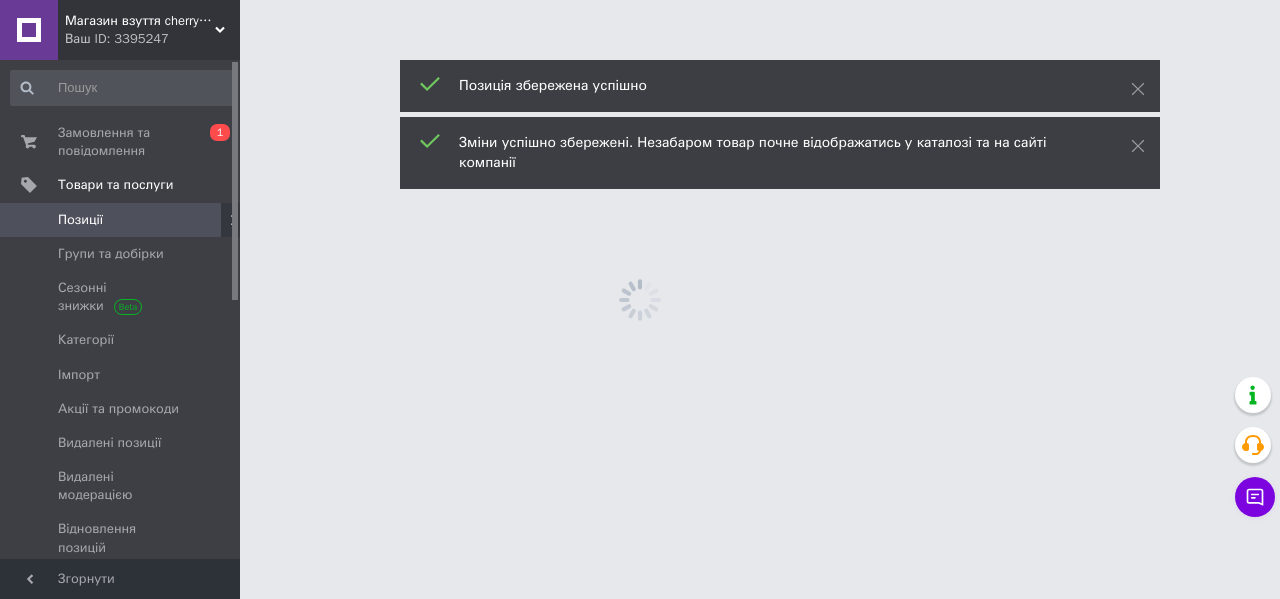 click on "Позиції" at bounding box center [123, 220] 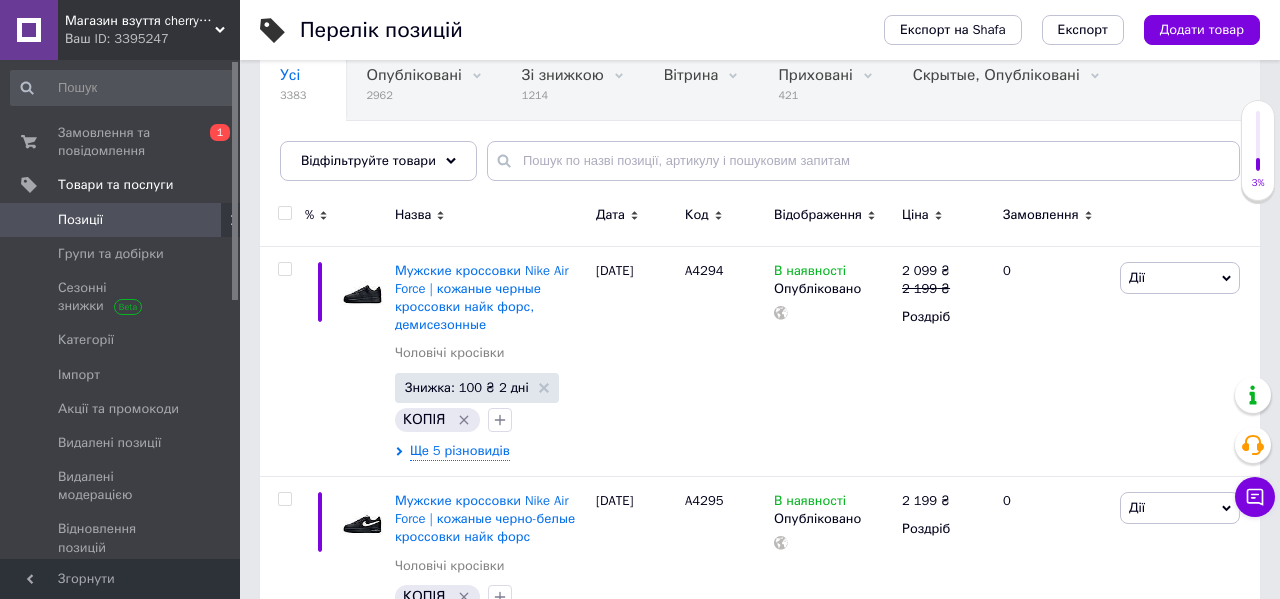 scroll, scrollTop: 214, scrollLeft: 0, axis: vertical 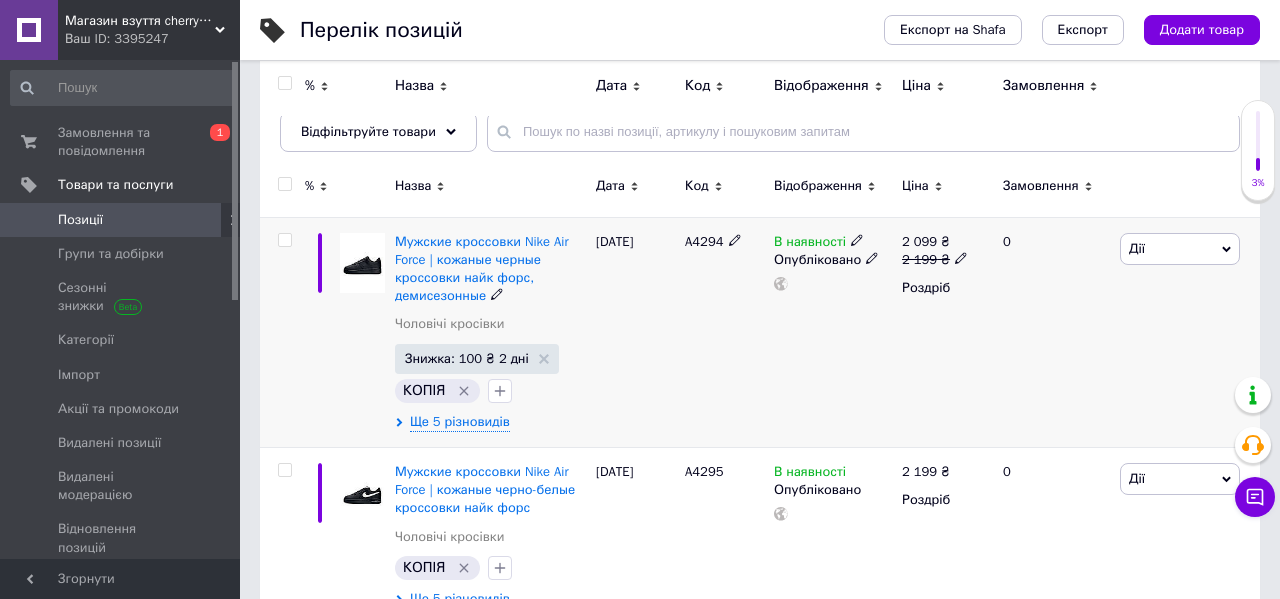 click at bounding box center (284, 240) 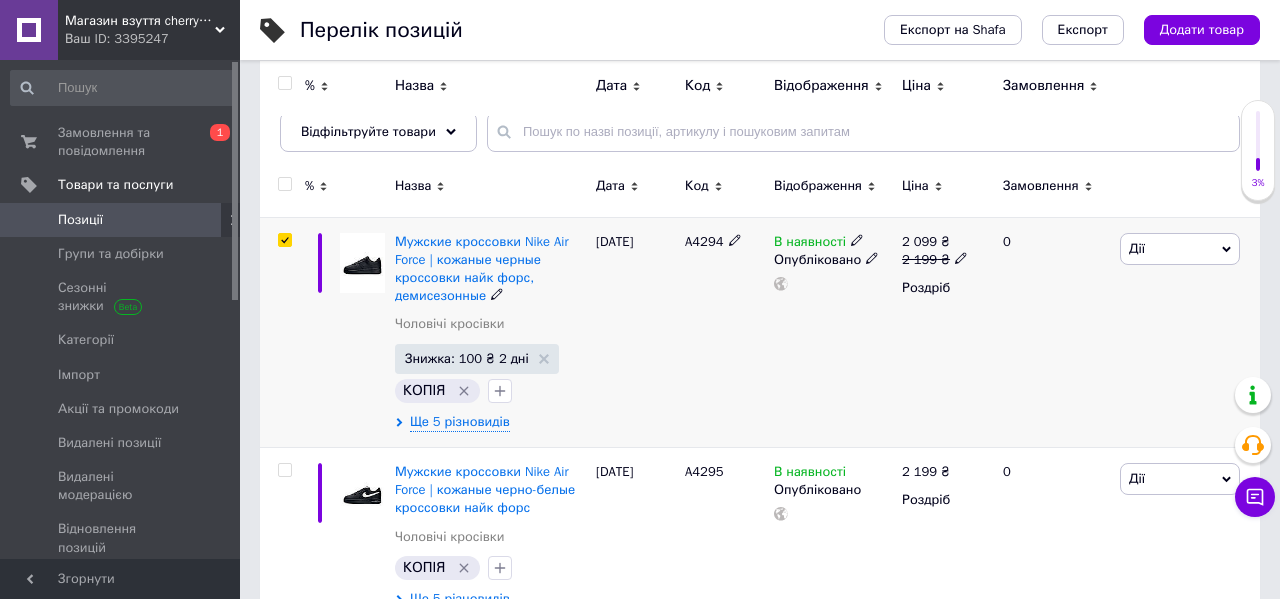 checkbox on "true" 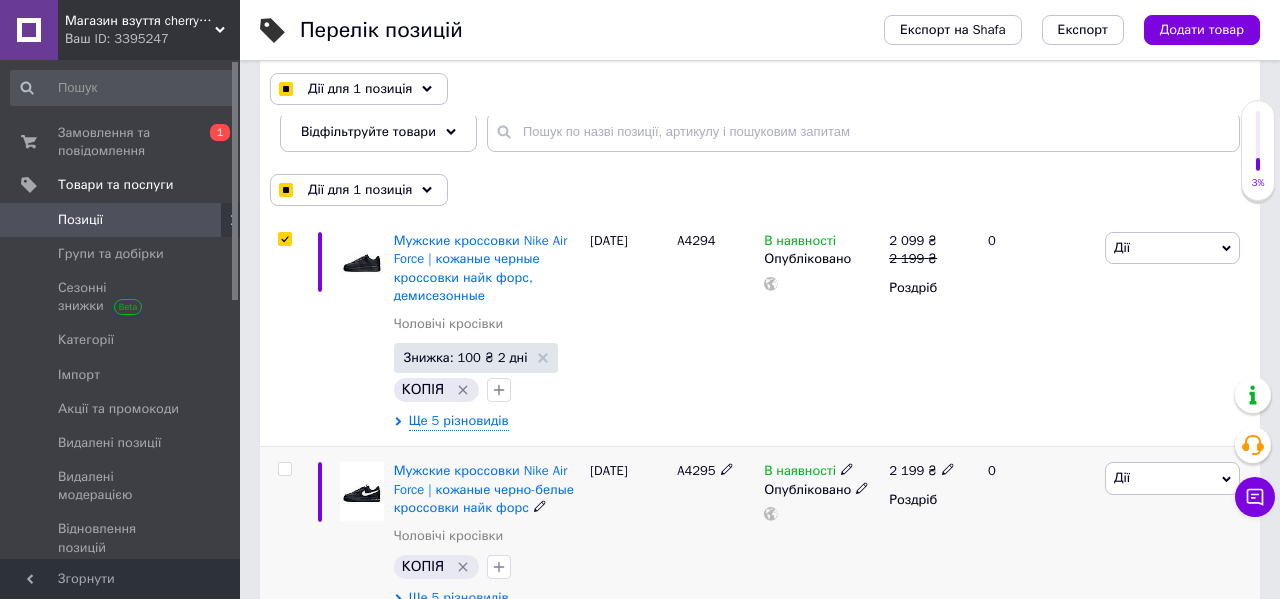 click at bounding box center (285, 469) 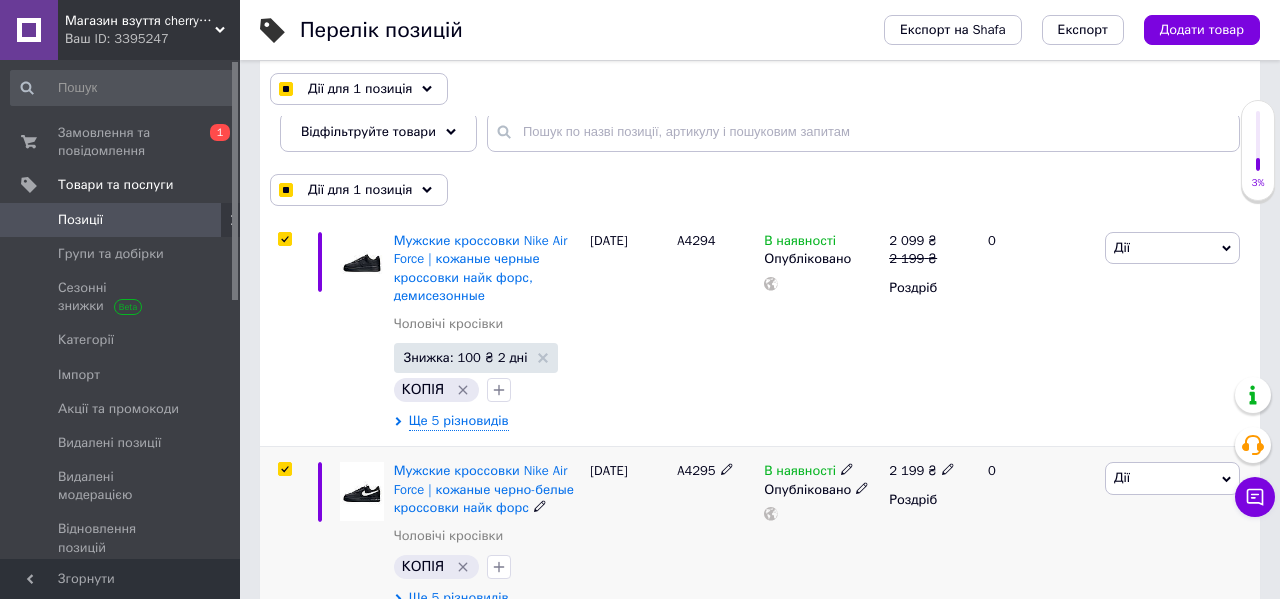 checkbox on "true" 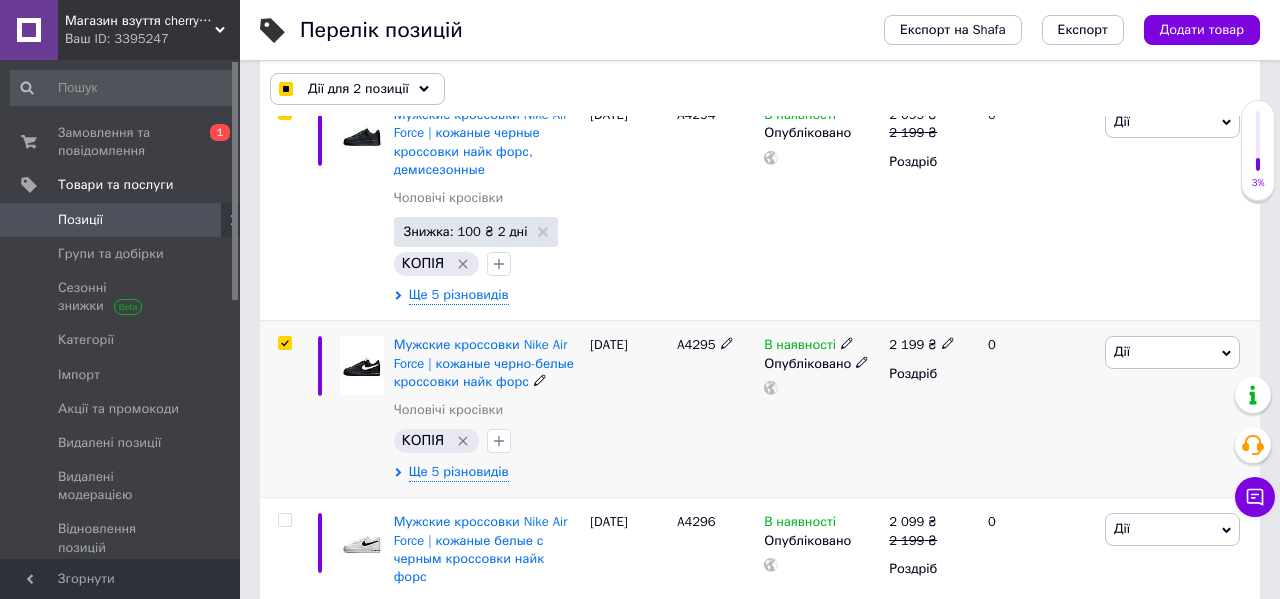 scroll, scrollTop: 341, scrollLeft: 0, axis: vertical 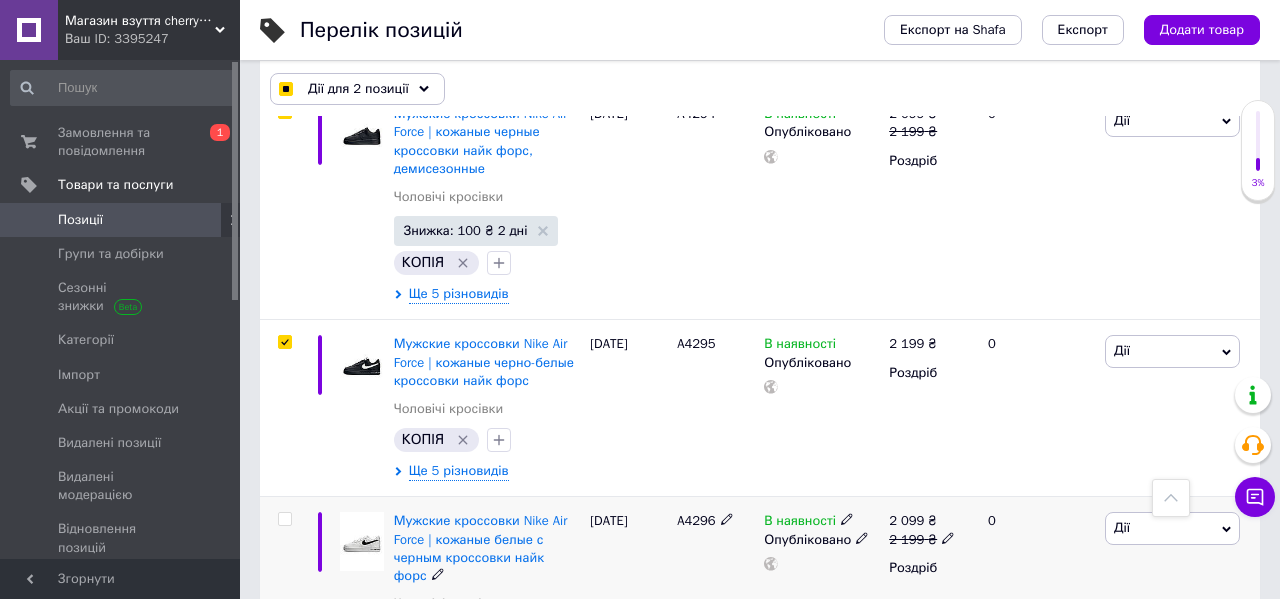 click at bounding box center [284, 519] 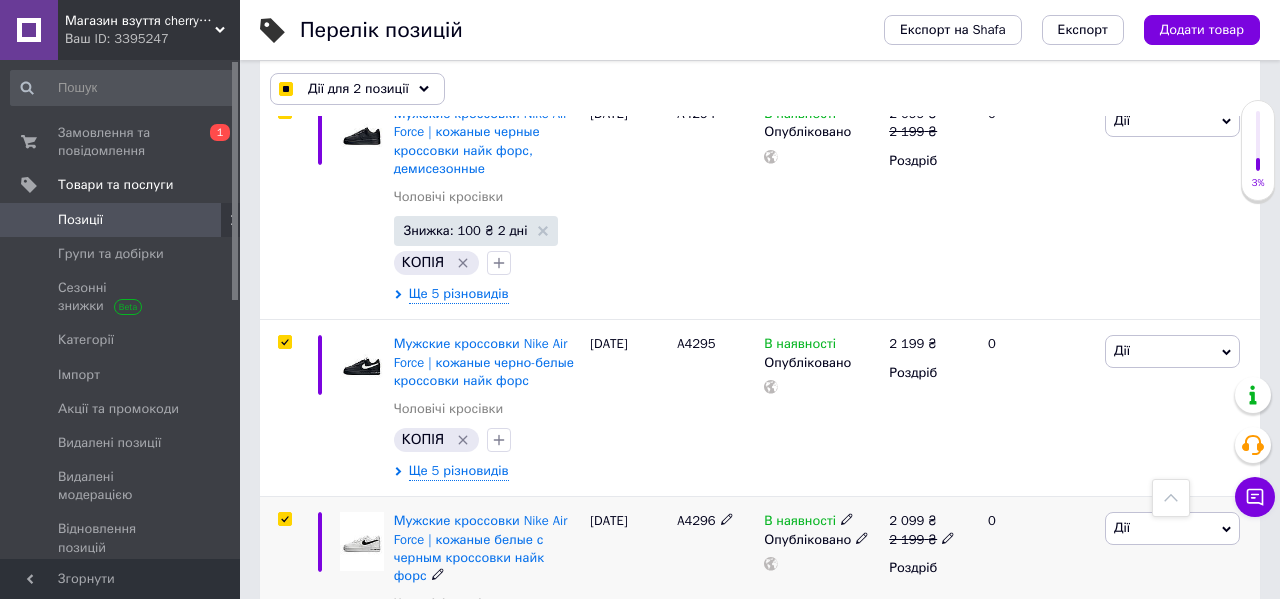 checkbox on "true" 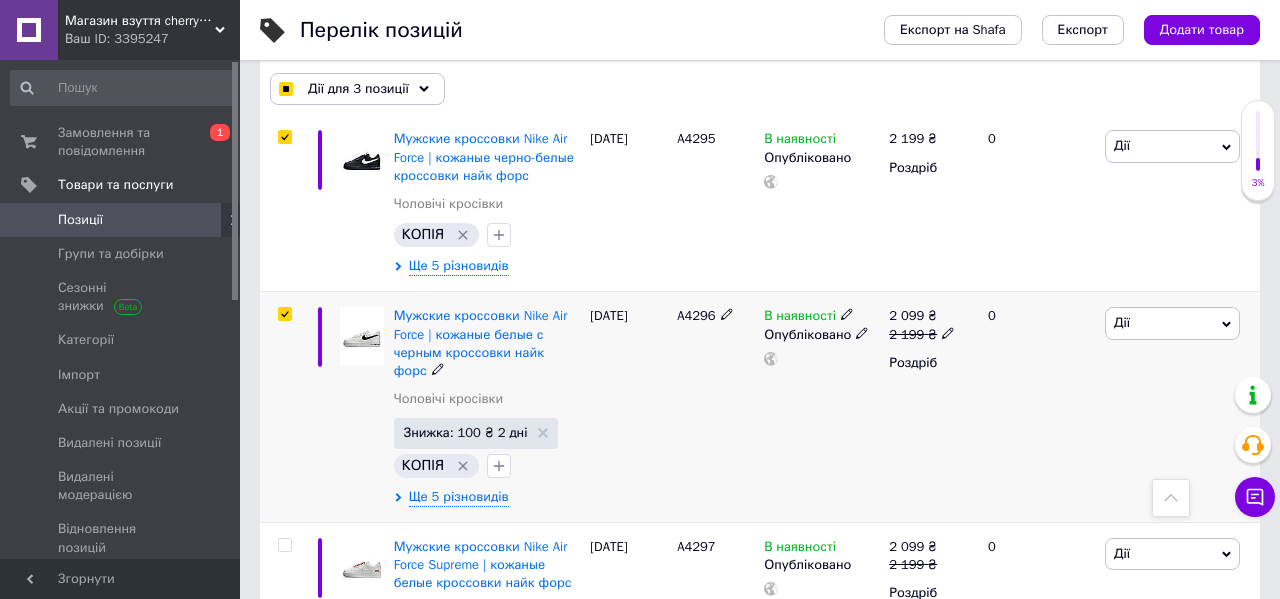 scroll, scrollTop: 547, scrollLeft: 0, axis: vertical 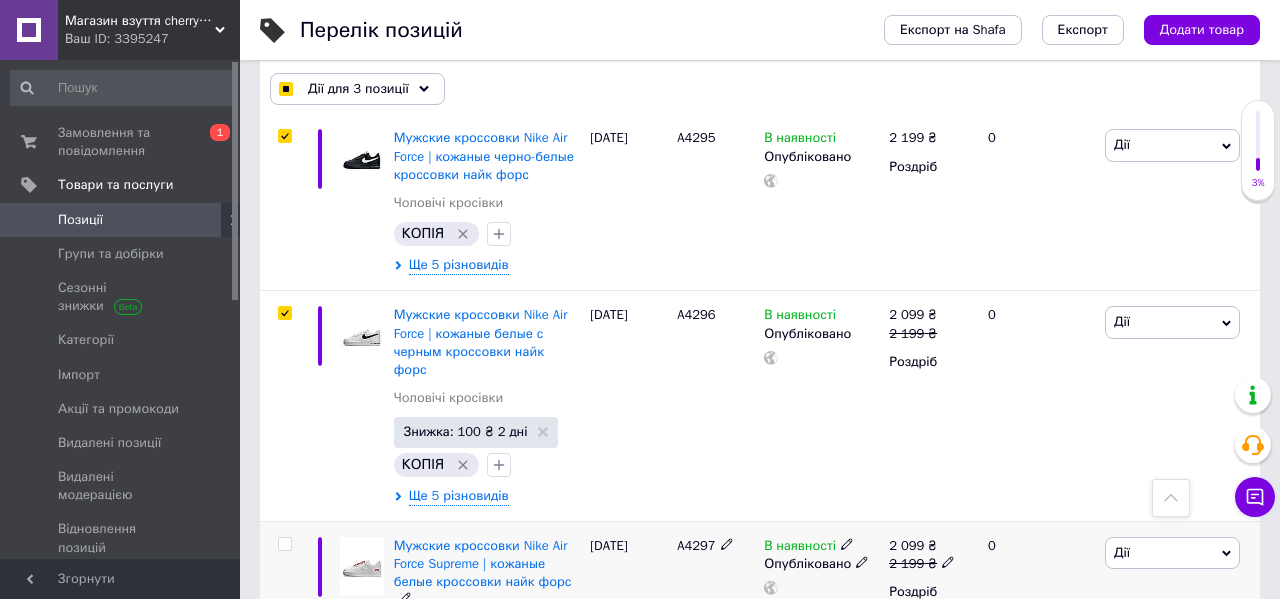 click at bounding box center [284, 544] 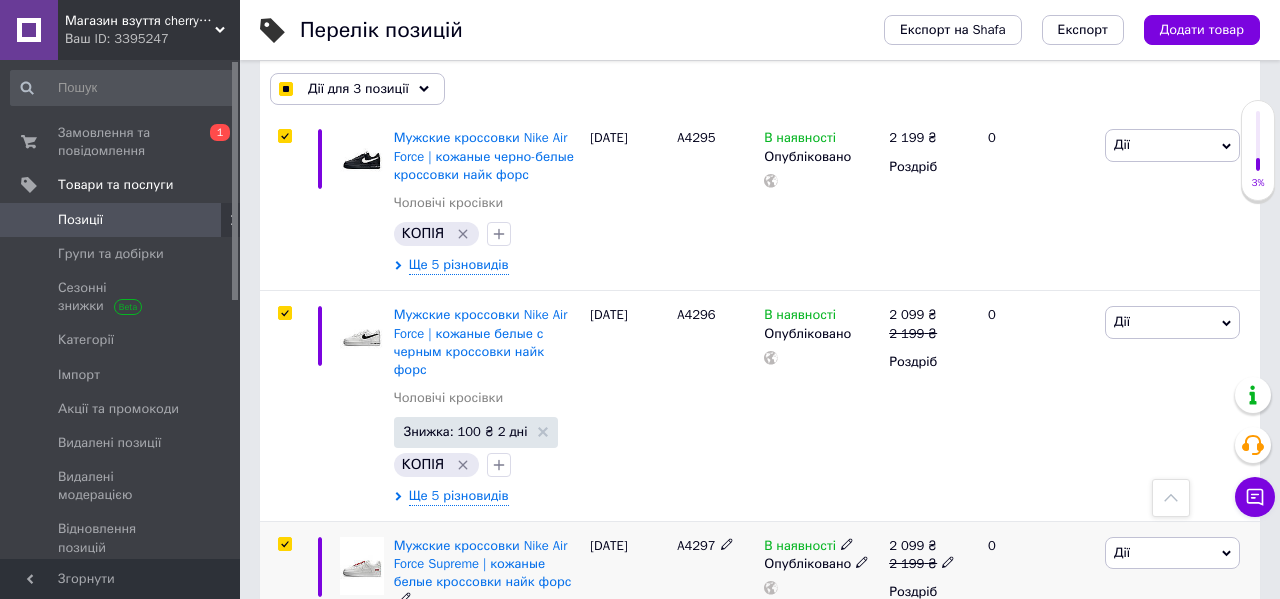 checkbox on "true" 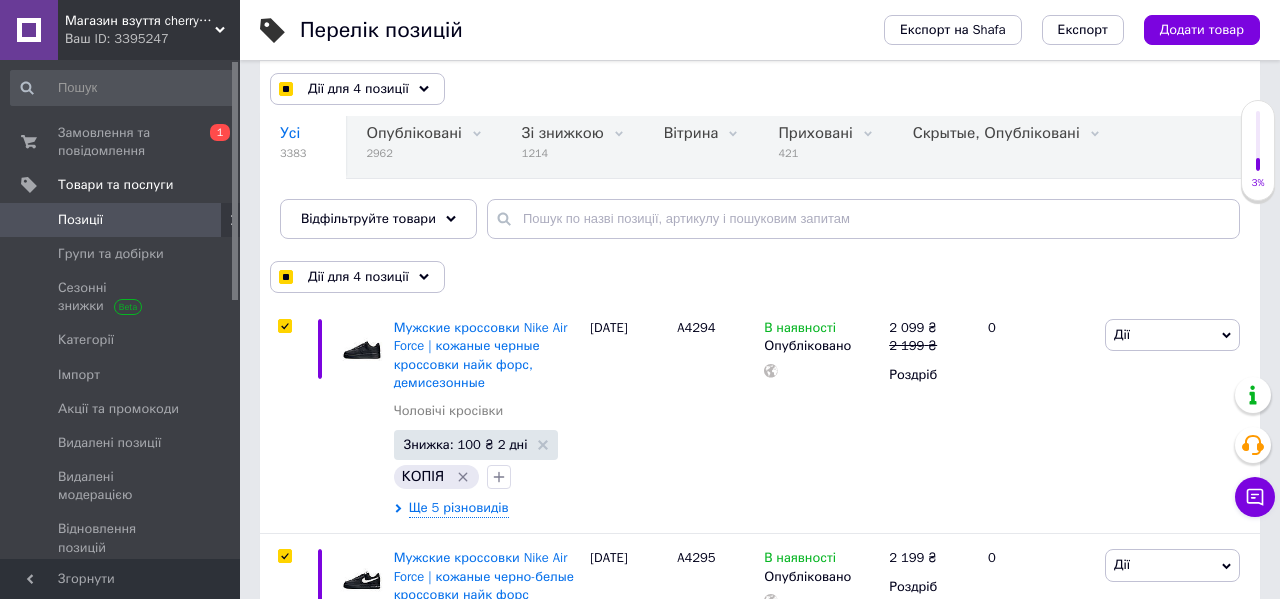 scroll, scrollTop: 0, scrollLeft: 0, axis: both 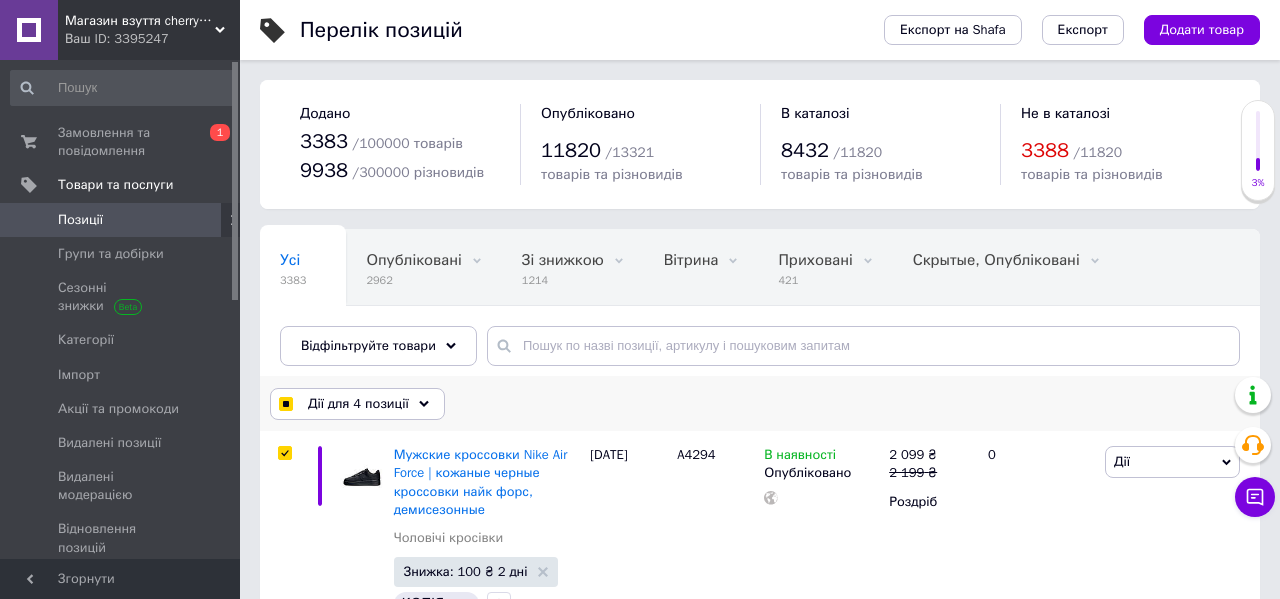 click on "Дії для 4 позиції" at bounding box center [358, 404] 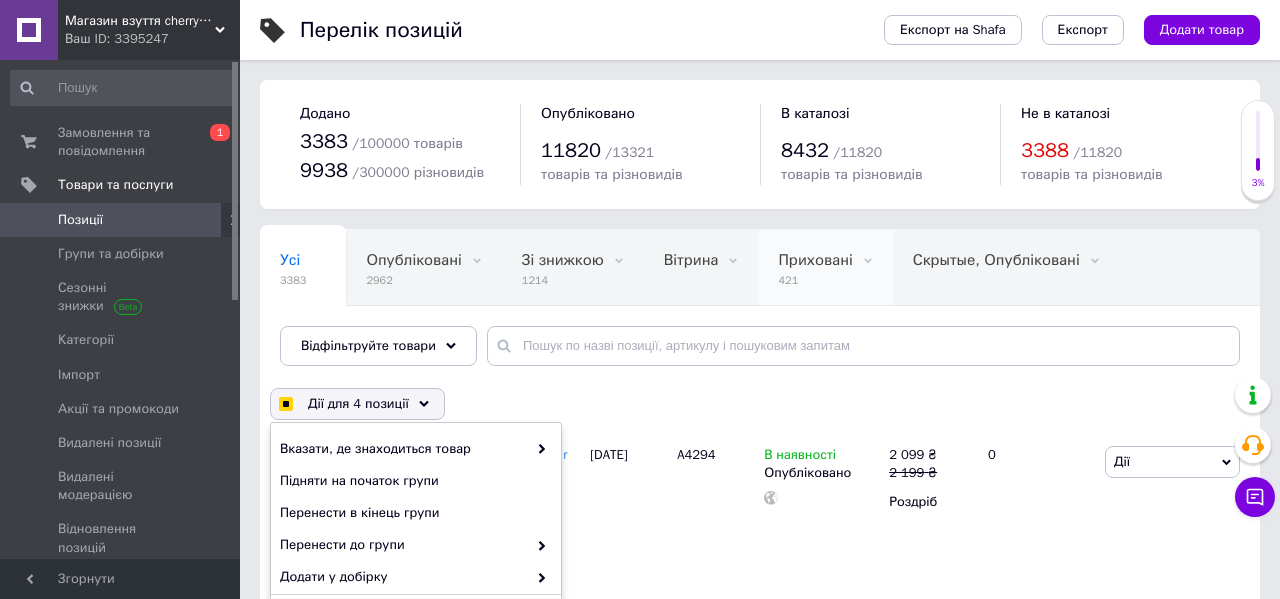 scroll, scrollTop: 0, scrollLeft: 40, axis: horizontal 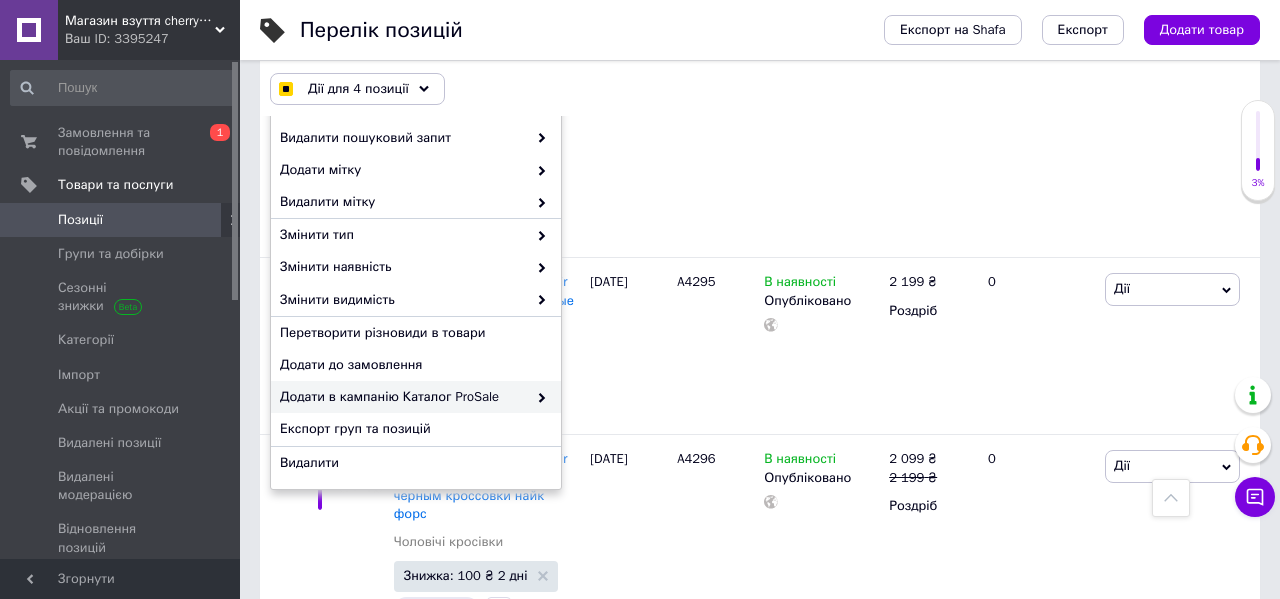 checkbox on "true" 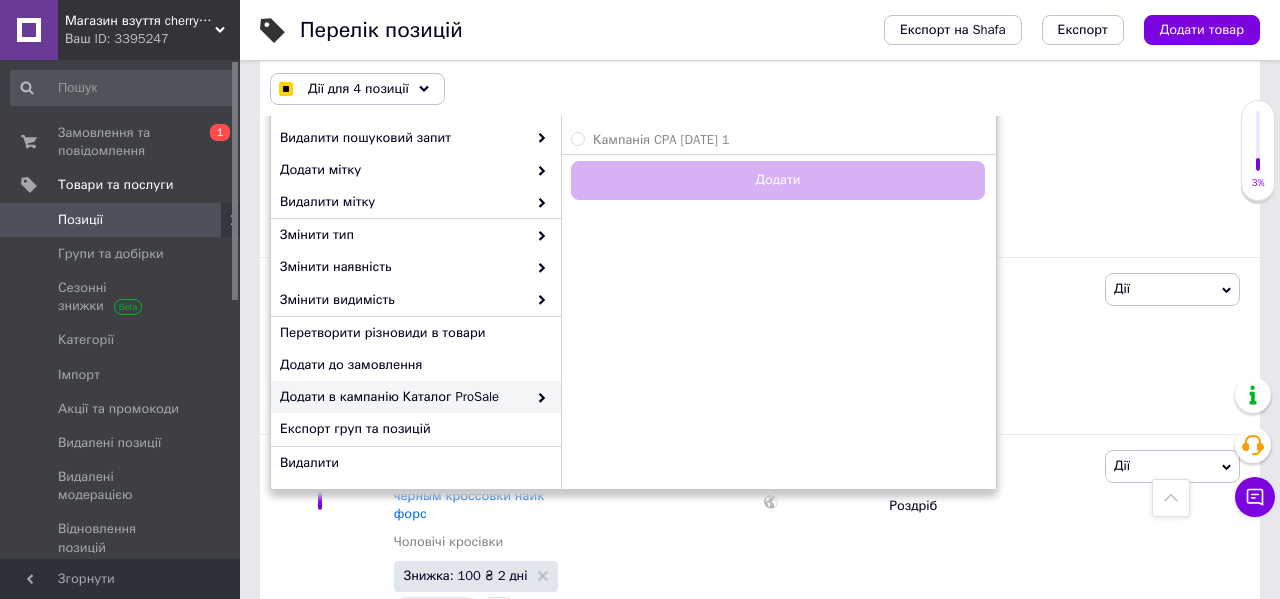 checkbox on "true" 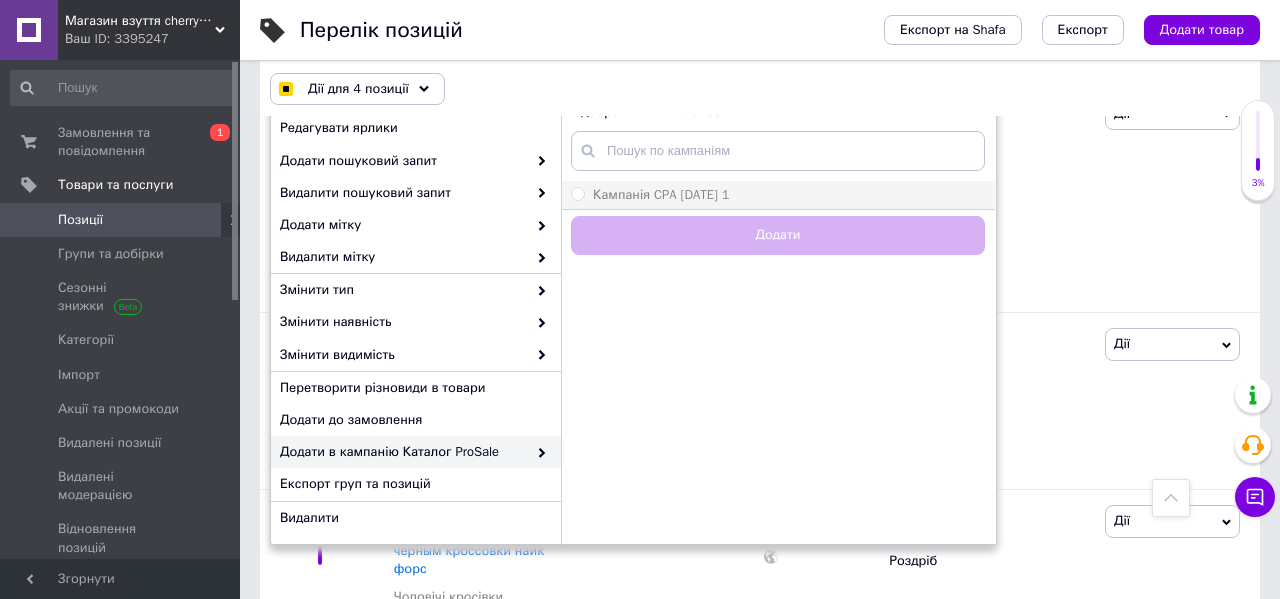 click on "Кампанія CPA [DATE] 1" at bounding box center (577, 193) 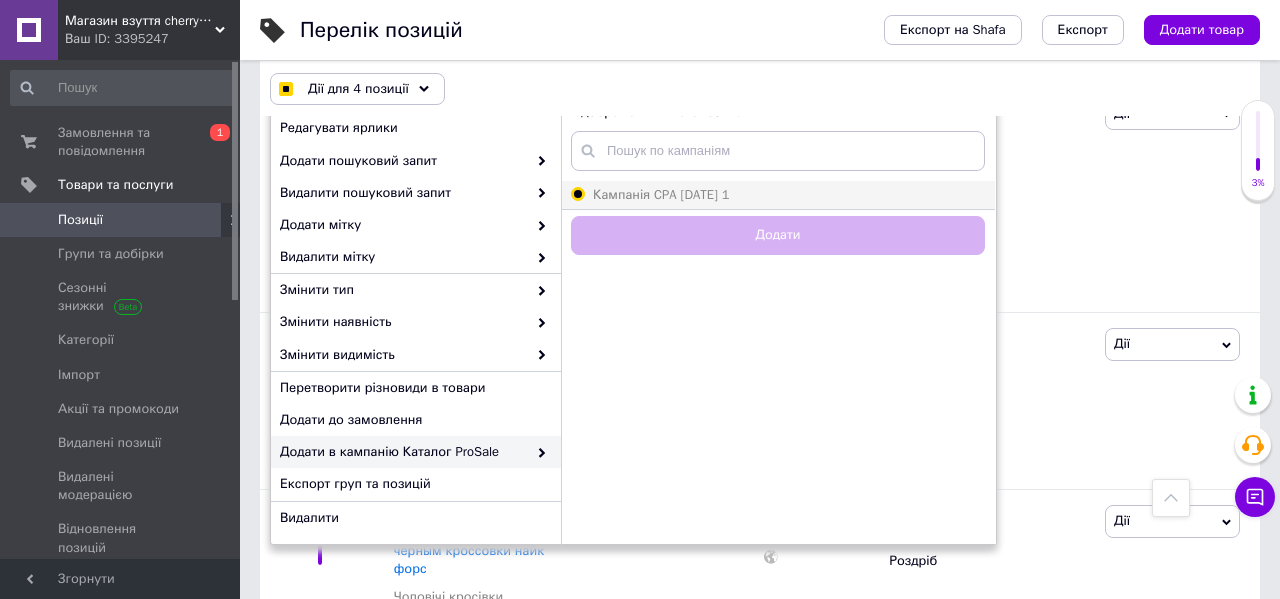 radio on "true" 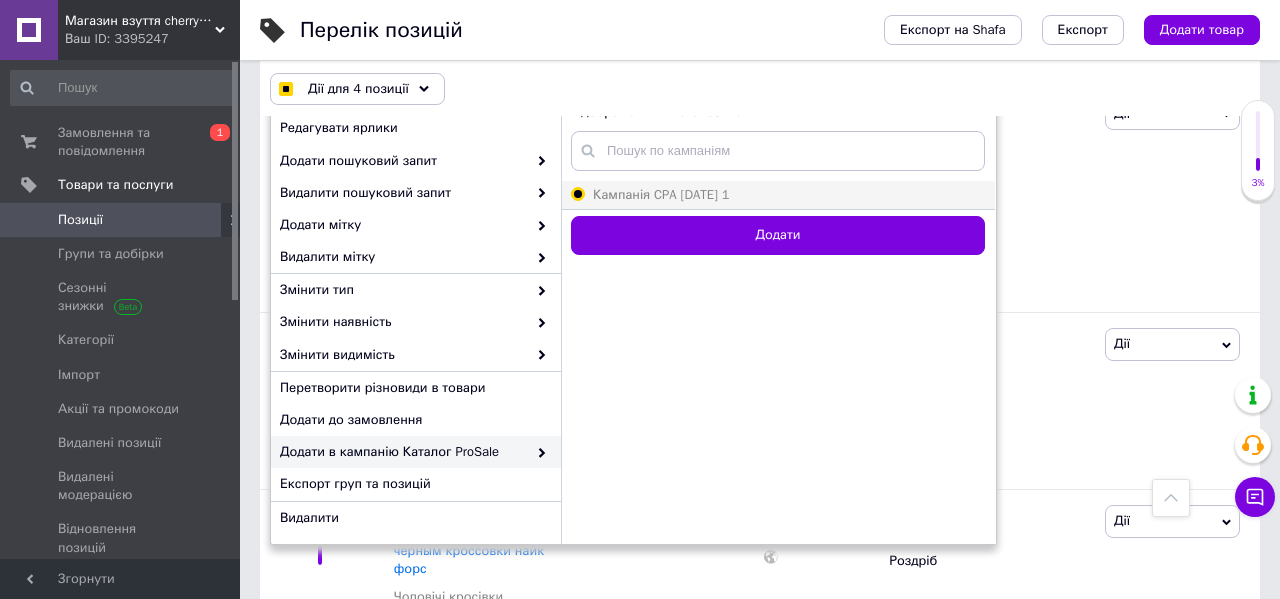 checkbox on "true" 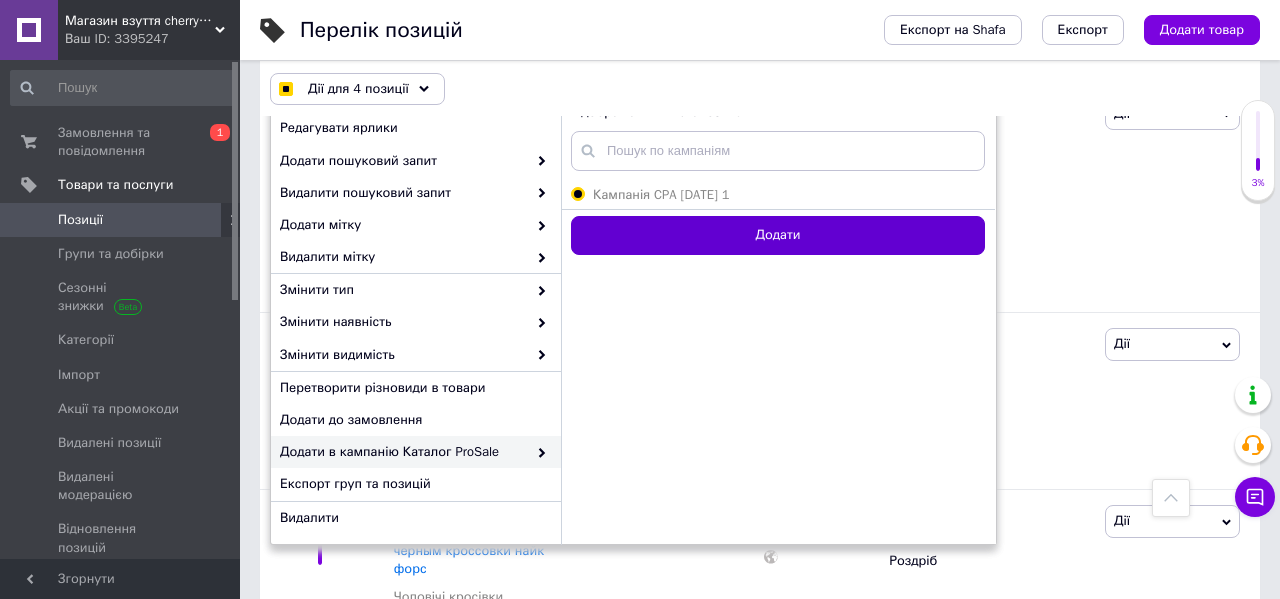 click on "Додати" at bounding box center [778, 235] 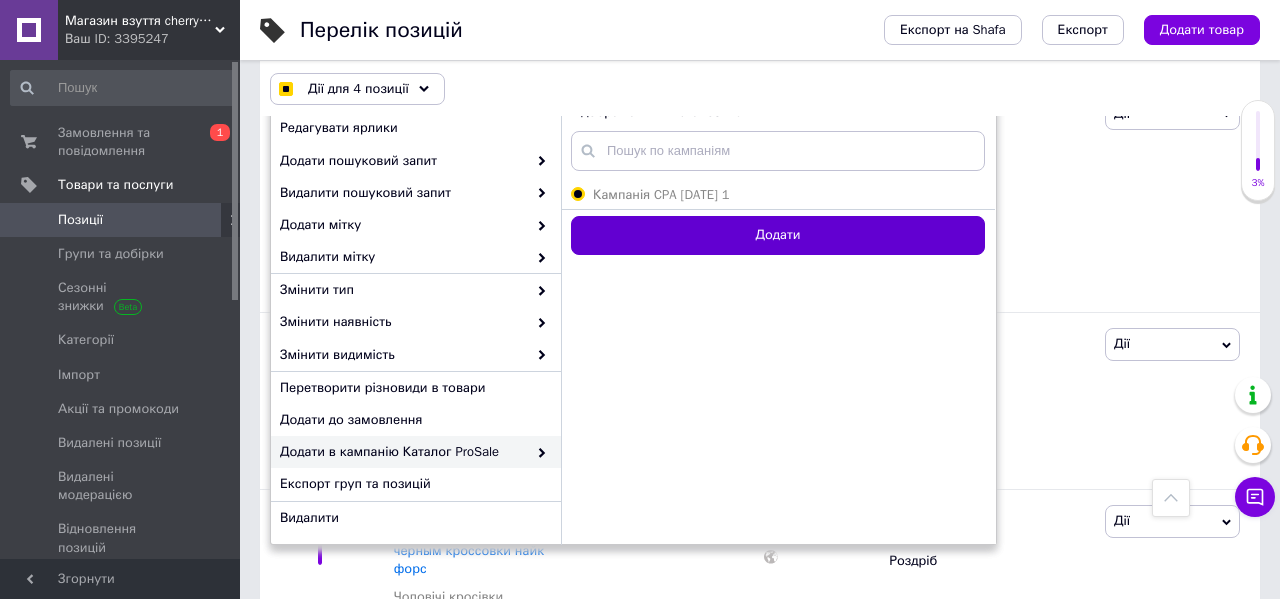 checkbox on "true" 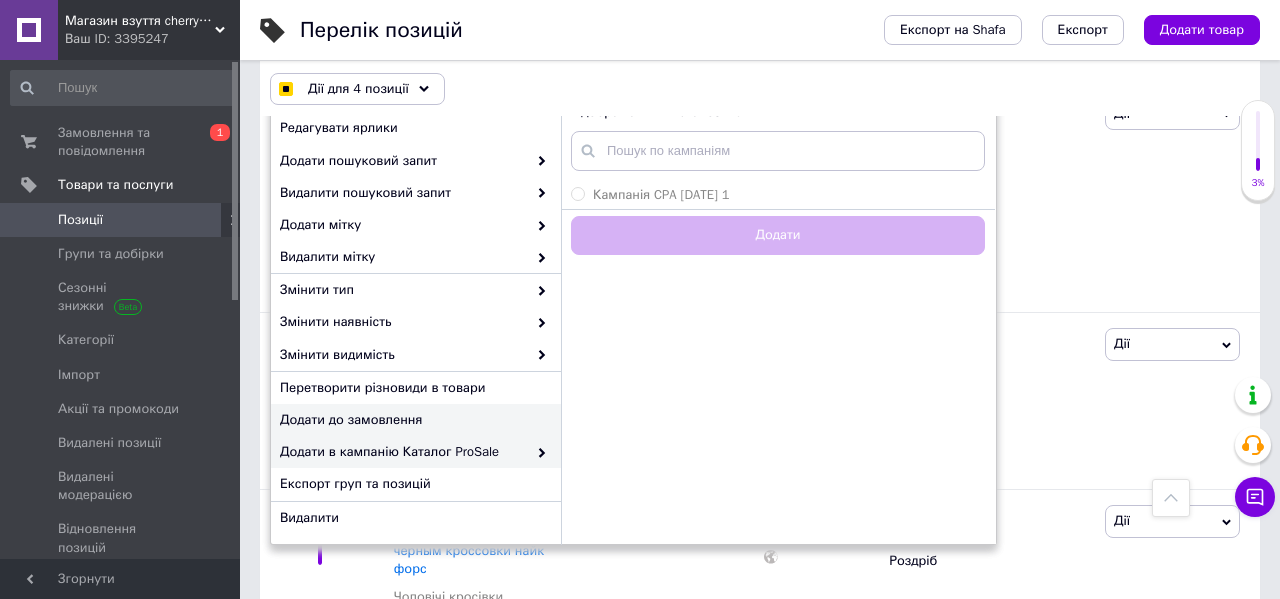 checkbox on "true" 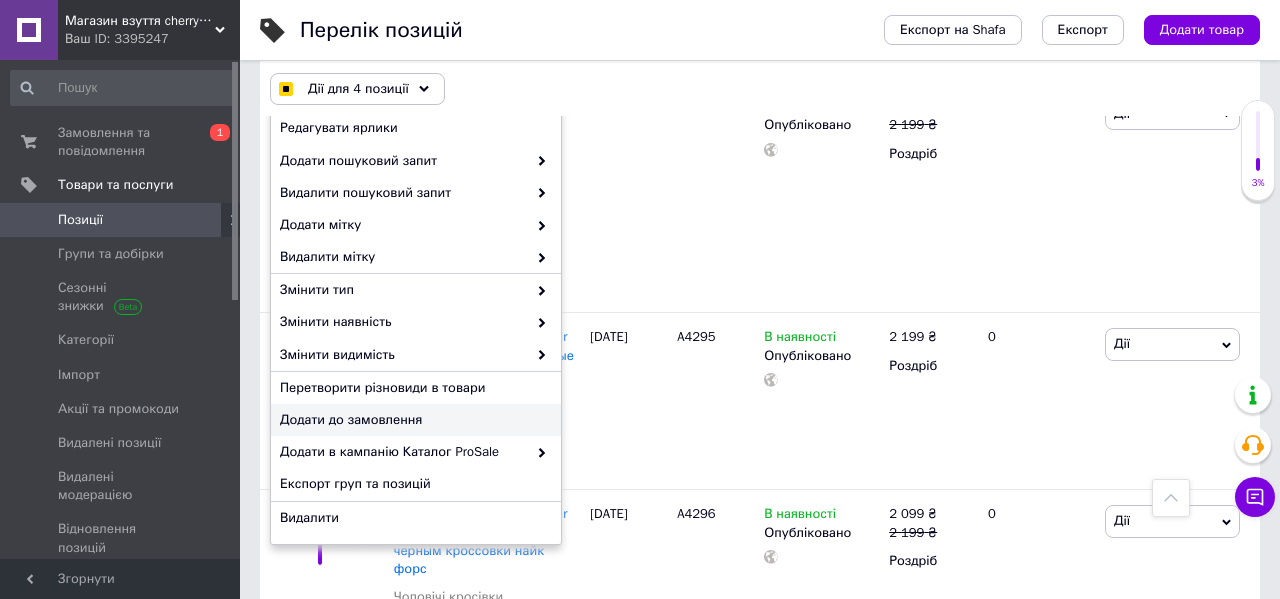 checkbox on "false" 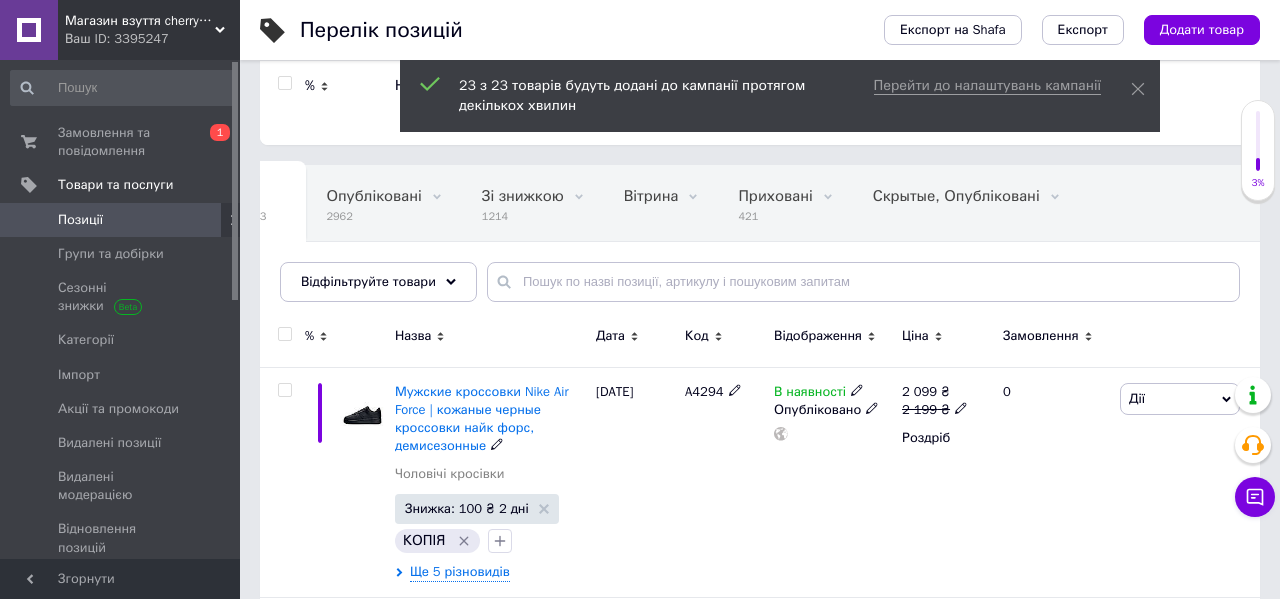 scroll, scrollTop: 5, scrollLeft: 0, axis: vertical 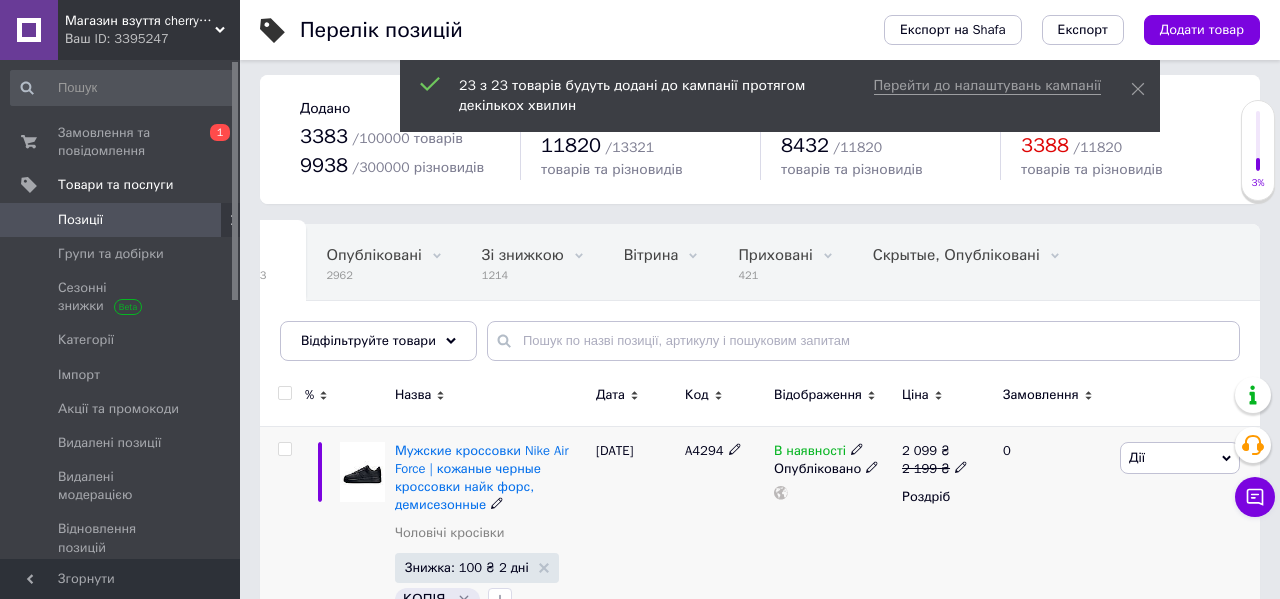 click at bounding box center (284, 449) 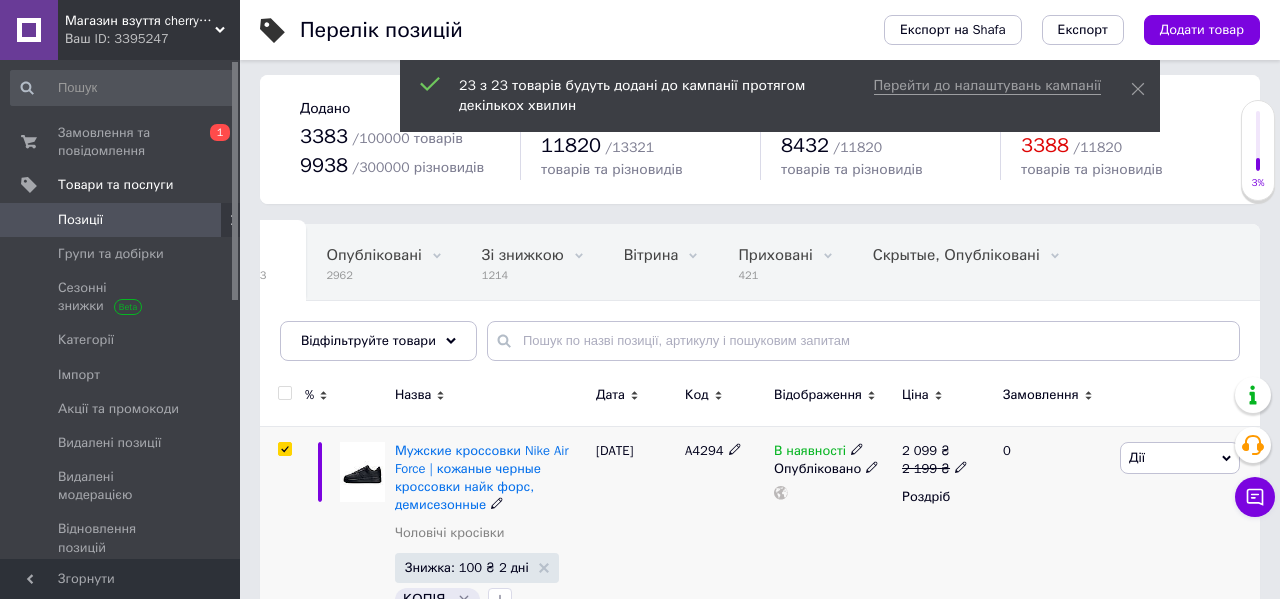 checkbox on "true" 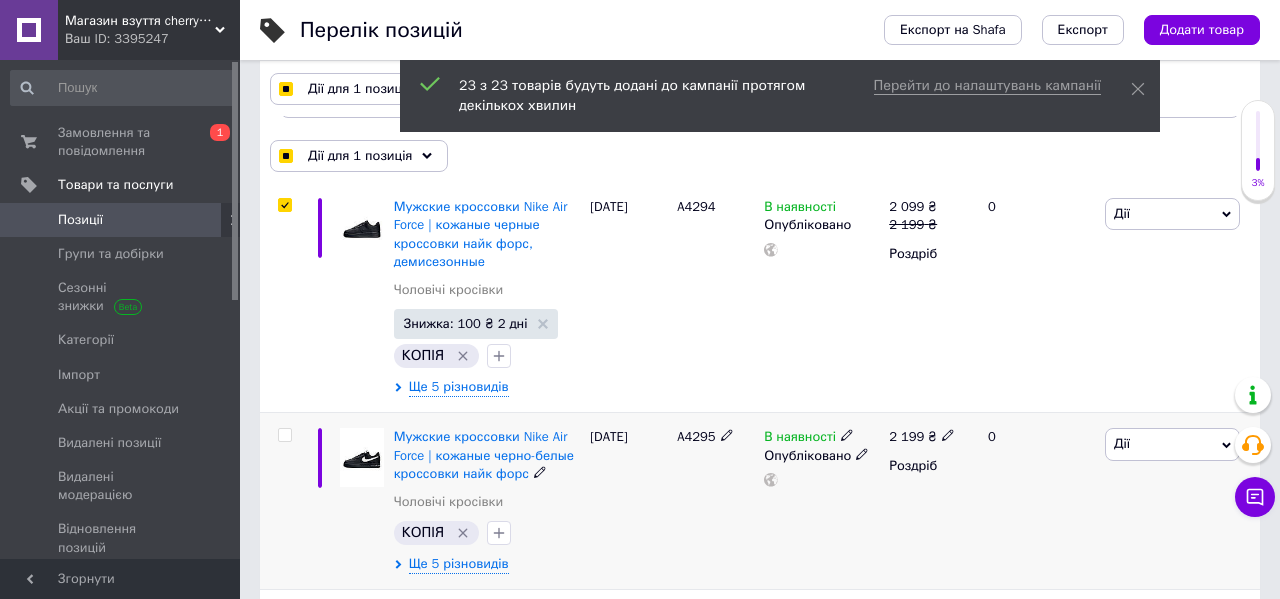 click at bounding box center (284, 435) 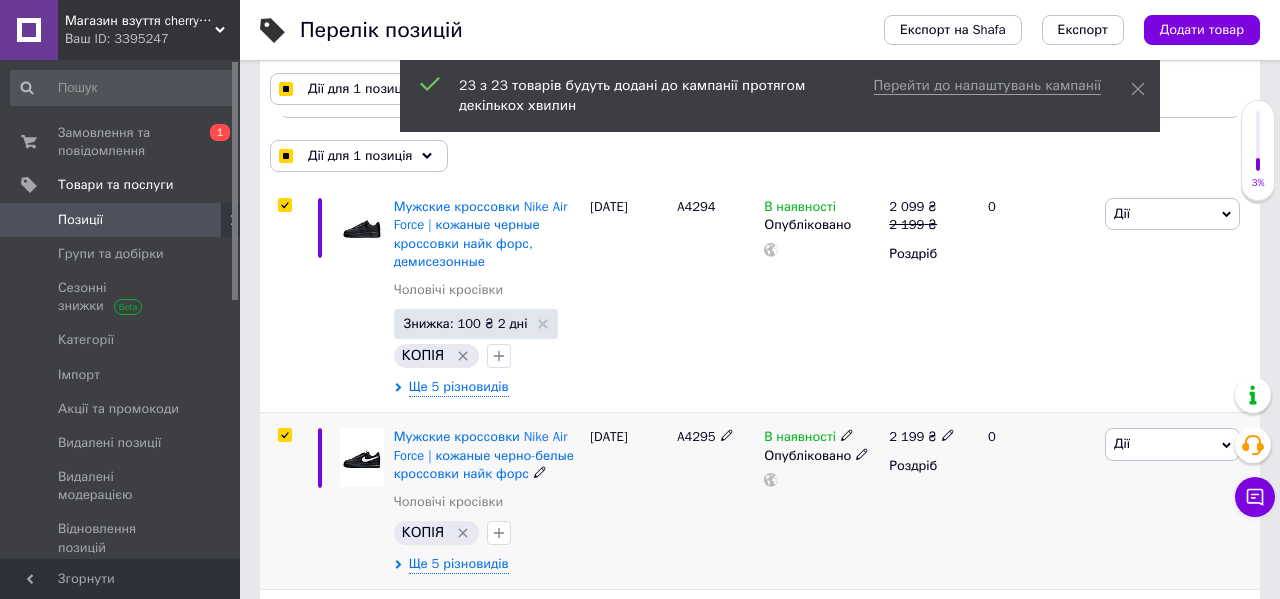 checkbox on "true" 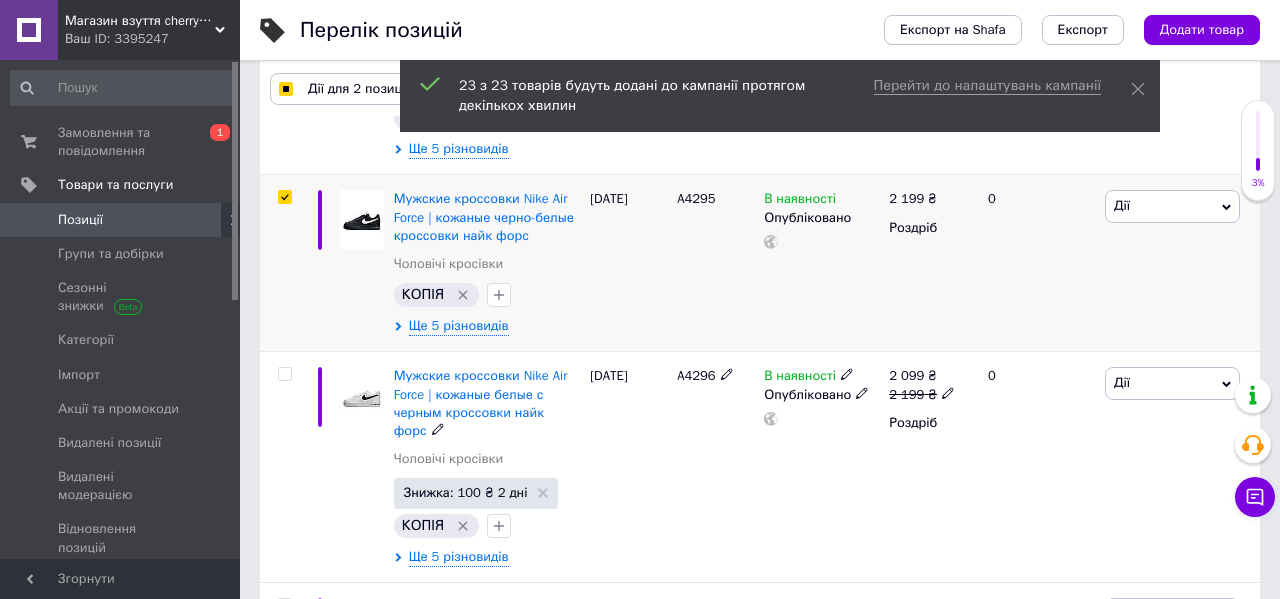 scroll, scrollTop: 487, scrollLeft: 0, axis: vertical 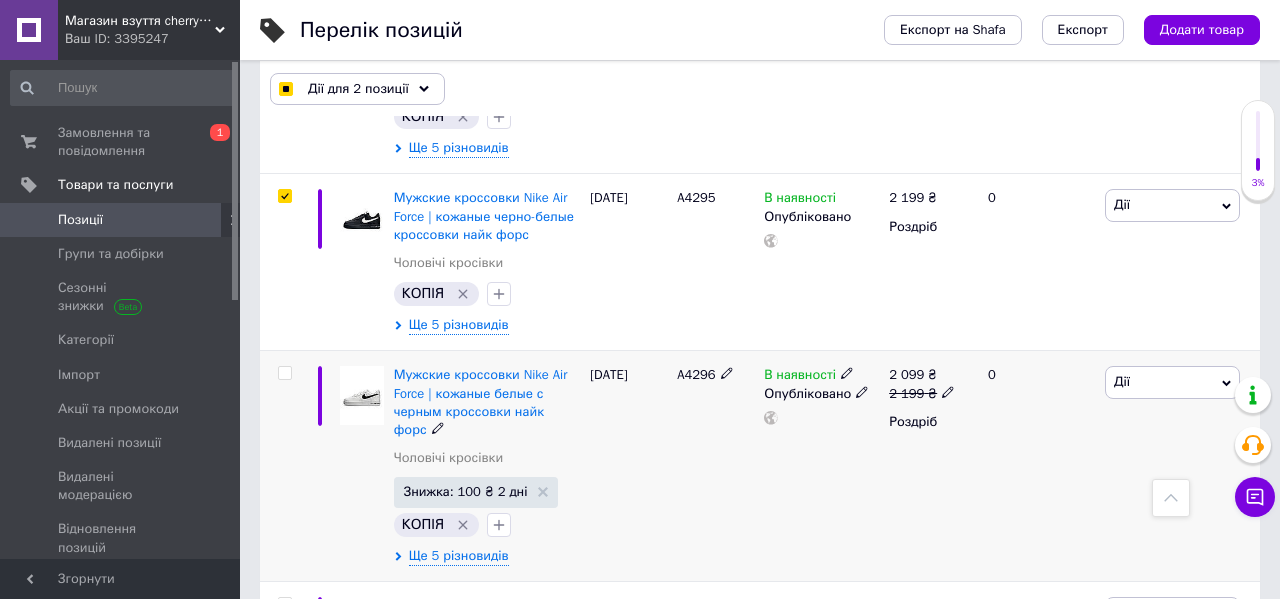 click at bounding box center [284, 373] 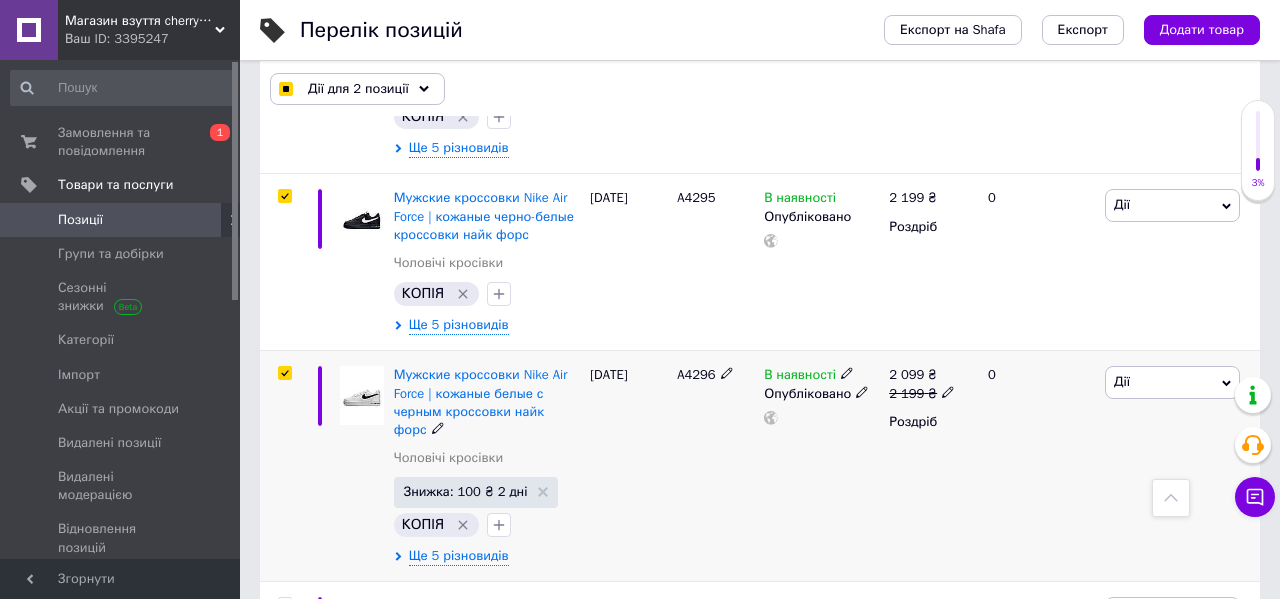 checkbox on "true" 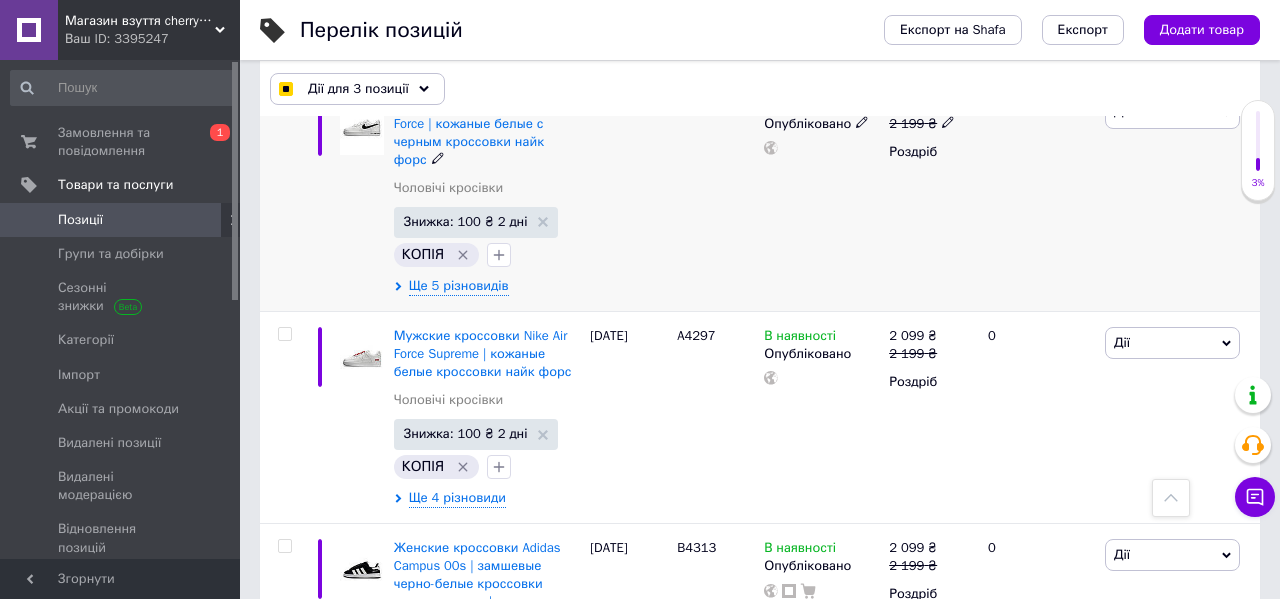 scroll, scrollTop: 758, scrollLeft: 0, axis: vertical 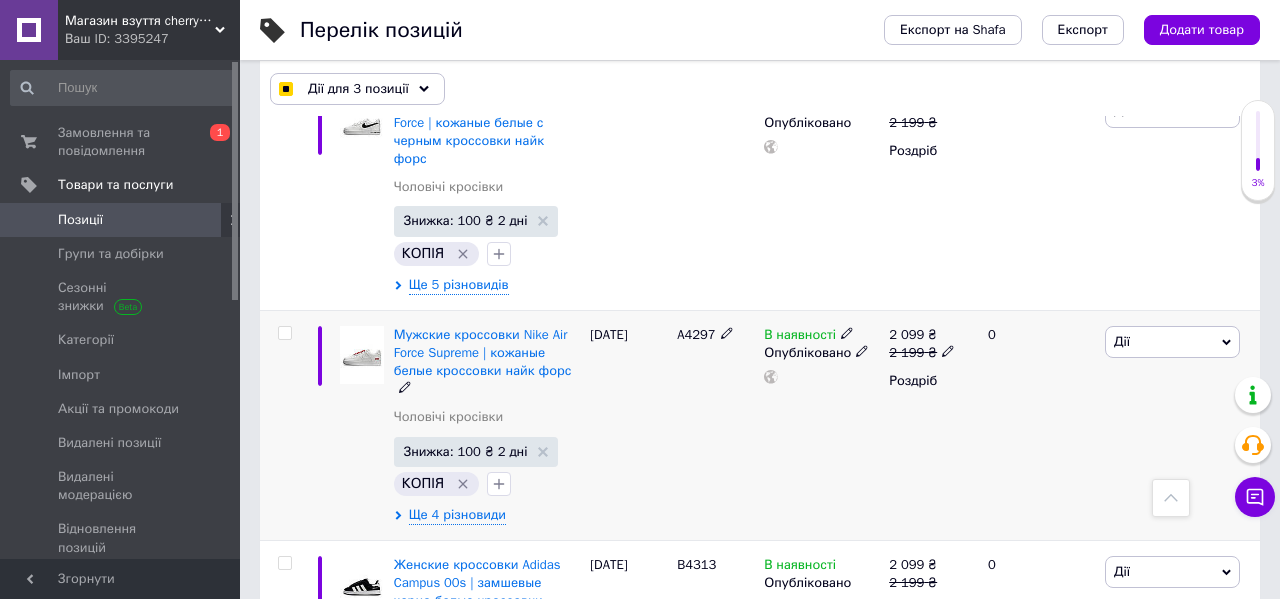 click at bounding box center [284, 333] 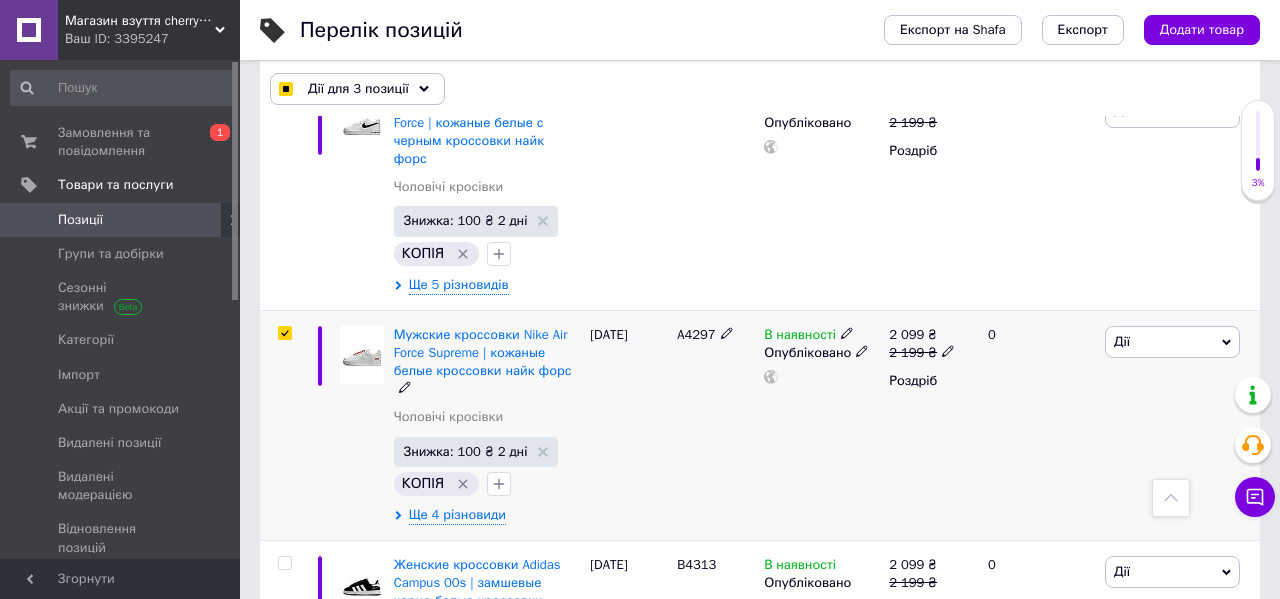 checkbox on "true" 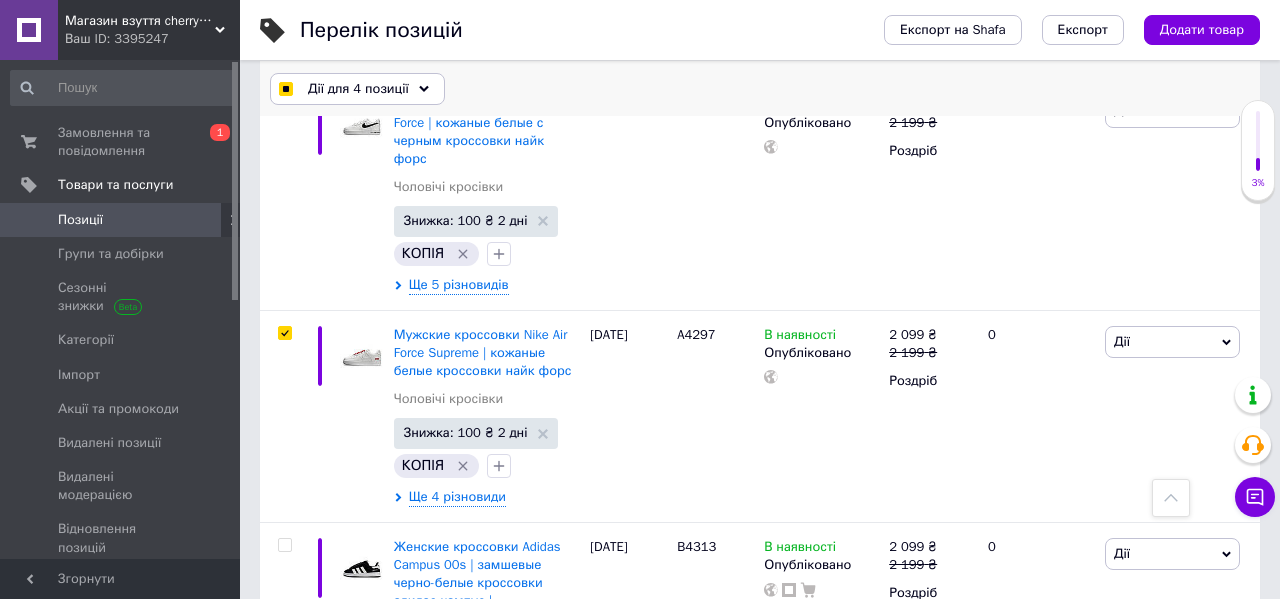 click on "Дії для 4 позиції" at bounding box center [358, 89] 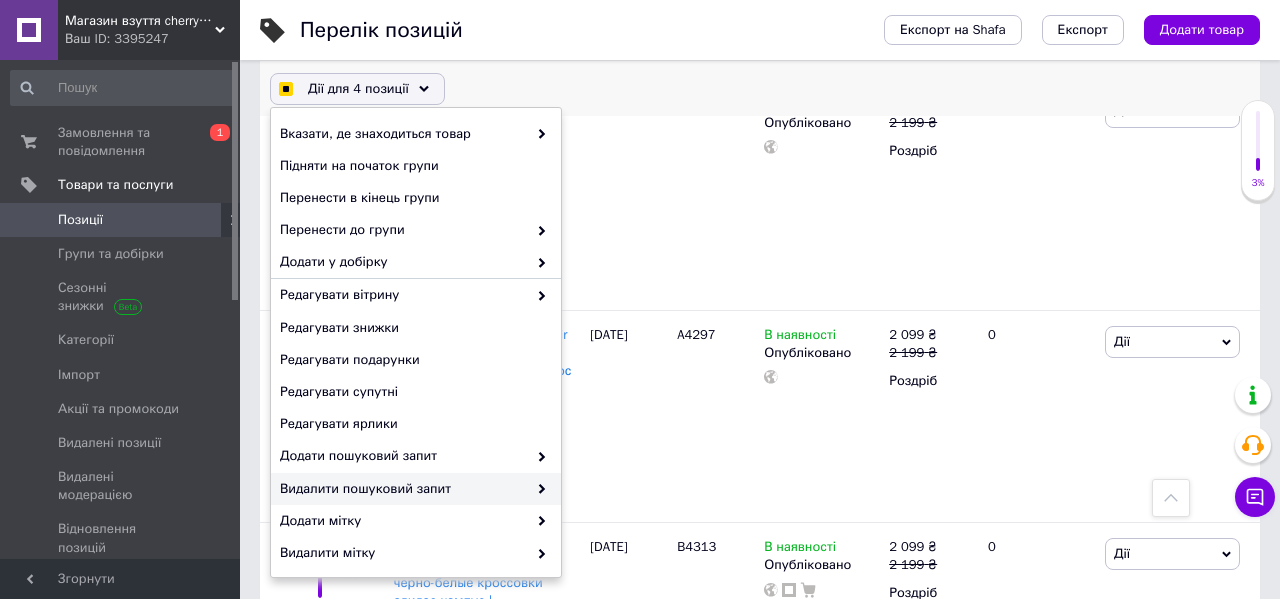 checkbox on "true" 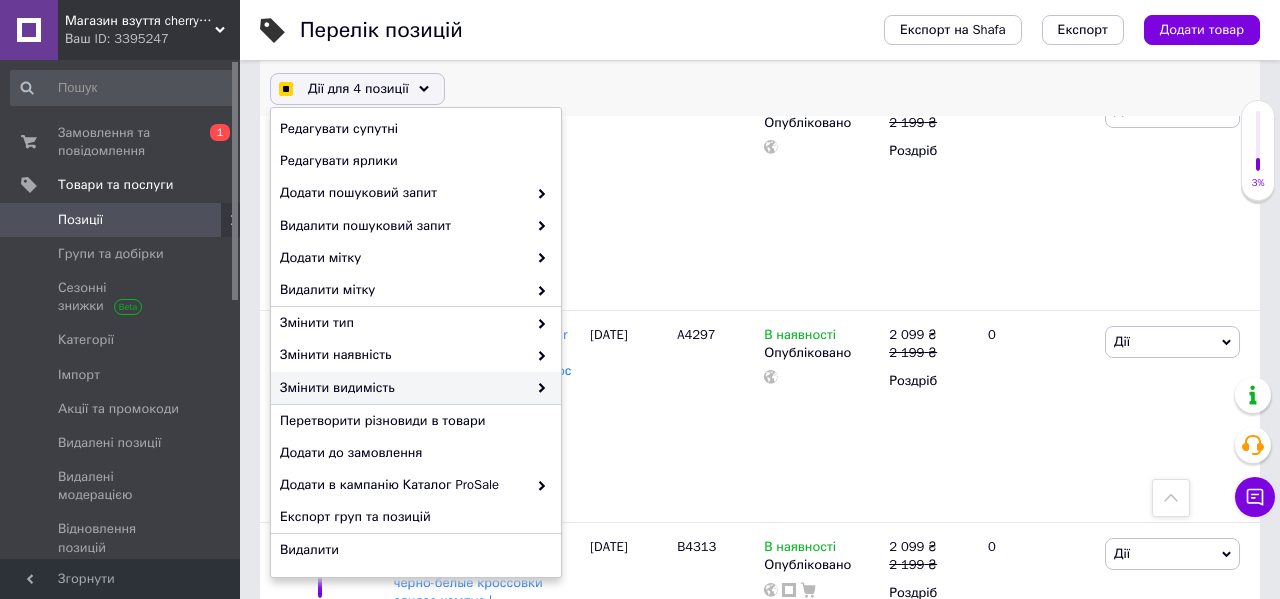 checkbox on "true" 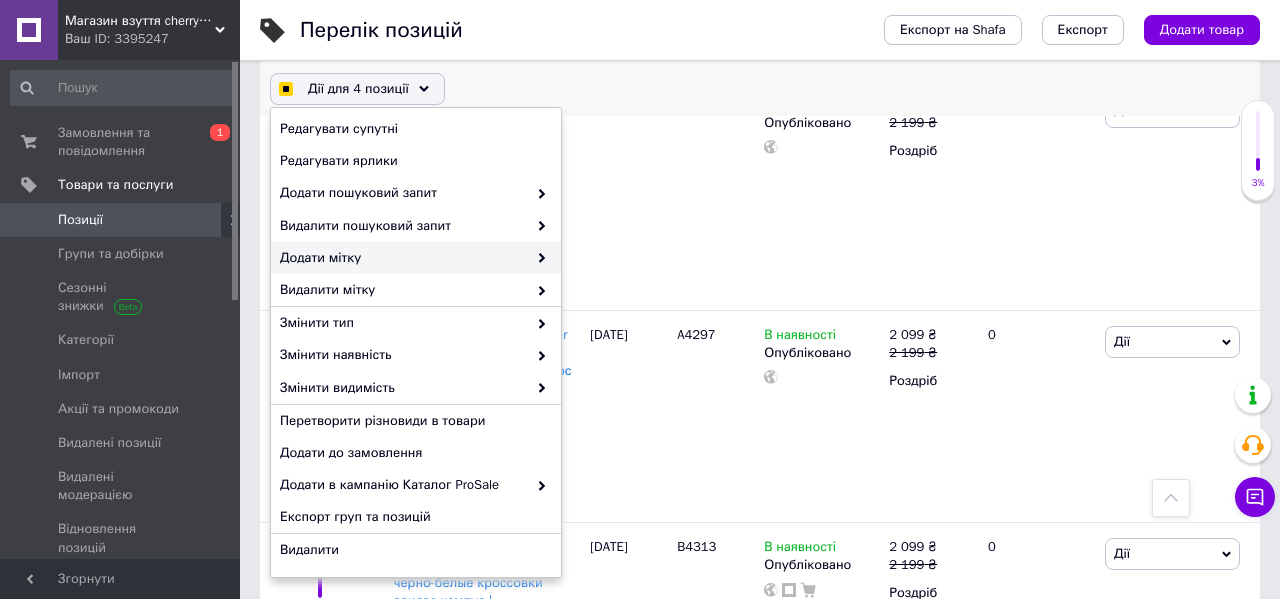 checkbox on "true" 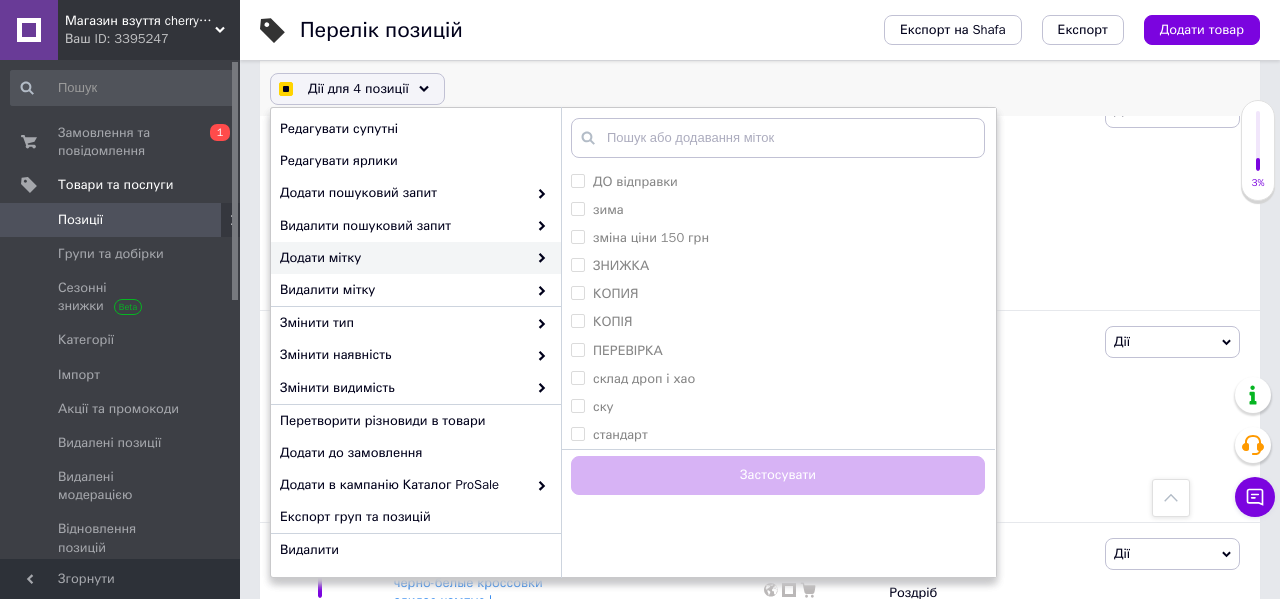 checkbox on "true" 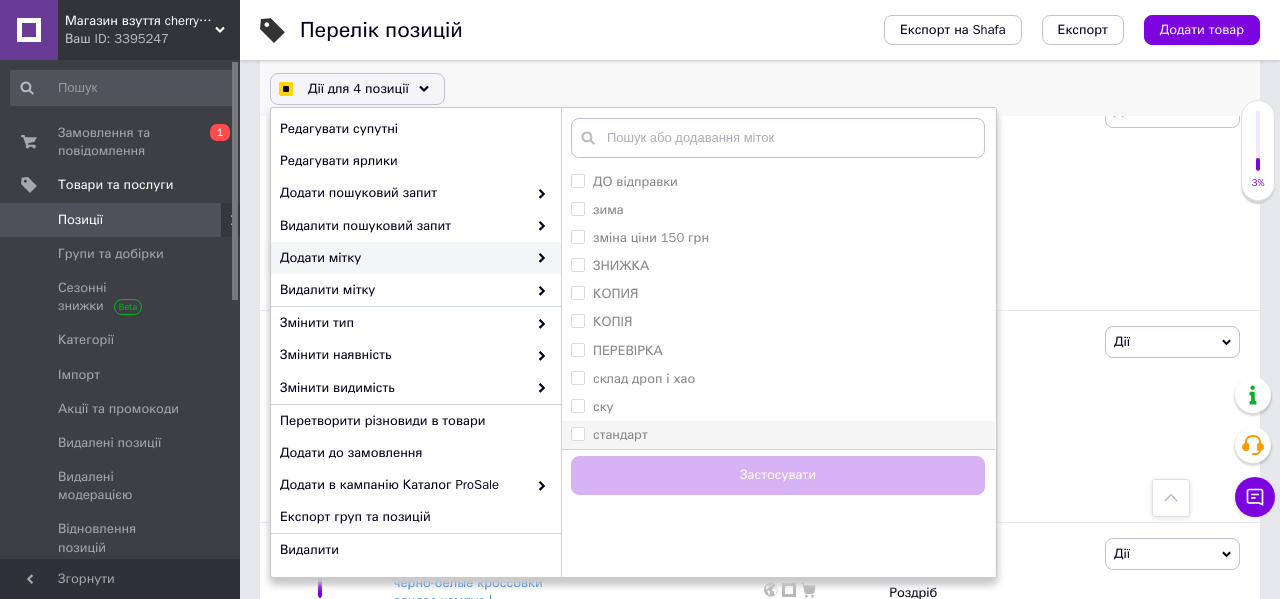 click on "стандарт" at bounding box center [620, 434] 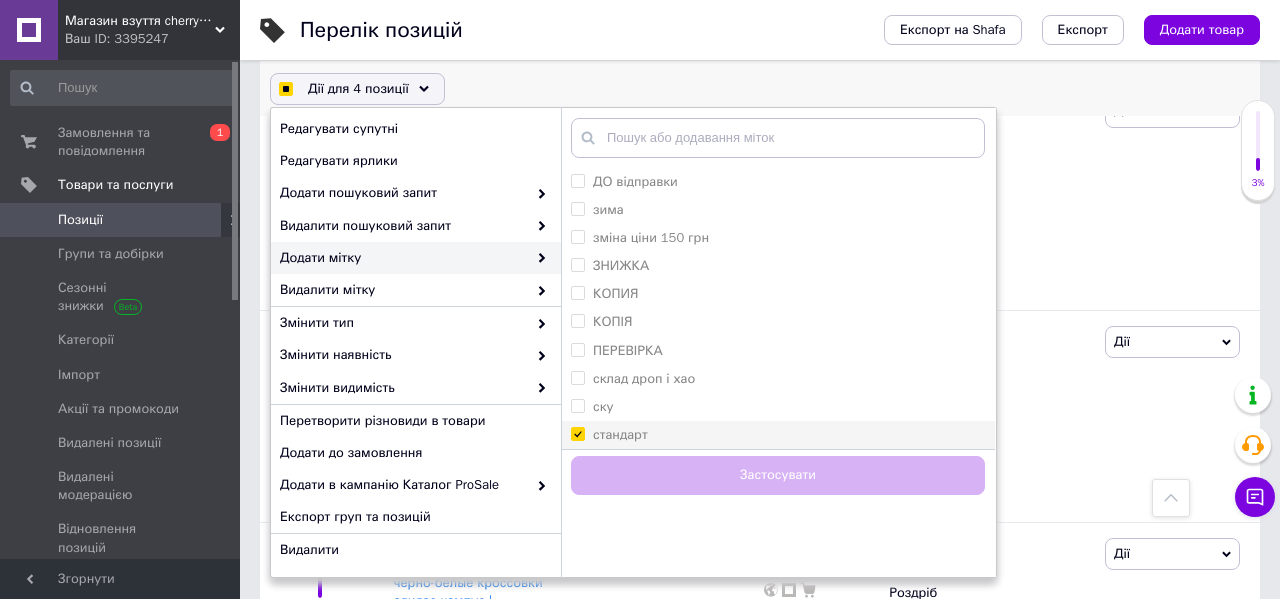 checkbox on "true" 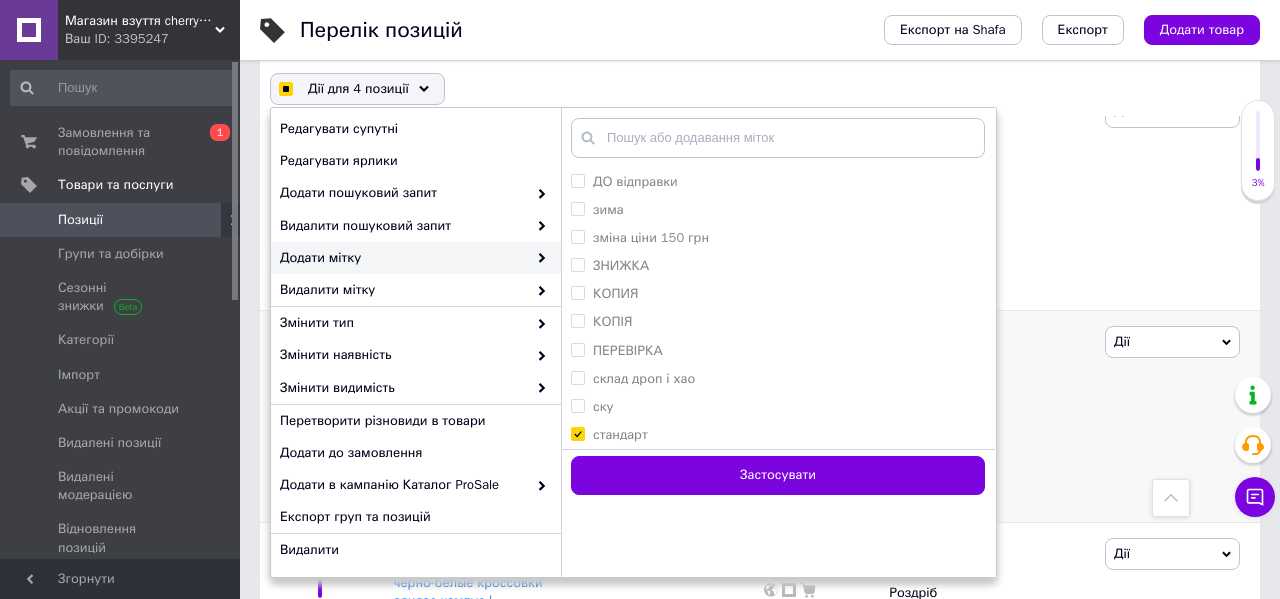 click on "Застосувати" at bounding box center [778, 475] 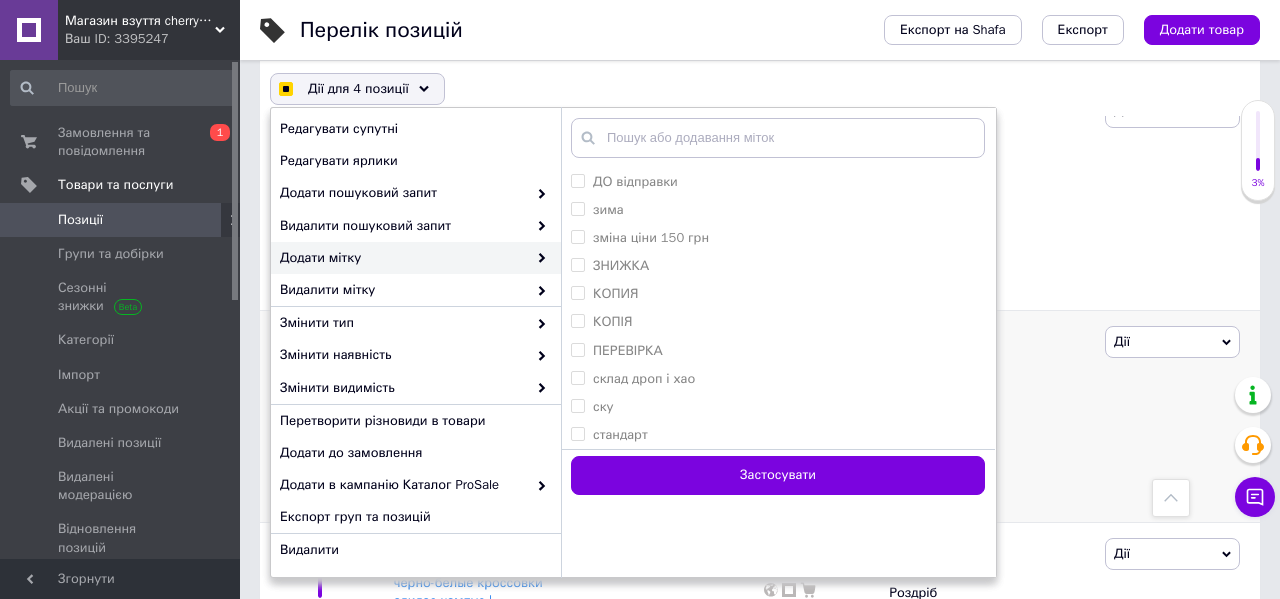 checkbox on "false" 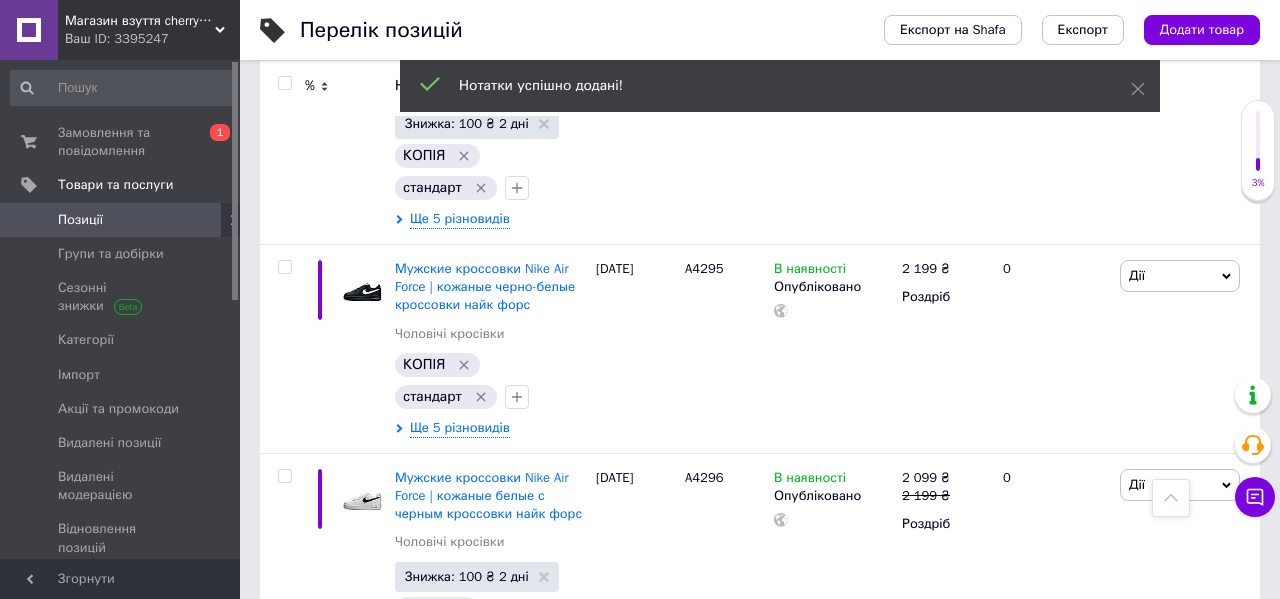 scroll, scrollTop: 0, scrollLeft: 0, axis: both 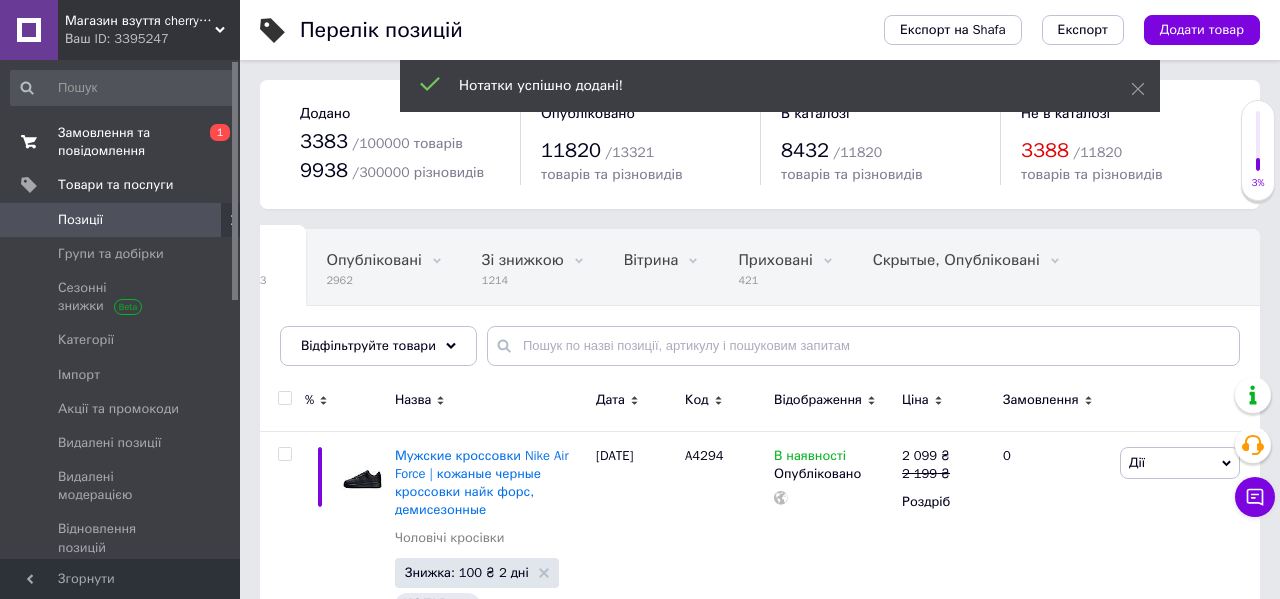 click on "Замовлення та повідомлення" at bounding box center [121, 142] 